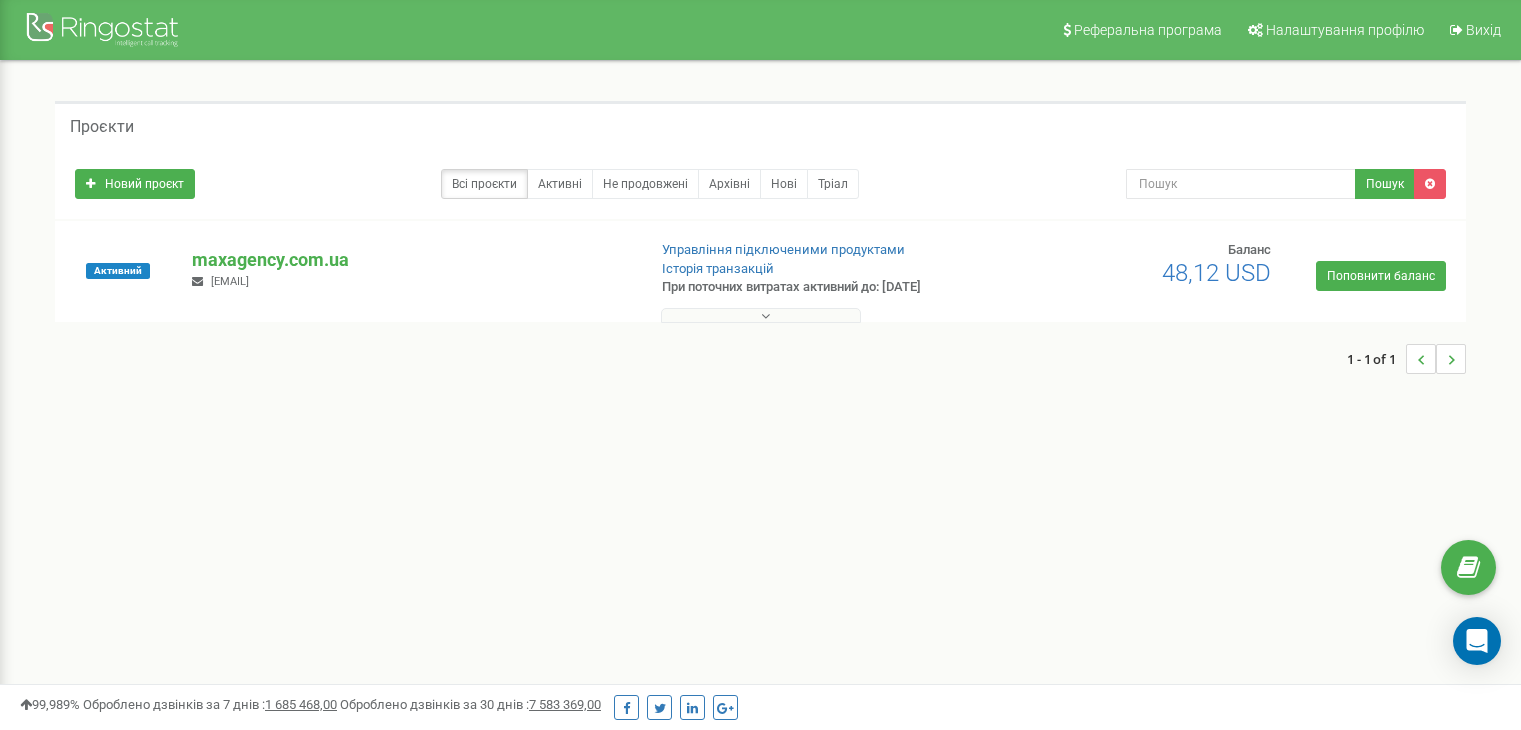 scroll, scrollTop: 0, scrollLeft: 0, axis: both 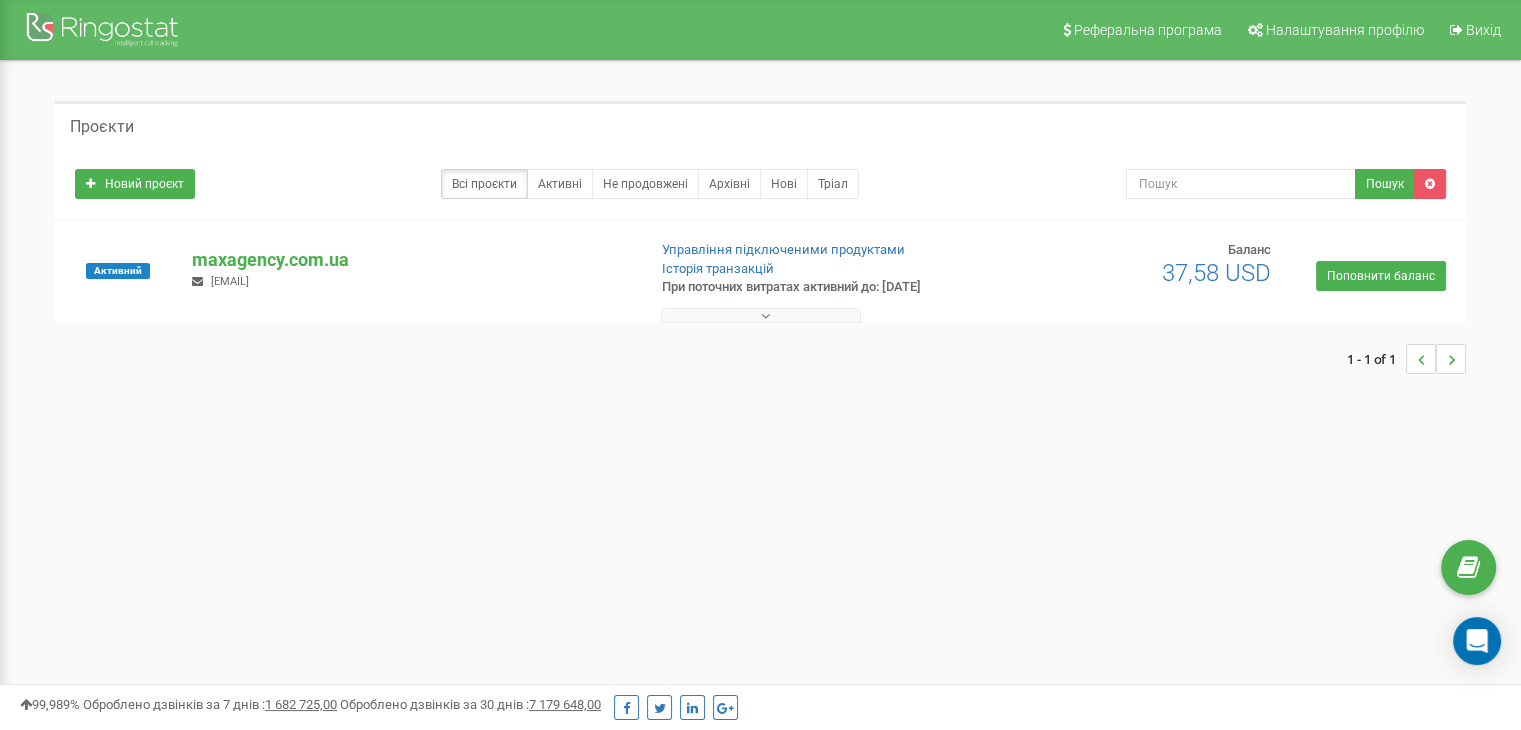 click at bounding box center (761, 315) 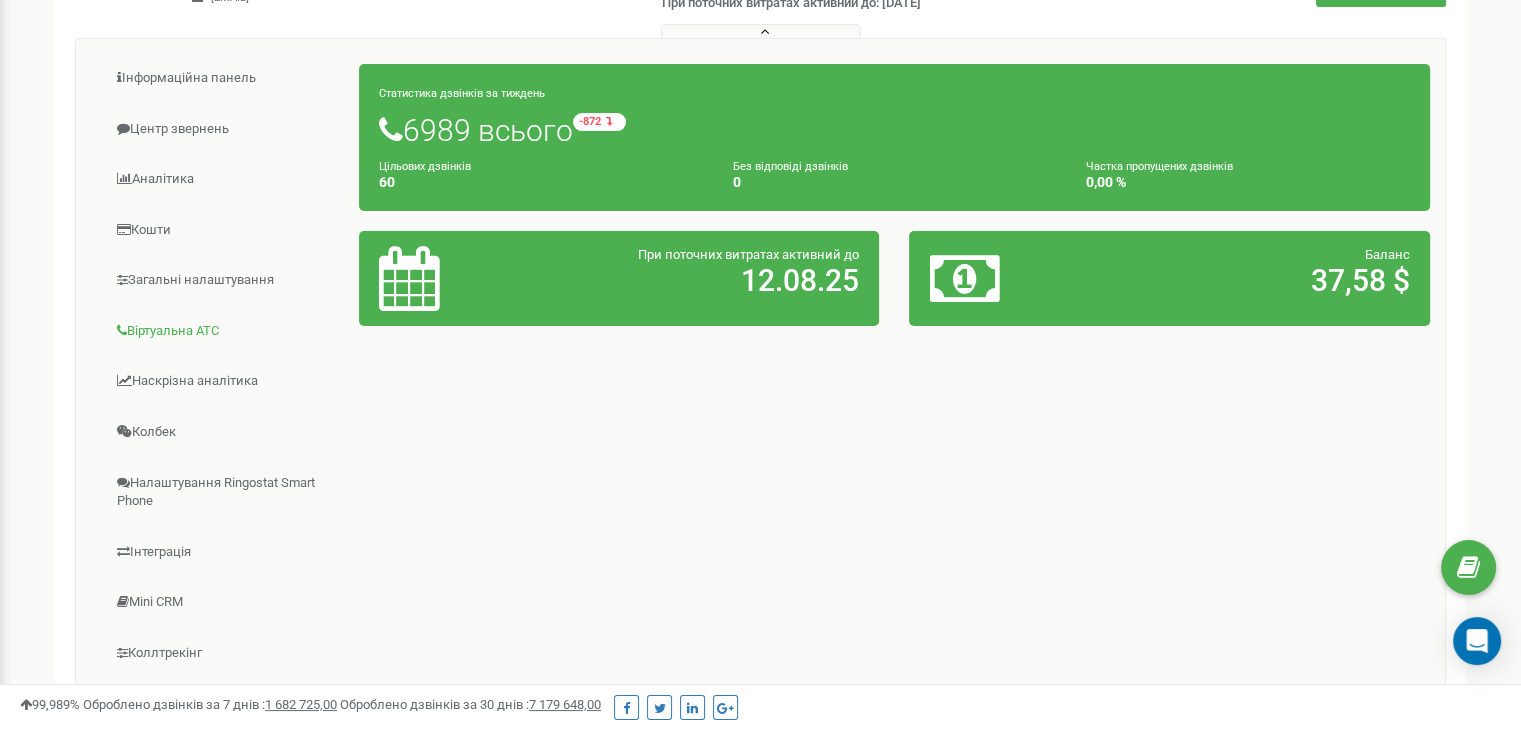 scroll, scrollTop: 400, scrollLeft: 0, axis: vertical 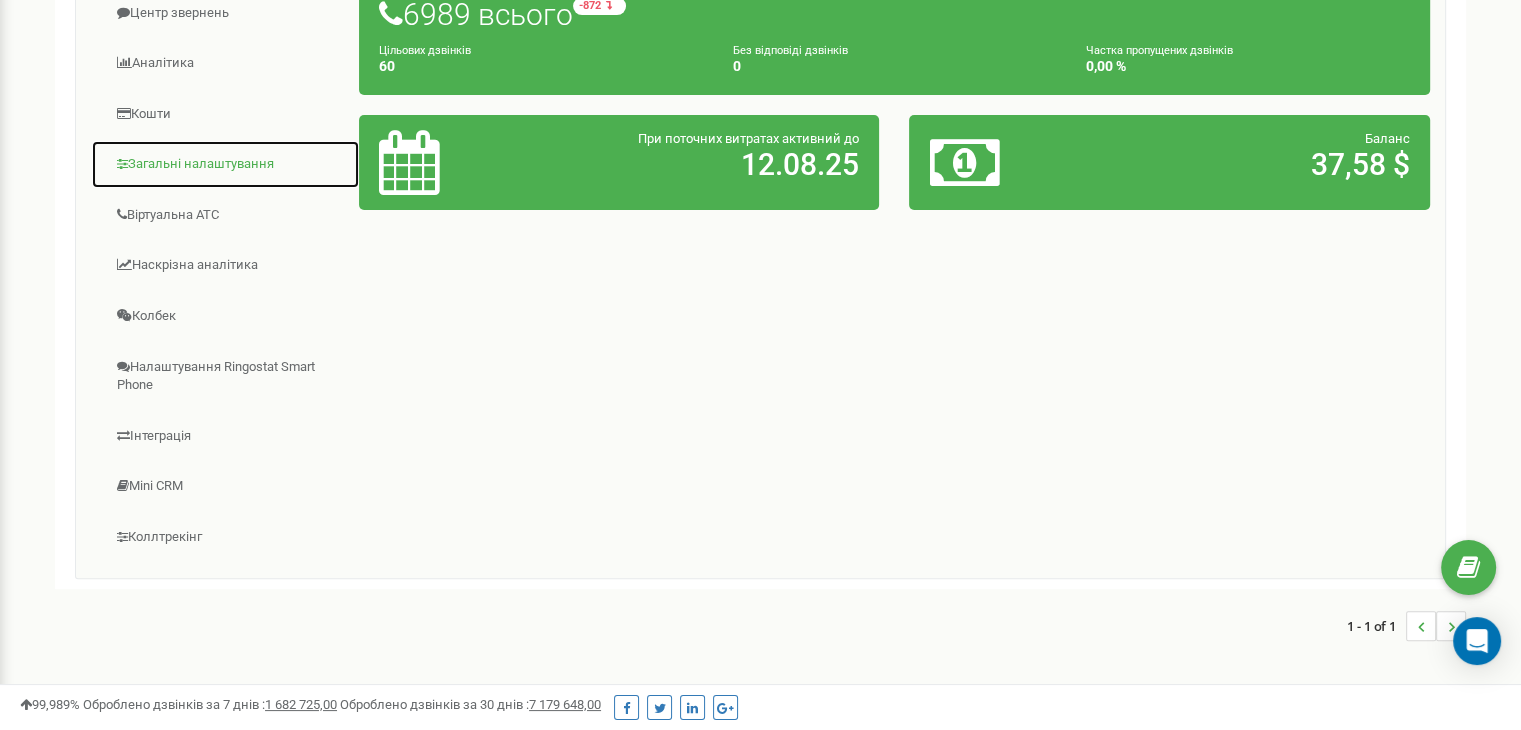 click on "Загальні налаштування" at bounding box center [225, 164] 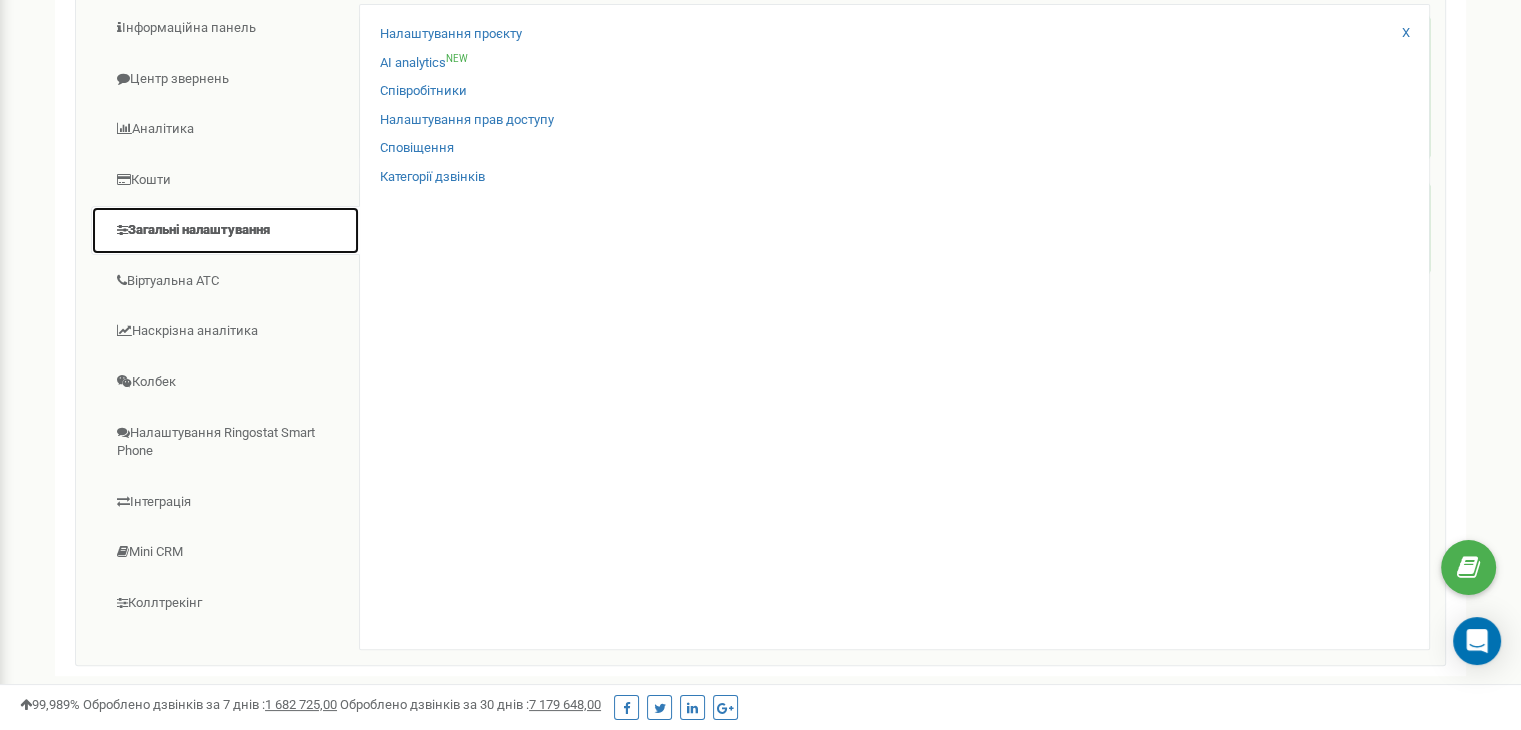 scroll, scrollTop: 300, scrollLeft: 0, axis: vertical 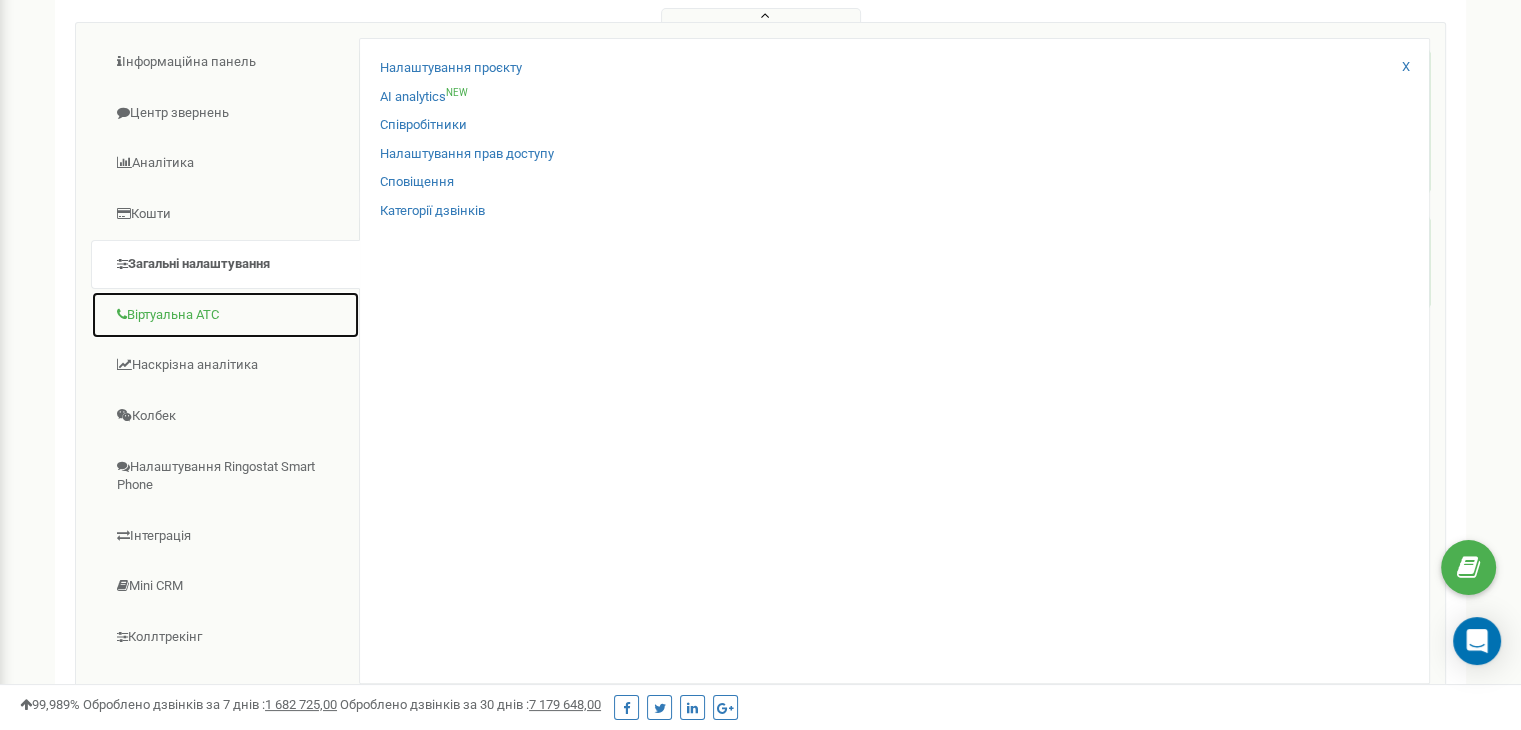 click on "Віртуальна АТС" at bounding box center (225, 315) 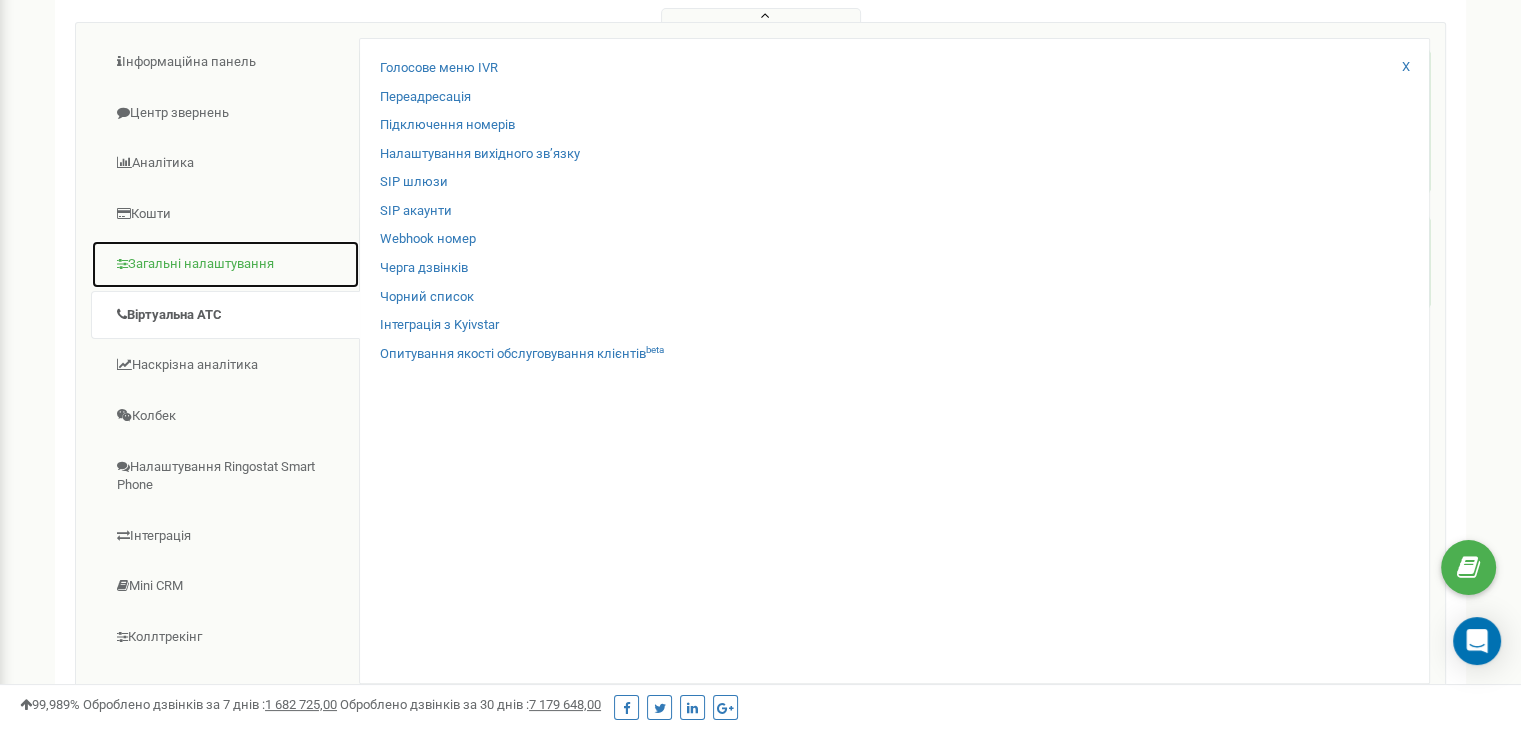 click on "Загальні налаштування" at bounding box center [225, 264] 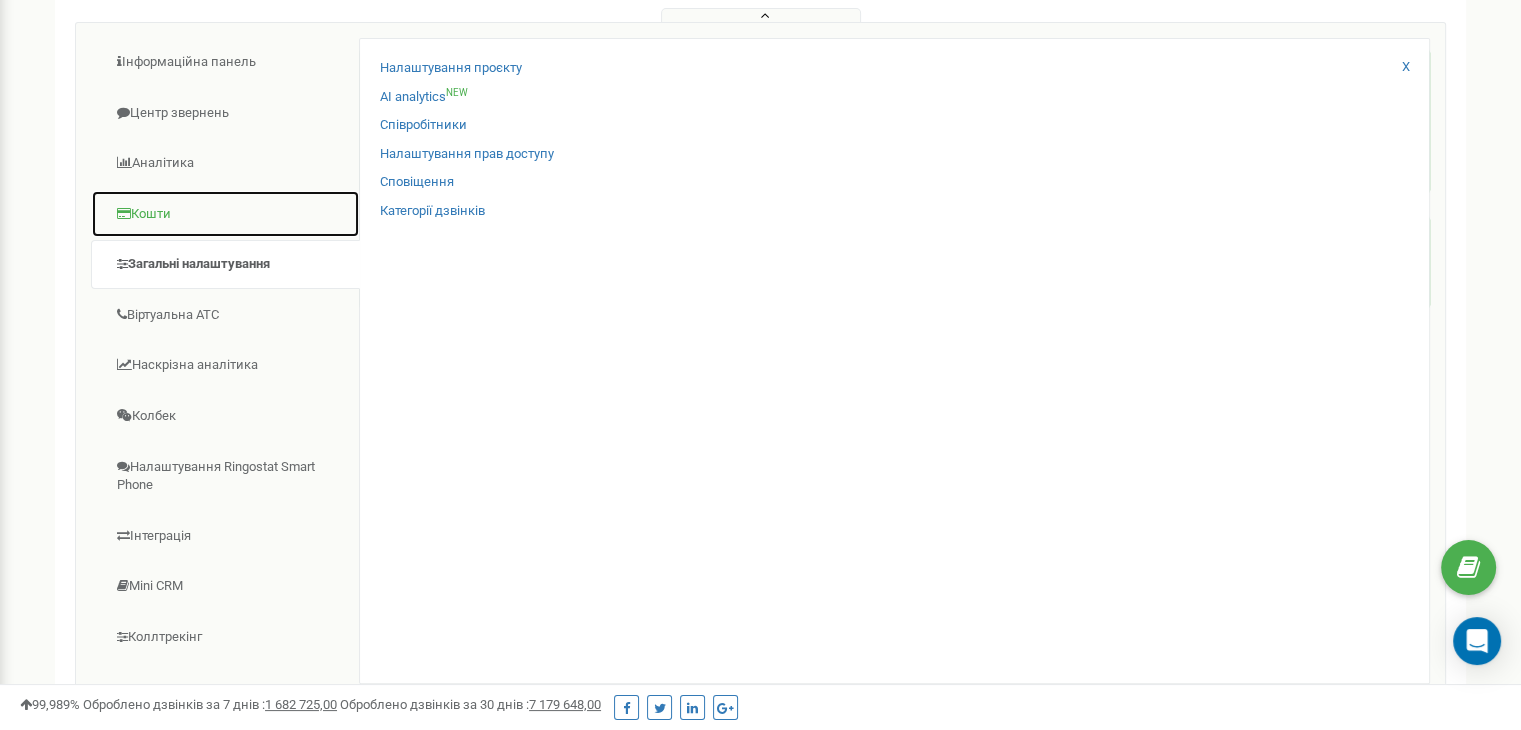 click on "Кошти" at bounding box center [225, 214] 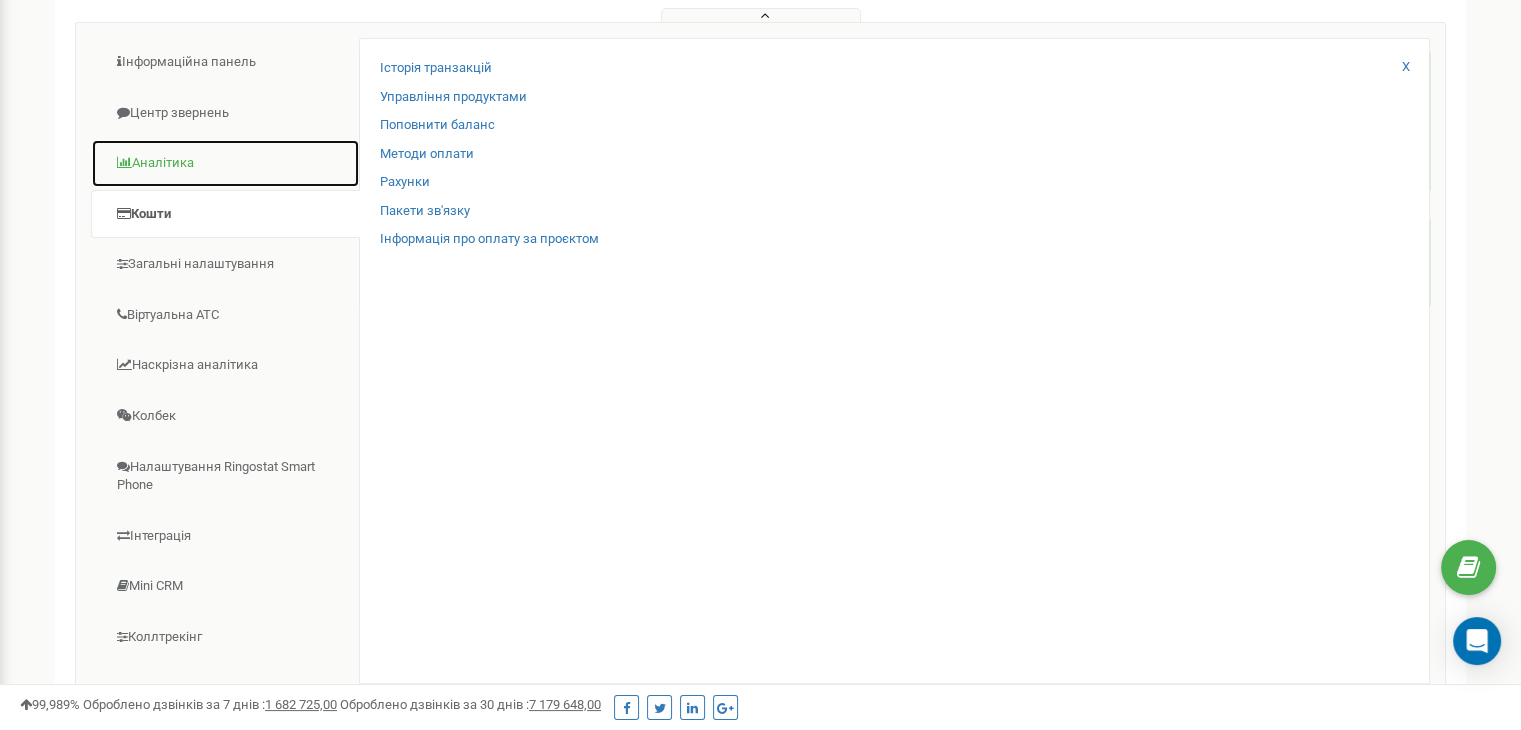 click on "Аналiтика" at bounding box center (225, 163) 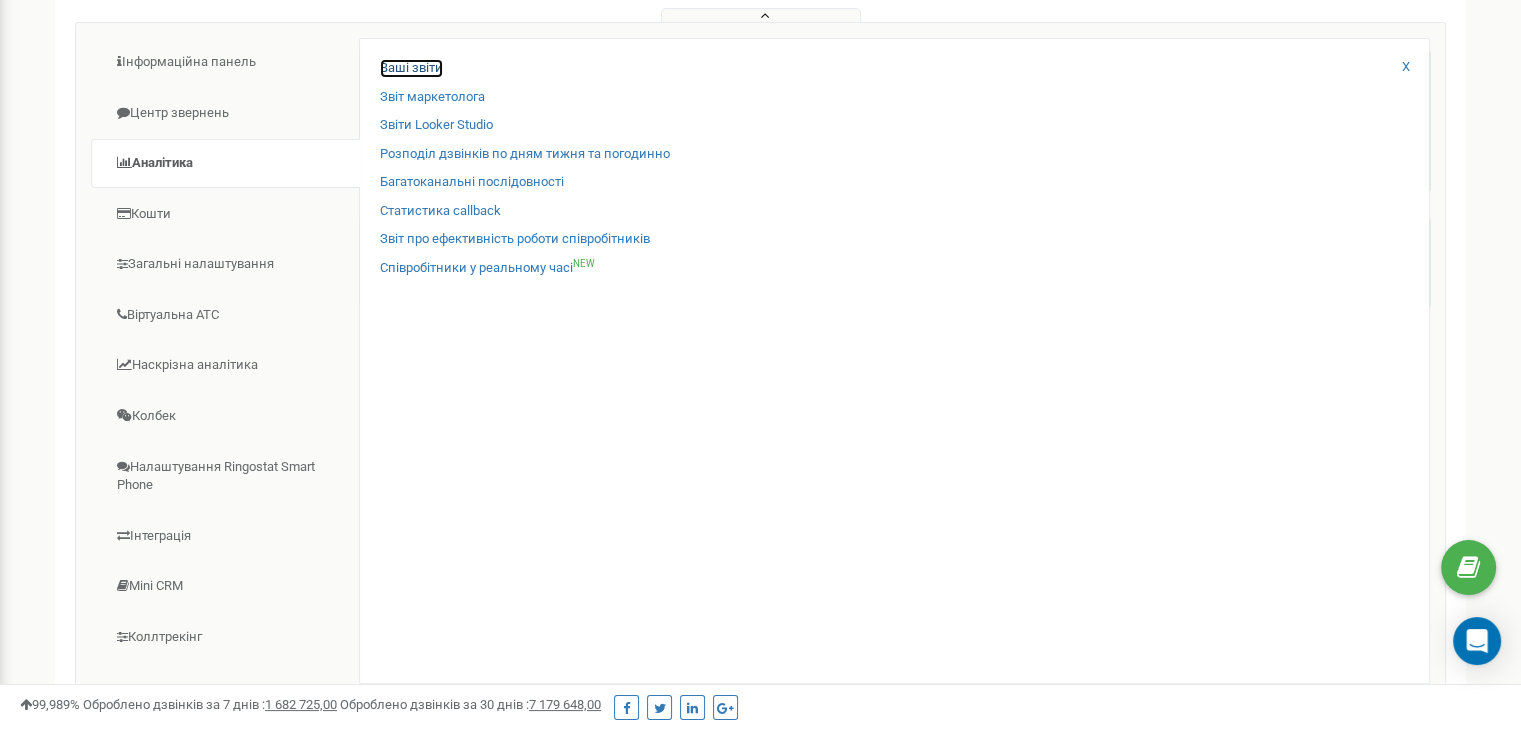 click on "Ваші звіти" at bounding box center [411, 68] 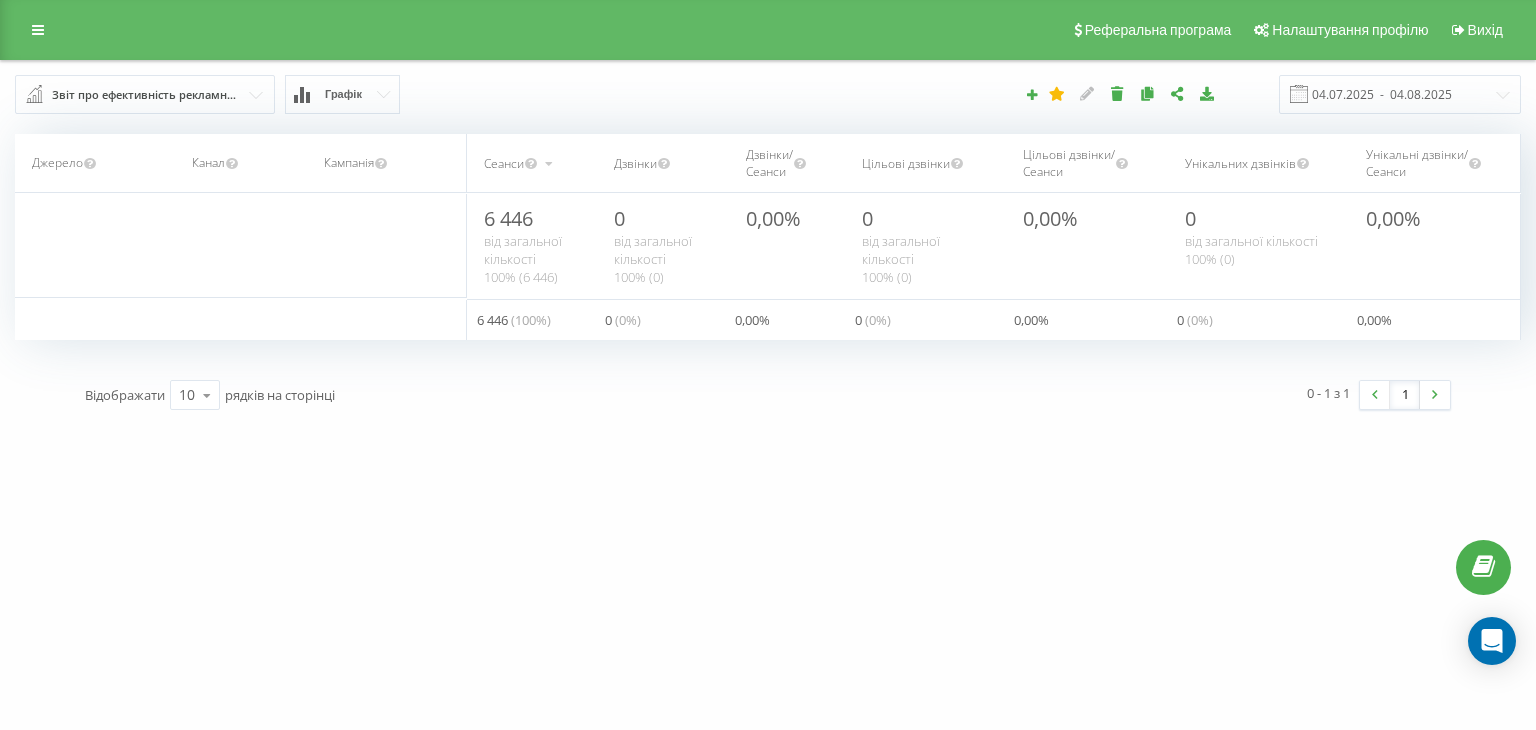 scroll, scrollTop: 0, scrollLeft: 0, axis: both 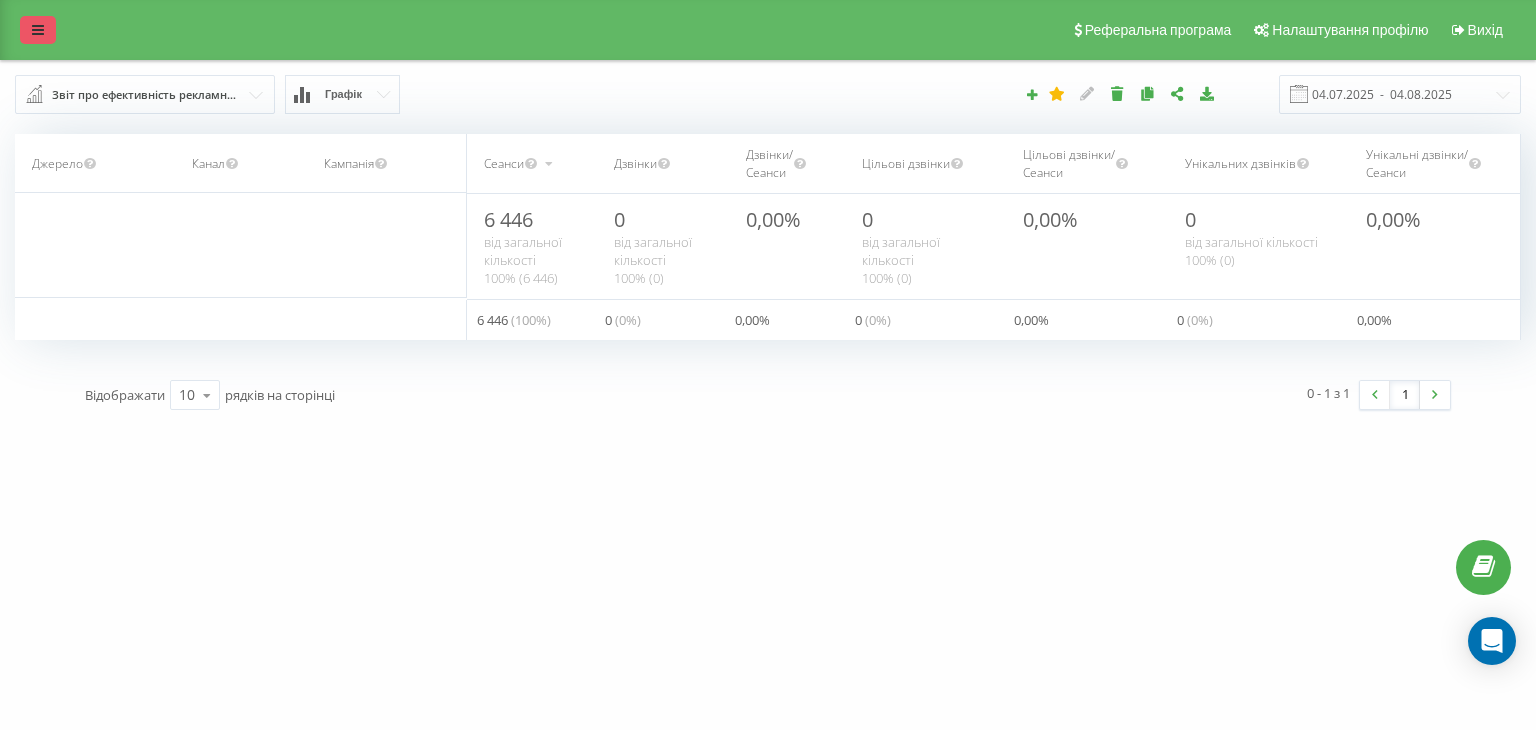 click at bounding box center (38, 30) 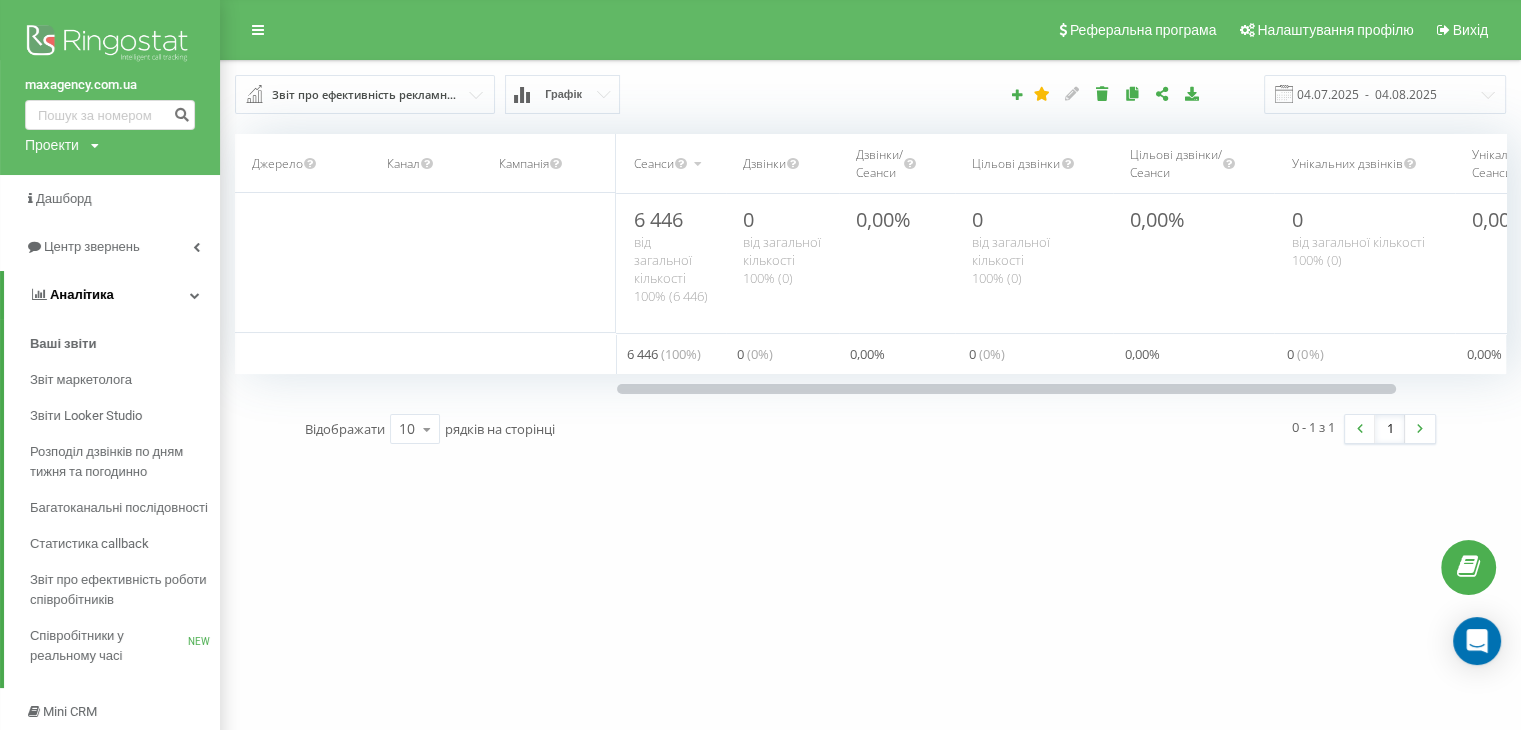 click on "Аналiтика" at bounding box center (82, 294) 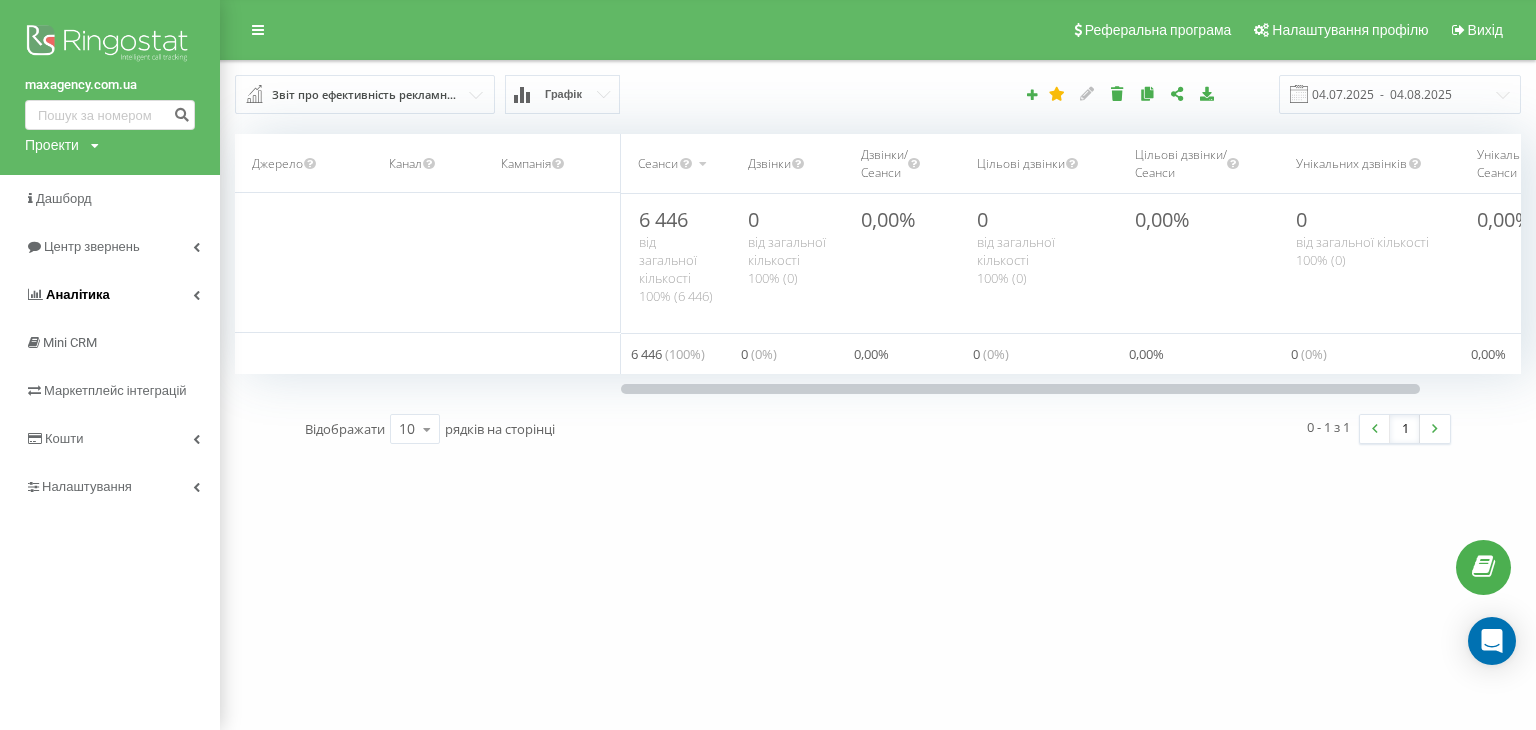 click on "Аналiтика" at bounding box center (78, 294) 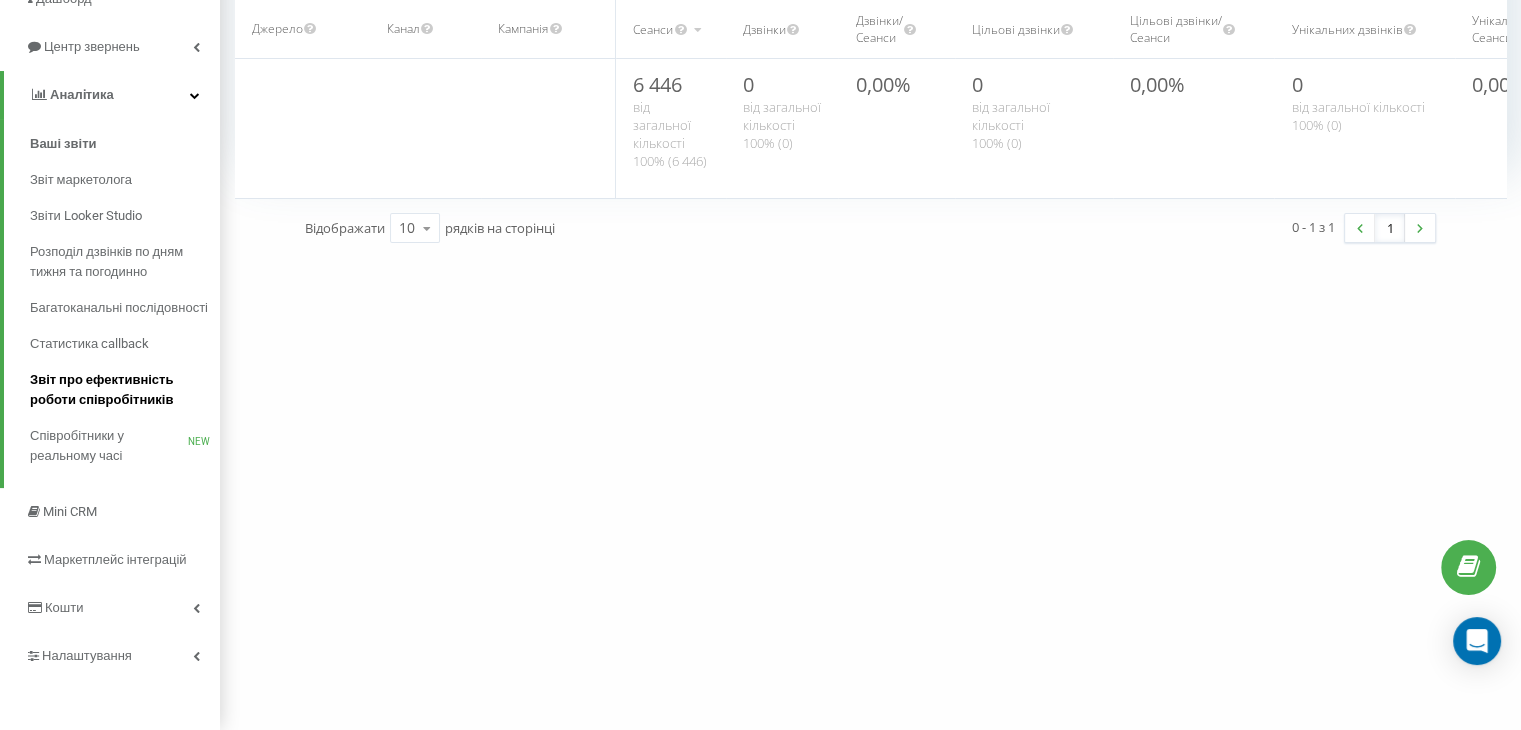 click on "Звіт про ефективність роботи співробітників" at bounding box center (120, 390) 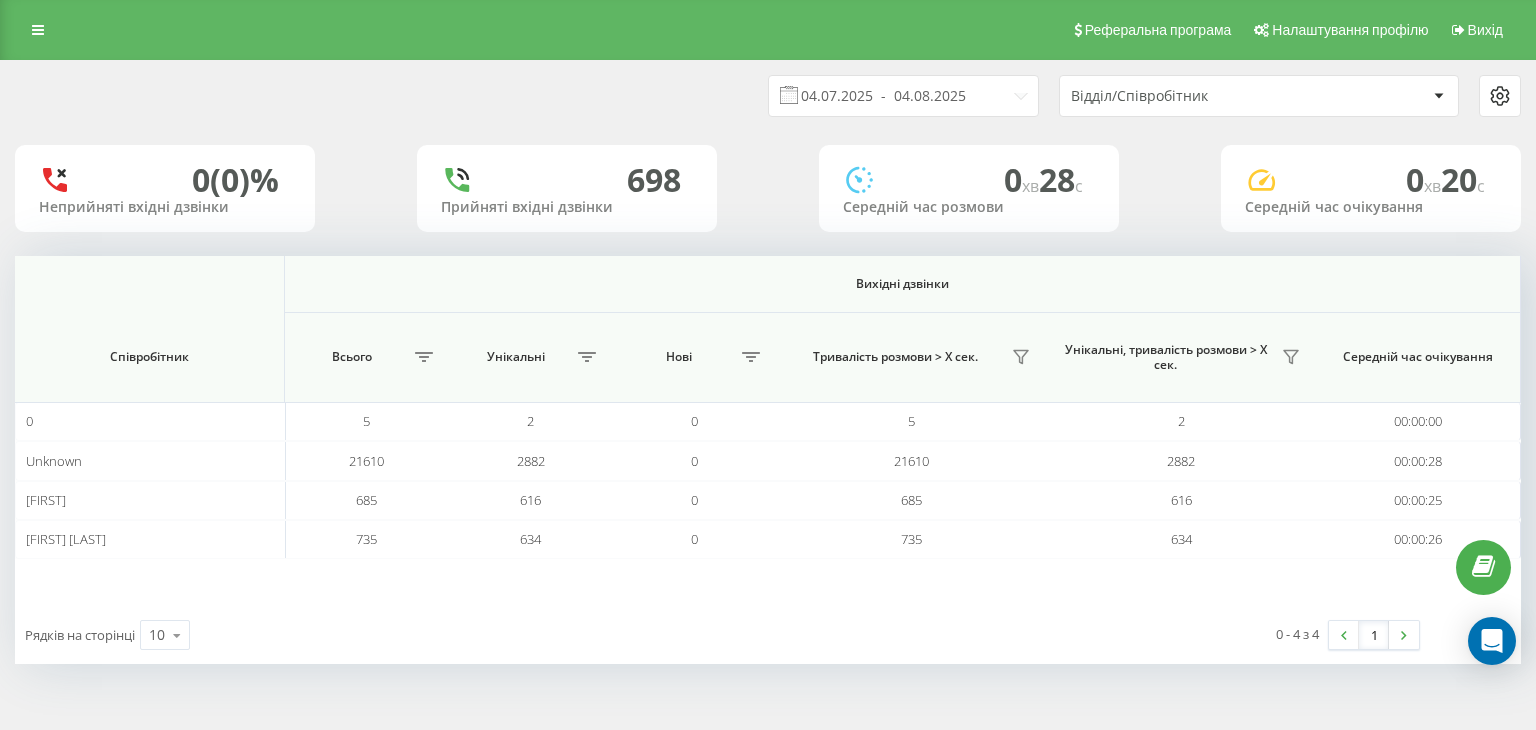 scroll, scrollTop: 0, scrollLeft: 0, axis: both 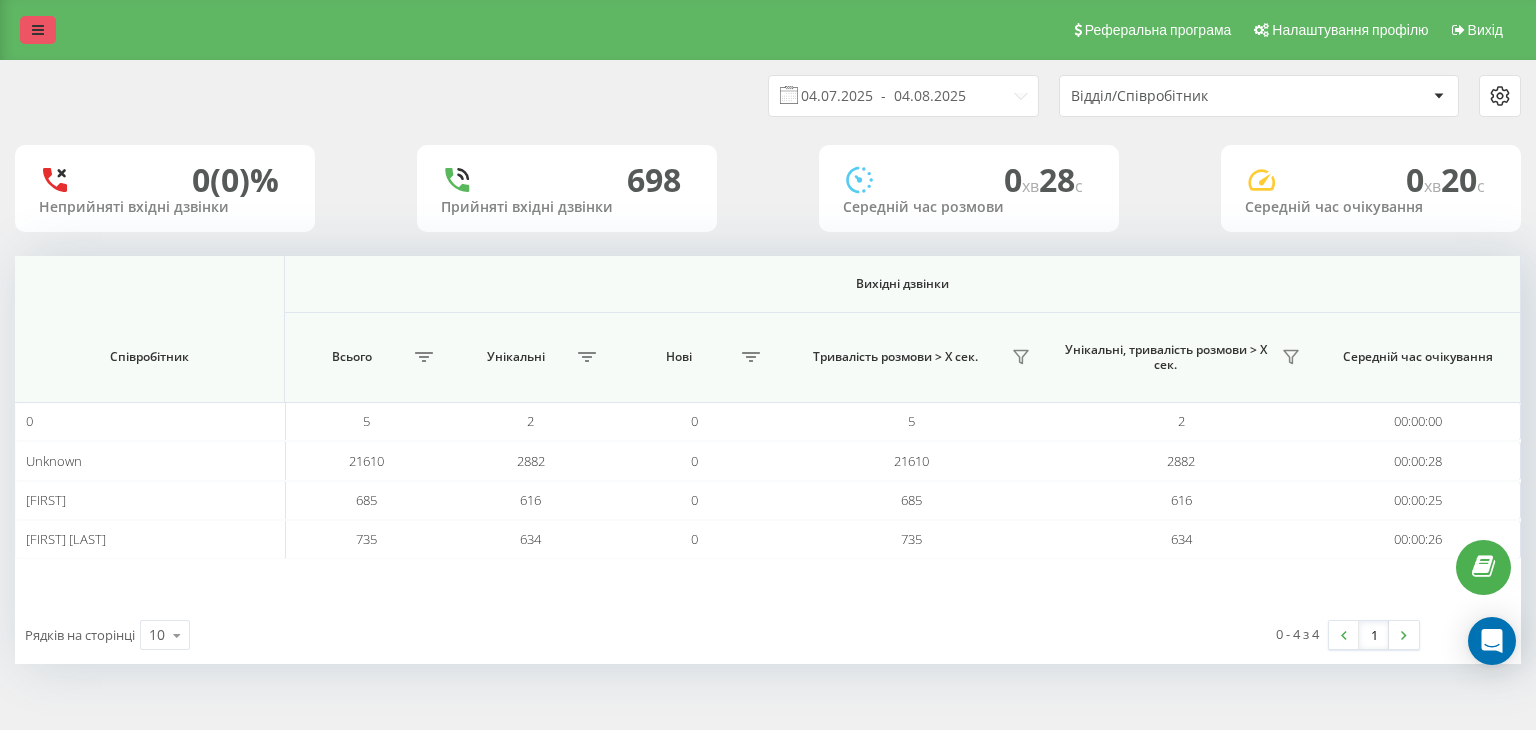click at bounding box center (38, 30) 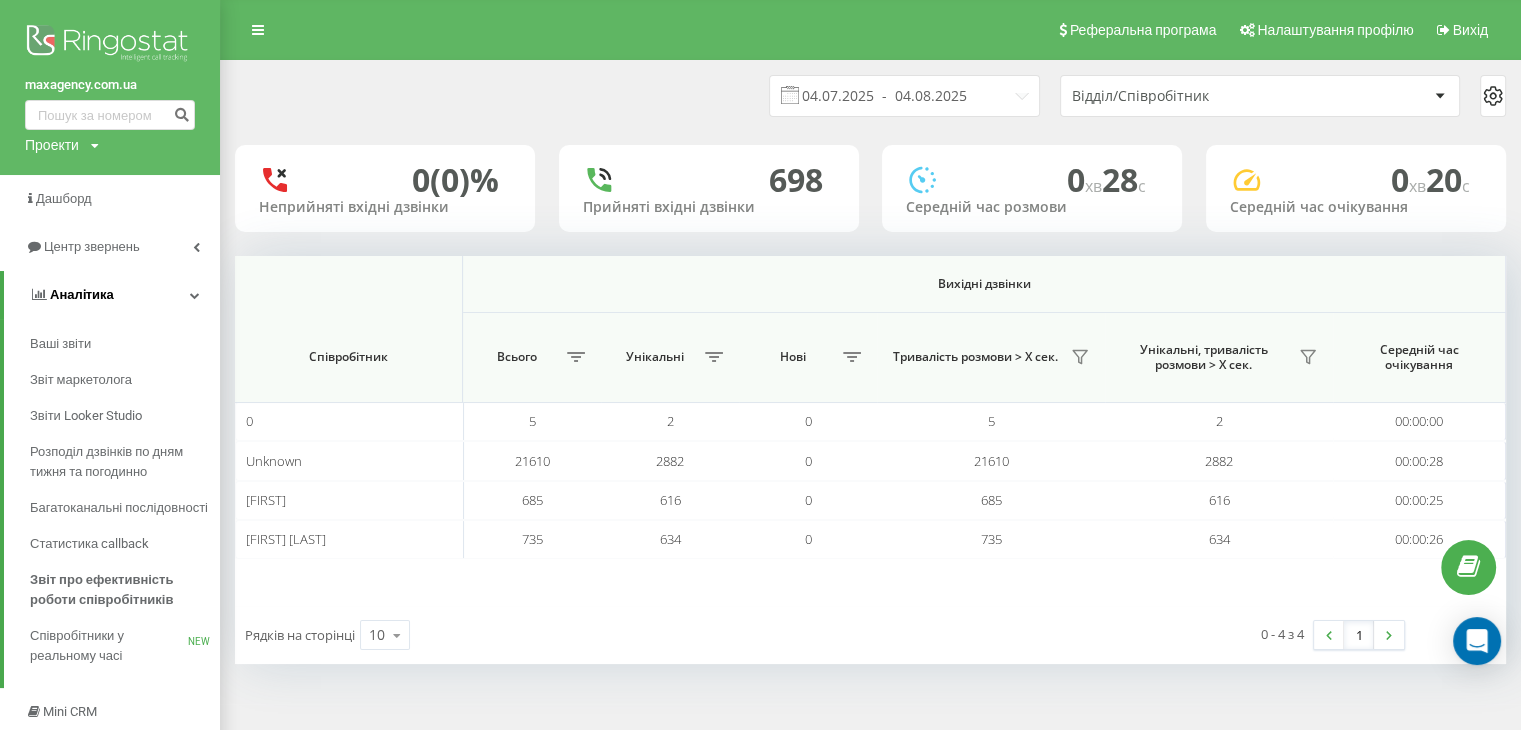click on "Аналiтика" at bounding box center (112, 295) 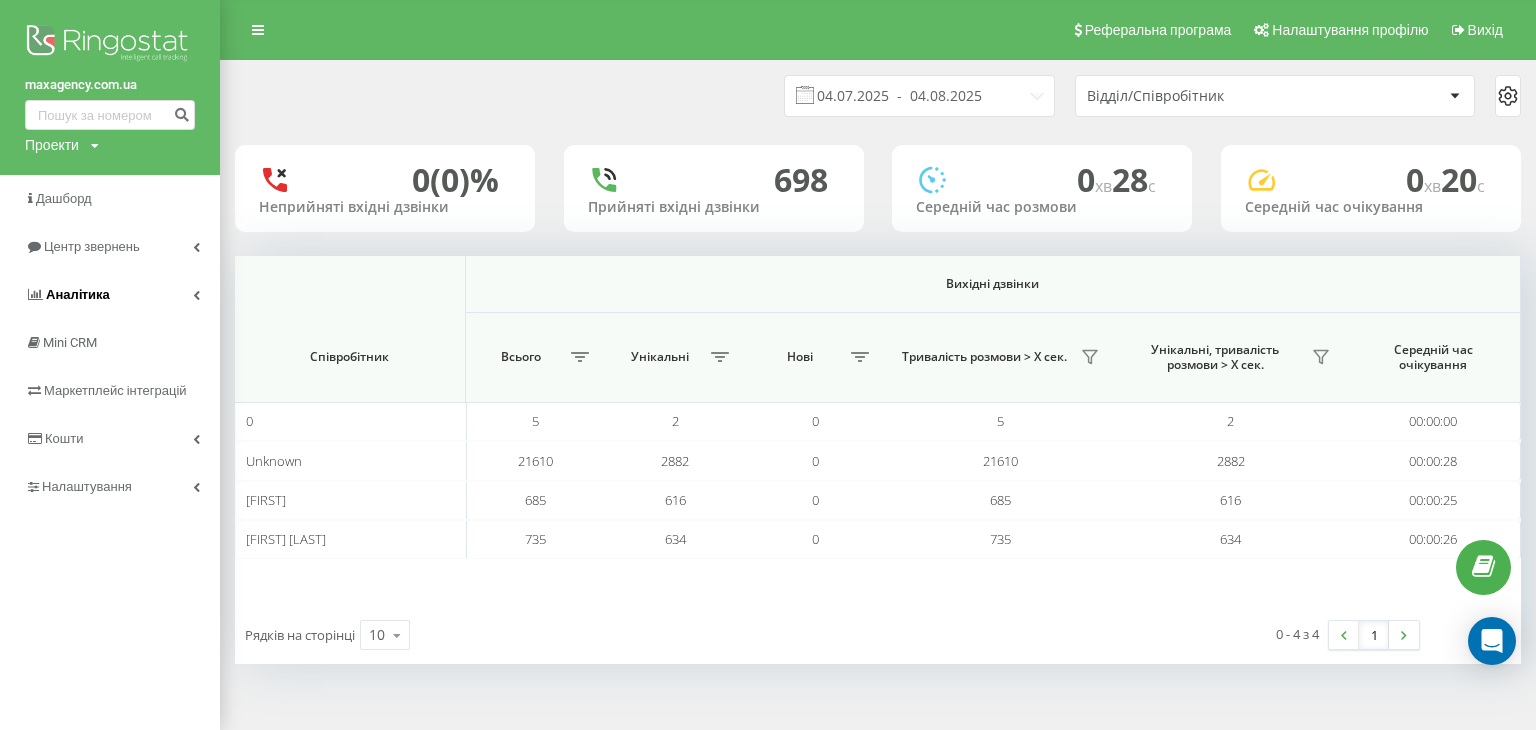 click on "Аналiтика" at bounding box center [110, 295] 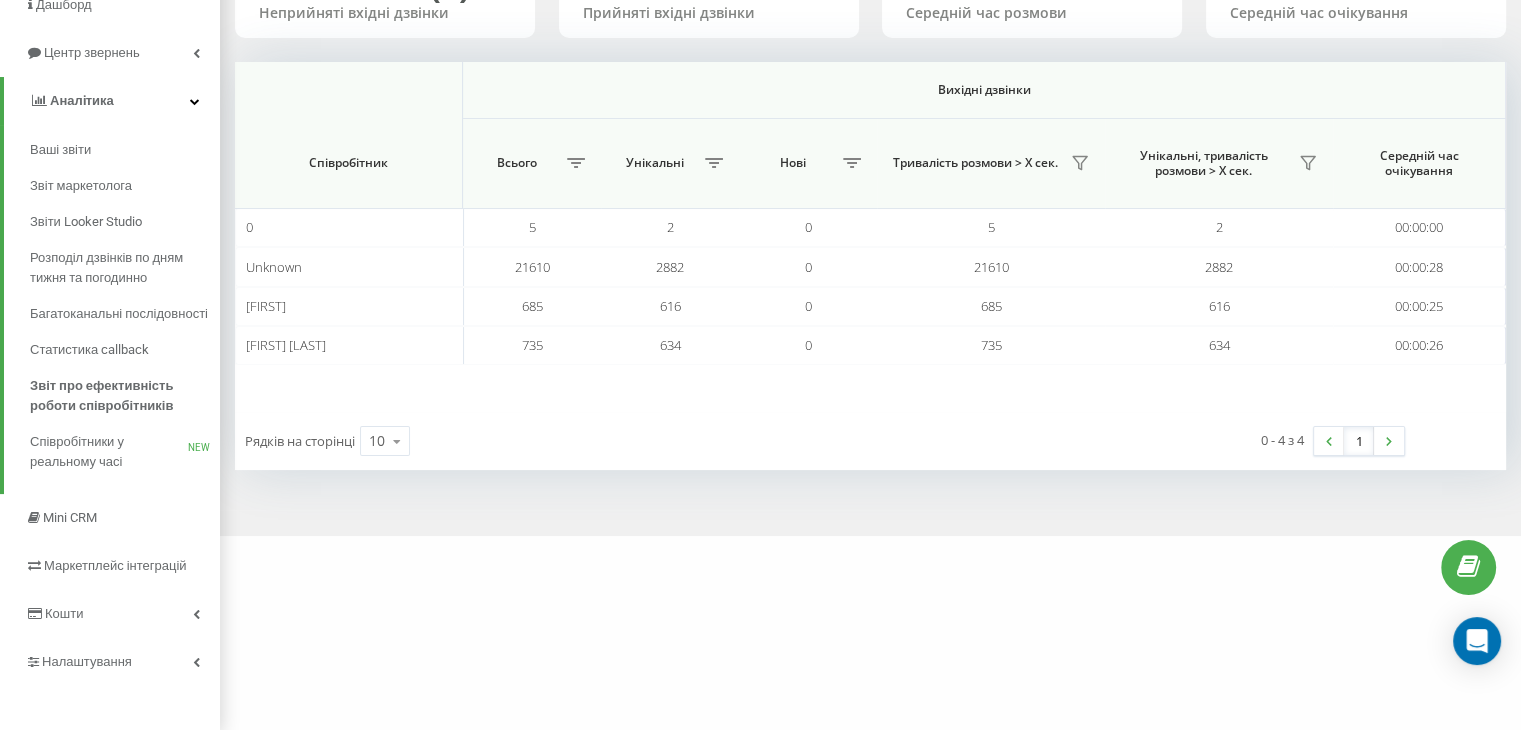 scroll, scrollTop: 220, scrollLeft: 0, axis: vertical 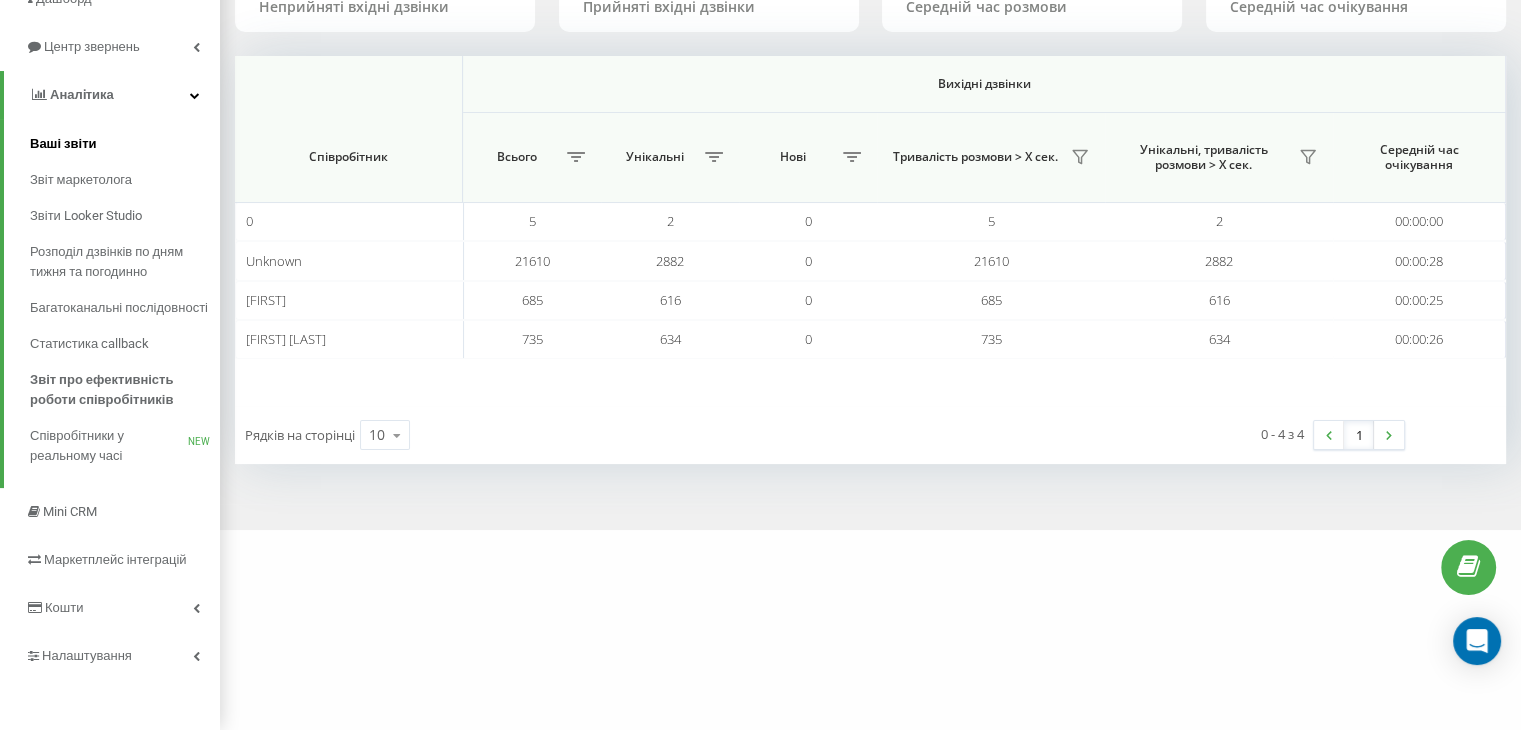 click on "Ваші звіти" at bounding box center [63, 144] 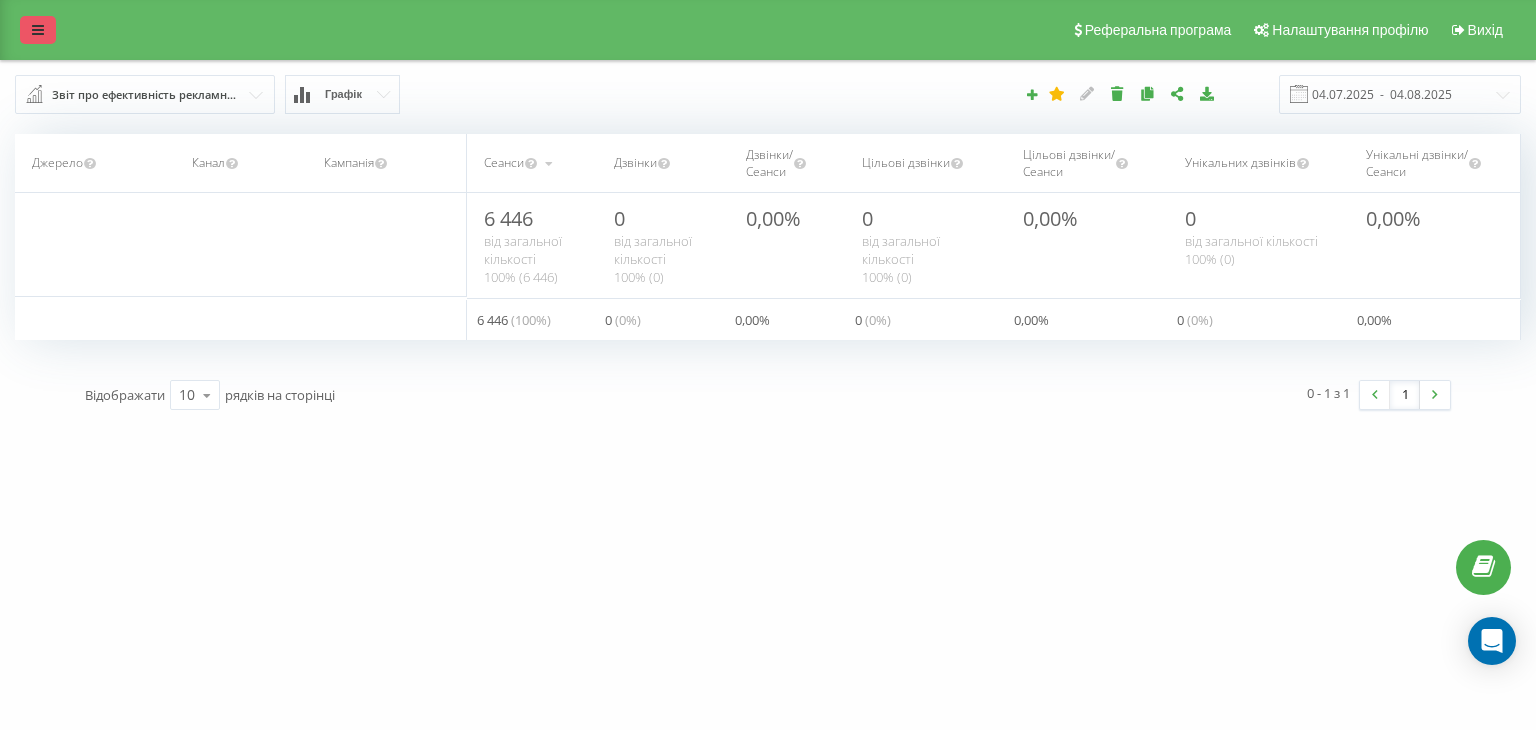 scroll, scrollTop: 0, scrollLeft: 0, axis: both 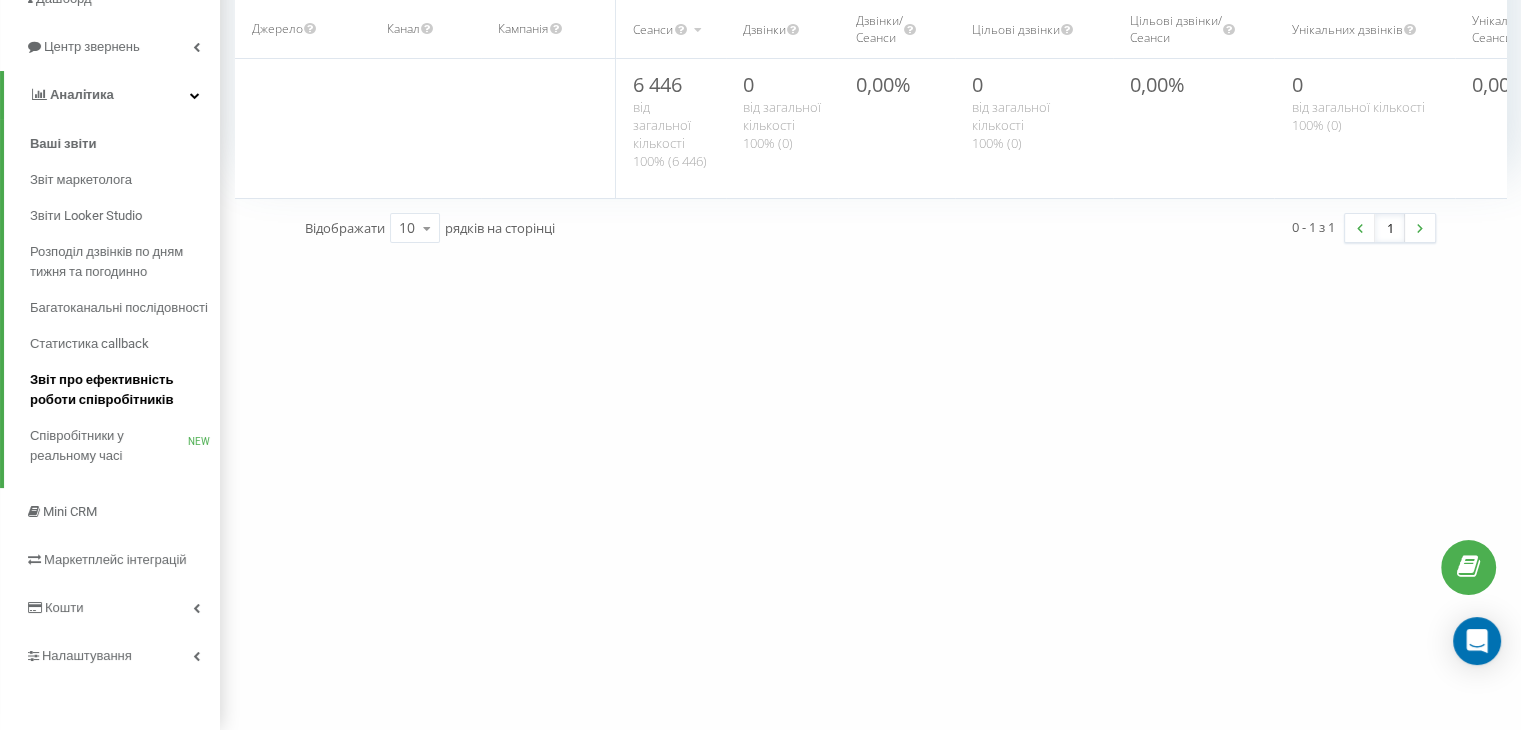 click on "Звіт про ефективність роботи співробітників" at bounding box center (120, 390) 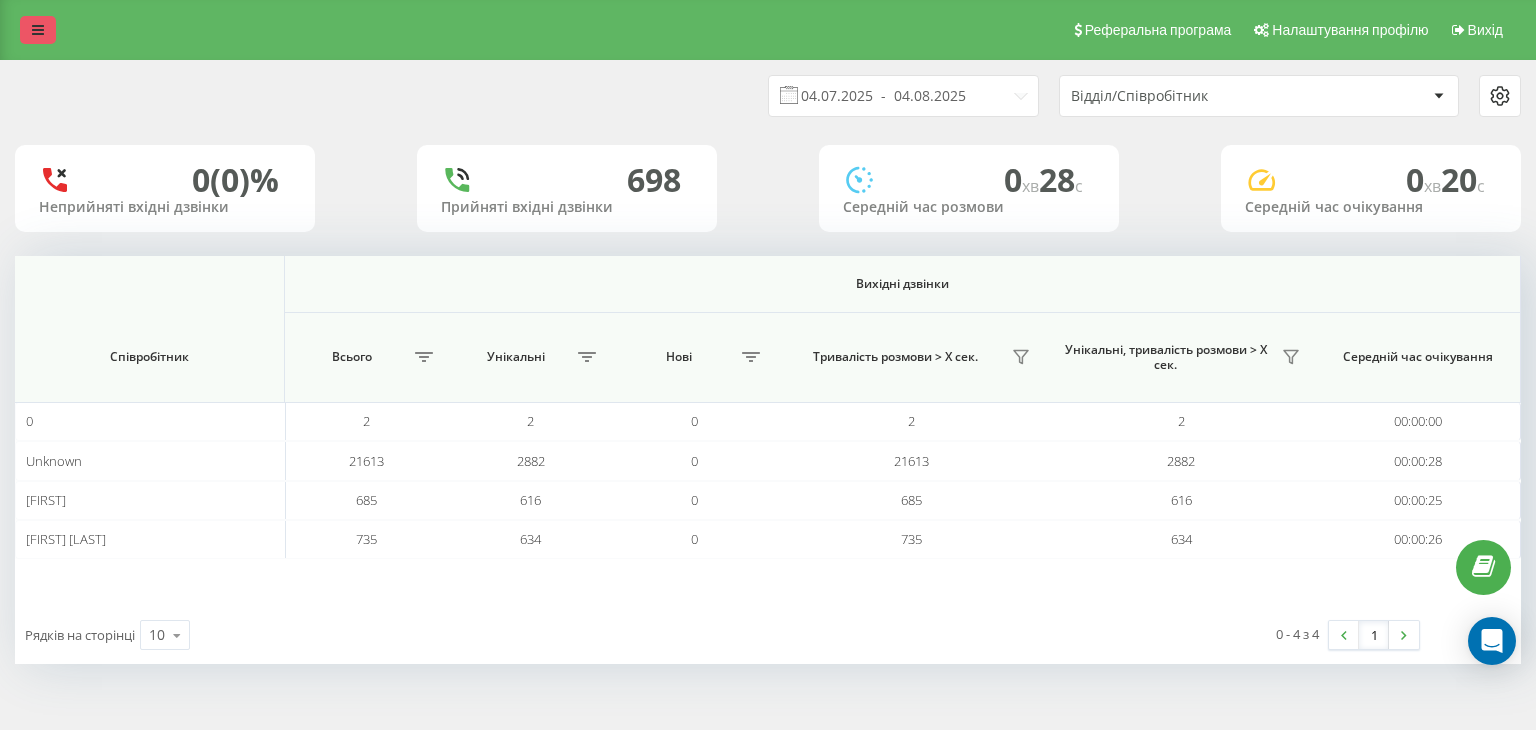 scroll, scrollTop: 0, scrollLeft: 0, axis: both 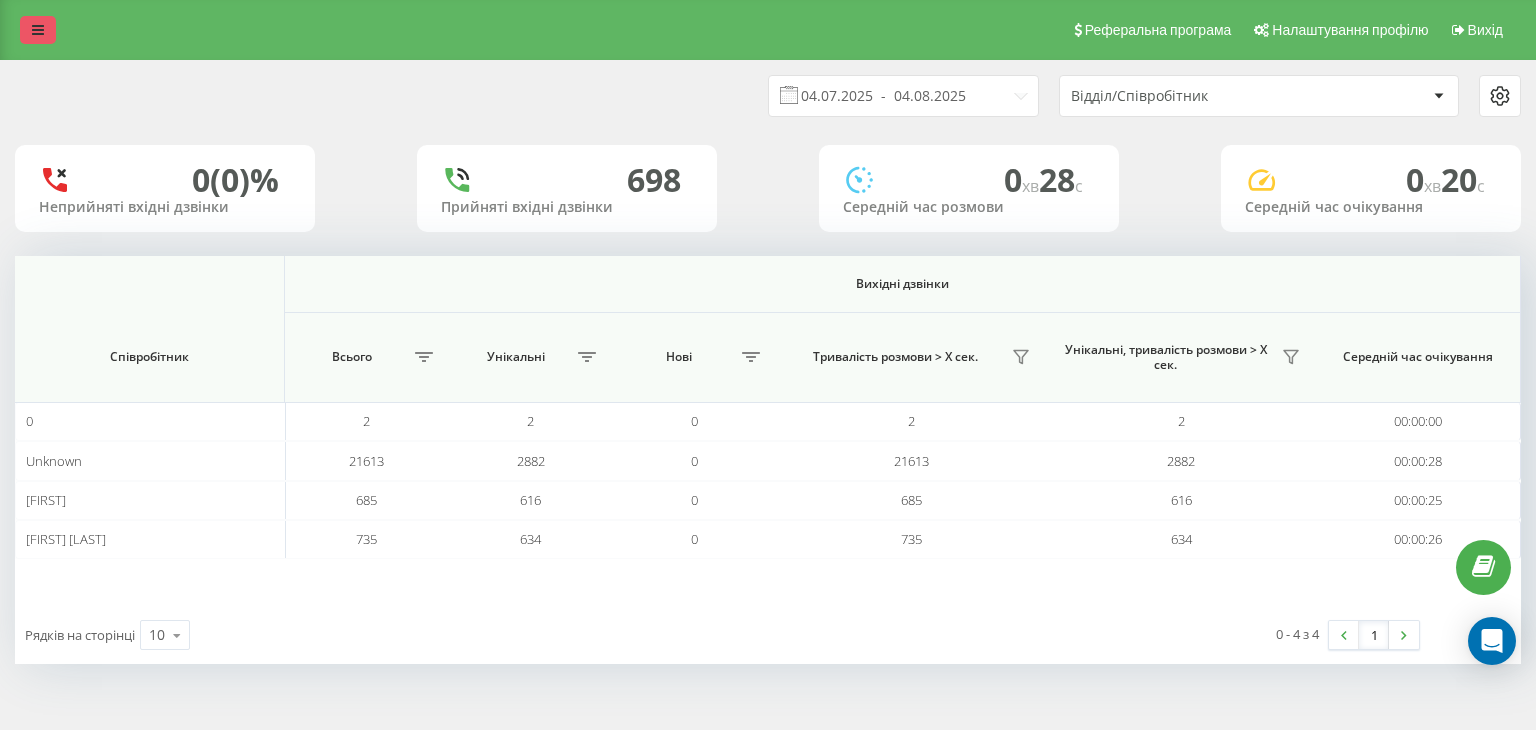 click at bounding box center [38, 30] 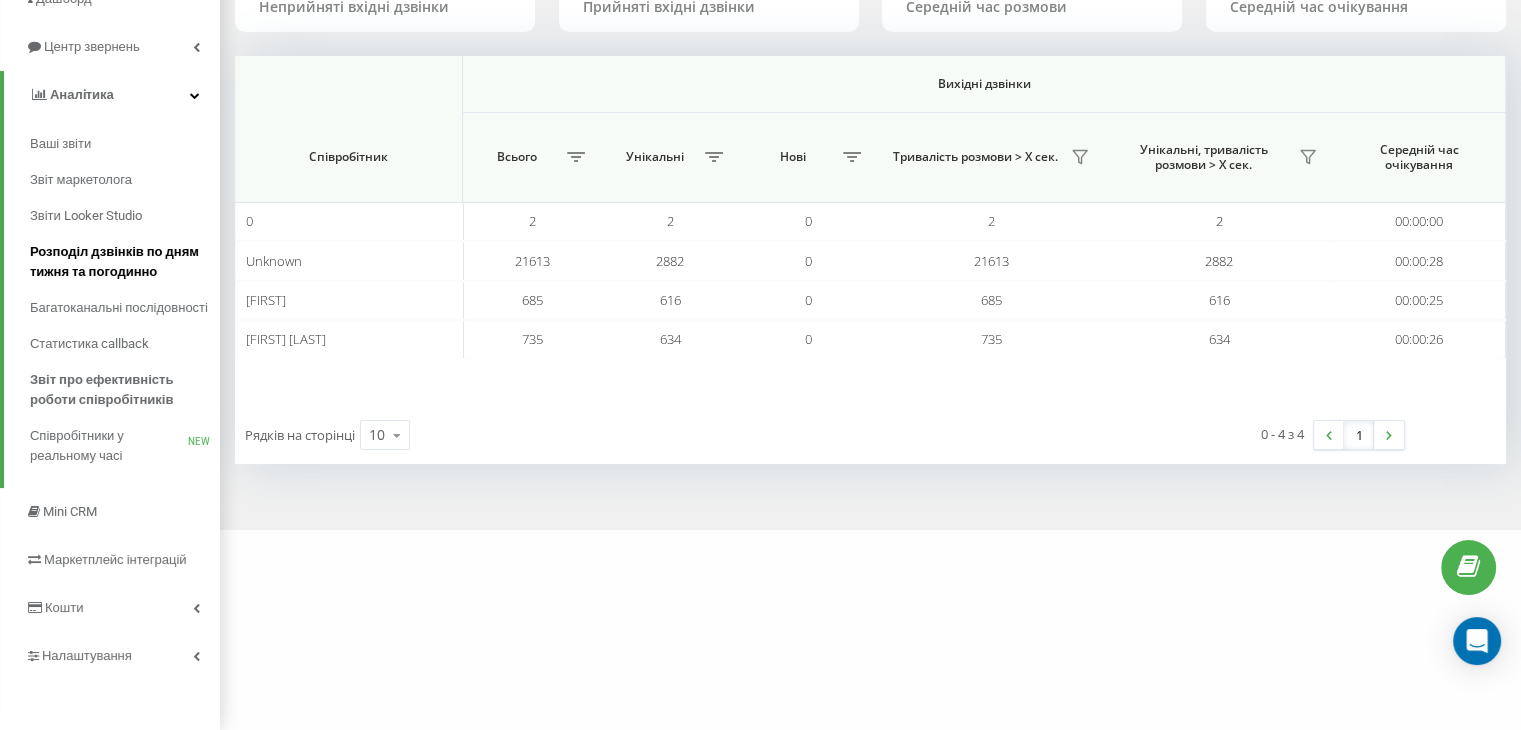 scroll, scrollTop: 220, scrollLeft: 0, axis: vertical 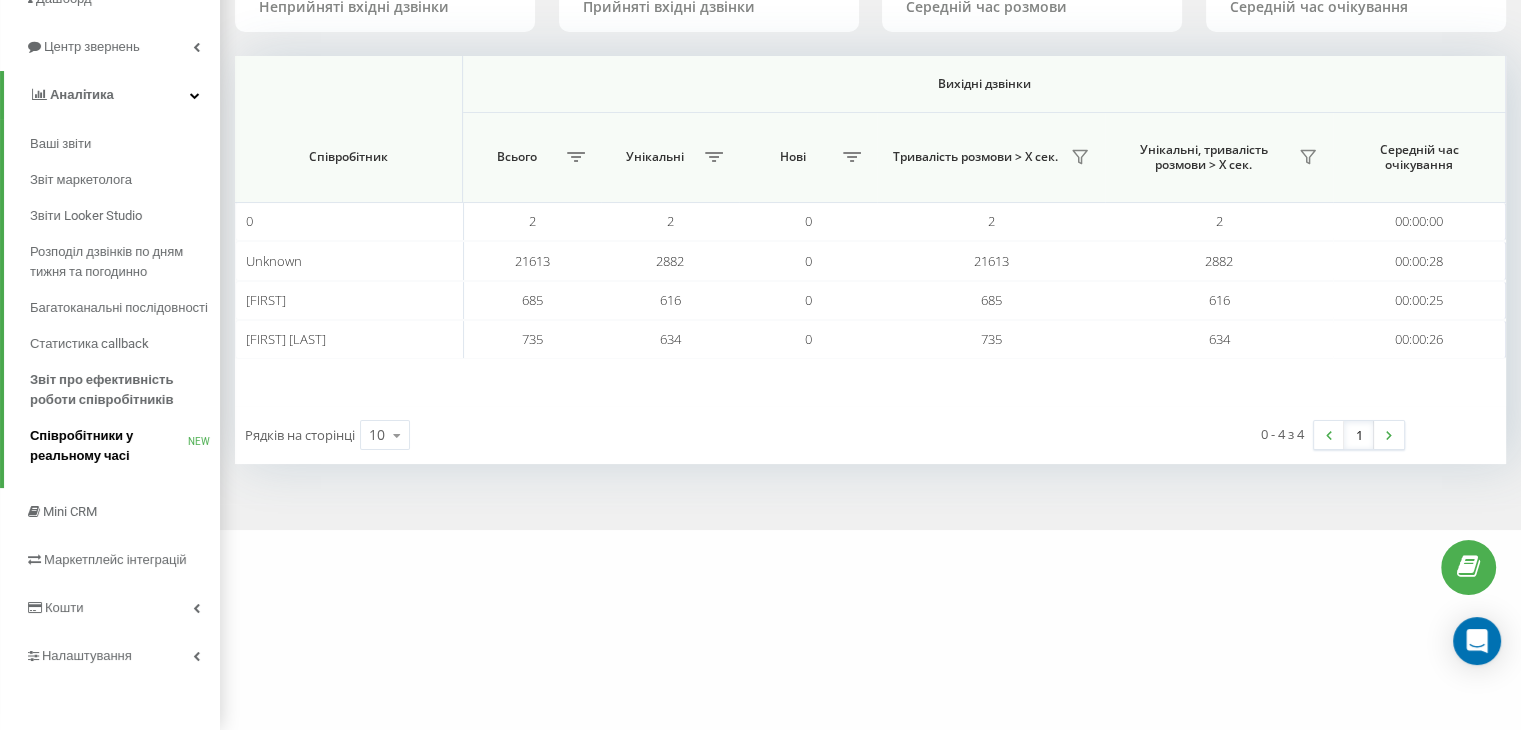 click on "Співробітники у реальному часі" at bounding box center (109, 446) 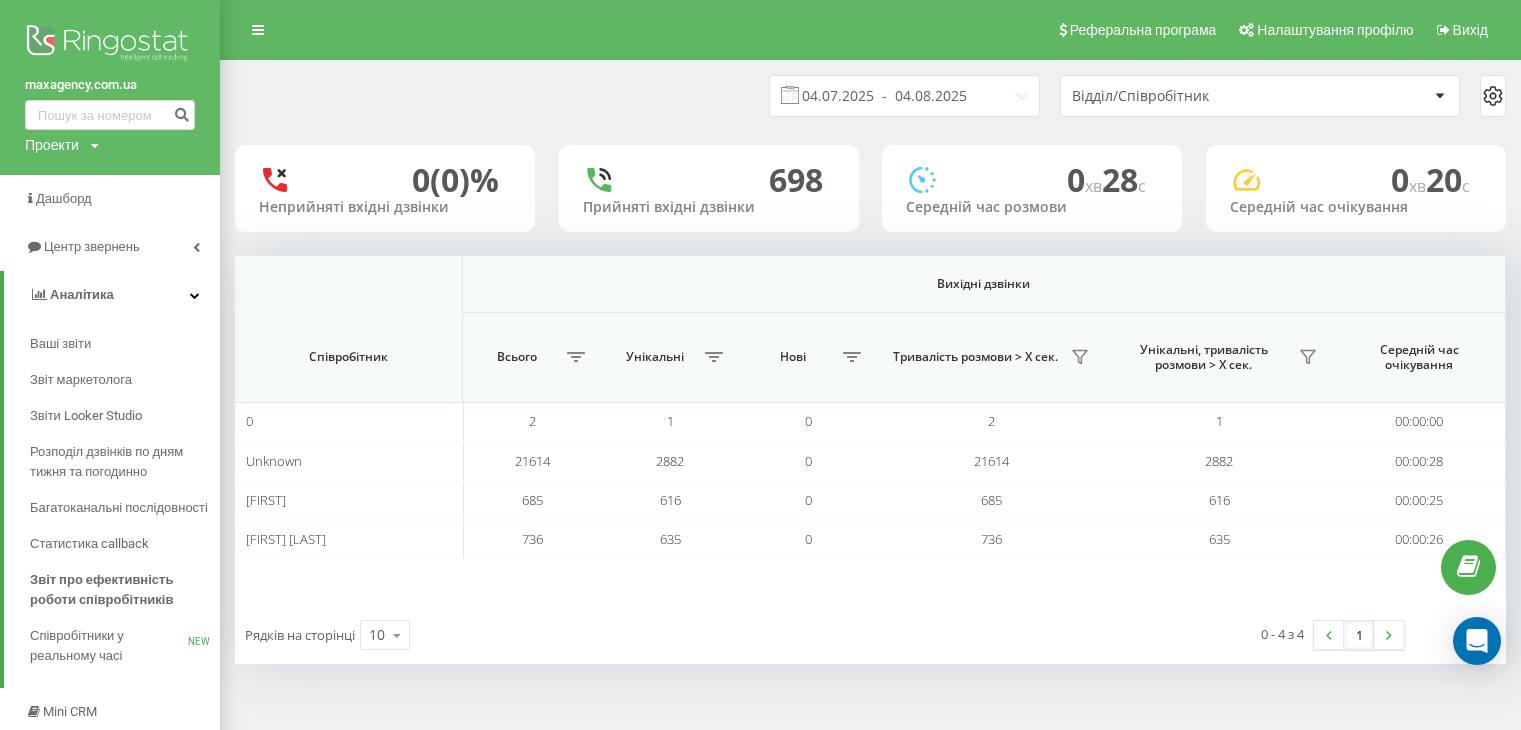 scroll, scrollTop: 220, scrollLeft: 0, axis: vertical 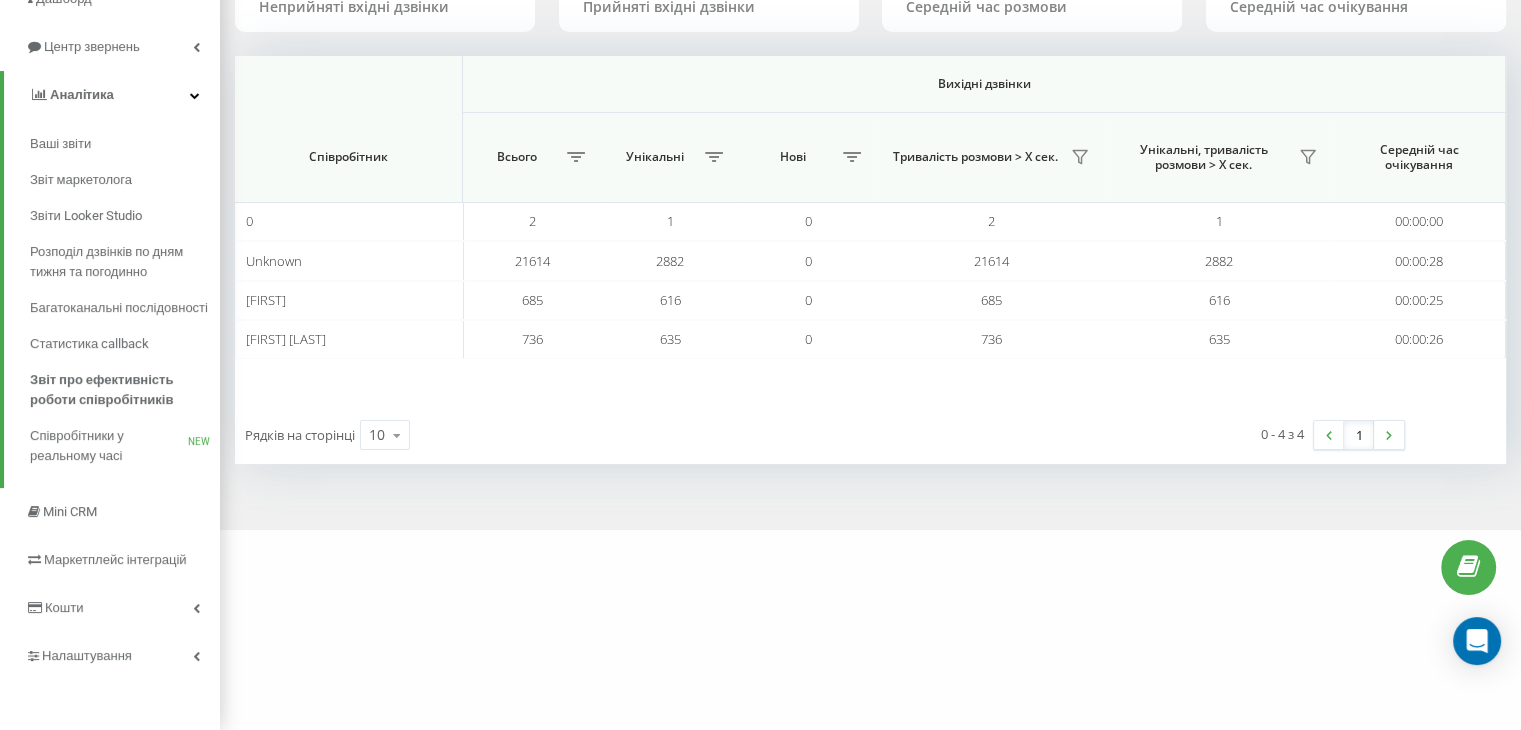click on "Розподіл дзвінків по дням тижня та погодинно" at bounding box center (120, 262) 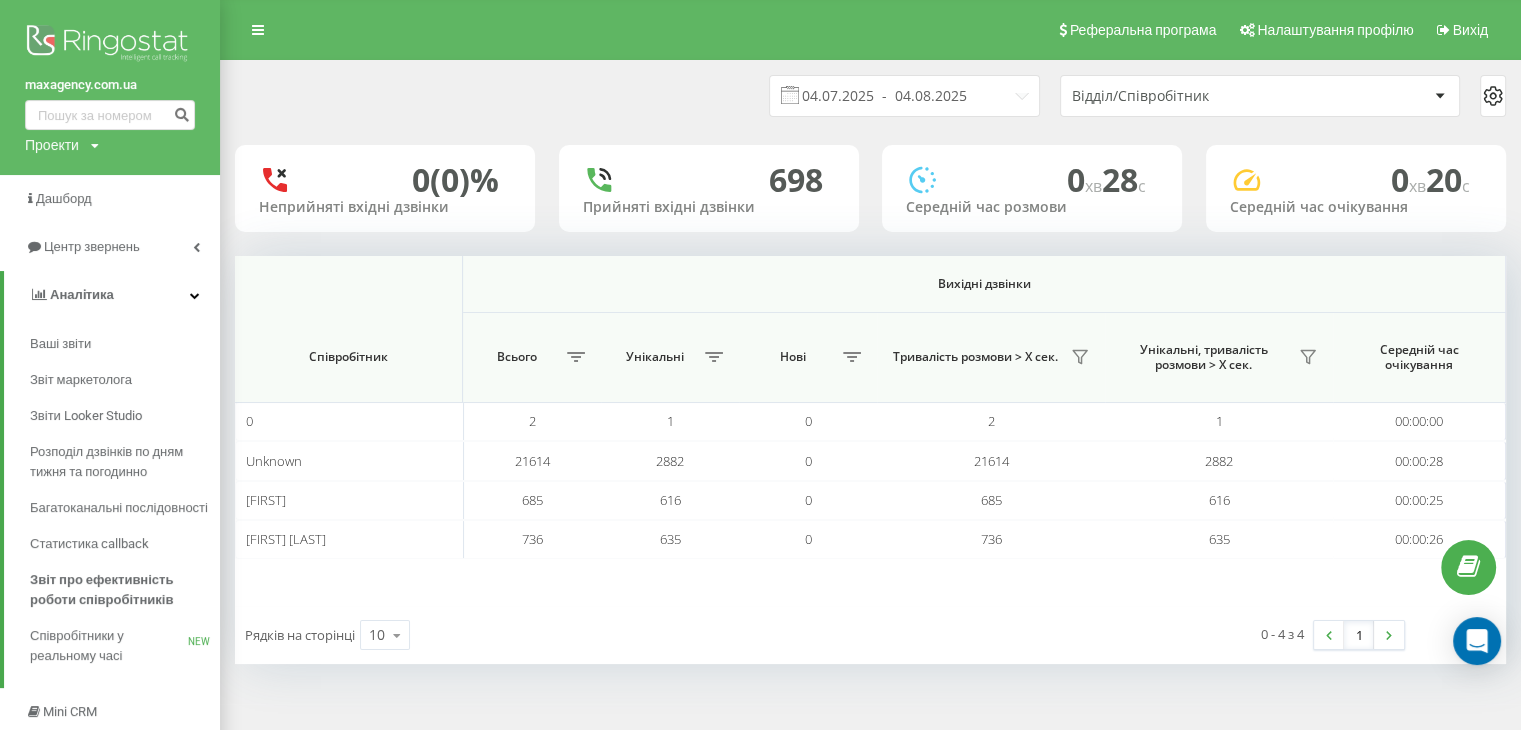 scroll, scrollTop: 0, scrollLeft: 0, axis: both 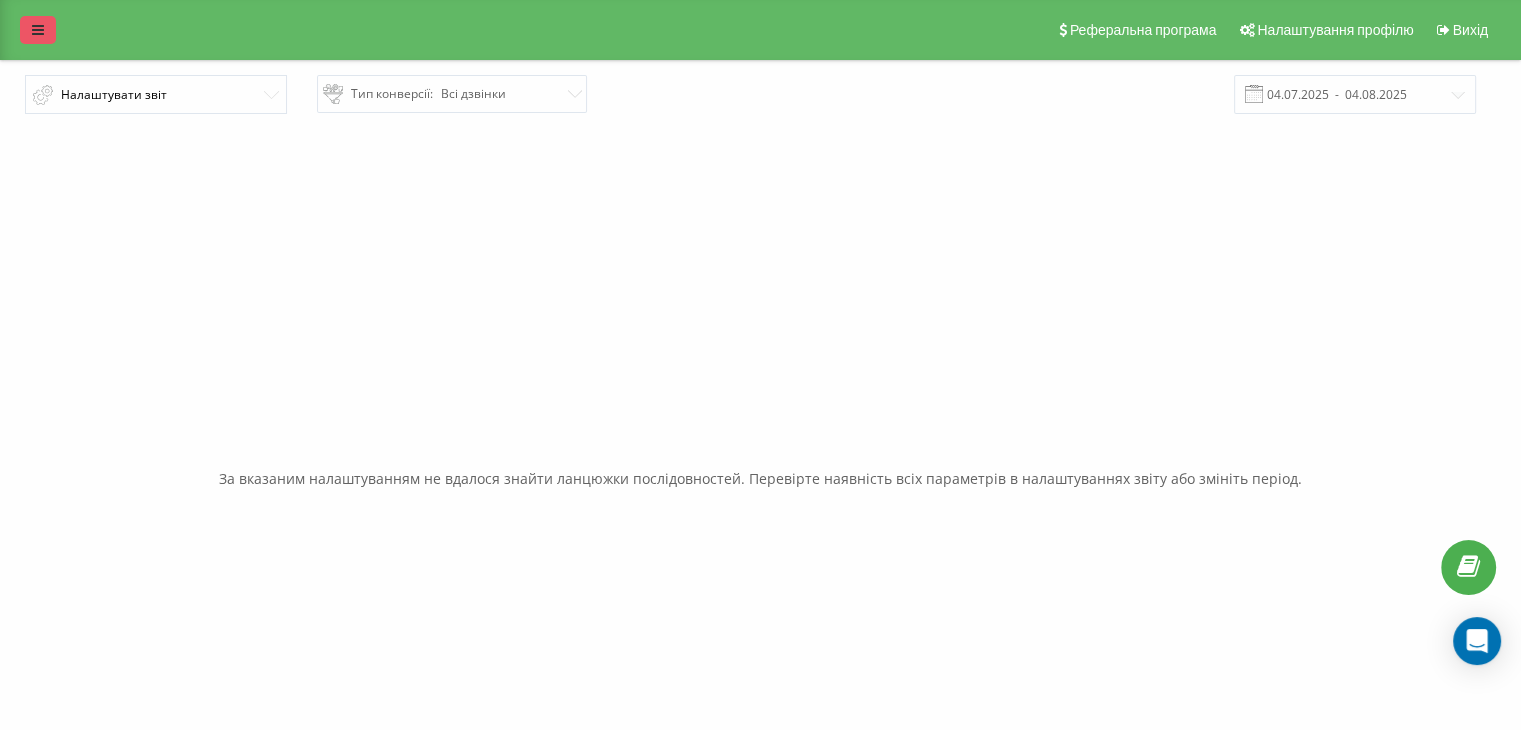 click at bounding box center [38, 30] 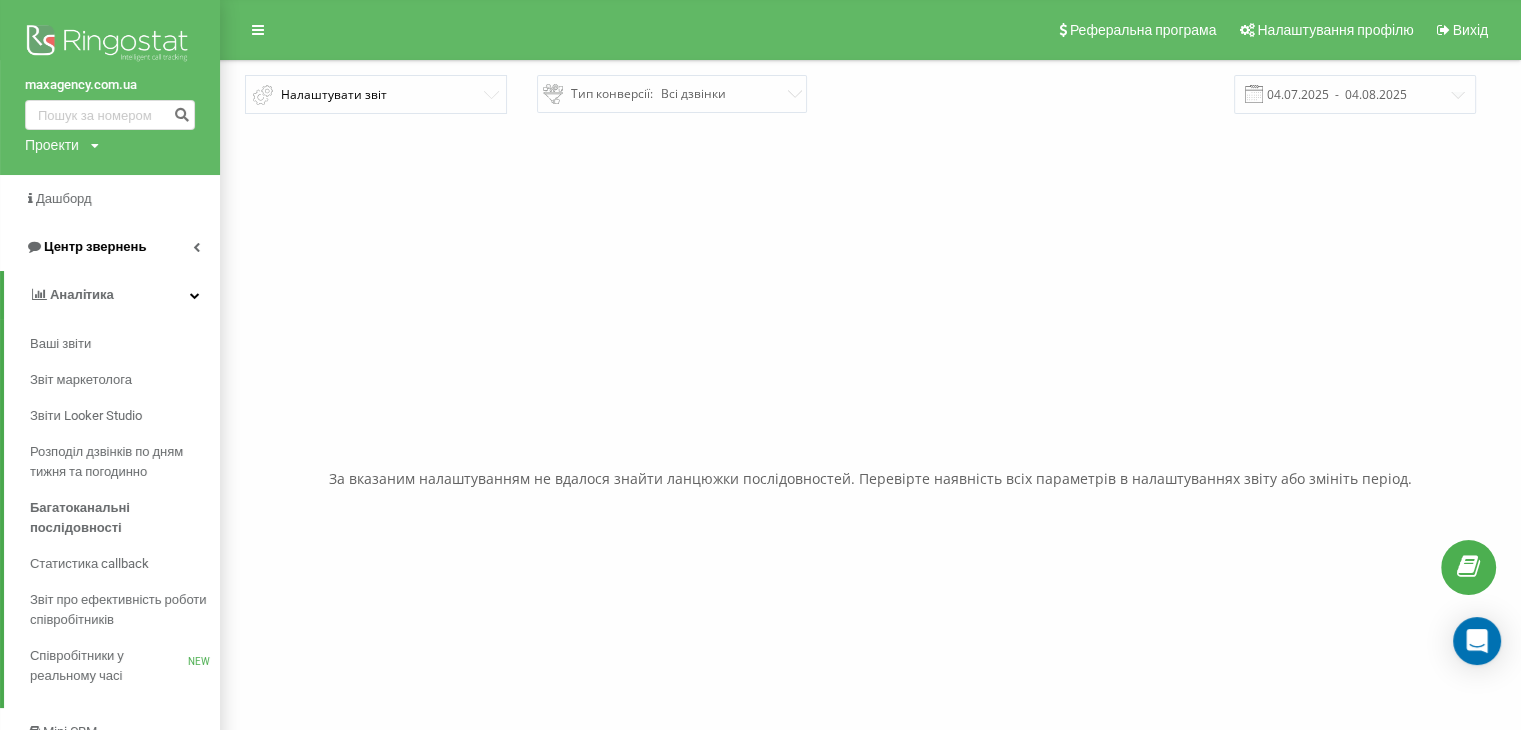 click on "Центр звернень" at bounding box center [110, 247] 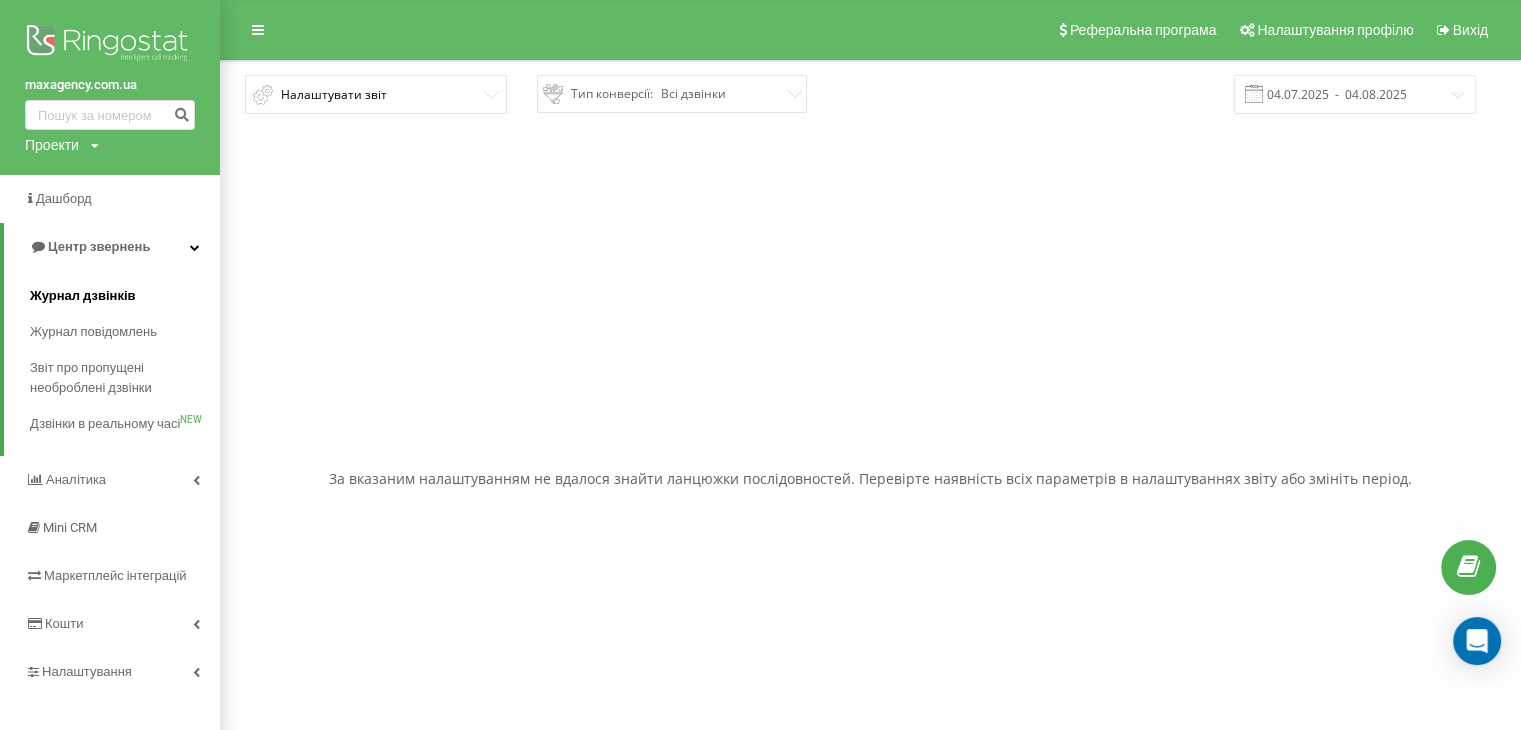 click on "Журнал дзвінків" at bounding box center [83, 296] 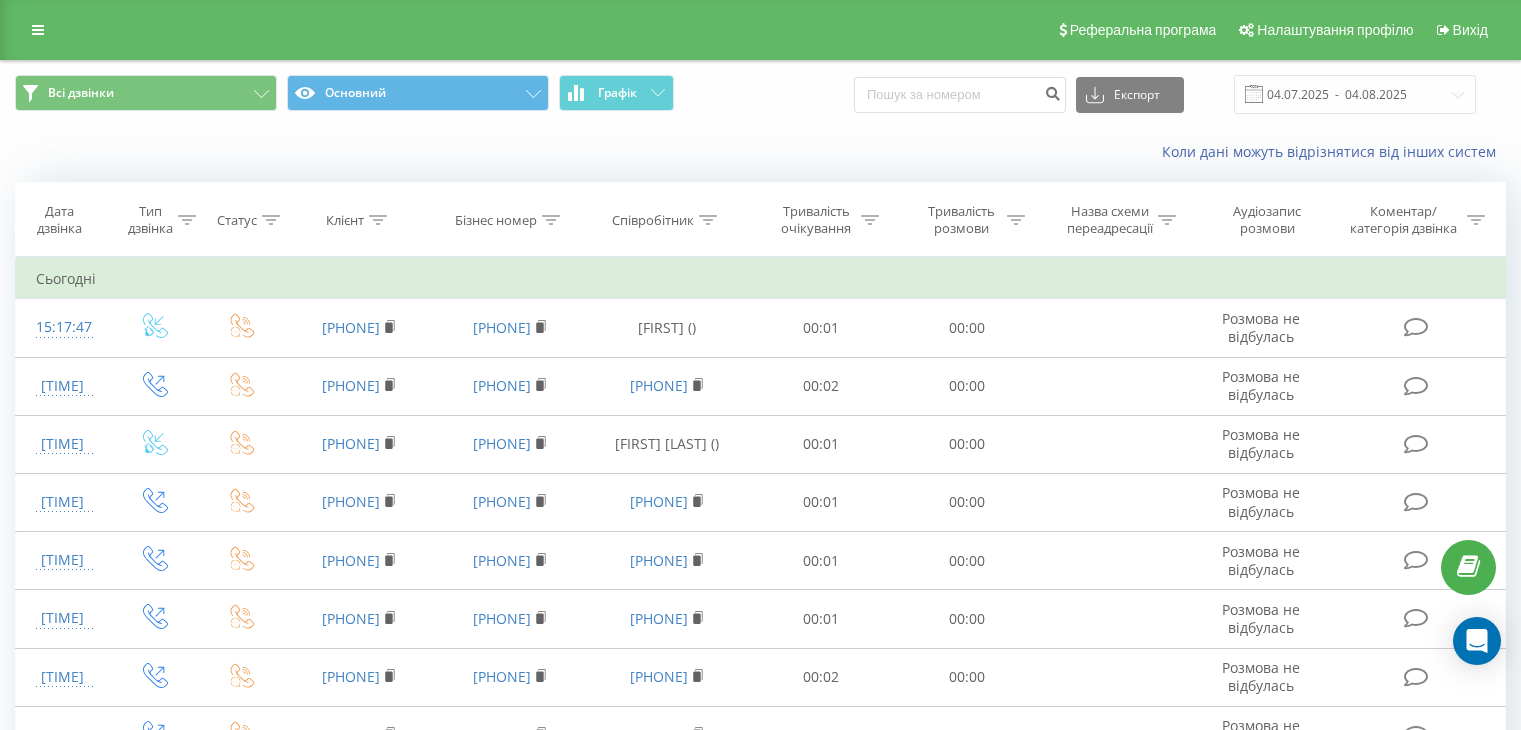 scroll, scrollTop: 0, scrollLeft: 0, axis: both 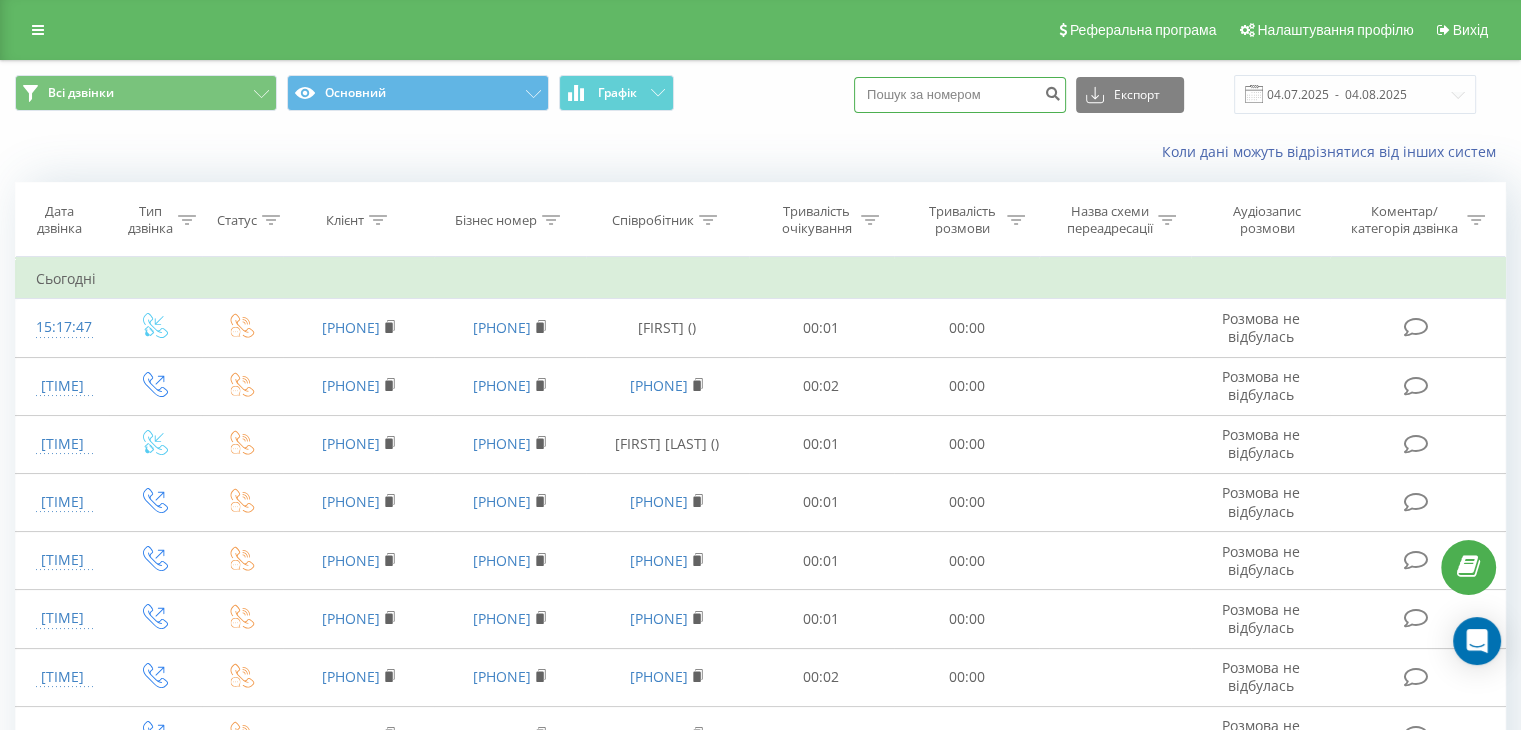 click at bounding box center (960, 95) 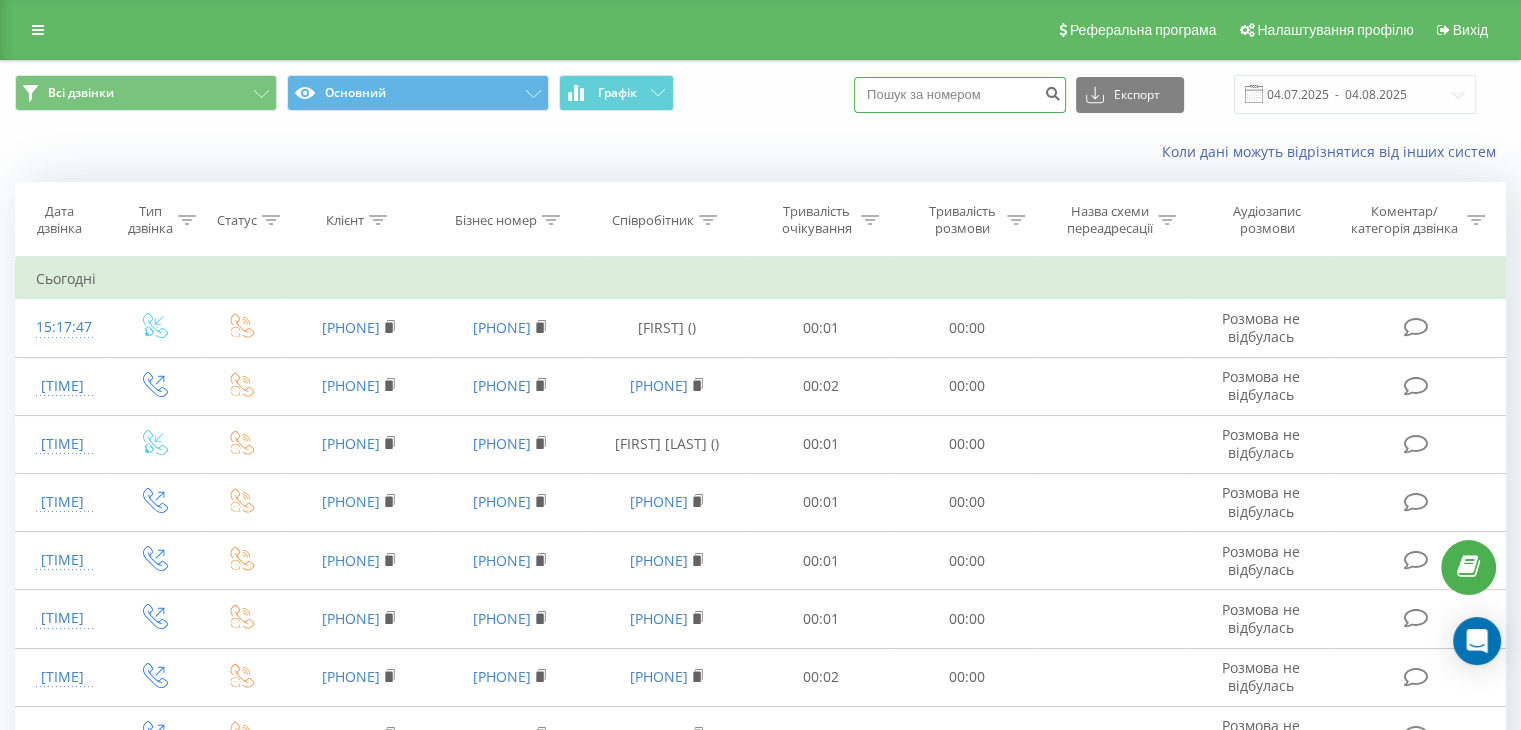 click at bounding box center [960, 95] 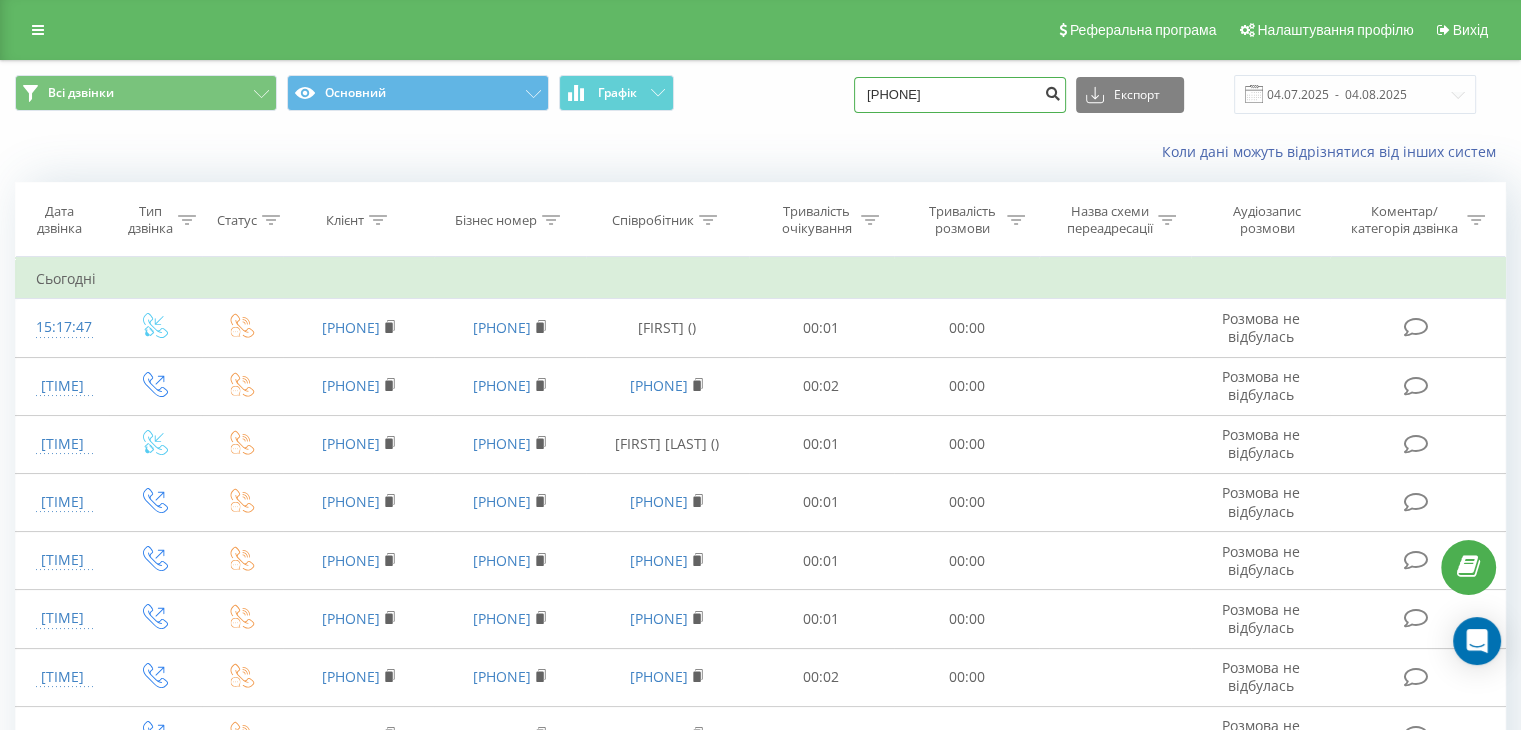 type on "[PHONE]" 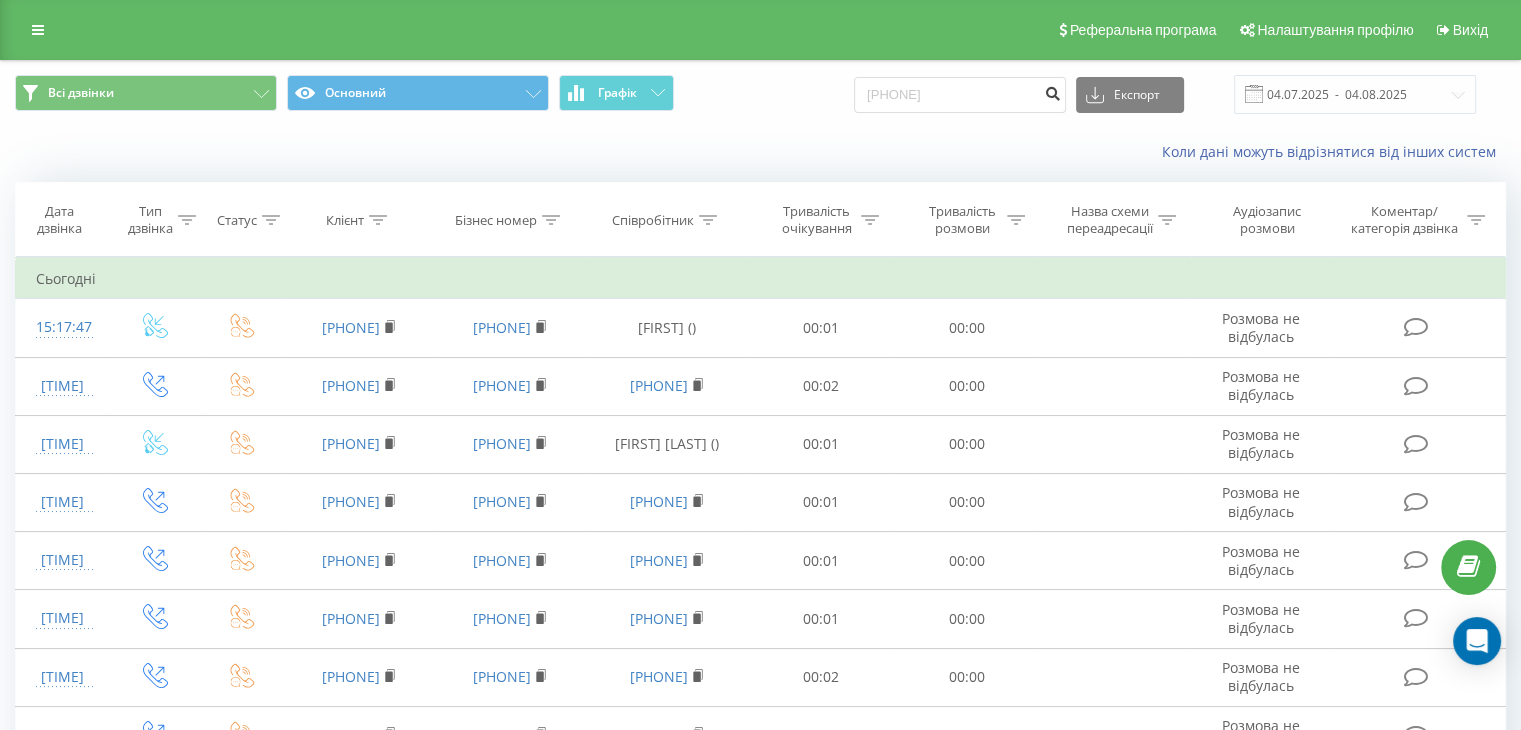 click at bounding box center (1052, 91) 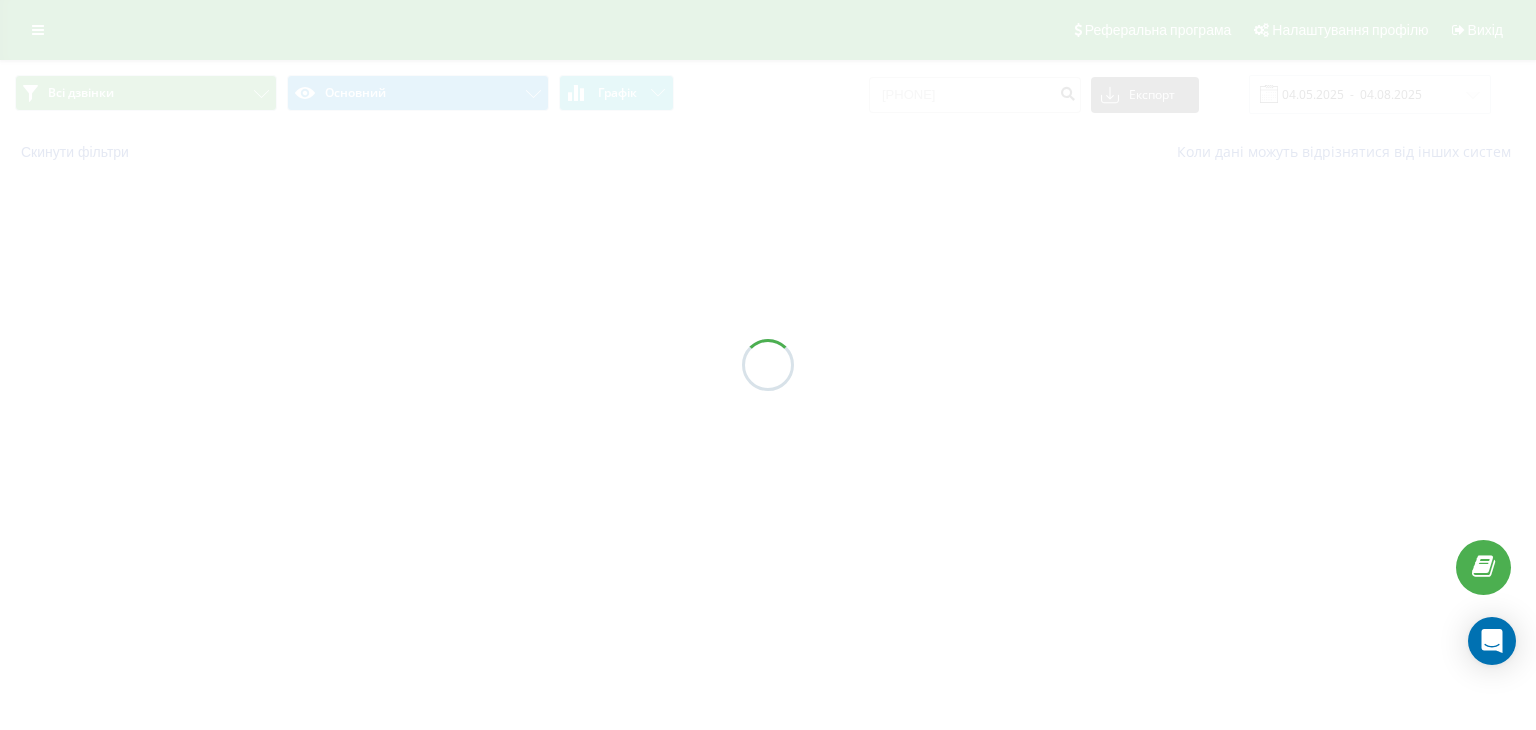 scroll, scrollTop: 0, scrollLeft: 0, axis: both 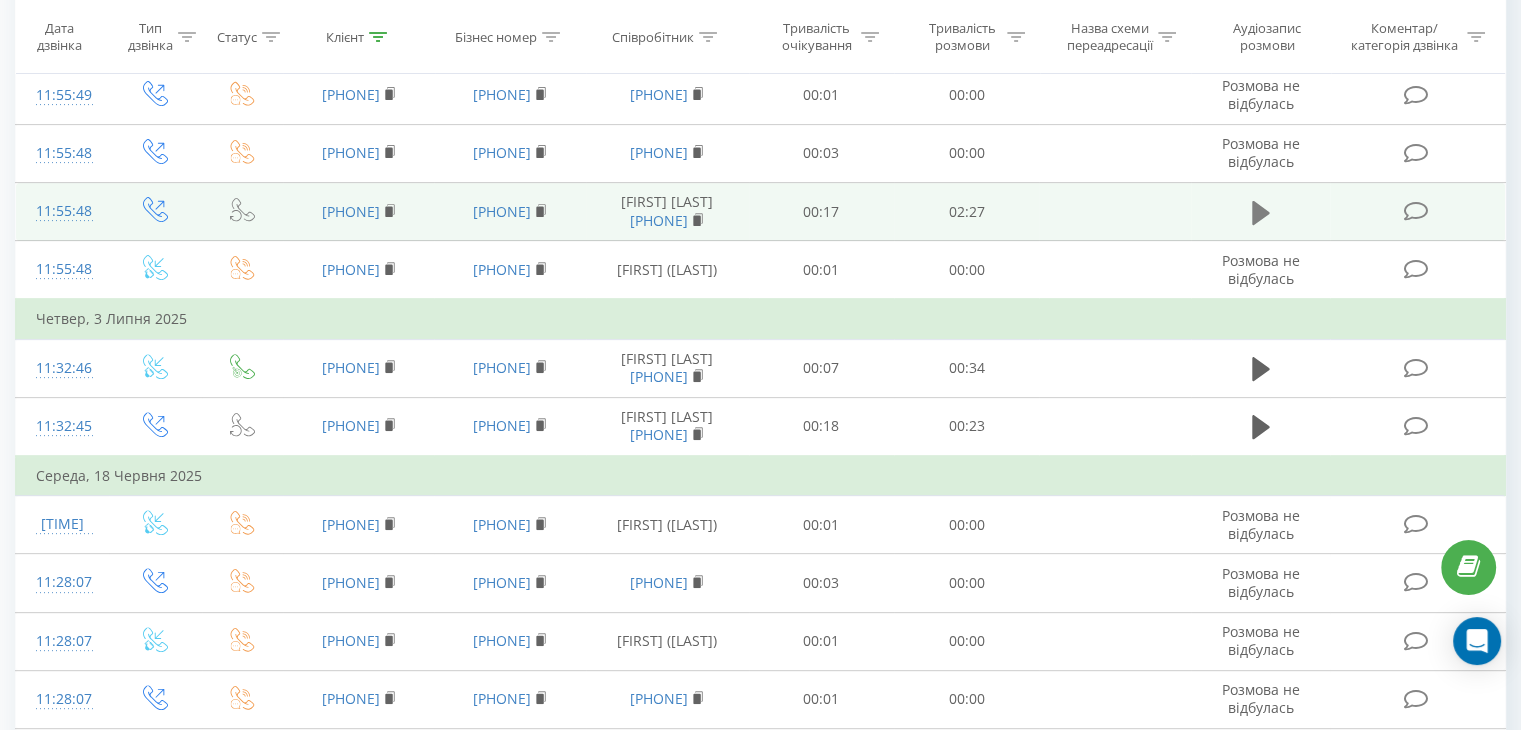 click 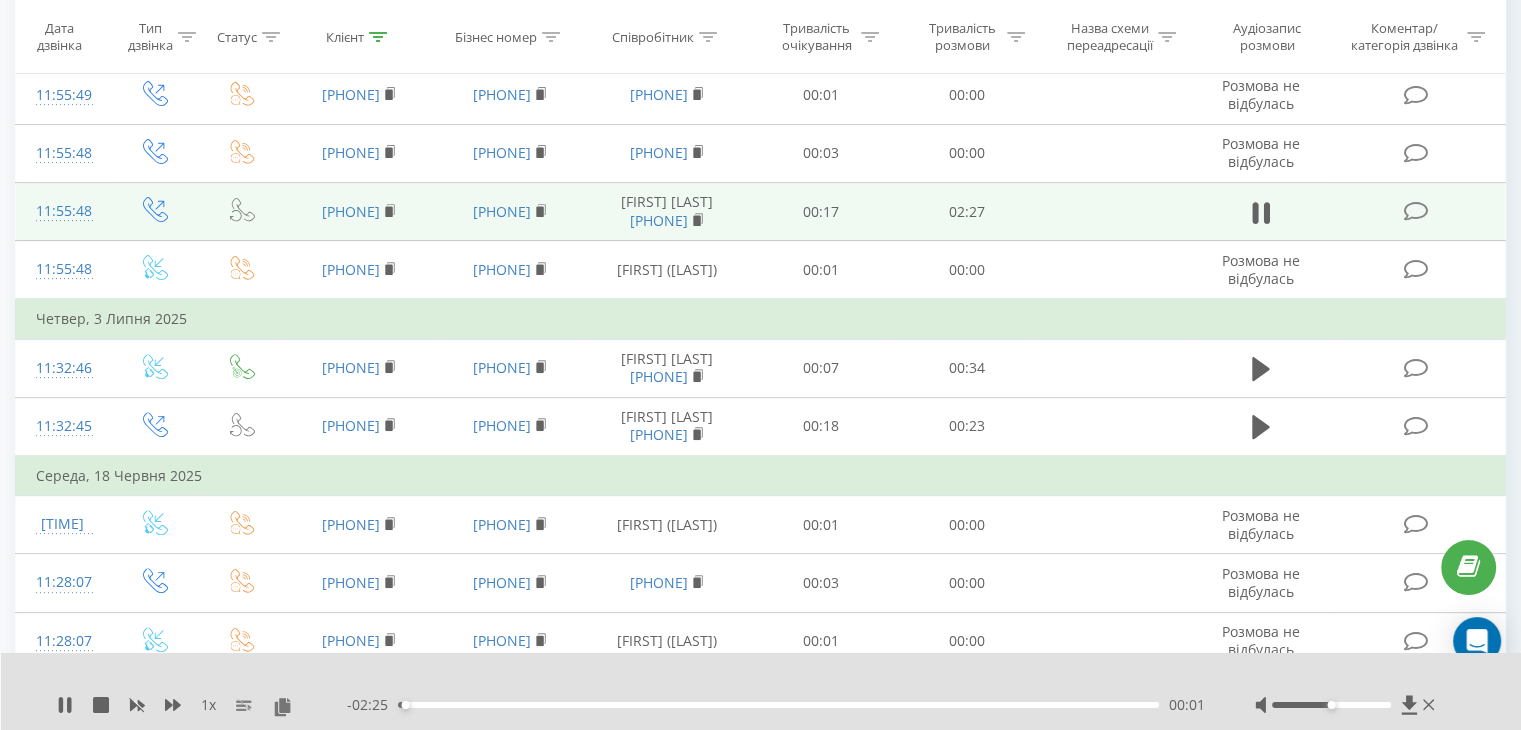 click on "00:01" at bounding box center [778, 705] 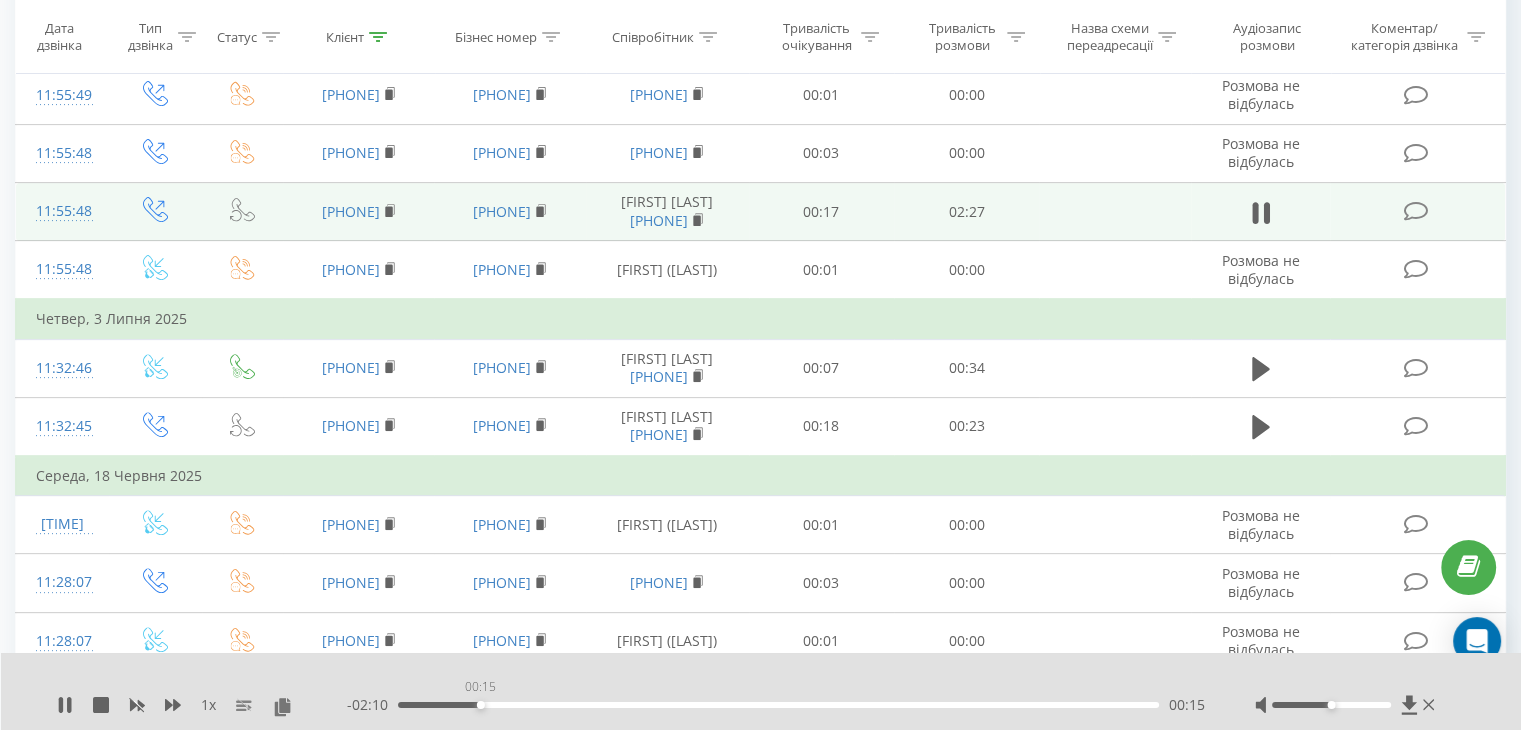 click on "00:15" at bounding box center [778, 705] 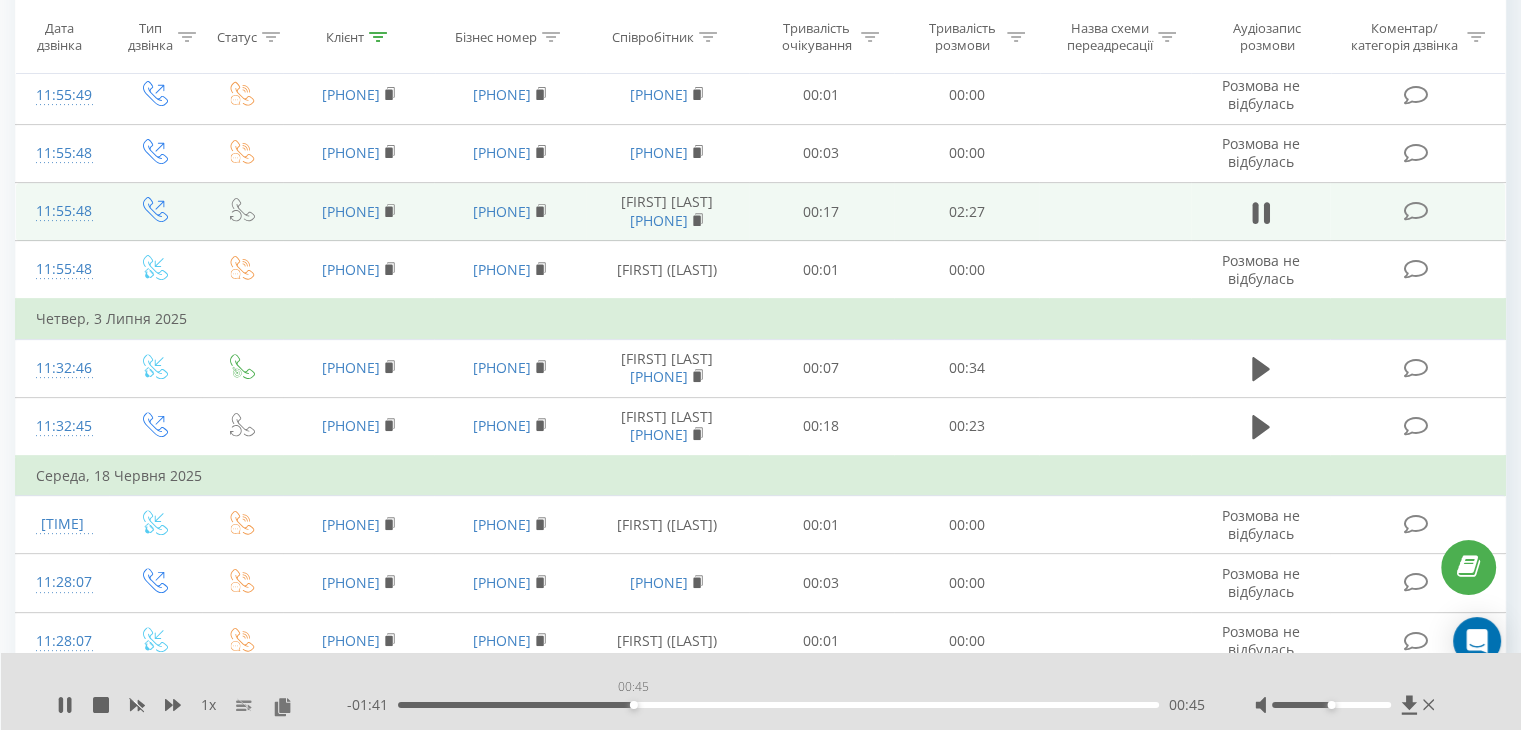 click on "00:45" at bounding box center (778, 705) 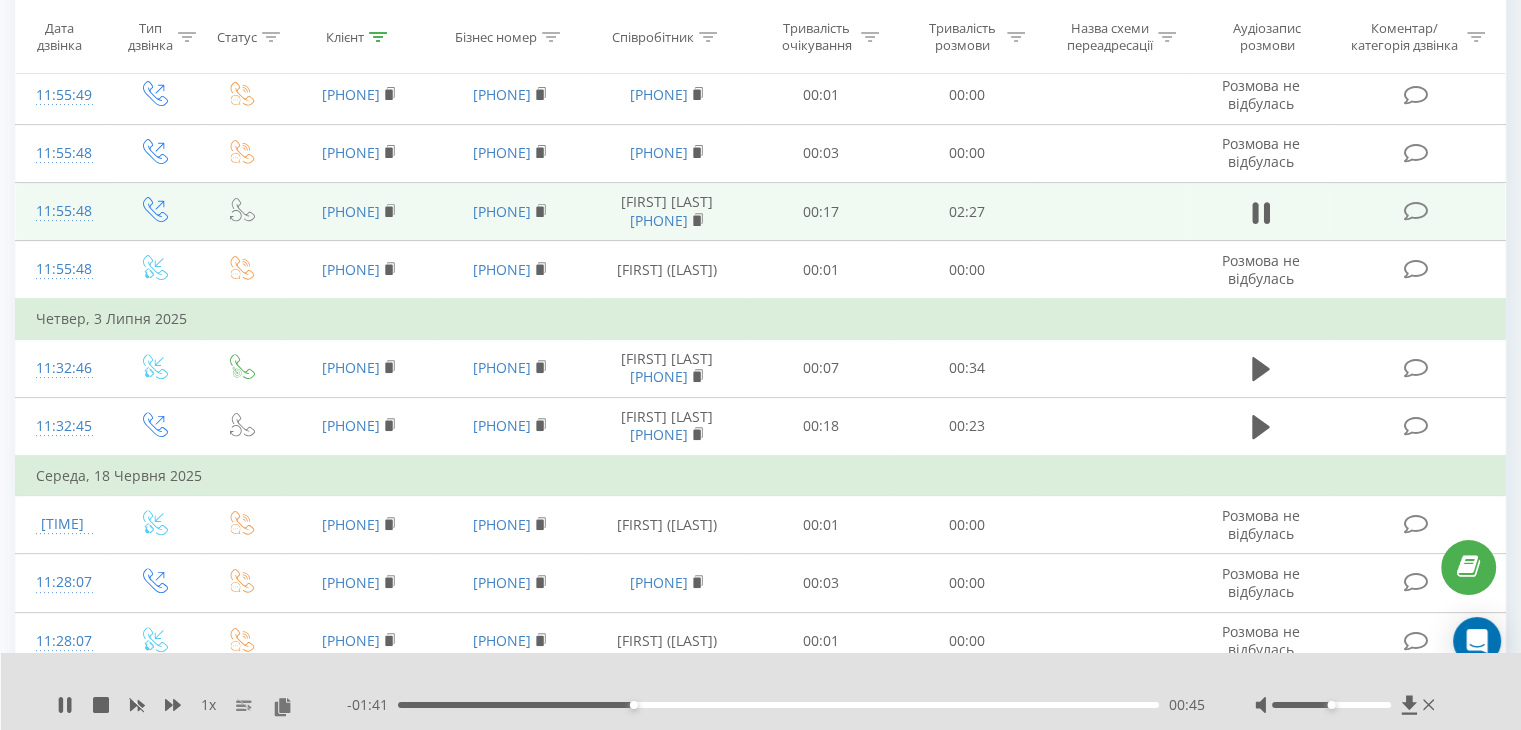 click on "00:45" at bounding box center [778, 705] 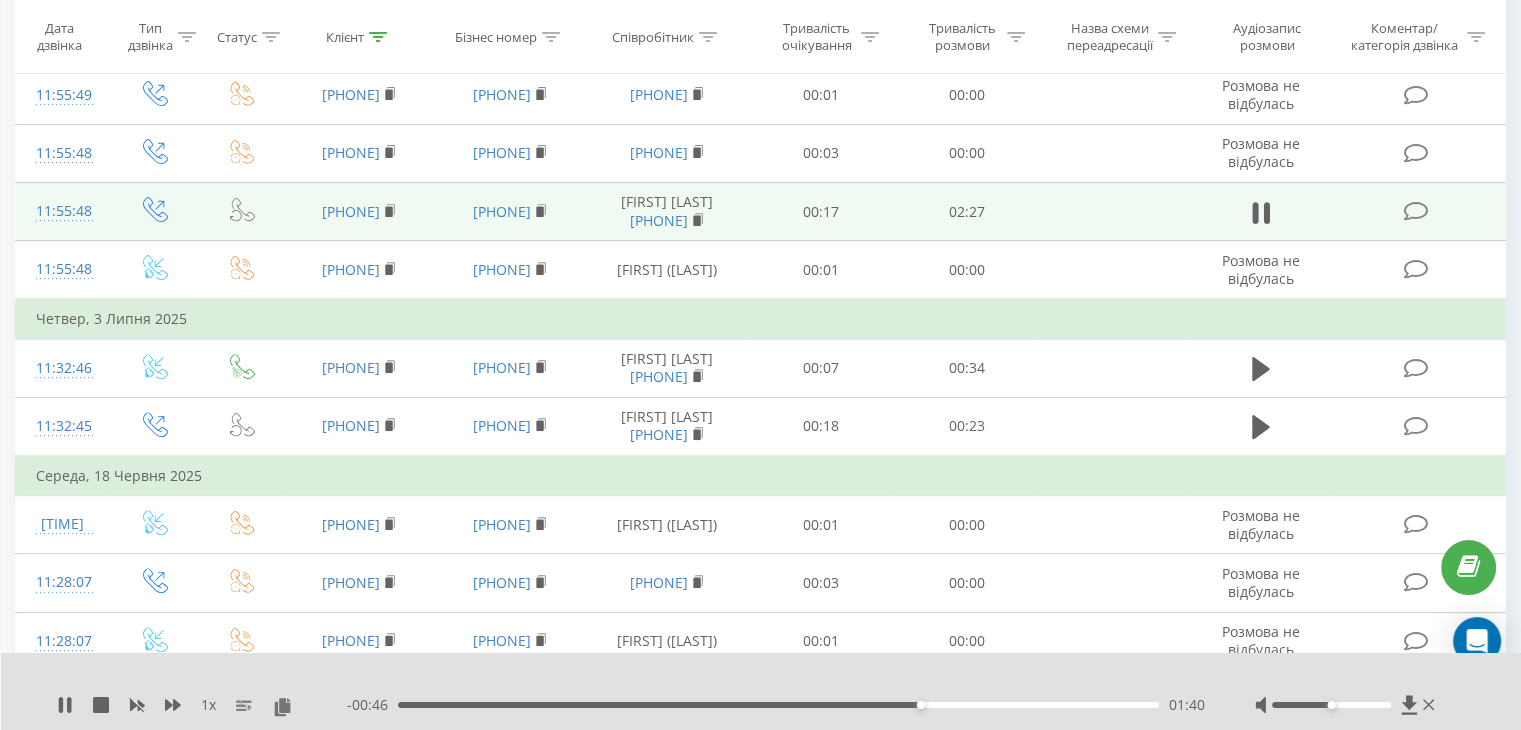 click on "01:40" at bounding box center [778, 705] 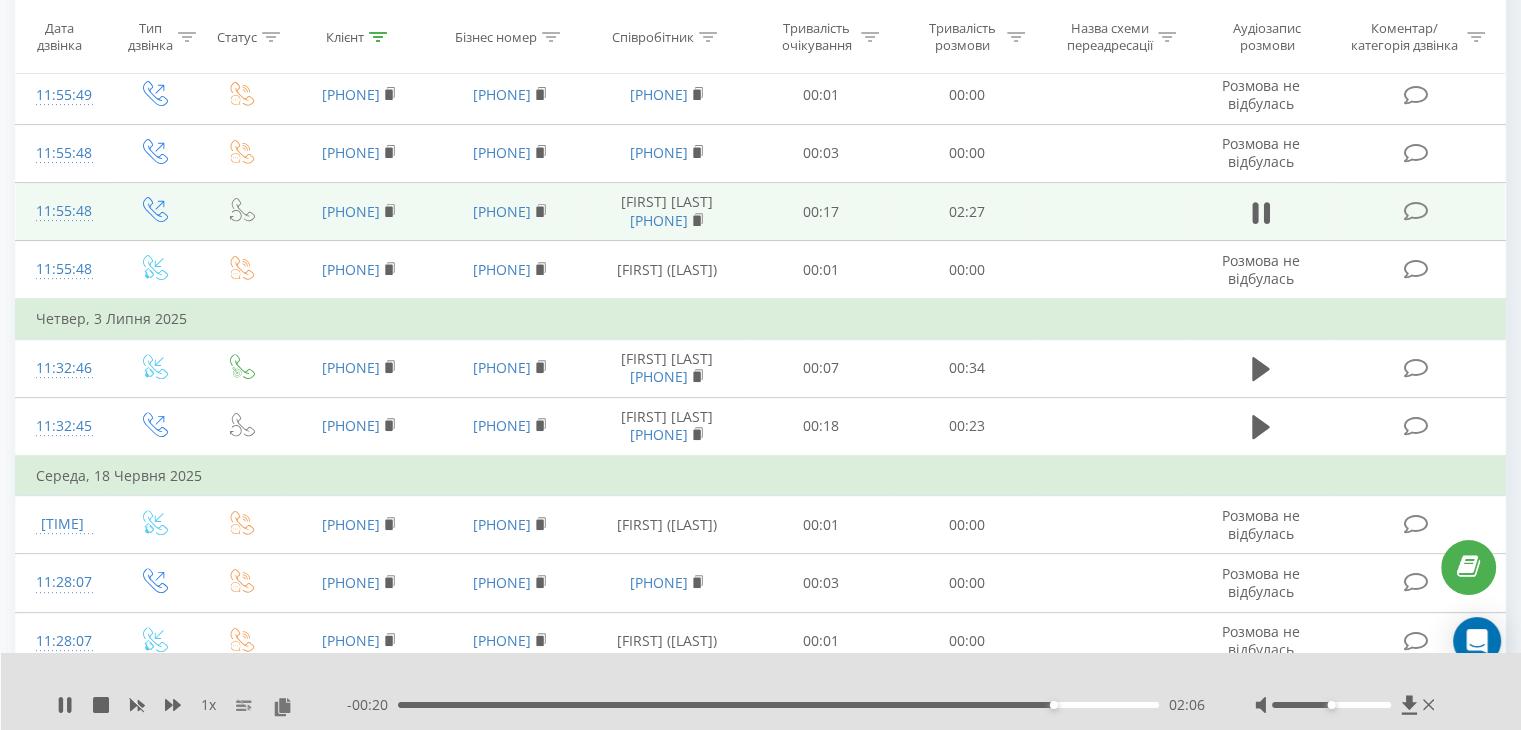 click on "02:06" at bounding box center [778, 705] 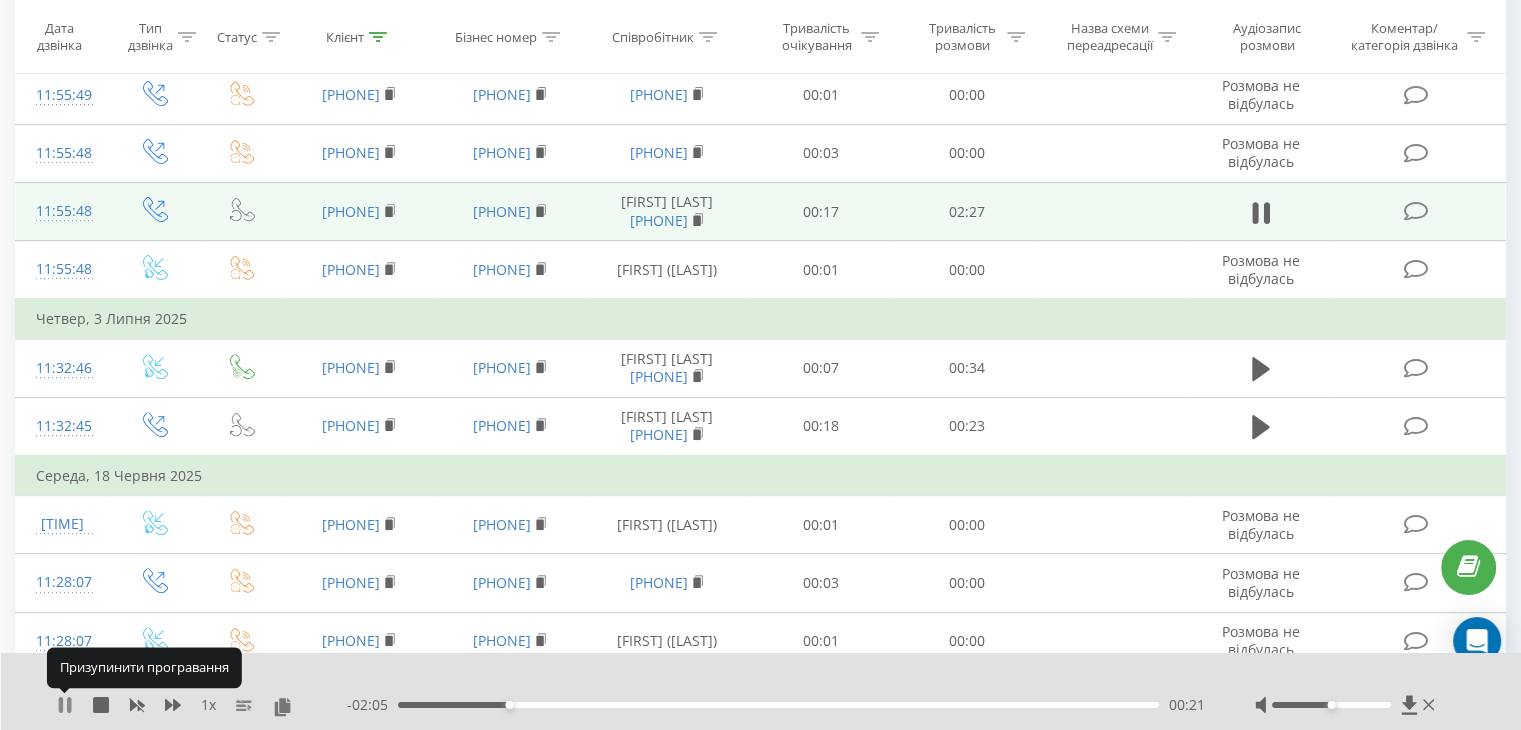 click 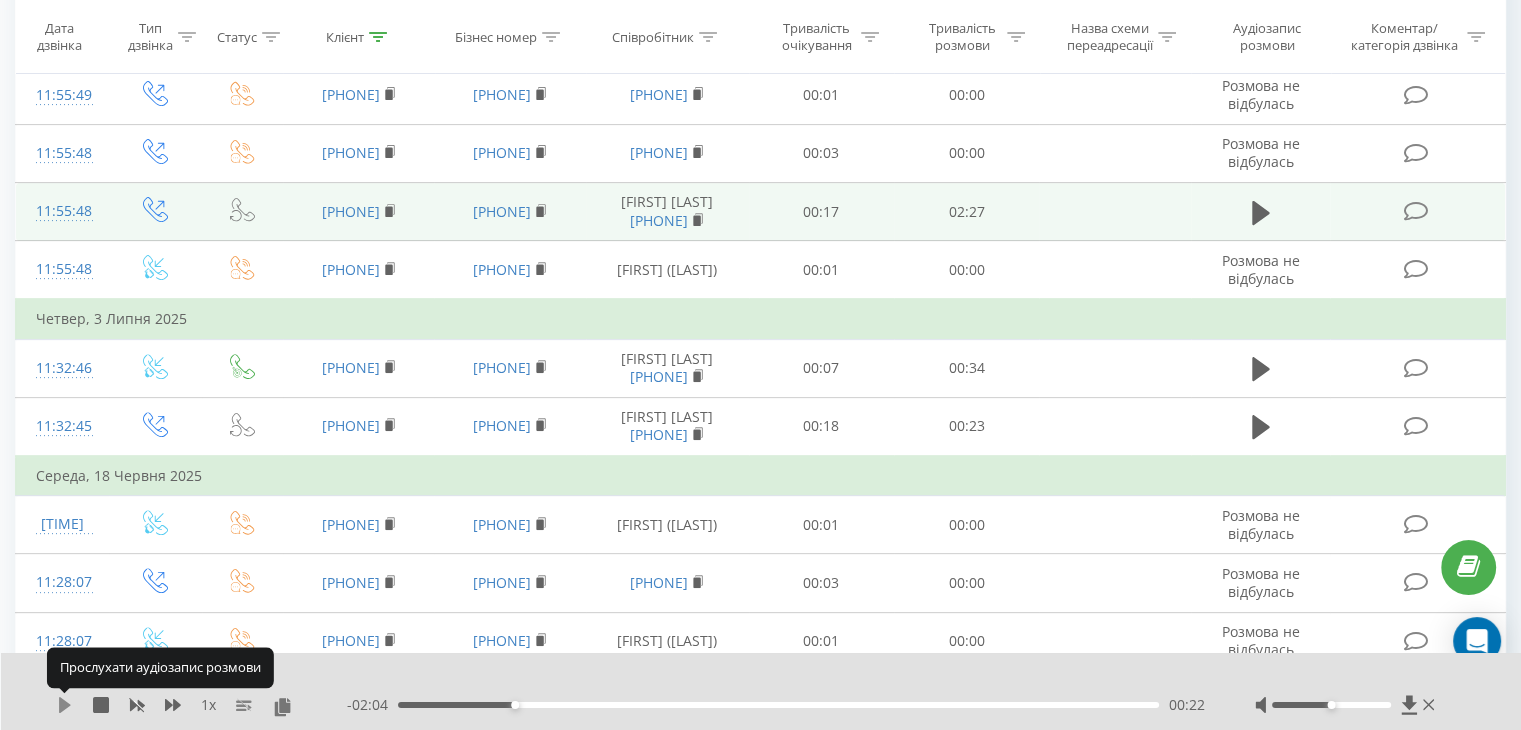 click 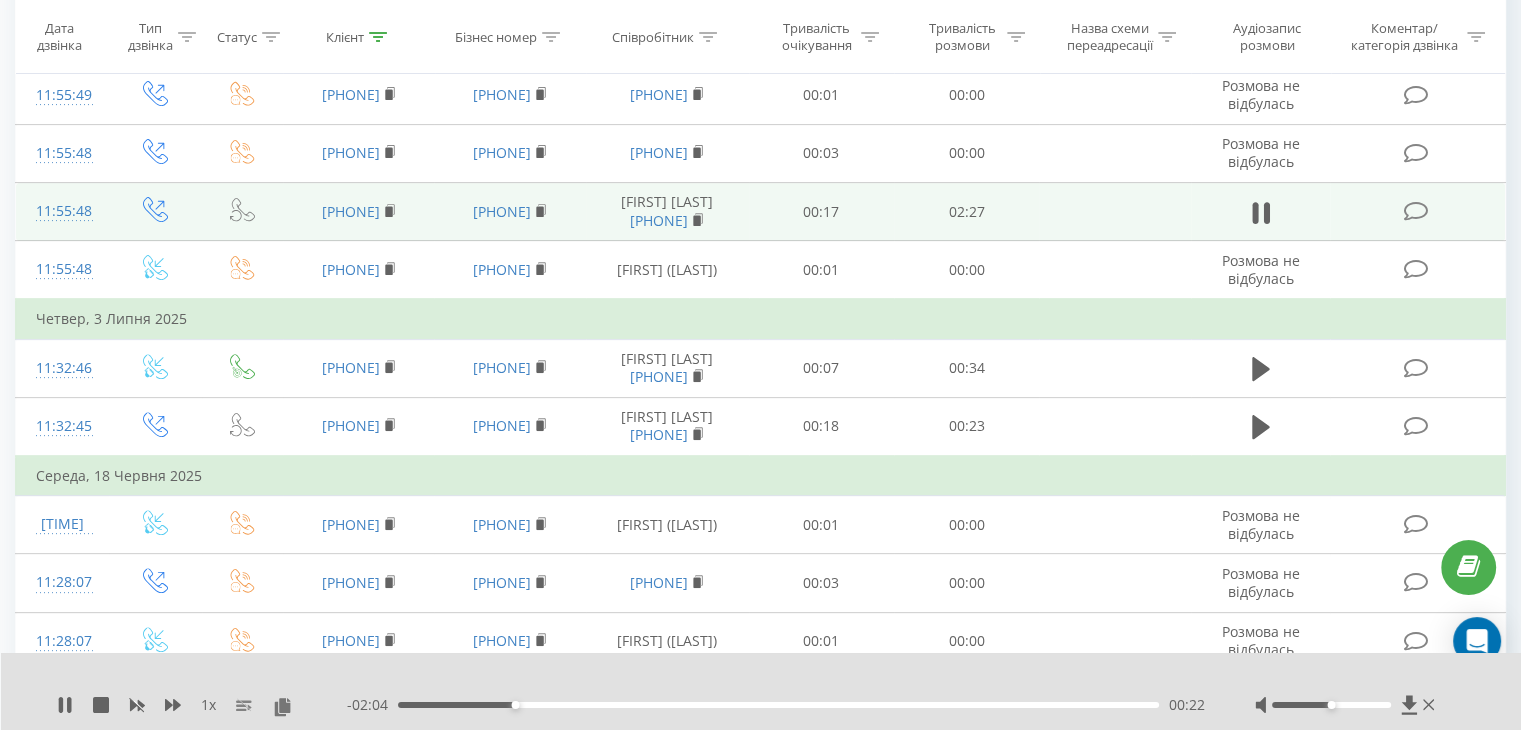 click on "00:22" at bounding box center (778, 705) 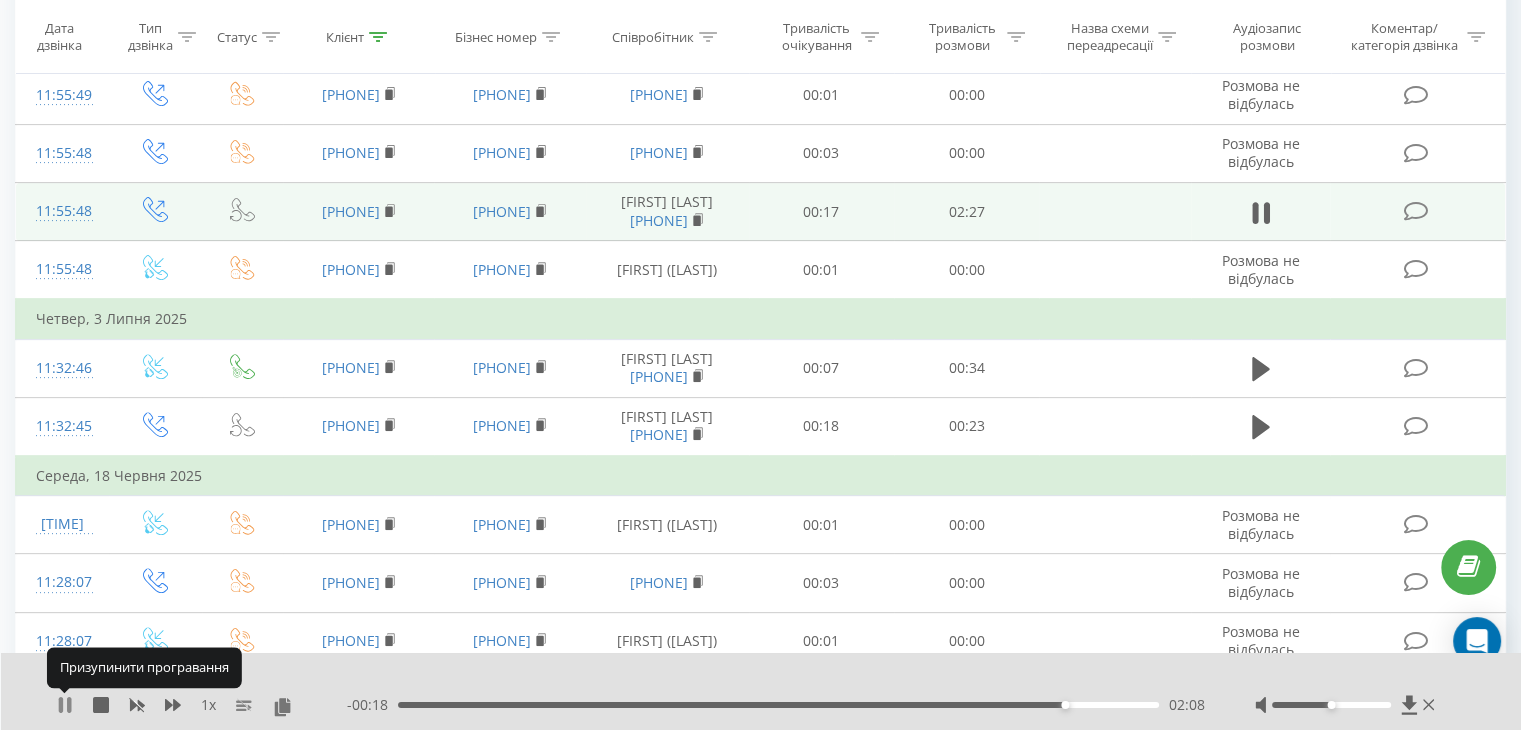 click 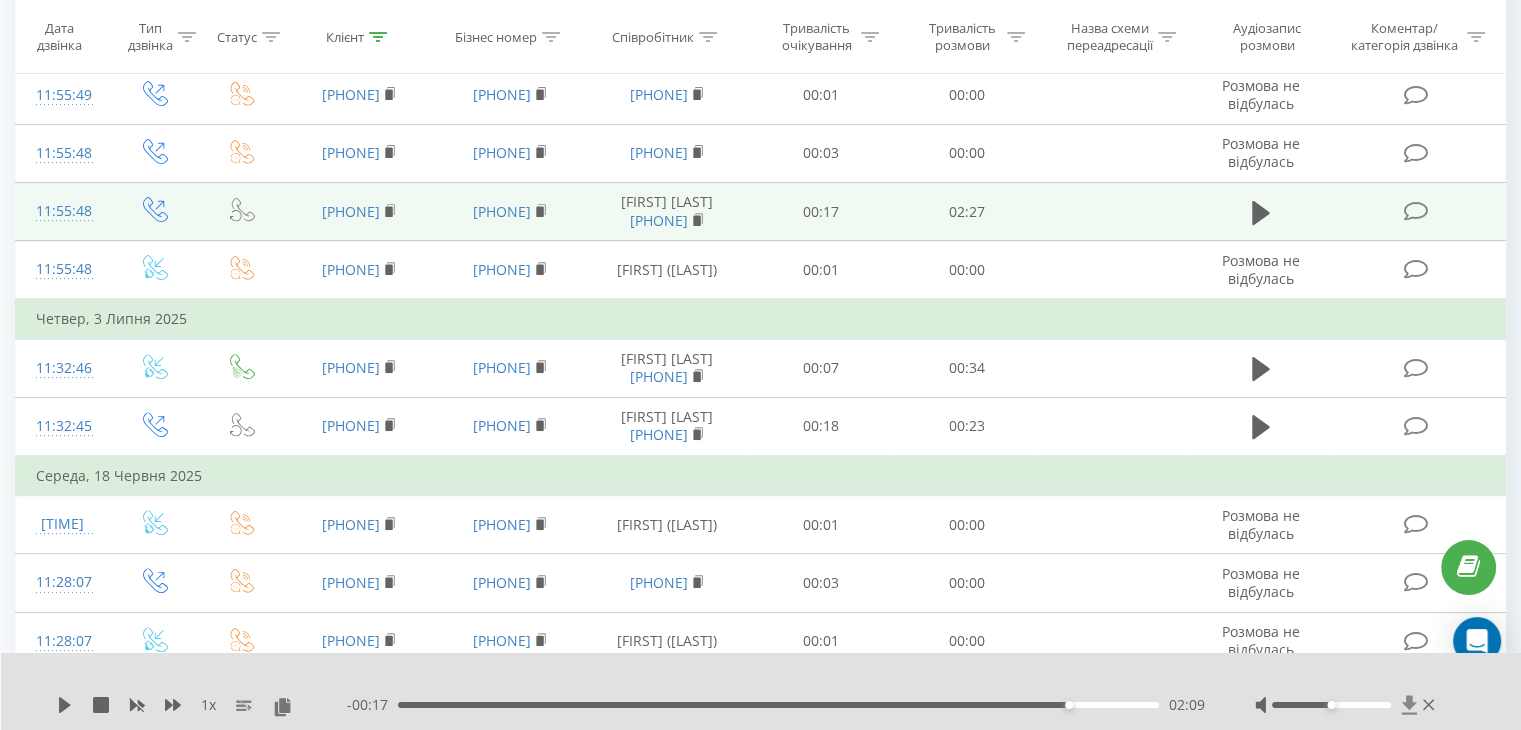 click 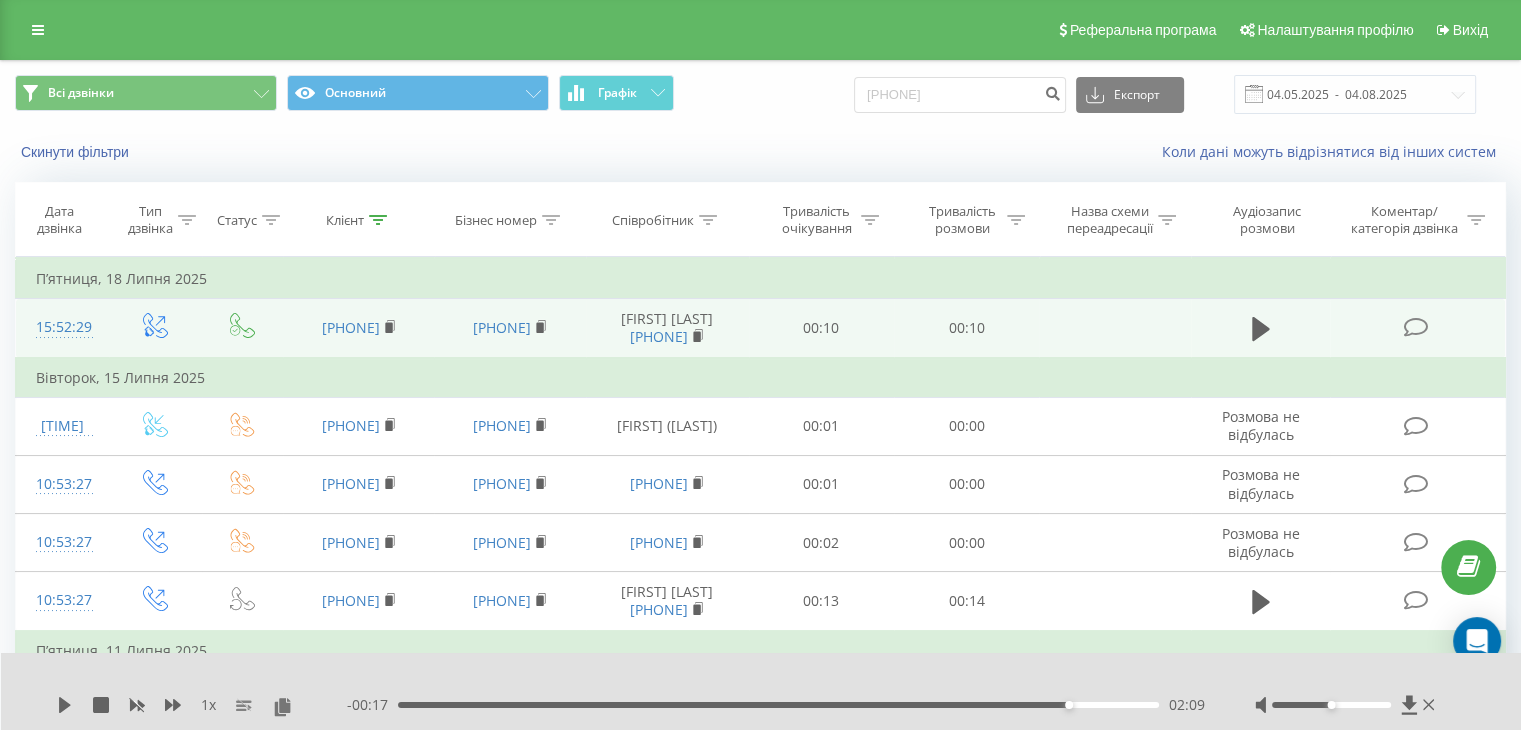 scroll, scrollTop: 0, scrollLeft: 0, axis: both 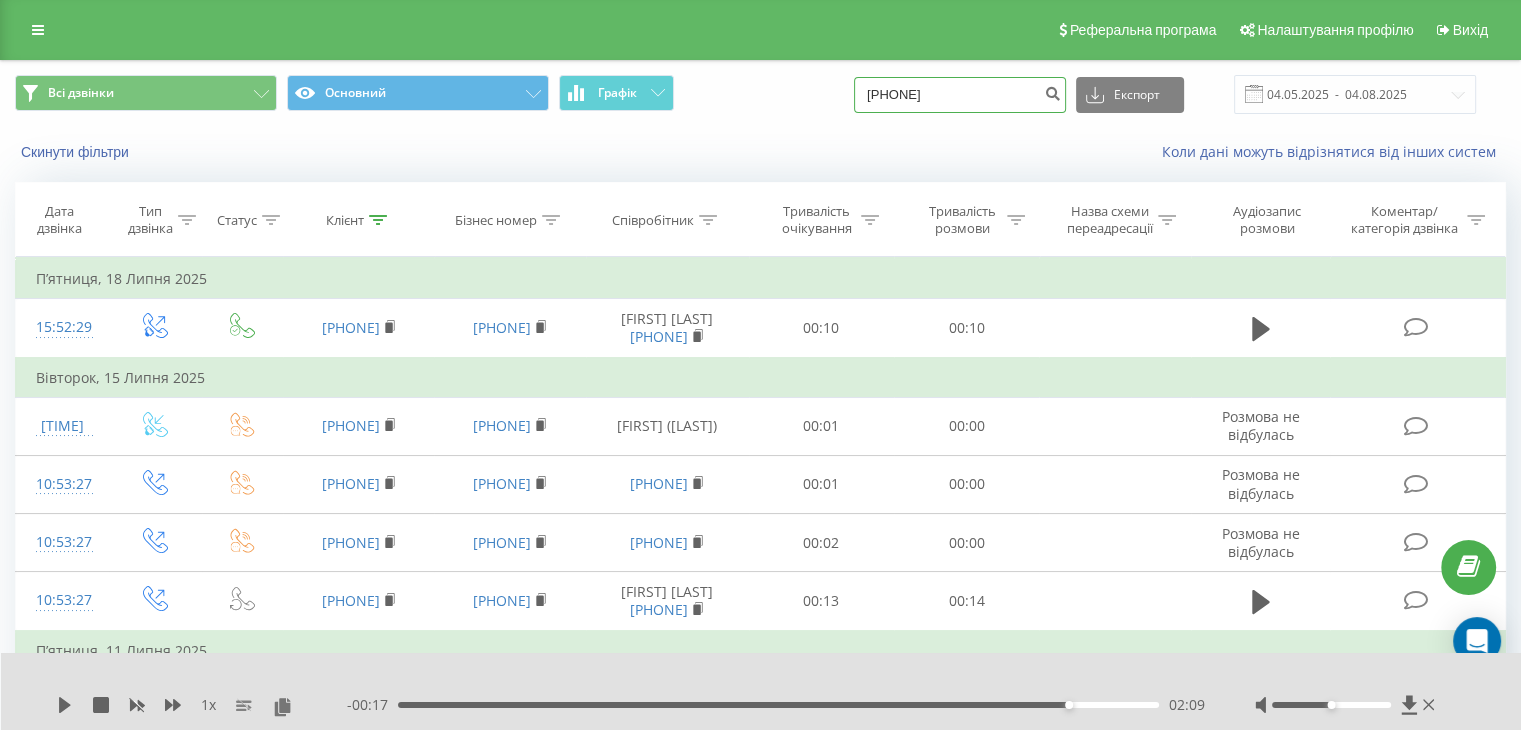 click on "Всі дзвінки Основний Графік 0667417237 Експорт .csv .xls .xlsx 04.05.2025  -  04.08.2025" at bounding box center [760, 94] 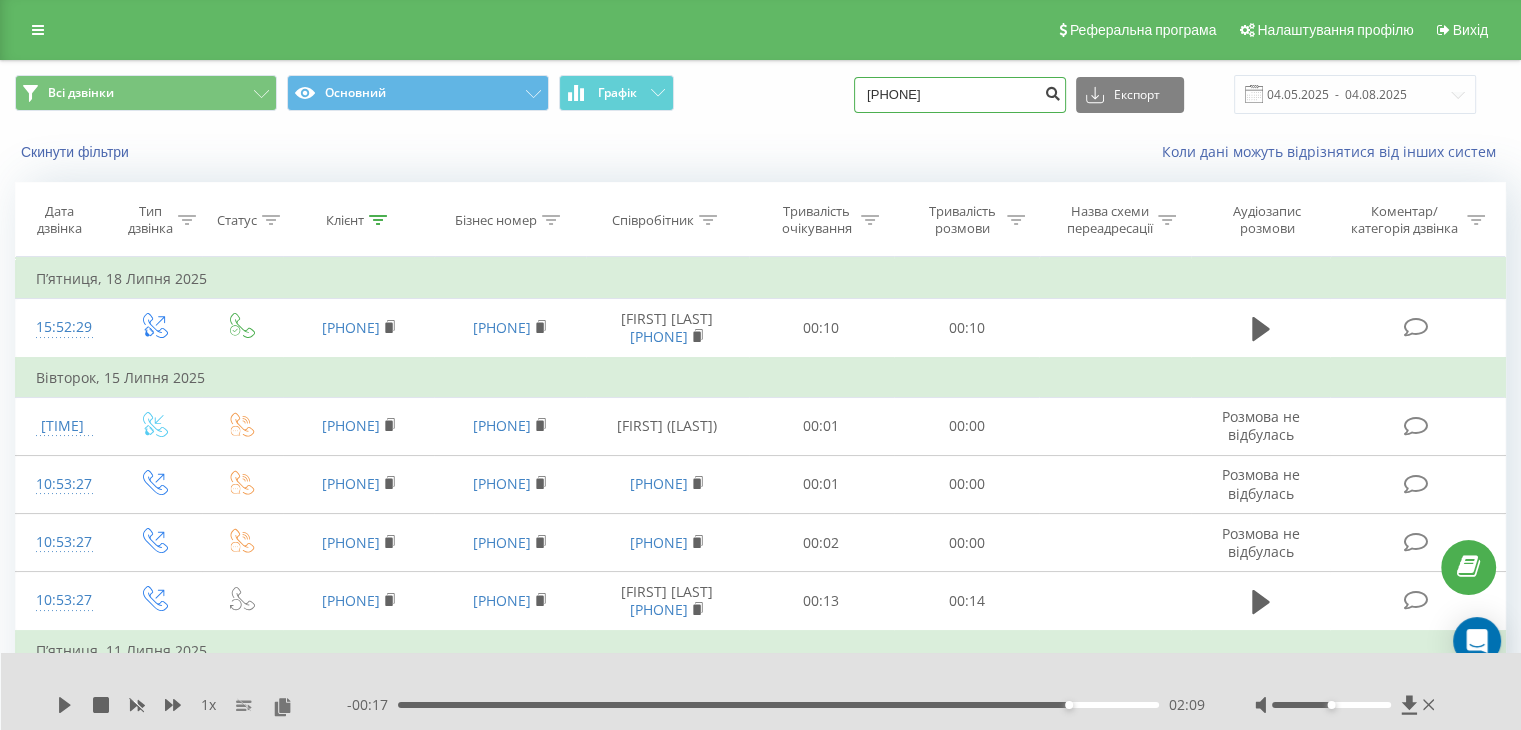 type on "066 681 09 88" 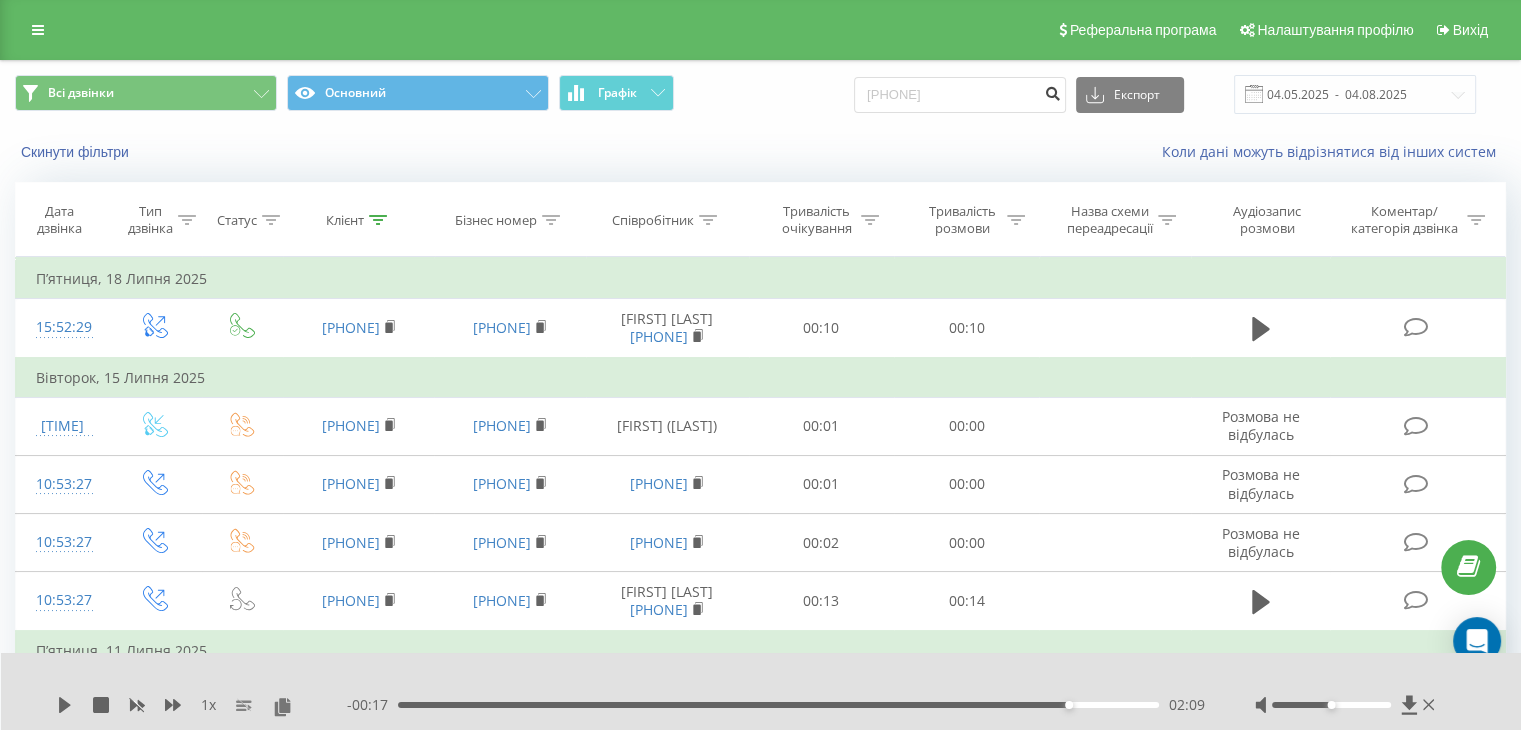 click at bounding box center (1052, 91) 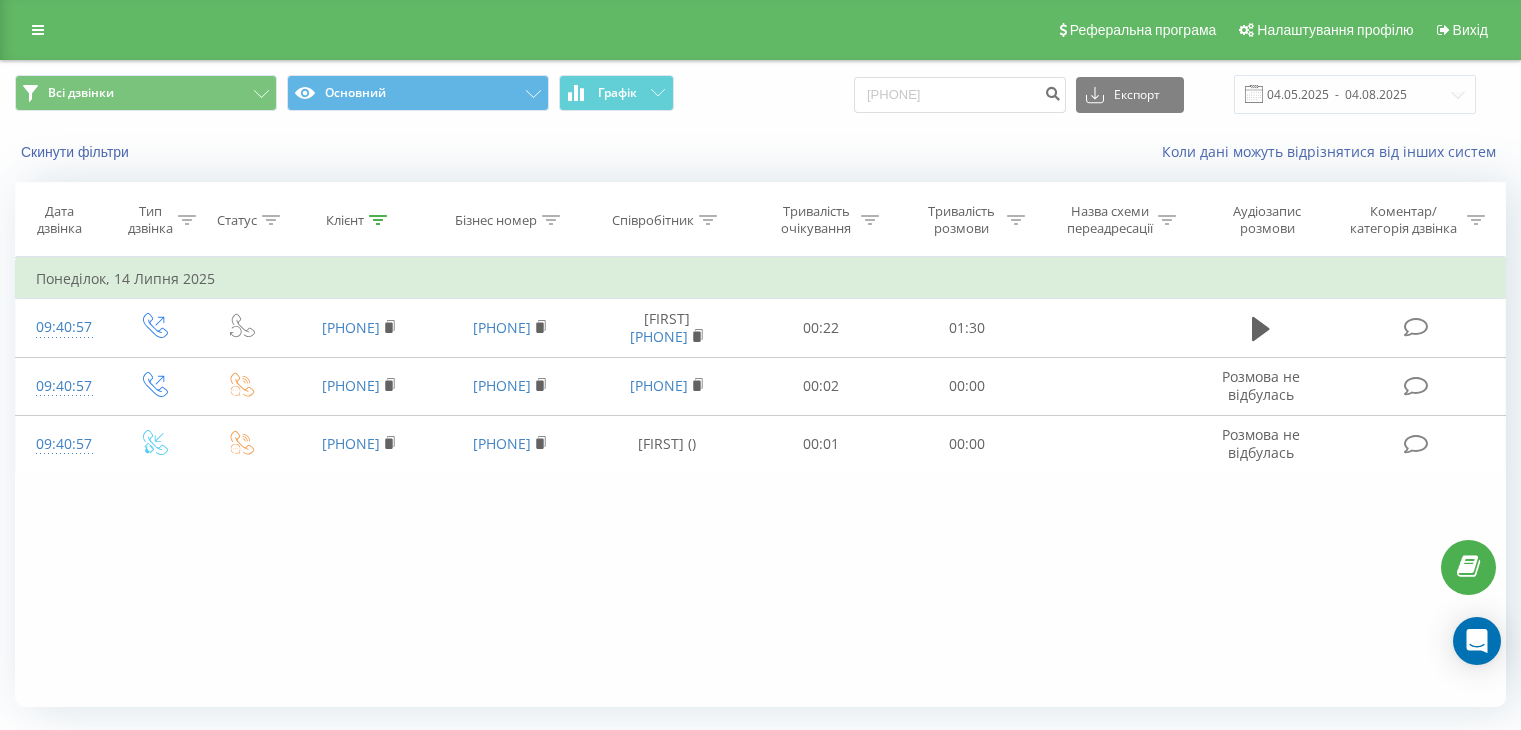 scroll, scrollTop: 0, scrollLeft: 0, axis: both 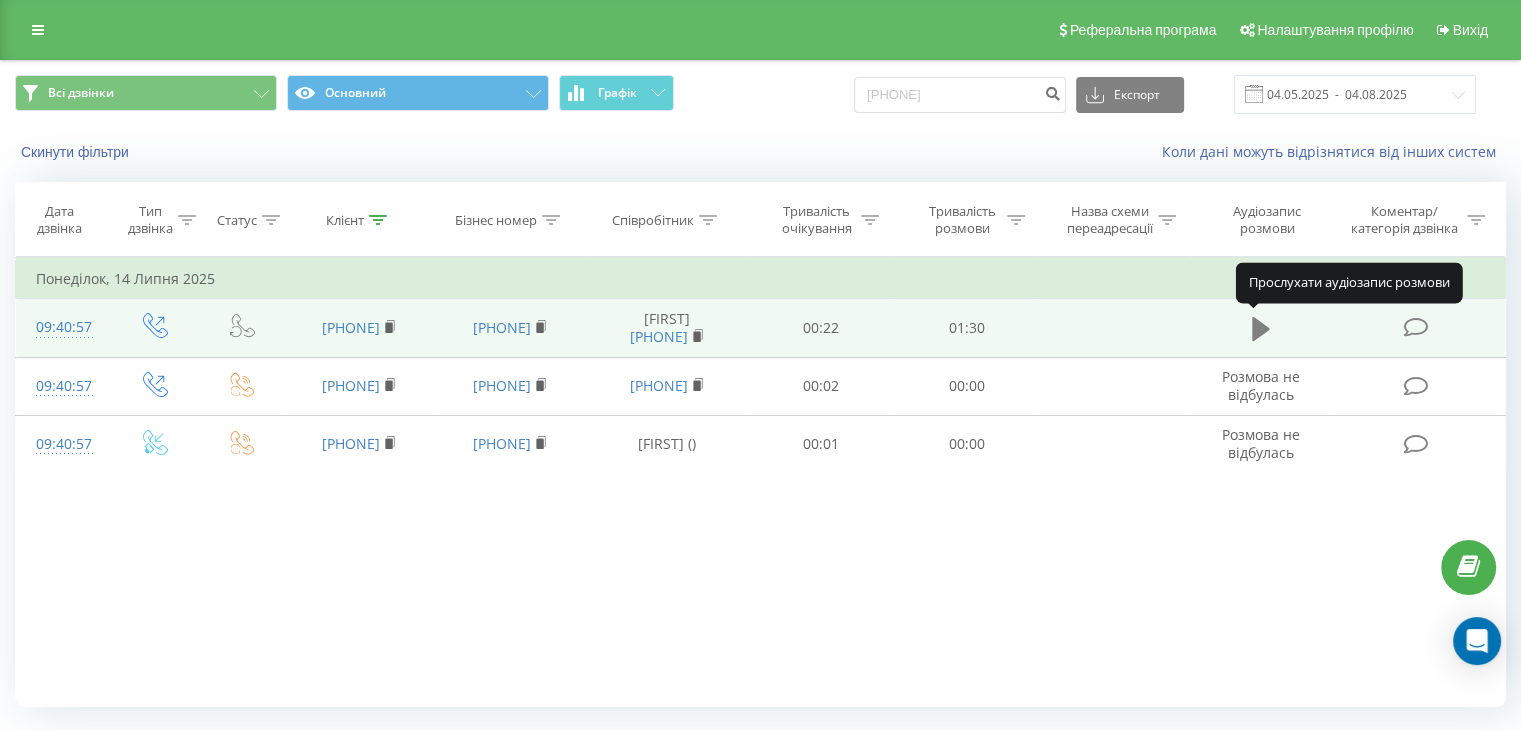 click 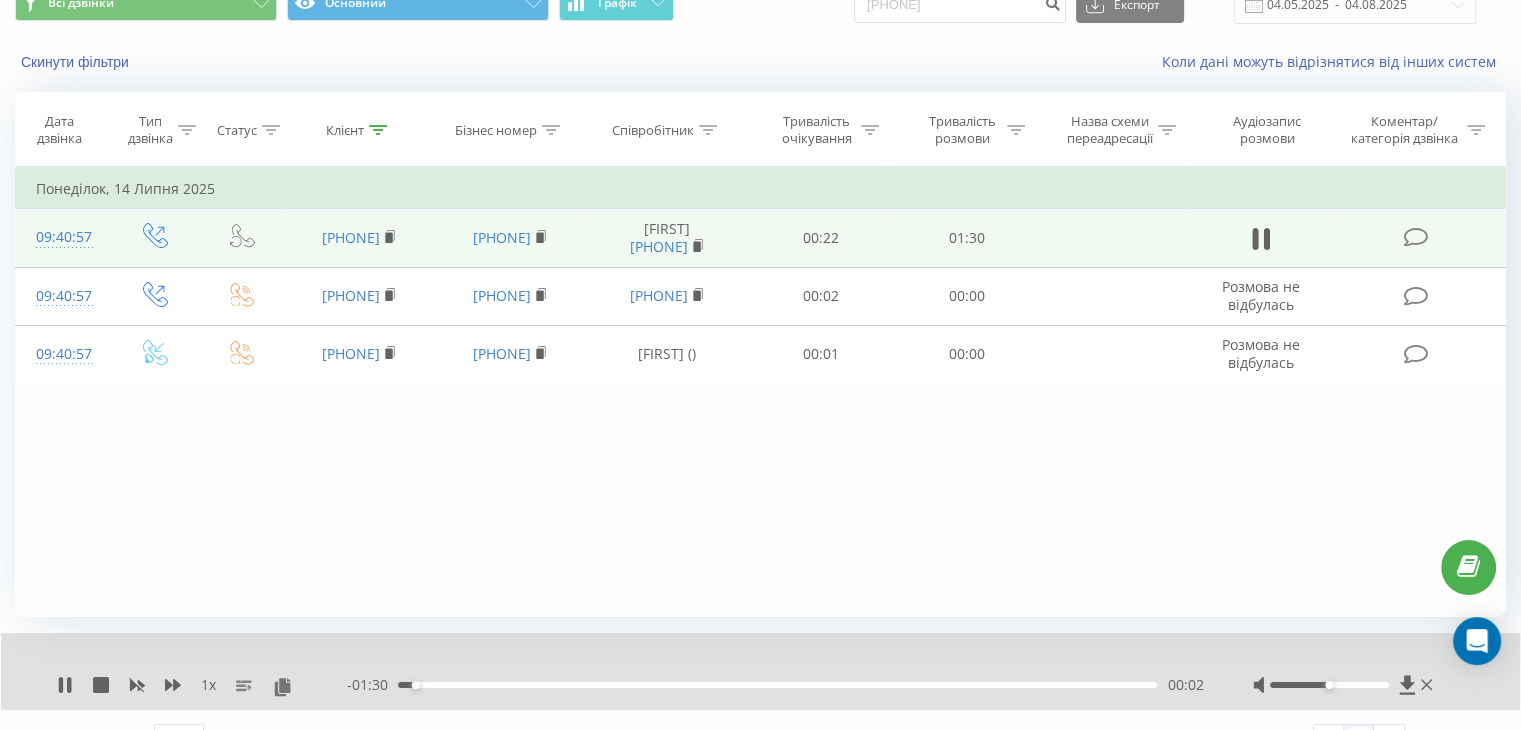 scroll, scrollTop: 128, scrollLeft: 0, axis: vertical 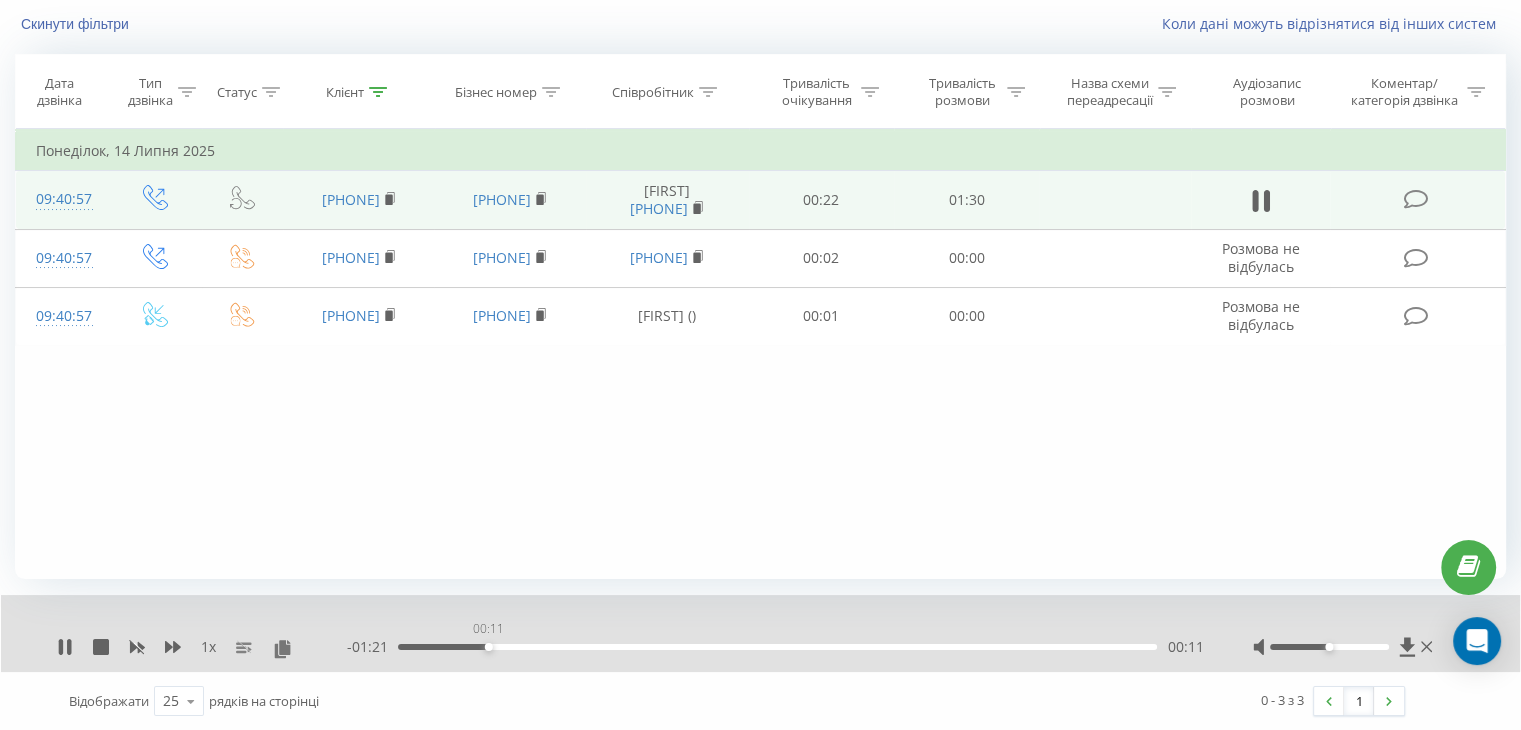 click on "00:11" at bounding box center (777, 647) 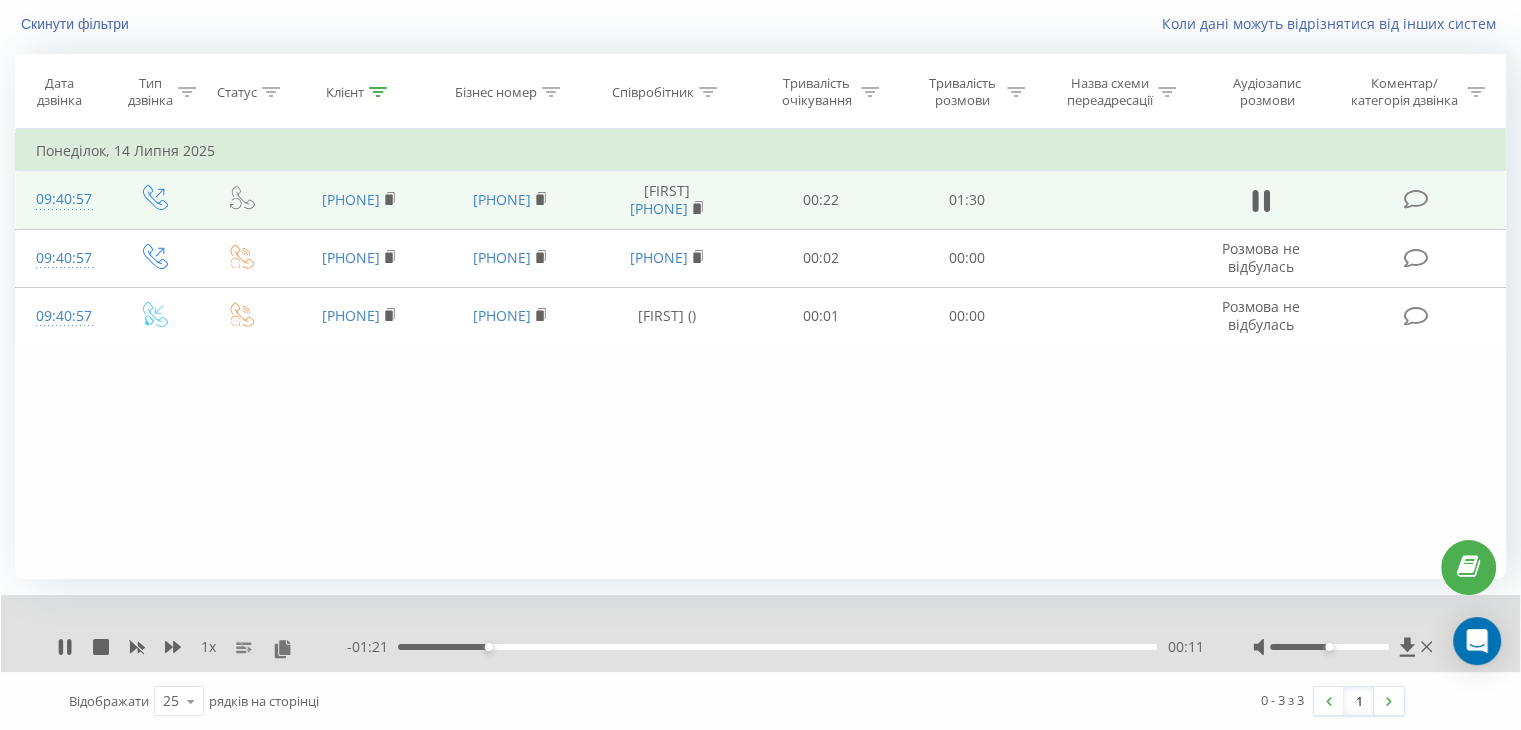 click on "- 01:21 00:11   00:11" at bounding box center (775, 647) 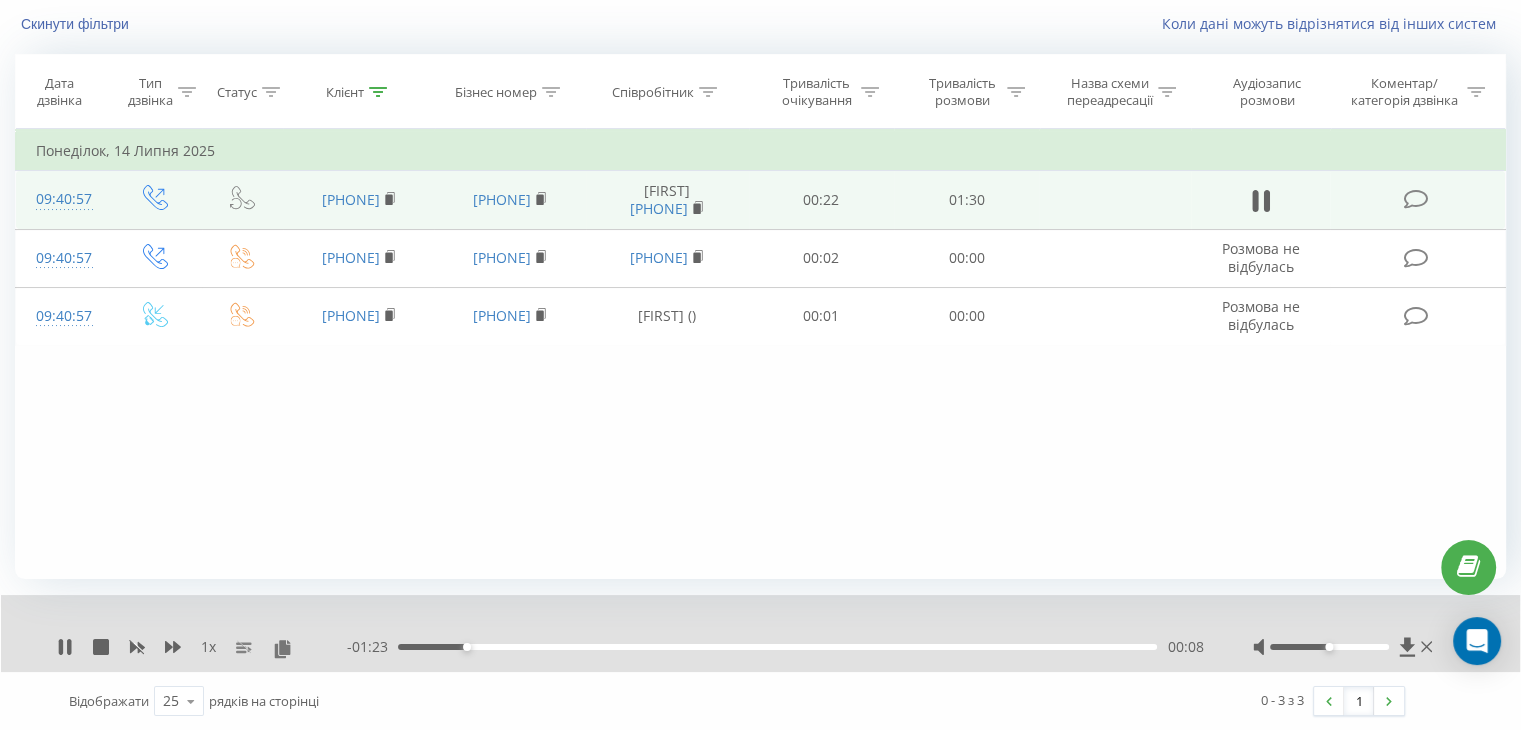 click on "00:08" at bounding box center [777, 647] 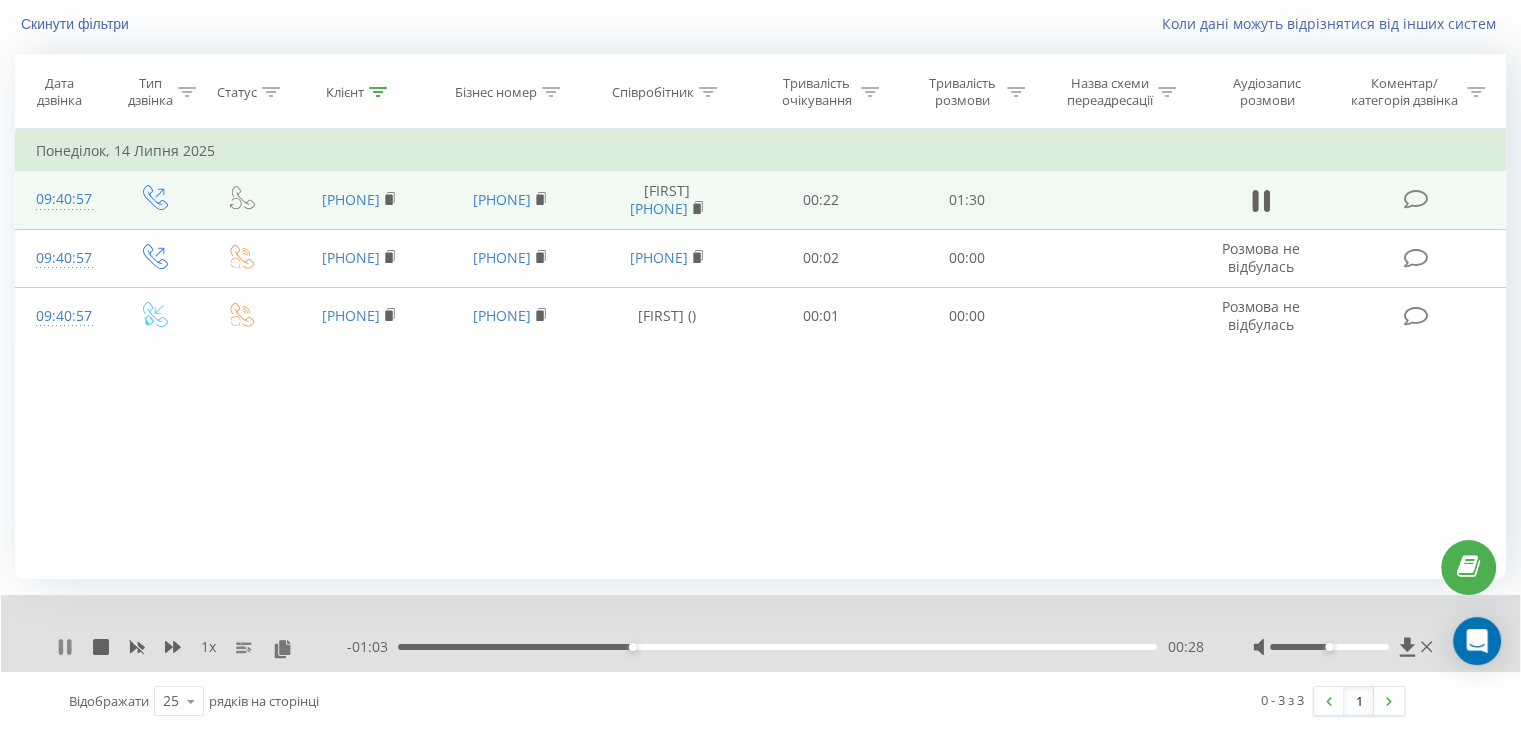 click 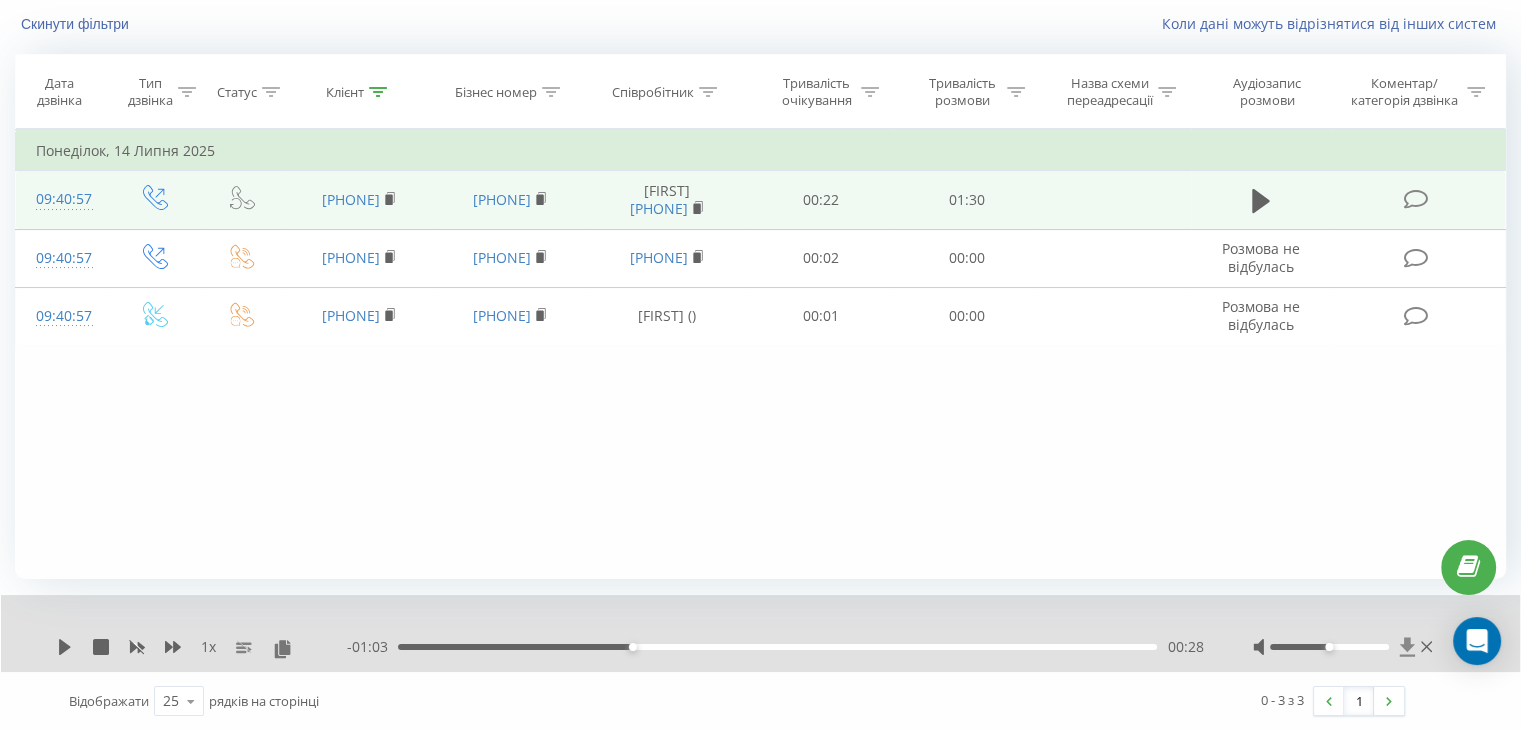 click 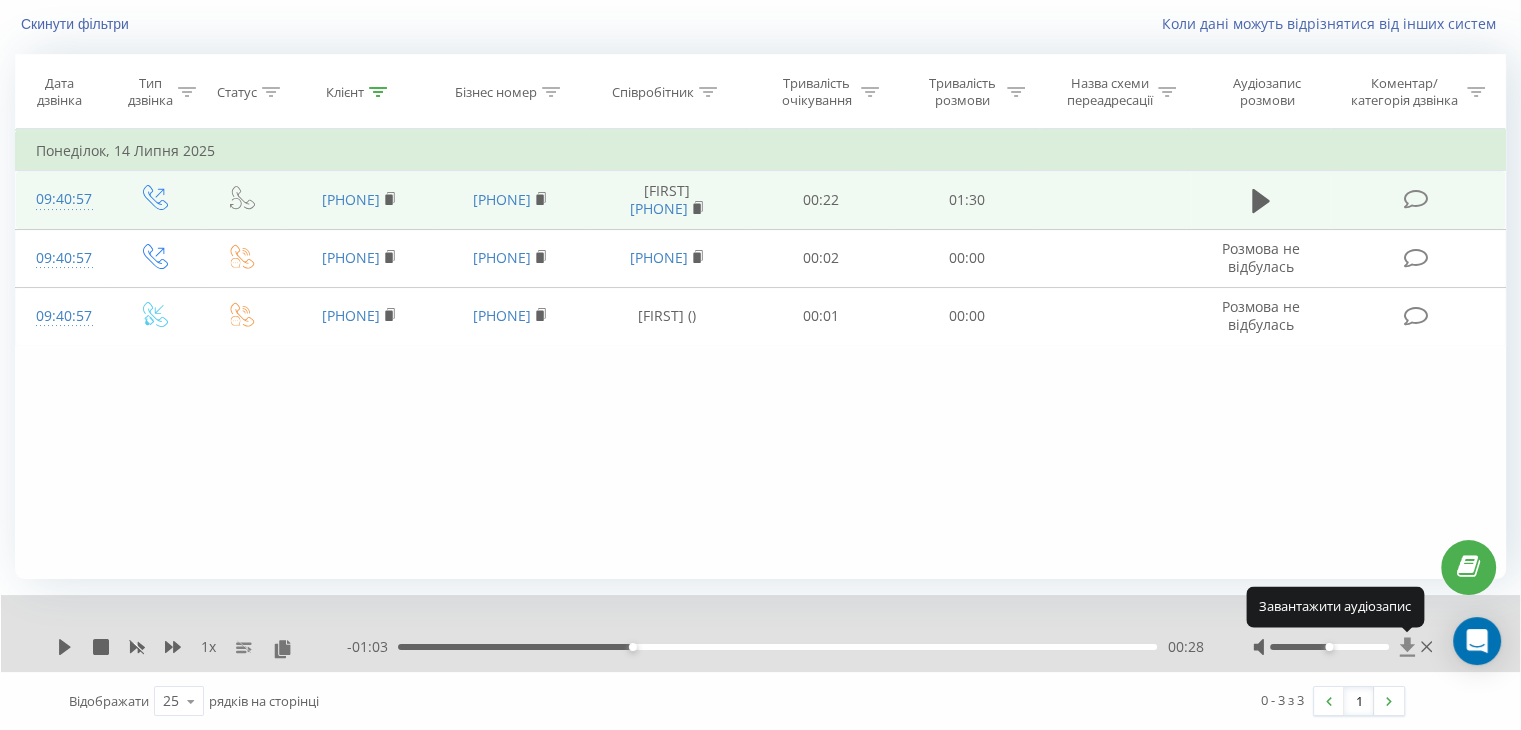 click 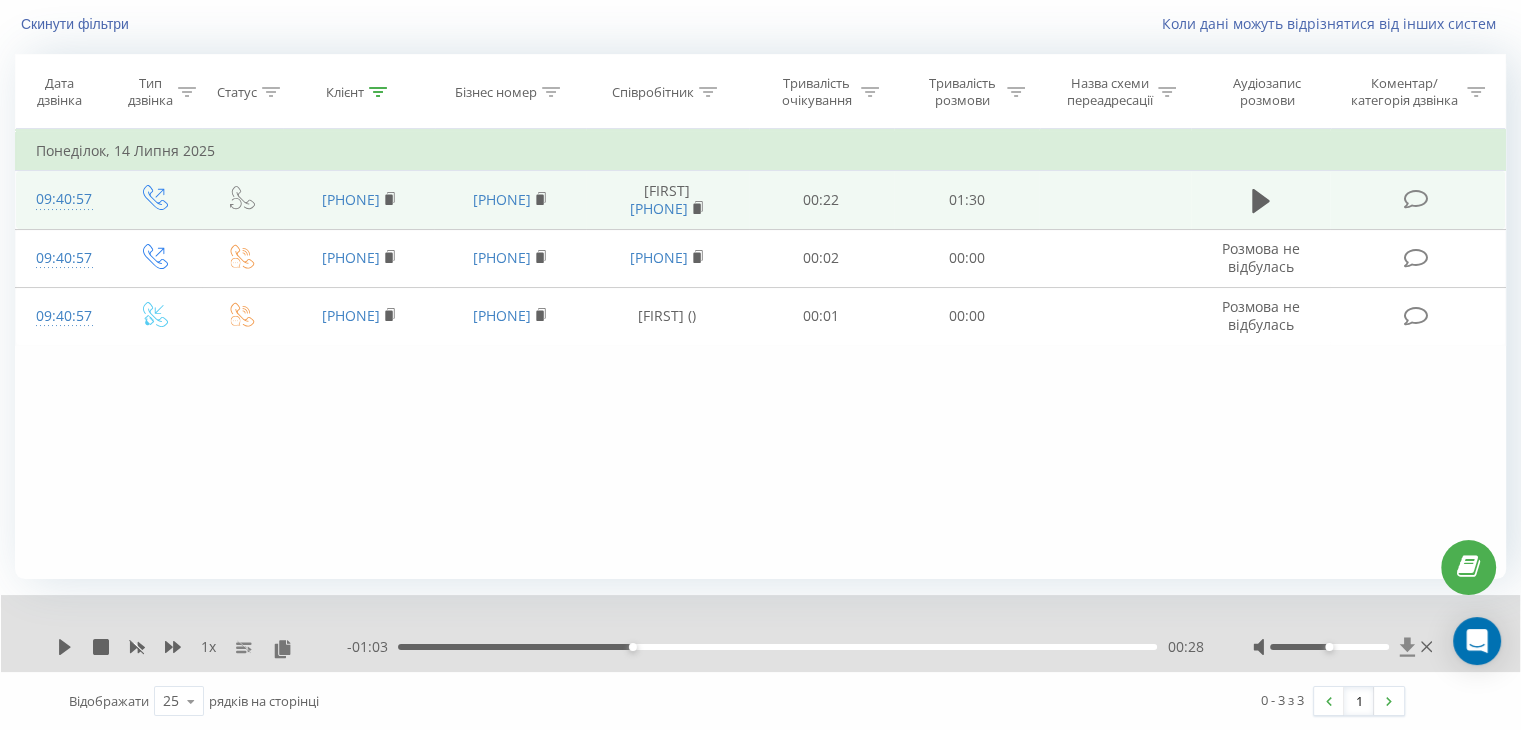 click 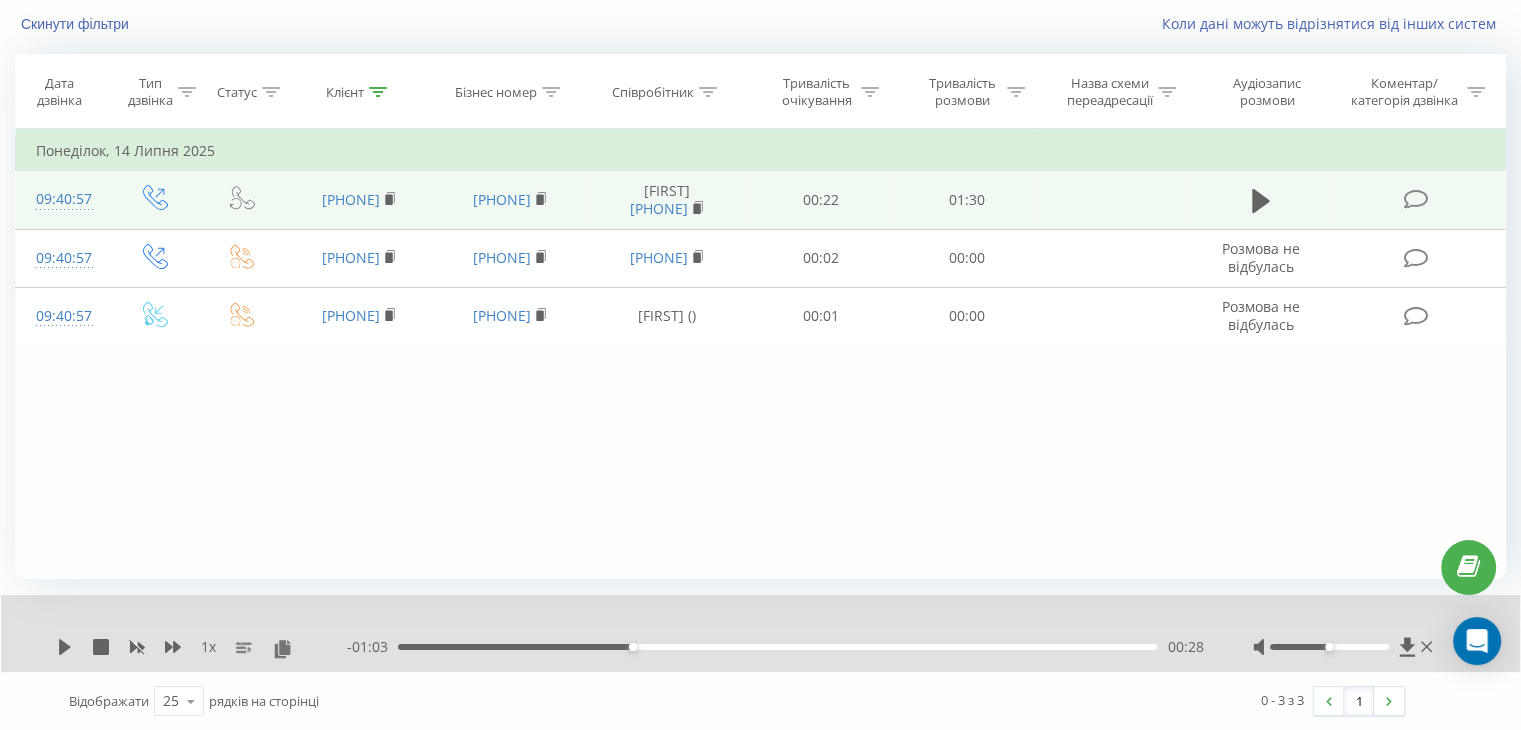 click on "Фільтрувати за умовою Дорівнює Введіть значення Скасувати OK Фільтрувати за умовою Дорівнює Введіть значення Скасувати OK Фільтрувати за умовою Містить Скасувати OK Фільтрувати за умовою Містить Скасувати OK Фільтрувати за умовою Містить Скасувати OK Фільтрувати за умовою Дорівнює Скасувати OK Фільтрувати за умовою Дорівнює Скасувати OK Фільтрувати за умовою Містить Скасувати OK Фільтрувати за умовою Дорівнює Введіть значення Скасувати OK Понеділок, 14 Липня 2025  09:40:57         380666810988 380635103450 Дарина 380635103450 00:22 01:30  09:40:57         0666810988 380635103450 380635103450 00:02 00:00  09:40:57         00:01" at bounding box center (760, 354) 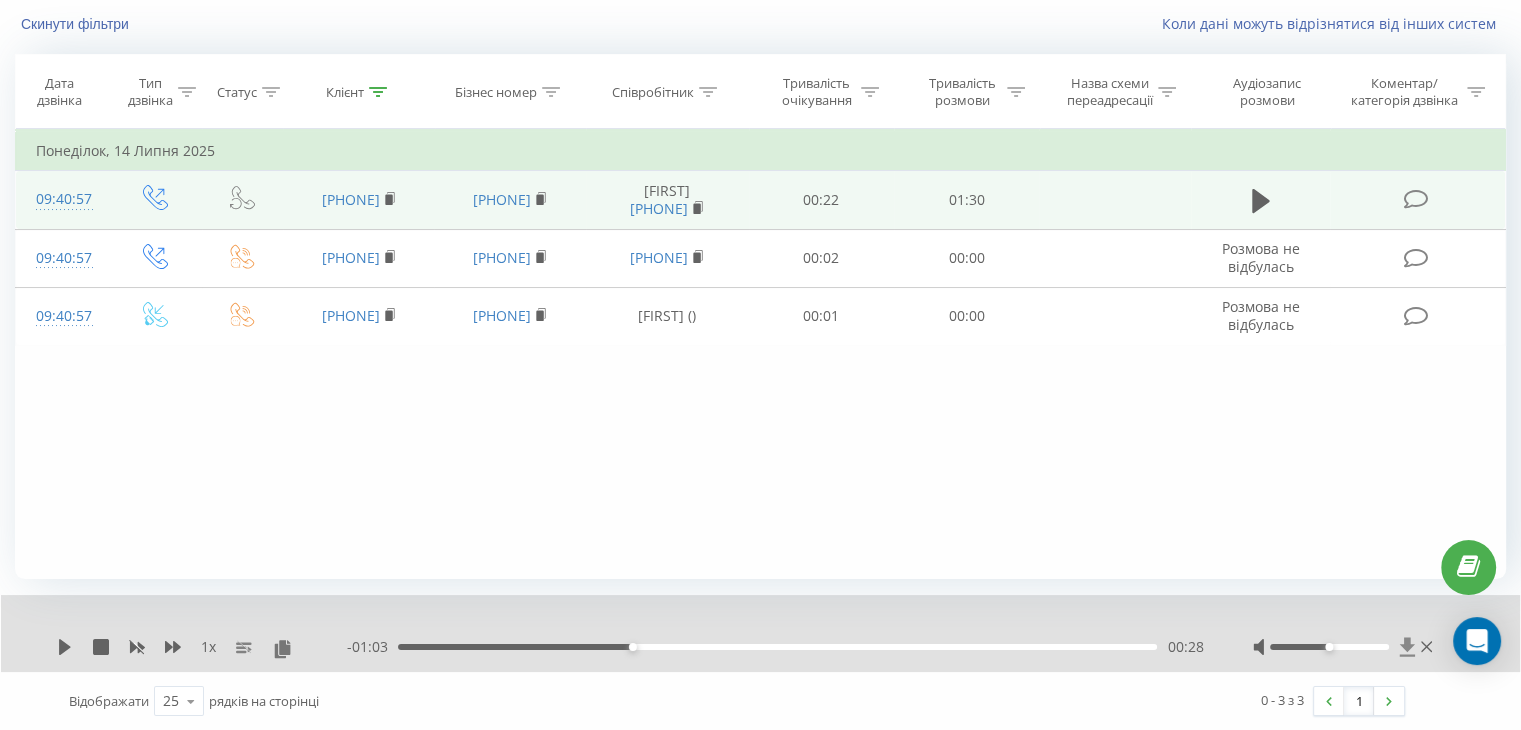 click 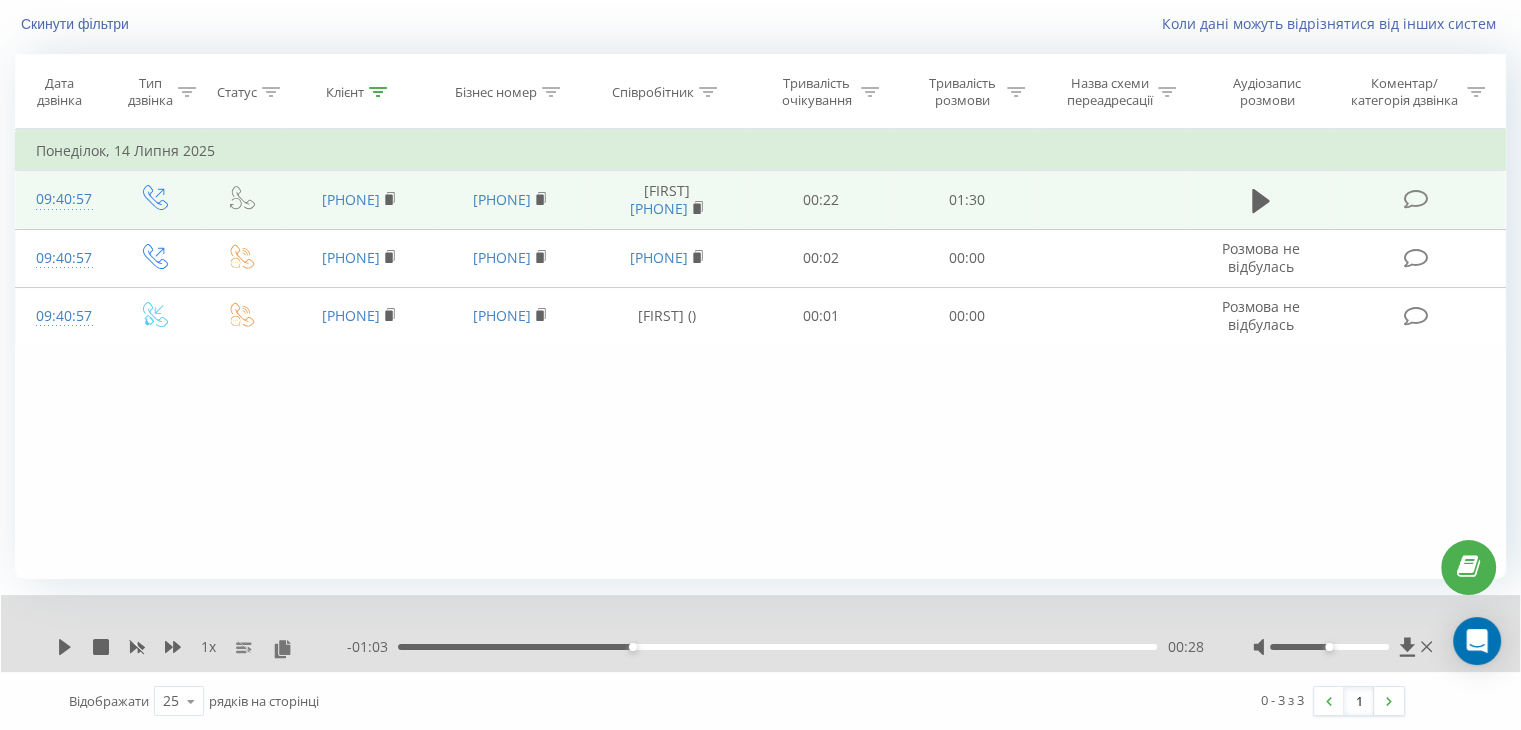 click on "Фільтрувати за умовою Дорівнює Введіть значення Скасувати OK Фільтрувати за умовою Дорівнює Введіть значення Скасувати OK Фільтрувати за умовою Містить Скасувати OK Фільтрувати за умовою Містить Скасувати OK Фільтрувати за умовою Містить Скасувати OK Фільтрувати за умовою Дорівнює Скасувати OK Фільтрувати за умовою Дорівнює Скасувати OK Фільтрувати за умовою Містить Скасувати OK Фільтрувати за умовою Дорівнює Введіть значення Скасувати OK Понеділок, 14 Липня 2025  09:40:57         380666810988 380635103450 Дарина 380635103450 00:22 01:30  09:40:57         0666810988 380635103450 380635103450 00:02 00:00  09:40:57         00:01" at bounding box center (760, 354) 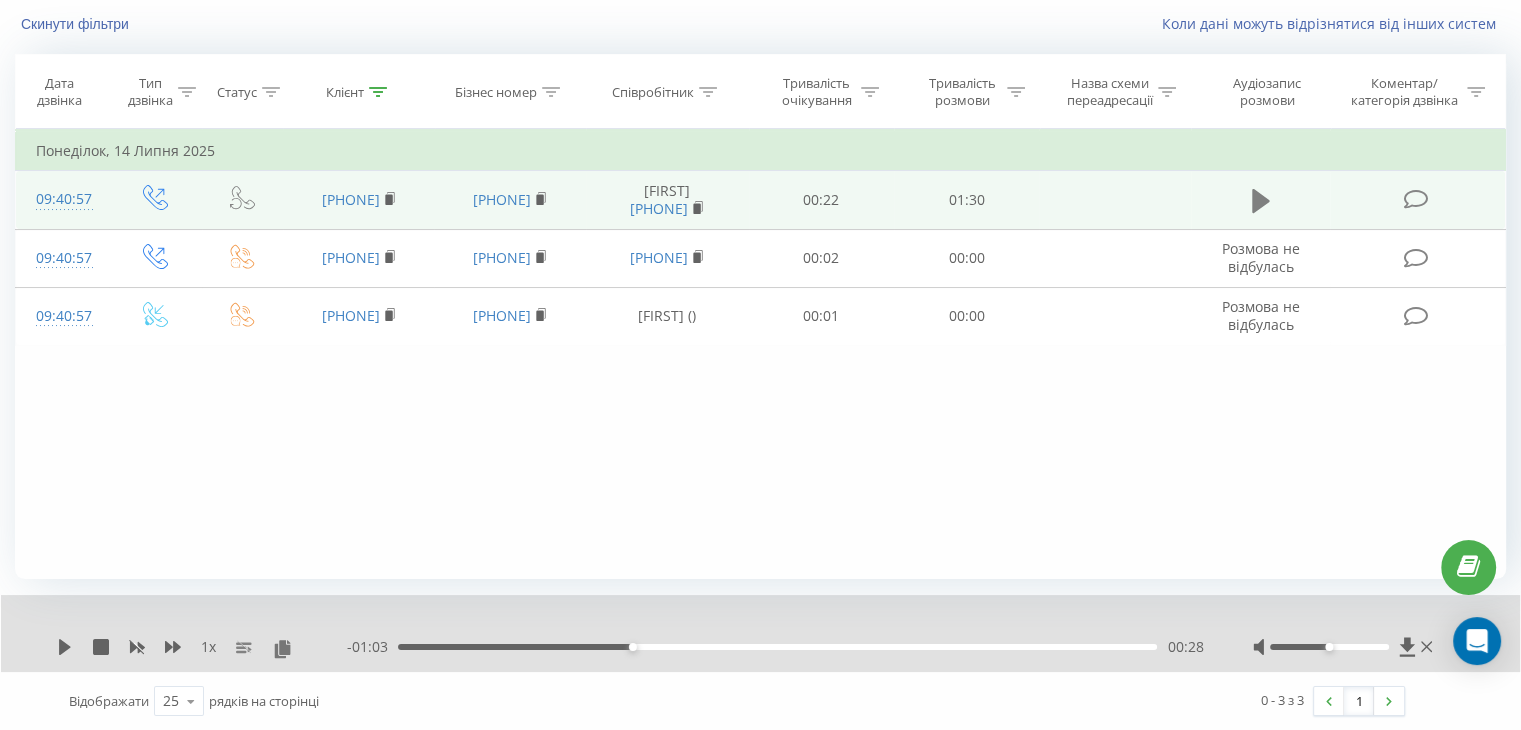 click 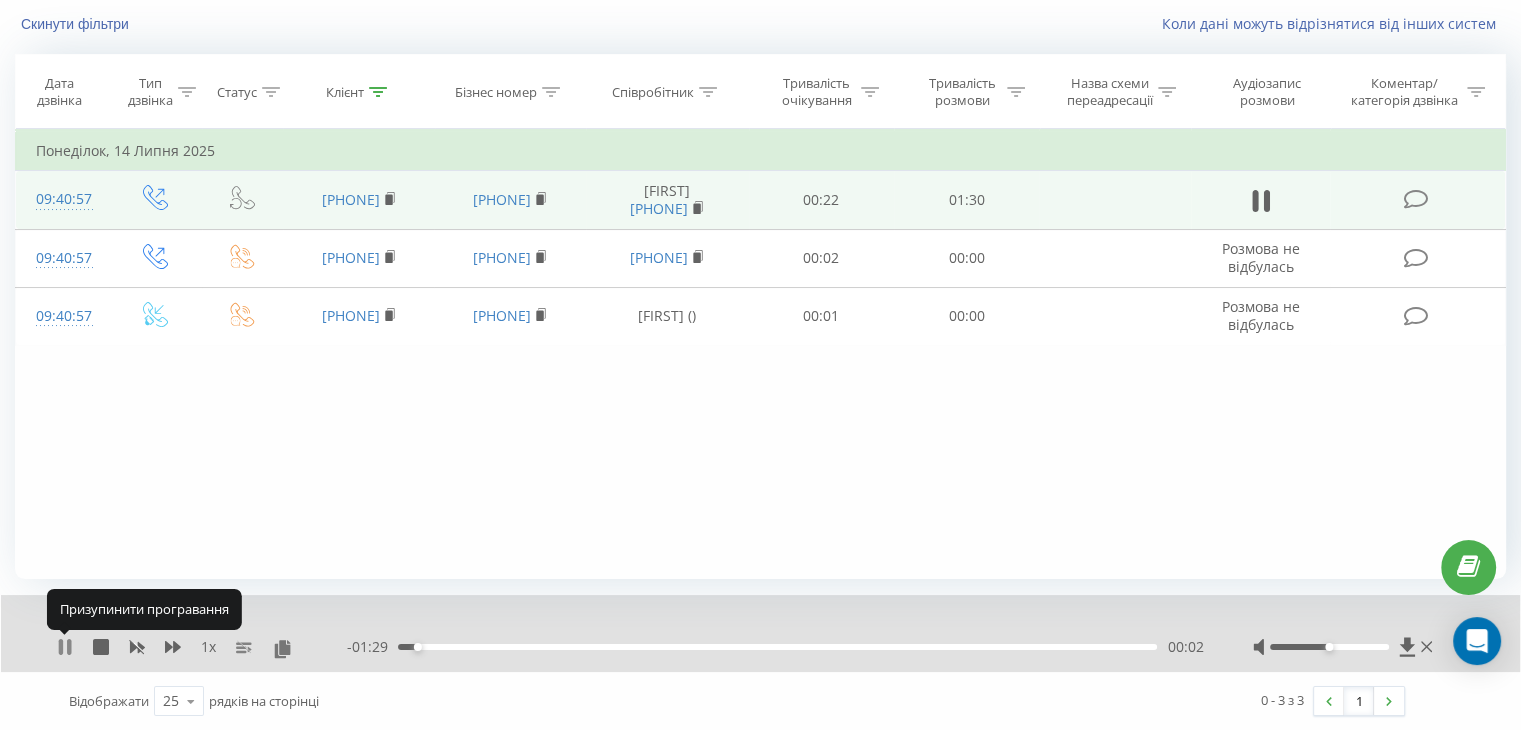 click 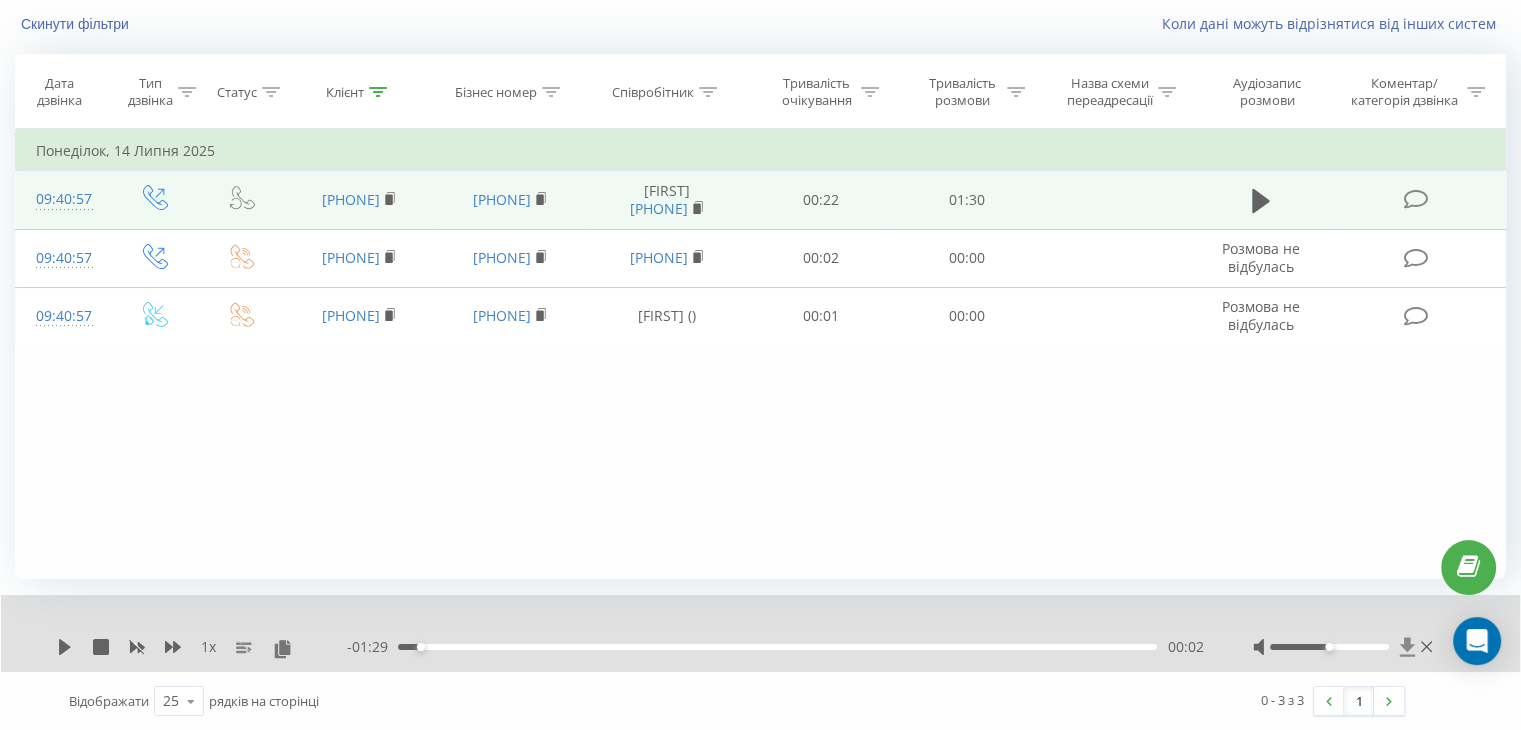 click 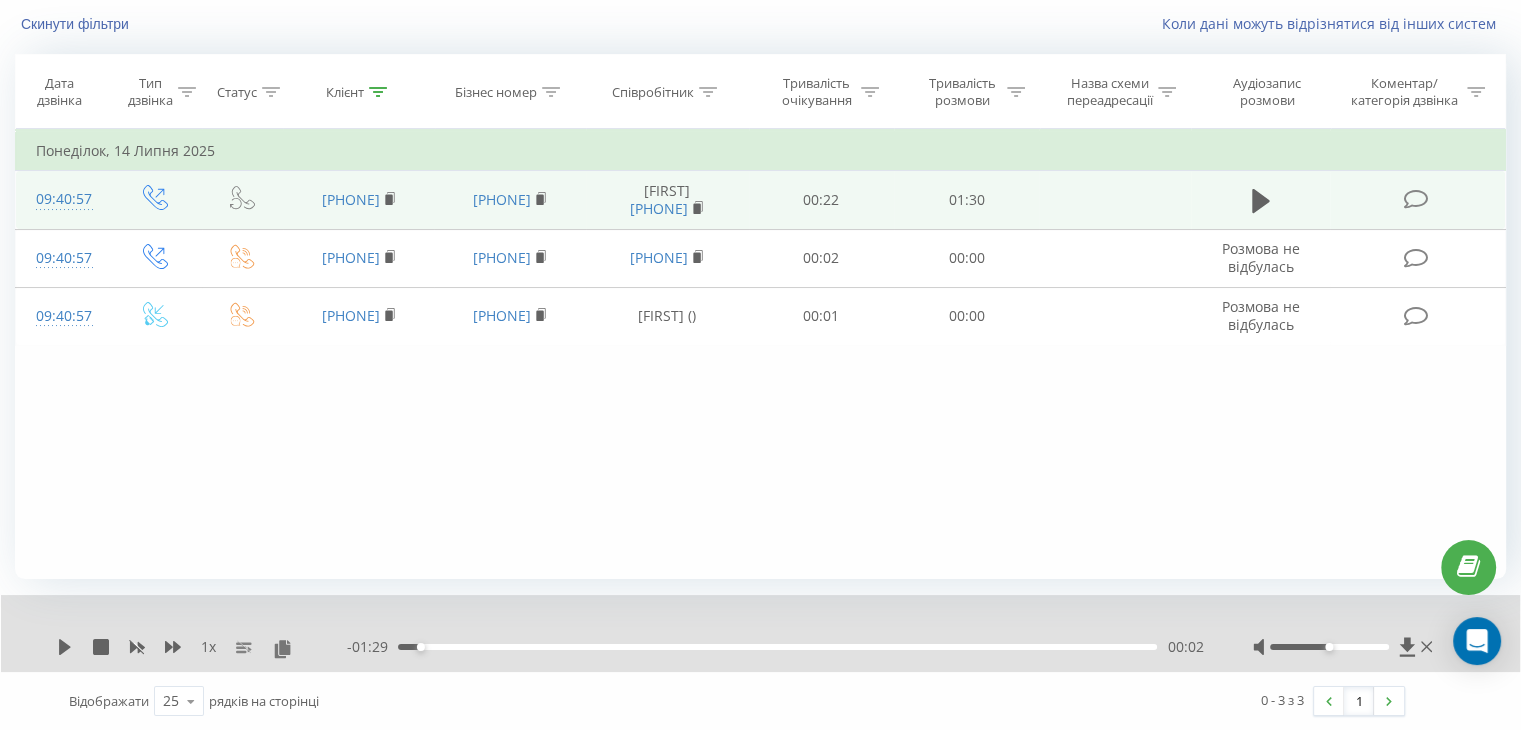 click on "1 x  - 01:29 00:02   00:02" at bounding box center (760, 633) 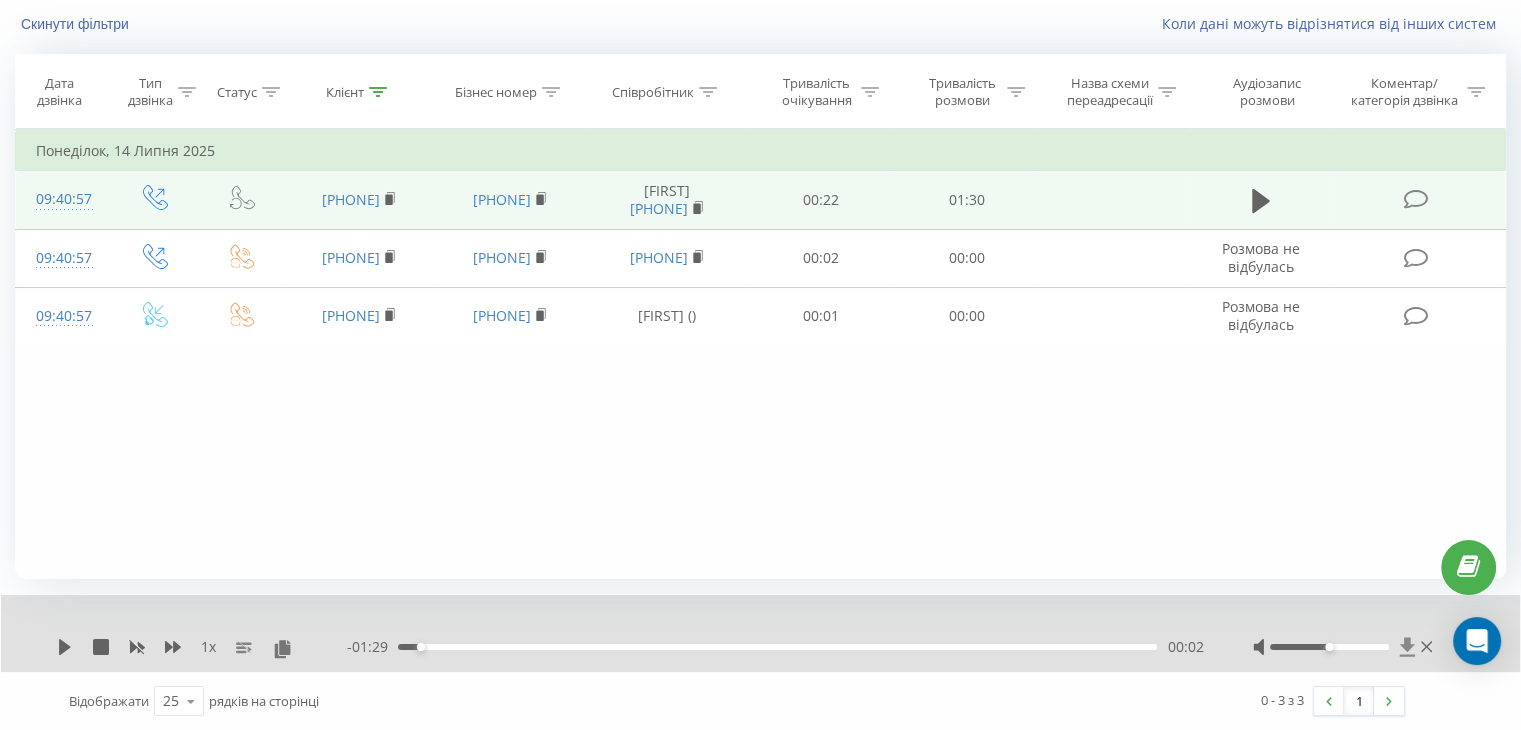 click 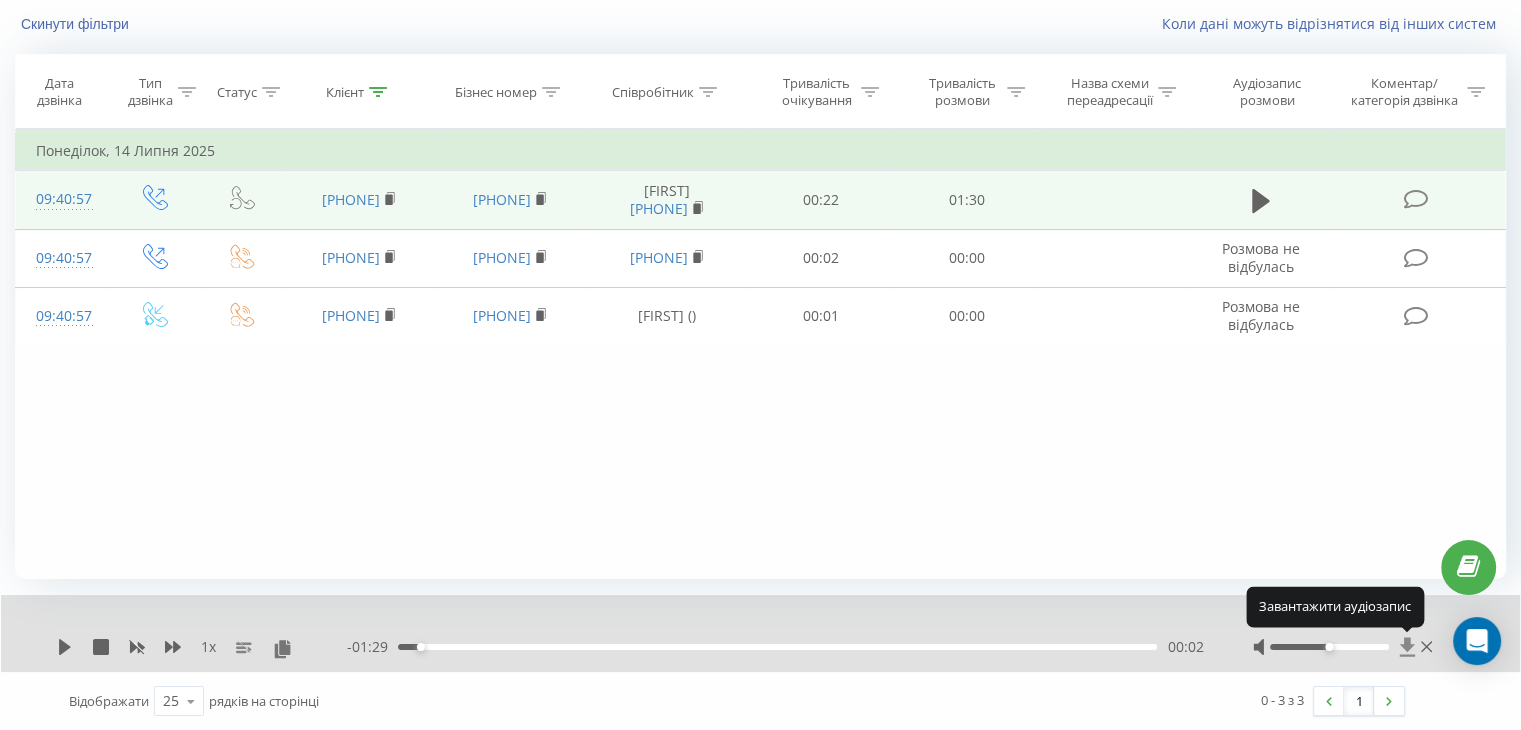 click 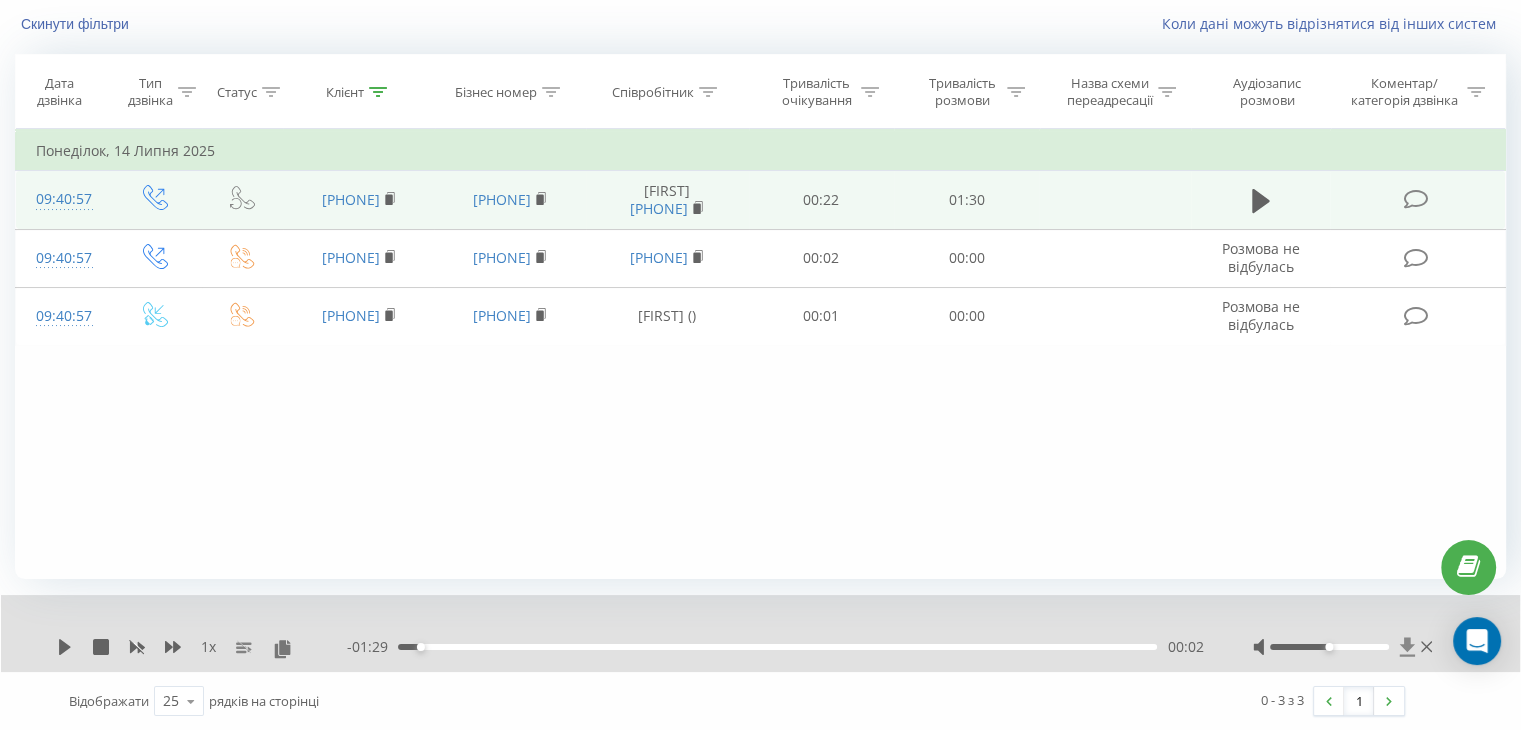 click 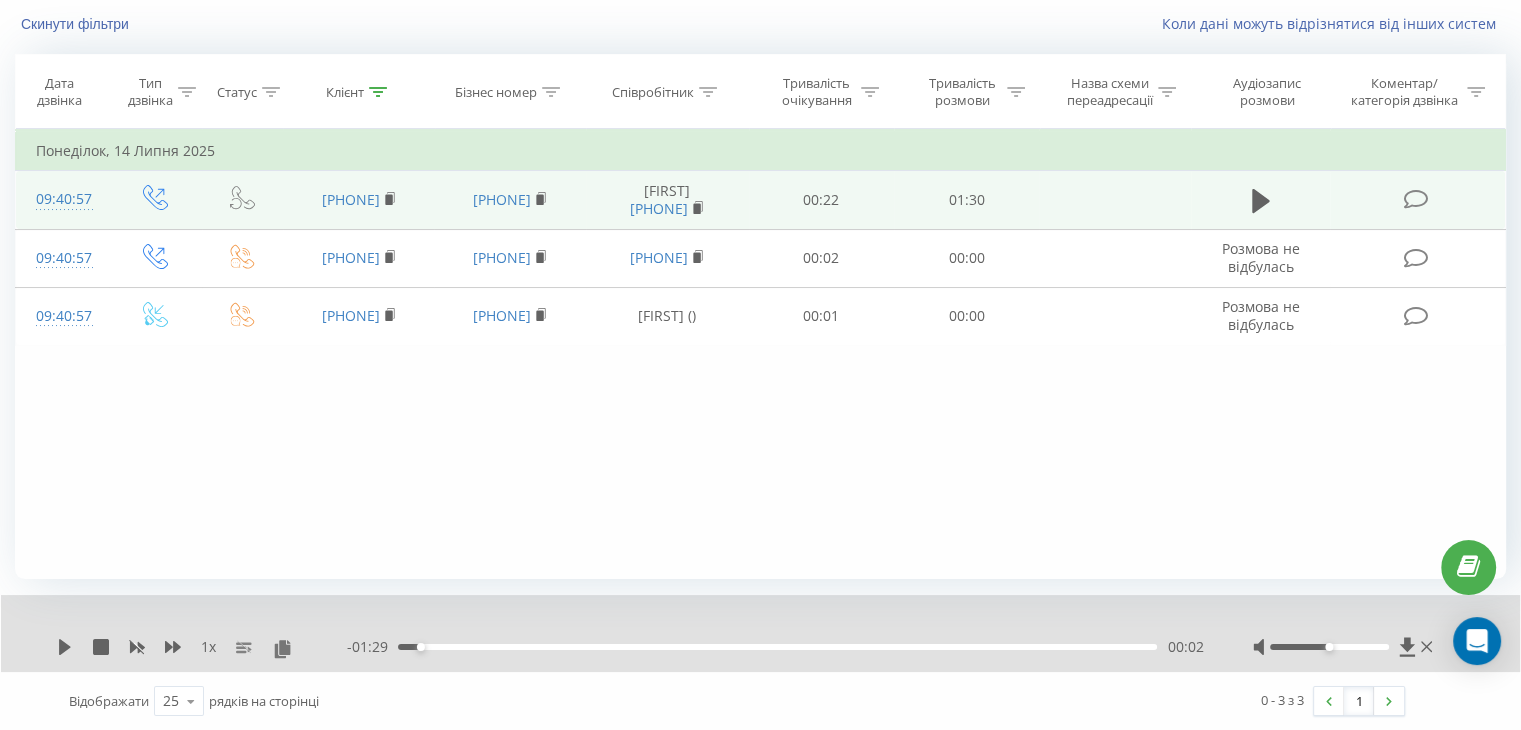 click at bounding box center (1345, 647) 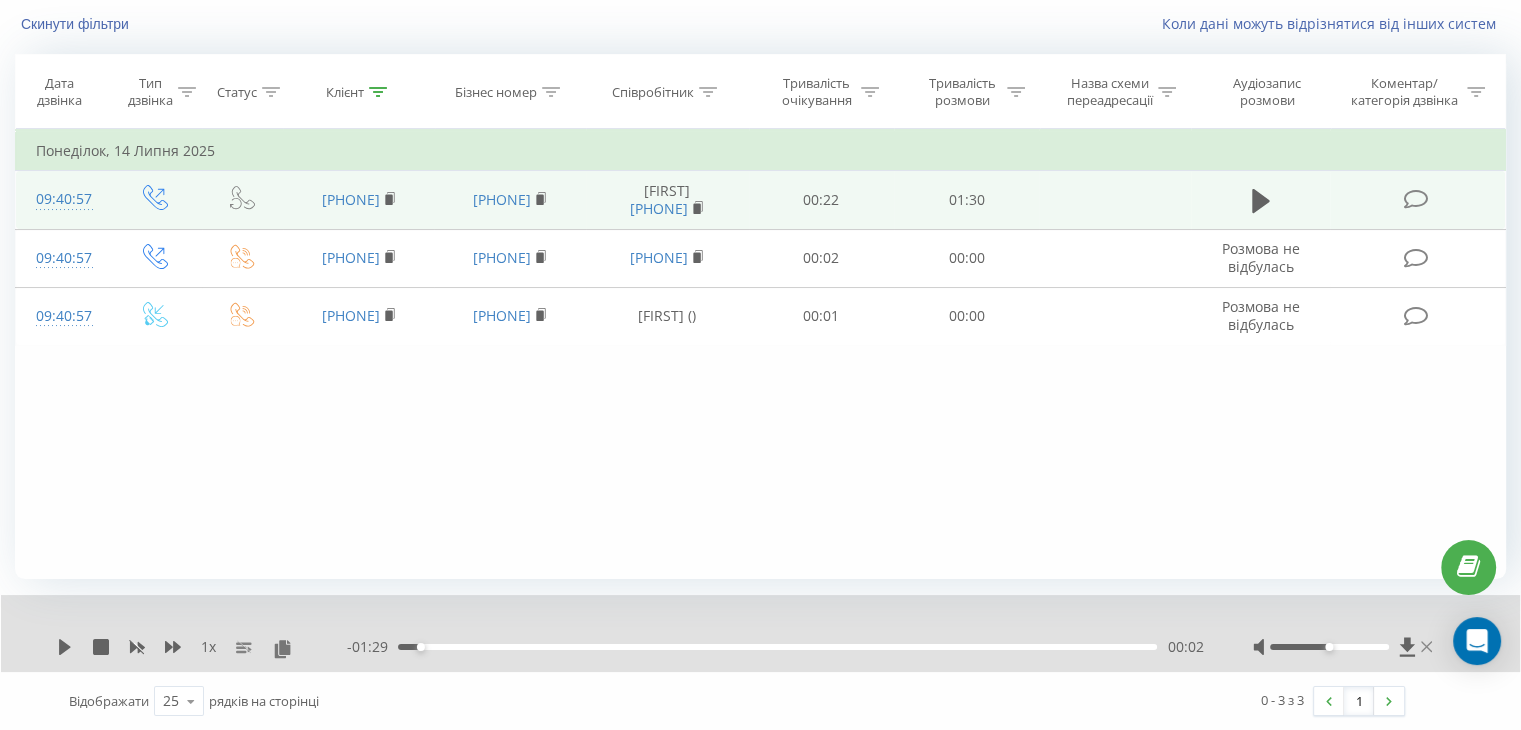 click 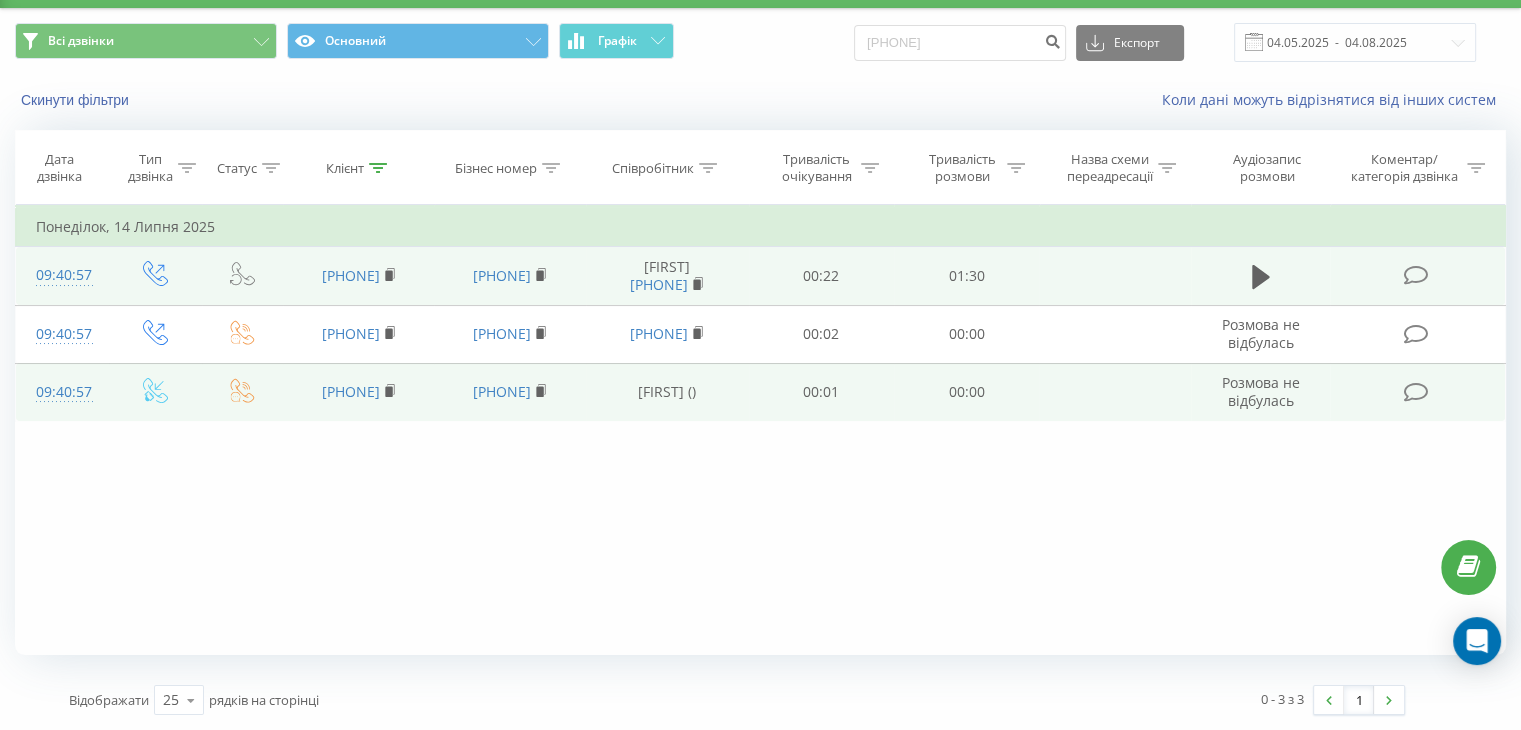 scroll, scrollTop: 0, scrollLeft: 0, axis: both 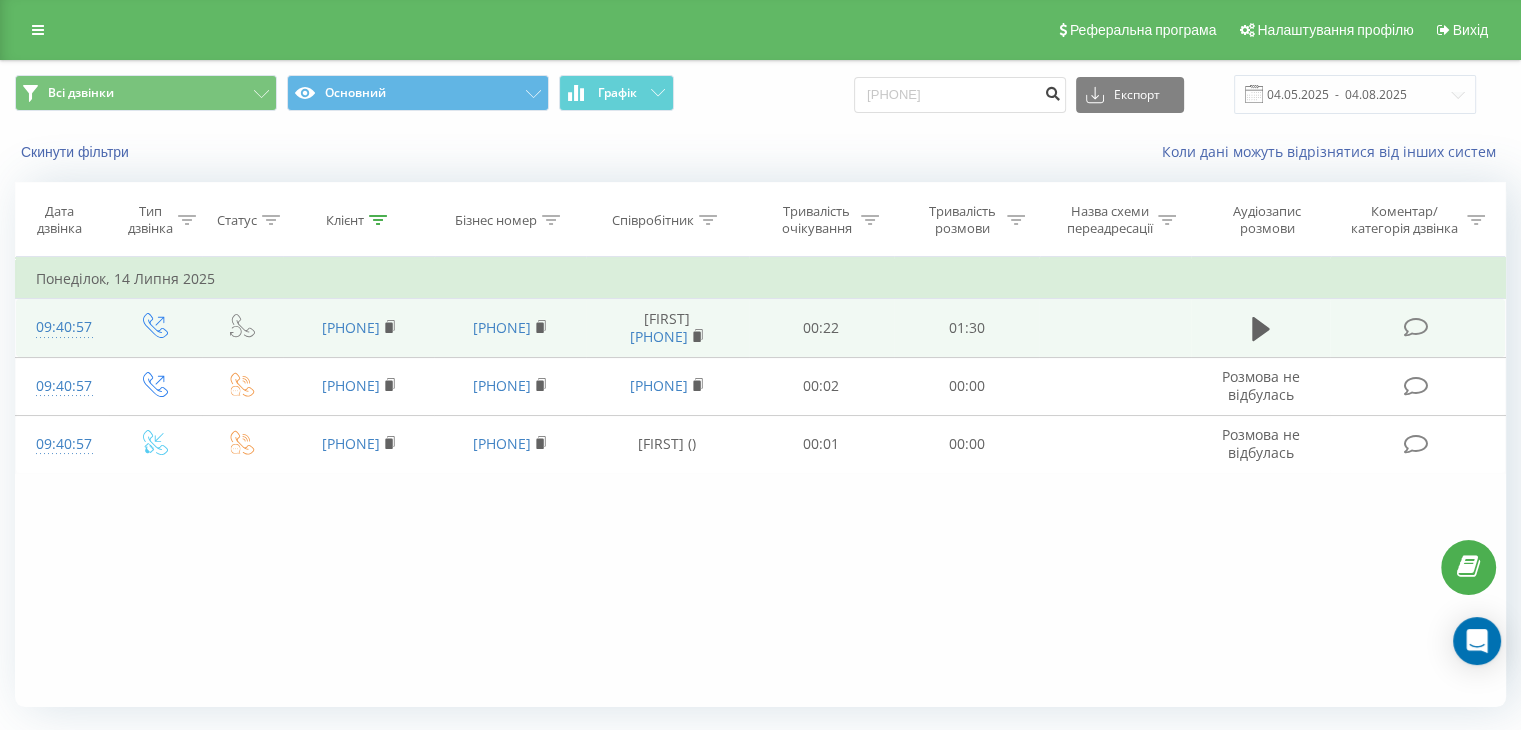 click at bounding box center (1052, 91) 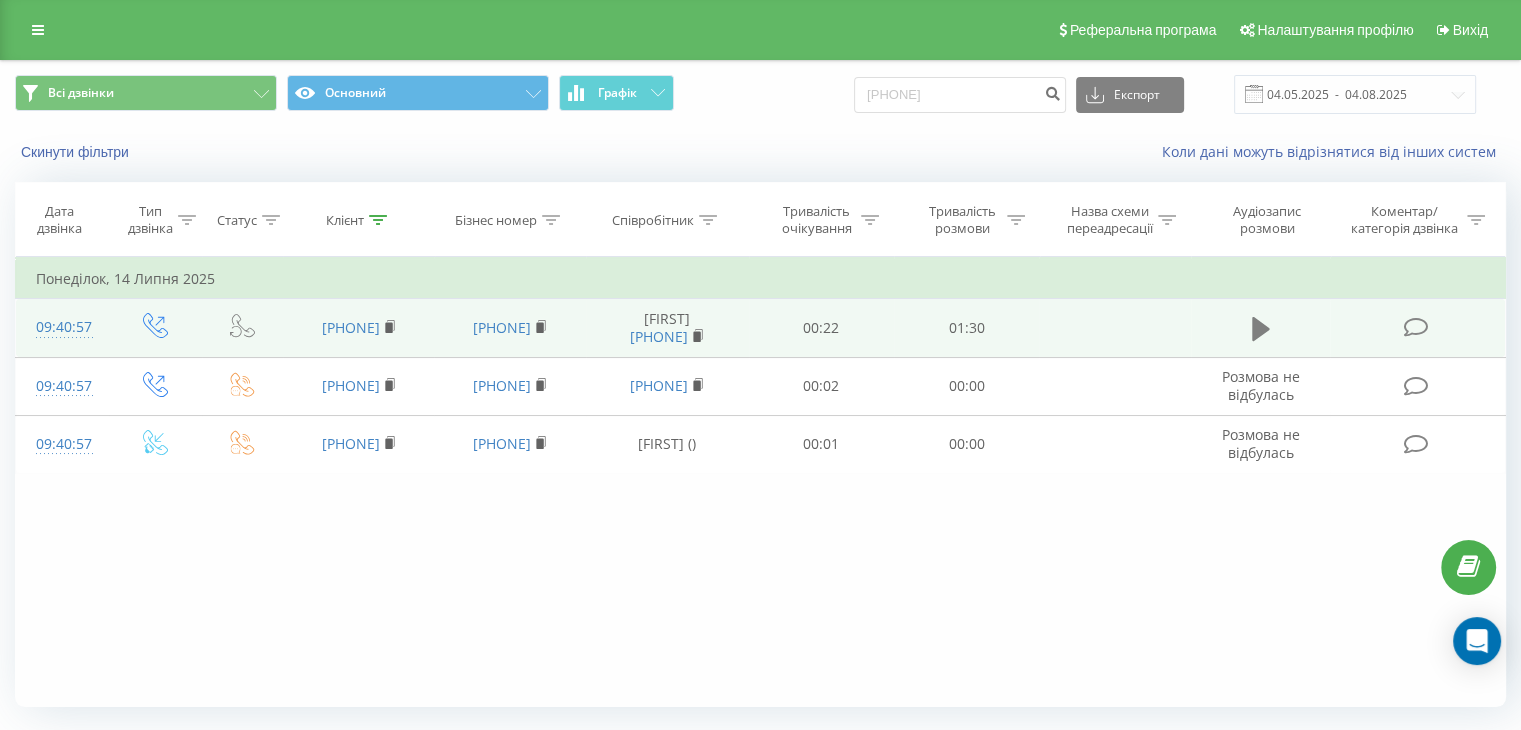 click 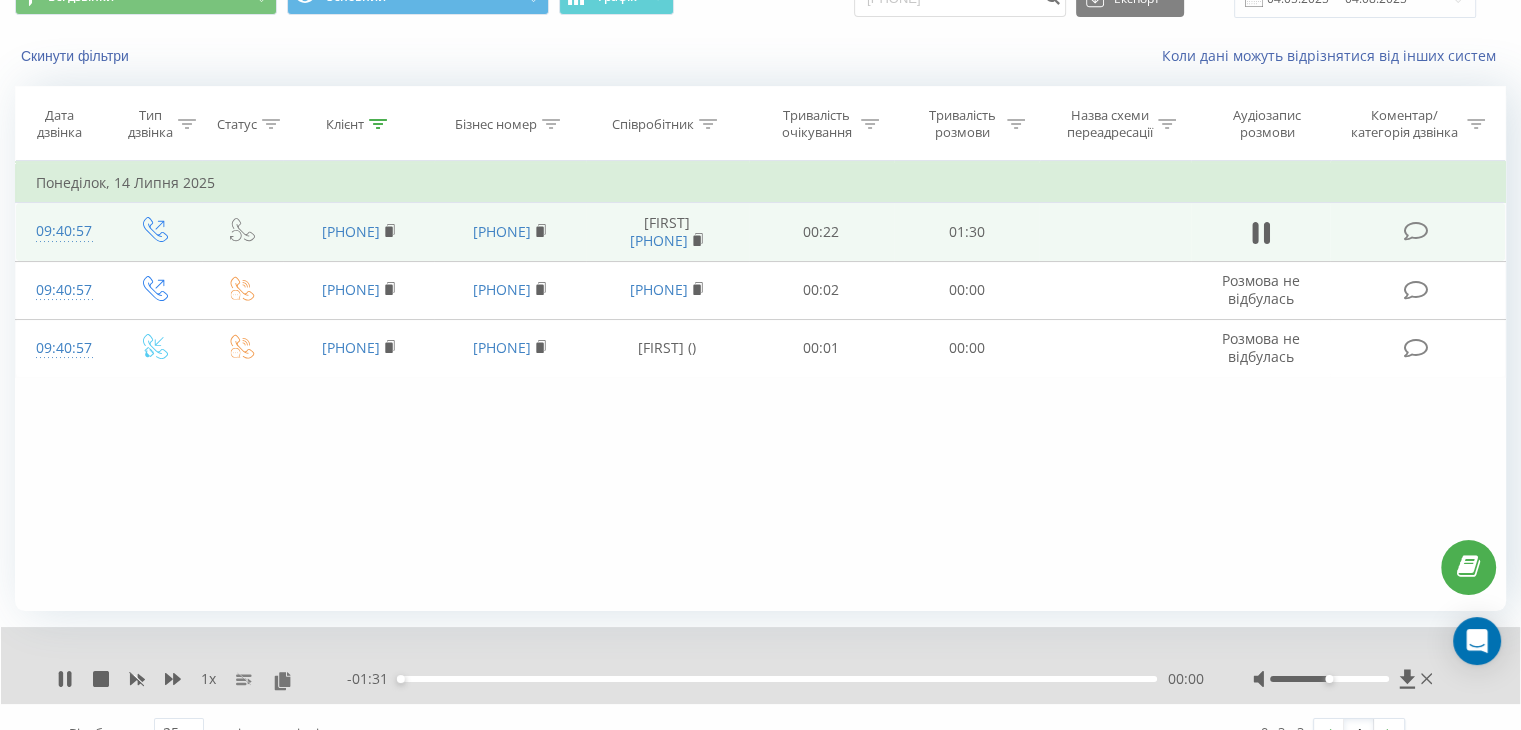 scroll, scrollTop: 128, scrollLeft: 0, axis: vertical 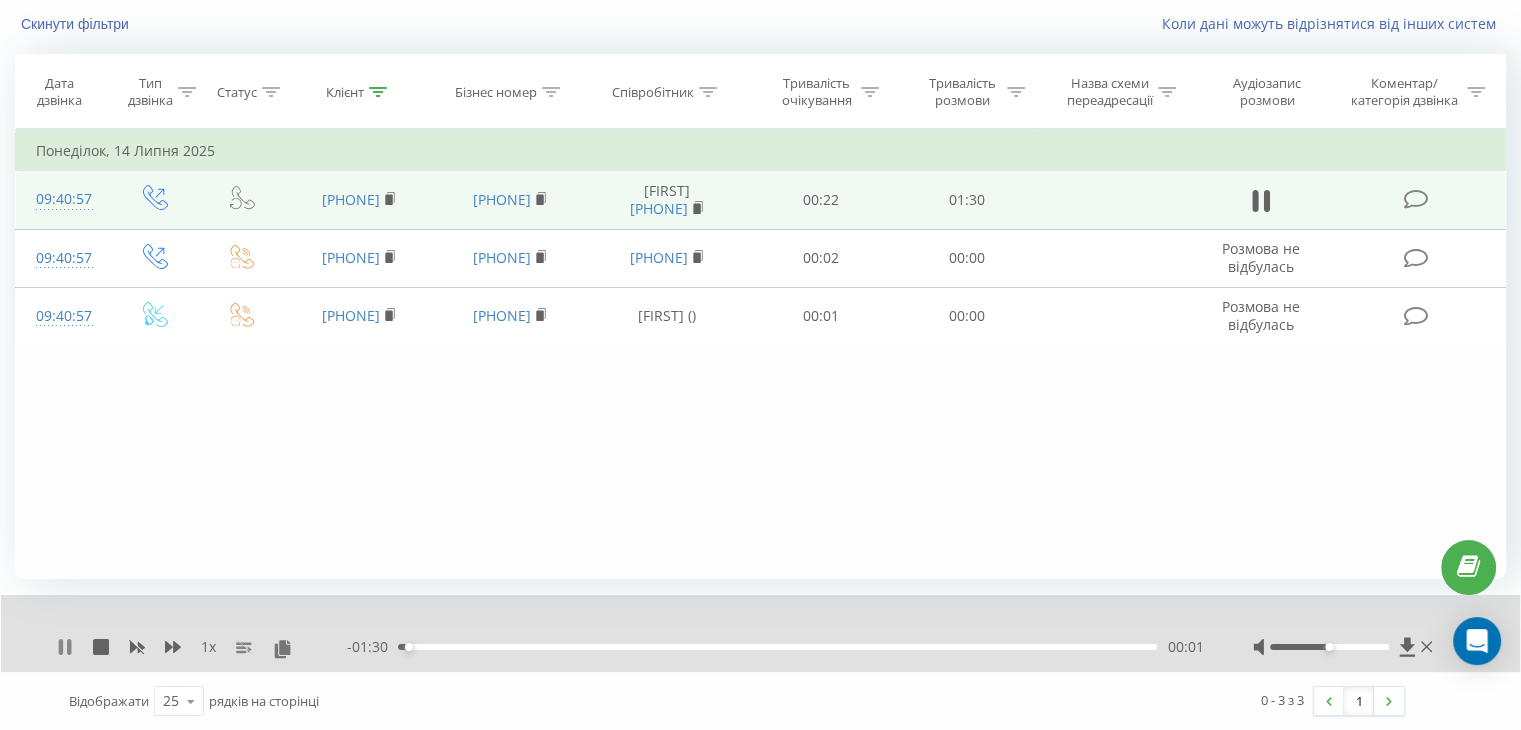 click 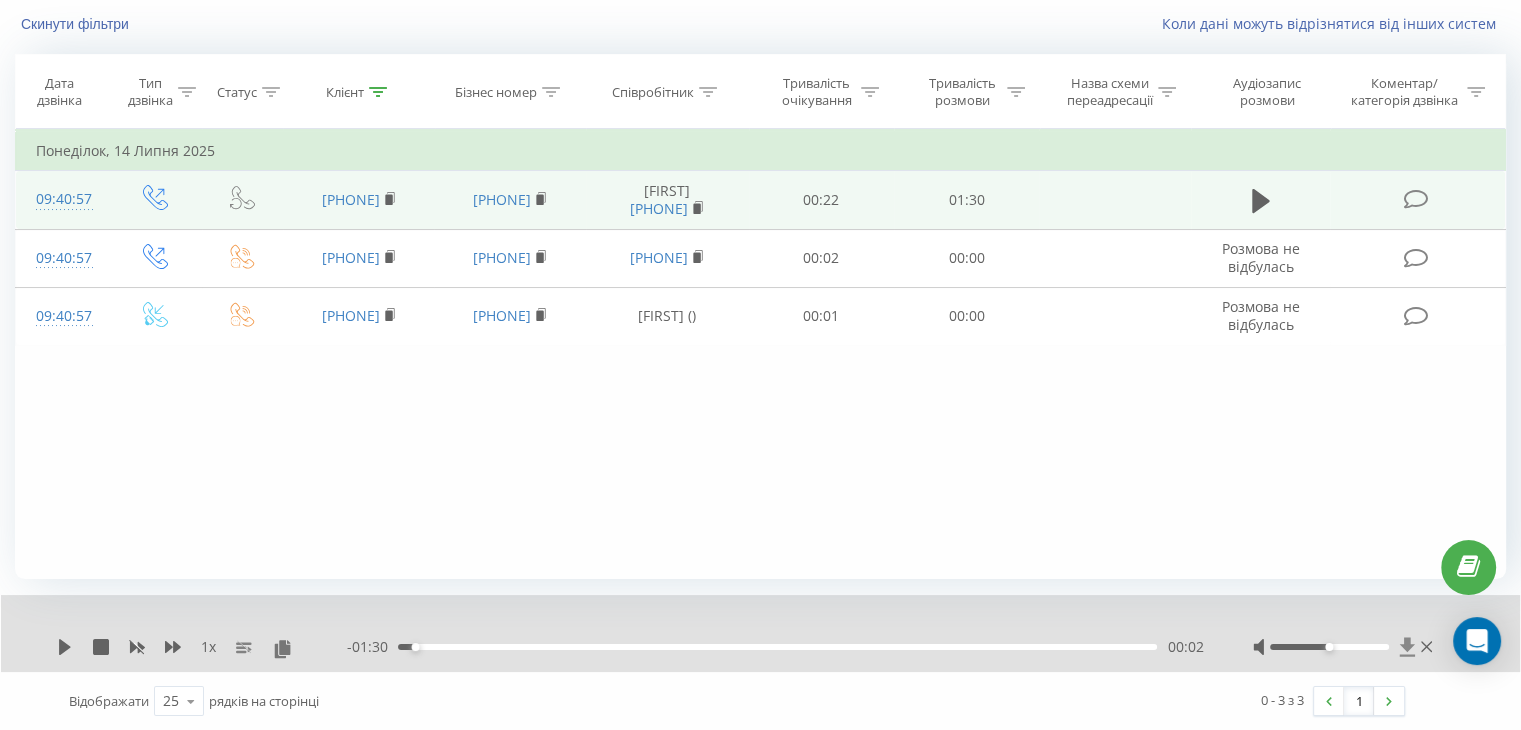 click 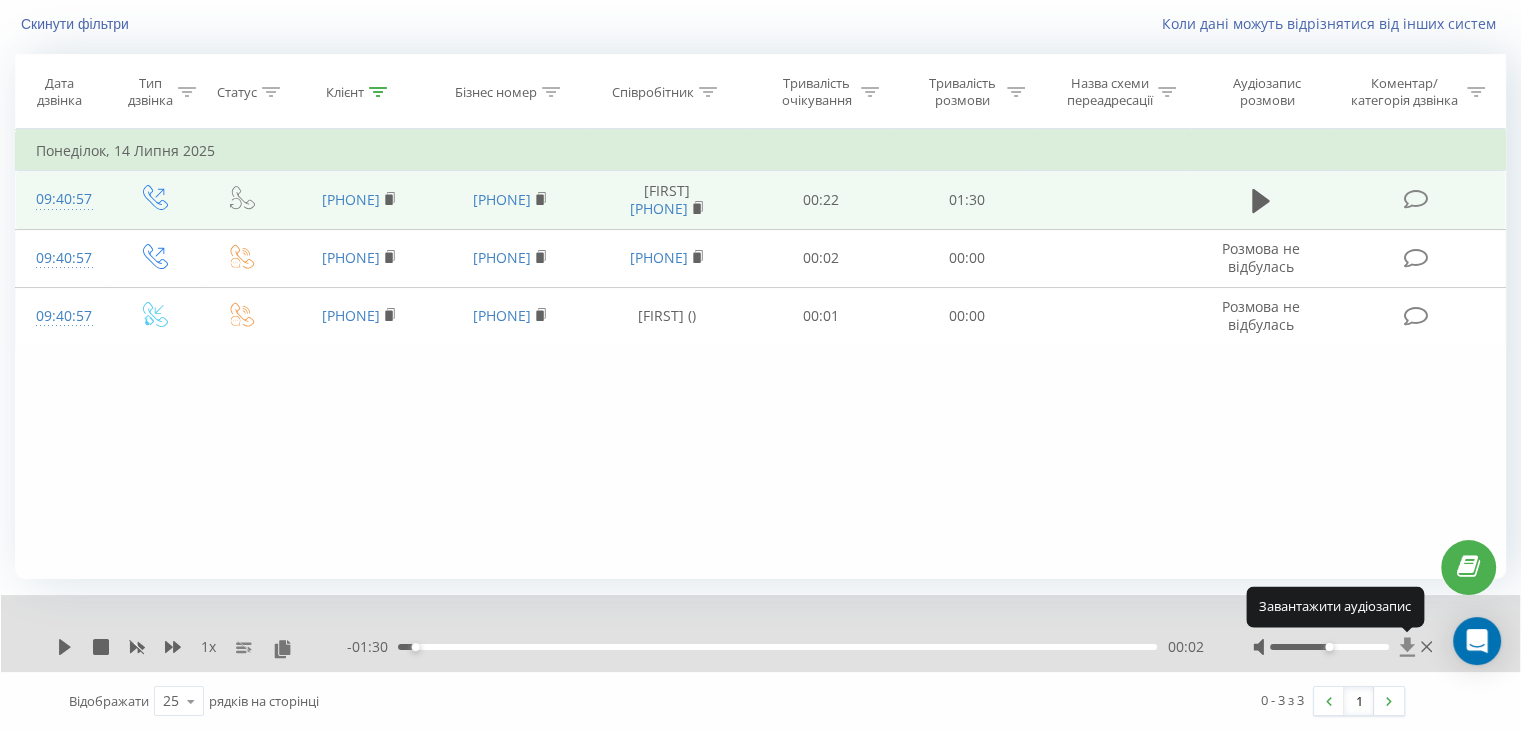 click 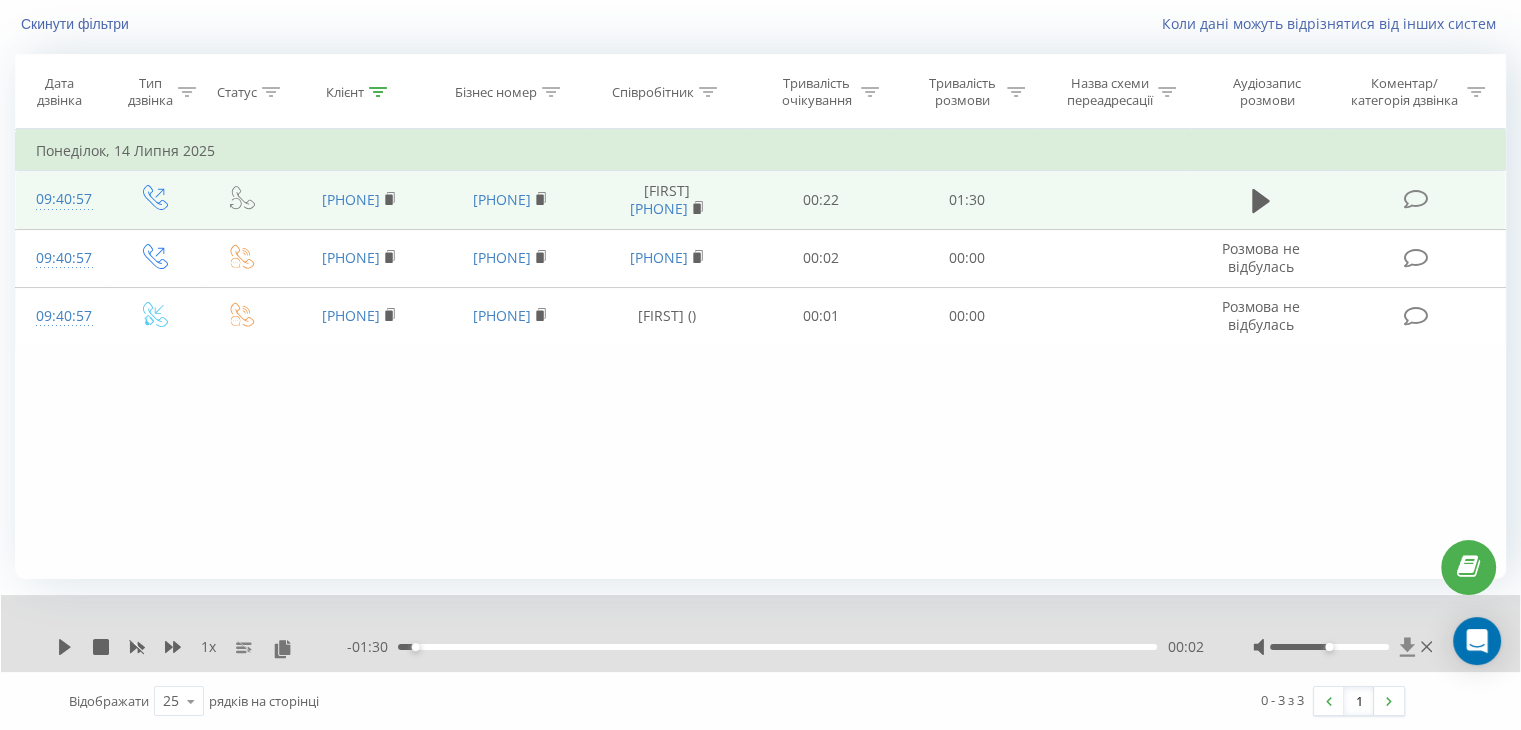 click 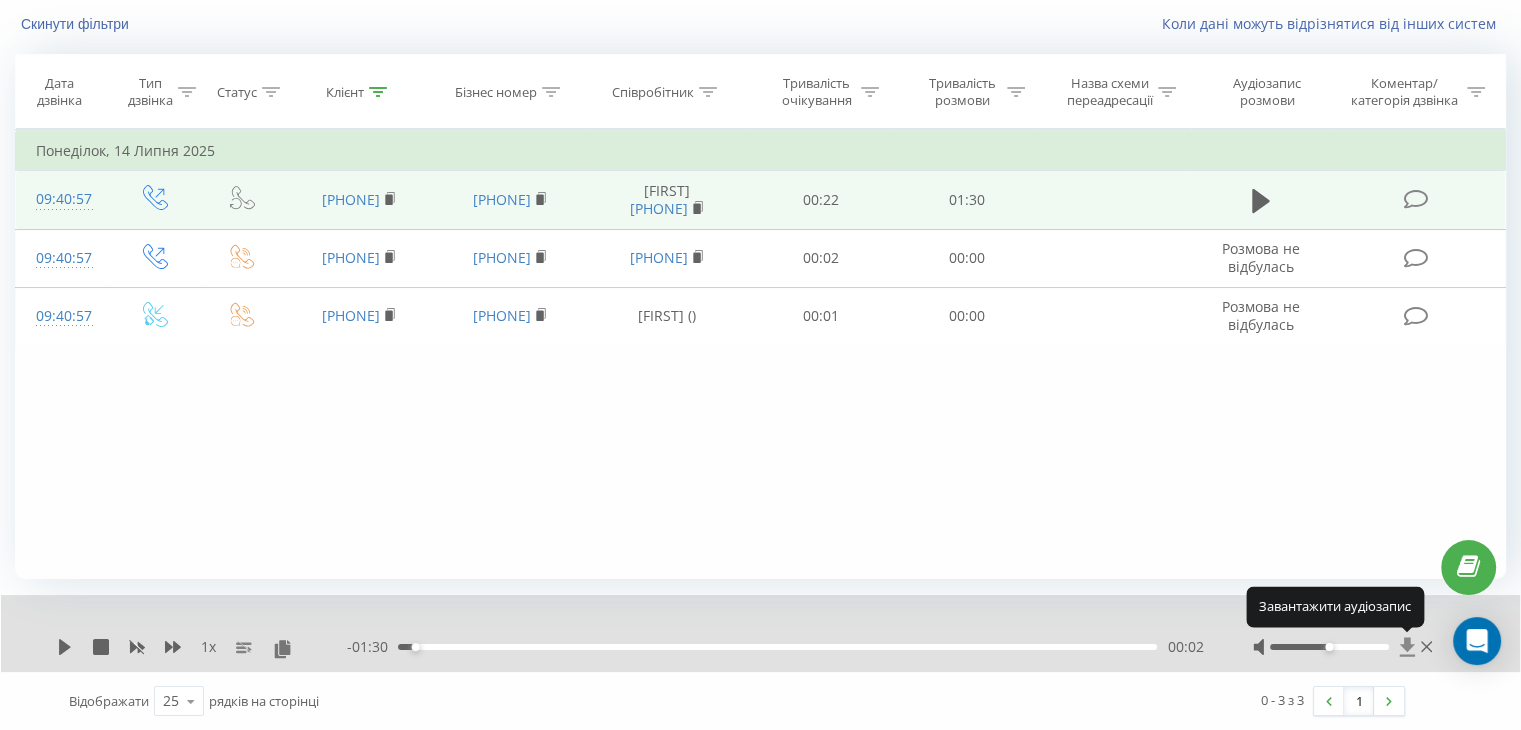 click 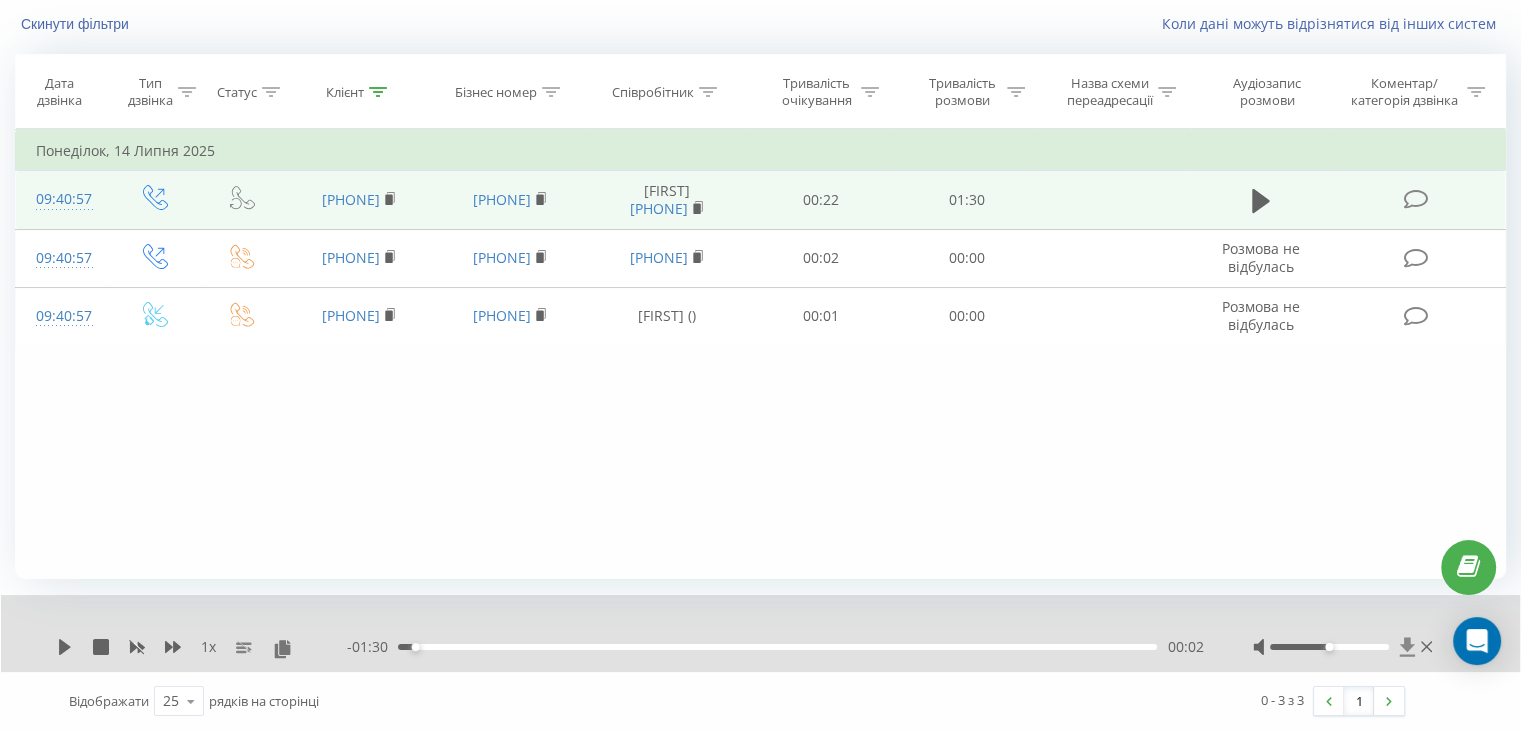 click 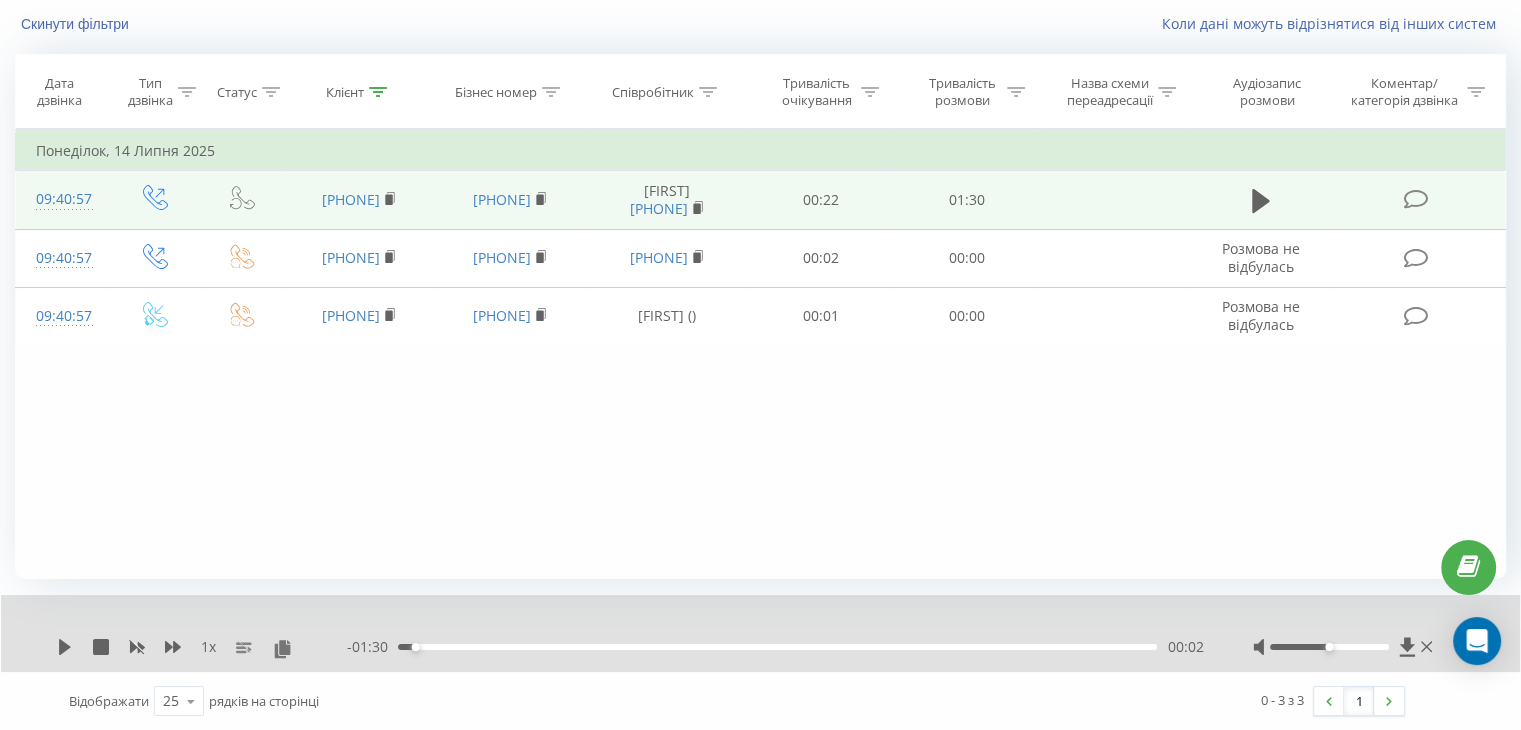 scroll, scrollTop: 0, scrollLeft: 0, axis: both 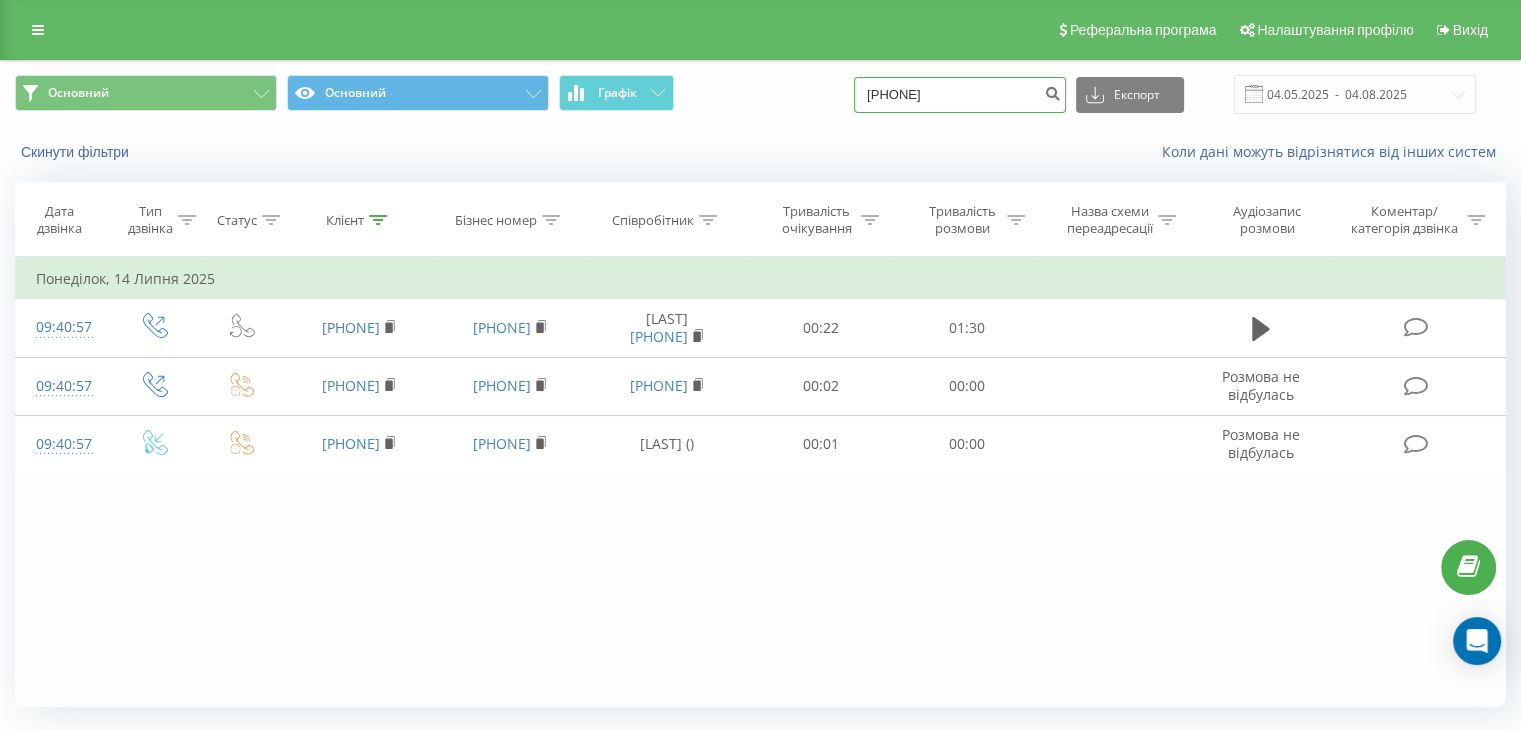 click on "[PHONE]" at bounding box center (960, 95) 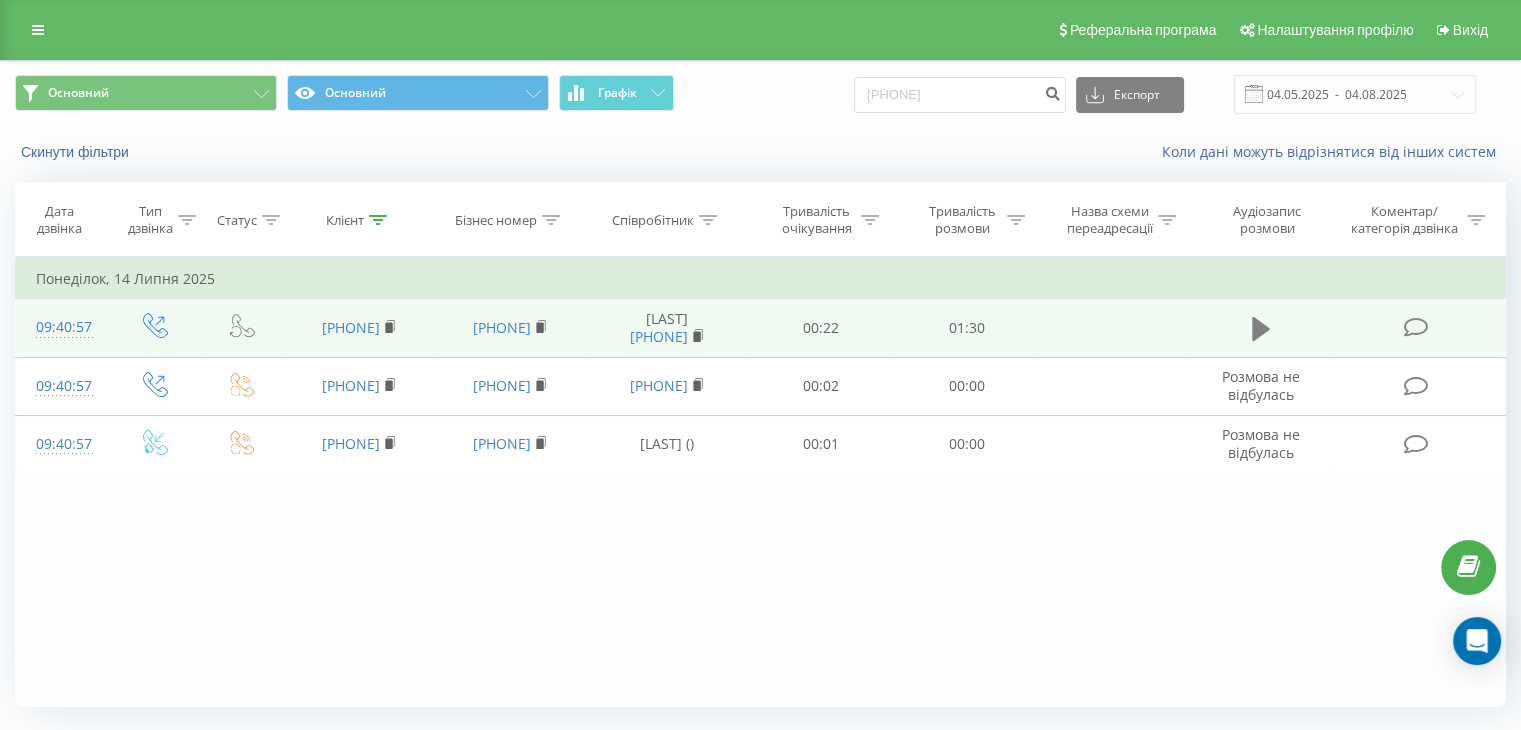 click at bounding box center (1261, 329) 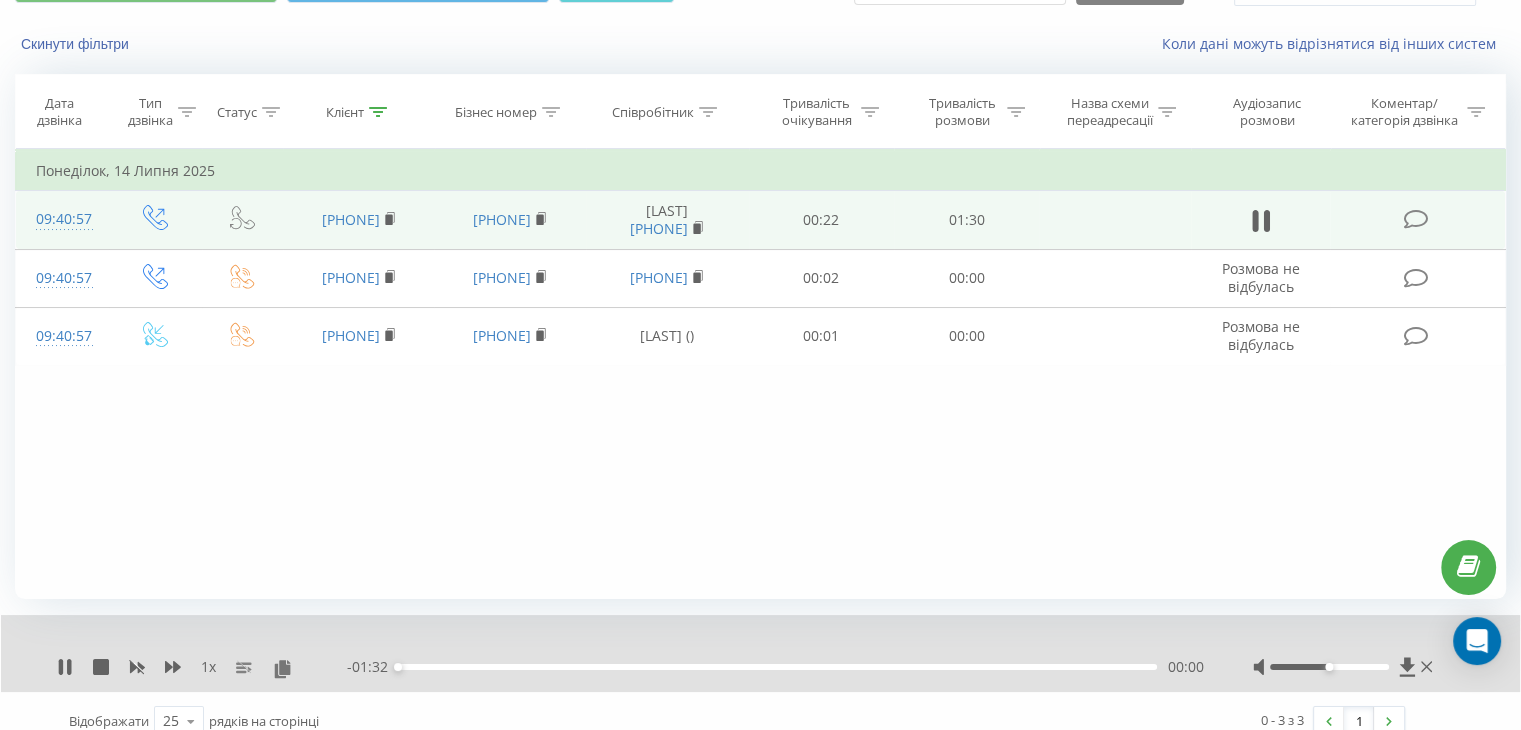 scroll, scrollTop: 128, scrollLeft: 0, axis: vertical 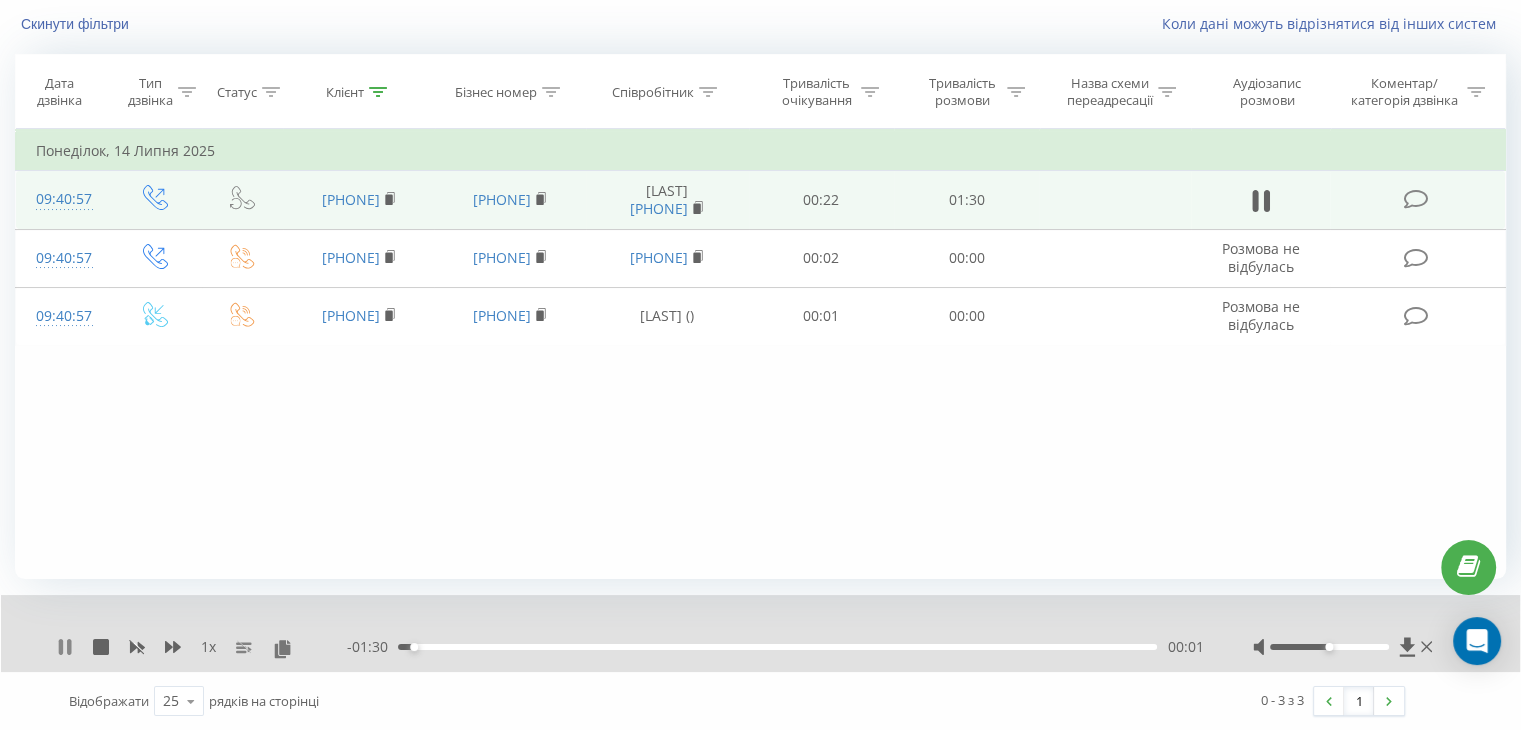 click 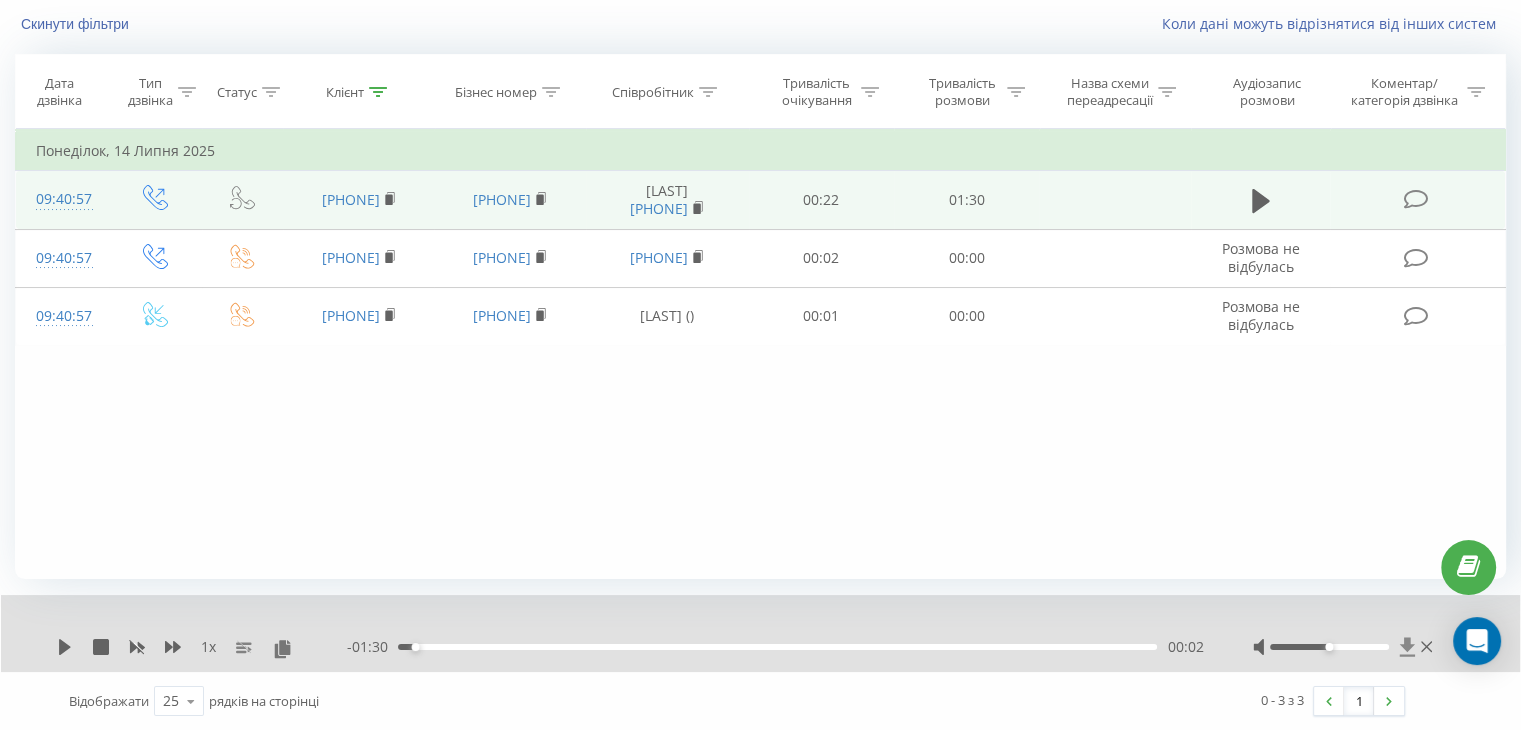 click 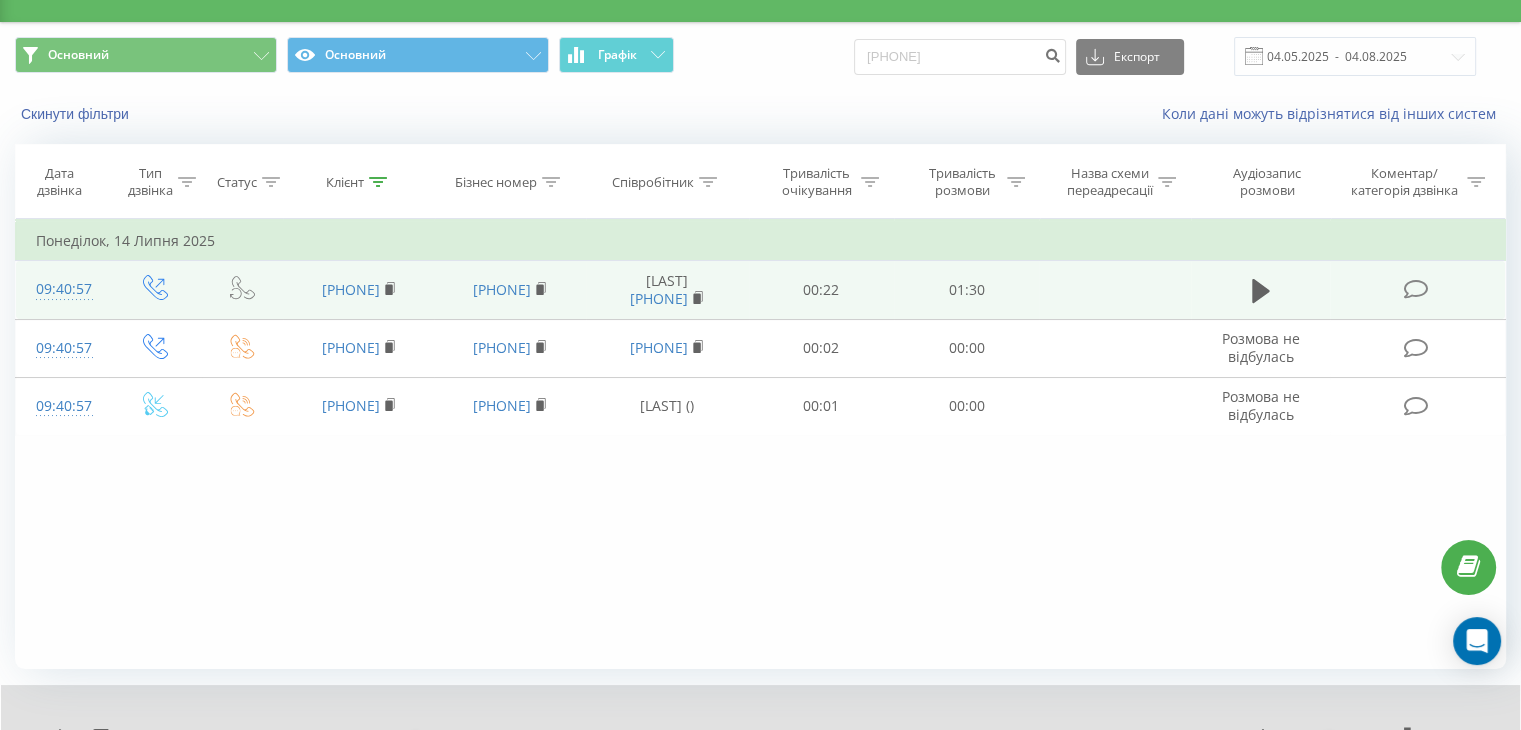 scroll, scrollTop: 0, scrollLeft: 0, axis: both 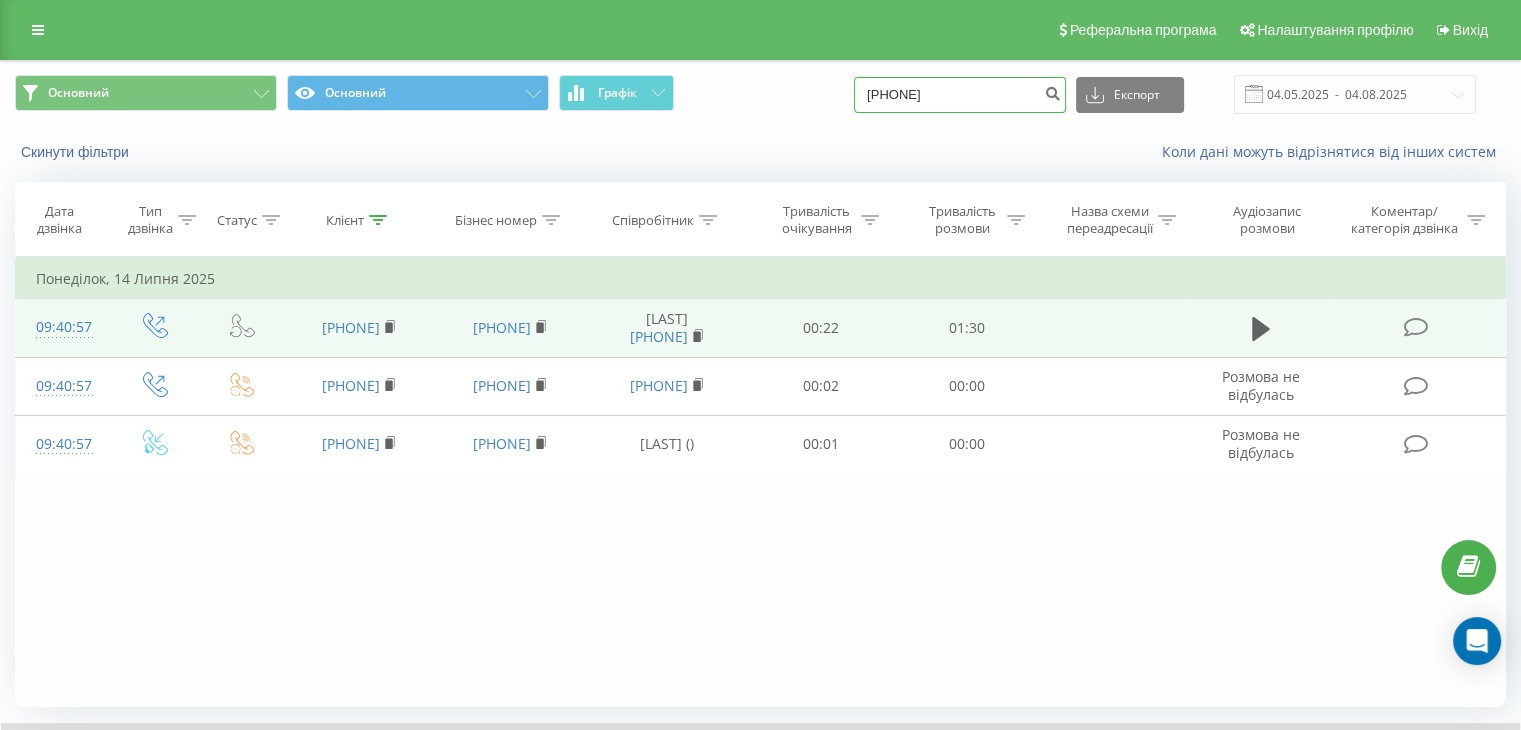 drag, startPoint x: 990, startPoint y: 90, endPoint x: 723, endPoint y: 78, distance: 267.26953 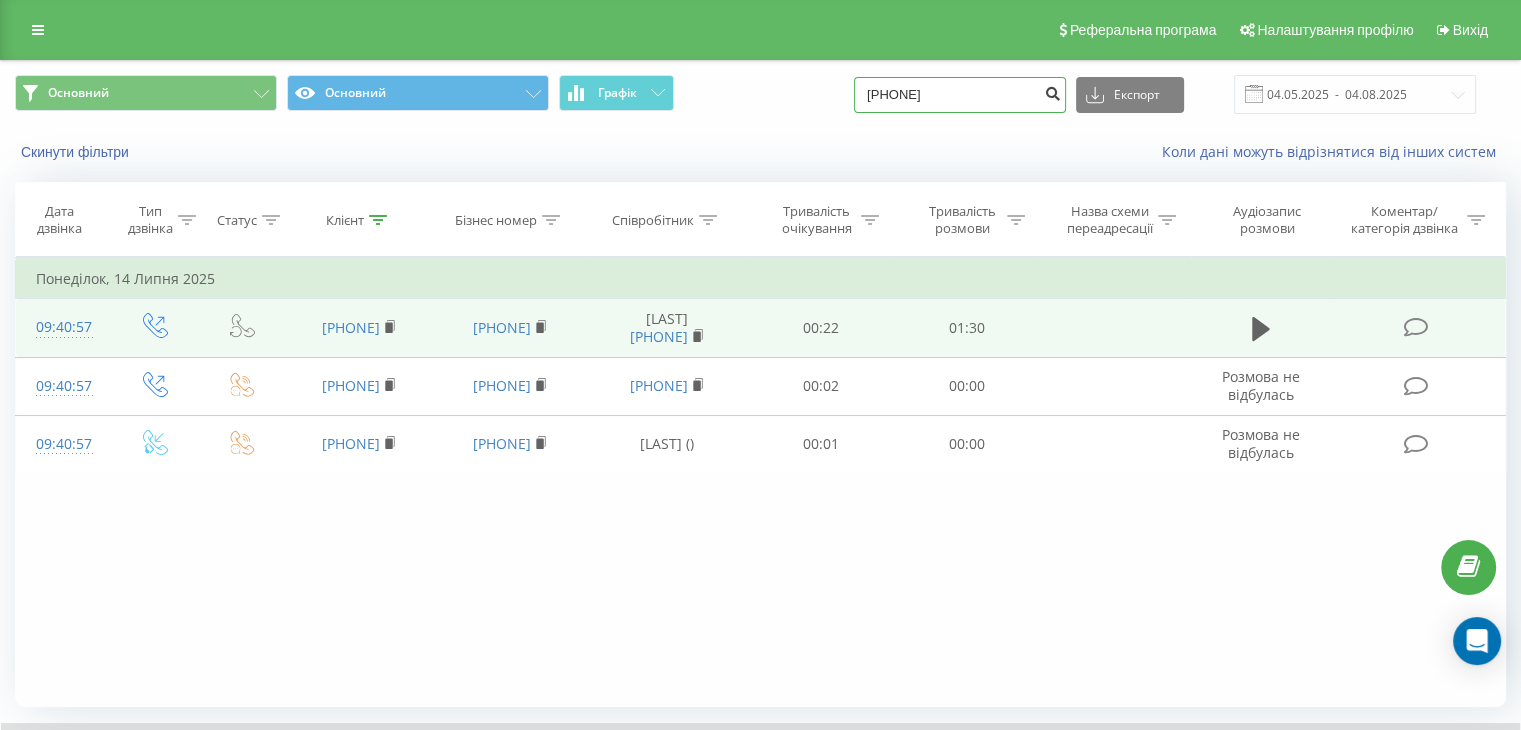 type on "[PHONE]" 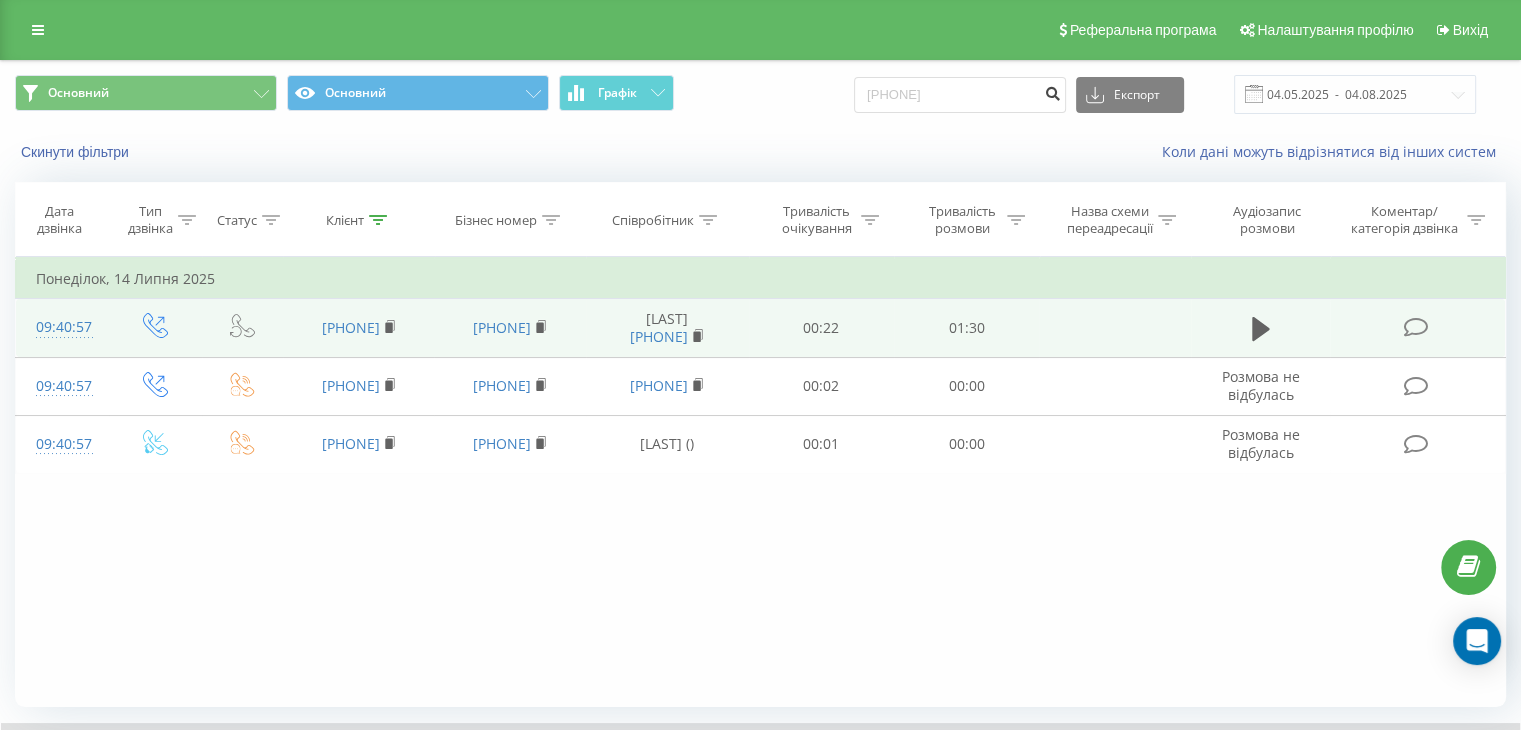 click at bounding box center [1052, 91] 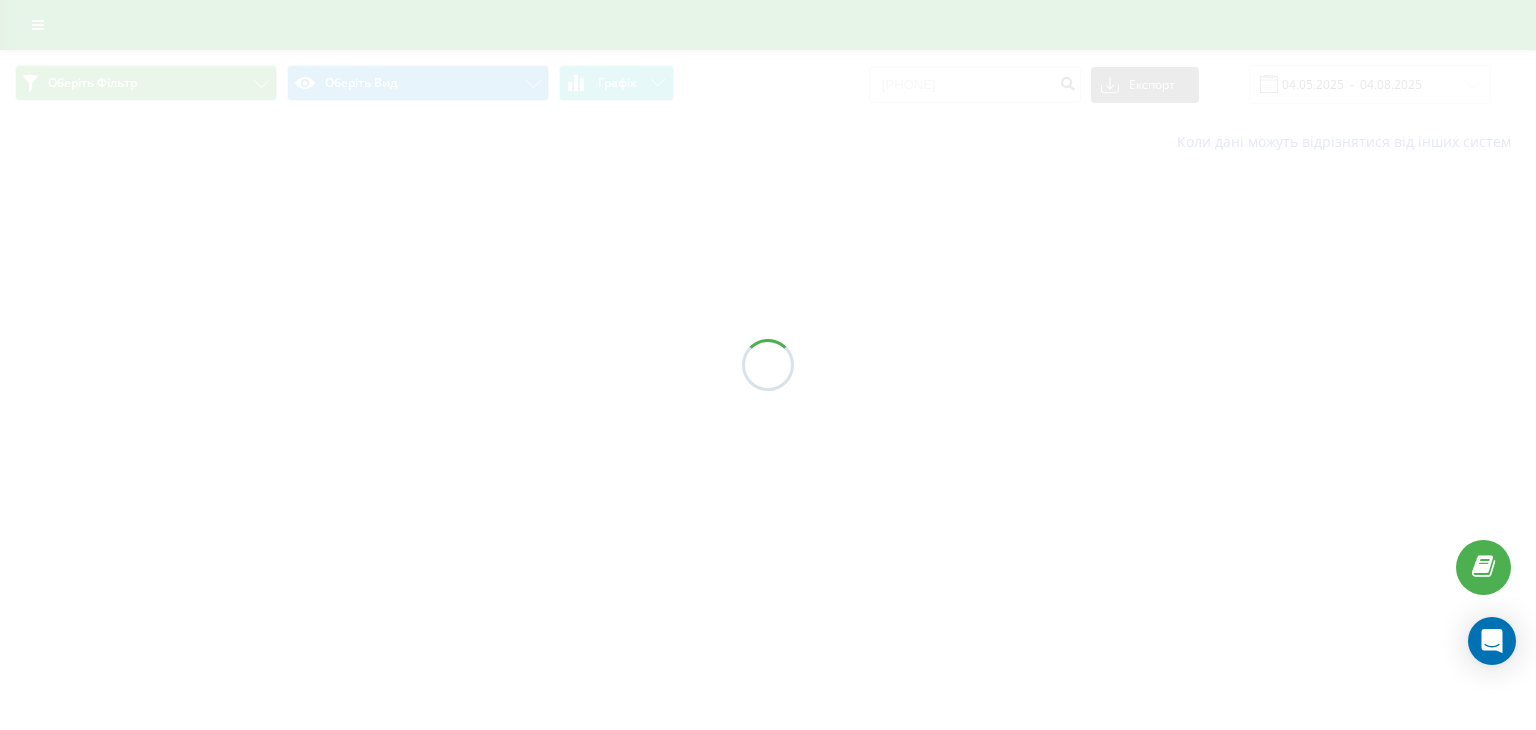 scroll, scrollTop: 0, scrollLeft: 0, axis: both 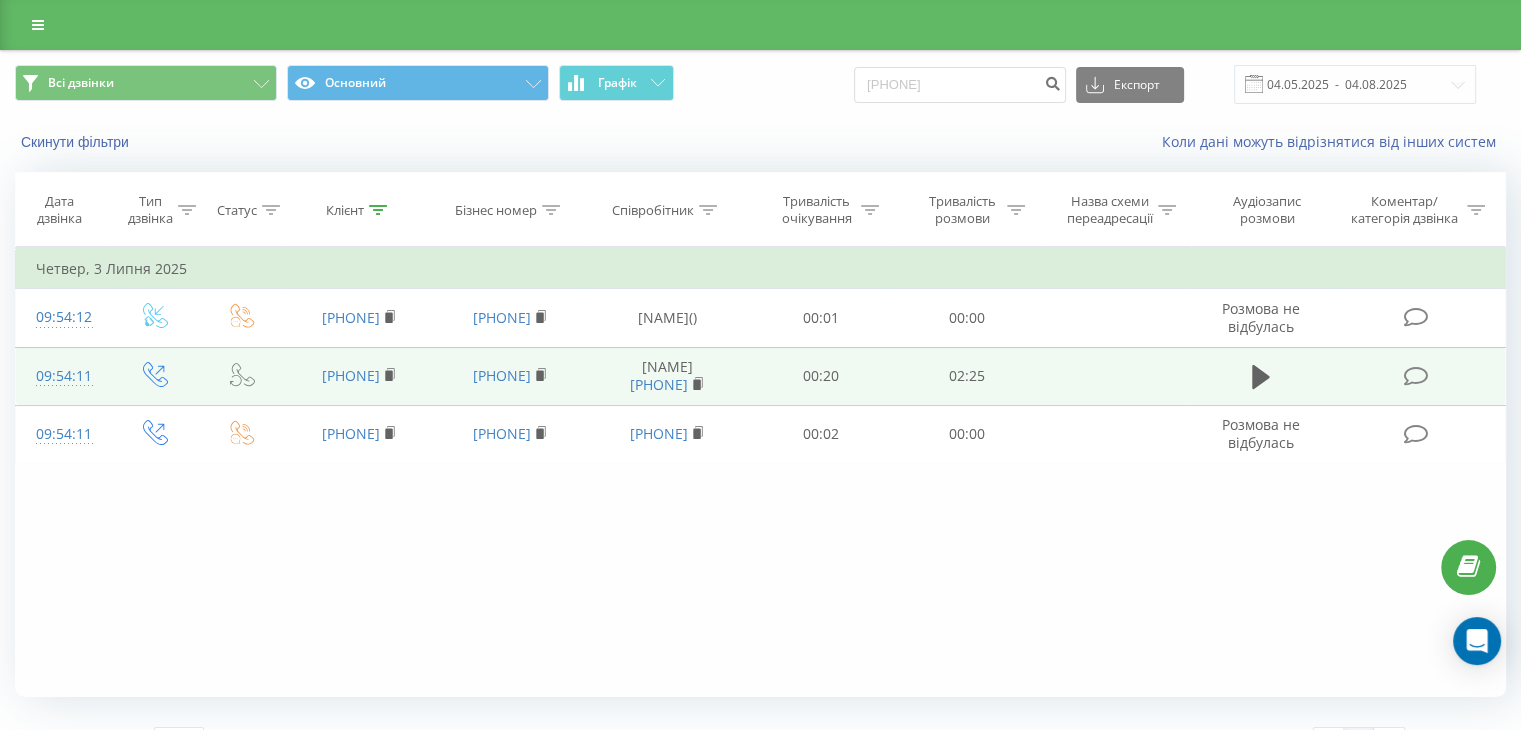 click at bounding box center (1261, 376) 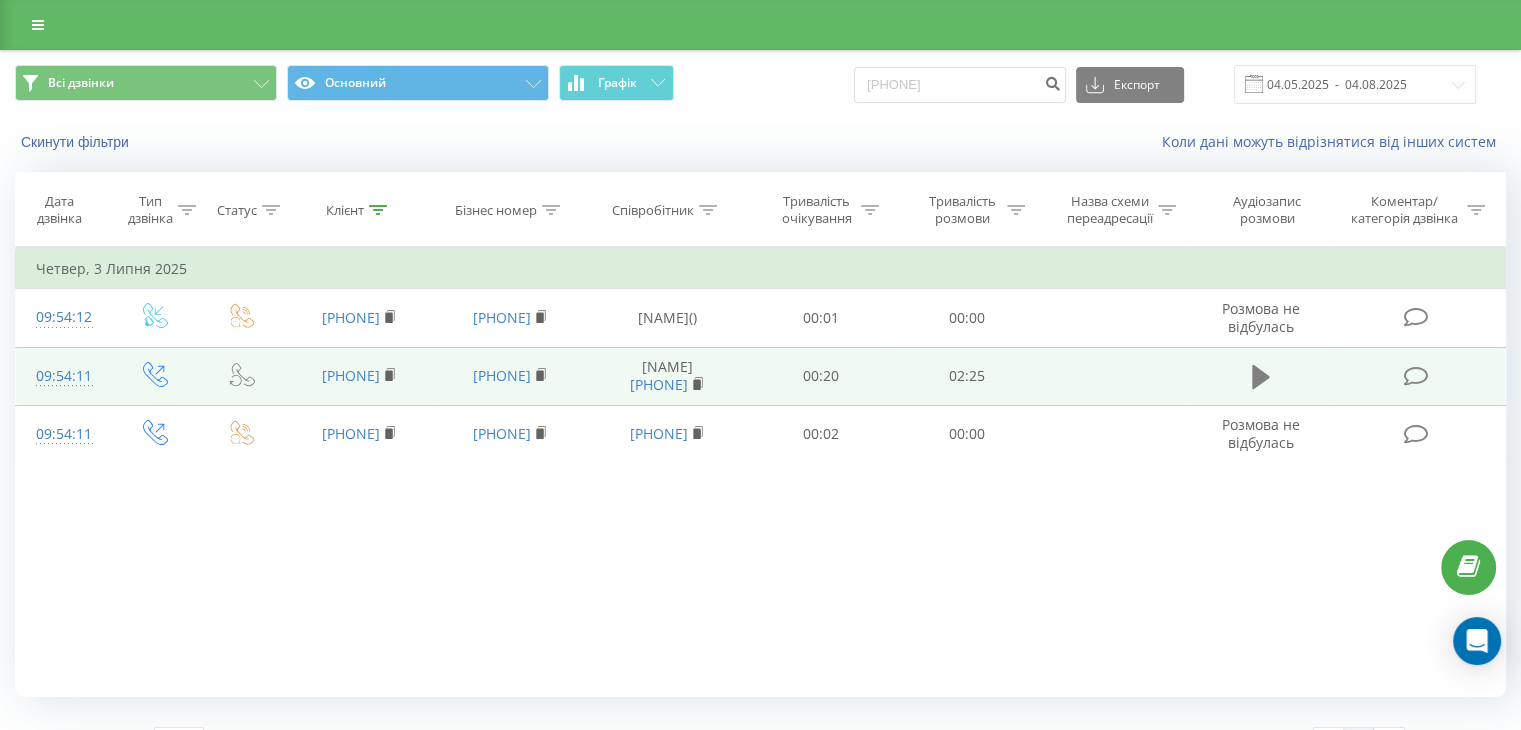 click at bounding box center (1261, 377) 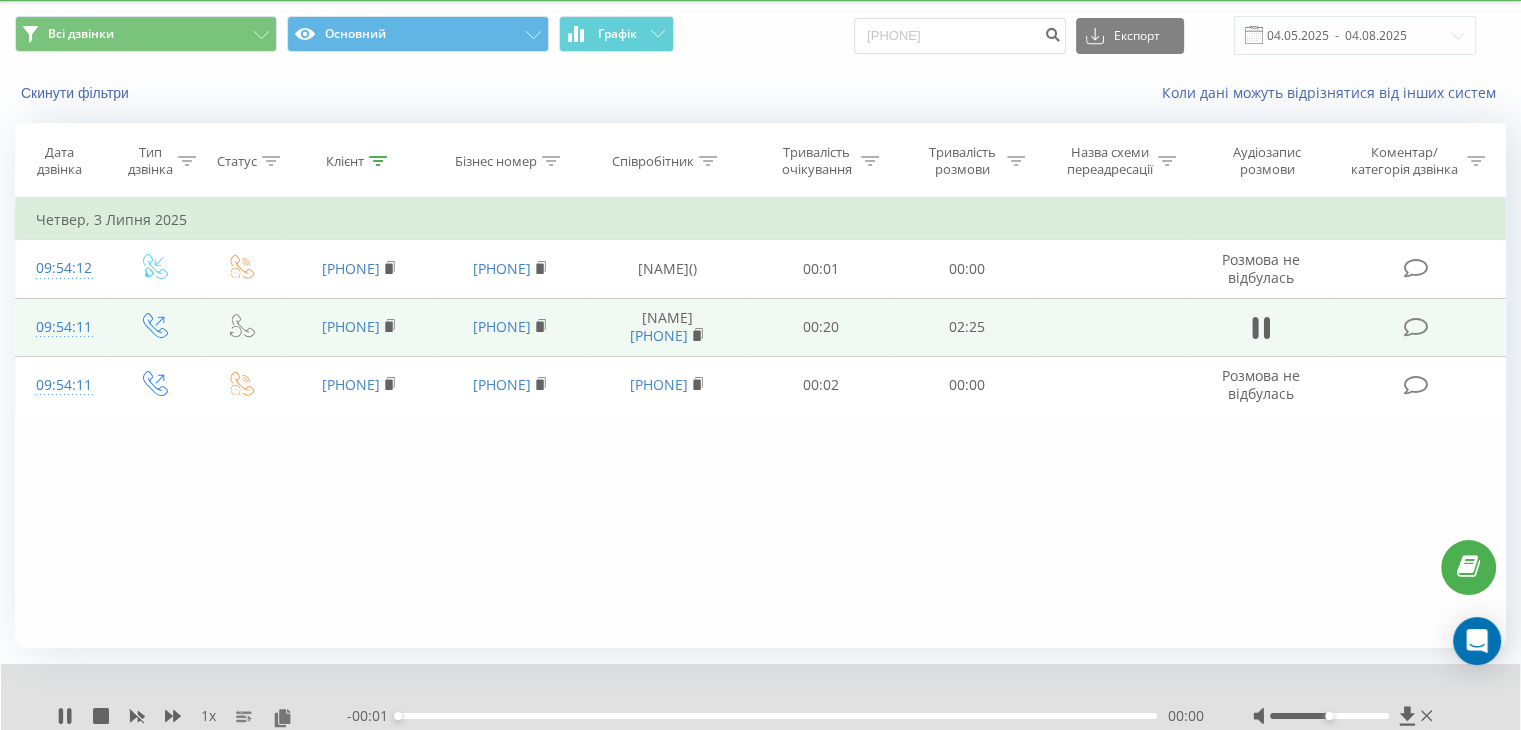 scroll, scrollTop: 119, scrollLeft: 0, axis: vertical 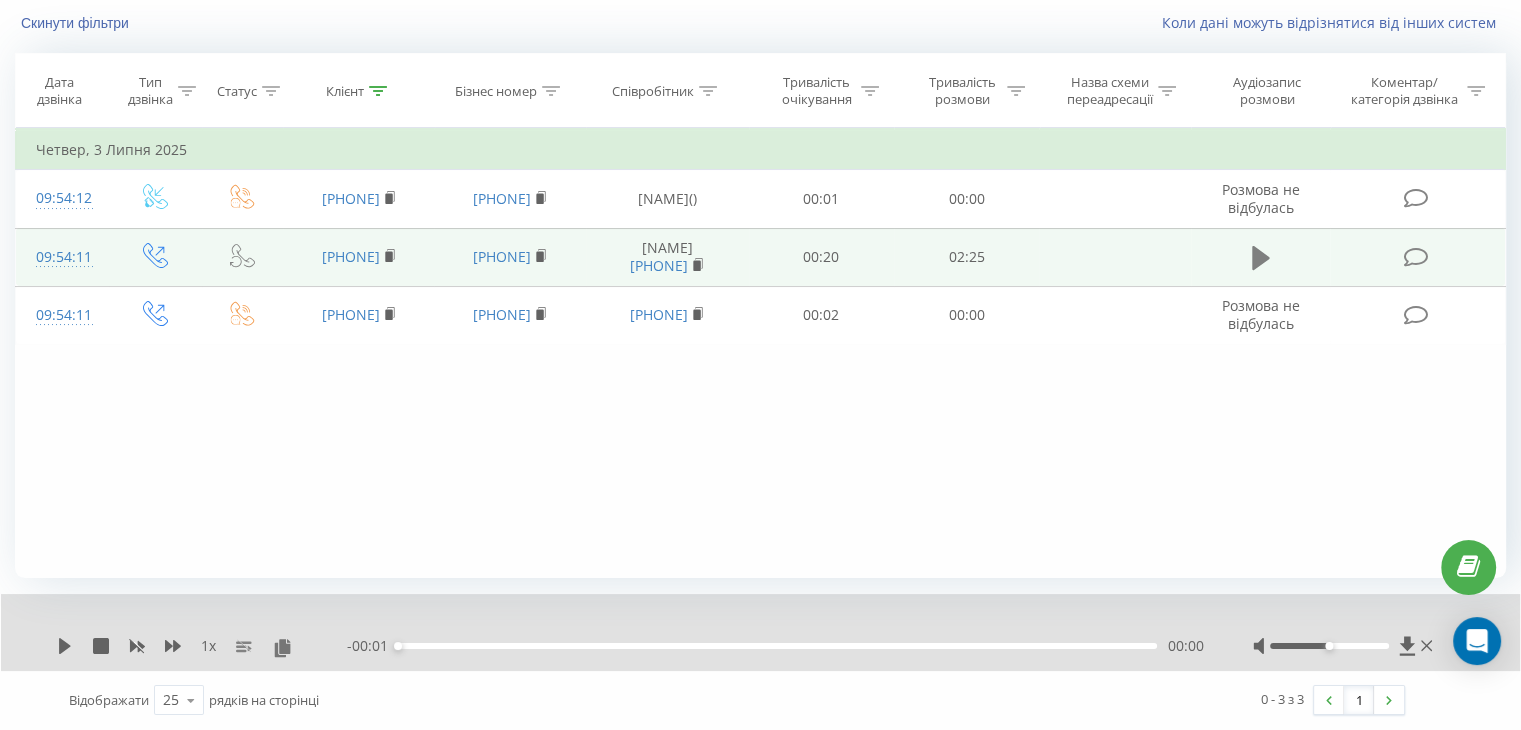 click 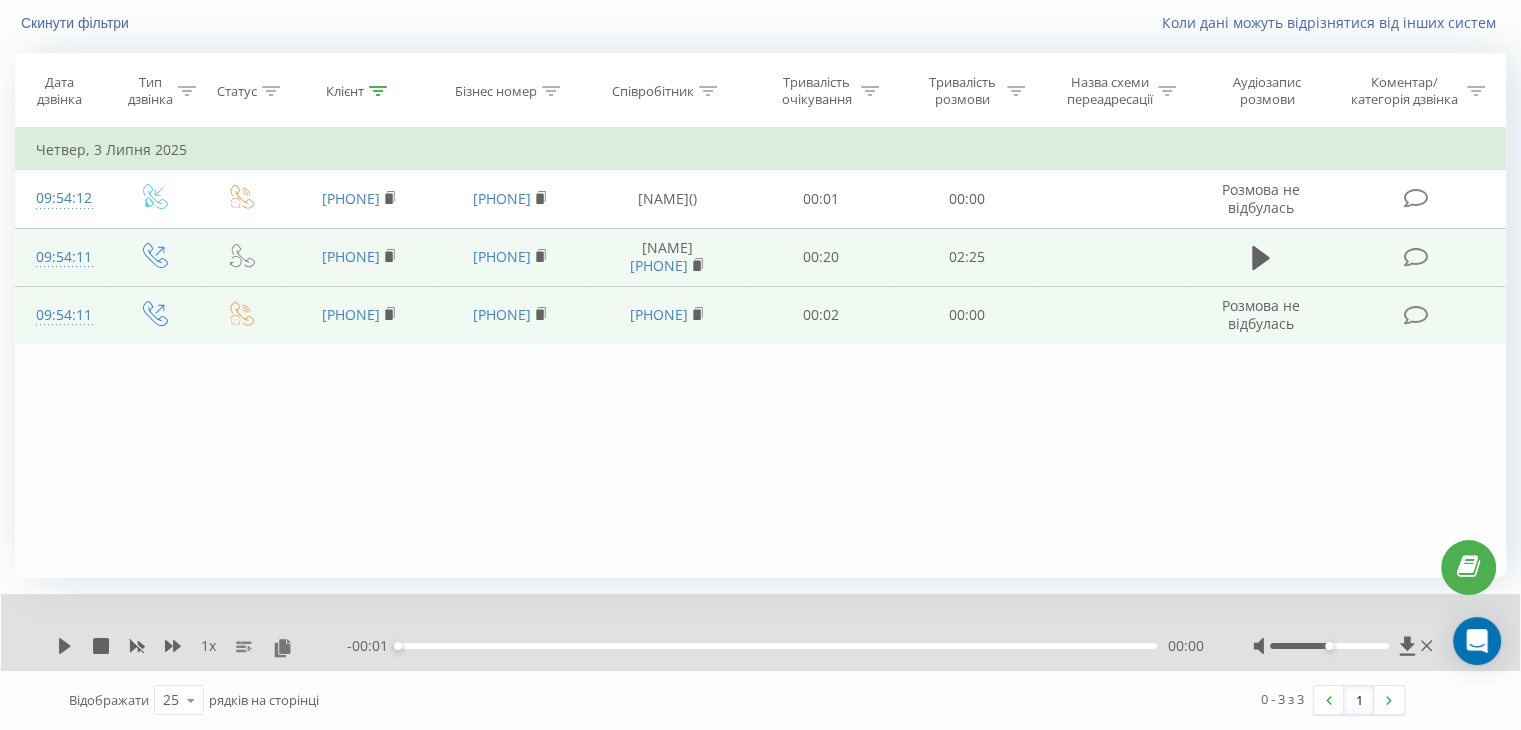 scroll, scrollTop: 0, scrollLeft: 0, axis: both 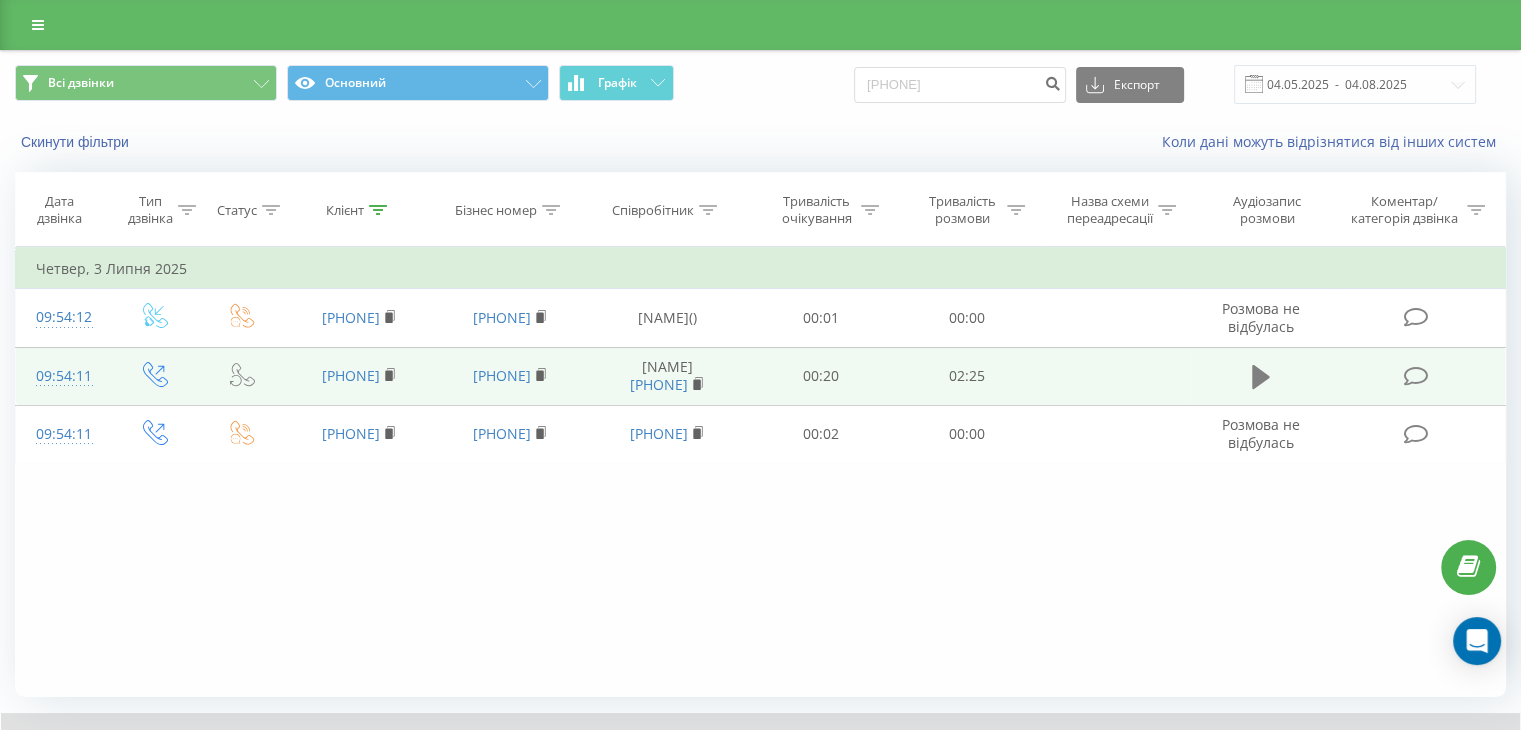 click 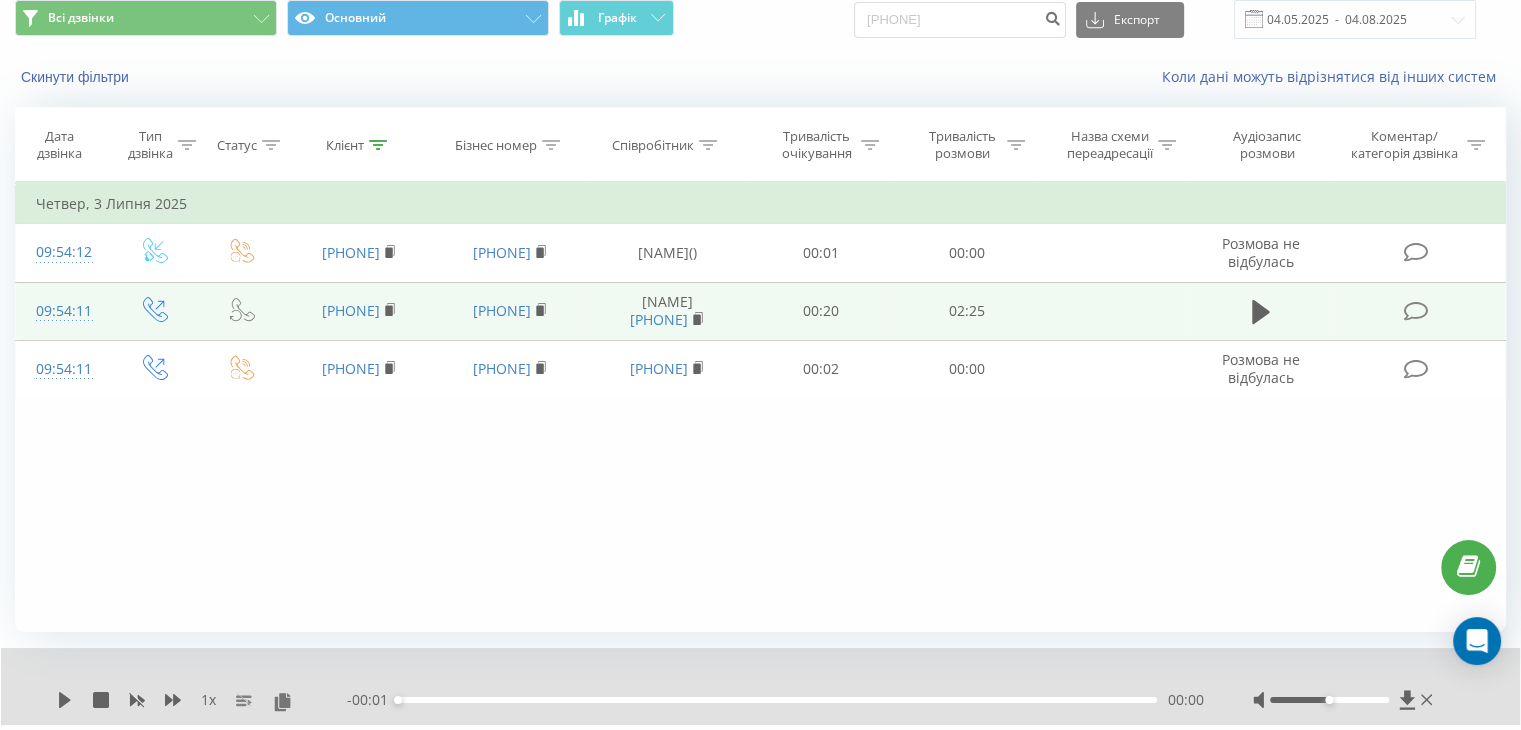 scroll, scrollTop: 119, scrollLeft: 0, axis: vertical 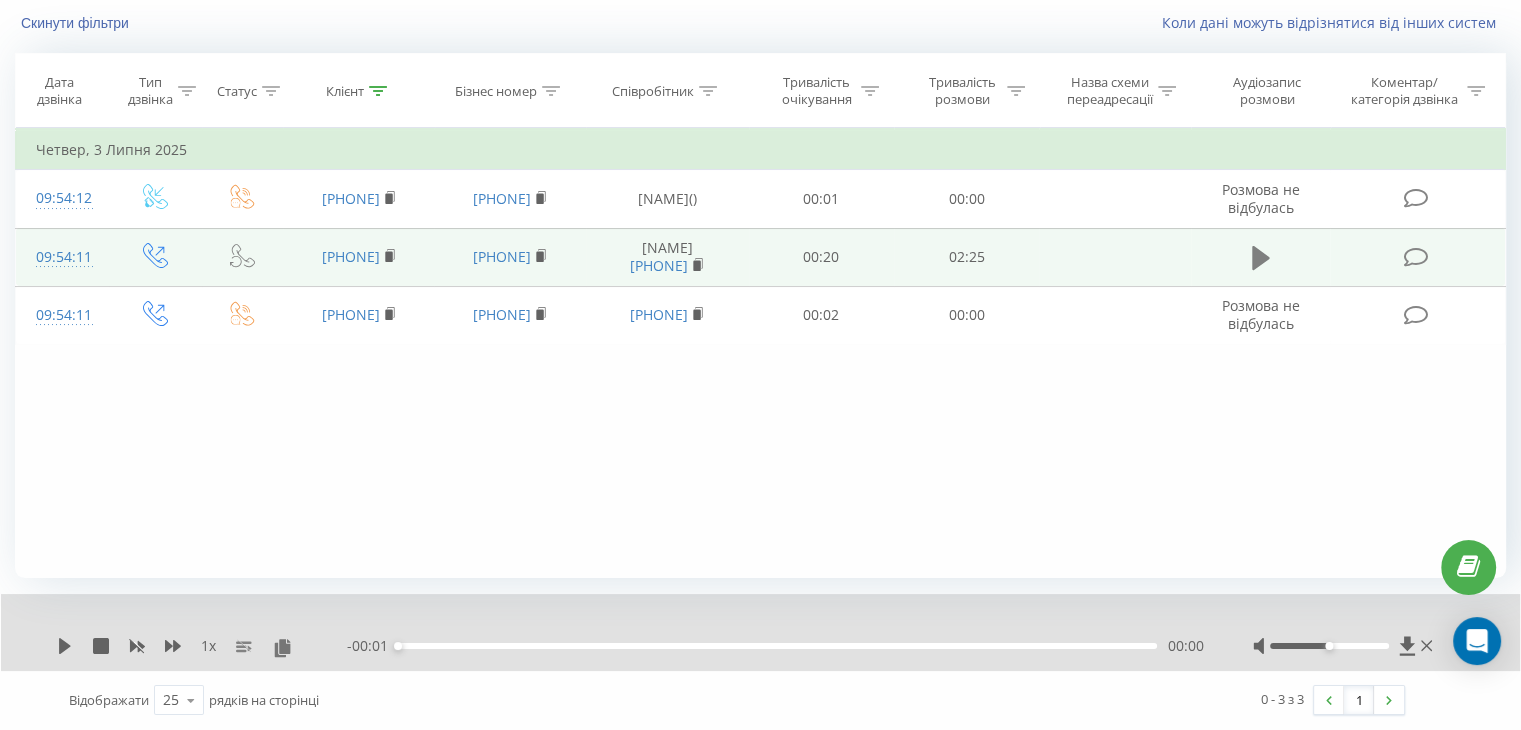 click 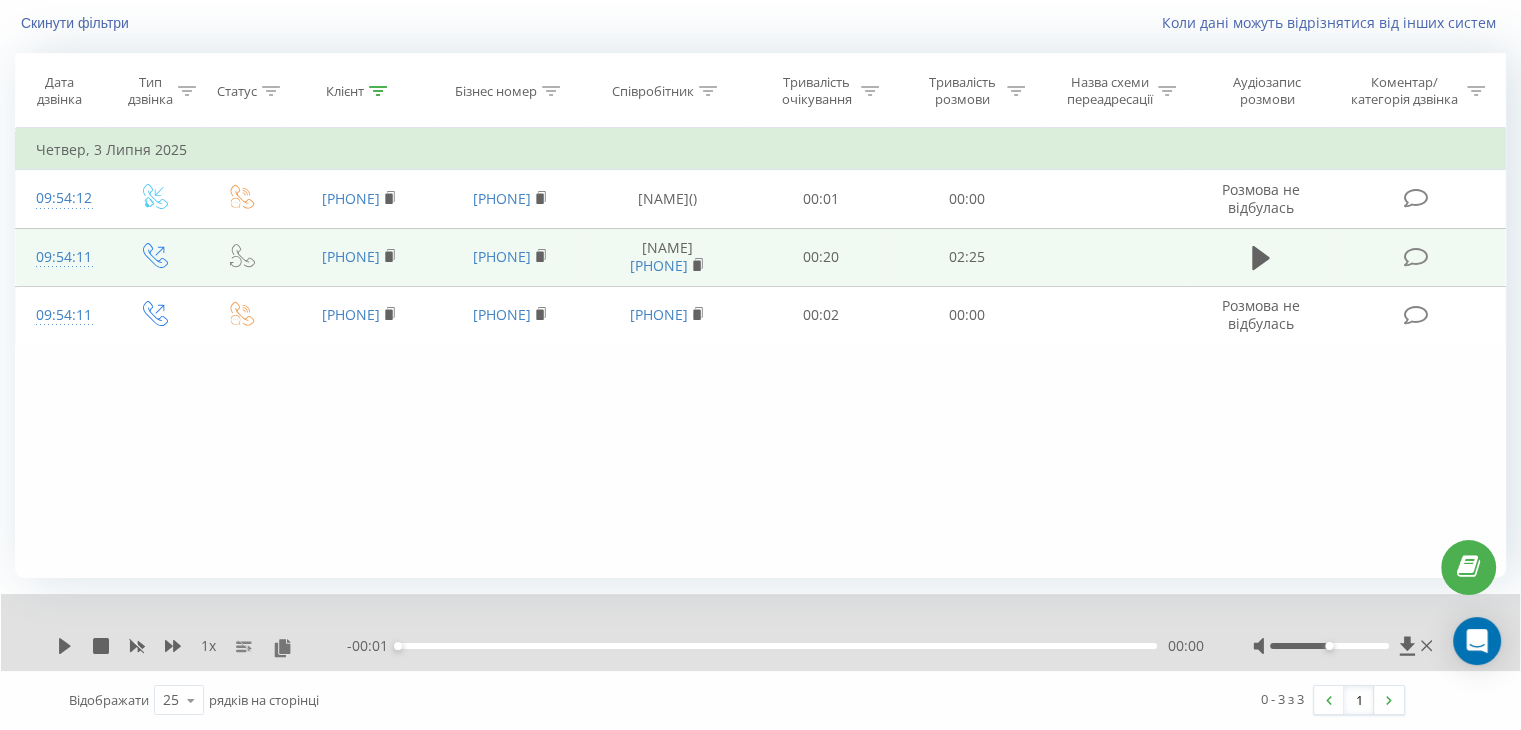 click 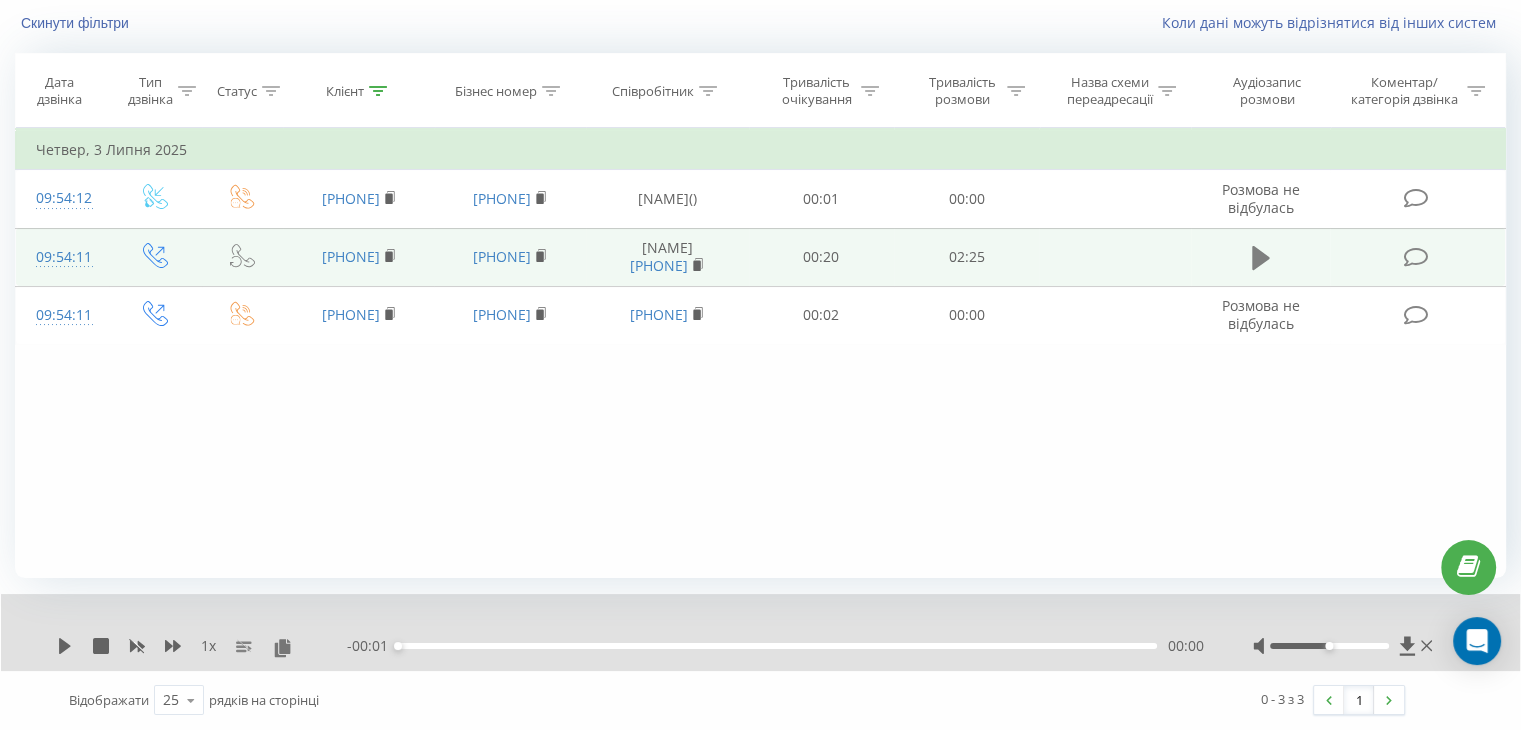 click 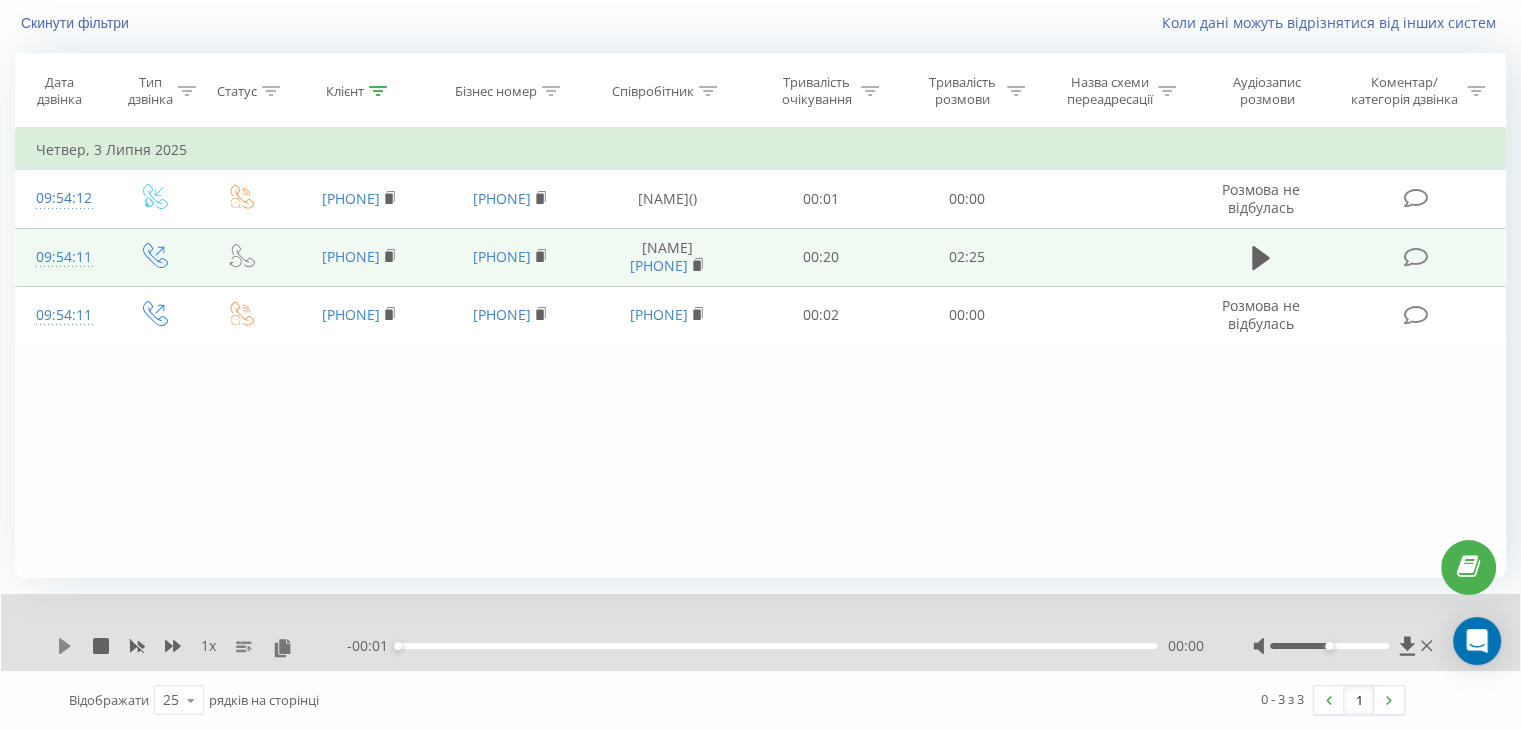click 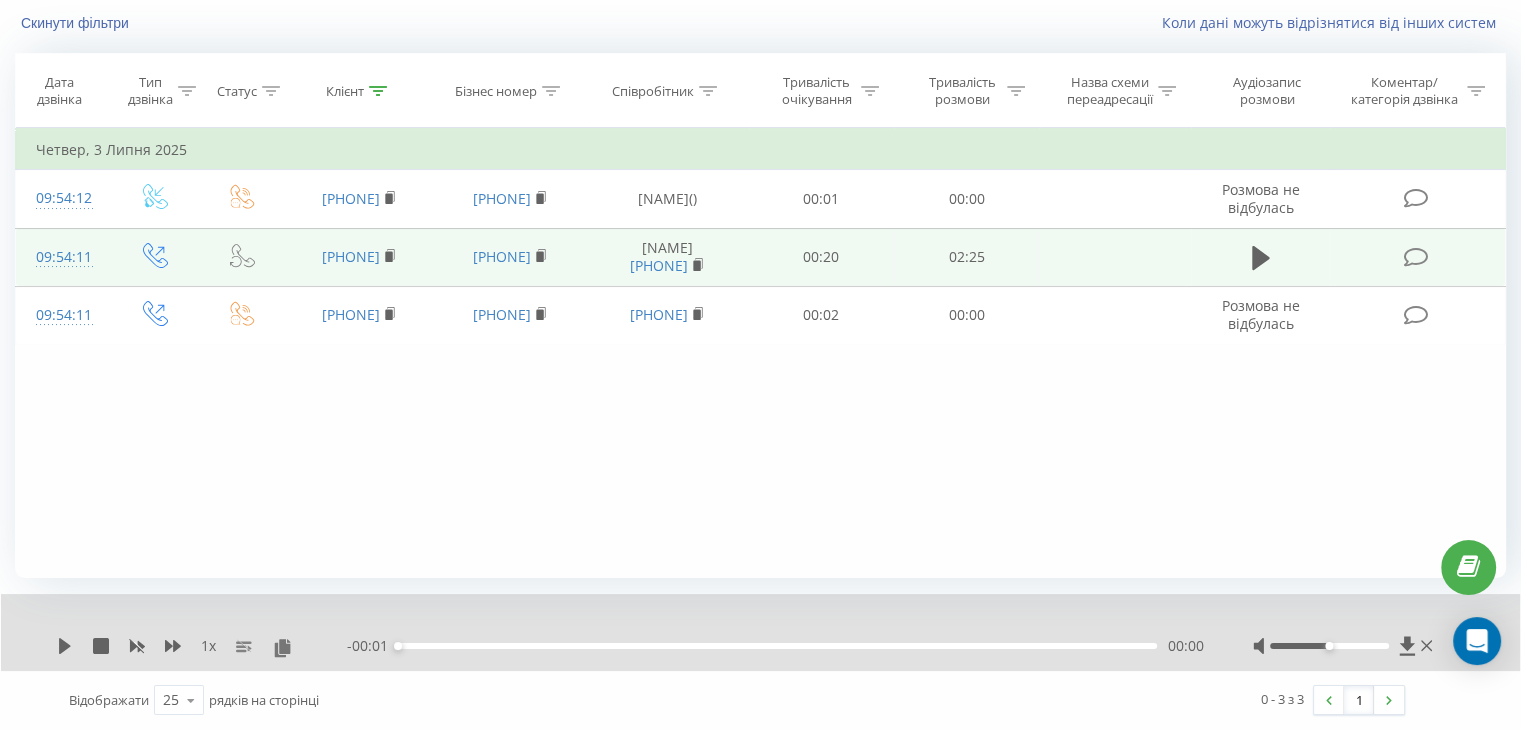 click 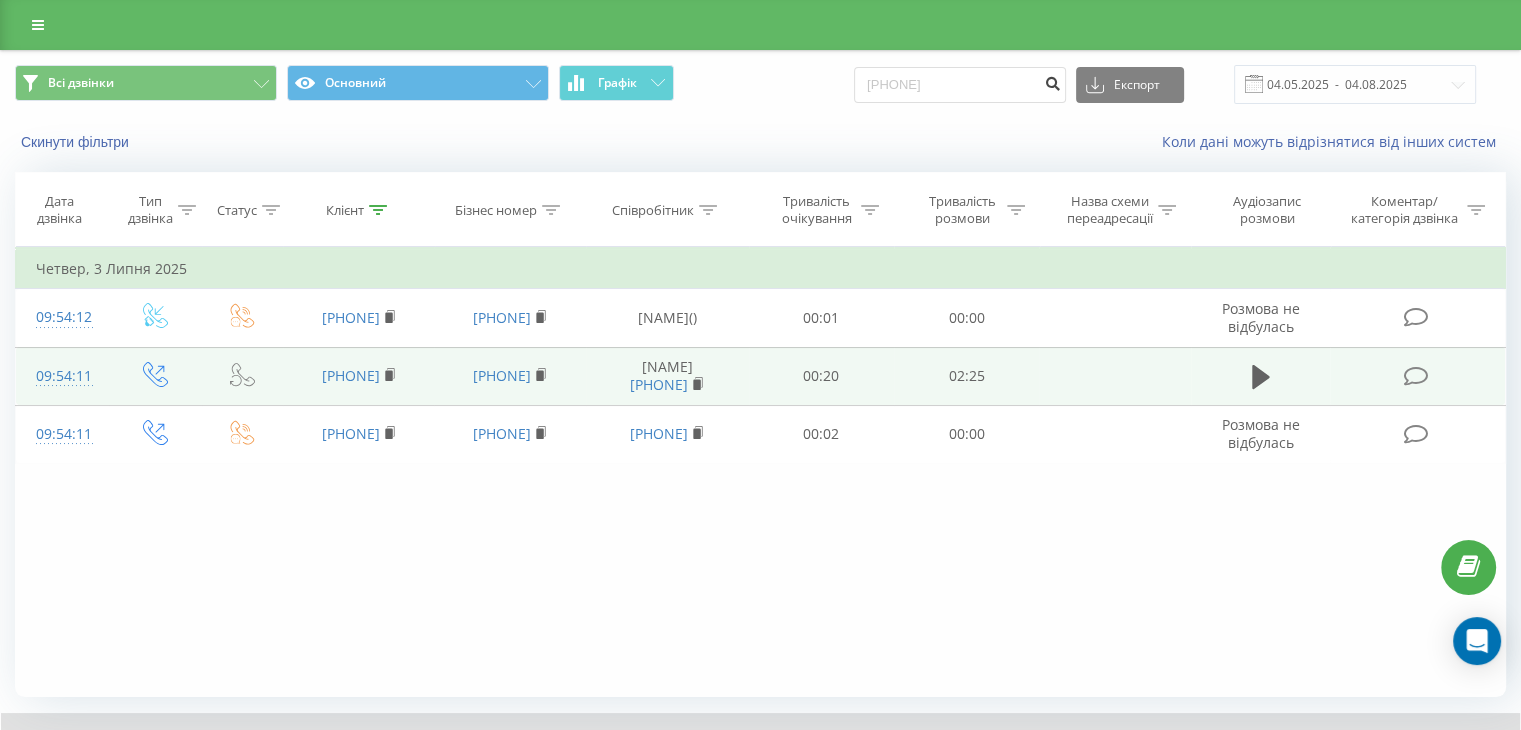 click at bounding box center (1052, 81) 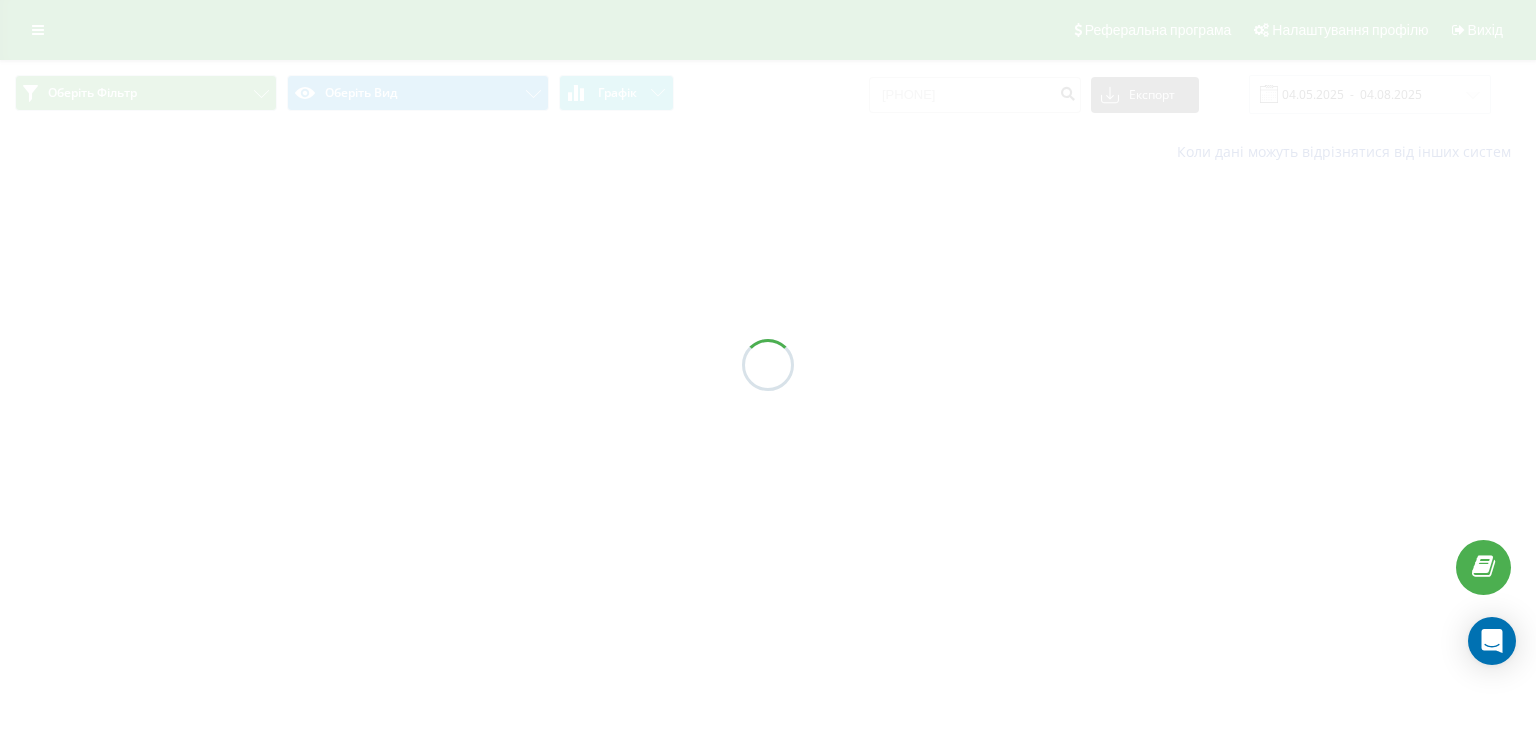 scroll, scrollTop: 0, scrollLeft: 0, axis: both 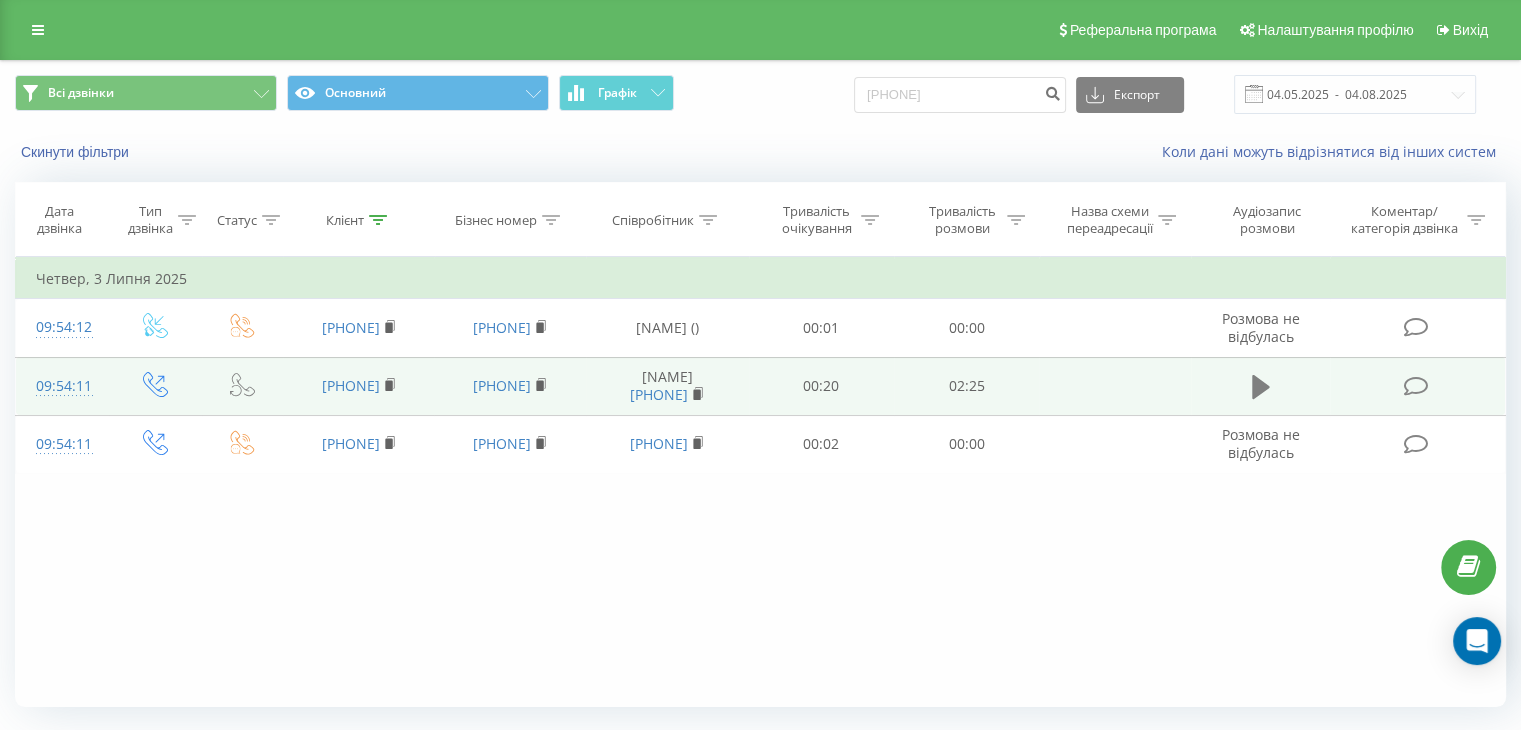 click 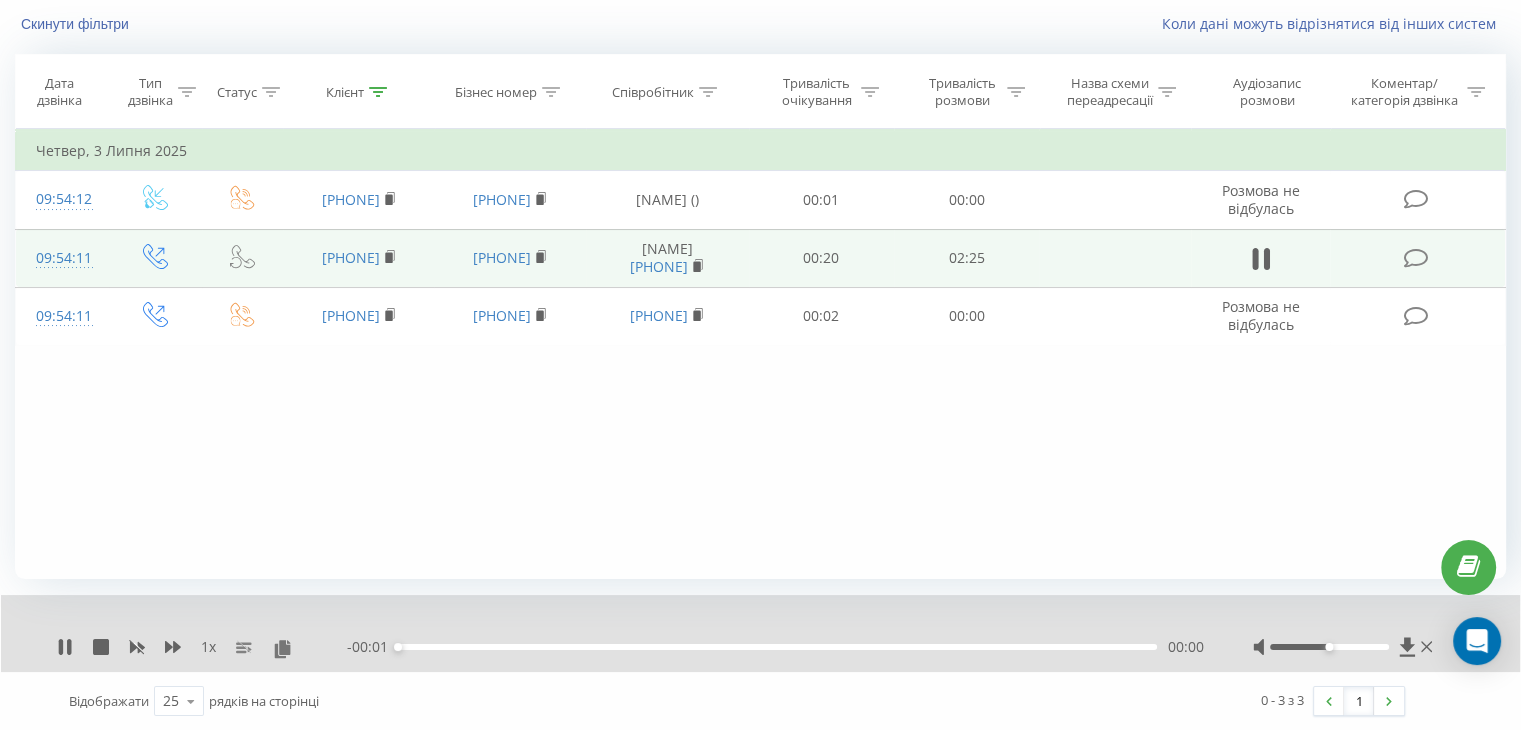 scroll, scrollTop: 128, scrollLeft: 0, axis: vertical 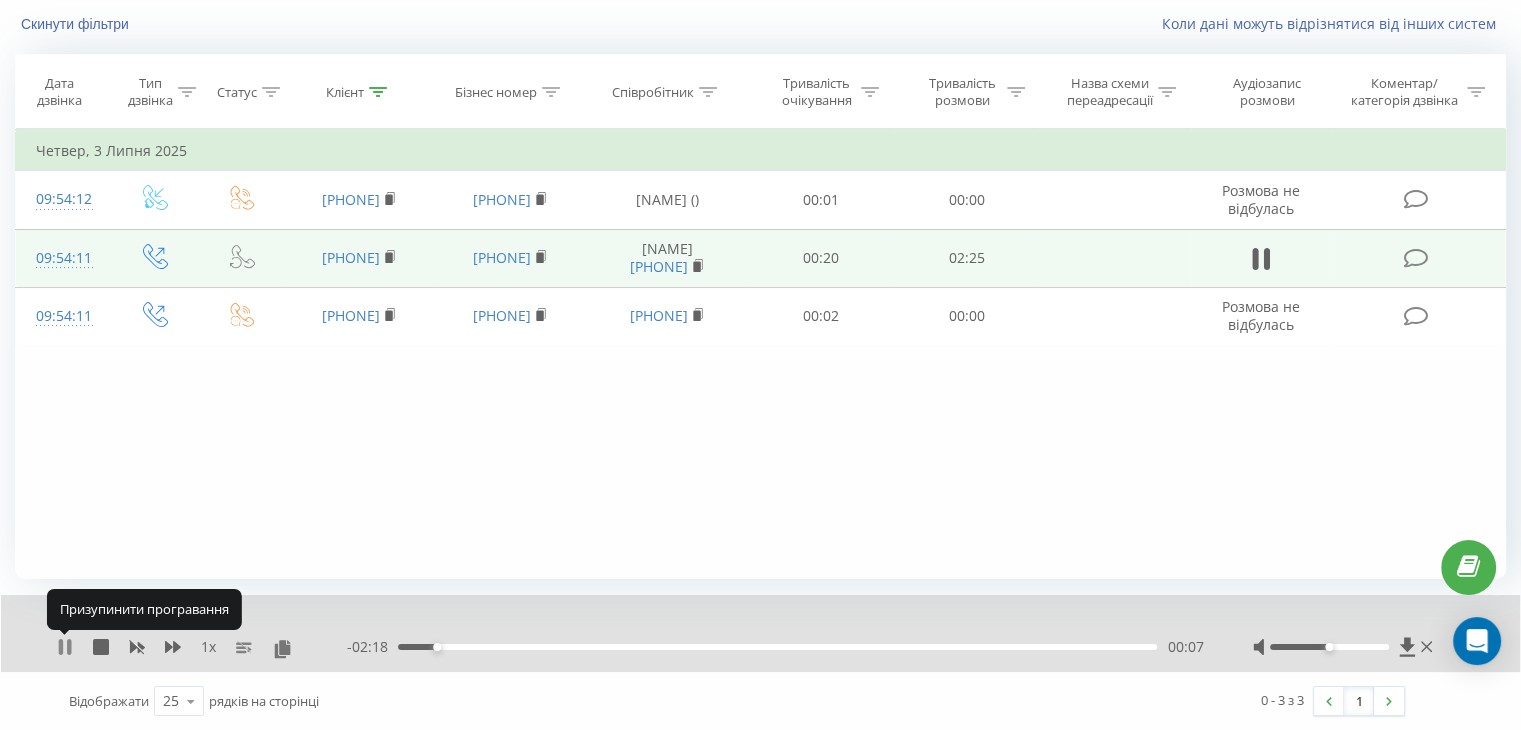 click 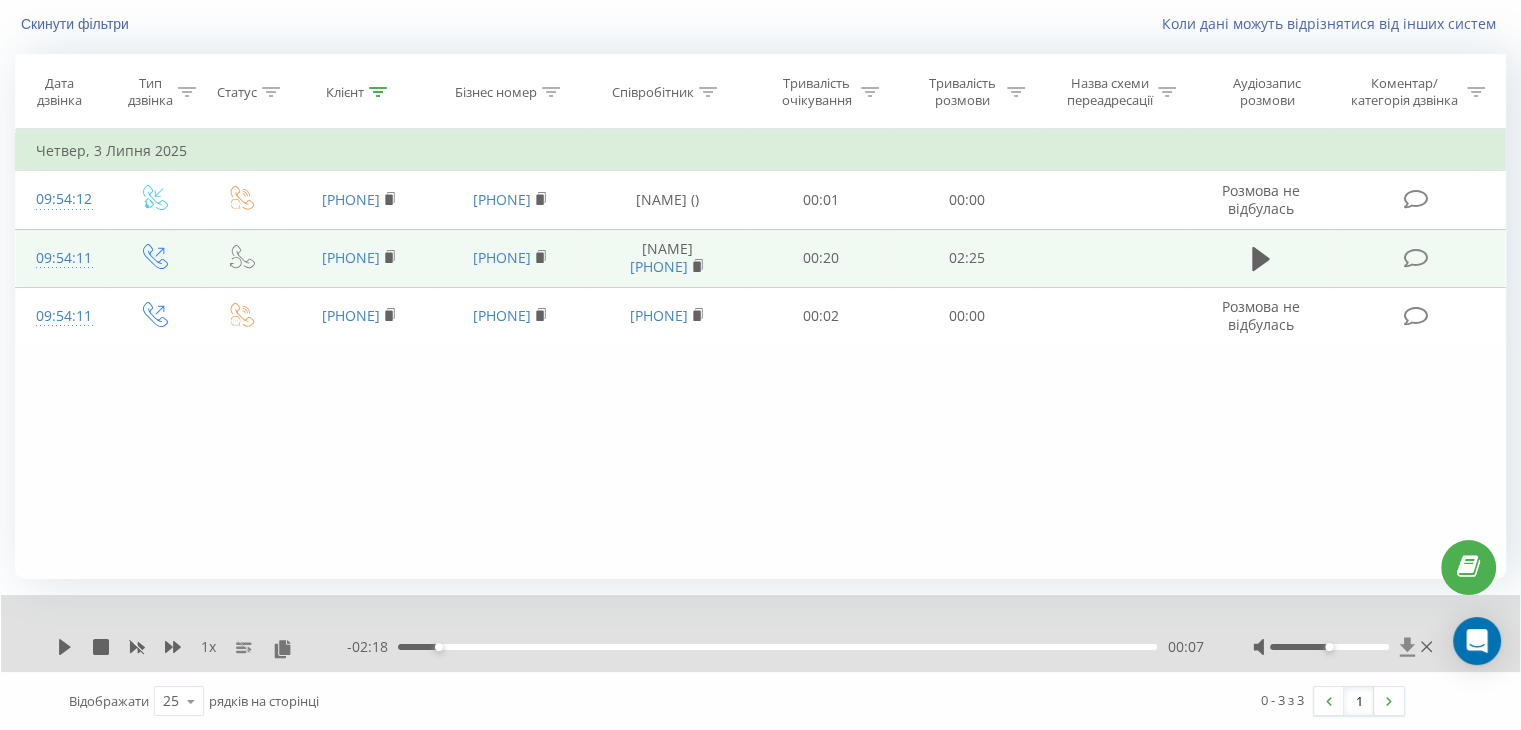 click 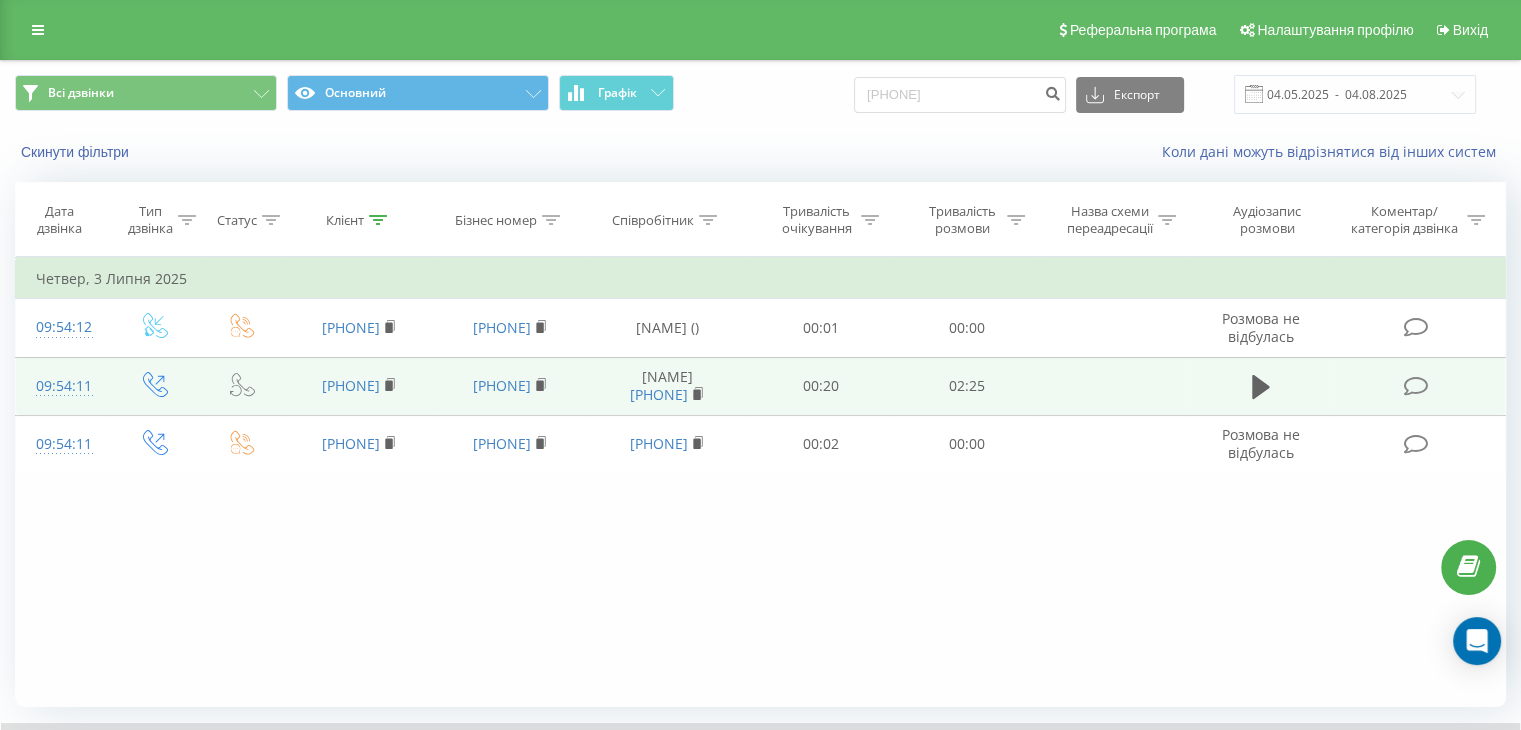 scroll, scrollTop: 128, scrollLeft: 0, axis: vertical 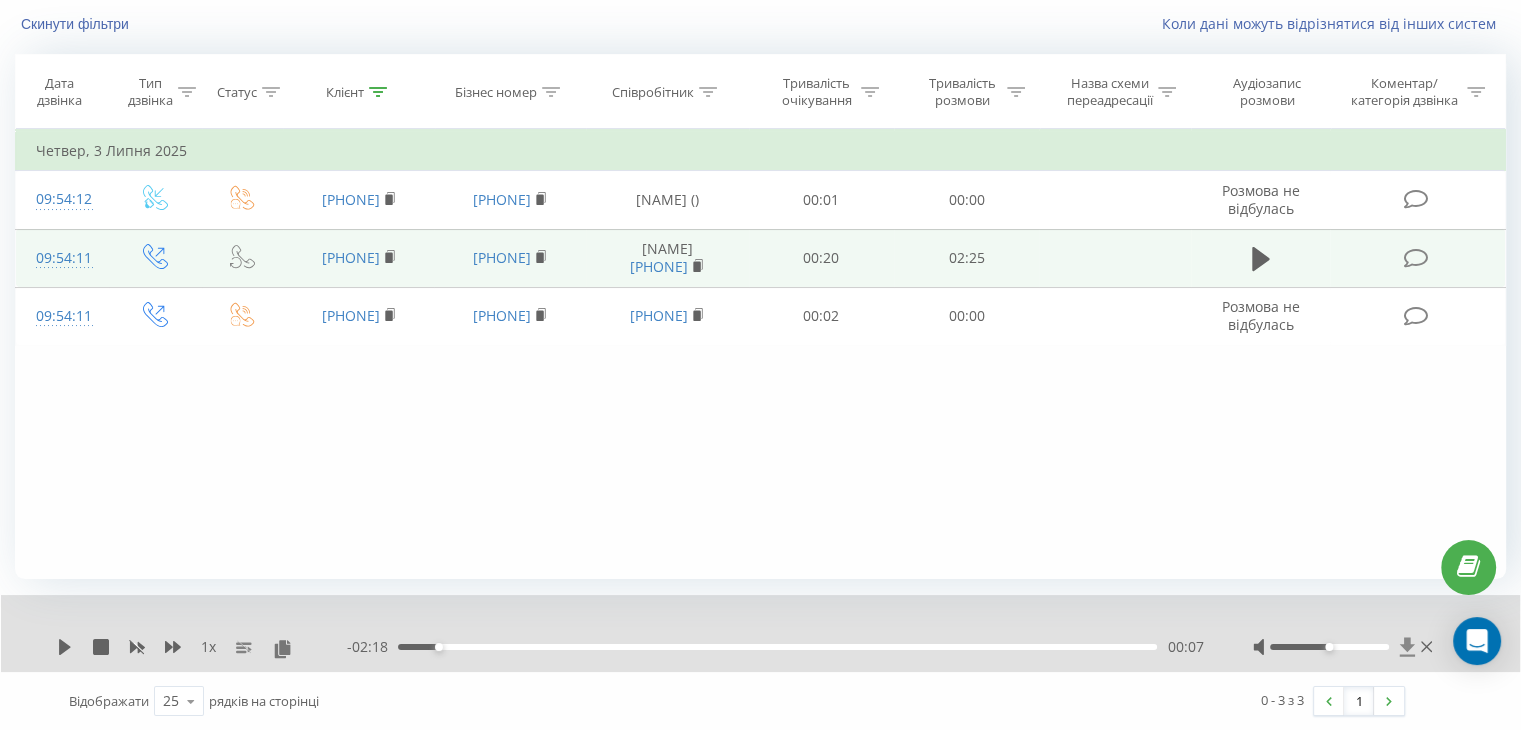 click 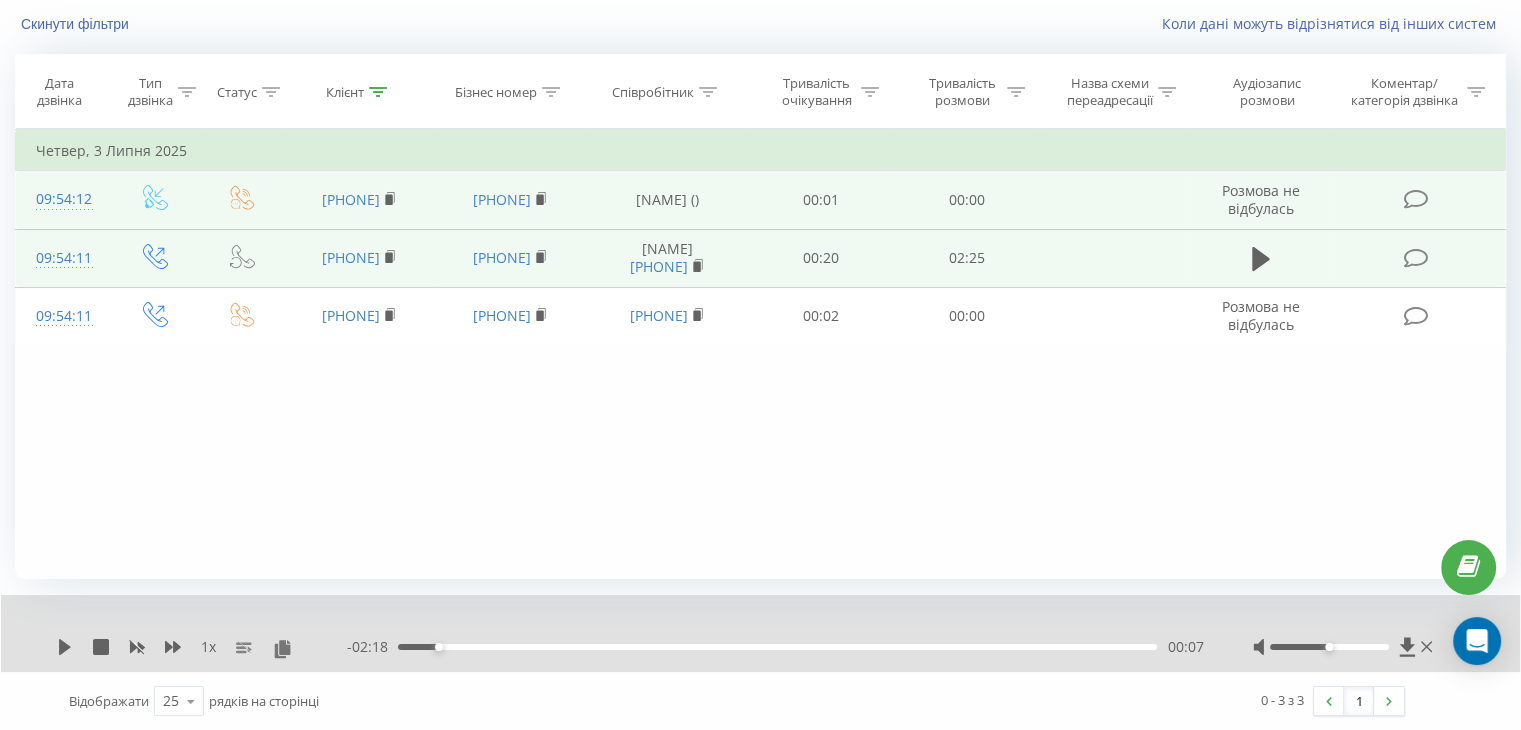 scroll, scrollTop: 0, scrollLeft: 0, axis: both 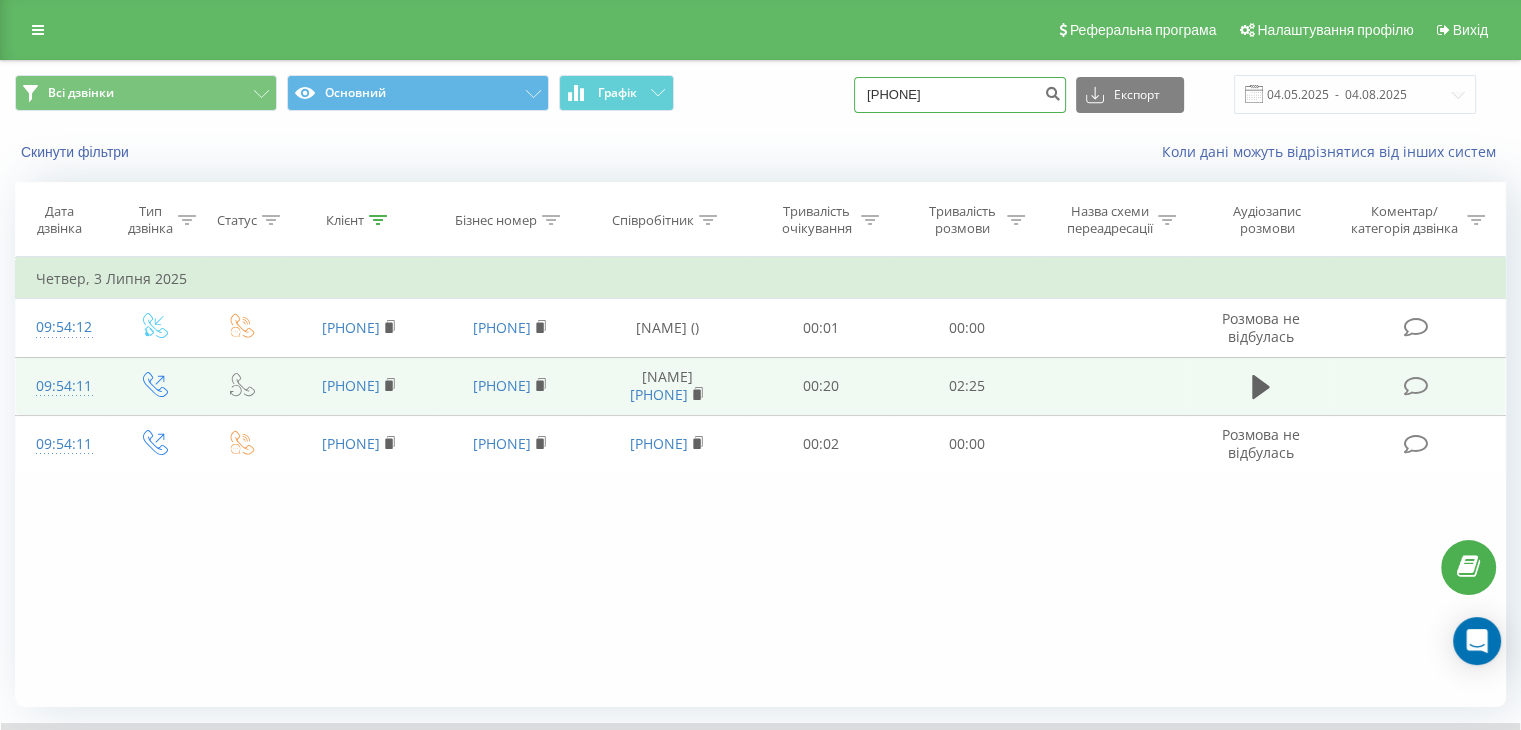 drag, startPoint x: 992, startPoint y: 92, endPoint x: 773, endPoint y: 90, distance: 219.00912 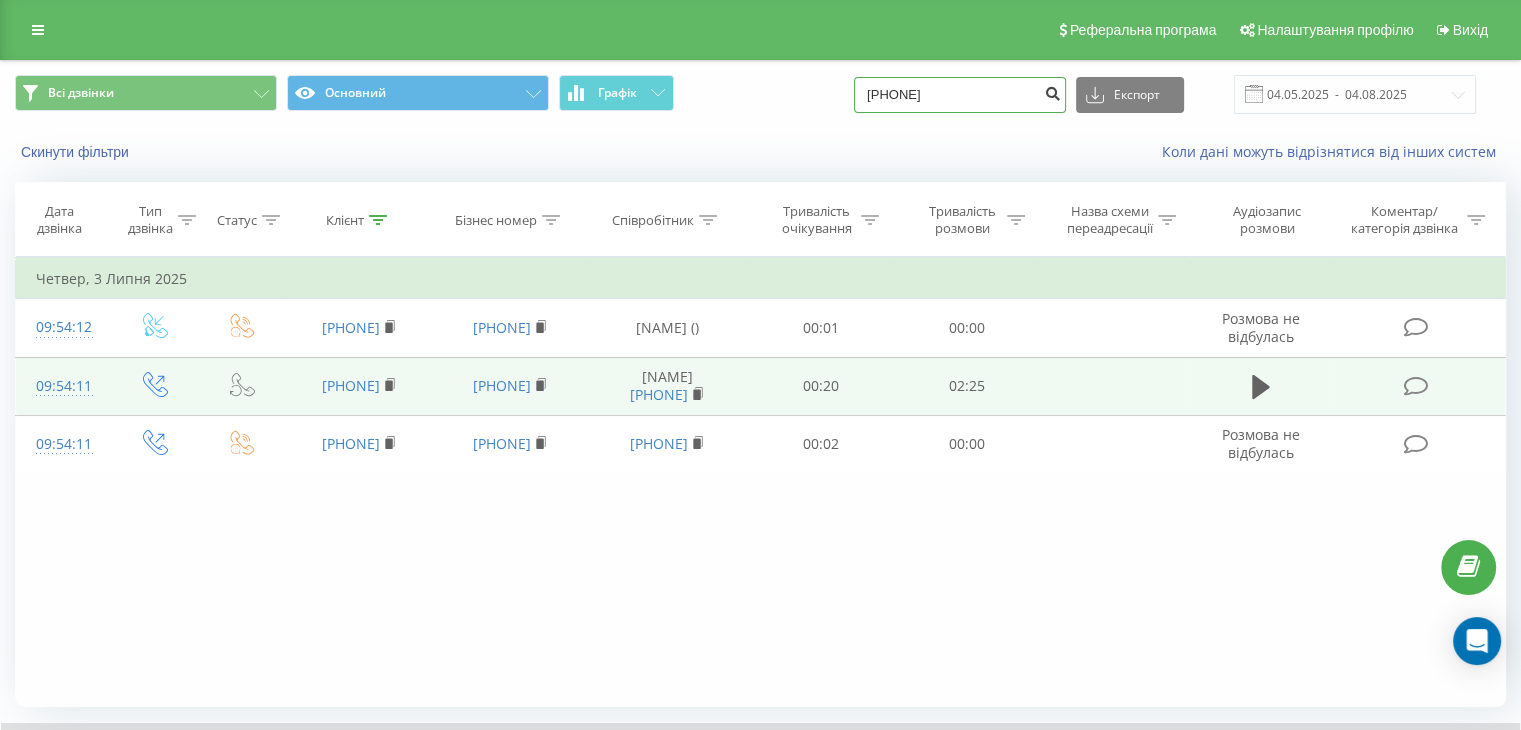 type on "0959200973" 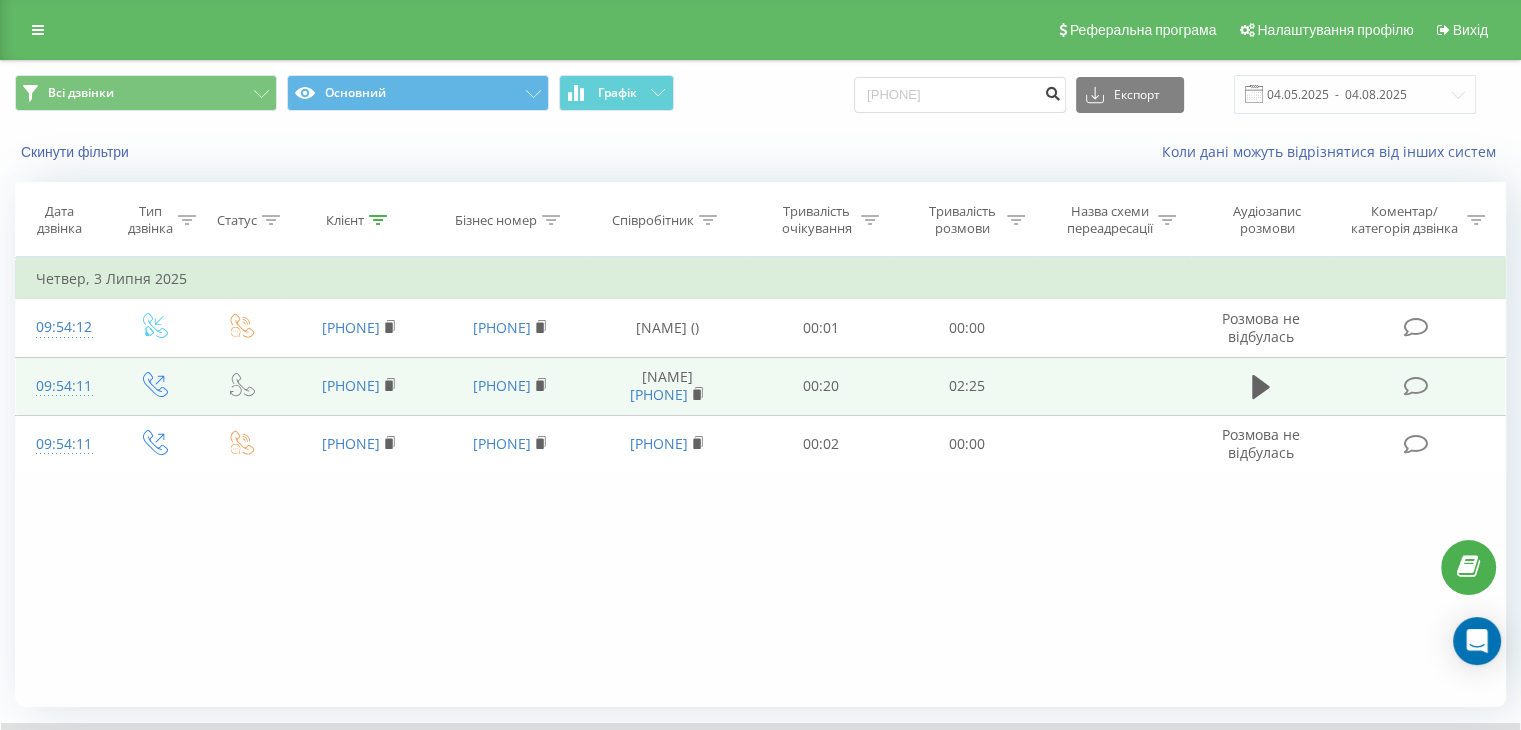 click at bounding box center (1052, 91) 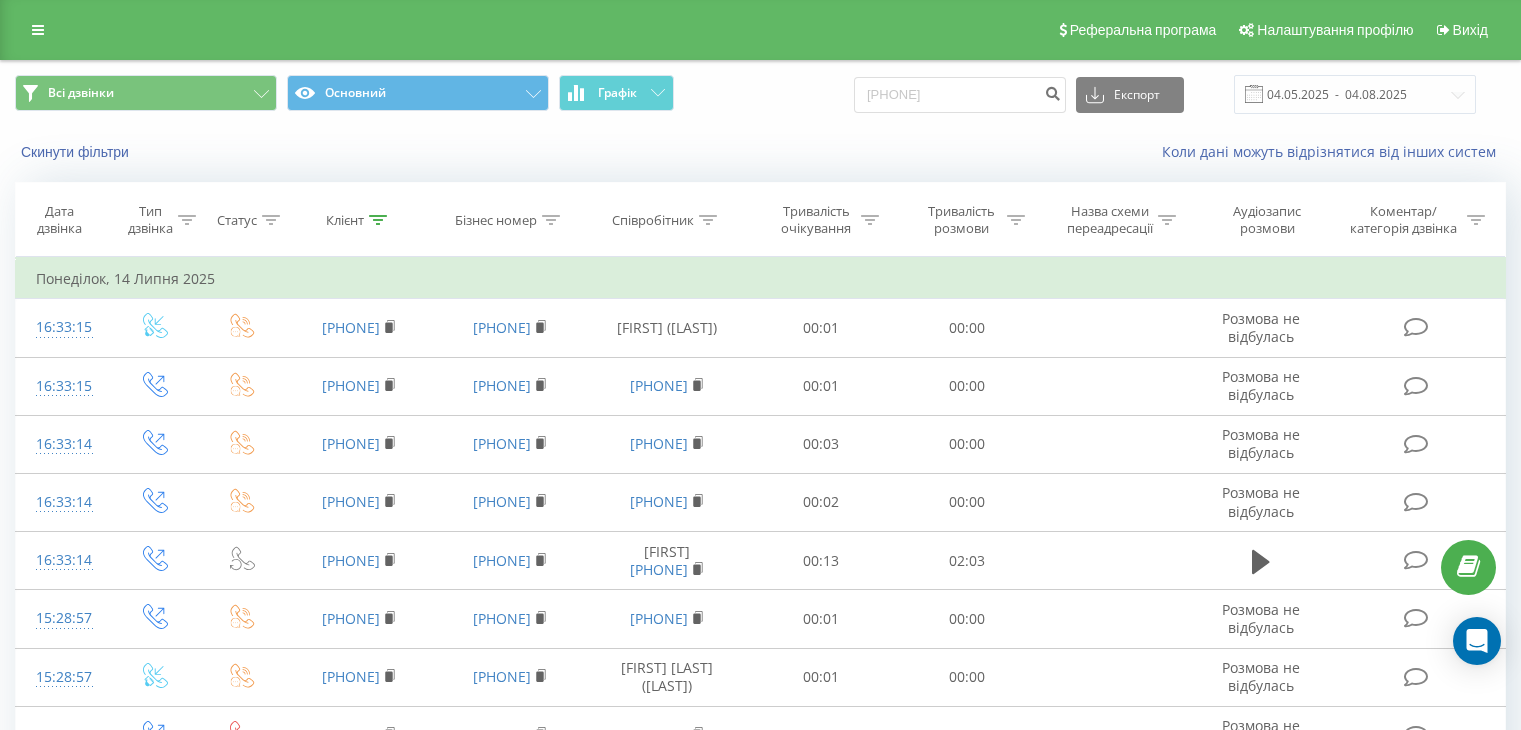 scroll, scrollTop: 0, scrollLeft: 0, axis: both 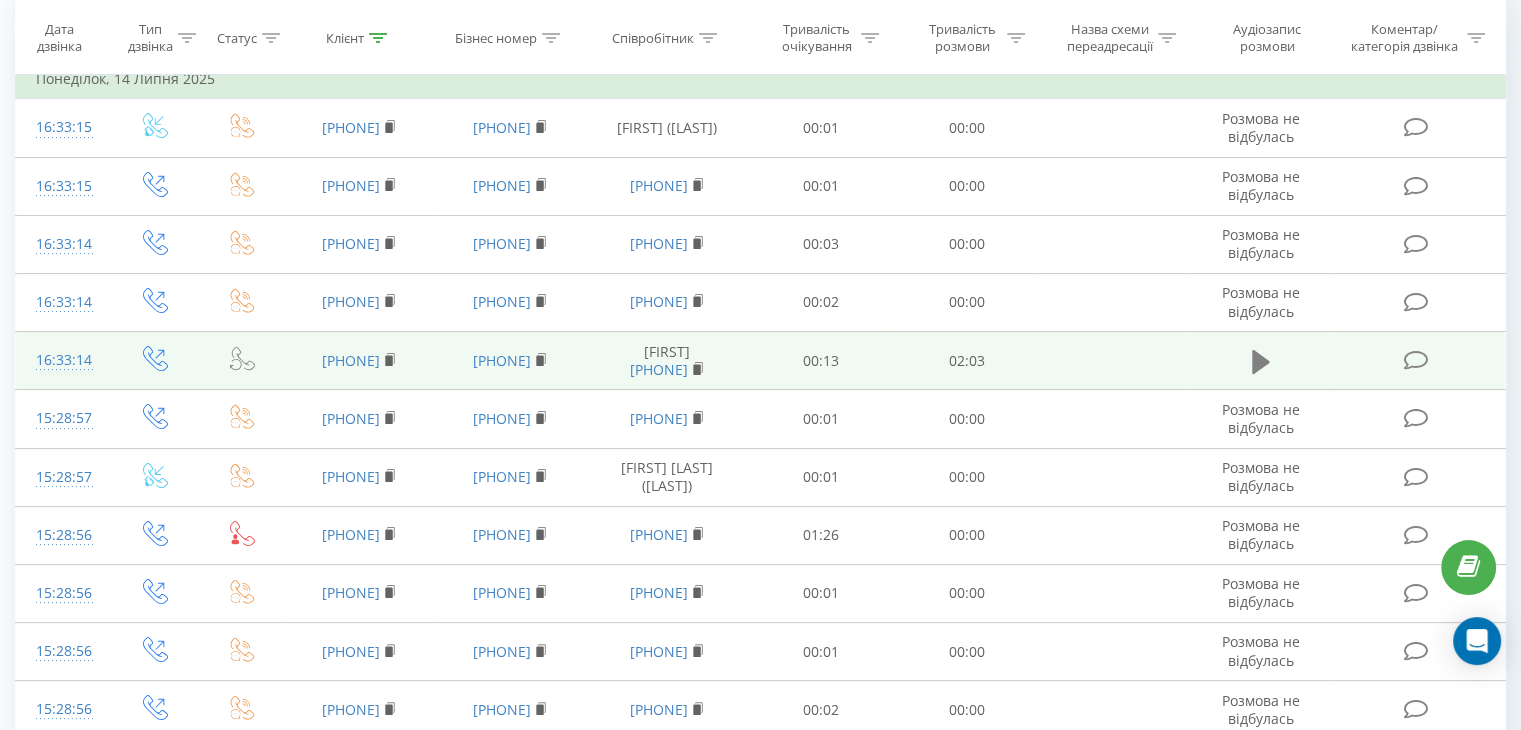 click 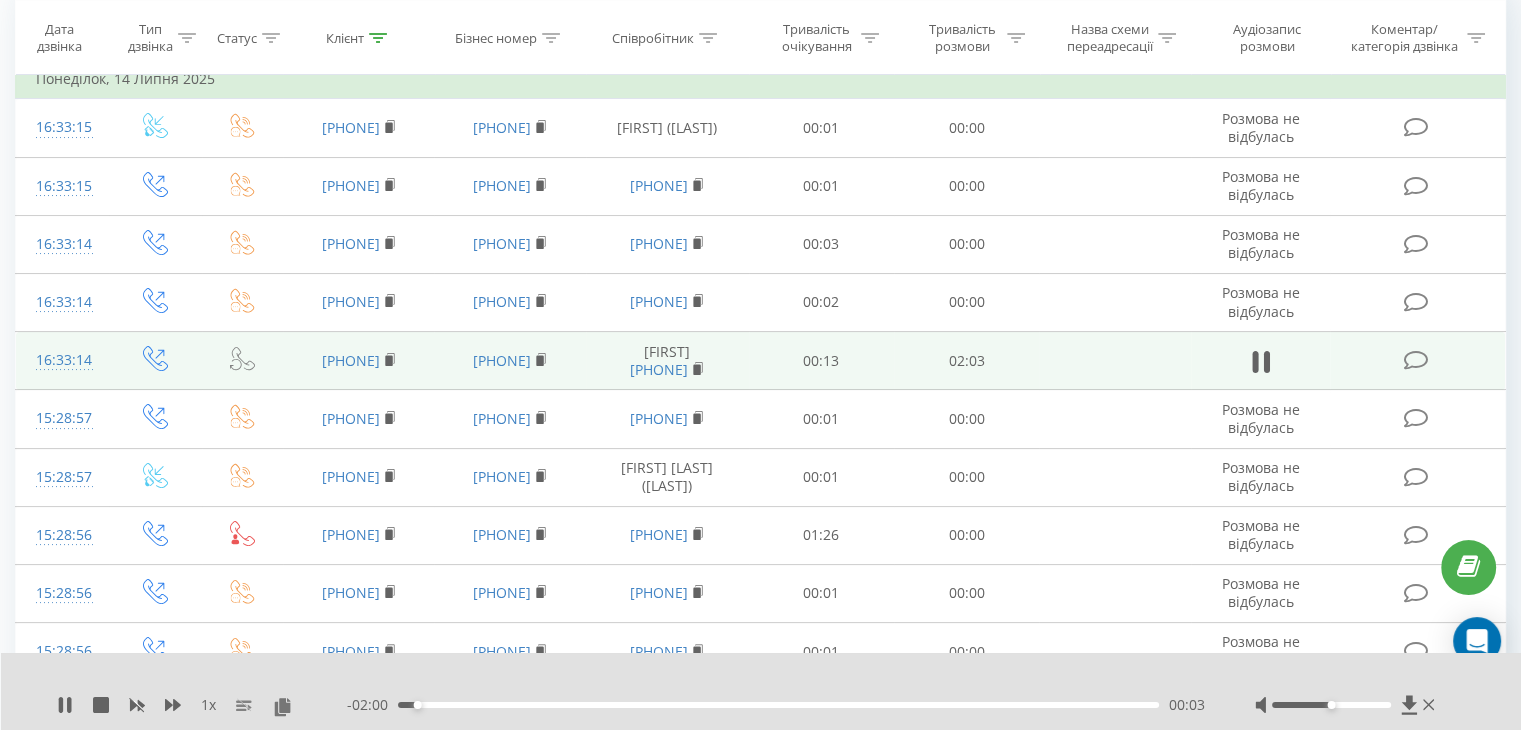 click on "1 x  - 02:00 00:03   00:03" at bounding box center (761, 691) 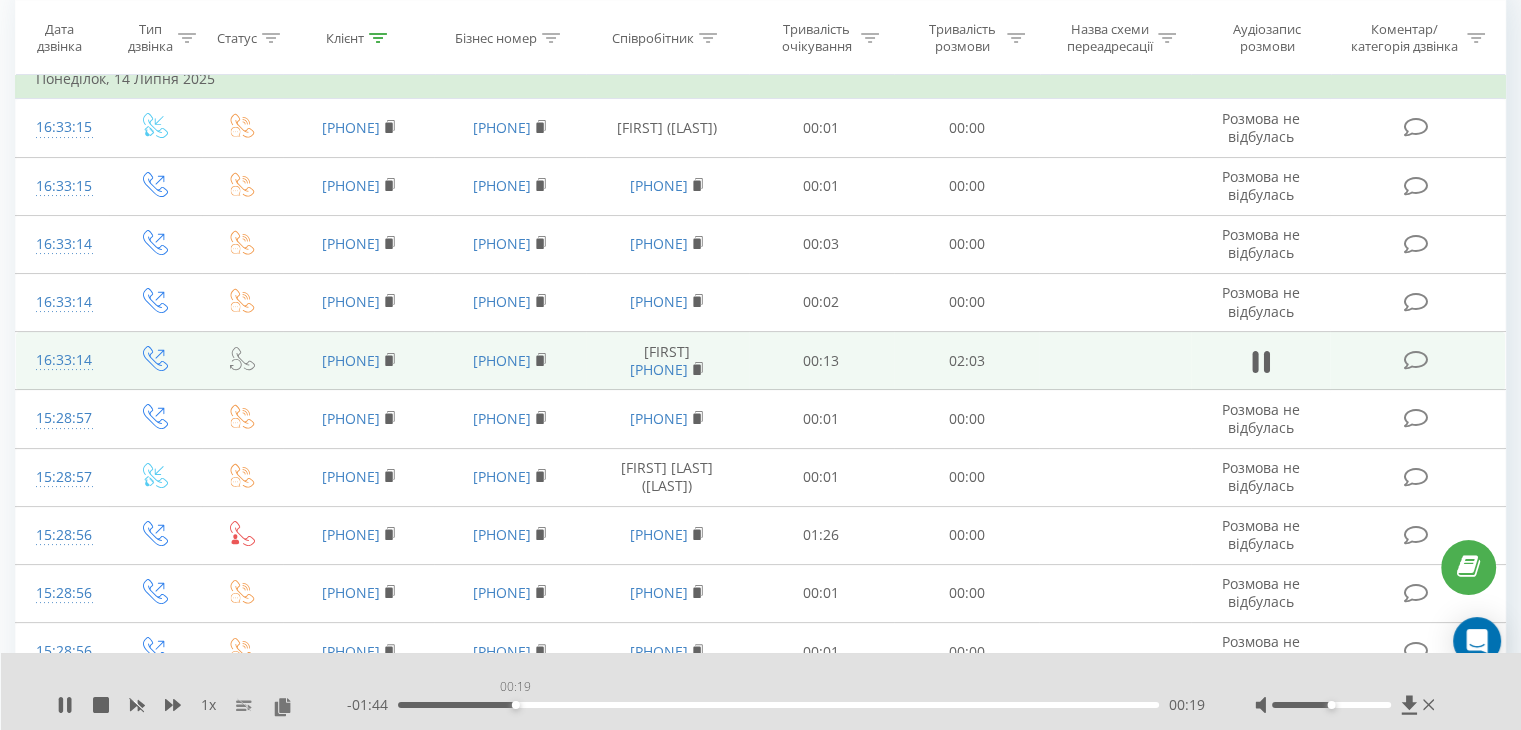 click on "00:19" at bounding box center (778, 705) 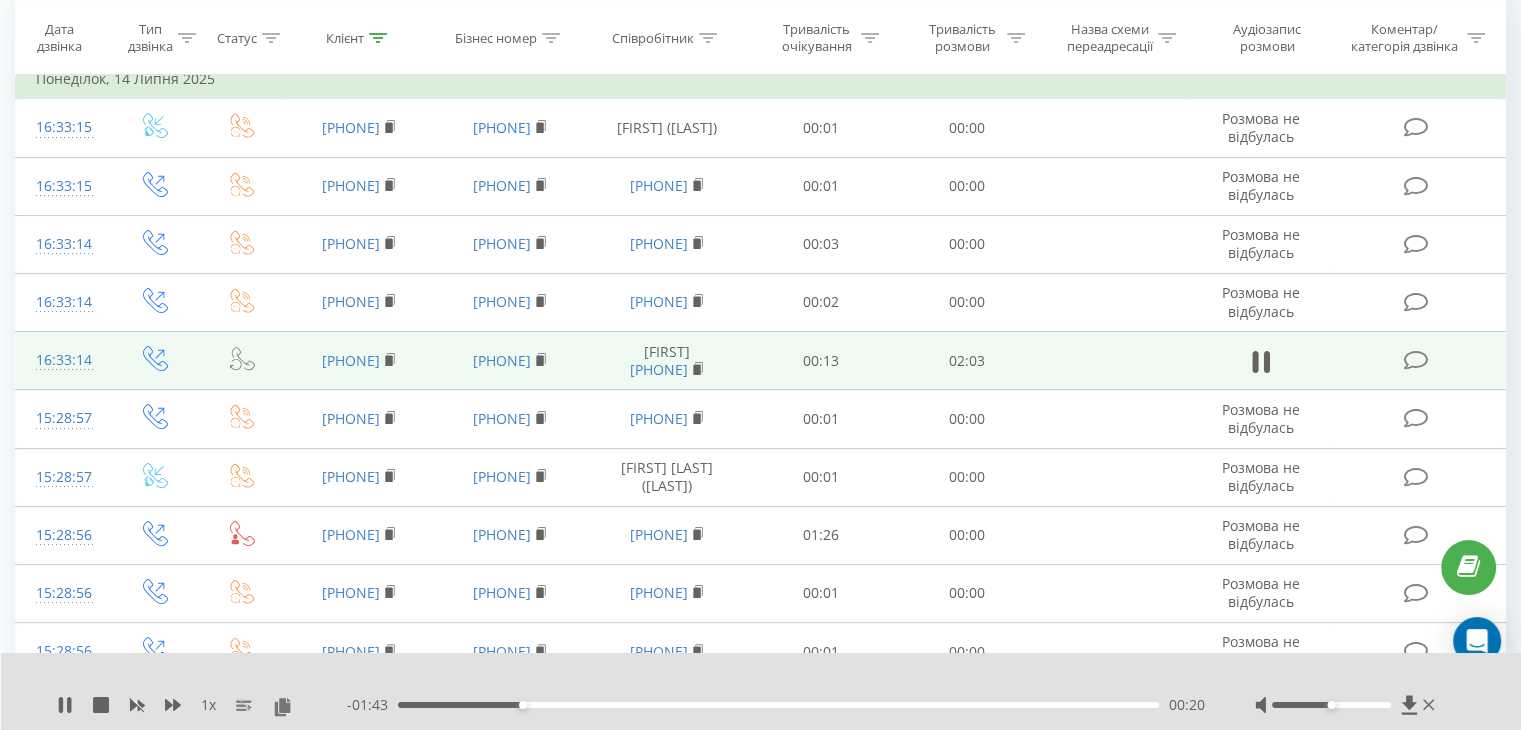 drag, startPoint x: 61, startPoint y: 699, endPoint x: 416, endPoint y: 719, distance: 355.56293 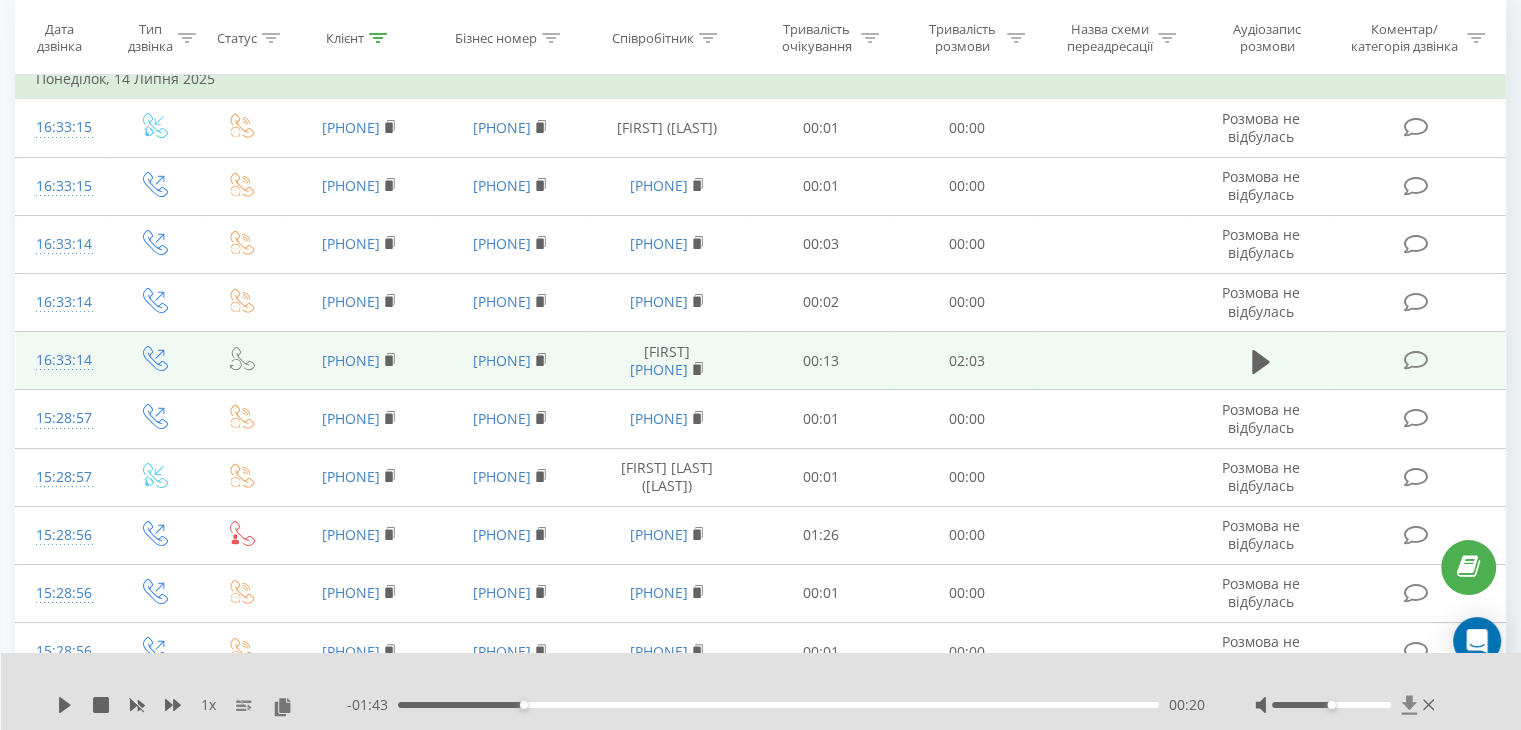 click 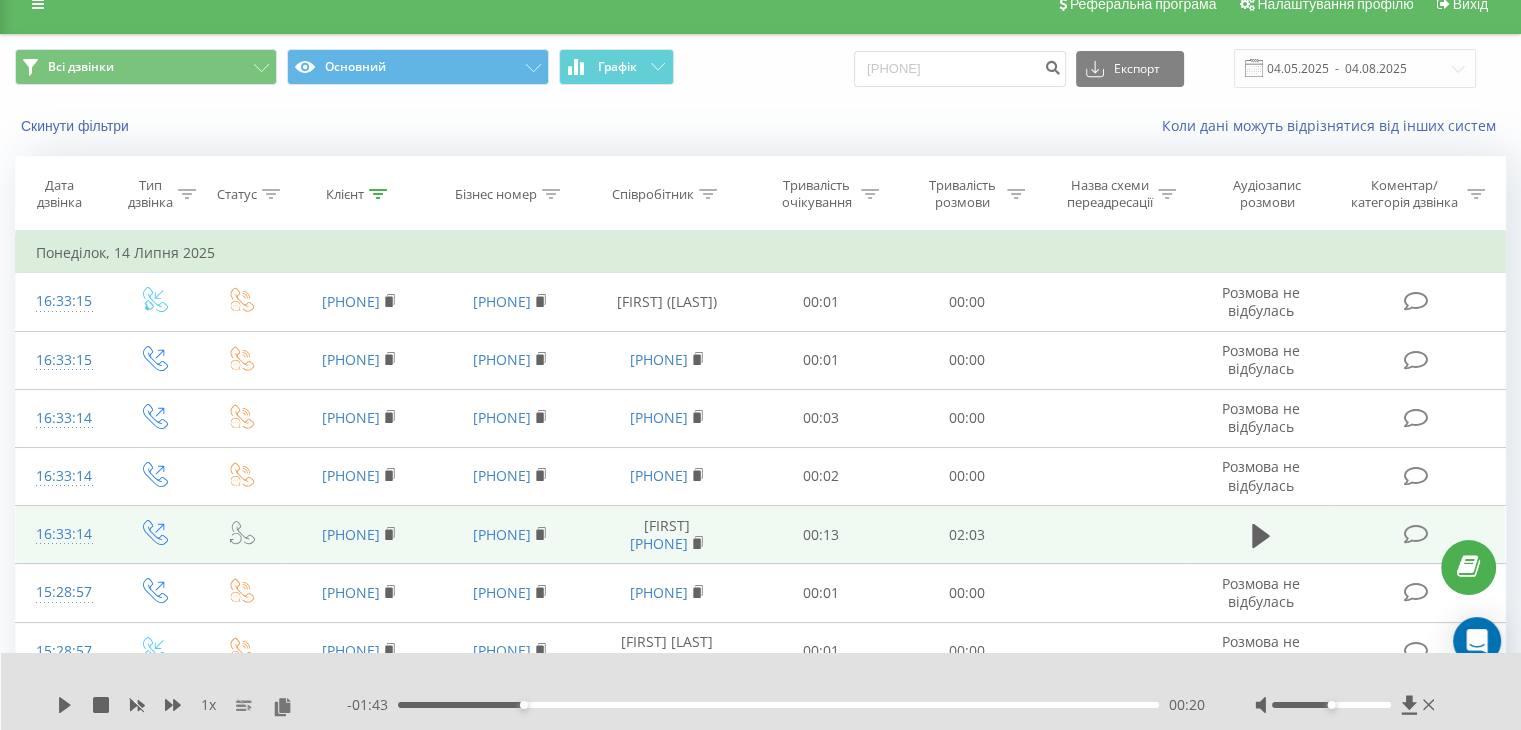 scroll, scrollTop: 0, scrollLeft: 0, axis: both 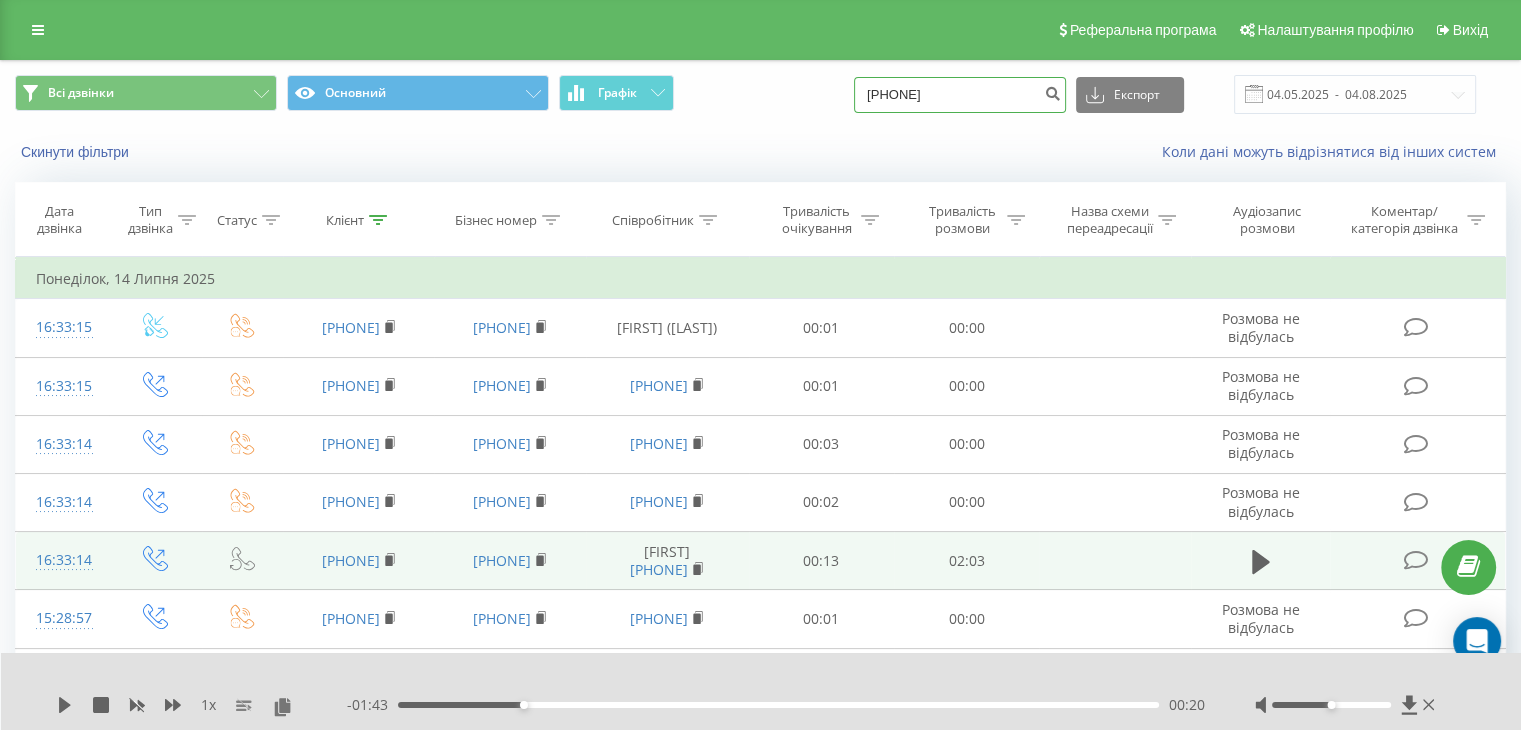 drag, startPoint x: 991, startPoint y: 93, endPoint x: 755, endPoint y: 94, distance: 236.00212 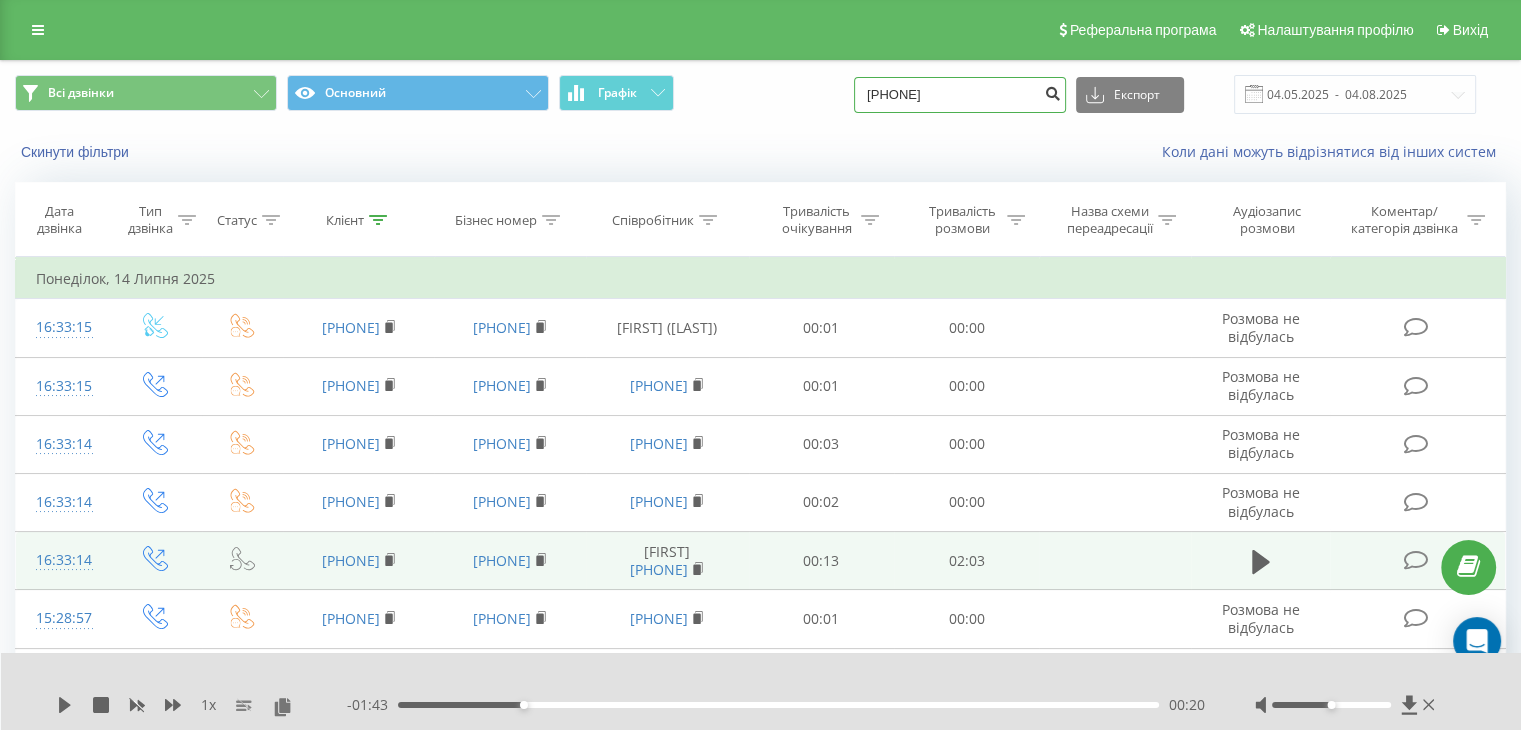 type on "[PHONE]" 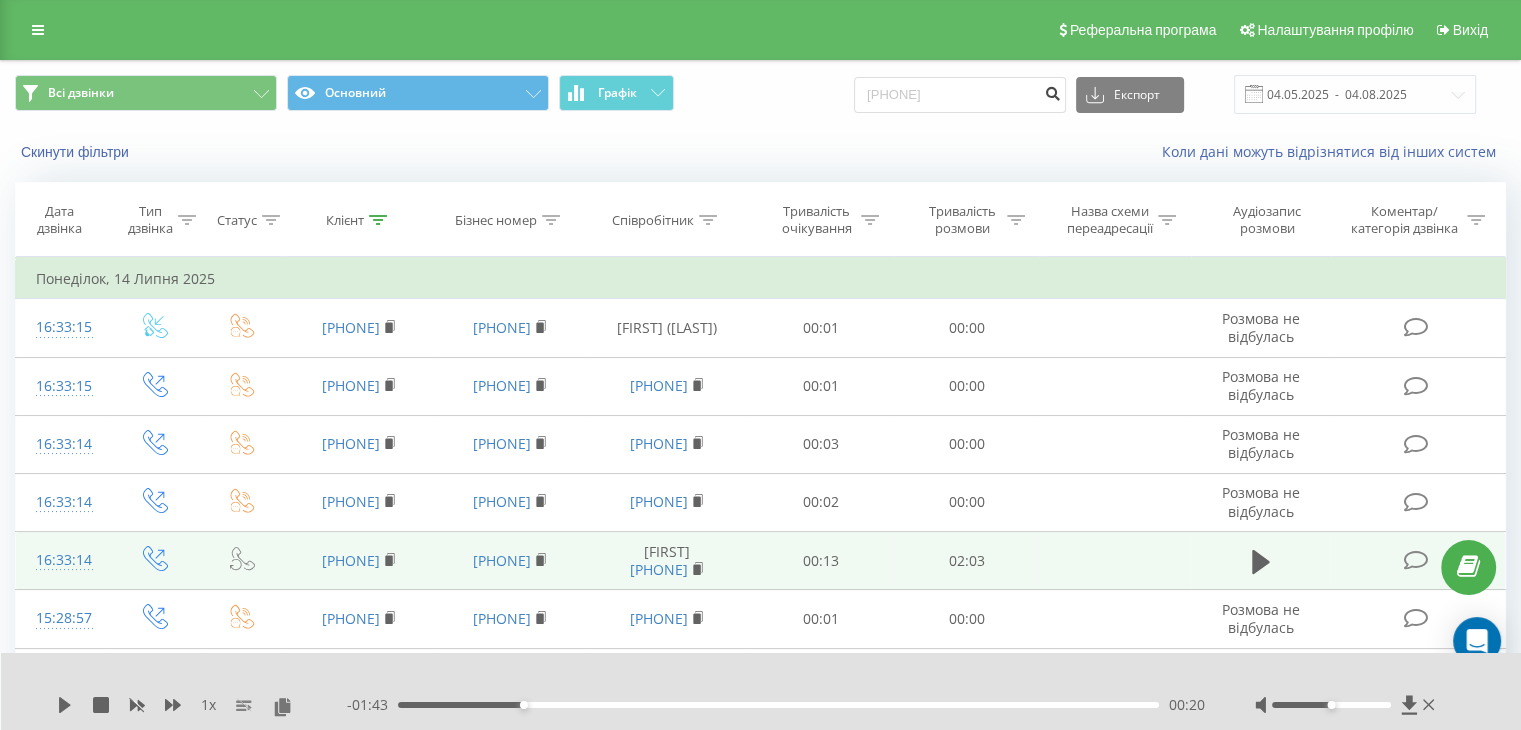 click at bounding box center [1052, 91] 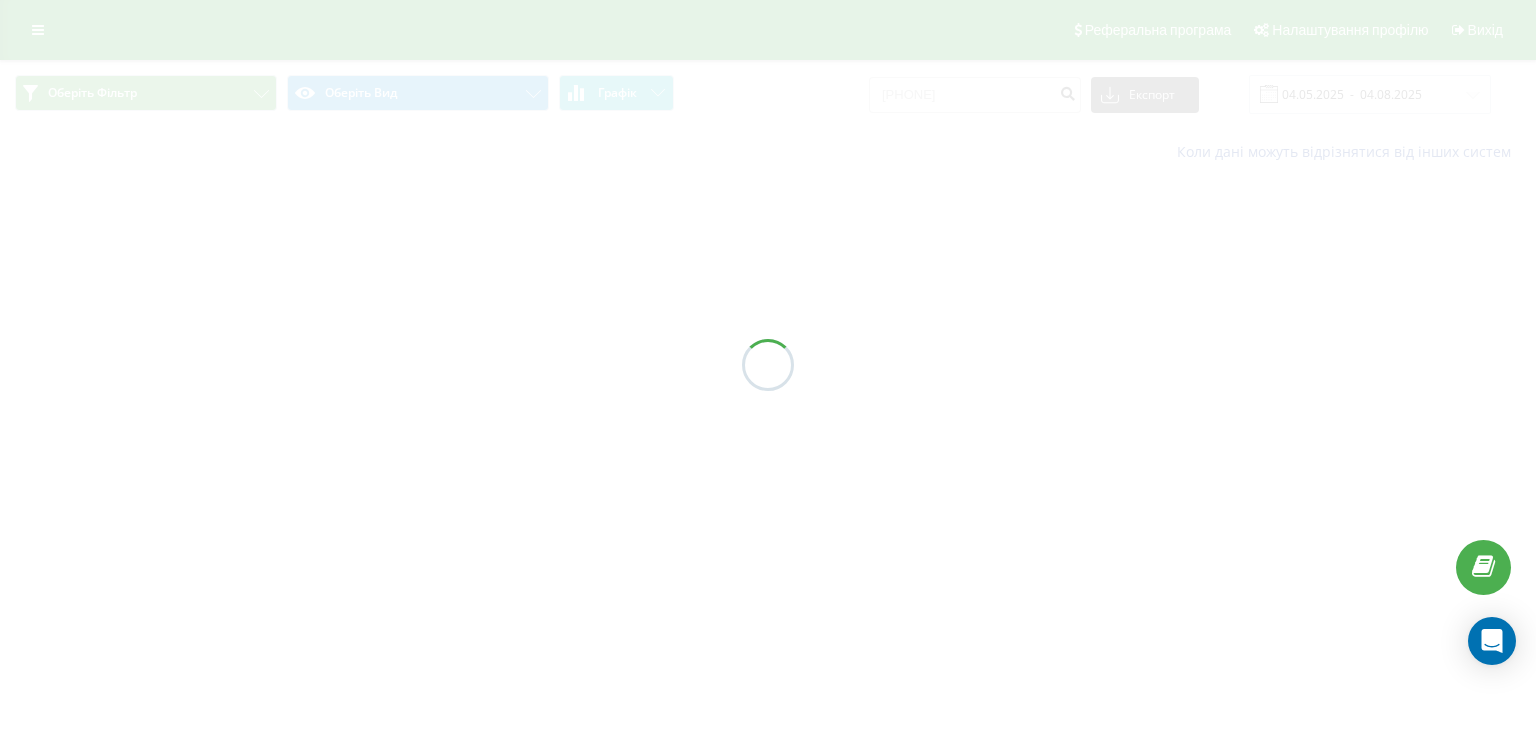 scroll, scrollTop: 0, scrollLeft: 0, axis: both 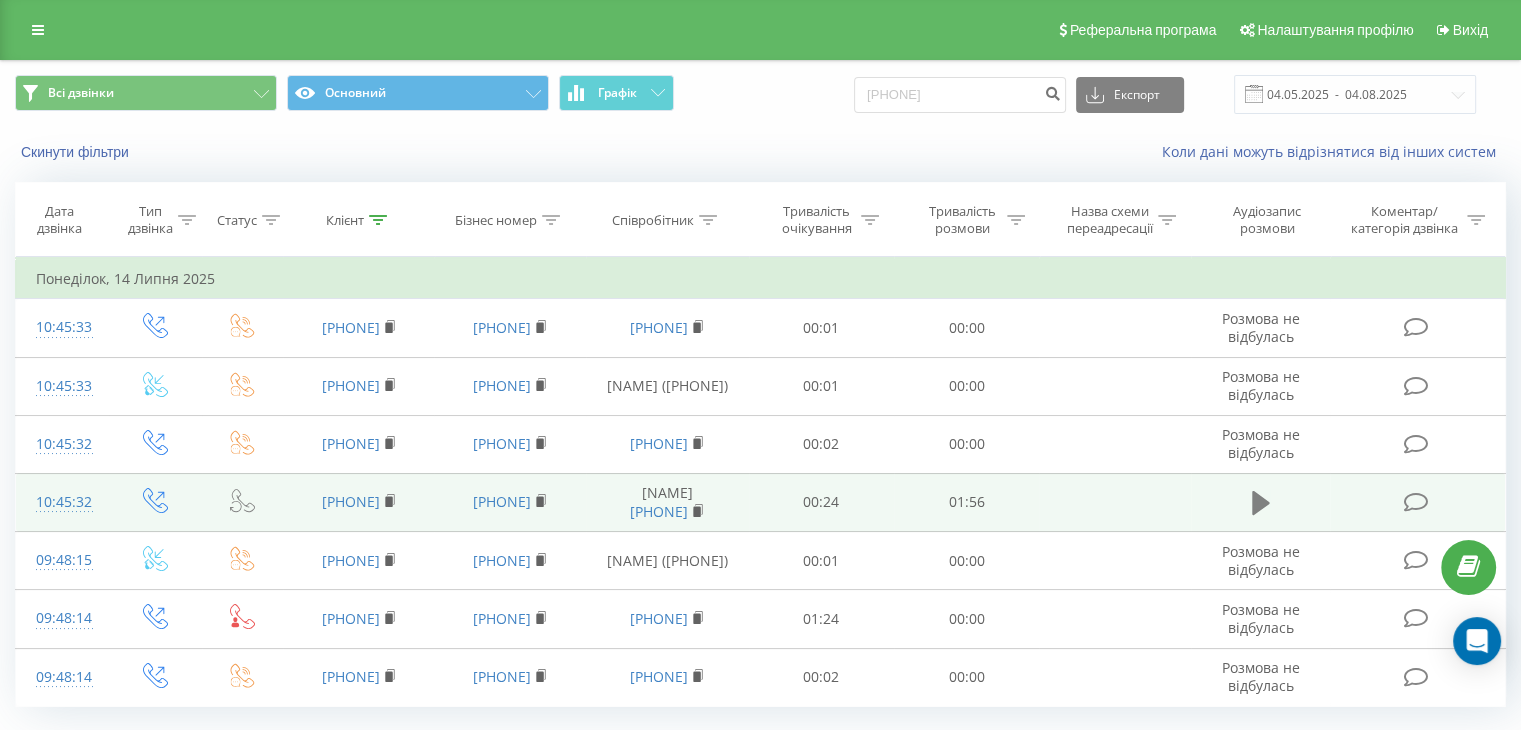 click 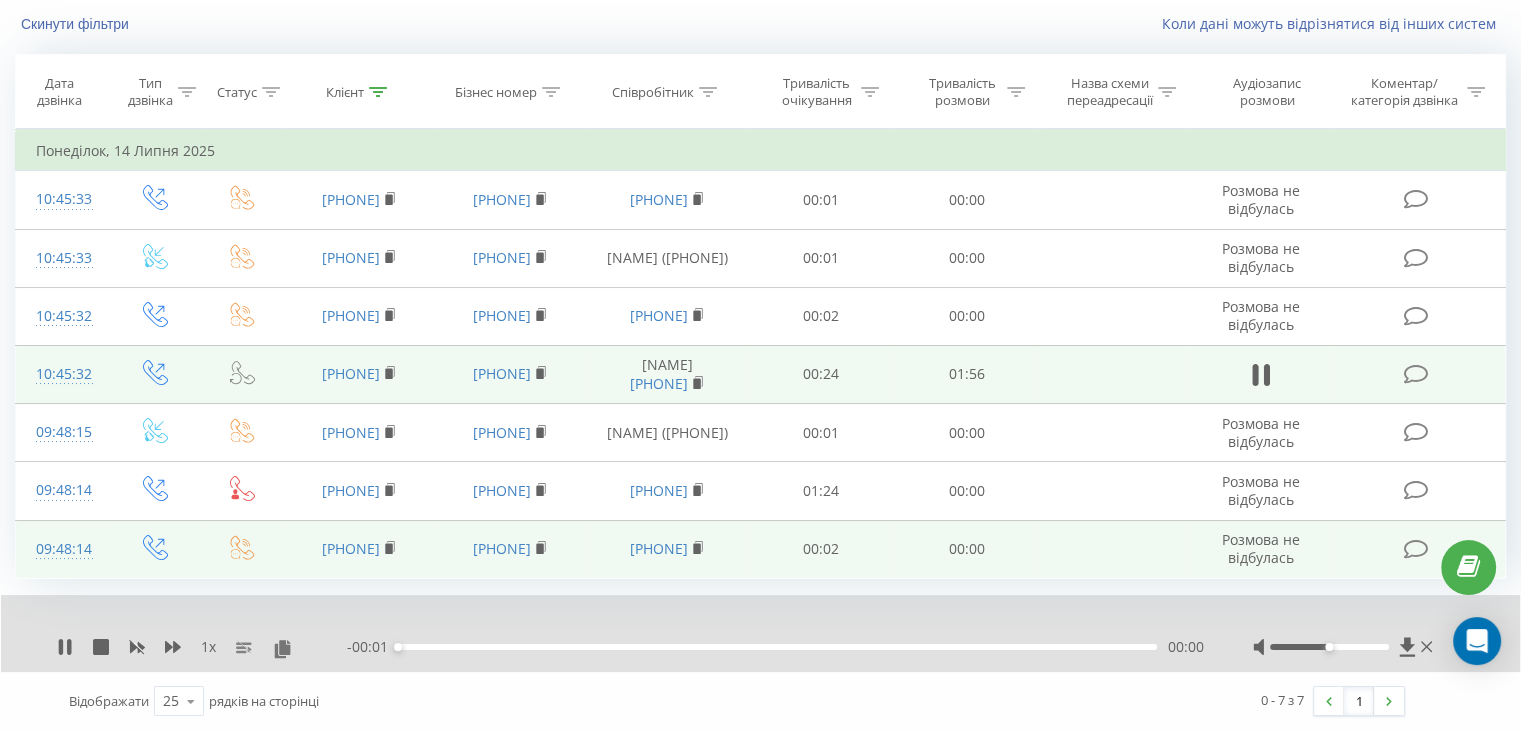 scroll, scrollTop: 128, scrollLeft: 0, axis: vertical 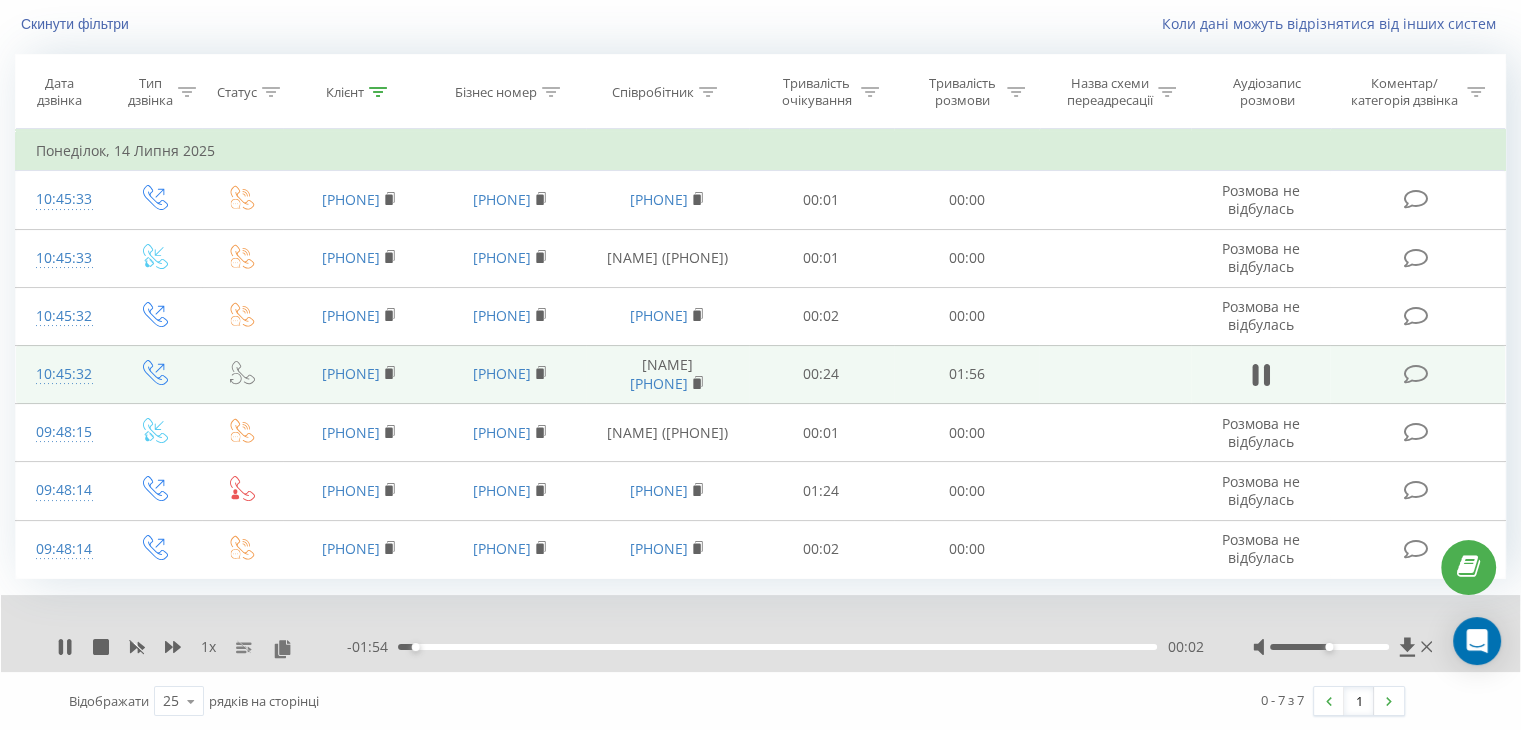drag, startPoint x: 488, startPoint y: 646, endPoint x: 517, endPoint y: 651, distance: 29.427877 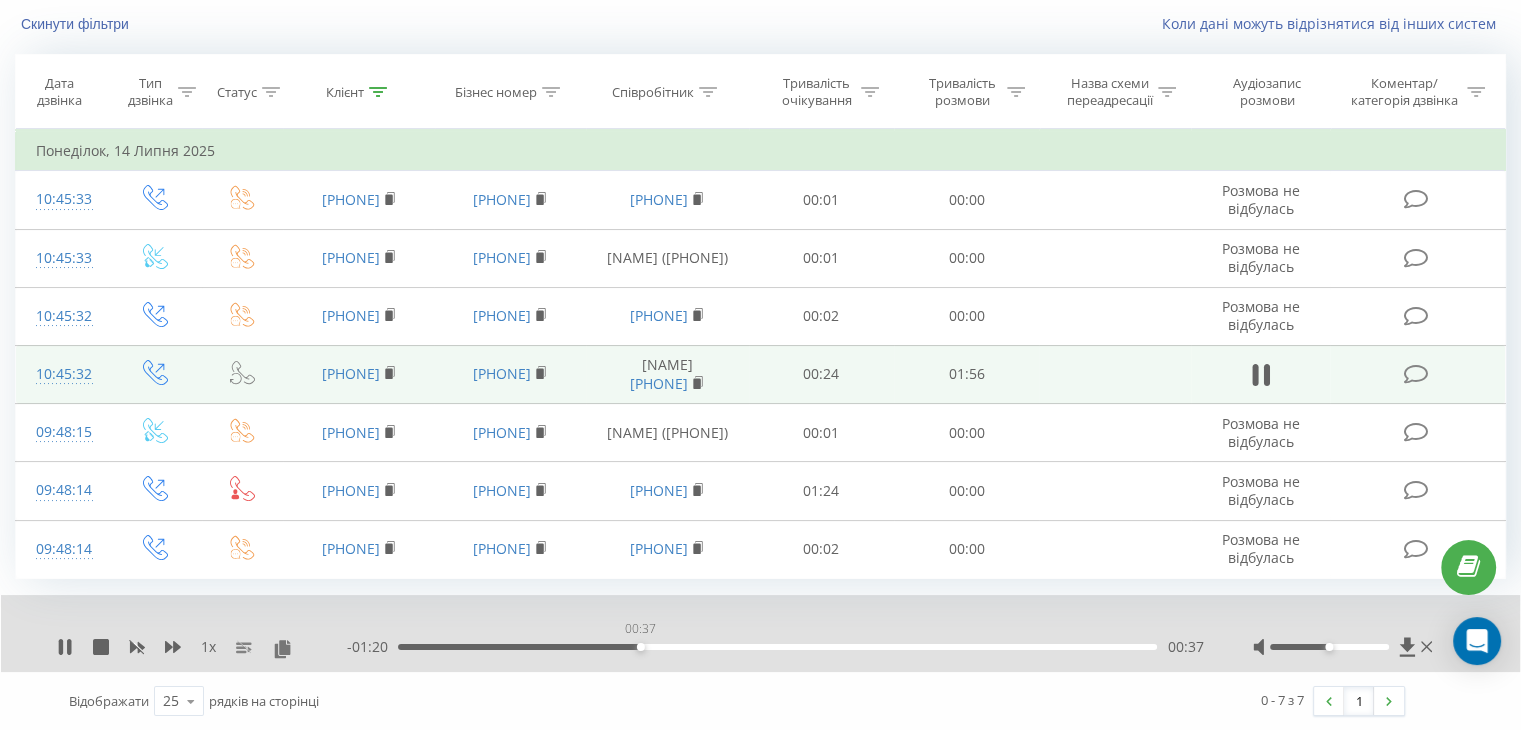 click on "00:37" at bounding box center (777, 647) 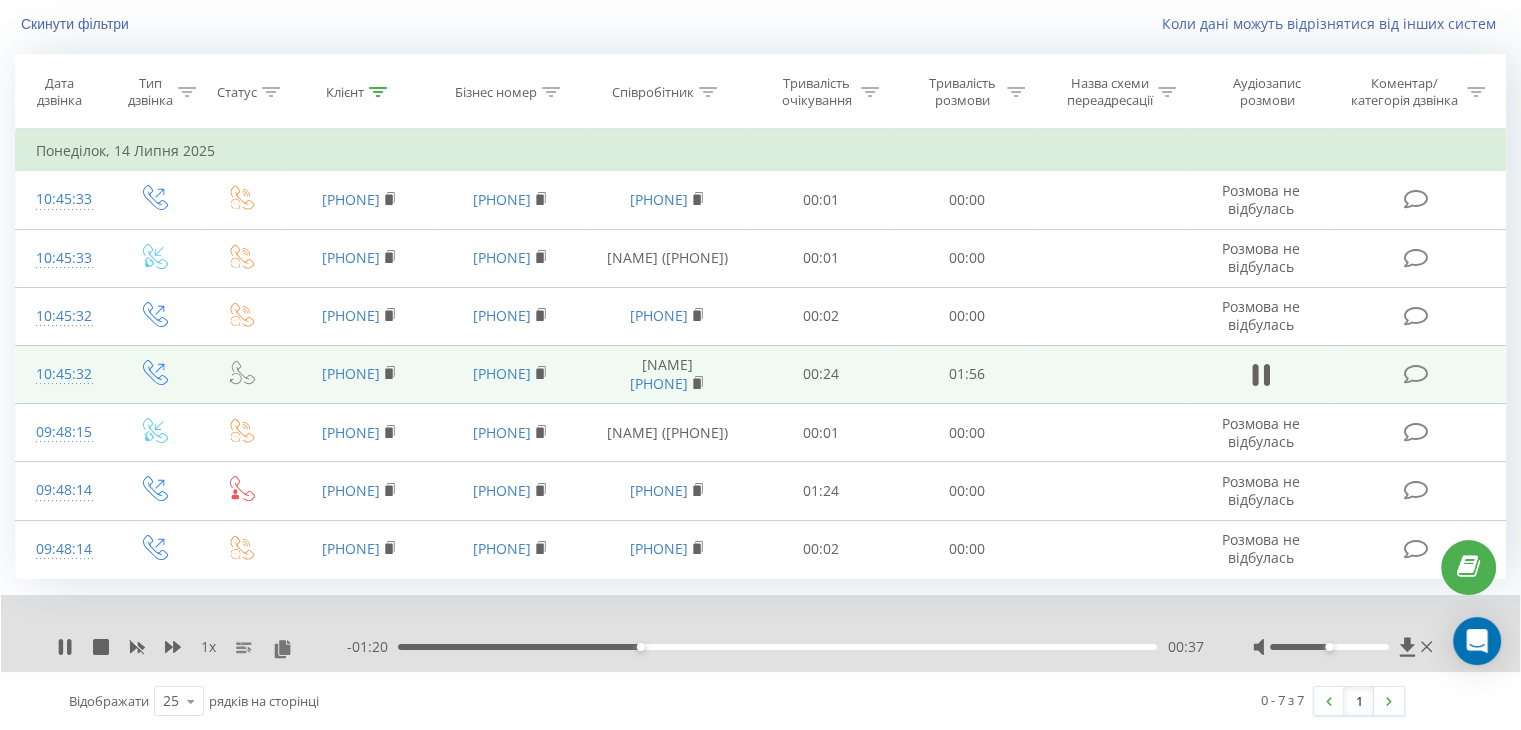 click on "1 x" at bounding box center (202, 647) 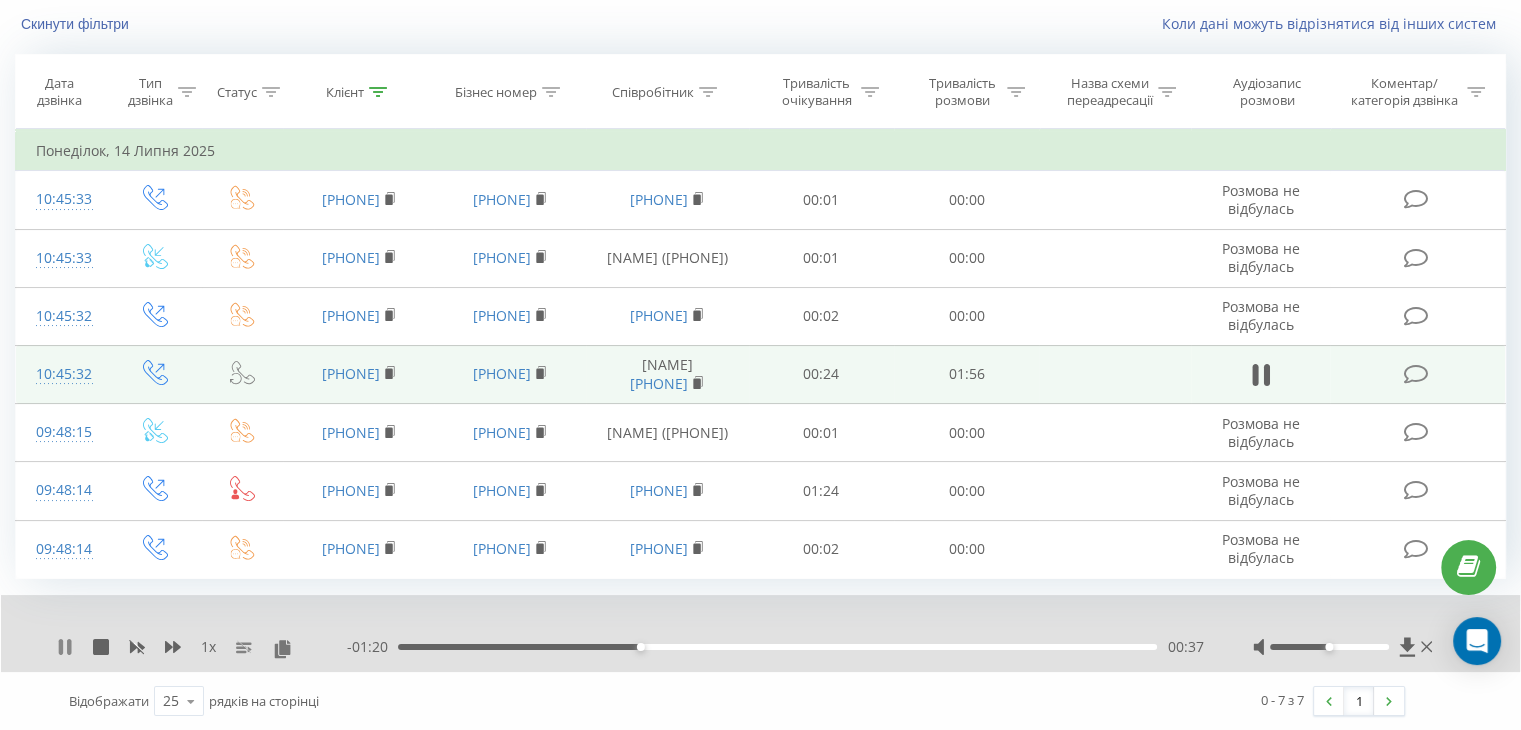 click 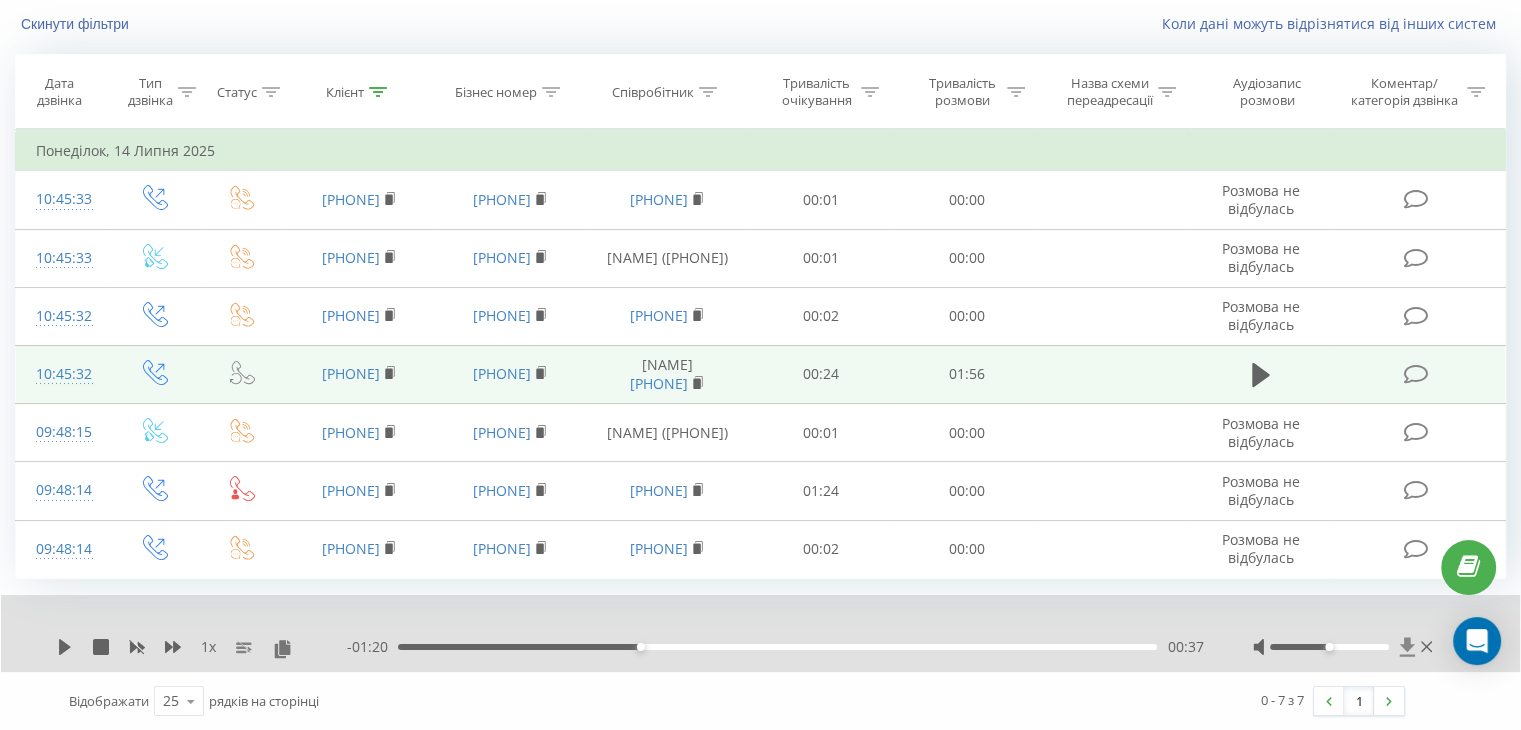 click 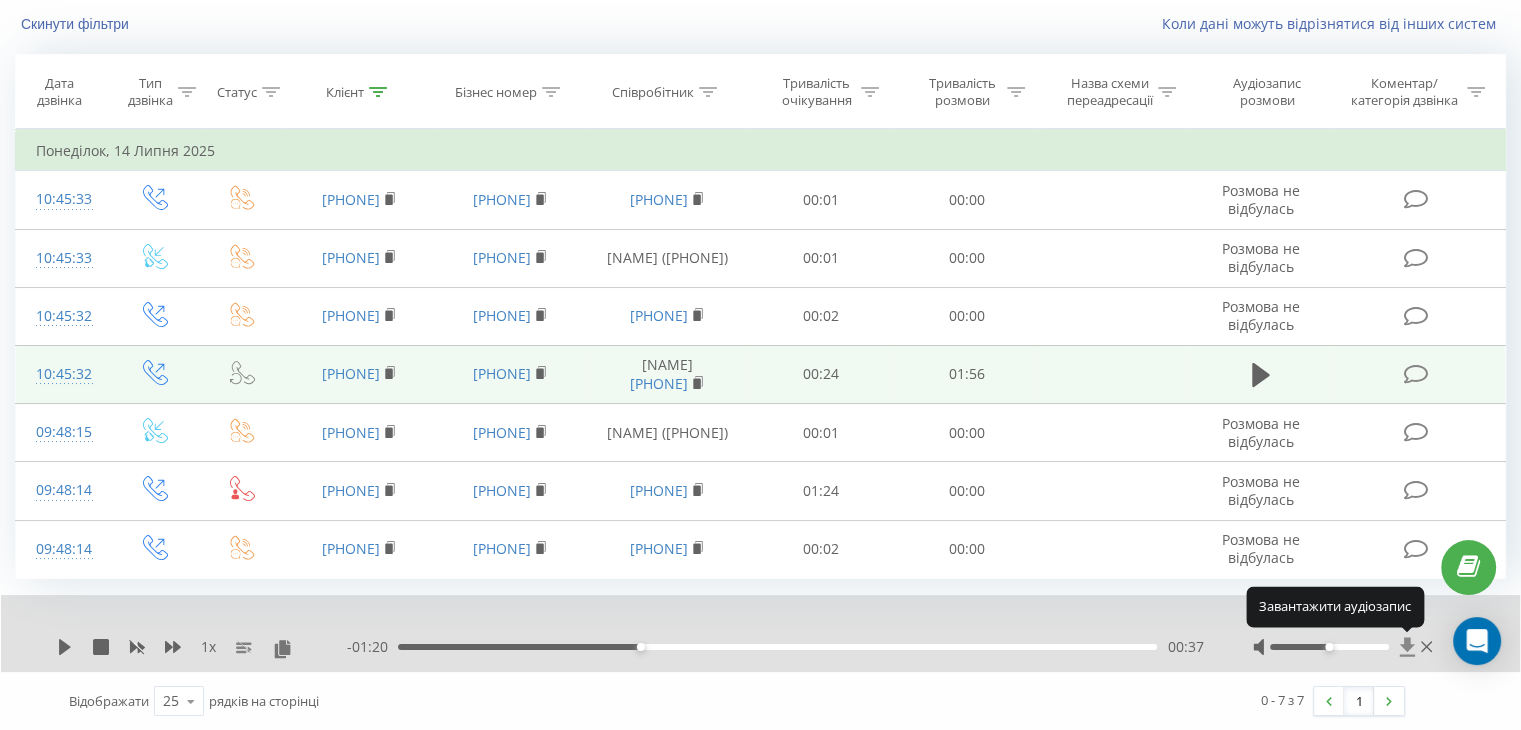 click 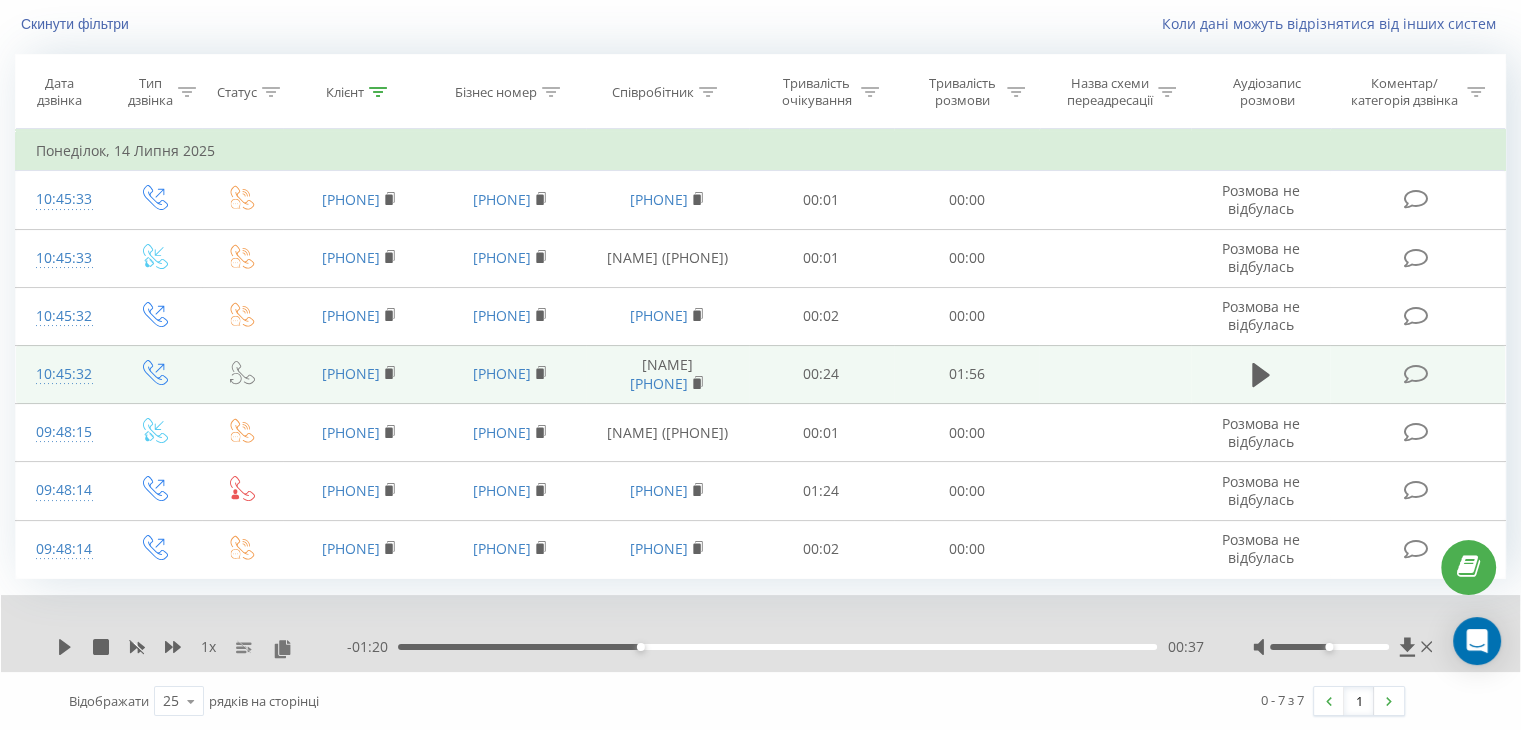 click at bounding box center [747, 621] 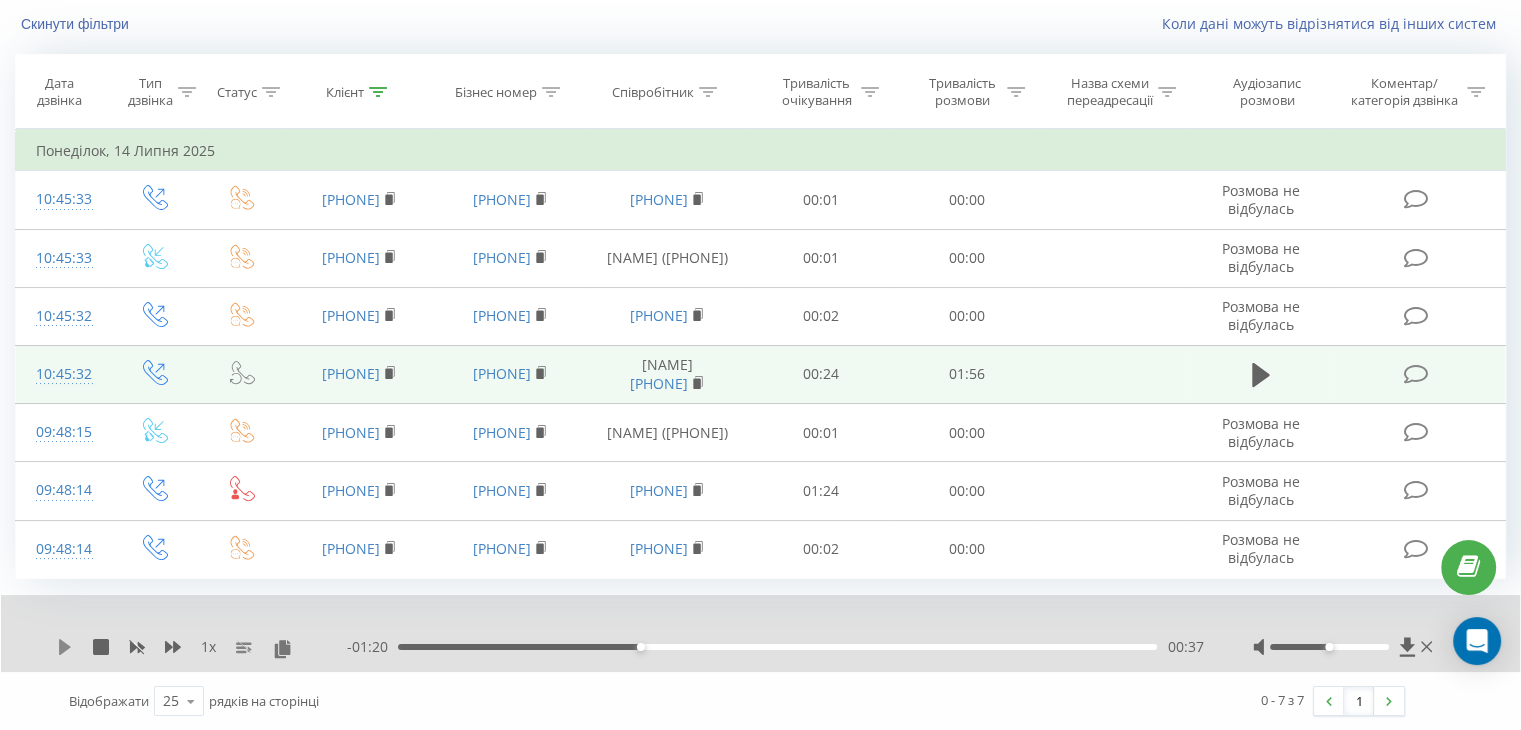 click 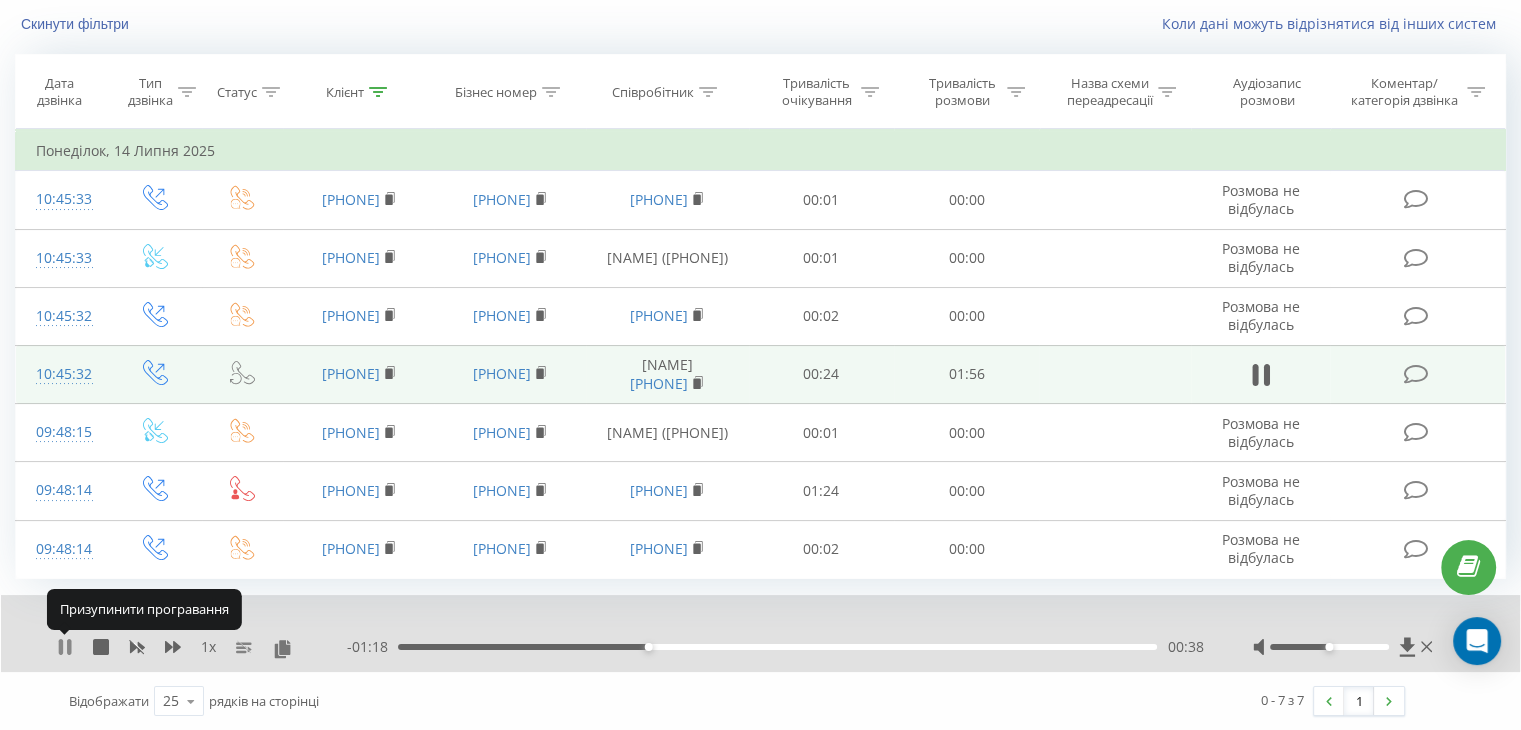 click 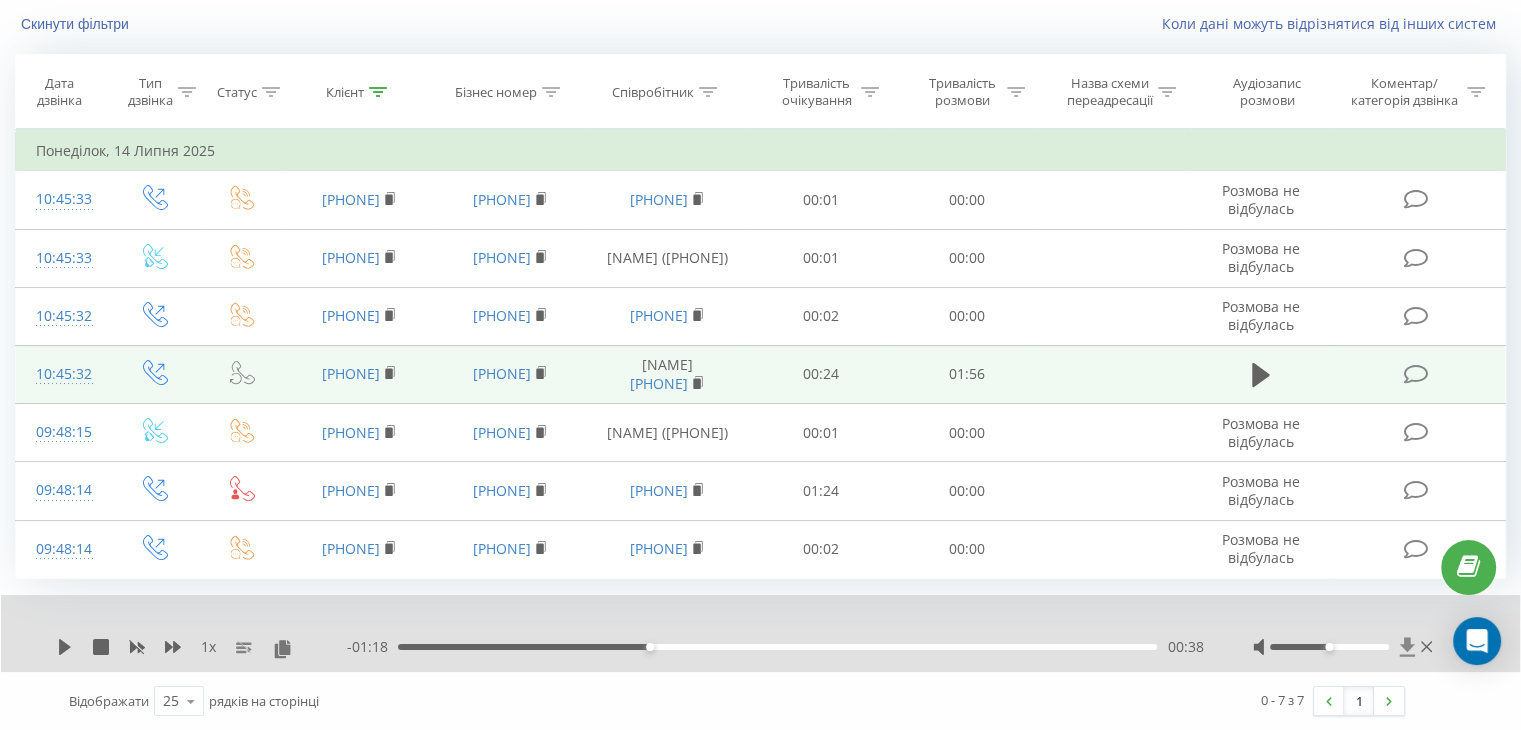 click 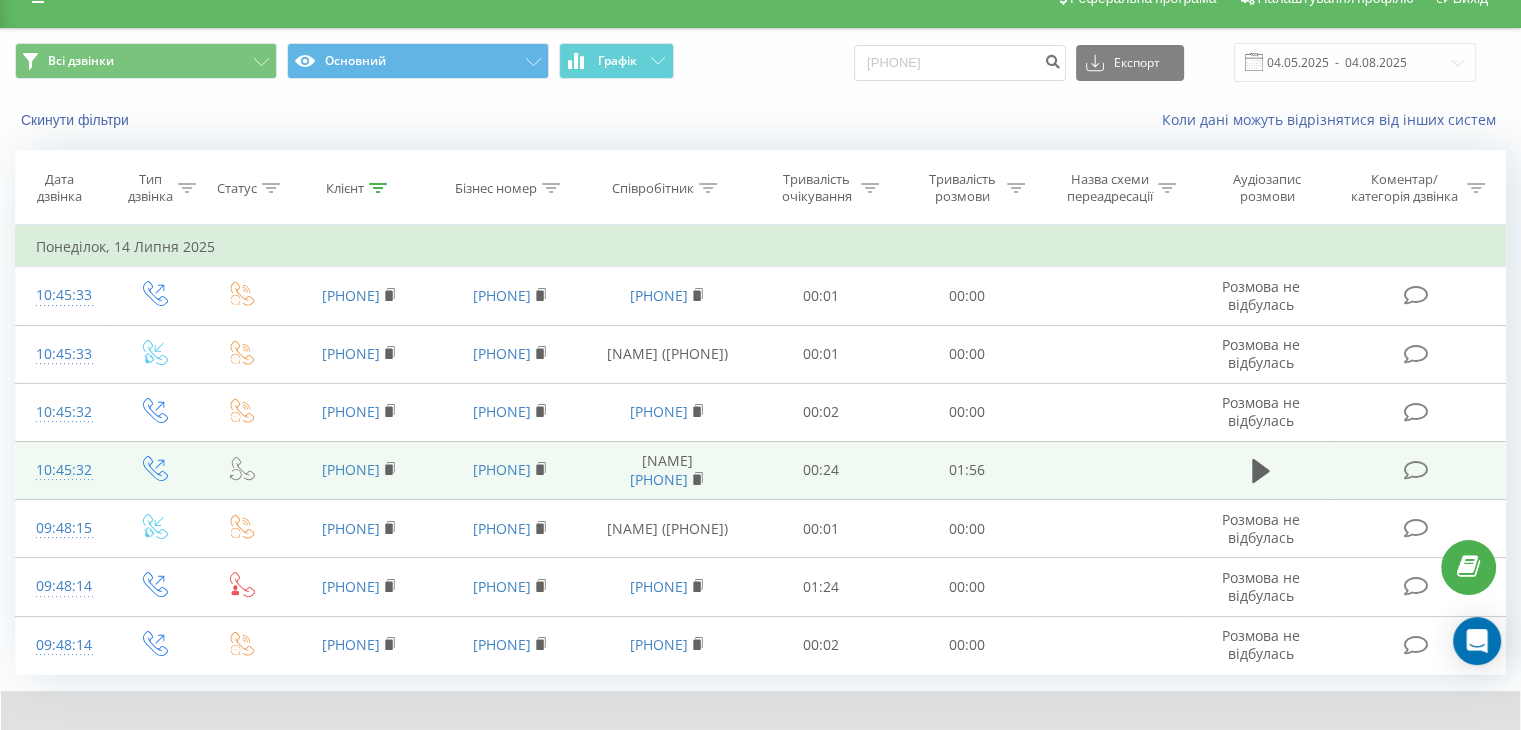 scroll, scrollTop: 0, scrollLeft: 0, axis: both 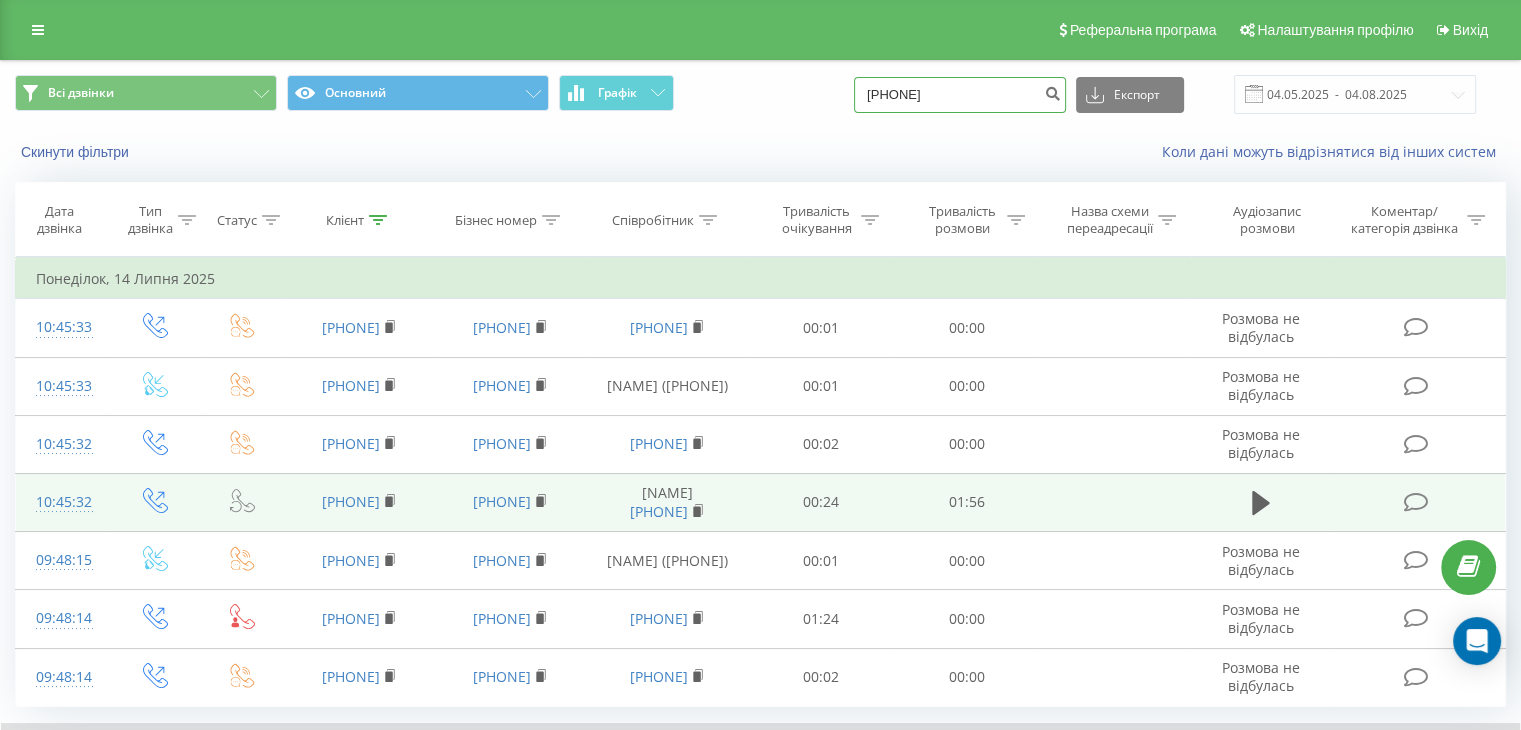 click on "Всі дзвінки Основний Графік 0957430586 Експорт .csv .xls .xlsx 04.05.2025  -  04.08.2025" at bounding box center (760, 94) 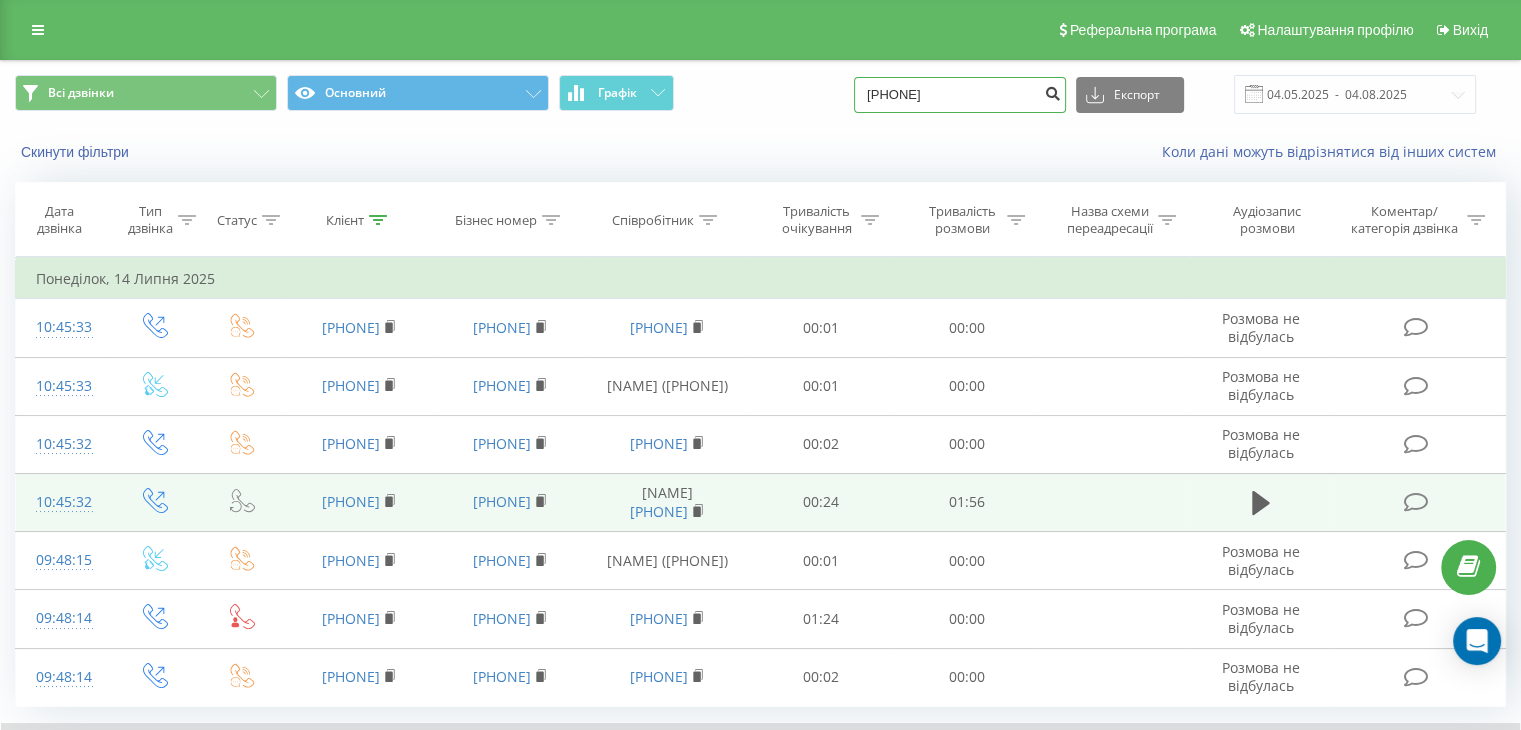 type on "[PHONE]" 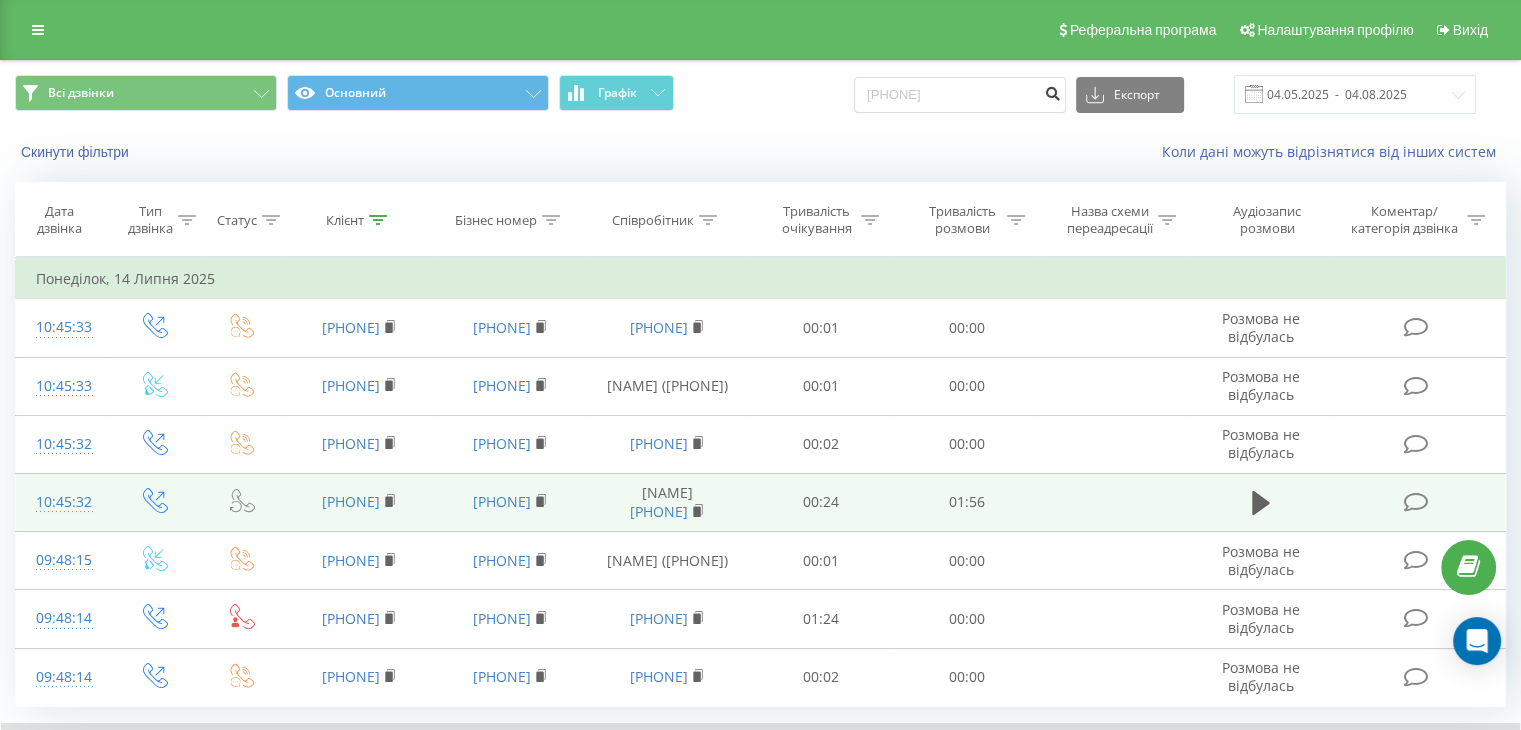 click at bounding box center (1052, 95) 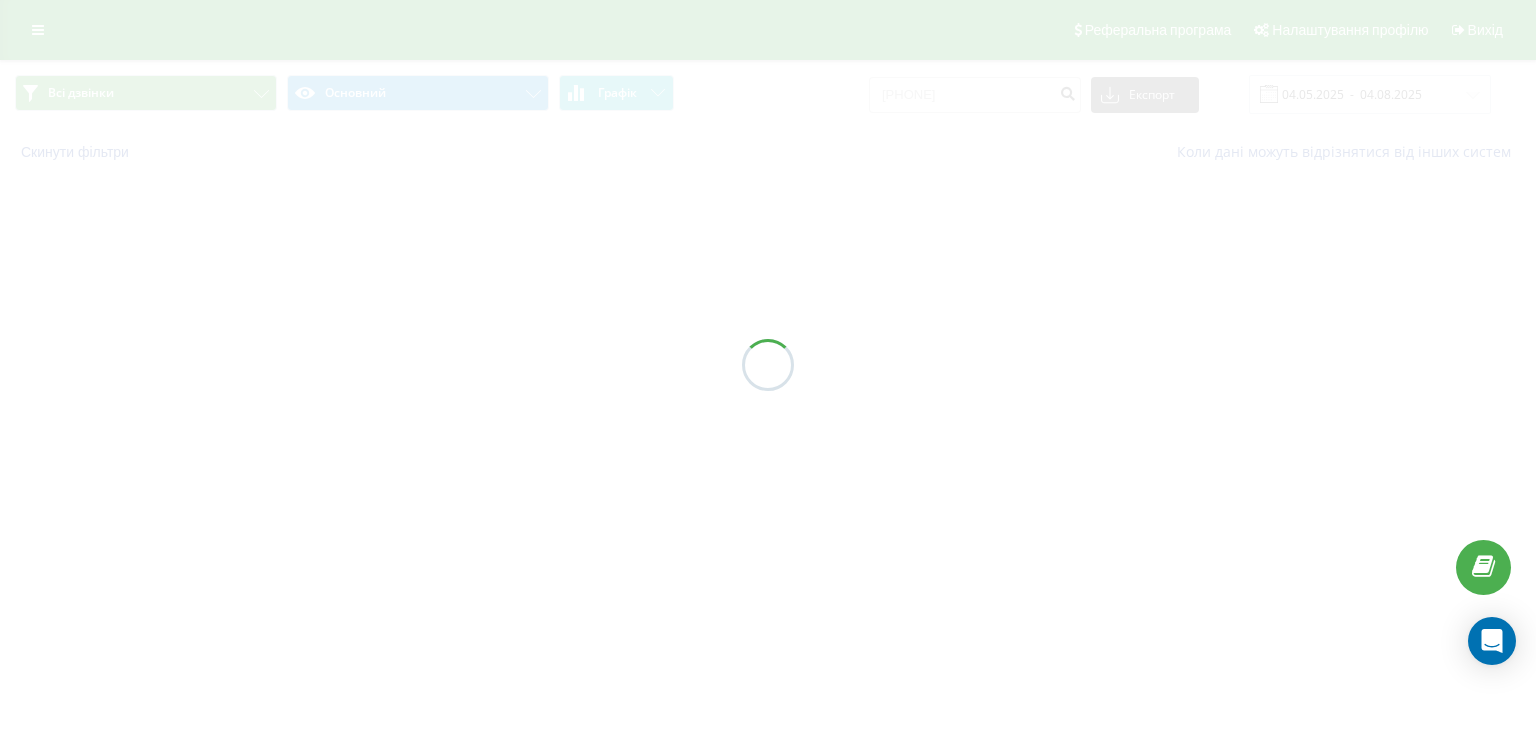 scroll, scrollTop: 0, scrollLeft: 0, axis: both 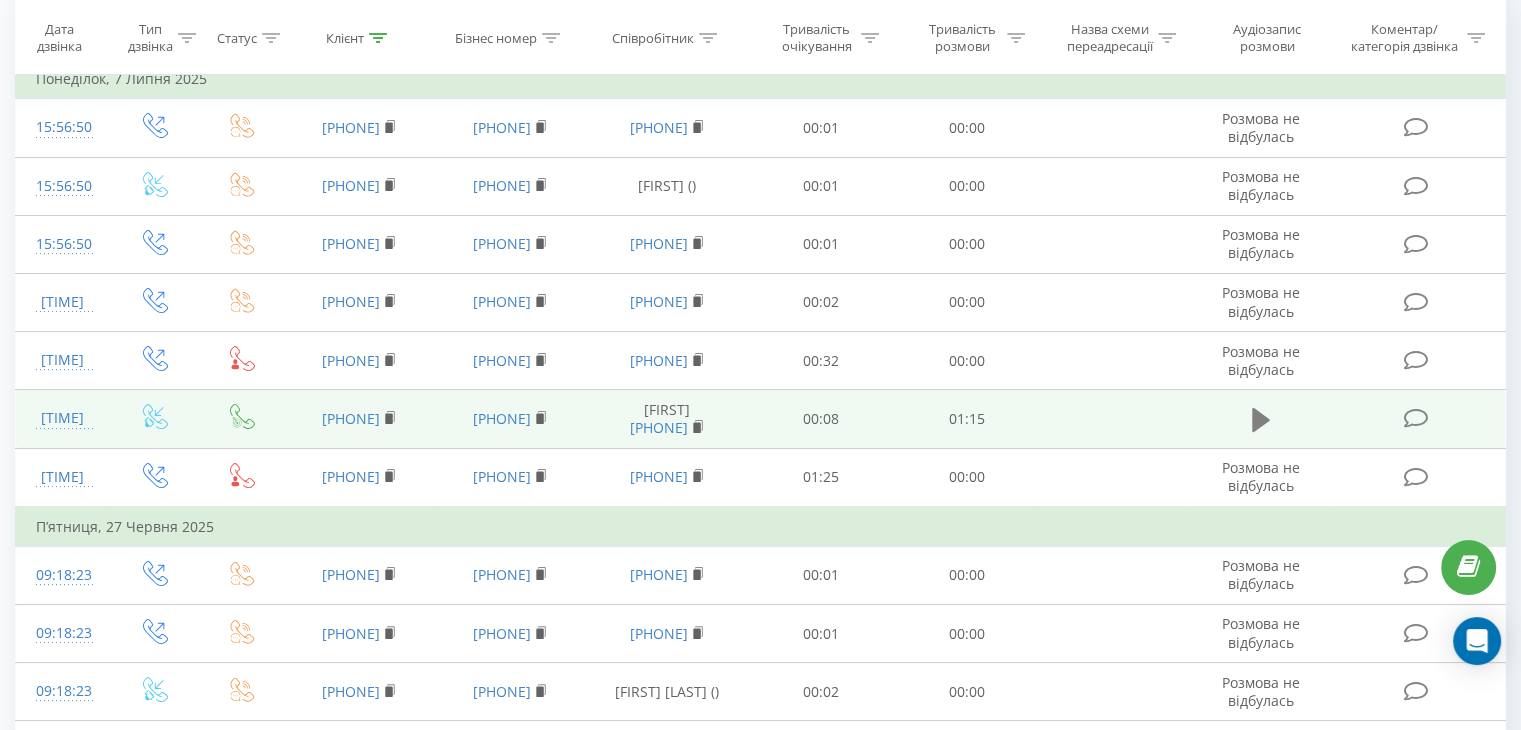 click 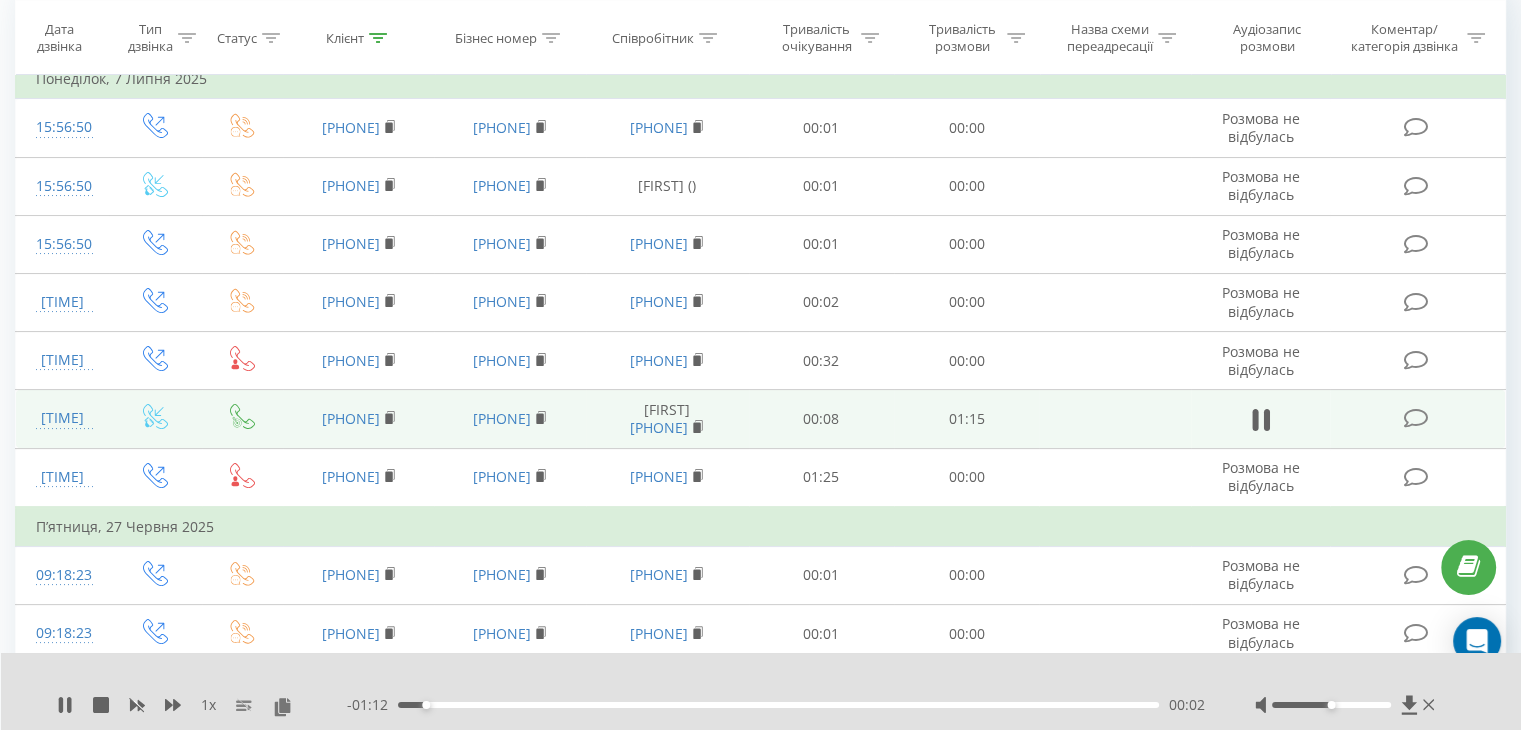 click on "00:02" at bounding box center [778, 705] 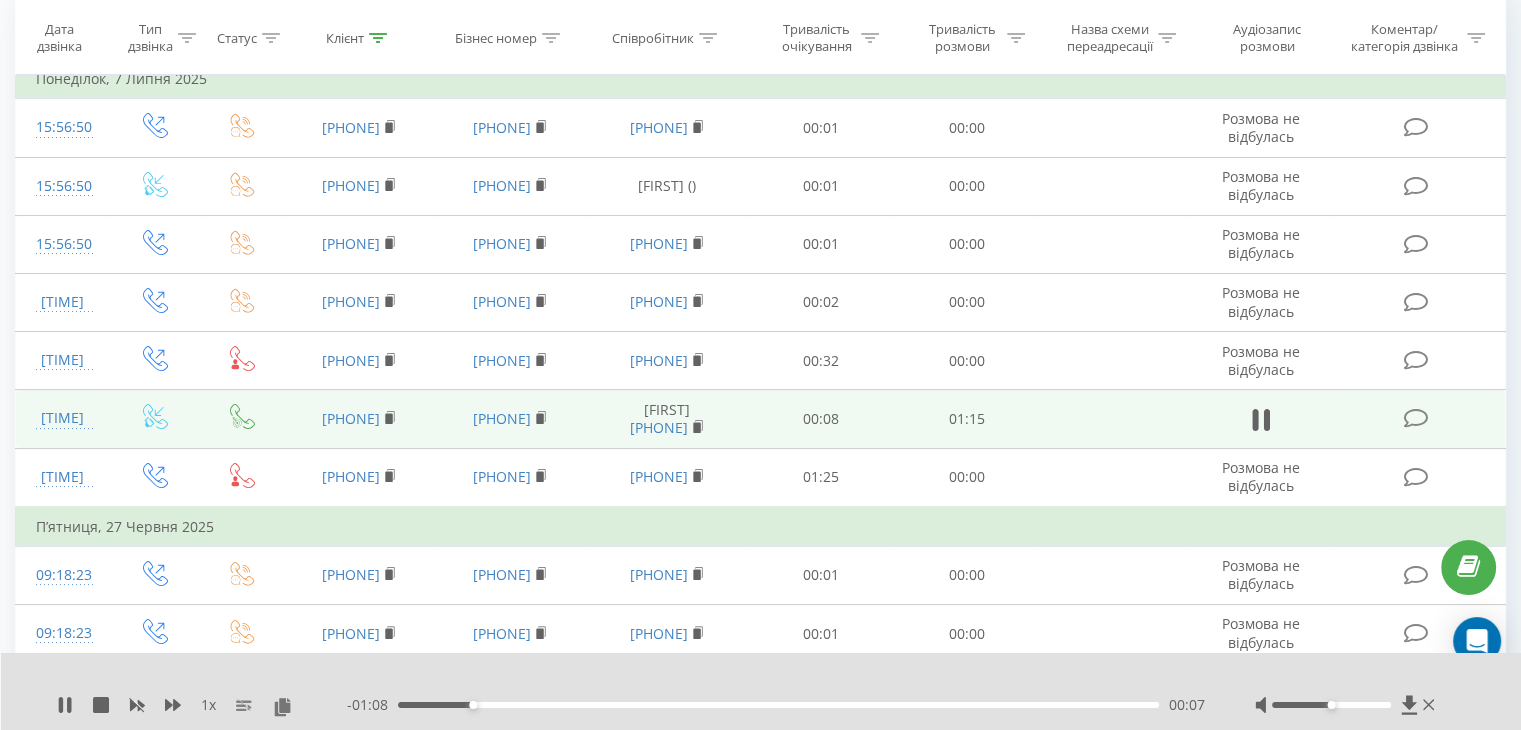 click on "00:07" at bounding box center [778, 705] 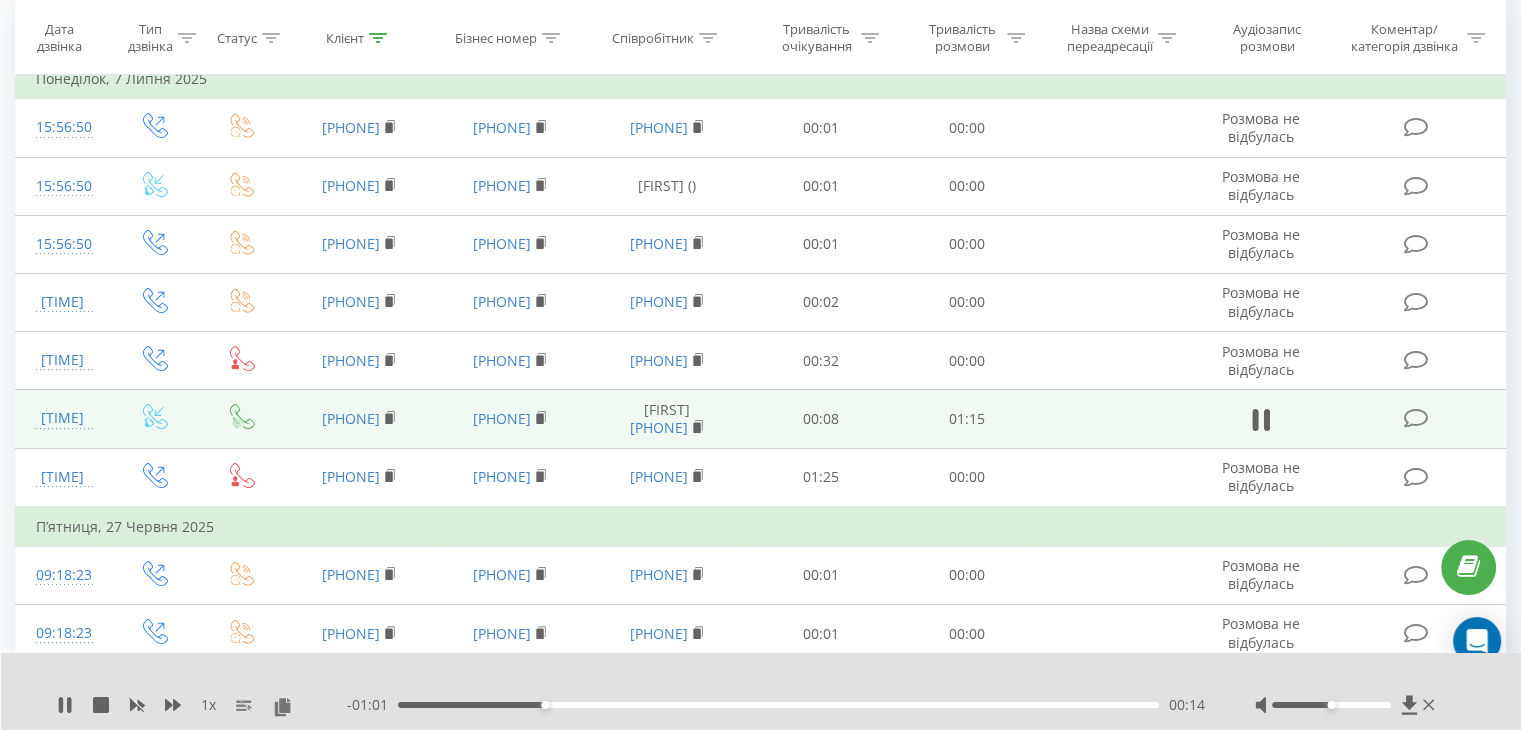 click on "00:14" at bounding box center [778, 705] 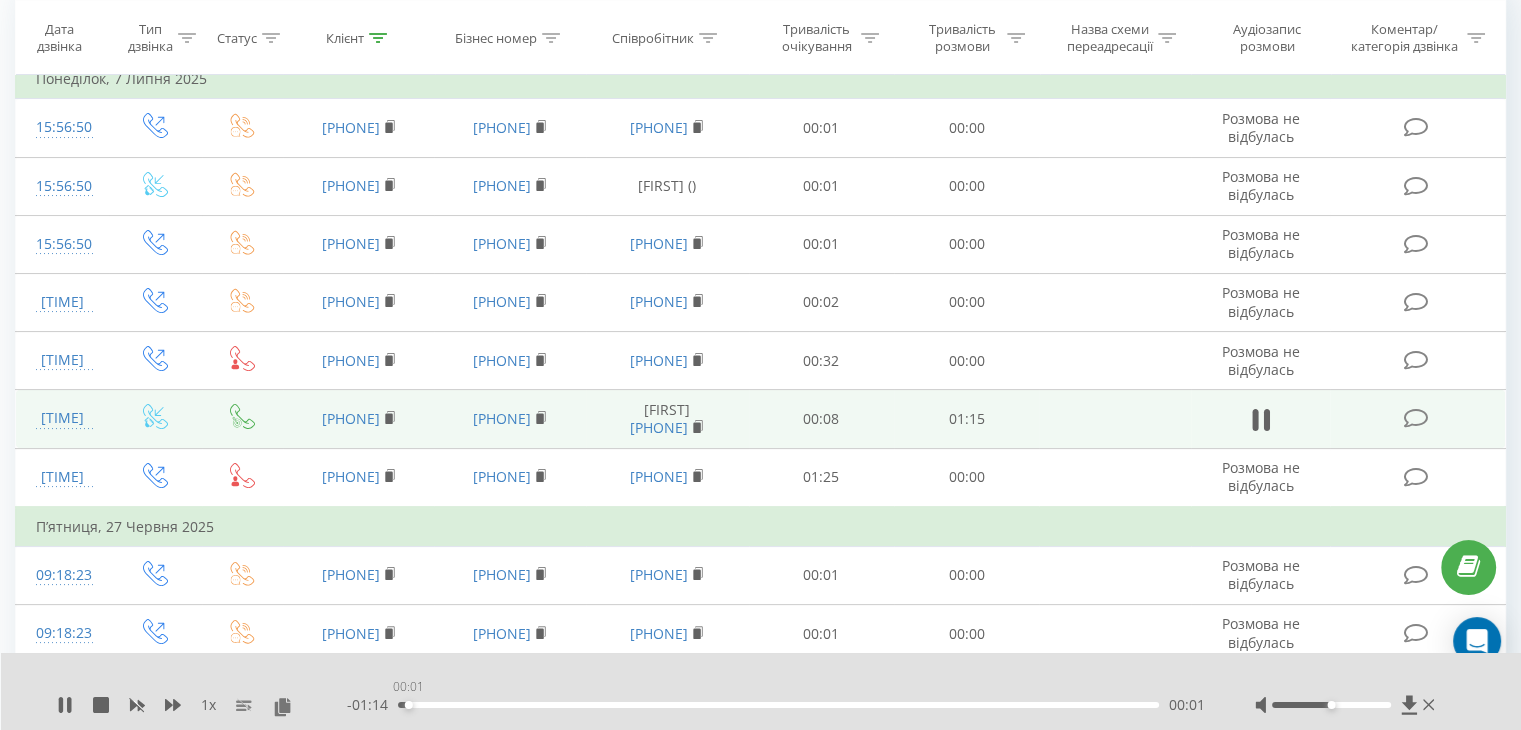 click on "00:01" at bounding box center (778, 705) 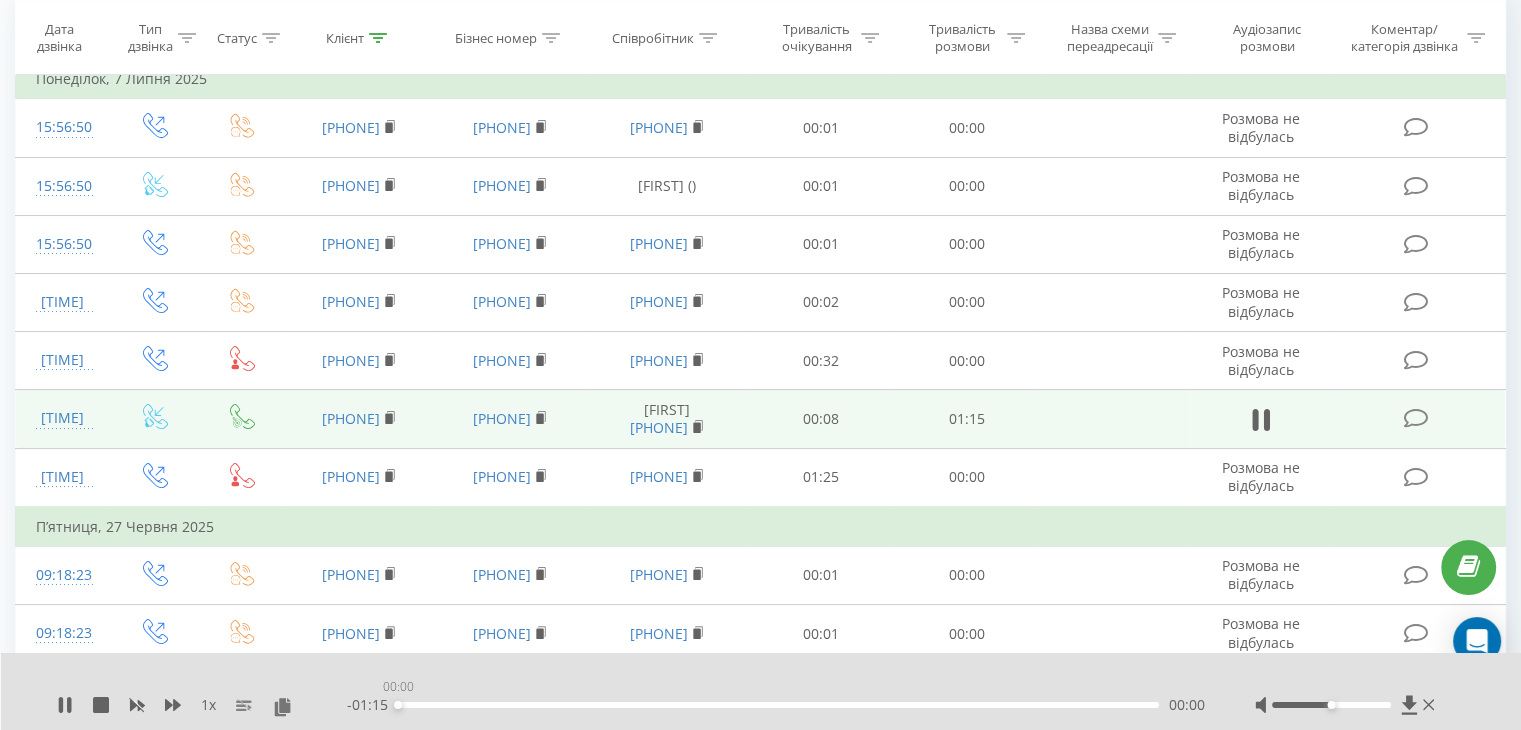 drag, startPoint x: 417, startPoint y: 705, endPoint x: 396, endPoint y: 701, distance: 21.377558 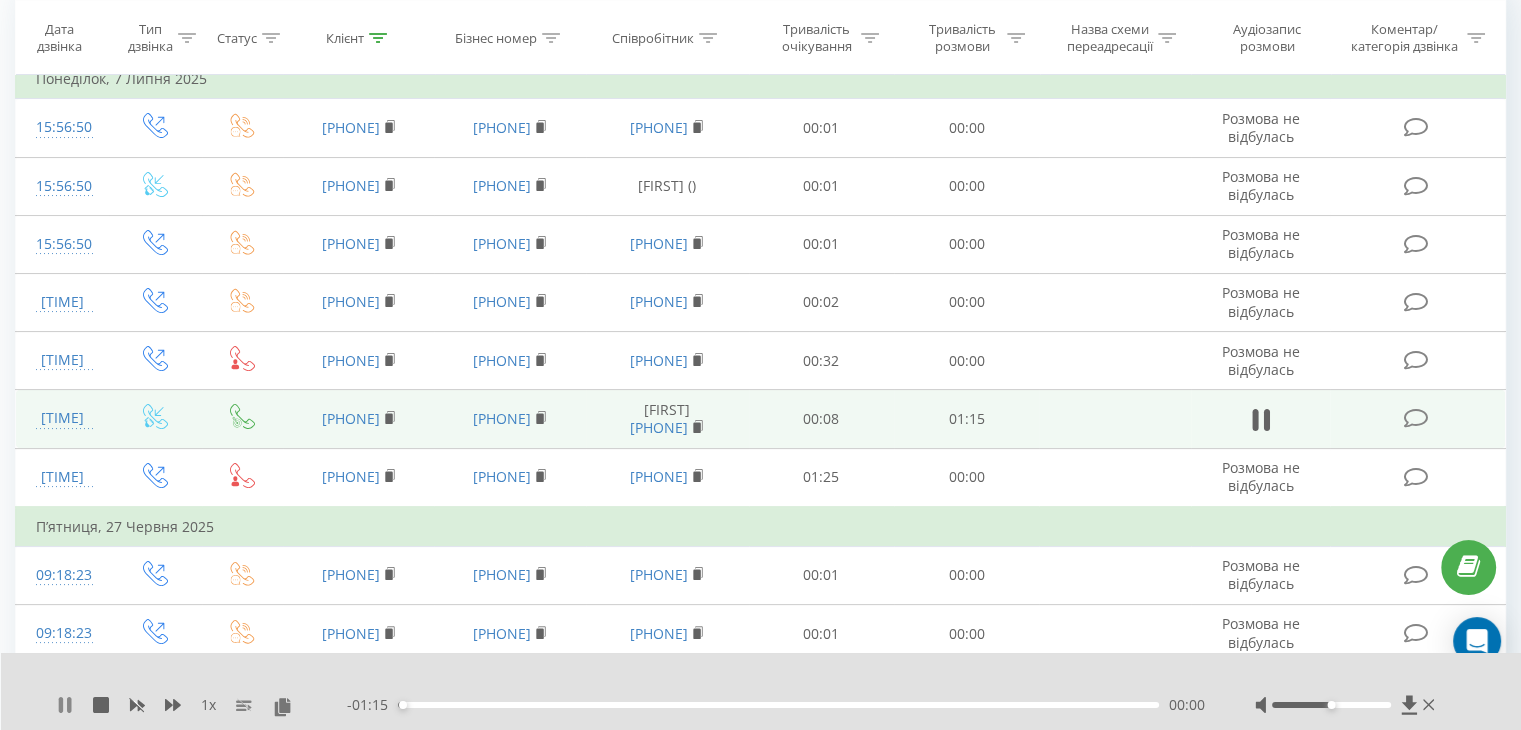 click 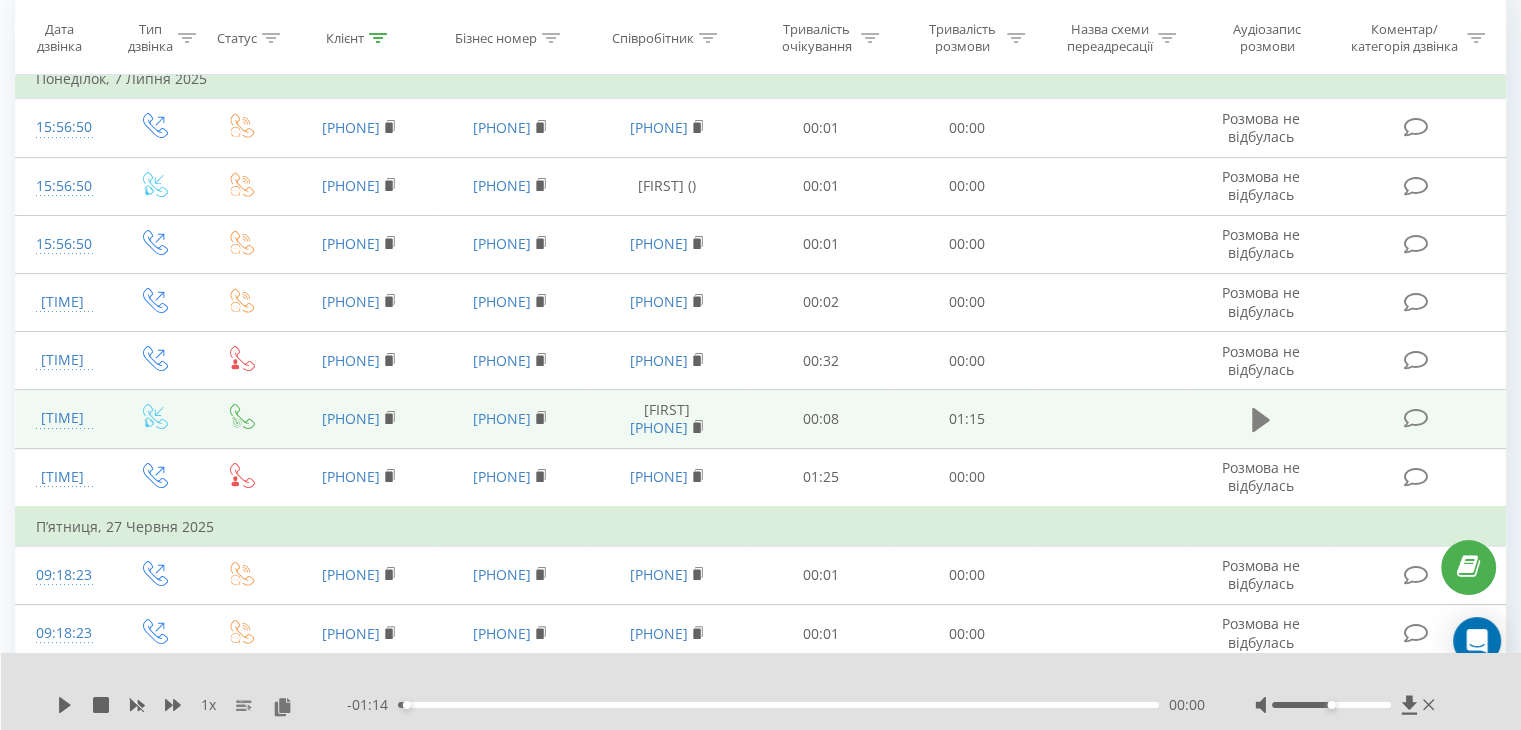 click 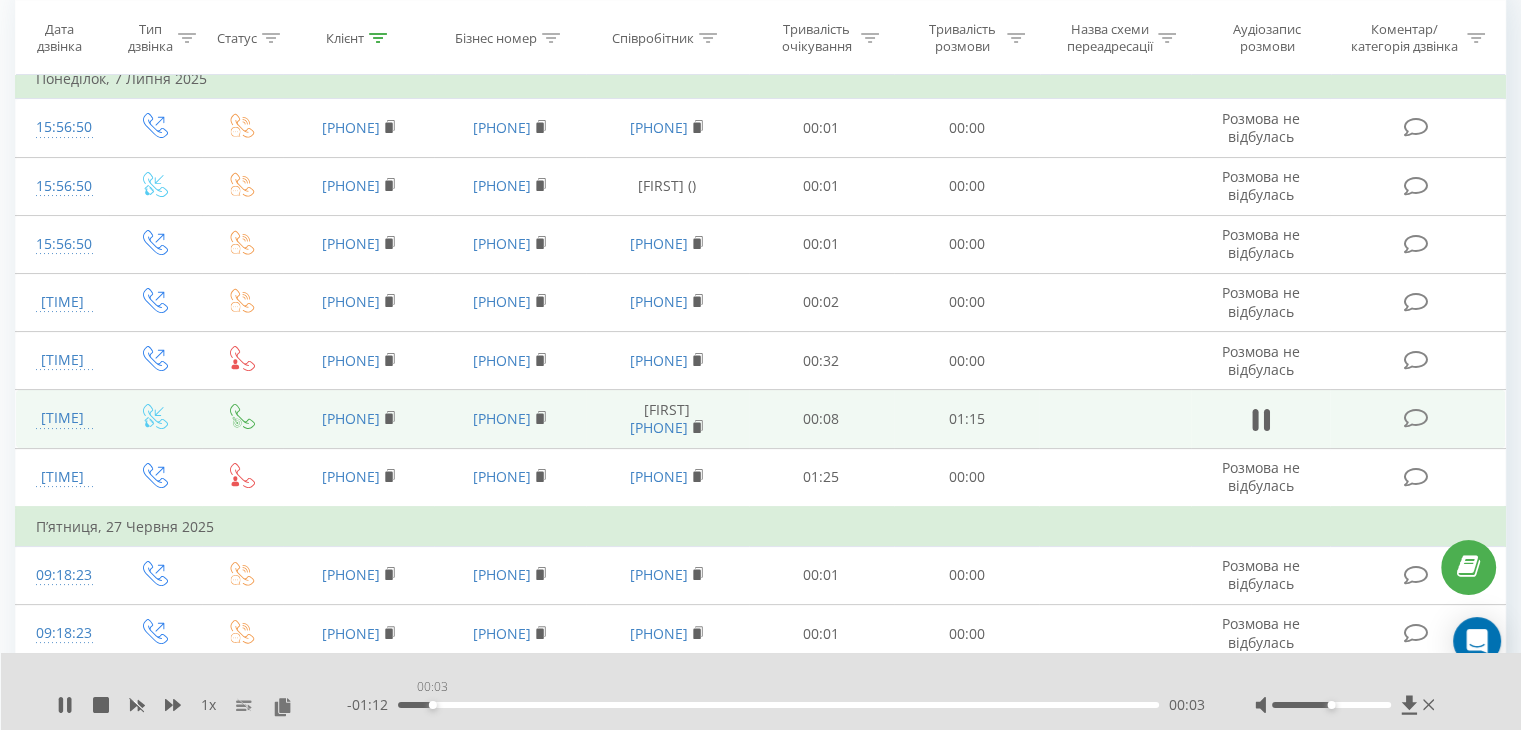 click on "00:03" at bounding box center [778, 705] 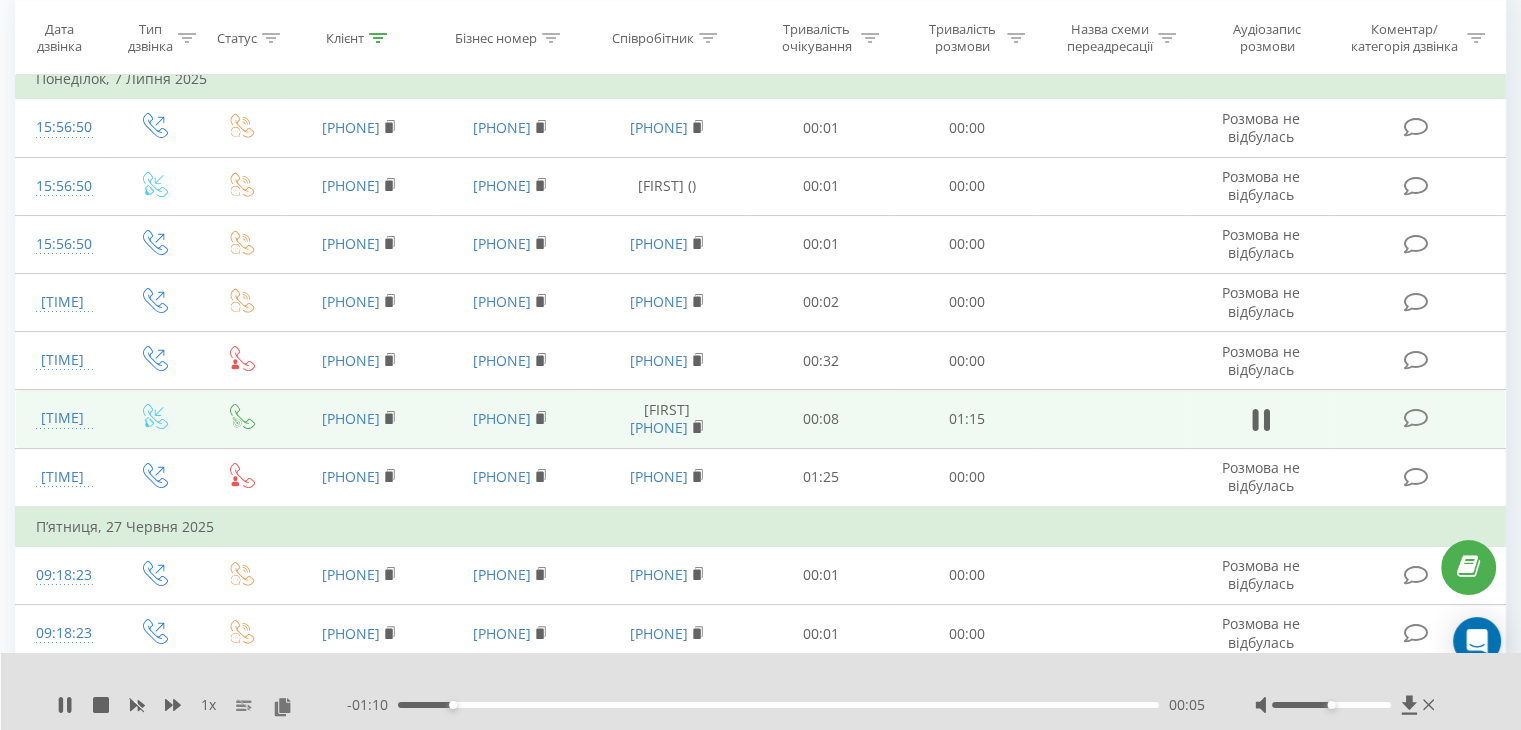 click on "00:05" at bounding box center [778, 705] 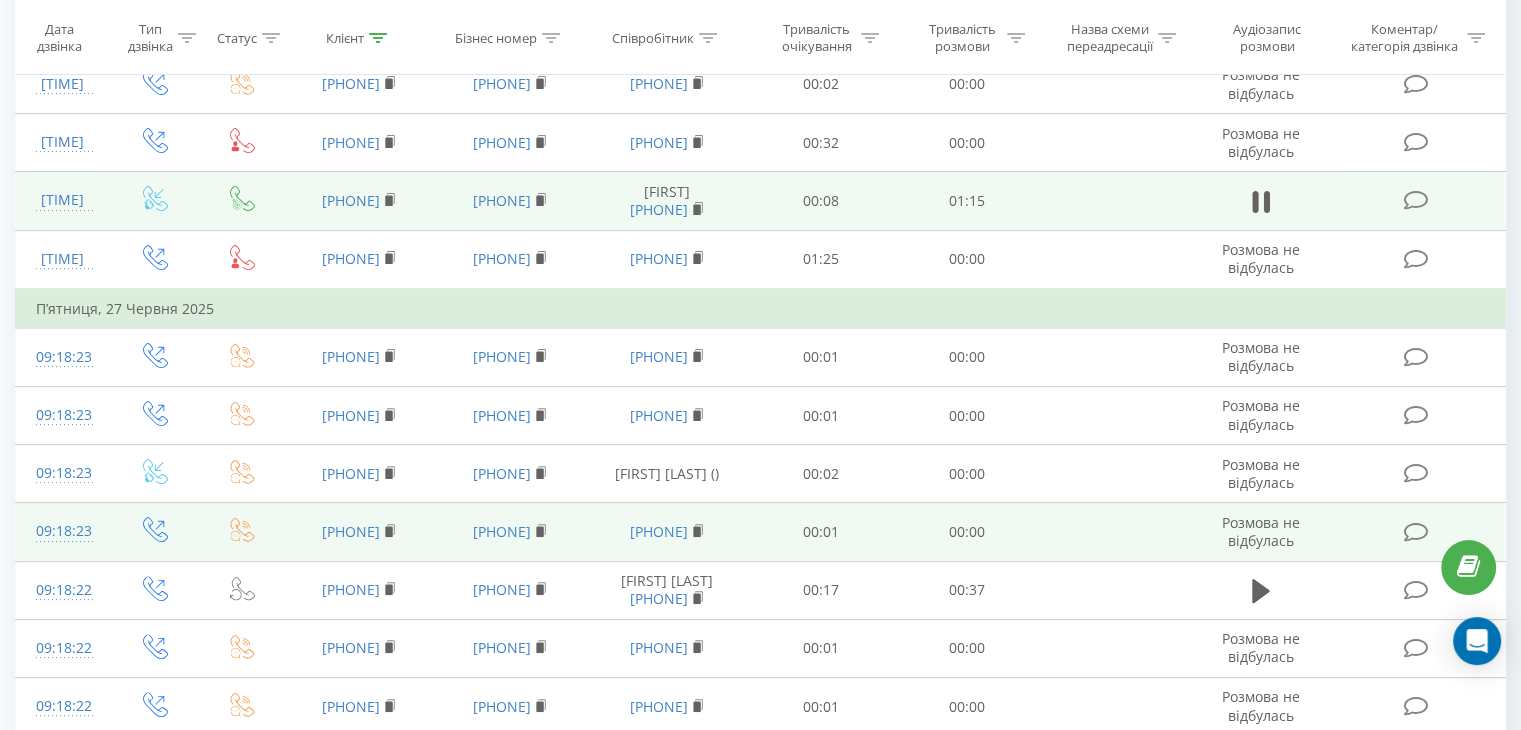 scroll, scrollTop: 553, scrollLeft: 0, axis: vertical 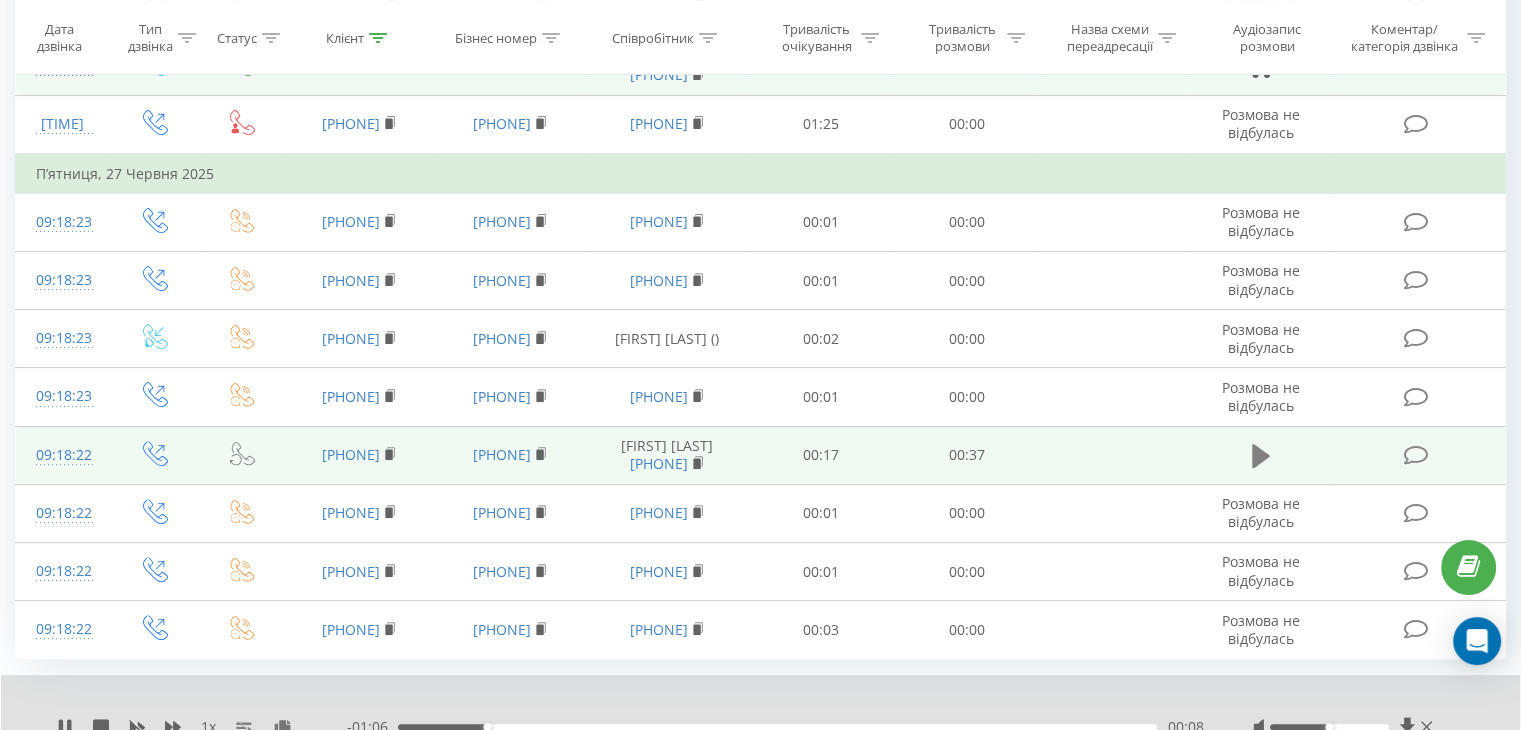 click 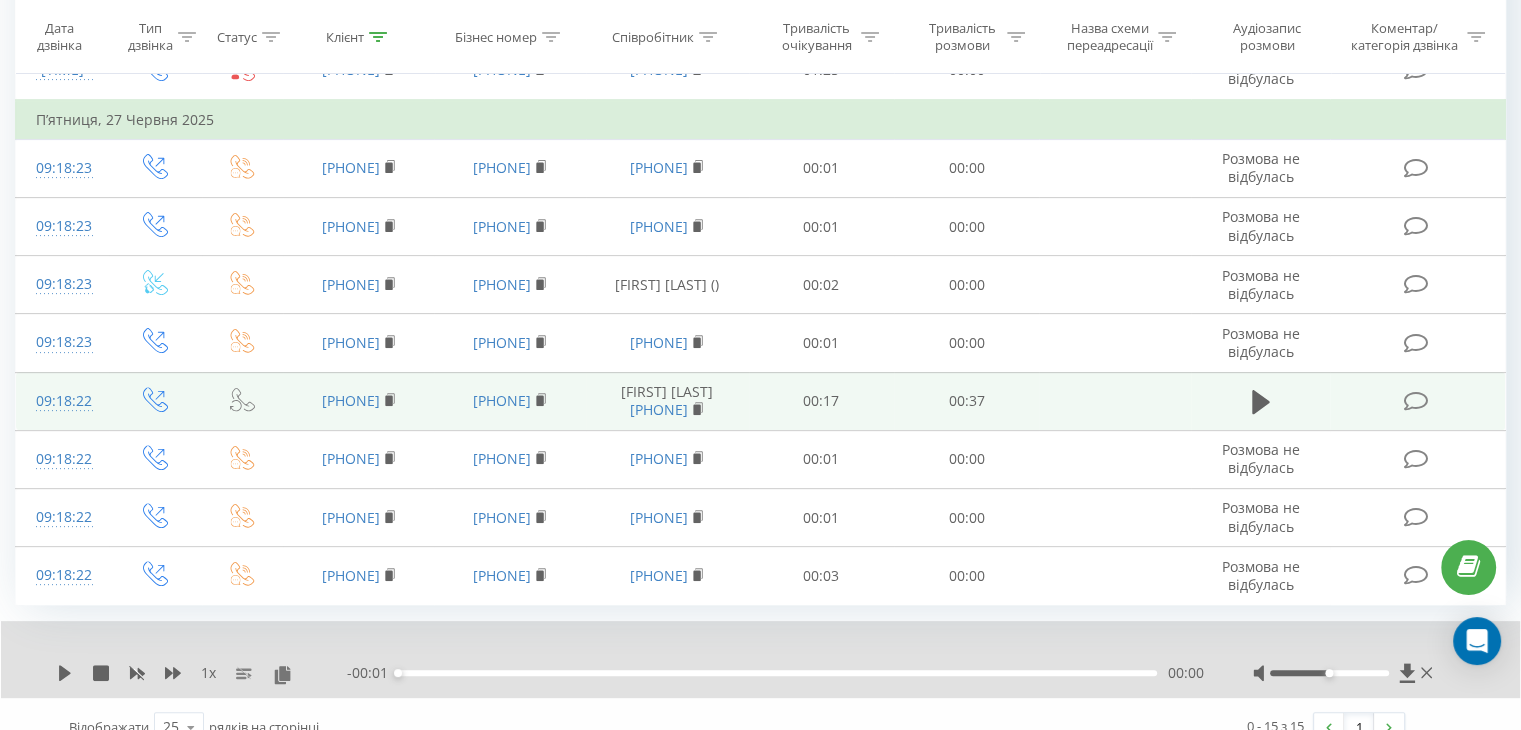 scroll, scrollTop: 630, scrollLeft: 0, axis: vertical 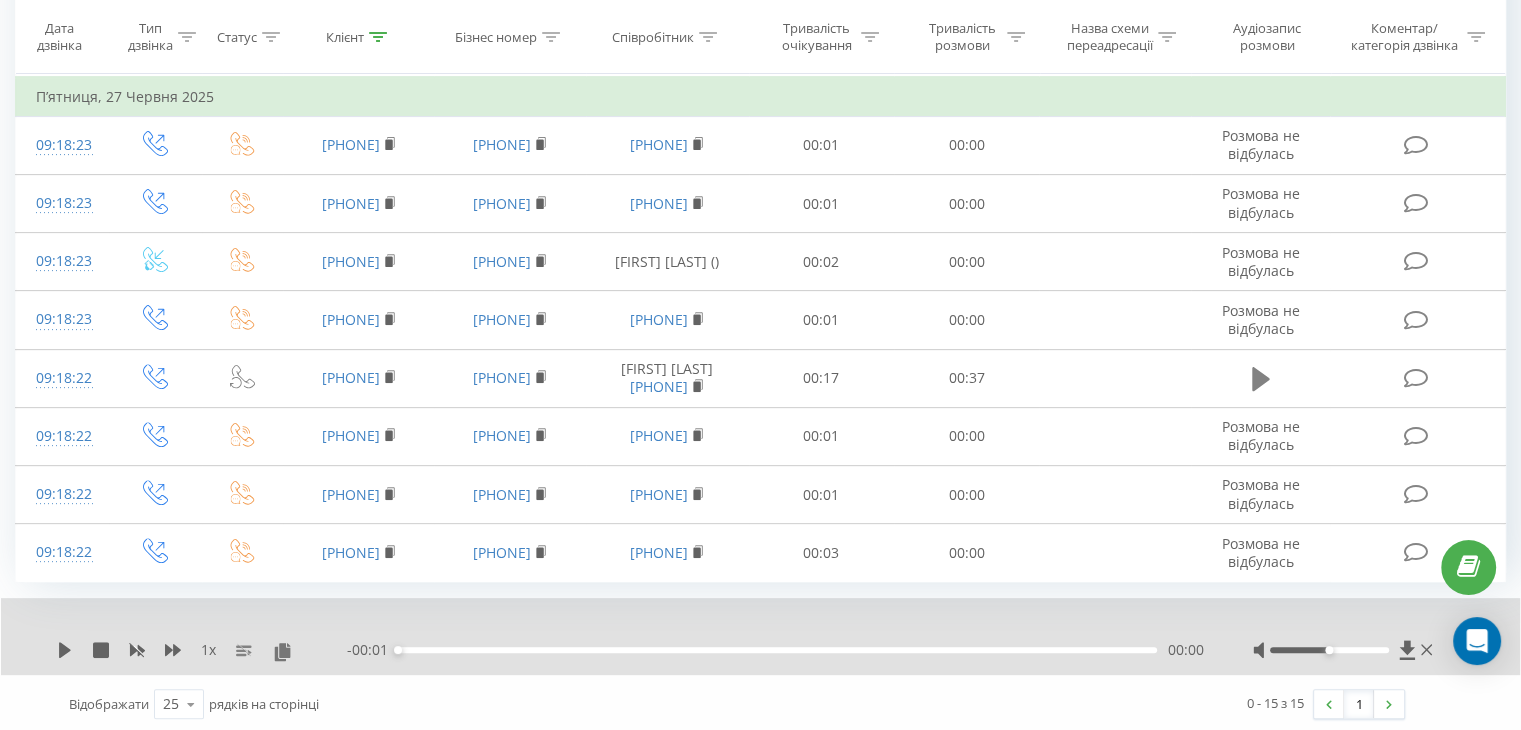click 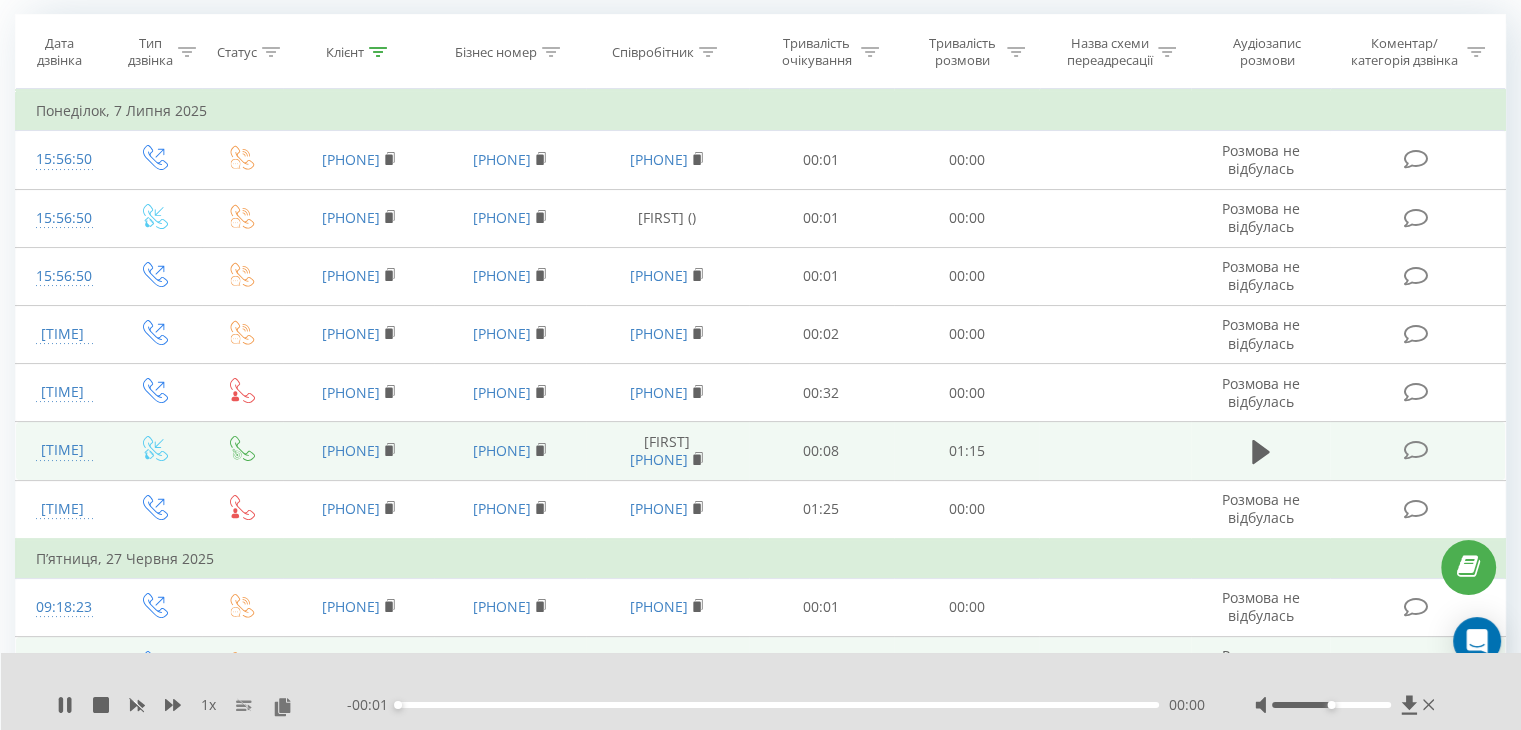 scroll, scrollTop: 330, scrollLeft: 0, axis: vertical 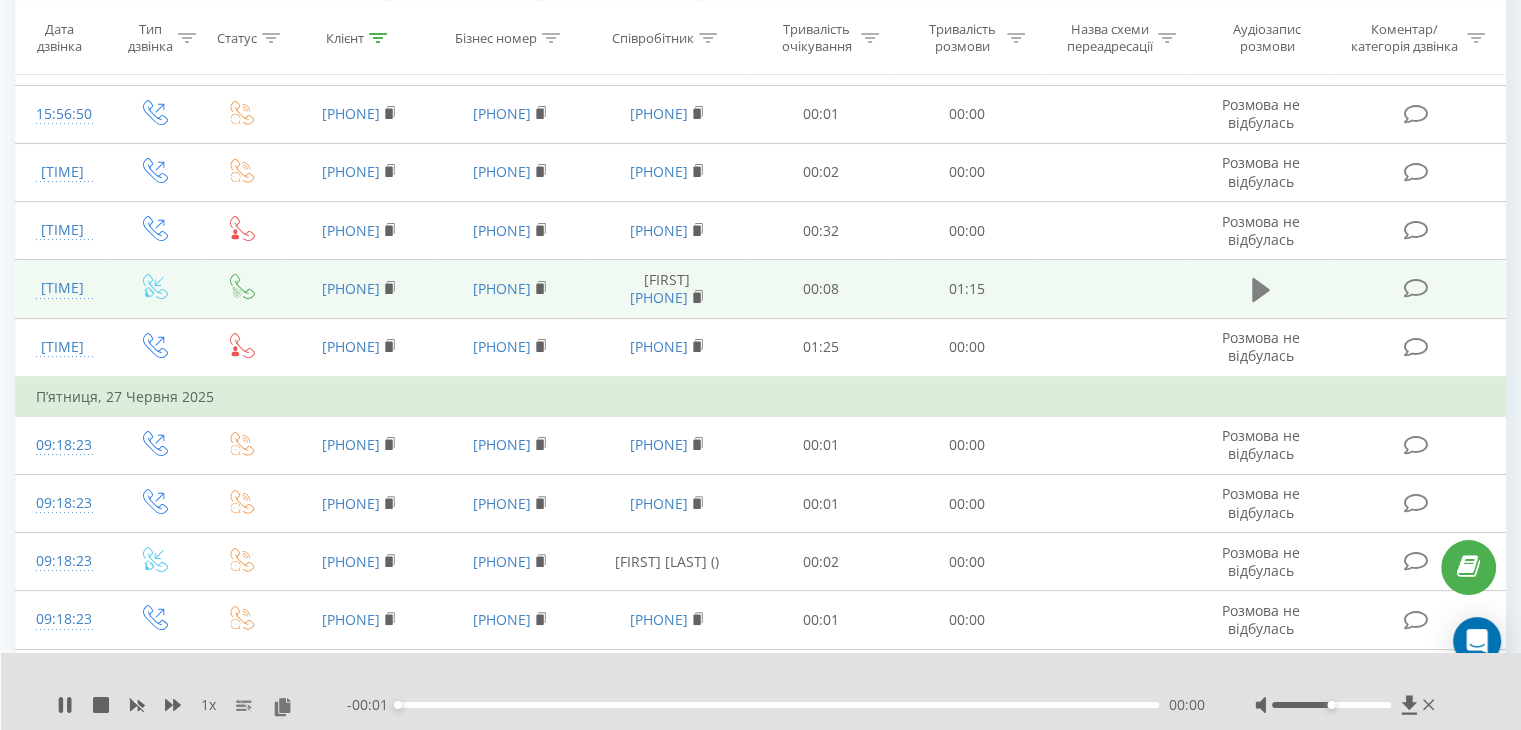 click 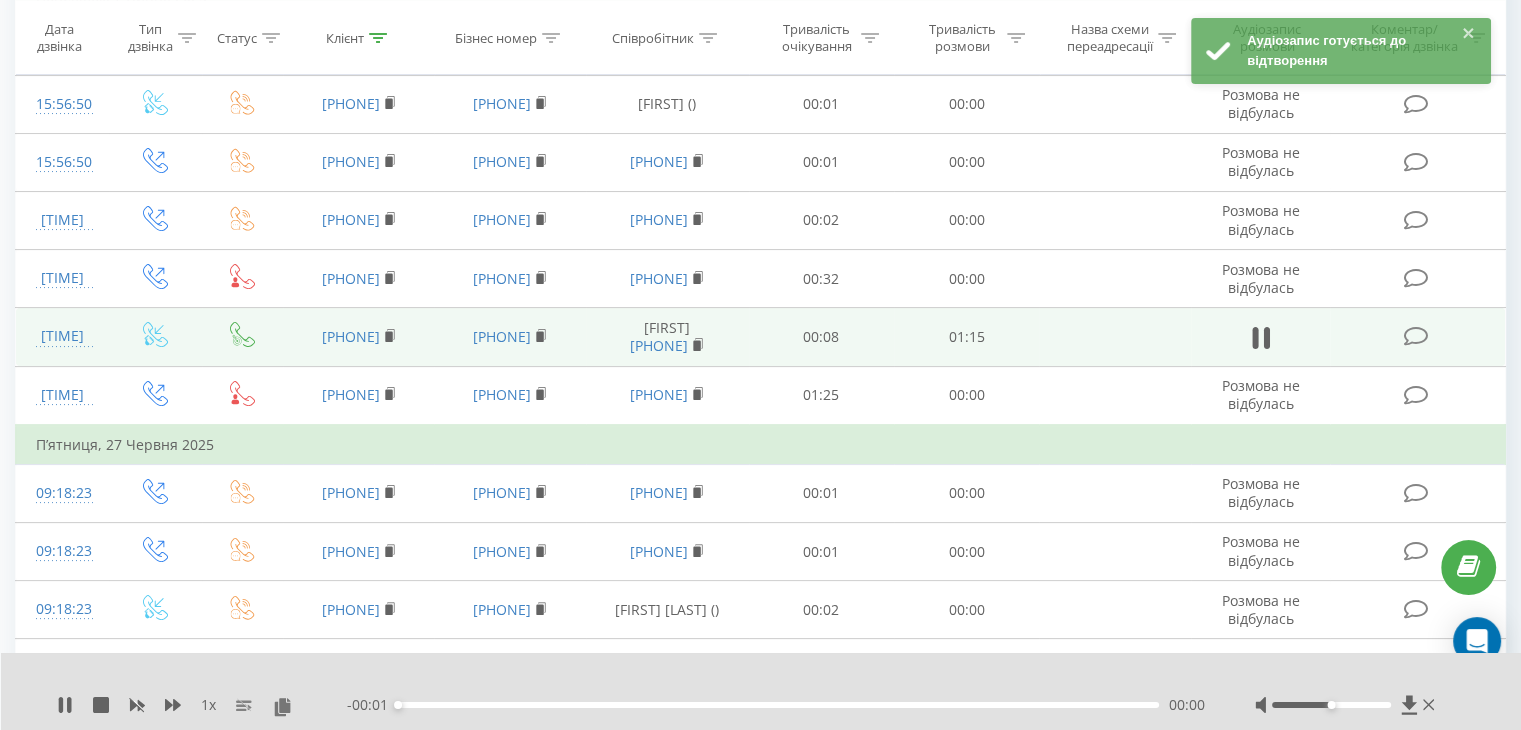 scroll, scrollTop: 153, scrollLeft: 0, axis: vertical 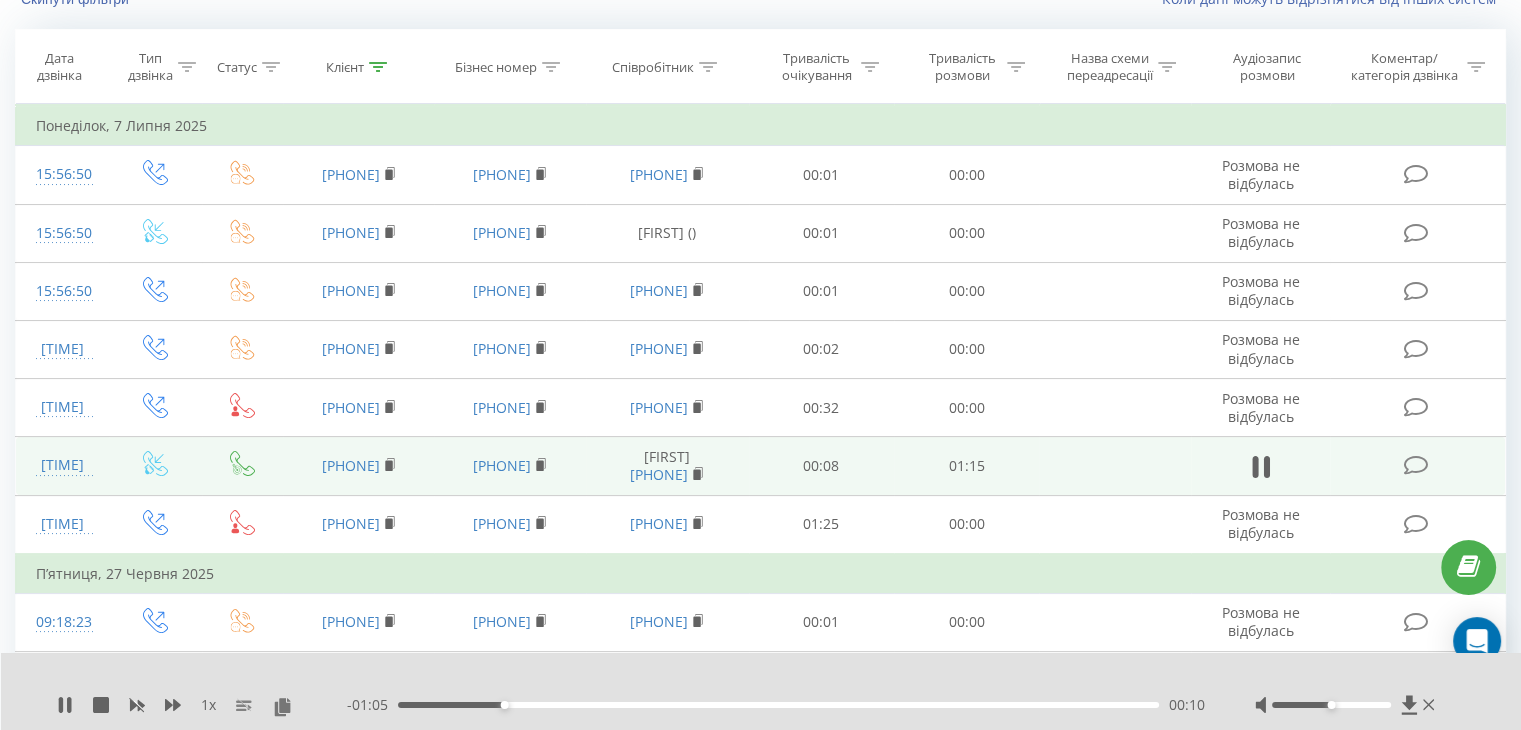 click on "00:10" at bounding box center [778, 705] 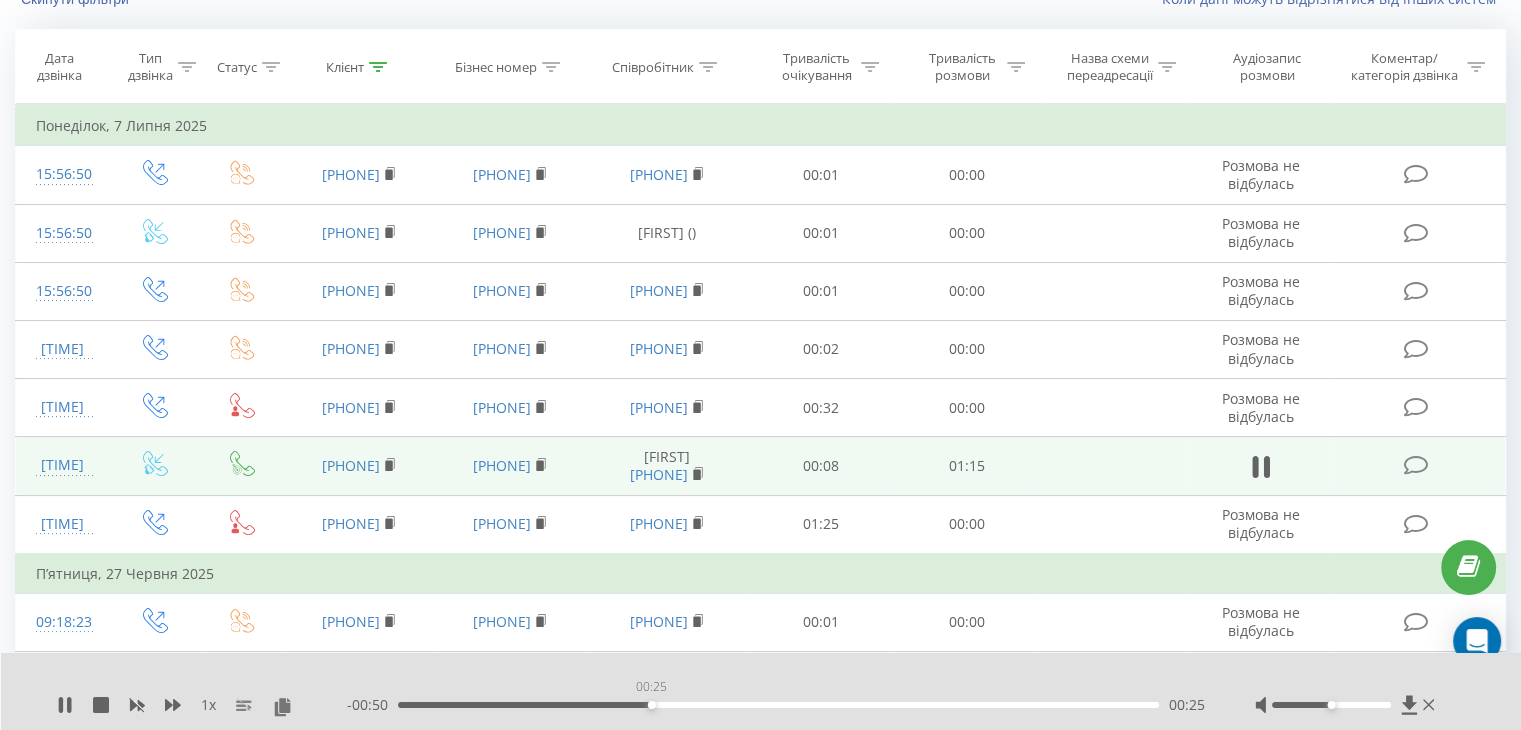 click on "00:25" at bounding box center (778, 705) 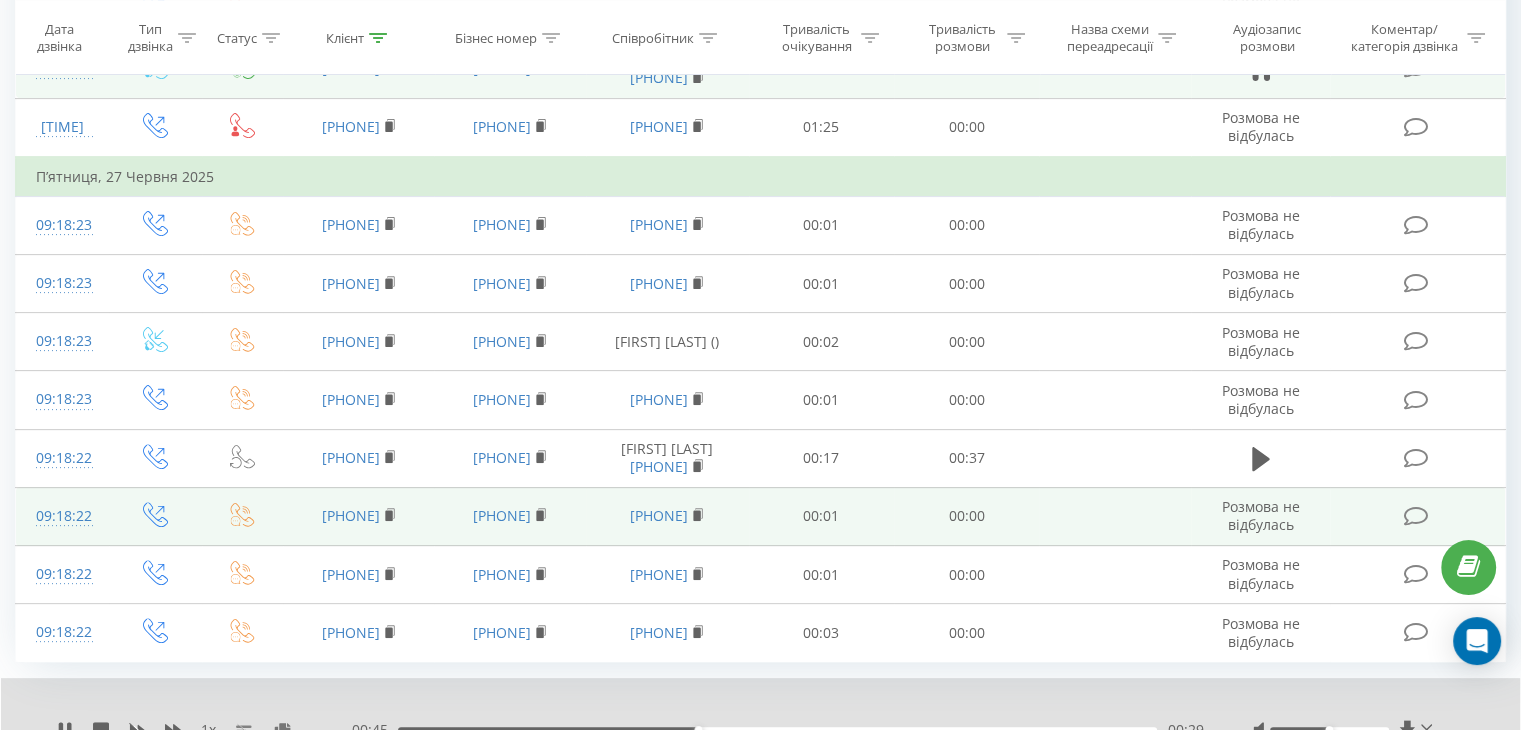 scroll, scrollTop: 553, scrollLeft: 0, axis: vertical 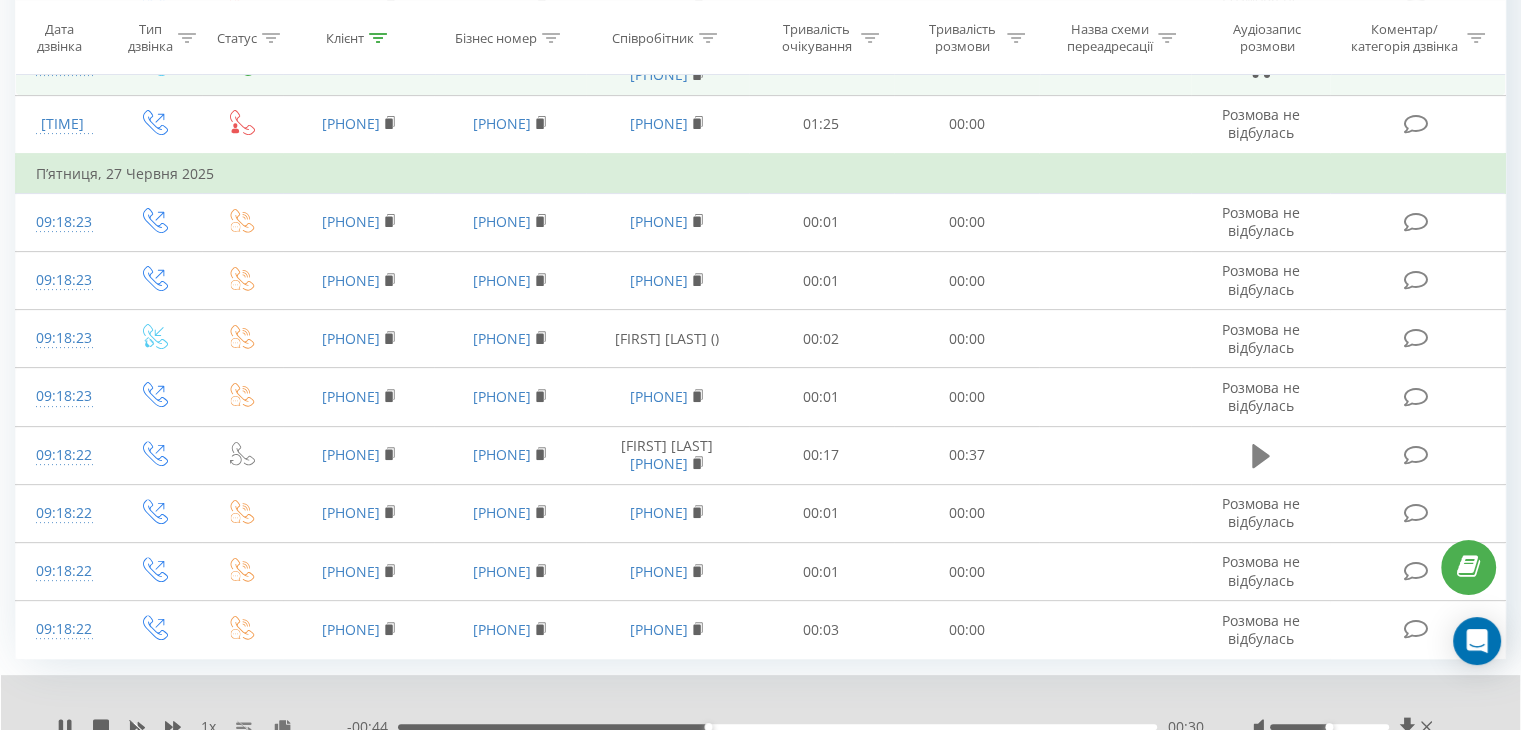 click 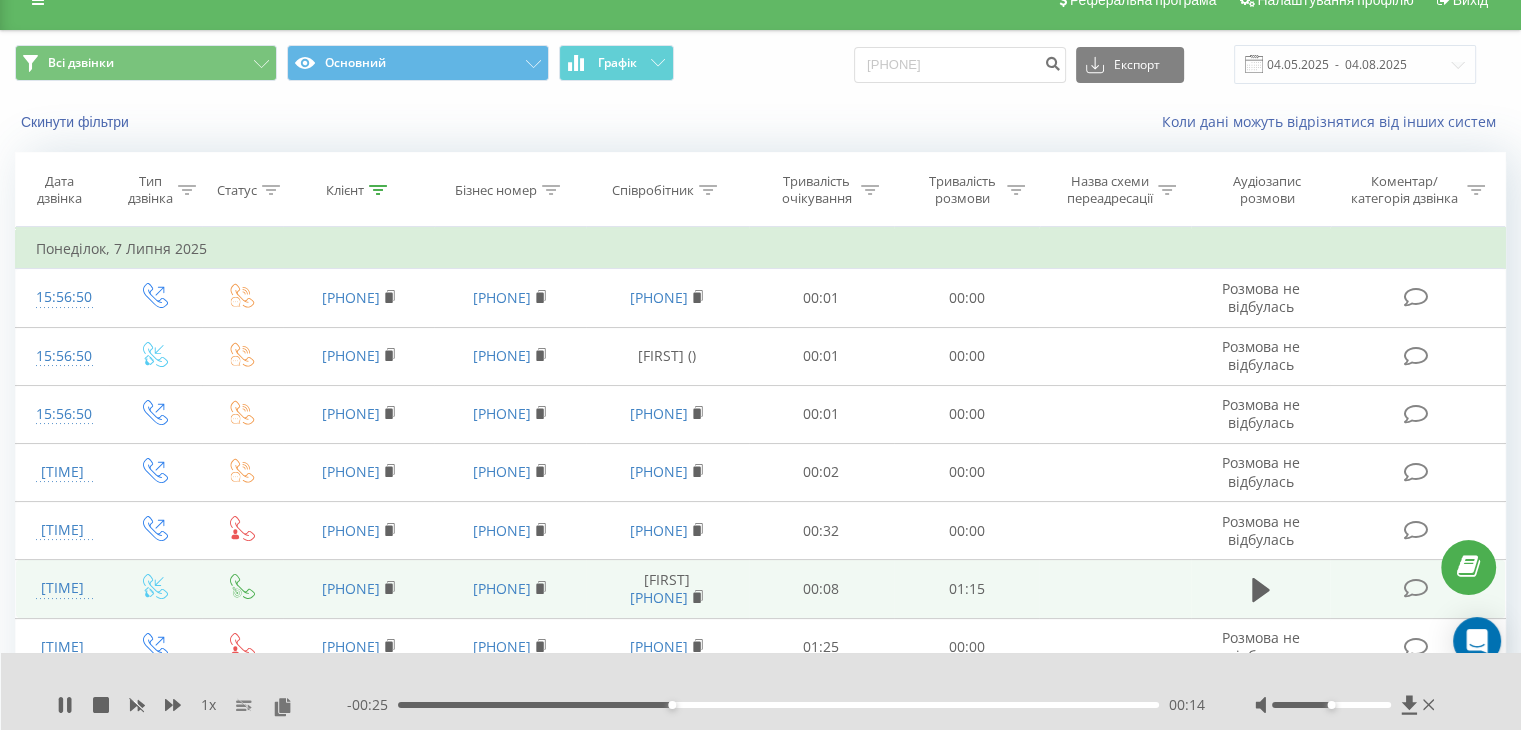 scroll, scrollTop: 430, scrollLeft: 0, axis: vertical 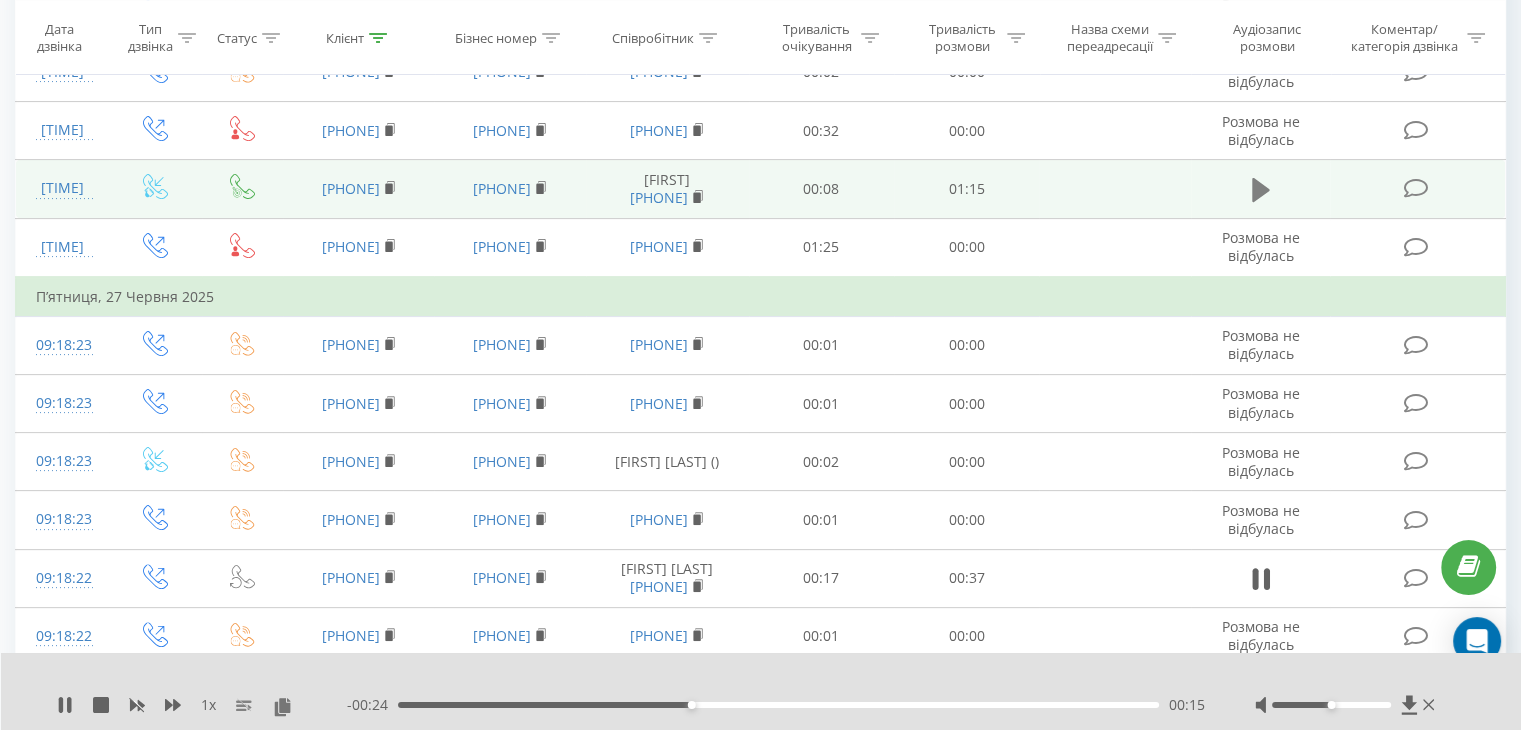 click 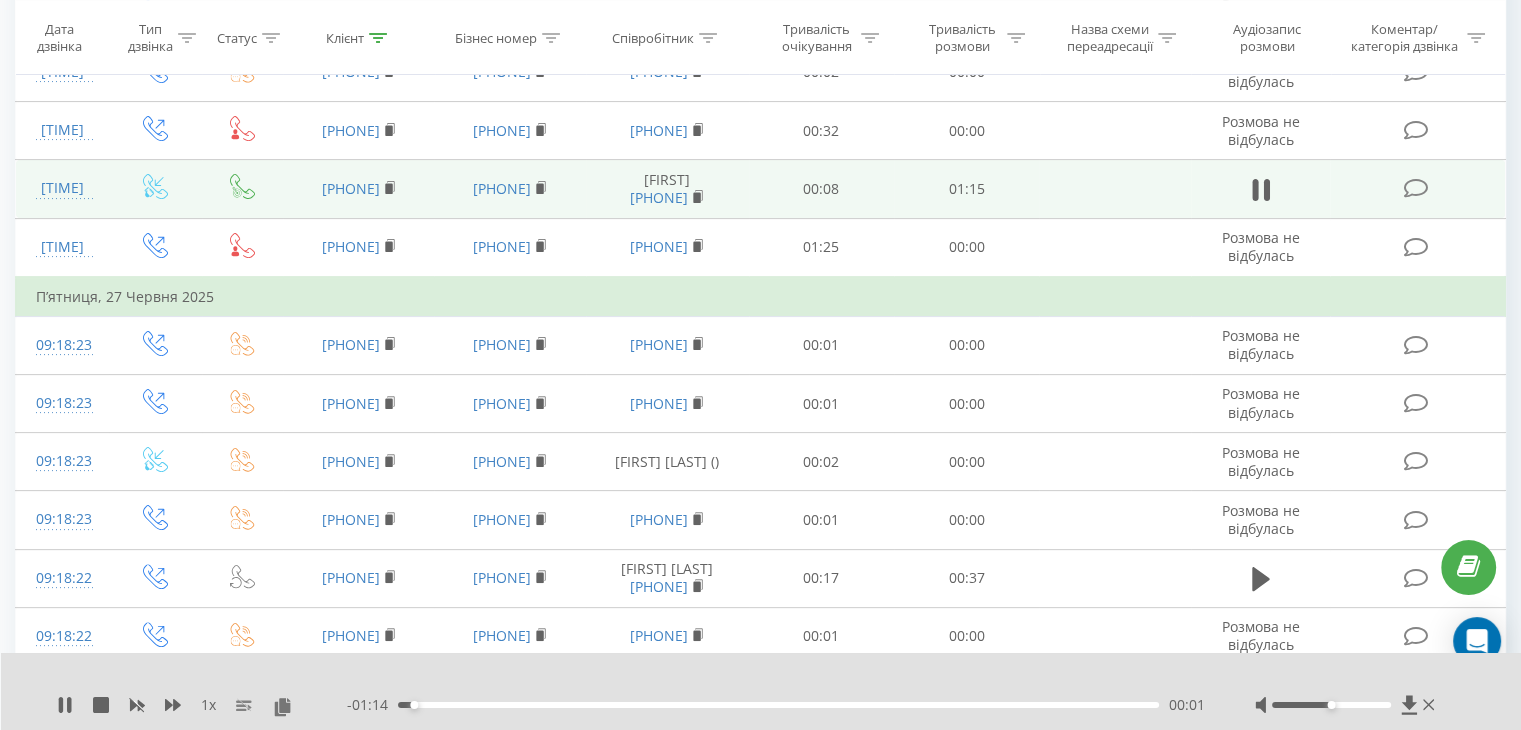 click on "00:01" at bounding box center [778, 705] 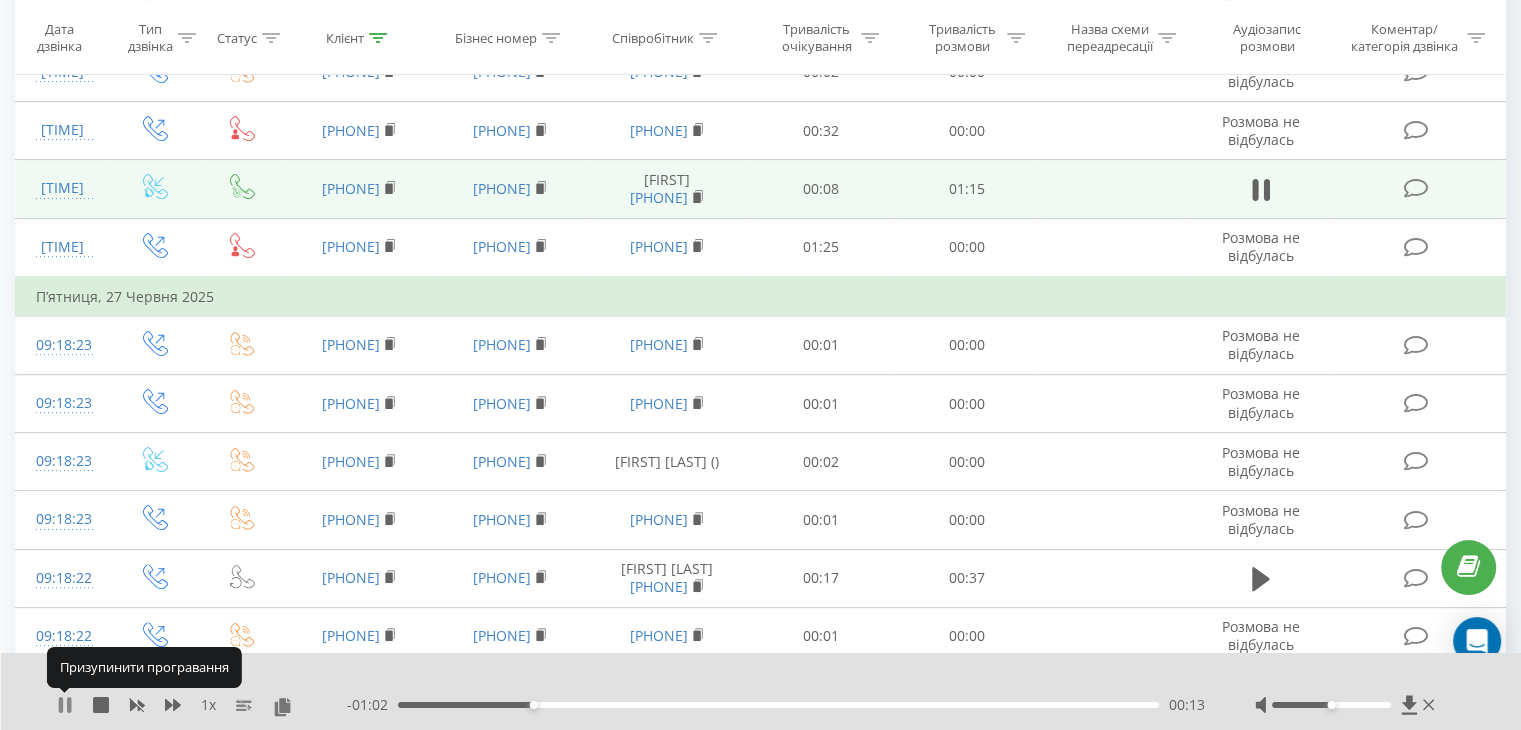click 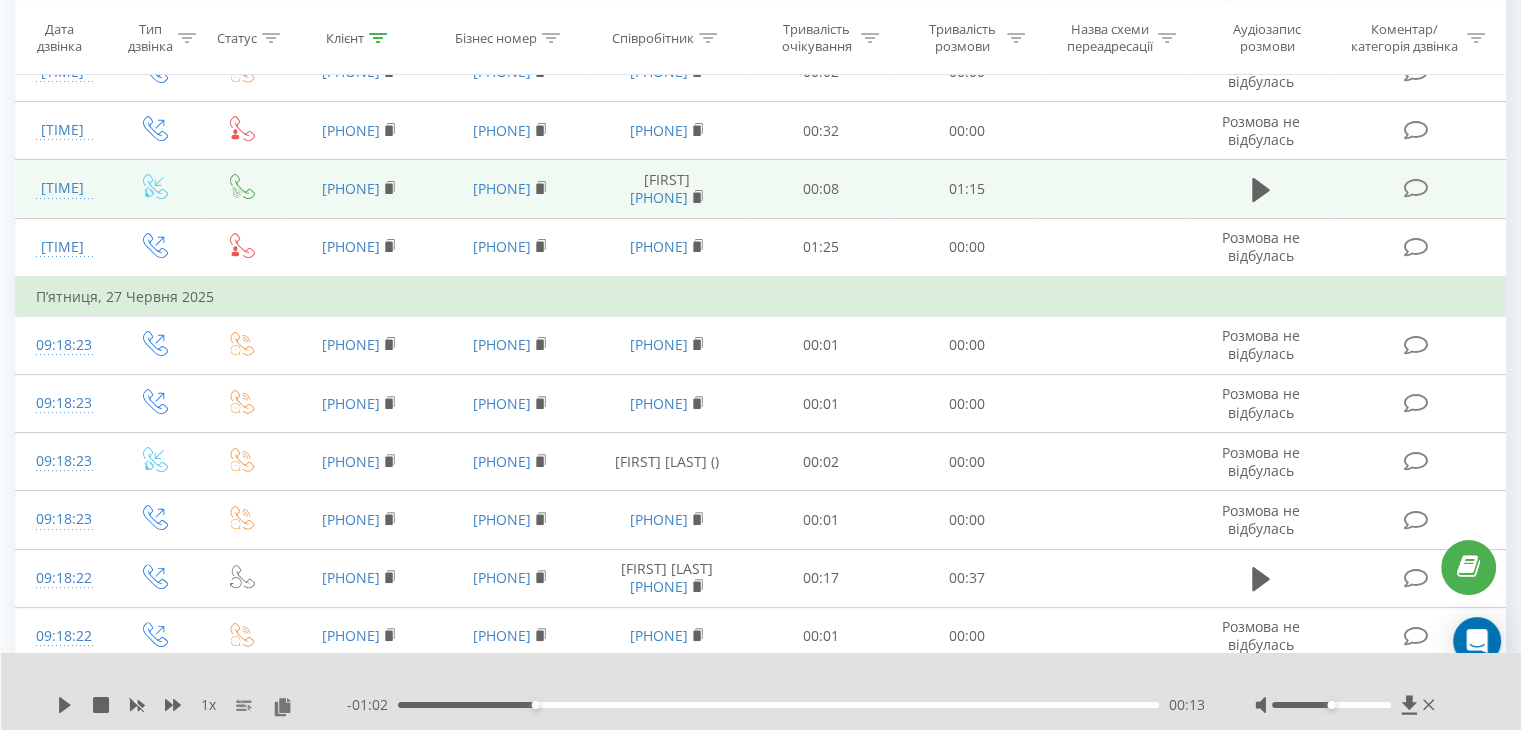 scroll, scrollTop: 0, scrollLeft: 0, axis: both 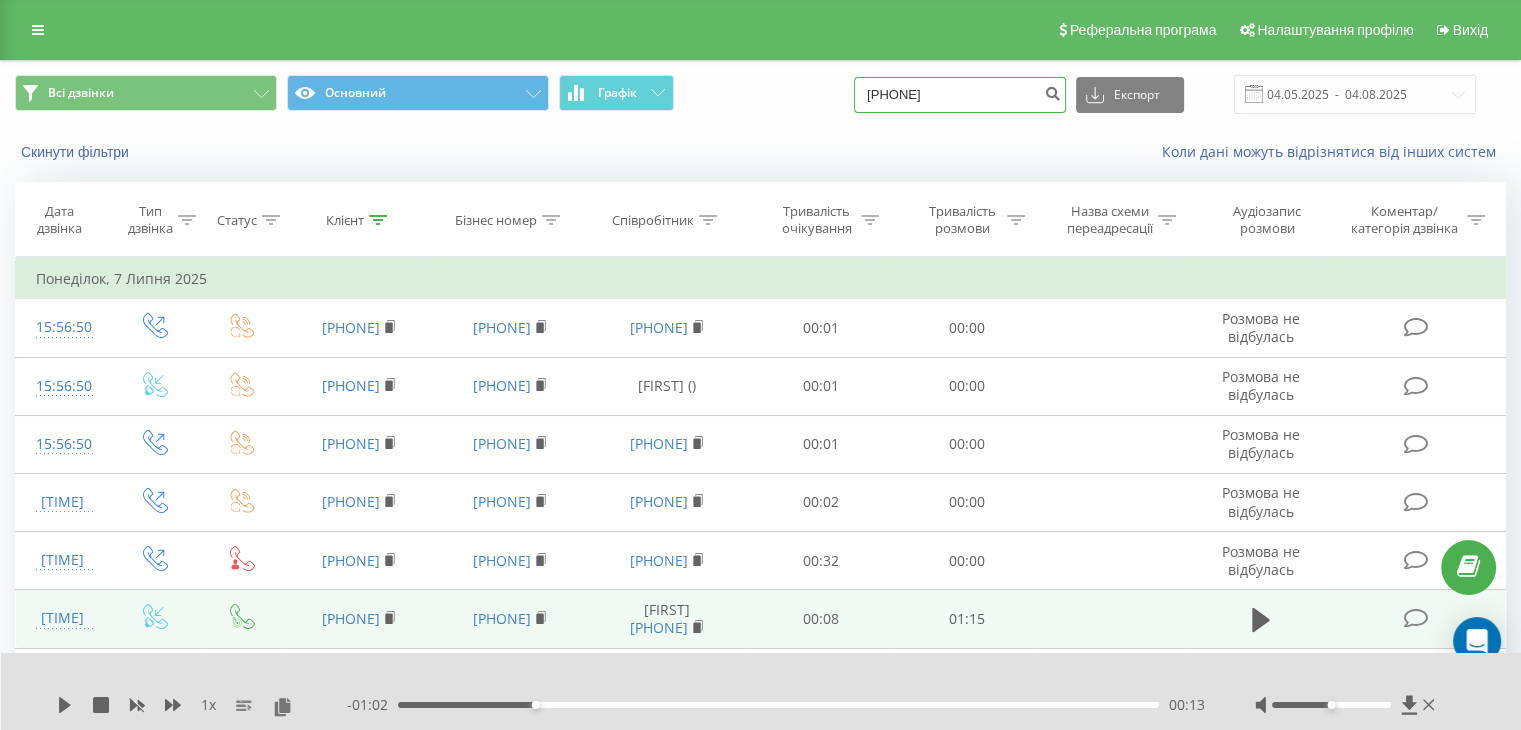 drag, startPoint x: 969, startPoint y: 93, endPoint x: 812, endPoint y: 96, distance: 157.02866 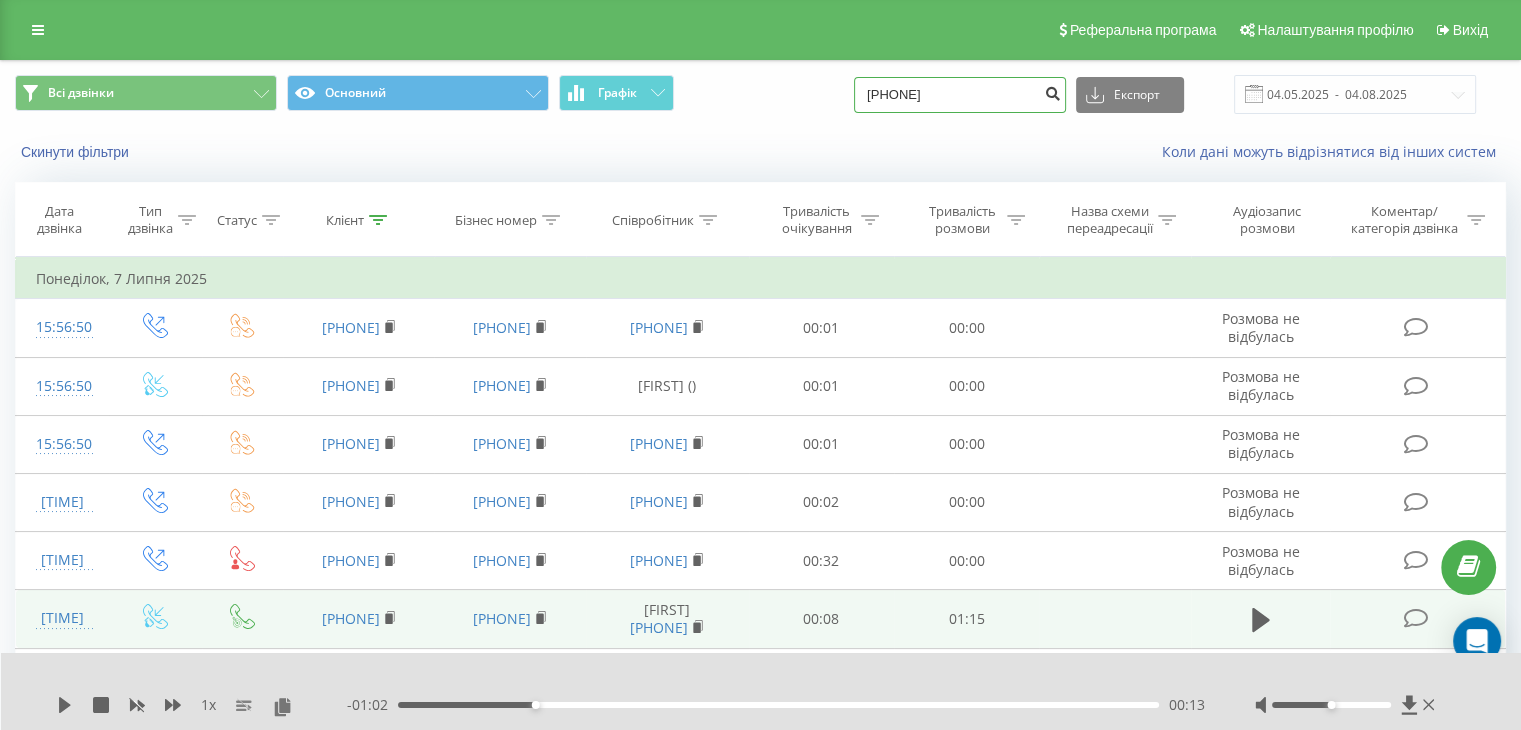 type on "0957430586" 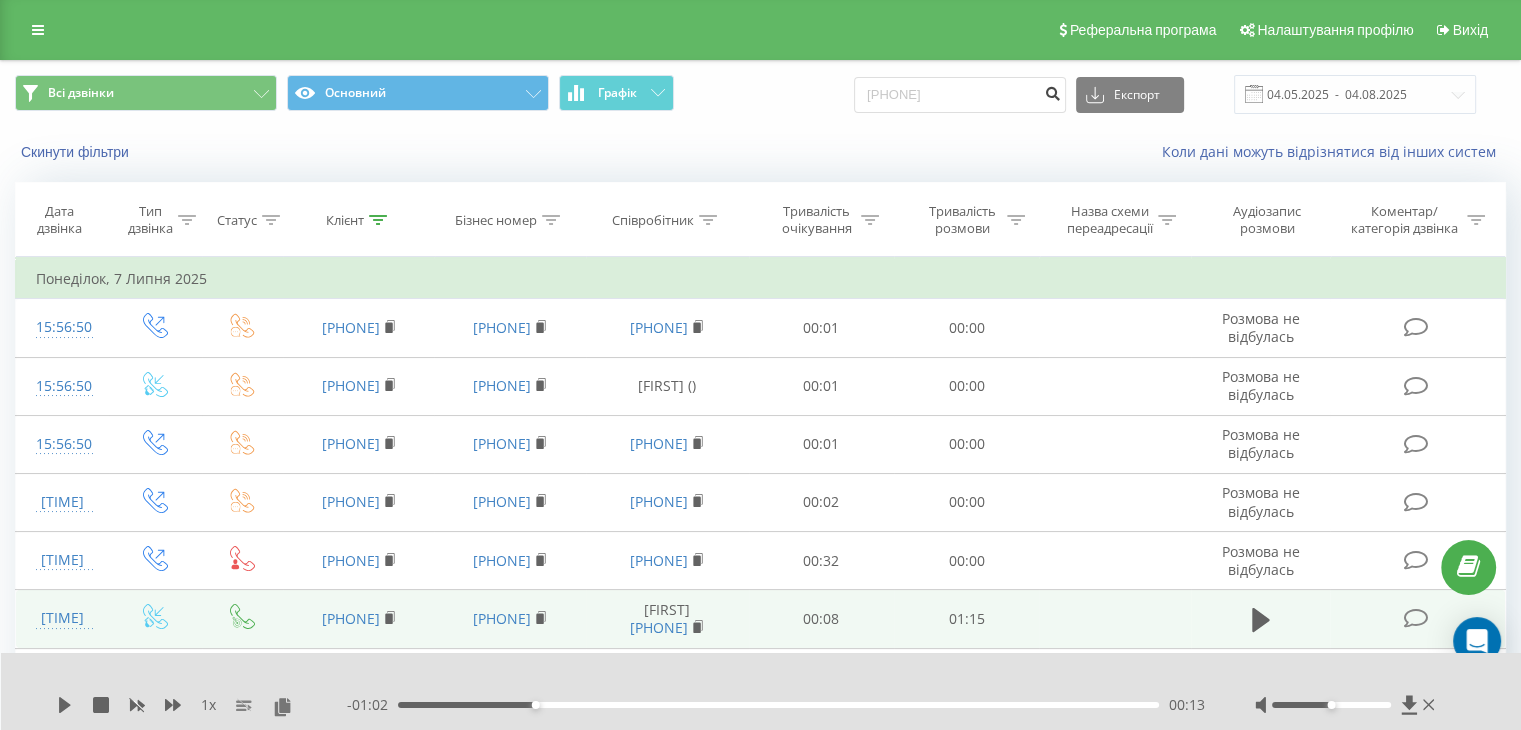 click at bounding box center (1052, 91) 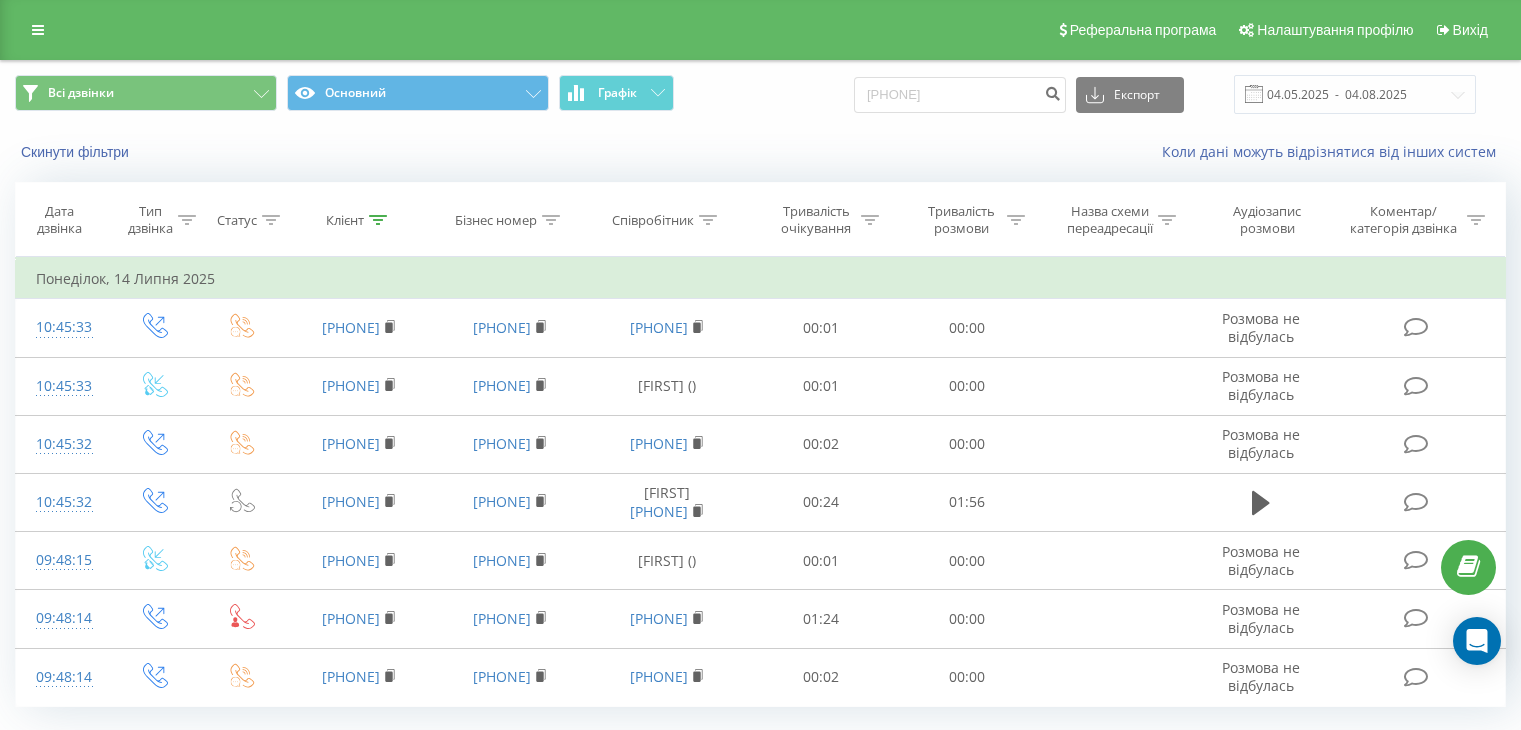 scroll, scrollTop: 0, scrollLeft: 0, axis: both 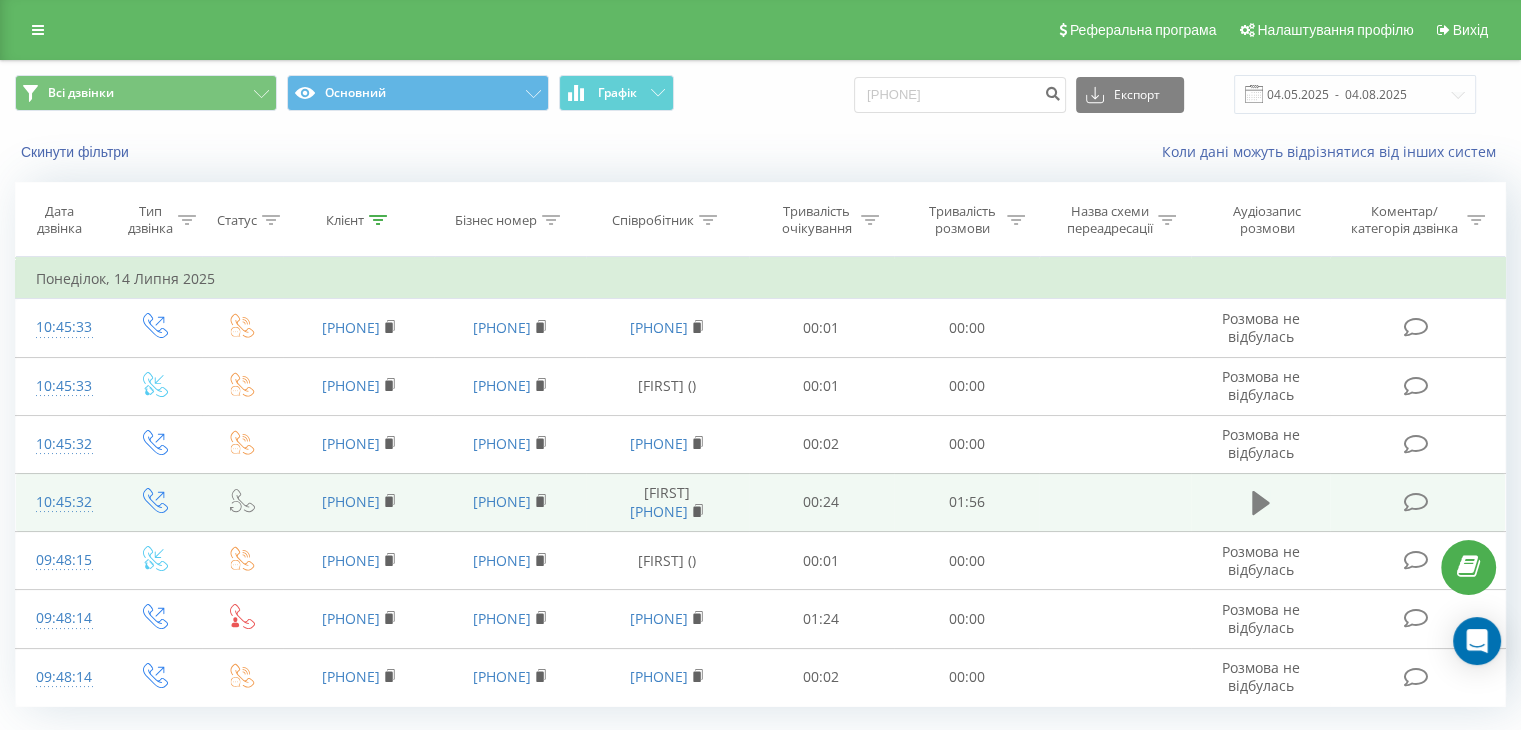 click 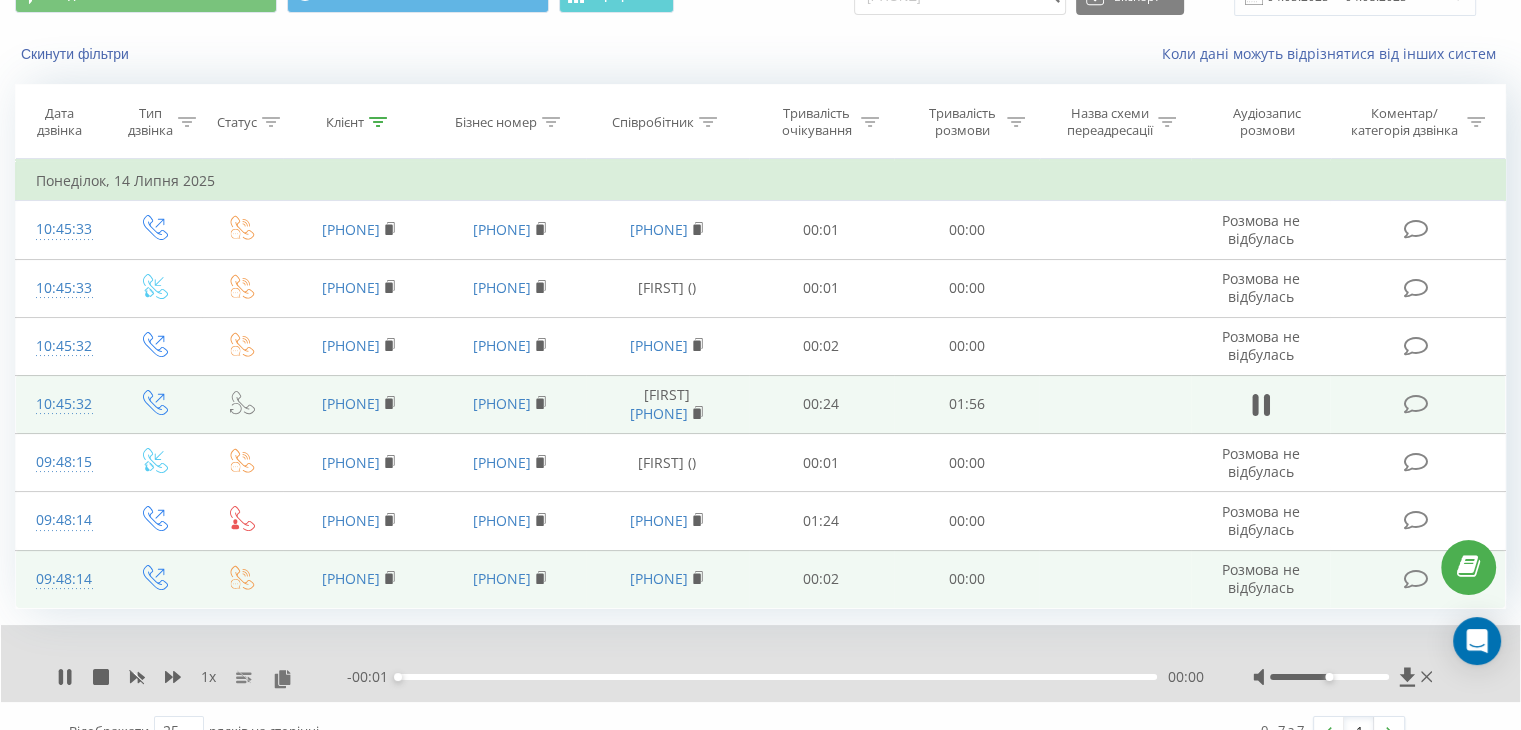 scroll, scrollTop: 128, scrollLeft: 0, axis: vertical 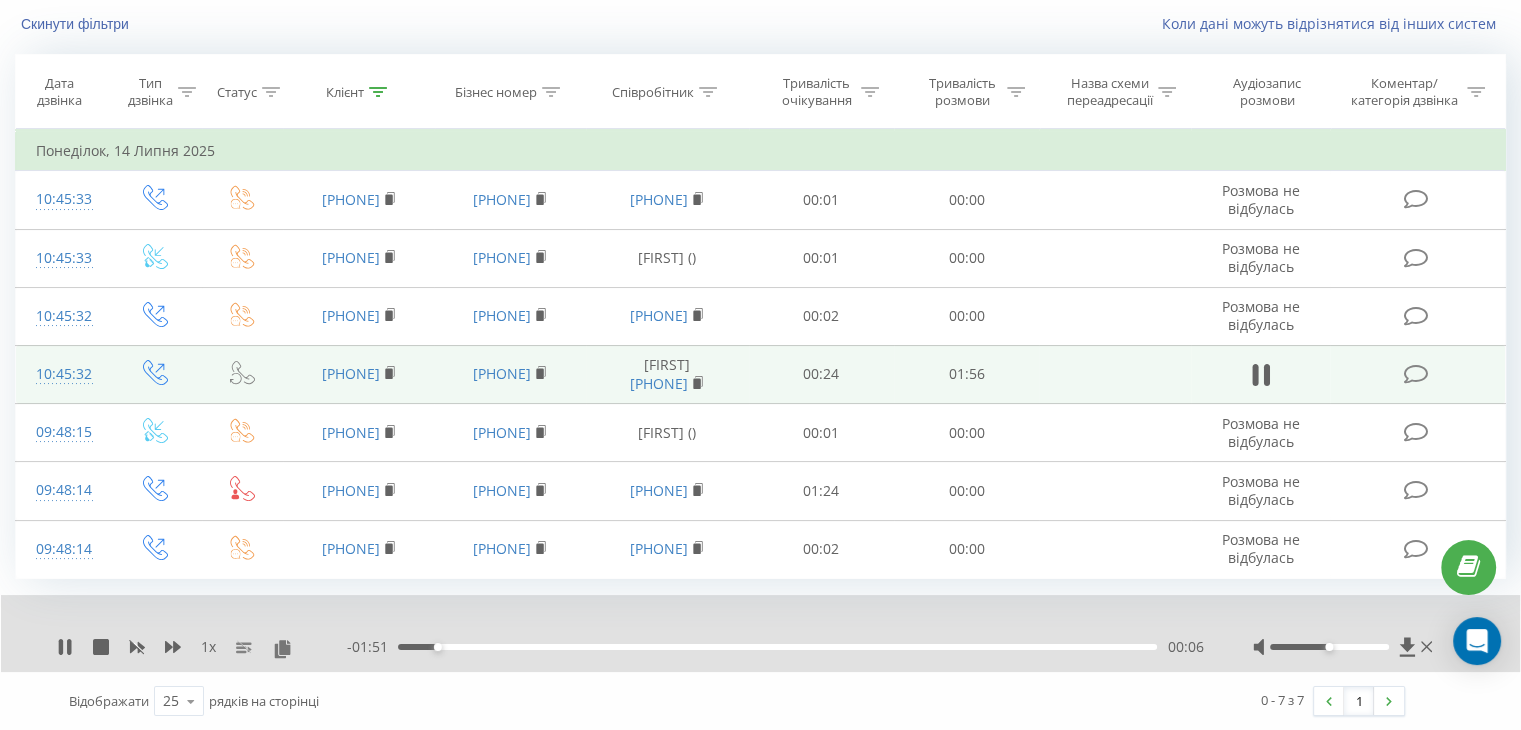 click on "00:06" at bounding box center [777, 647] 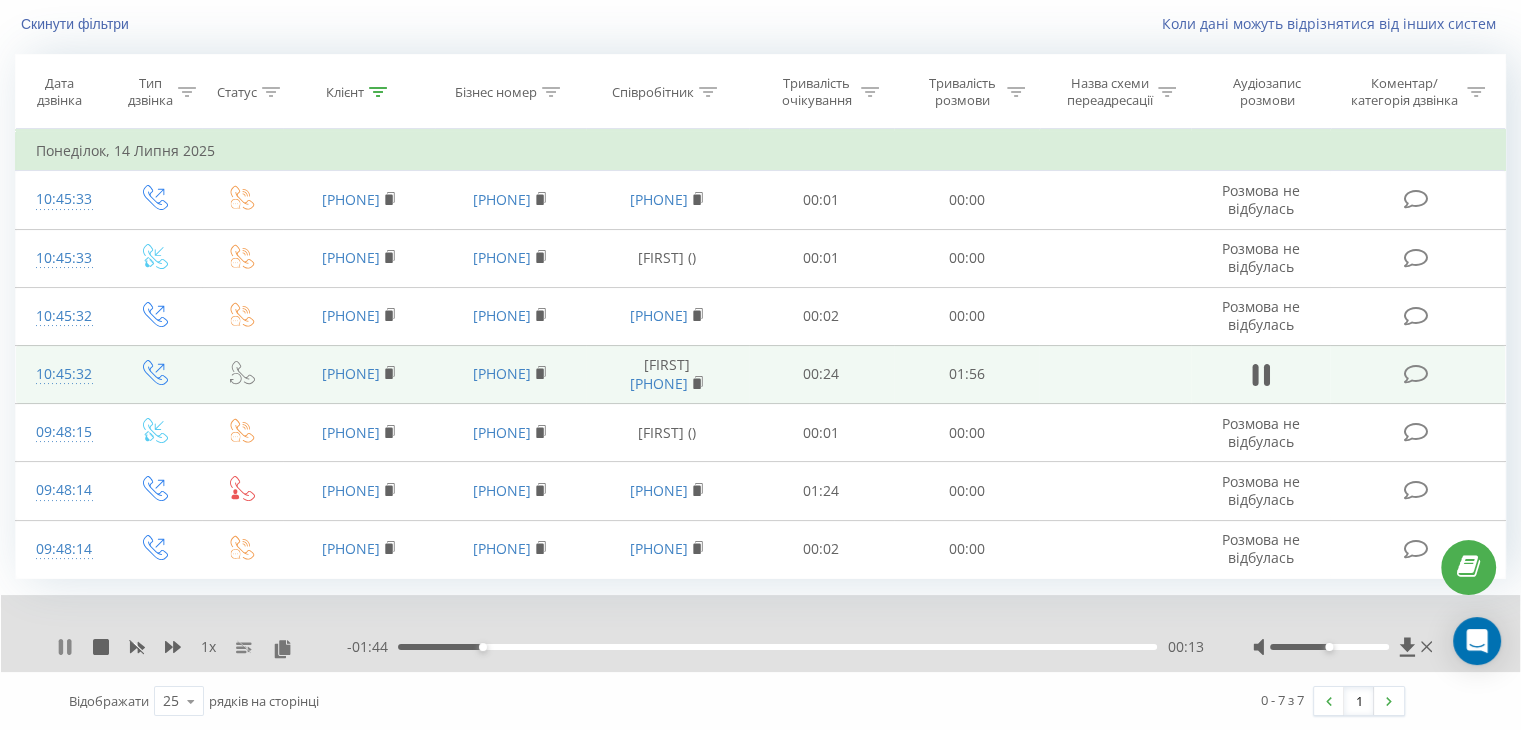 click 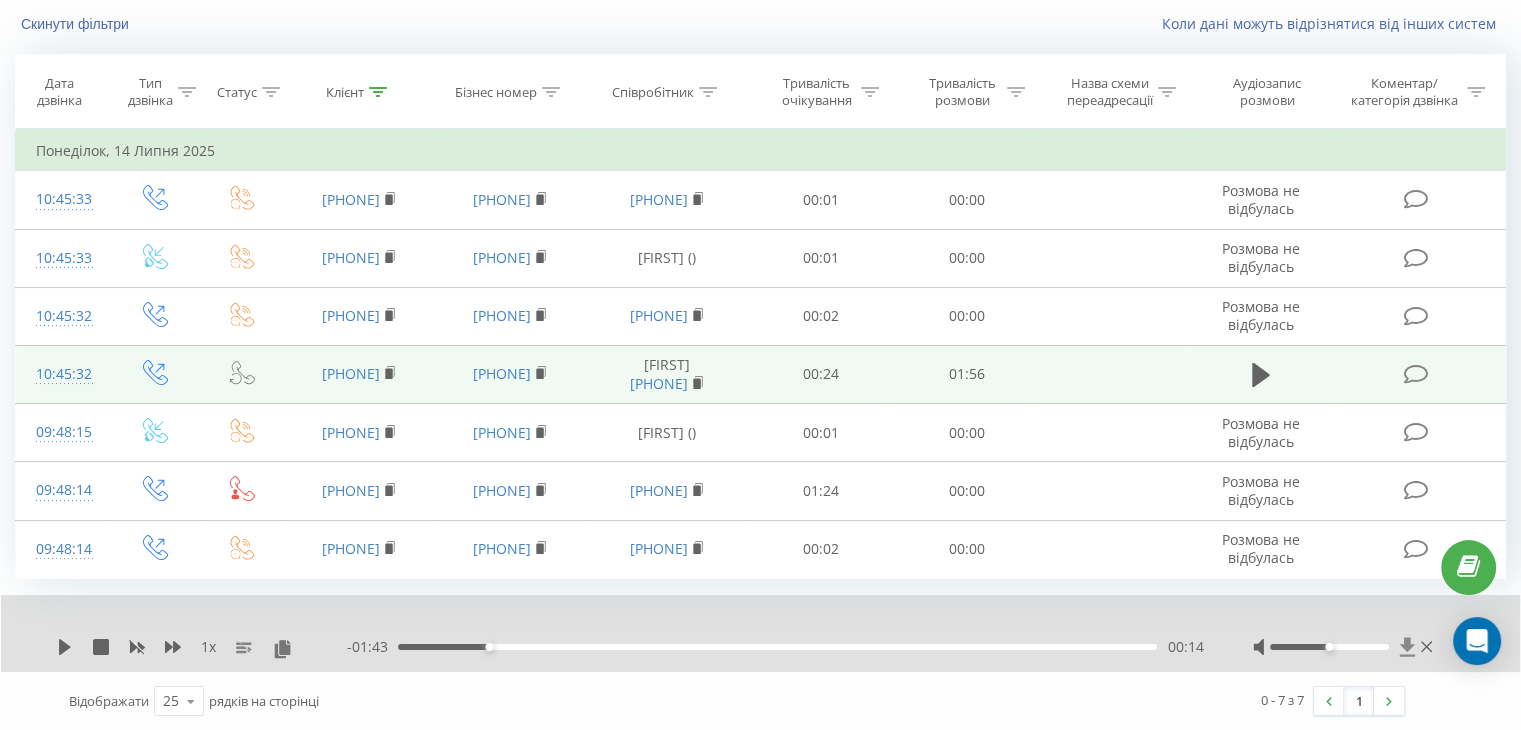 click 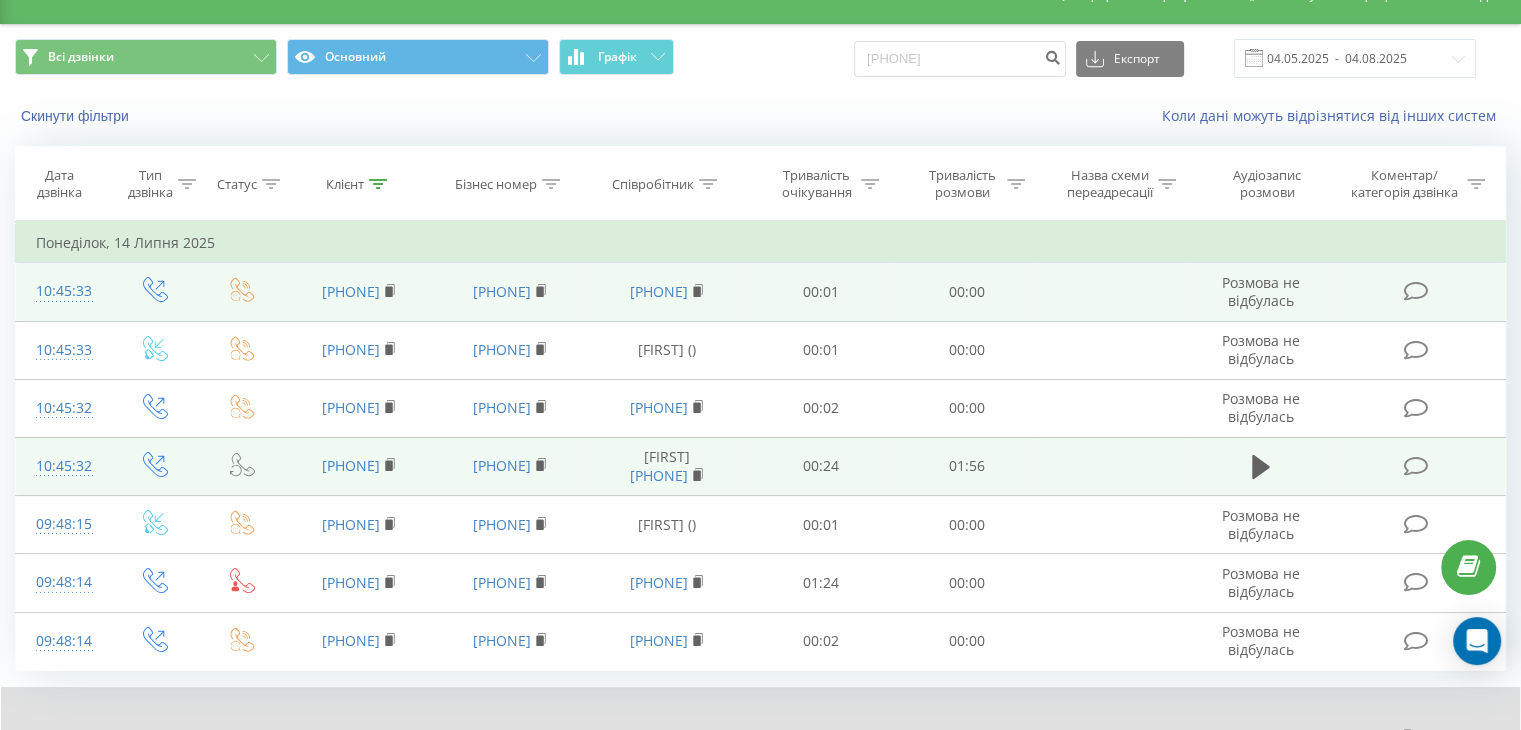 scroll, scrollTop: 0, scrollLeft: 0, axis: both 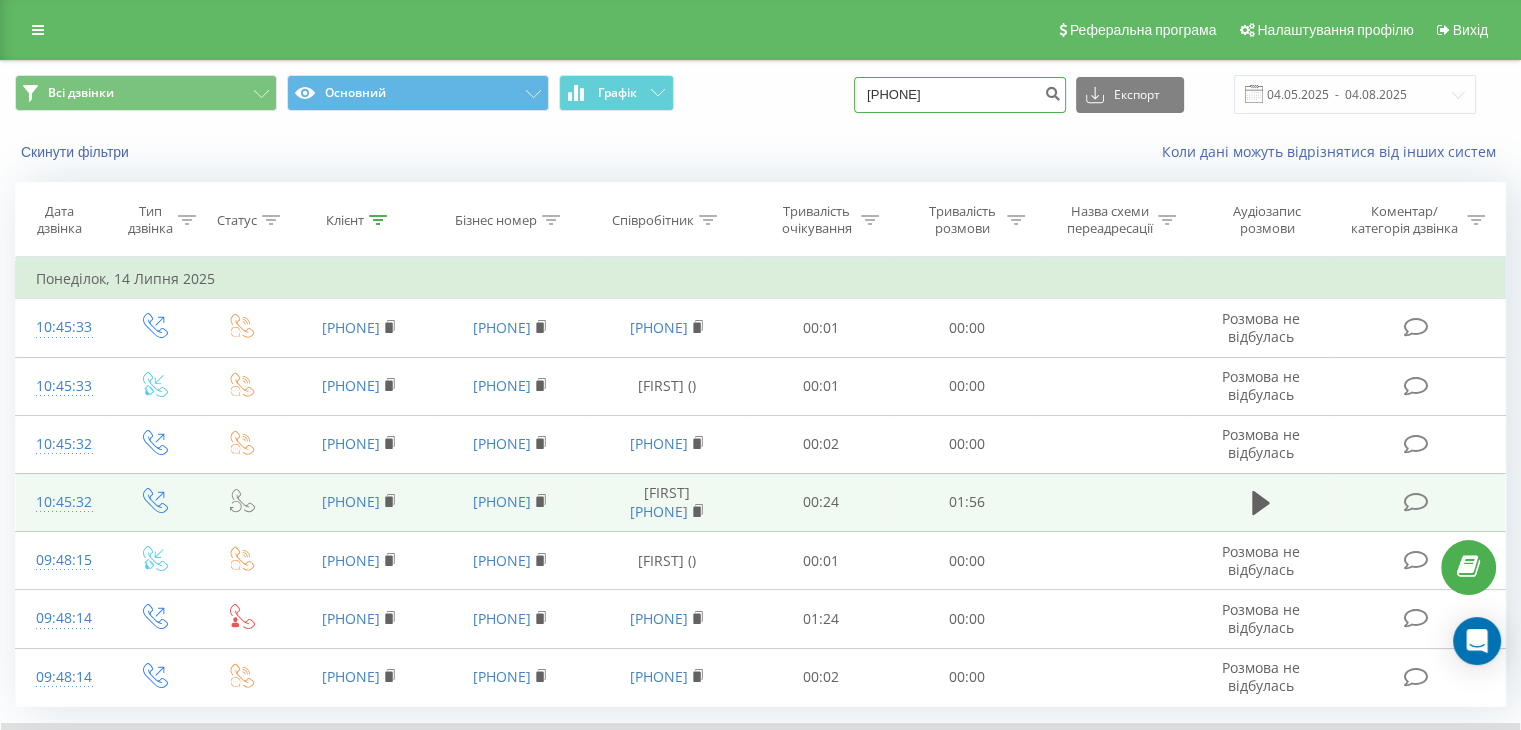 drag, startPoint x: 990, startPoint y: 84, endPoint x: 811, endPoint y: 100, distance: 179.71365 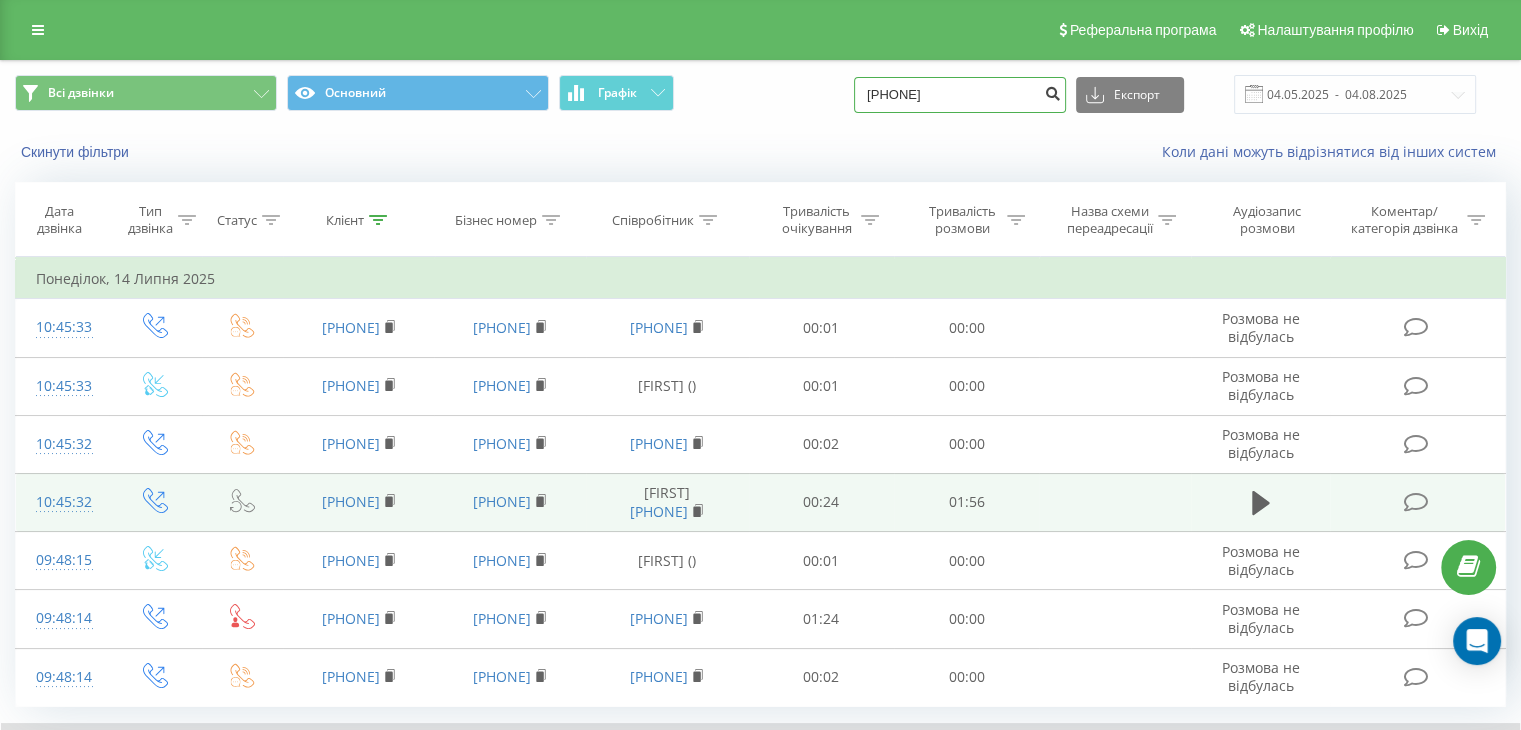 type on "[PHONE]" 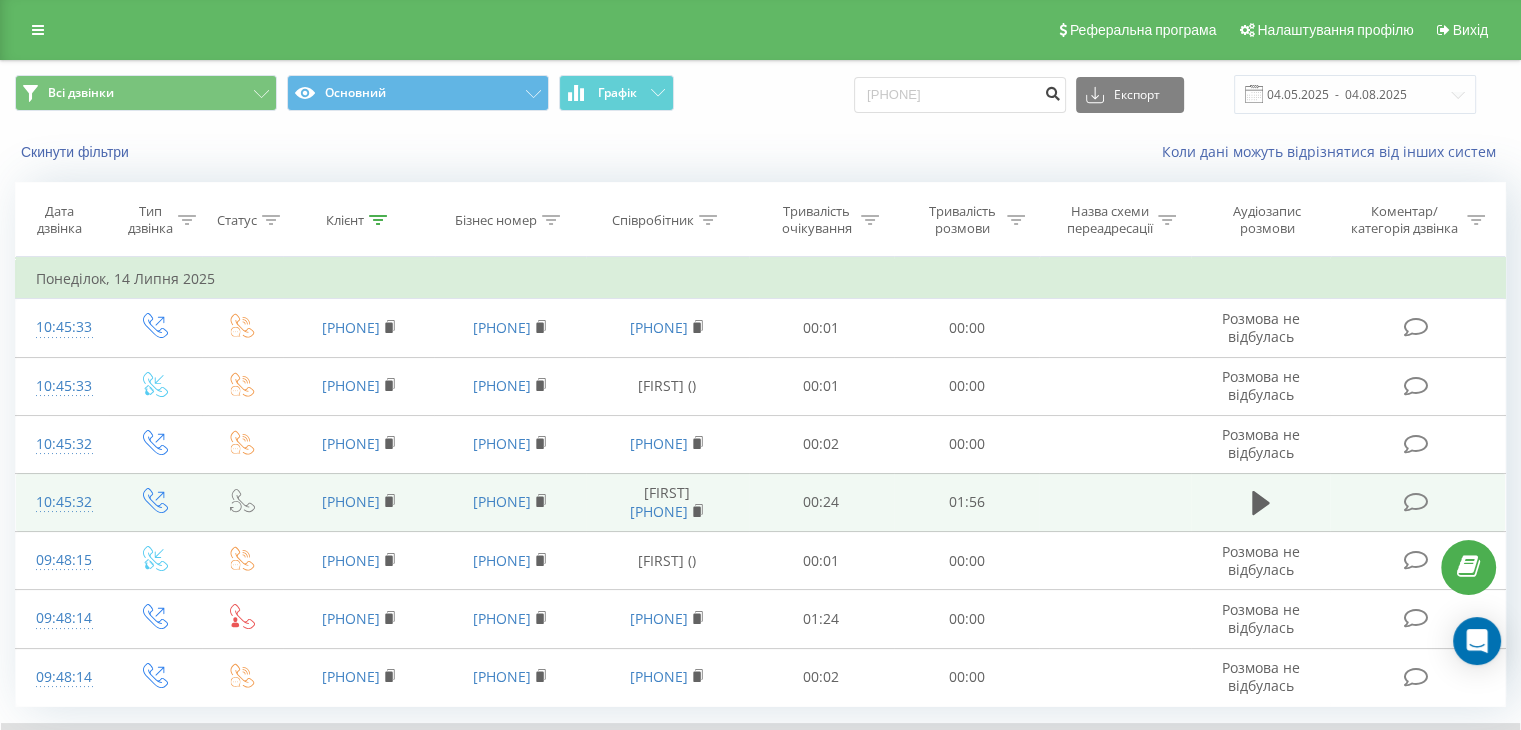 click at bounding box center (1052, 91) 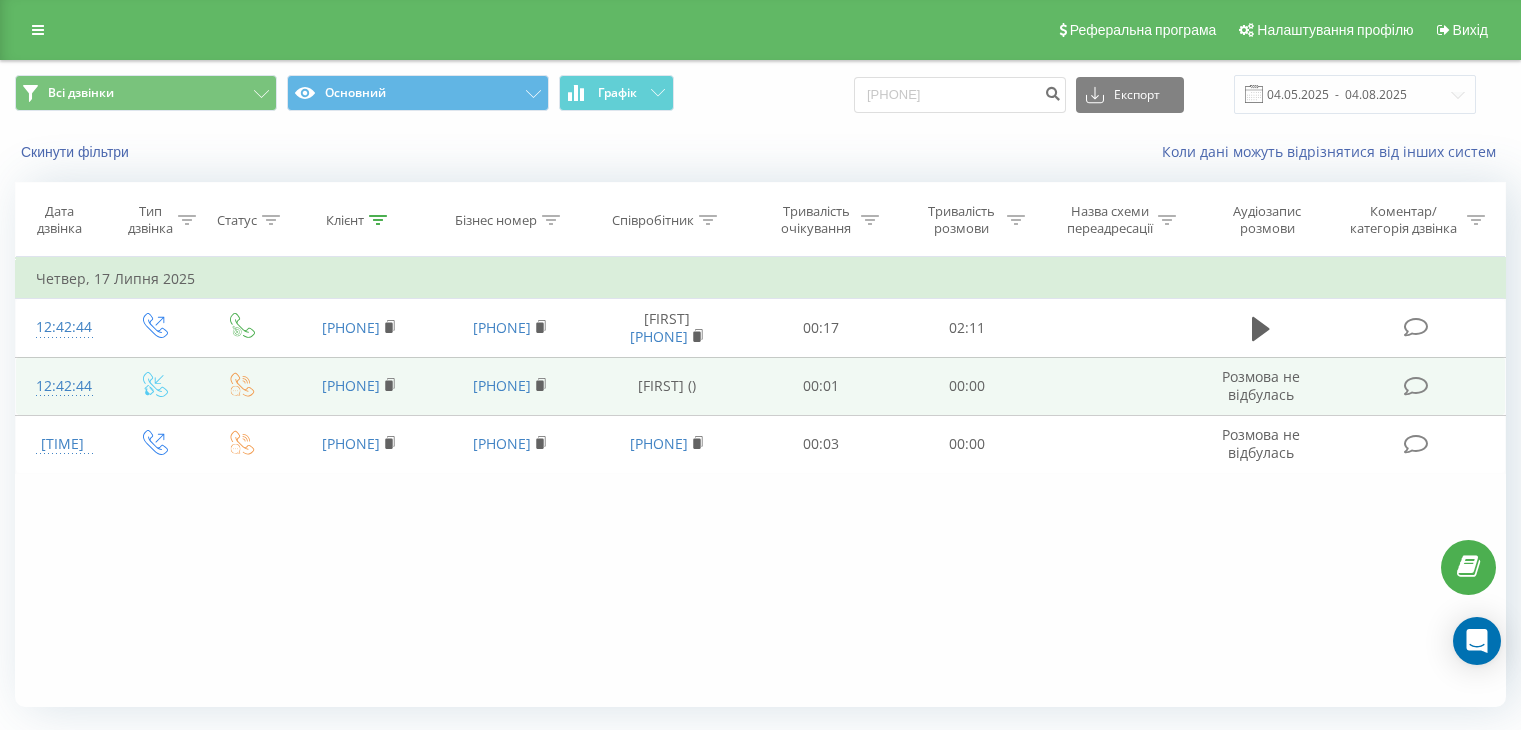 scroll, scrollTop: 0, scrollLeft: 0, axis: both 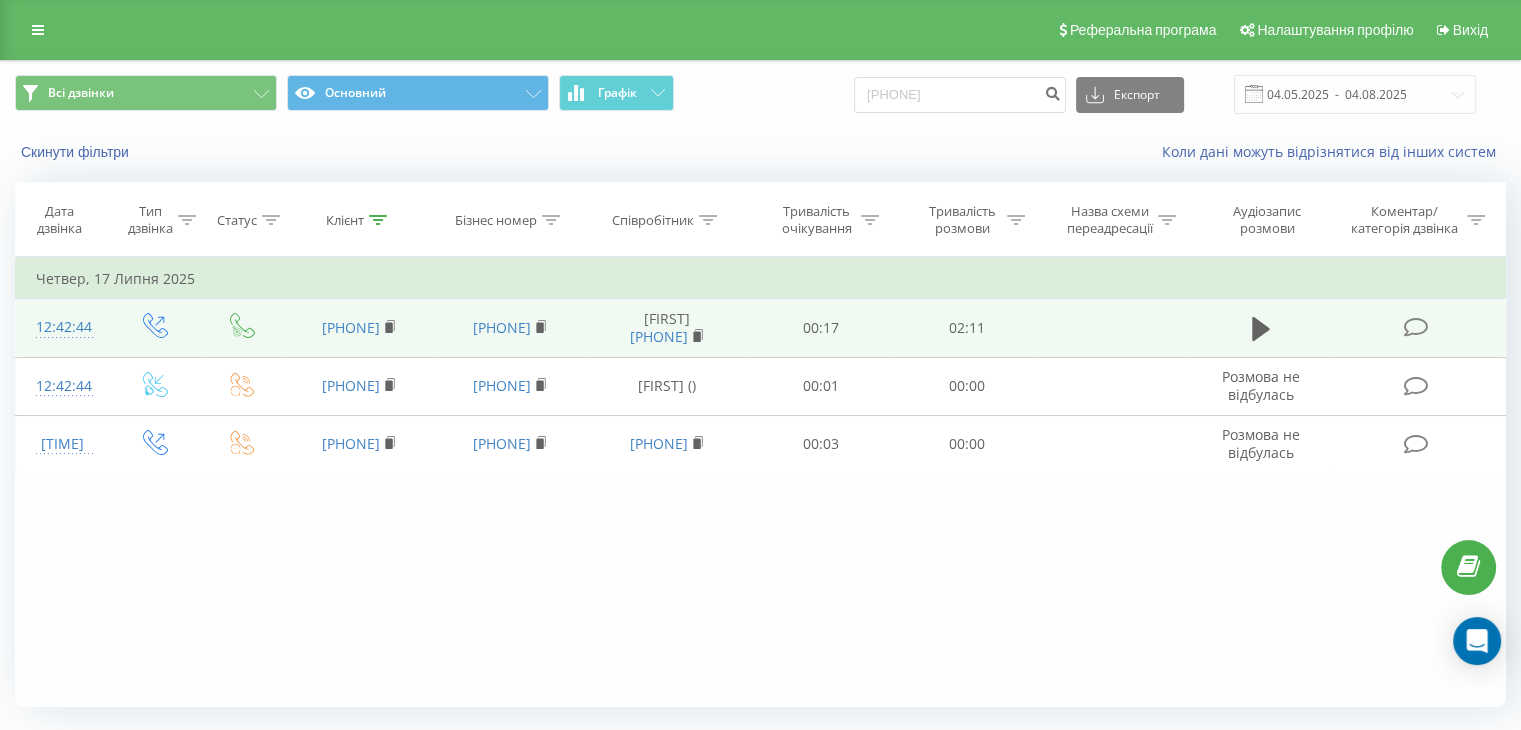click at bounding box center [1261, 328] 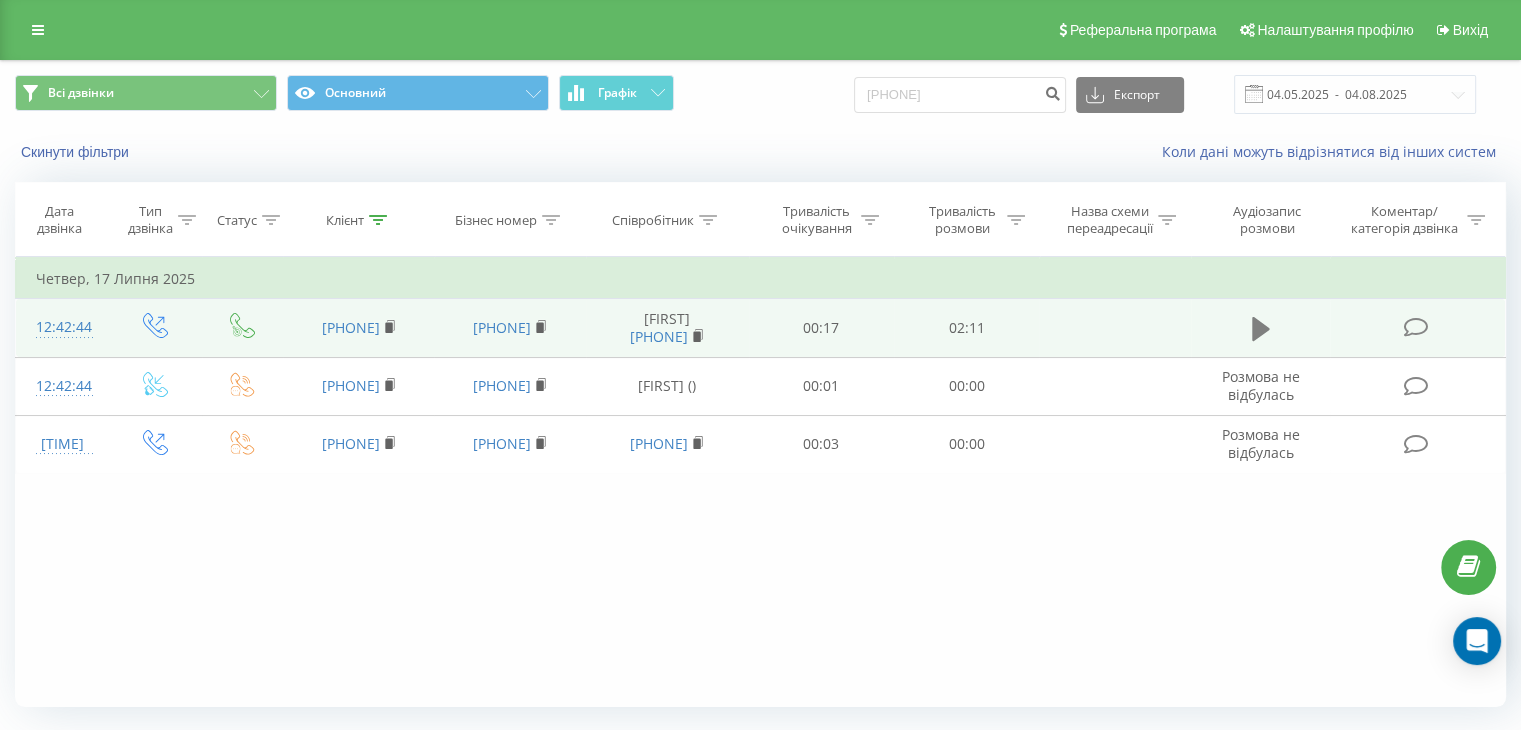 click at bounding box center (1261, 329) 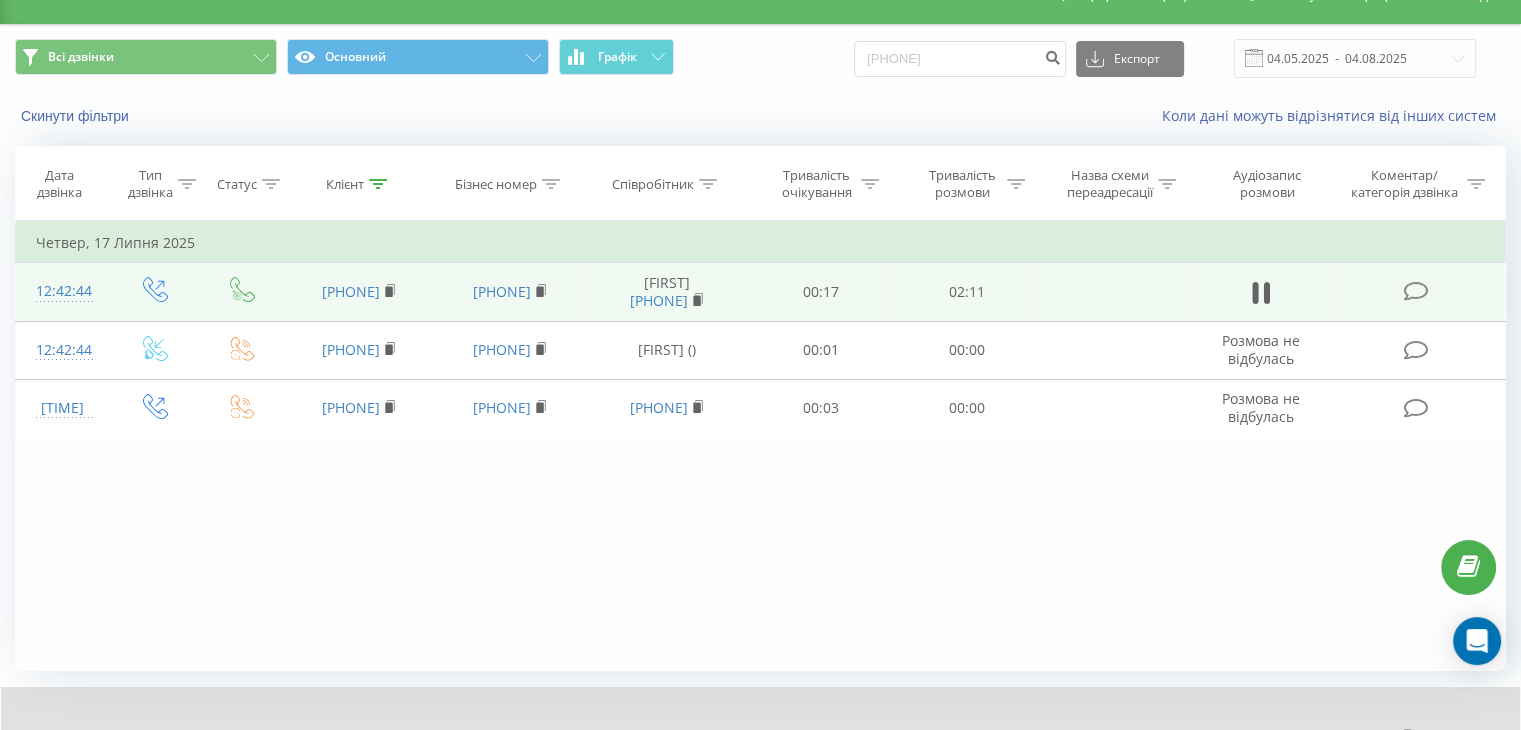 scroll, scrollTop: 128, scrollLeft: 0, axis: vertical 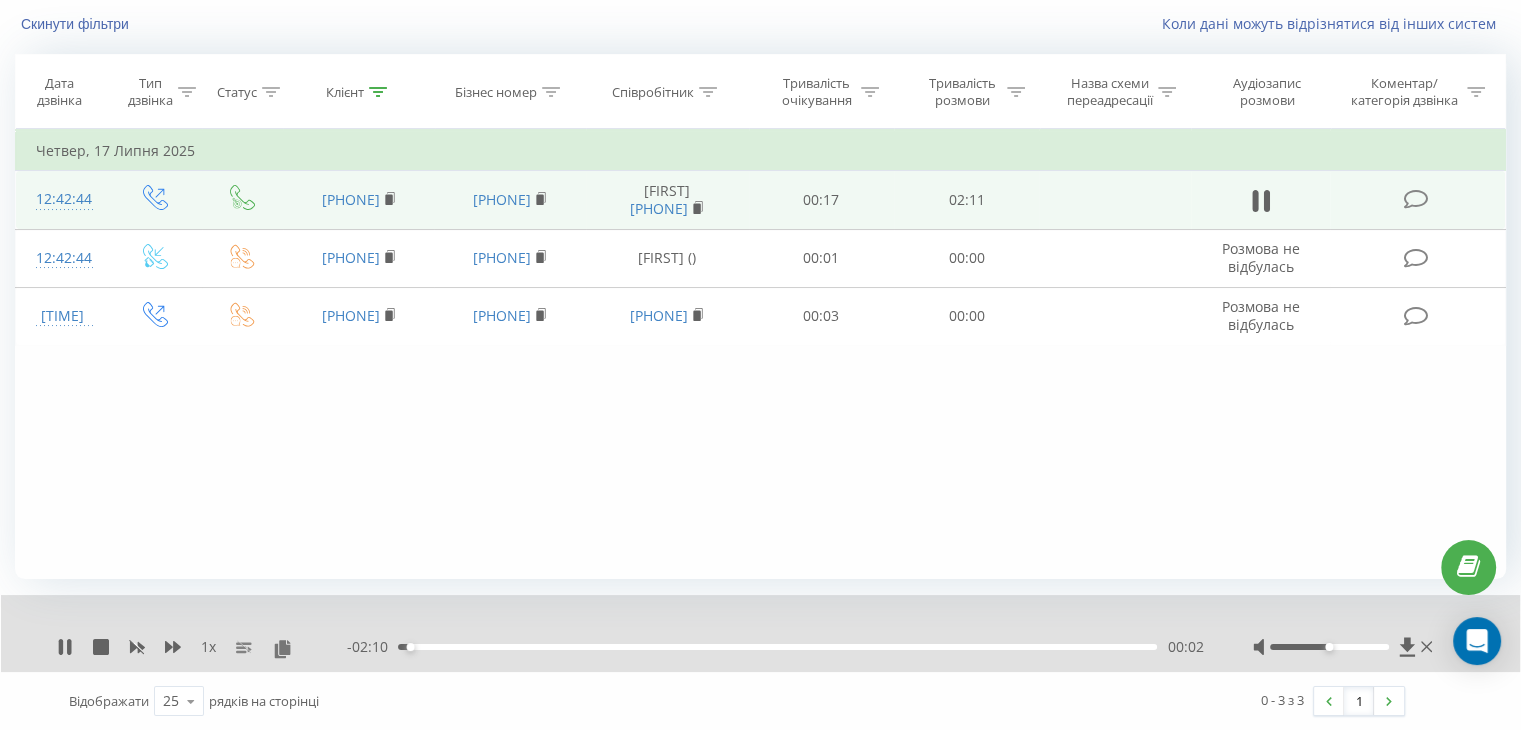 click on "00:02" at bounding box center (777, 647) 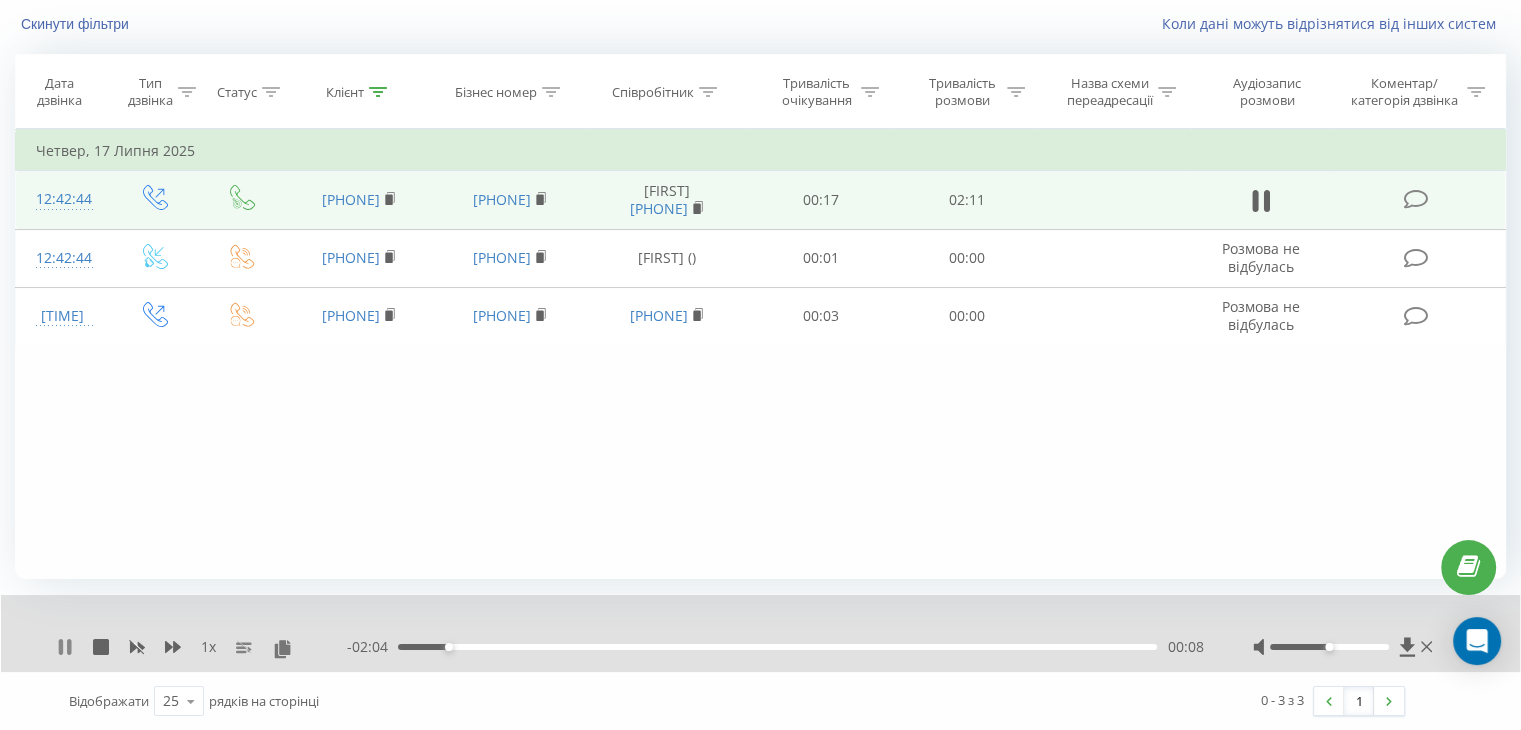 click 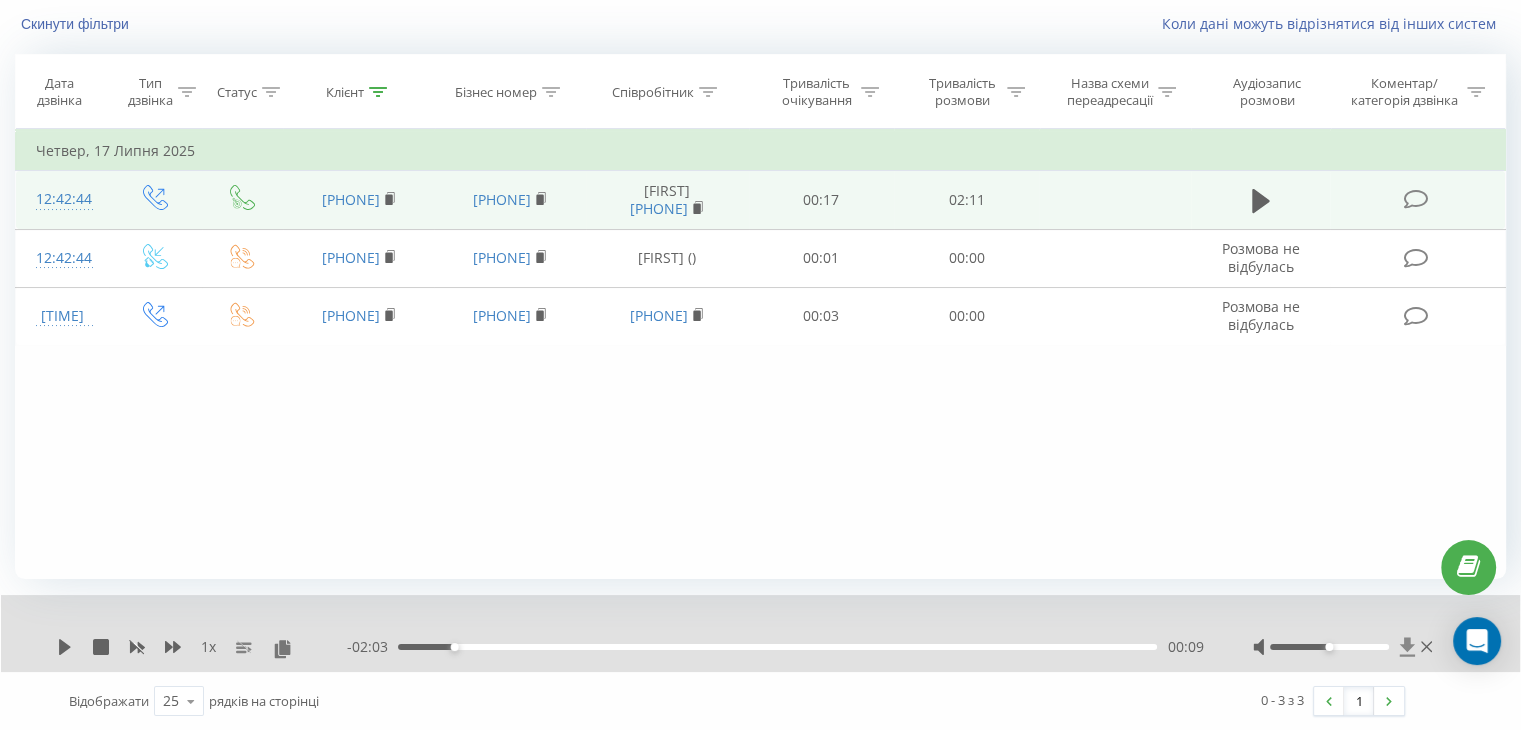 click 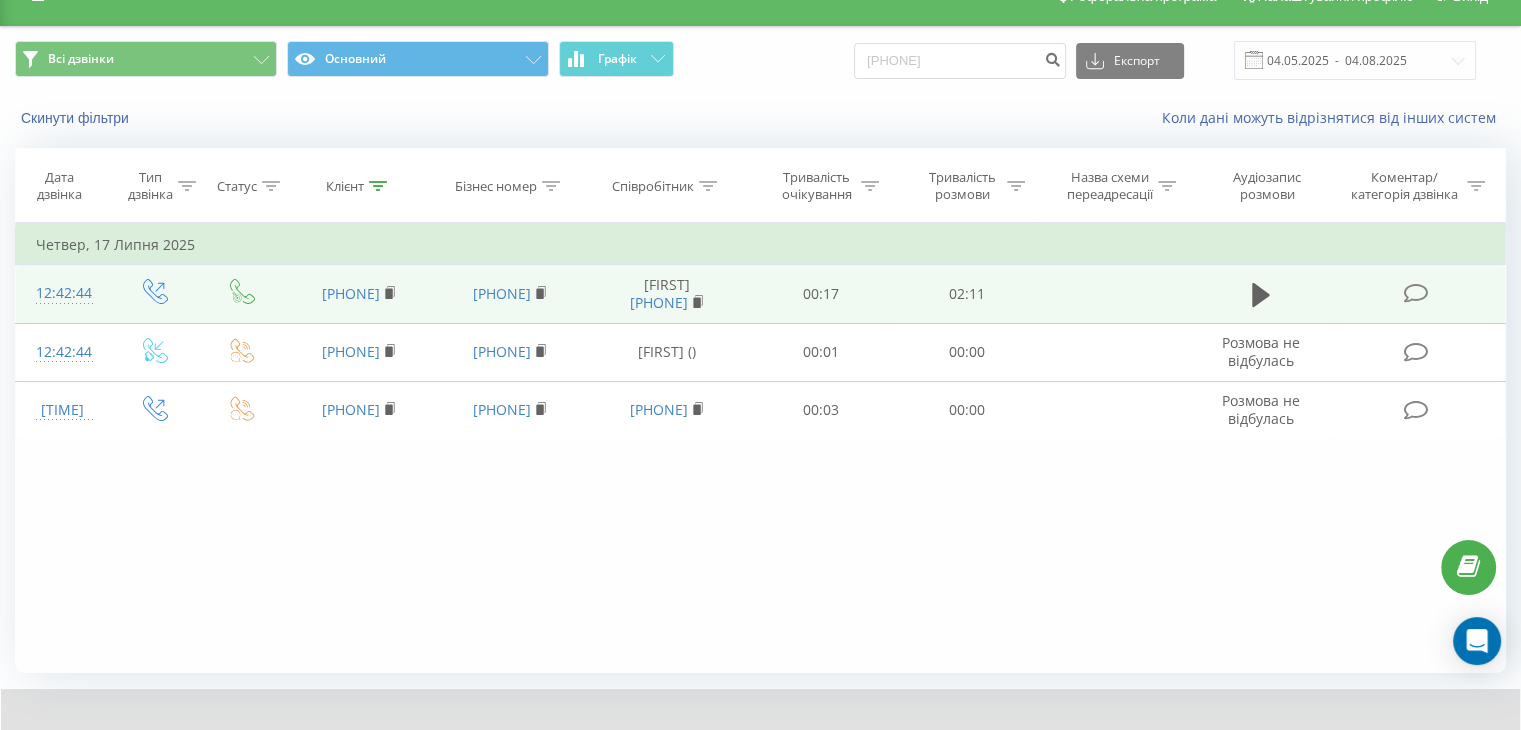 scroll, scrollTop: 0, scrollLeft: 0, axis: both 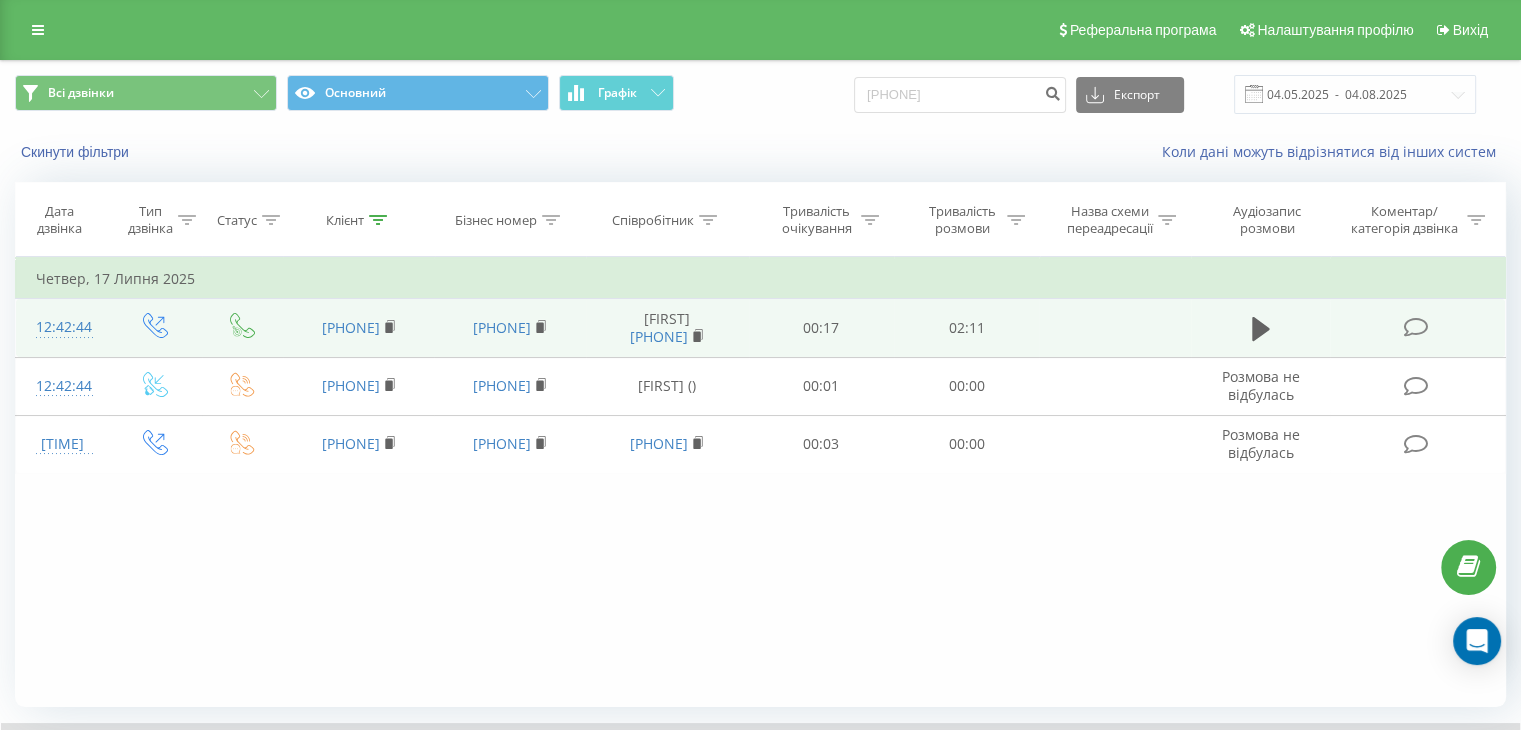 drag, startPoint x: 984, startPoint y: 73, endPoint x: 762, endPoint y: 77, distance: 222.03603 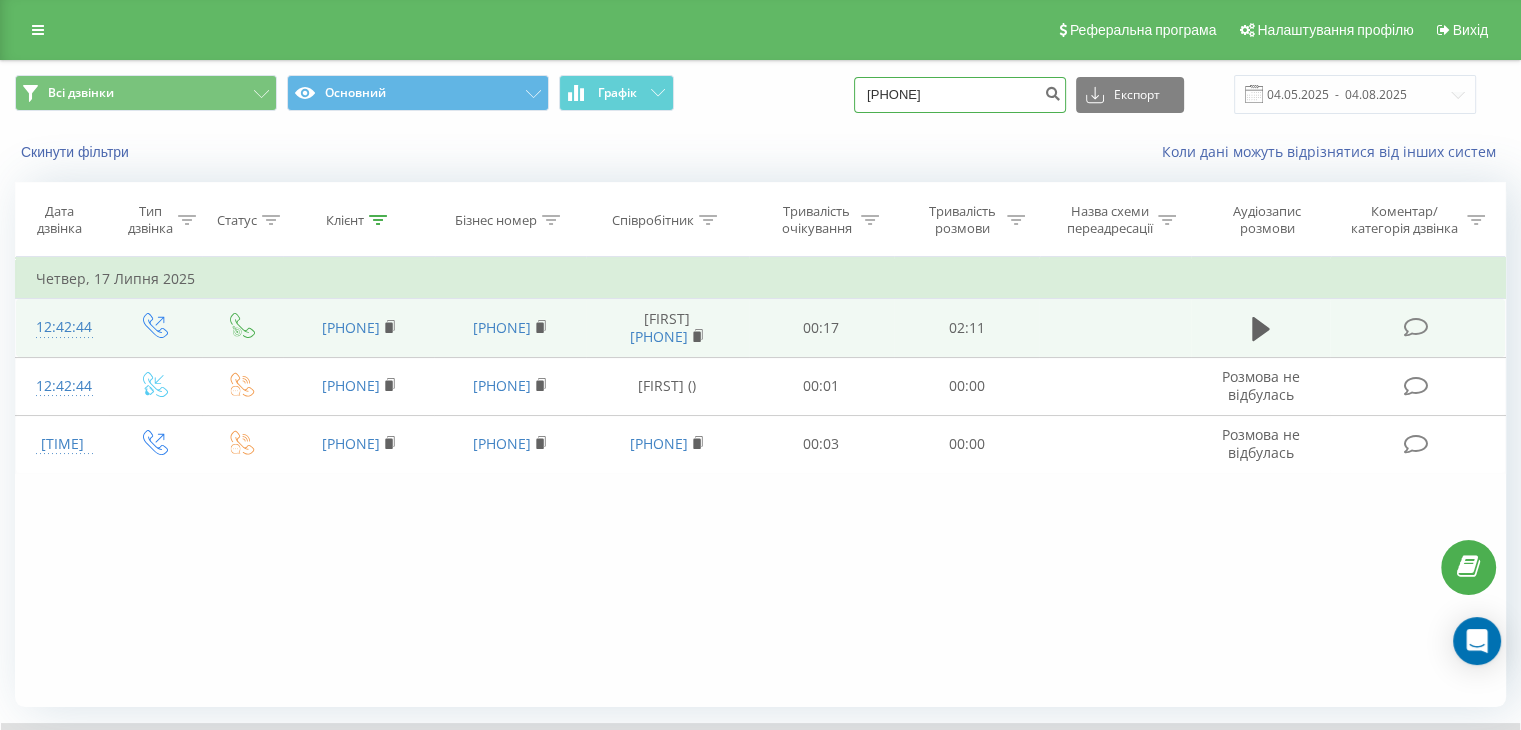 drag, startPoint x: 988, startPoint y: 97, endPoint x: 765, endPoint y: 96, distance: 223.00224 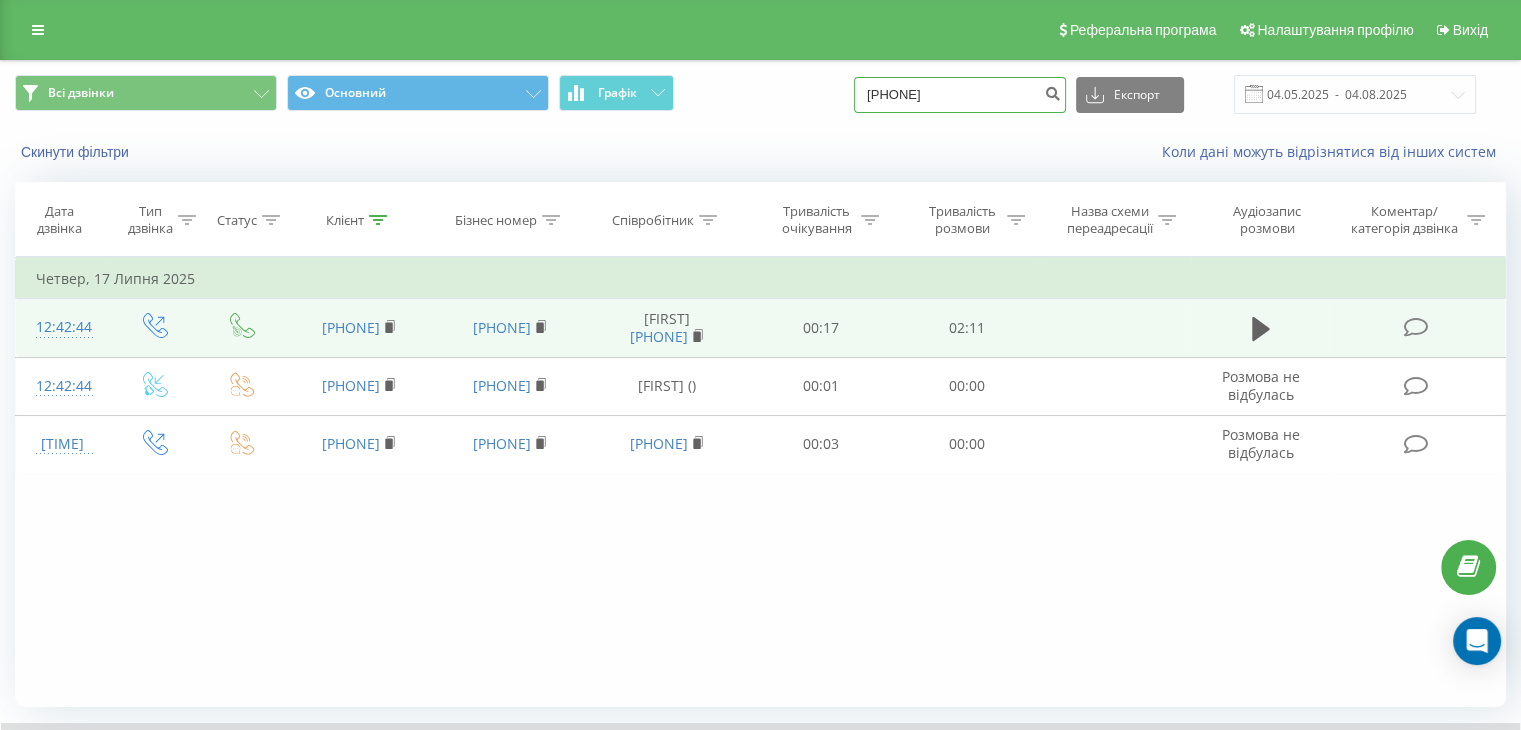 click on "Всі дзвінки Основний Графік 0987887466 Експорт .csv .xls .xlsx 04.05.2025  -  04.08.2025" at bounding box center (760, 94) 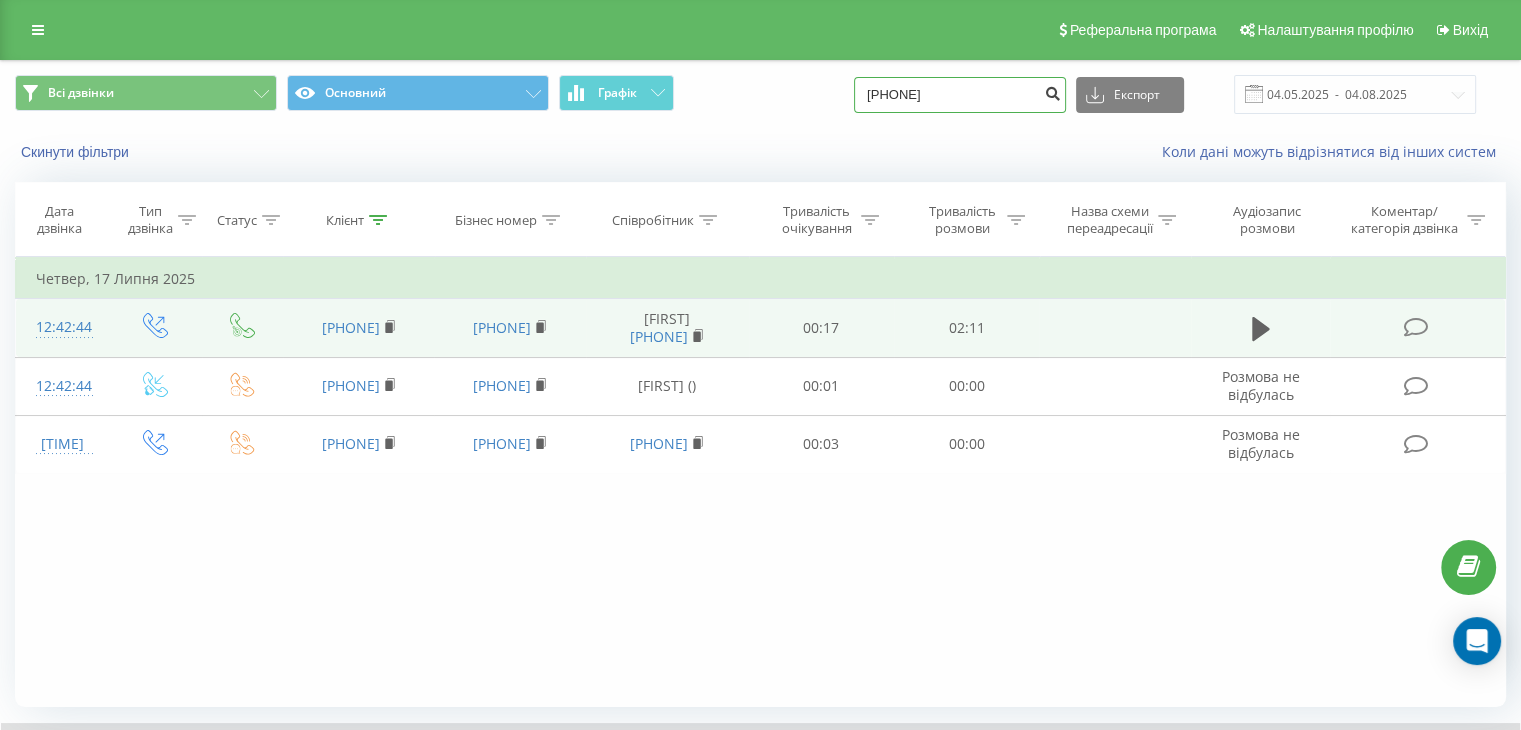 type on "0936285215" 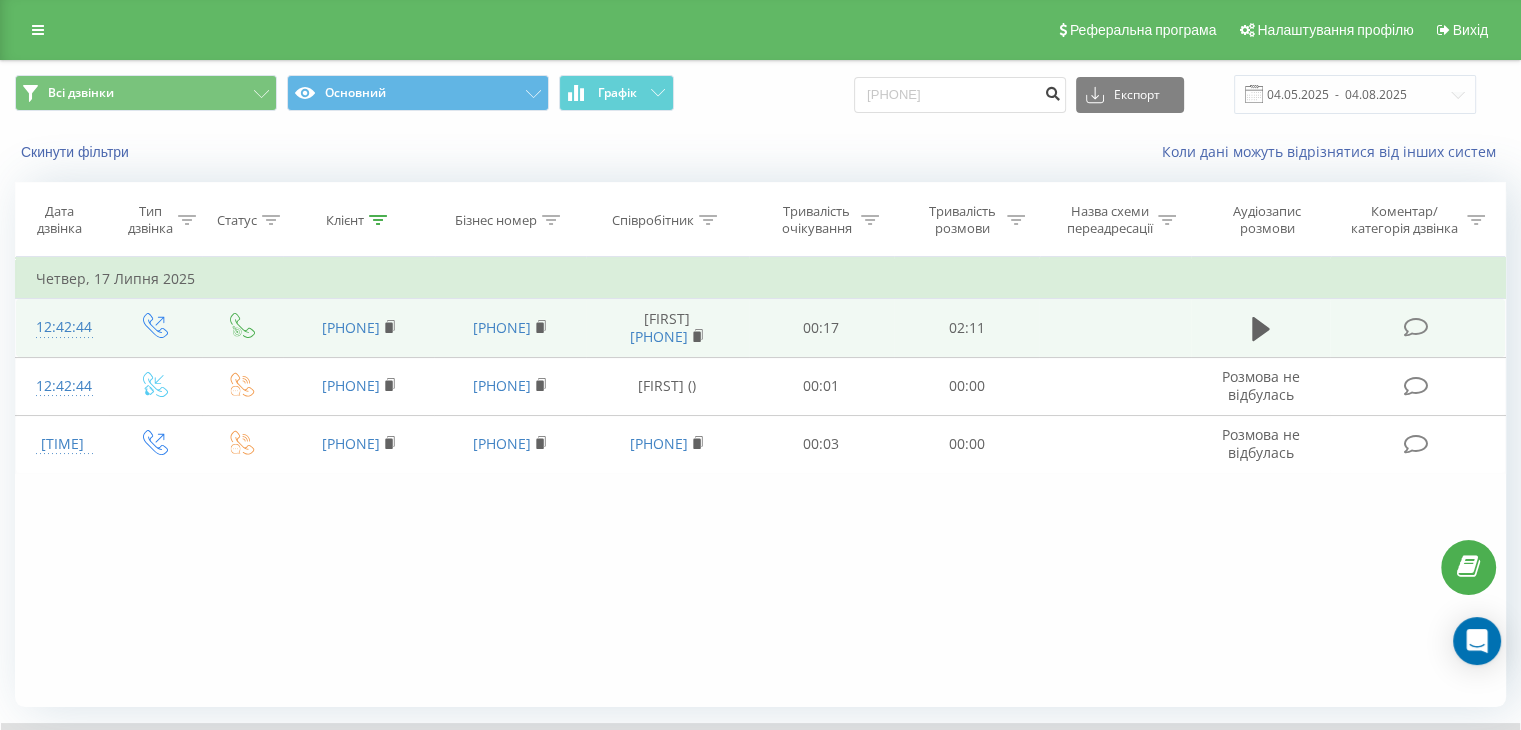 click at bounding box center (1052, 91) 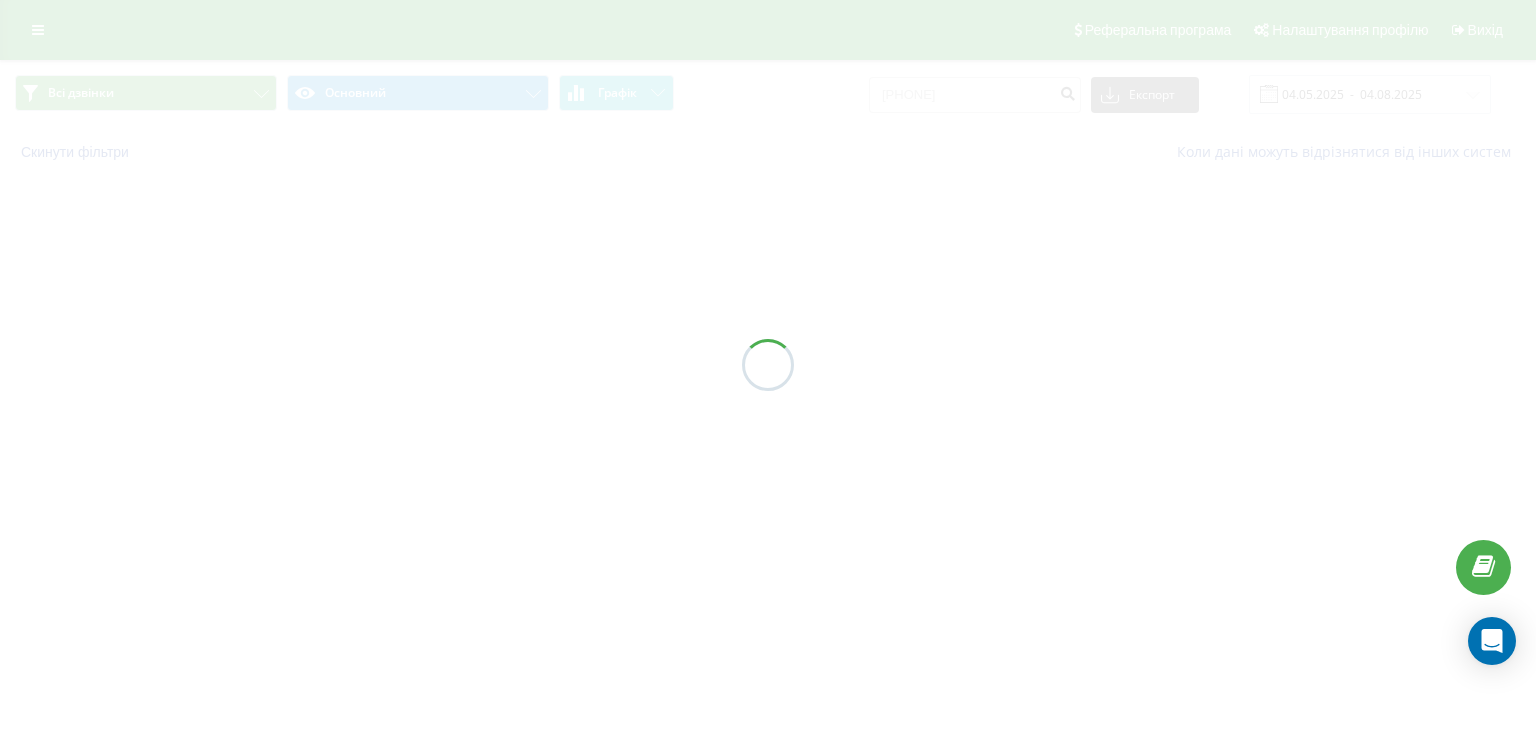 scroll, scrollTop: 0, scrollLeft: 0, axis: both 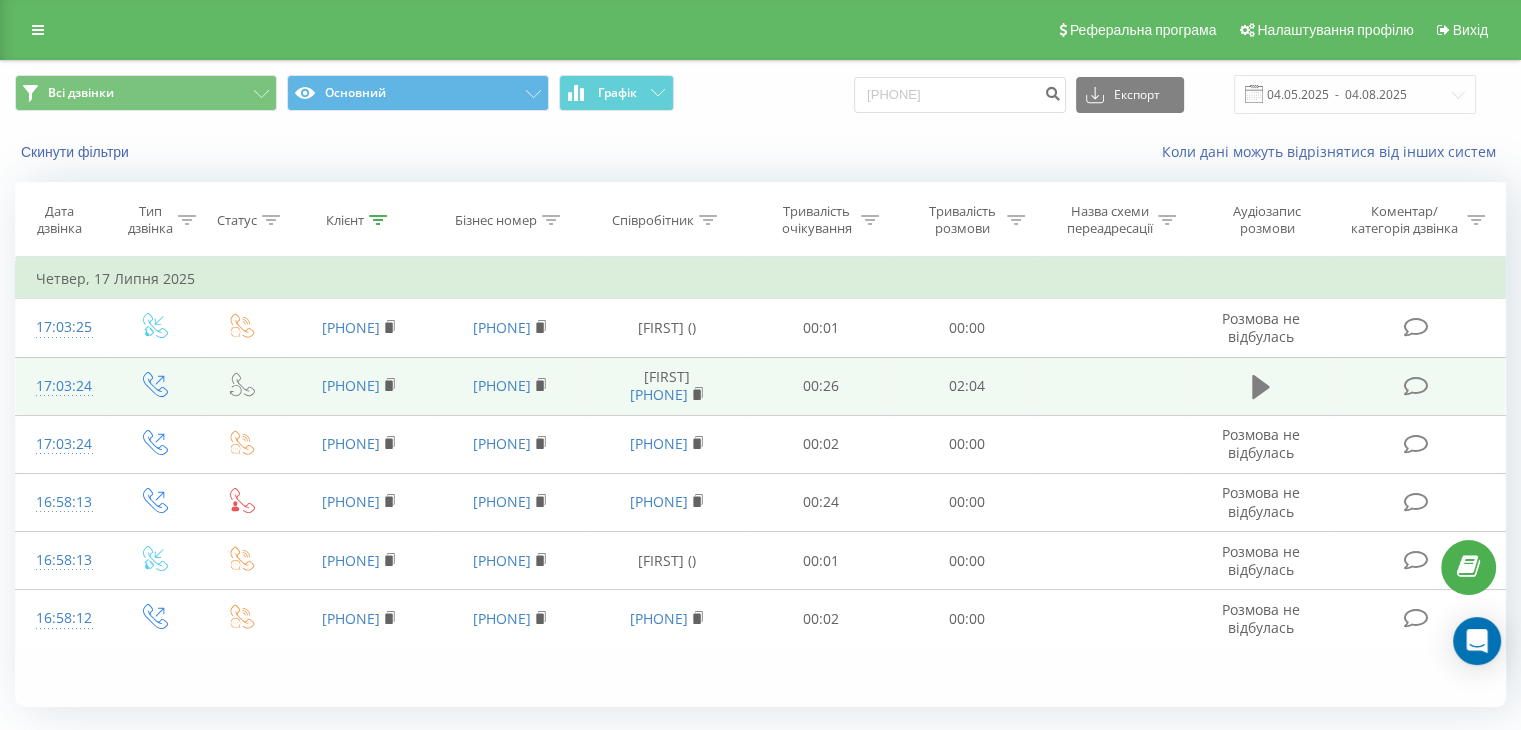 click 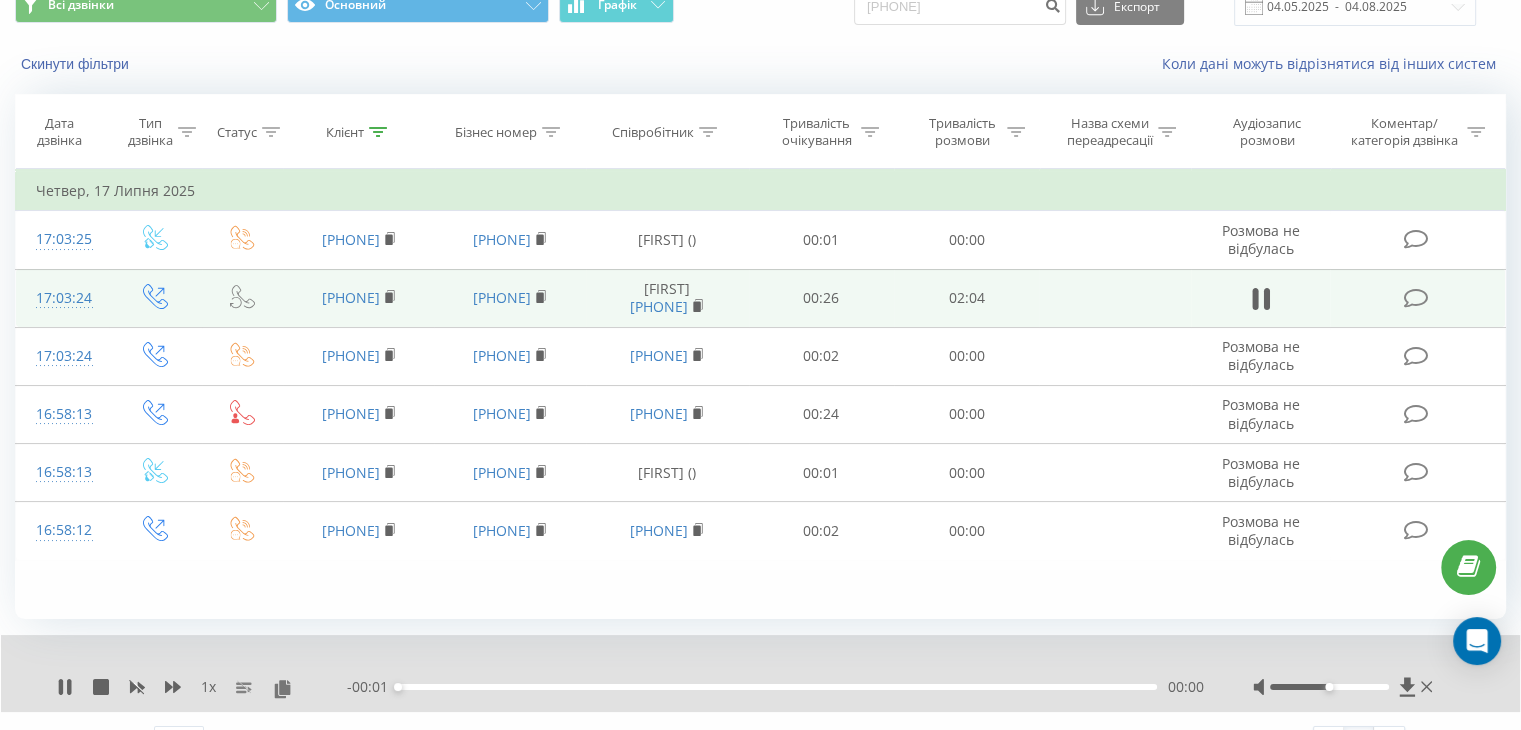 scroll, scrollTop: 128, scrollLeft: 0, axis: vertical 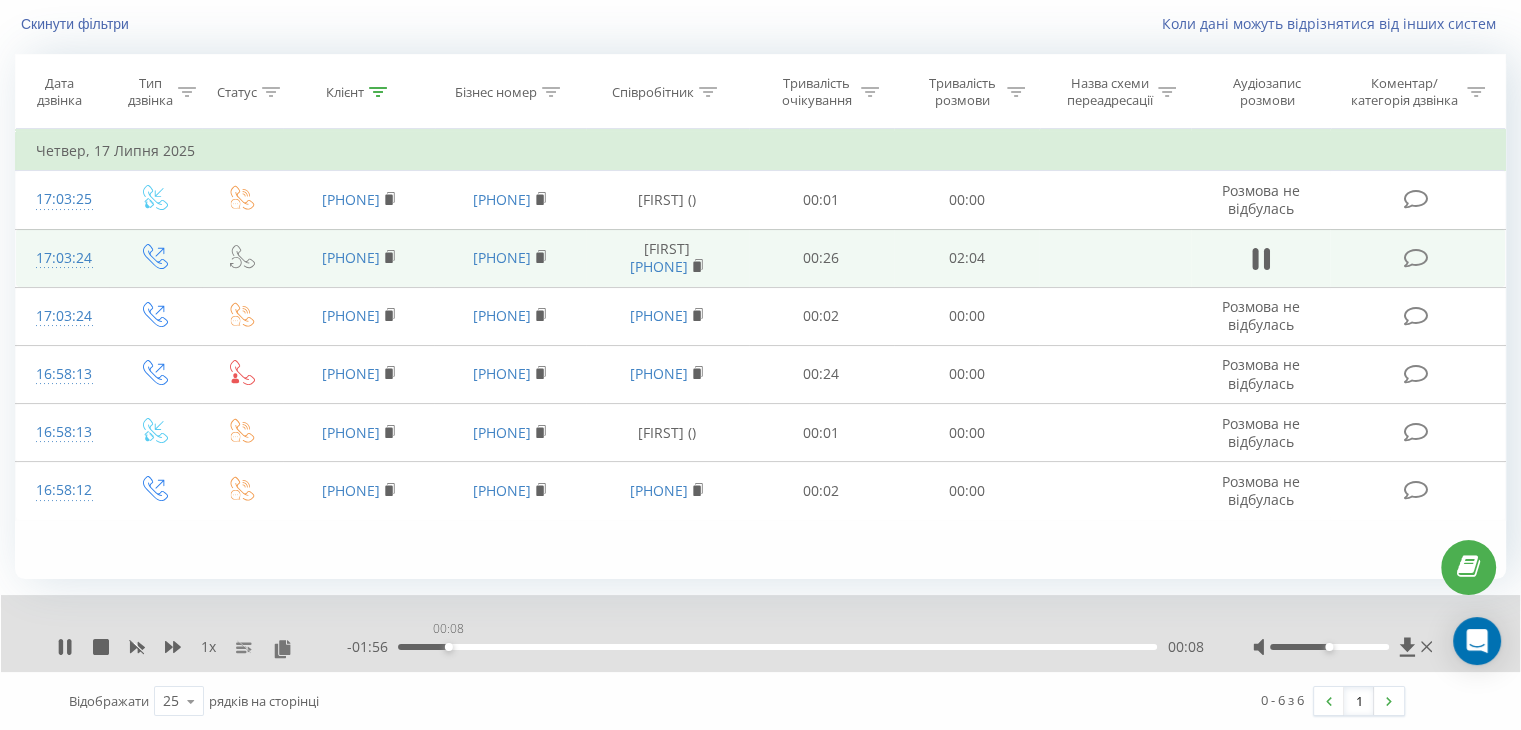 click on "00:08" at bounding box center [777, 647] 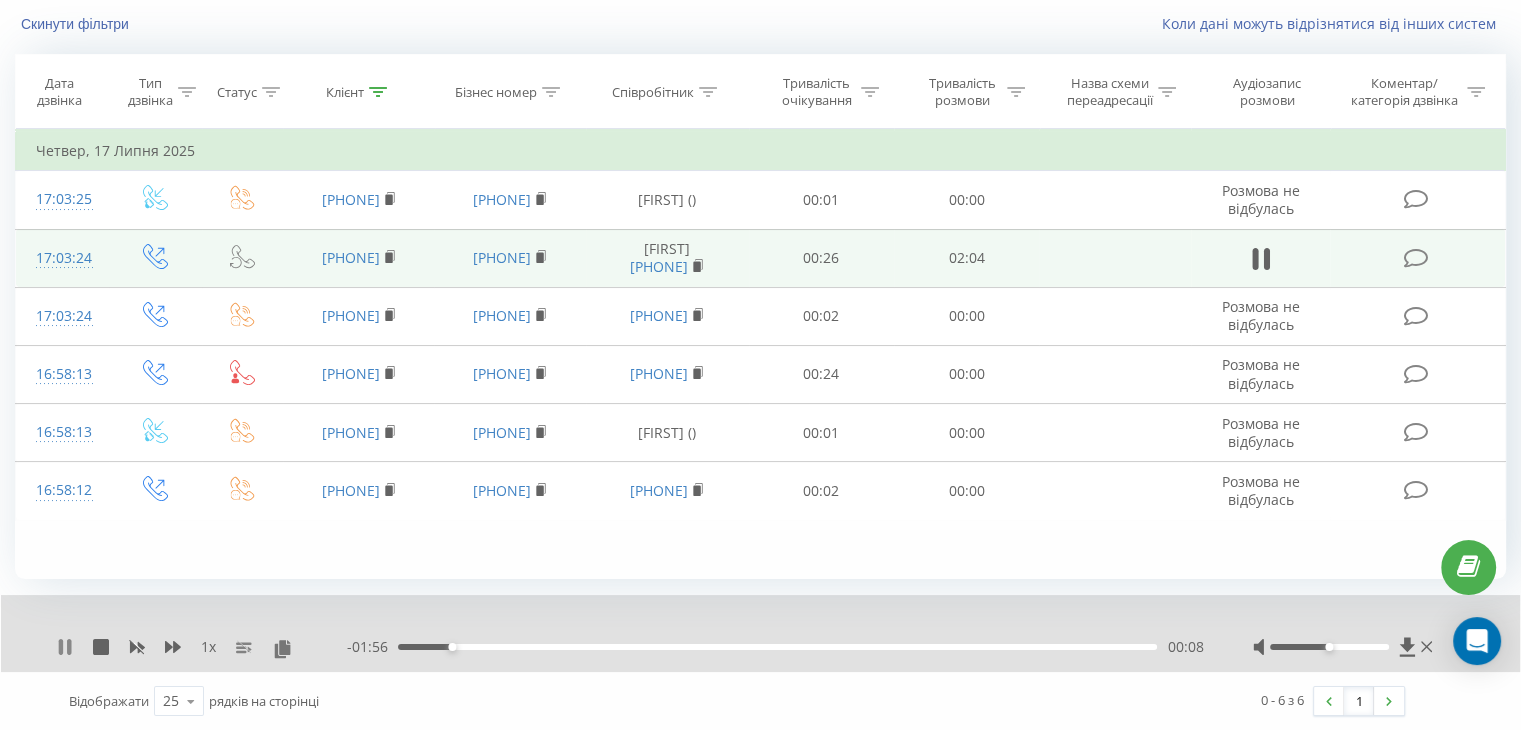 click 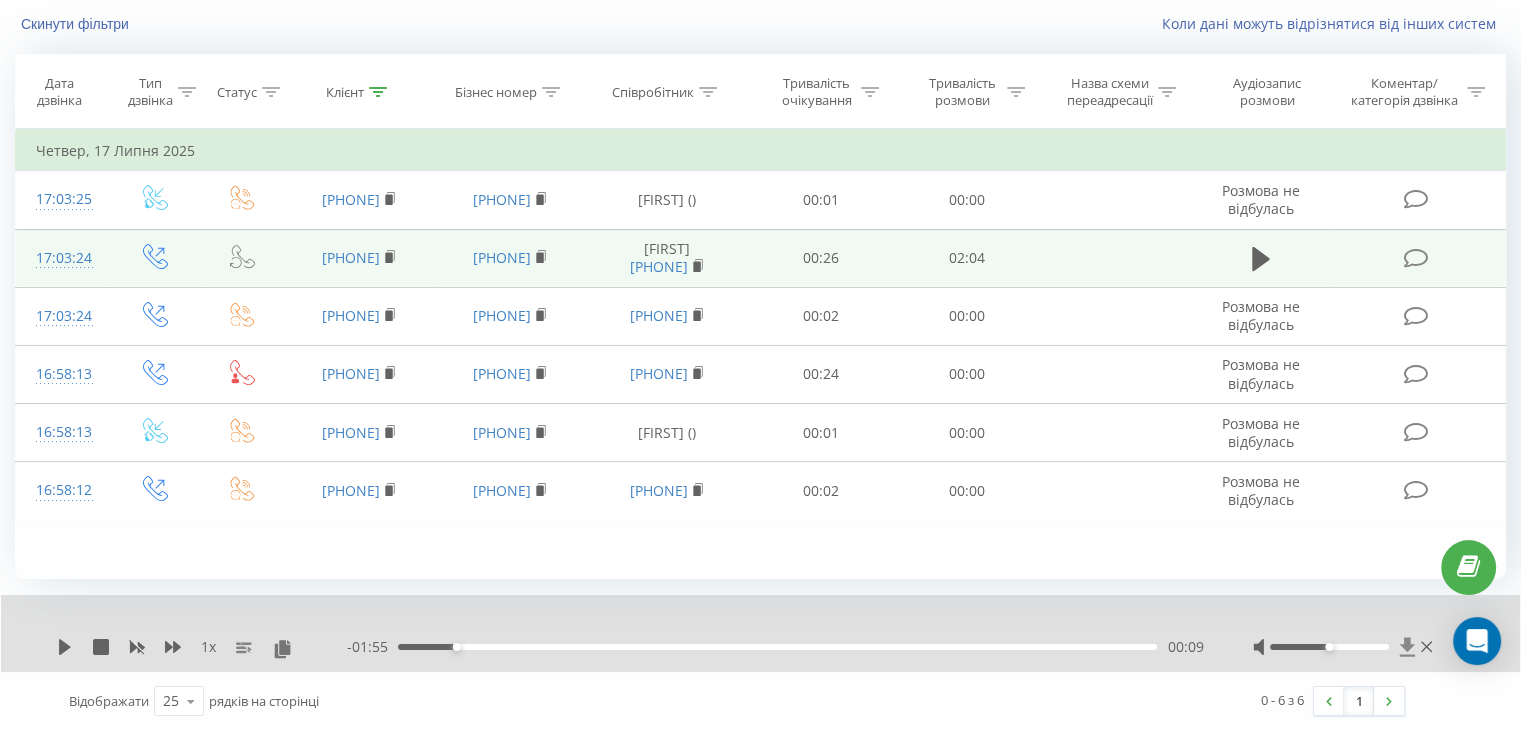 click 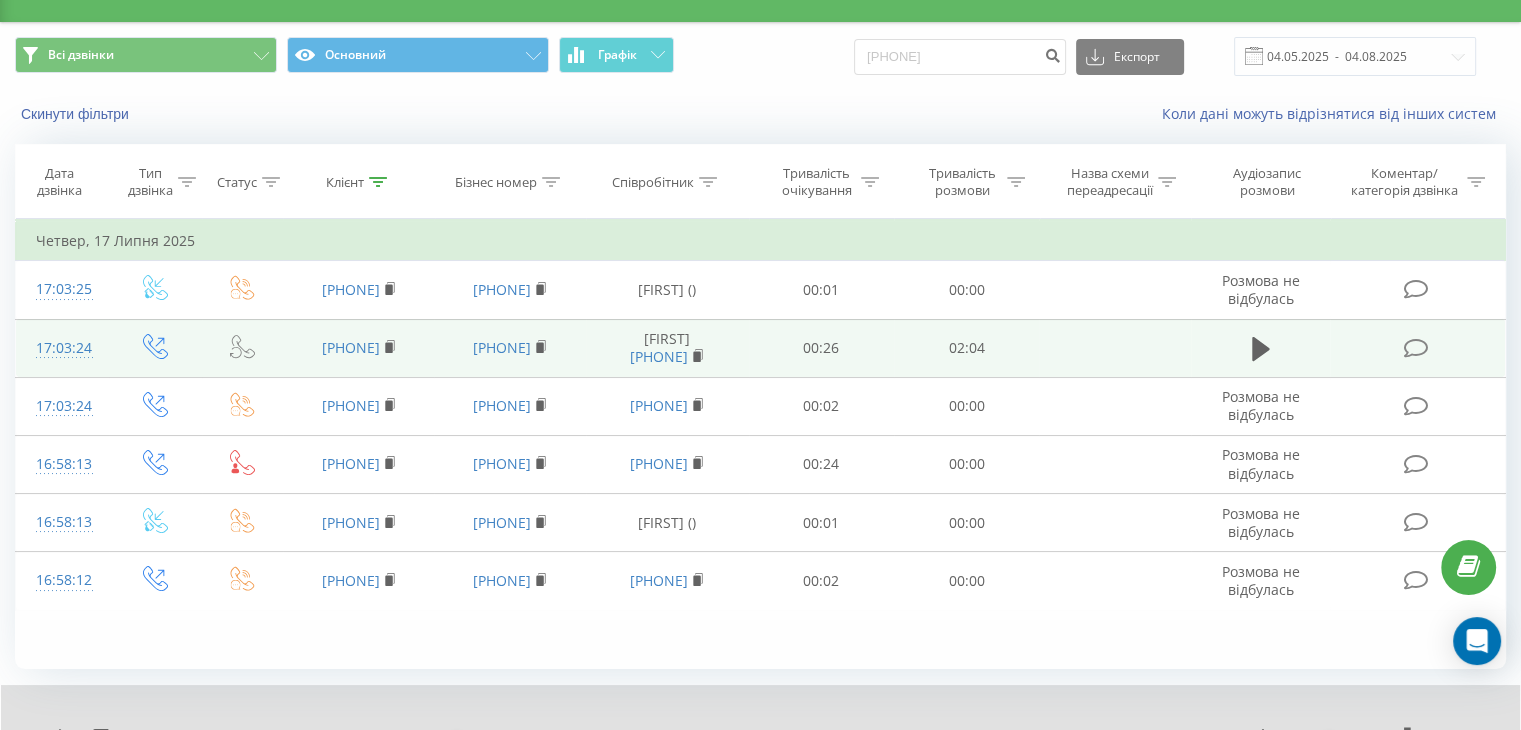 scroll, scrollTop: 0, scrollLeft: 0, axis: both 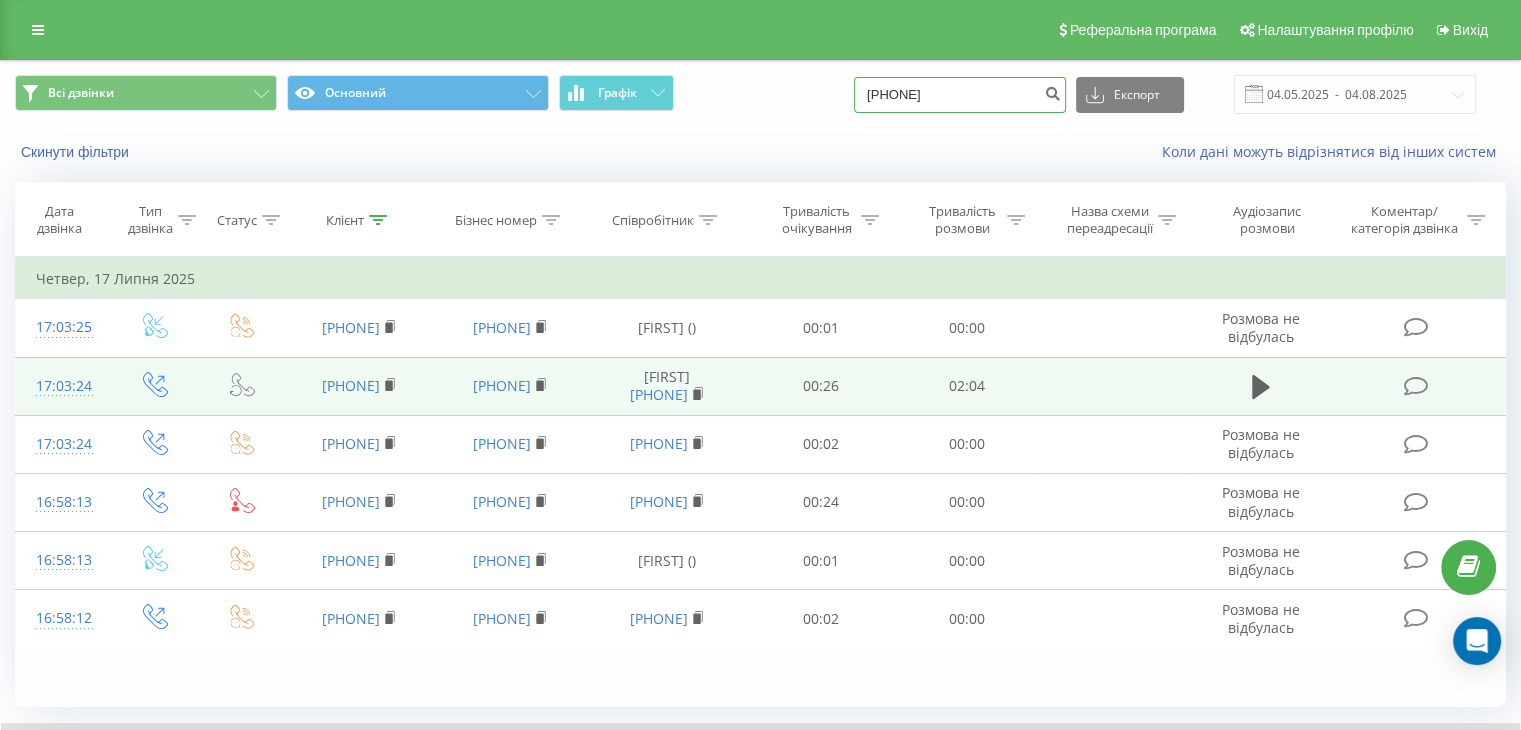 drag, startPoint x: 1005, startPoint y: 106, endPoint x: 772, endPoint y: 97, distance: 233.17375 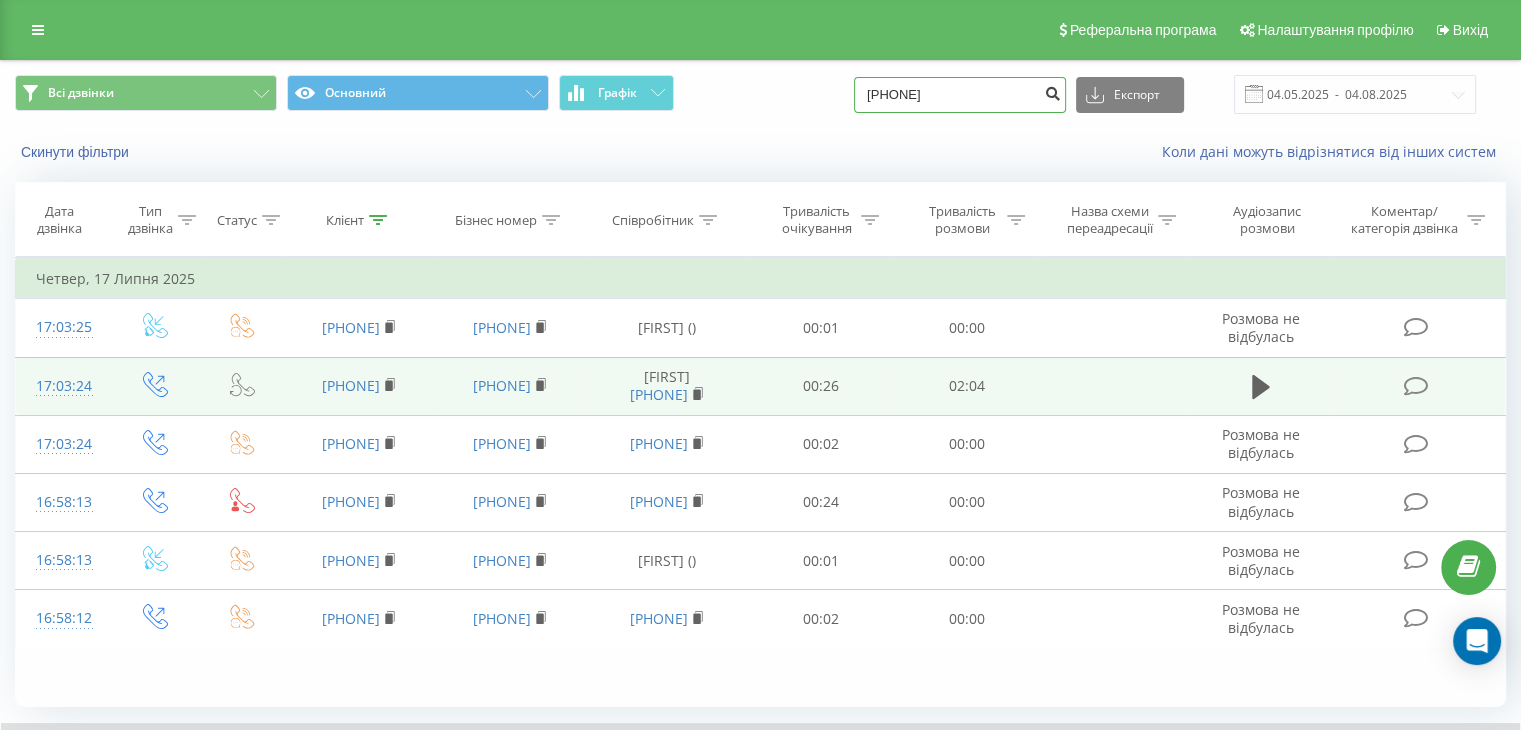 type on "[PHONE]" 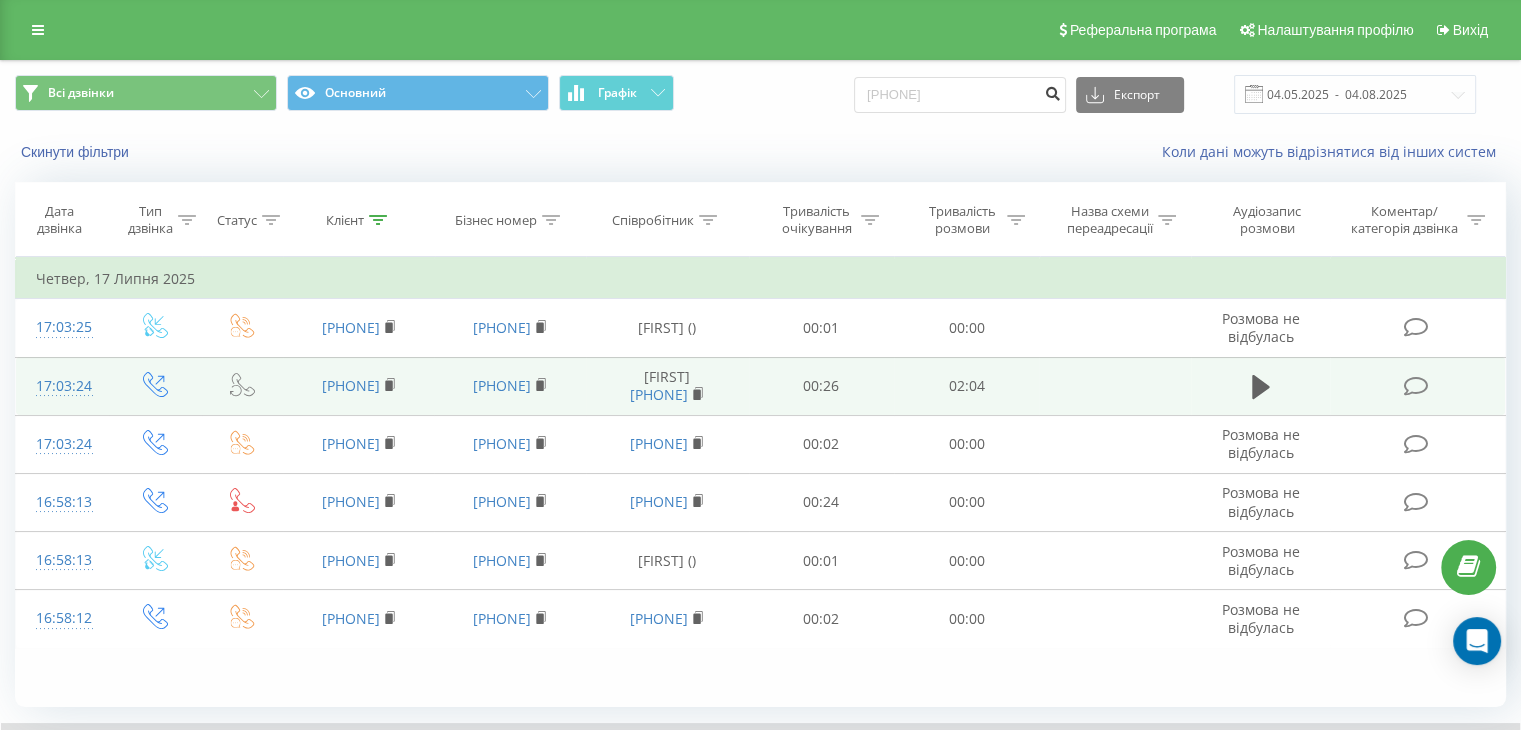 click at bounding box center [1052, 91] 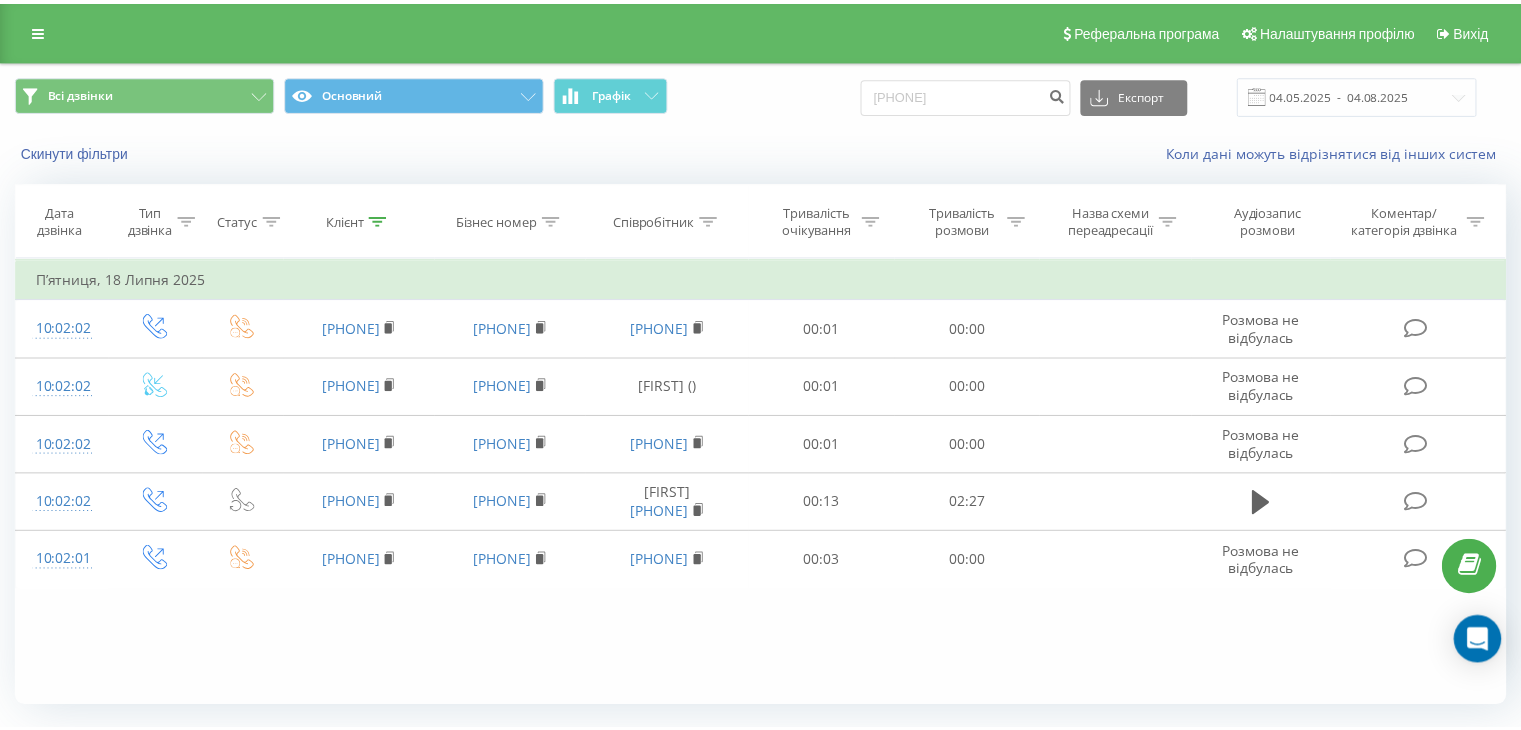 scroll, scrollTop: 0, scrollLeft: 0, axis: both 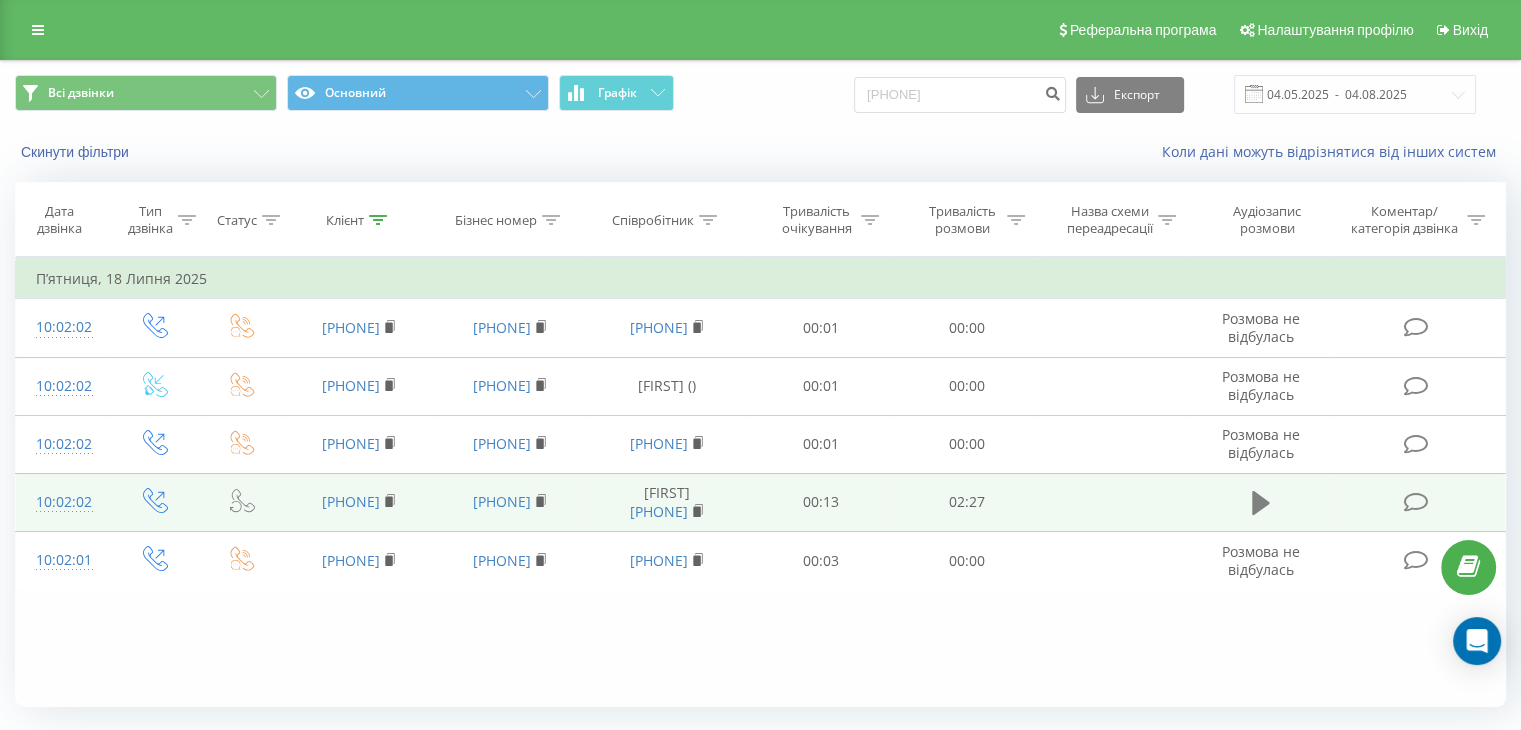click 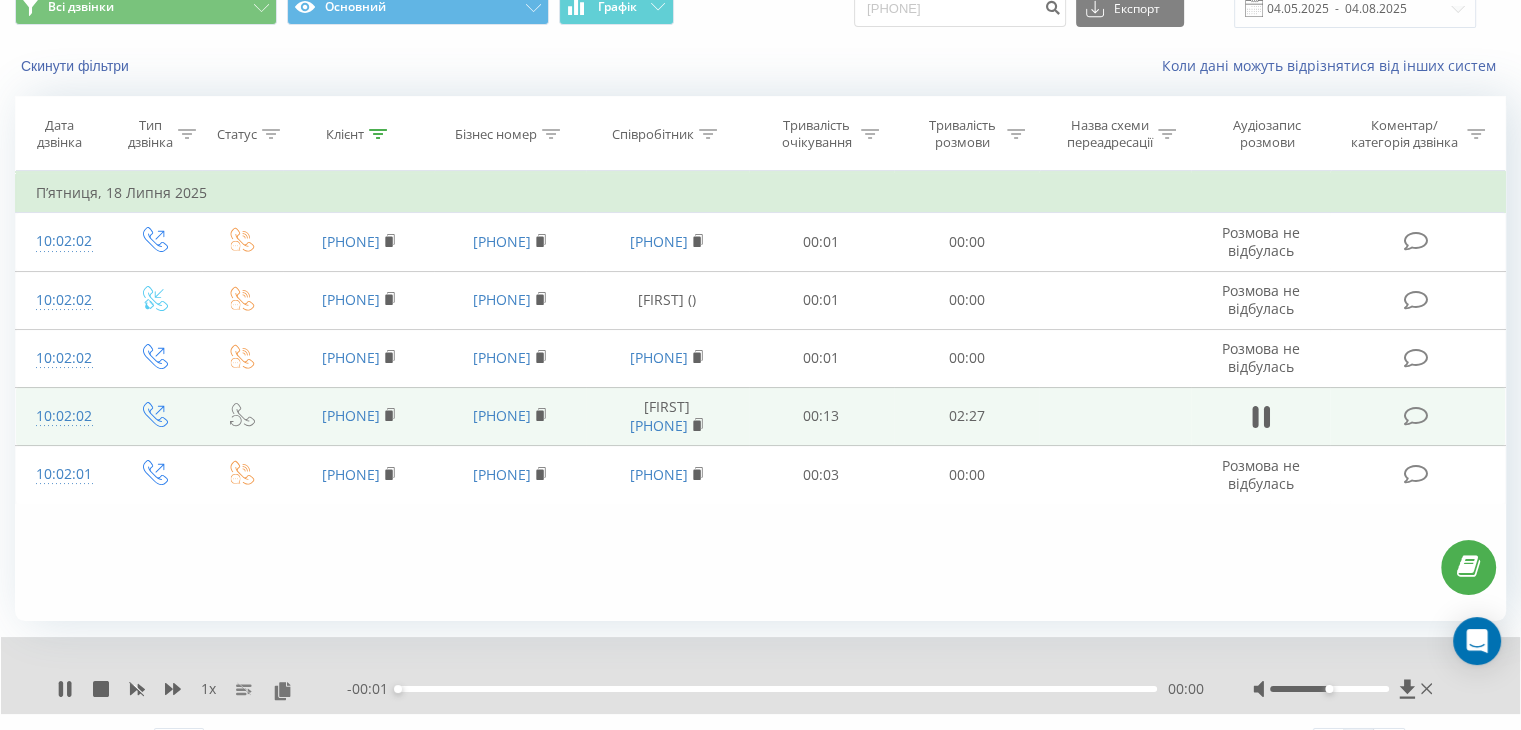 scroll, scrollTop: 128, scrollLeft: 0, axis: vertical 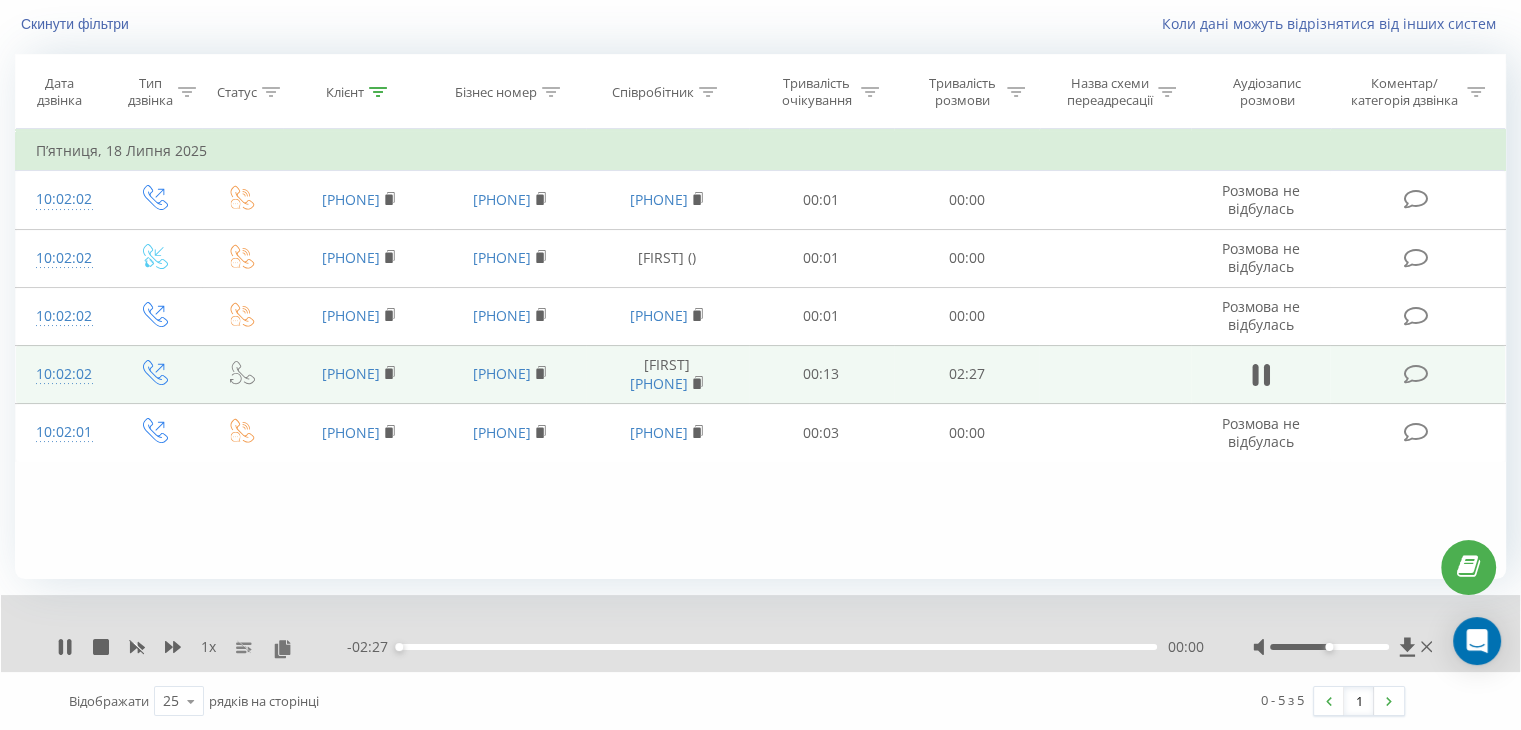 click on "00:00" at bounding box center (777, 647) 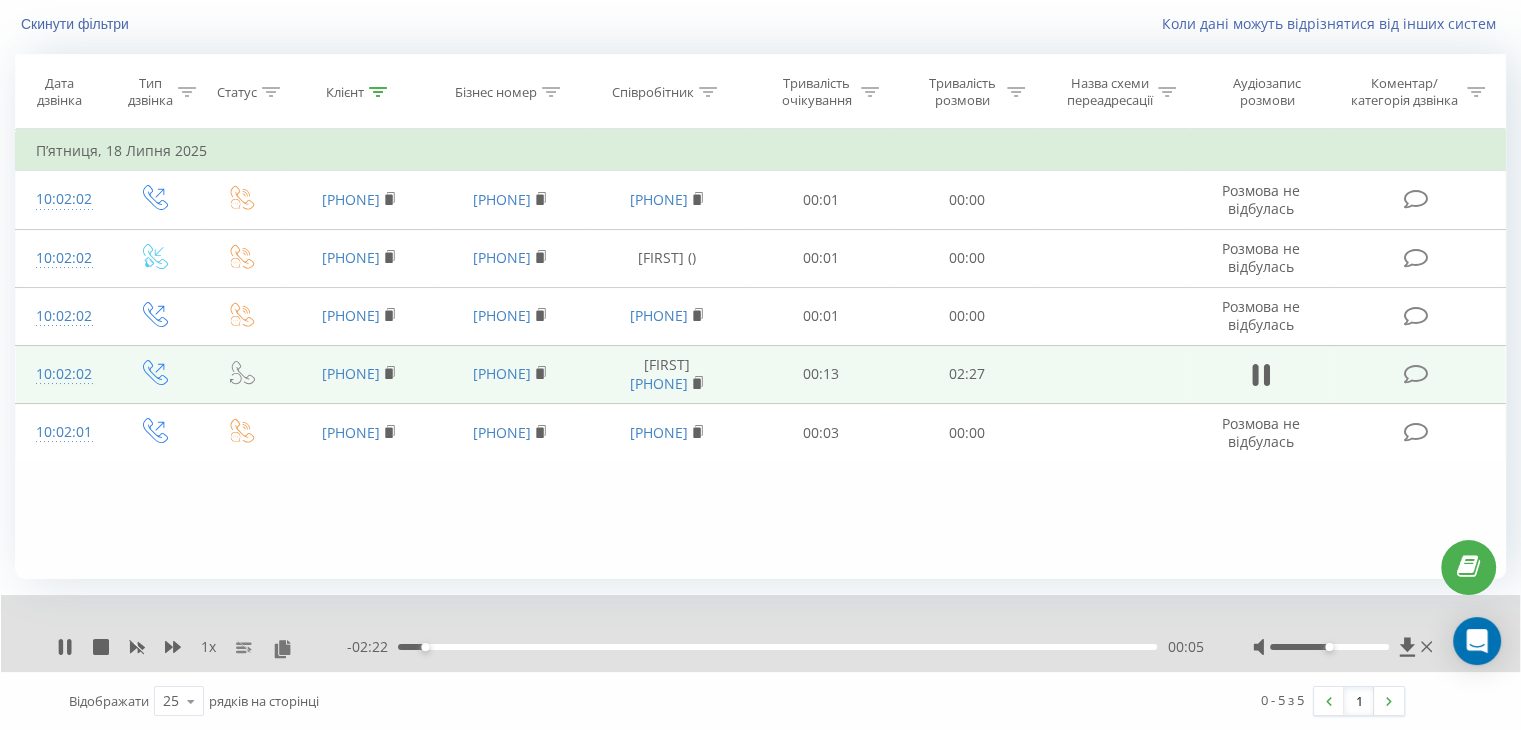 click on "00:05" at bounding box center [777, 647] 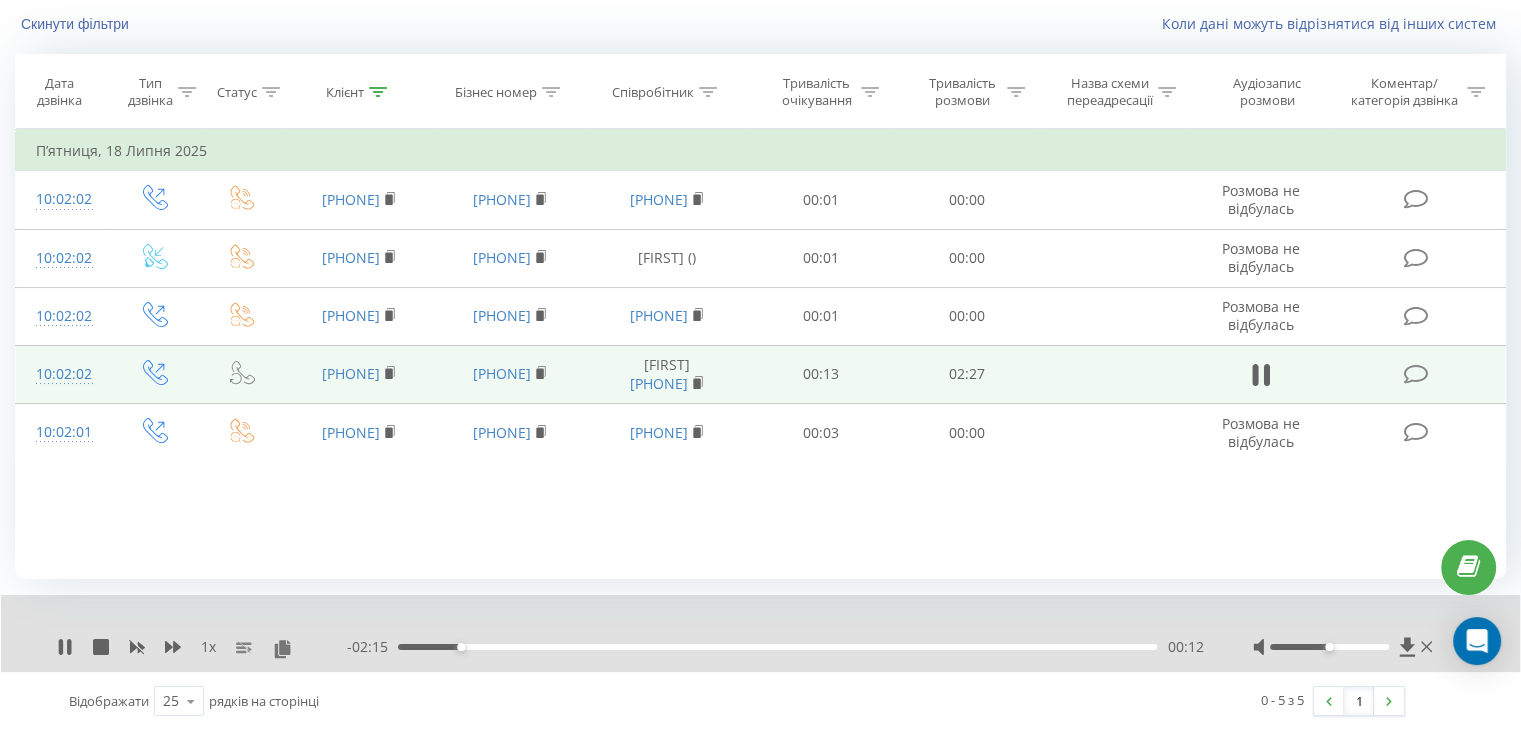 click on "00:12" at bounding box center [777, 647] 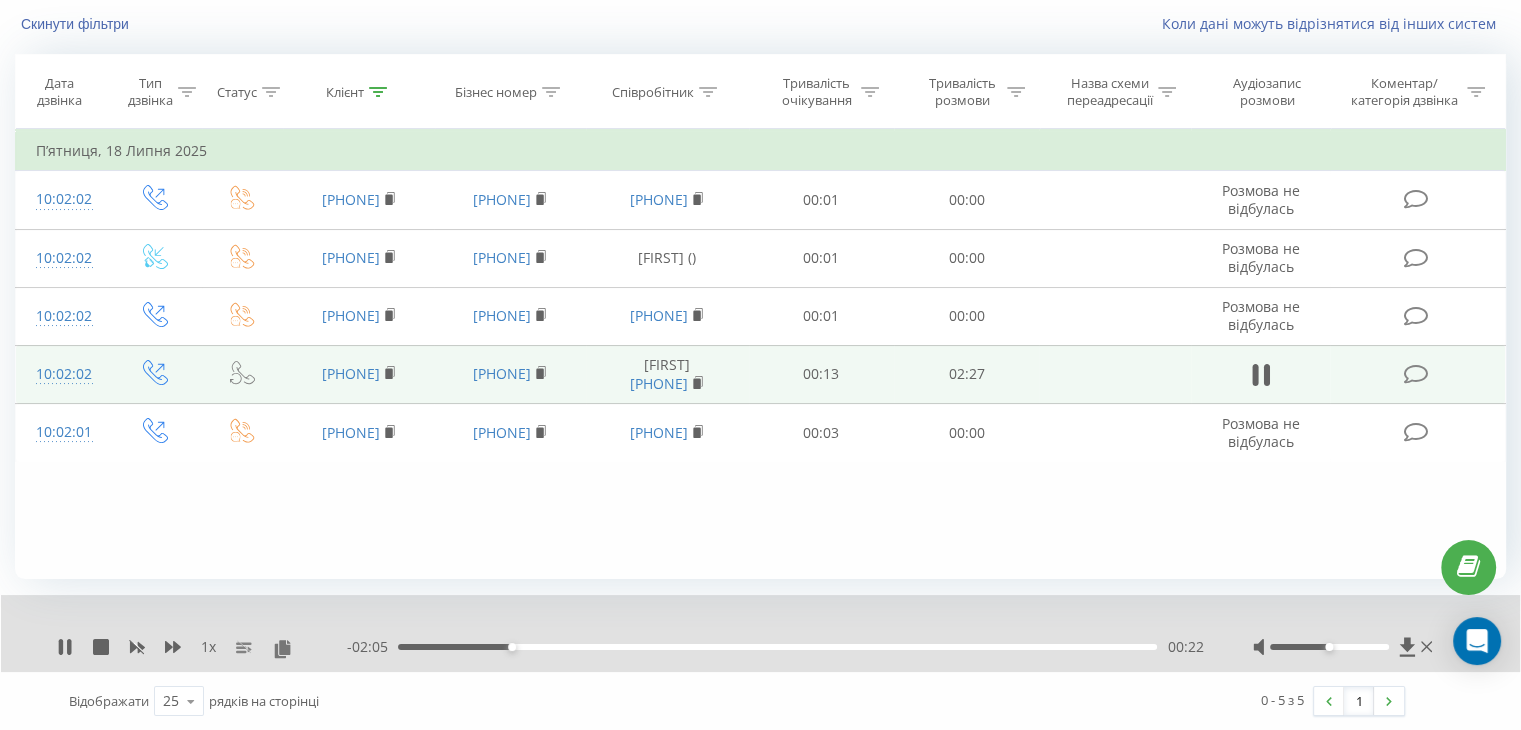 click on "00:22" at bounding box center (777, 647) 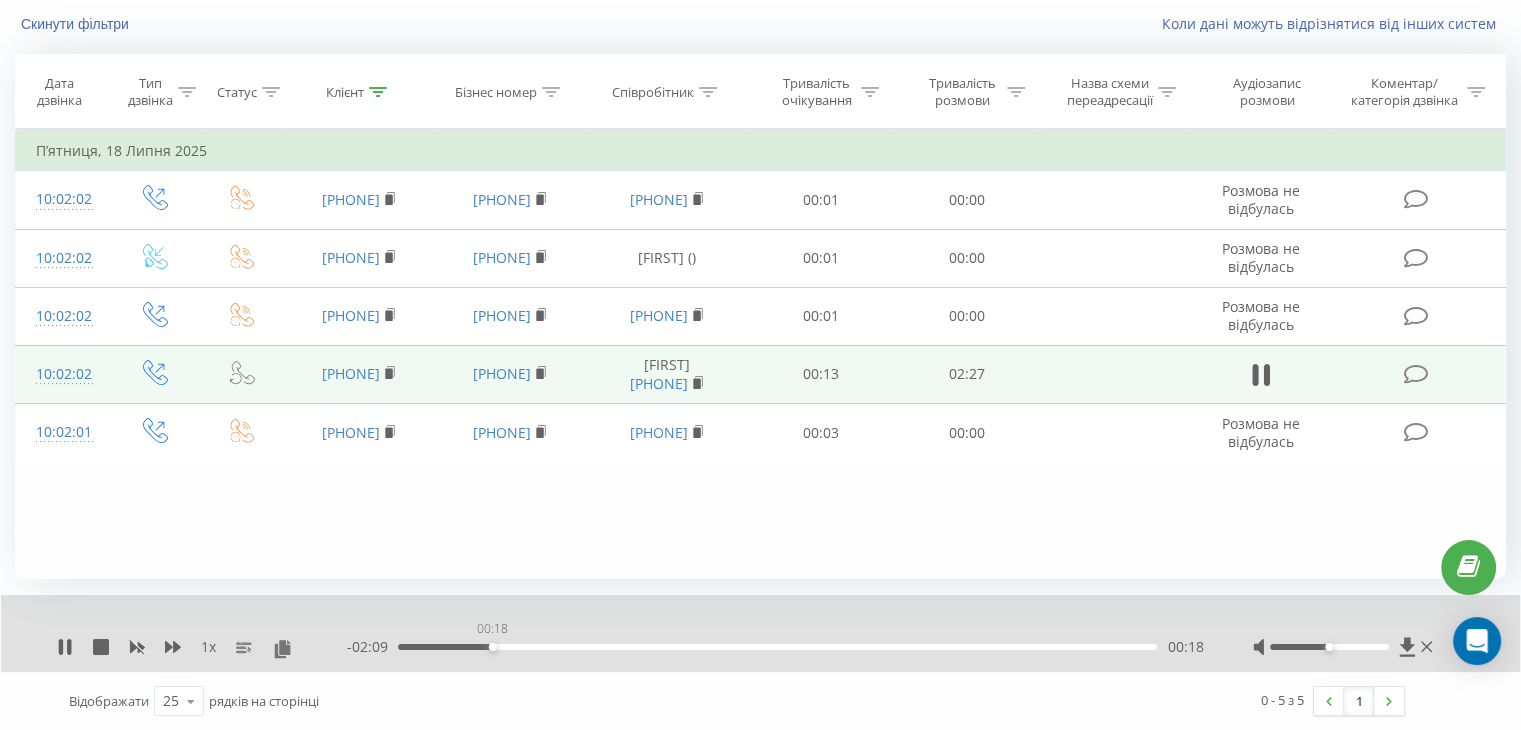 click on "00:18" at bounding box center (777, 647) 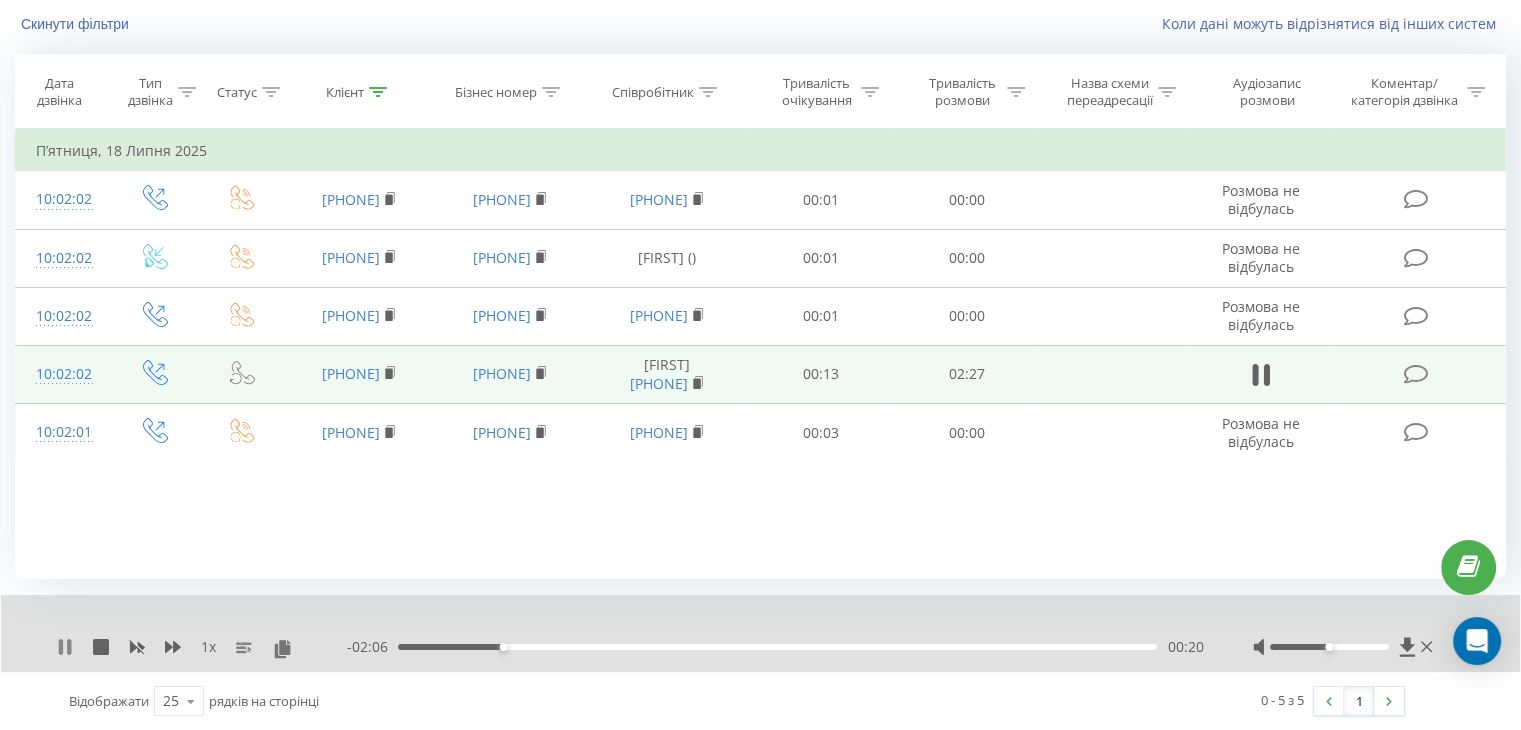 click 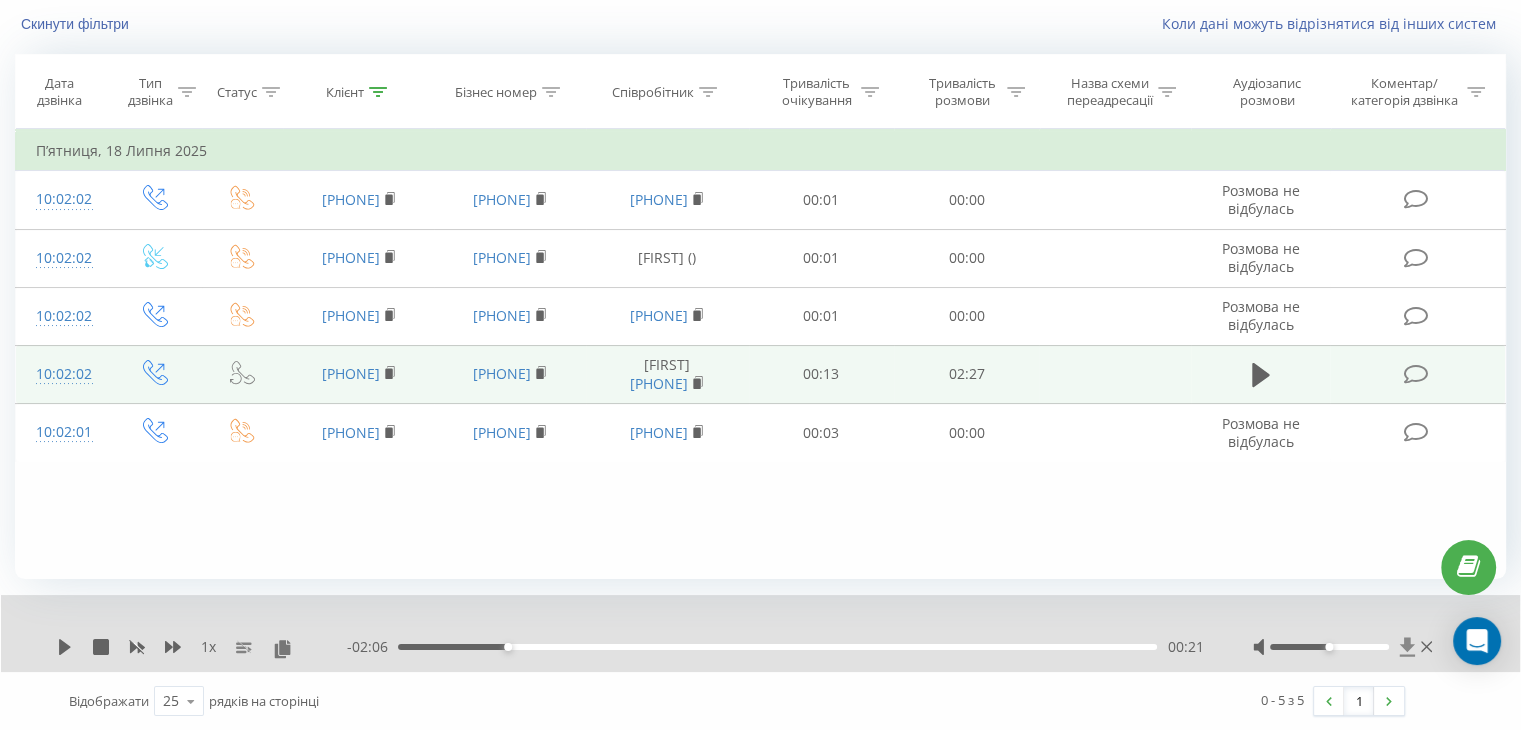 click 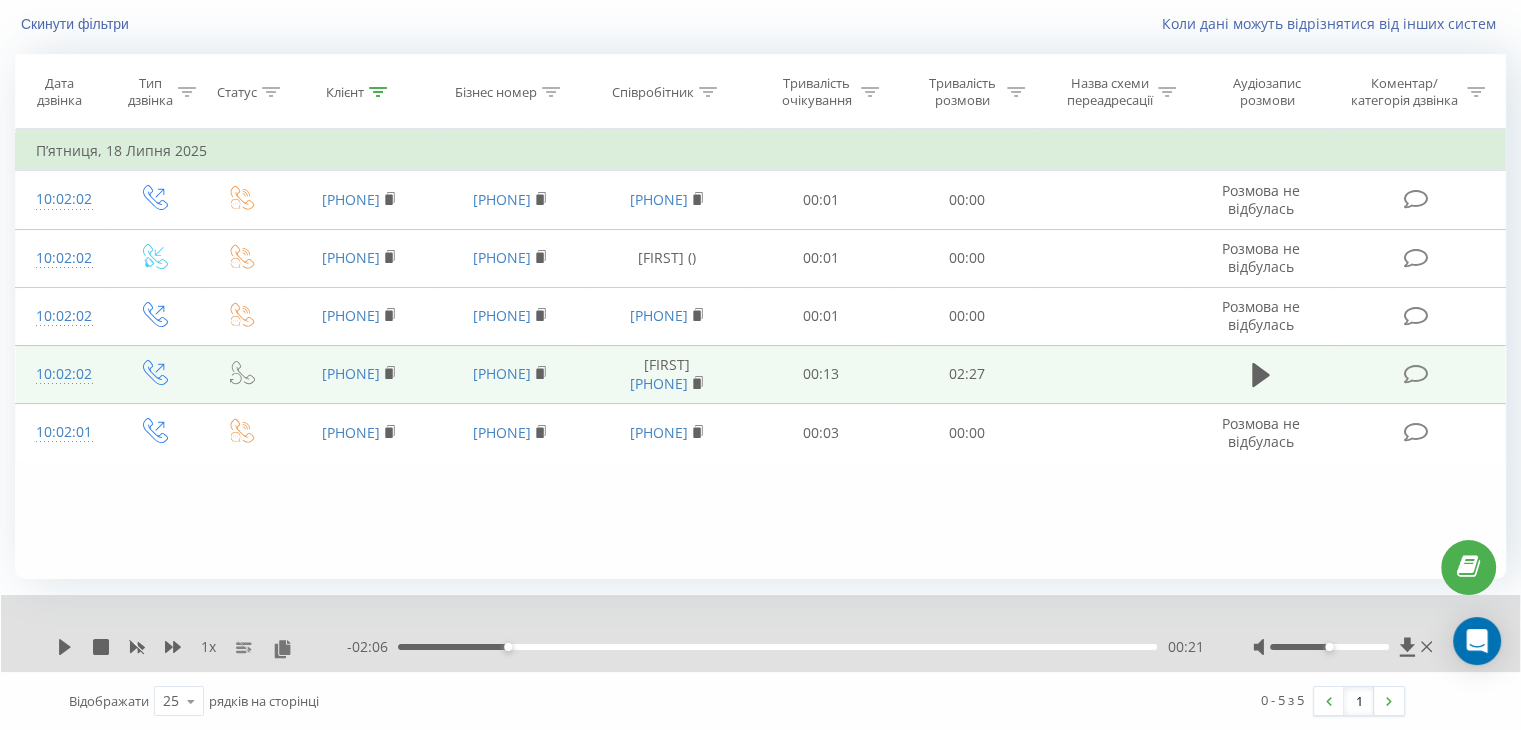 click on "Фільтрувати за умовою Дорівнює Введіть значення Скасувати OK Фільтрувати за умовою Дорівнює Введіть значення Скасувати OK Фільтрувати за умовою Містить Скасувати OK Фільтрувати за умовою Містить Скасувати OK Фільтрувати за умовою Містить Скасувати OK Фільтрувати за умовою Дорівнює Скасувати OK Фільтрувати за умовою Дорівнює Скасувати OK Фільтрувати за умовою Містить Скасувати OK Фільтрувати за умовою Дорівнює Введіть значення Скасувати OK П’ятниця, 18 Липня 2025  10:02:02         0507688656 380635103450 380635103450 00:01 00:00 Розмова не відбулась  10:02:02         380507688656 380730084046 Дарина () 00:01 00:00" at bounding box center (760, 354) 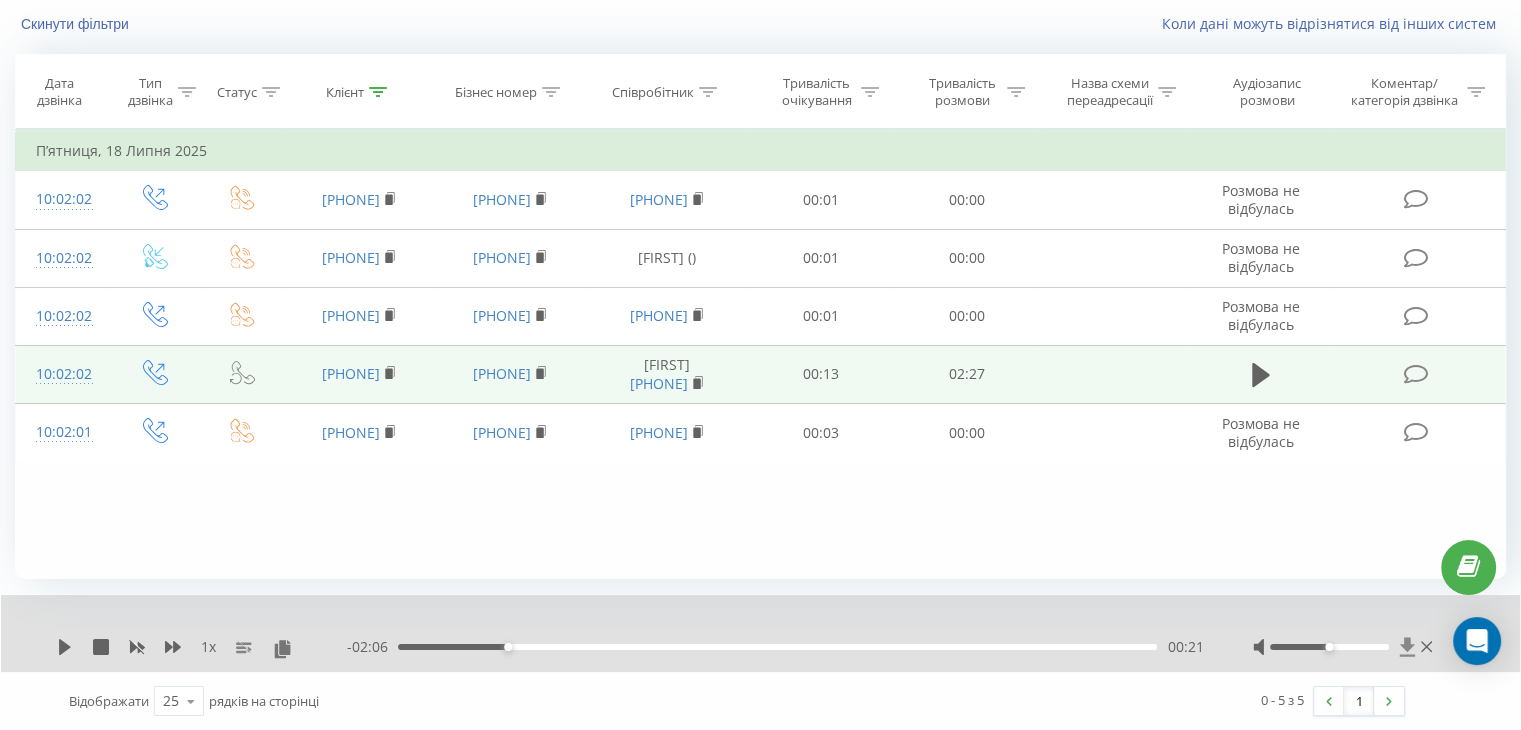 click 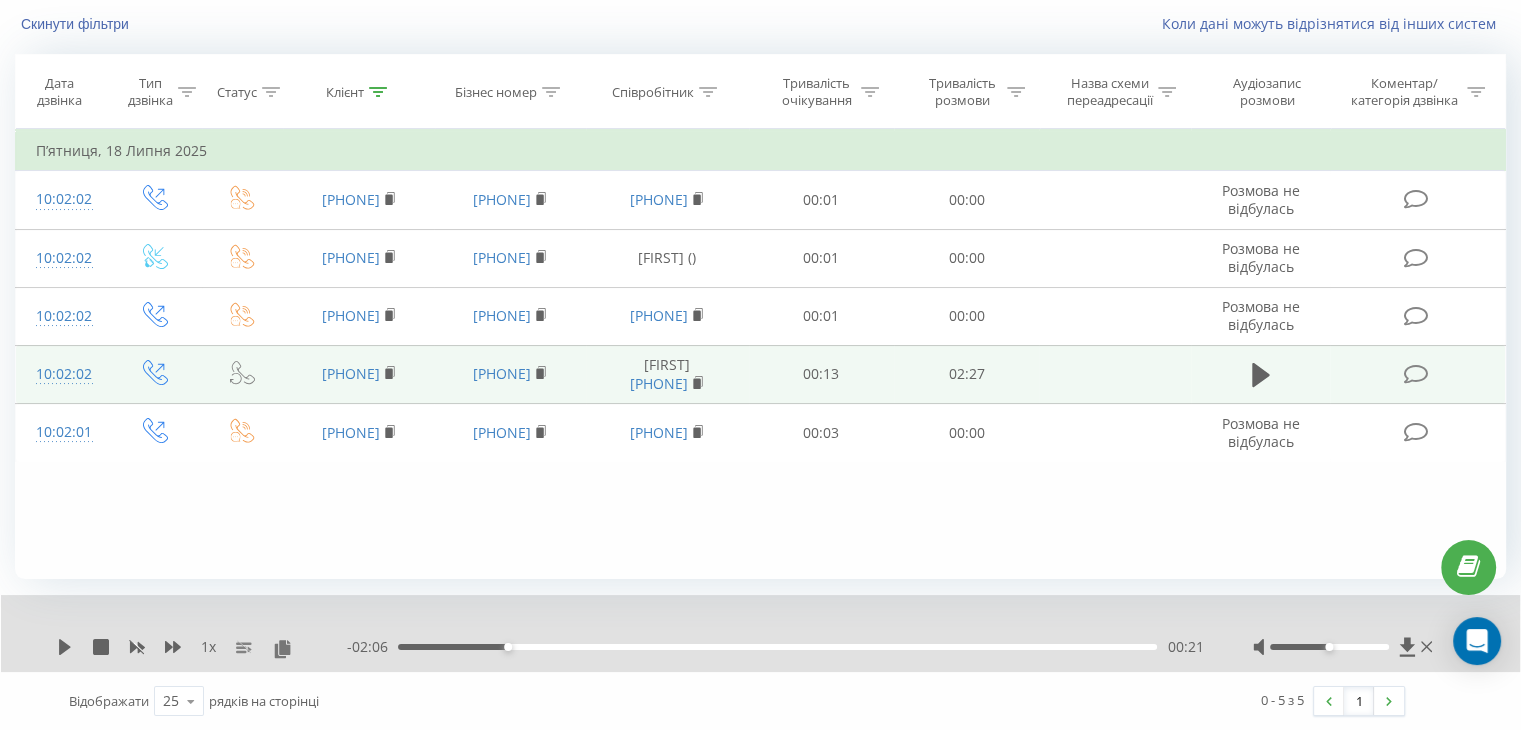 click on "Фільтрувати за умовою Дорівнює Введіть значення Скасувати OK Фільтрувати за умовою Дорівнює Введіть значення Скасувати OK Фільтрувати за умовою Містить Скасувати OK Фільтрувати за умовою Містить Скасувати OK Фільтрувати за умовою Містить Скасувати OK Фільтрувати за умовою Дорівнює Скасувати OK Фільтрувати за умовою Дорівнює Скасувати OK Фільтрувати за умовою Містить Скасувати OK Фільтрувати за умовою Дорівнює Введіть значення Скасувати OK П’ятниця, 18 Липня 2025  10:02:02         0507688656 380635103450 380635103450 00:01 00:00 Розмова не відбулась  10:02:02         380507688656 380730084046 Дарина () 00:01 00:00" at bounding box center (760, 354) 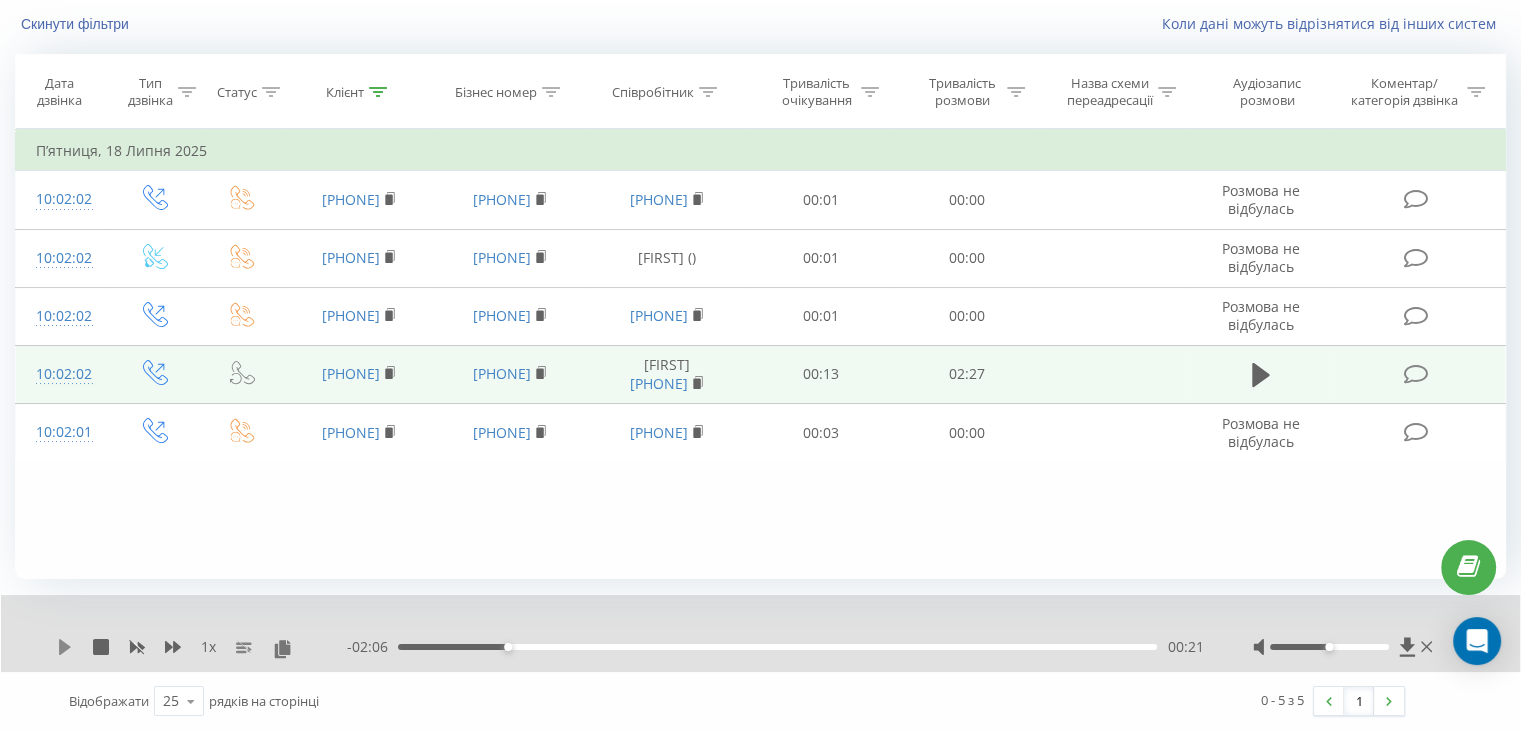 click 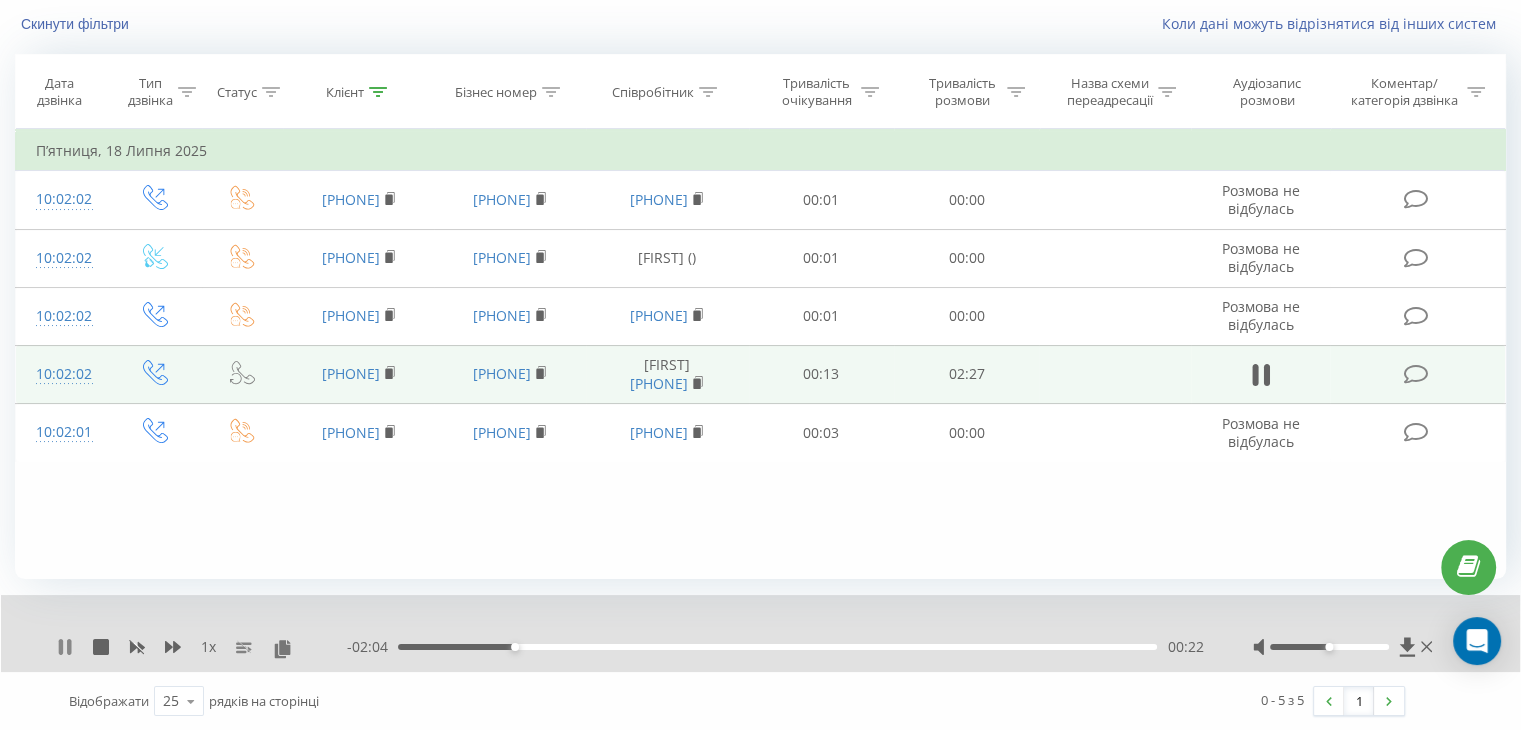click 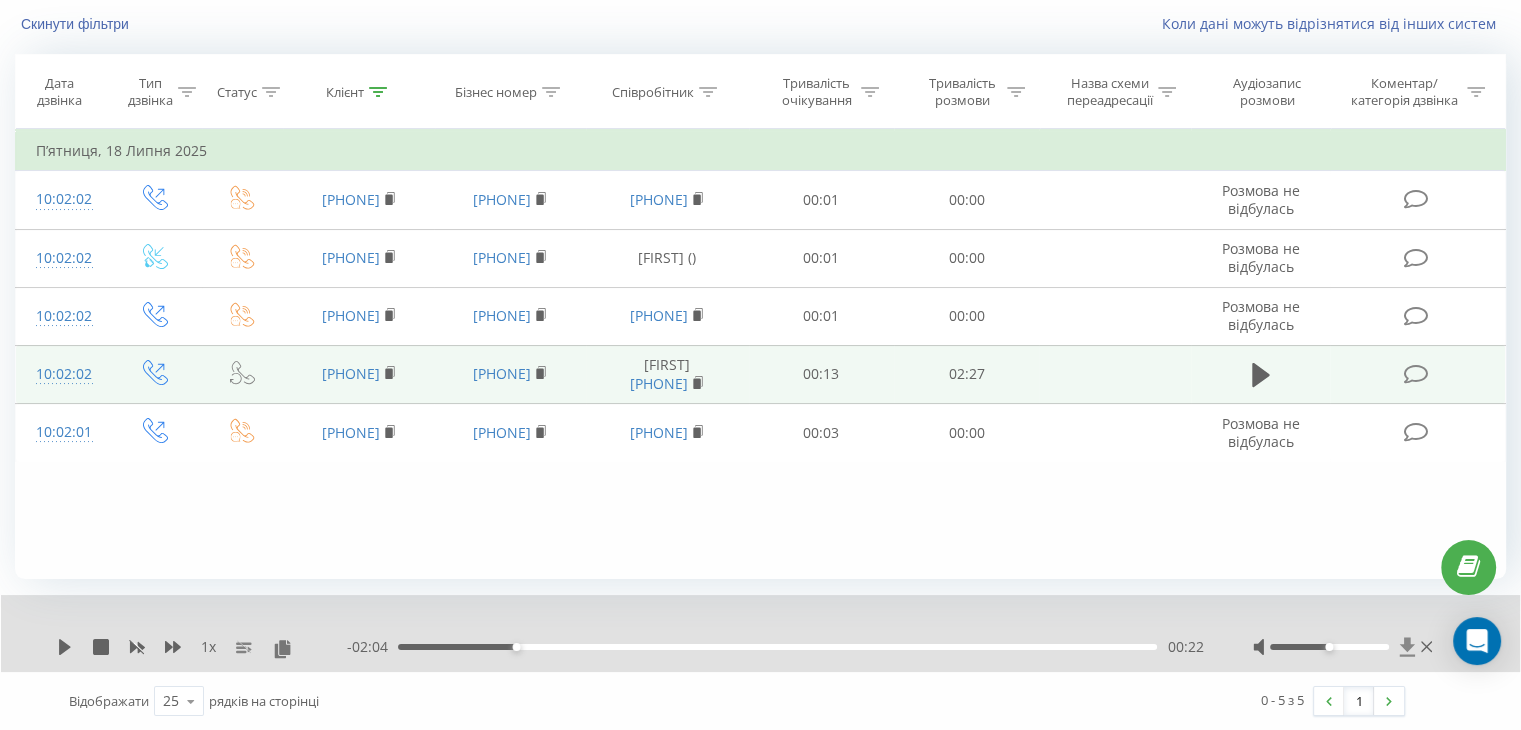 click 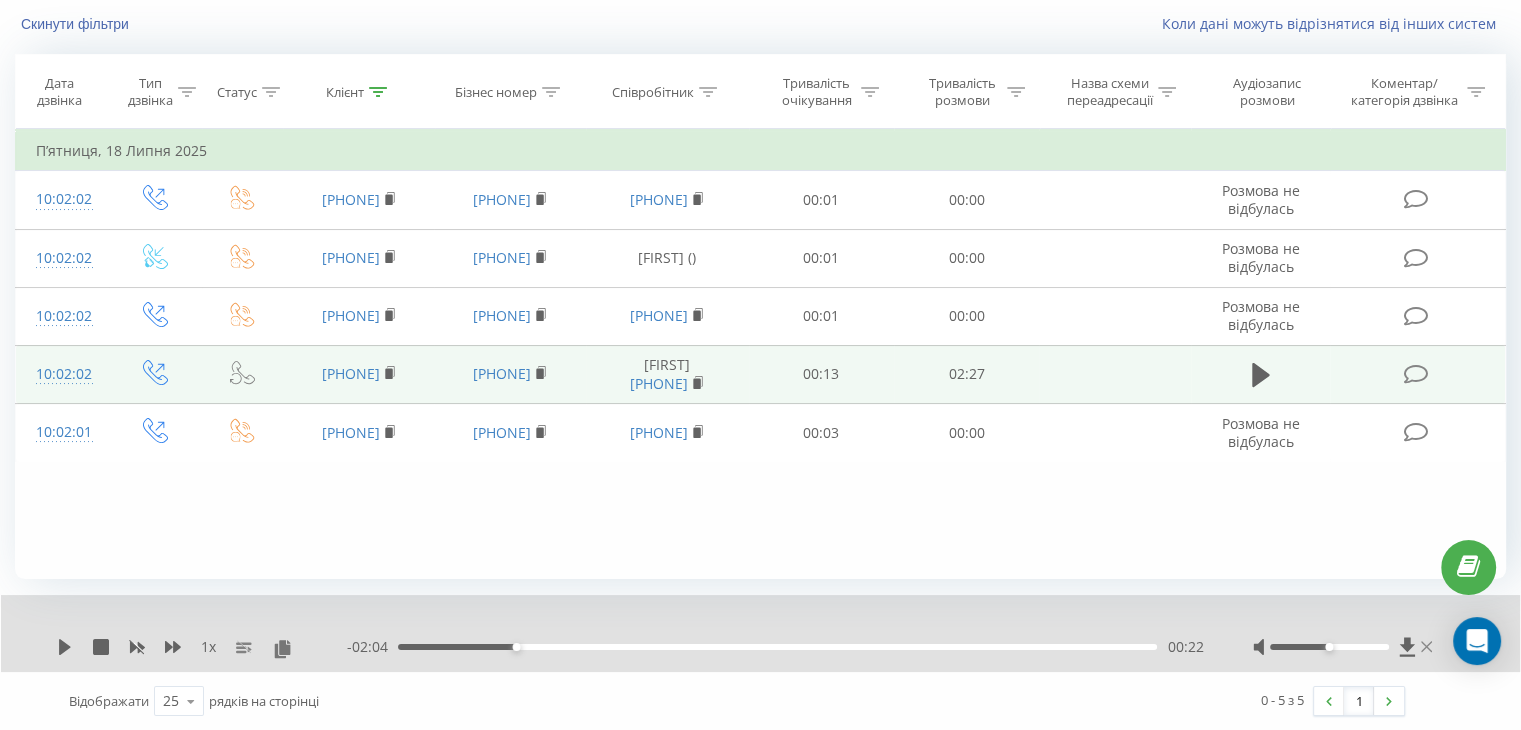 click 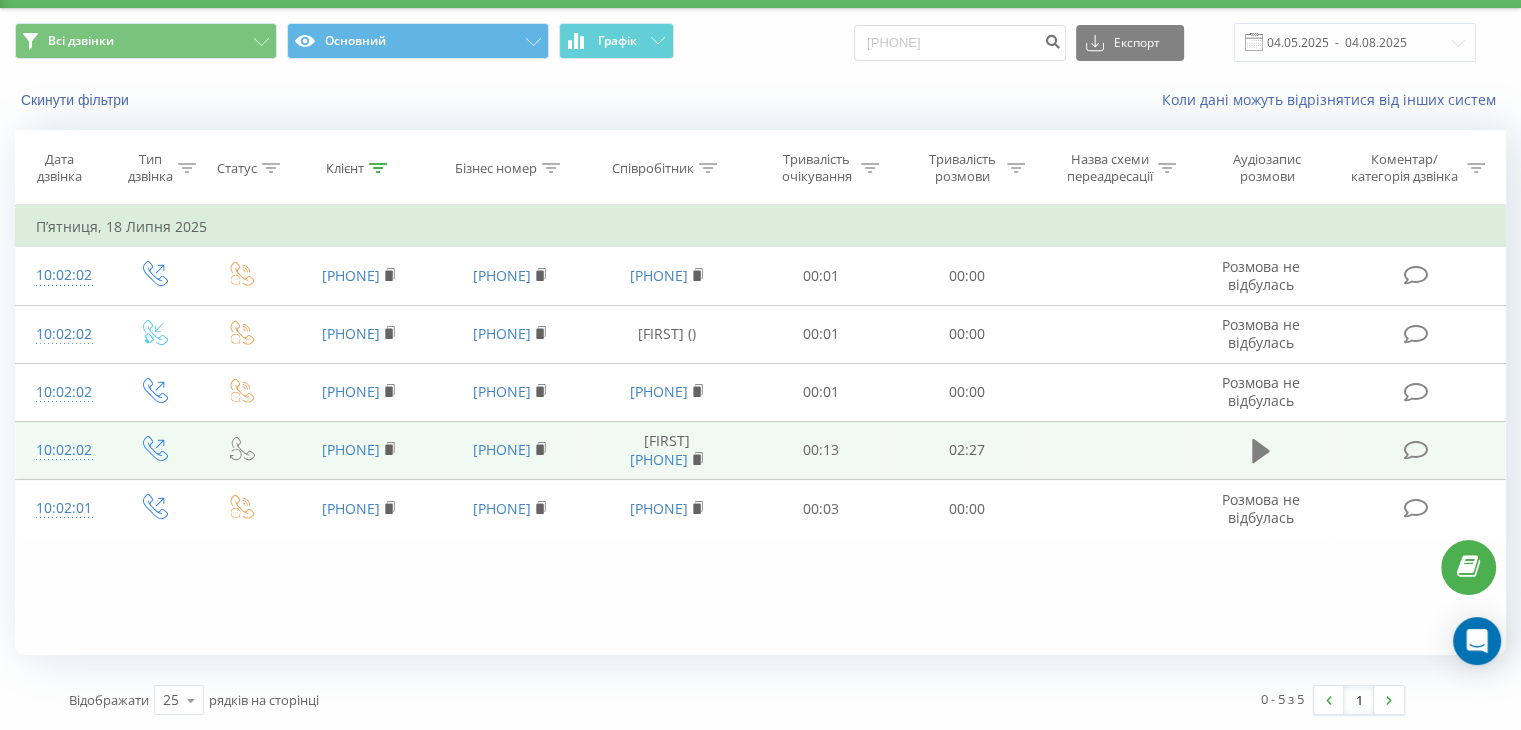 click 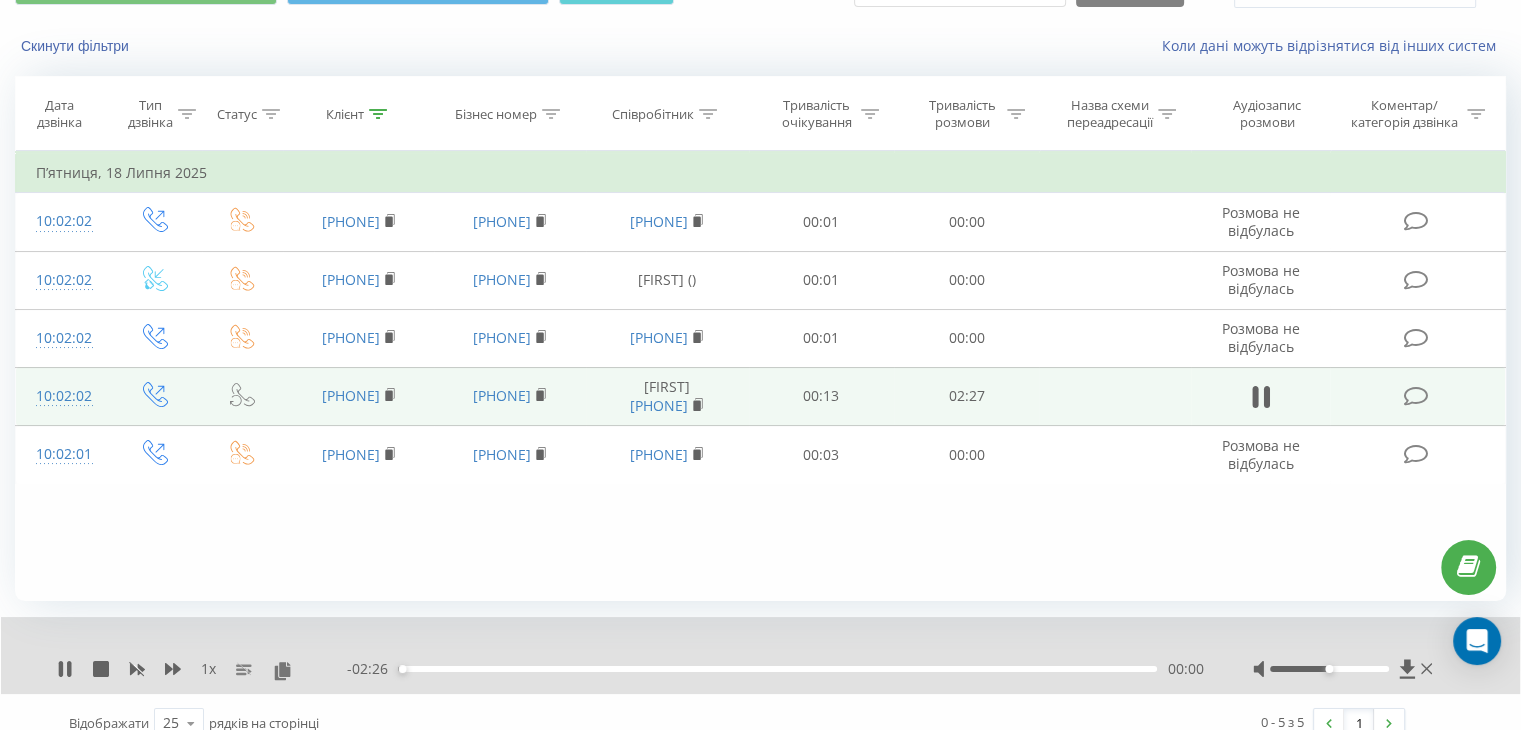 scroll, scrollTop: 128, scrollLeft: 0, axis: vertical 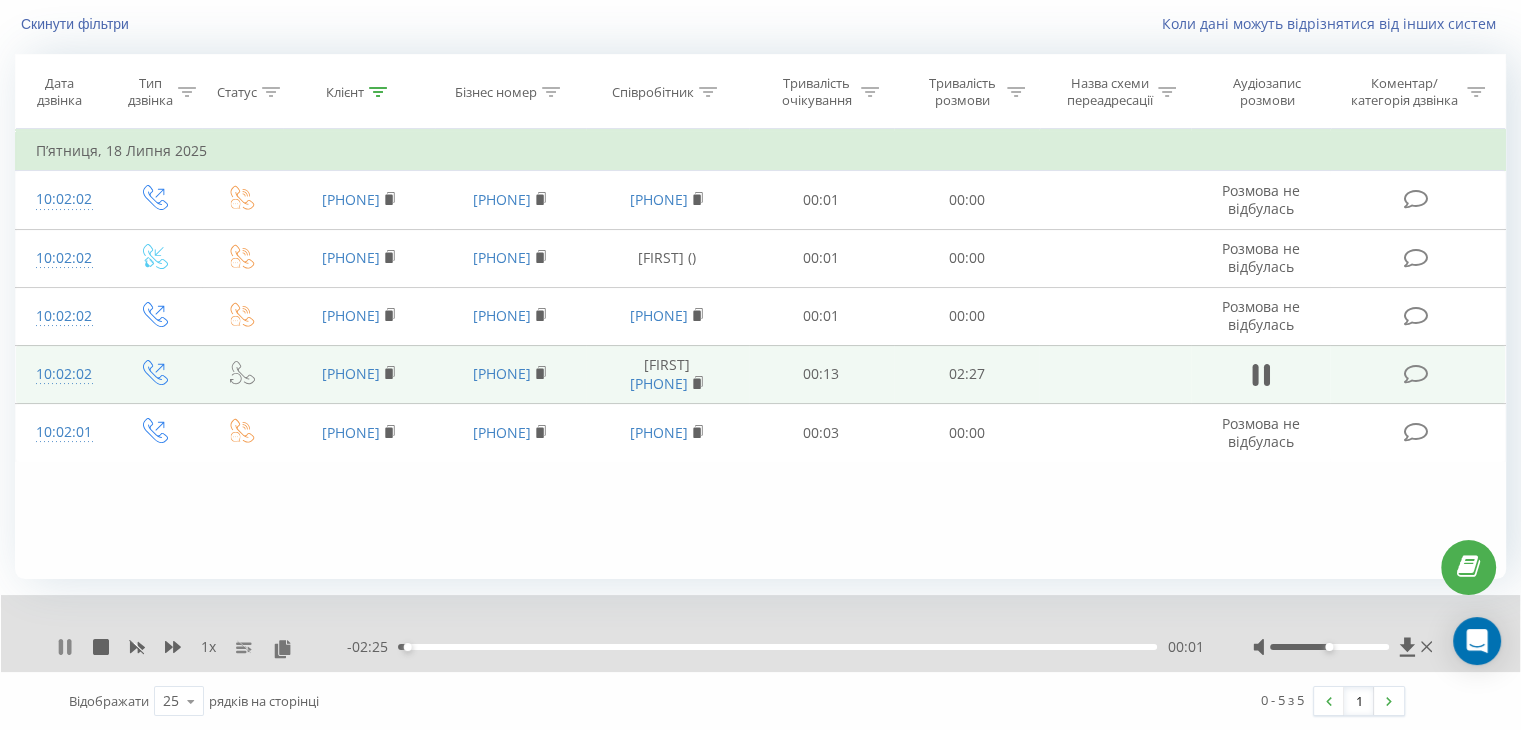 click 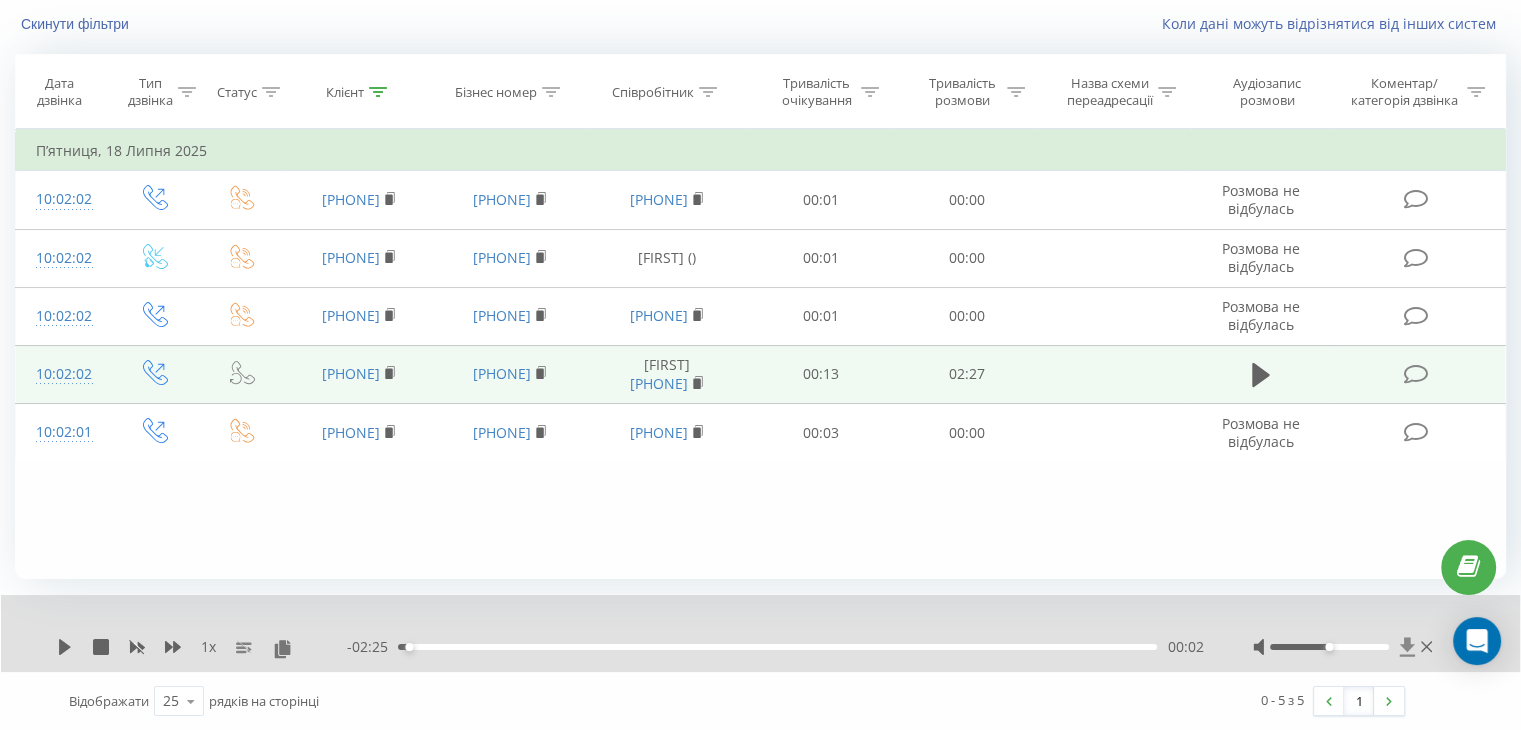 click 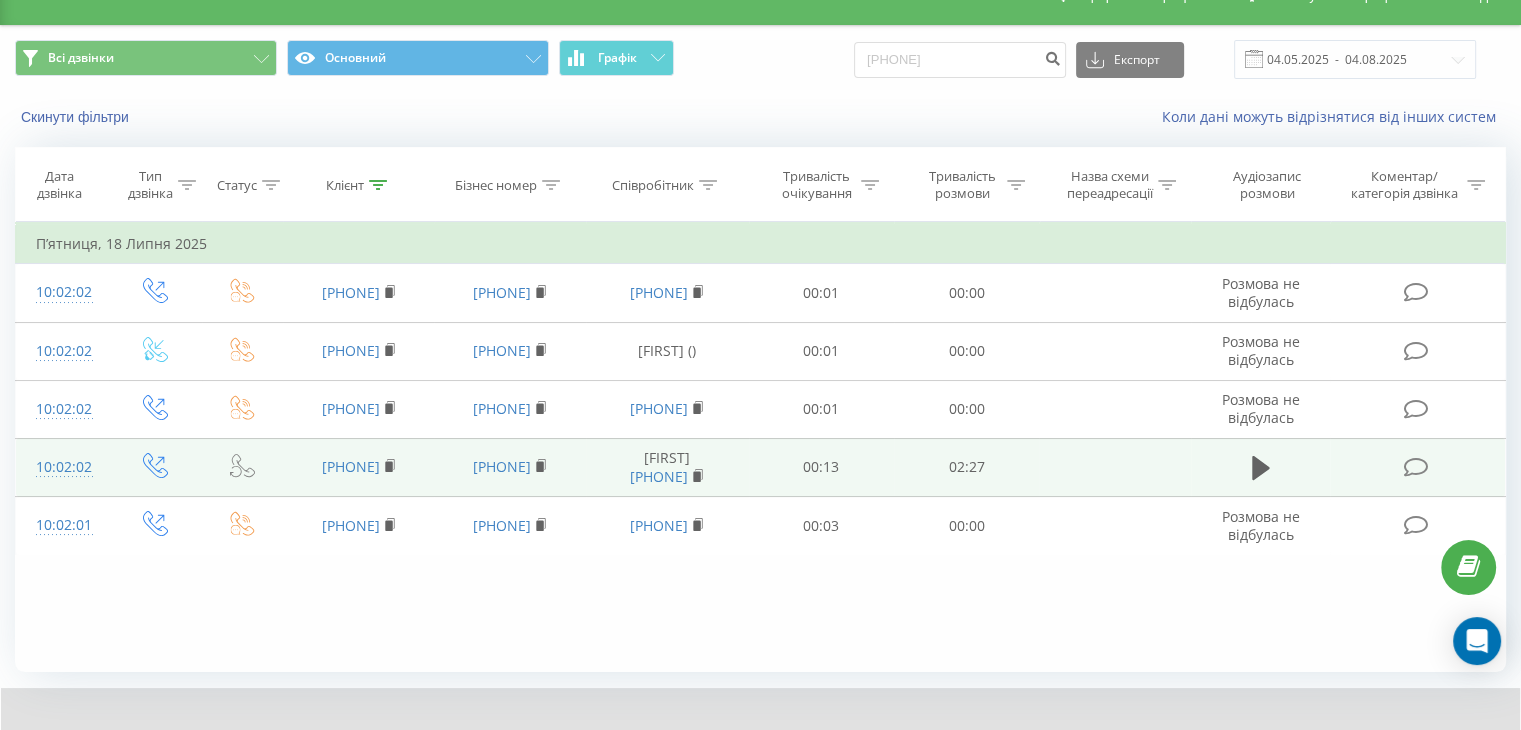 scroll, scrollTop: 0, scrollLeft: 0, axis: both 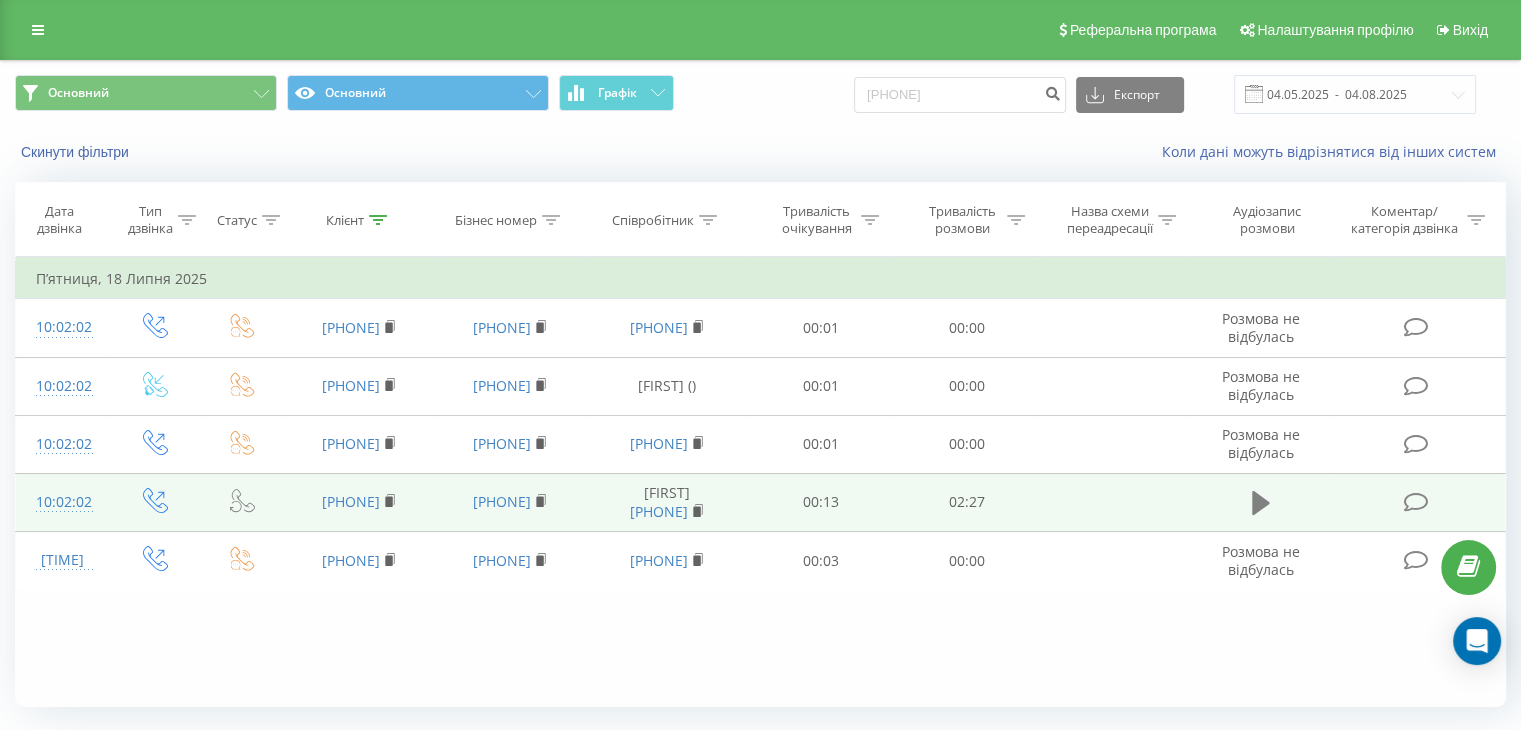 click 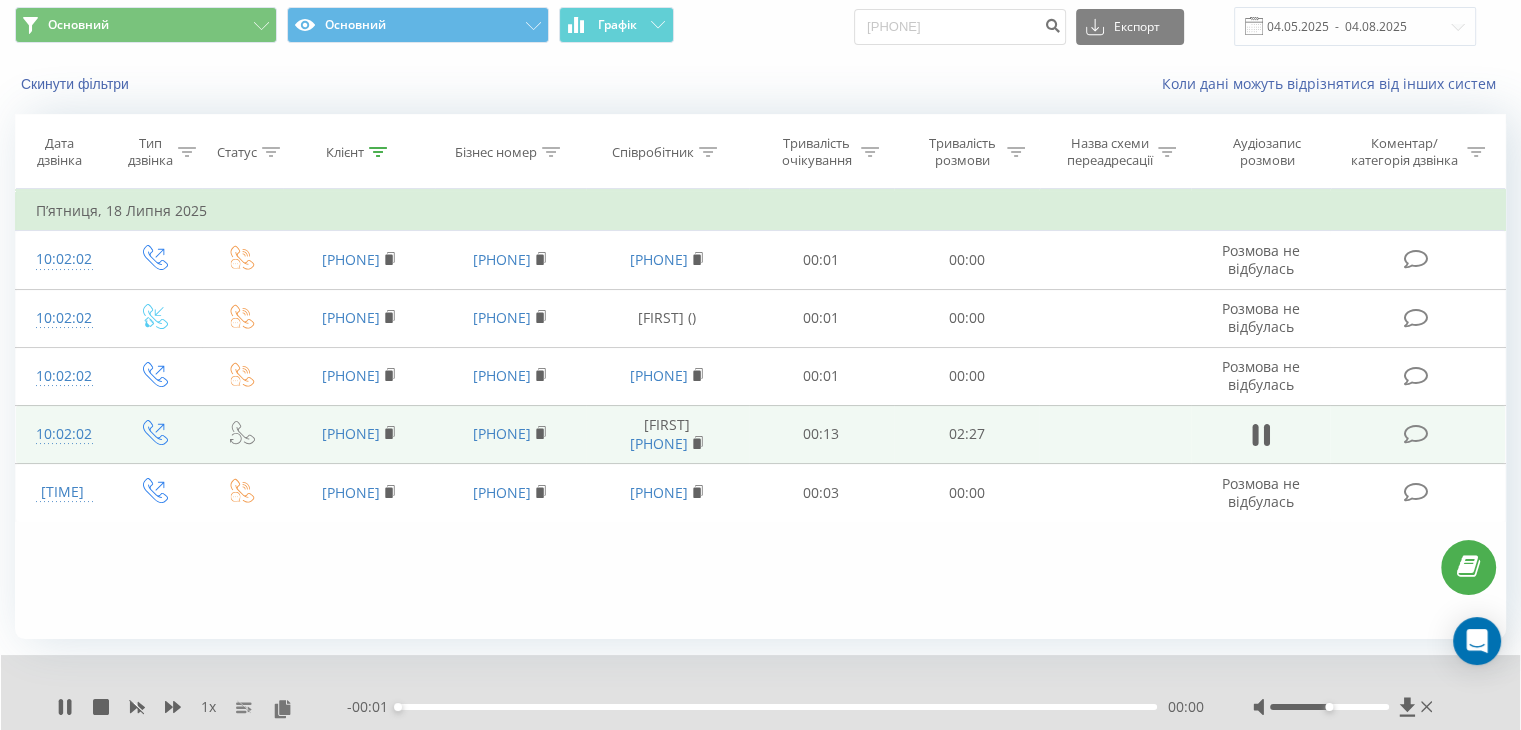 scroll, scrollTop: 128, scrollLeft: 0, axis: vertical 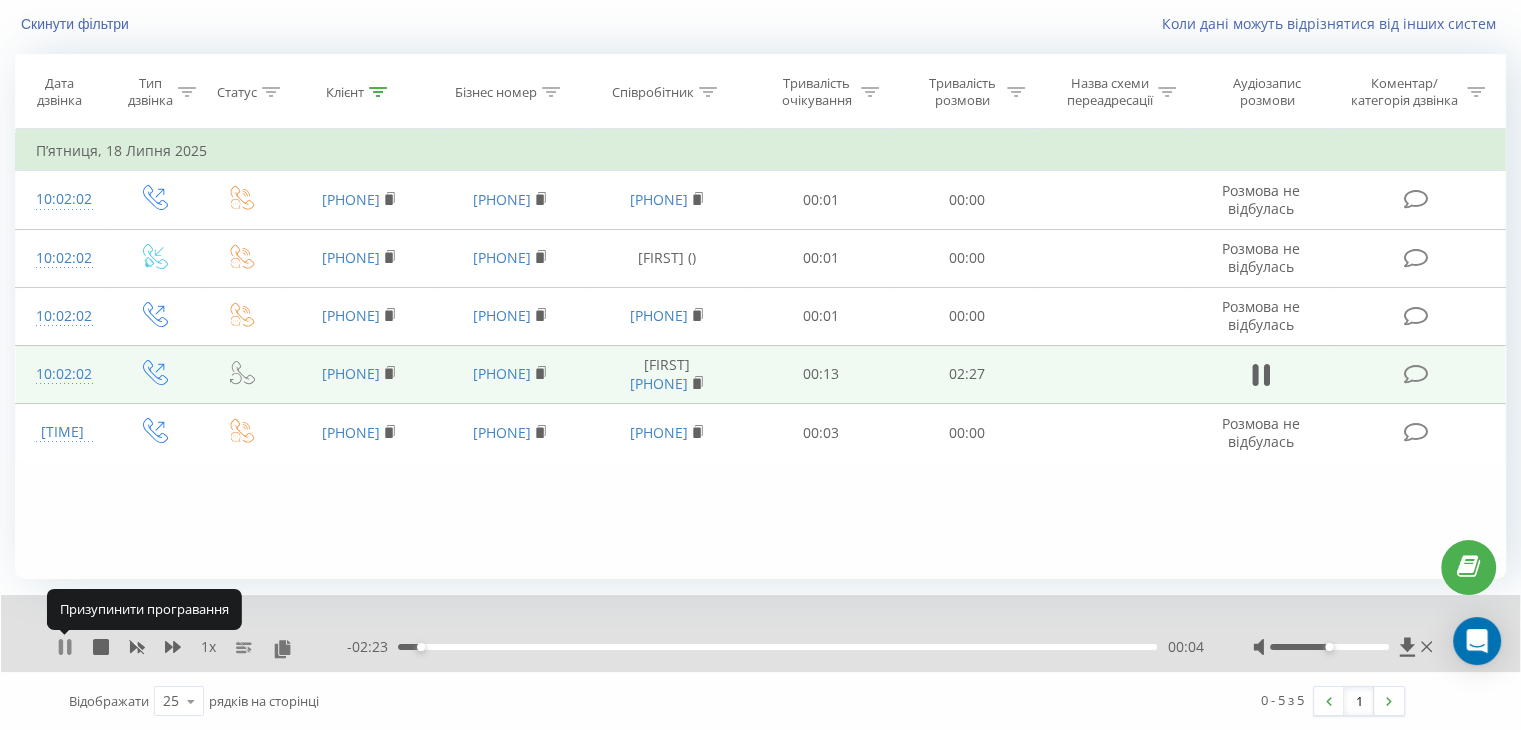 click 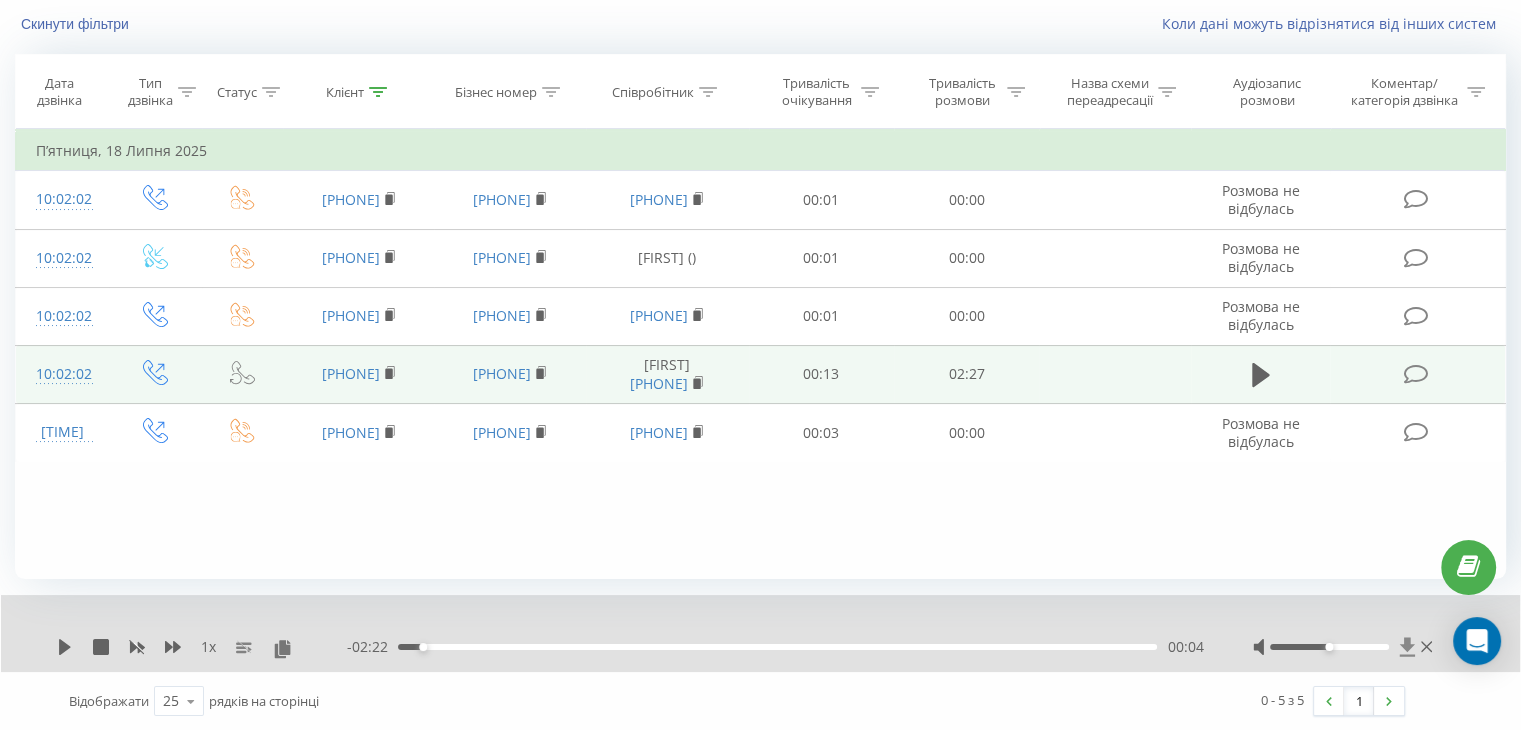 click 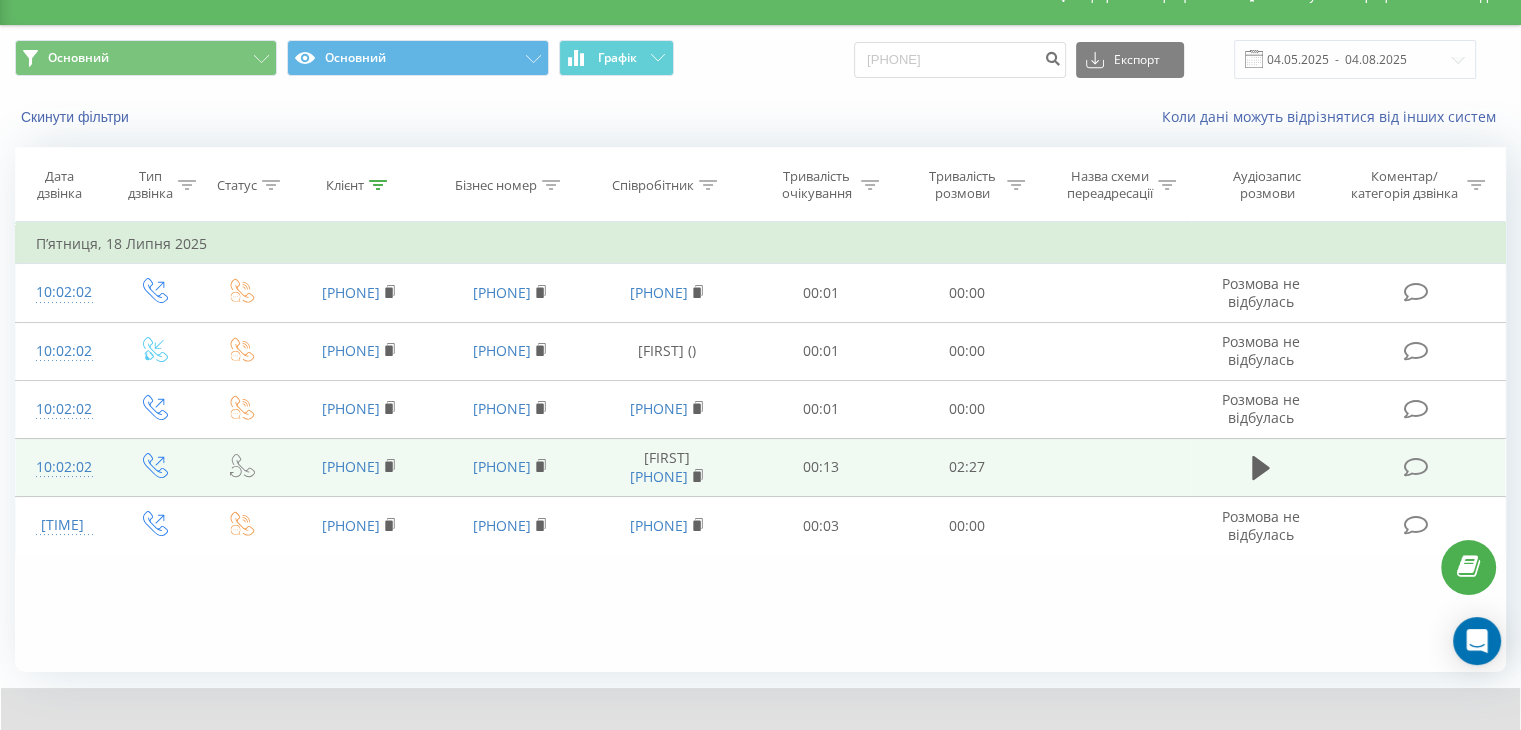 scroll, scrollTop: 0, scrollLeft: 0, axis: both 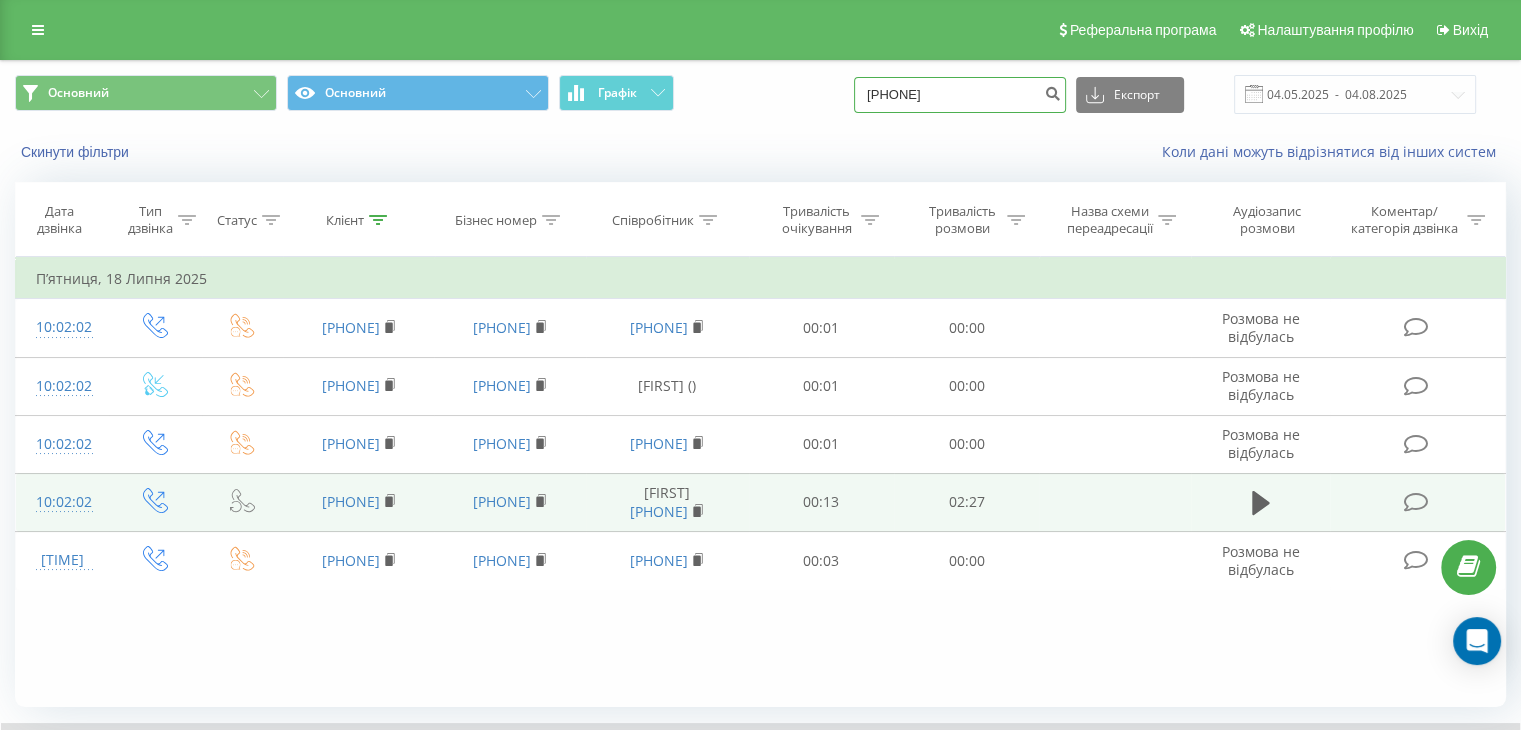 drag, startPoint x: 988, startPoint y: 95, endPoint x: 872, endPoint y: 95, distance: 116 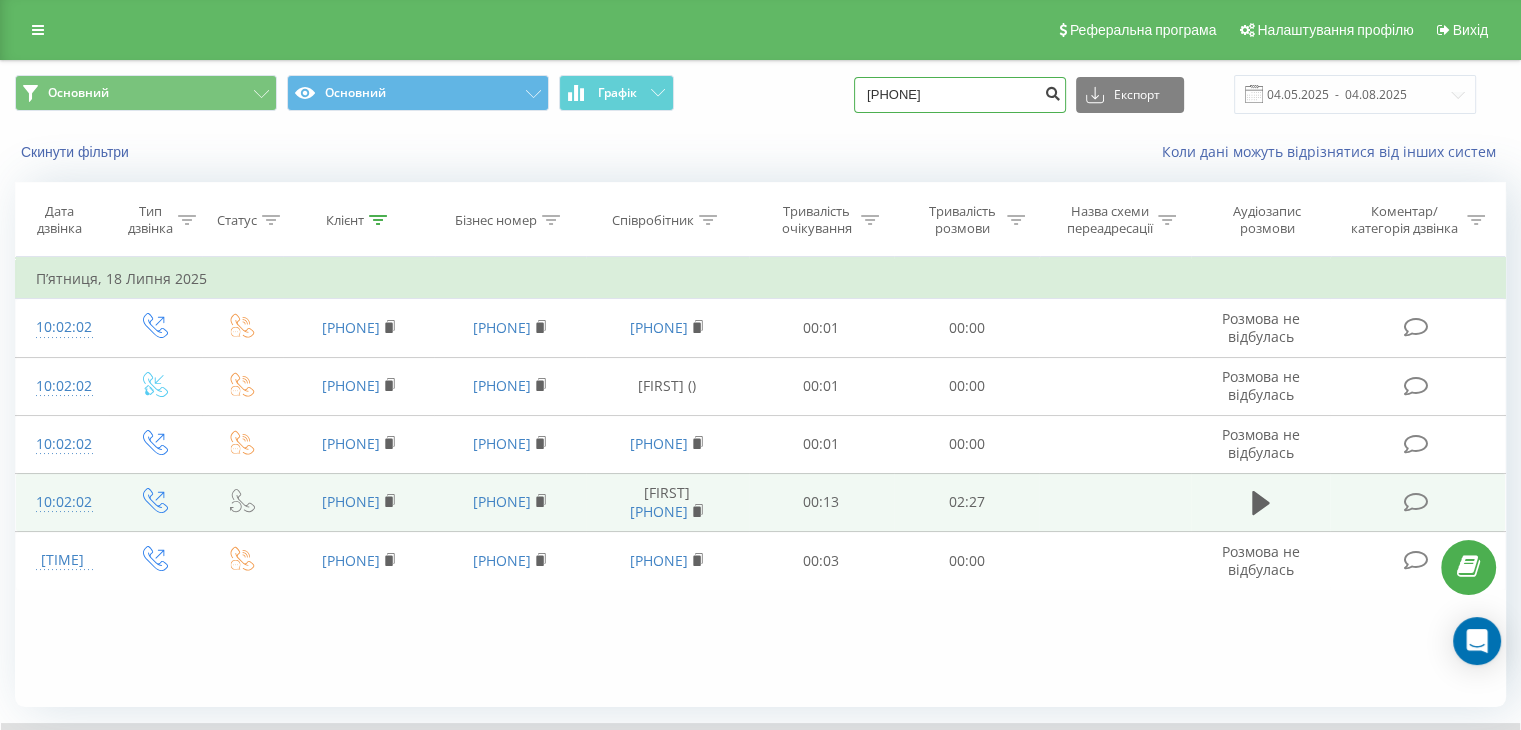 type on "[PHONE]" 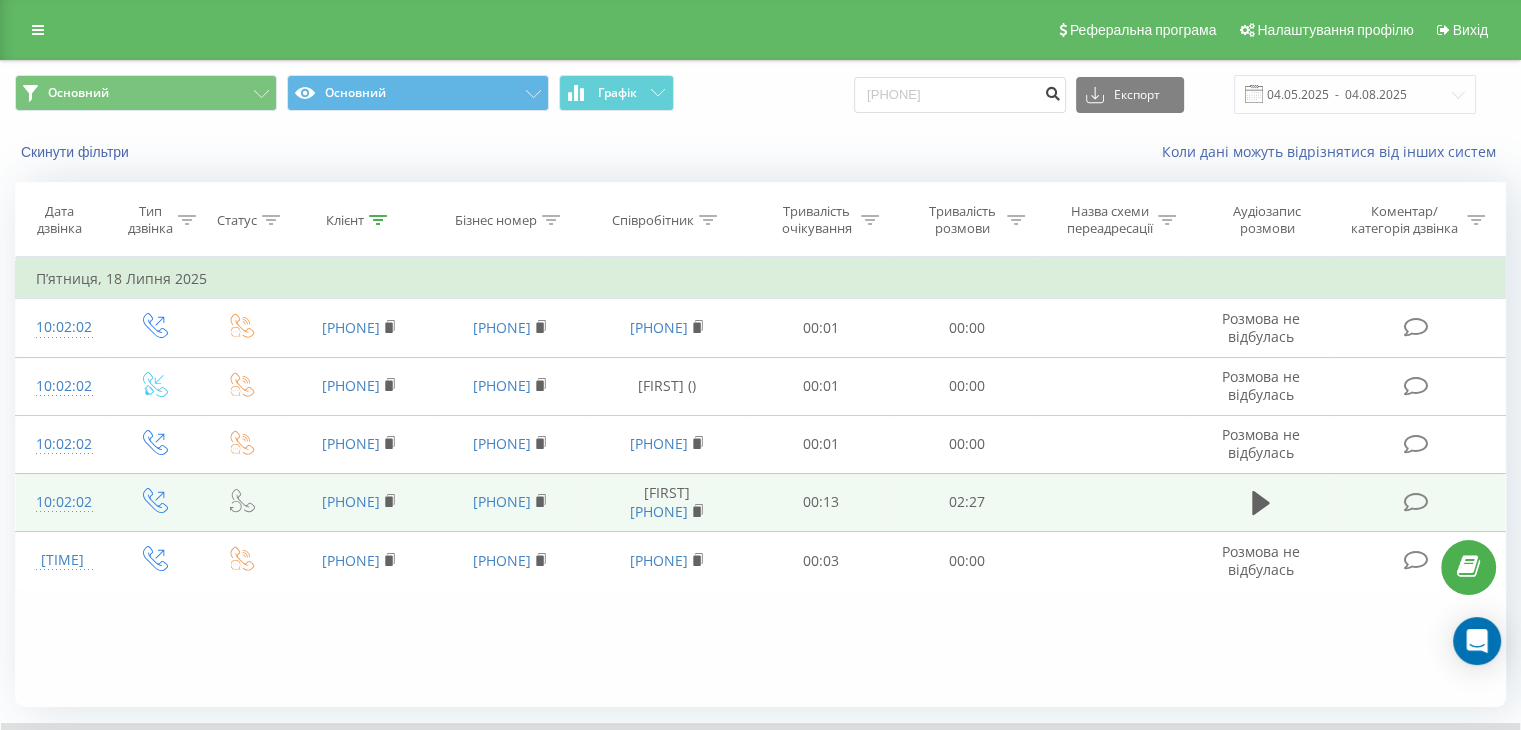 click at bounding box center [1052, 95] 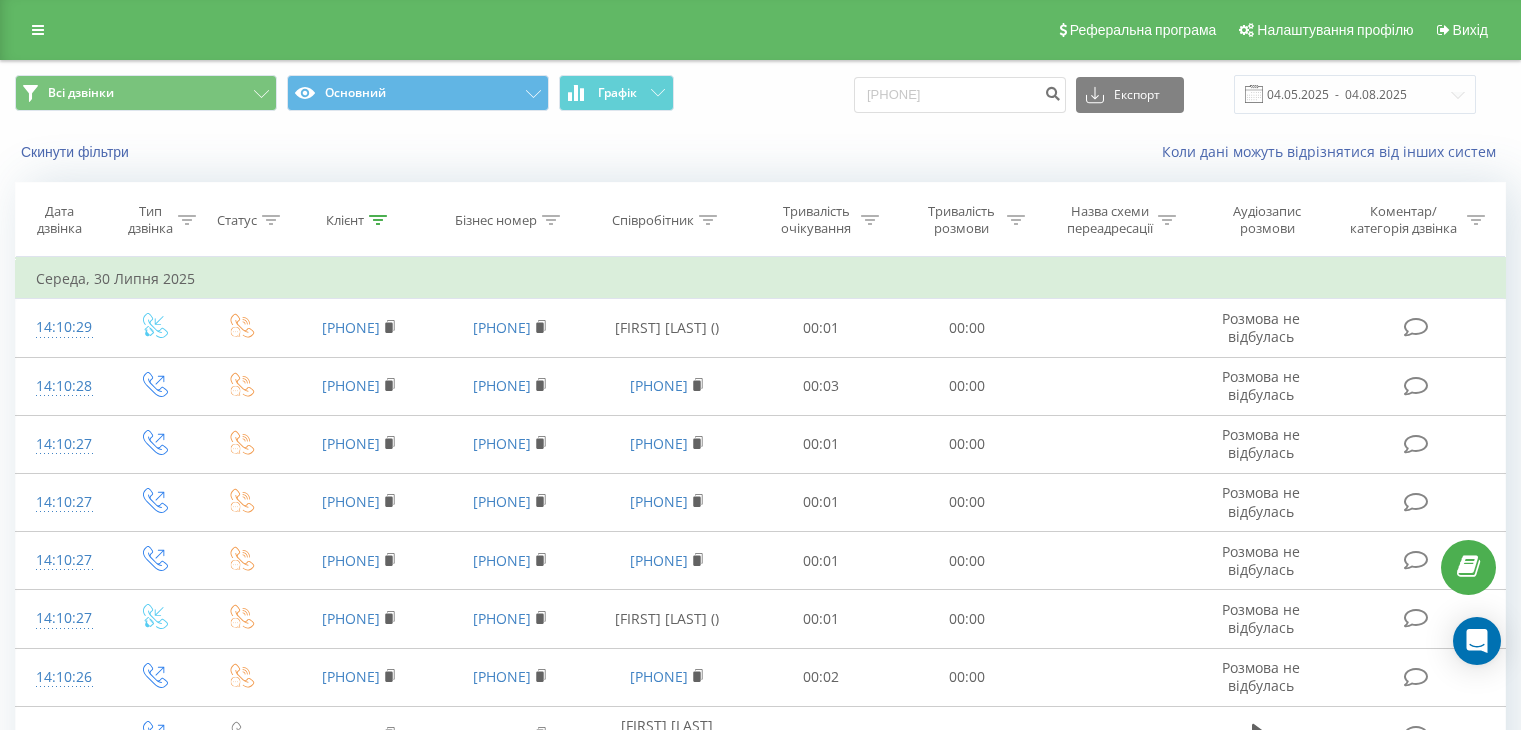 scroll, scrollTop: 0, scrollLeft: 0, axis: both 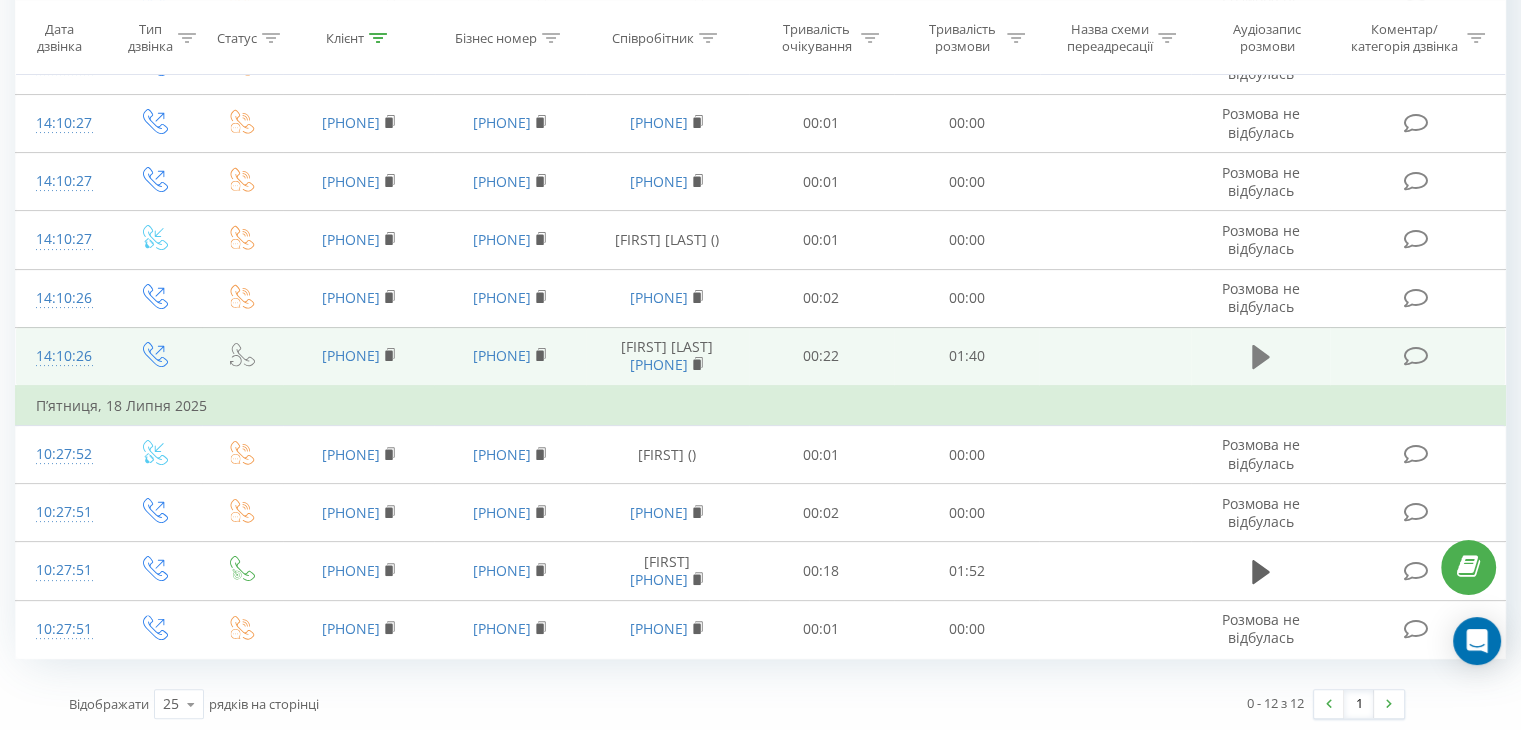 click 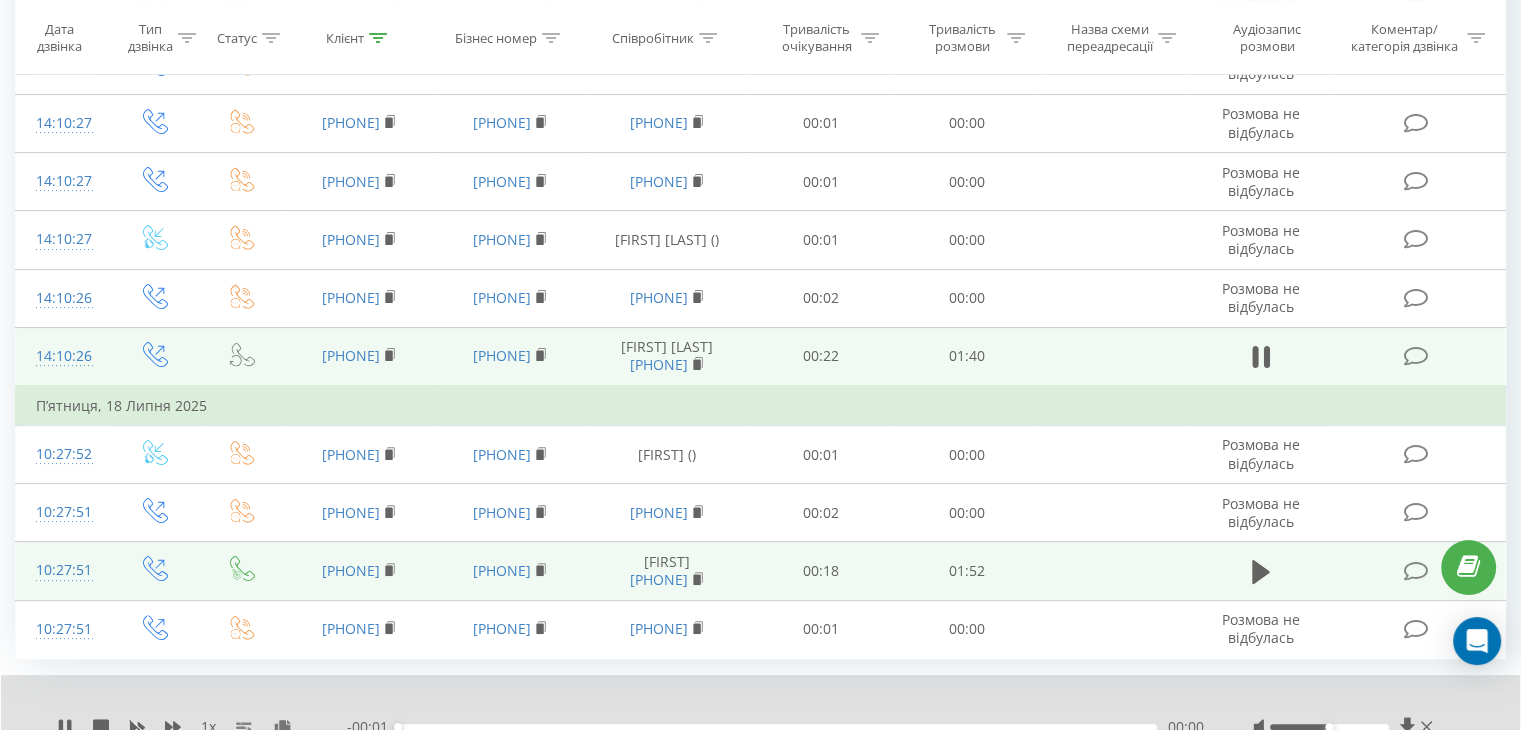 scroll, scrollTop: 456, scrollLeft: 0, axis: vertical 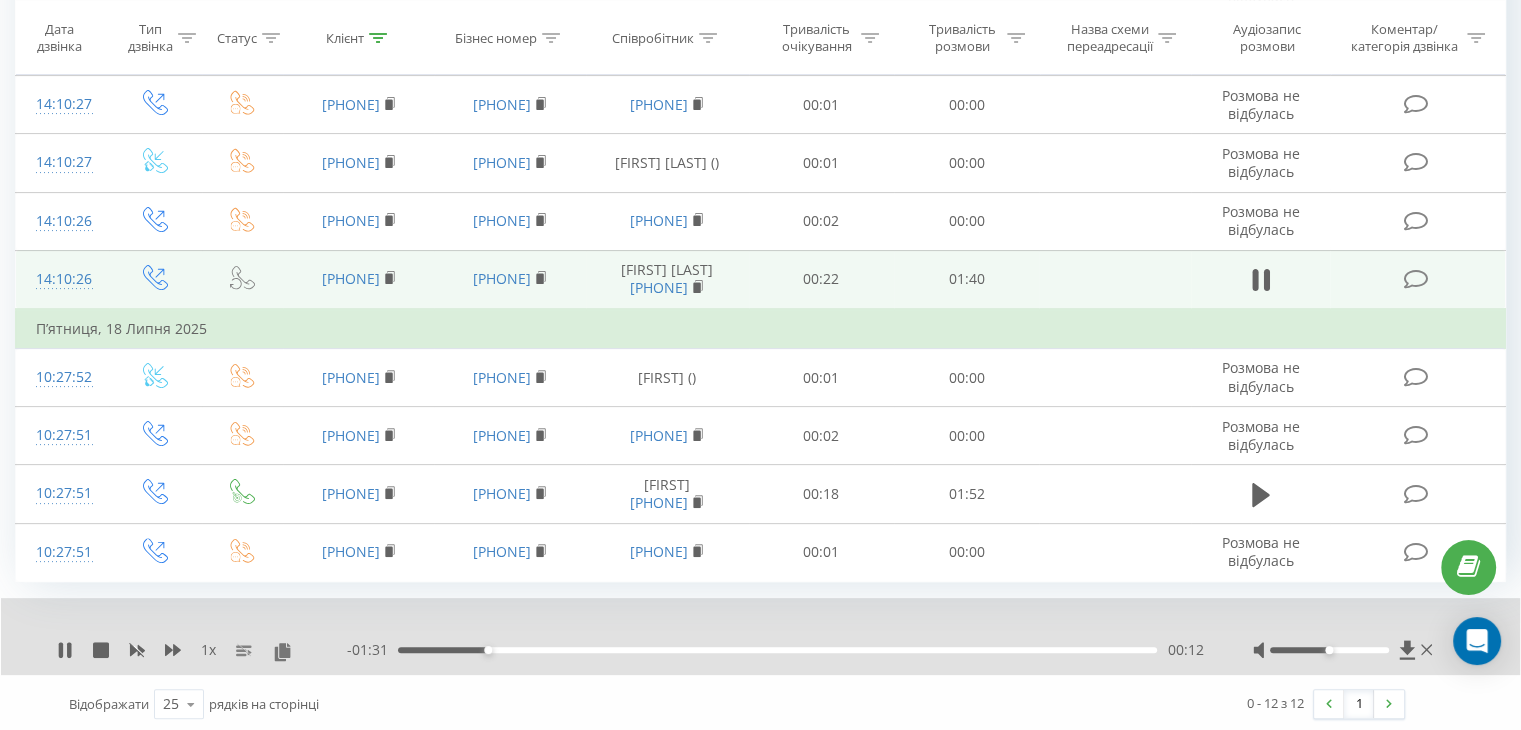 drag, startPoint x: 972, startPoint y: 645, endPoint x: 996, endPoint y: 649, distance: 24.33105 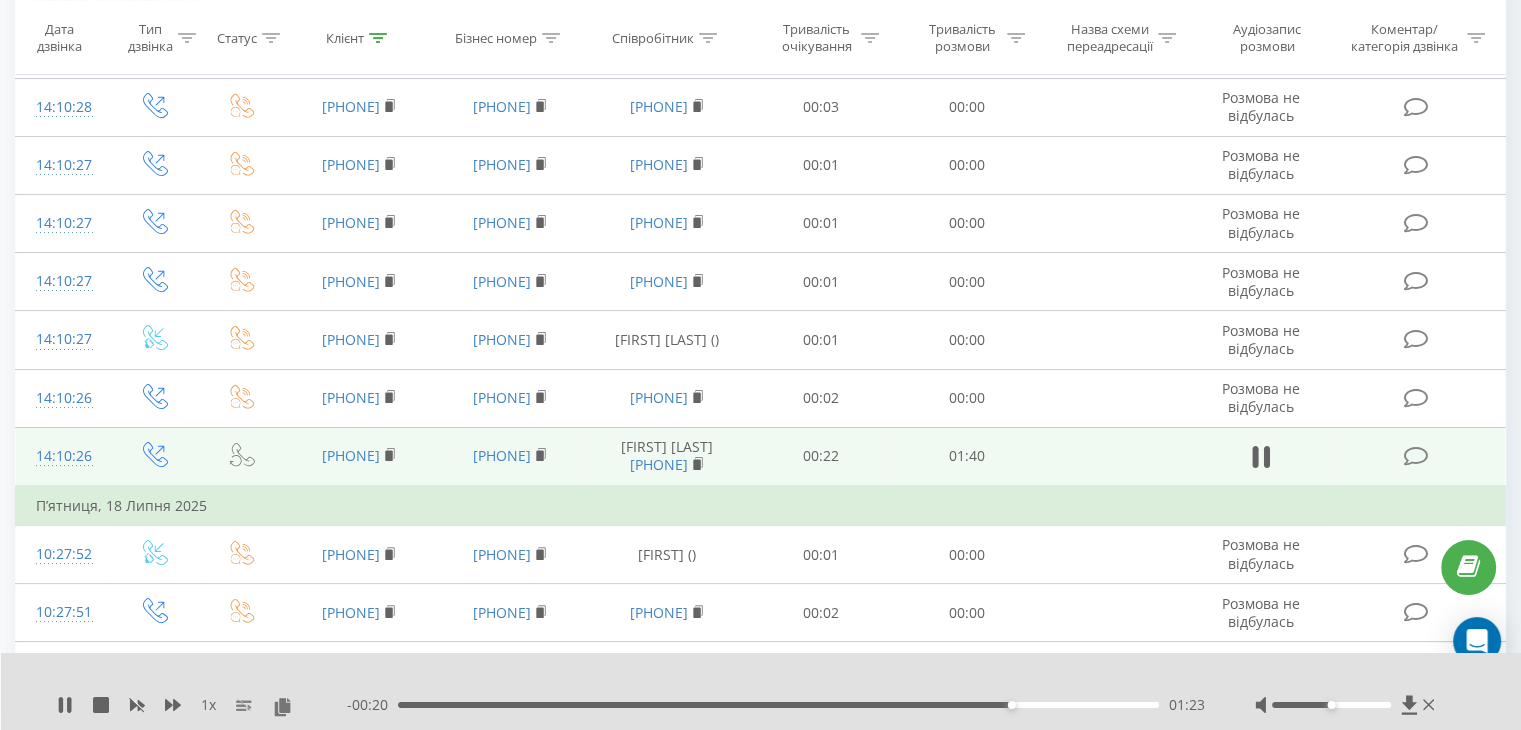 scroll, scrollTop: 156, scrollLeft: 0, axis: vertical 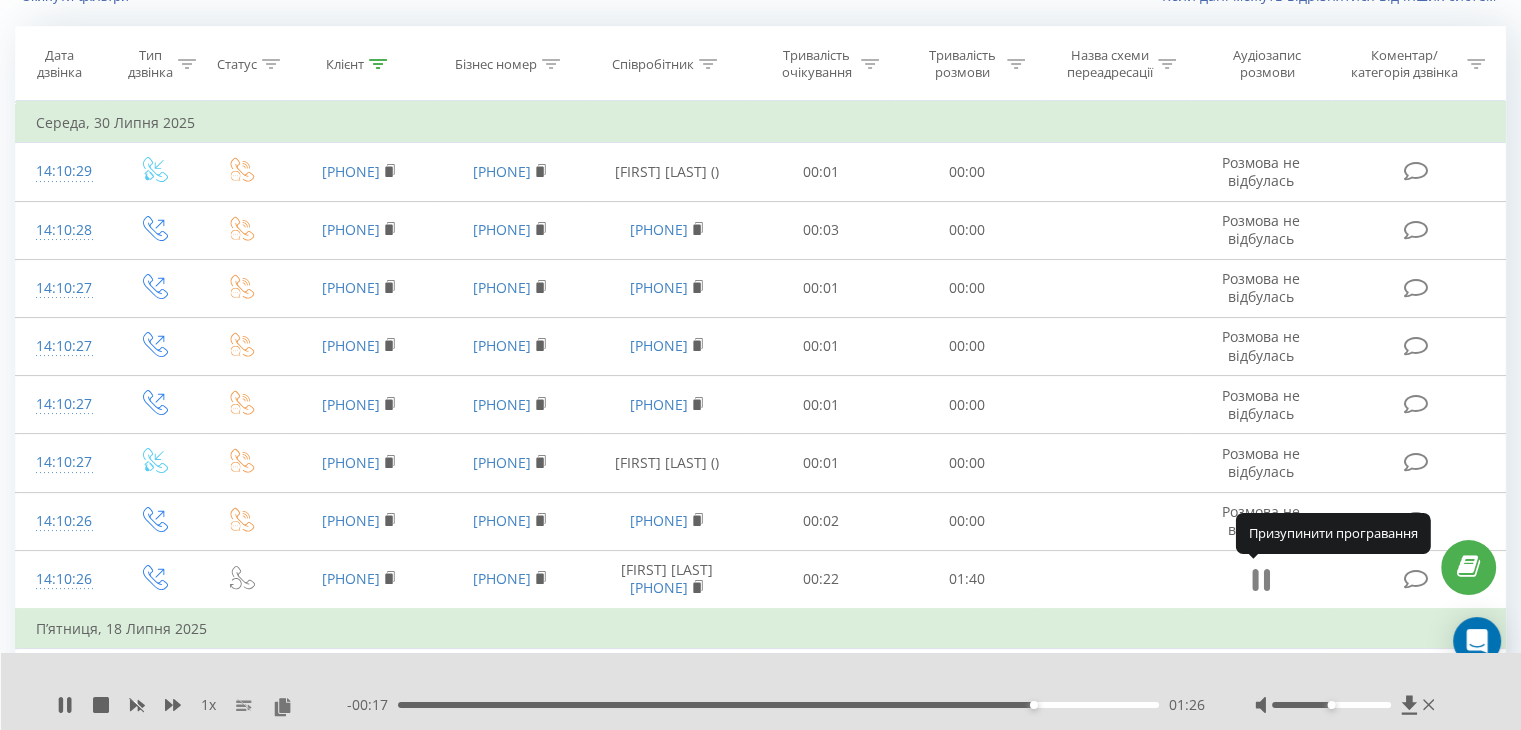 click 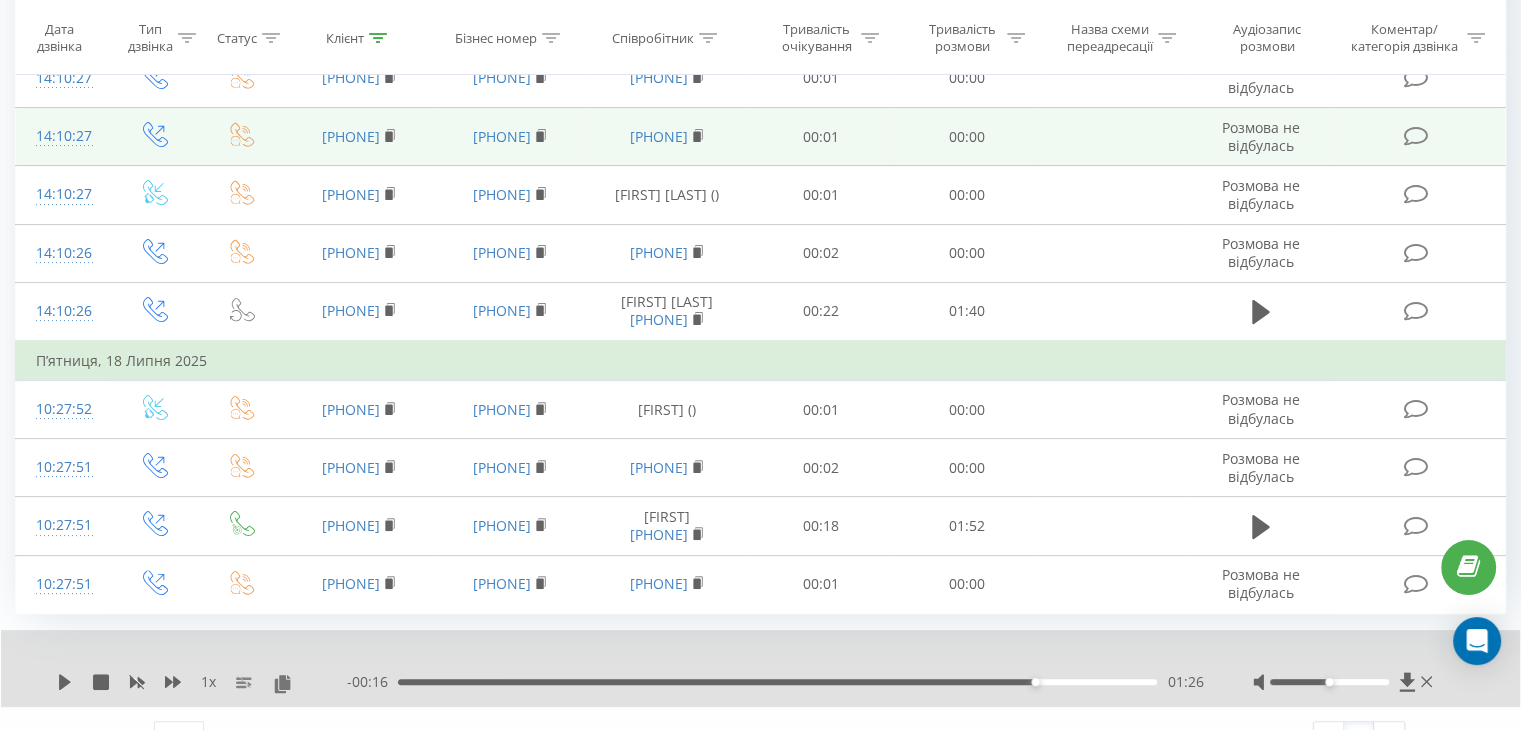 scroll, scrollTop: 456, scrollLeft: 0, axis: vertical 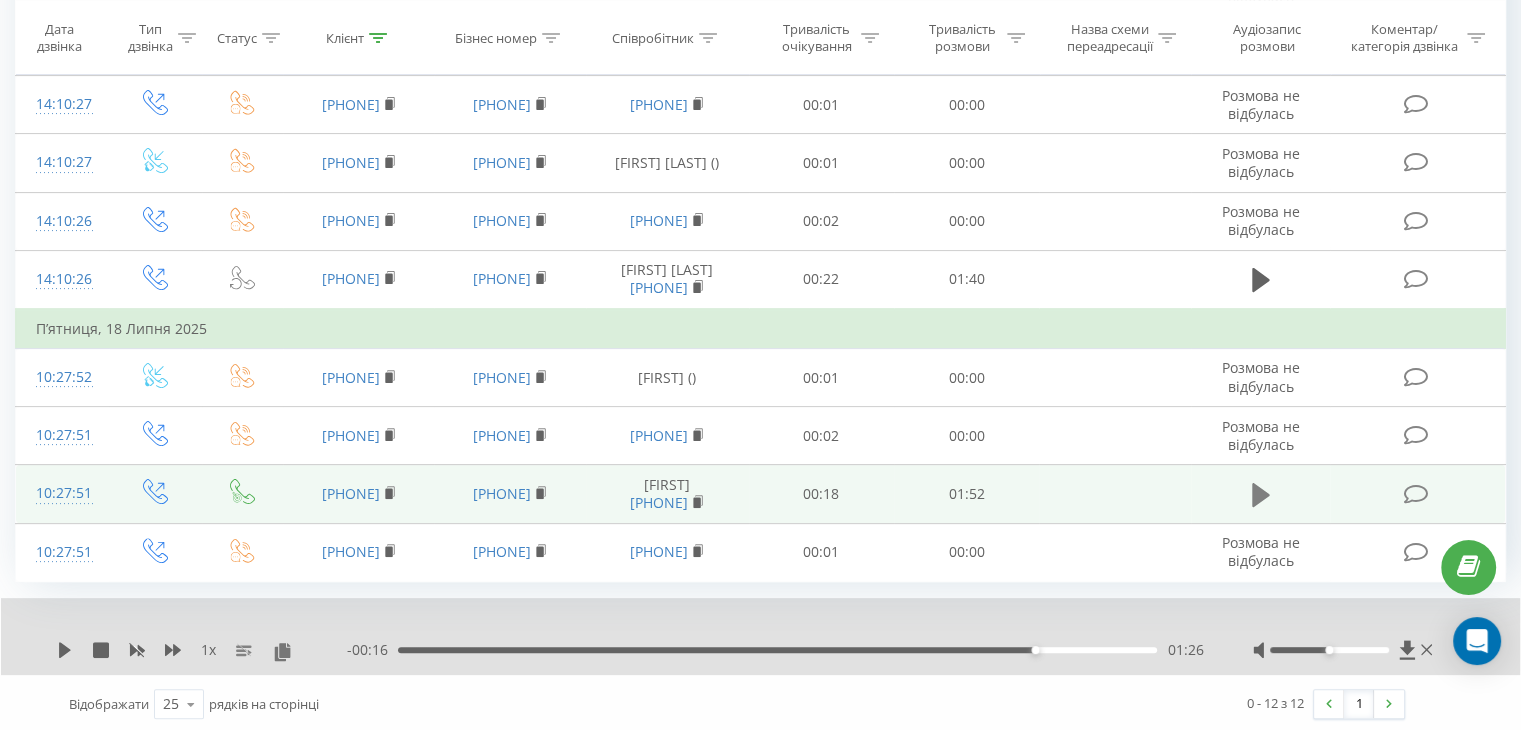 click 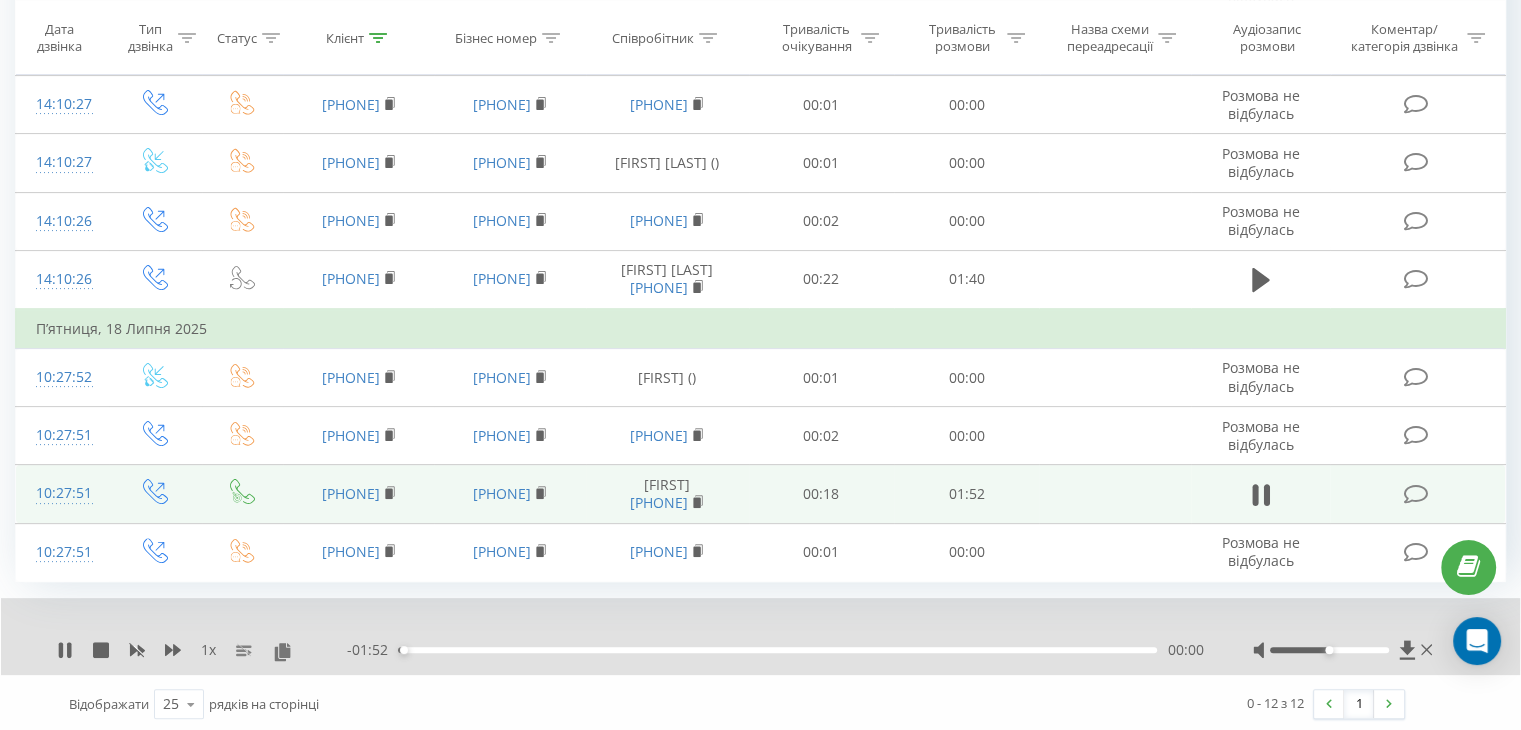 click on "00:00" at bounding box center [777, 650] 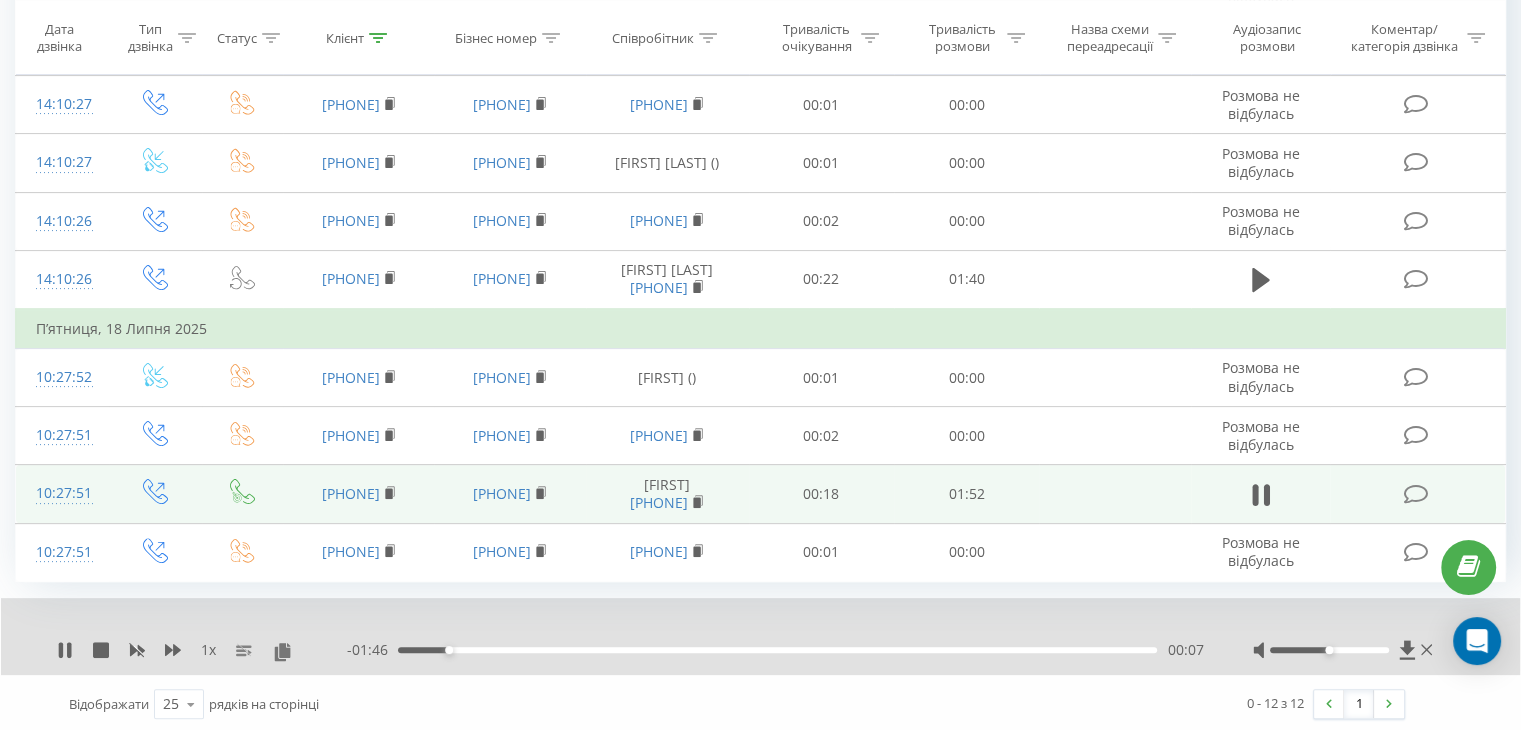 click on "00:07" at bounding box center (777, 650) 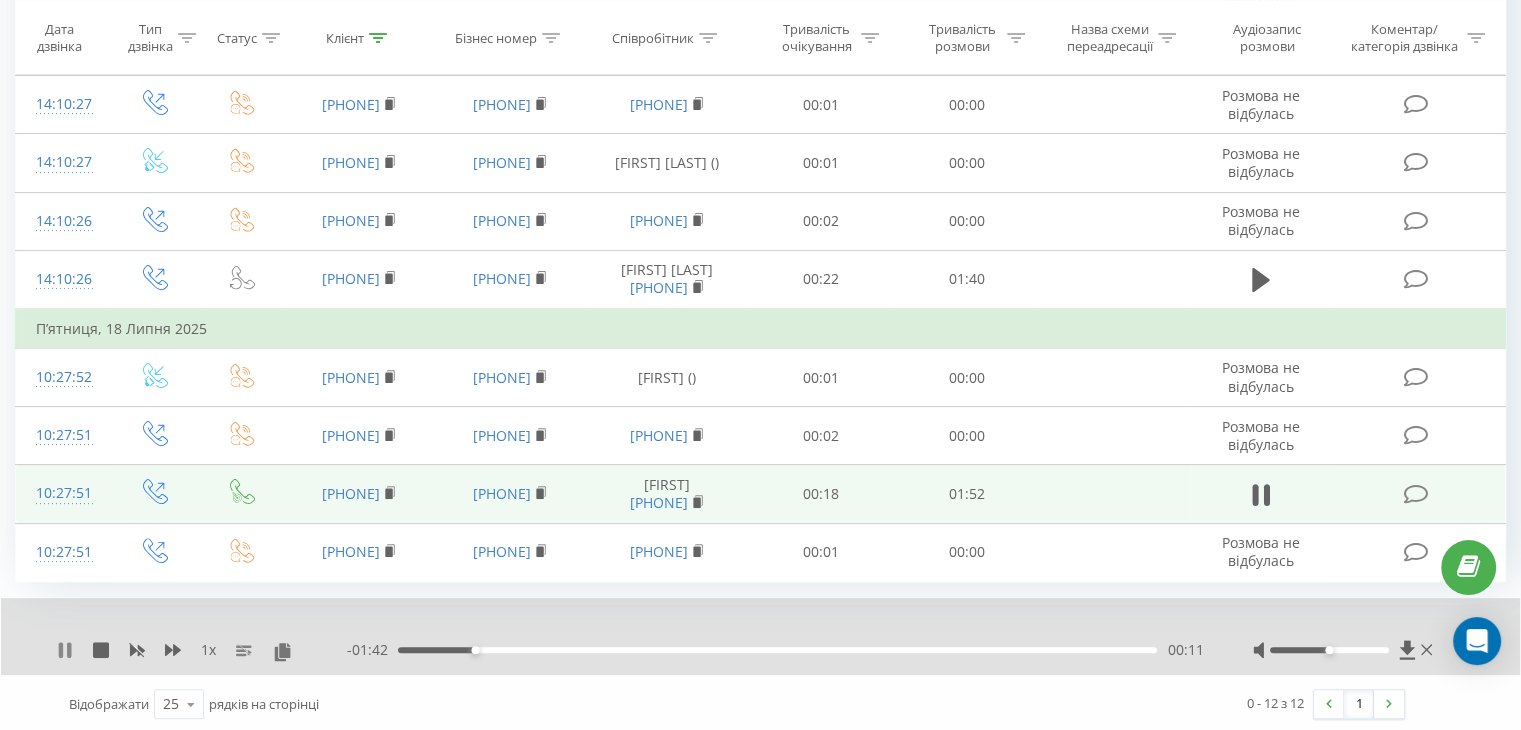 click 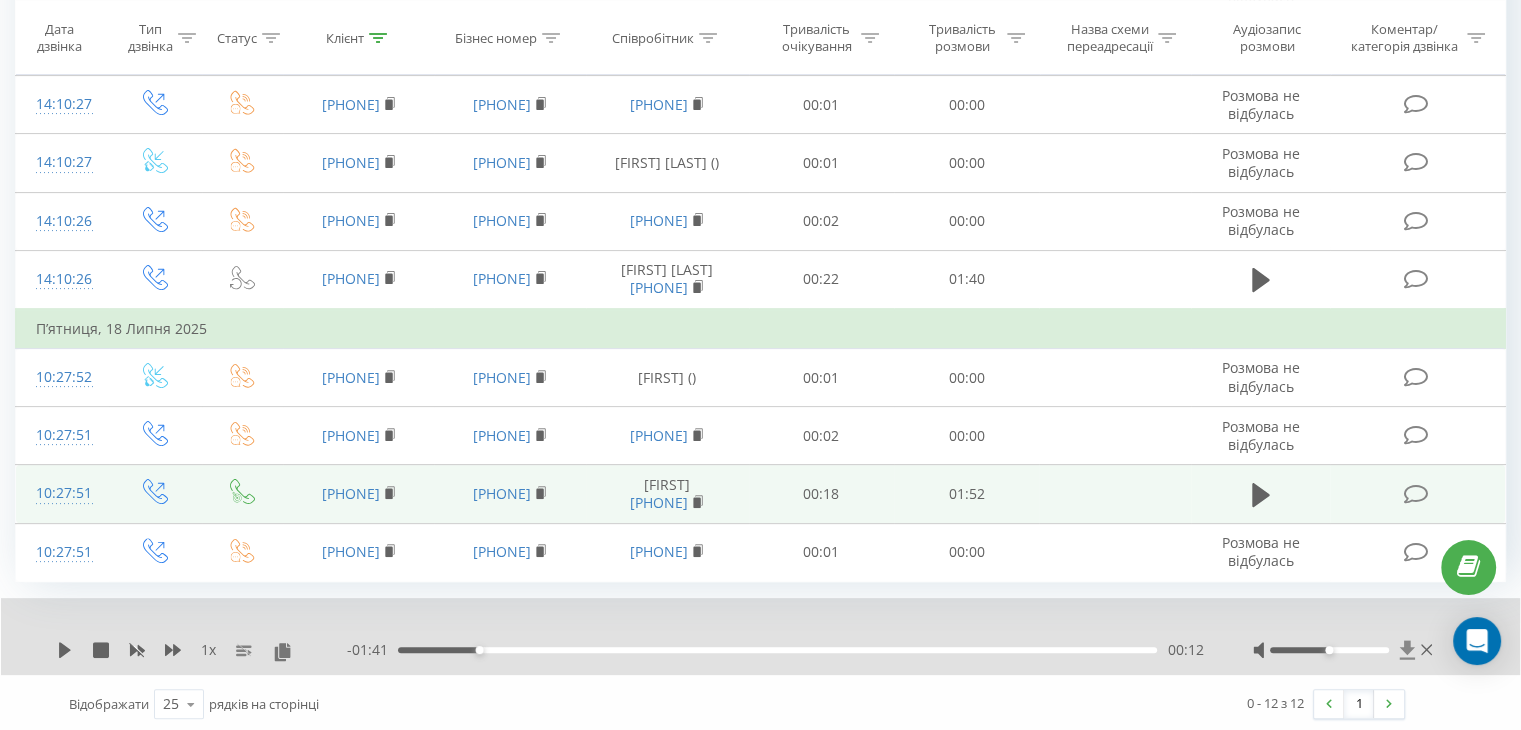 click 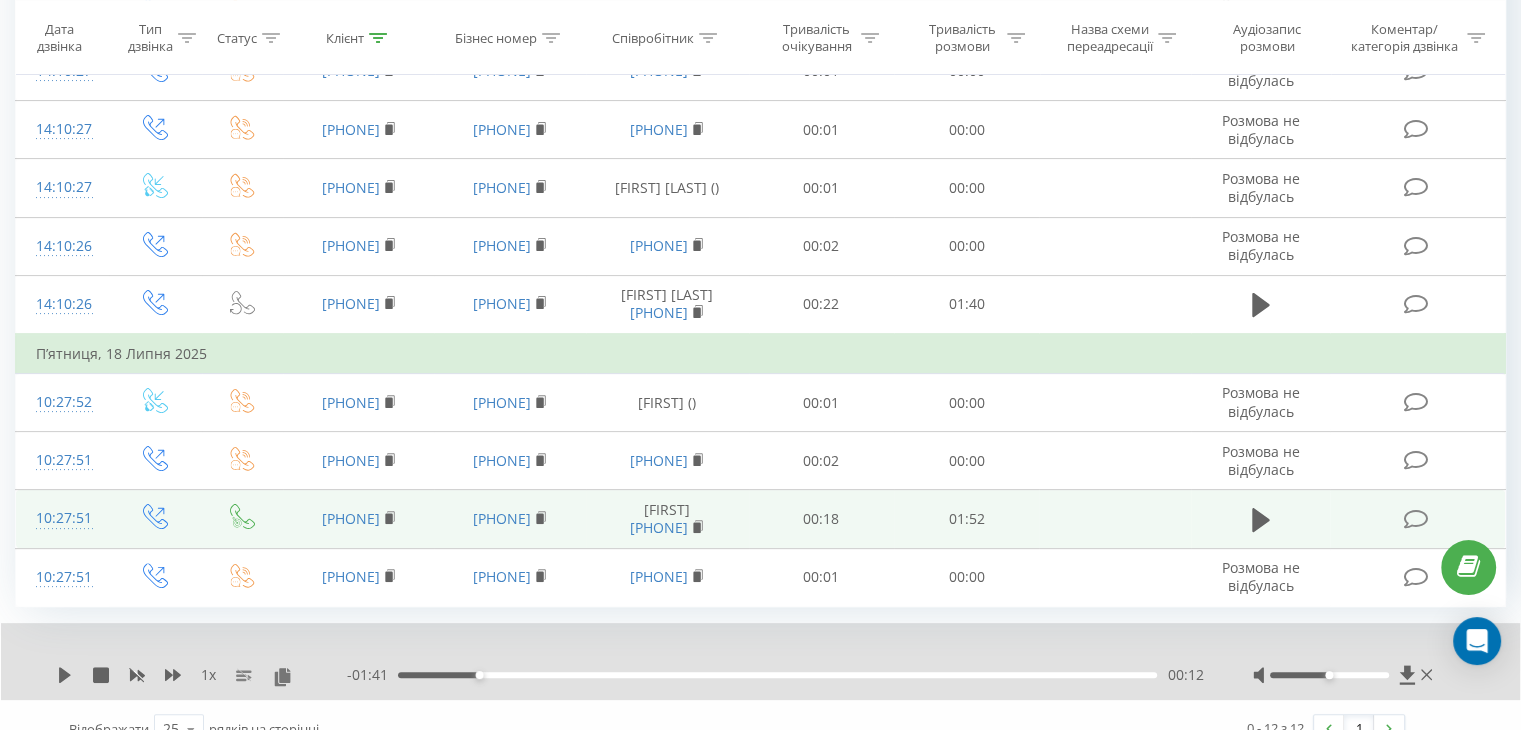 scroll, scrollTop: 0, scrollLeft: 0, axis: both 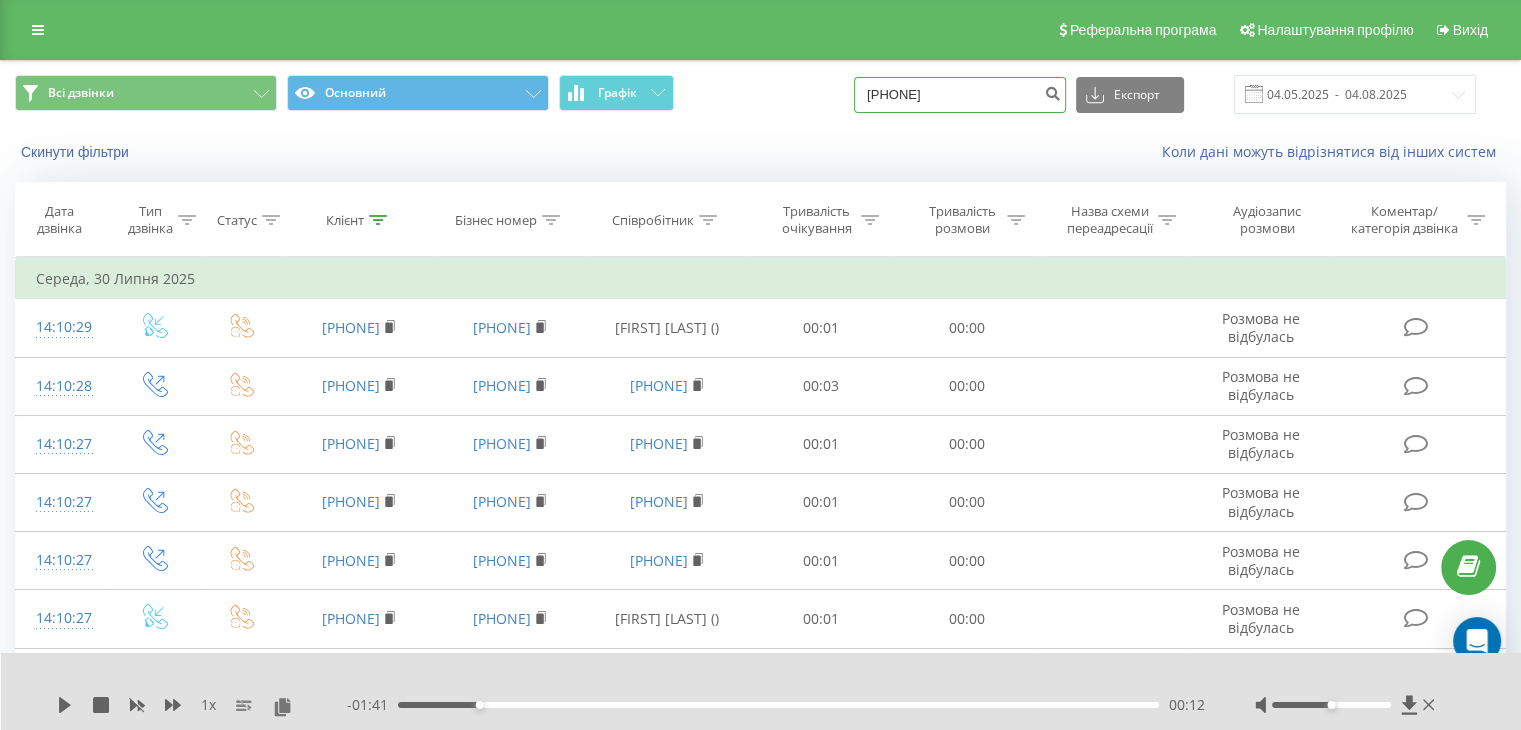 drag, startPoint x: 1004, startPoint y: 90, endPoint x: 761, endPoint y: 81, distance: 243.16661 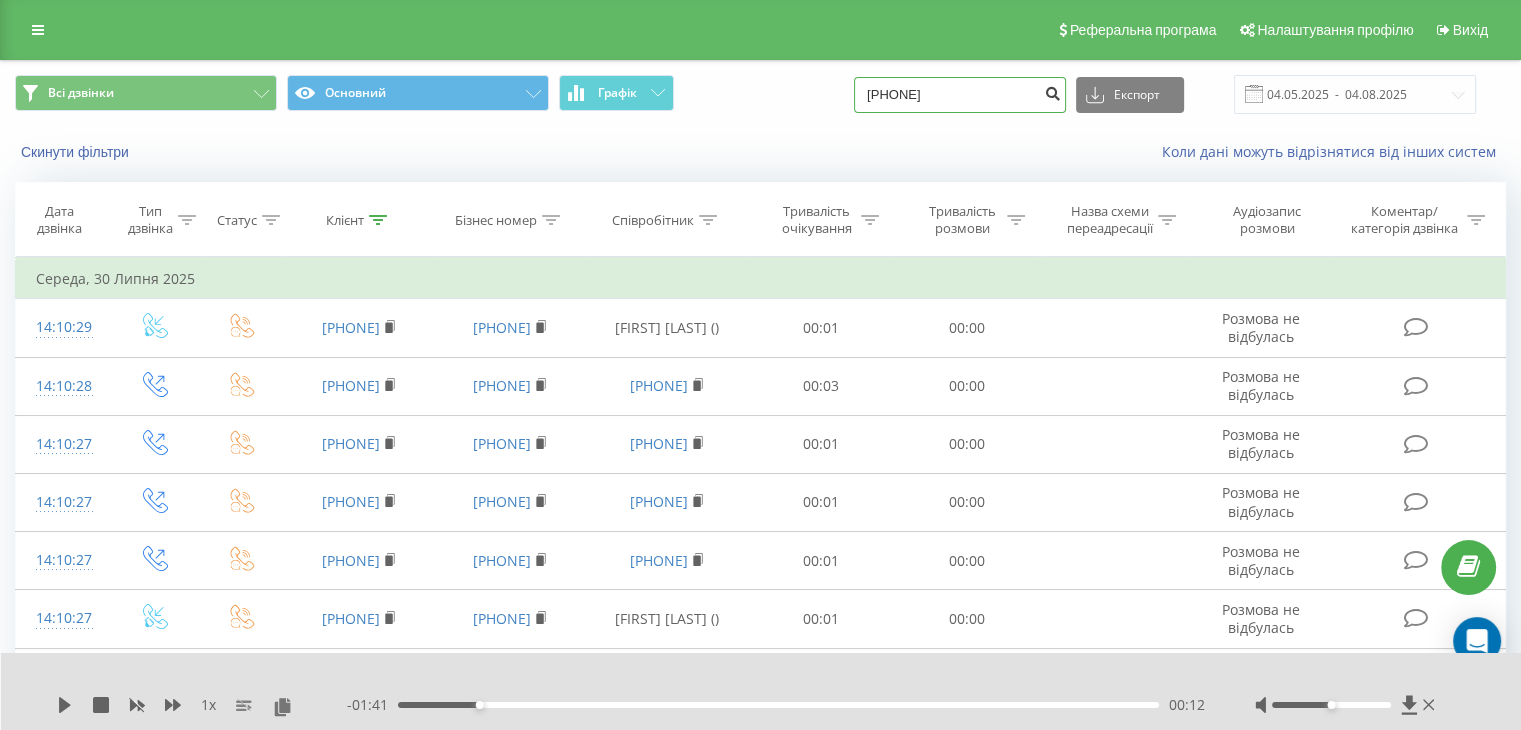 type on "0669984318" 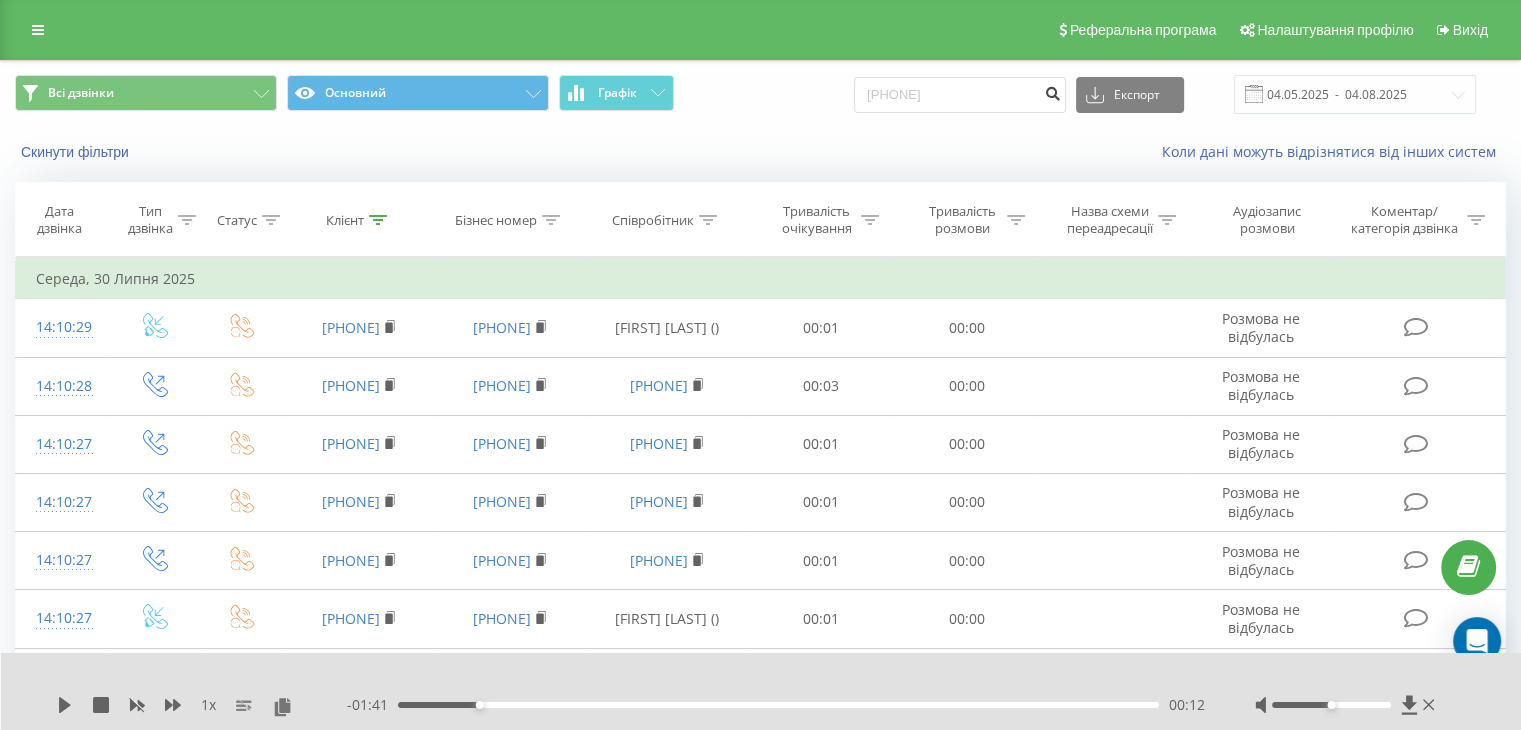 click at bounding box center [1052, 91] 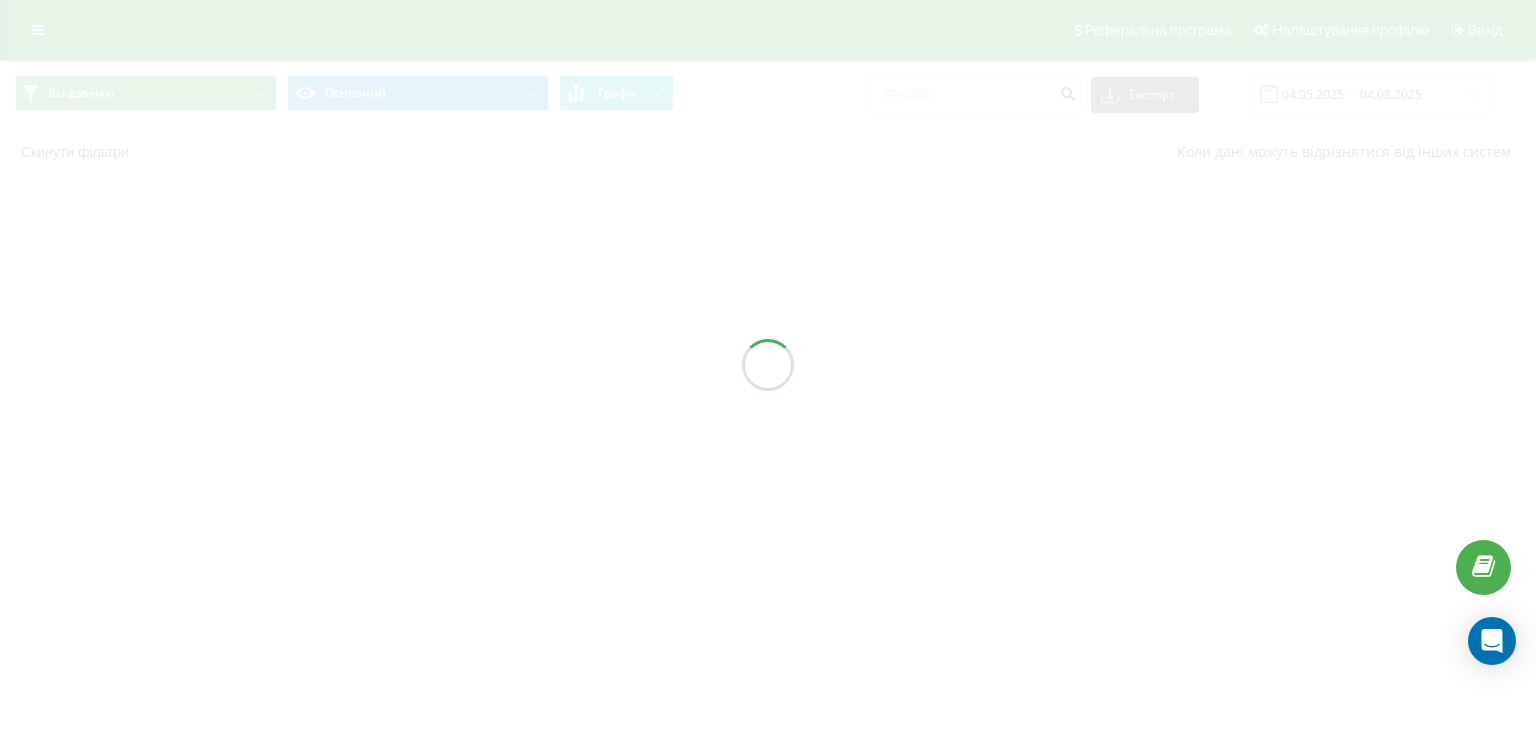 scroll, scrollTop: 0, scrollLeft: 0, axis: both 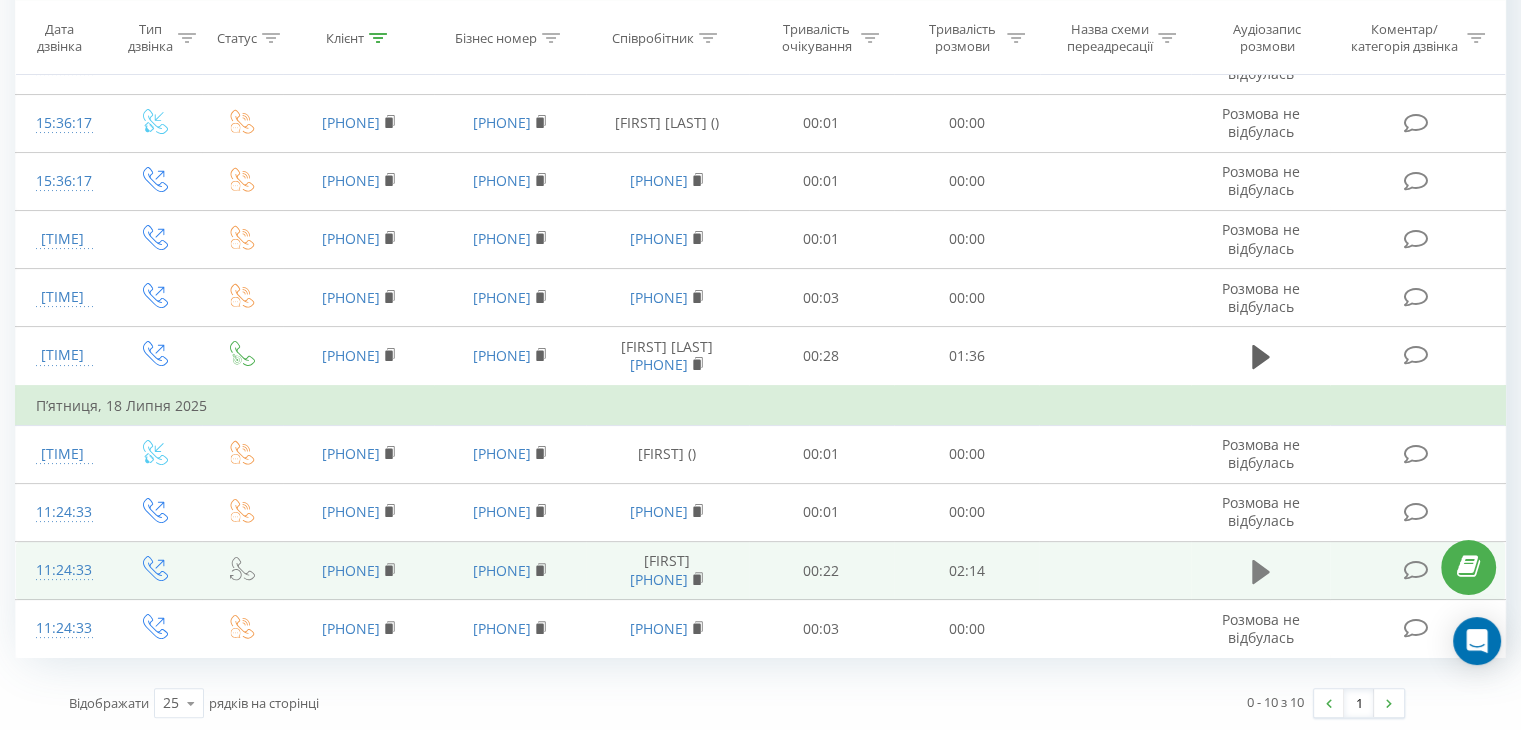 click 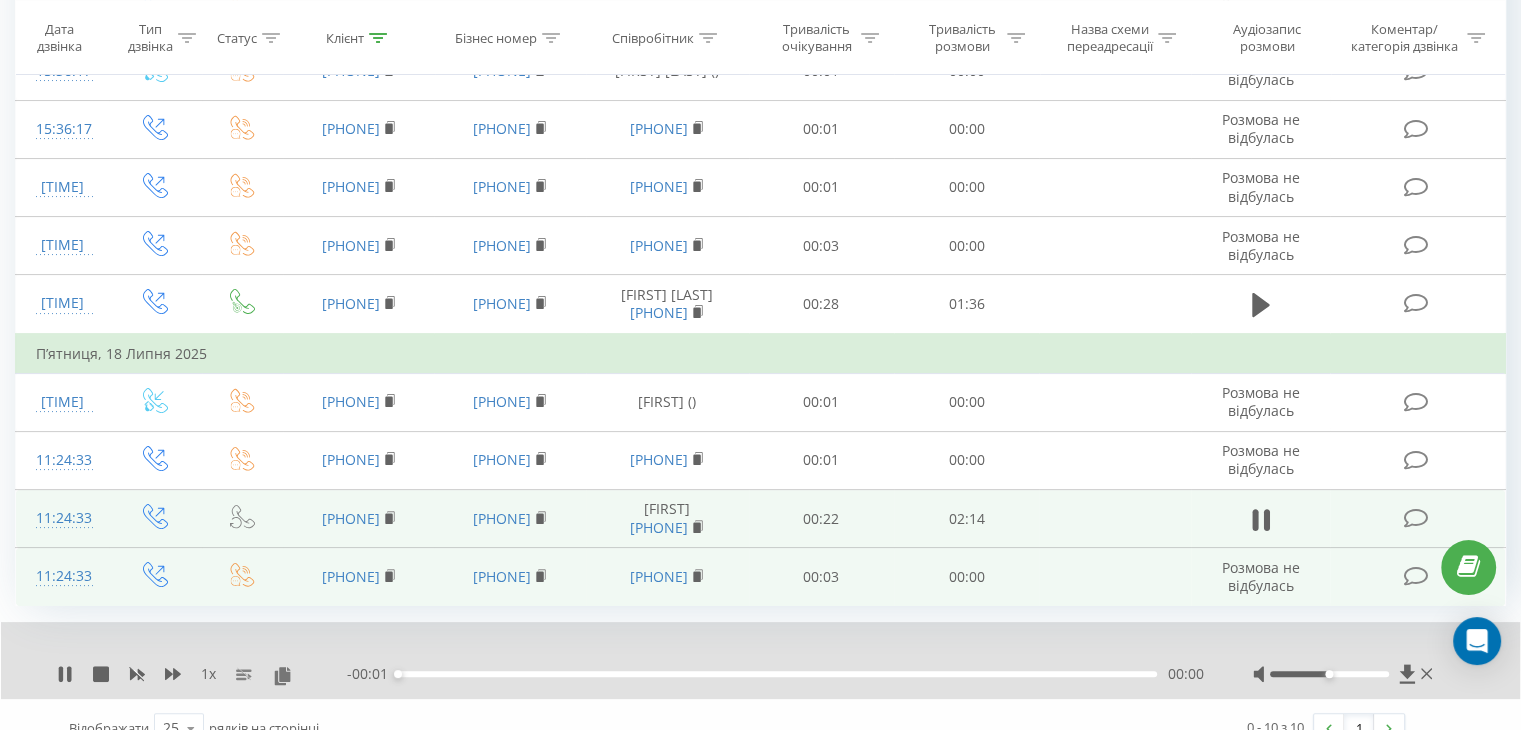 scroll, scrollTop: 340, scrollLeft: 0, axis: vertical 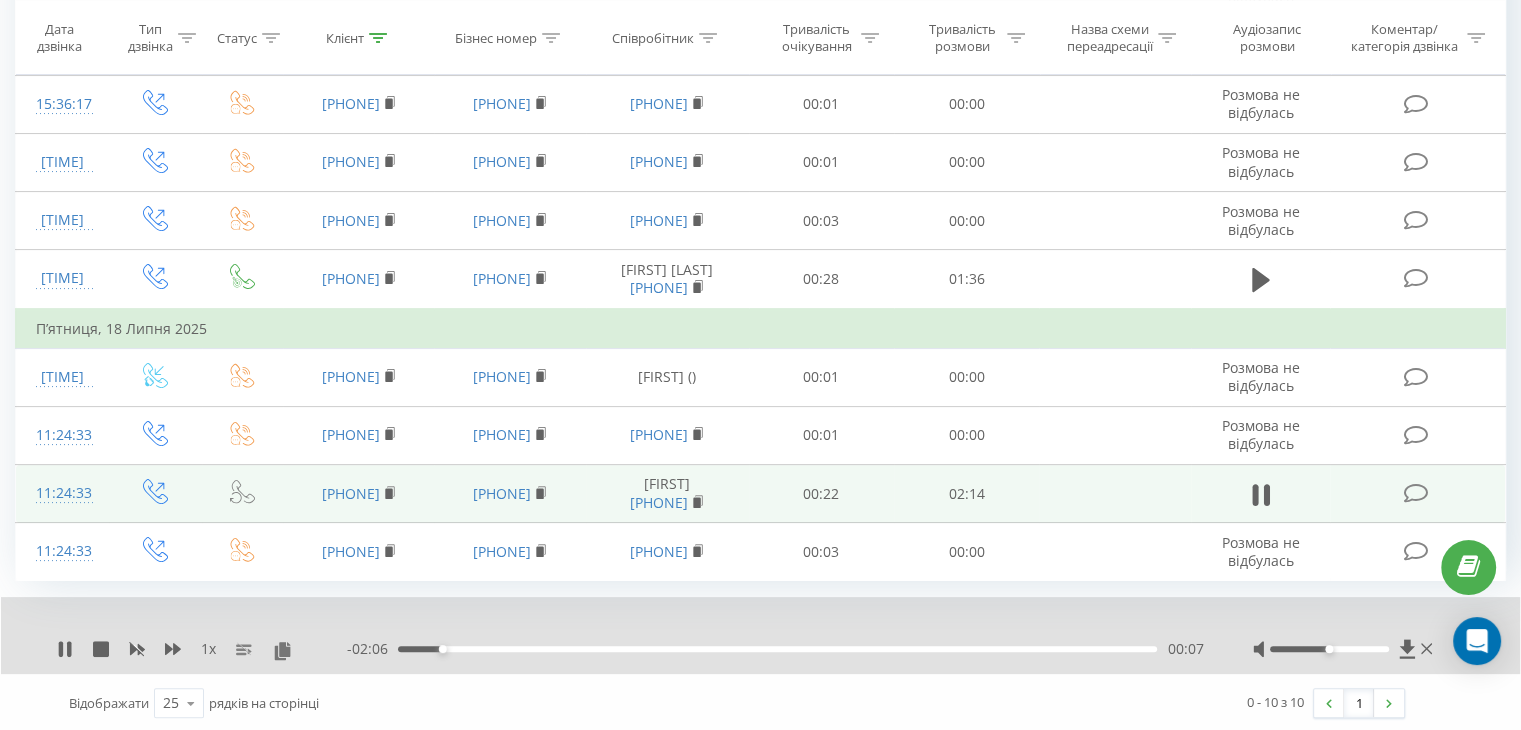 click on "00:07" at bounding box center (777, 649) 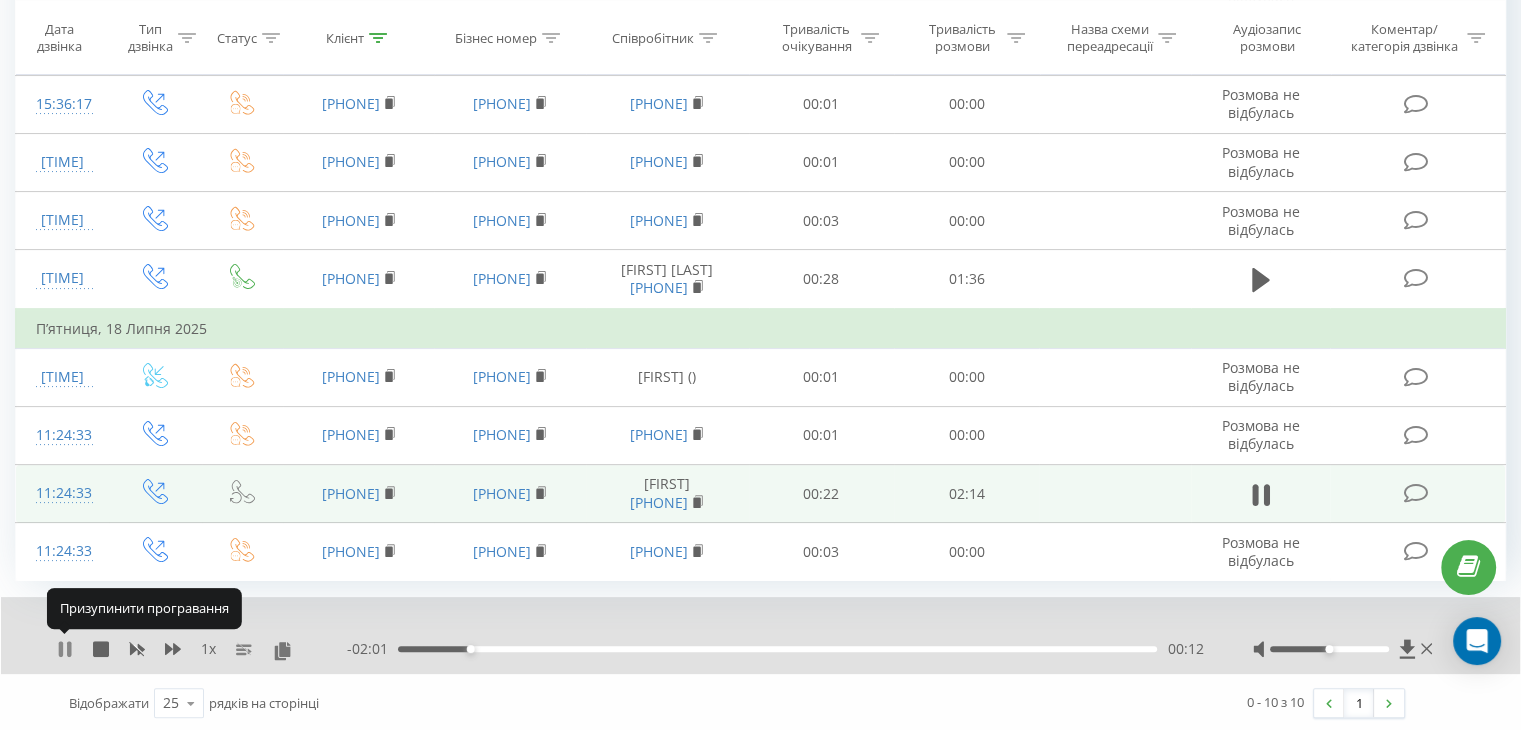 click 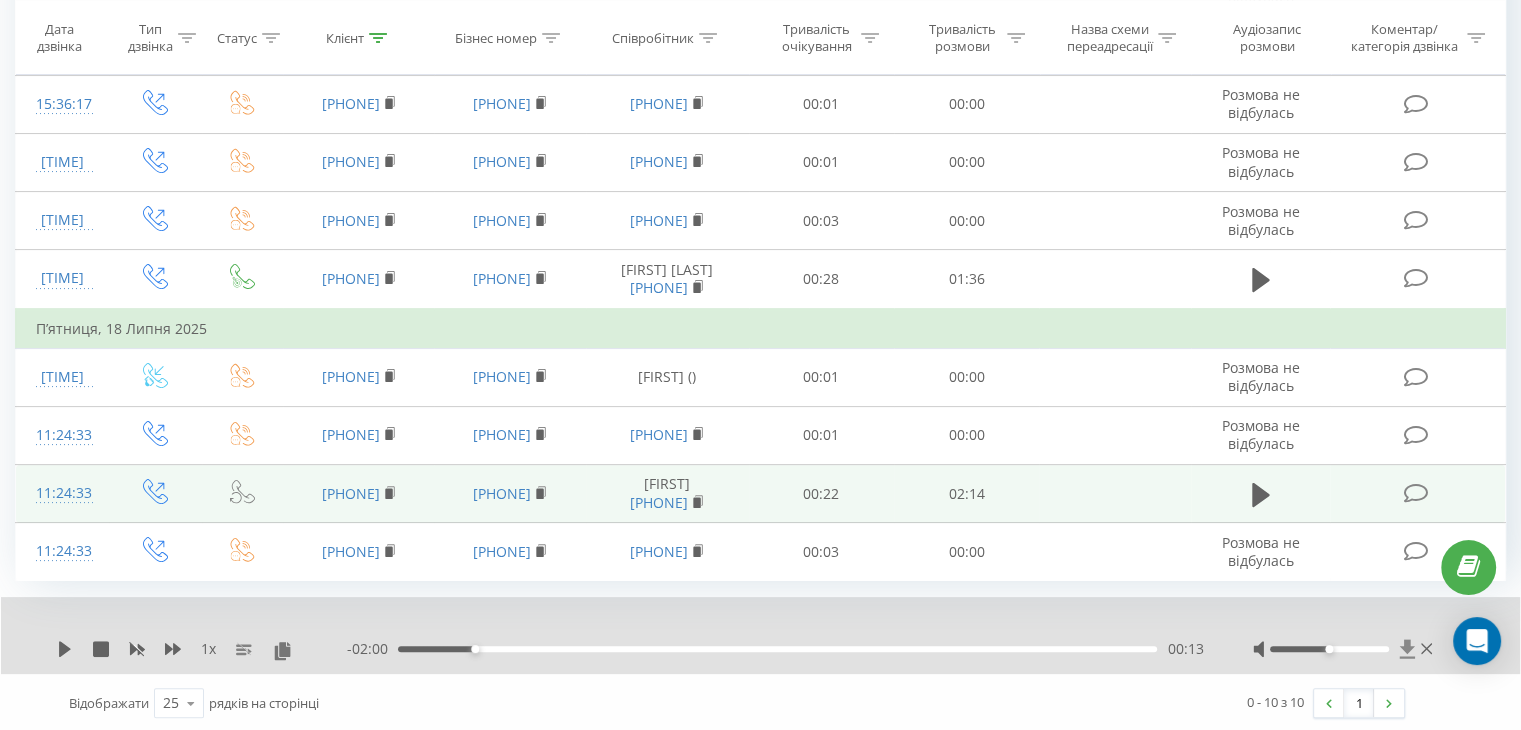 click 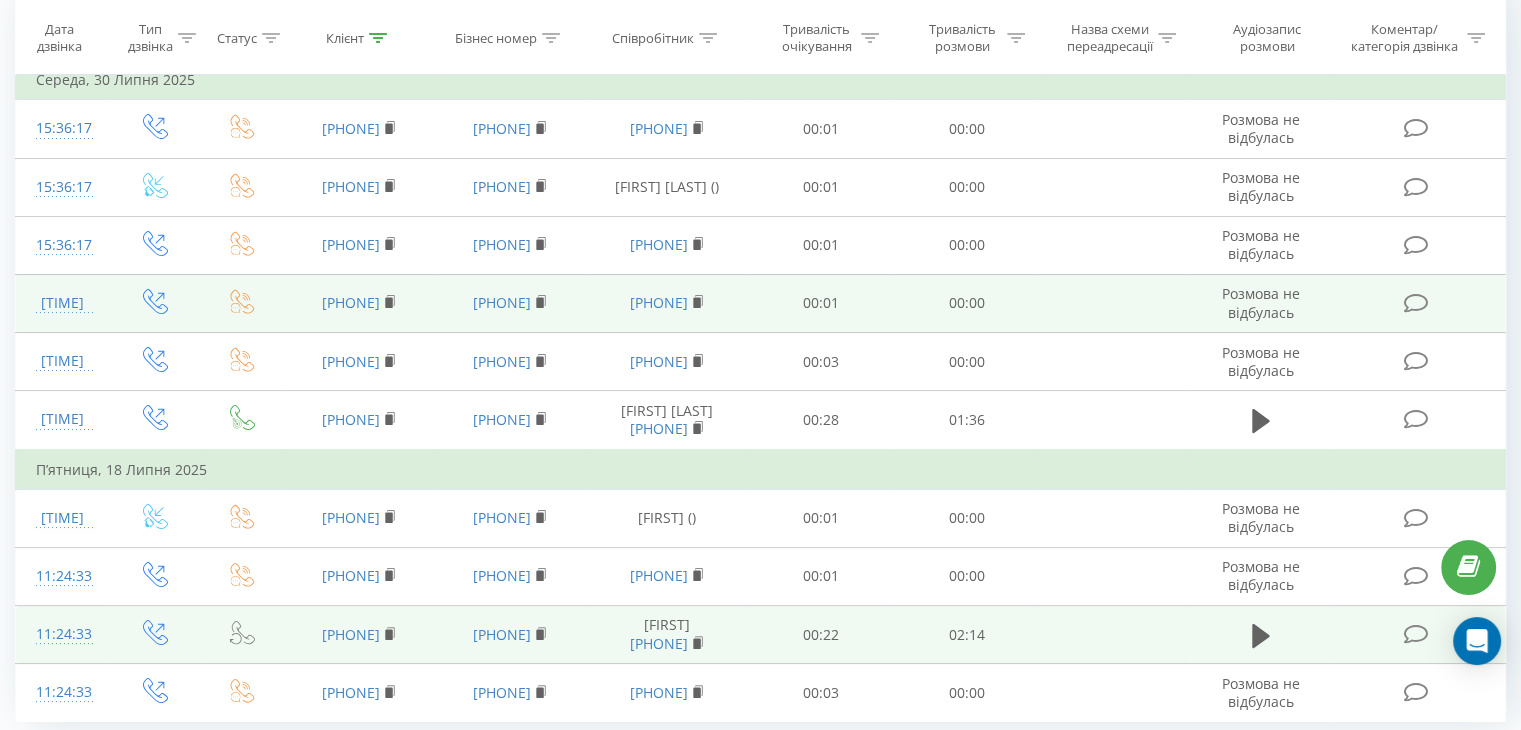 scroll, scrollTop: 0, scrollLeft: 0, axis: both 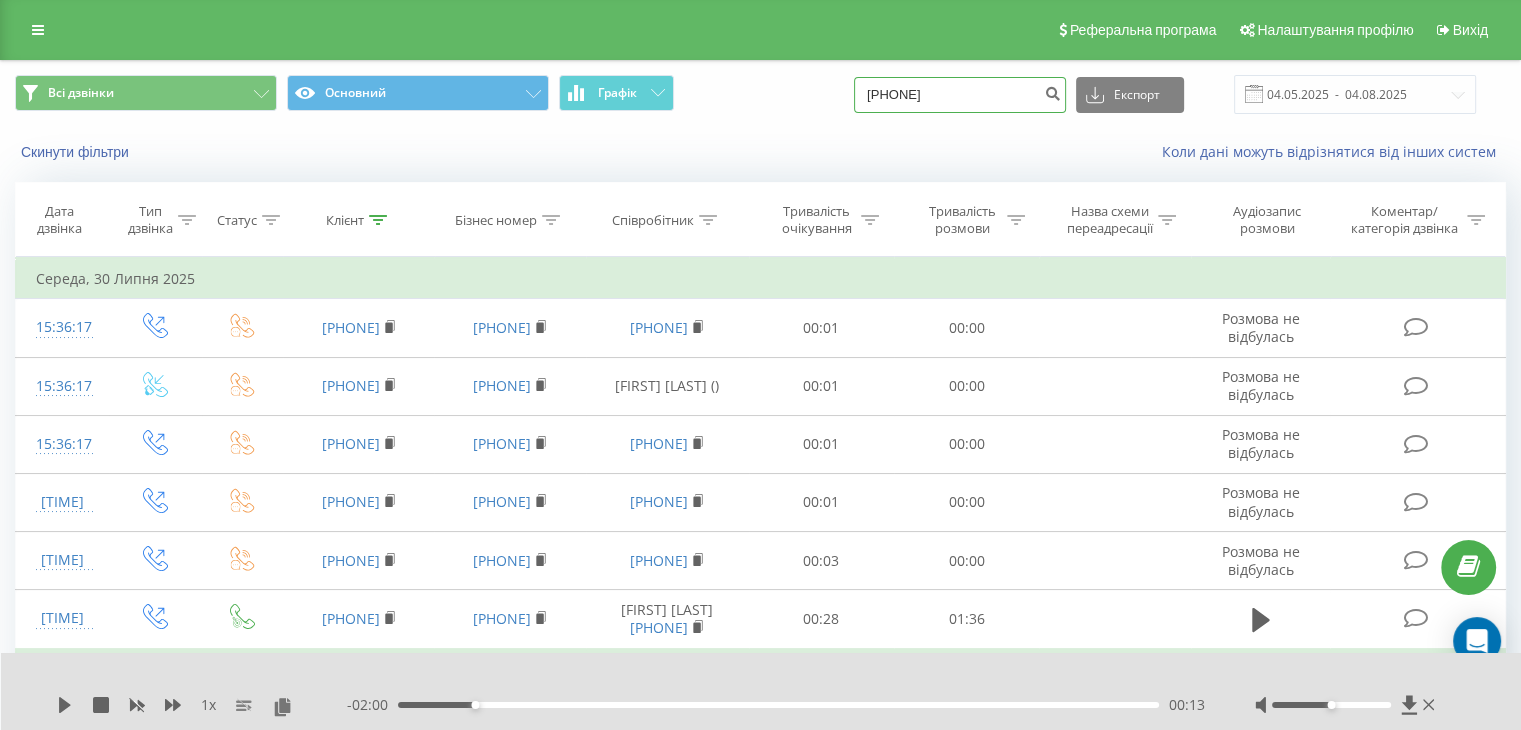 drag, startPoint x: 995, startPoint y: 94, endPoint x: 783, endPoint y: 94, distance: 212 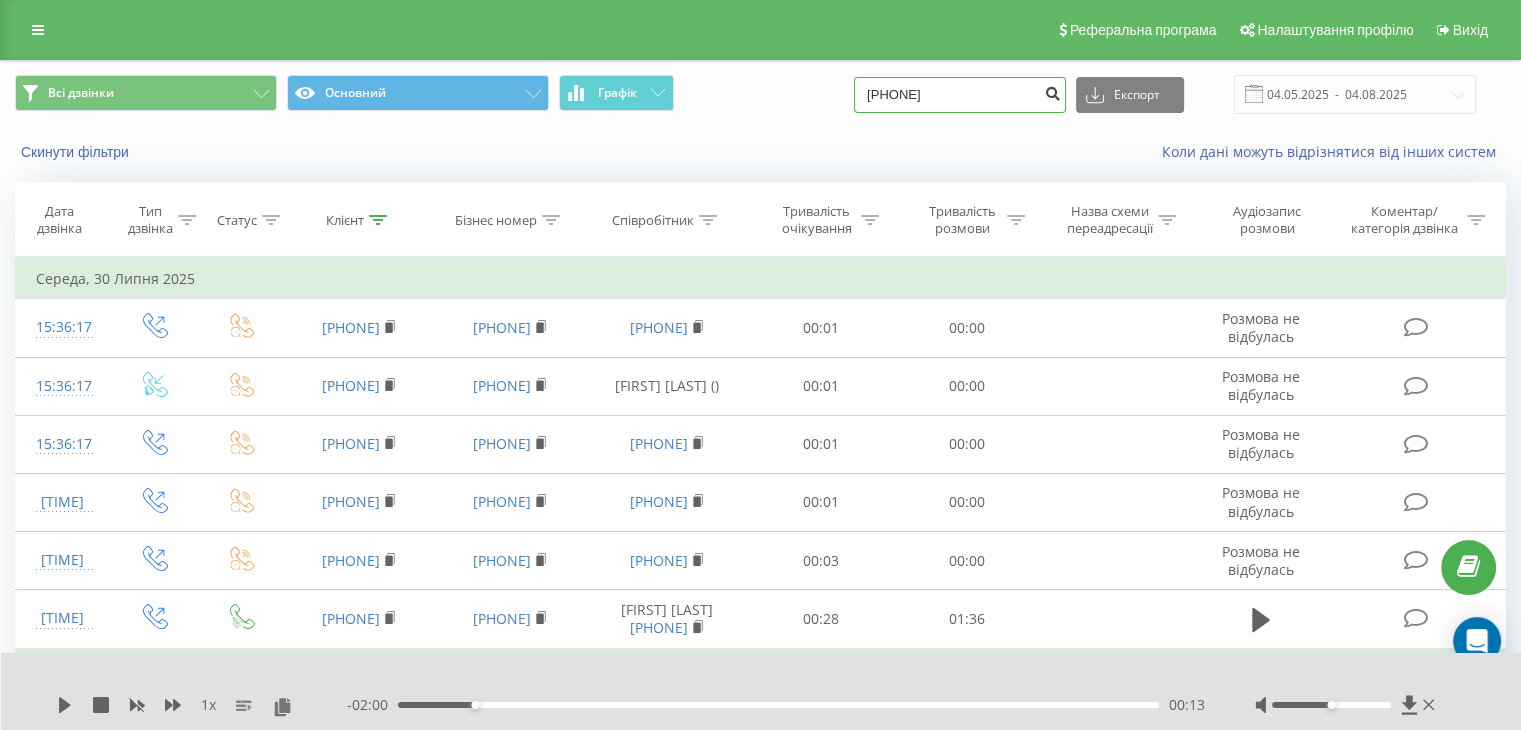 type on "[PHONE]" 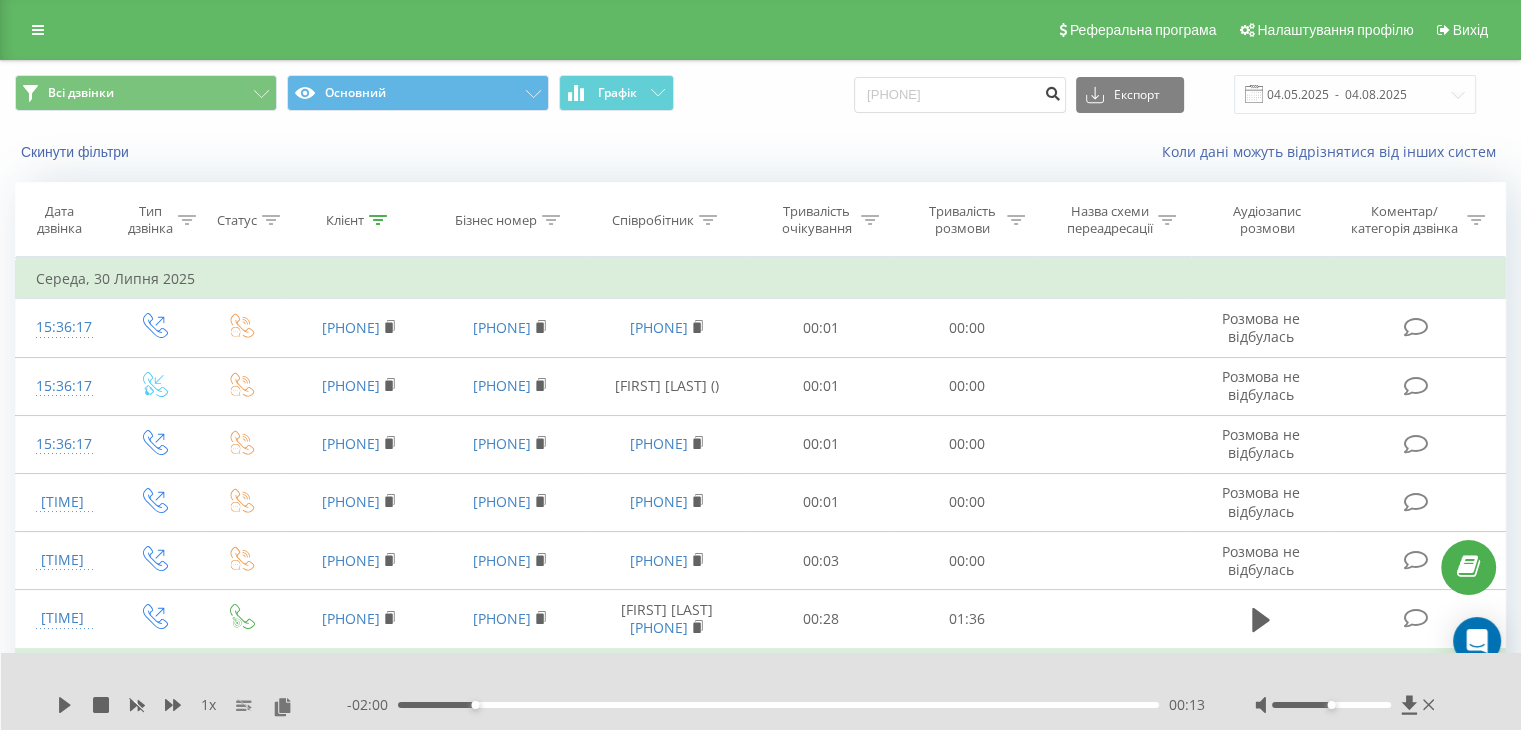 click at bounding box center (1052, 91) 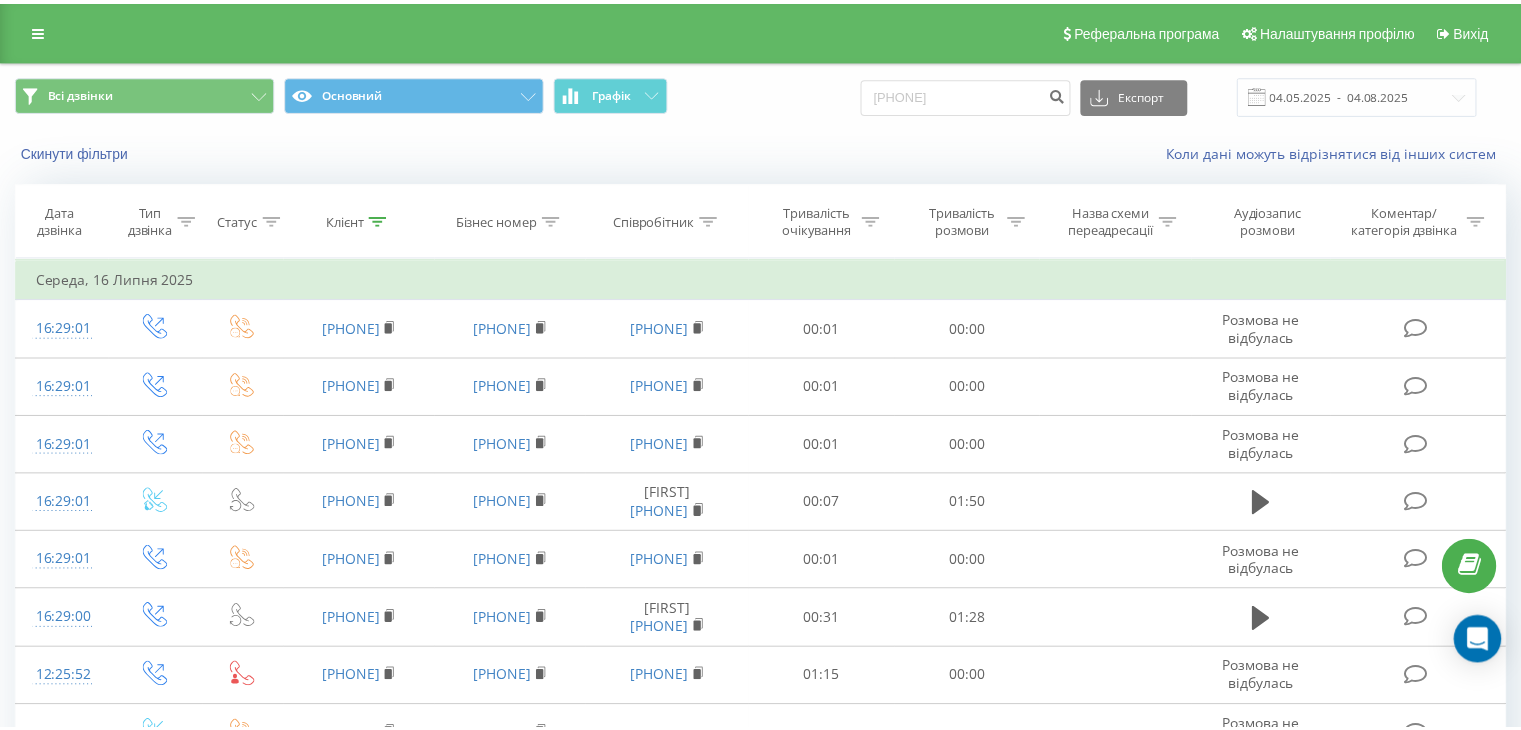 scroll, scrollTop: 0, scrollLeft: 0, axis: both 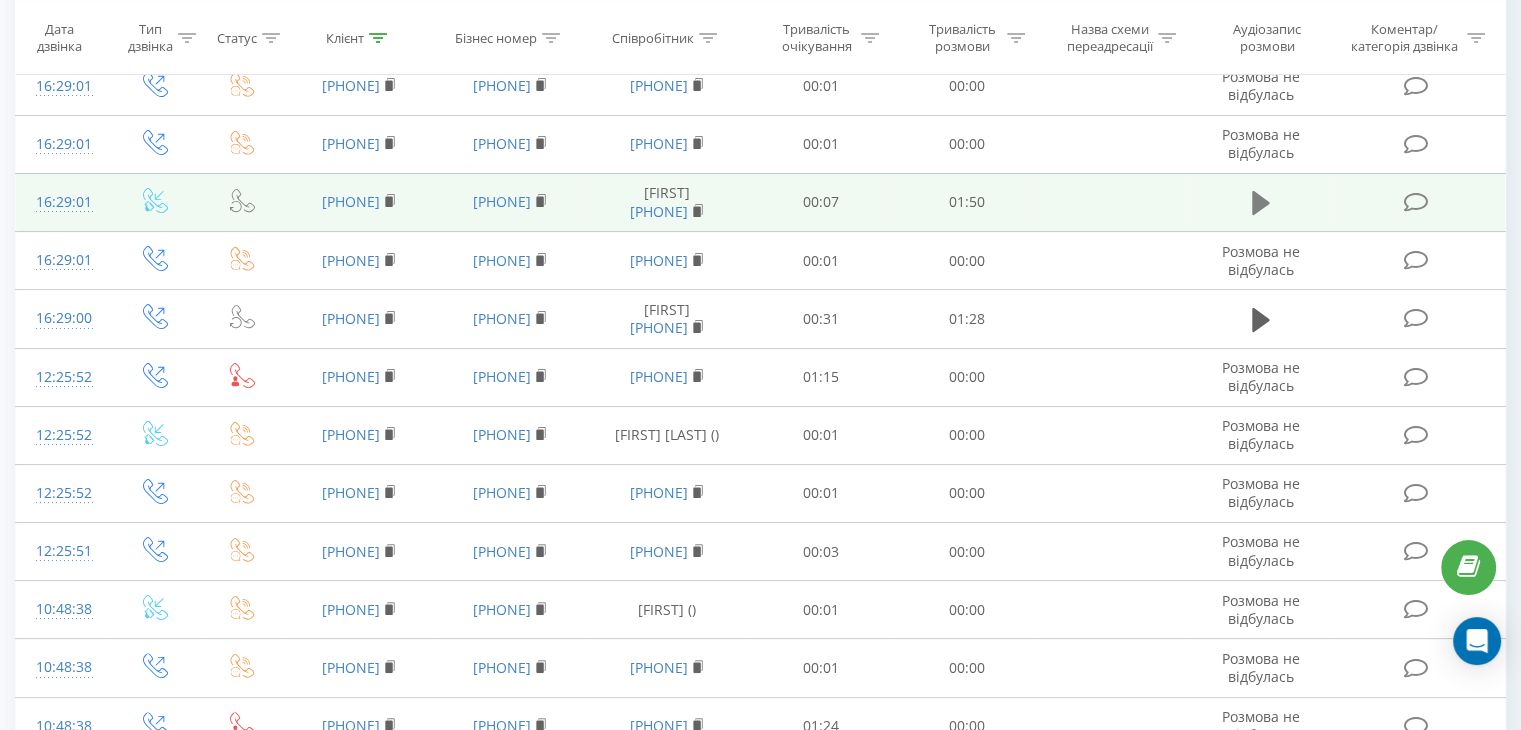 click 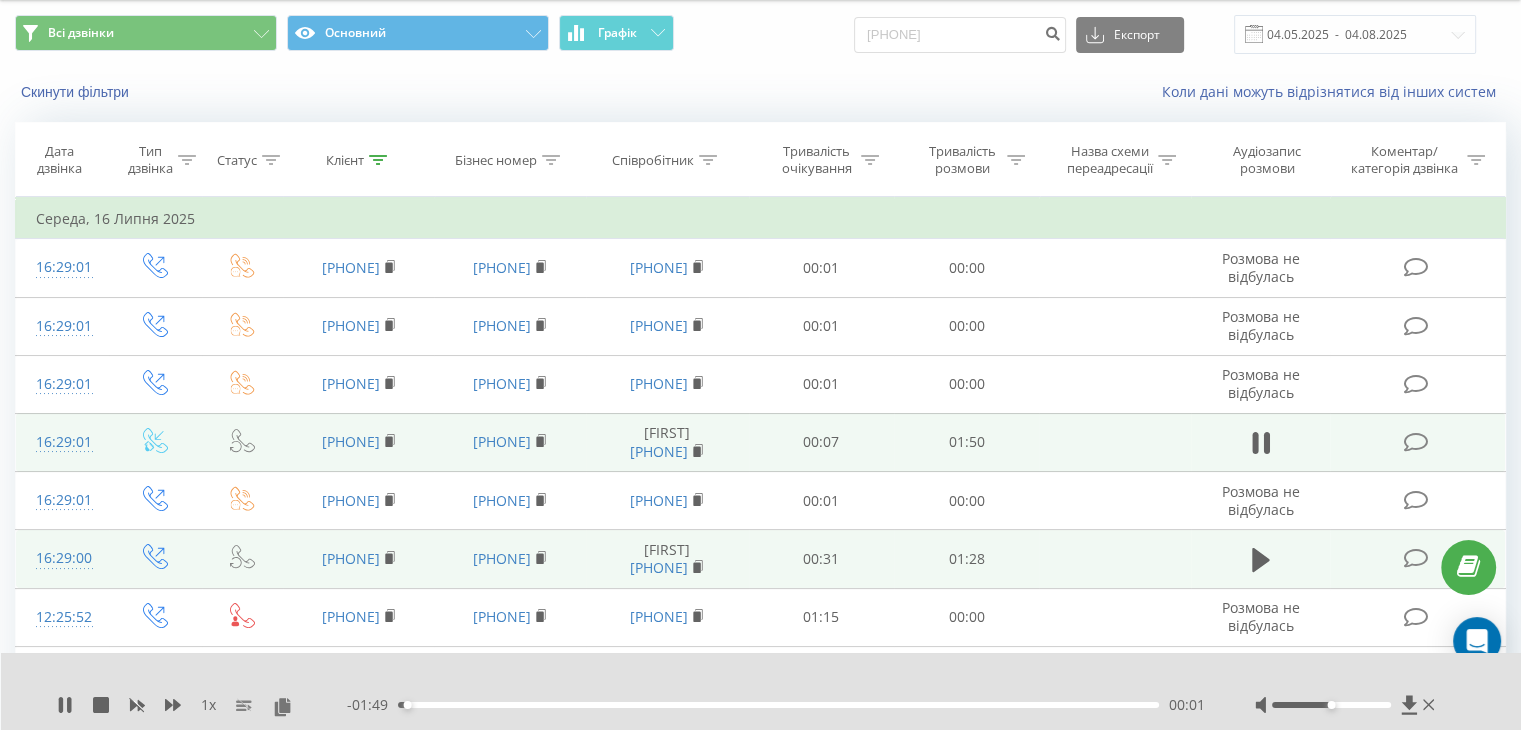 scroll, scrollTop: 0, scrollLeft: 0, axis: both 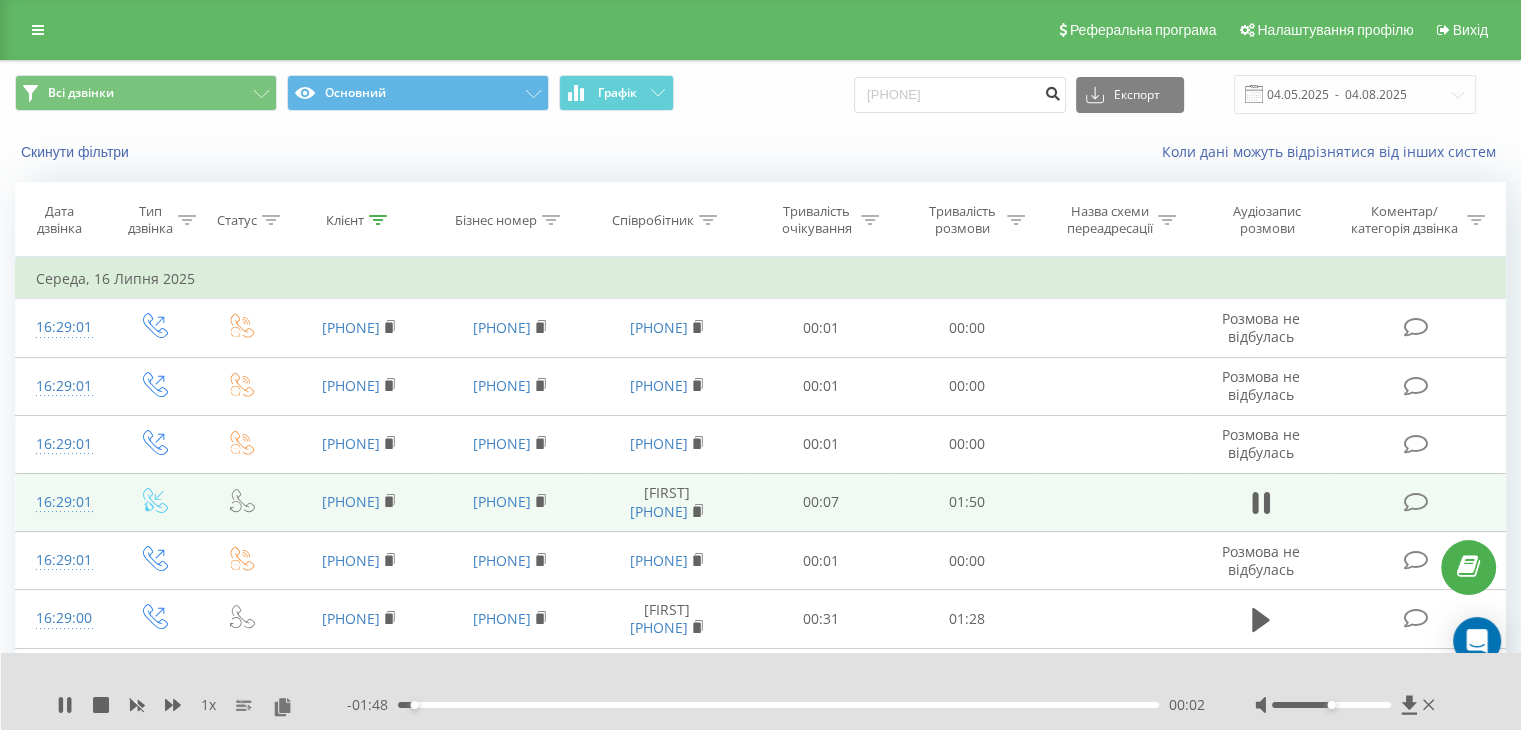 click at bounding box center (1052, 91) 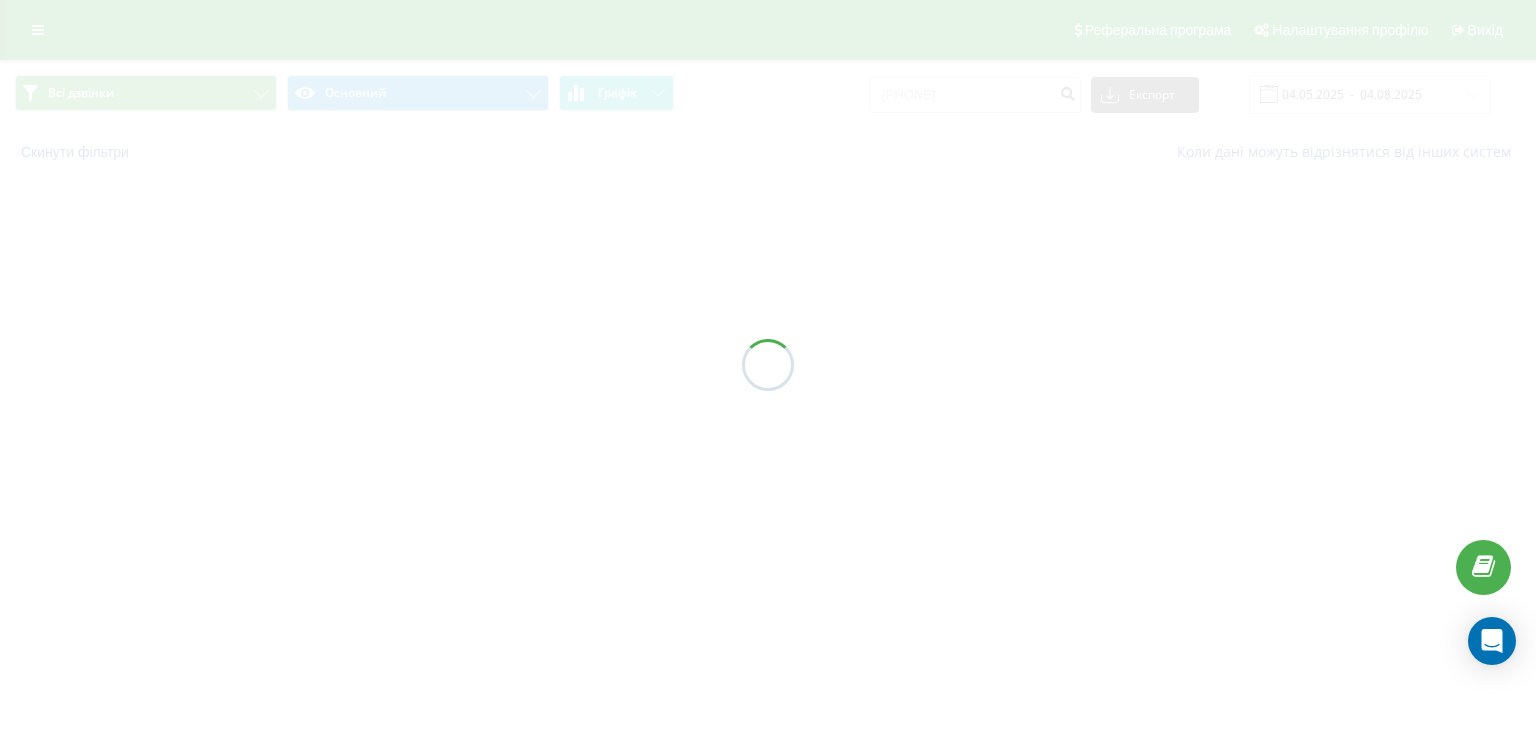 scroll, scrollTop: 0, scrollLeft: 0, axis: both 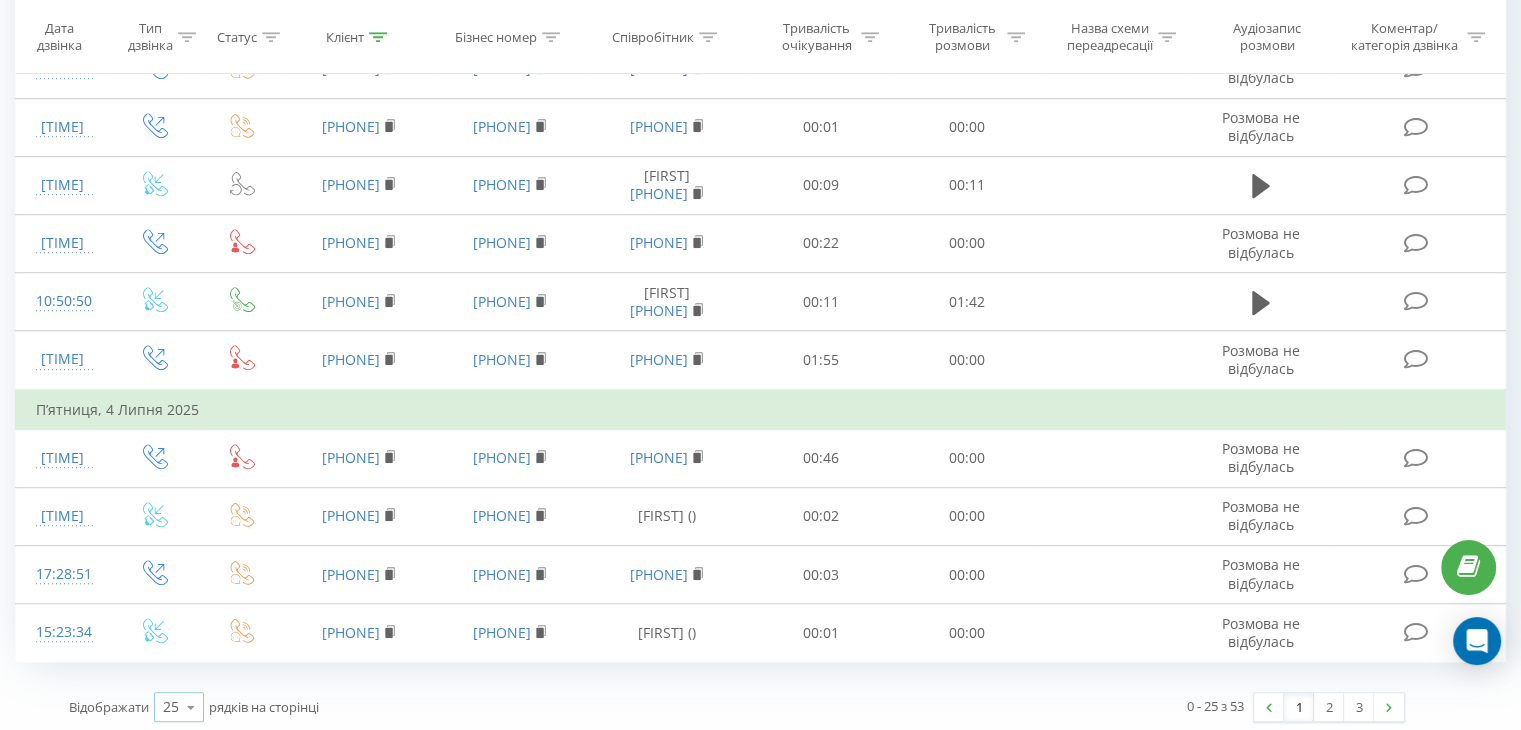 click at bounding box center [191, 707] 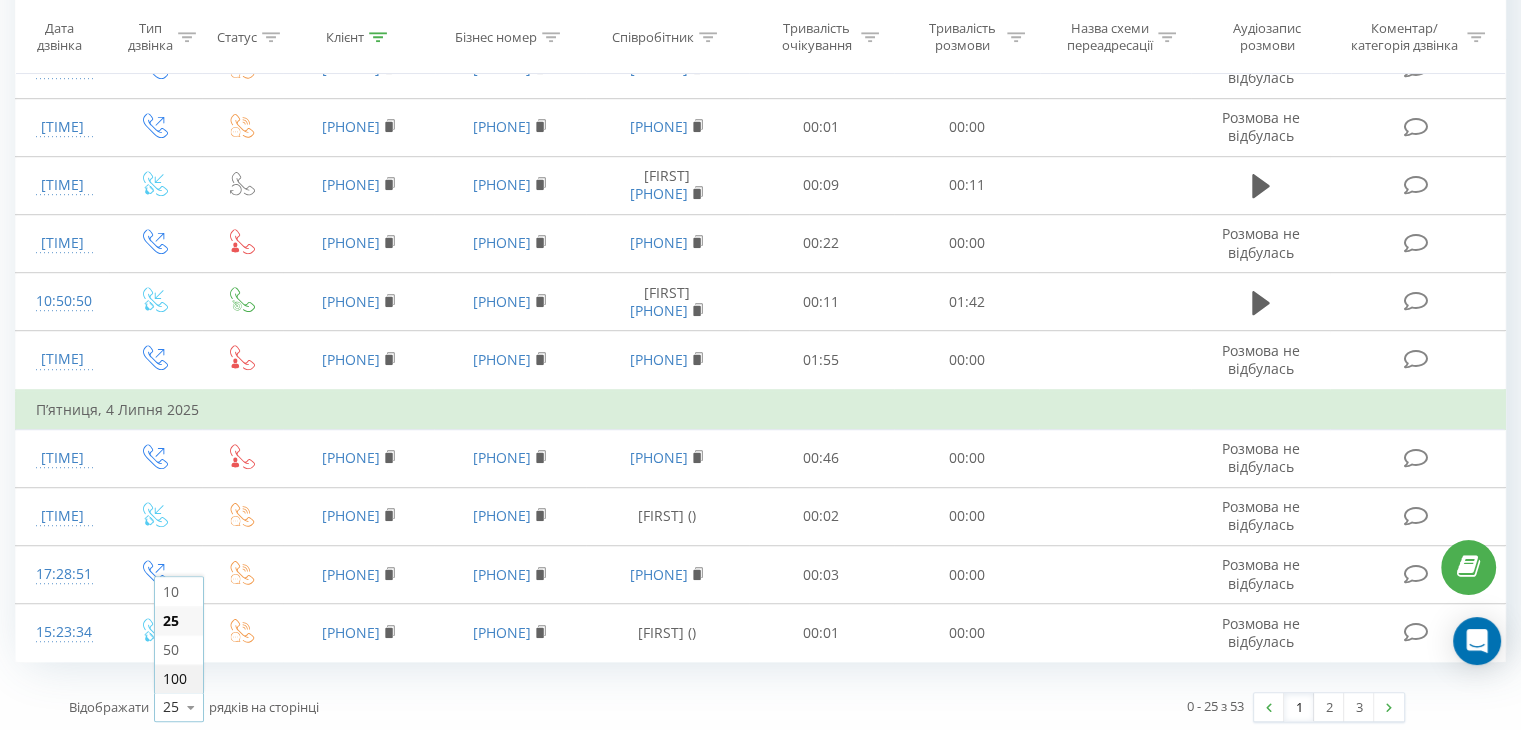 click on "100" at bounding box center [175, 678] 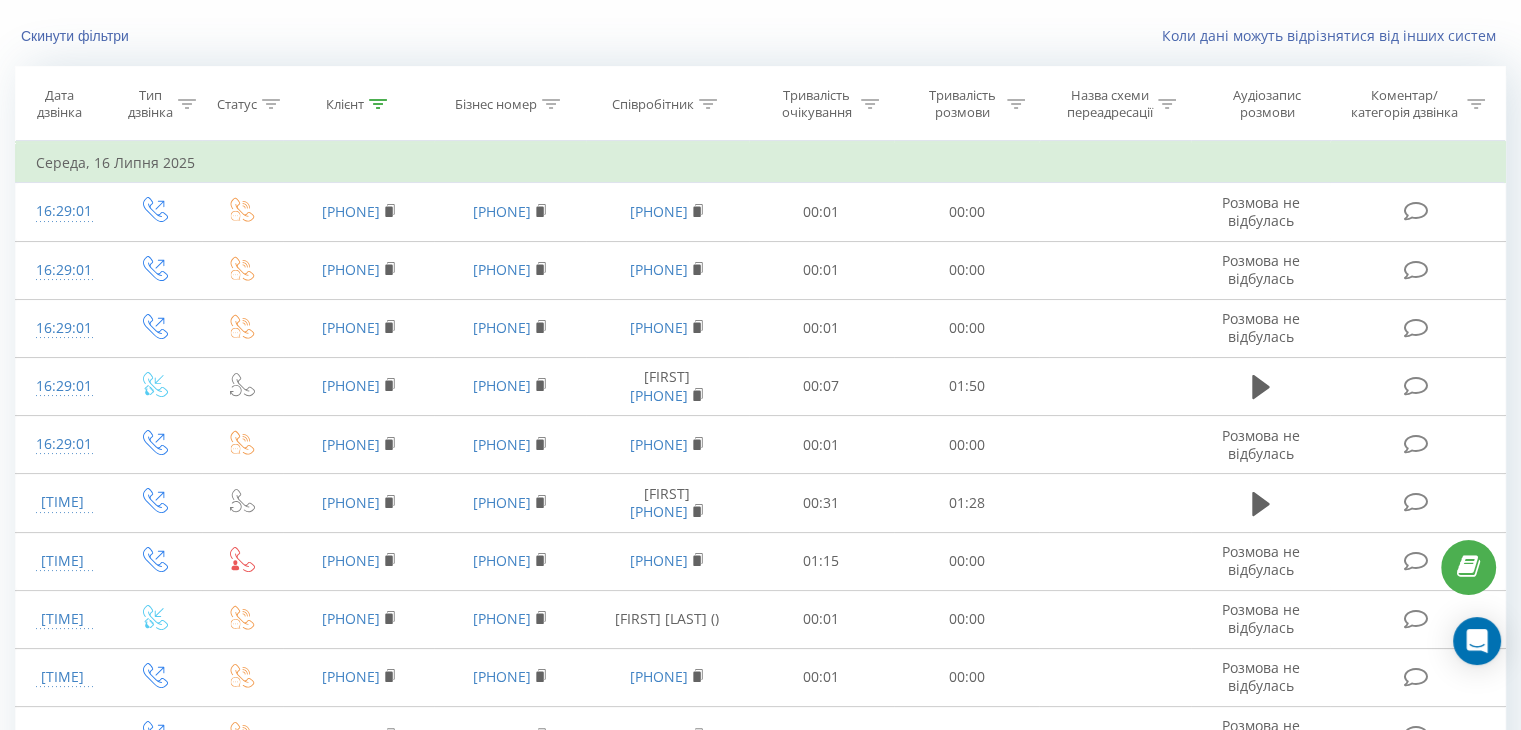 scroll, scrollTop: 0, scrollLeft: 0, axis: both 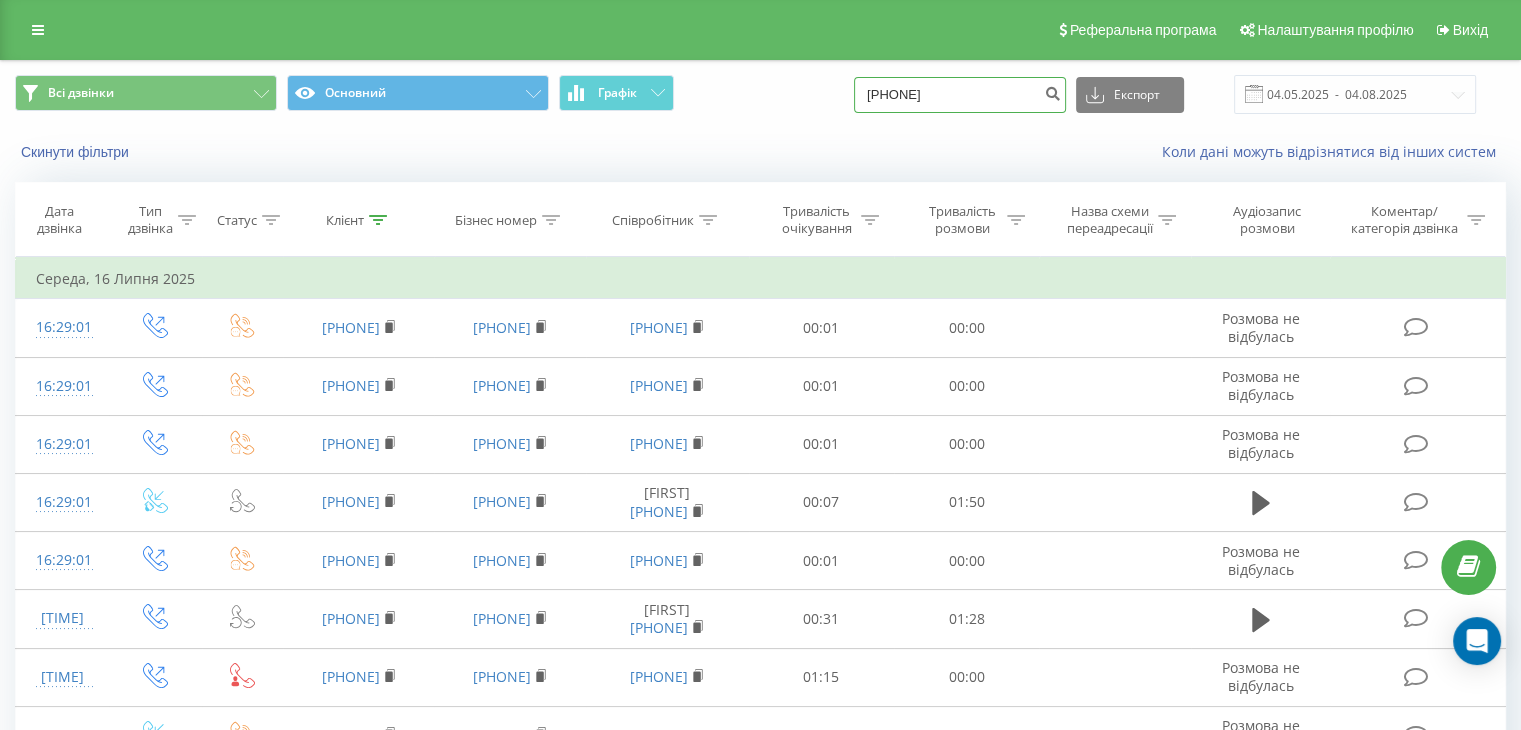 drag, startPoint x: 1006, startPoint y: 89, endPoint x: 782, endPoint y: 89, distance: 224 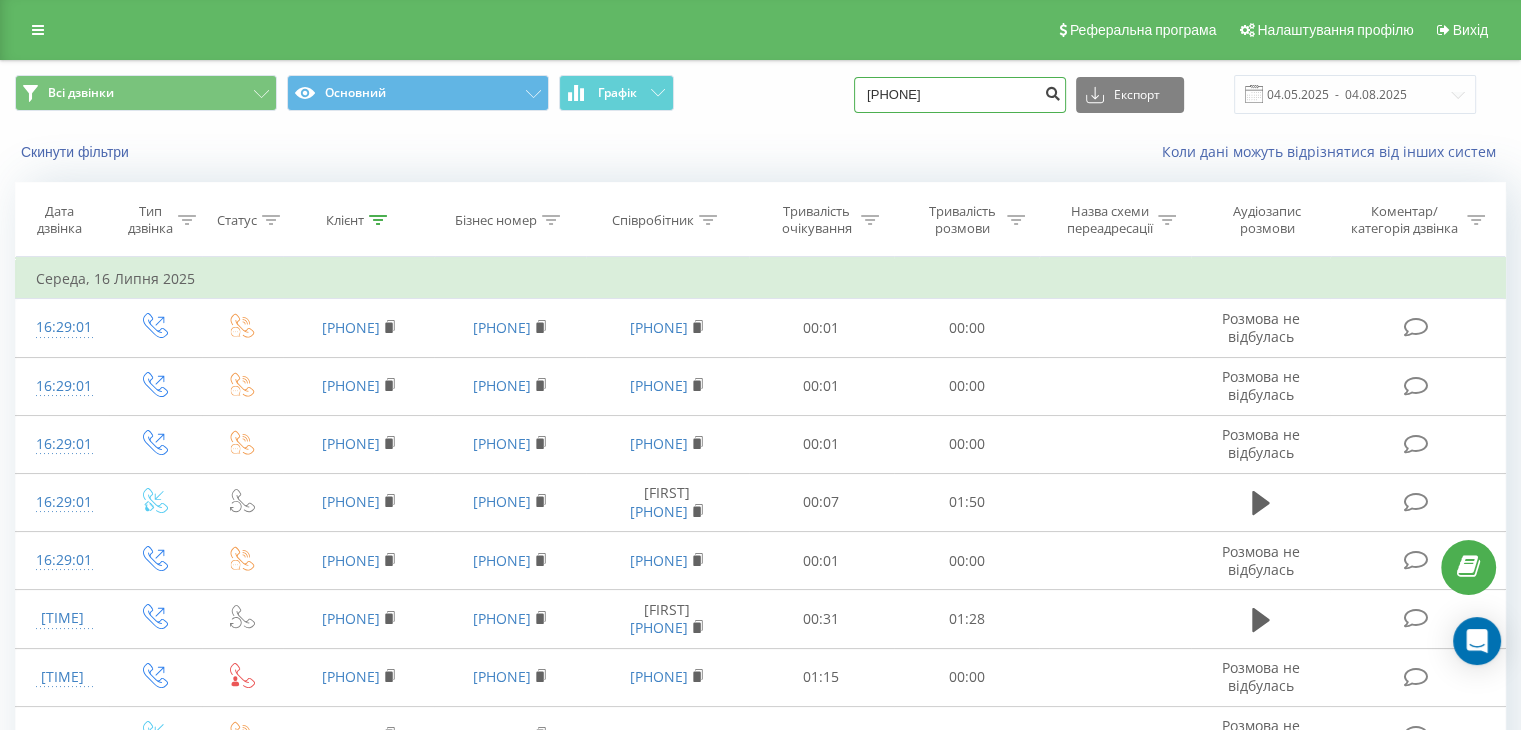 type on "0995136588" 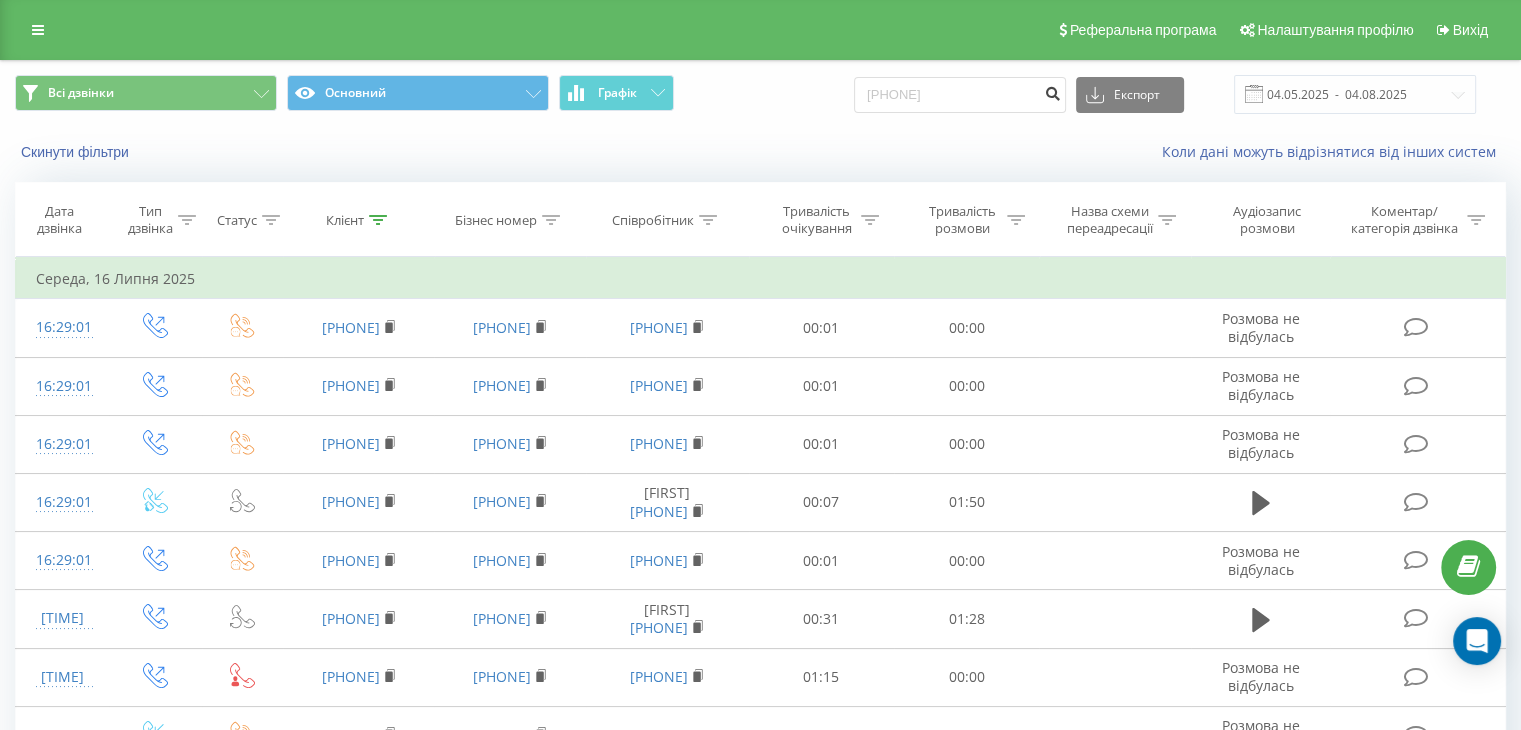 click at bounding box center (1052, 91) 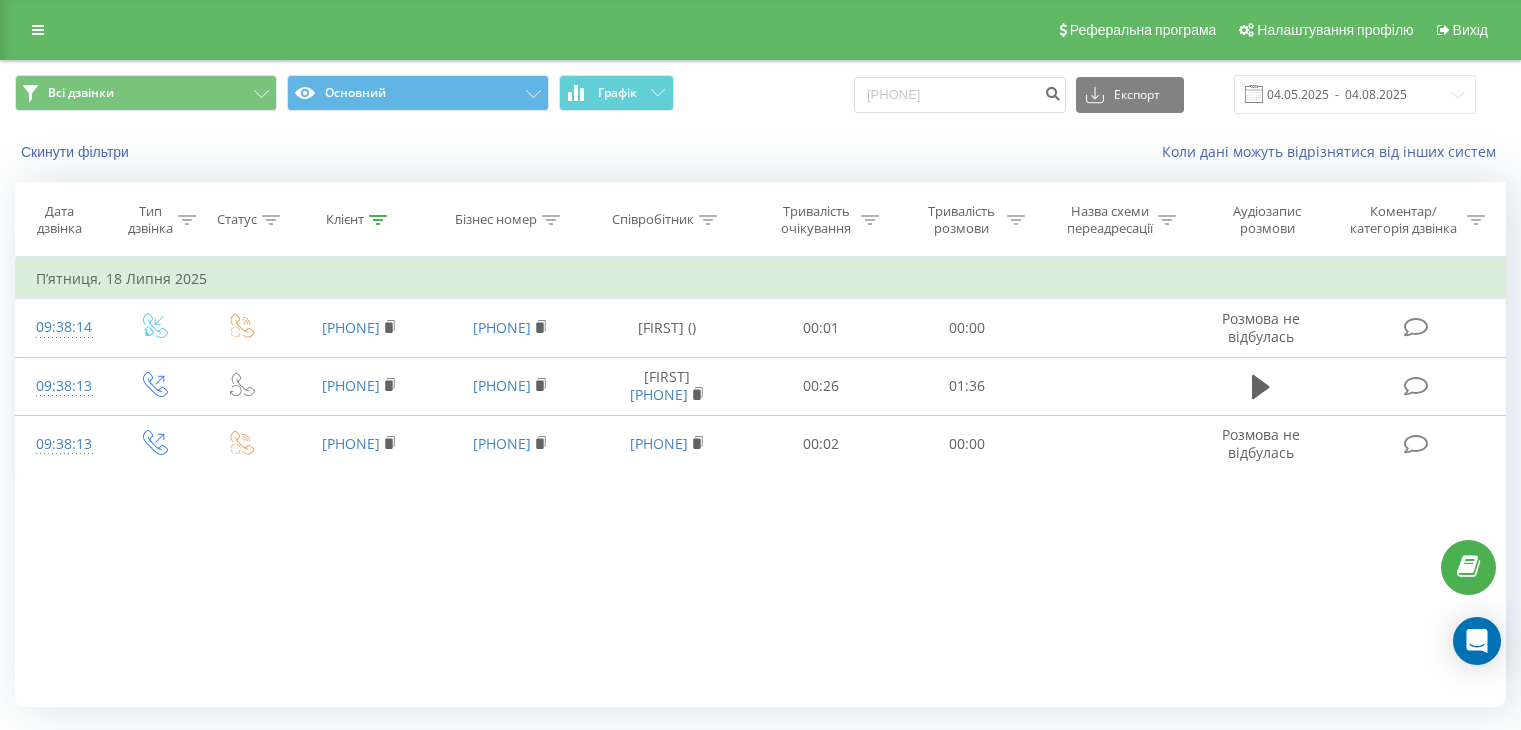 scroll, scrollTop: 0, scrollLeft: 0, axis: both 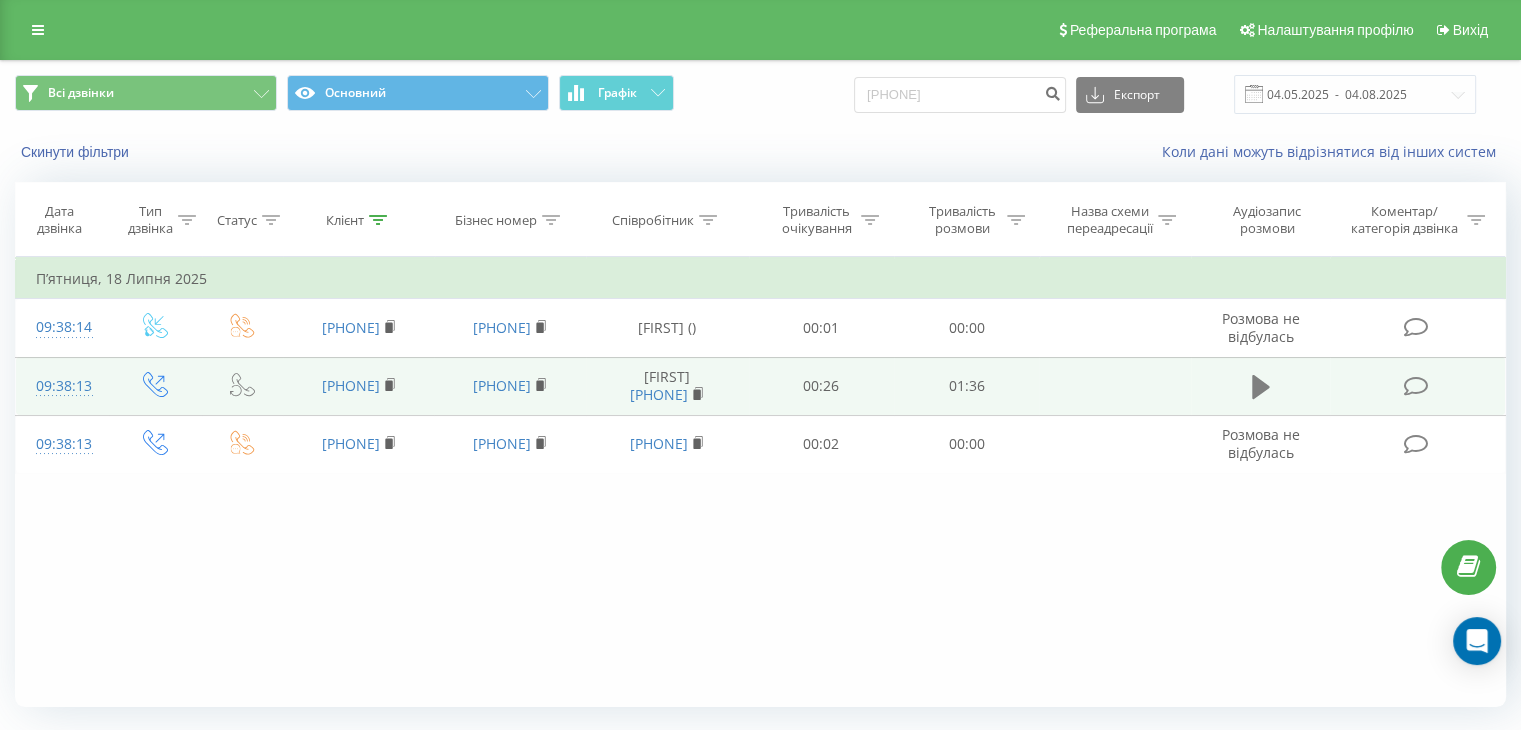 click at bounding box center (1261, 387) 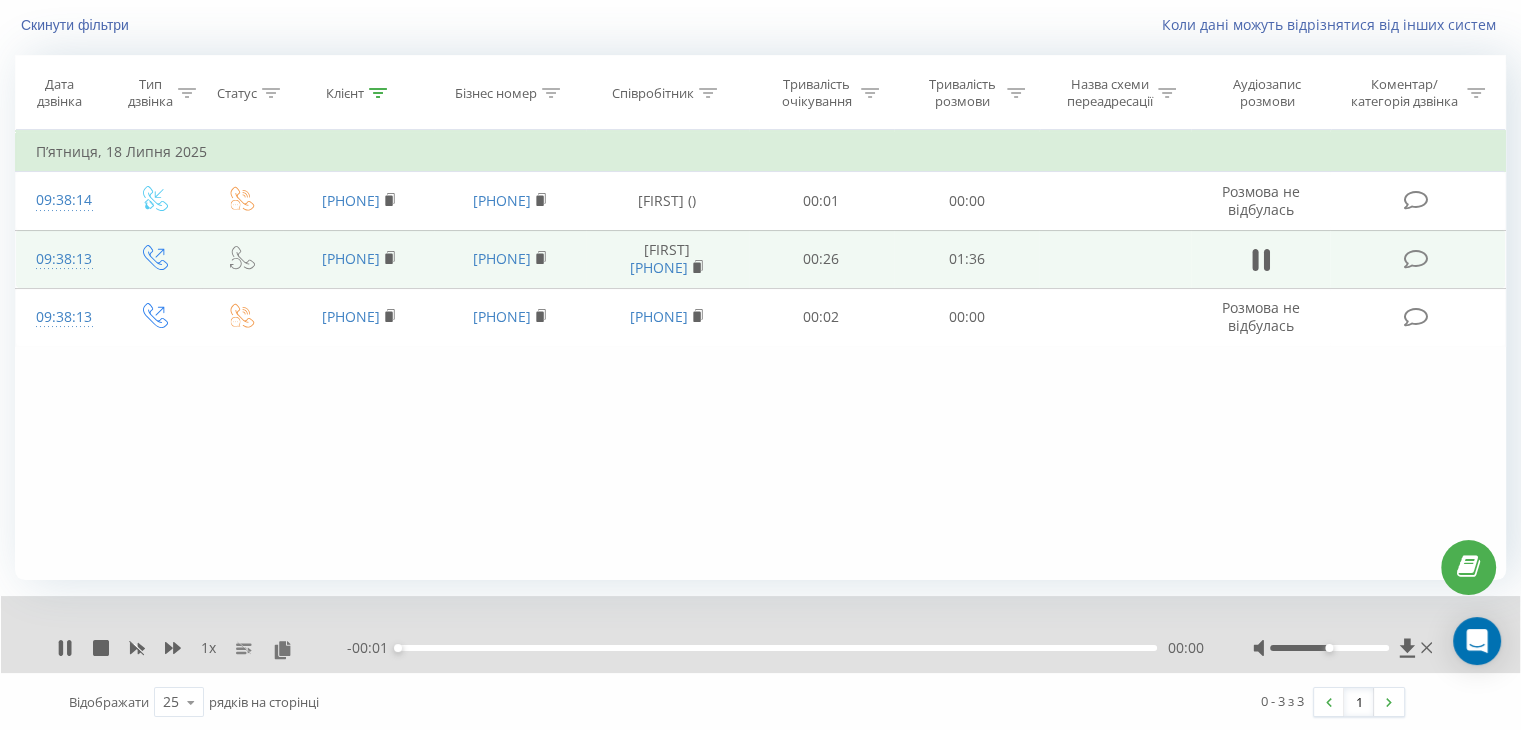 scroll, scrollTop: 128, scrollLeft: 0, axis: vertical 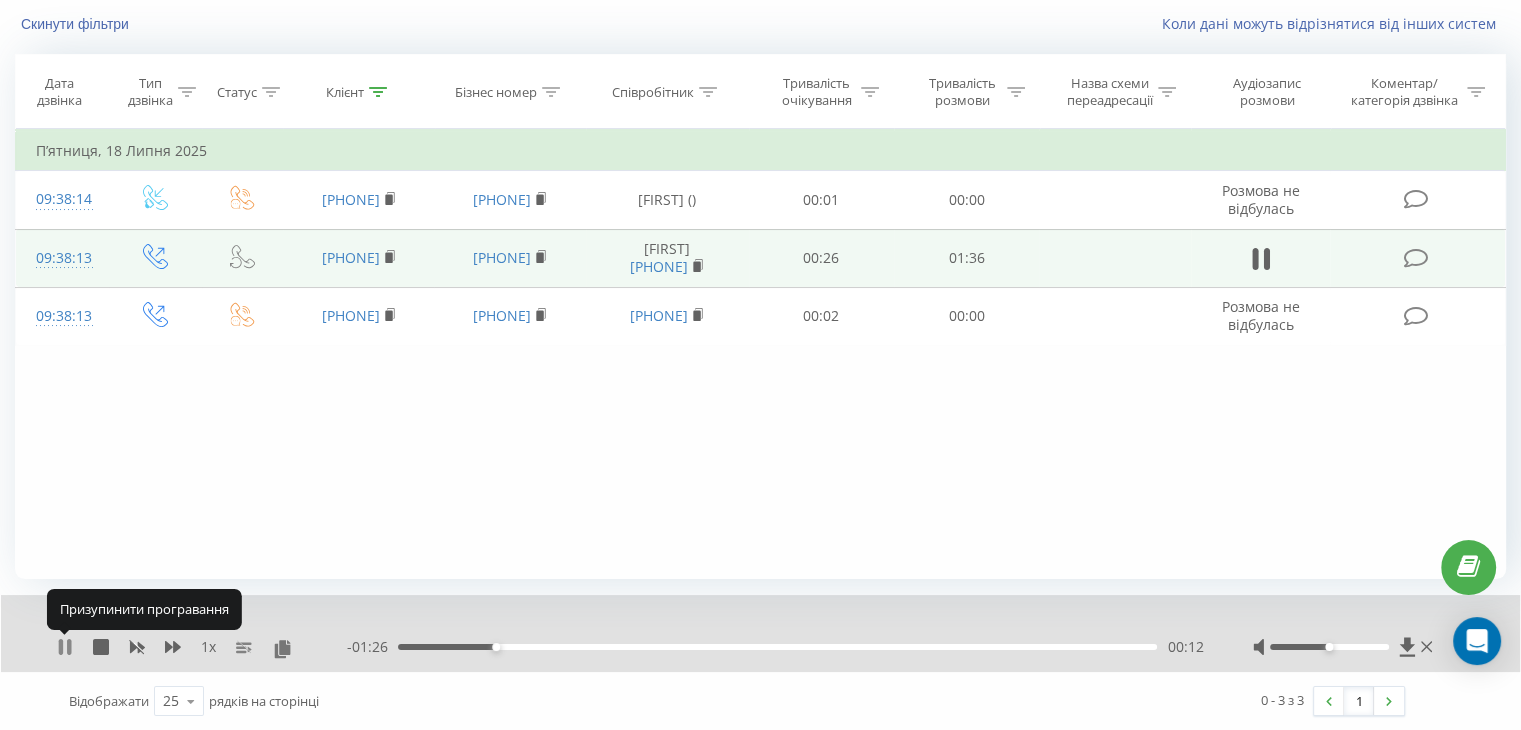 click 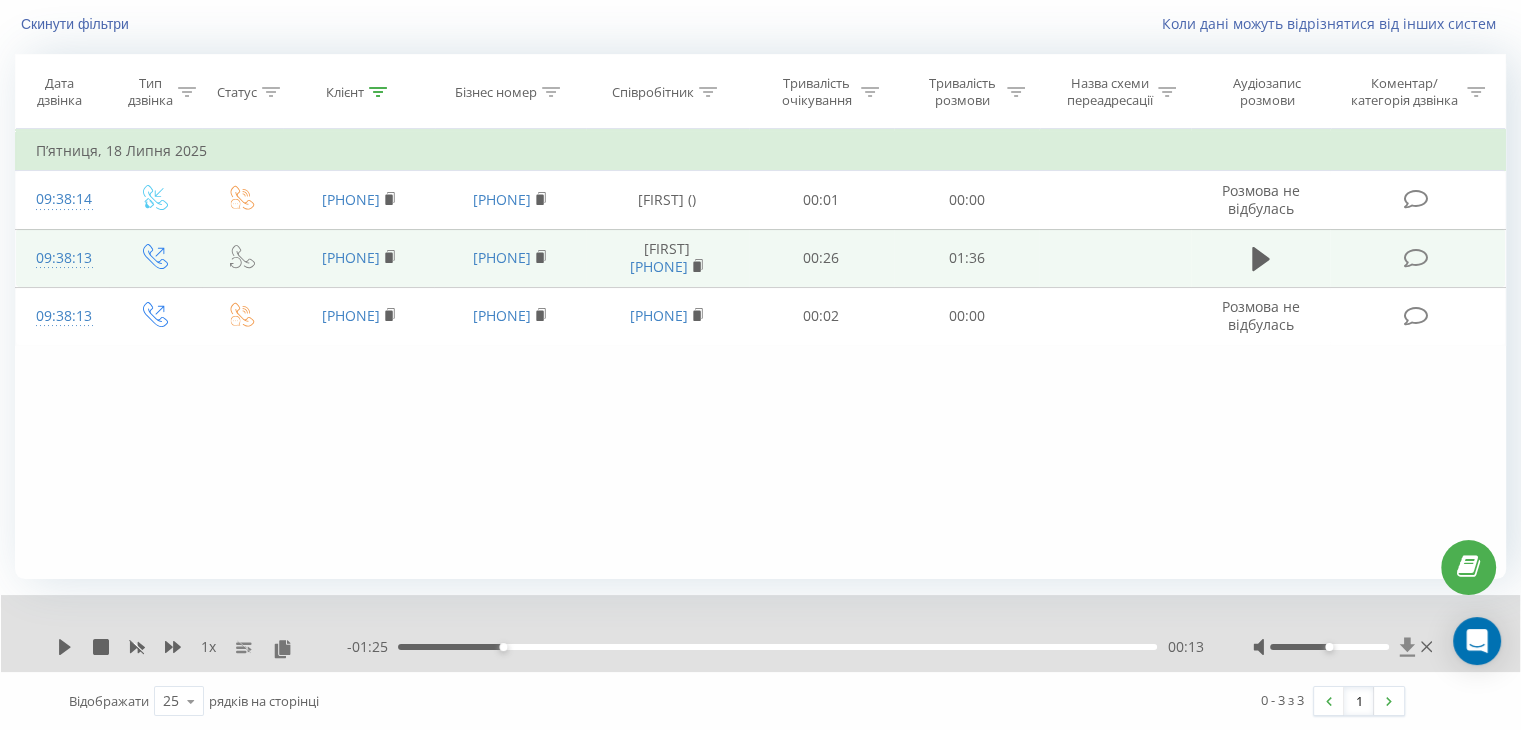 click 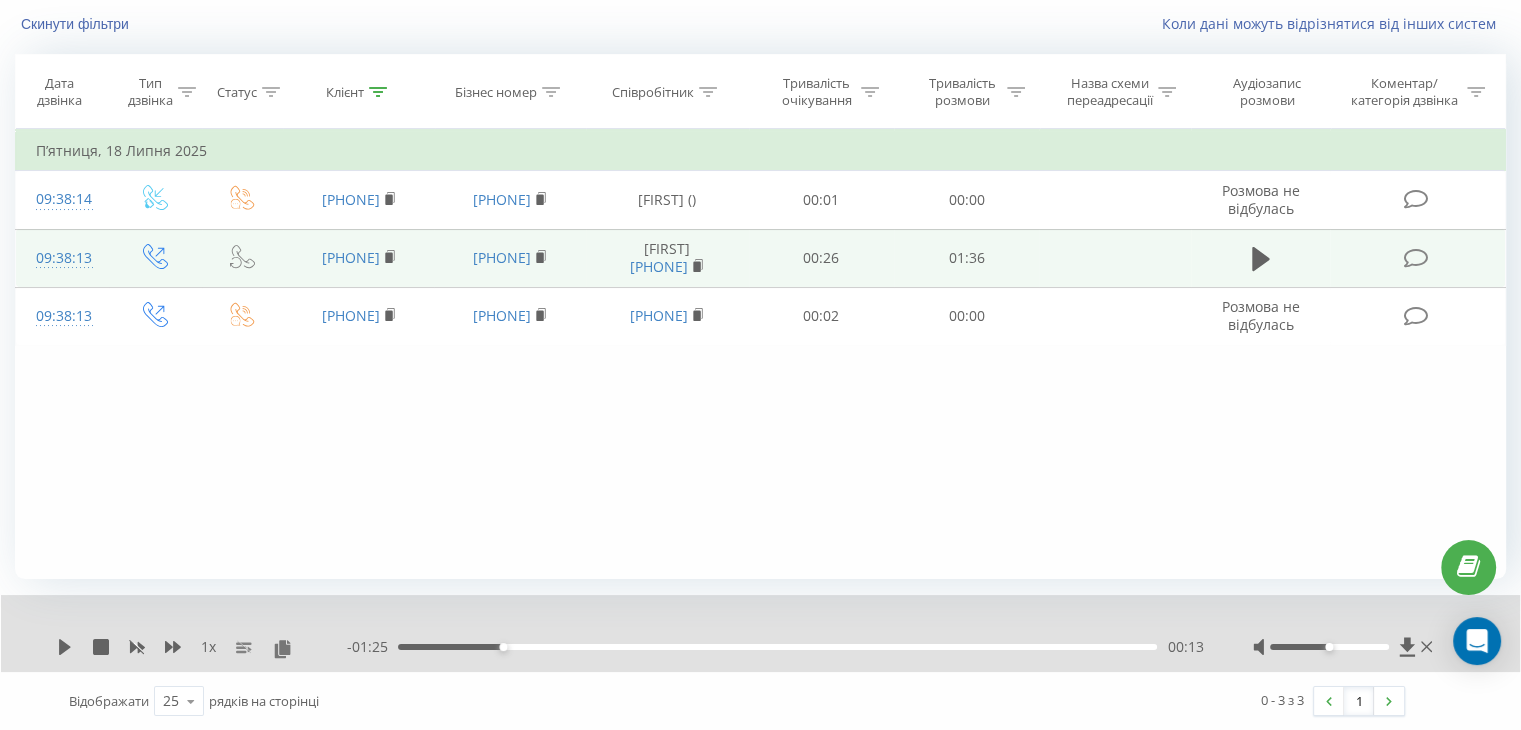click on "Фільтрувати за умовою Дорівнює Введіть значення Скасувати OK Фільтрувати за умовою Дорівнює Введіть значення Скасувати OK Фільтрувати за умовою Містить Скасувати OK Фільтрувати за умовою Містить Скасувати OK Фільтрувати за умовою Містить Скасувати OK Фільтрувати за умовою Дорівнює Скасувати OK Фільтрувати за умовою Дорівнює Скасувати OK Фільтрувати за умовою Містить Скасувати OK Фільтрувати за умовою Дорівнює Введіть значення Скасувати OK П’ятниця, 18 Липня 2025  09:38:14         380995136588 380730084046 Дарина () 00:01 00:00 Розмова не відбулась  09:38:13         380995136588 380635103450 Дарина 00:26" at bounding box center (760, 354) 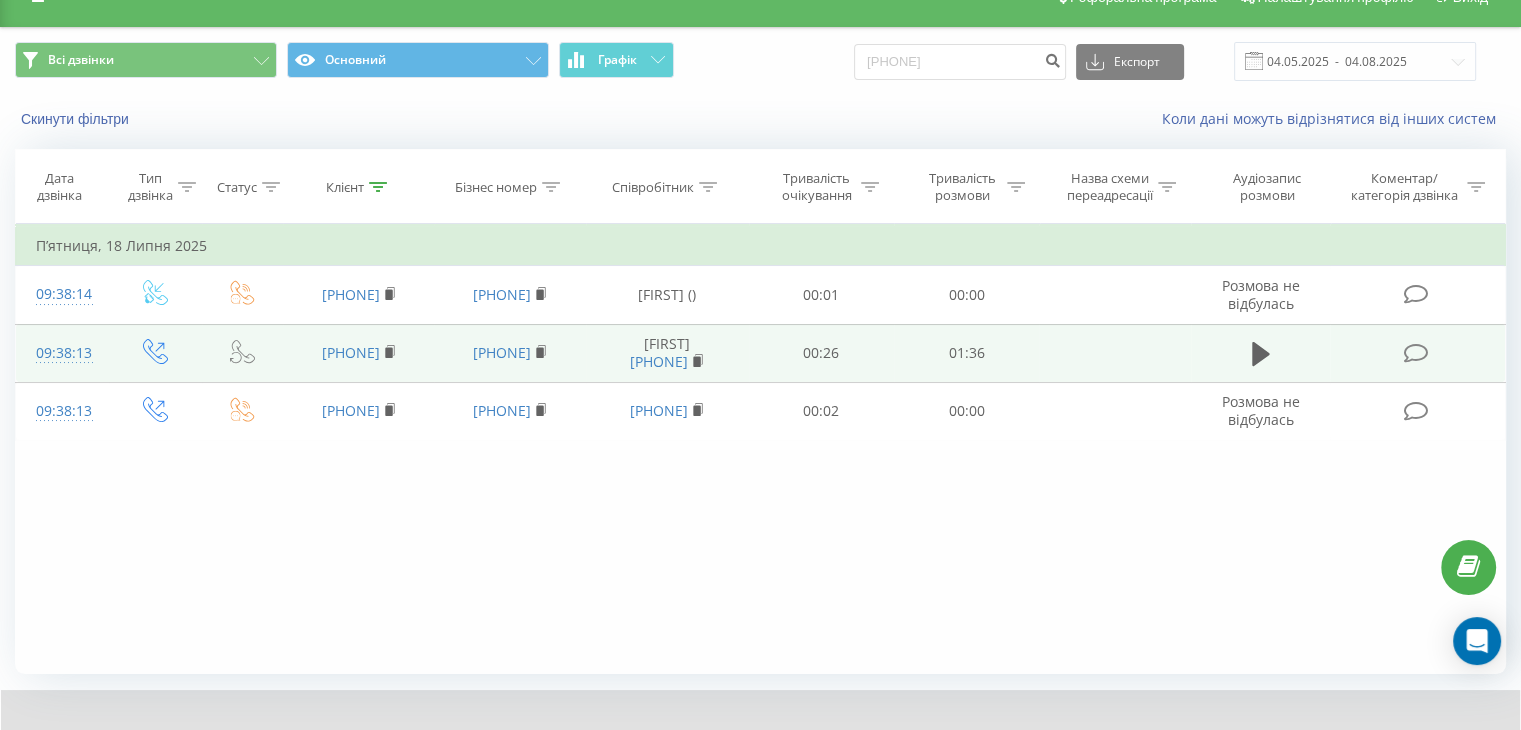 scroll, scrollTop: 0, scrollLeft: 0, axis: both 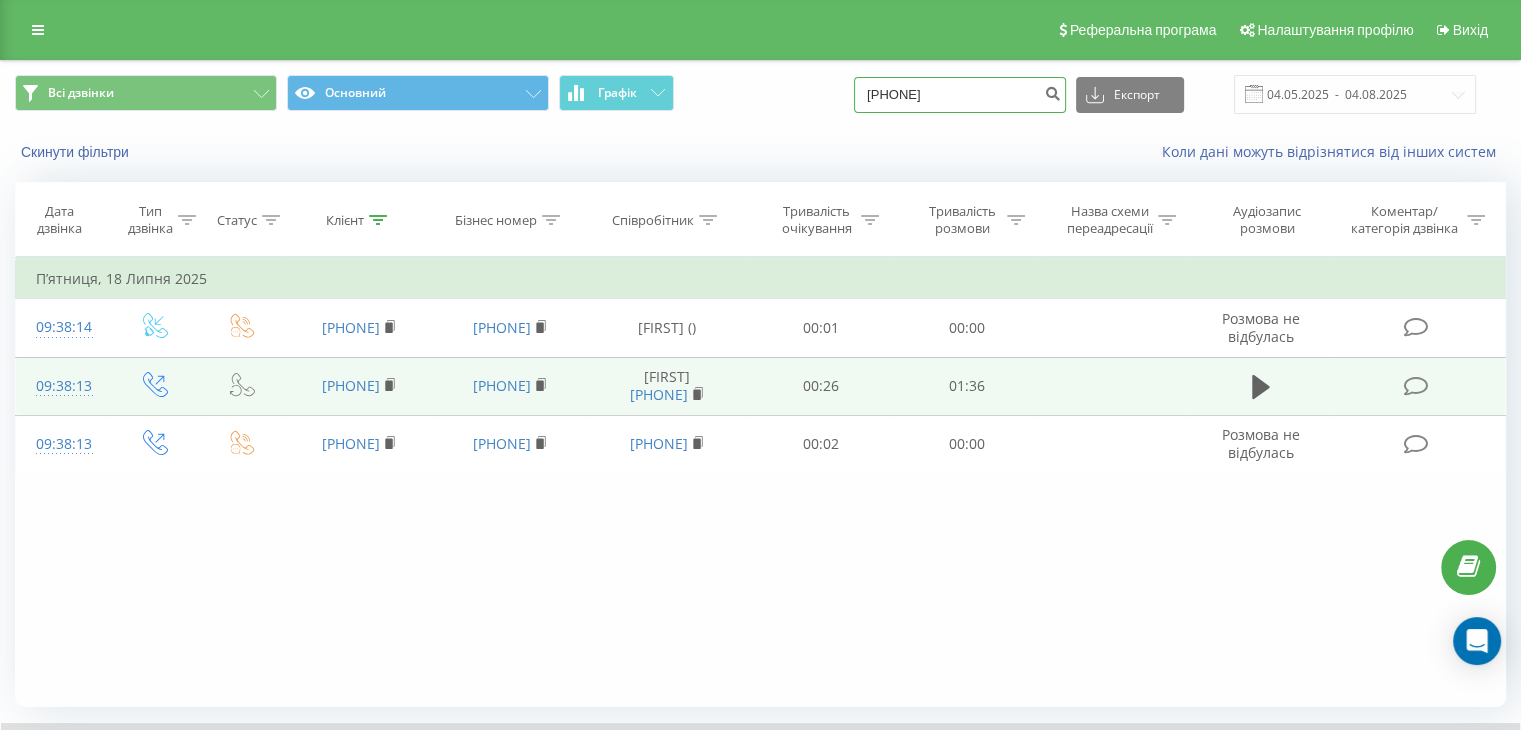 drag, startPoint x: 999, startPoint y: 92, endPoint x: 828, endPoint y: 92, distance: 171 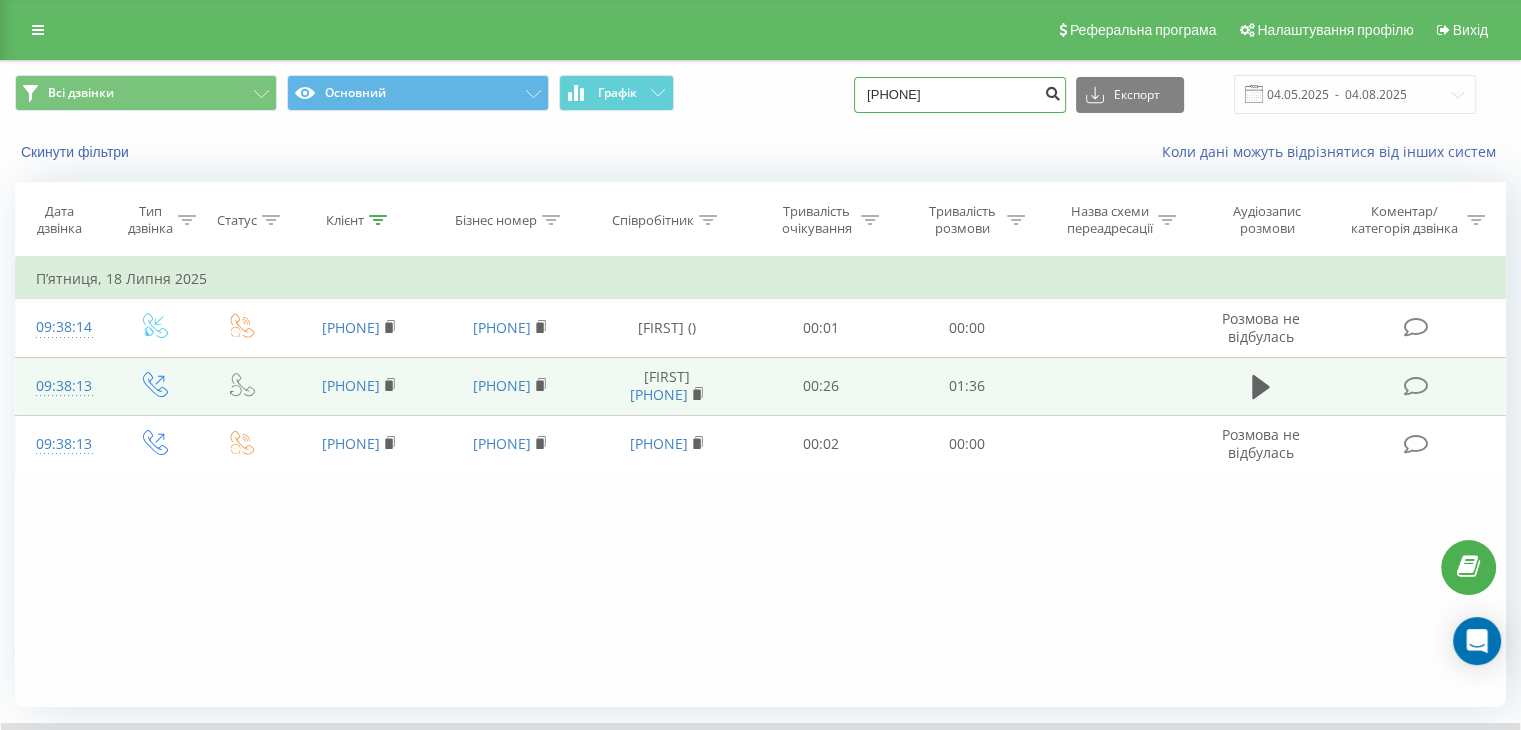 type on "0637854174" 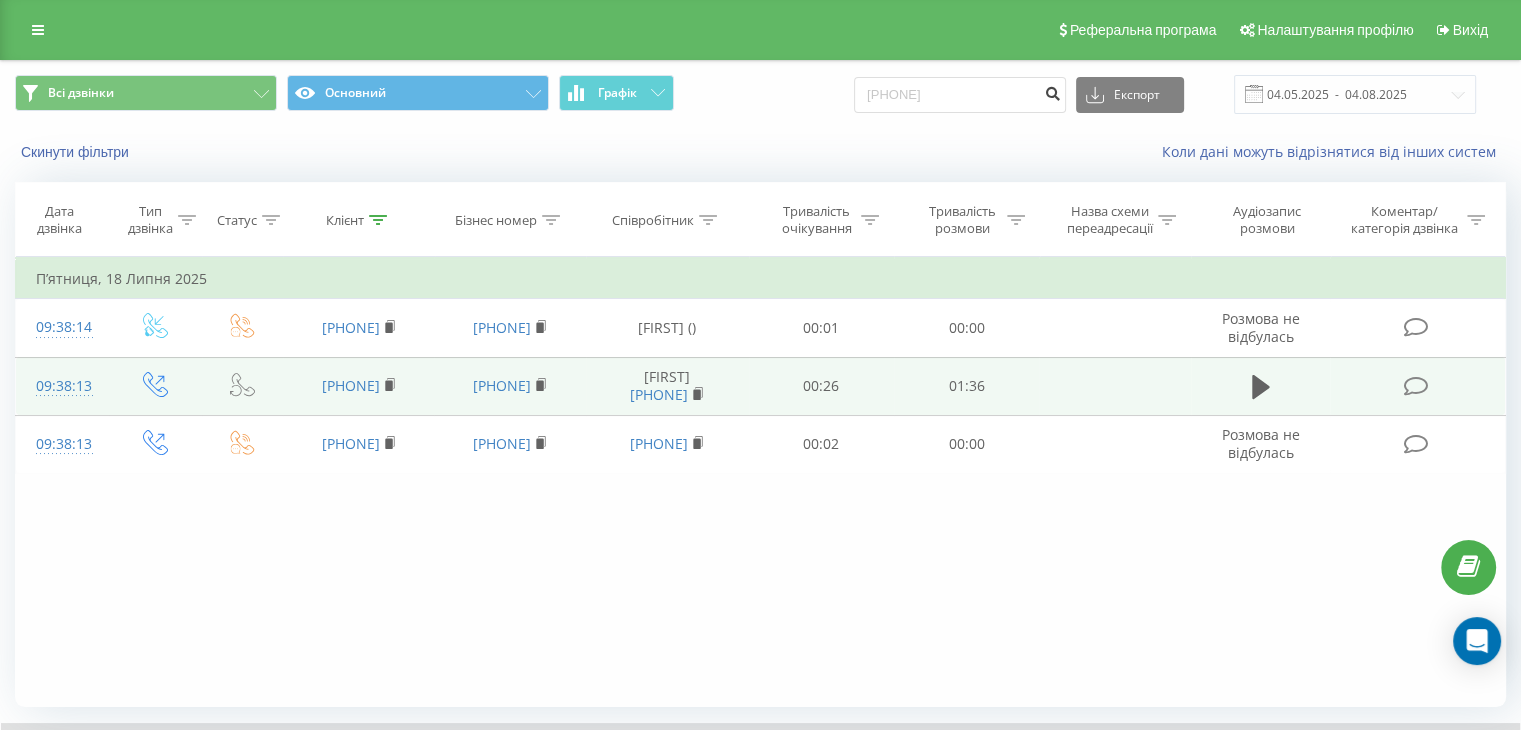 click at bounding box center [1052, 91] 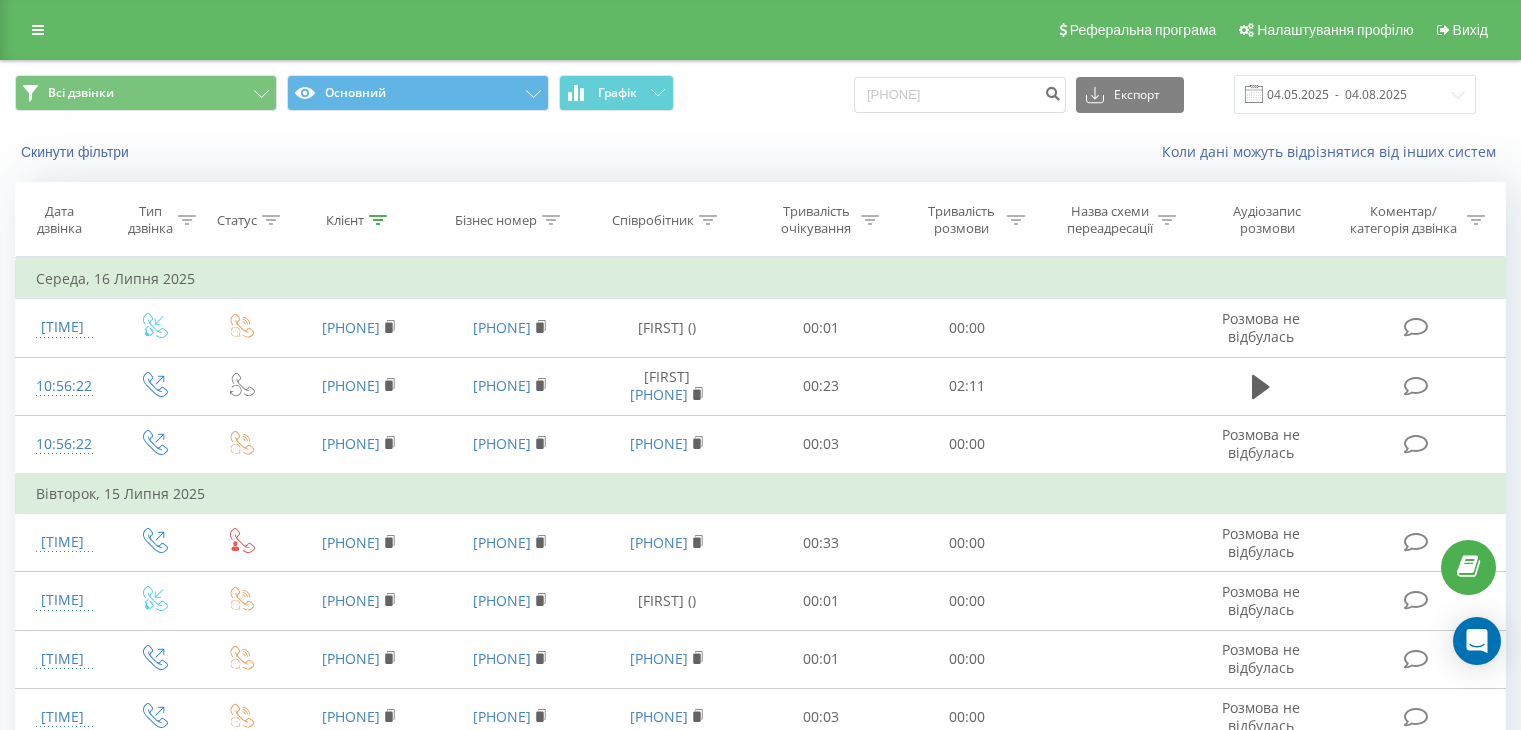 scroll, scrollTop: 0, scrollLeft: 0, axis: both 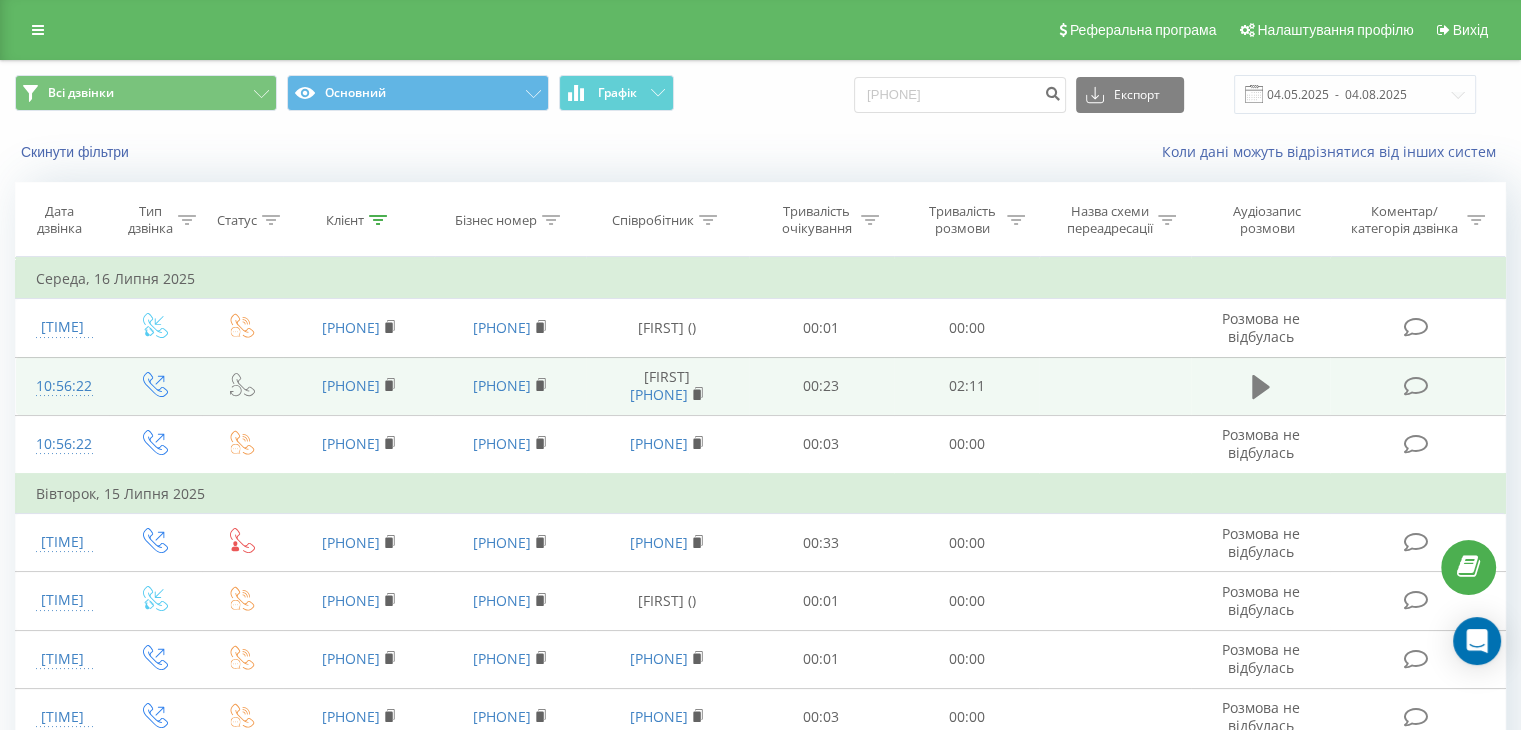 click at bounding box center (1261, 387) 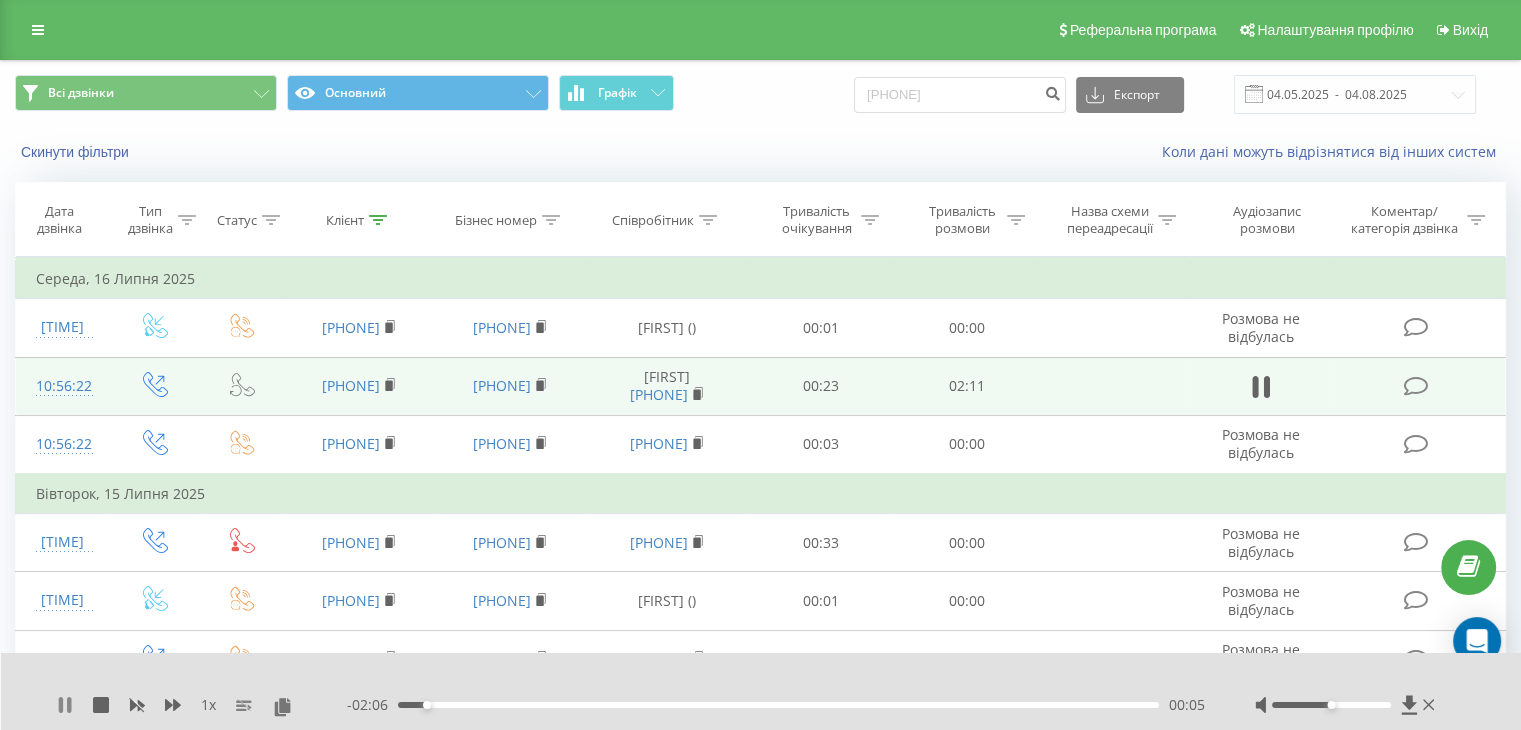 click 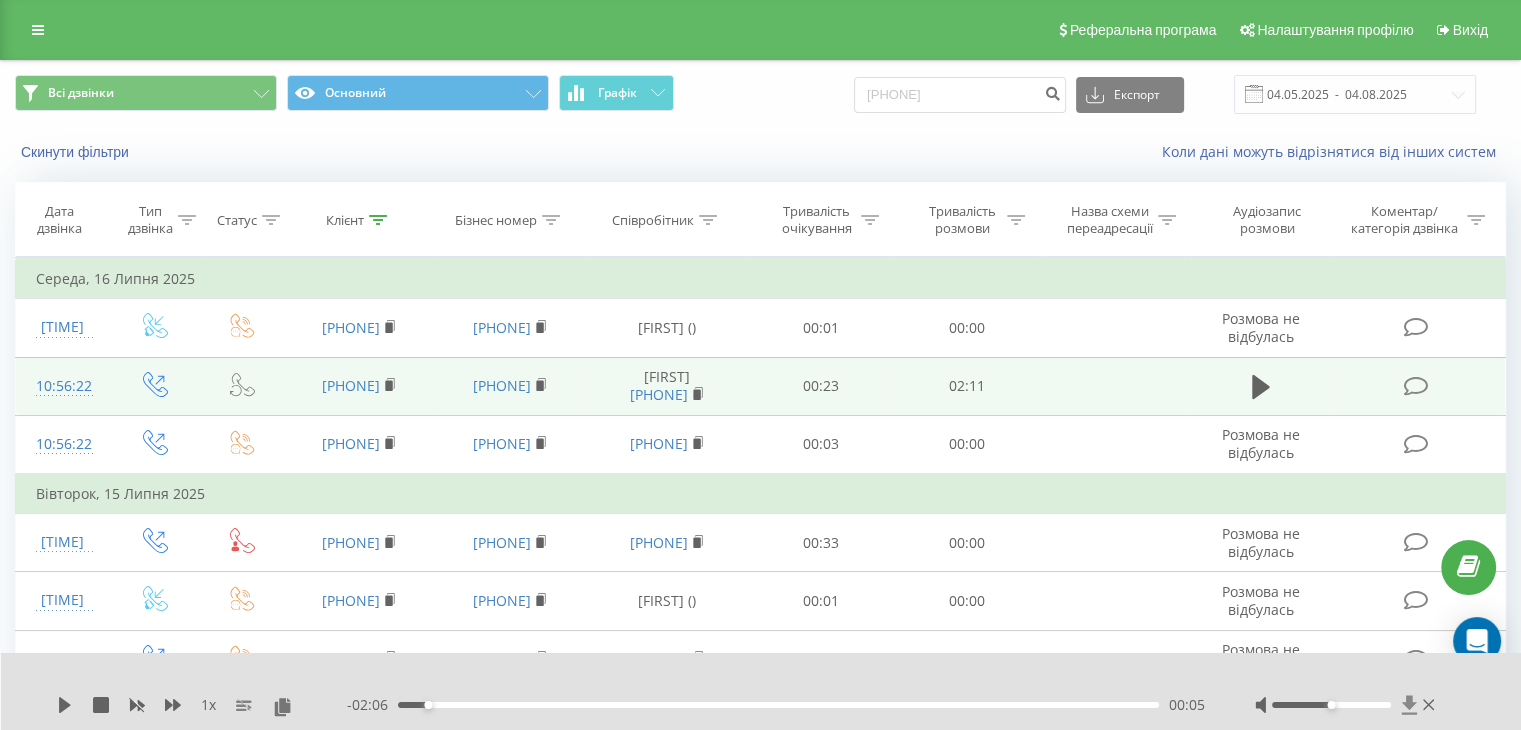 click 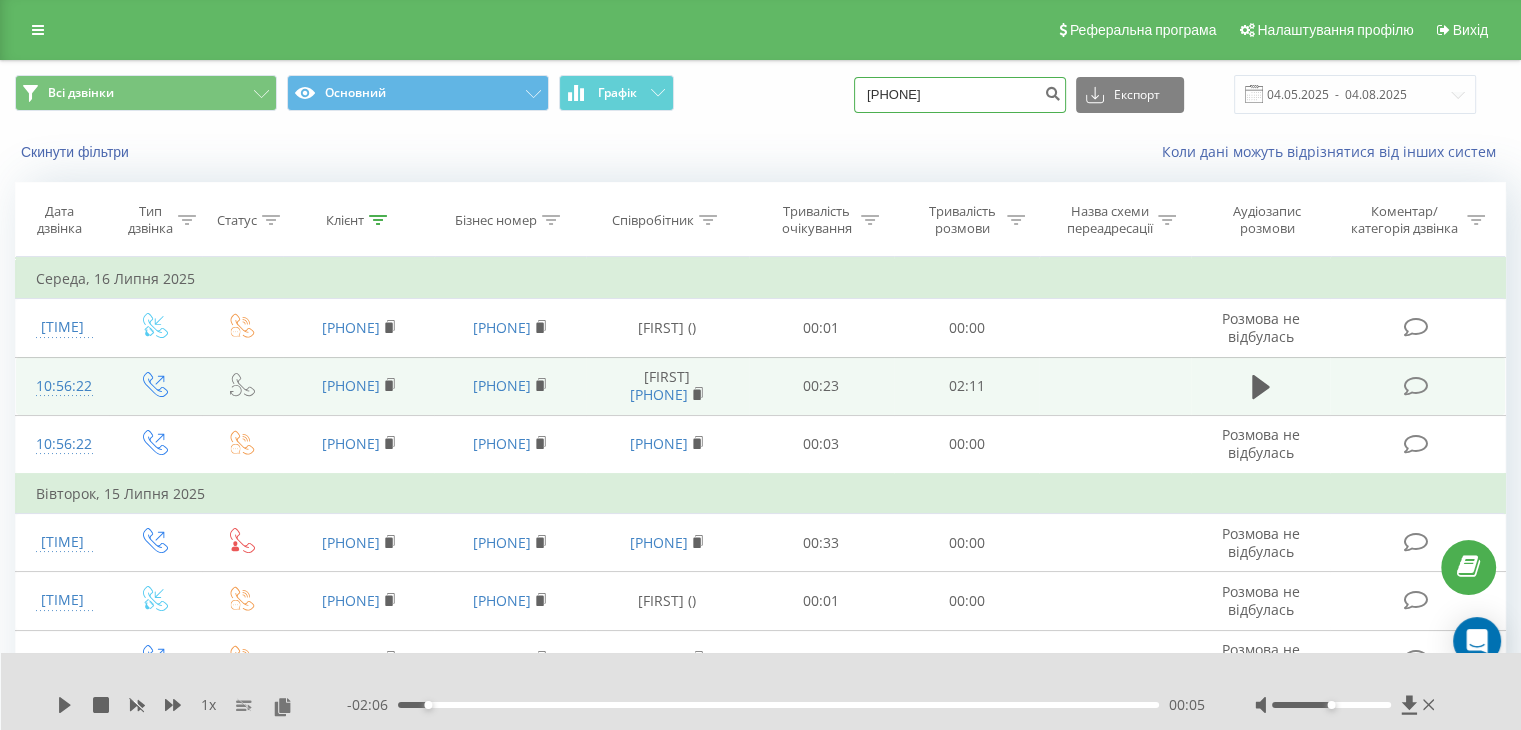 drag, startPoint x: 1008, startPoint y: 94, endPoint x: 824, endPoint y: 98, distance: 184.04347 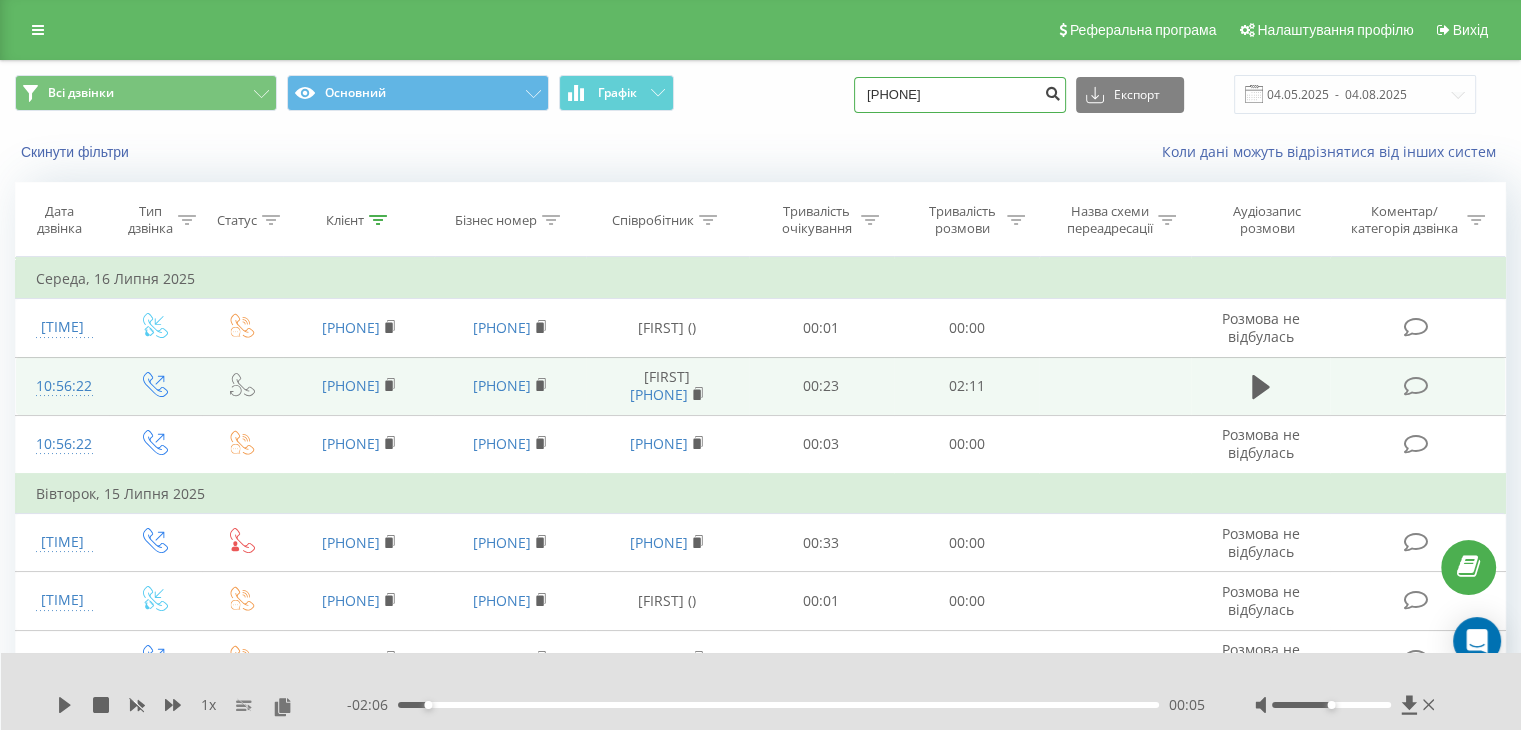 type on "0995261539" 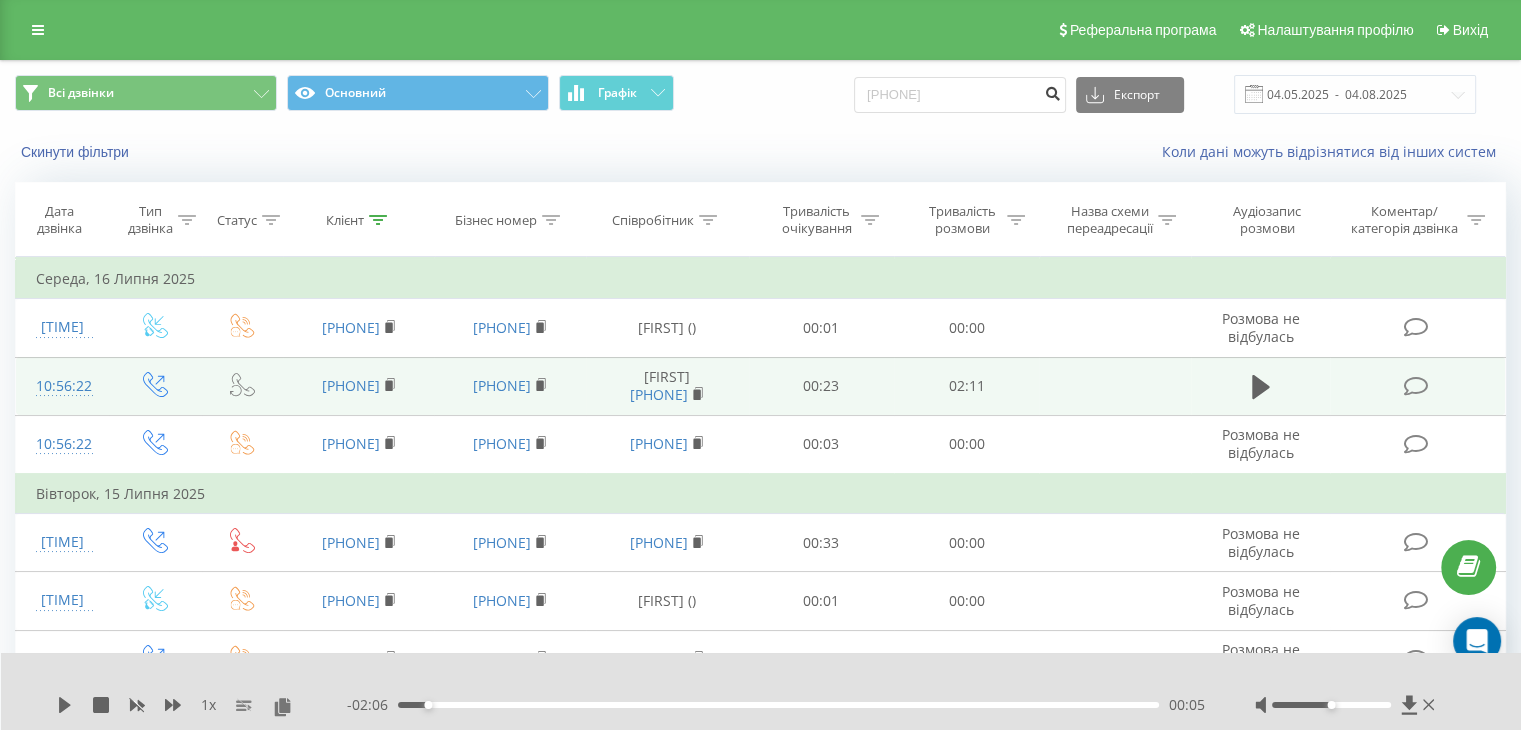 click at bounding box center (1052, 91) 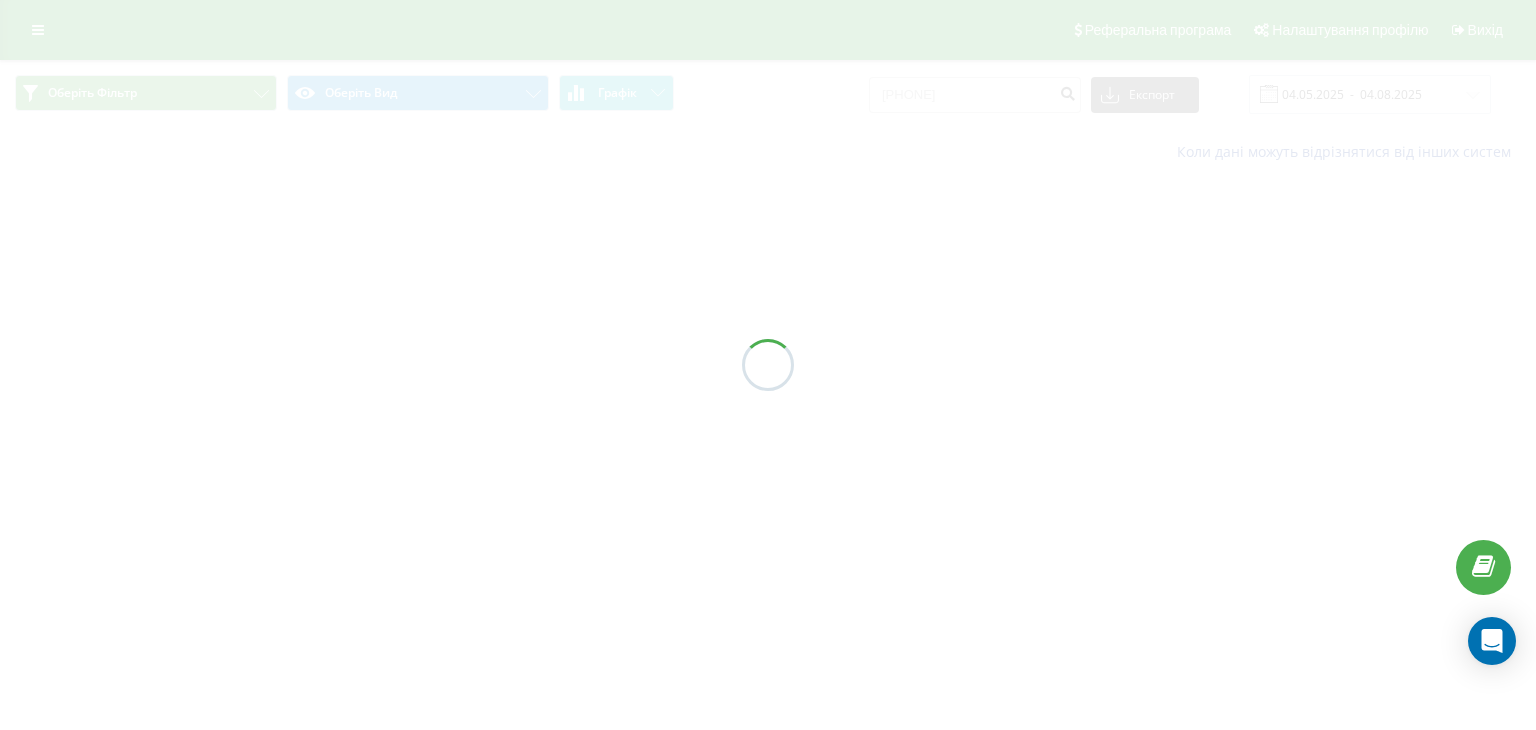 scroll, scrollTop: 0, scrollLeft: 0, axis: both 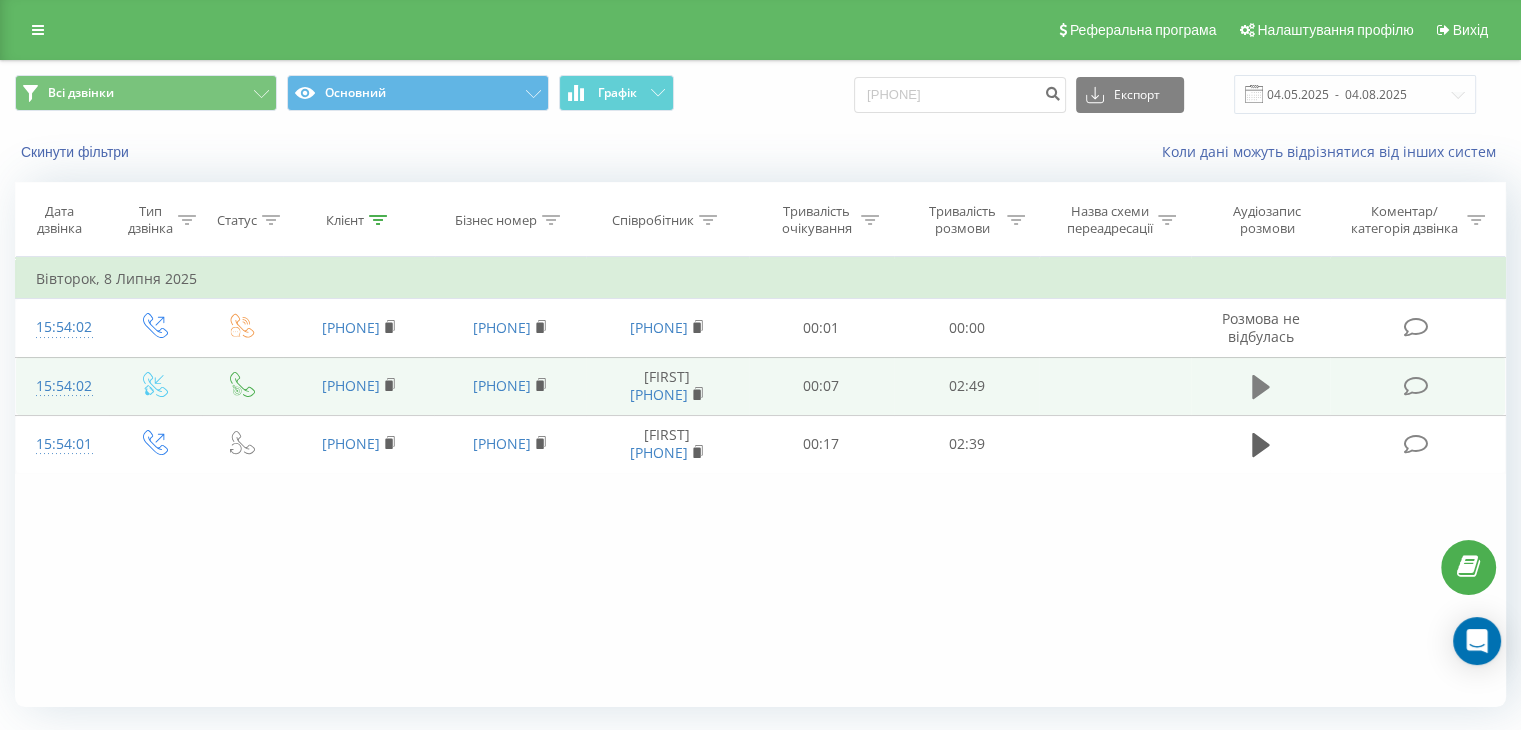 click 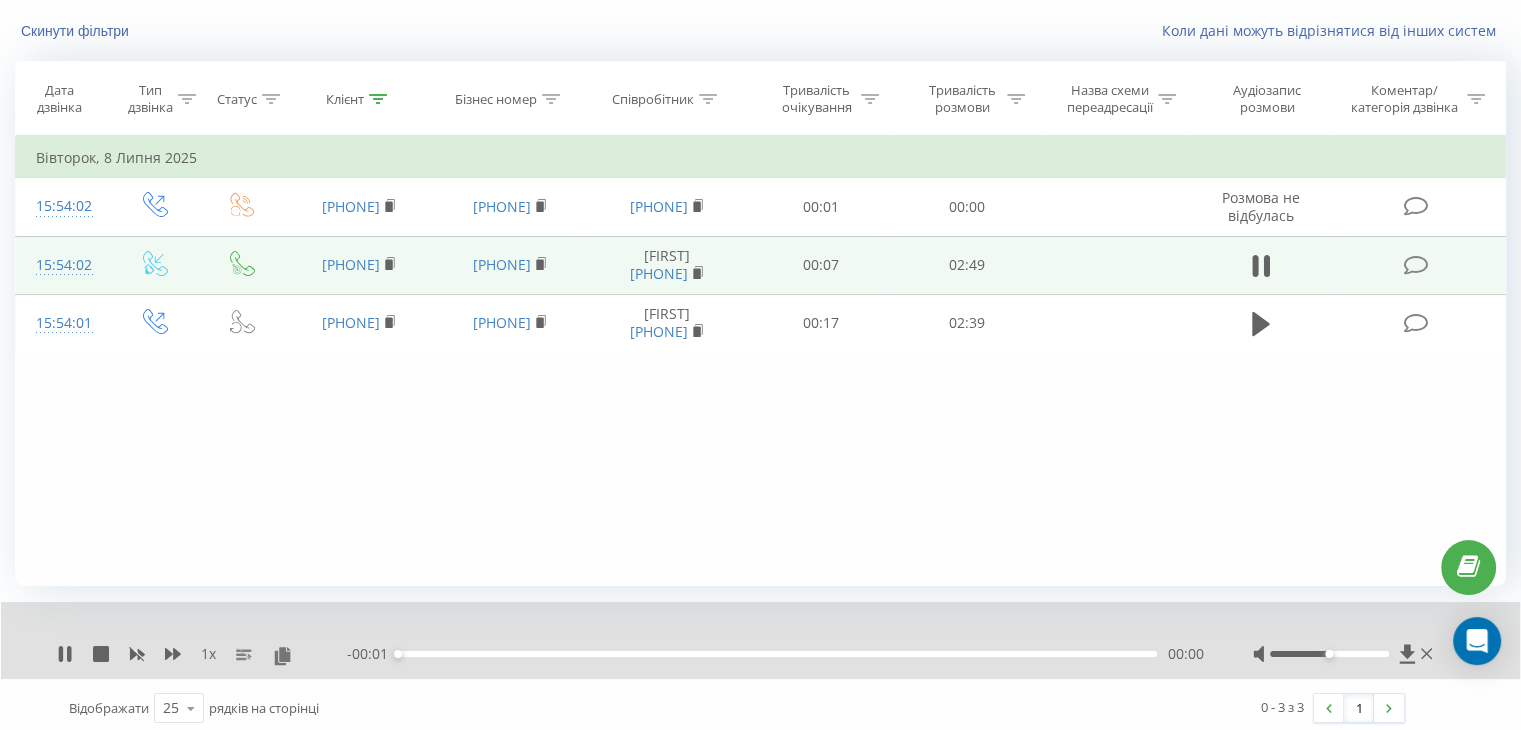 scroll, scrollTop: 128, scrollLeft: 0, axis: vertical 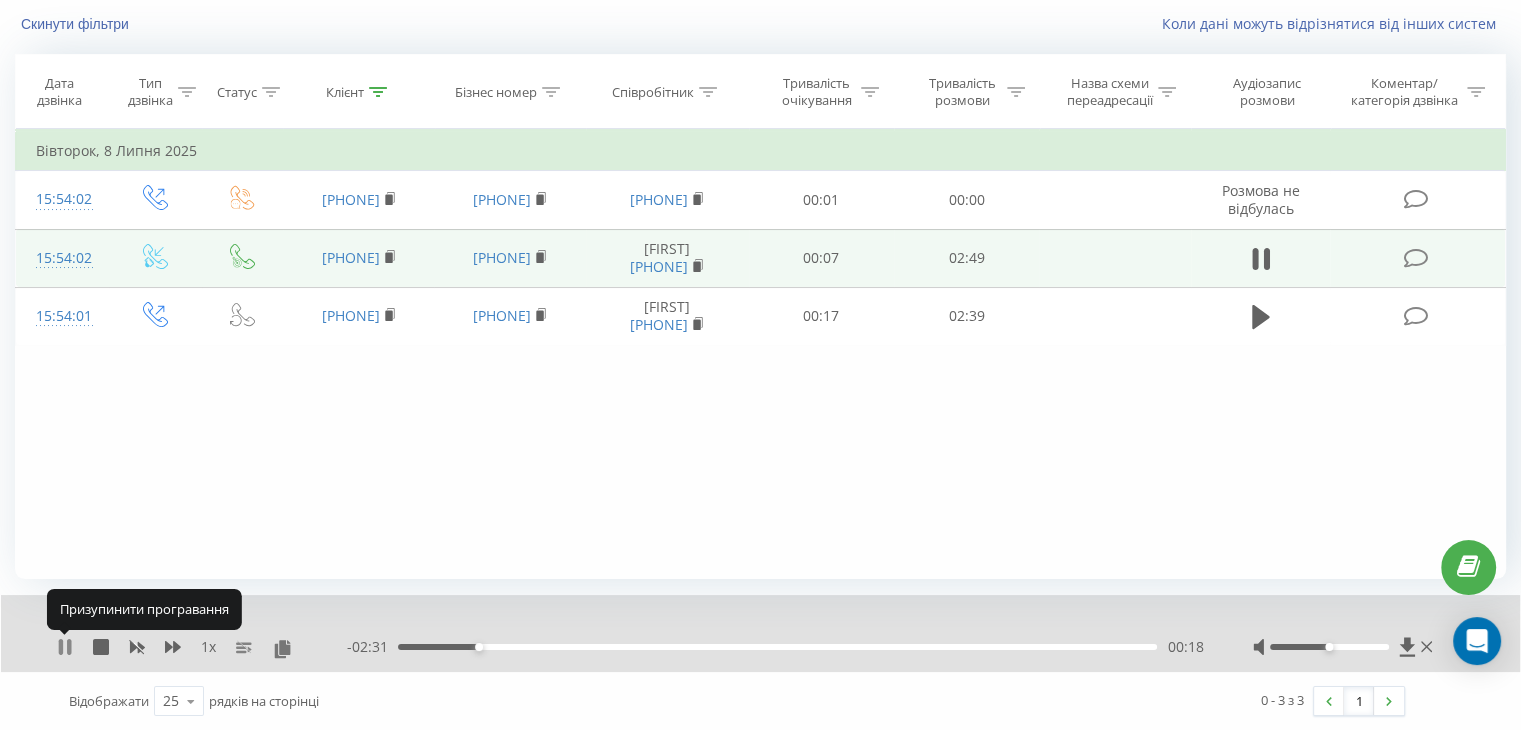 click 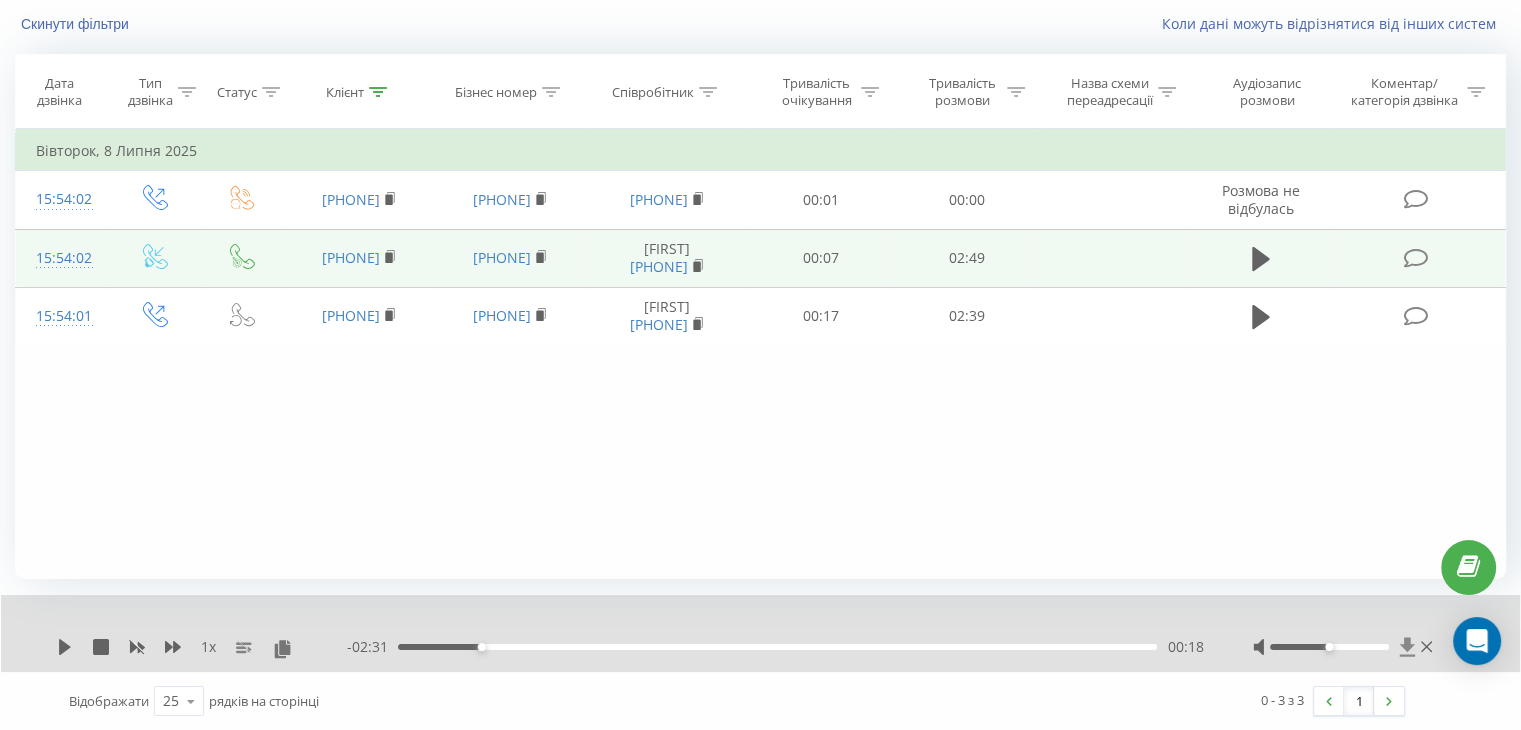 click 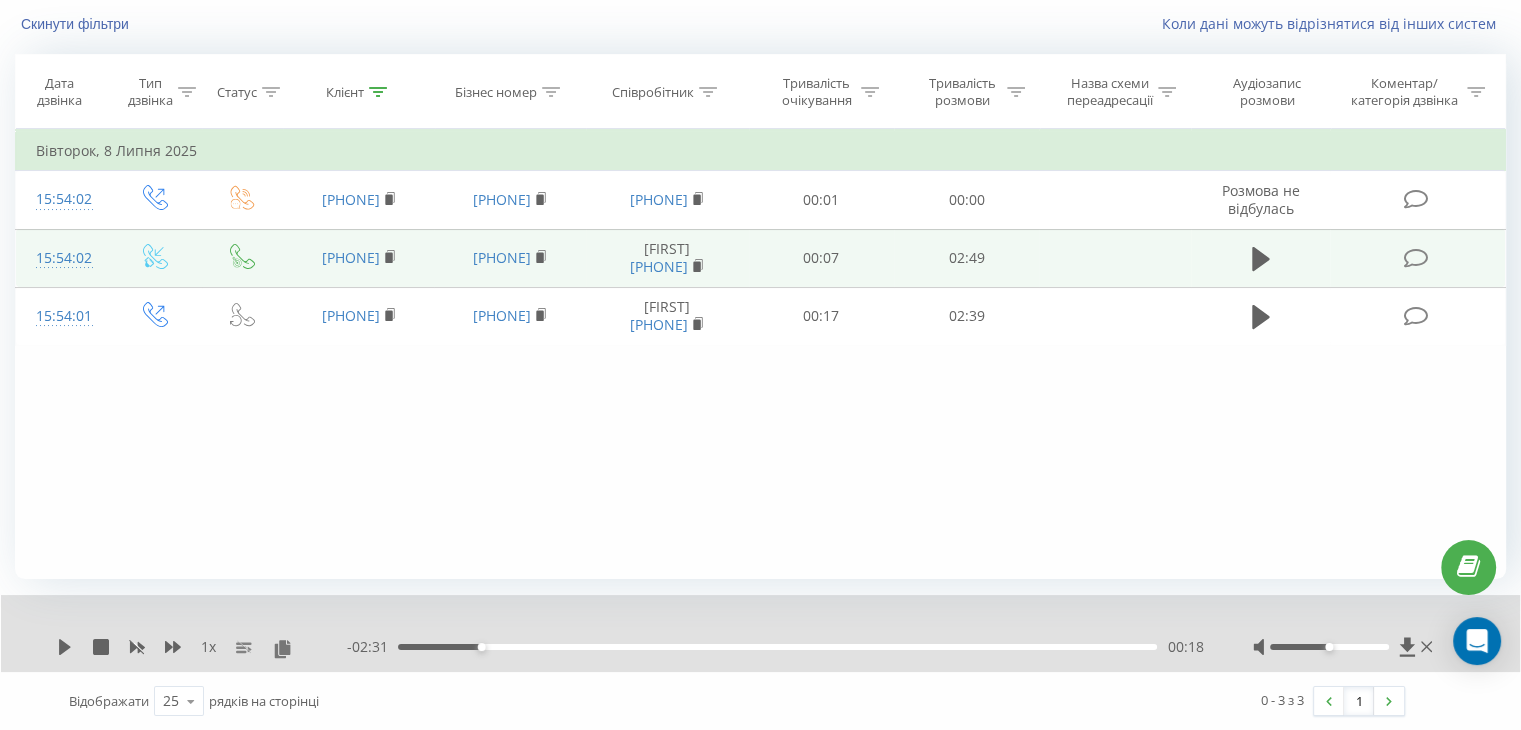 scroll, scrollTop: 0, scrollLeft: 0, axis: both 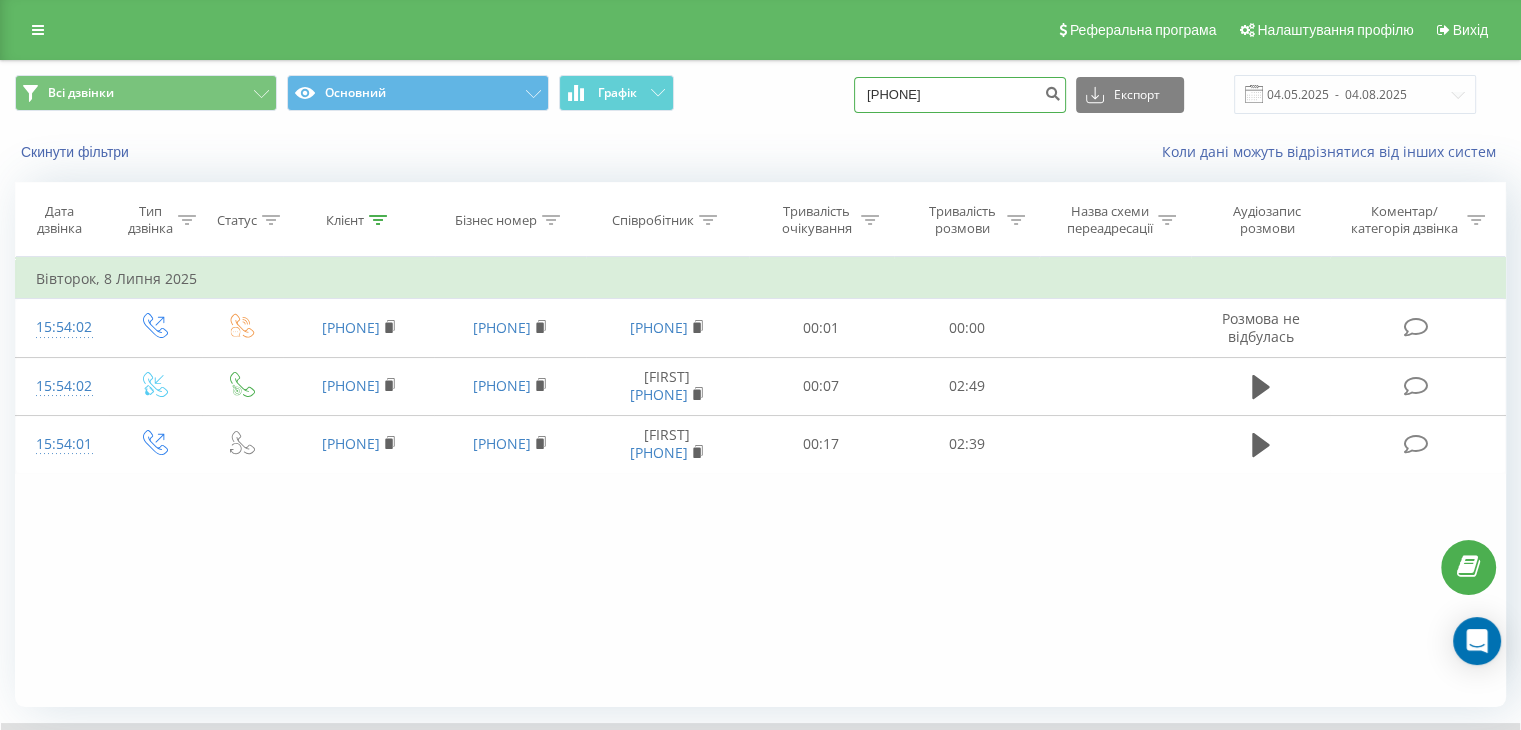 drag, startPoint x: 1026, startPoint y: 89, endPoint x: 840, endPoint y: 92, distance: 186.02419 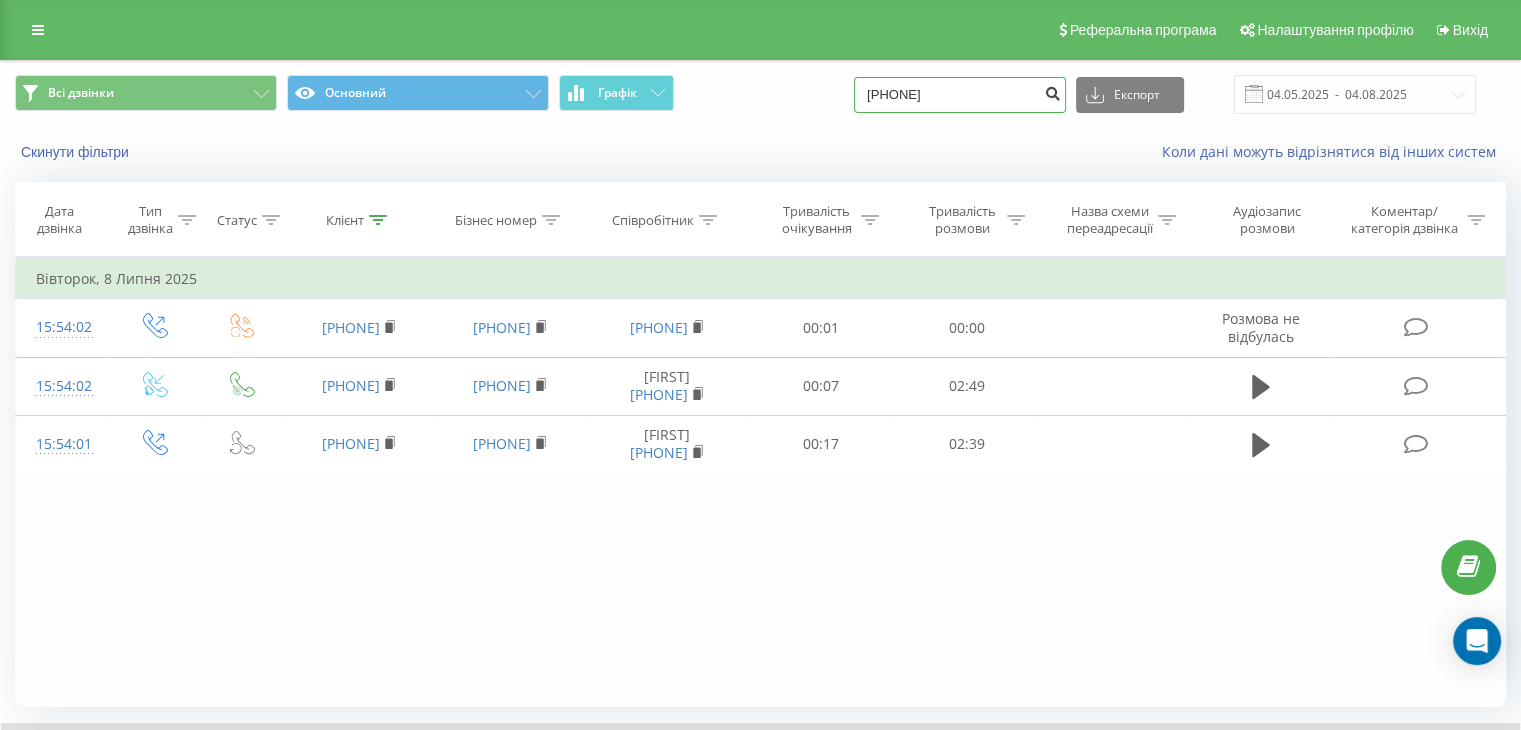 type on "[PHONE]" 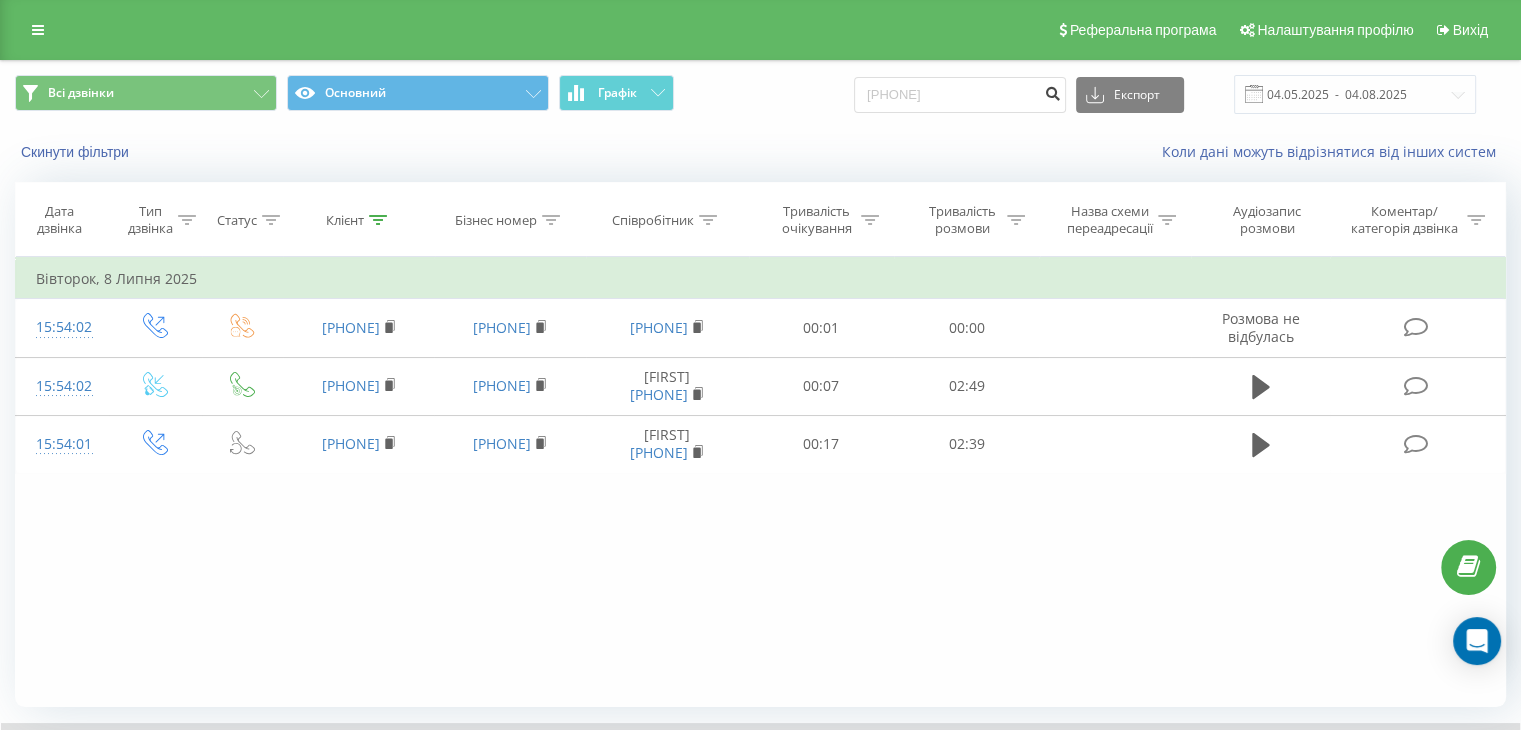 click at bounding box center [1052, 91] 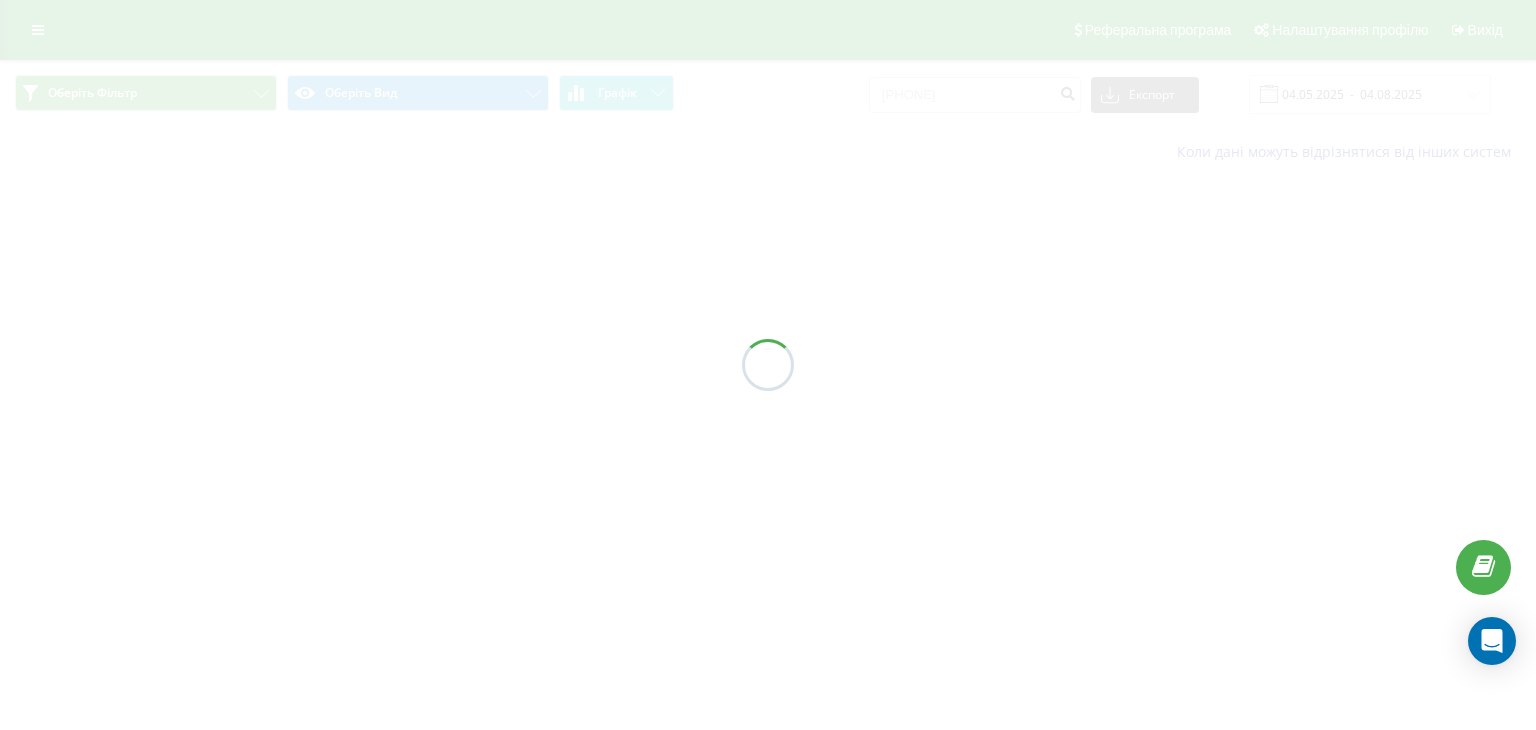 scroll, scrollTop: 0, scrollLeft: 0, axis: both 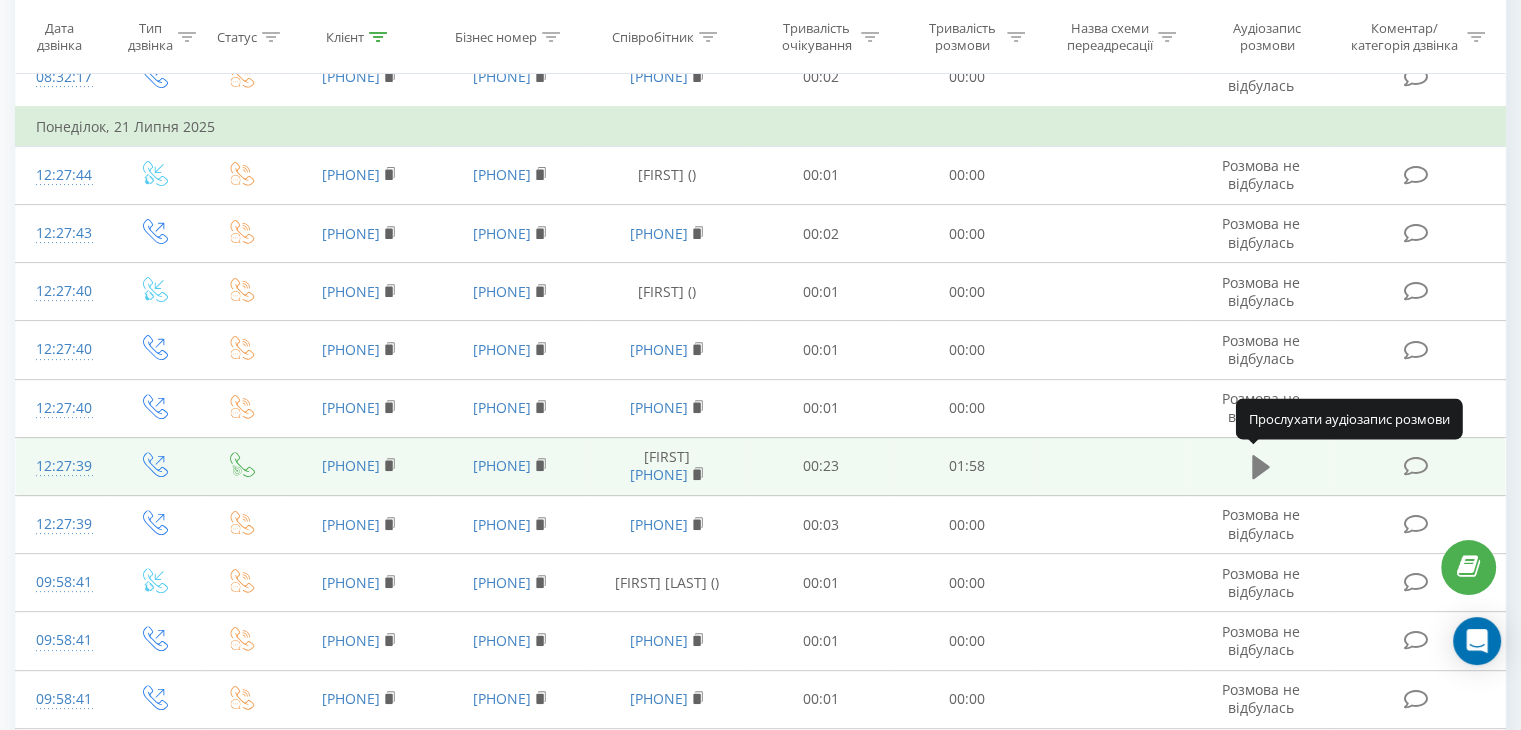 click 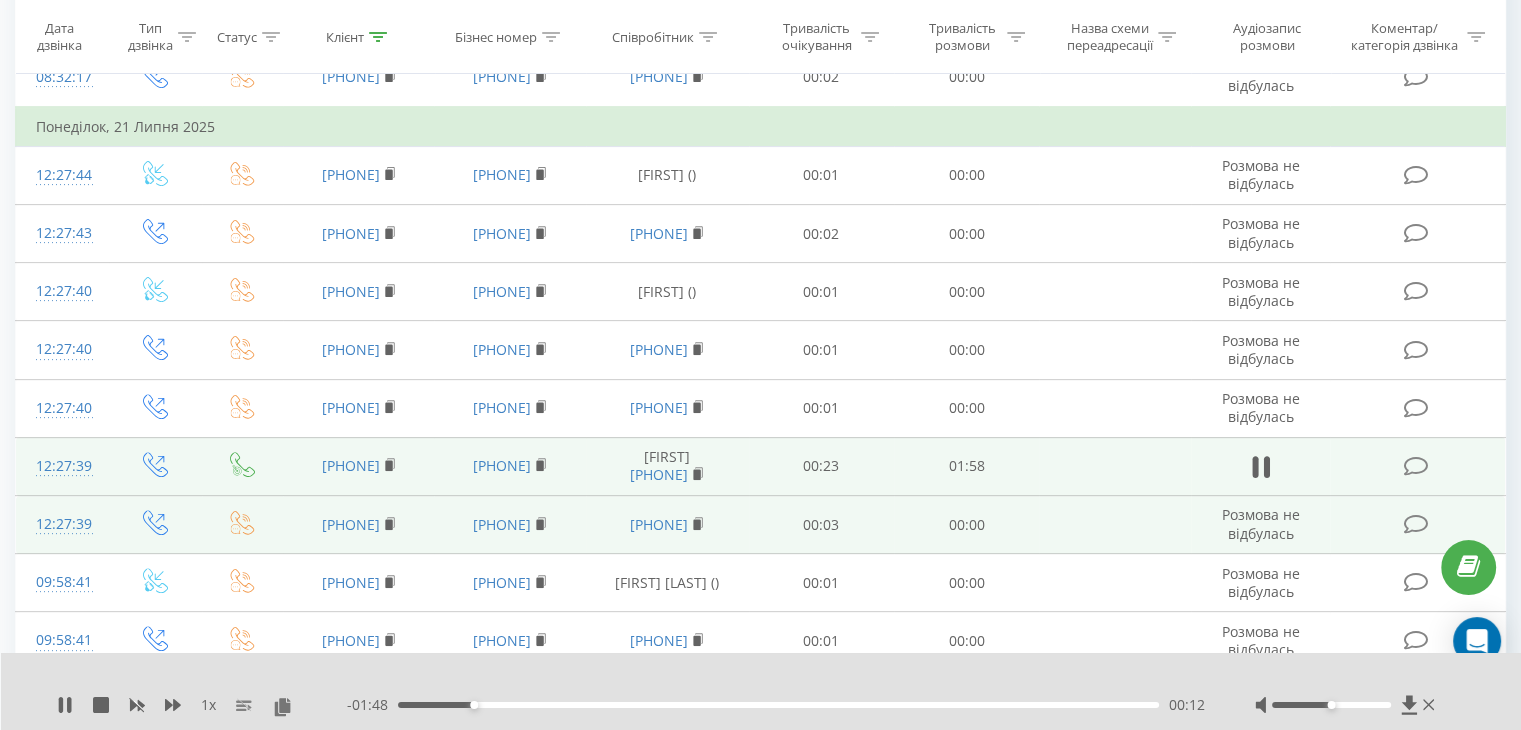 scroll, scrollTop: 800, scrollLeft: 0, axis: vertical 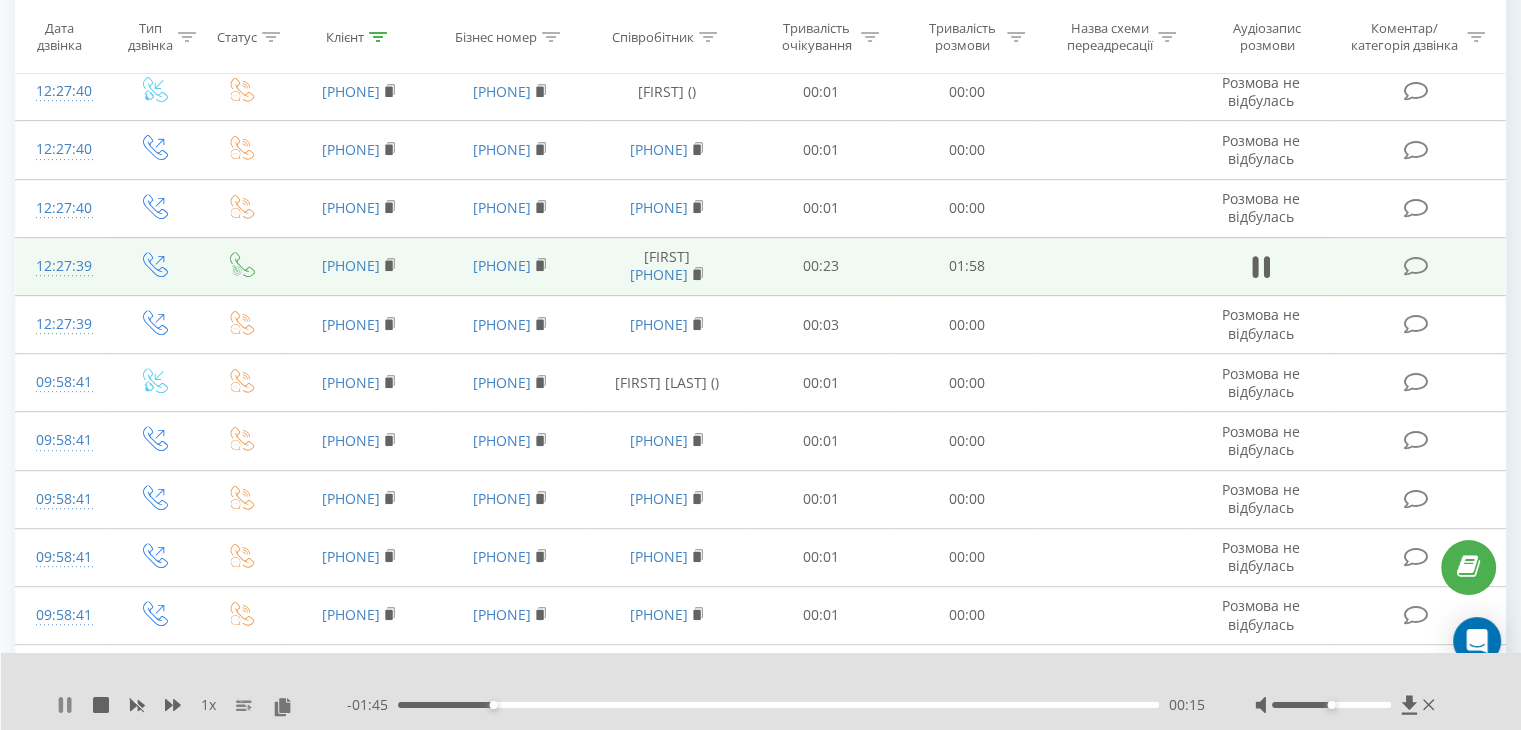 click 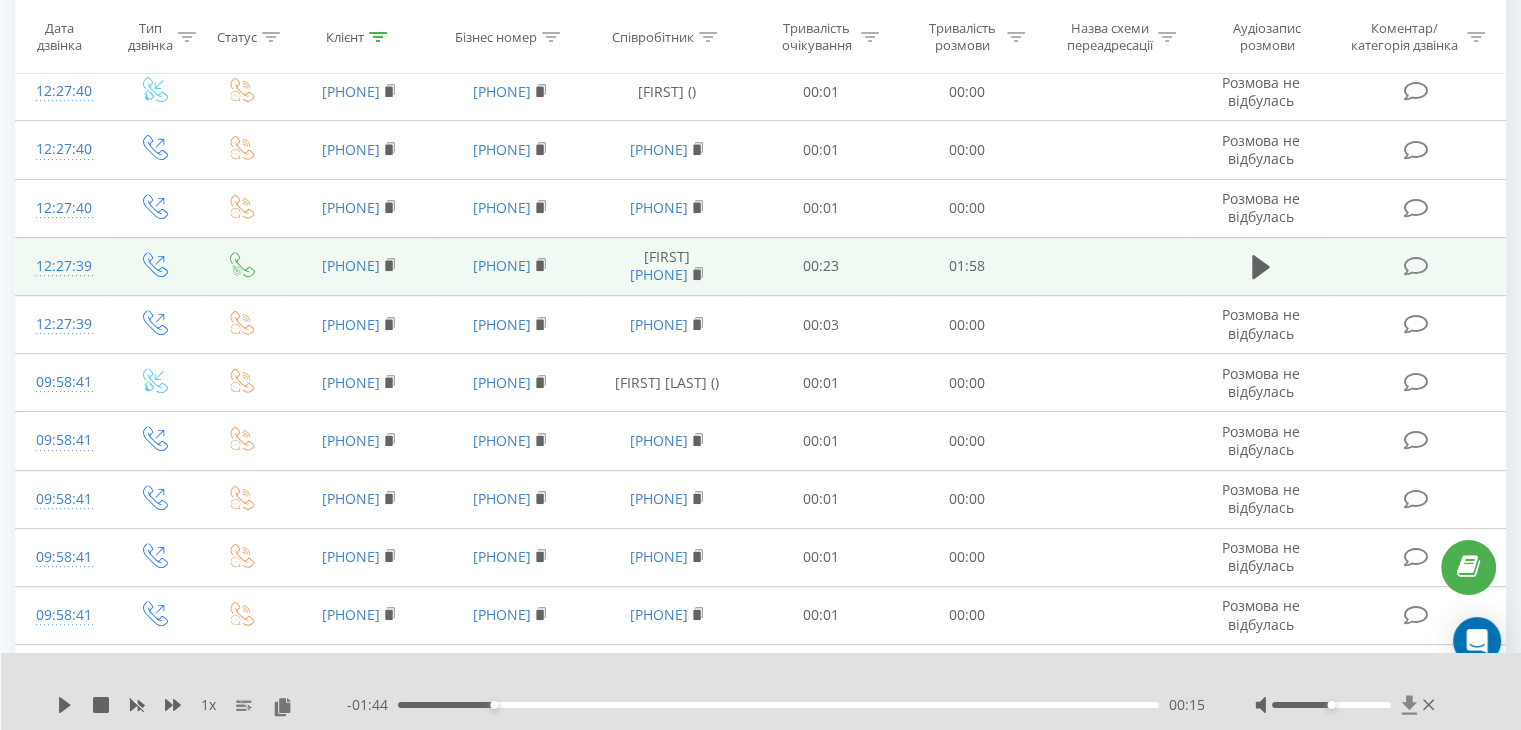 click 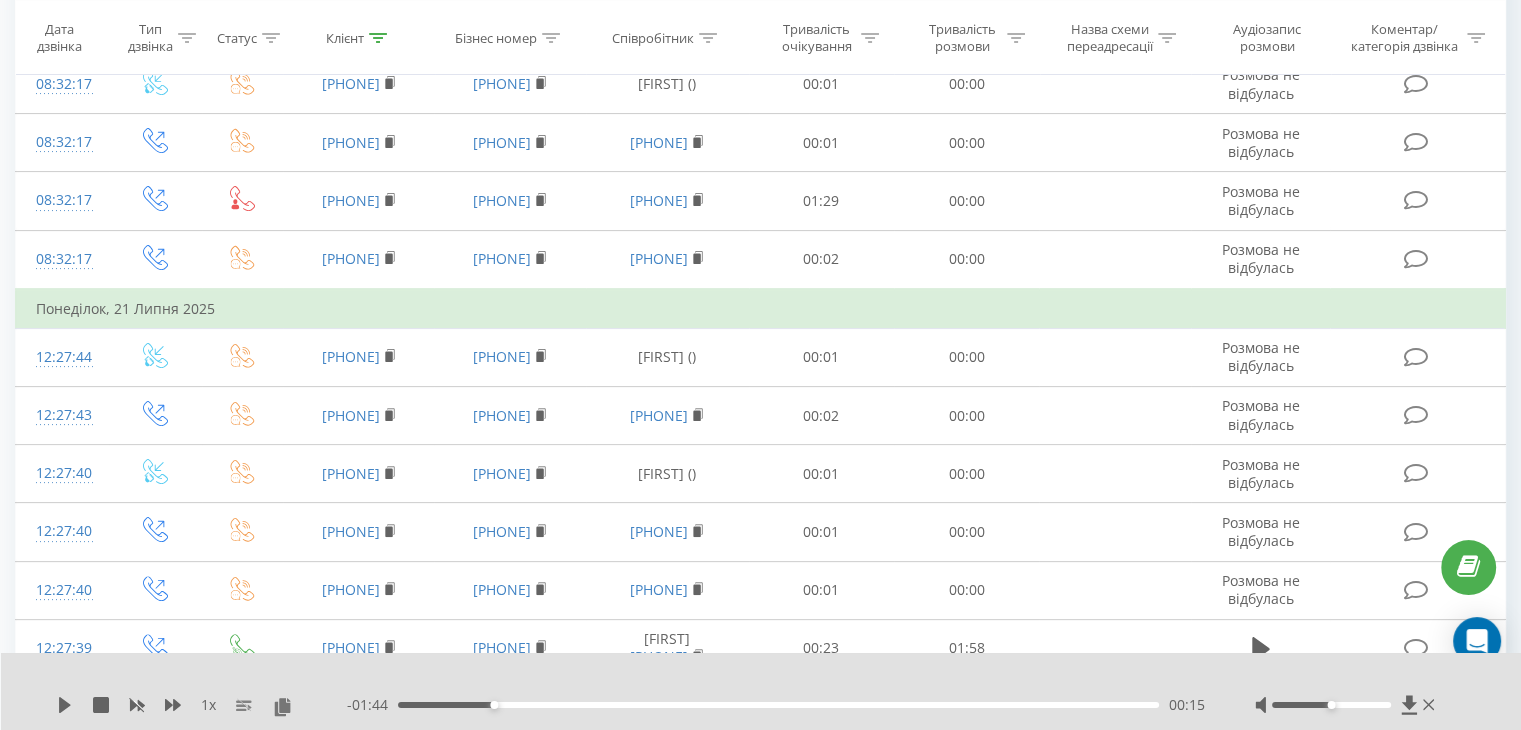 scroll, scrollTop: 0, scrollLeft: 0, axis: both 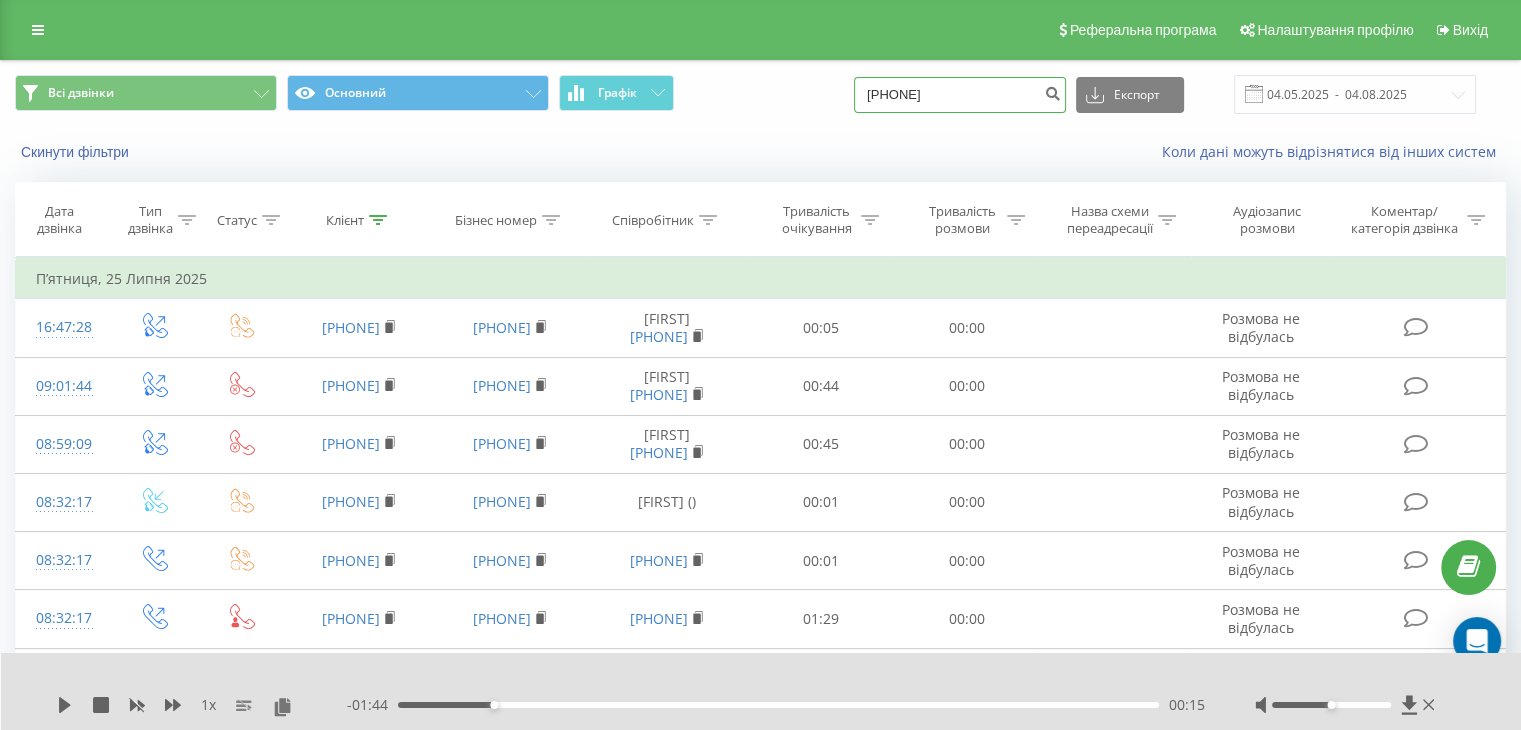 drag, startPoint x: 1019, startPoint y: 91, endPoint x: 858, endPoint y: 101, distance: 161.31026 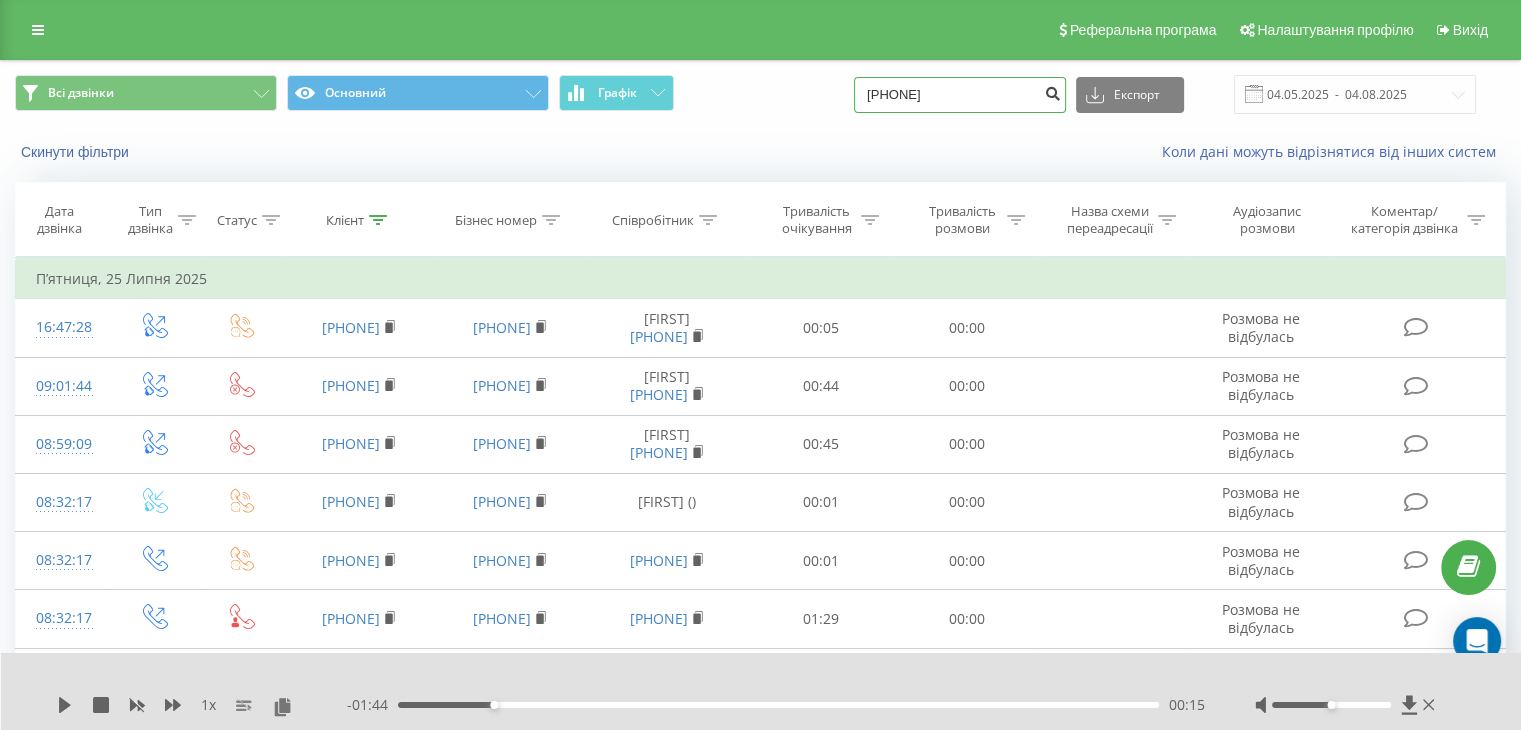 type on "[PHONE]" 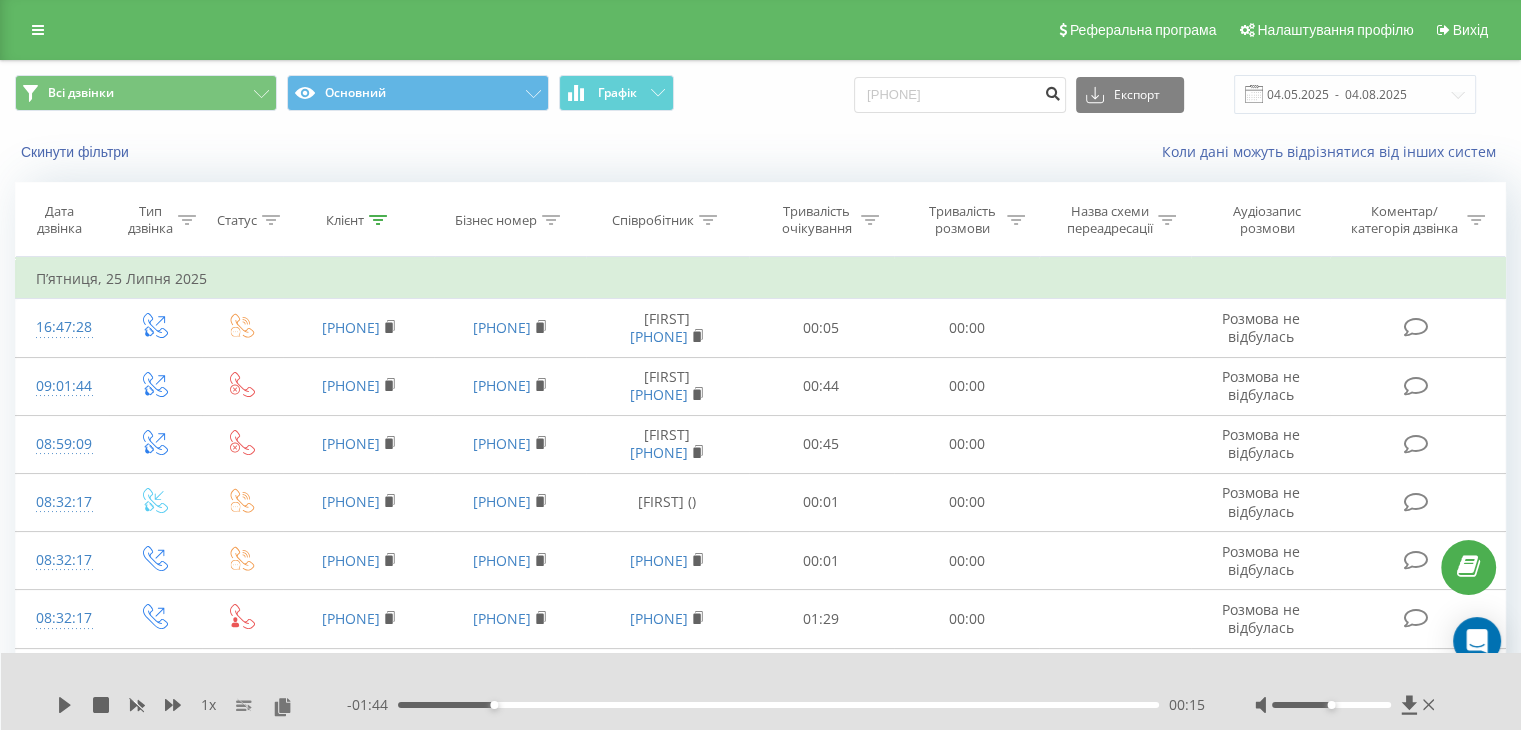 click at bounding box center (1052, 91) 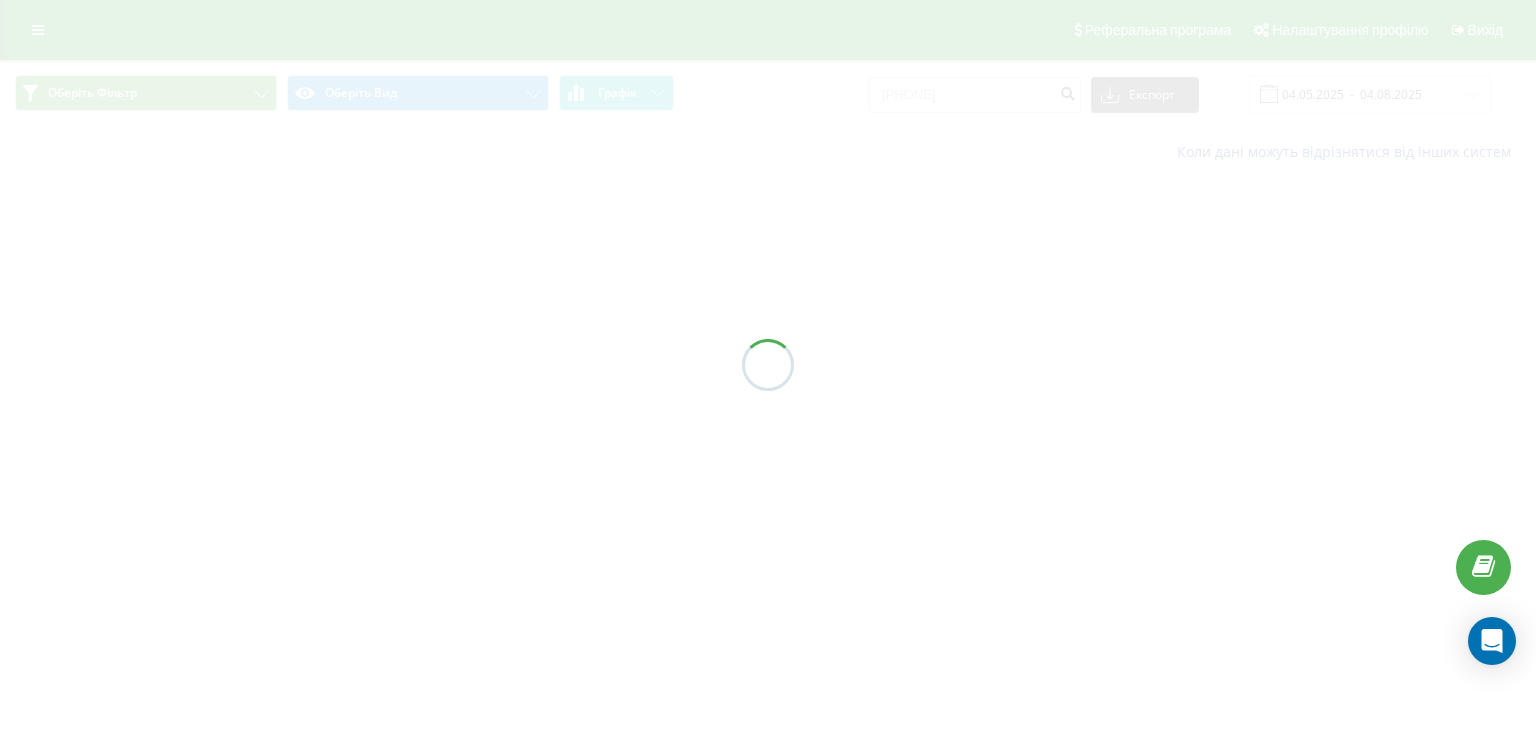 scroll, scrollTop: 0, scrollLeft: 0, axis: both 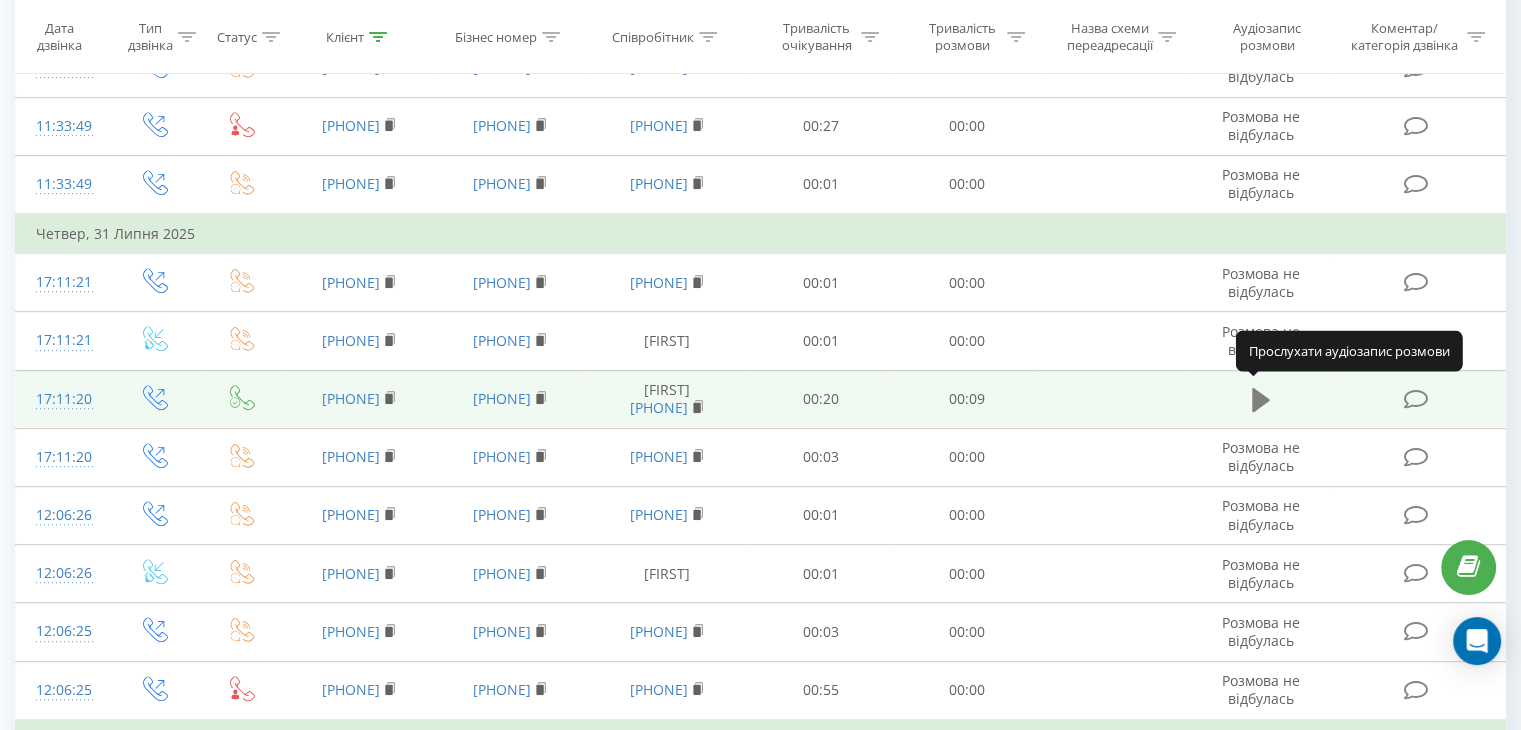 click 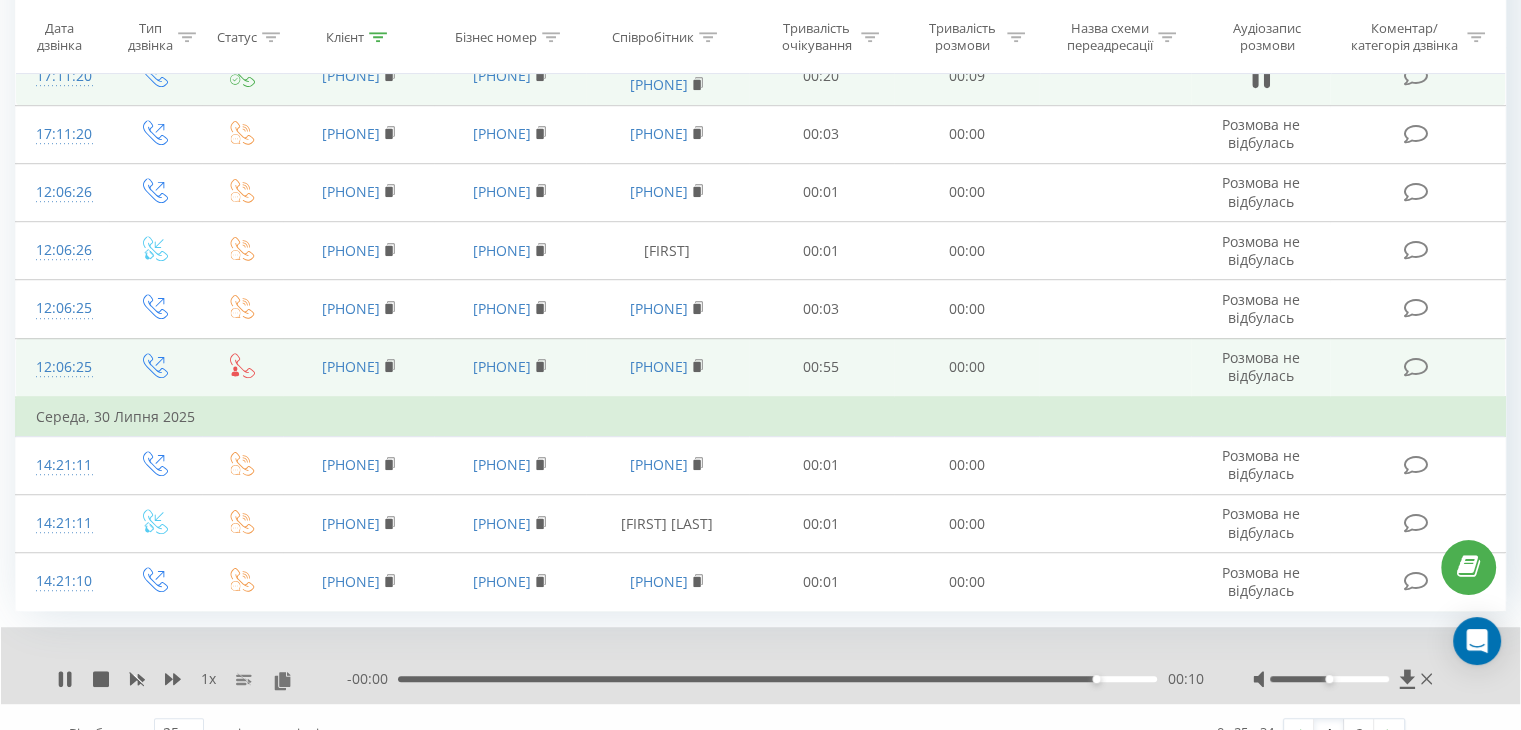 scroll, scrollTop: 1250, scrollLeft: 0, axis: vertical 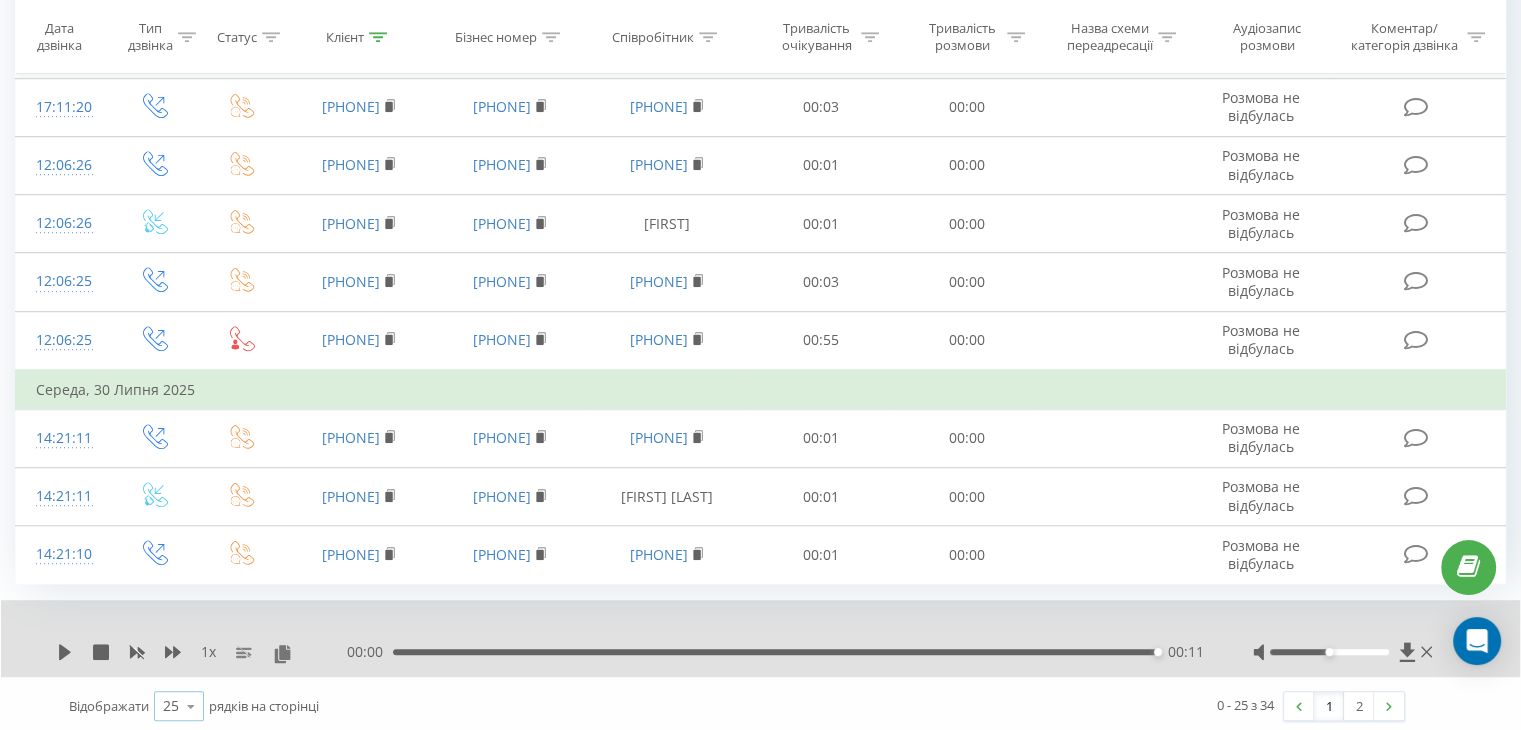 click at bounding box center (191, 706) 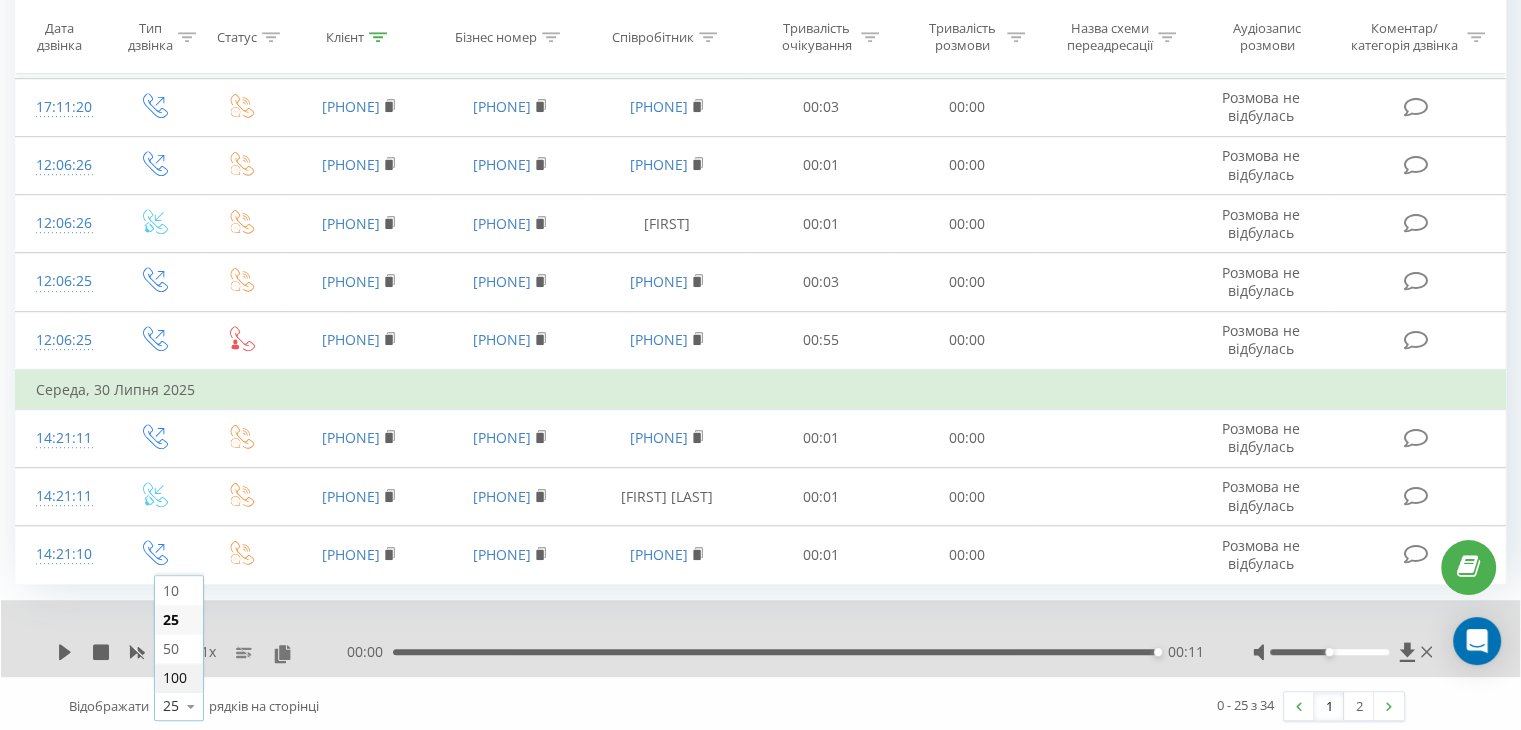 click on "100" at bounding box center [179, 677] 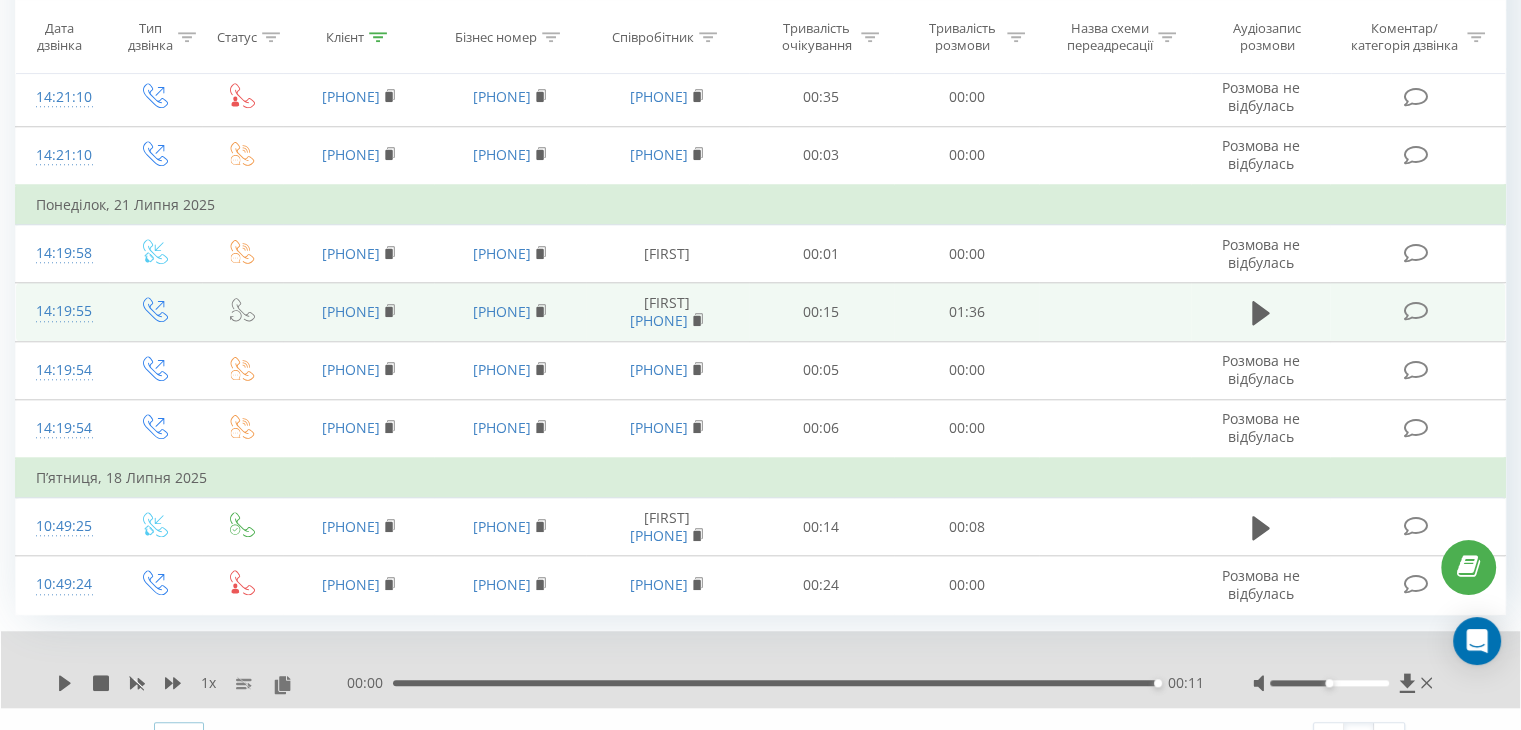 scroll, scrollTop: 1852, scrollLeft: 0, axis: vertical 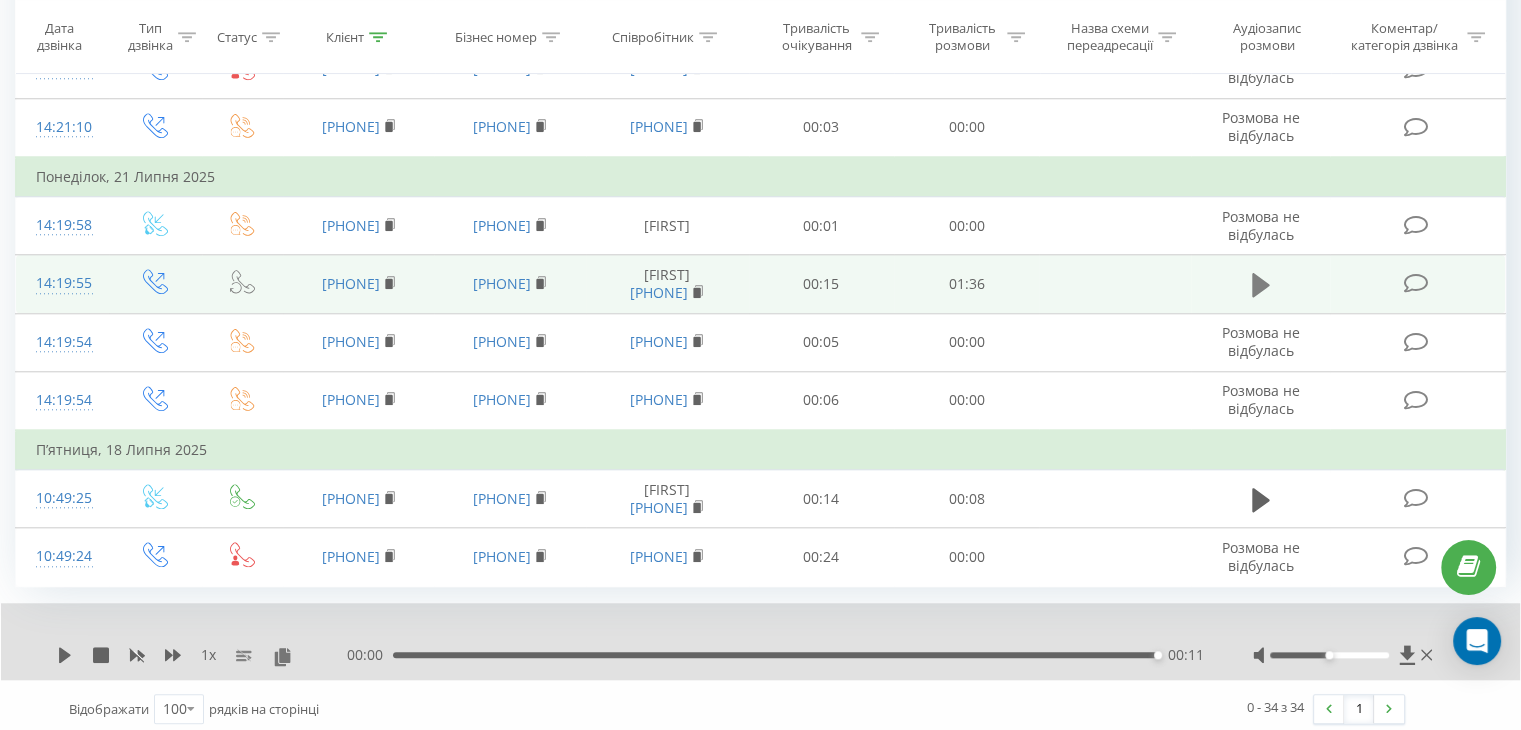 click 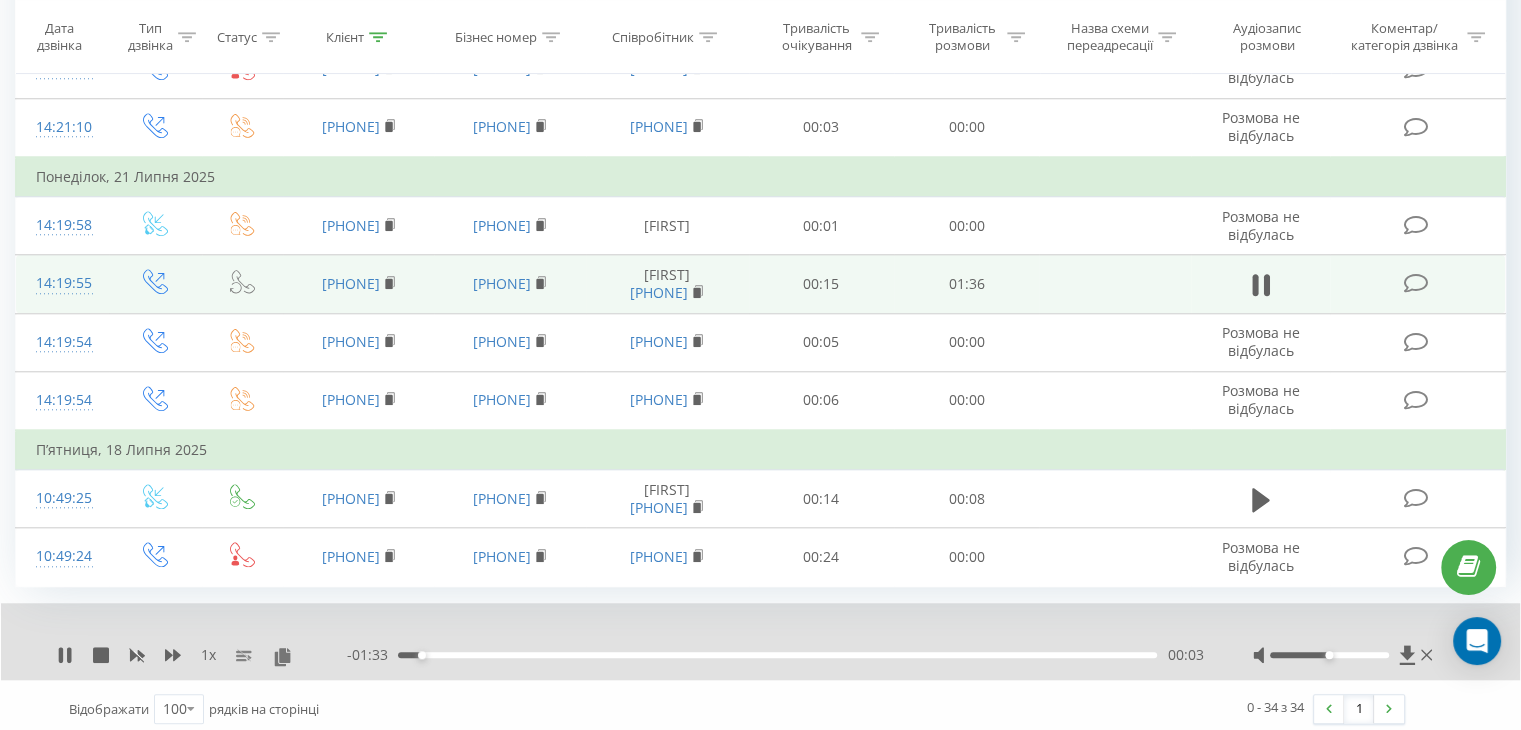 click on "00:03" at bounding box center (777, 655) 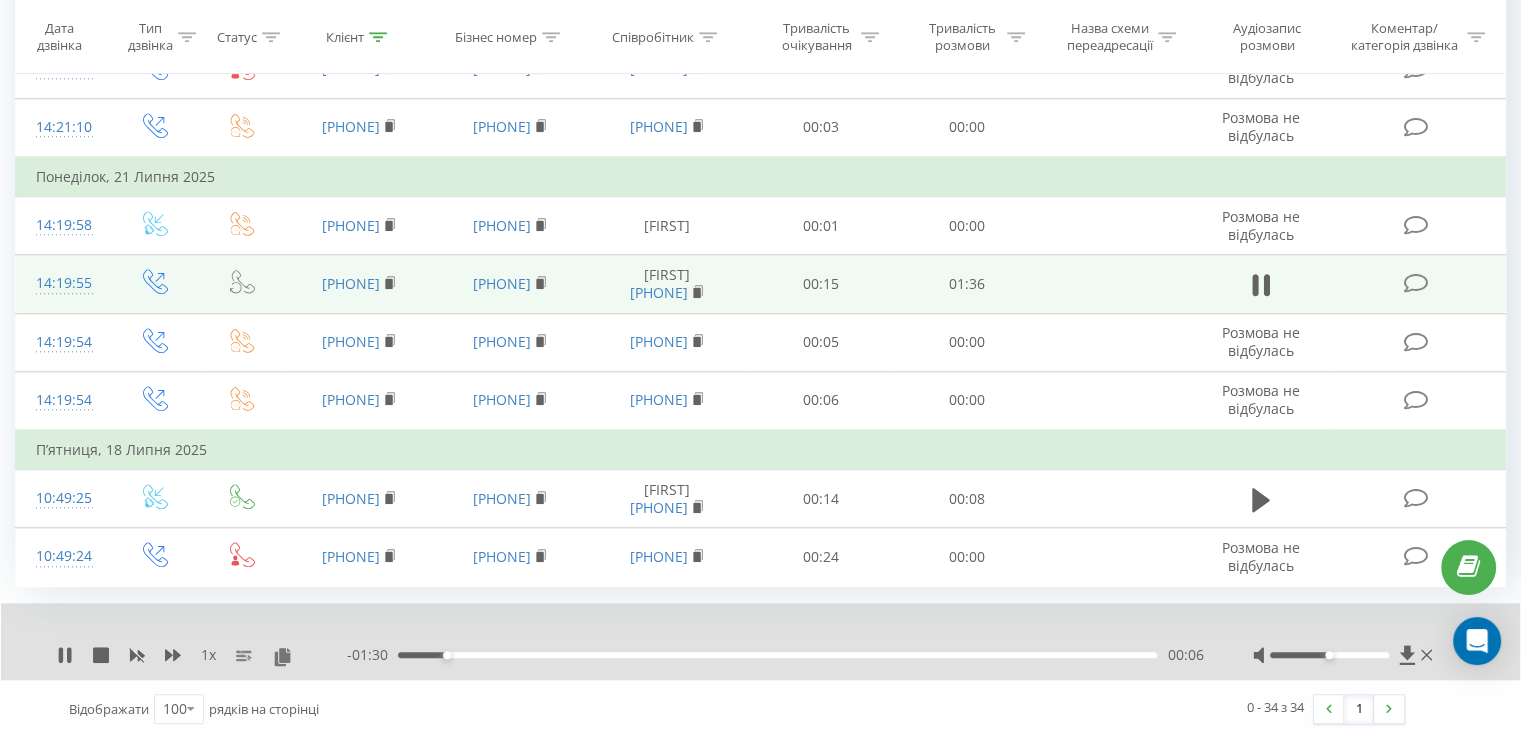 click on "00:06" at bounding box center [777, 655] 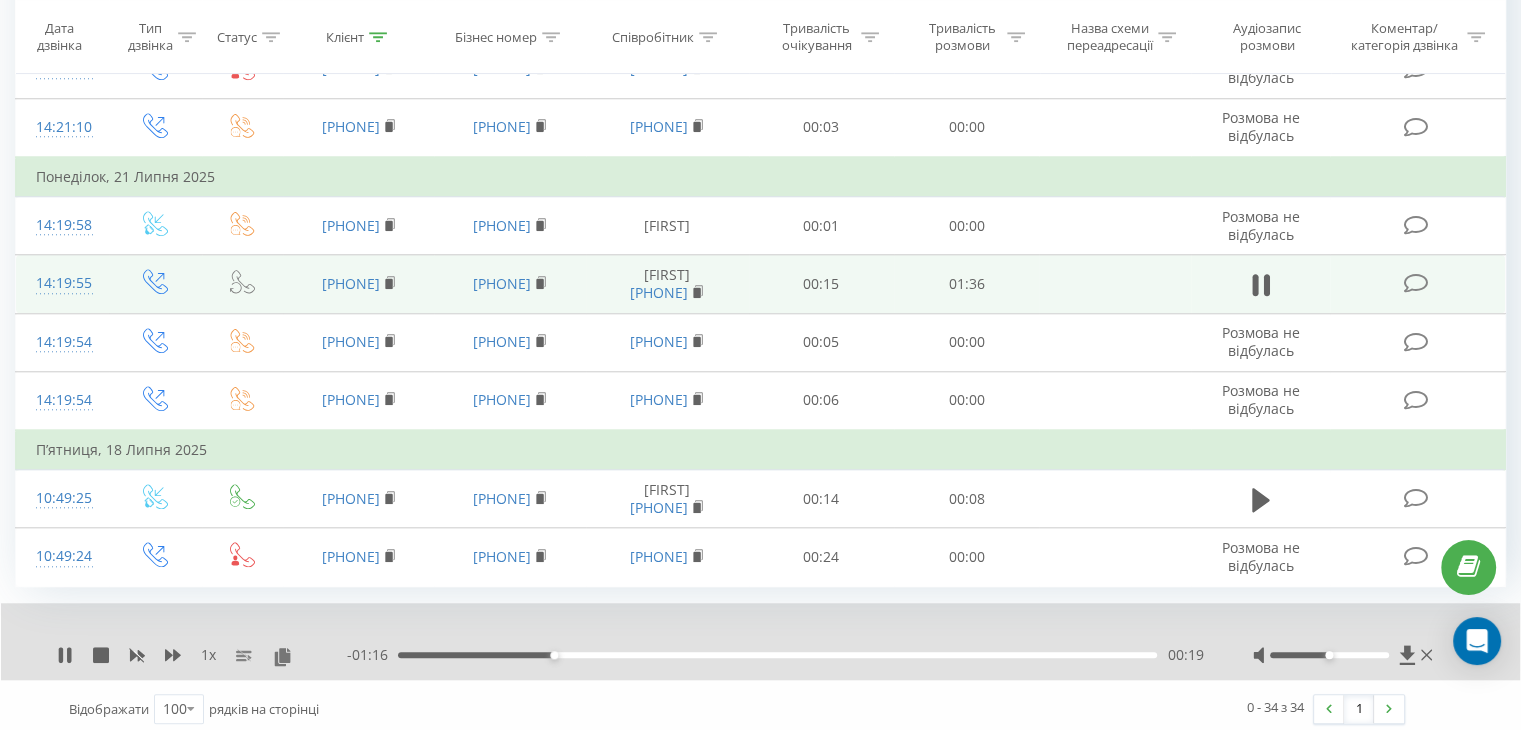 click on "- 01:16 00:19   00:19" at bounding box center [775, 655] 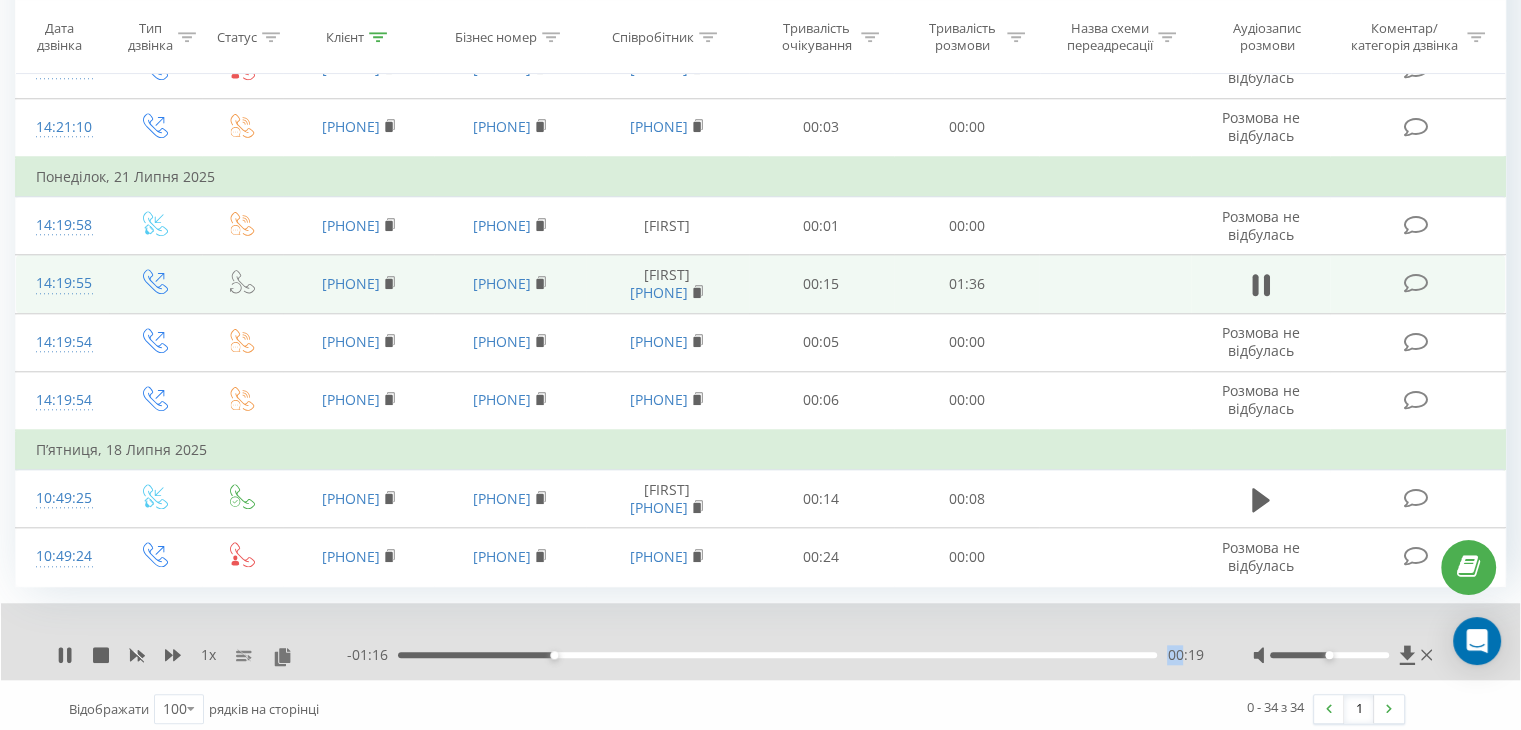 click on "- 01:16 00:19   00:19" at bounding box center [775, 655] 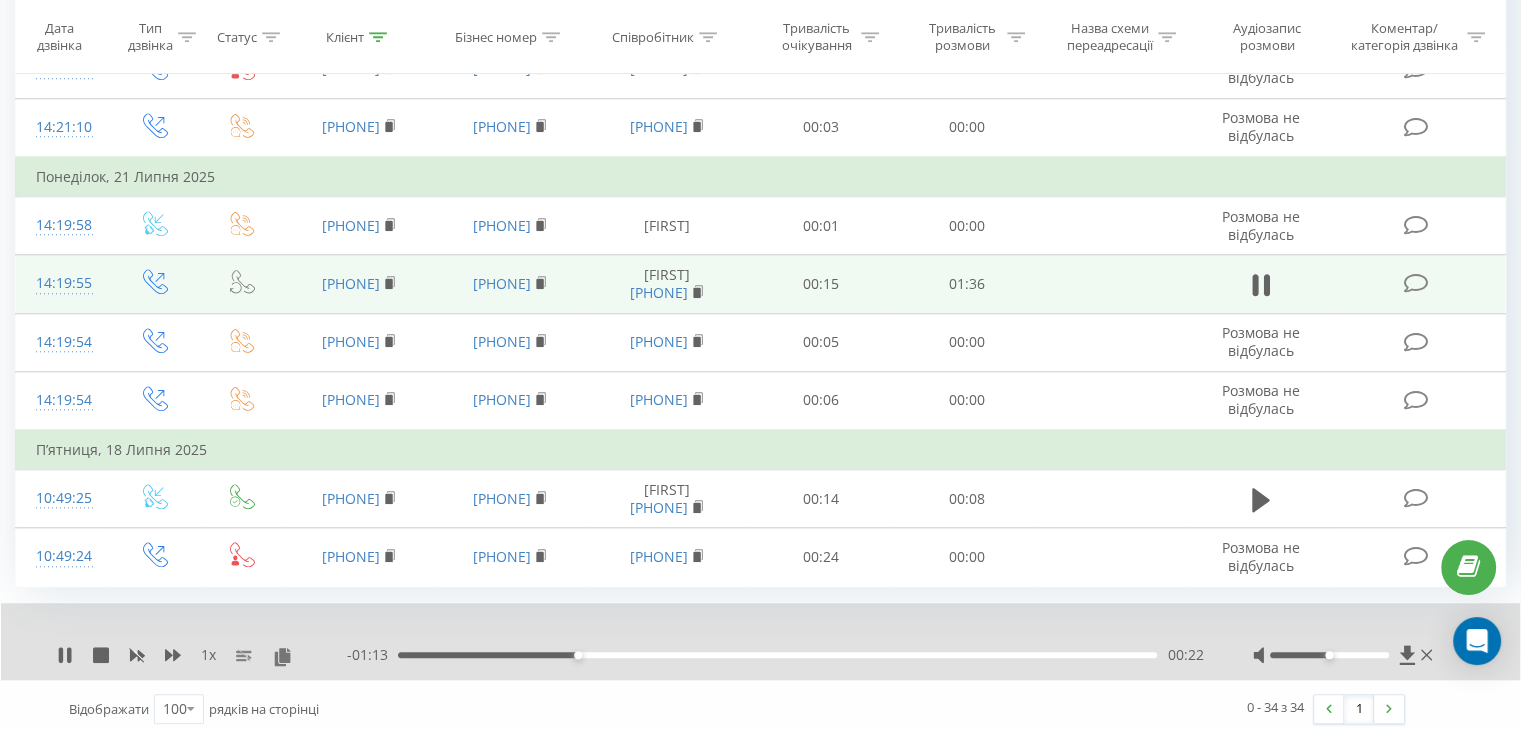 click on "1 x  - 01:13 00:22   00:22" at bounding box center (760, 641) 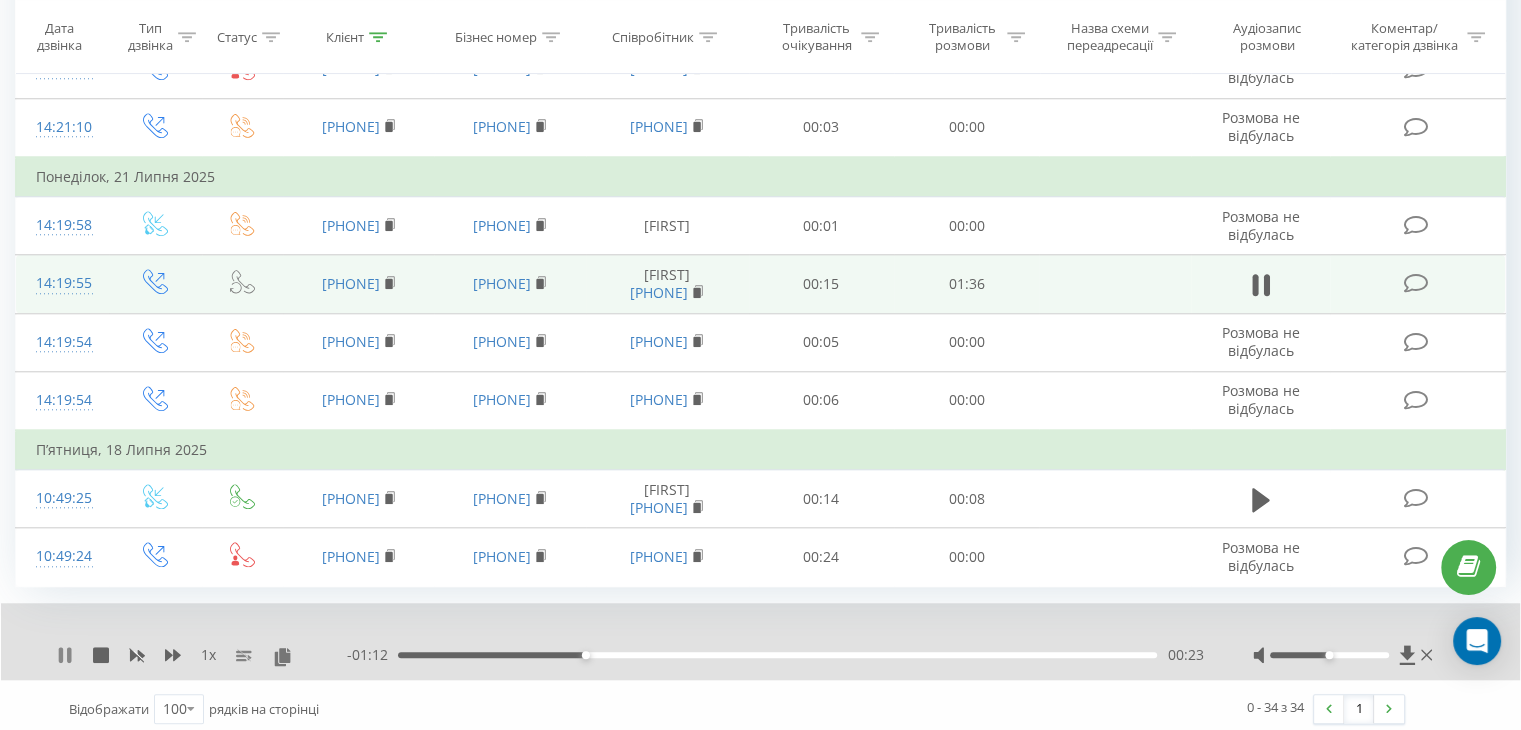 click 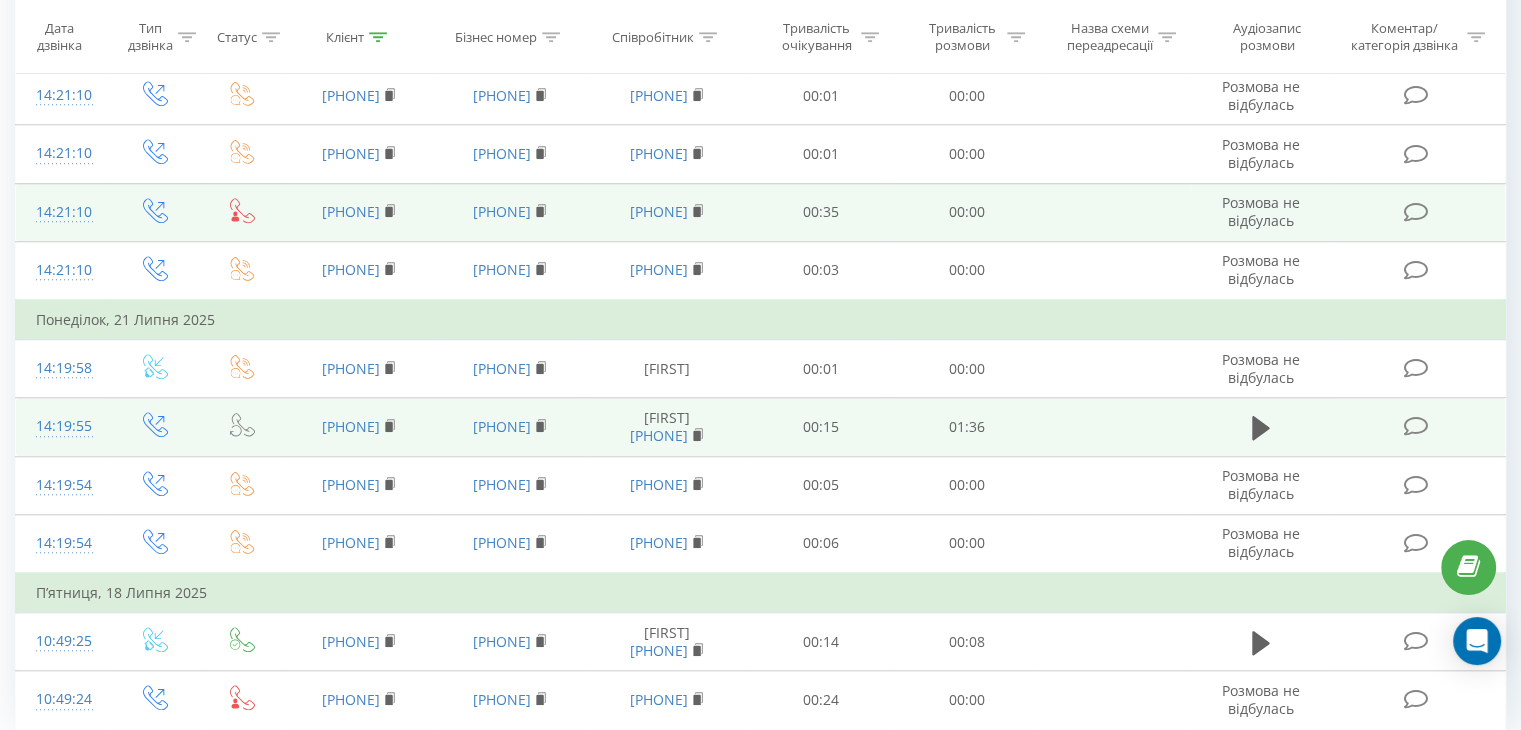 scroll, scrollTop: 1774, scrollLeft: 0, axis: vertical 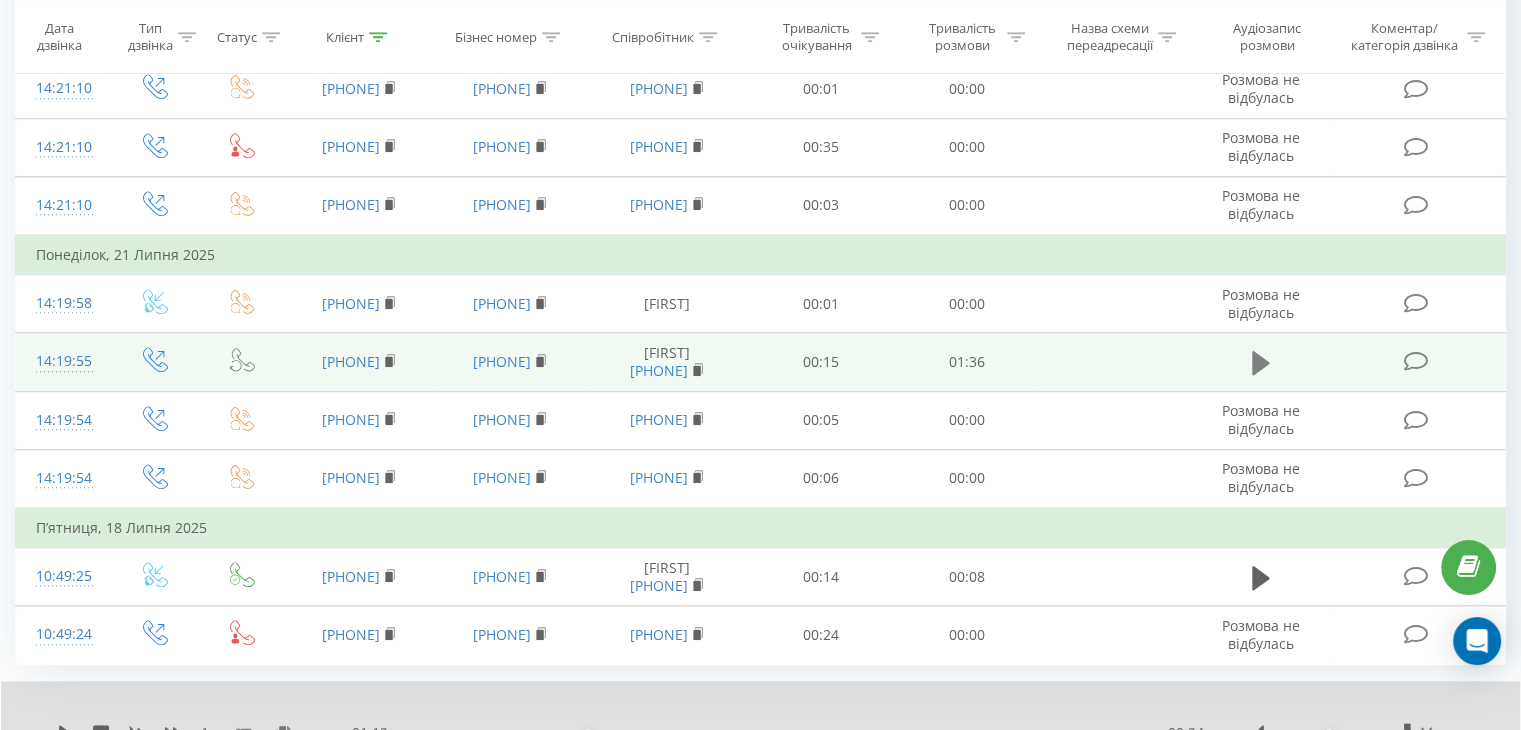 click 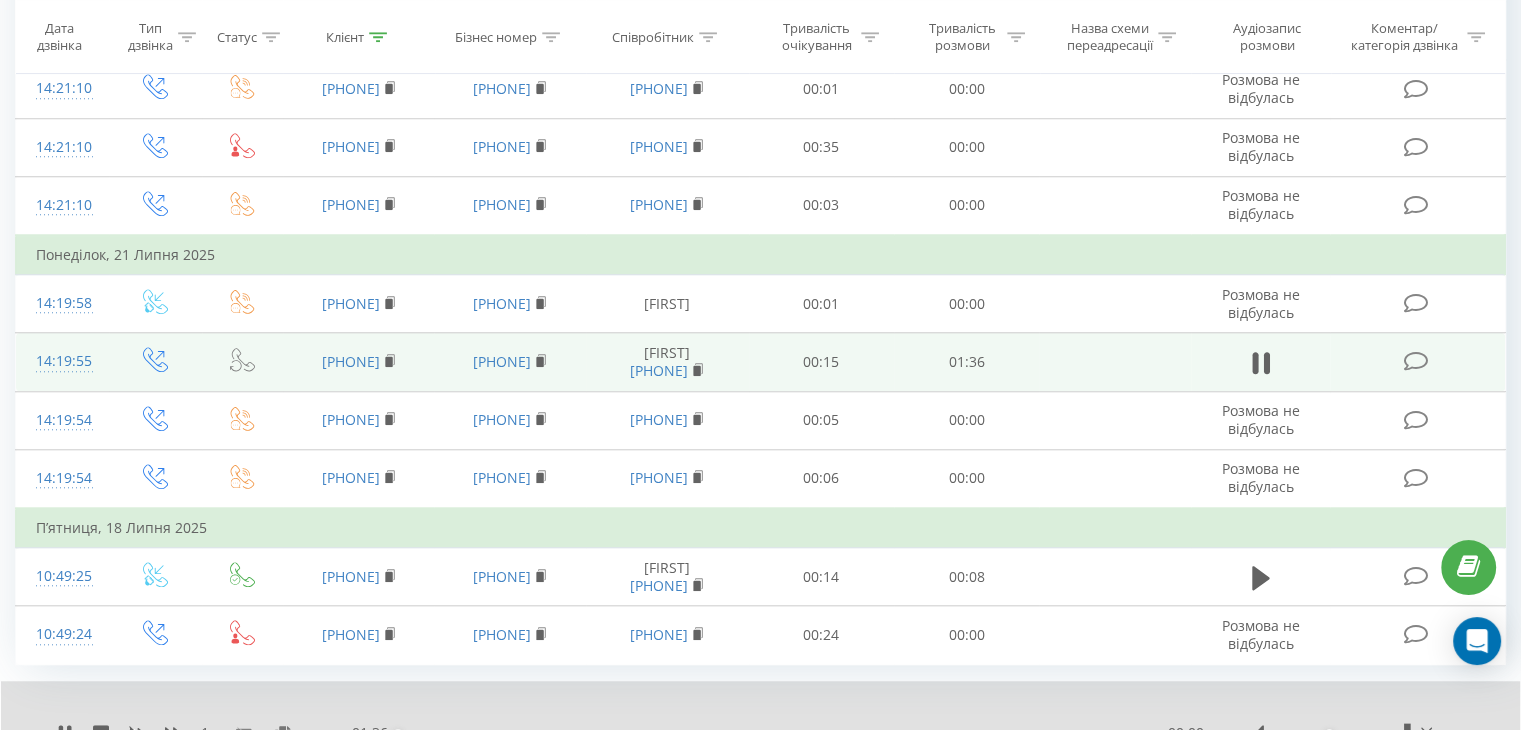 scroll, scrollTop: 1852, scrollLeft: 0, axis: vertical 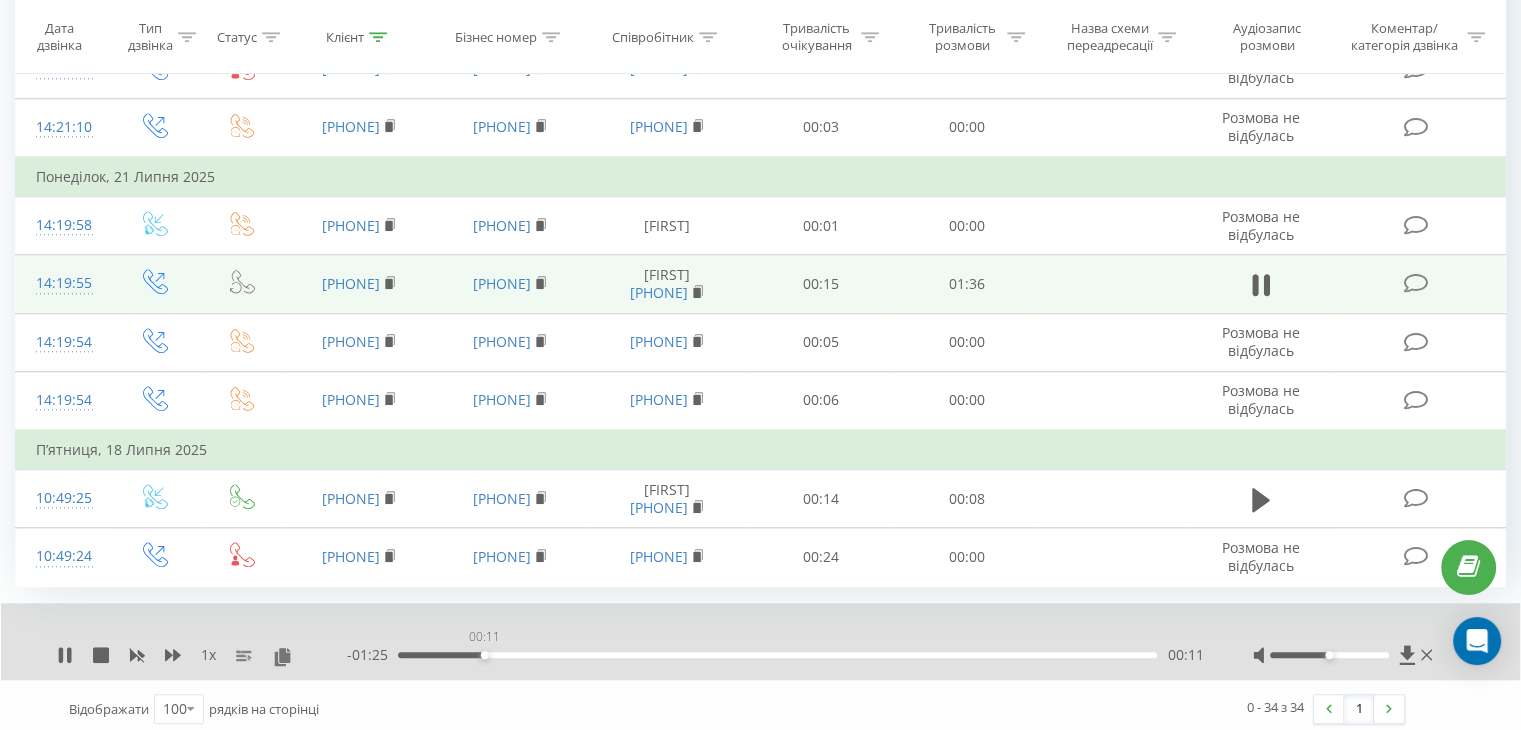 click on "00:11" at bounding box center (777, 655) 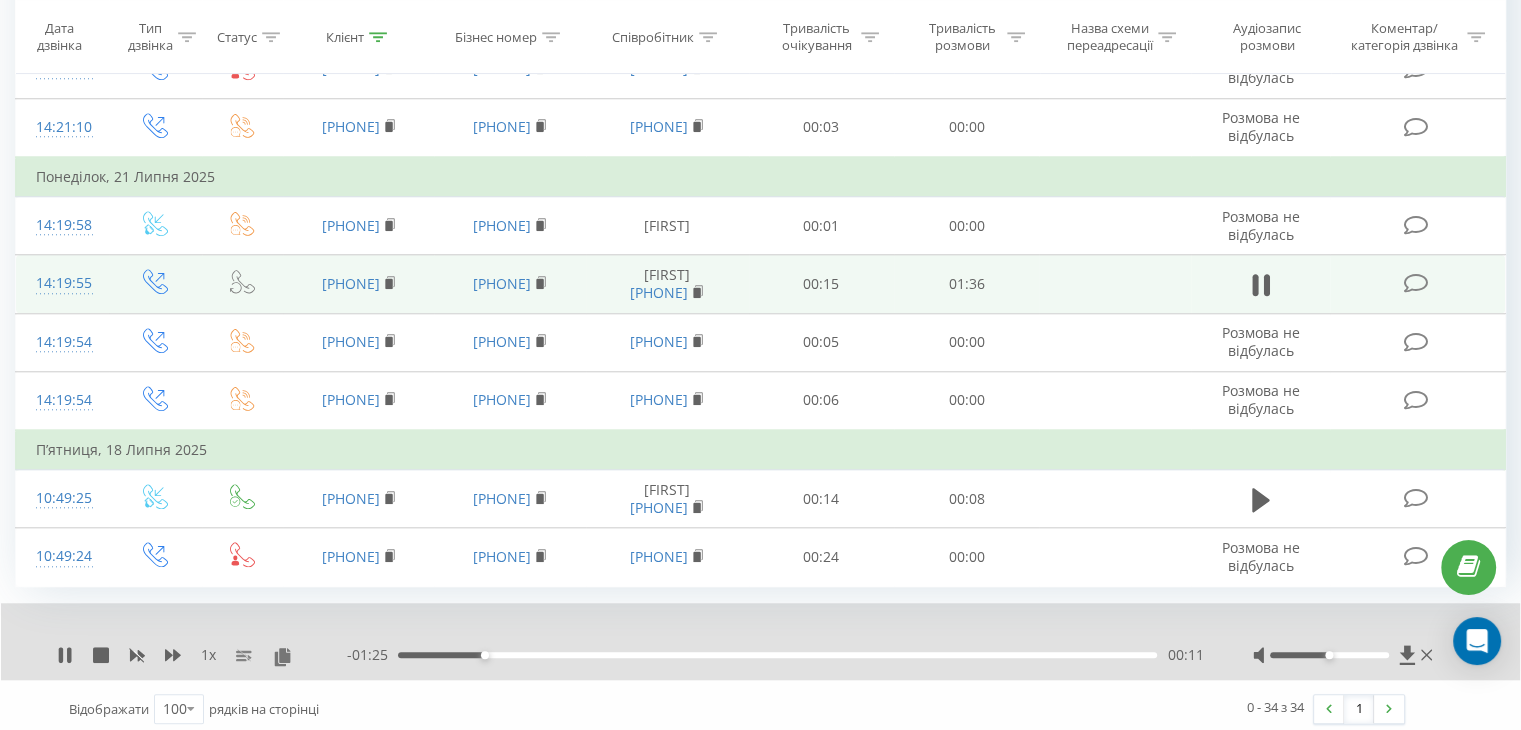 click on "00:11" at bounding box center (777, 655) 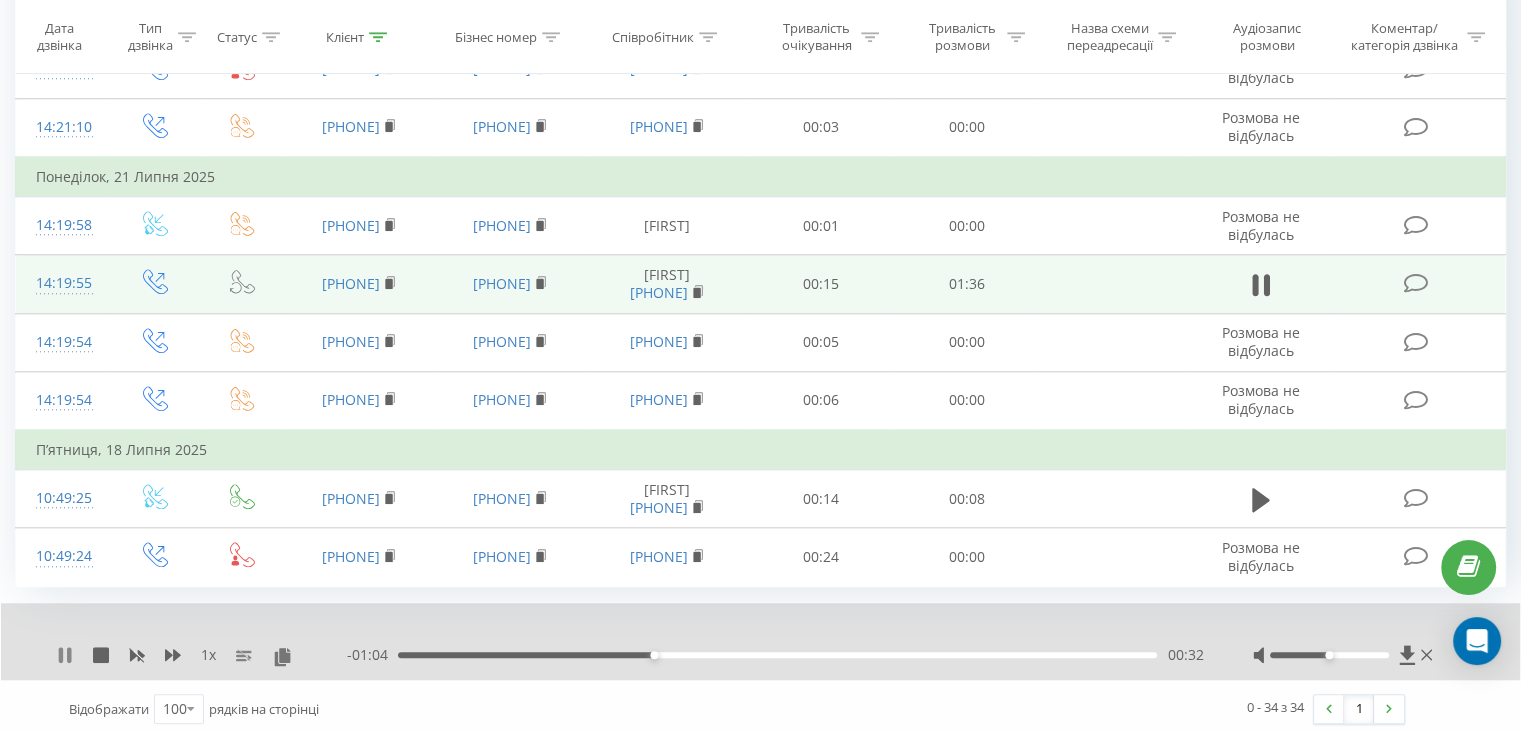 click 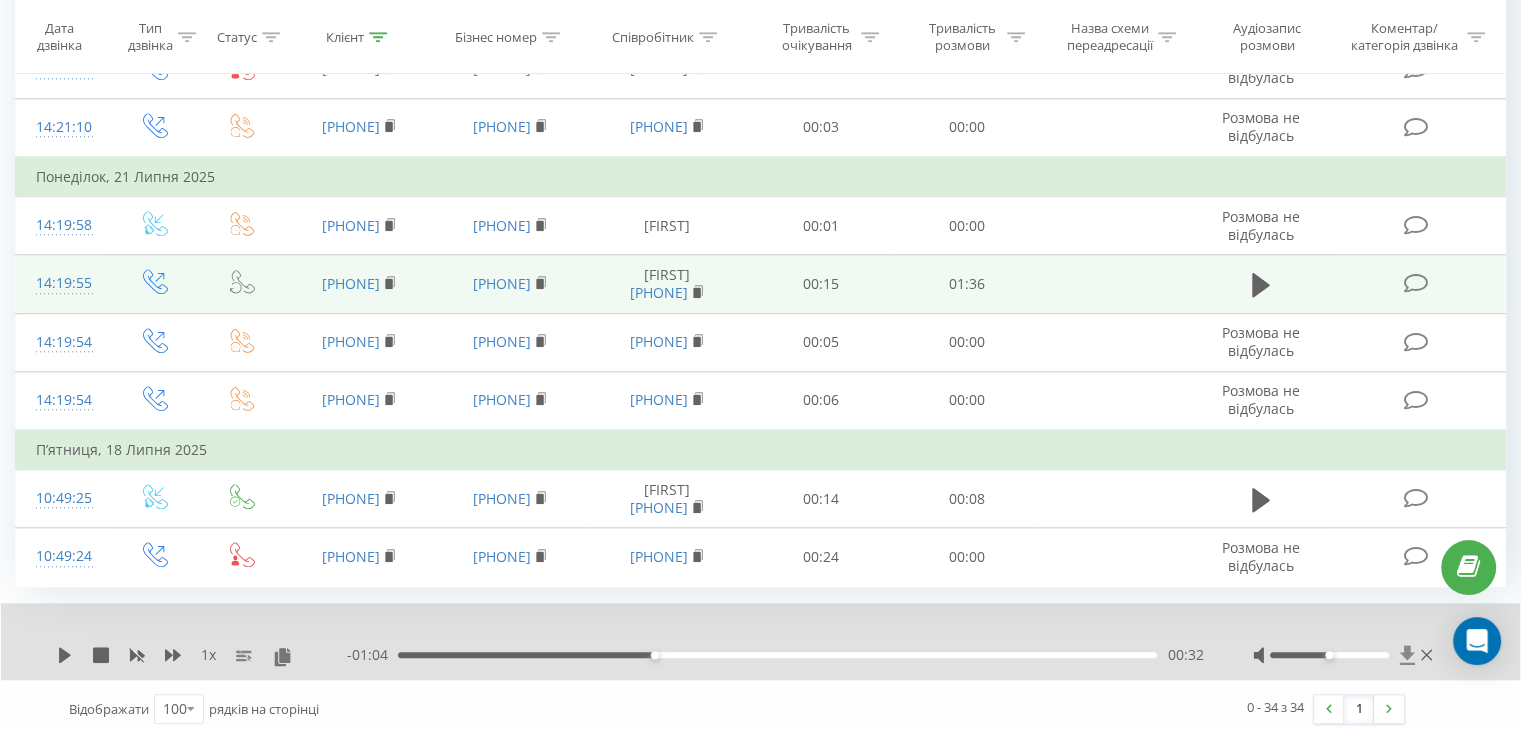 click 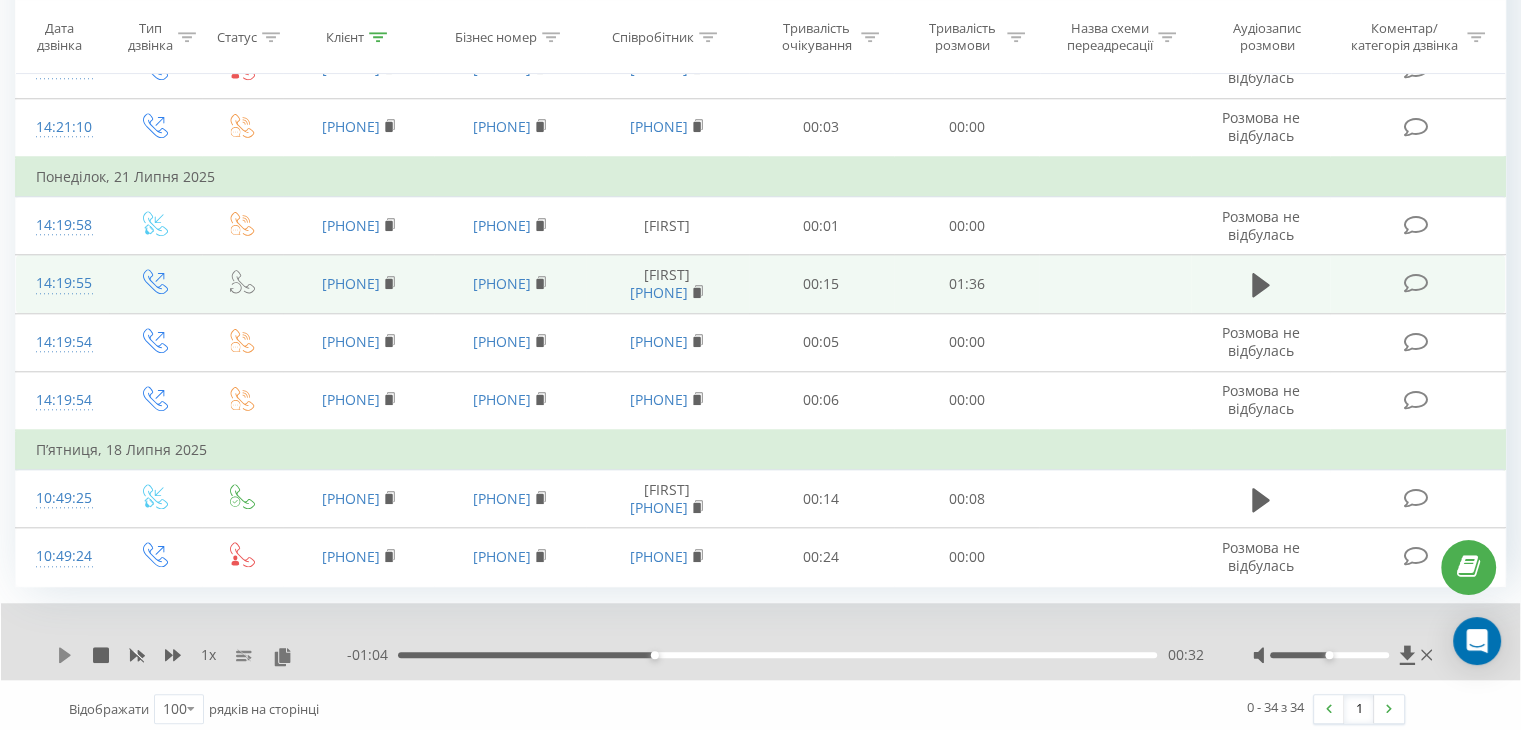 click 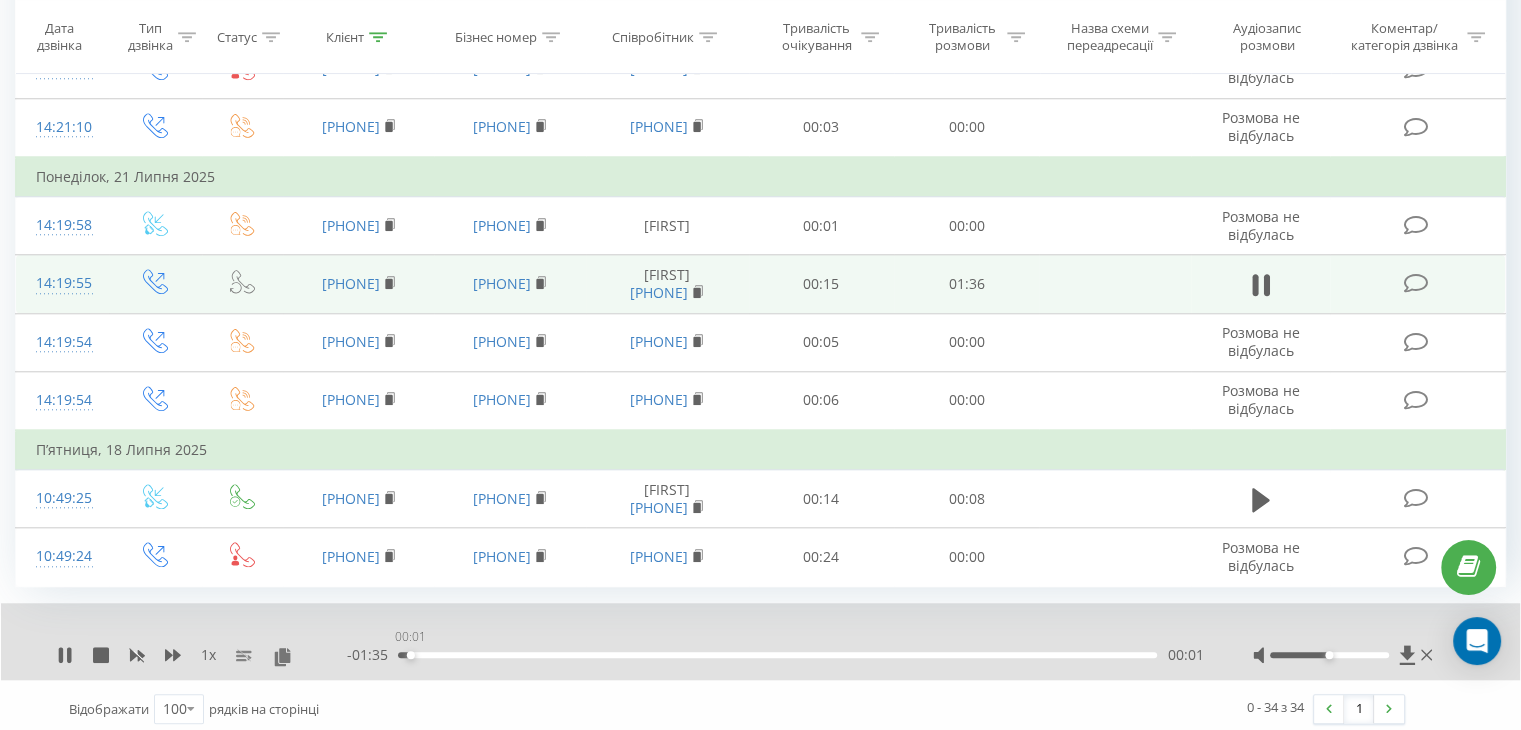 click on "00:01" at bounding box center (777, 655) 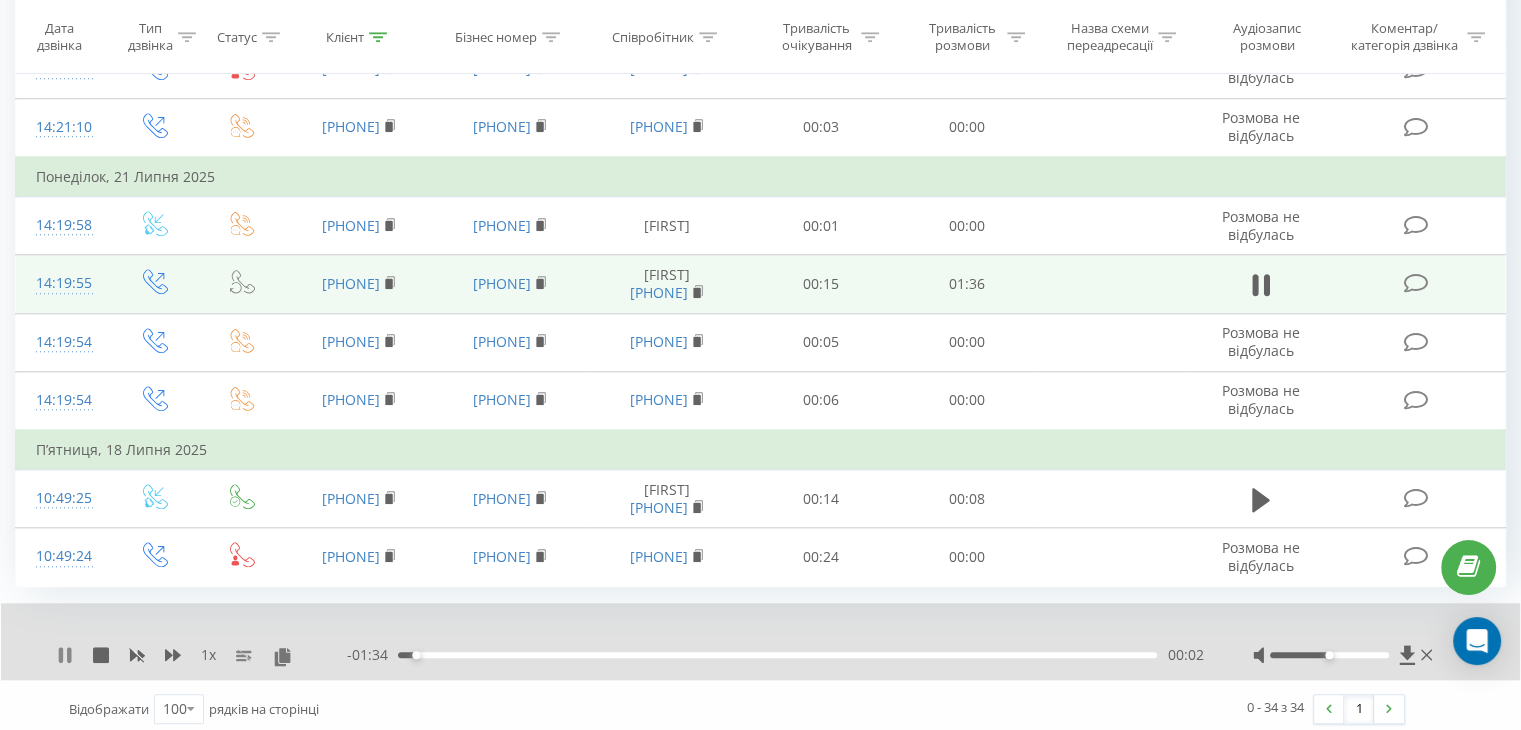 click 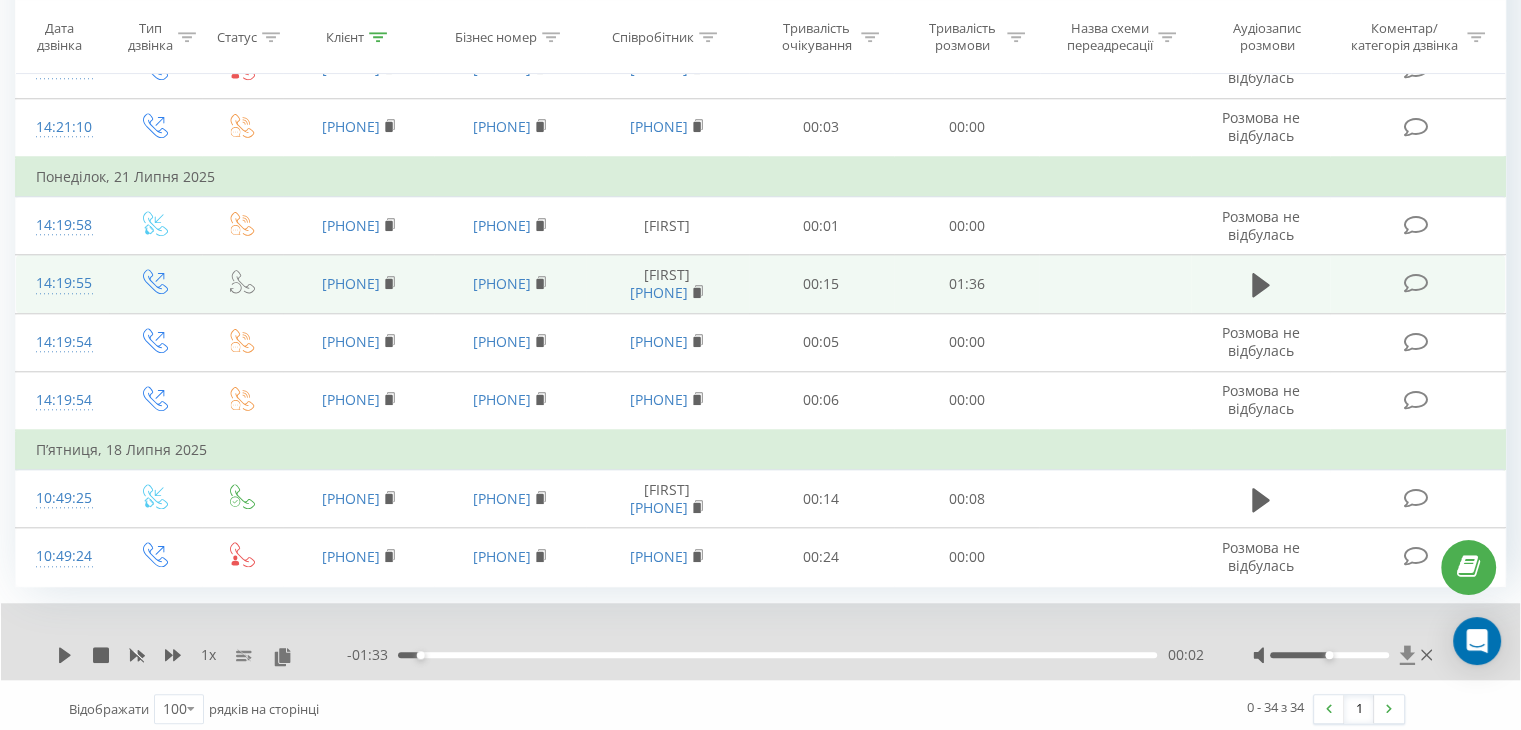 click 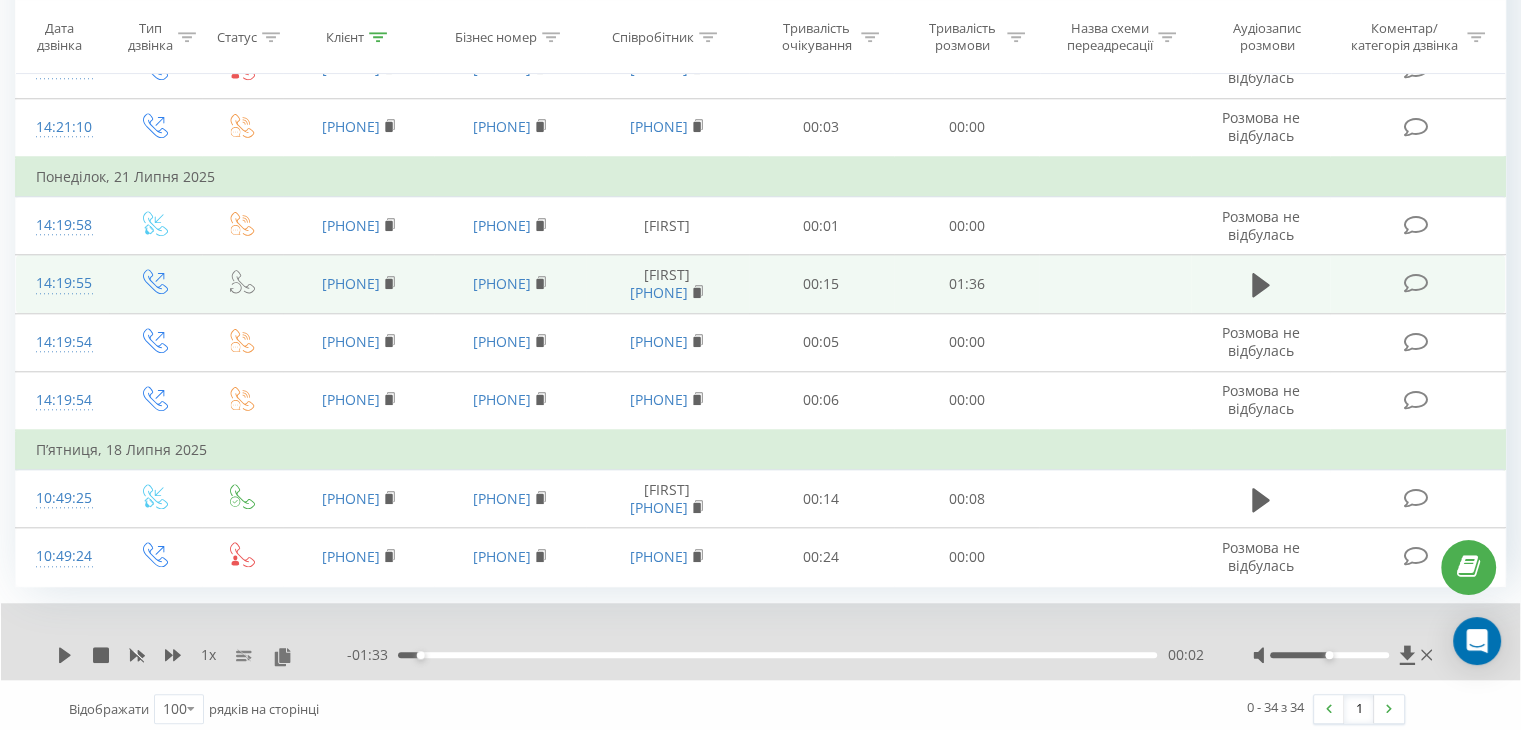 click on "1 x  - 01:33 00:02   00:02" at bounding box center (760, 641) 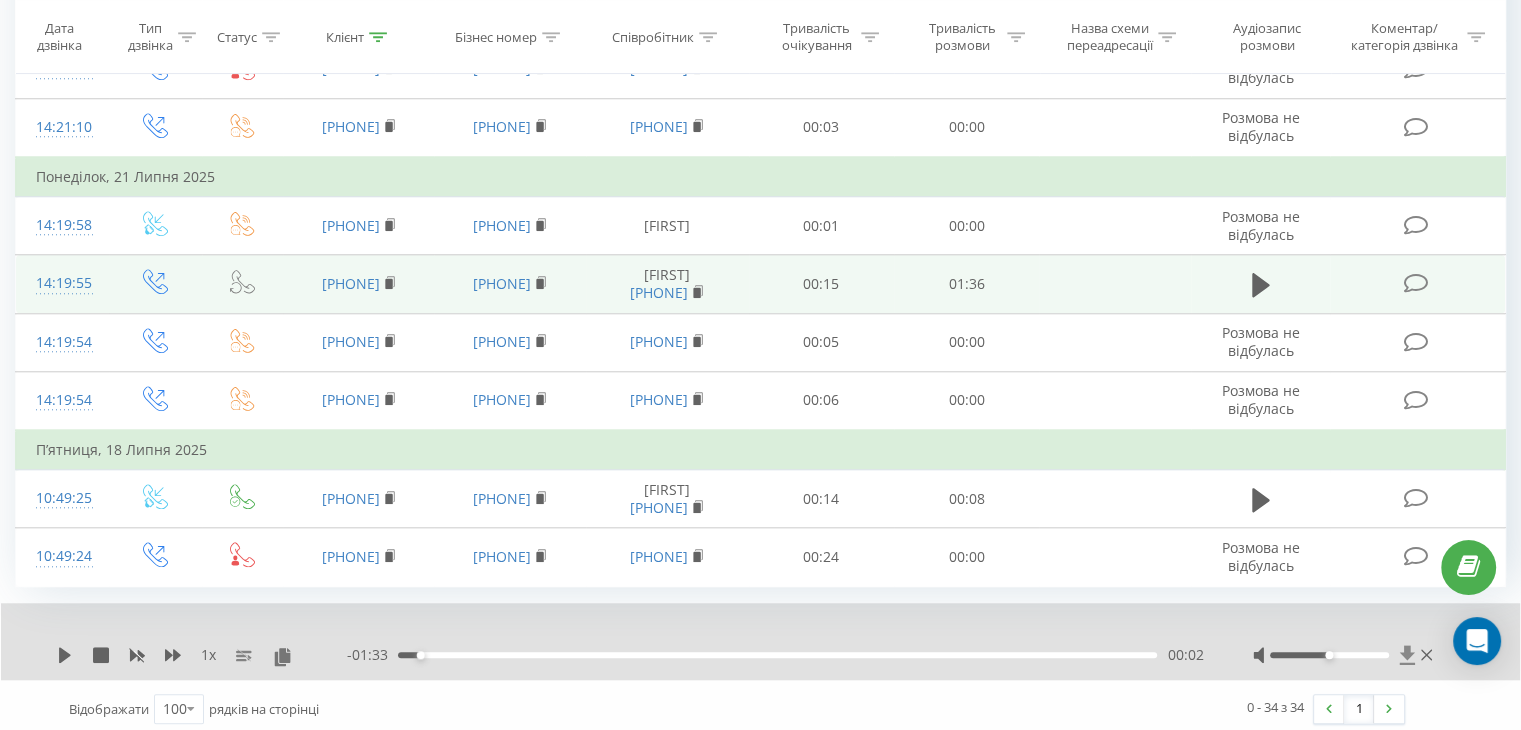click 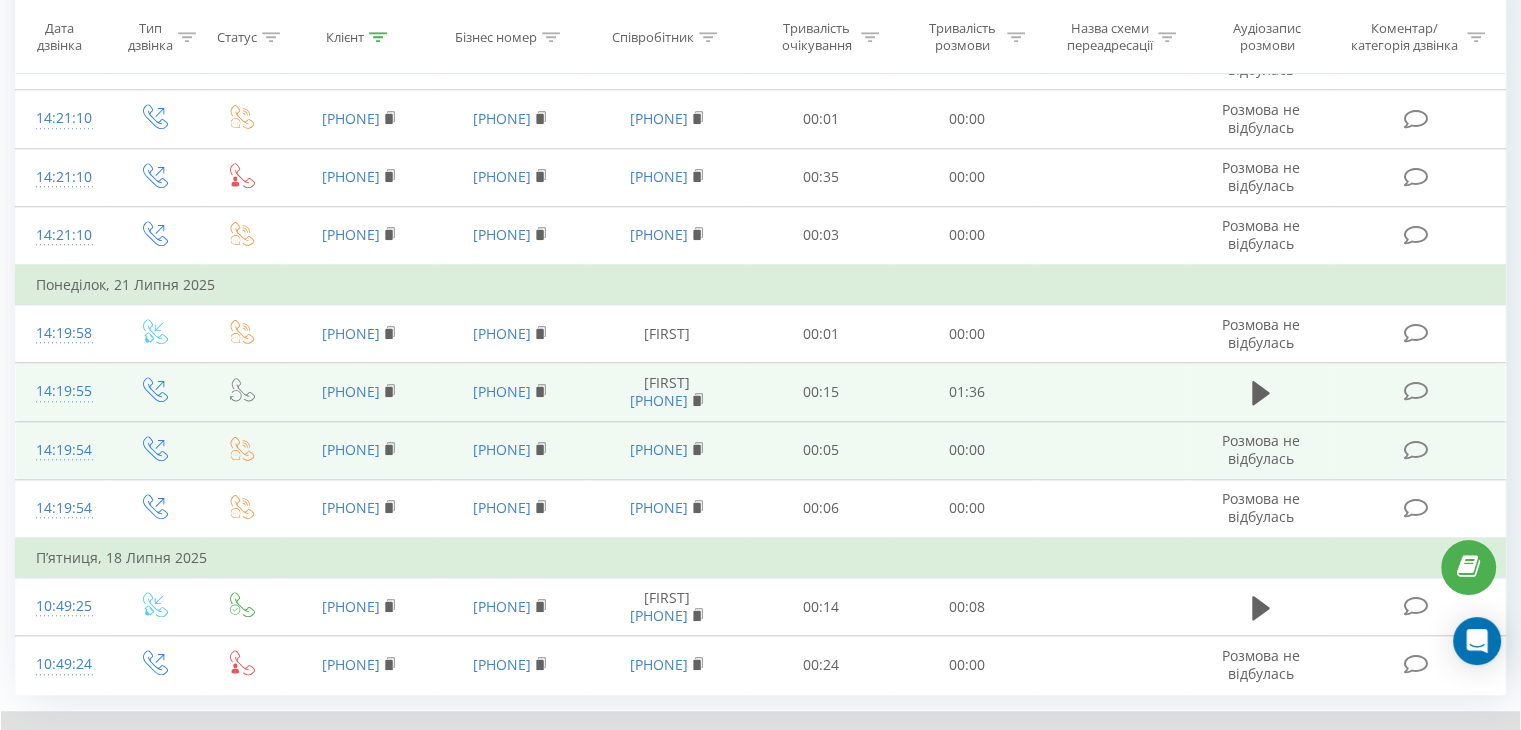 scroll, scrollTop: 1774, scrollLeft: 0, axis: vertical 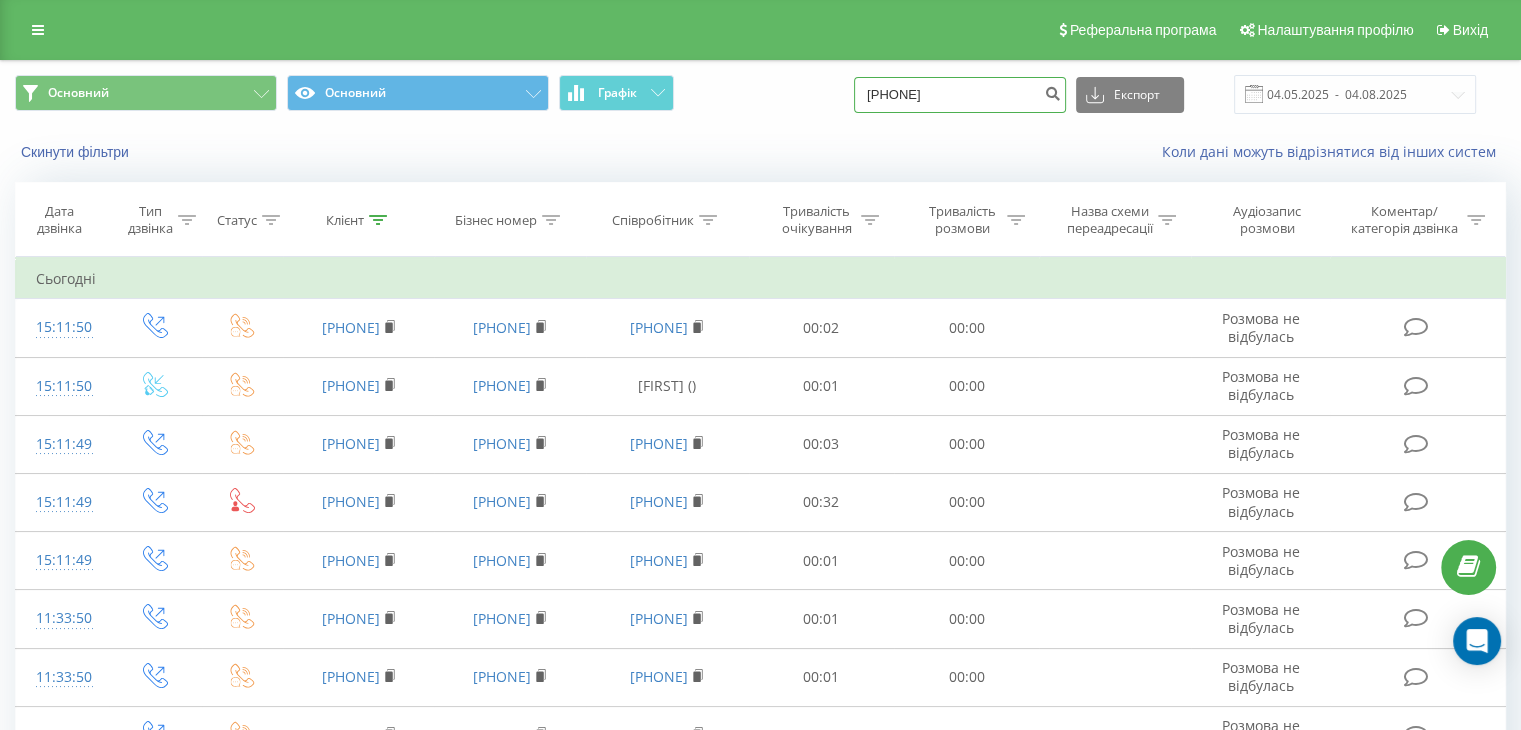 drag, startPoint x: 989, startPoint y: 98, endPoint x: 844, endPoint y: 93, distance: 145.08618 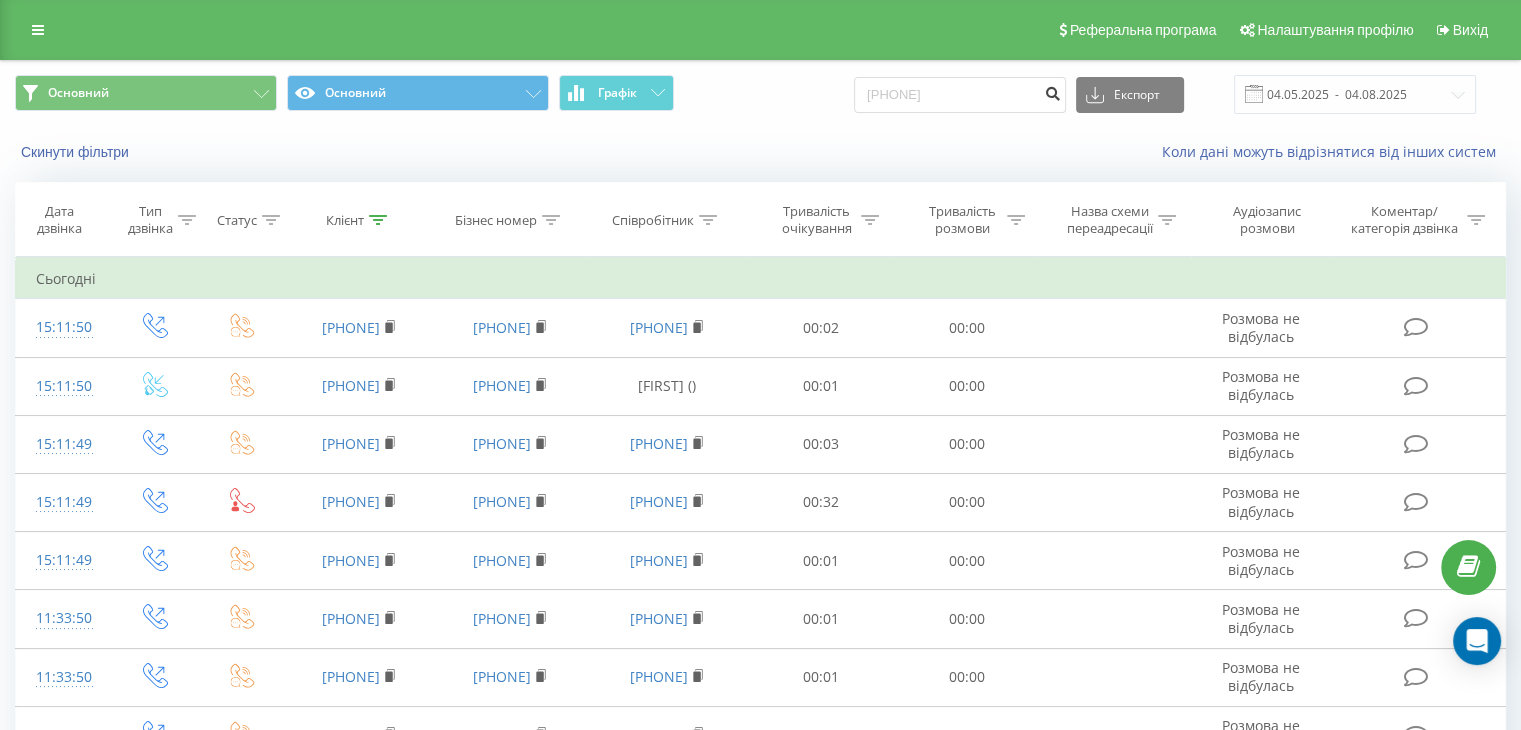 click at bounding box center (1052, 91) 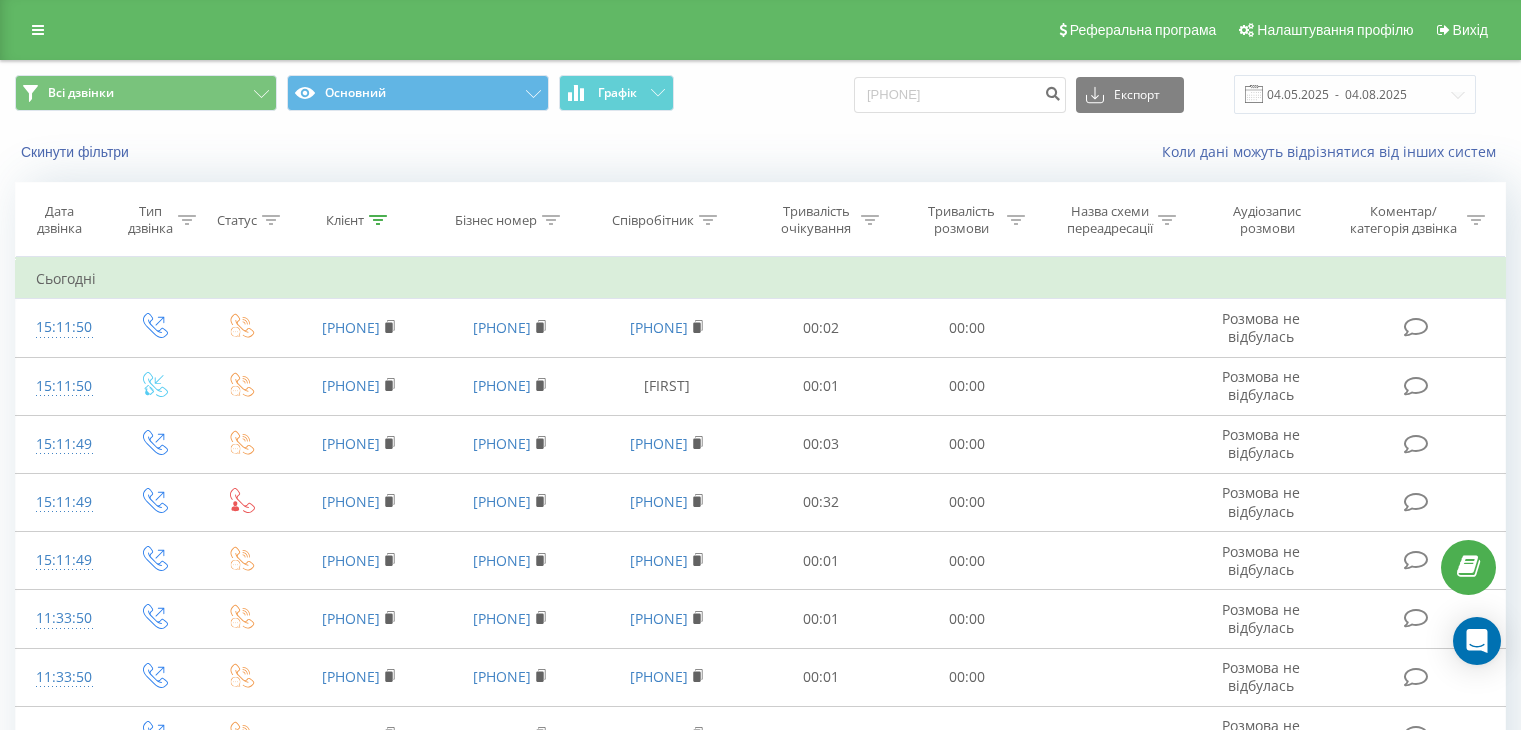 scroll, scrollTop: 600, scrollLeft: 0, axis: vertical 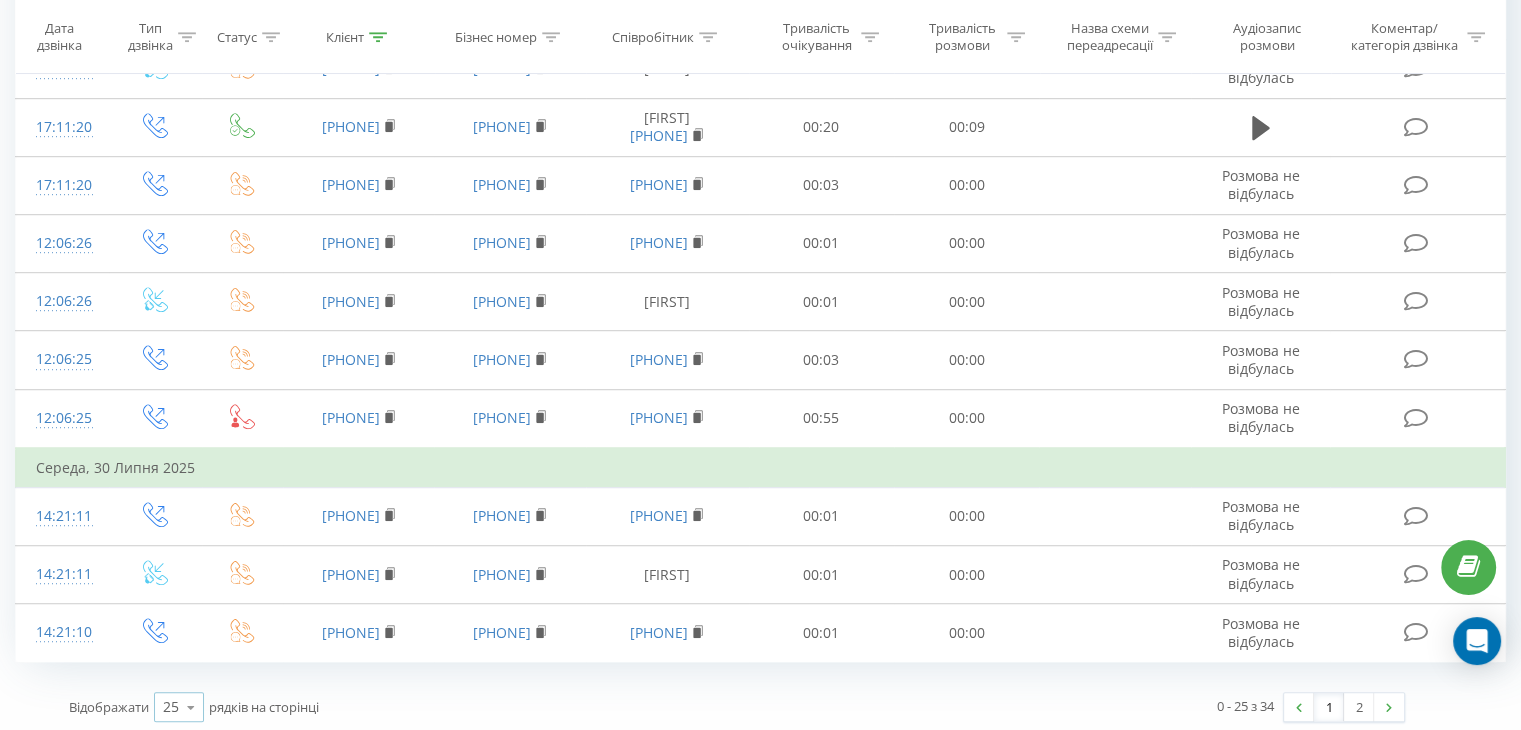 click at bounding box center [191, 707] 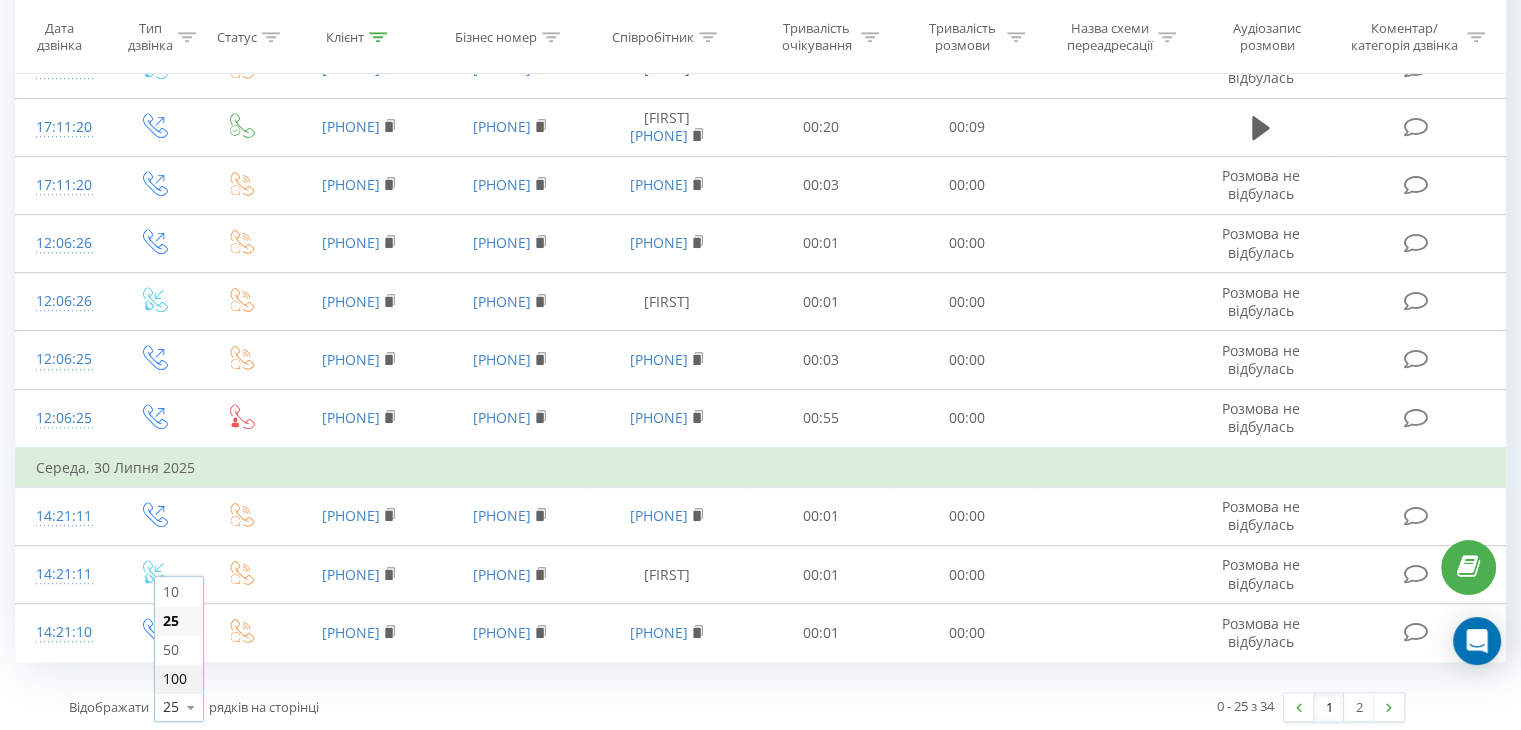 click on "100" at bounding box center (175, 678) 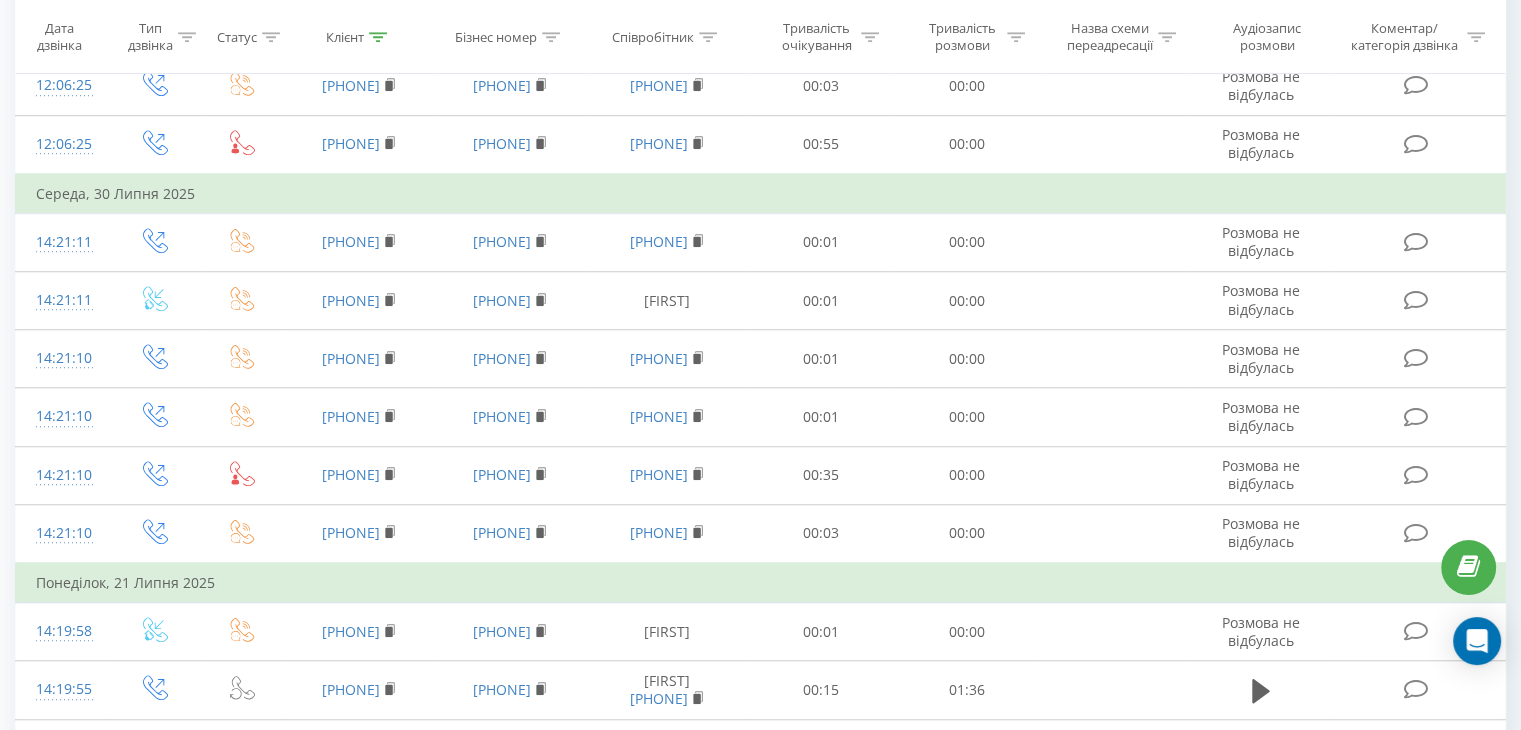 scroll, scrollTop: 1772, scrollLeft: 0, axis: vertical 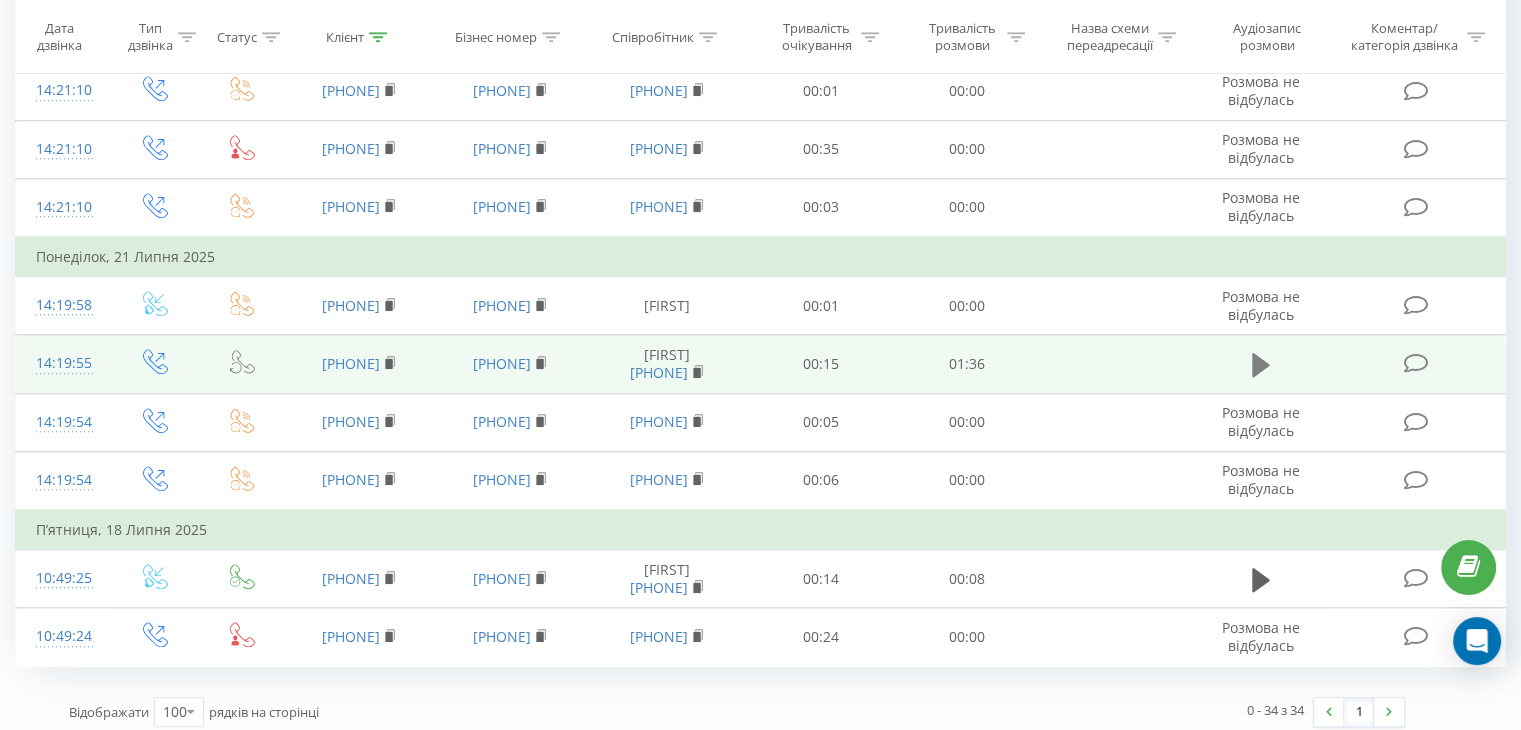 click at bounding box center (1261, 365) 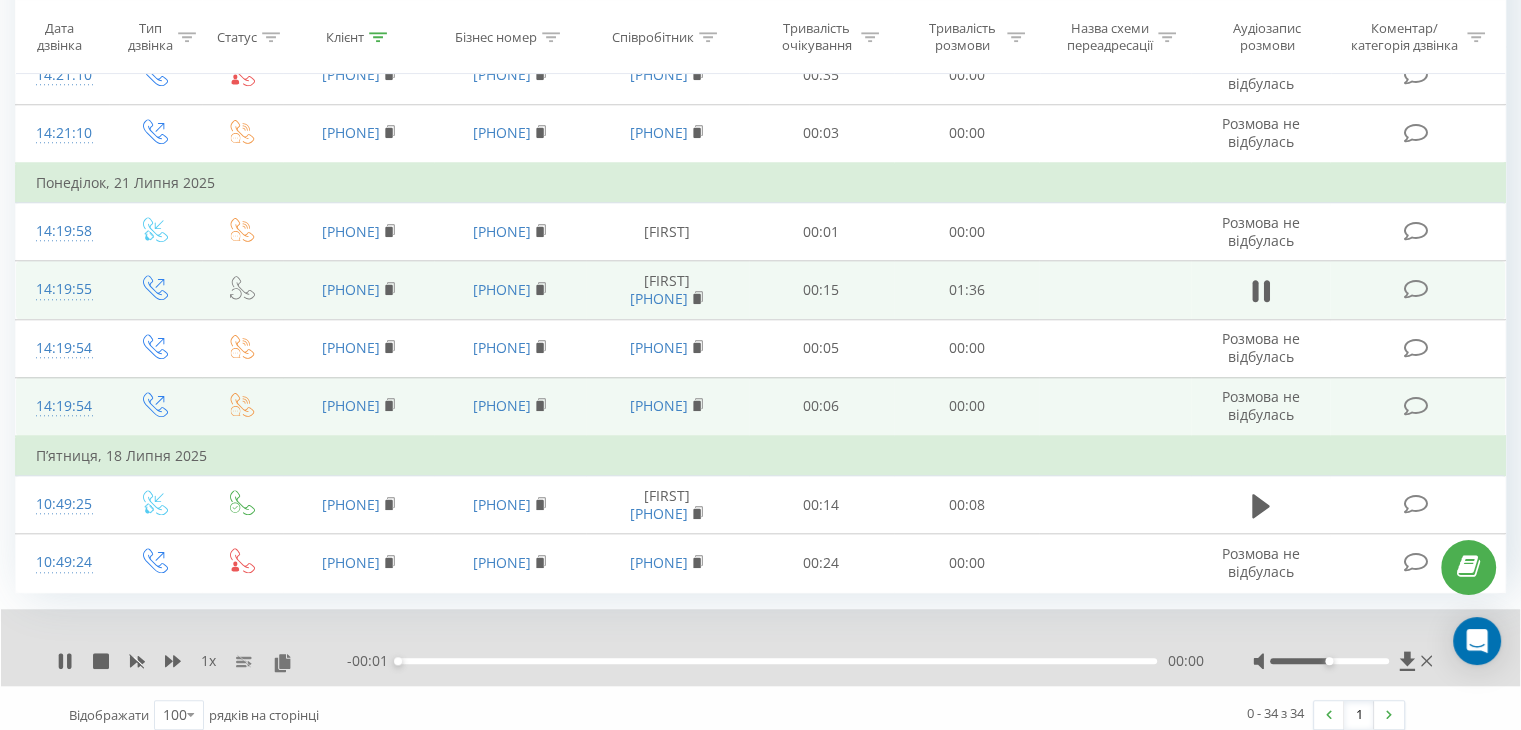 scroll, scrollTop: 1852, scrollLeft: 0, axis: vertical 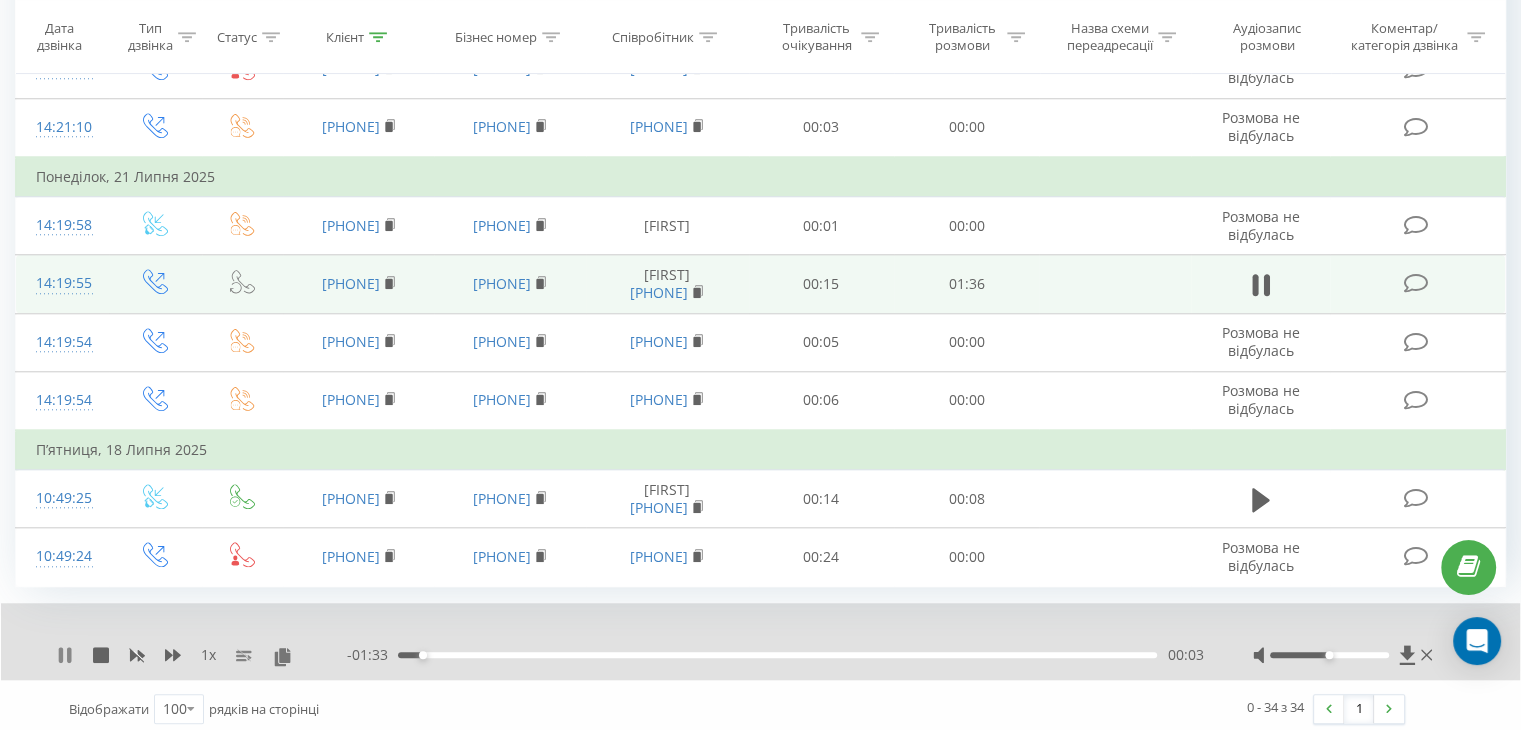 click 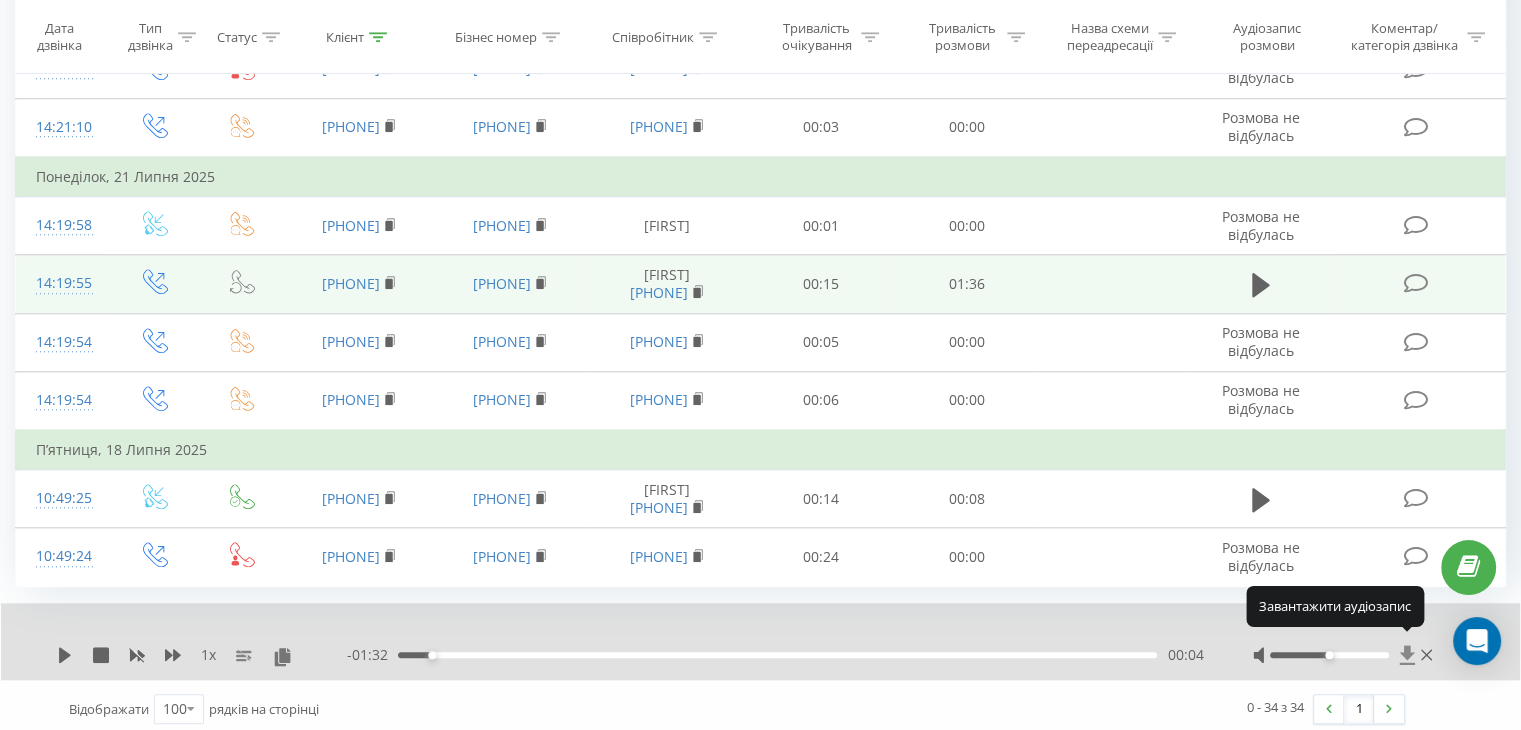 click 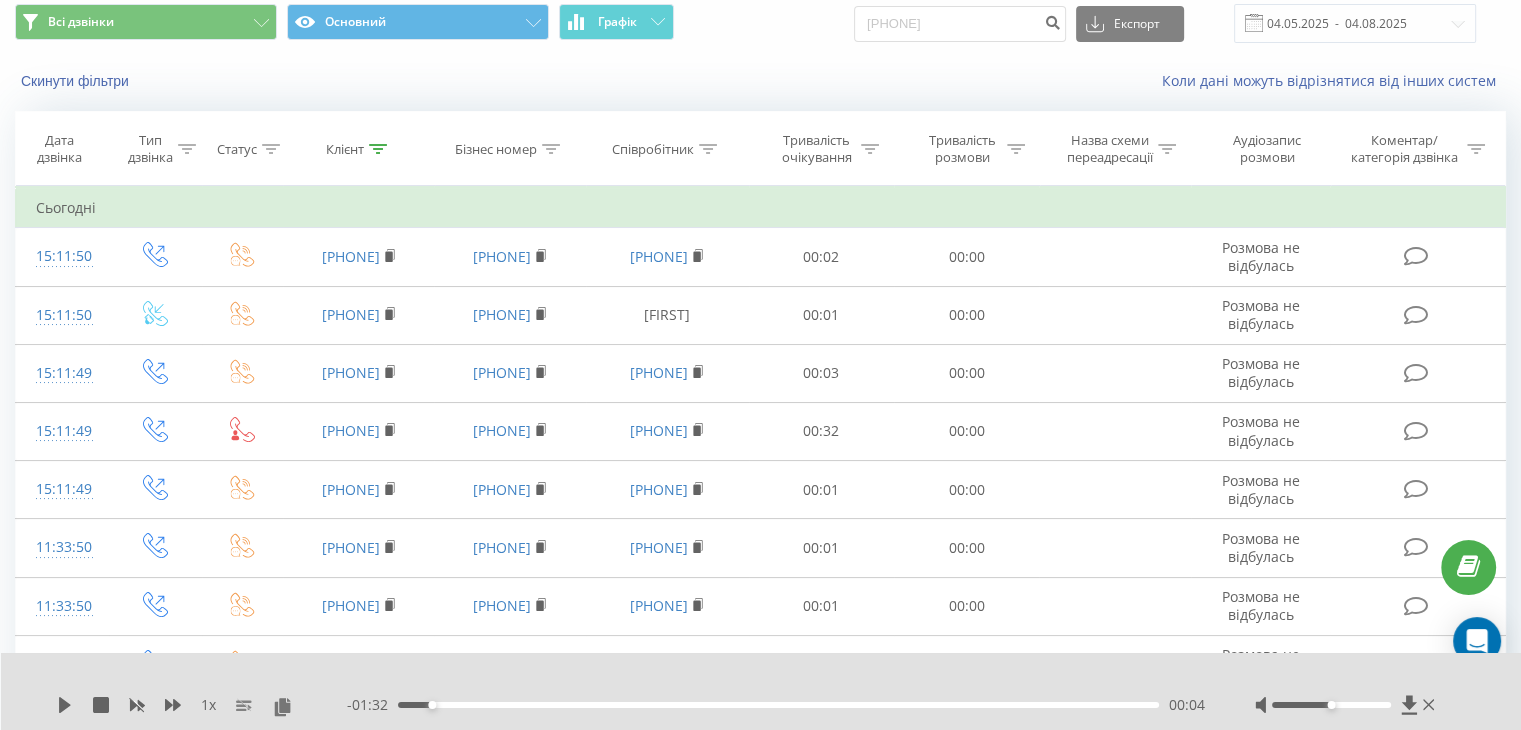 scroll, scrollTop: 0, scrollLeft: 0, axis: both 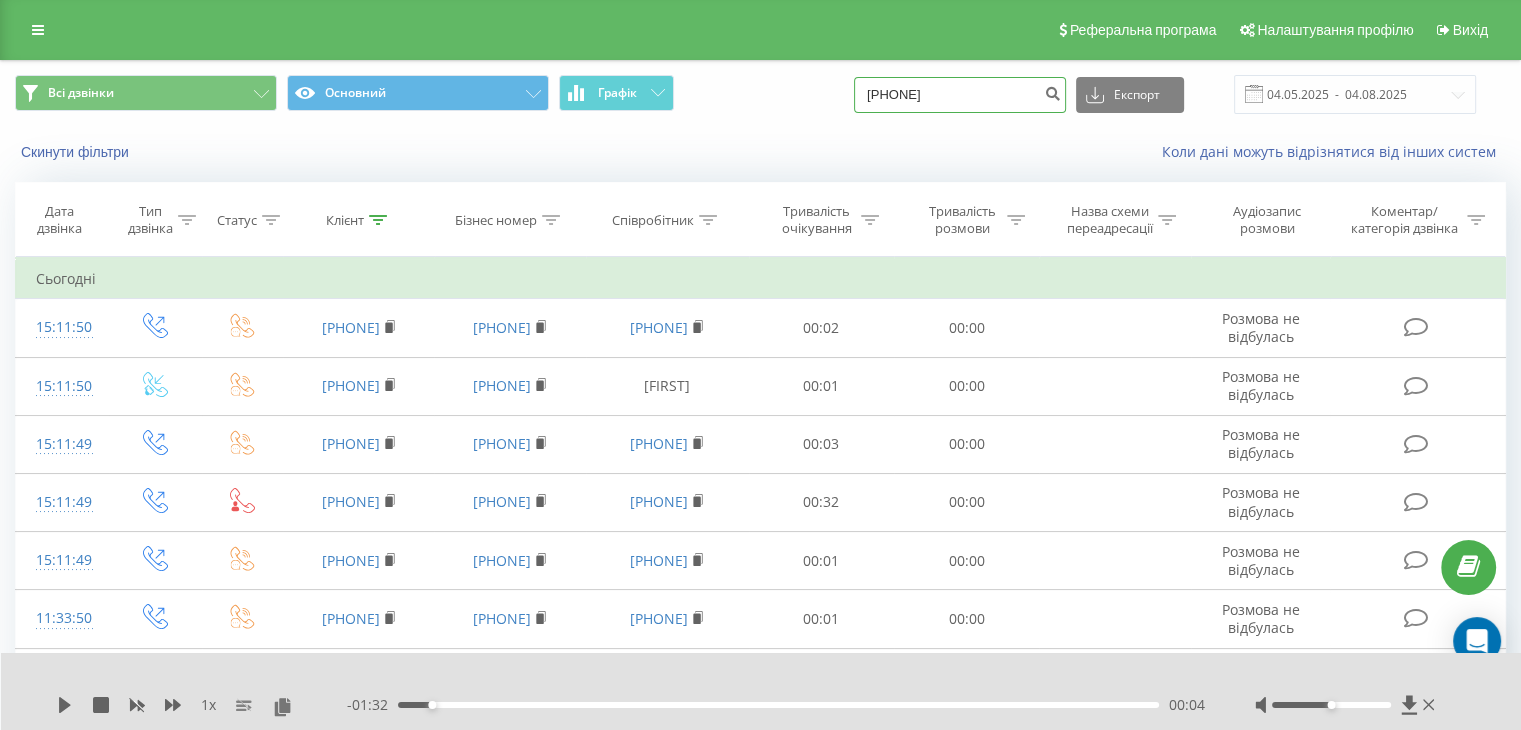 drag, startPoint x: 1021, startPoint y: 92, endPoint x: 804, endPoint y: 92, distance: 217 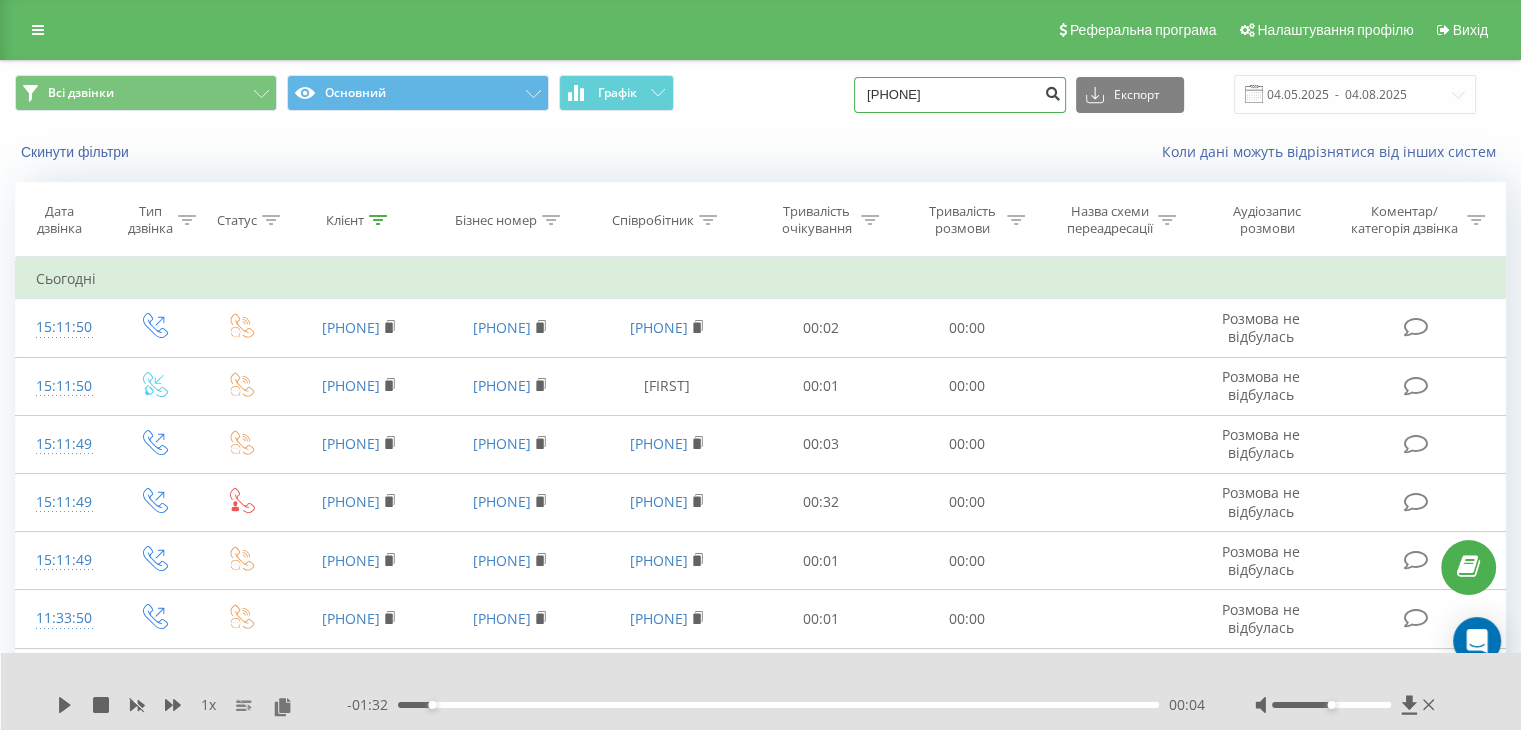 type on "[PHONE]" 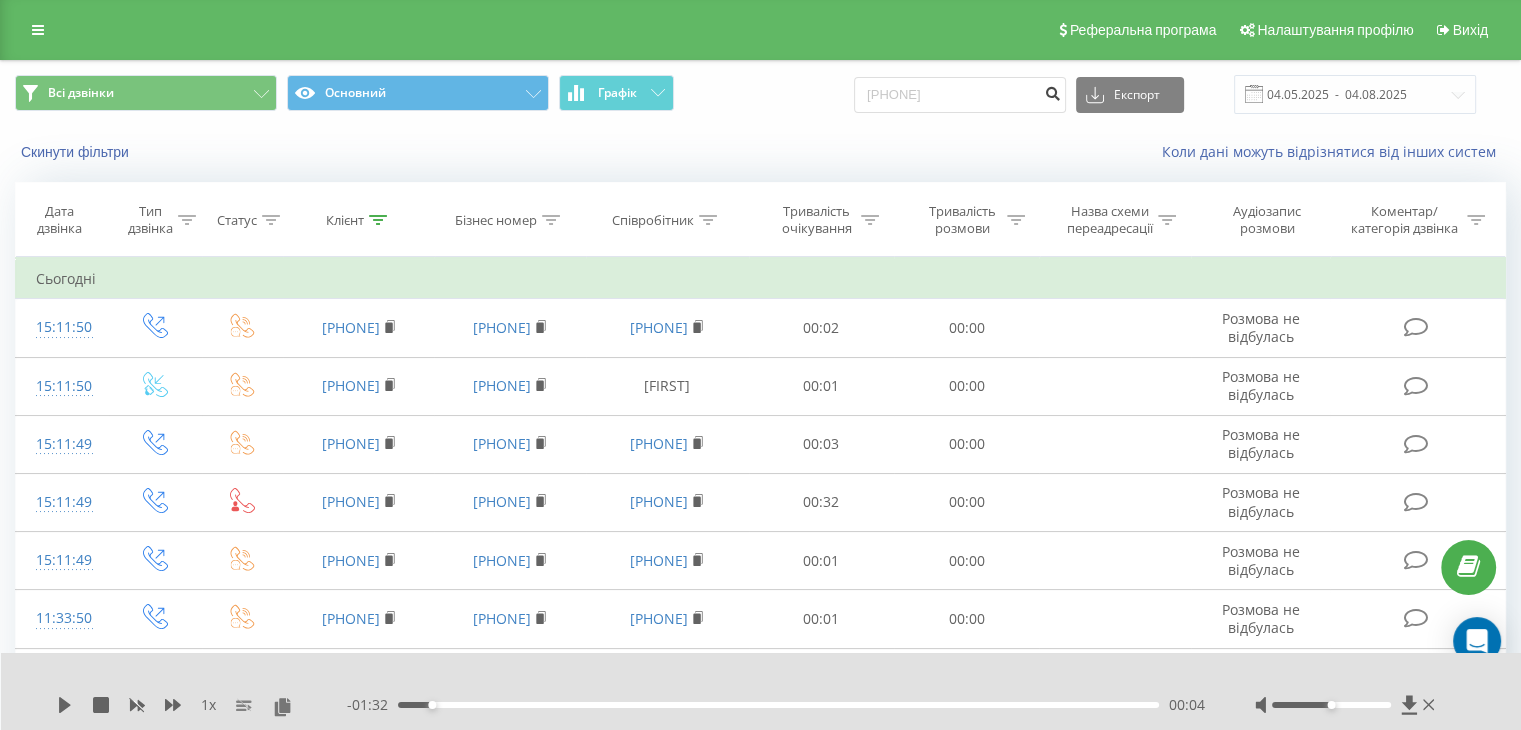 click at bounding box center (1052, 91) 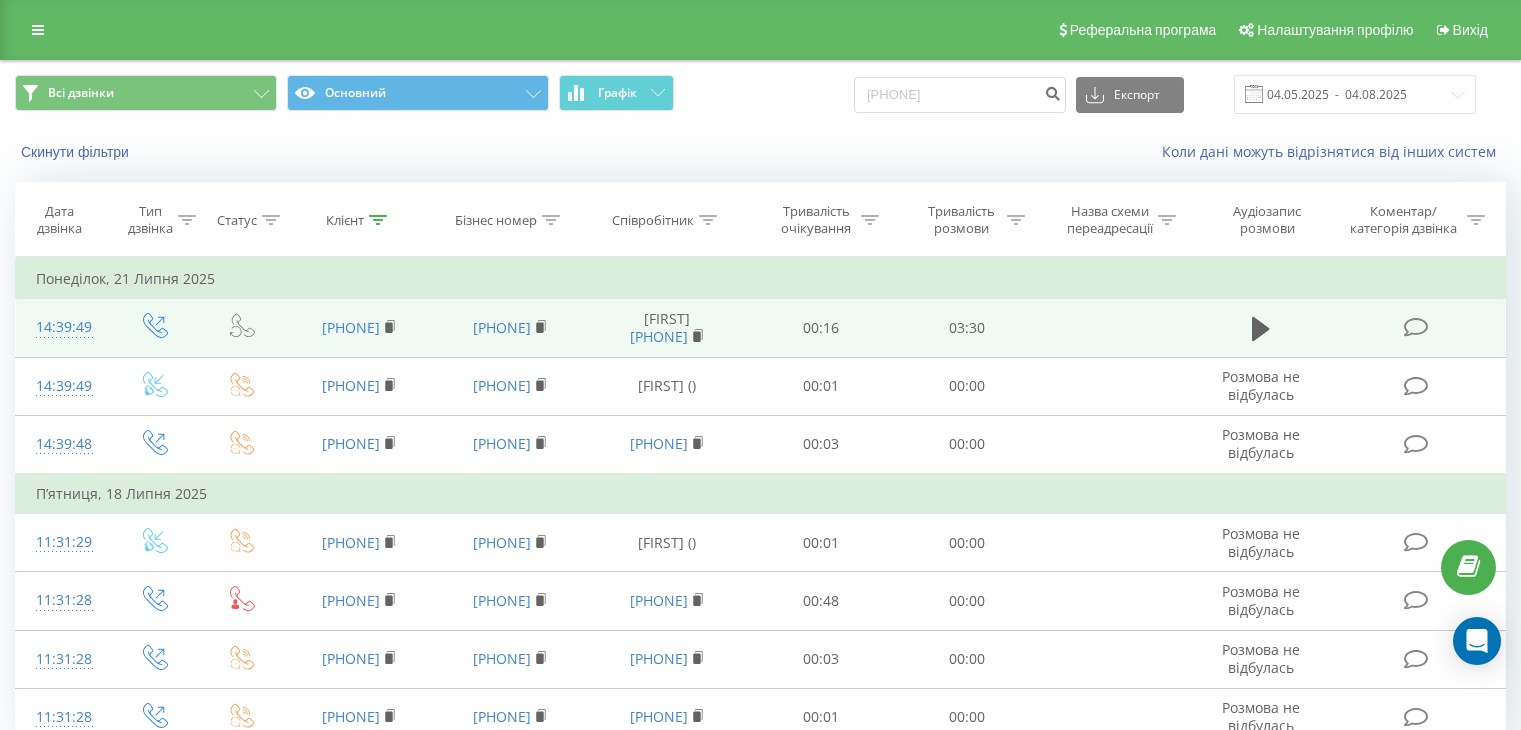 scroll, scrollTop: 0, scrollLeft: 0, axis: both 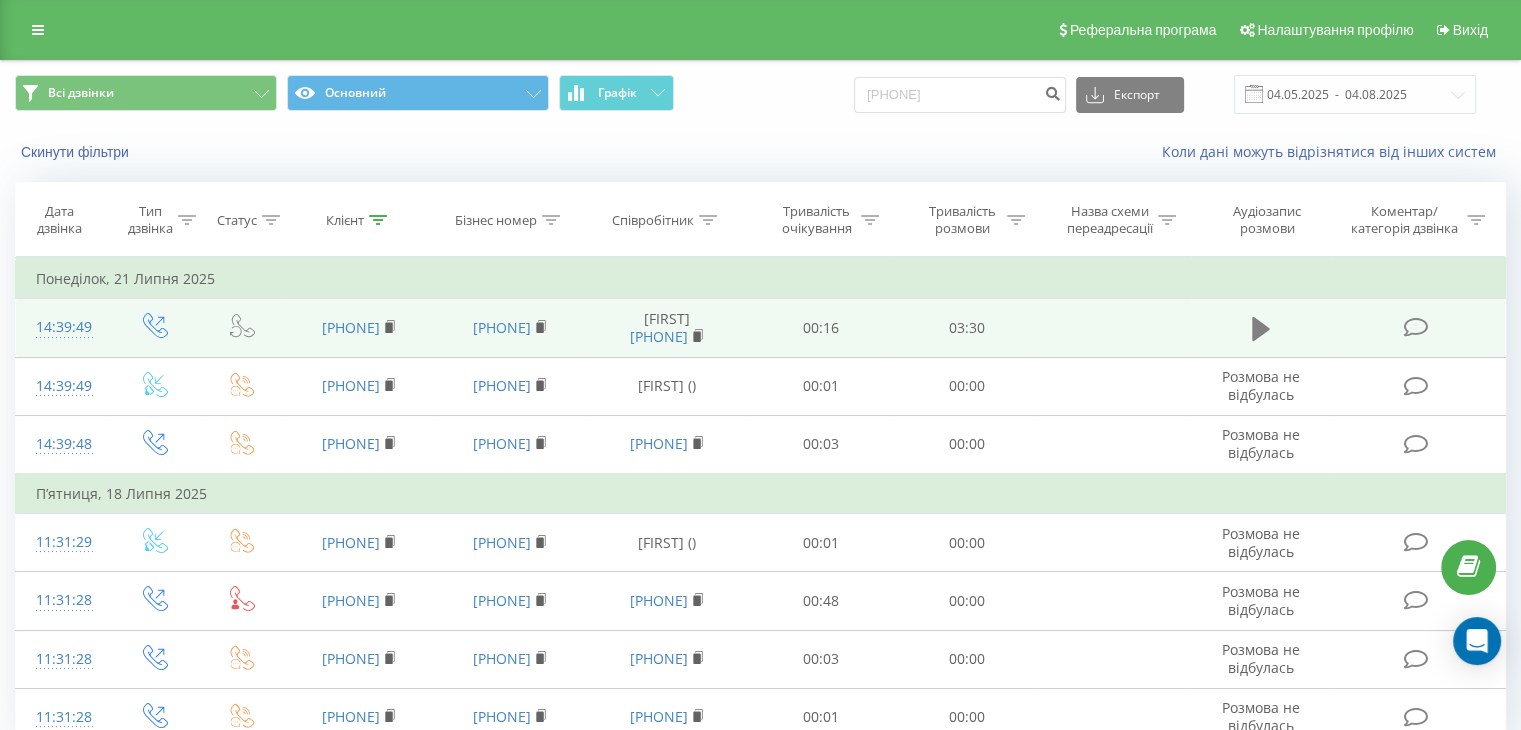 click 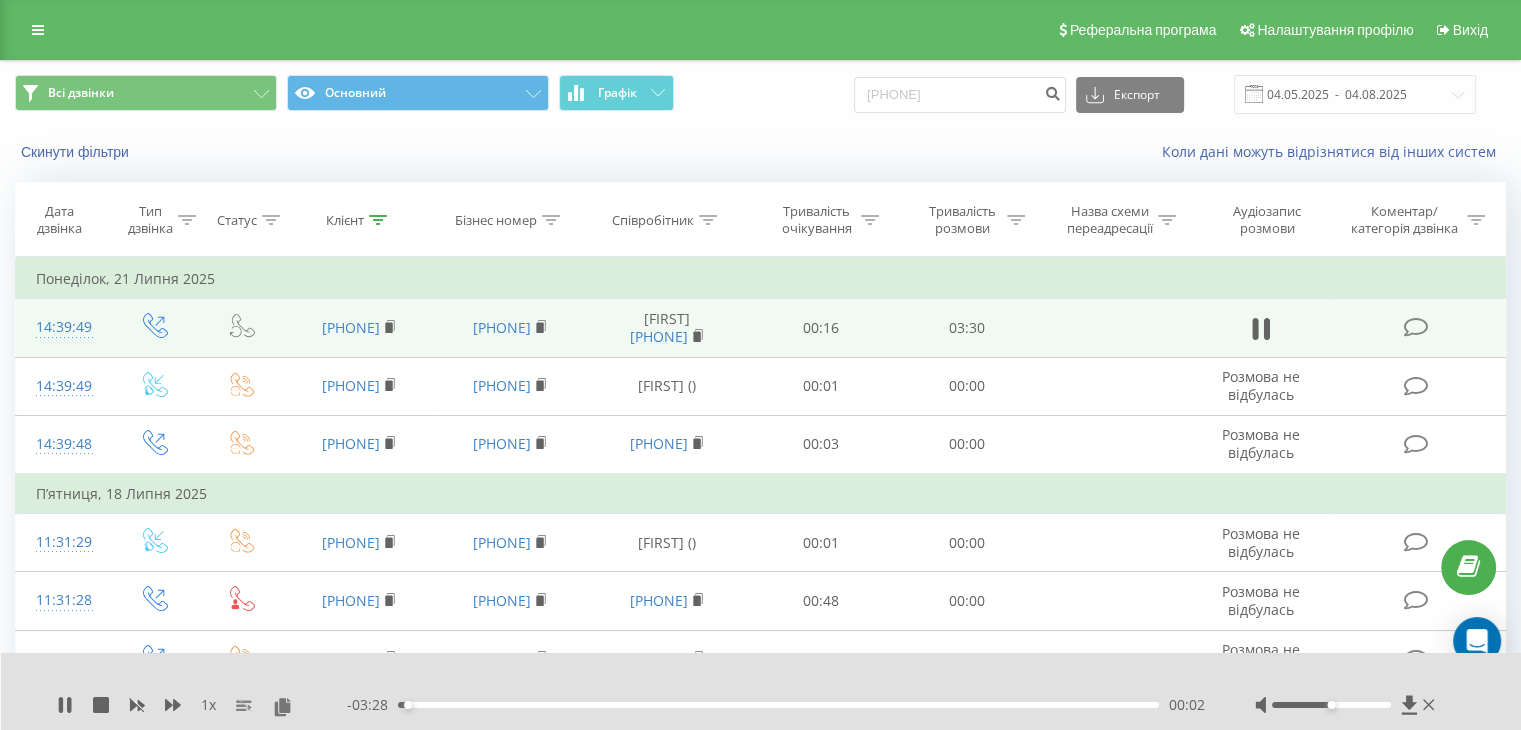 click on "00:02" at bounding box center (778, 705) 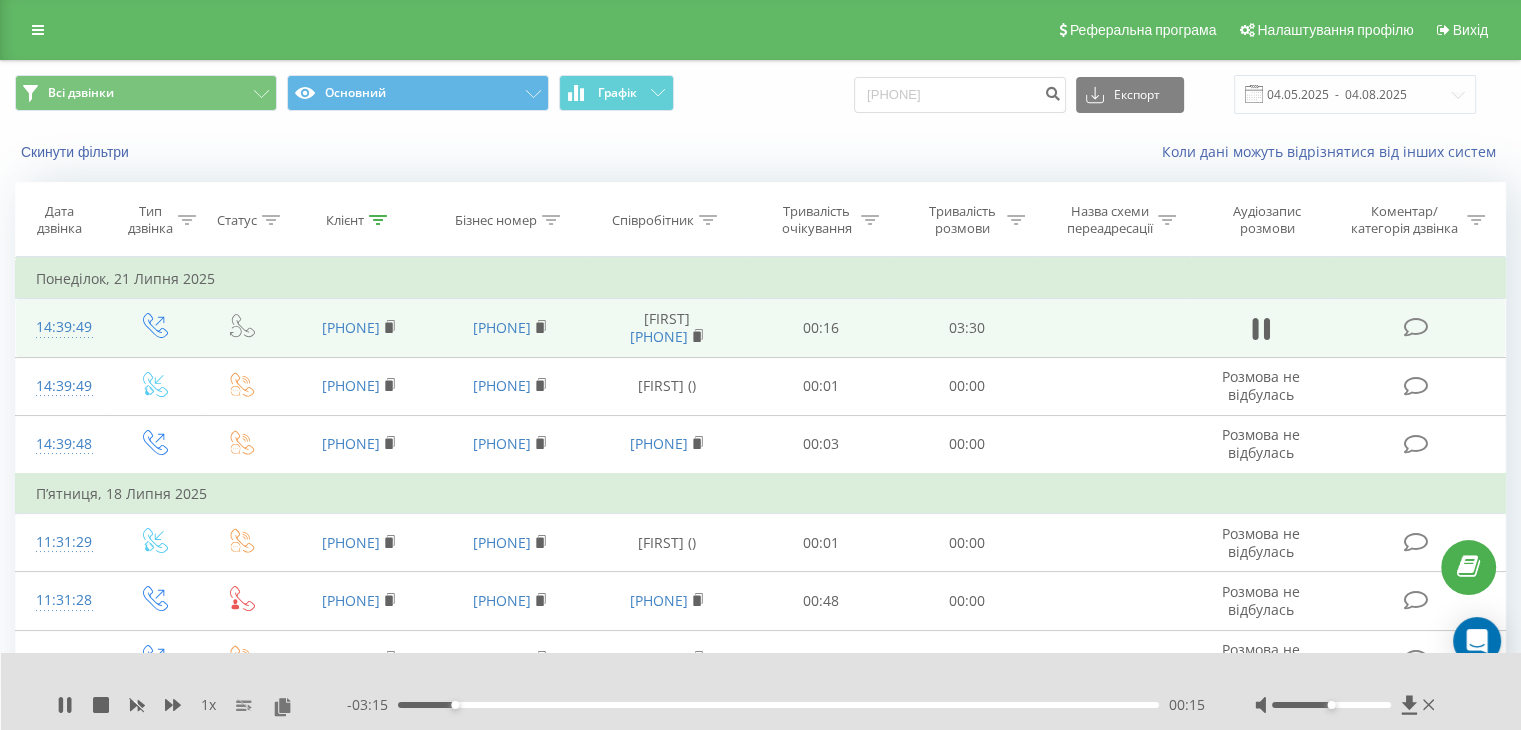 click on "00:15" at bounding box center [778, 705] 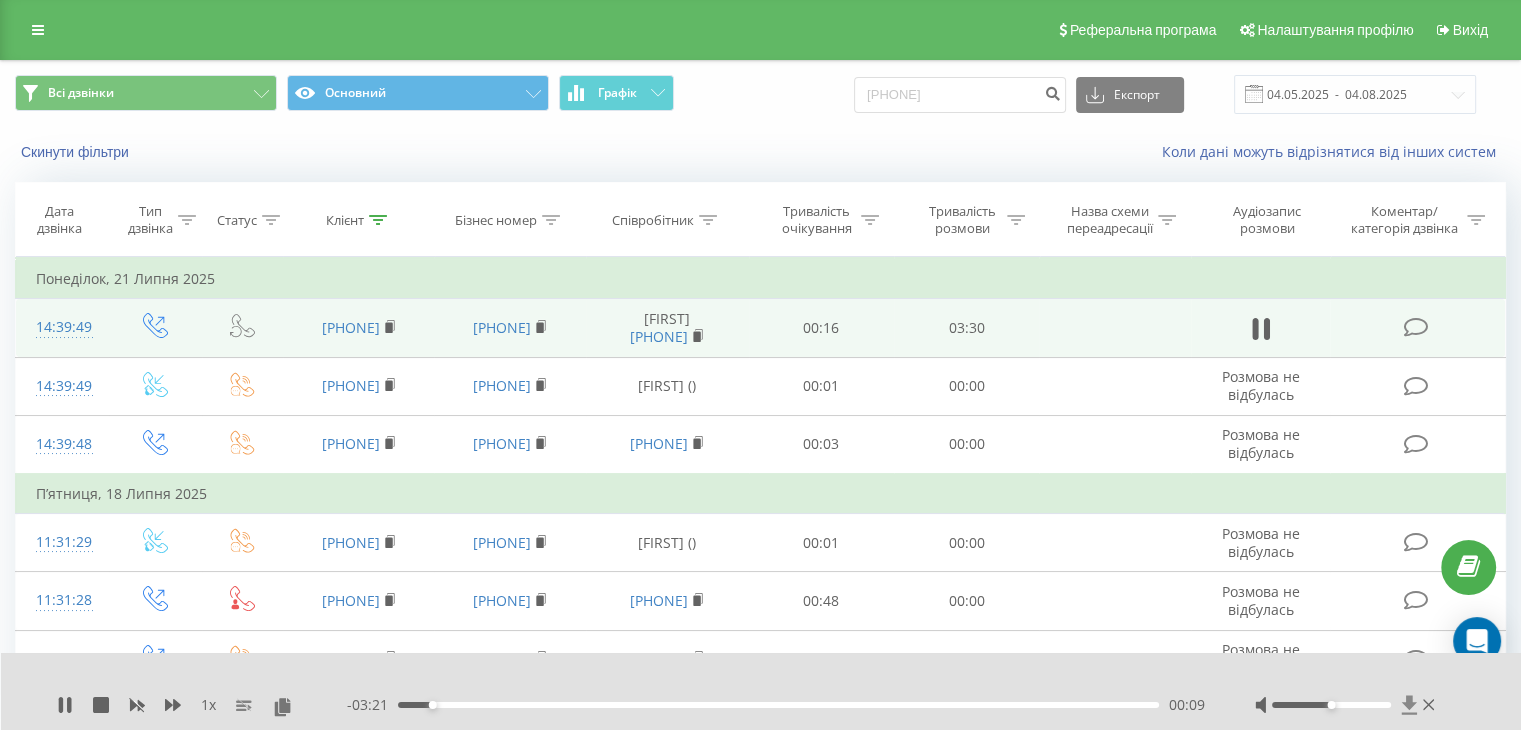 click 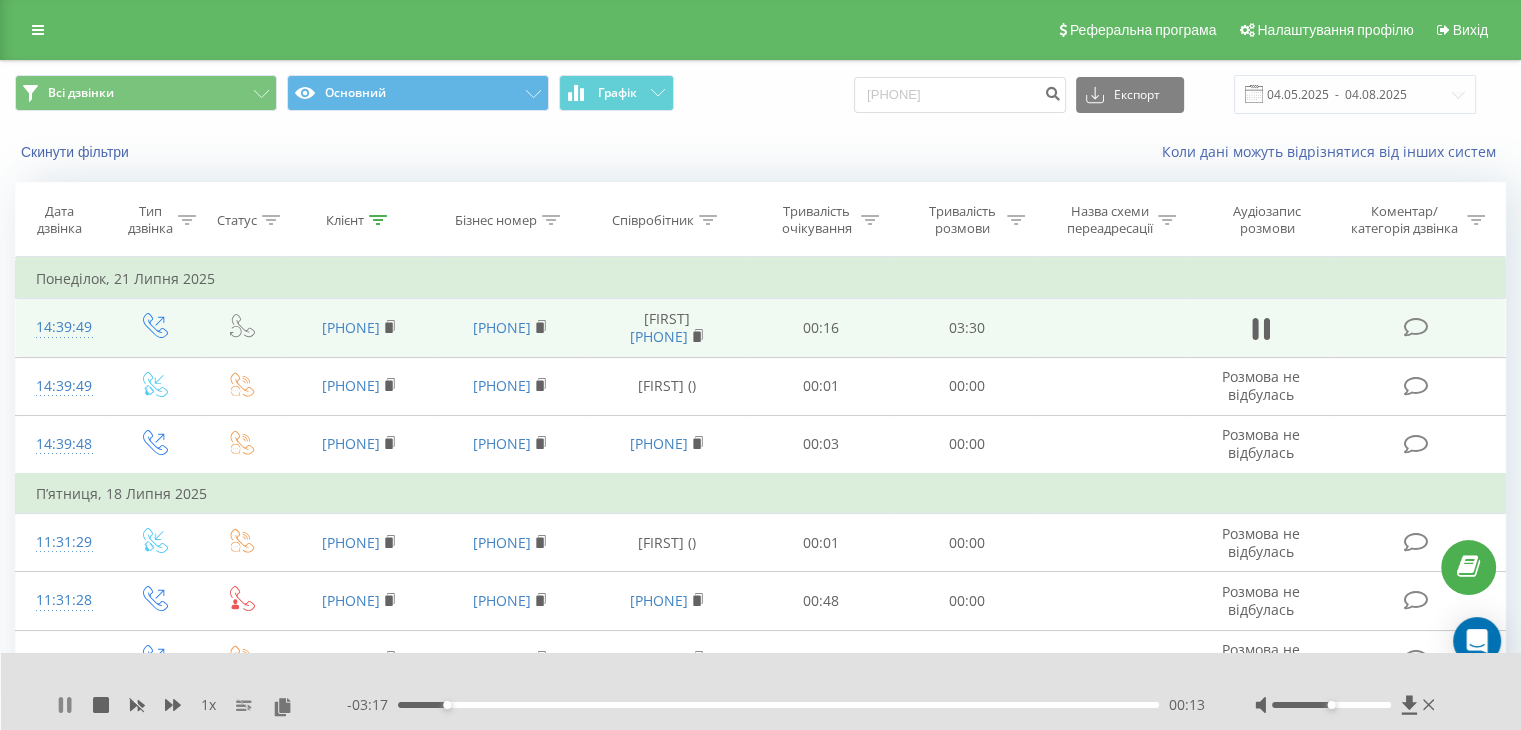 click 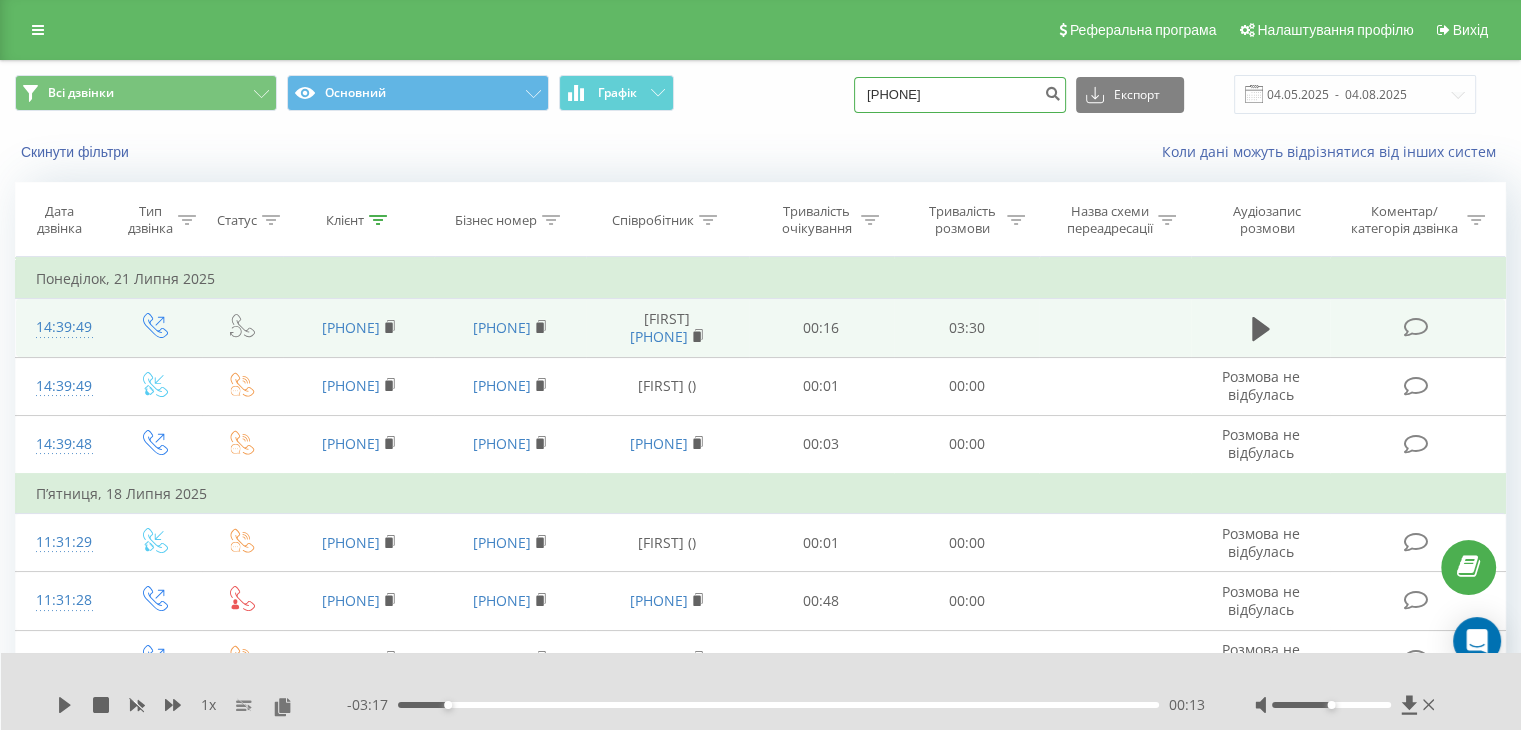 drag, startPoint x: 1008, startPoint y: 87, endPoint x: 830, endPoint y: 81, distance: 178.10109 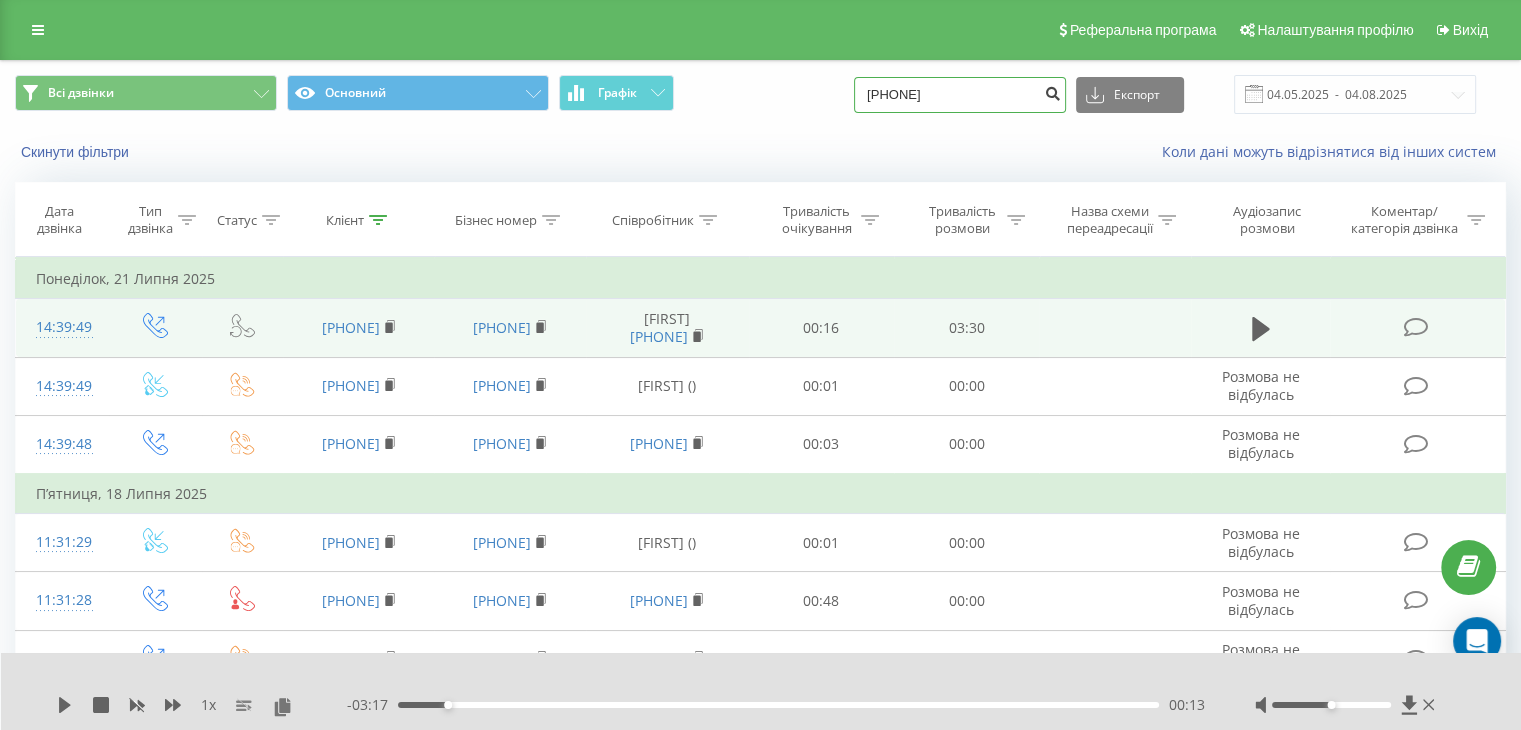 type on "[PHONE]" 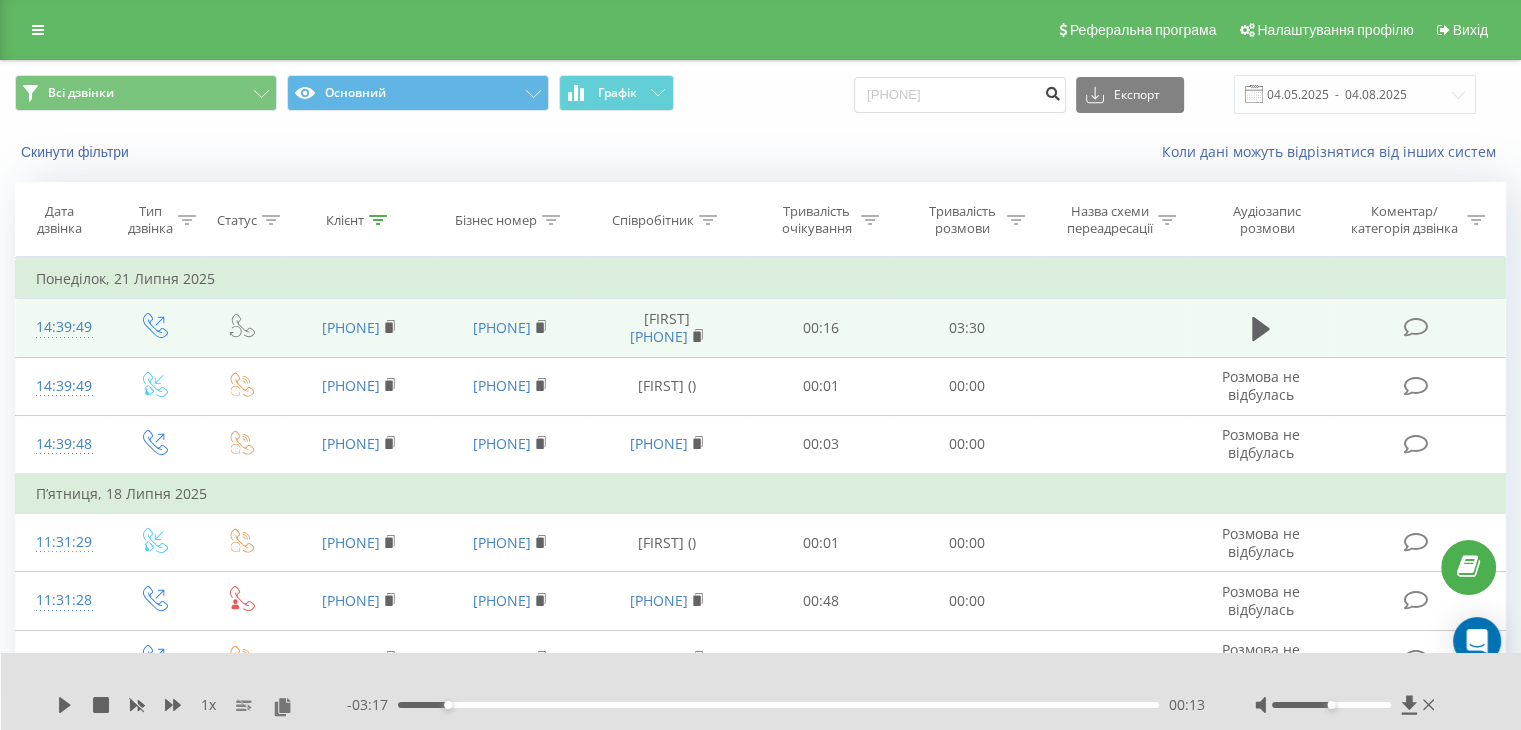 click at bounding box center [1052, 91] 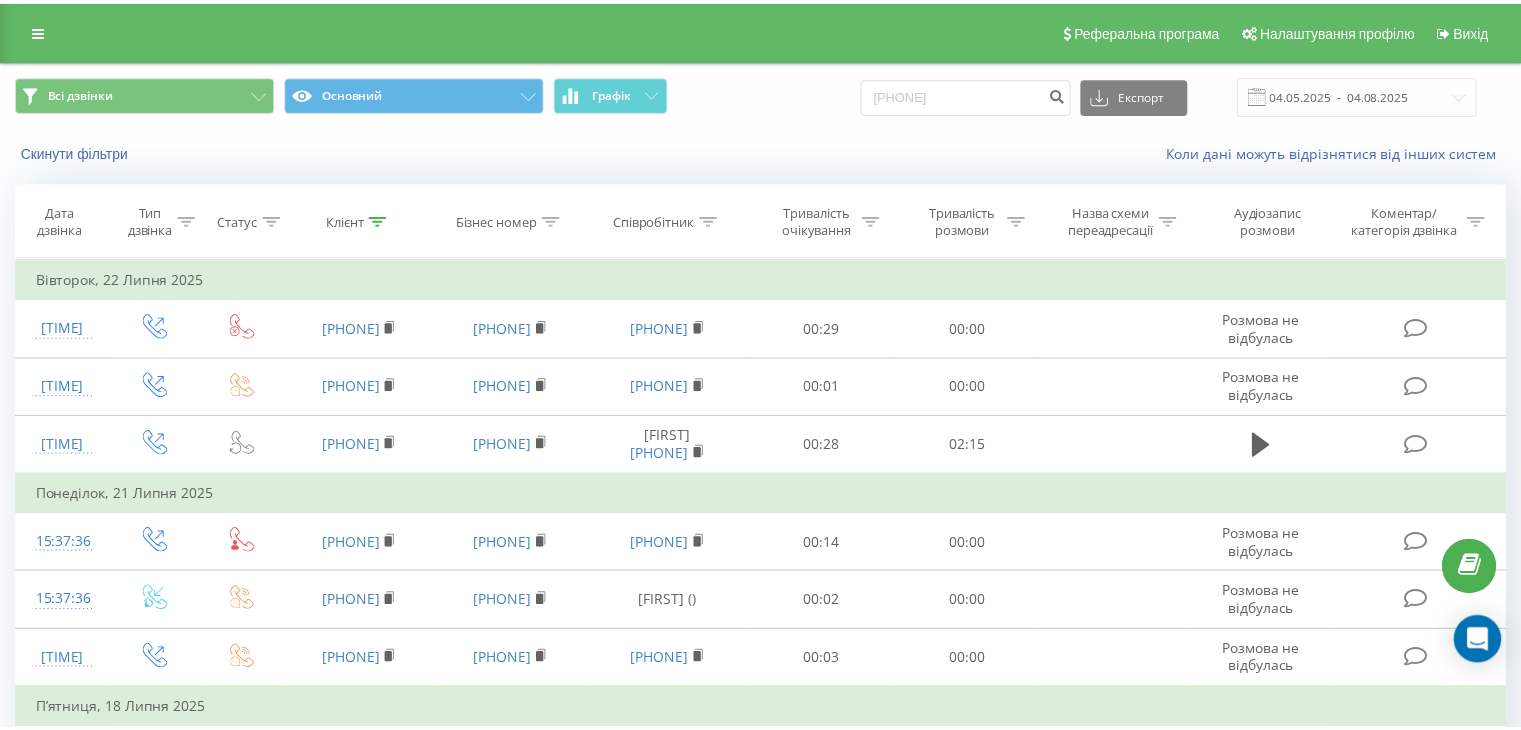 scroll, scrollTop: 0, scrollLeft: 0, axis: both 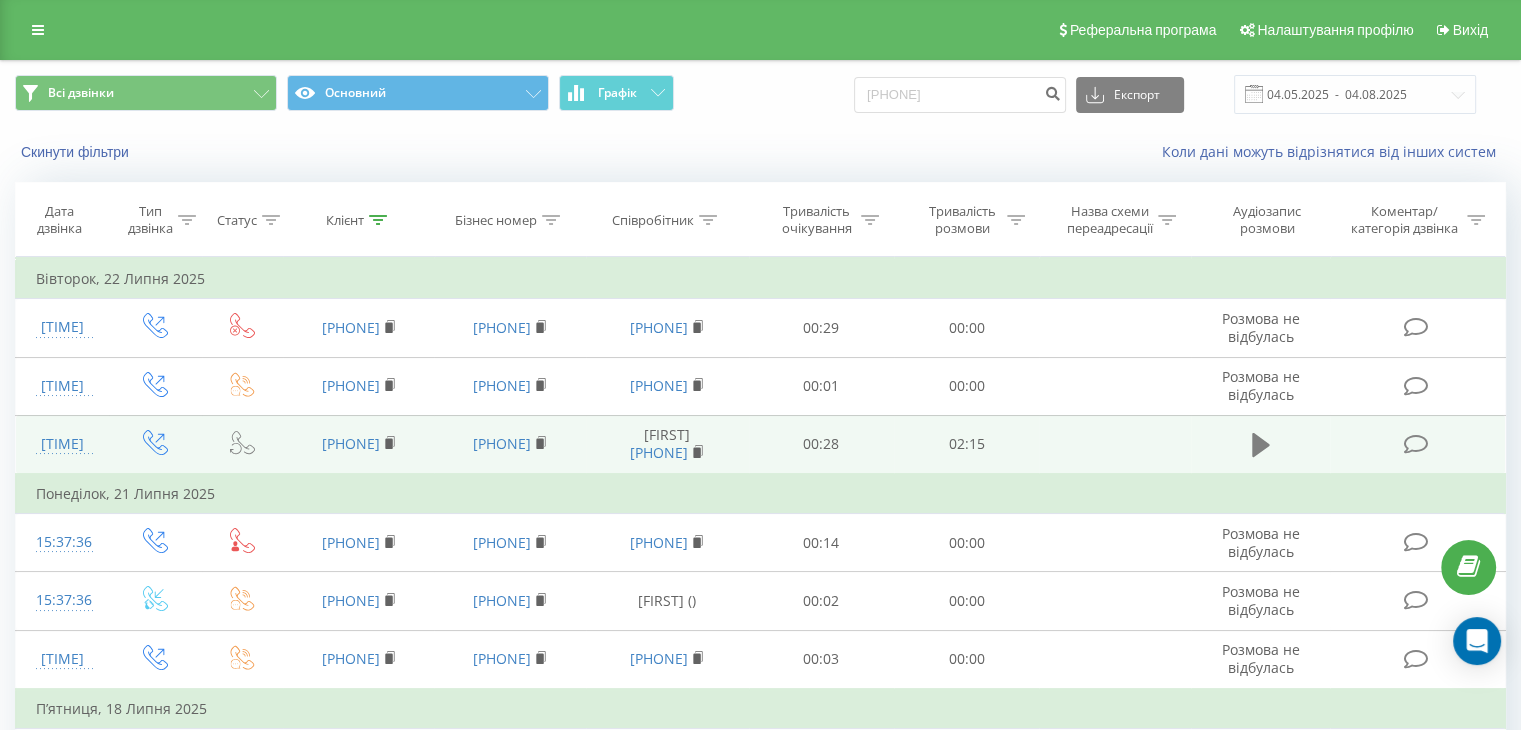 click 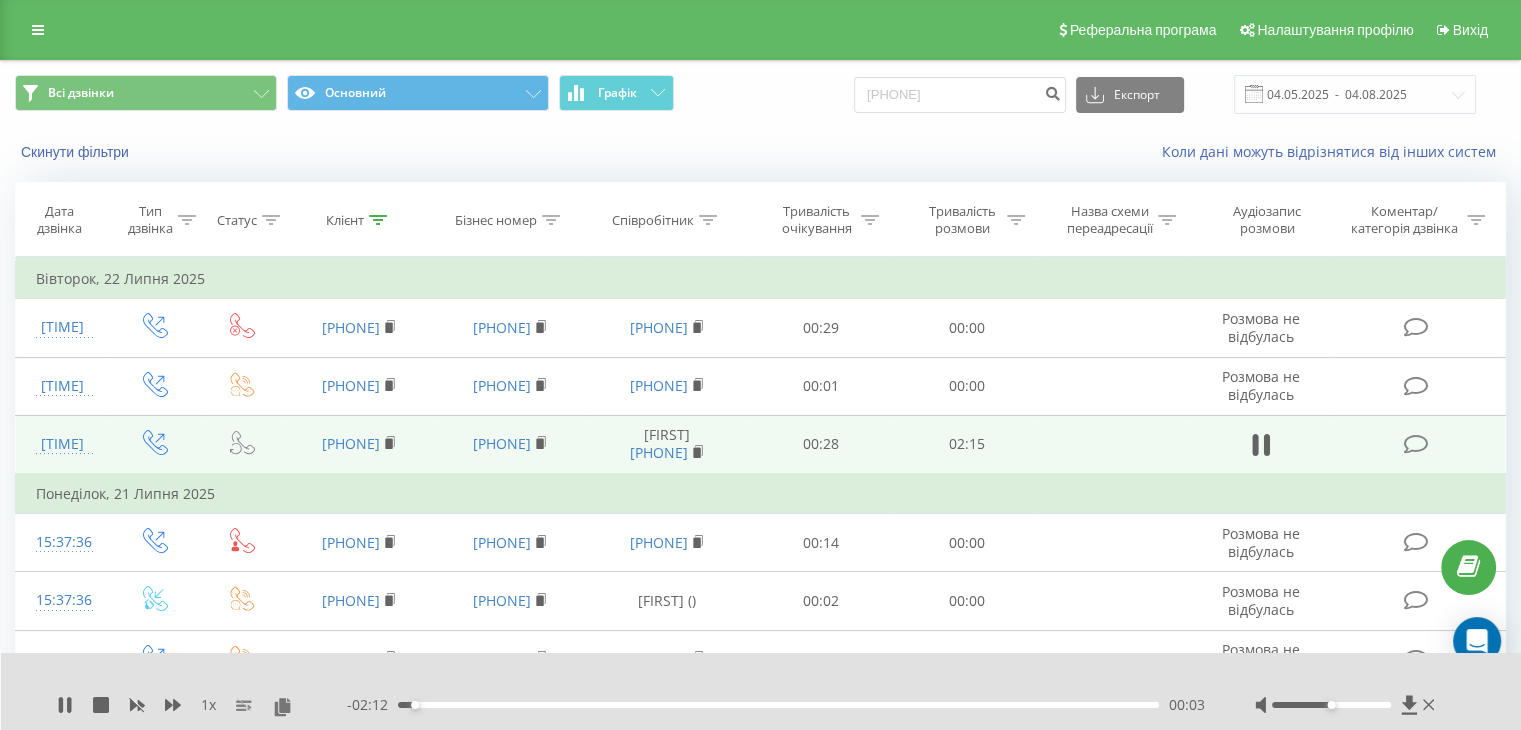 click on "00:03" at bounding box center (778, 705) 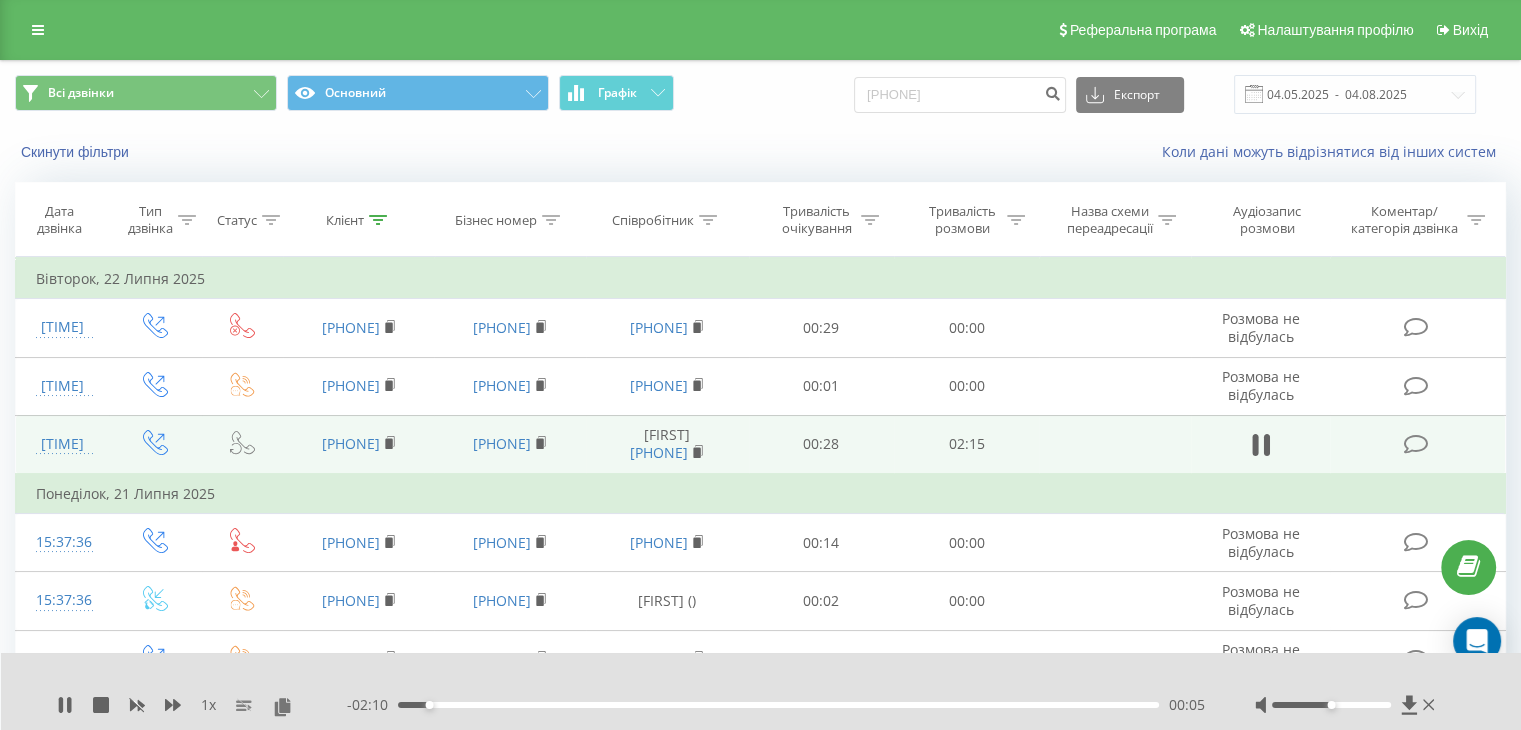click on "- [TIME] [TIME]   [TIME]" at bounding box center [776, 705] 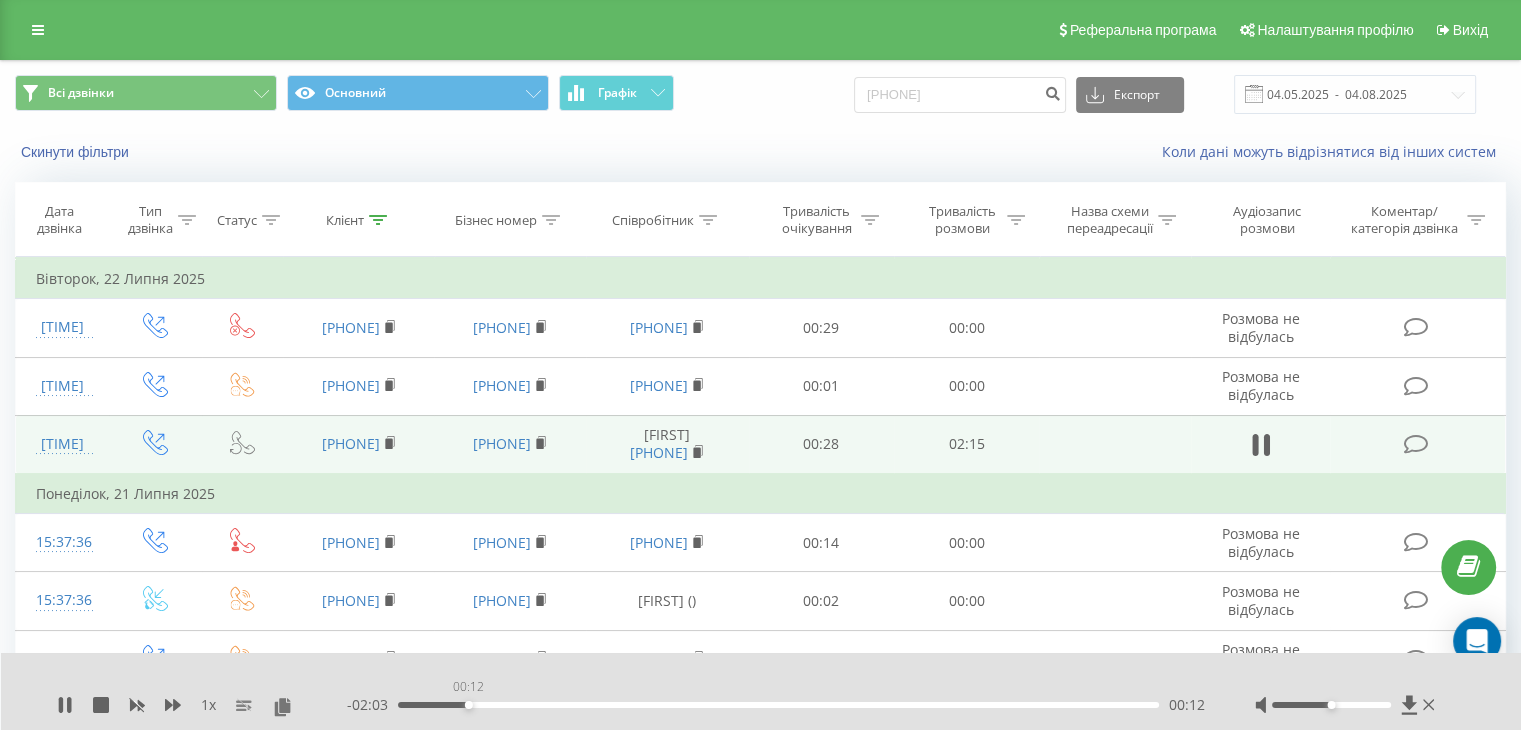 click on "00:12" at bounding box center [778, 705] 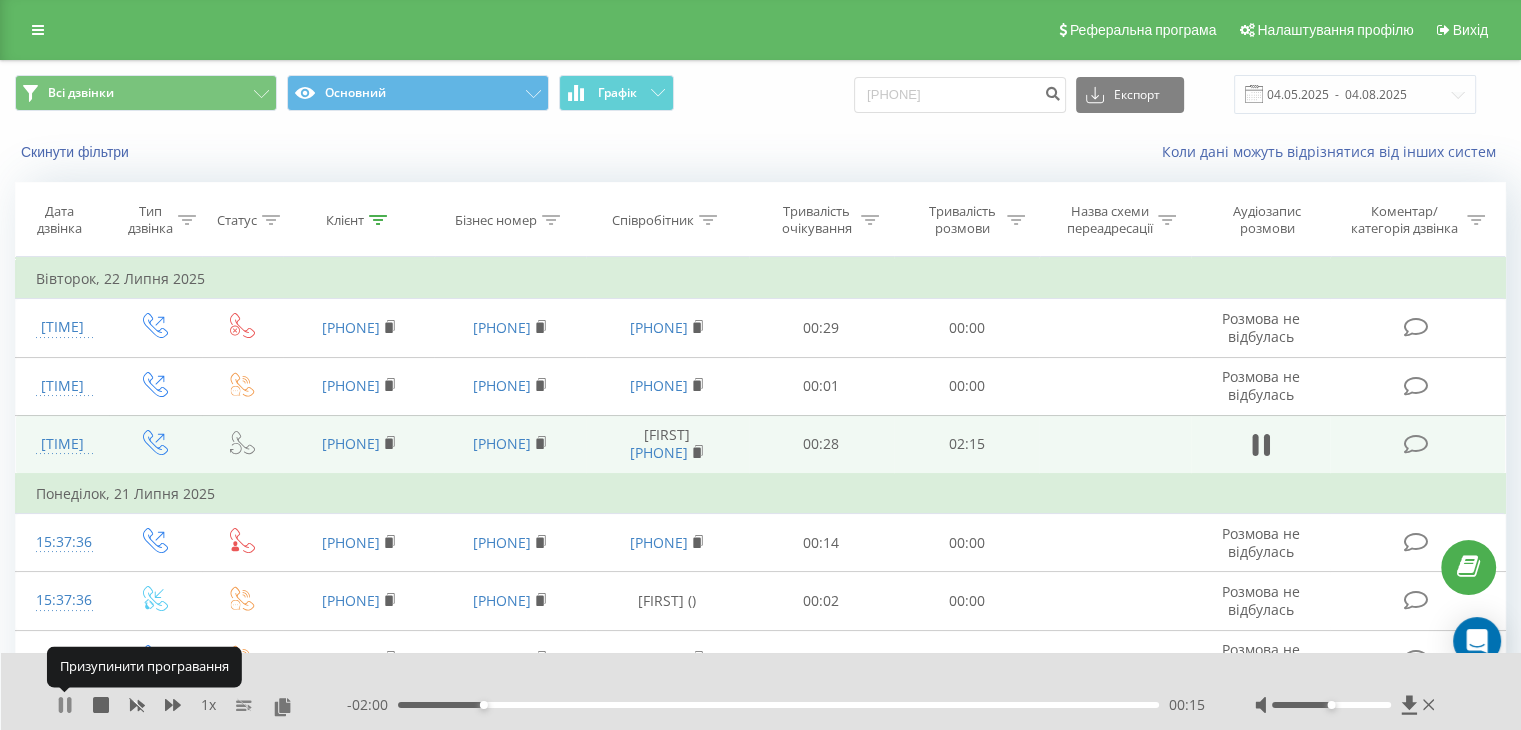click 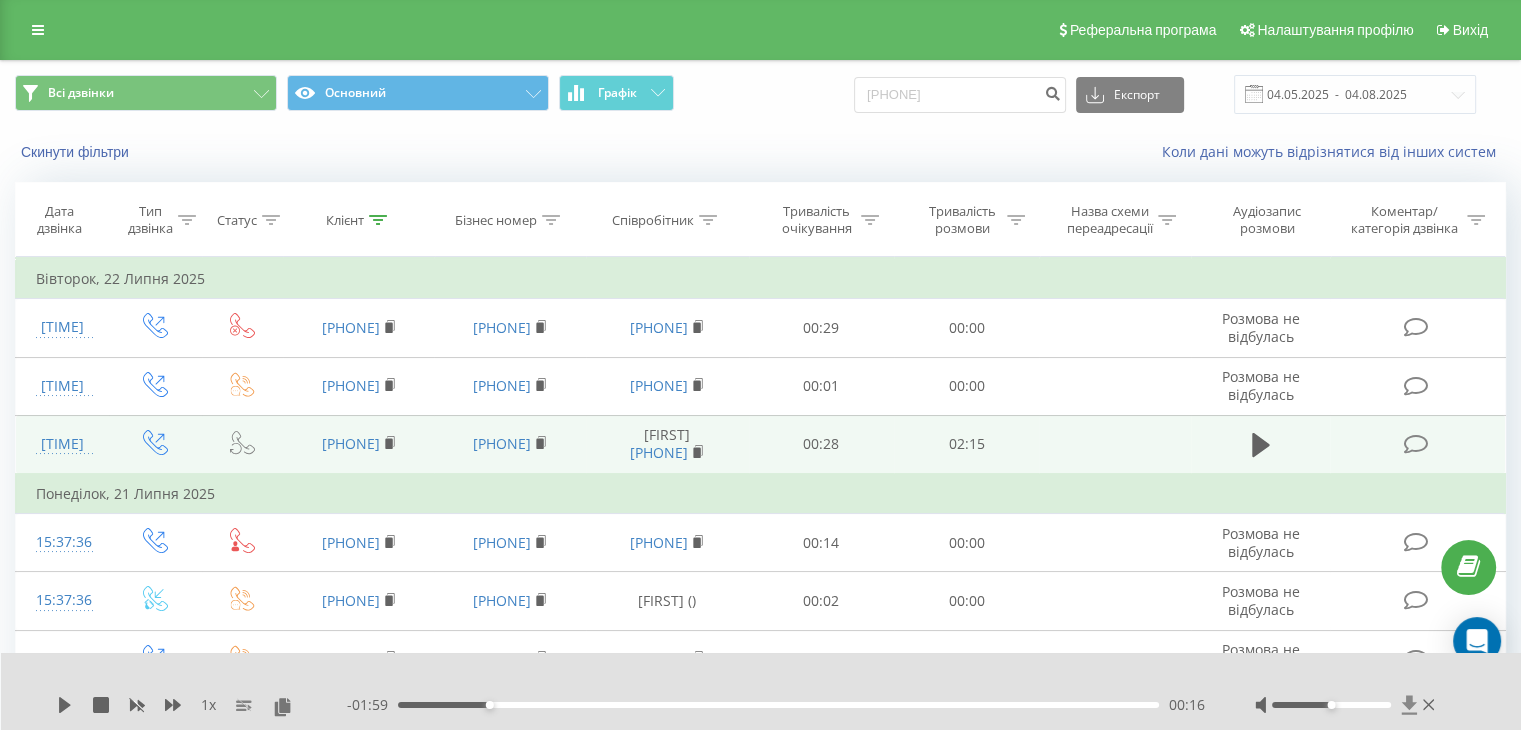 click 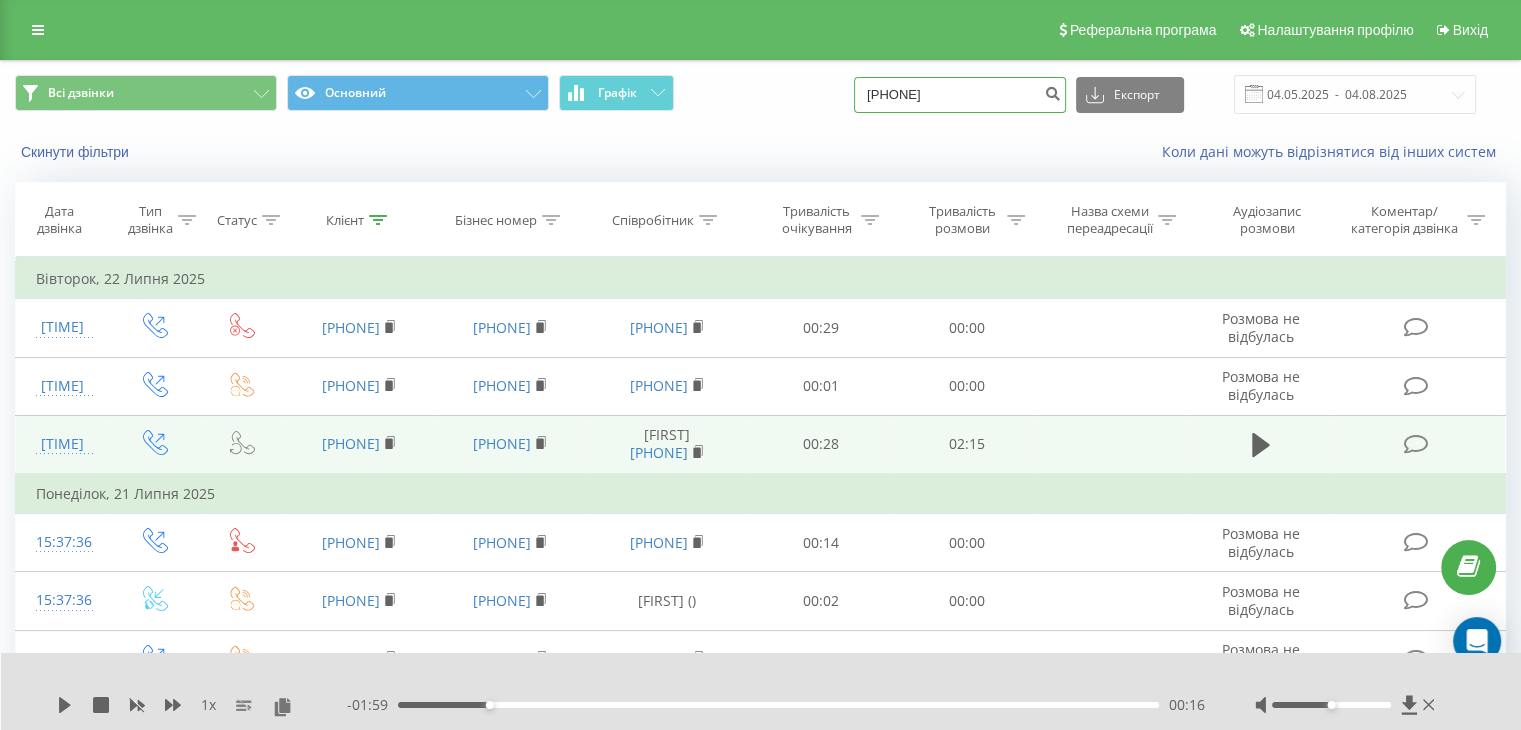 drag, startPoint x: 1041, startPoint y: 81, endPoint x: 851, endPoint y: 81, distance: 190 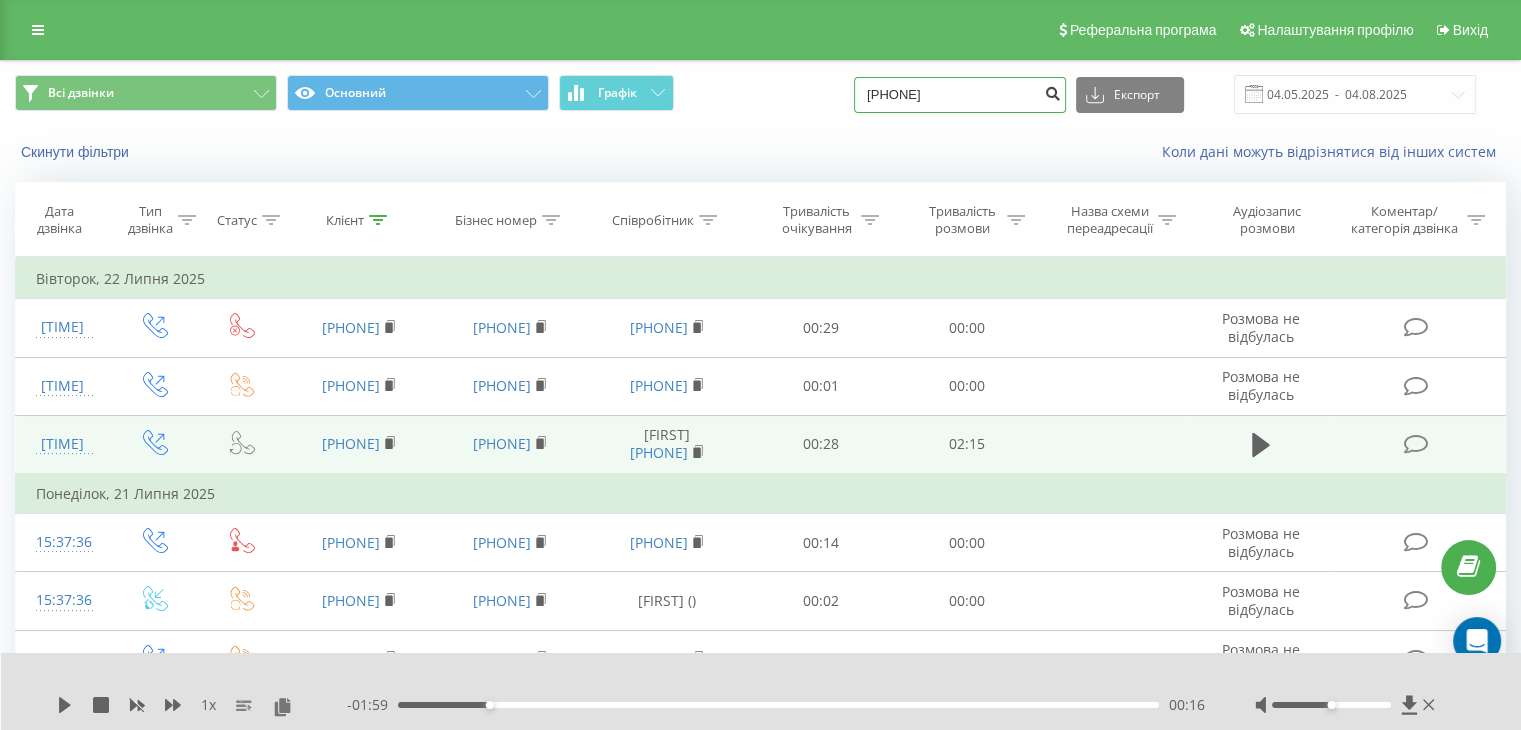 type on "[PHONE]" 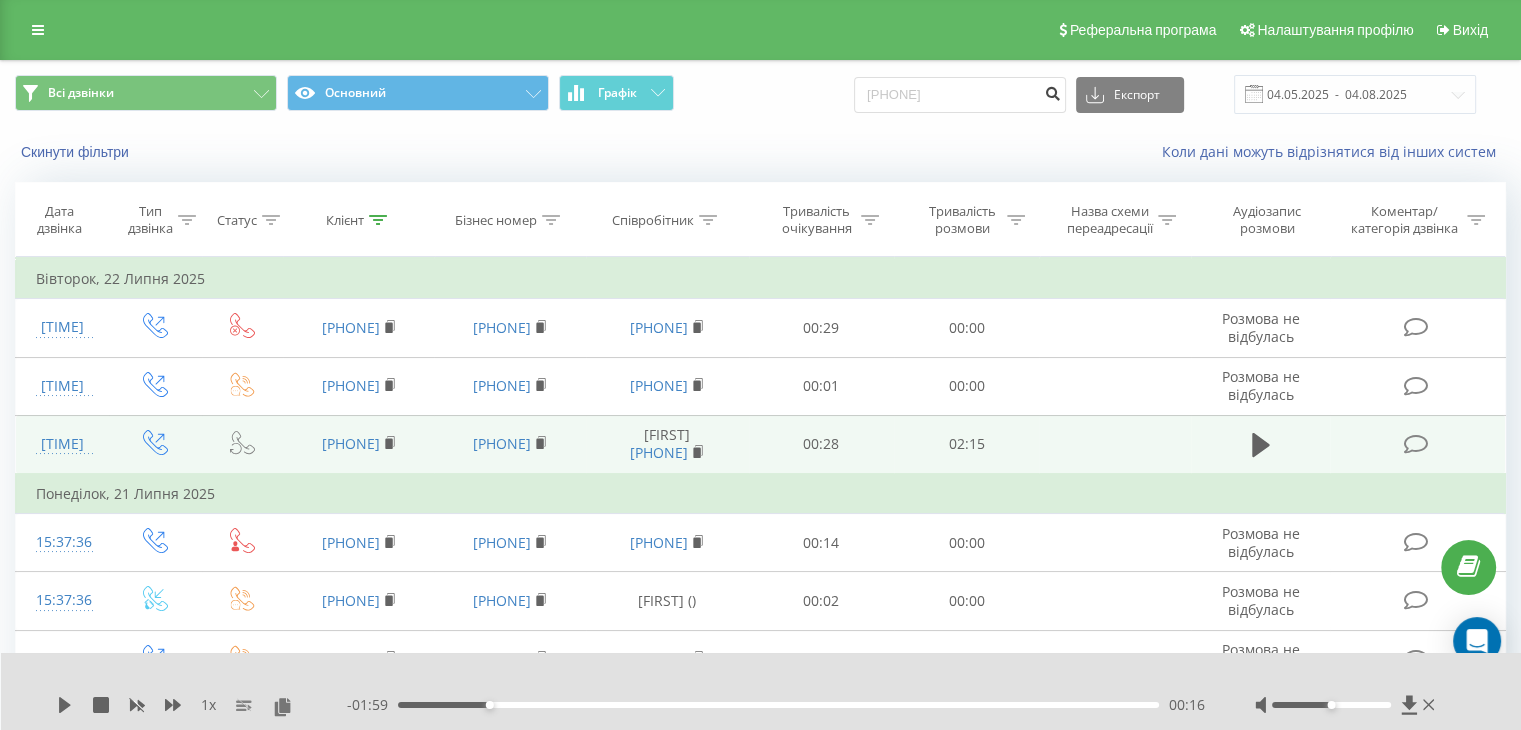 click at bounding box center (1052, 91) 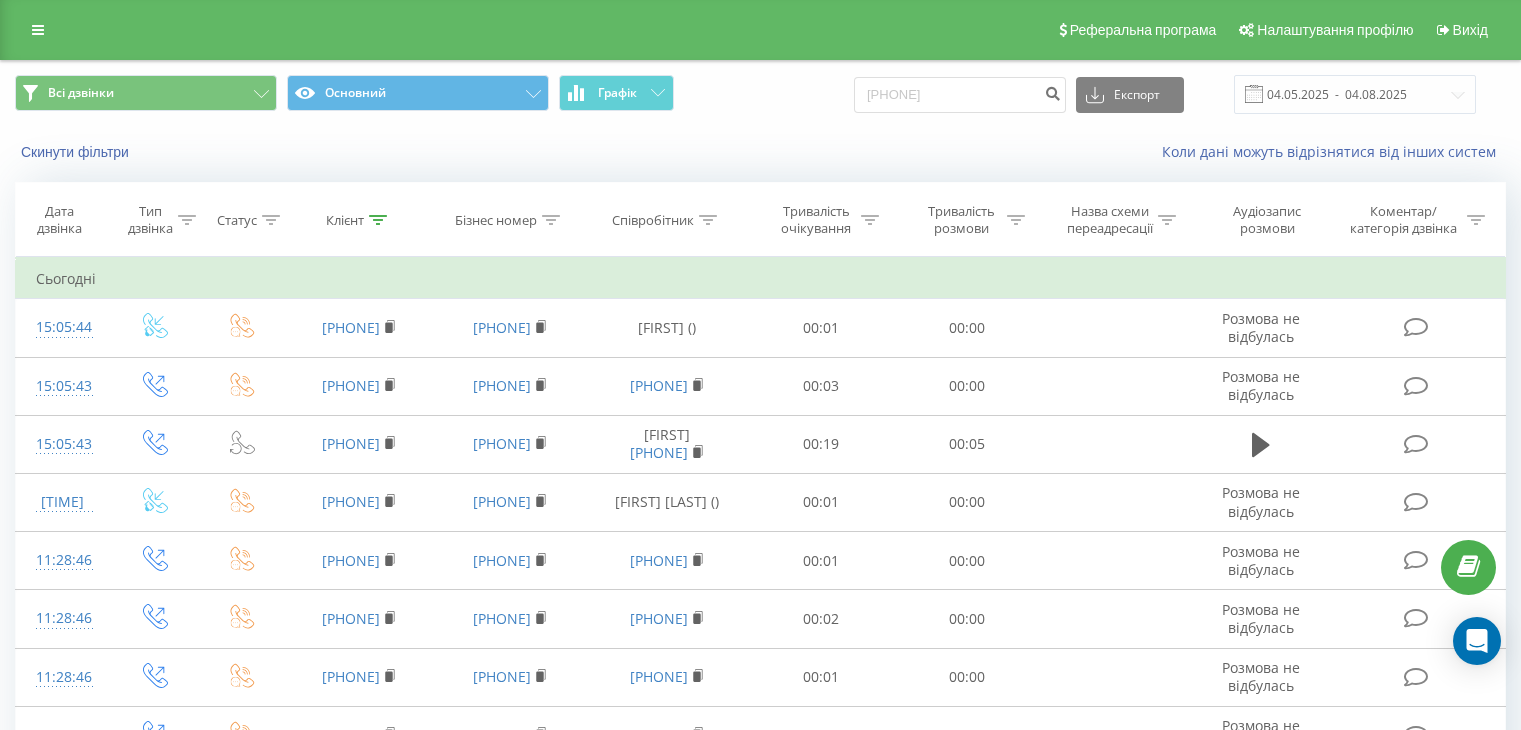 scroll, scrollTop: 500, scrollLeft: 0, axis: vertical 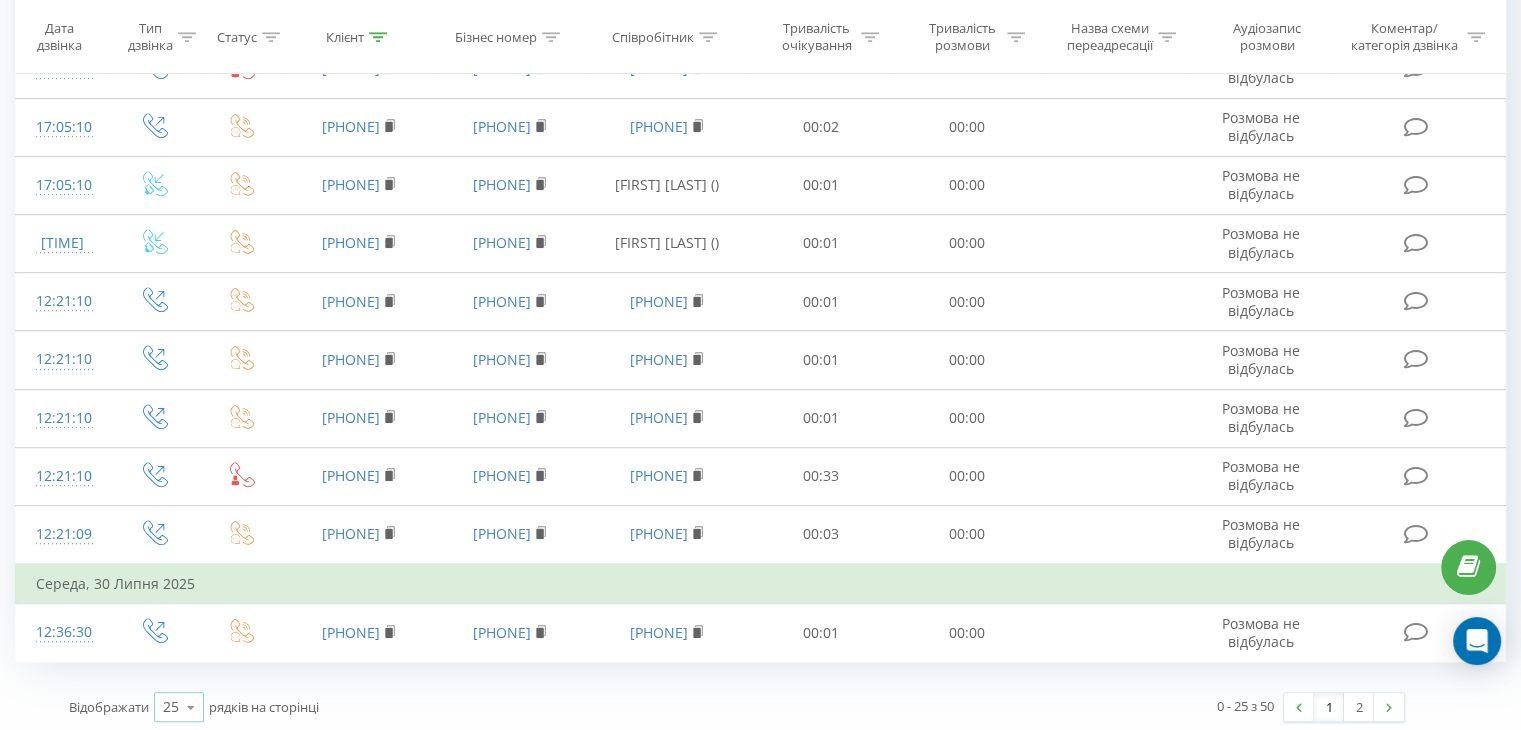 click at bounding box center [191, 707] 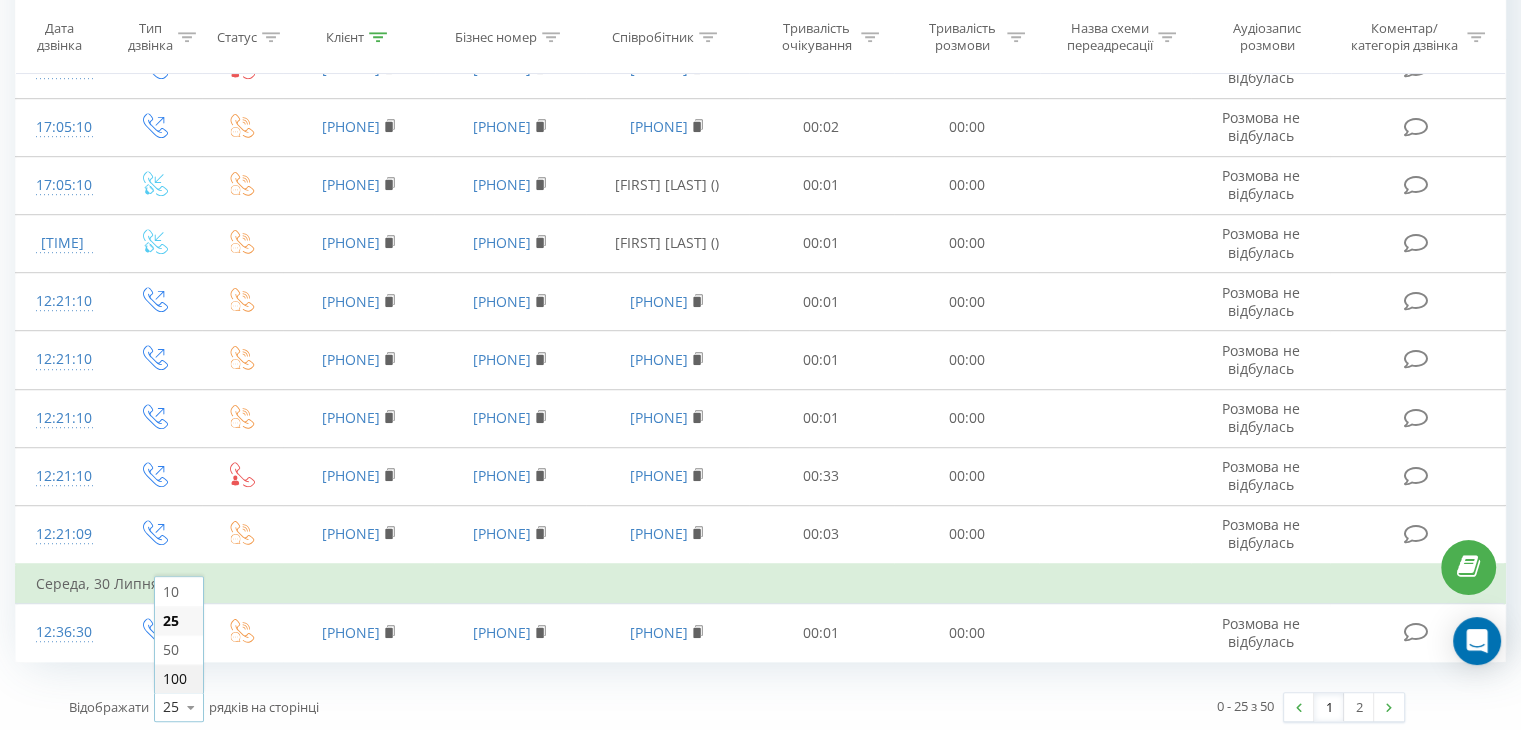 click on "100" at bounding box center [175, 678] 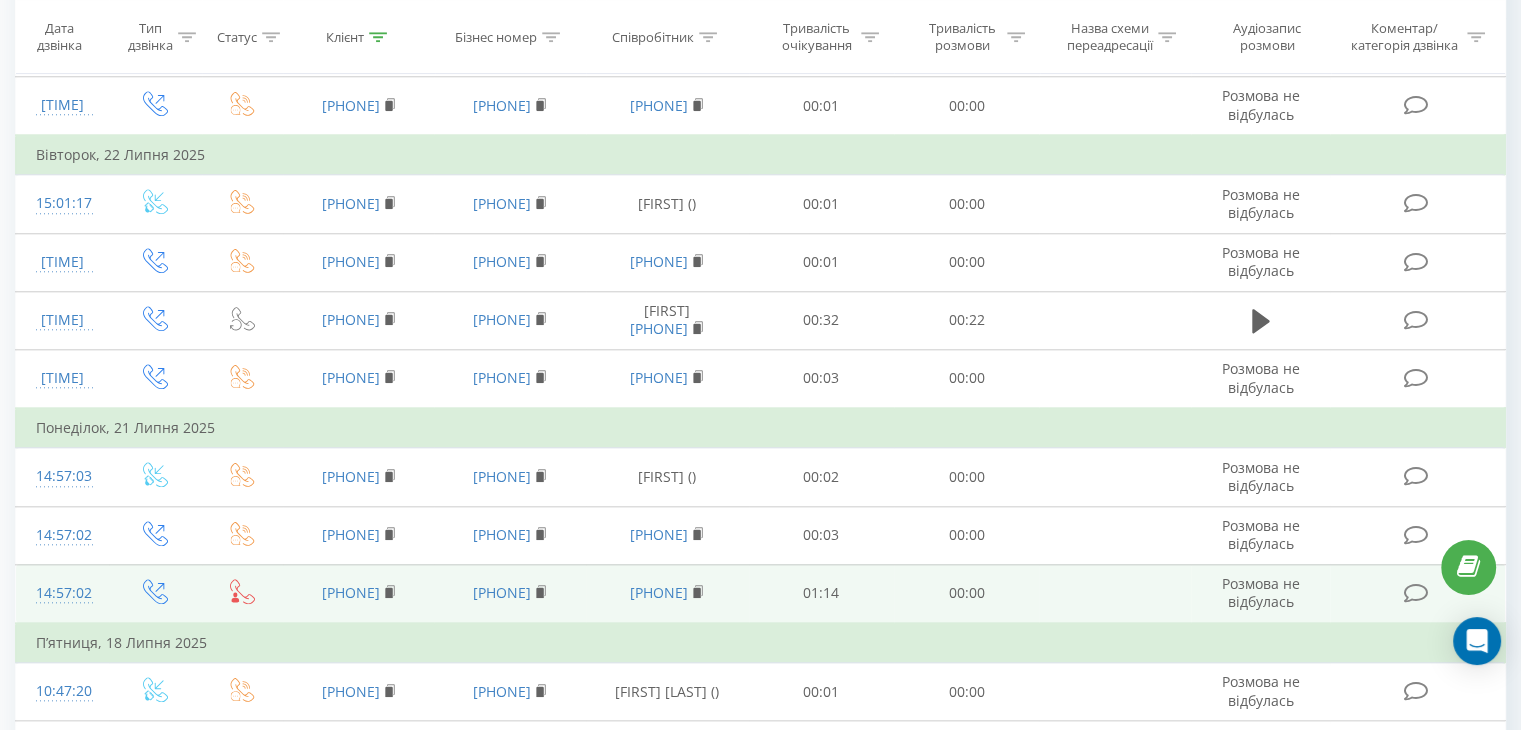scroll, scrollTop: 1900, scrollLeft: 0, axis: vertical 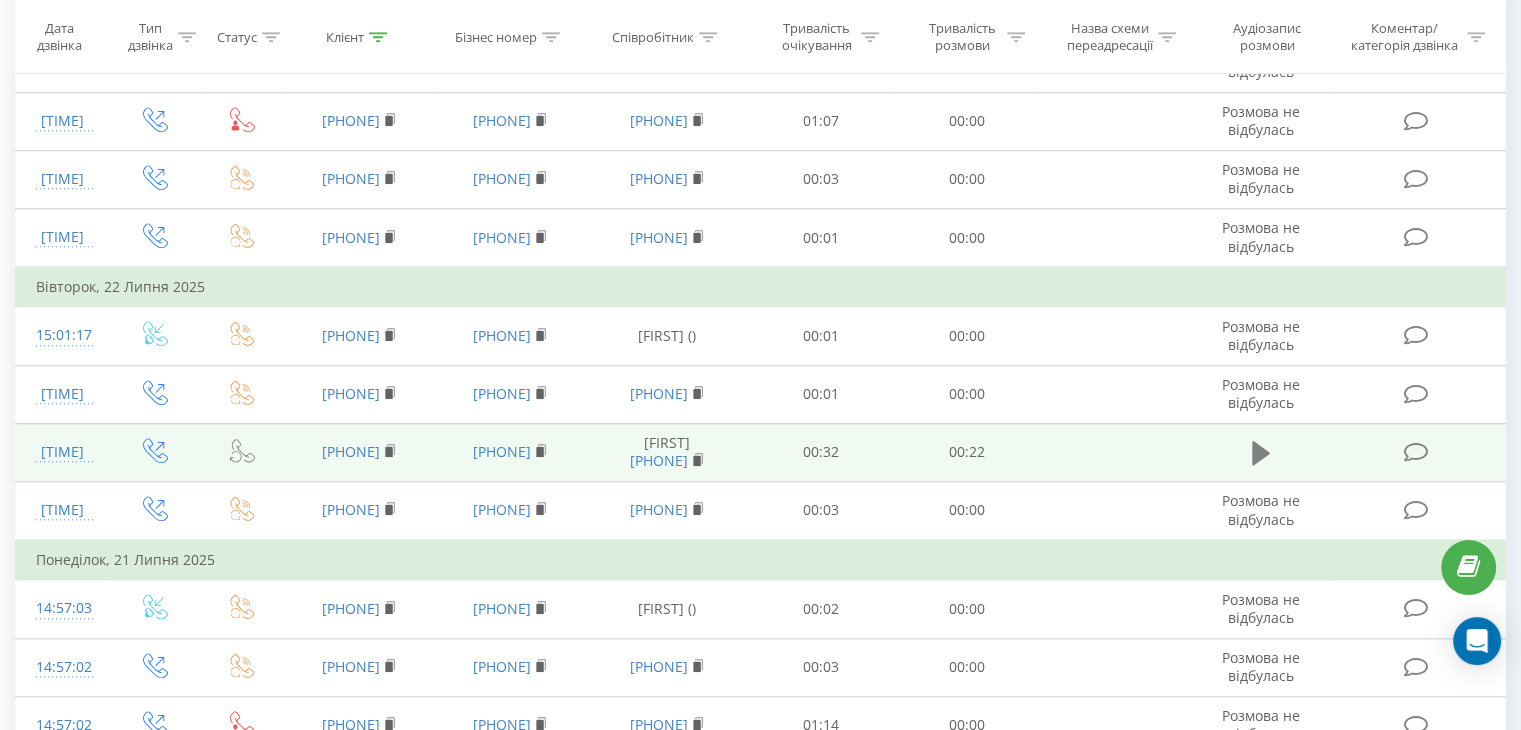 click 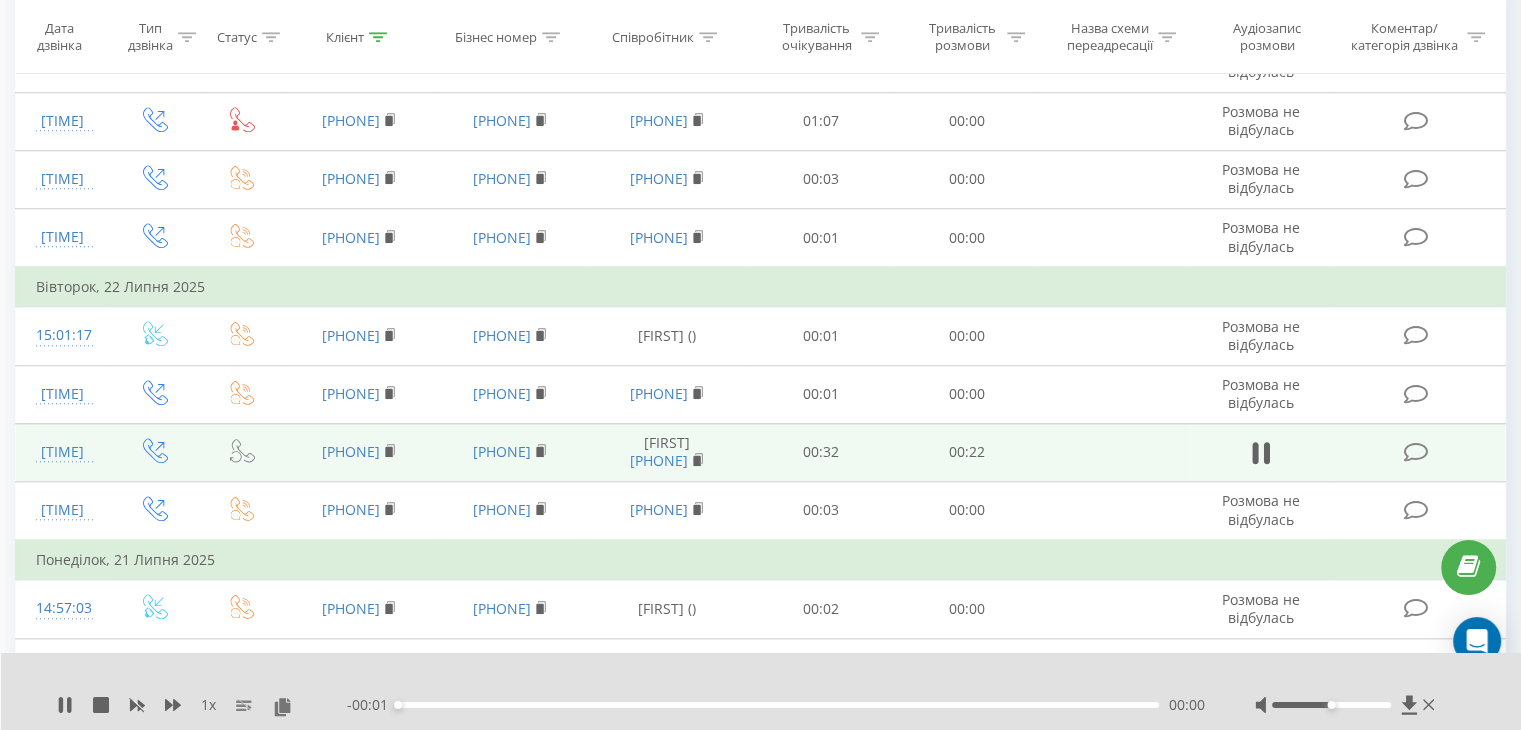 click on "00:00" at bounding box center [778, 705] 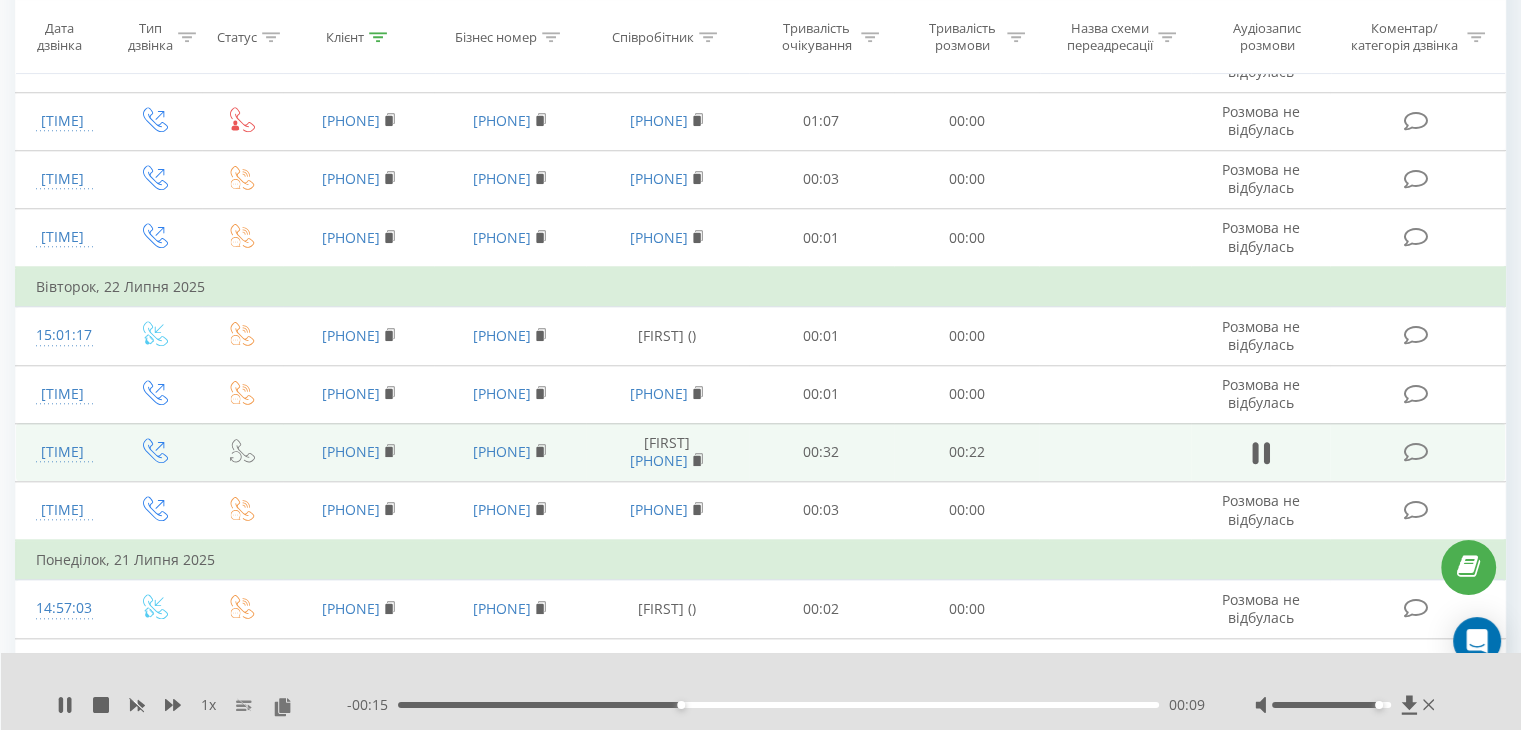 drag, startPoint x: 1334, startPoint y: 702, endPoint x: 1383, endPoint y: 703, distance: 49.010204 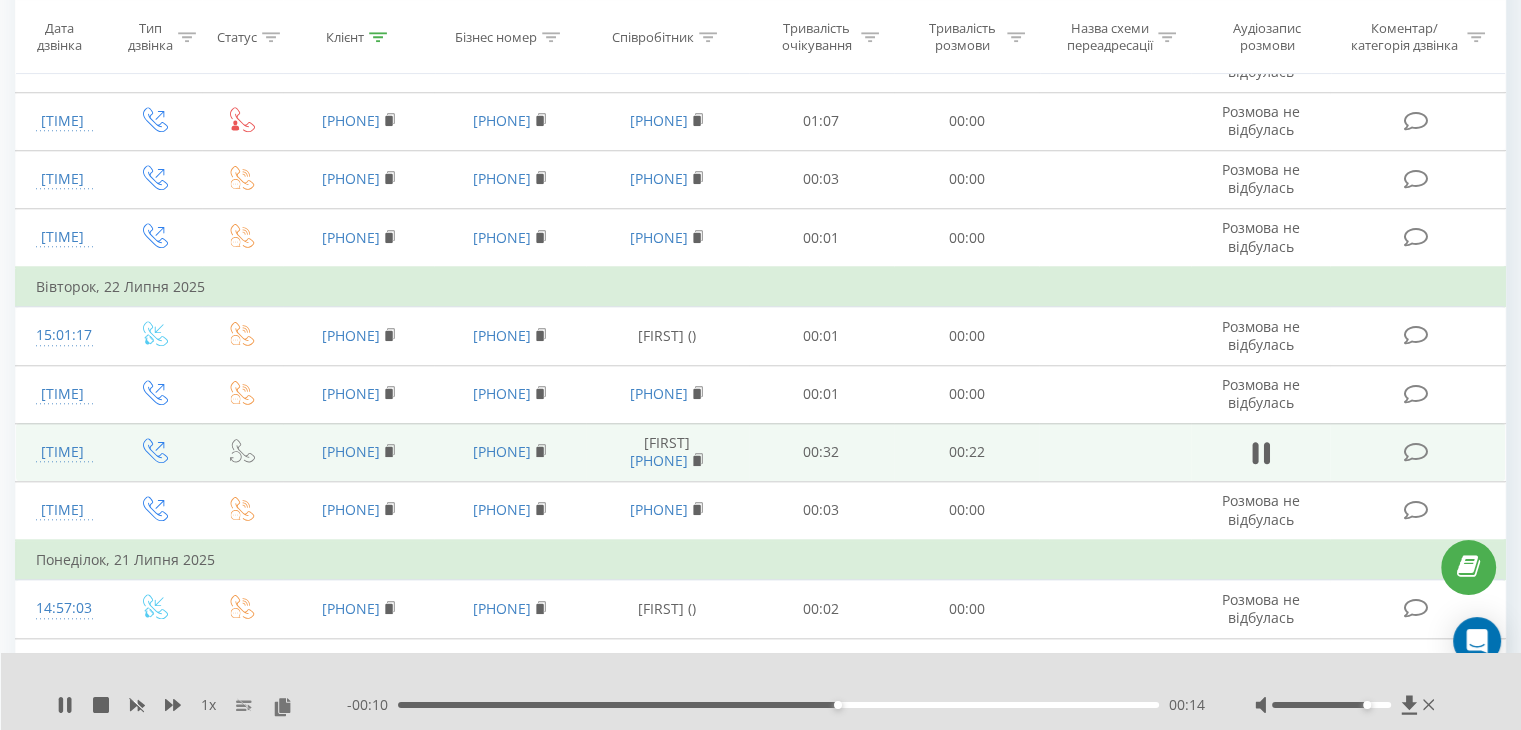drag, startPoint x: 1376, startPoint y: 701, endPoint x: 1362, endPoint y: 700, distance: 14.035668 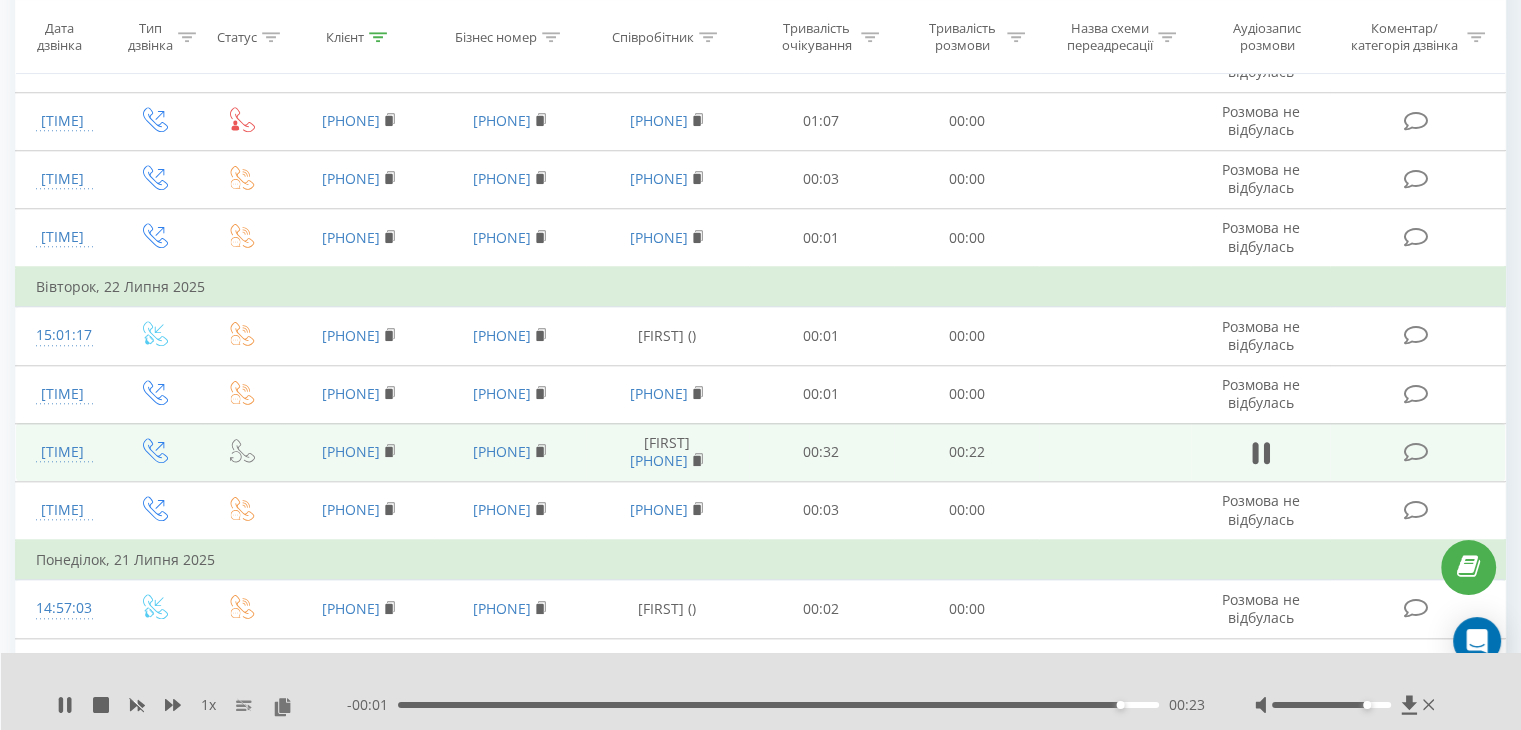 click on "- 00:01 00:23   00:23" at bounding box center [776, 705] 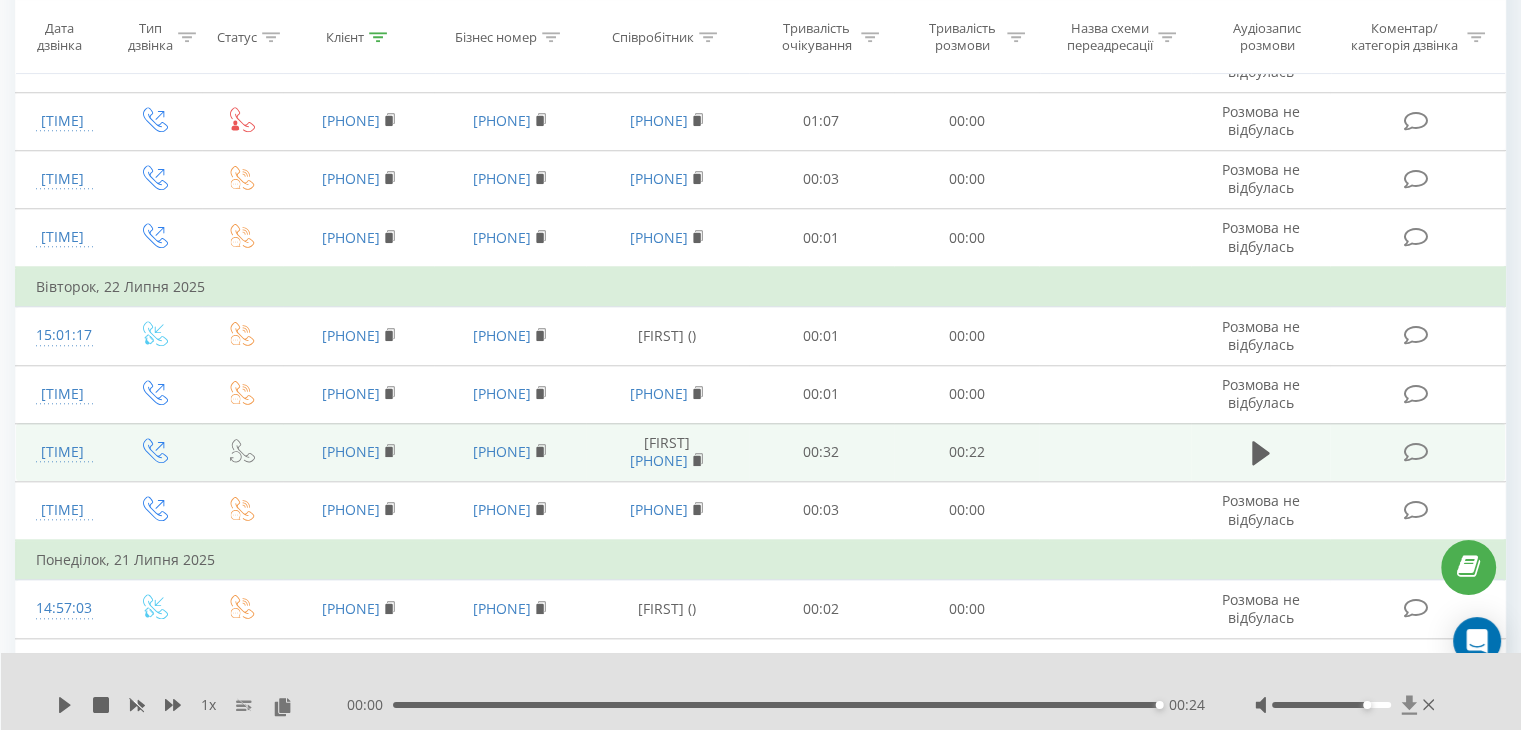 click 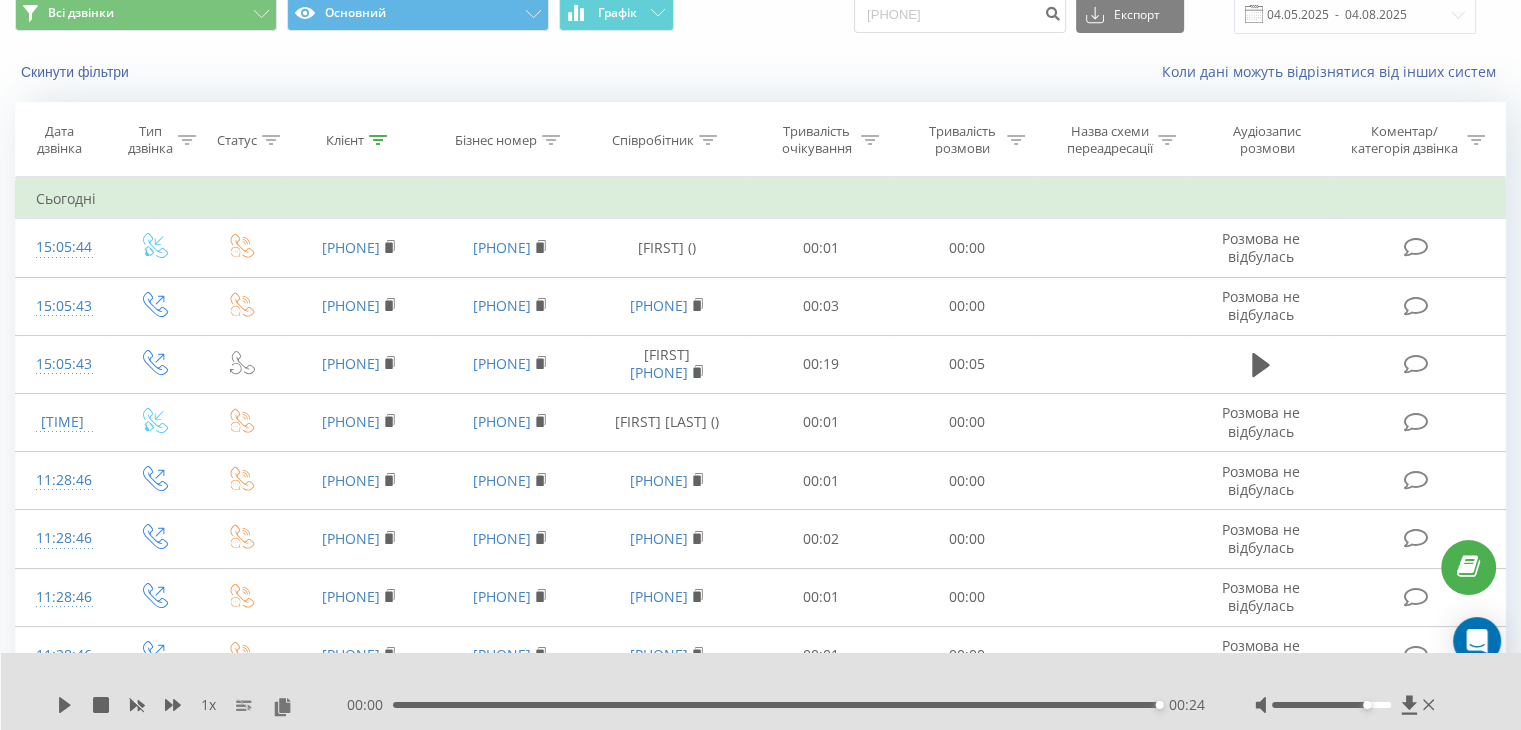 scroll, scrollTop: 0, scrollLeft: 0, axis: both 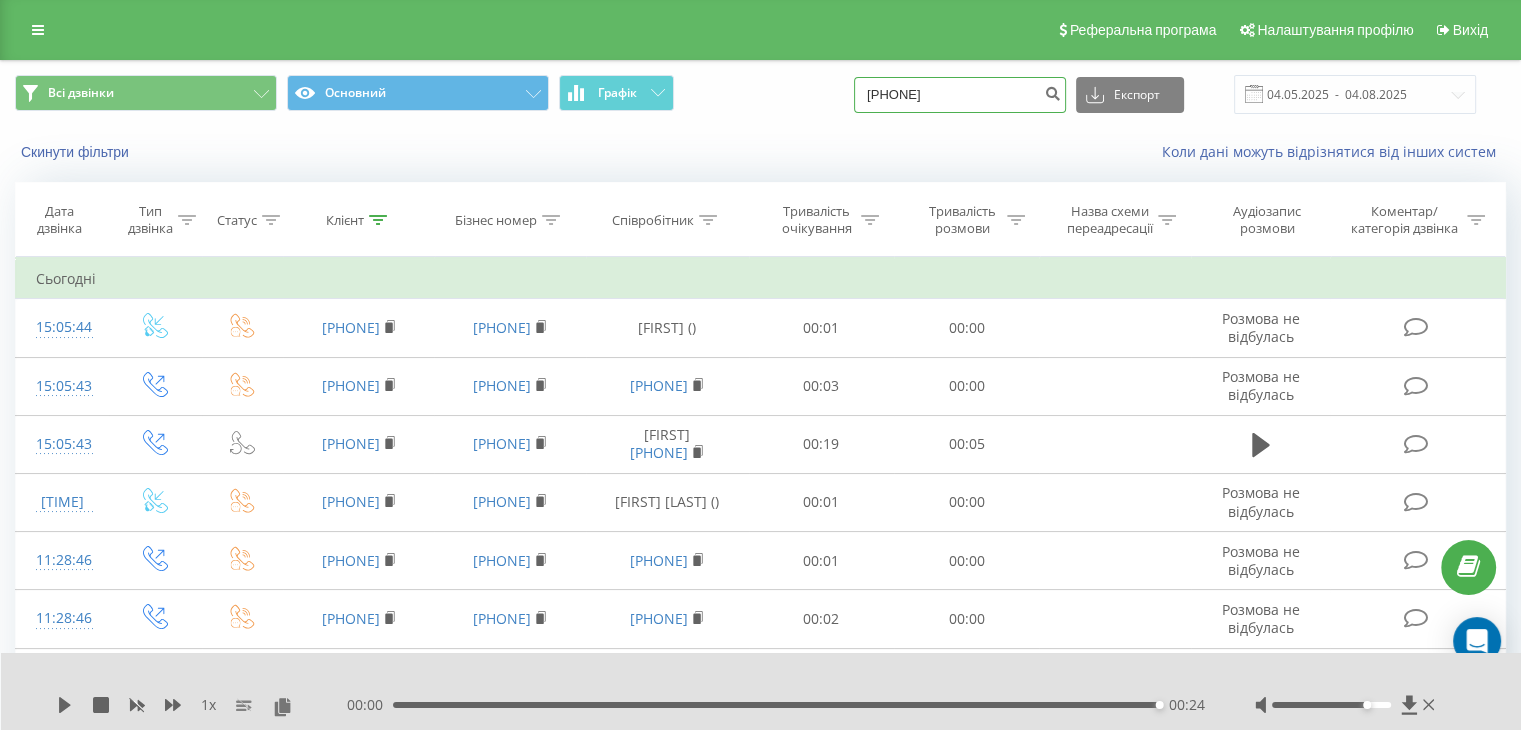 drag, startPoint x: 972, startPoint y: 97, endPoint x: 877, endPoint y: 93, distance: 95.084175 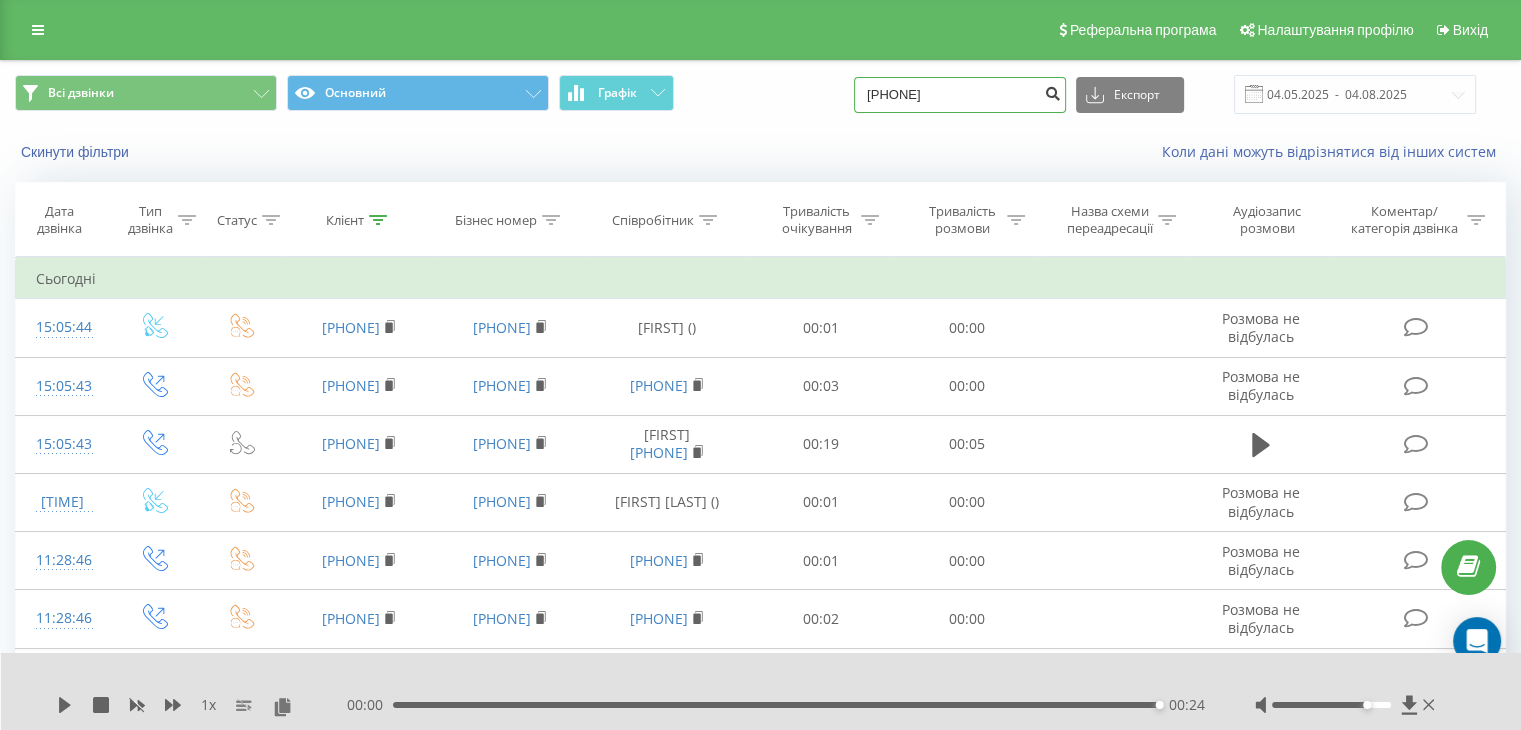 type on "0984310713" 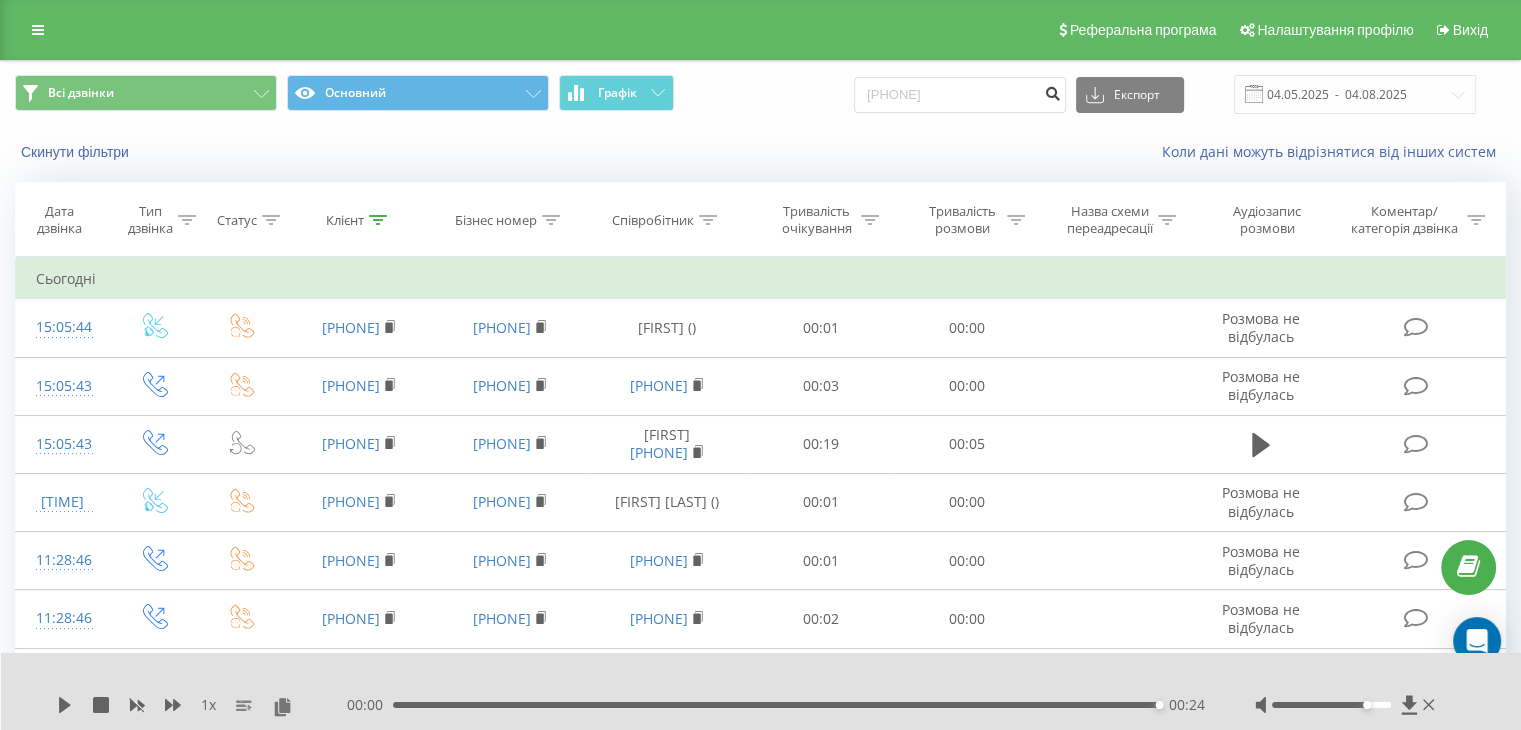 click at bounding box center (1052, 91) 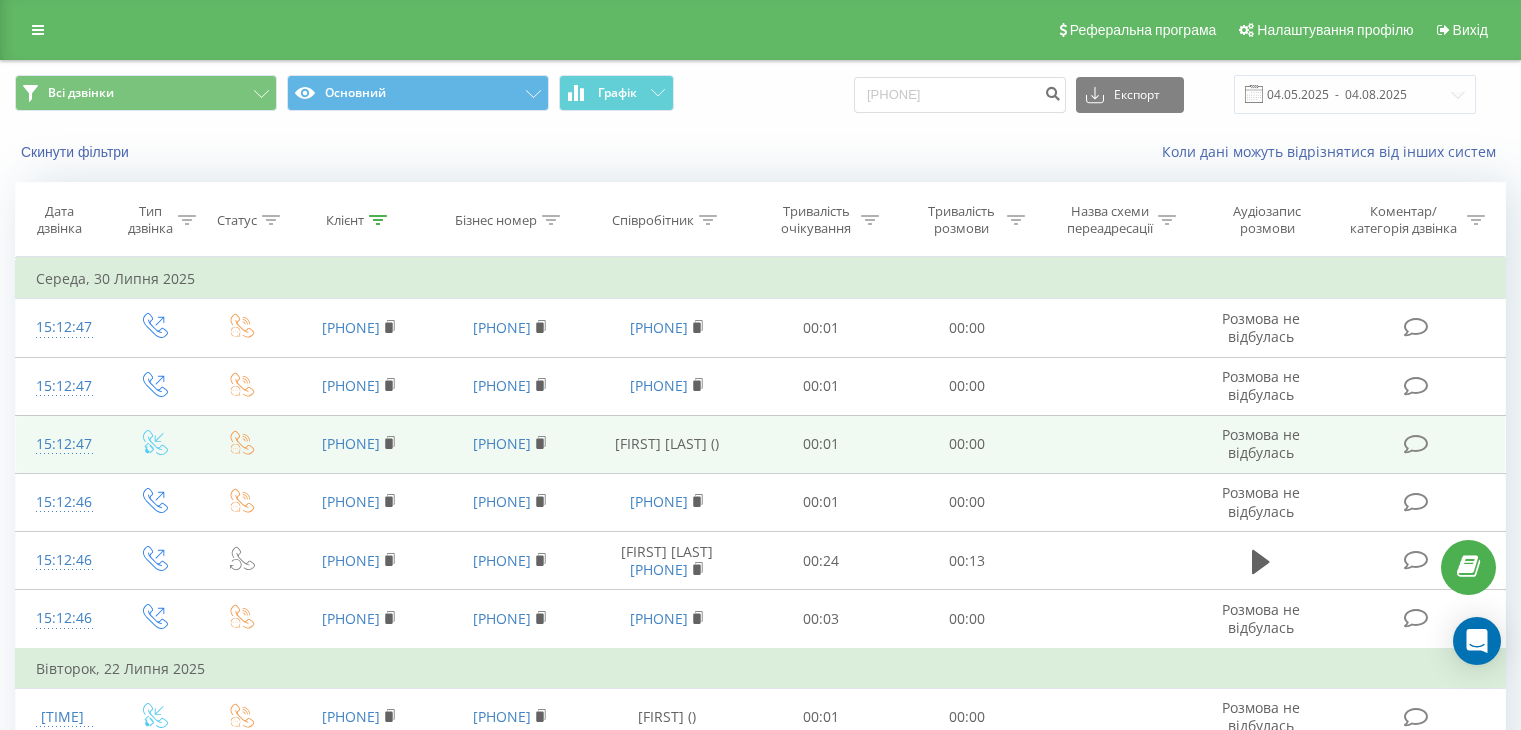 scroll, scrollTop: 0, scrollLeft: 0, axis: both 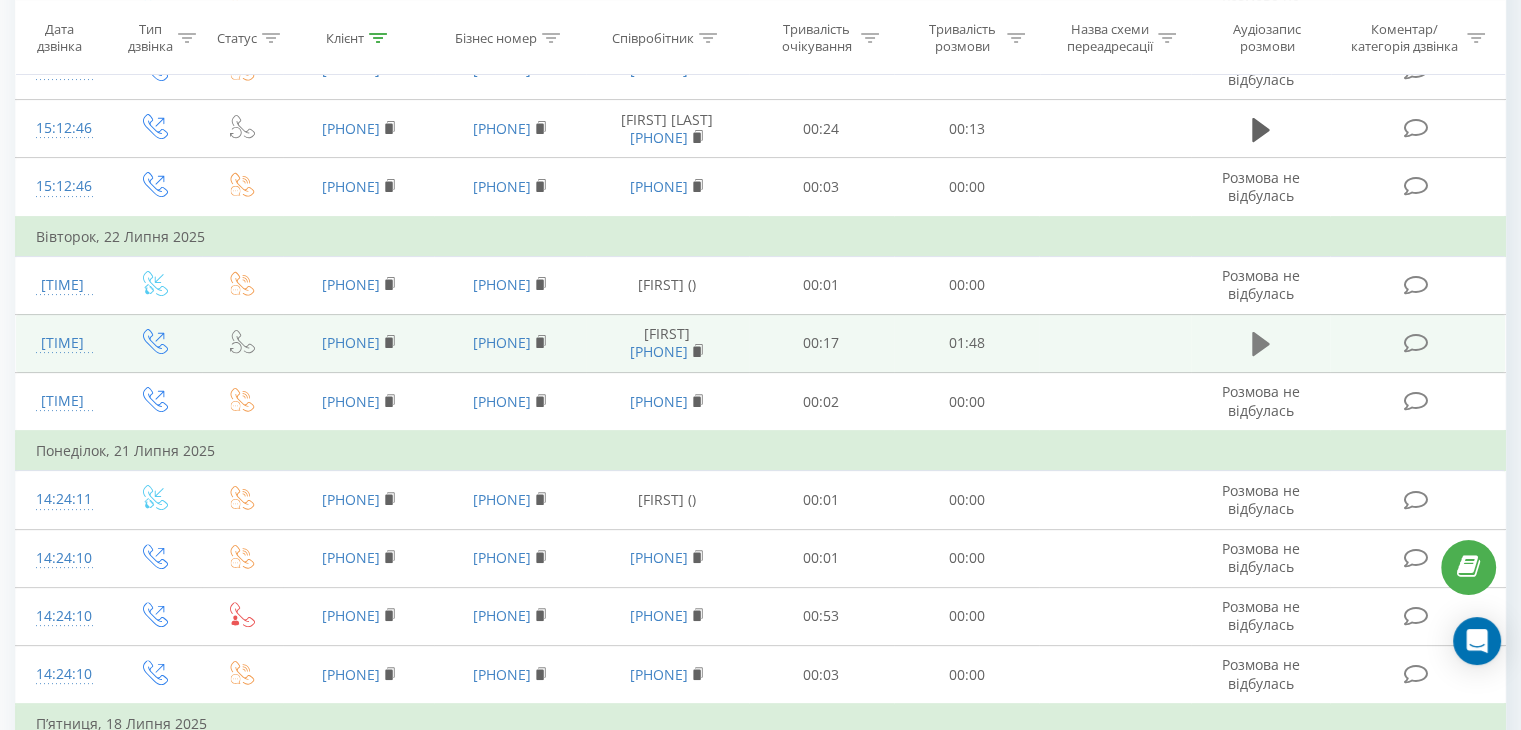 click at bounding box center (1261, 344) 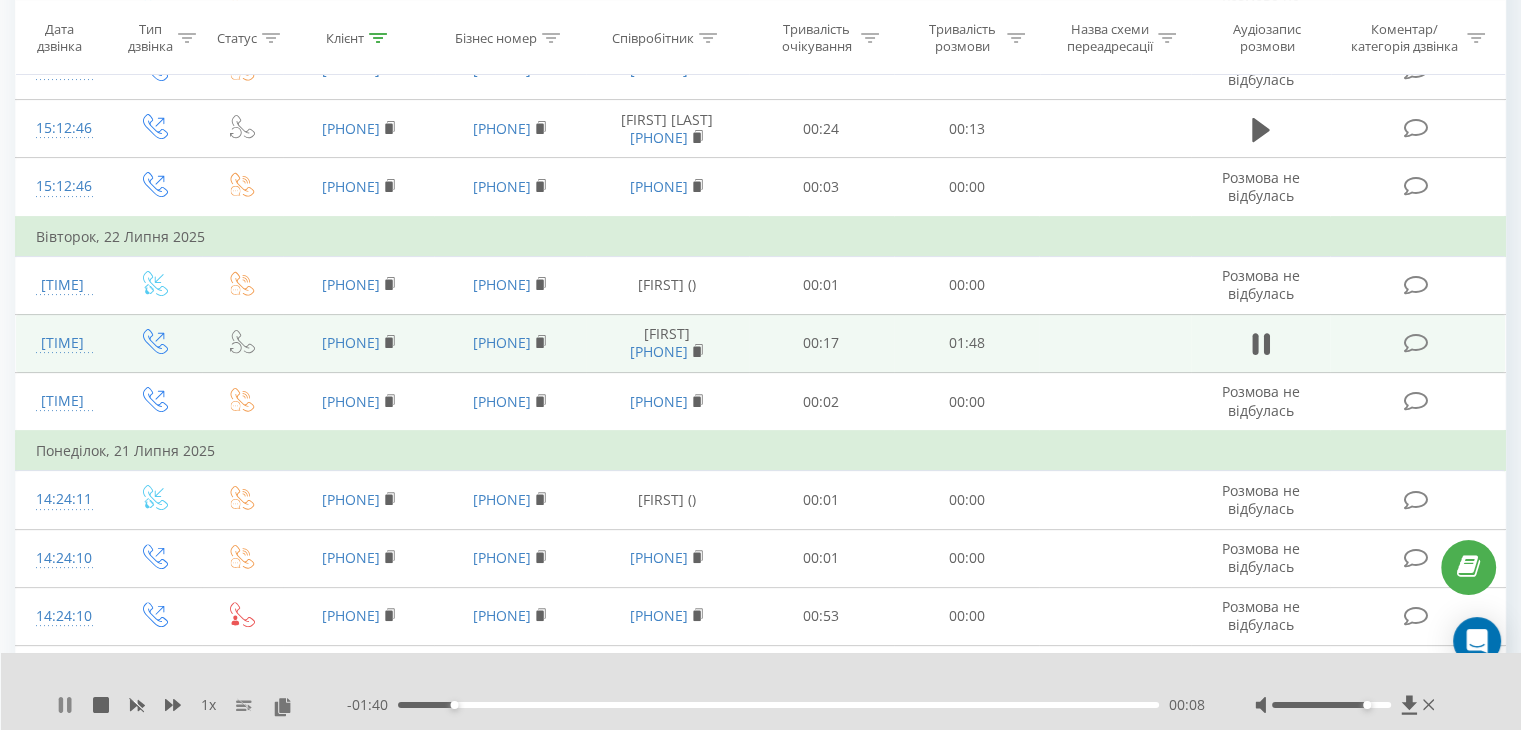 click 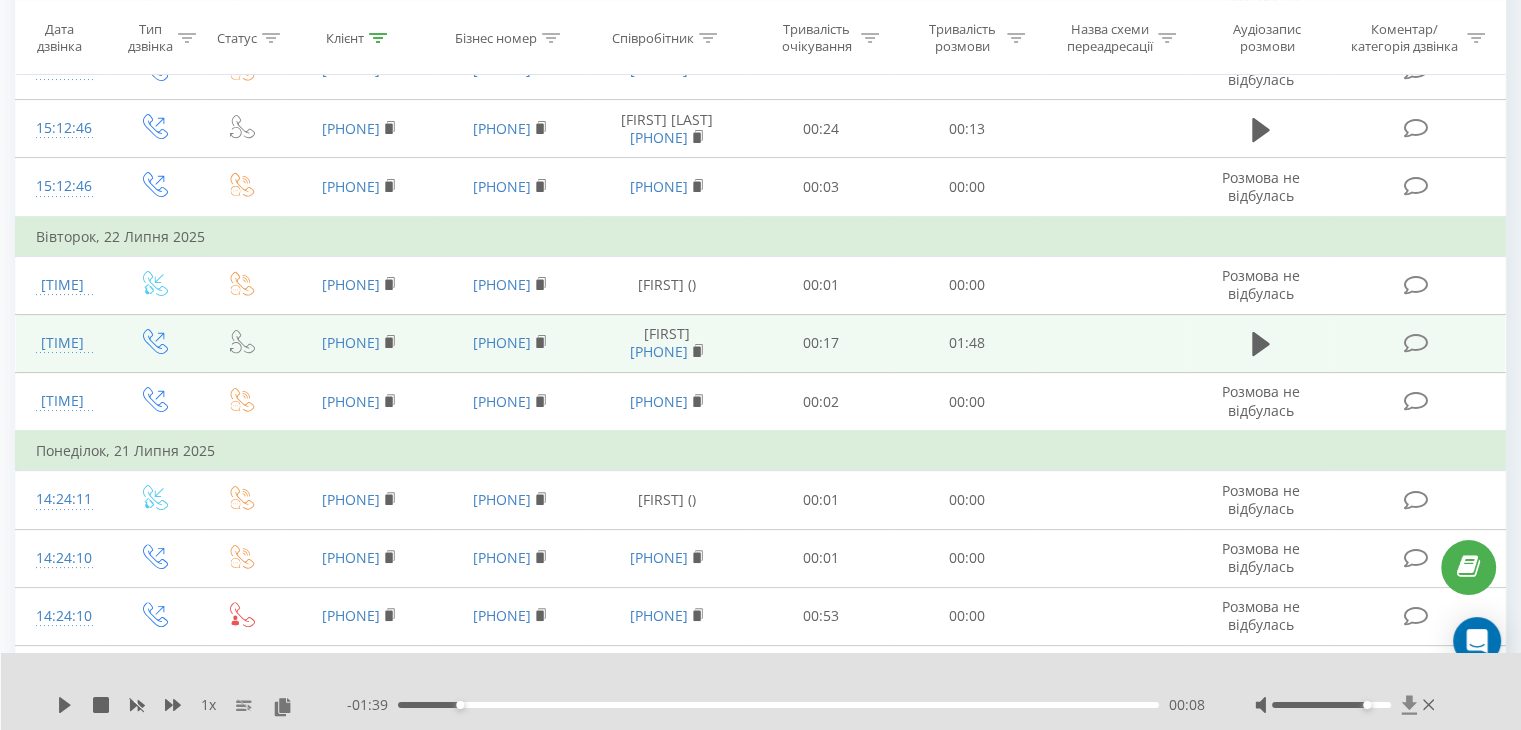 click 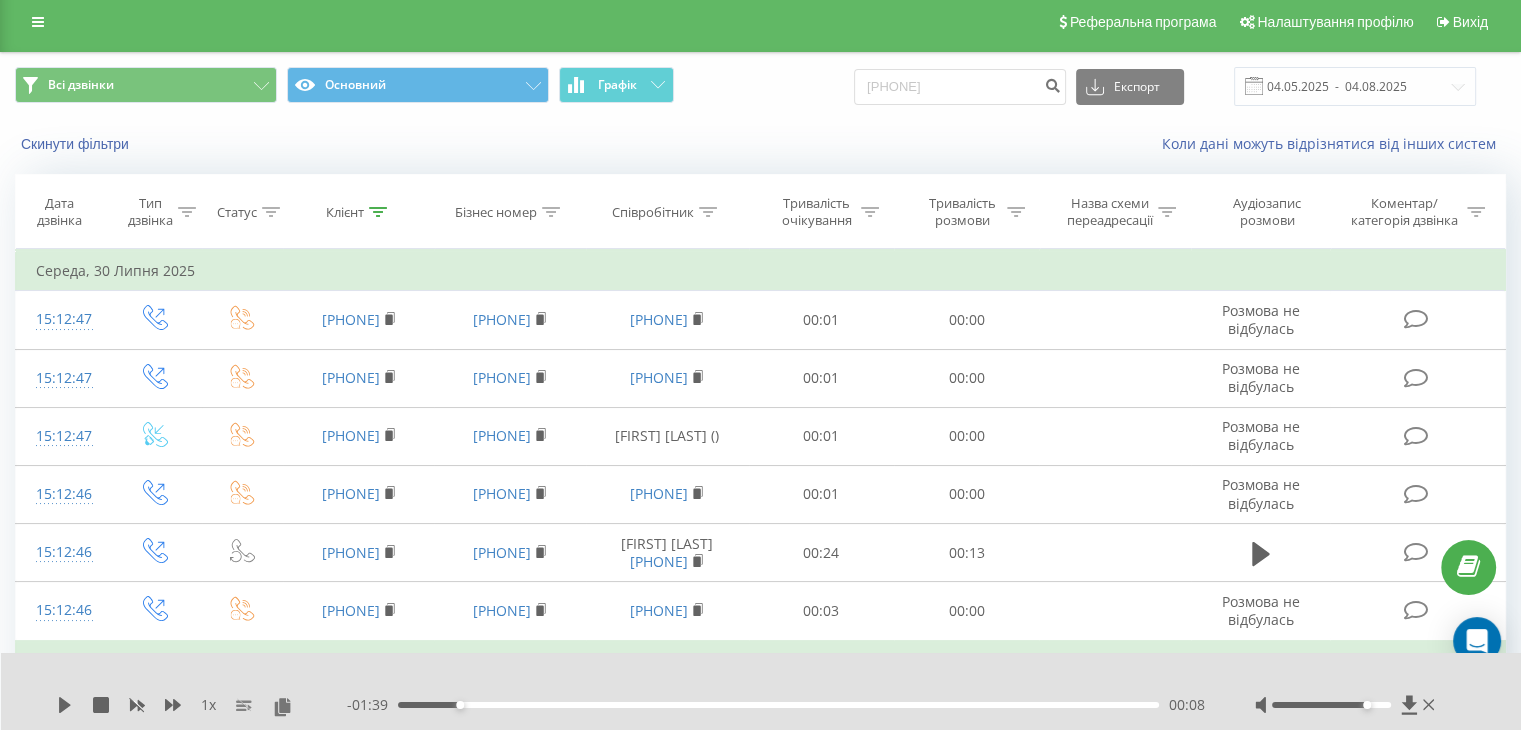 scroll, scrollTop: 0, scrollLeft: 0, axis: both 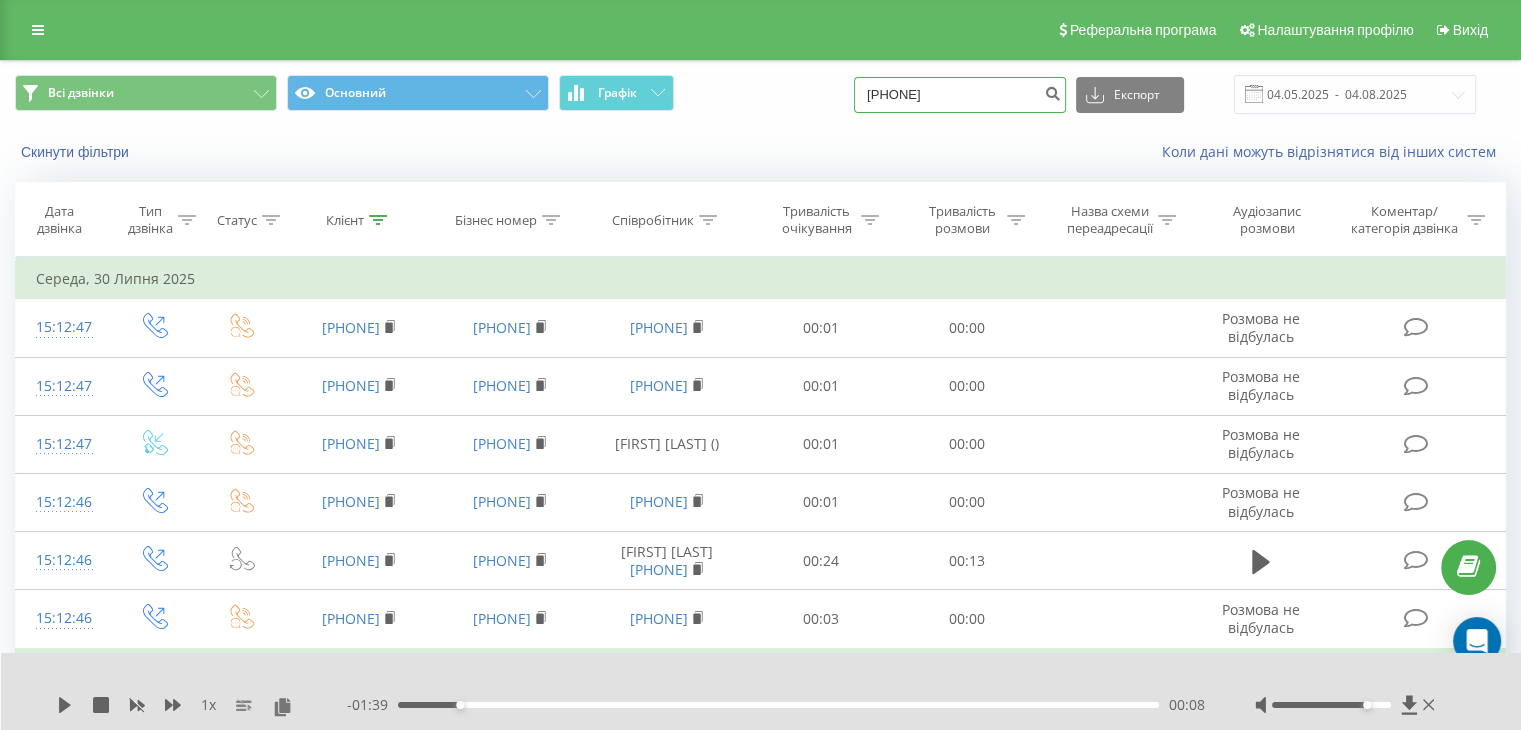 drag, startPoint x: 980, startPoint y: 89, endPoint x: 794, endPoint y: 93, distance: 186.043 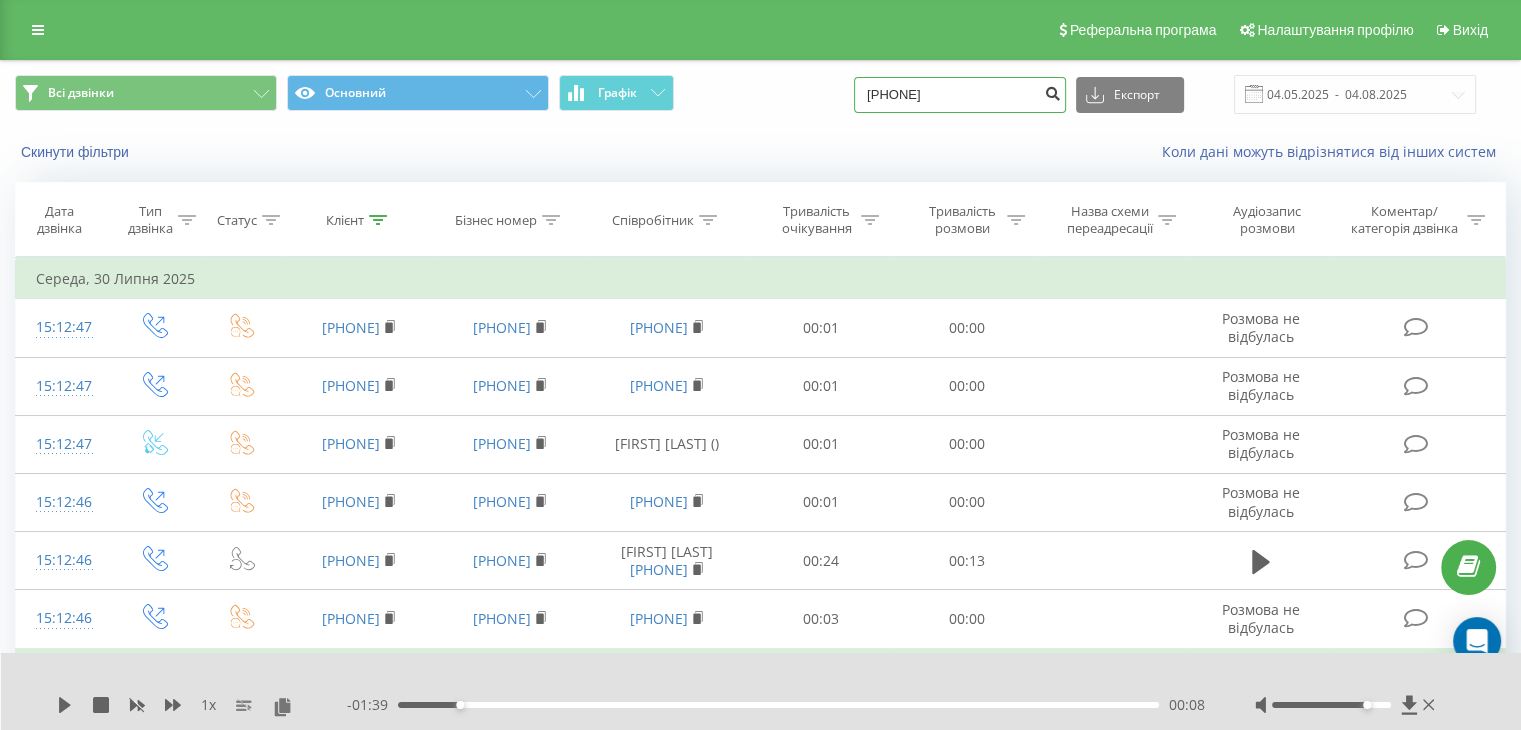 type on "[PHONE]" 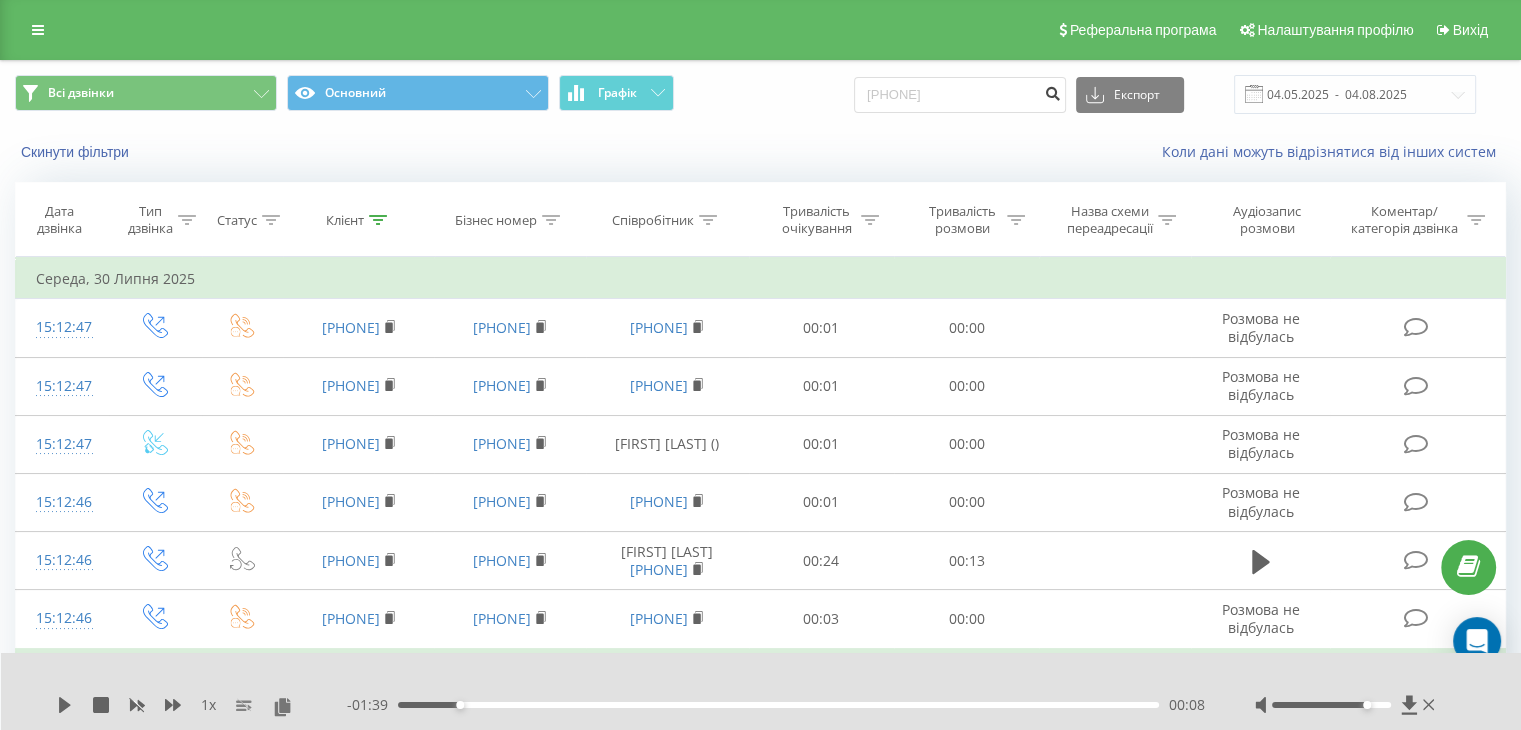click at bounding box center [1052, 91] 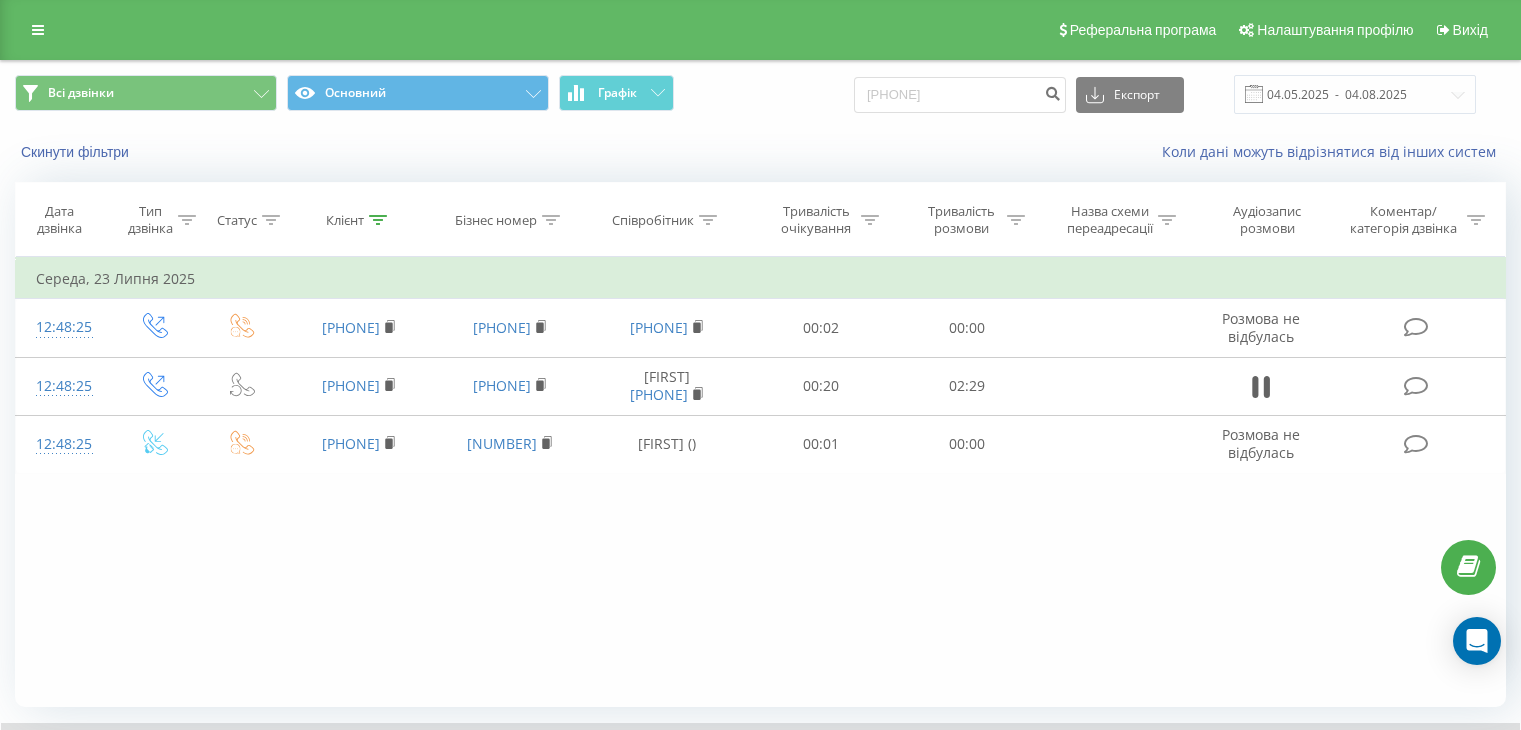 scroll, scrollTop: 0, scrollLeft: 0, axis: both 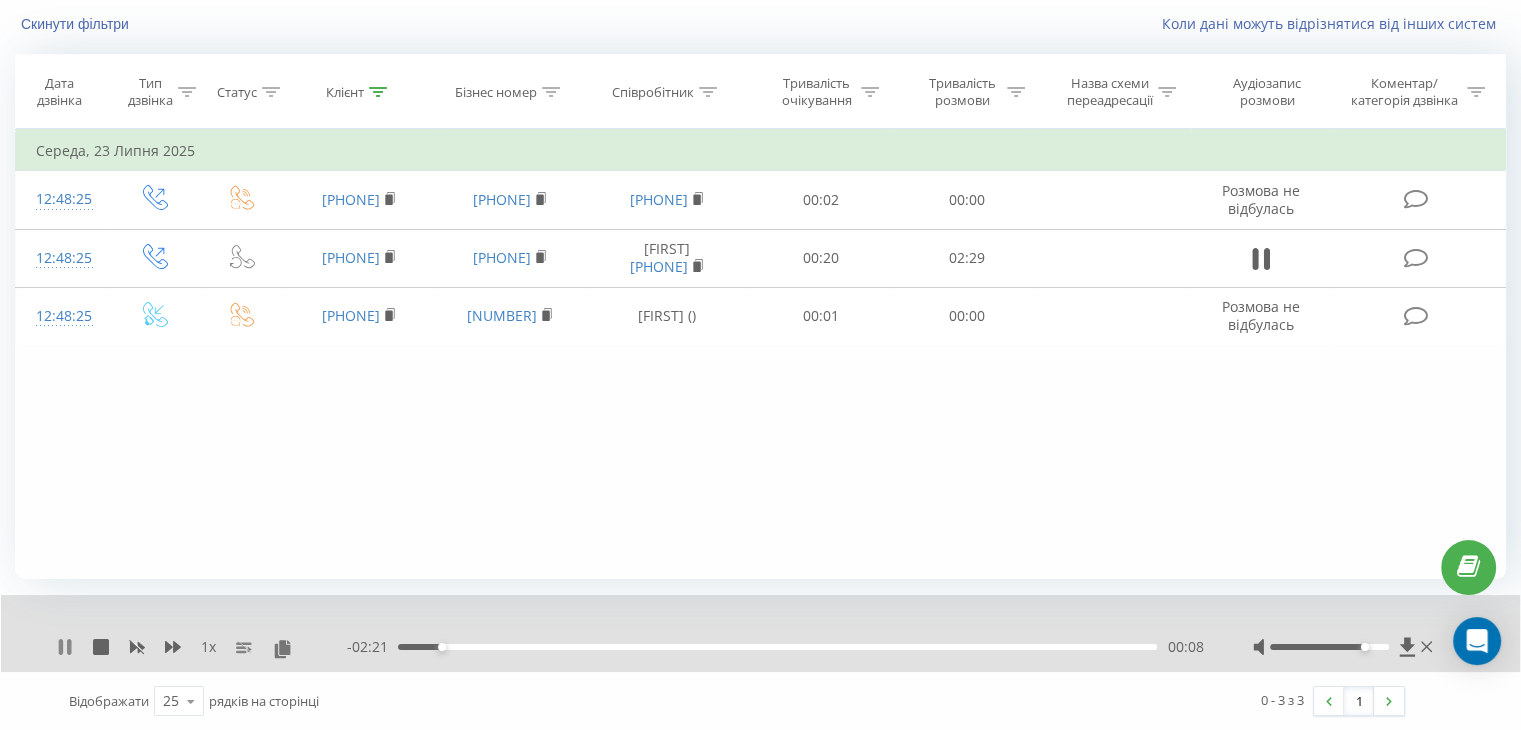 click 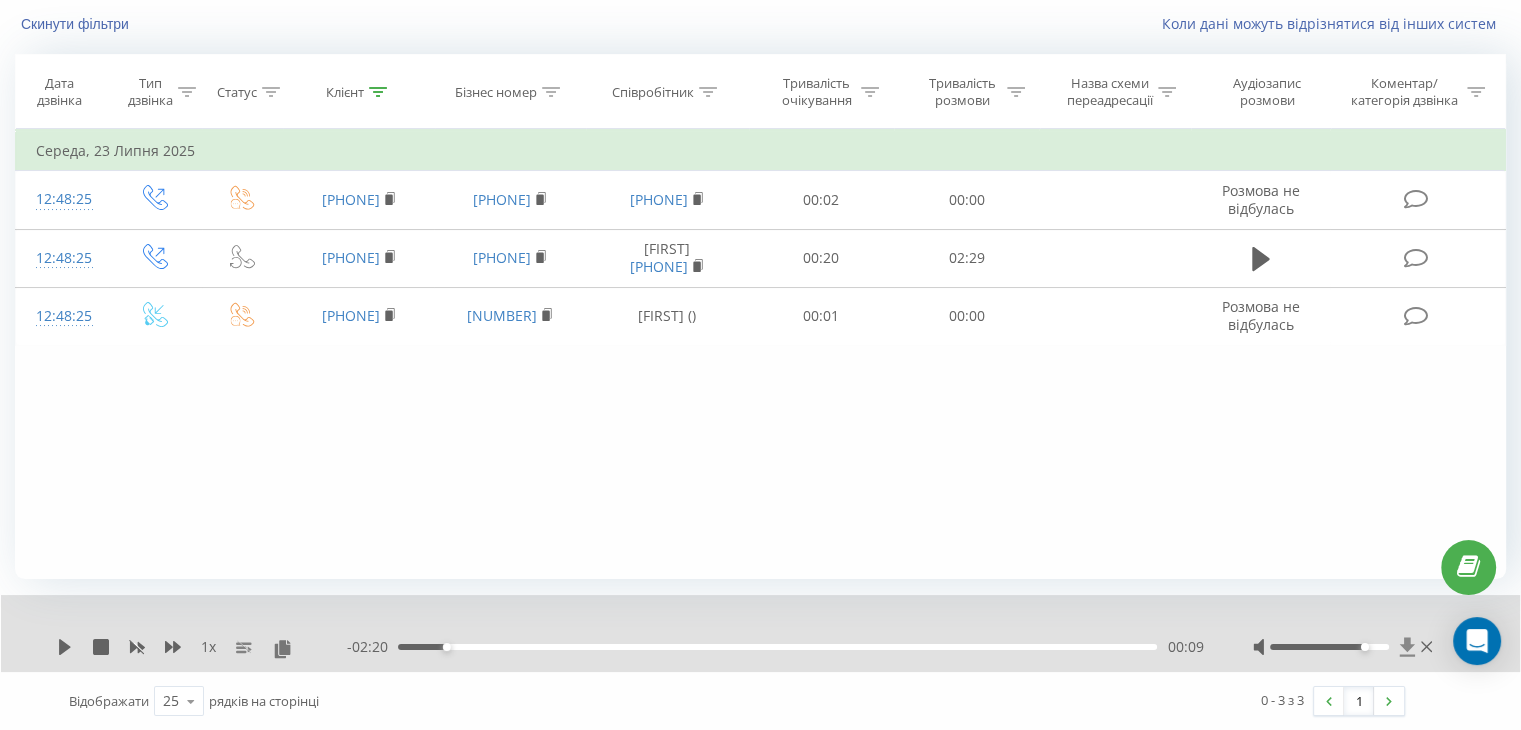 click 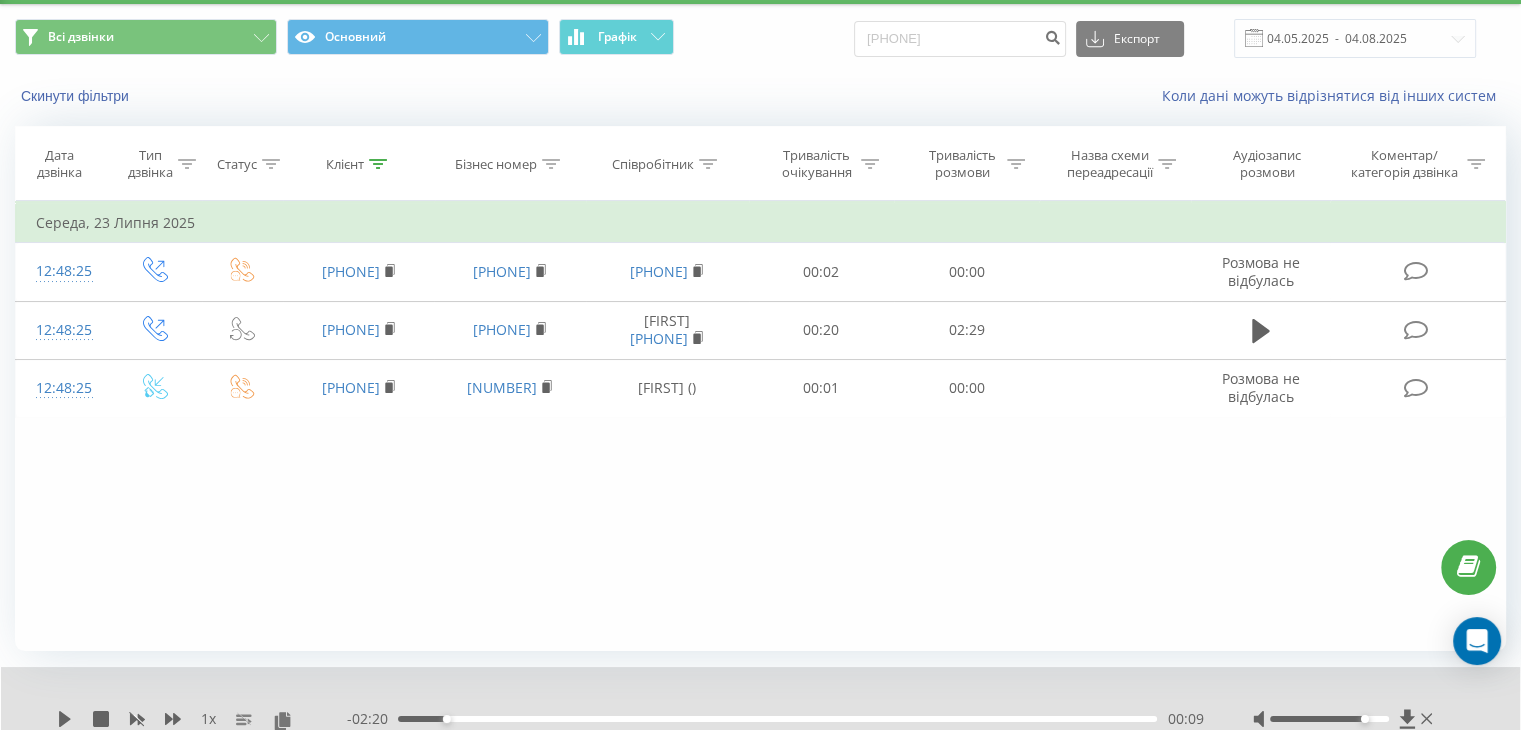 scroll, scrollTop: 0, scrollLeft: 0, axis: both 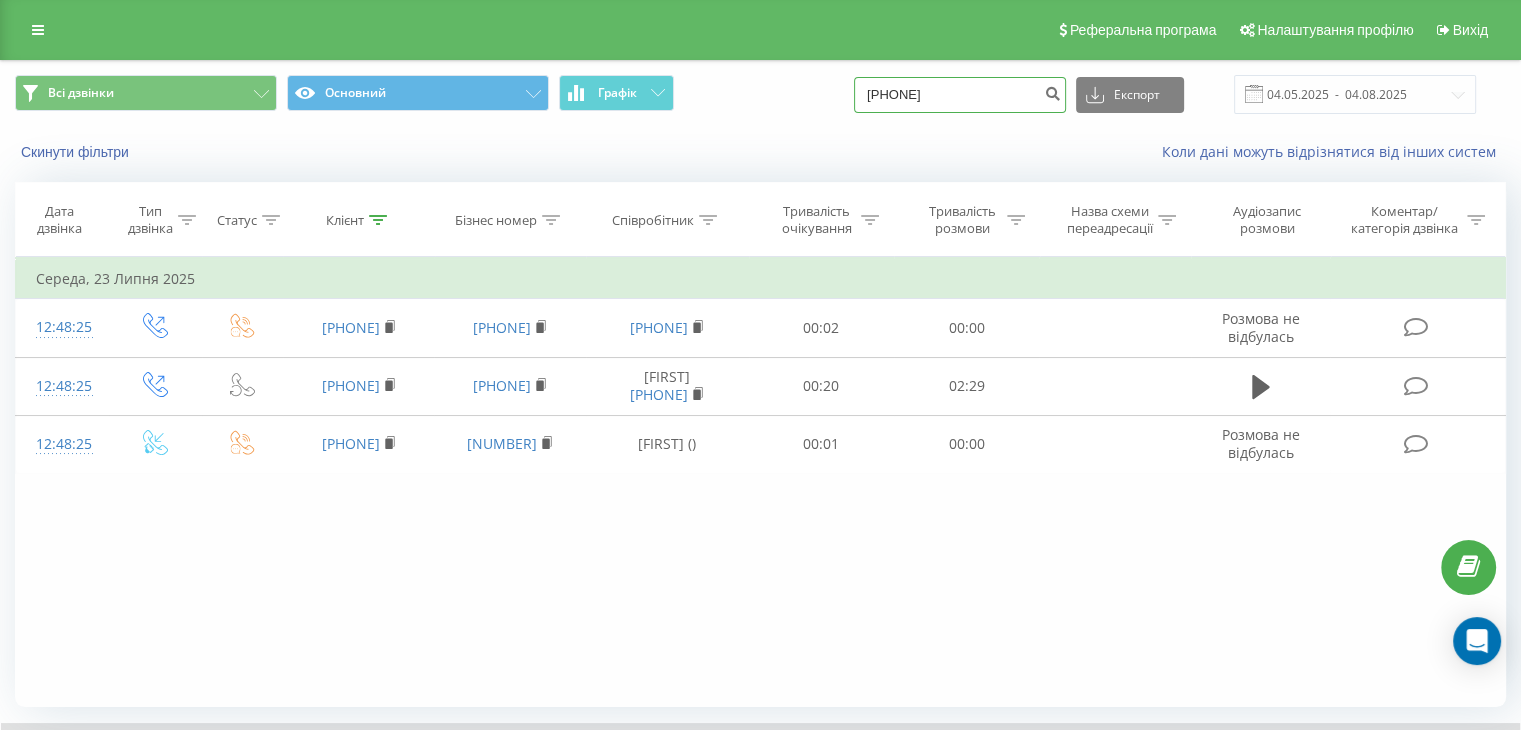 drag, startPoint x: 998, startPoint y: 86, endPoint x: 792, endPoint y: 86, distance: 206 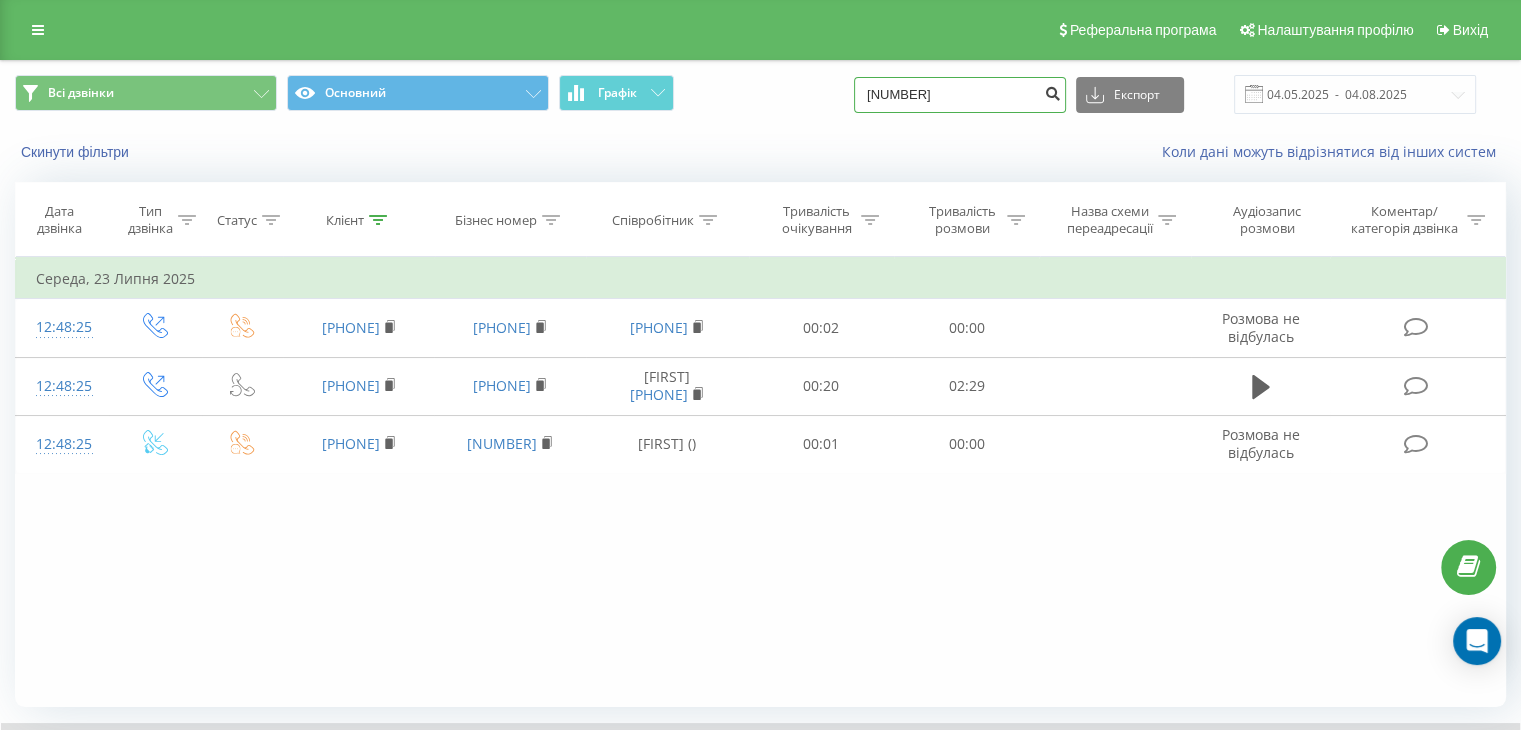 type on "[PHONE]" 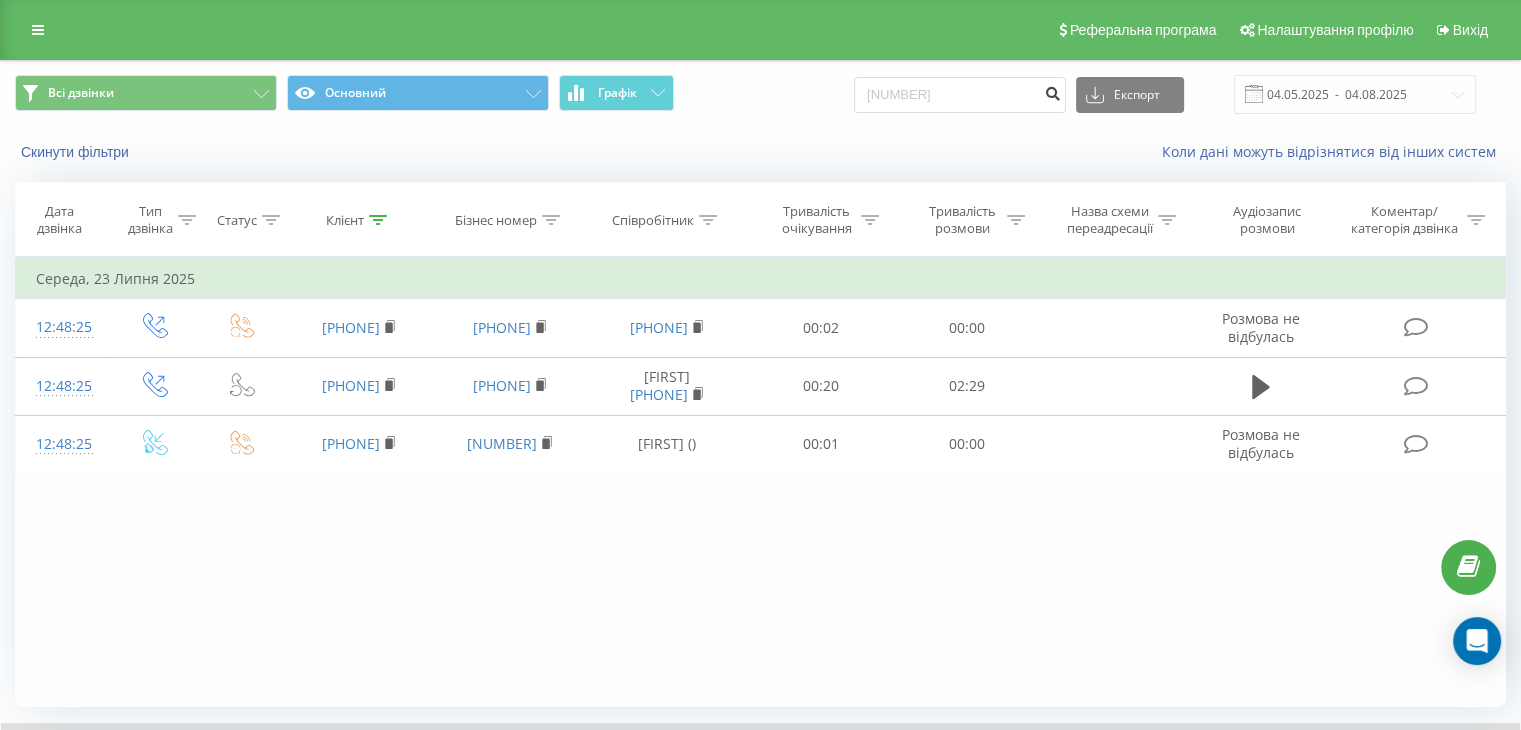 click at bounding box center [1052, 91] 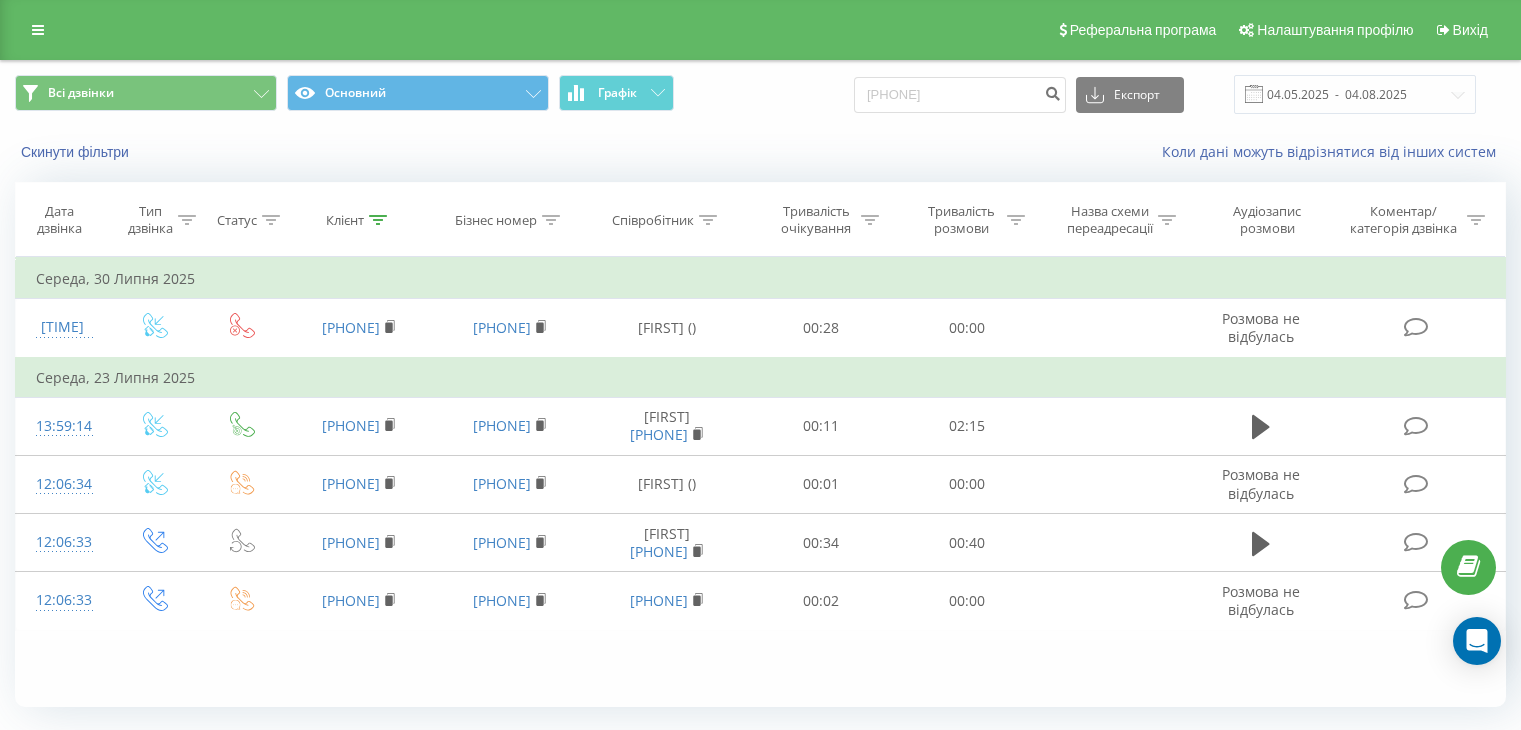 scroll, scrollTop: 0, scrollLeft: 0, axis: both 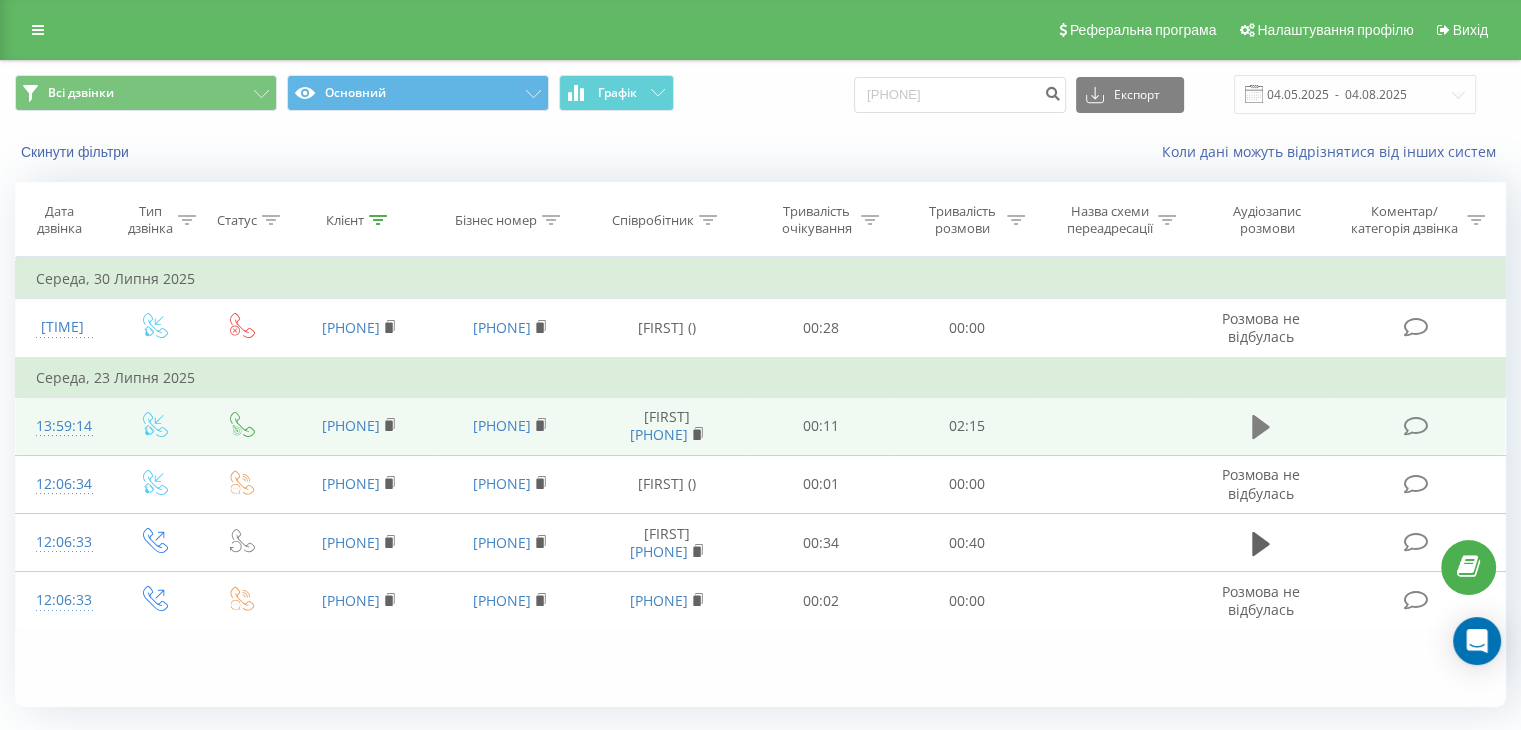 click 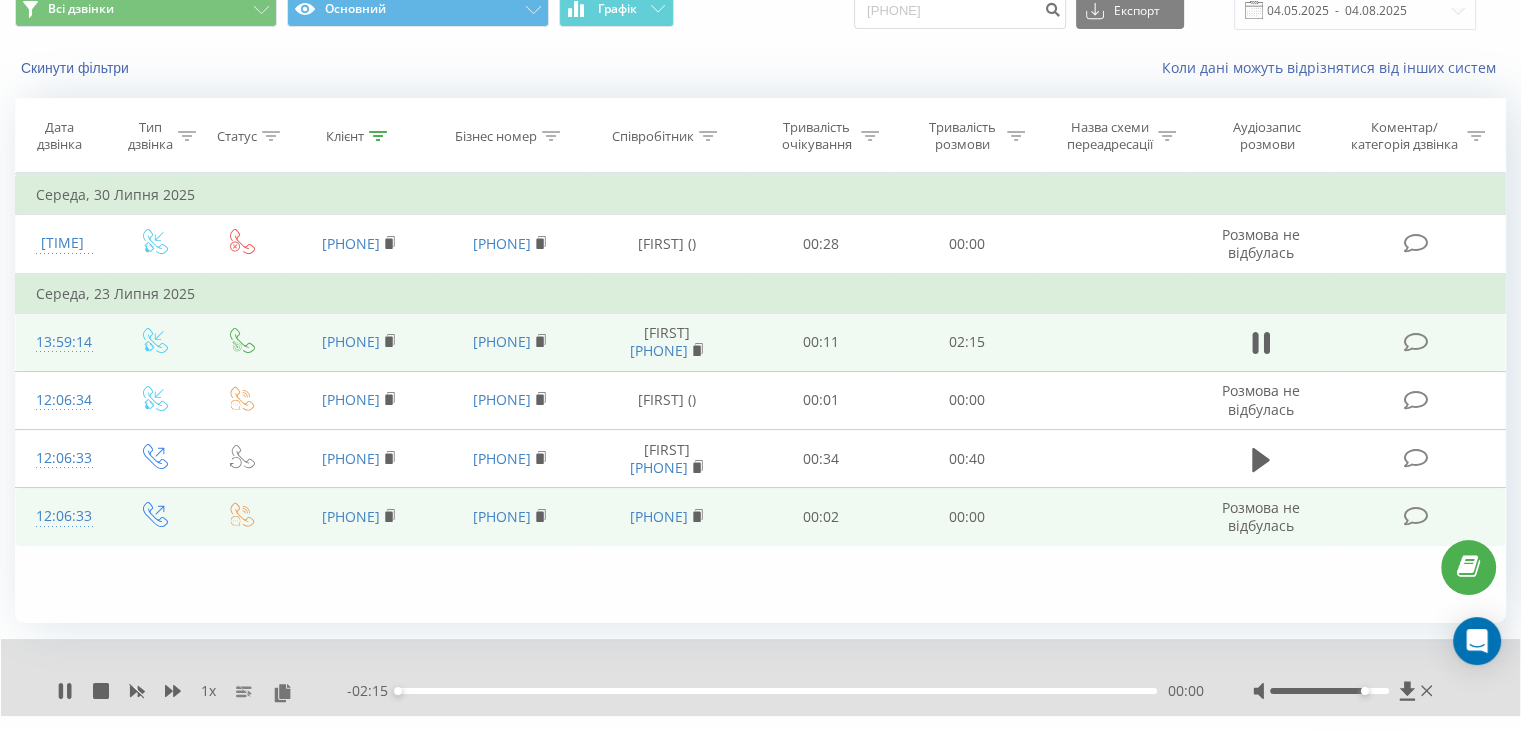 scroll, scrollTop: 128, scrollLeft: 0, axis: vertical 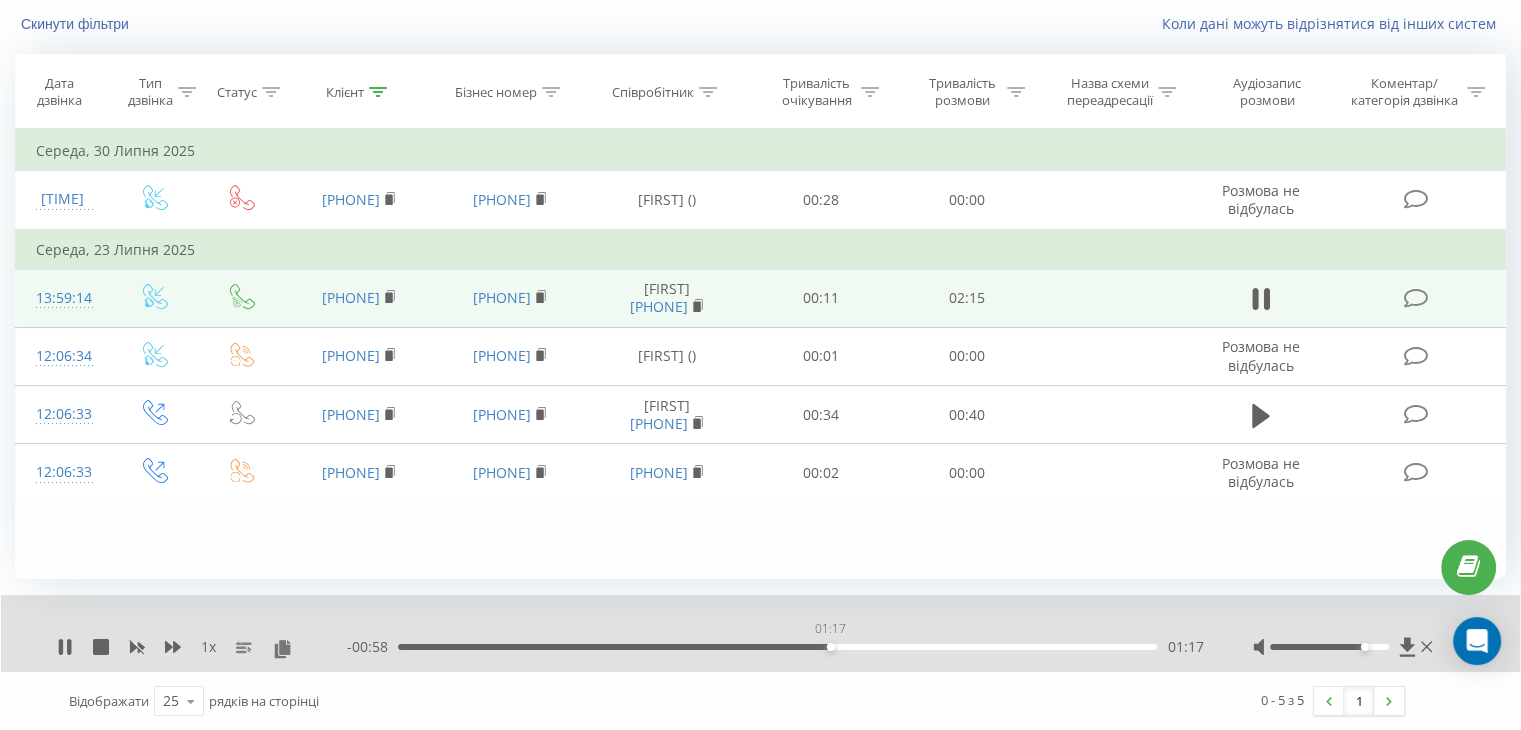 click on "01:17" at bounding box center (777, 647) 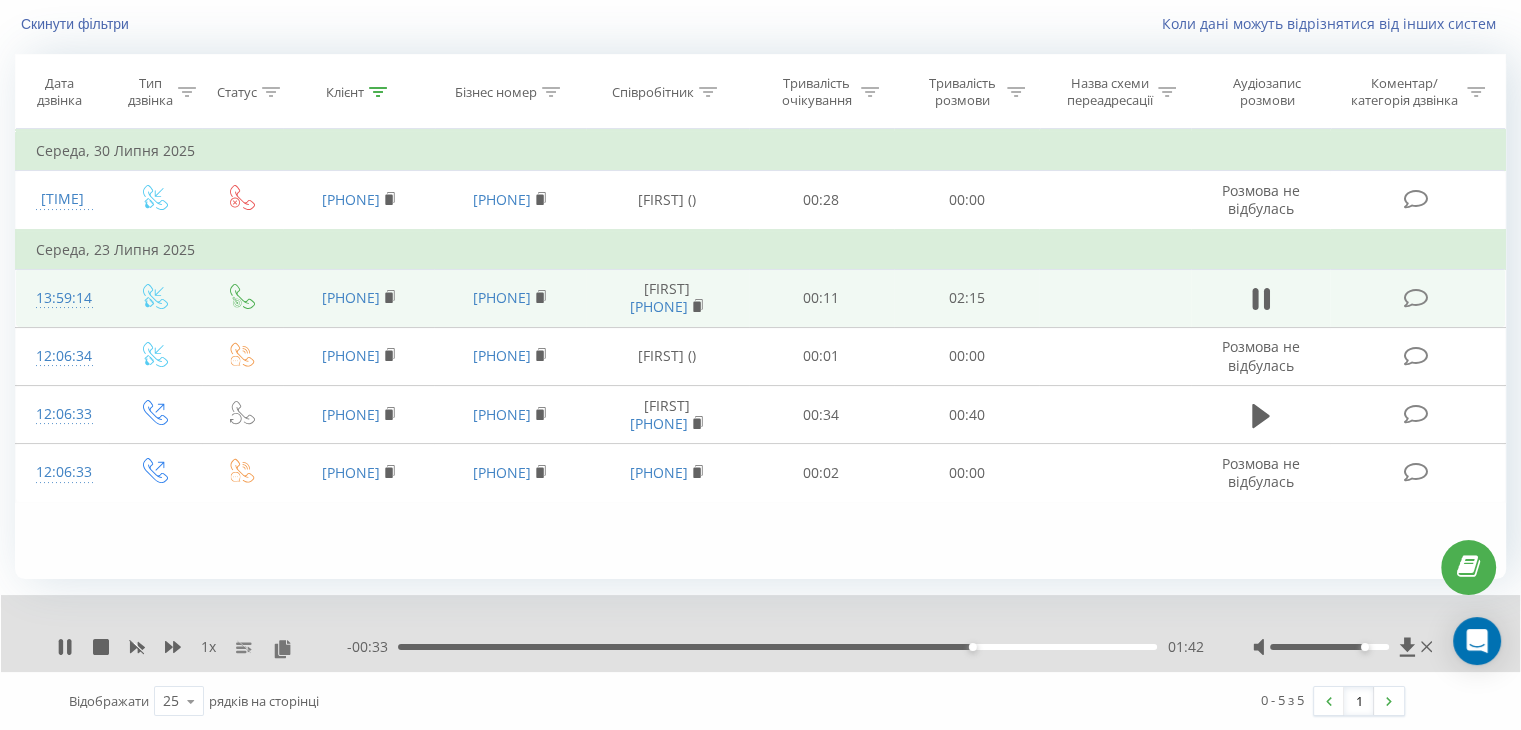 click on "01:42" at bounding box center [777, 647] 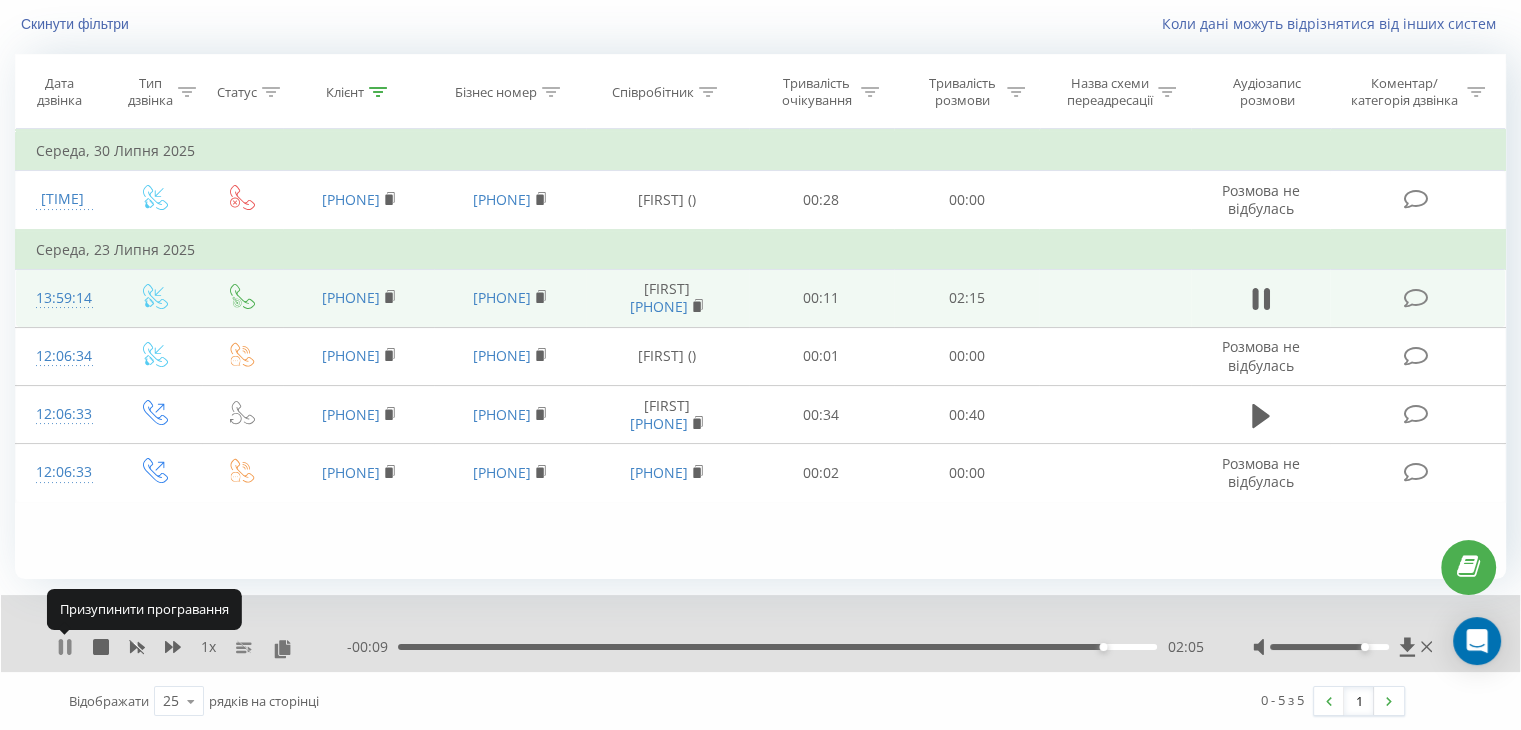 click 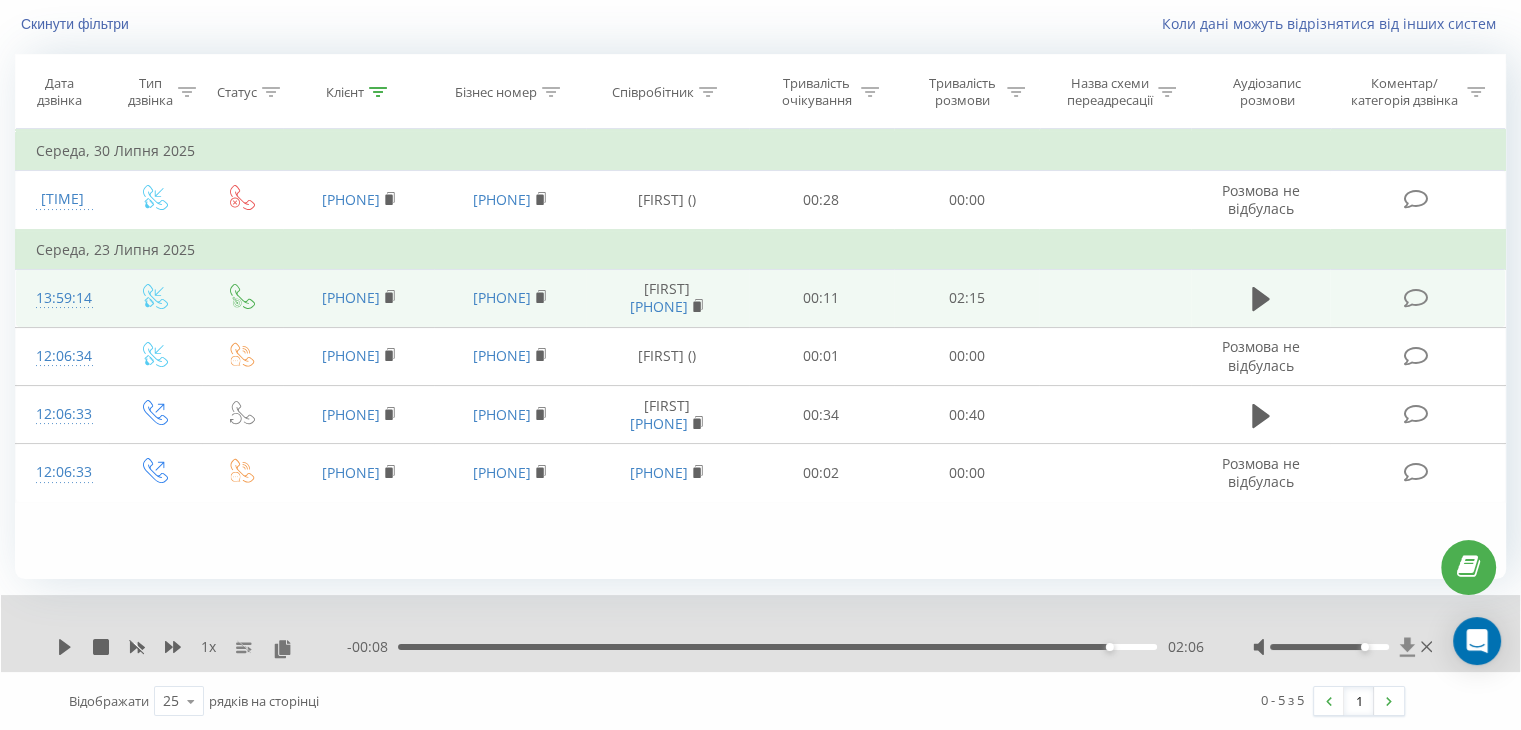 click 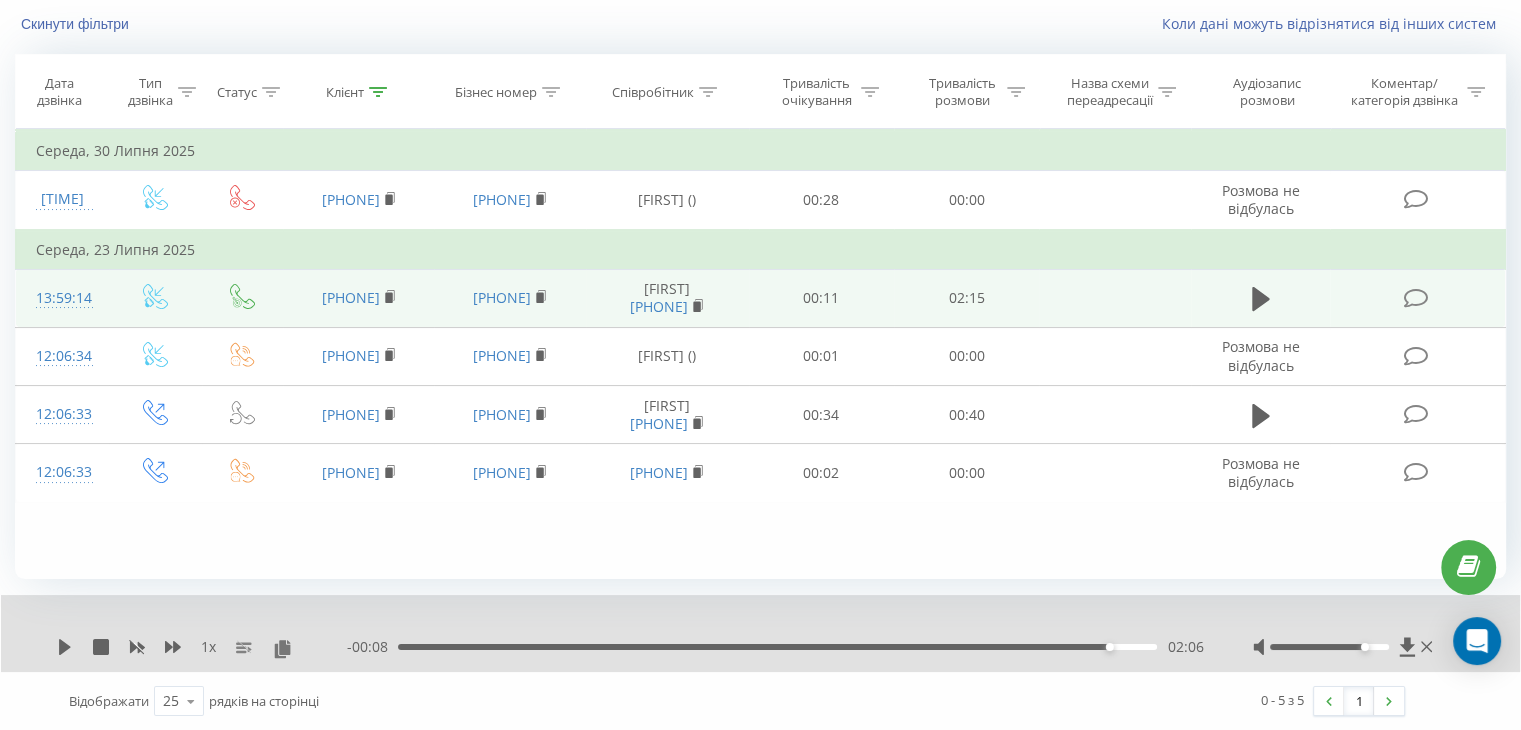scroll, scrollTop: 0, scrollLeft: 0, axis: both 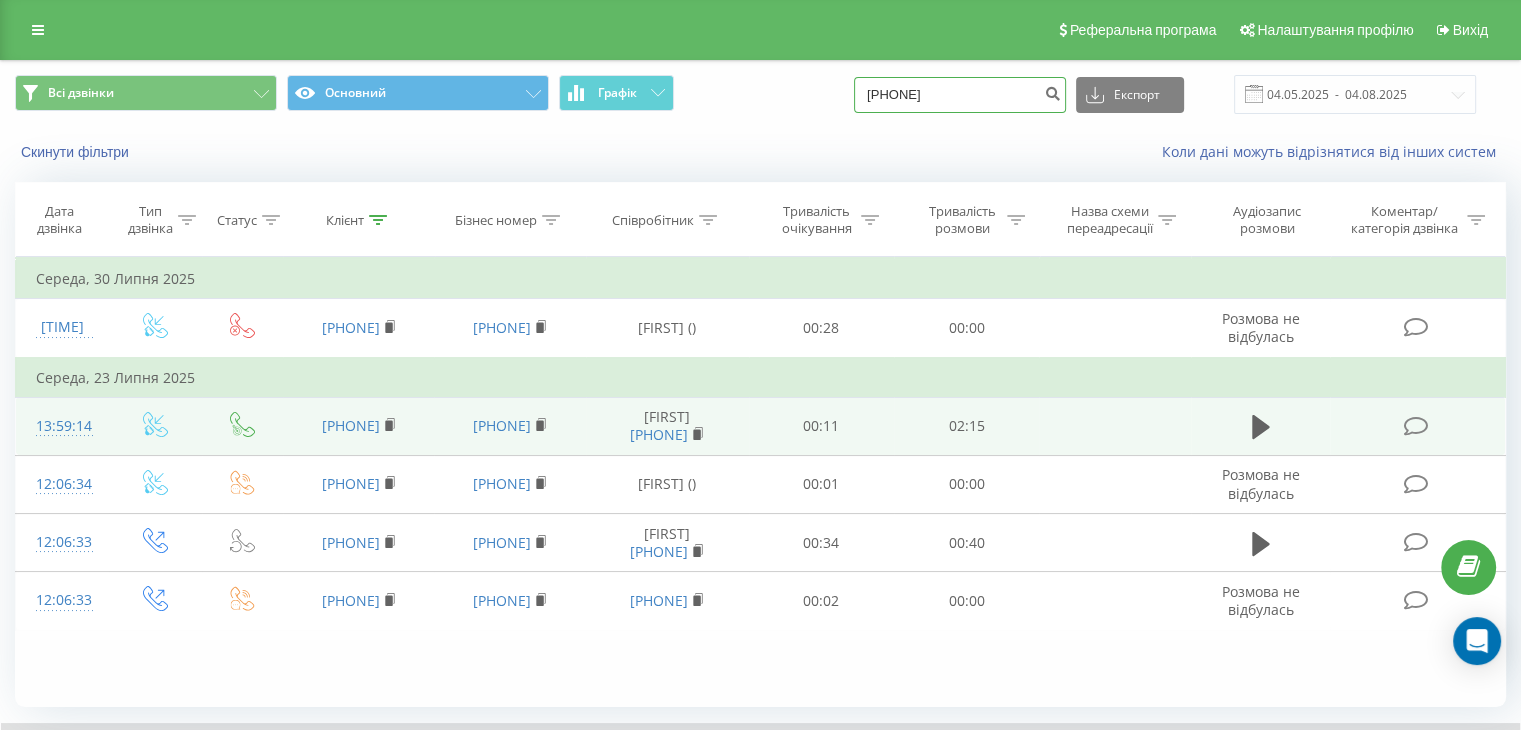 drag, startPoint x: 994, startPoint y: 105, endPoint x: 867, endPoint y: 90, distance: 127.88276 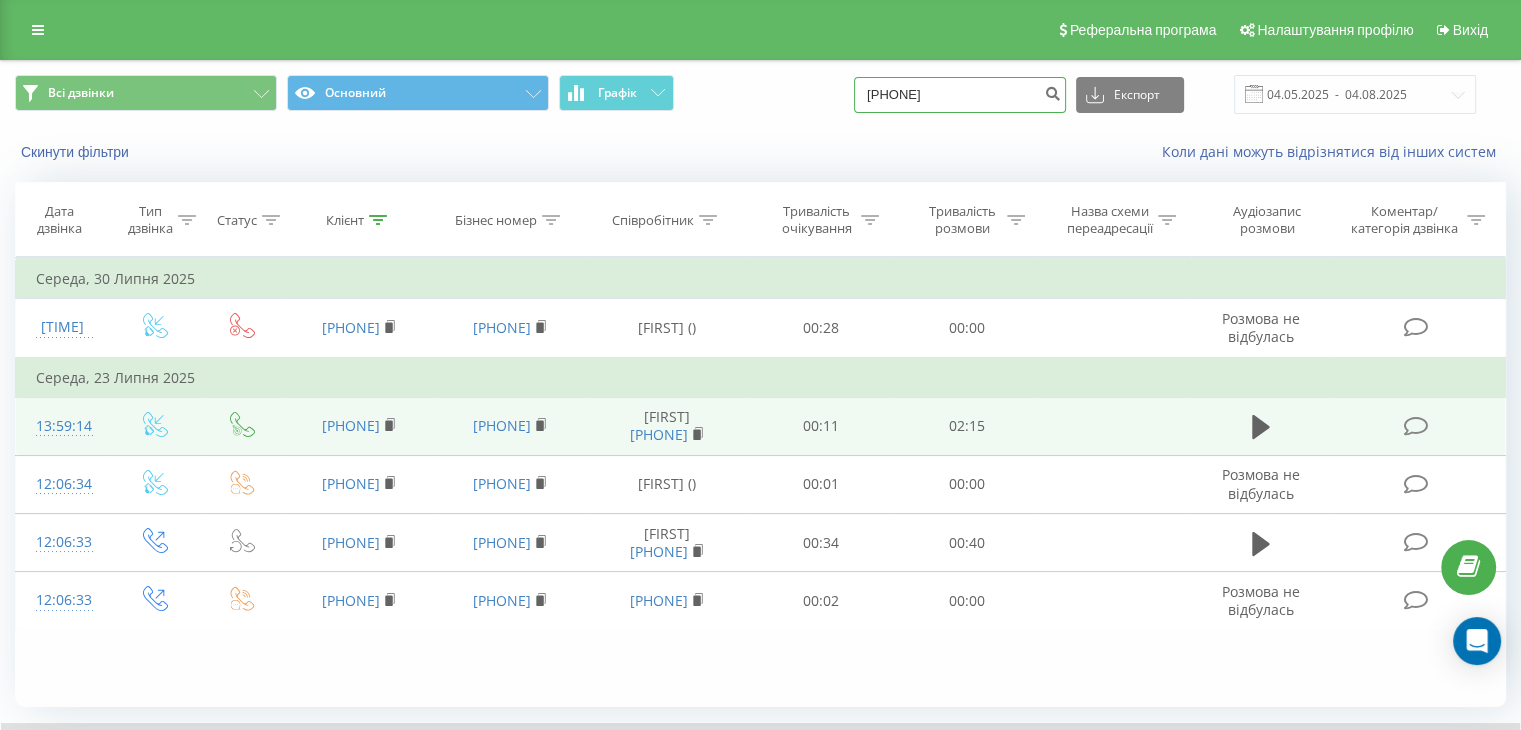 paste on "[NUMBER]" 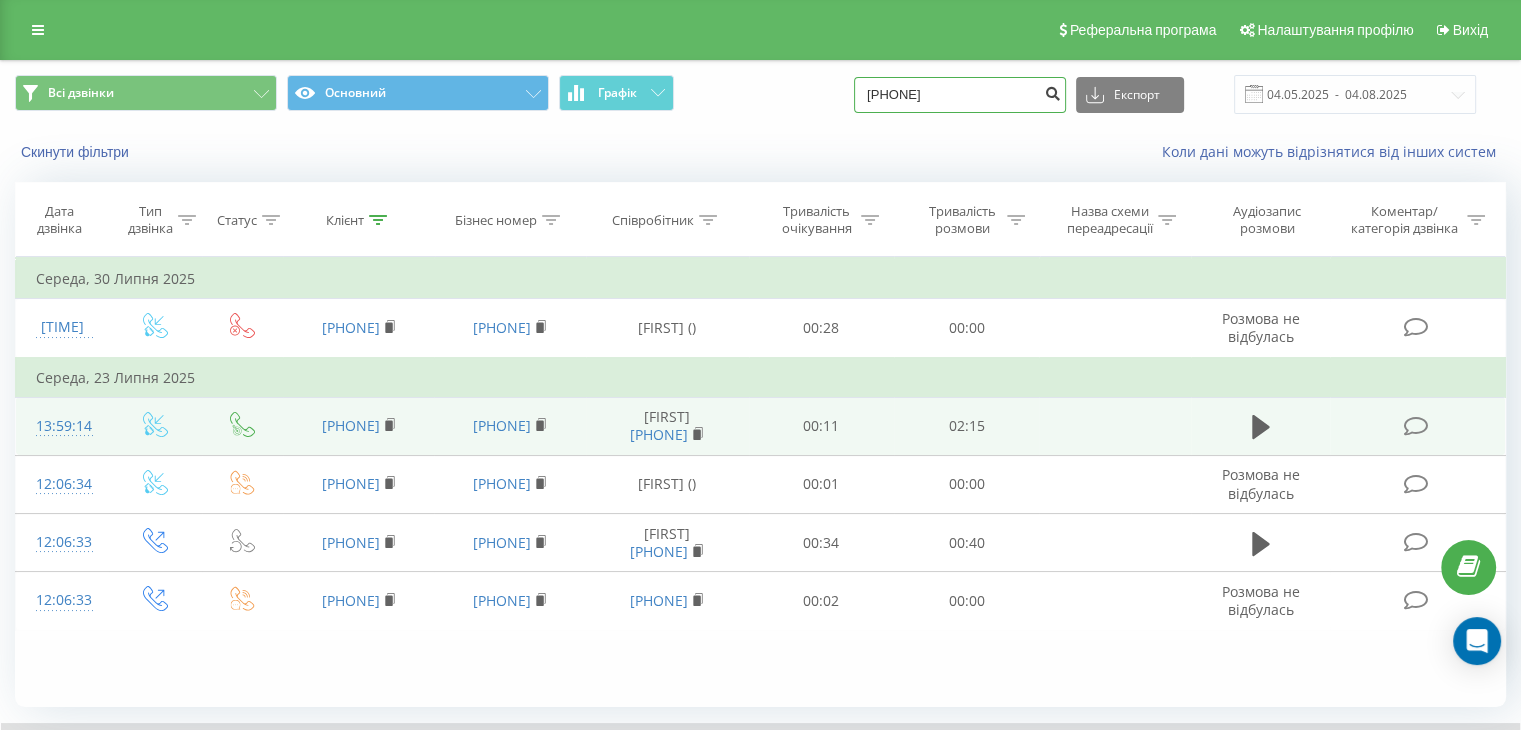 type on "[PHONE]" 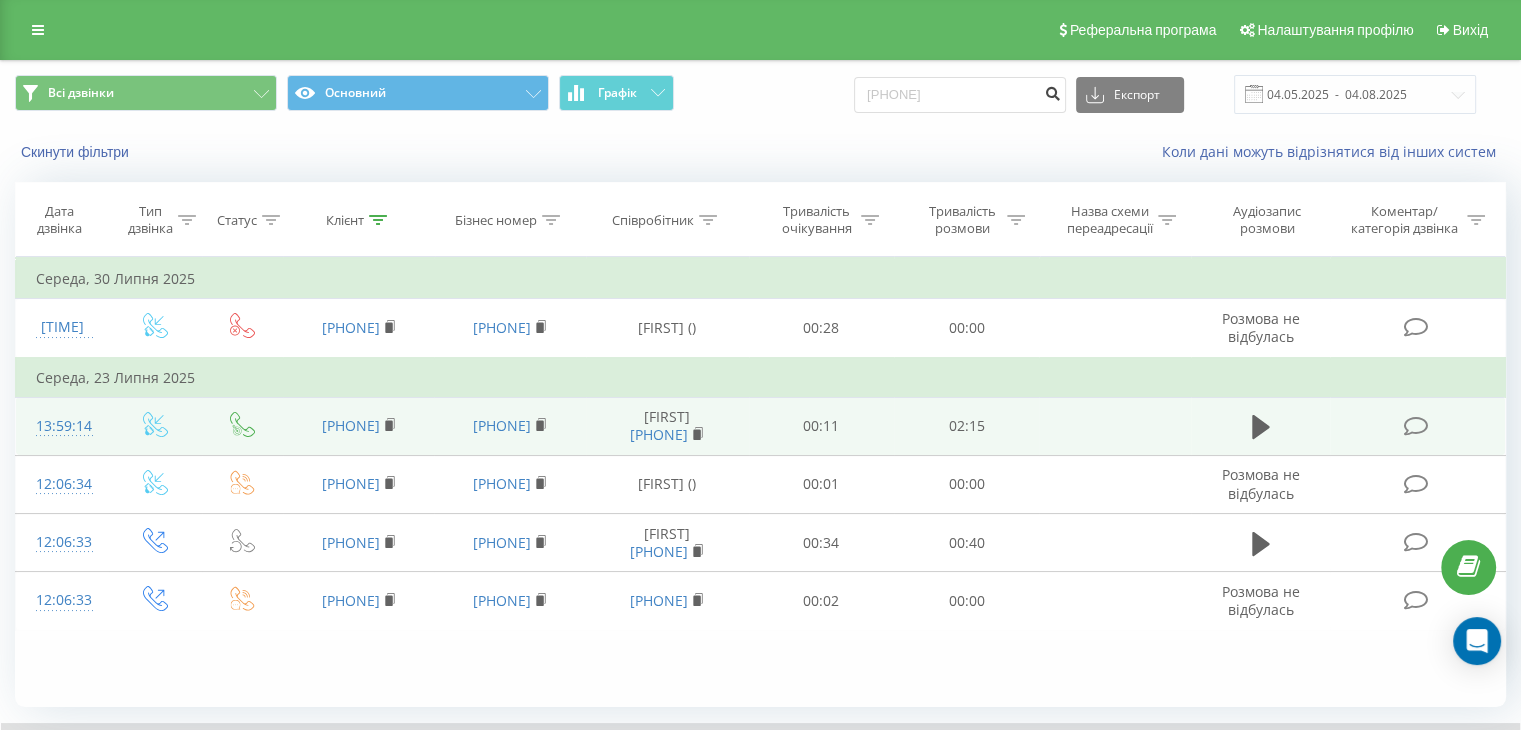 click at bounding box center [1052, 91] 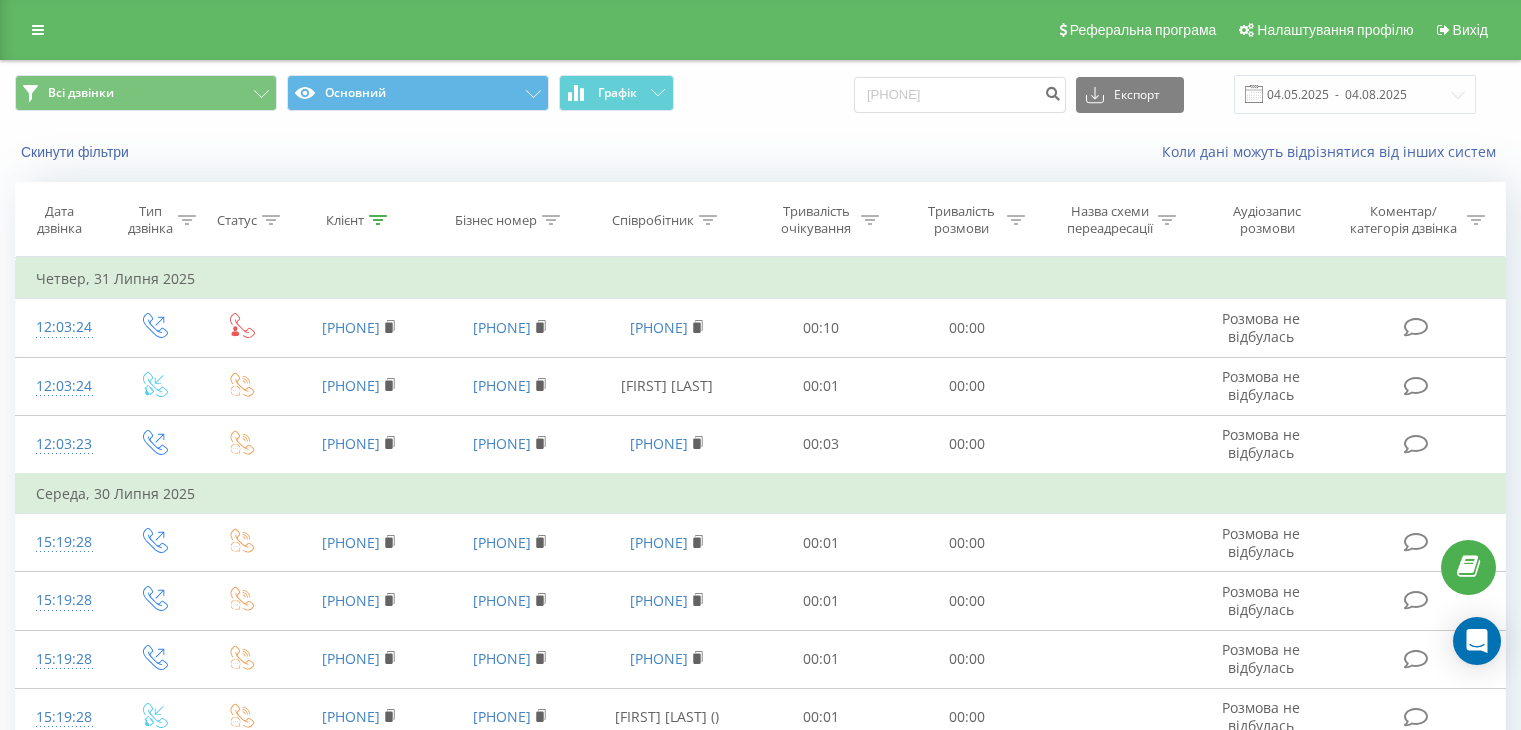 scroll, scrollTop: 600, scrollLeft: 0, axis: vertical 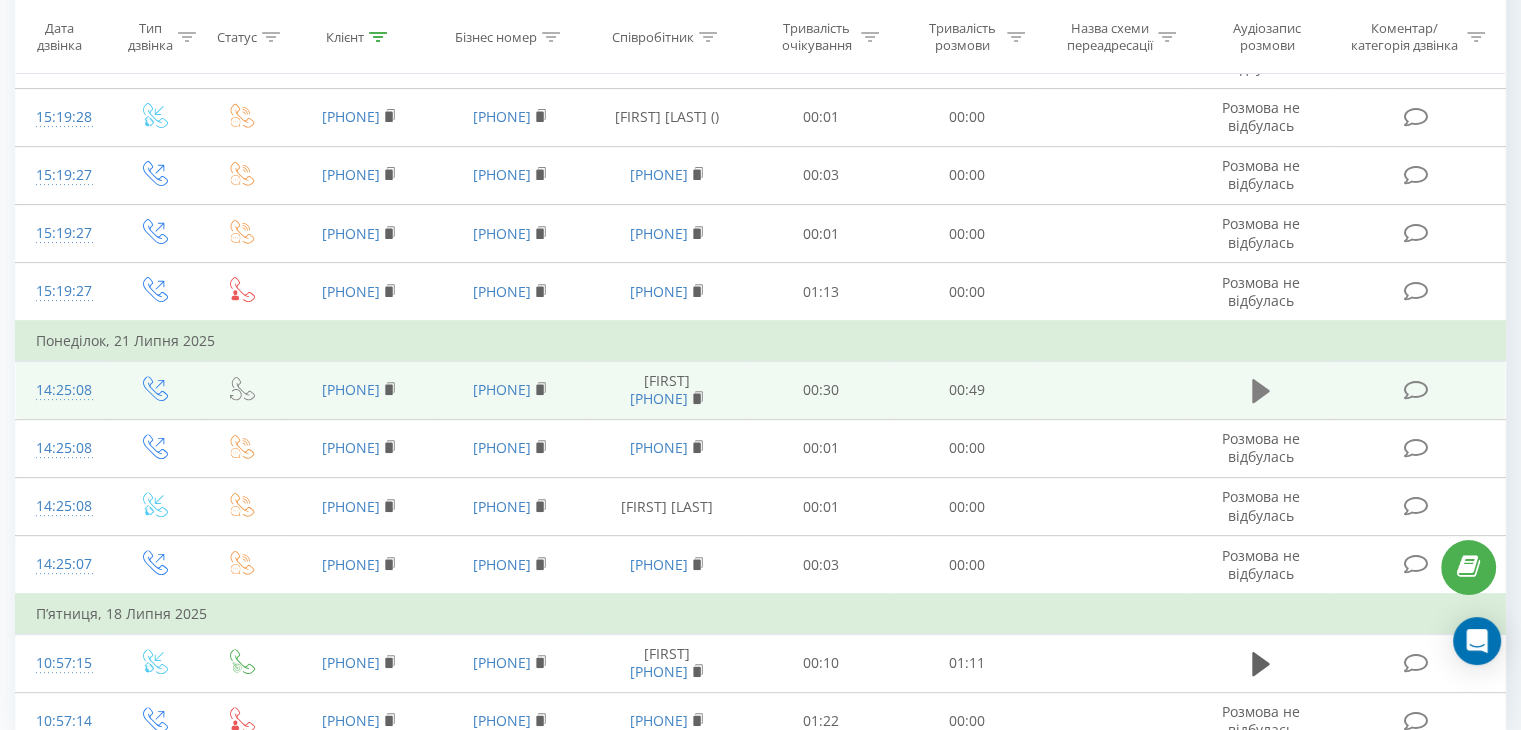 click at bounding box center (1261, 391) 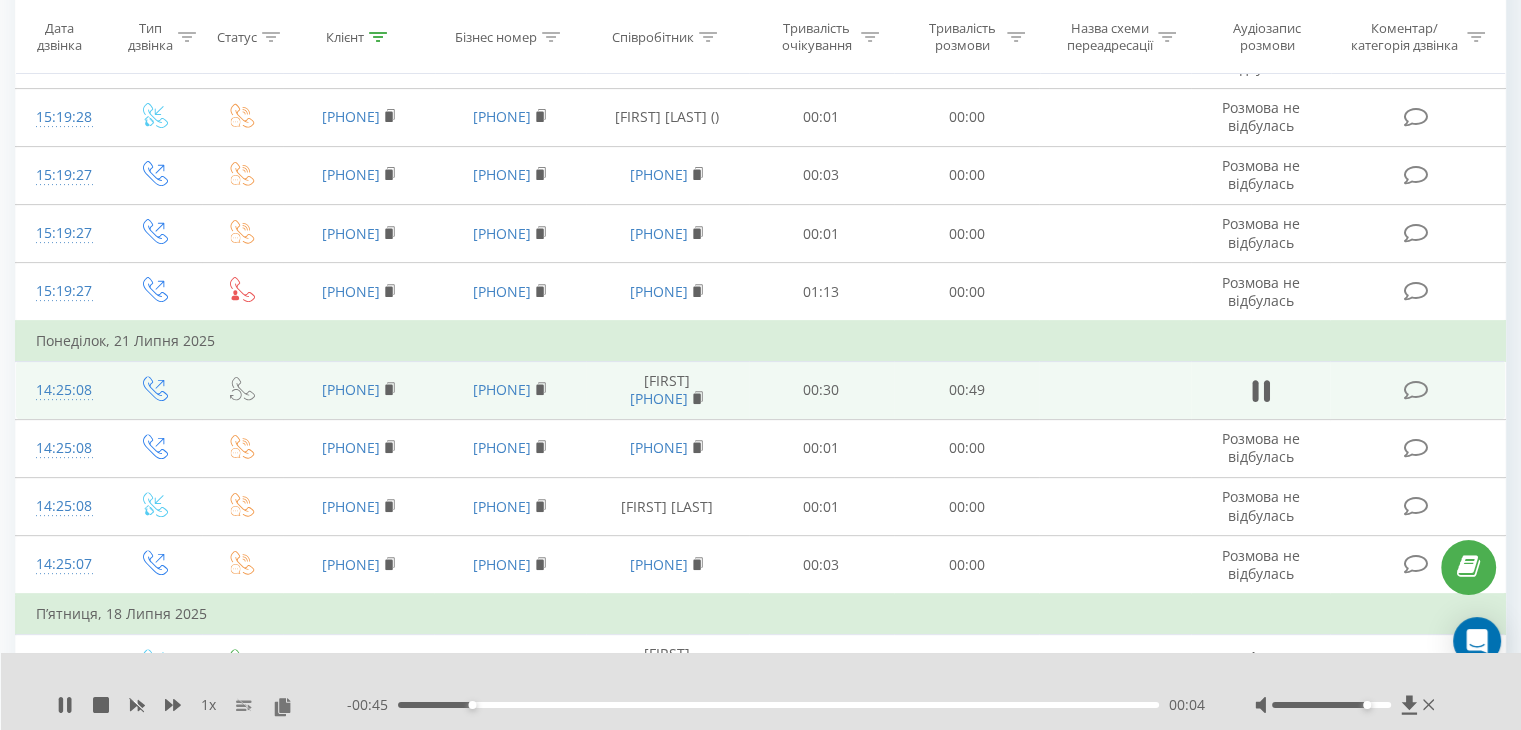 click on "- 00:45 00:04   00:04" at bounding box center [776, 705] 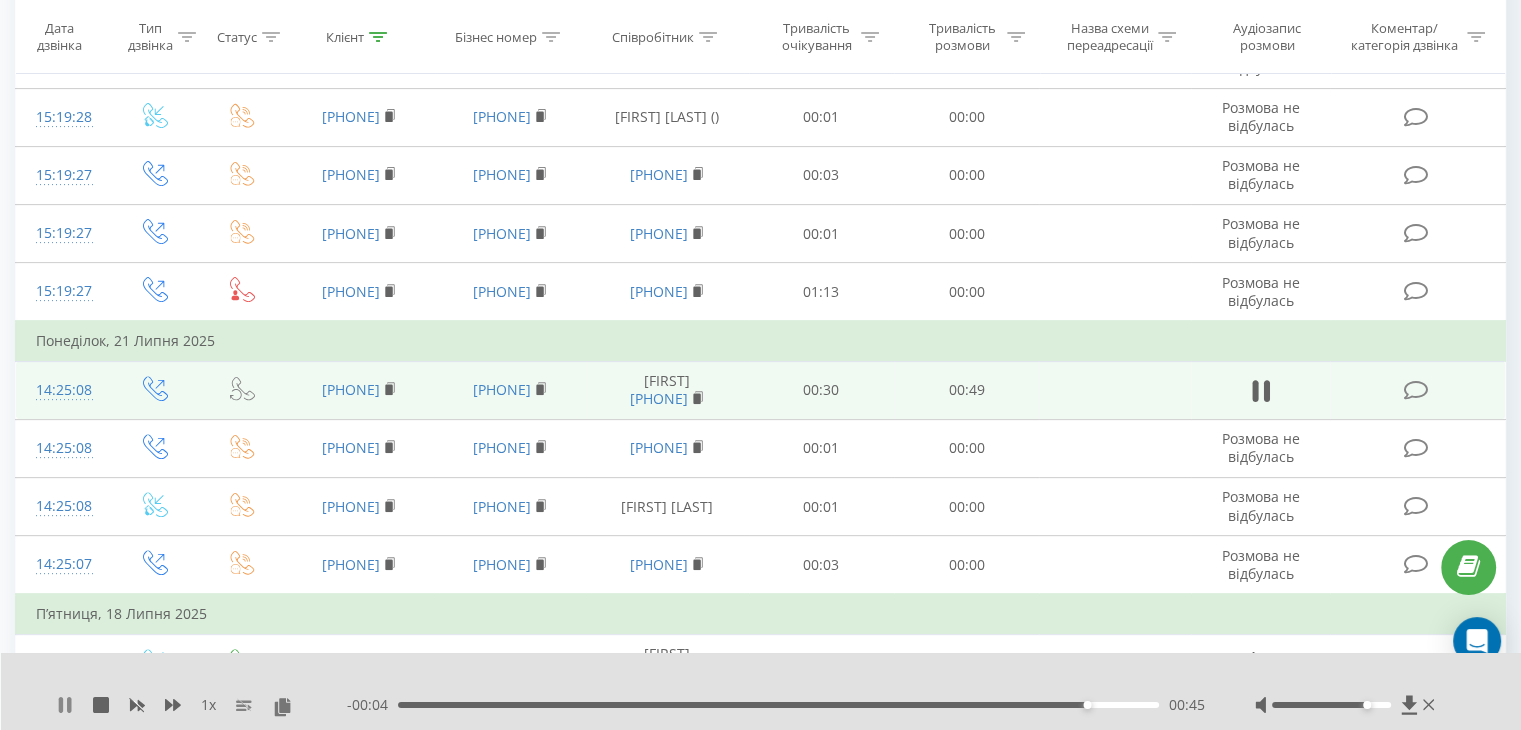 click 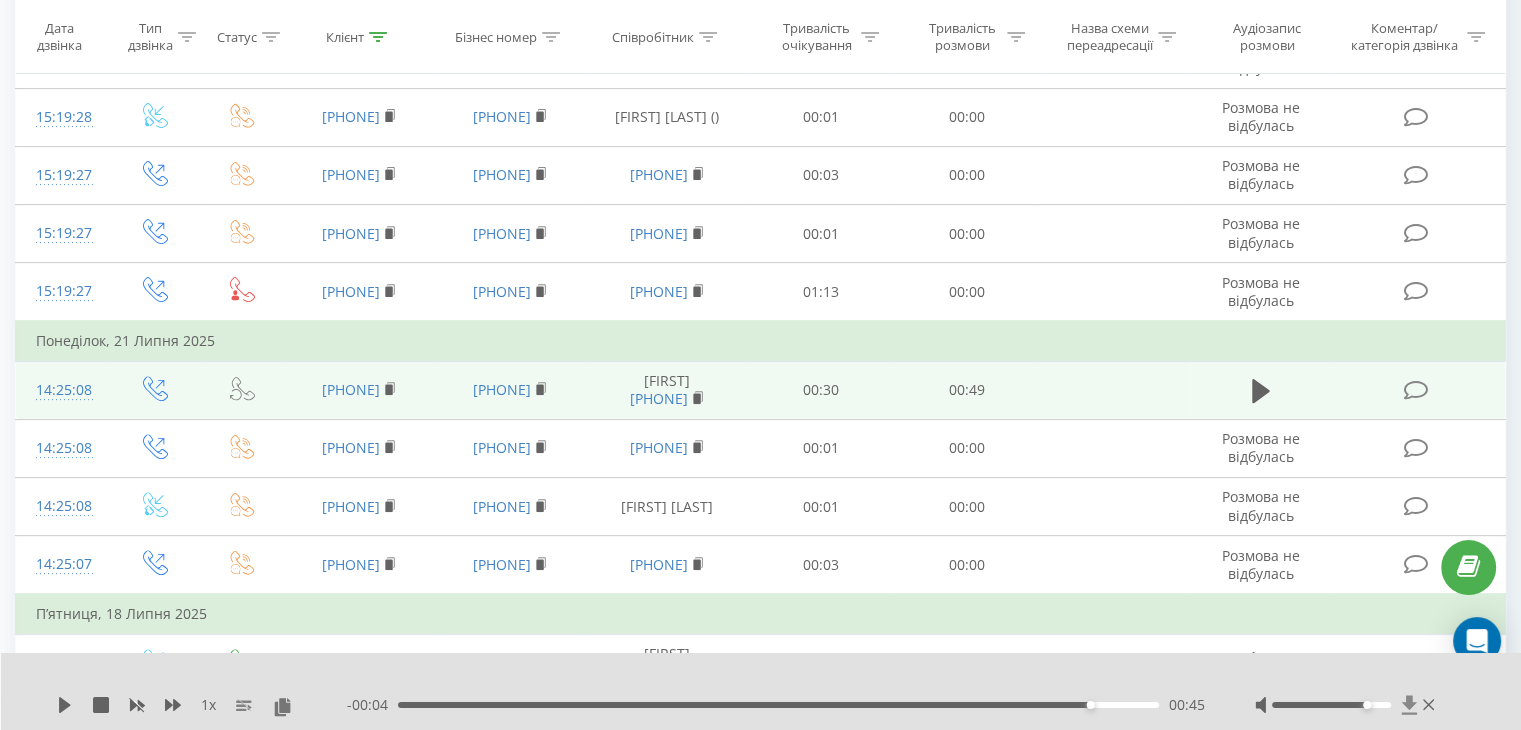 click 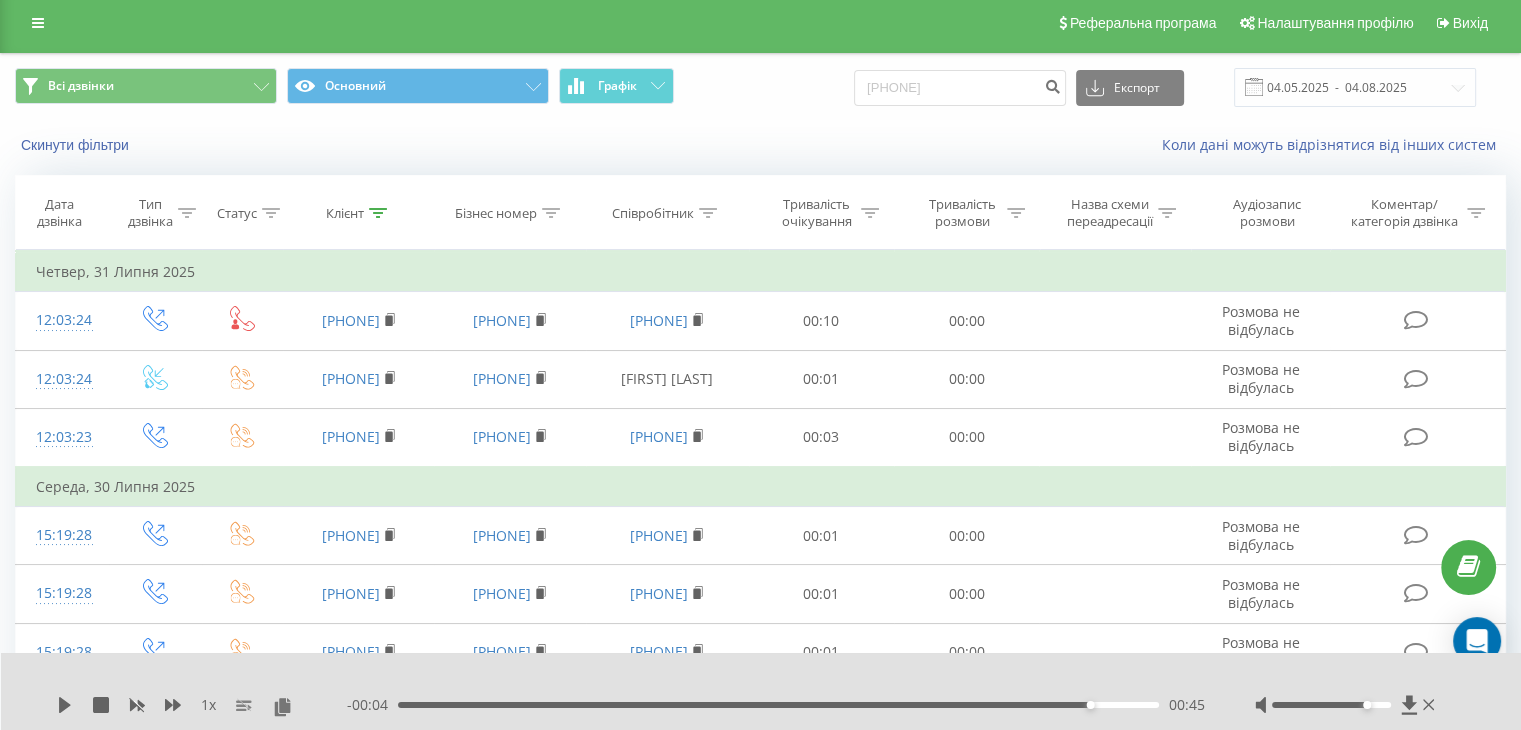 scroll, scrollTop: 0, scrollLeft: 0, axis: both 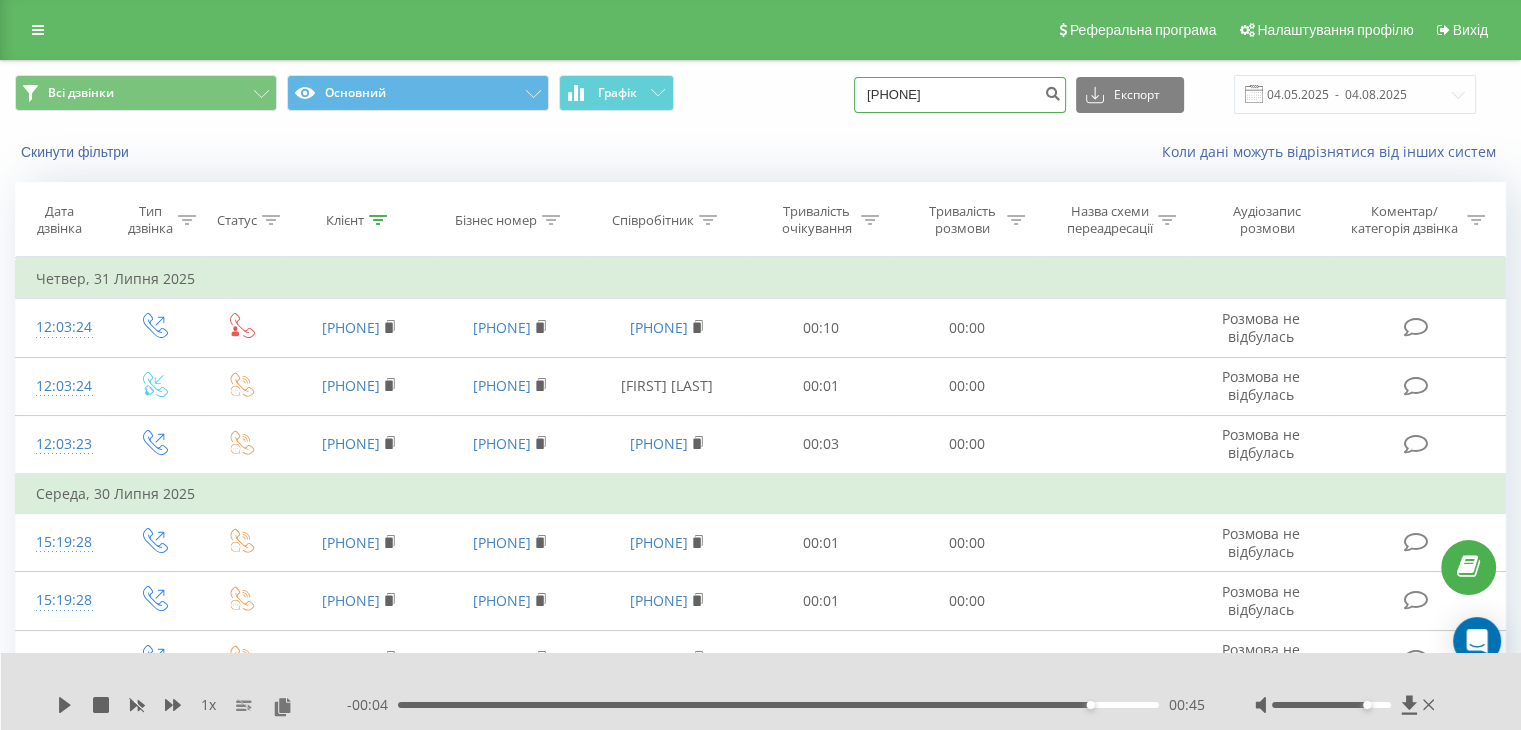 drag, startPoint x: 1010, startPoint y: 91, endPoint x: 864, endPoint y: 85, distance: 146.12323 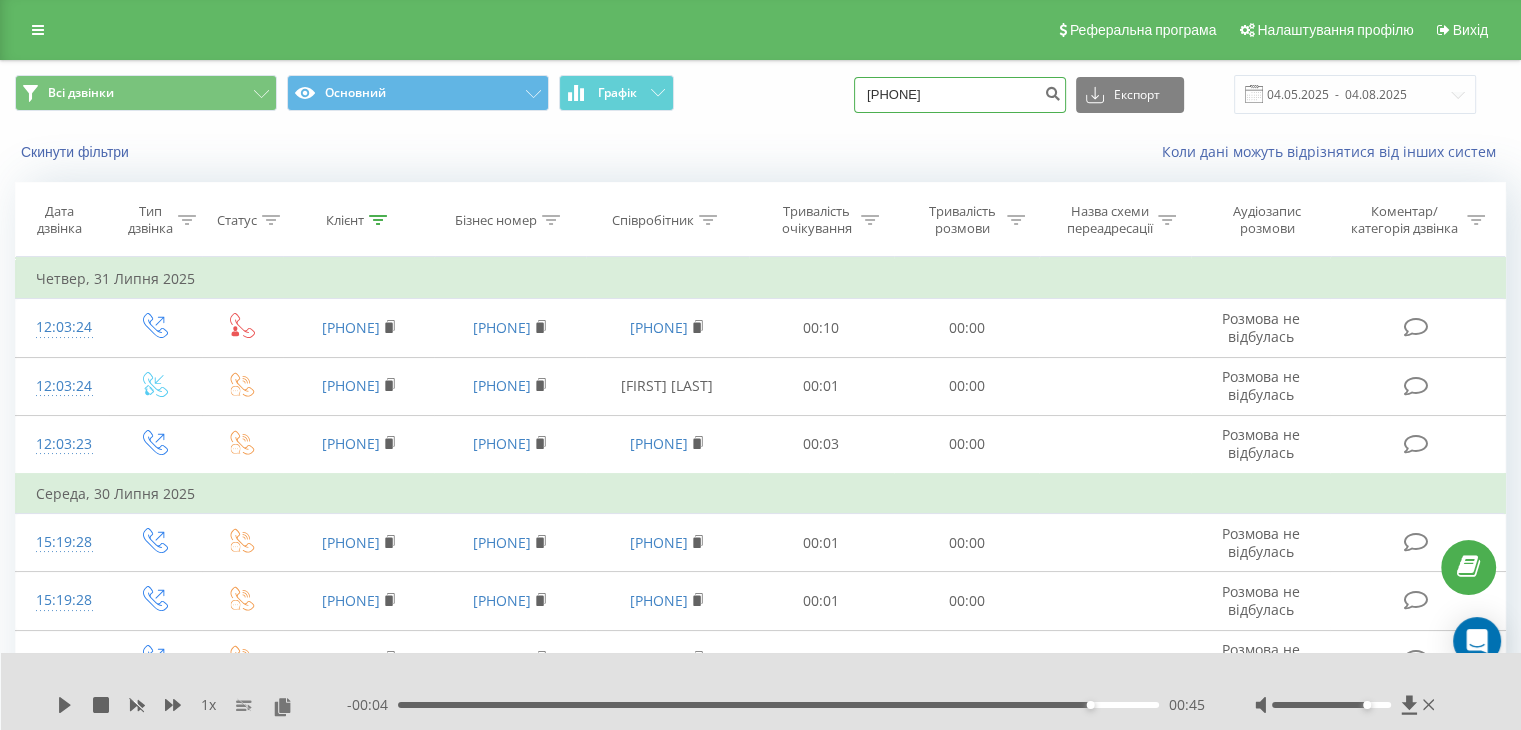 paste on "730279877" 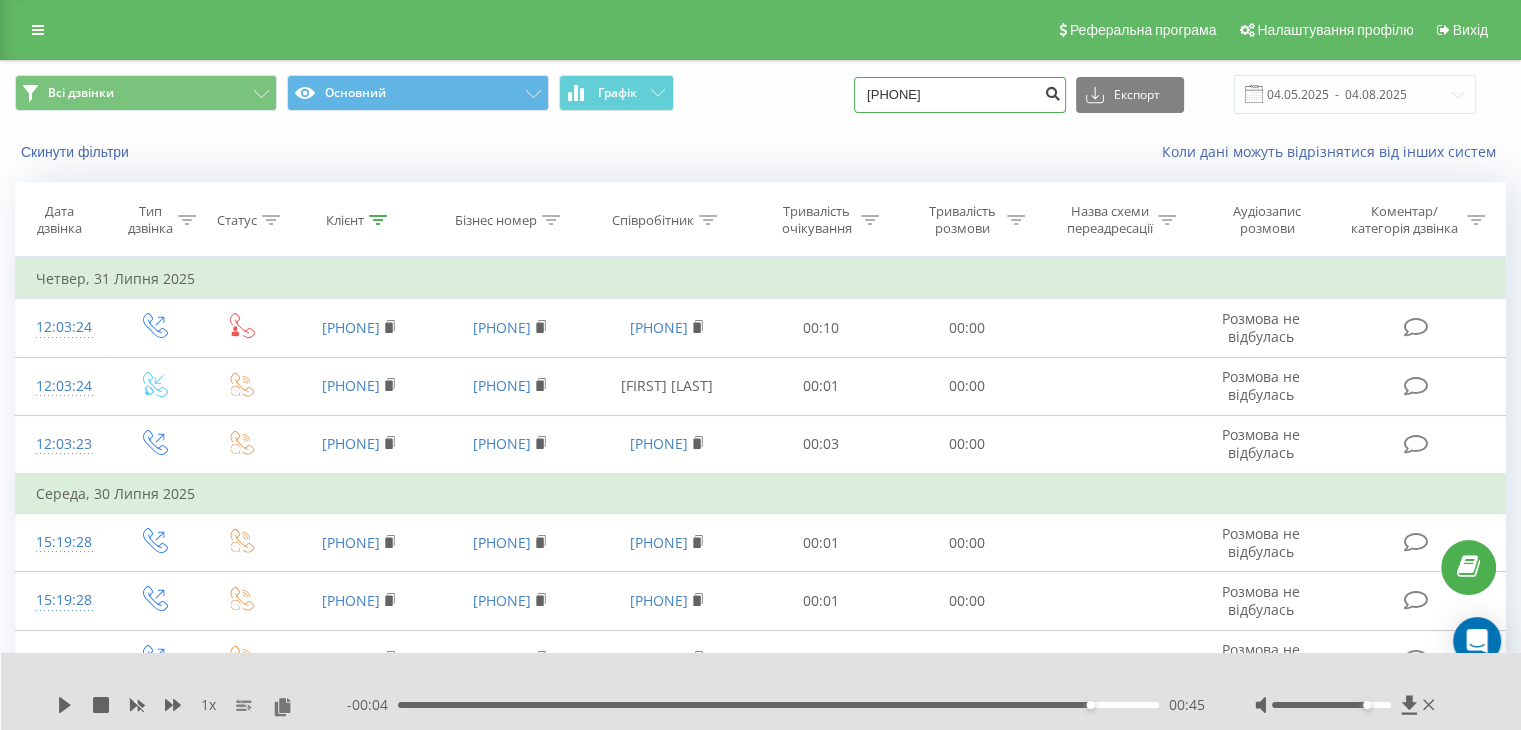 type on "[PHONE]" 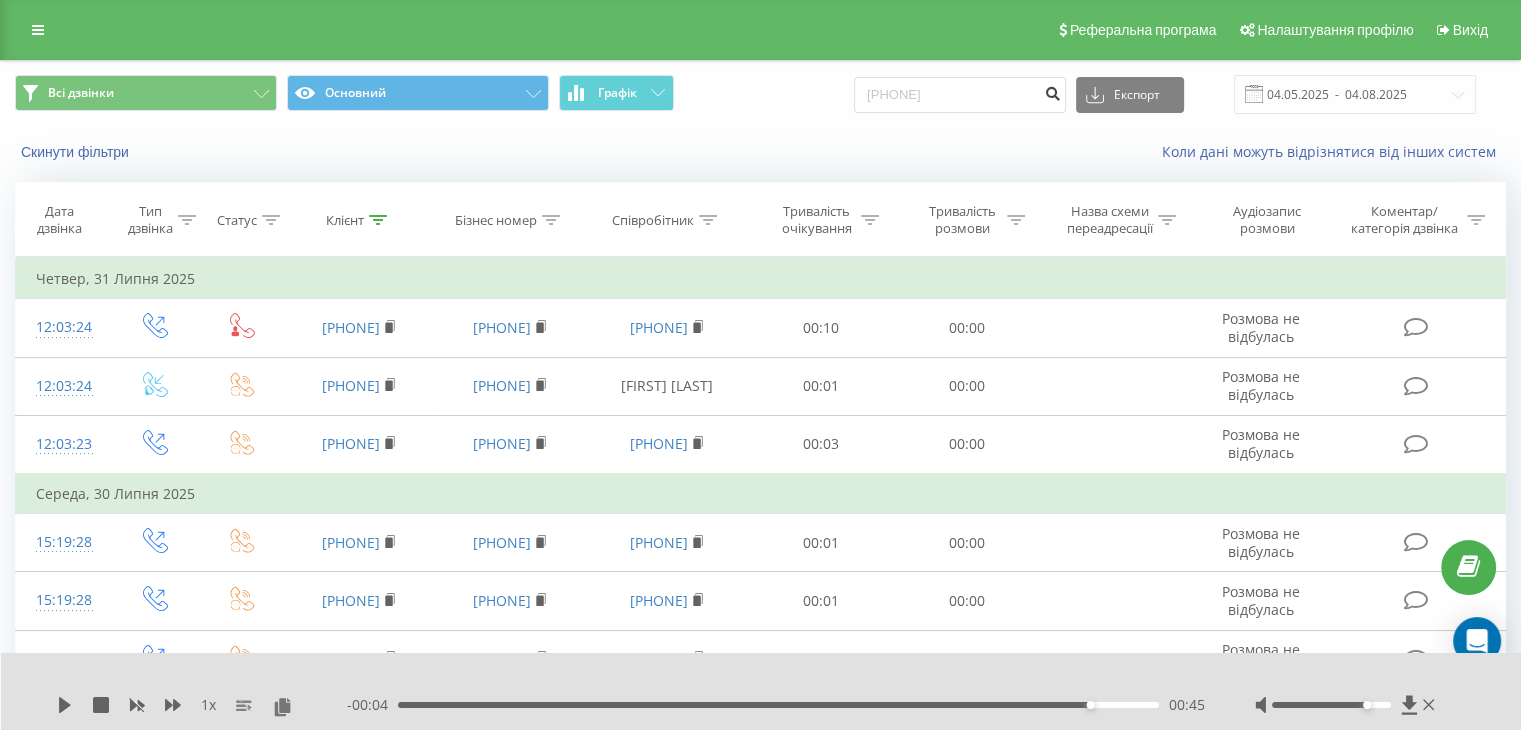 click at bounding box center (1052, 91) 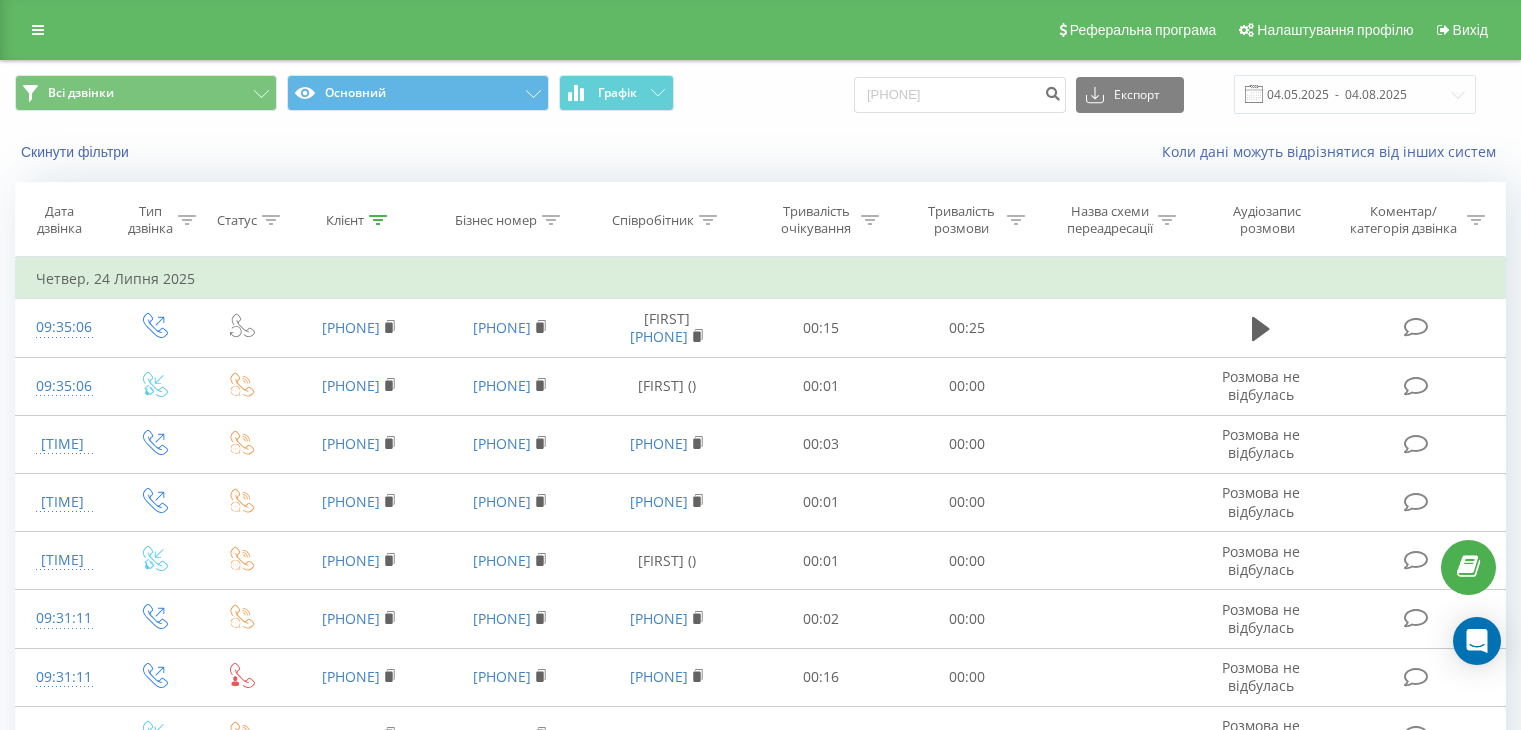scroll, scrollTop: 0, scrollLeft: 0, axis: both 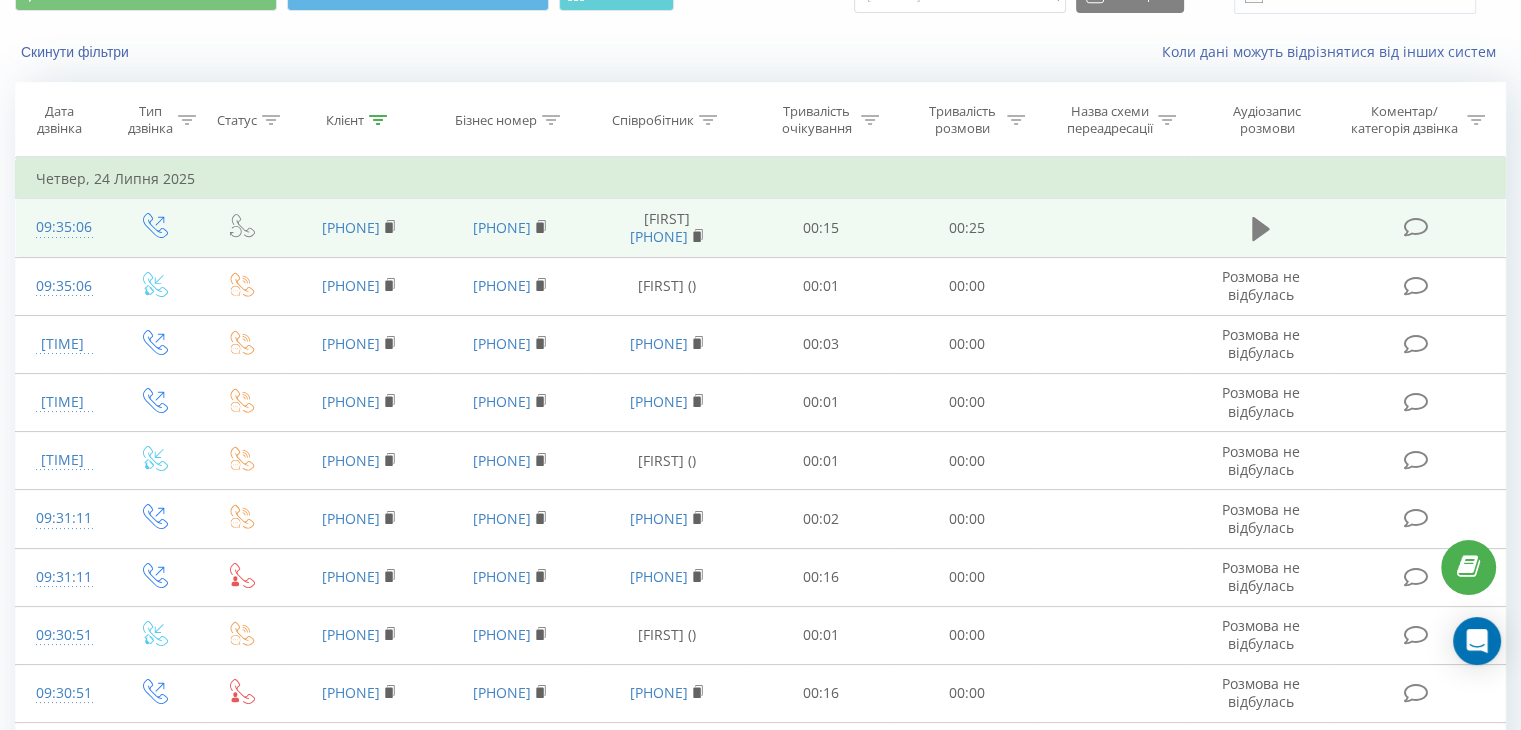 click 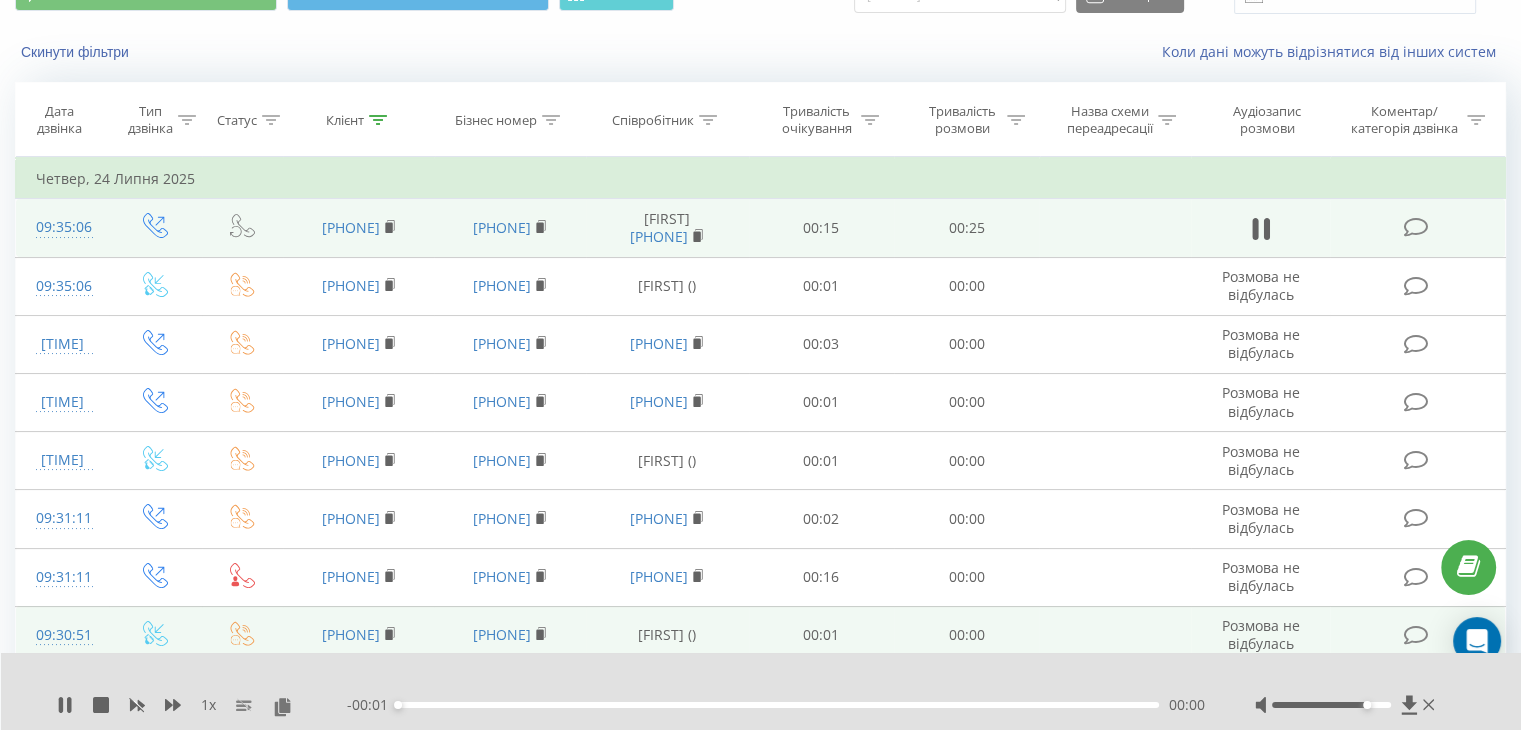 scroll, scrollTop: 200, scrollLeft: 0, axis: vertical 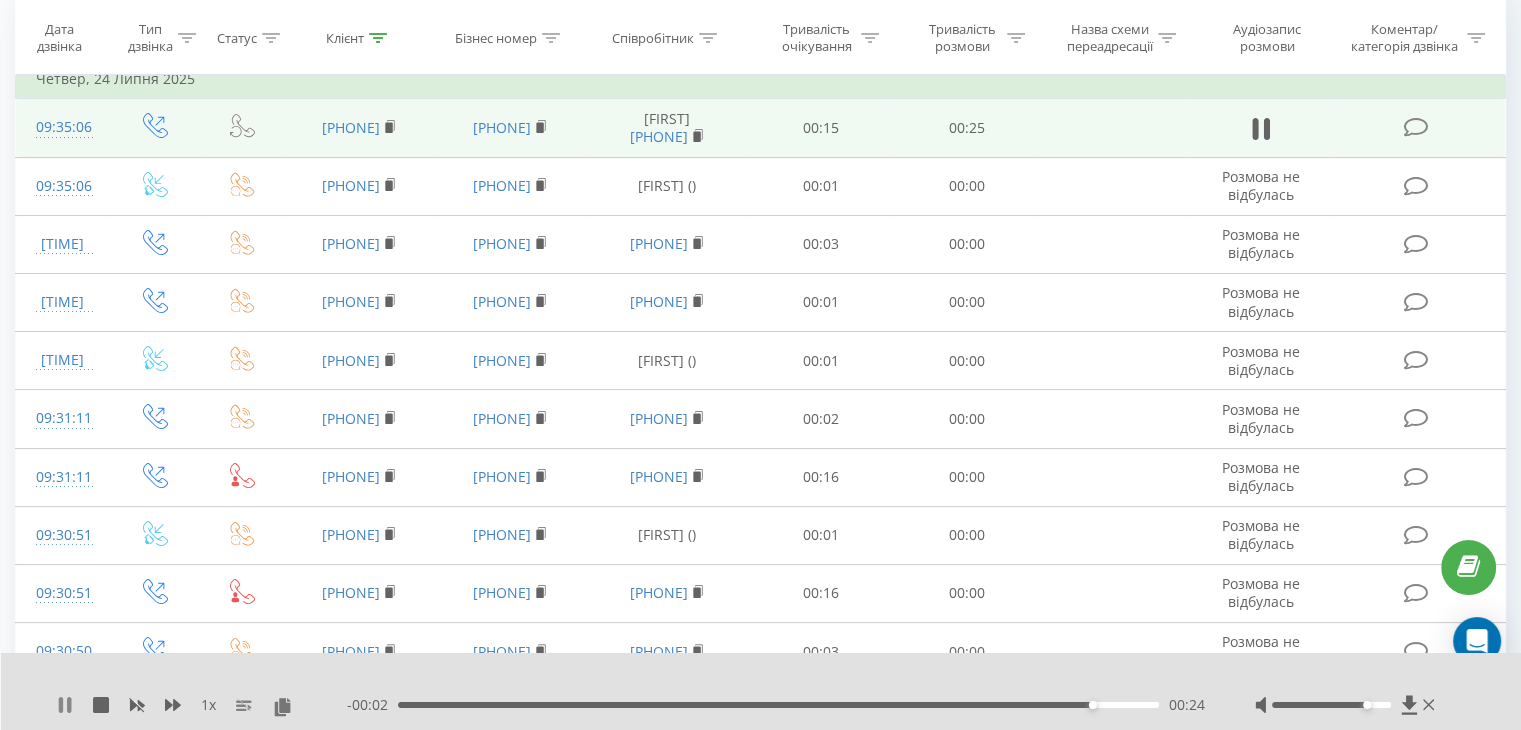 click 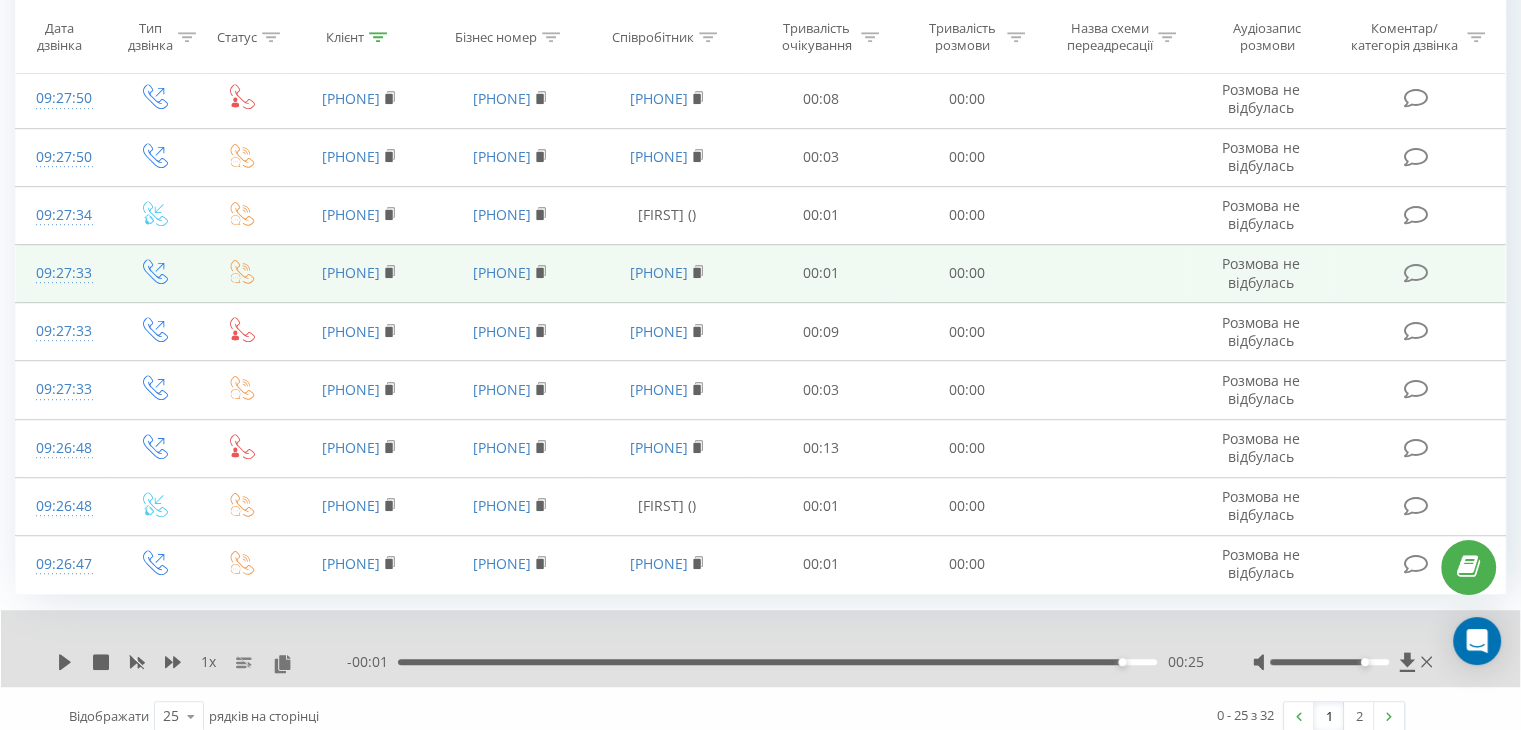 scroll, scrollTop: 1170, scrollLeft: 0, axis: vertical 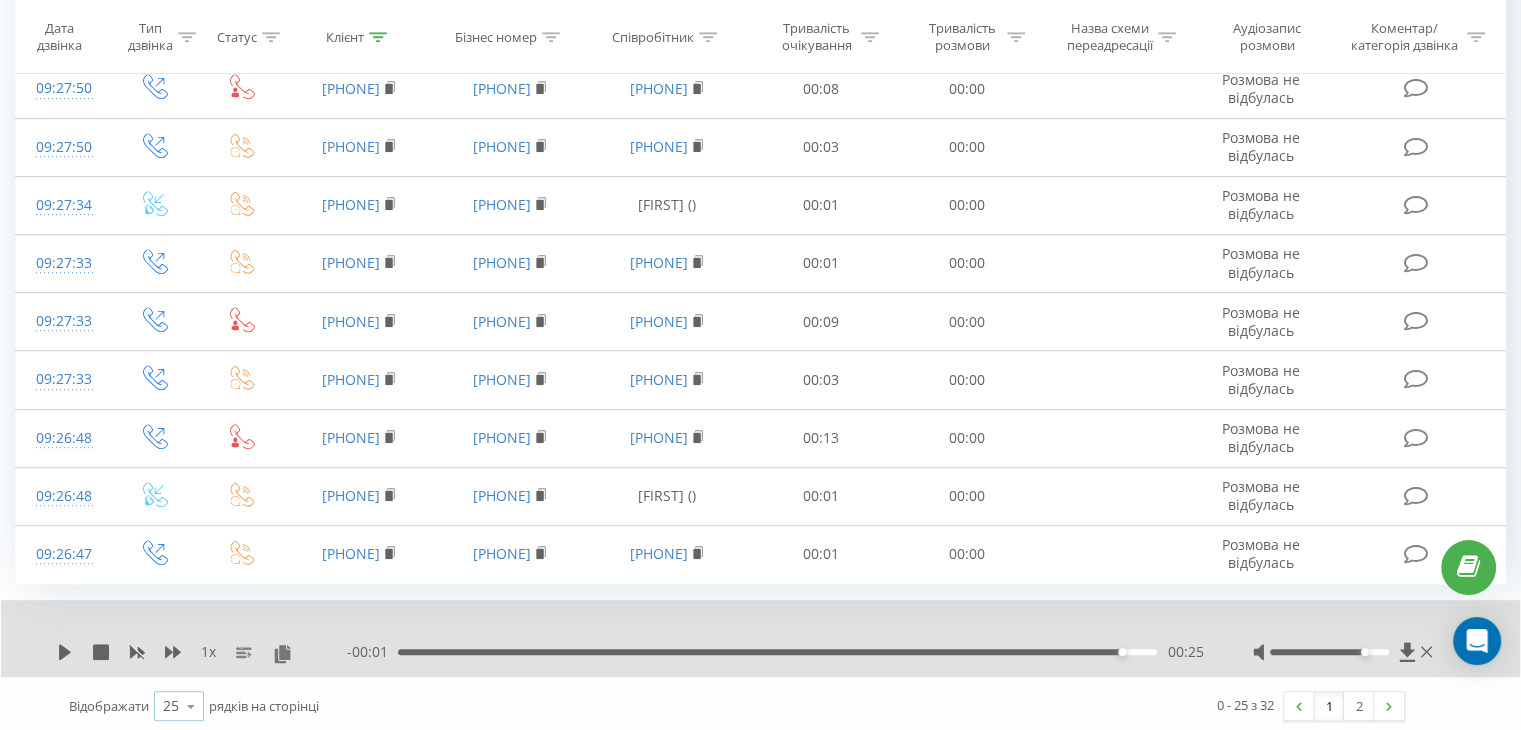 click at bounding box center (191, 706) 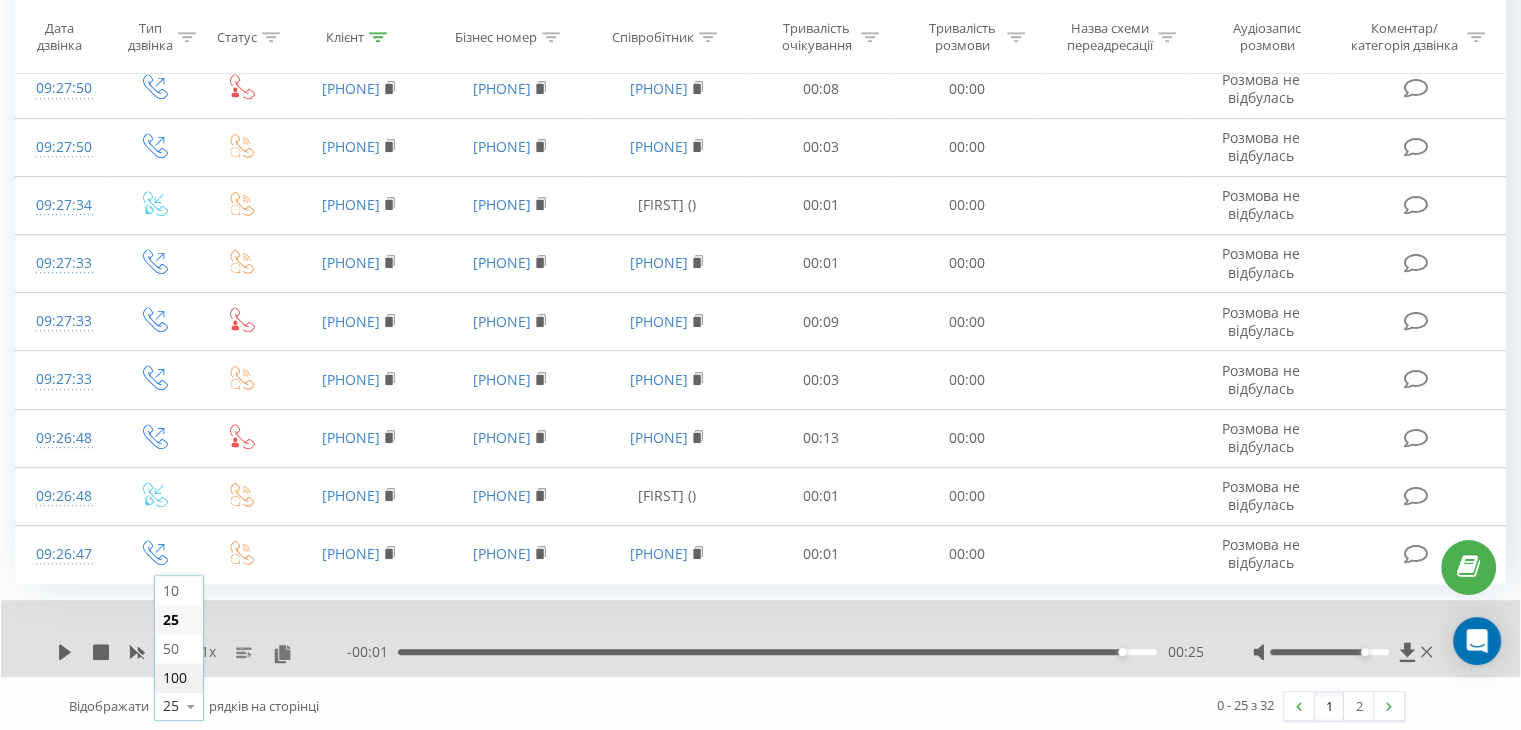 click on "100" at bounding box center (179, 677) 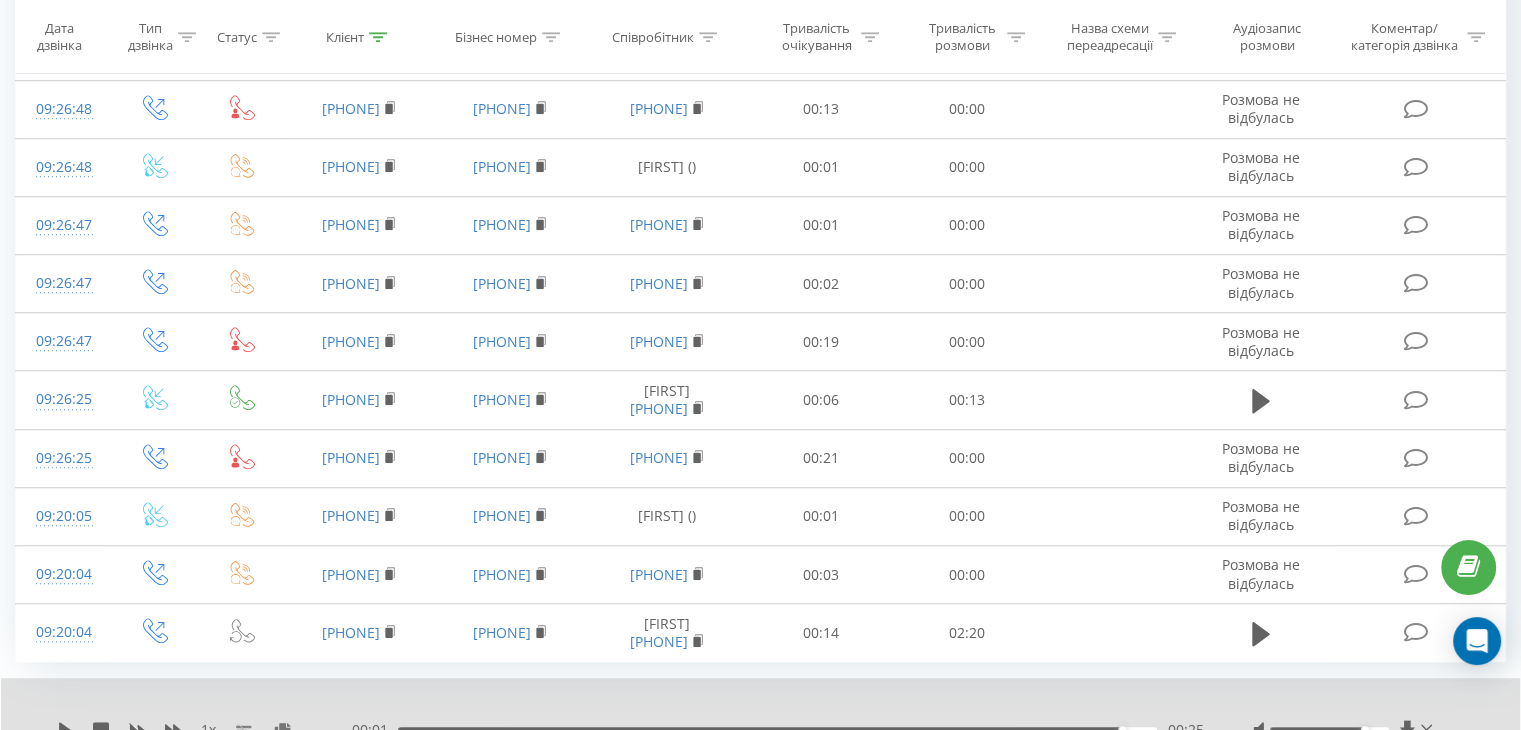 scroll, scrollTop: 1576, scrollLeft: 0, axis: vertical 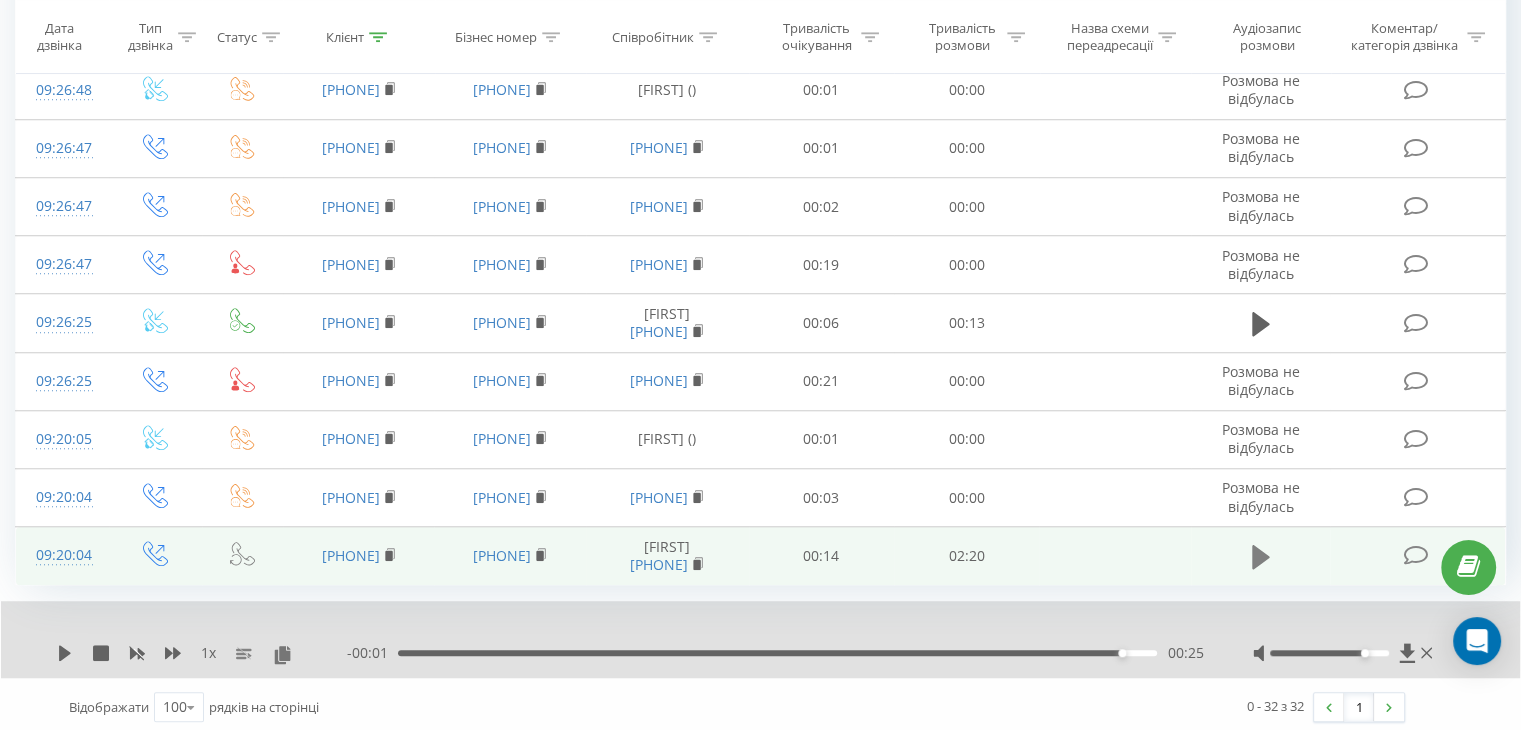 click 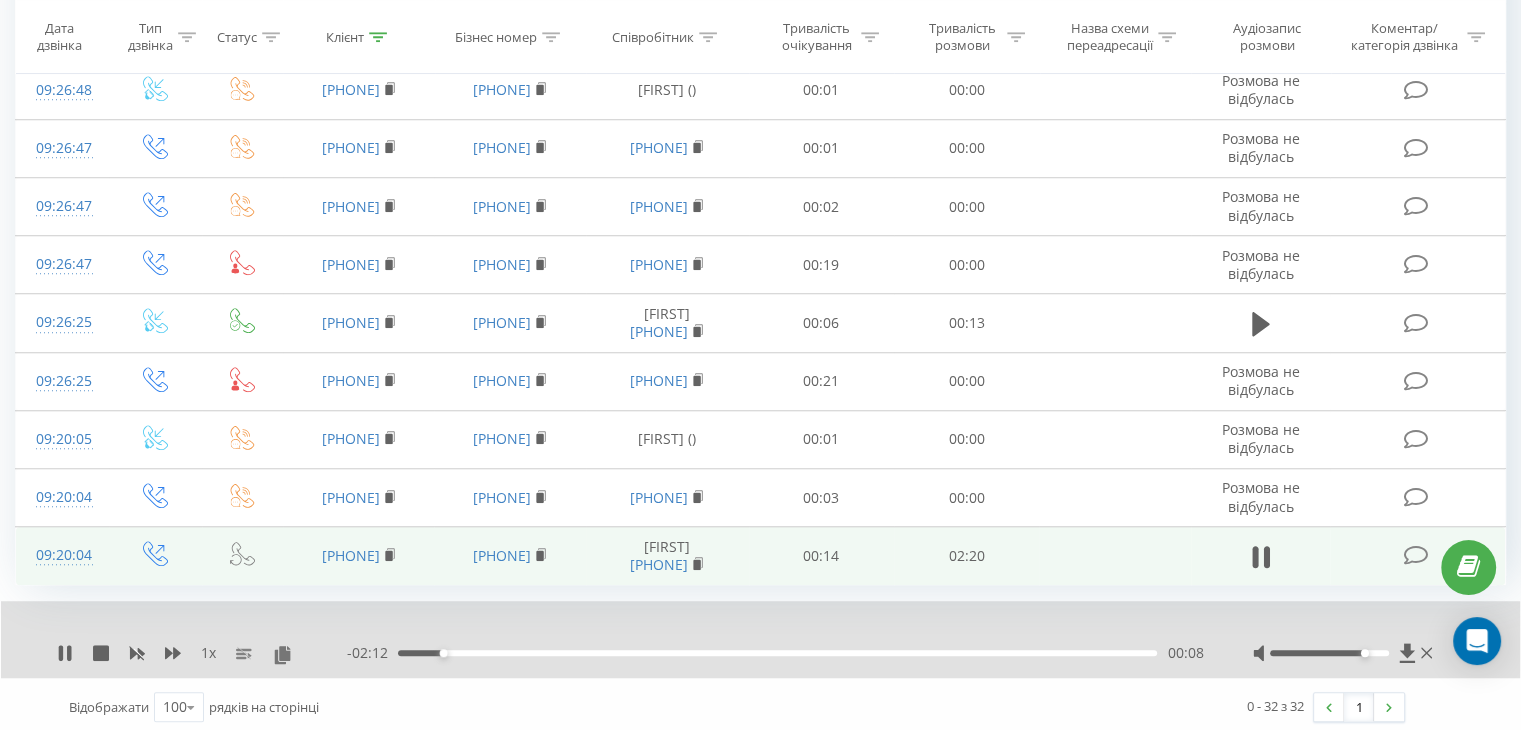 click on "00:08" at bounding box center (777, 653) 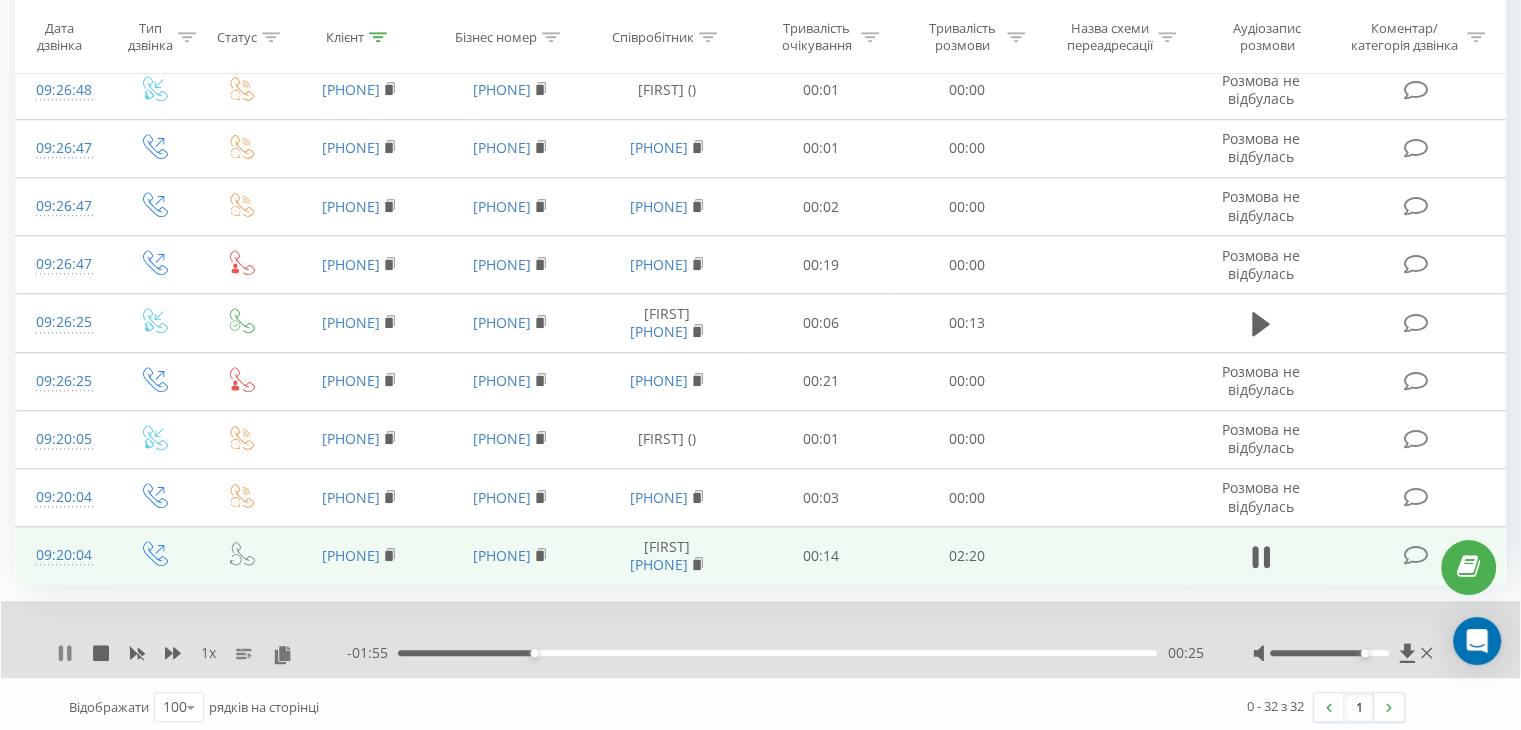 click 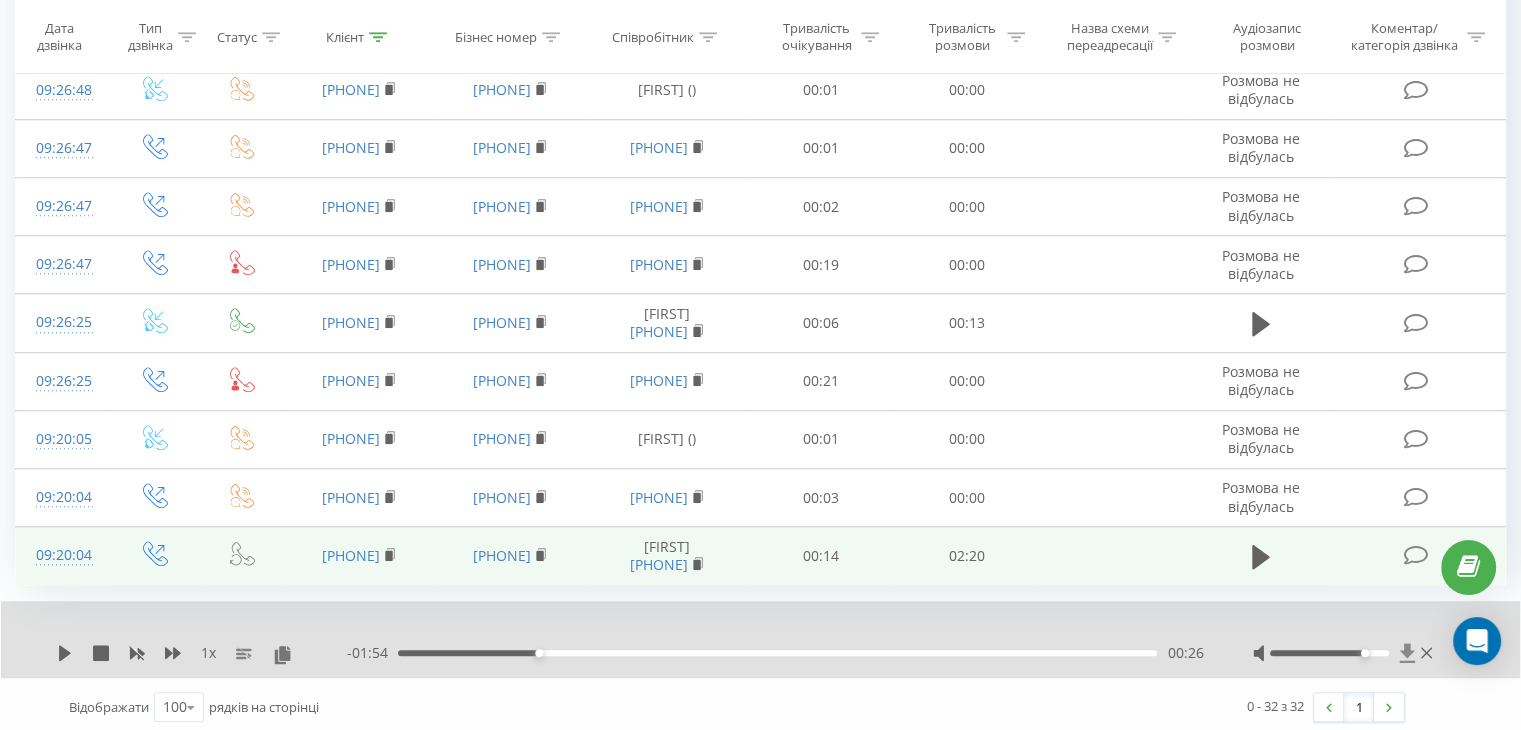 click 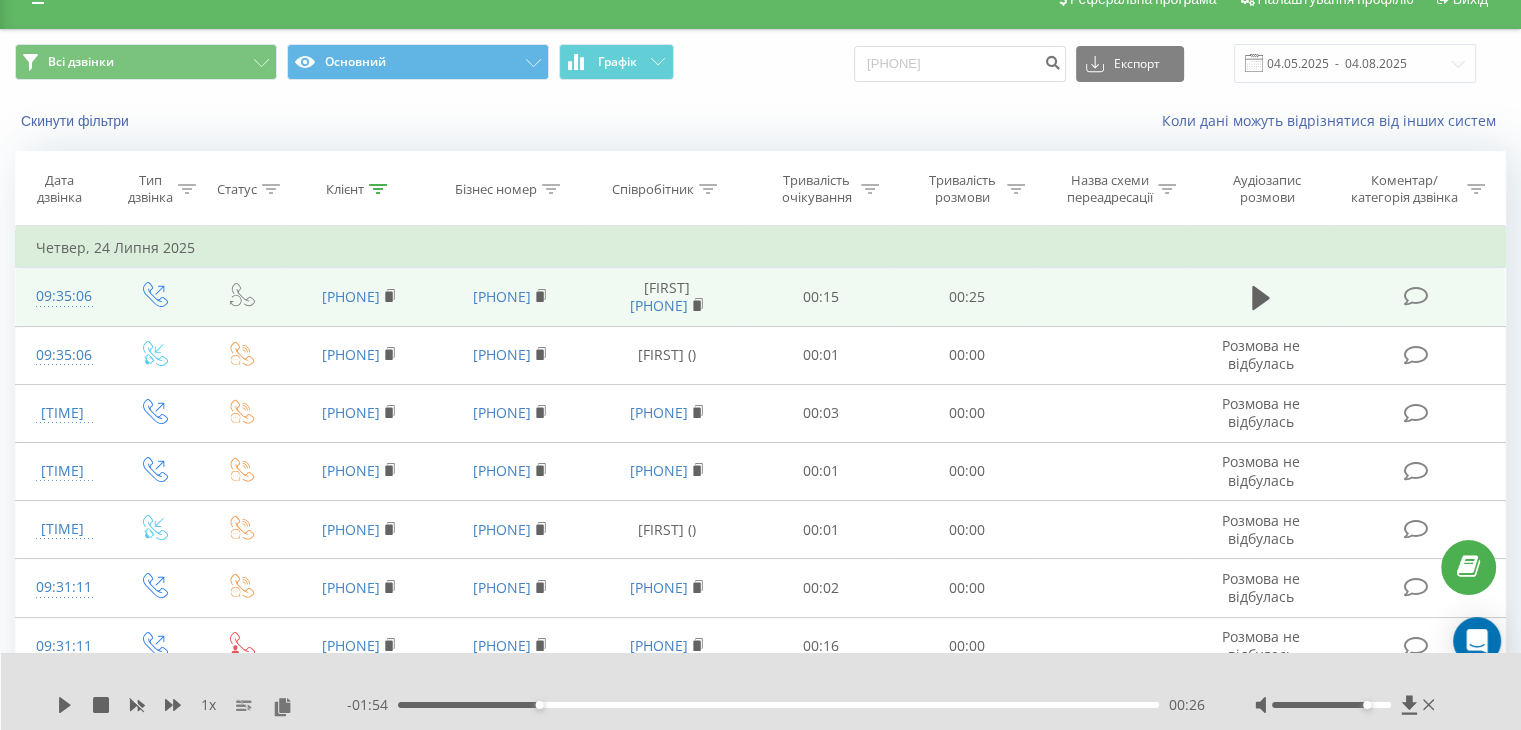scroll, scrollTop: 0, scrollLeft: 0, axis: both 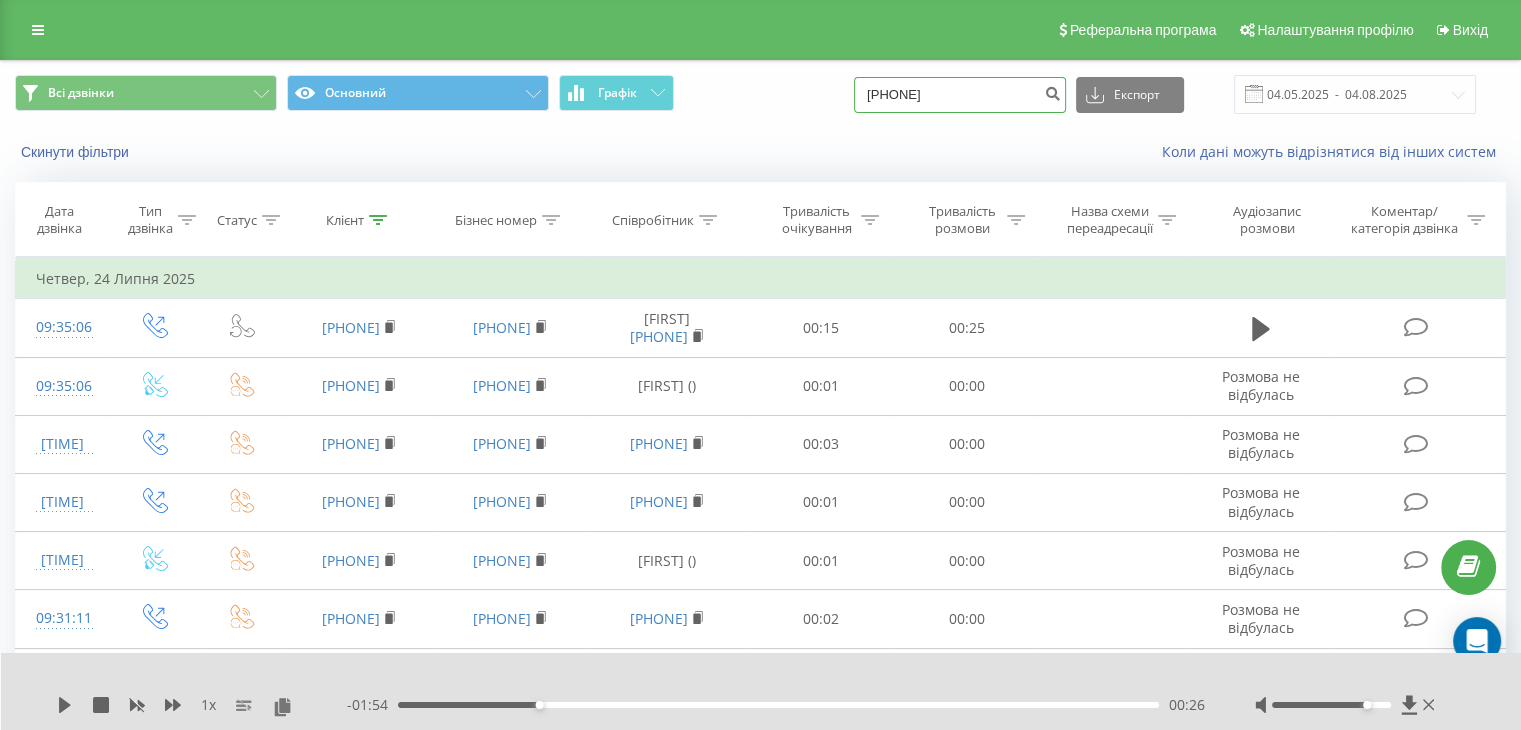 drag, startPoint x: 1001, startPoint y: 84, endPoint x: 839, endPoint y: 93, distance: 162.2498 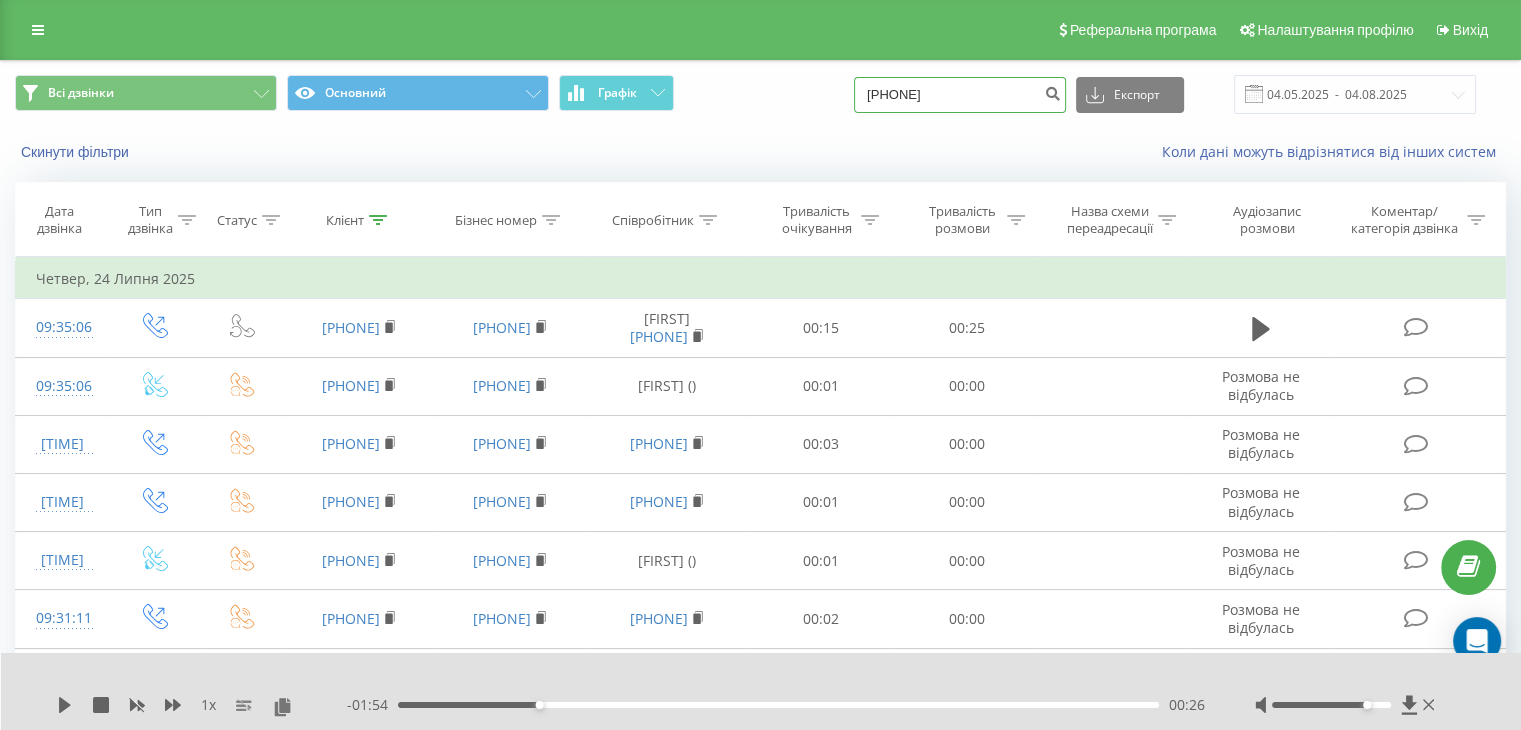 paste on "63 304 53 50" 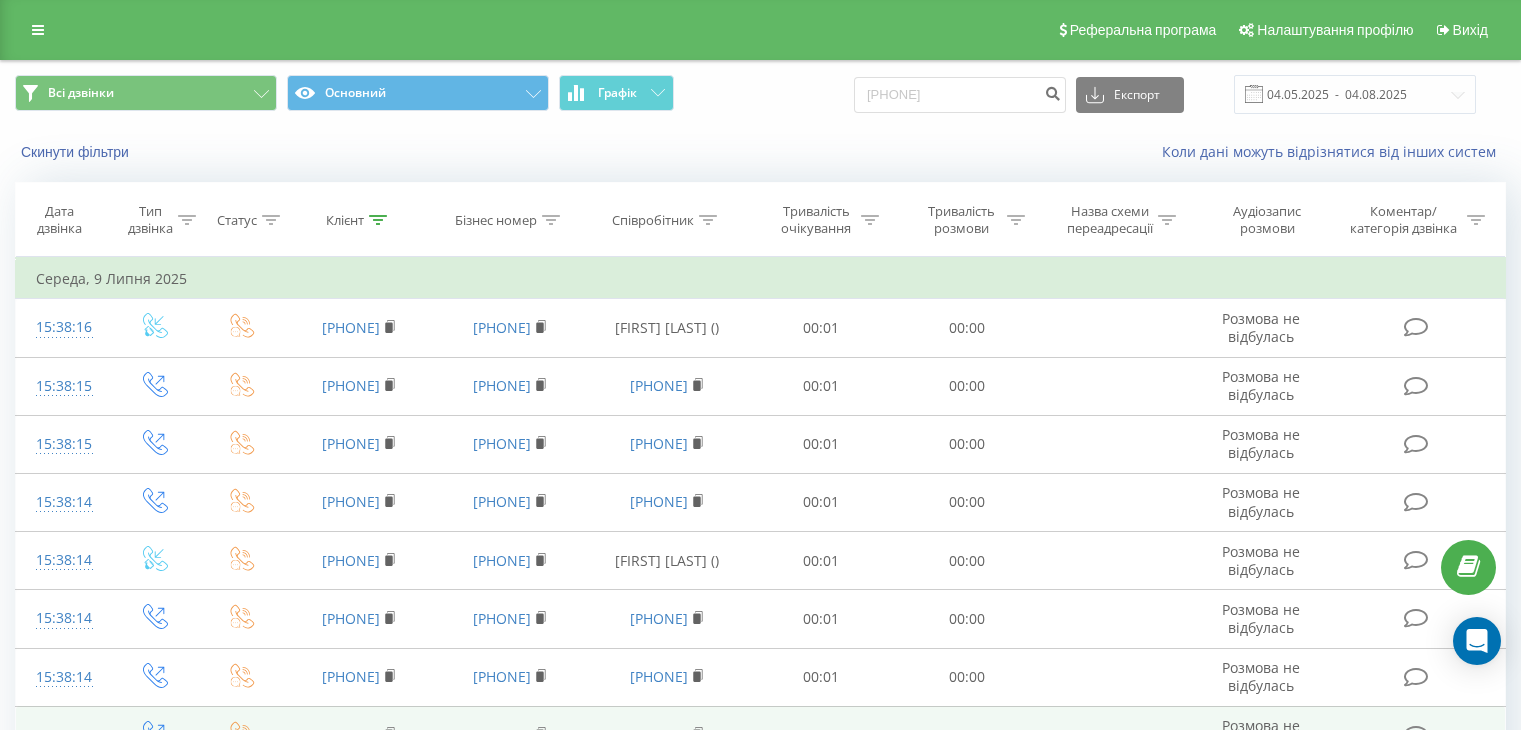 scroll, scrollTop: 400, scrollLeft: 0, axis: vertical 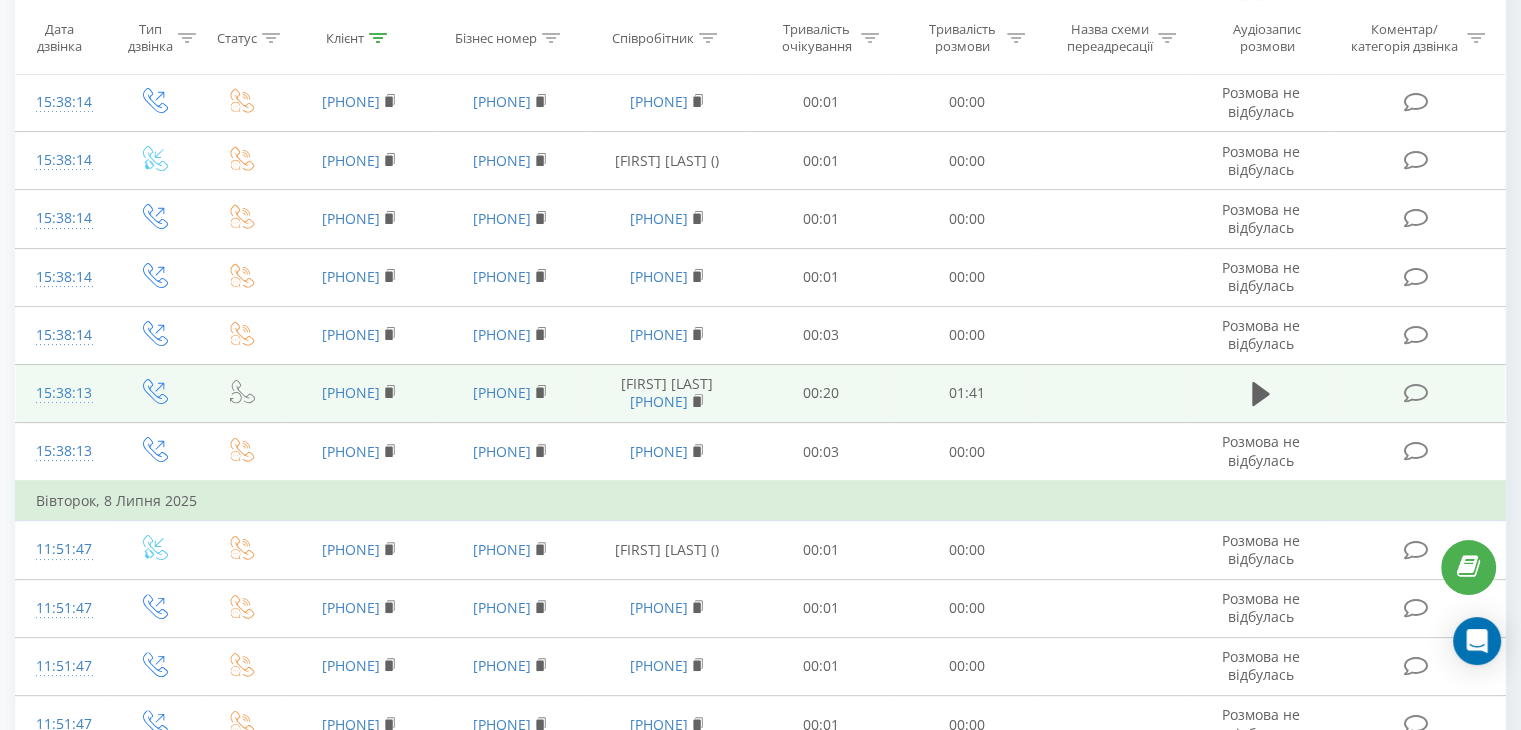 click at bounding box center [1261, 393] 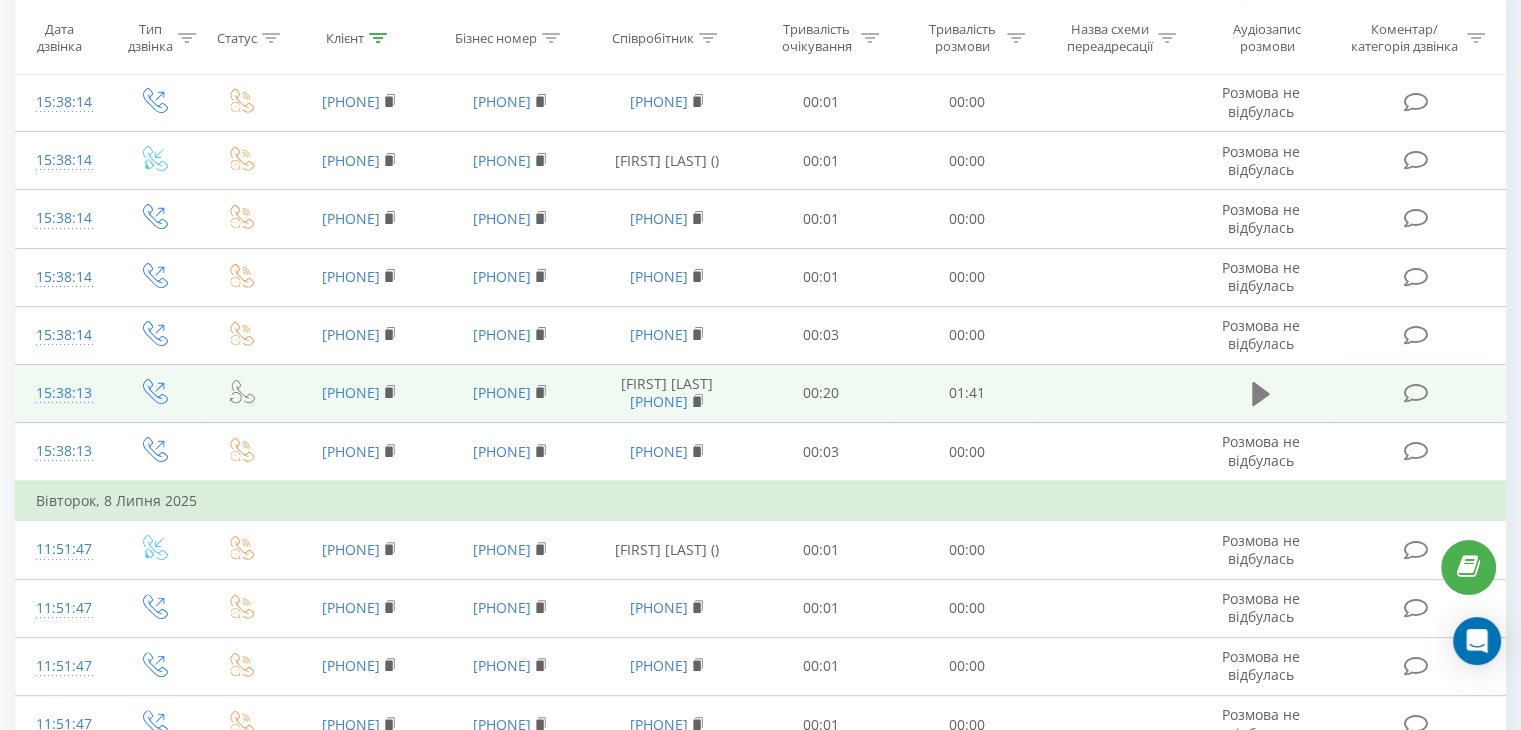 click 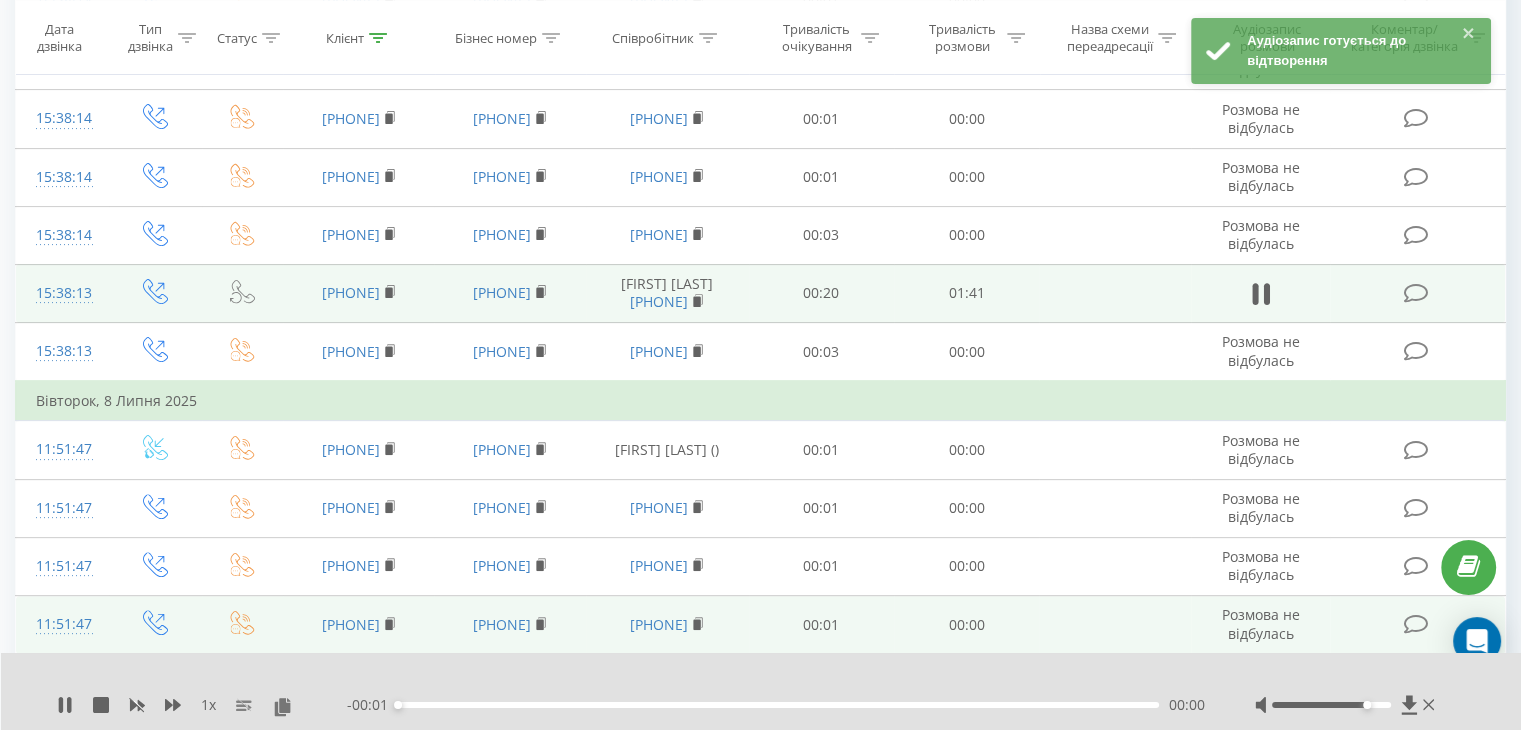 scroll, scrollTop: 500, scrollLeft: 0, axis: vertical 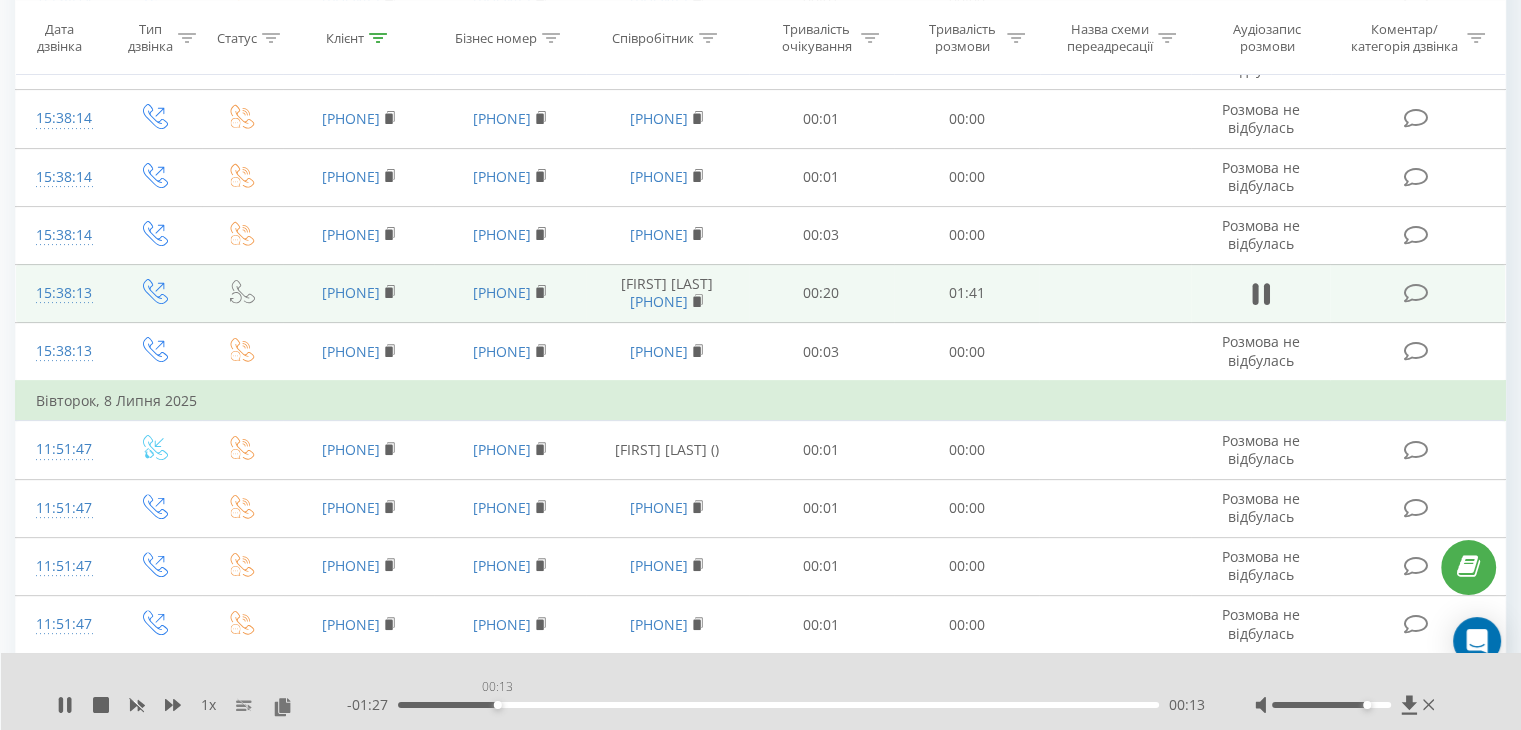 click on "00:13" at bounding box center [778, 705] 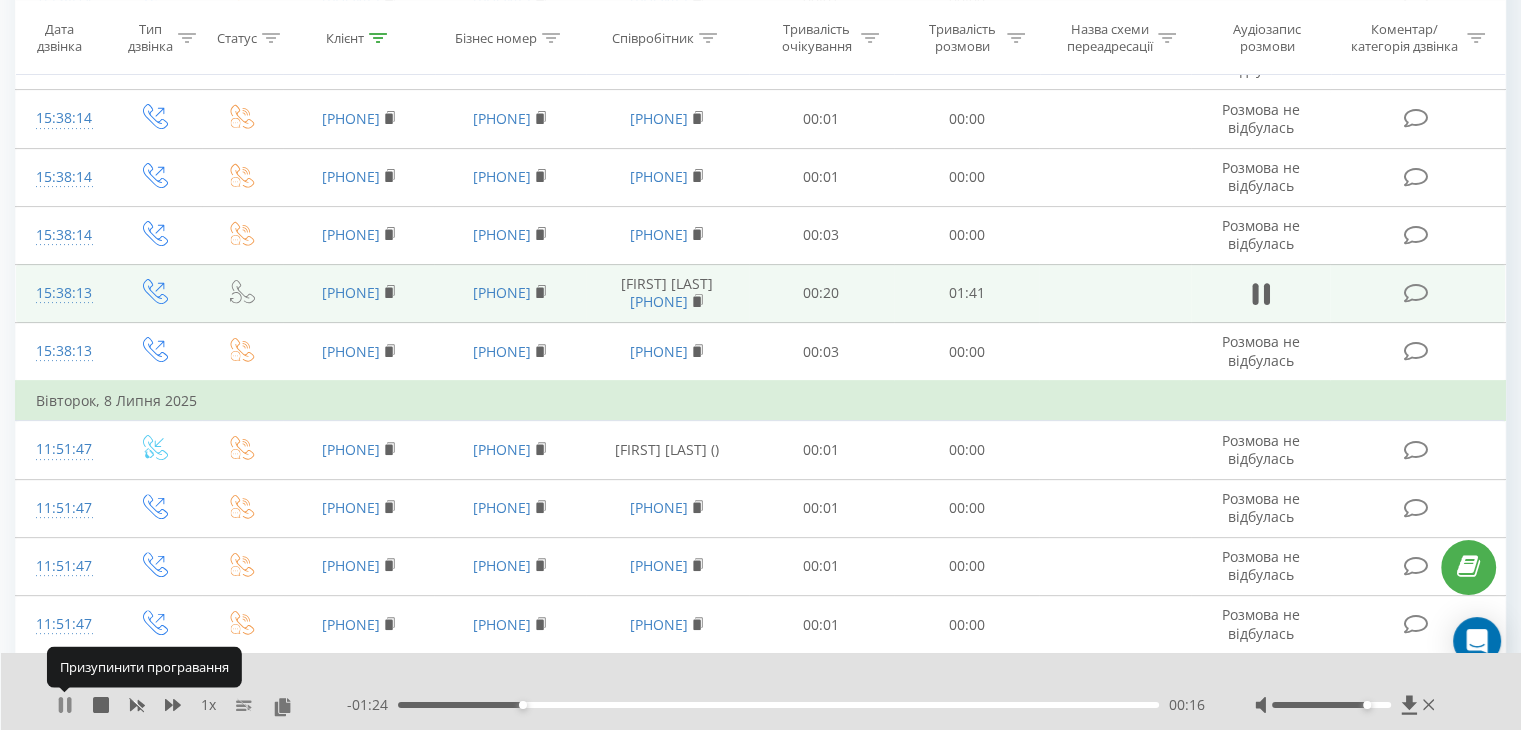 click 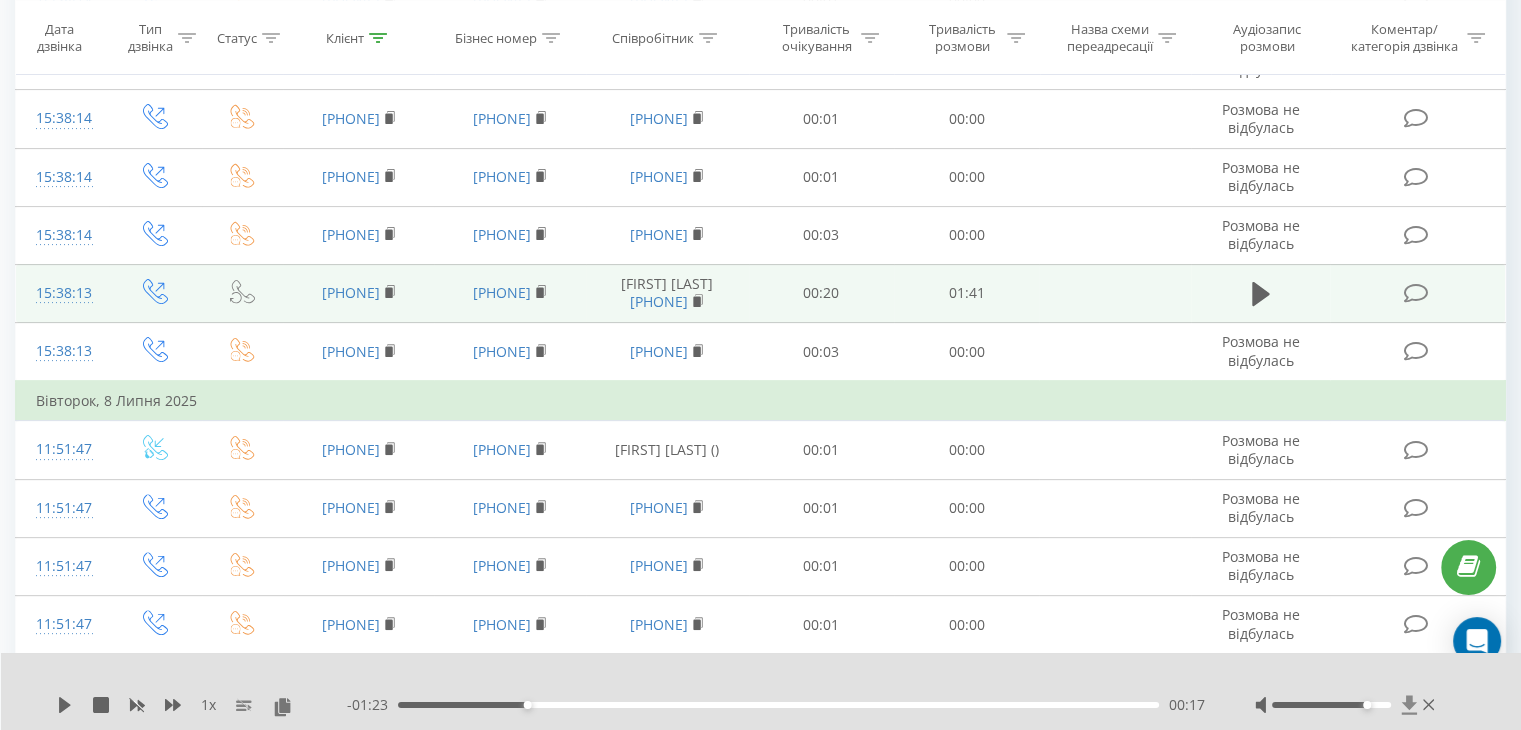 click 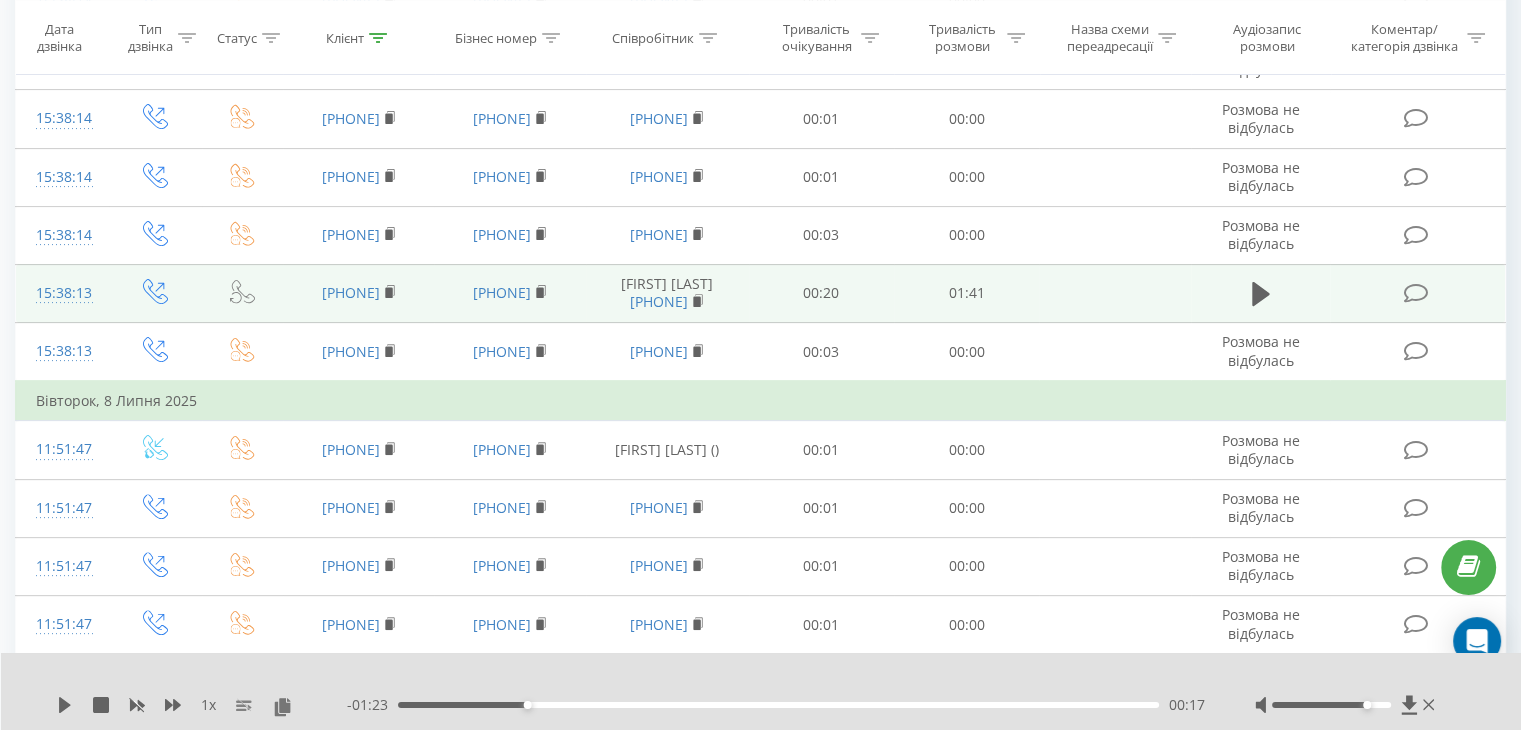 scroll, scrollTop: 0, scrollLeft: 0, axis: both 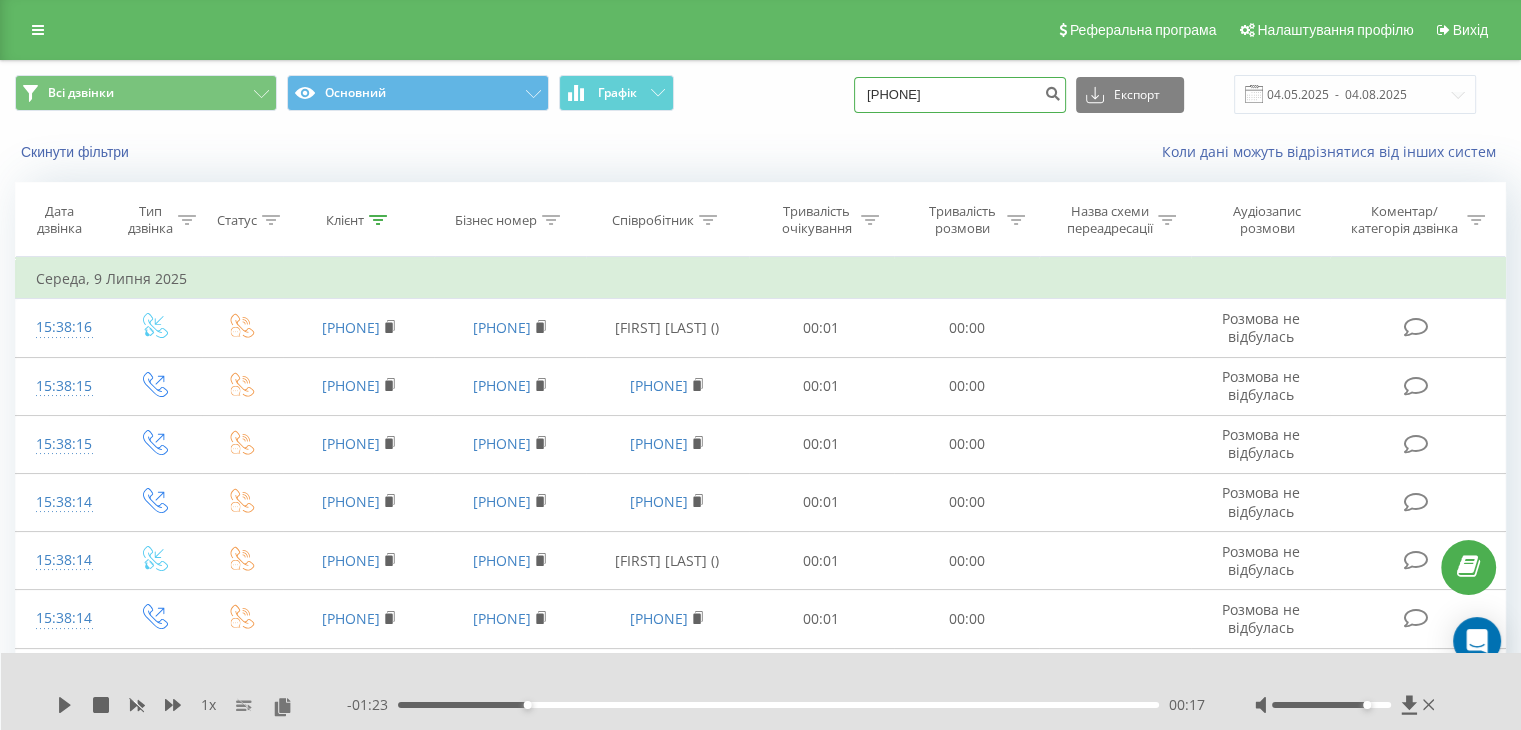 drag, startPoint x: 1021, startPoint y: 88, endPoint x: 795, endPoint y: 69, distance: 226.79727 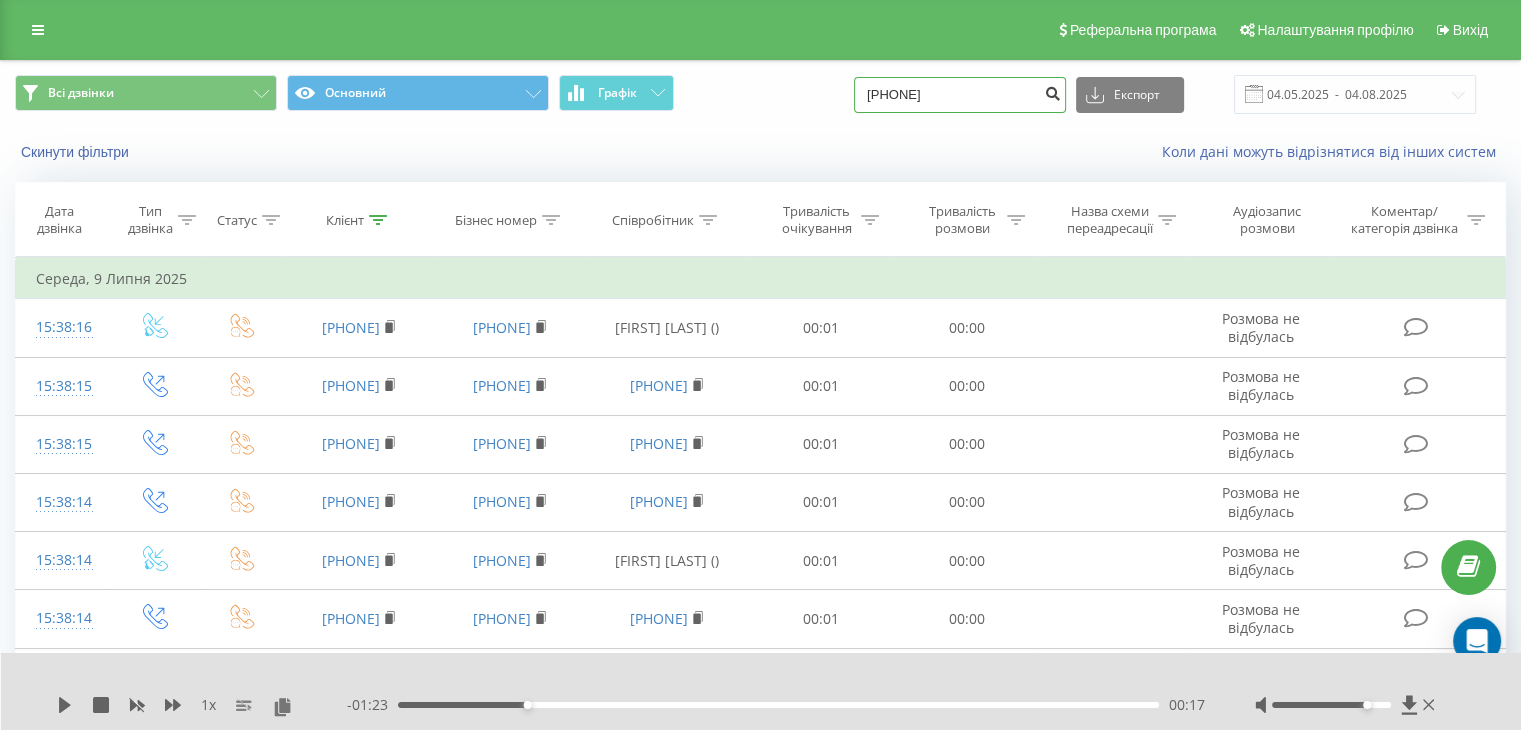 type on "068 874 33 39" 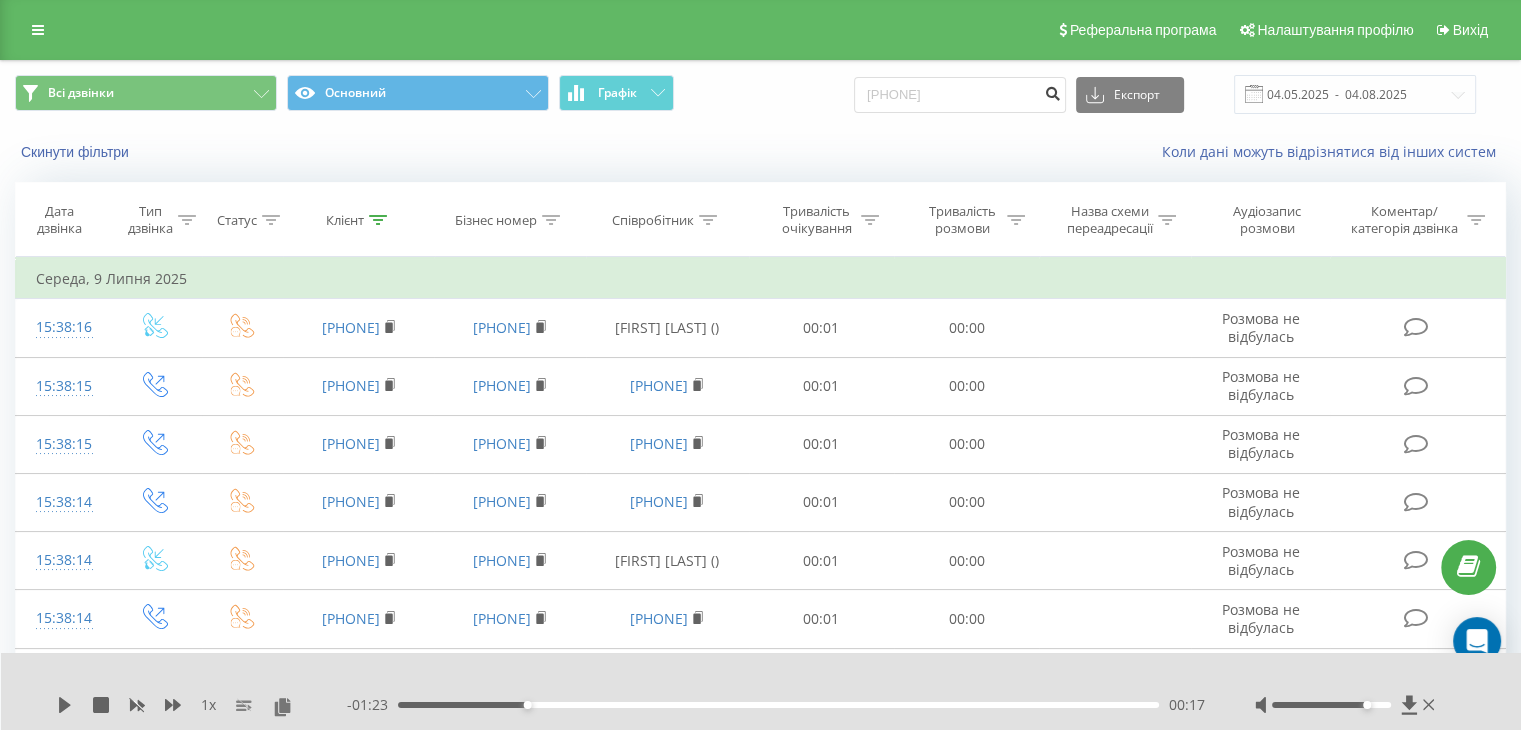 click at bounding box center [1052, 95] 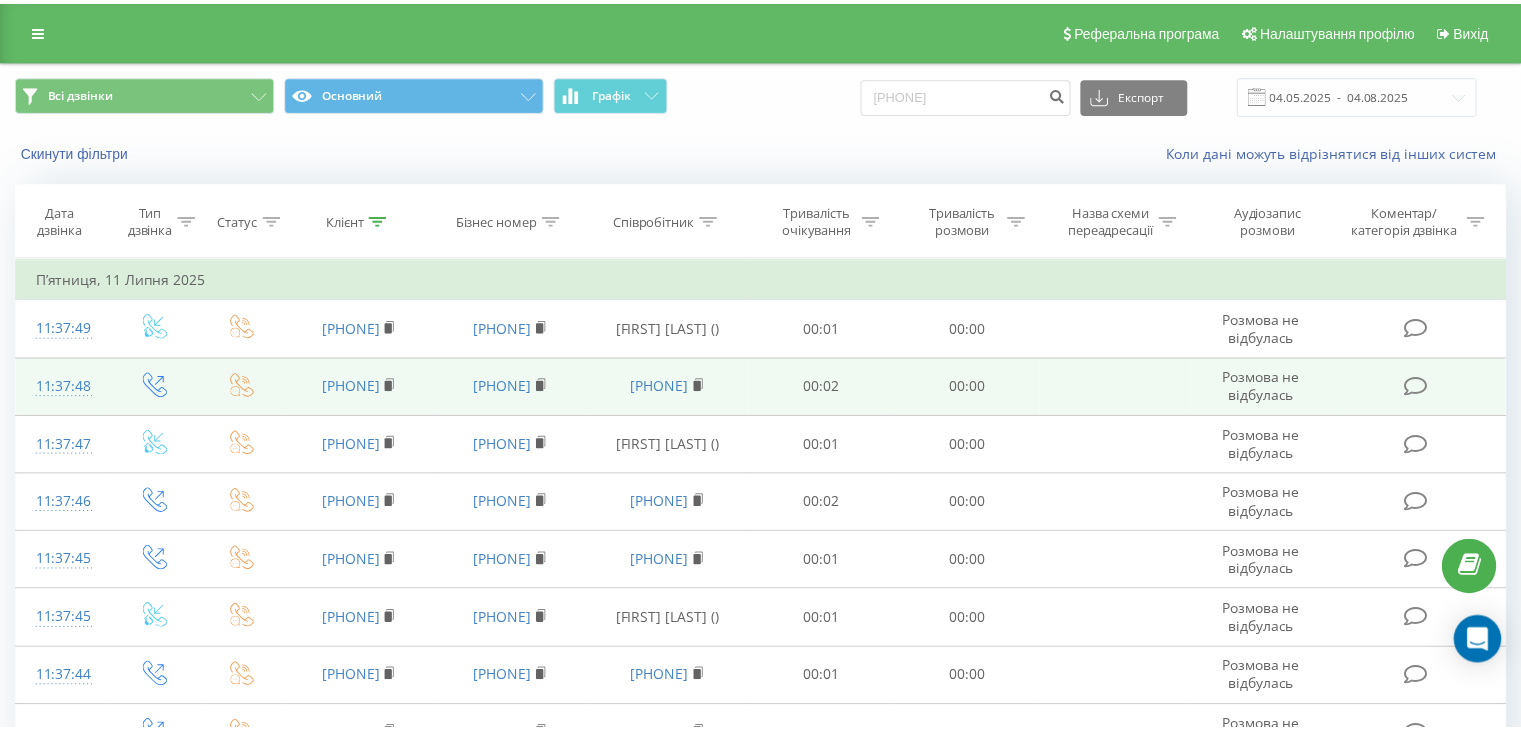 scroll, scrollTop: 0, scrollLeft: 0, axis: both 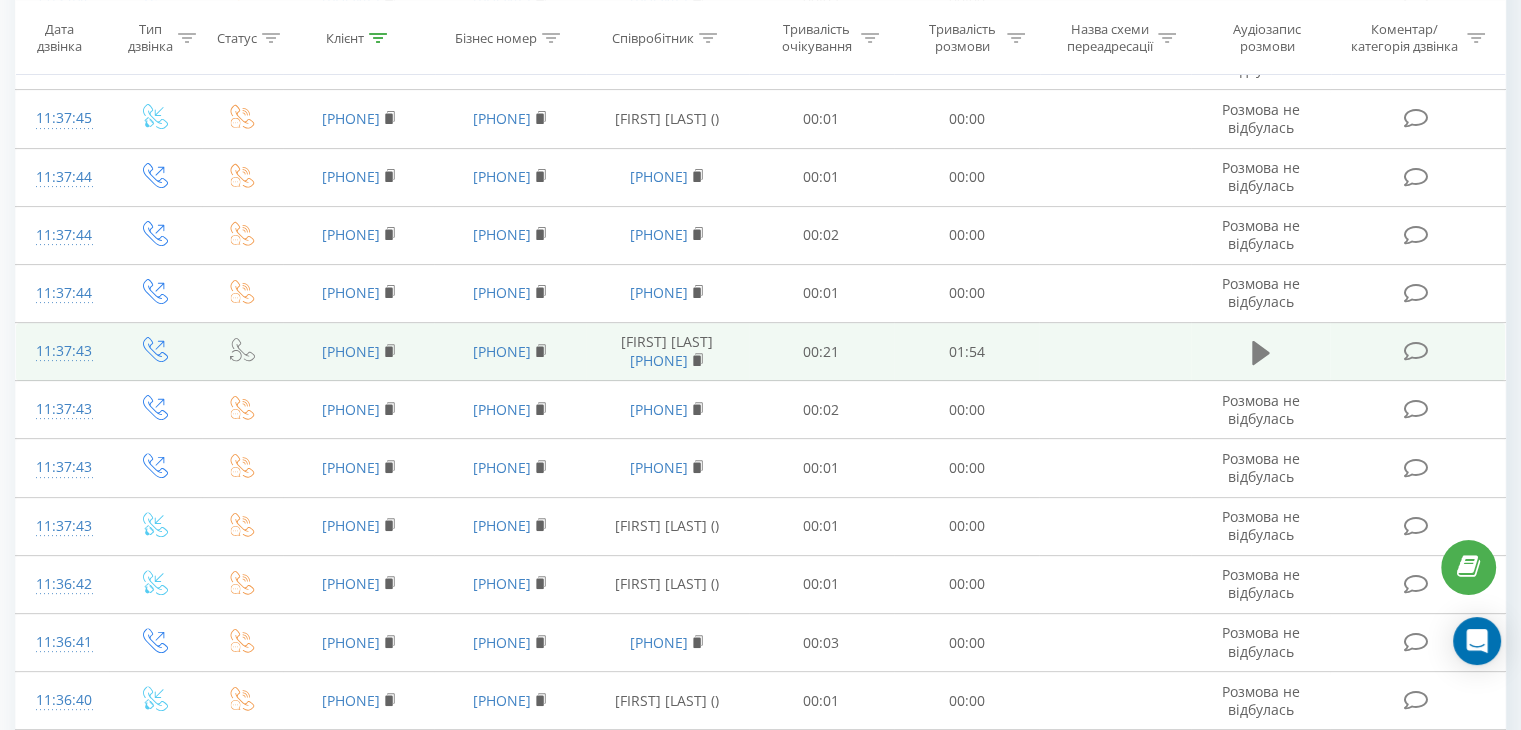 click 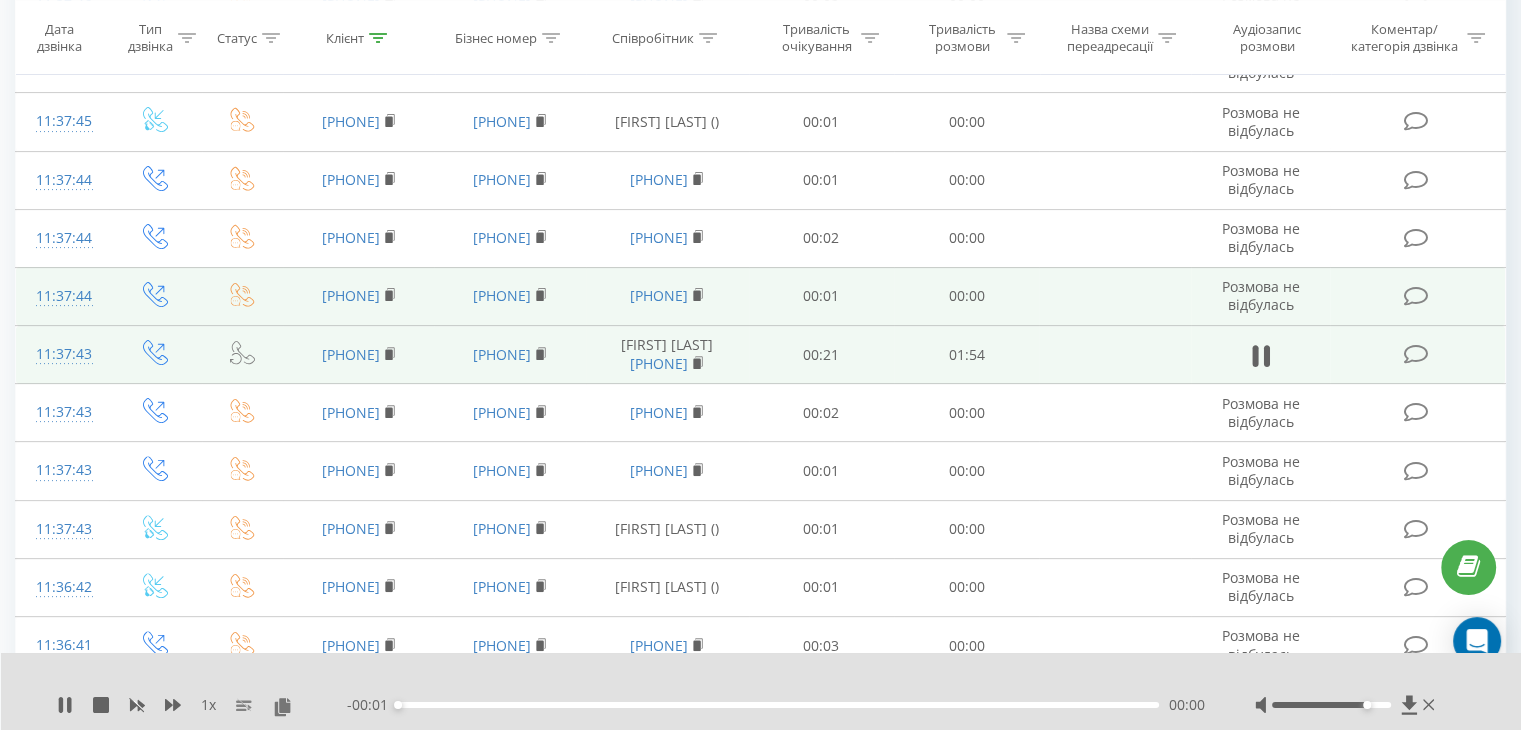 scroll, scrollTop: 500, scrollLeft: 0, axis: vertical 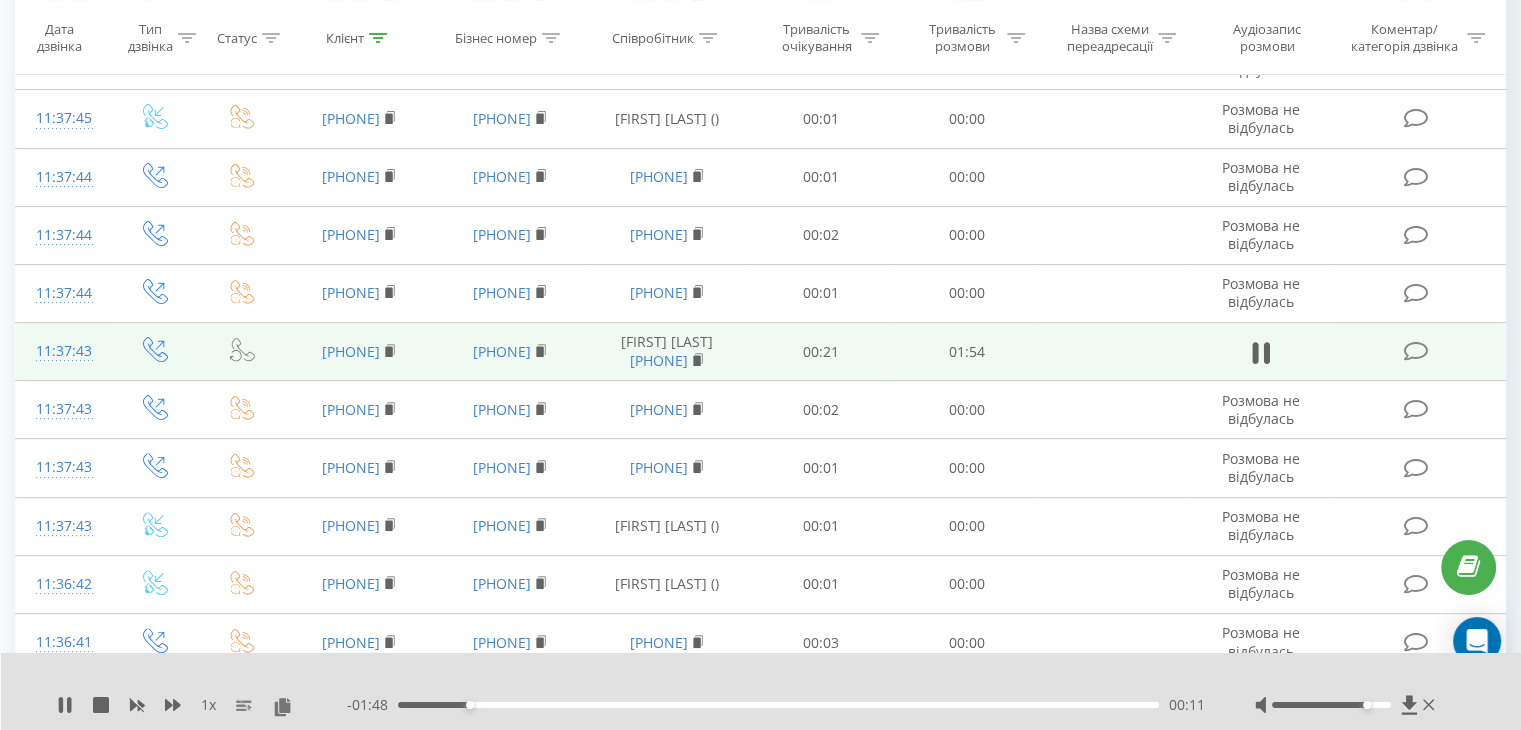 click on "00:11" at bounding box center [778, 705] 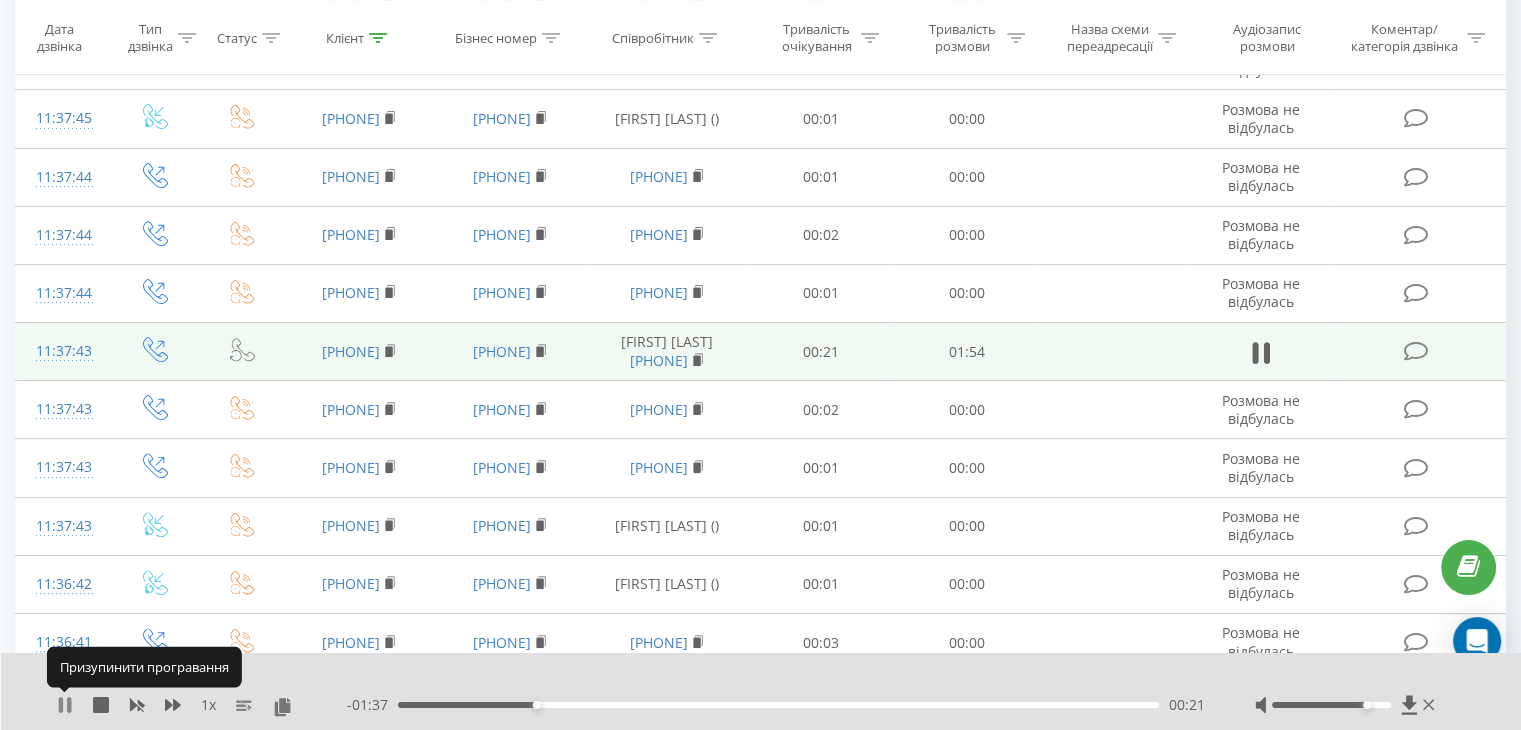 click 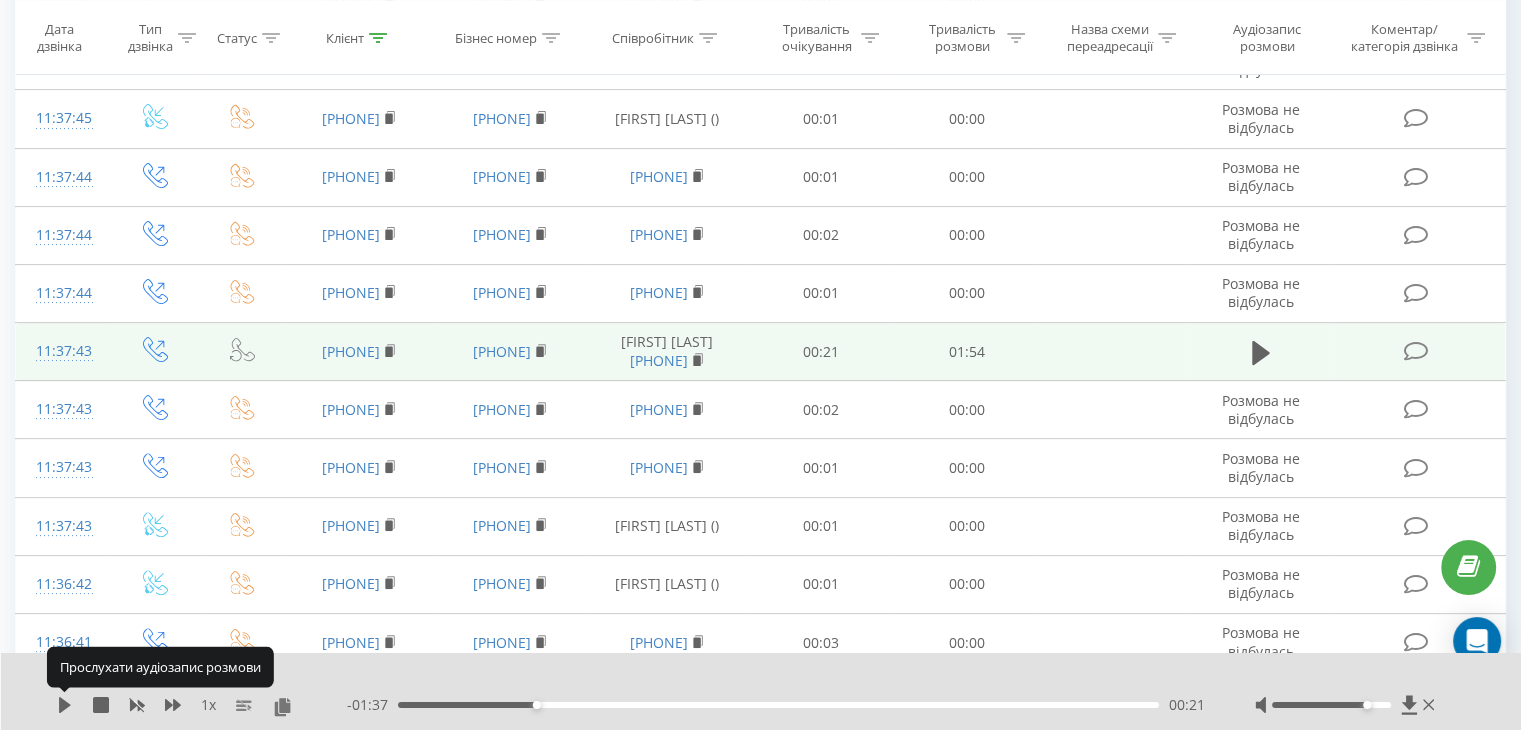 click 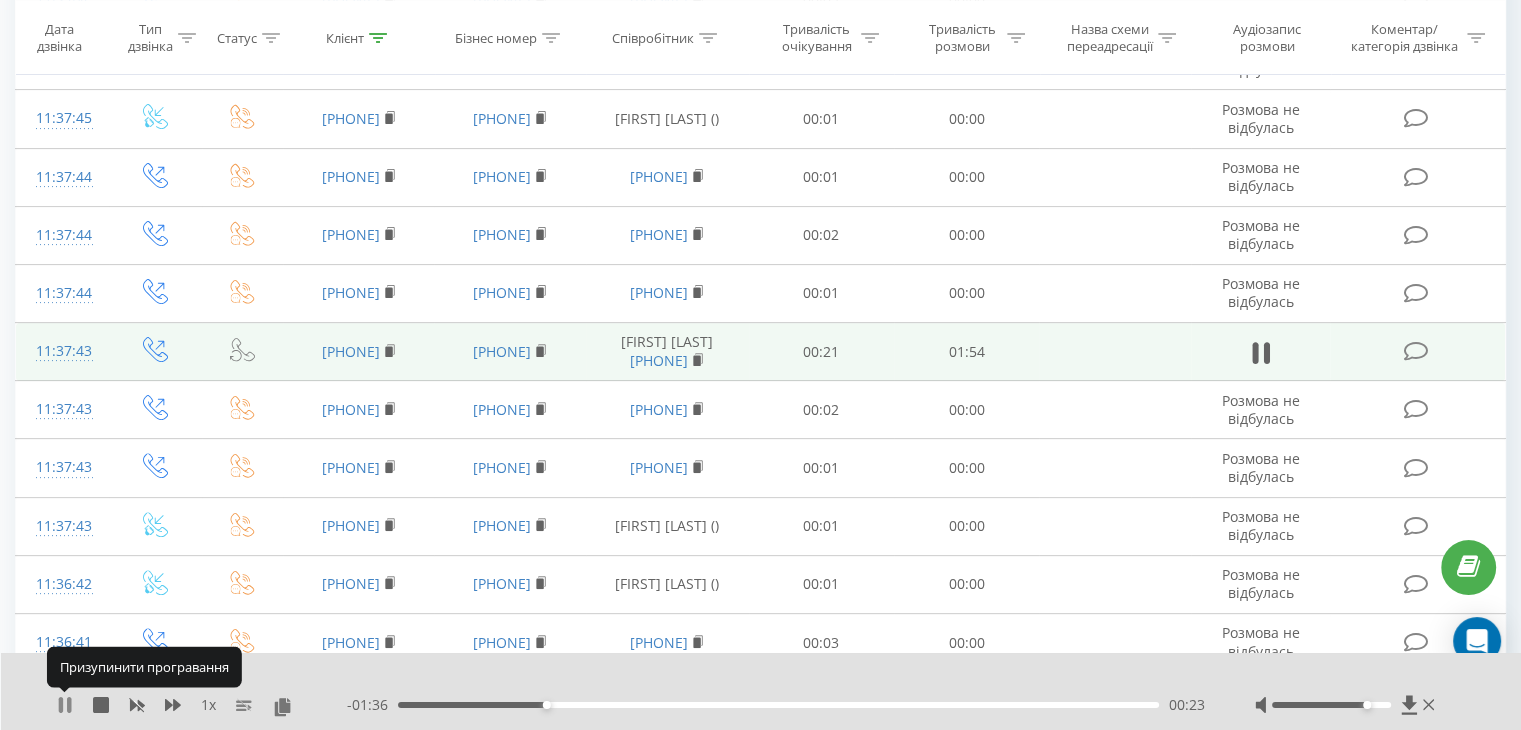 click 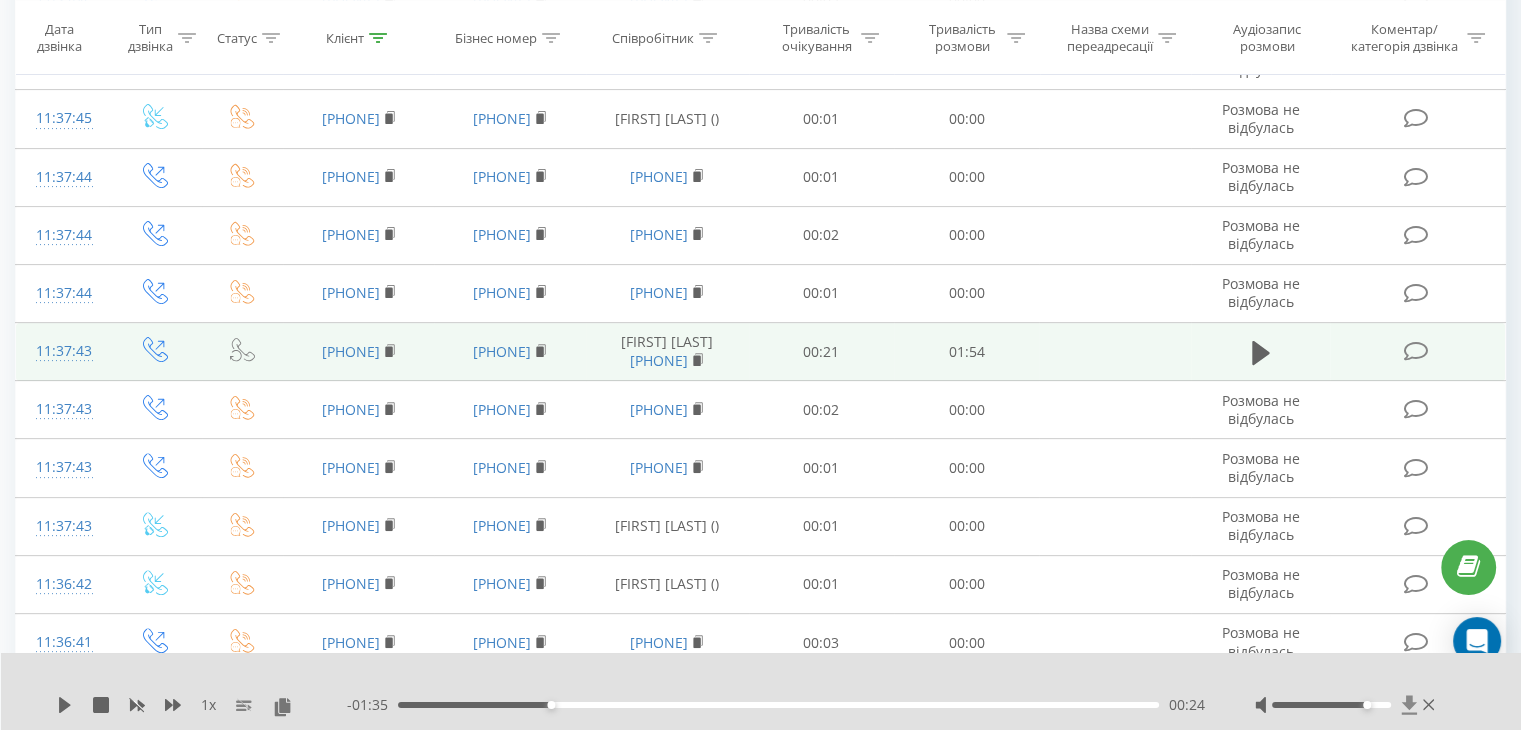 click 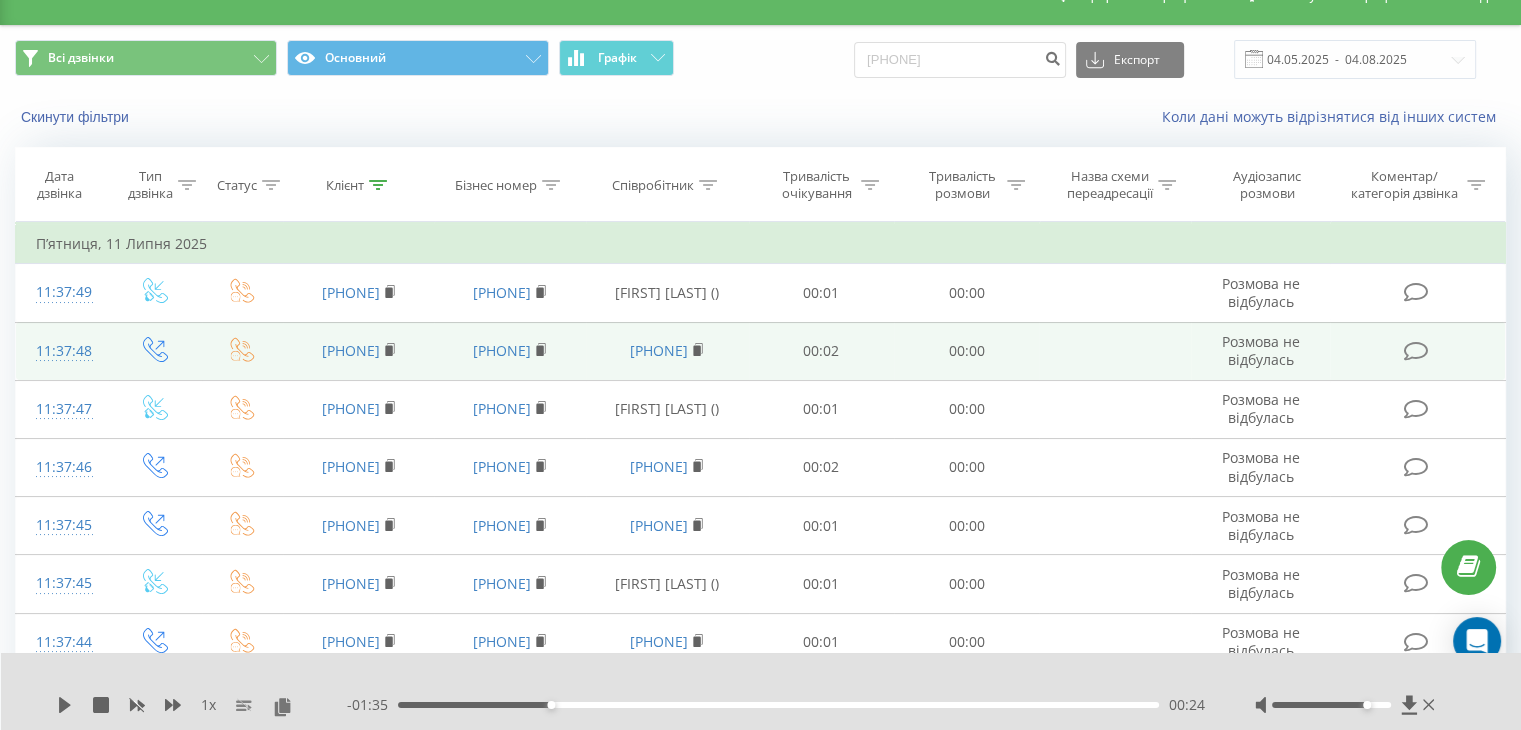 scroll, scrollTop: 0, scrollLeft: 0, axis: both 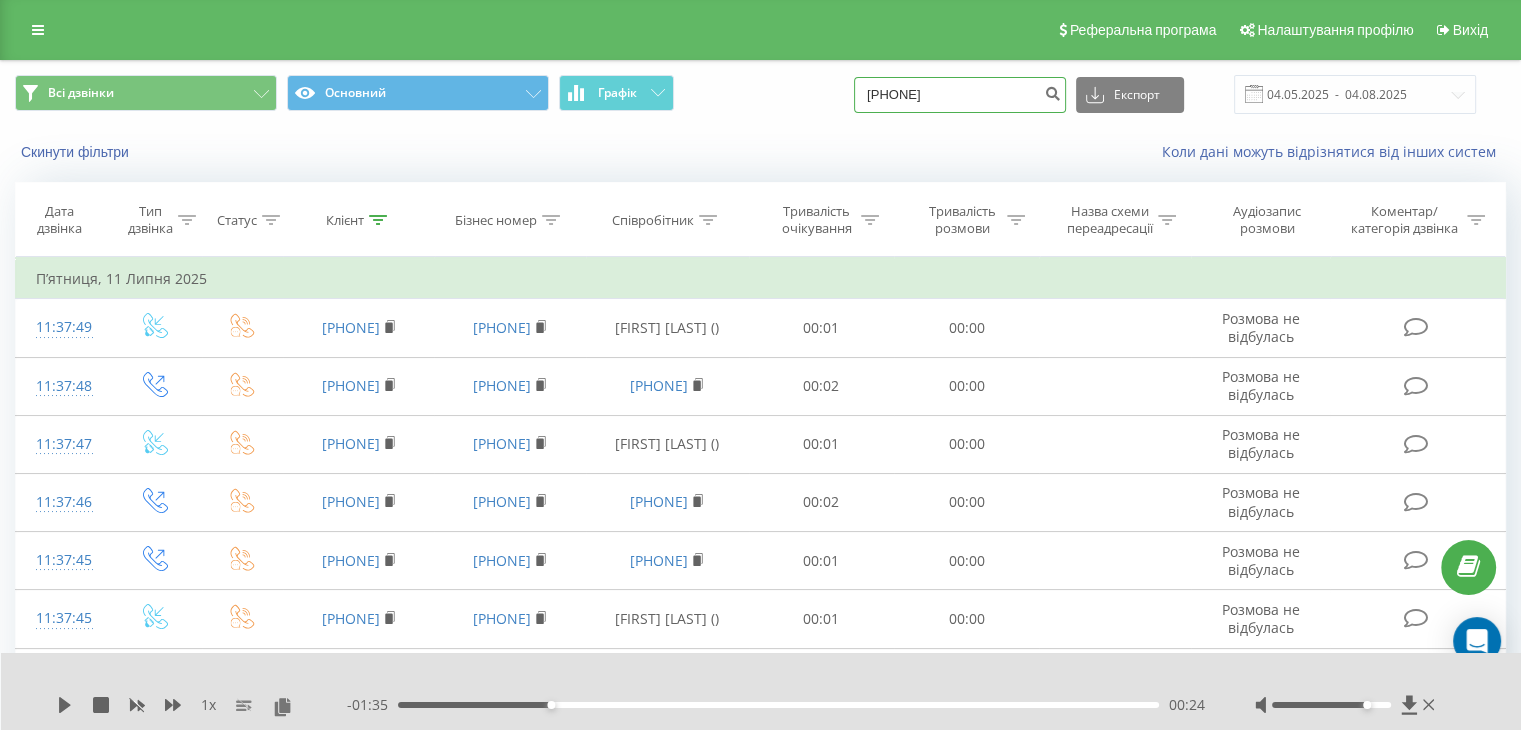 drag, startPoint x: 982, startPoint y: 98, endPoint x: 774, endPoint y: 97, distance: 208.00241 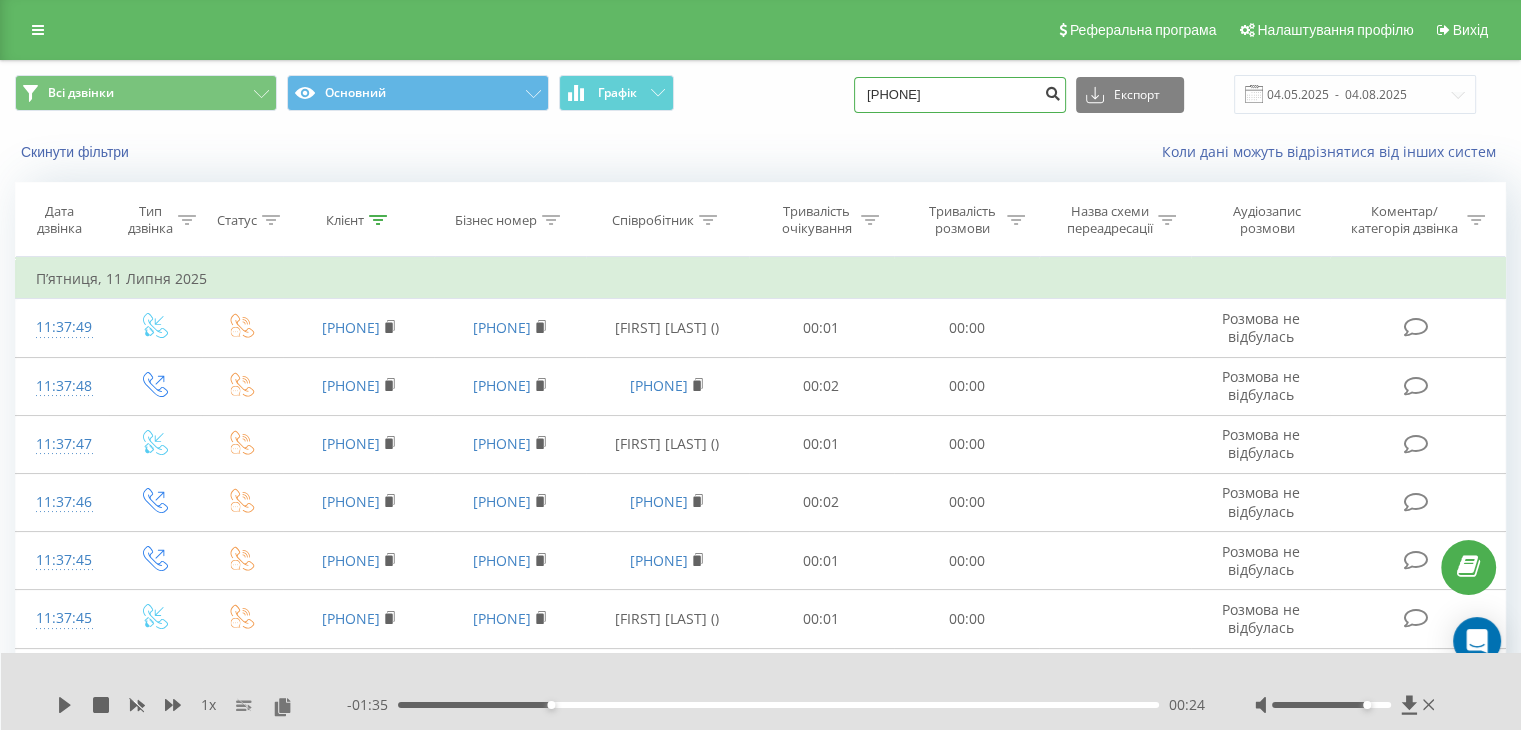 type on "068 856 80 92" 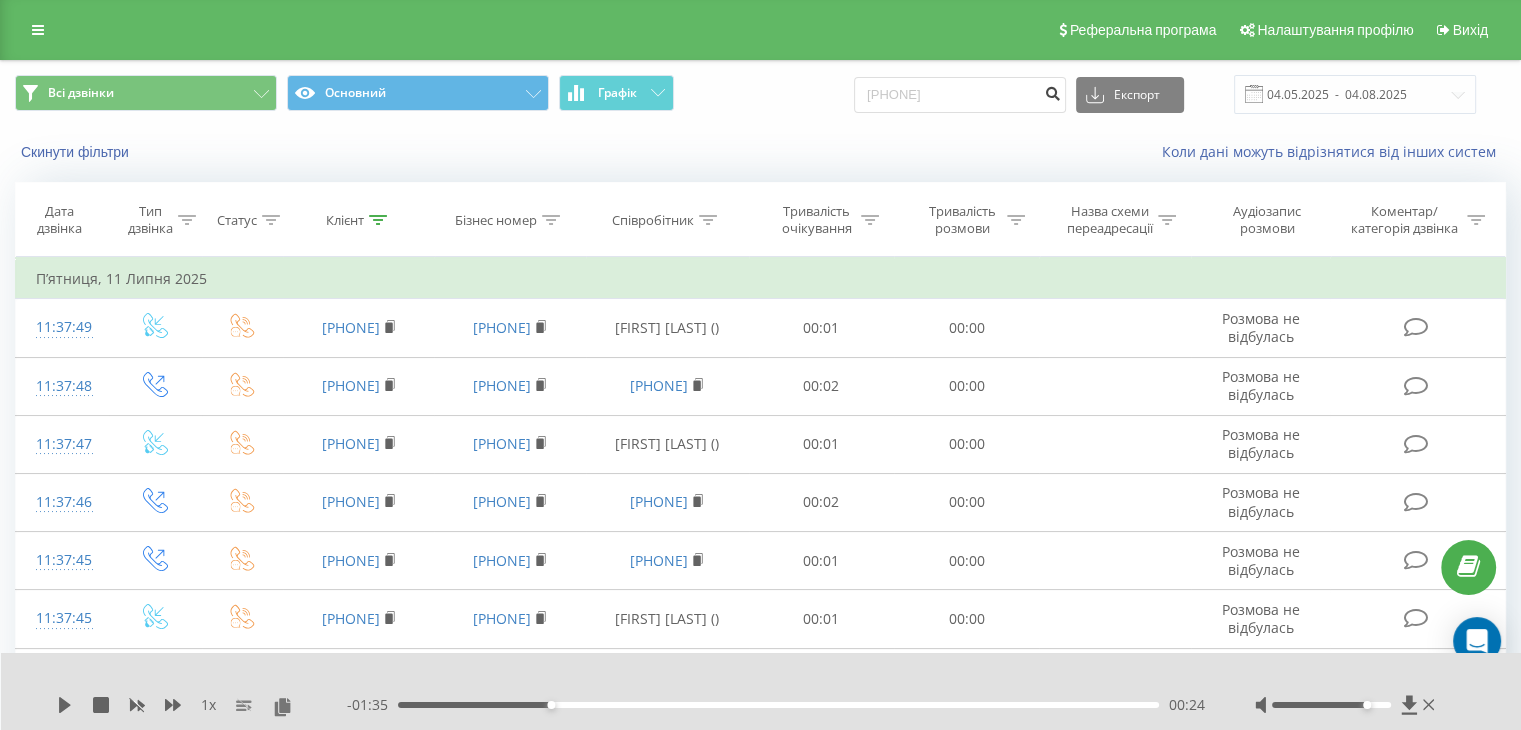 click at bounding box center (1052, 91) 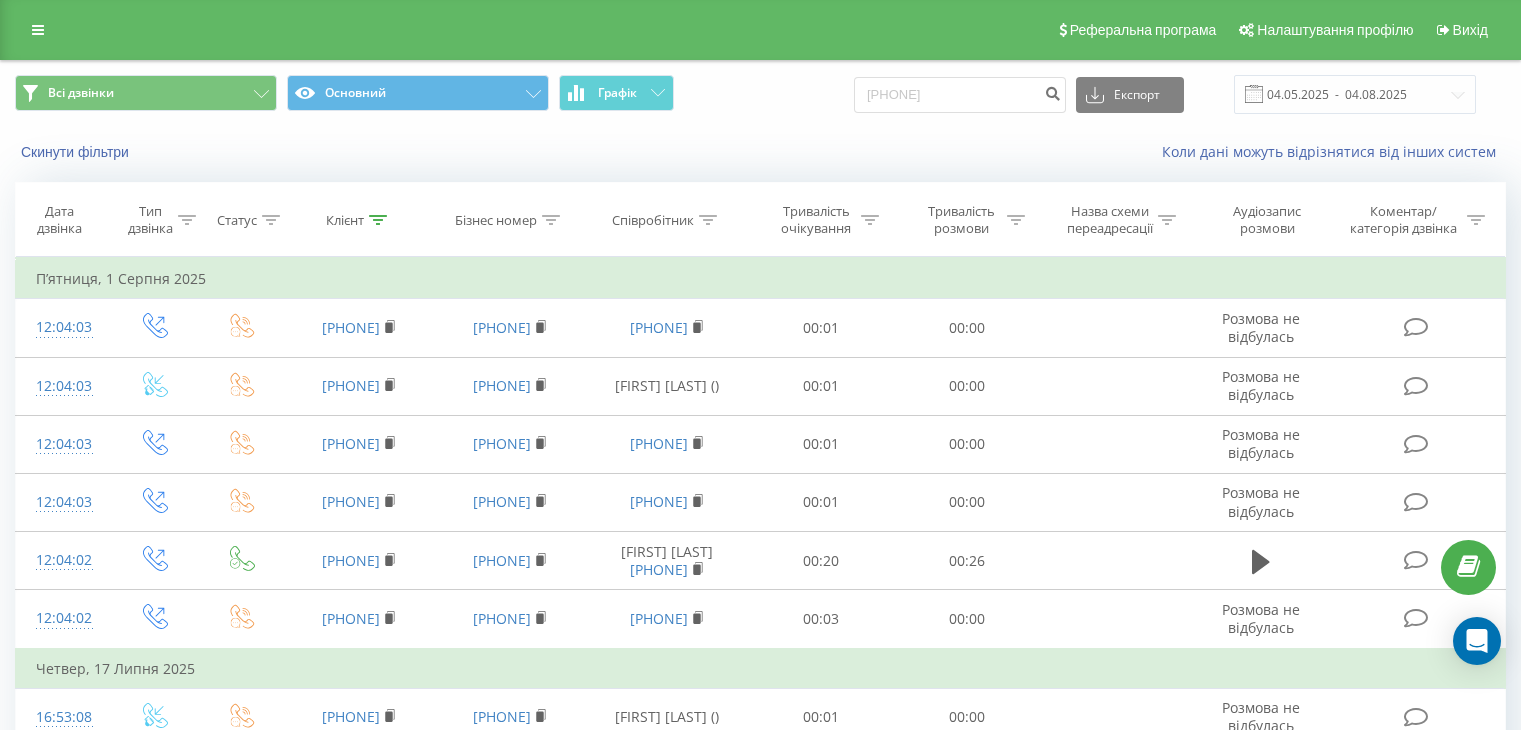 scroll, scrollTop: 0, scrollLeft: 0, axis: both 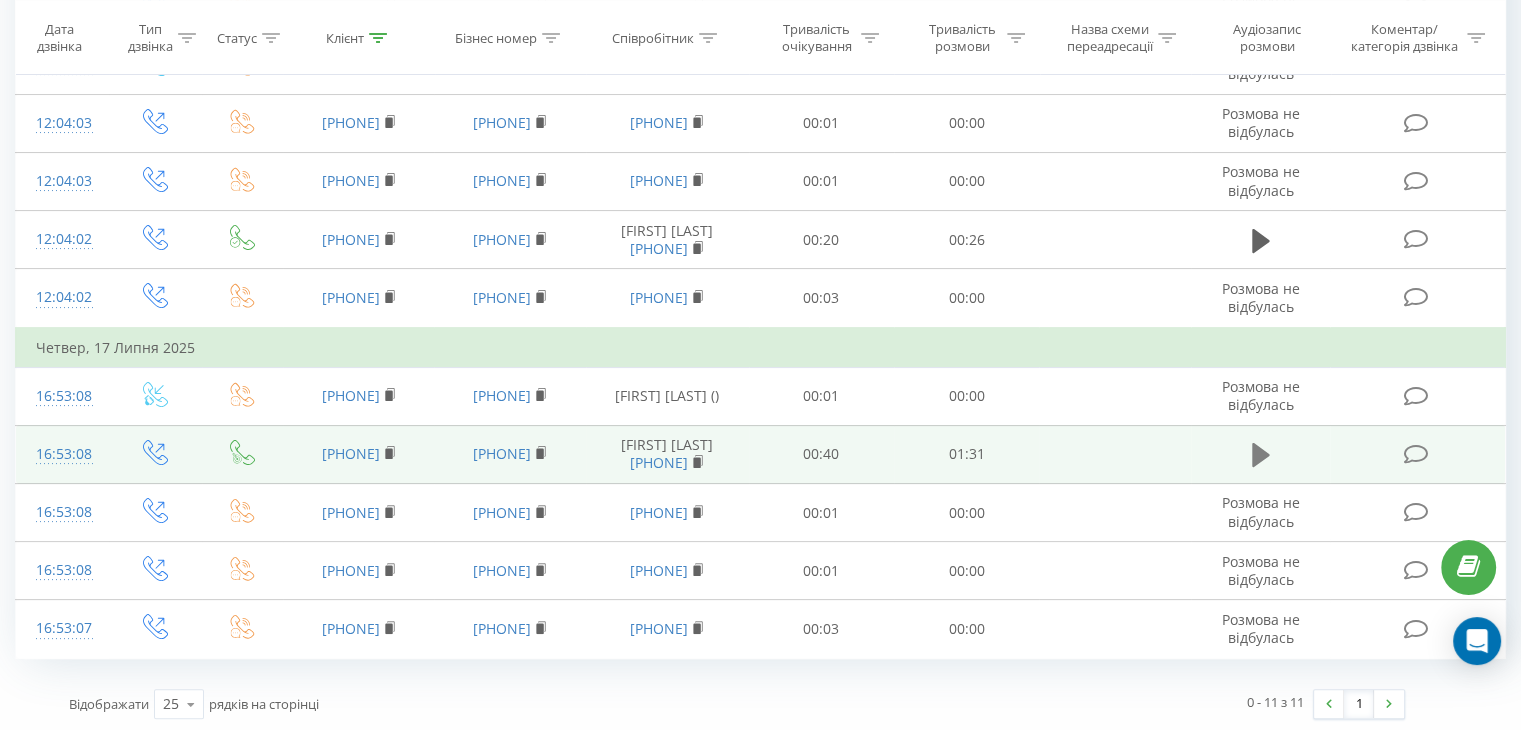 click 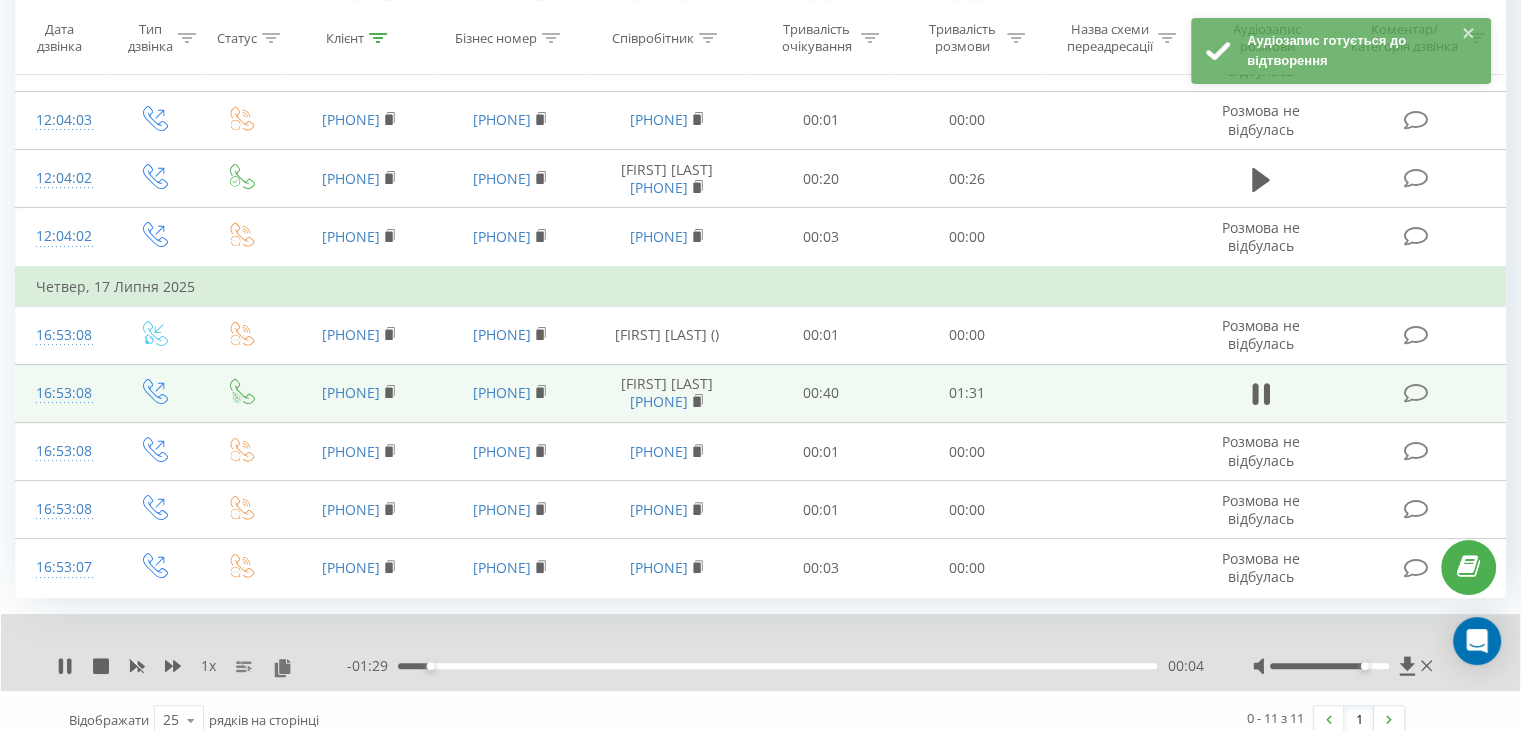 scroll, scrollTop: 398, scrollLeft: 0, axis: vertical 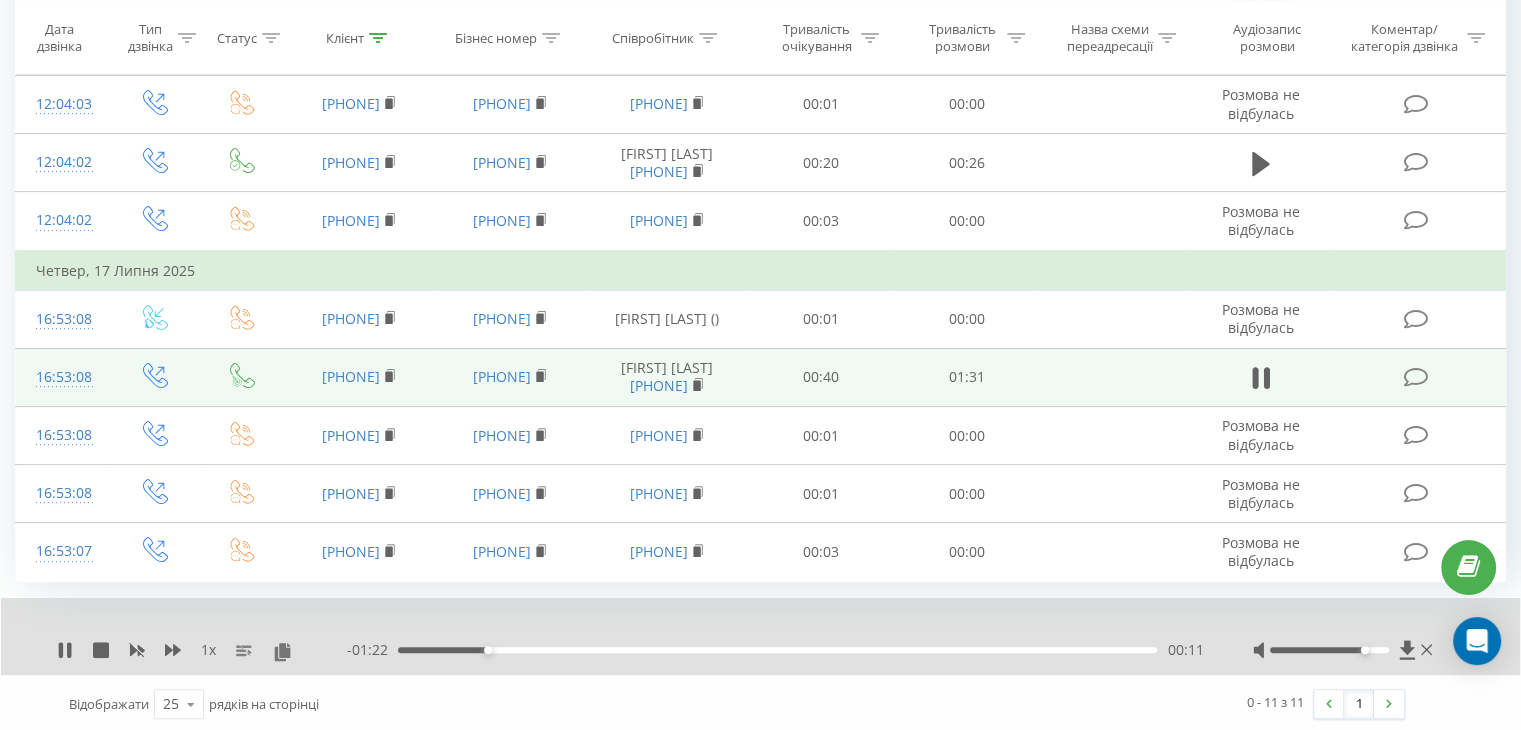 drag, startPoint x: 552, startPoint y: 641, endPoint x: 600, endPoint y: 649, distance: 48.6621 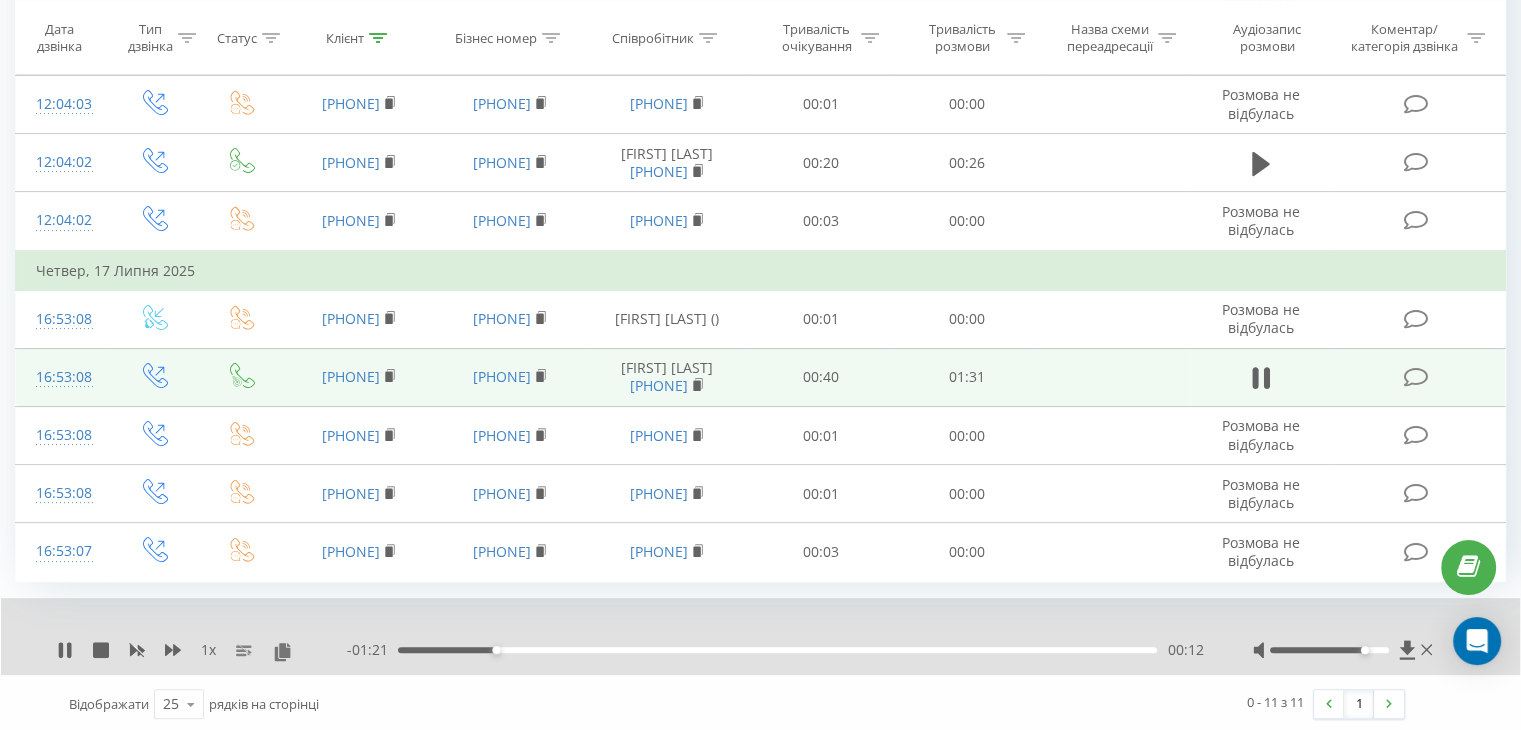 click on "- 01:21 00:12   00:12" at bounding box center [775, 650] 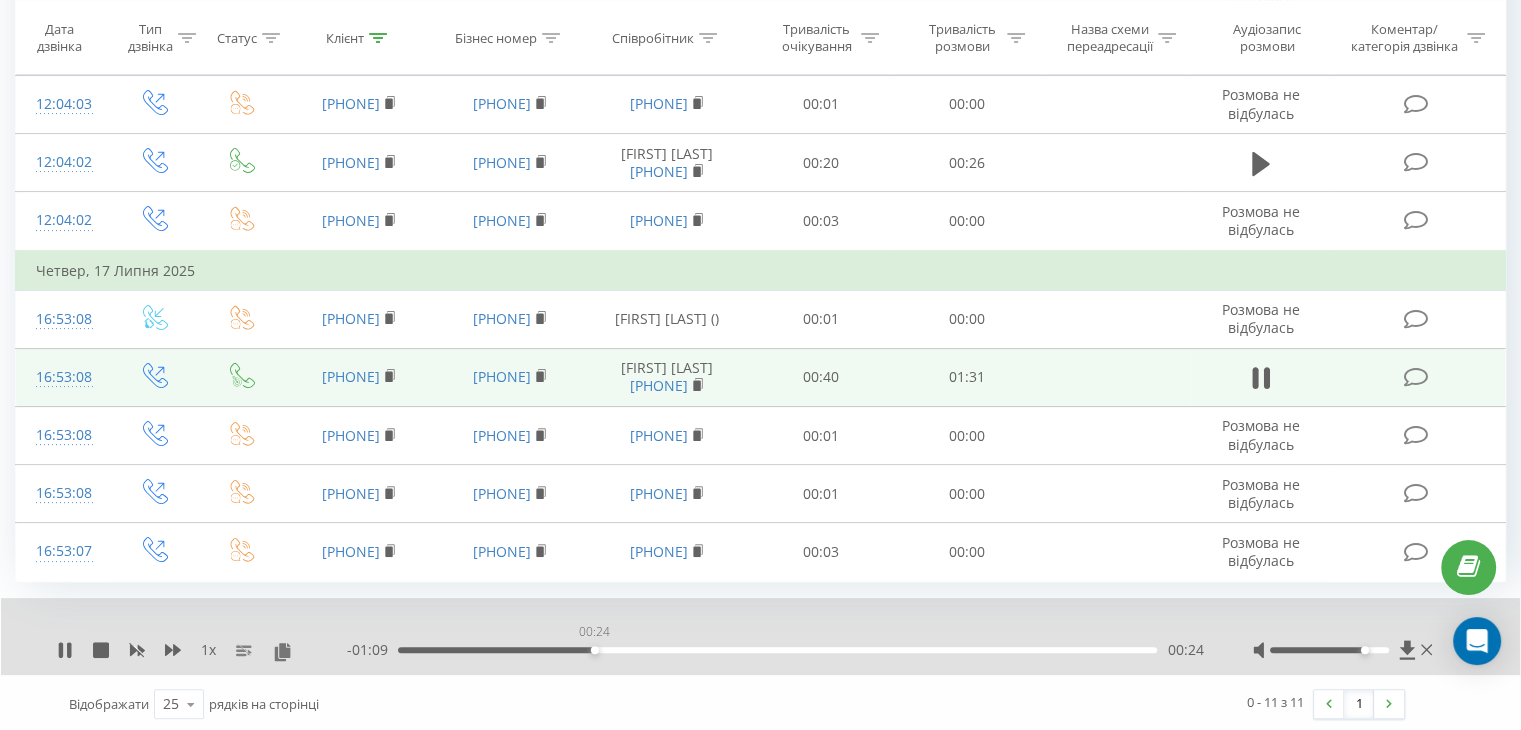 click on "00:24" at bounding box center (777, 650) 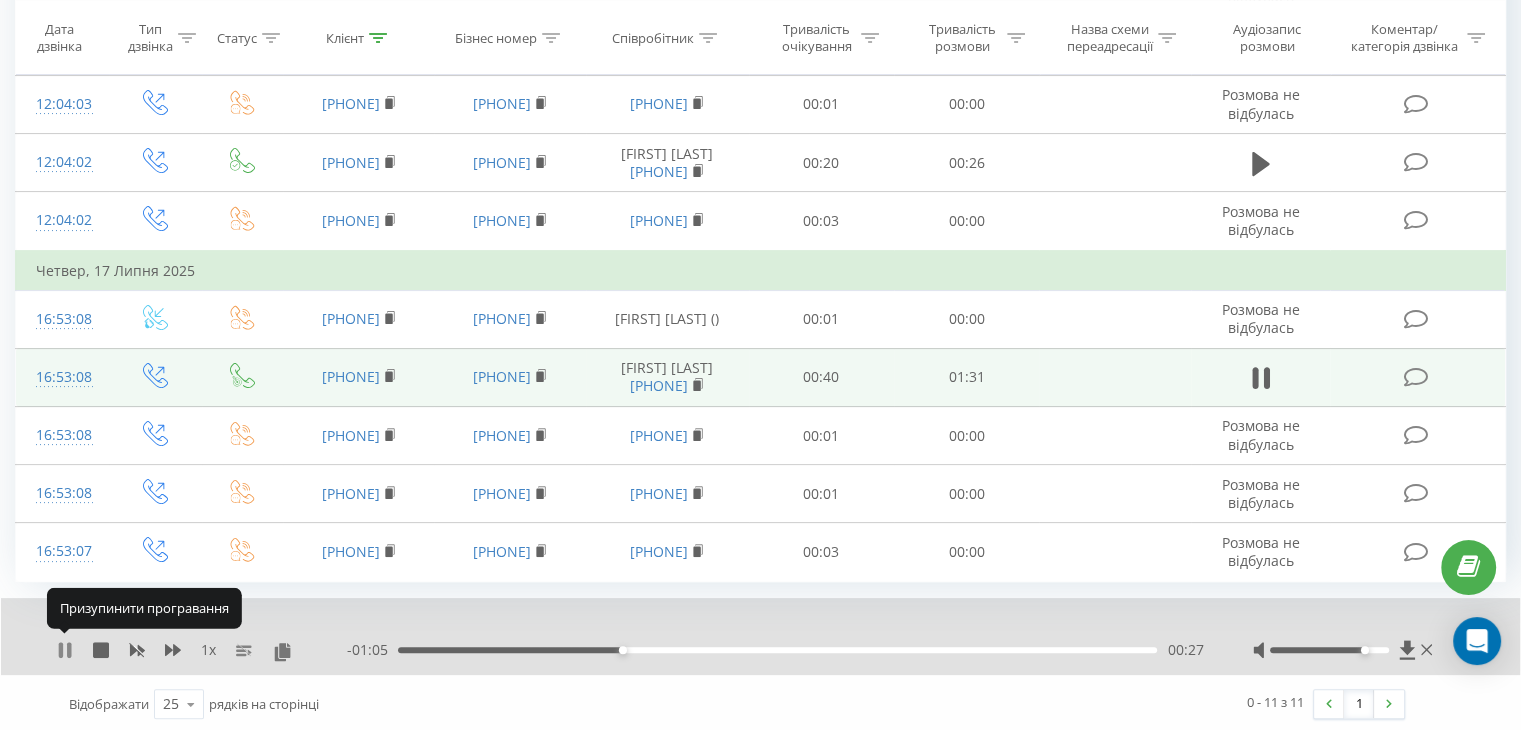 click 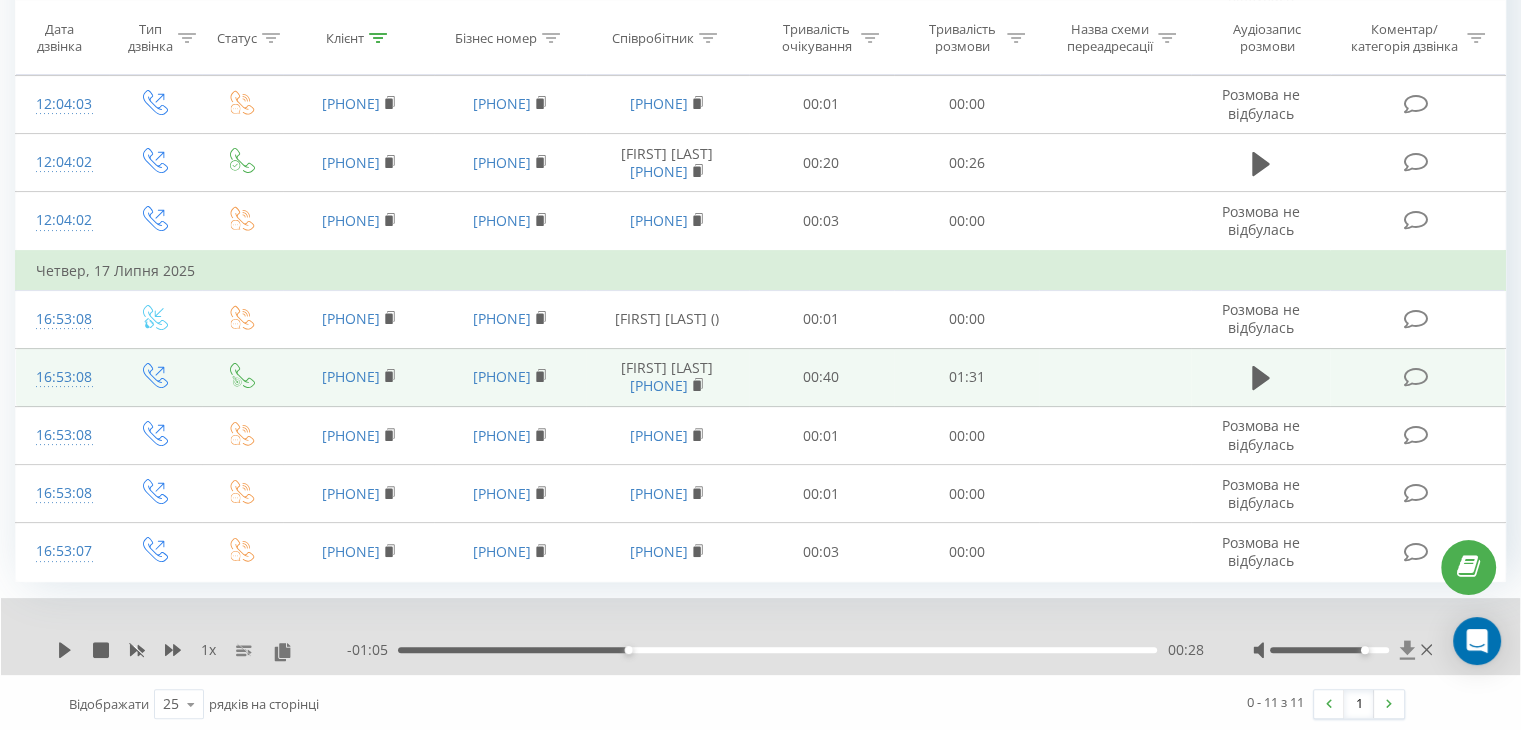 click 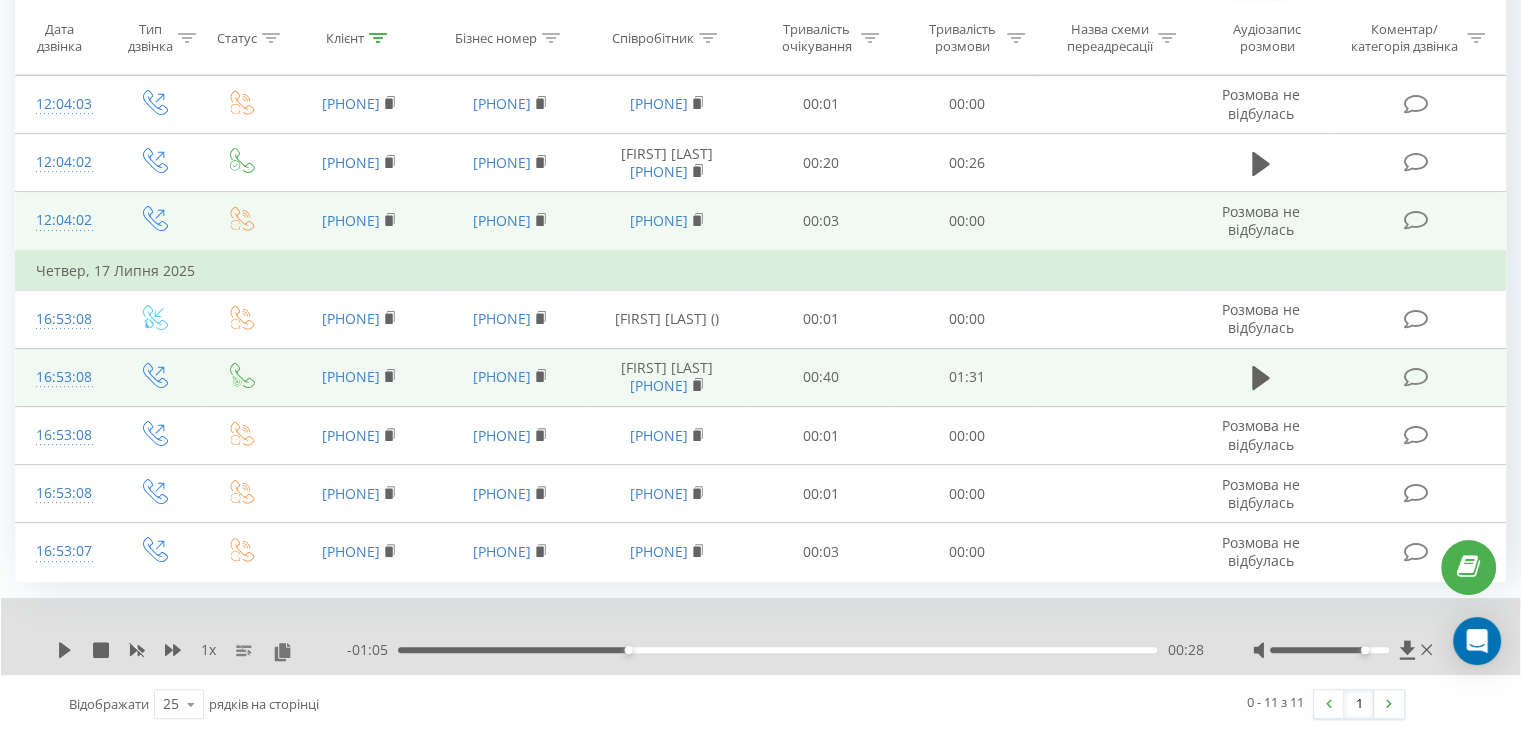 scroll, scrollTop: 0, scrollLeft: 0, axis: both 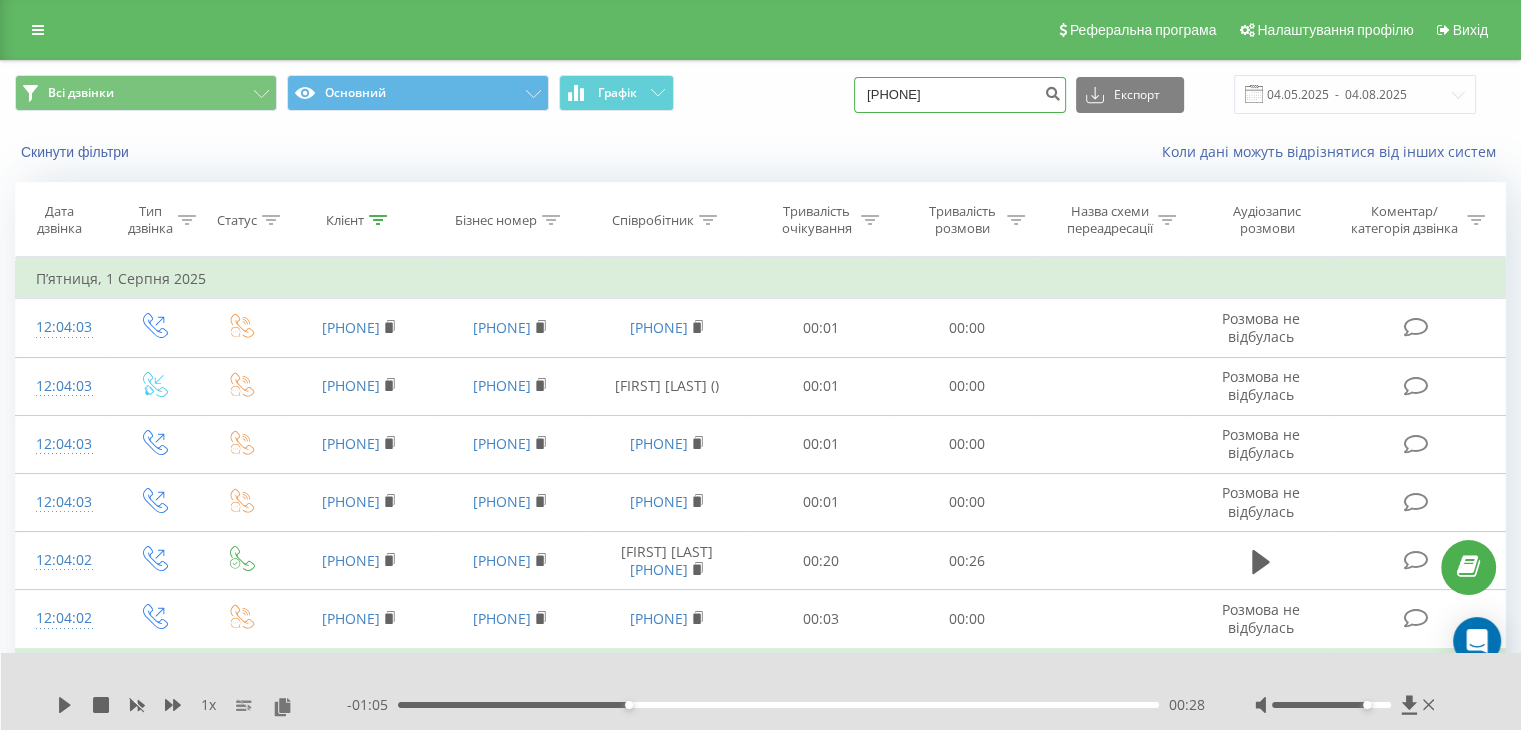 drag, startPoint x: 914, startPoint y: 87, endPoint x: 810, endPoint y: 87, distance: 104 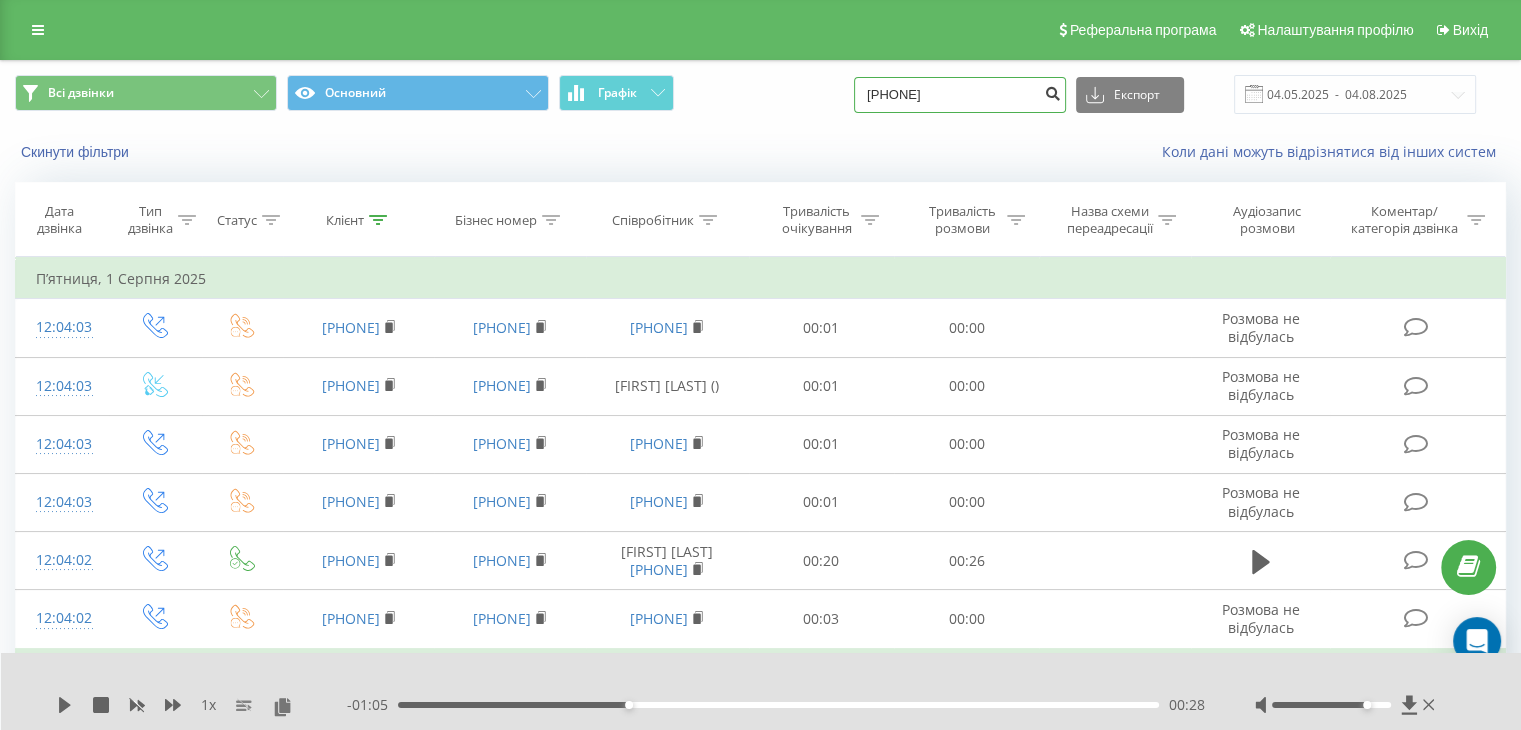 type on "068 150 21 01" 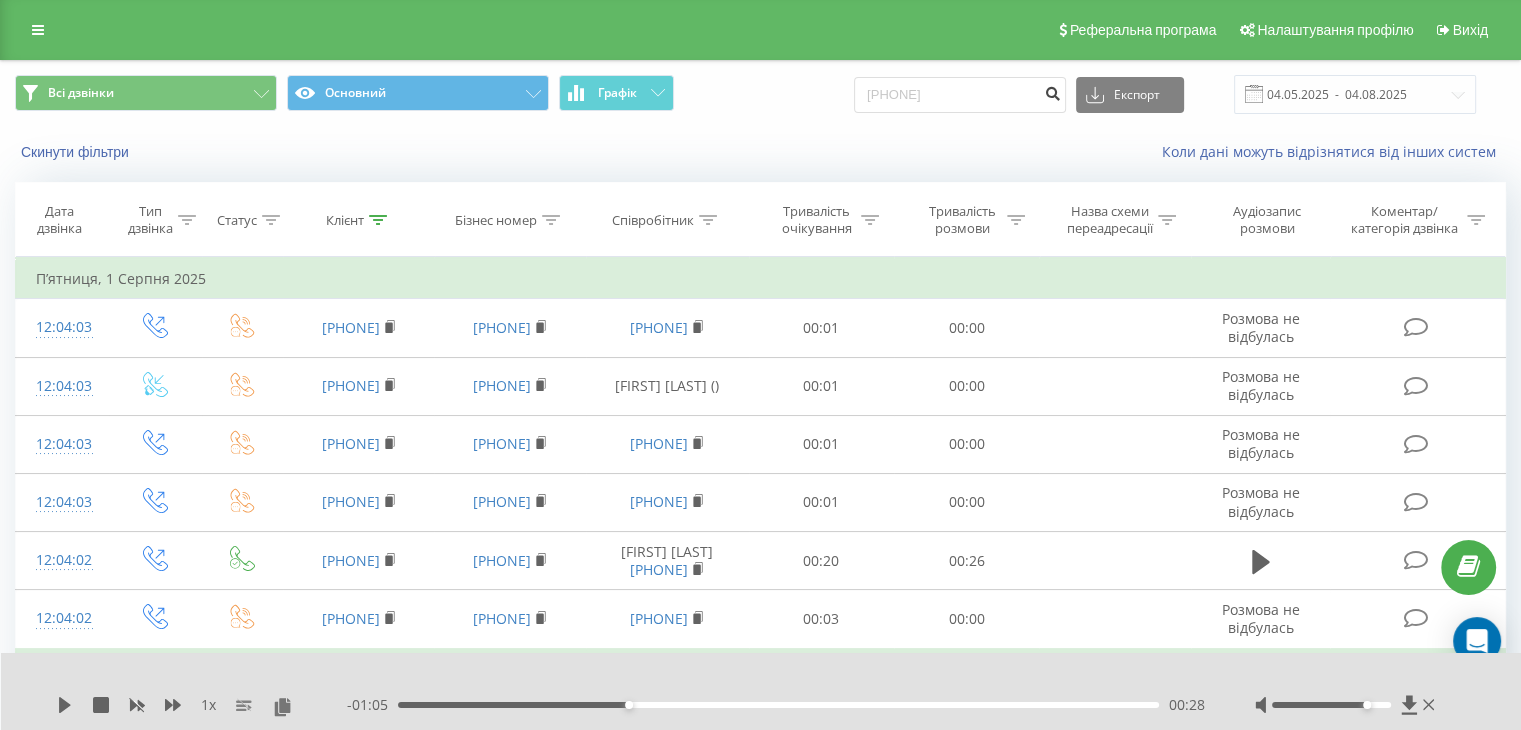 click at bounding box center [1052, 91] 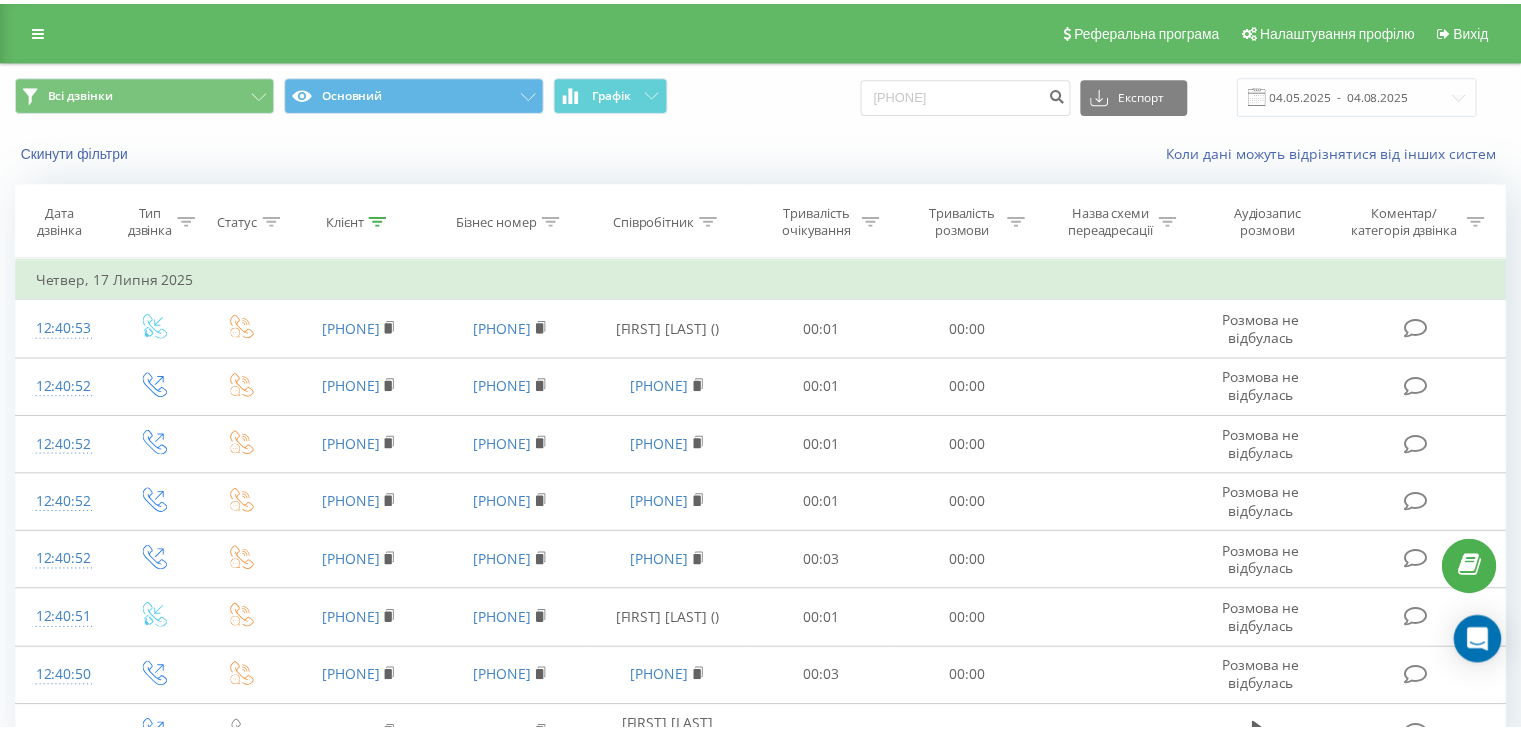 scroll, scrollTop: 0, scrollLeft: 0, axis: both 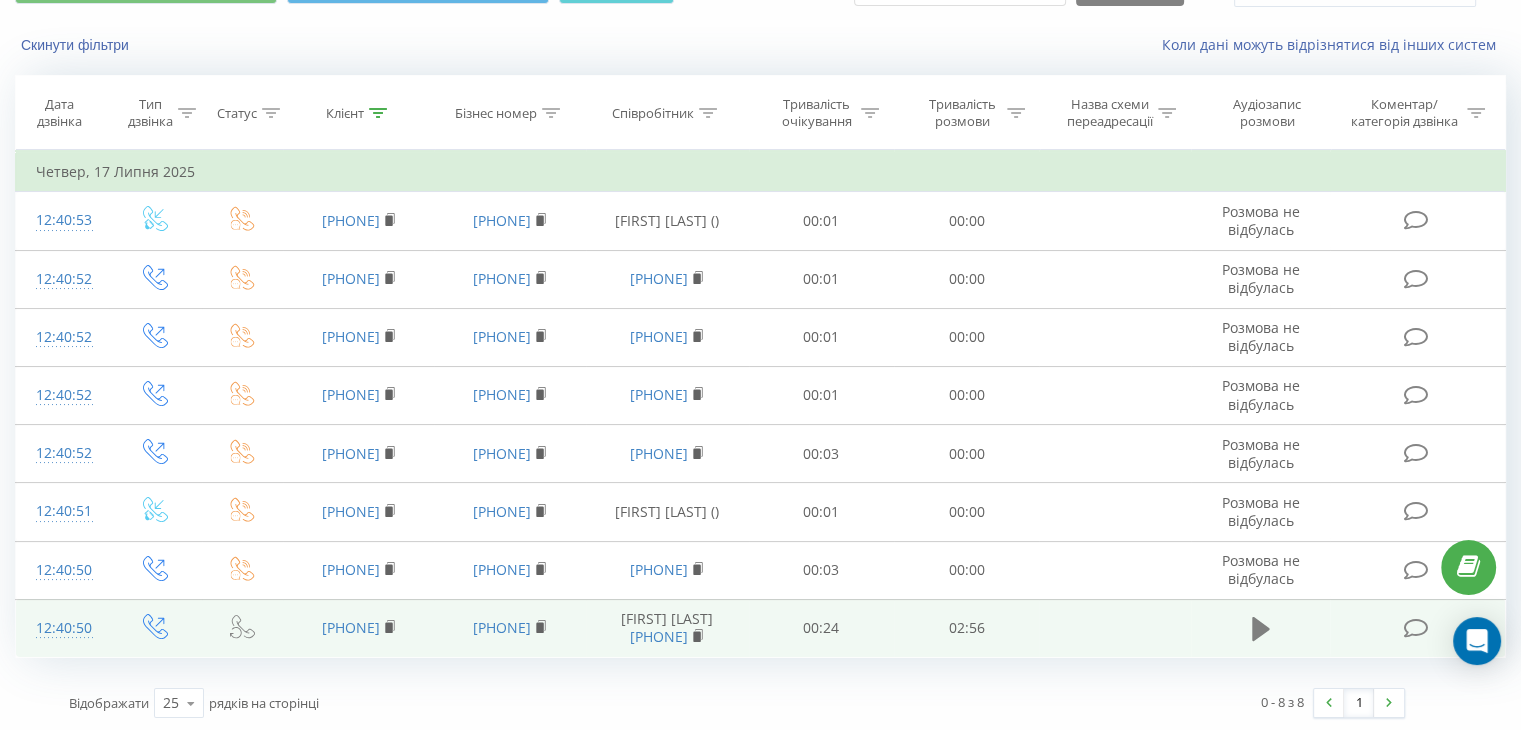 click 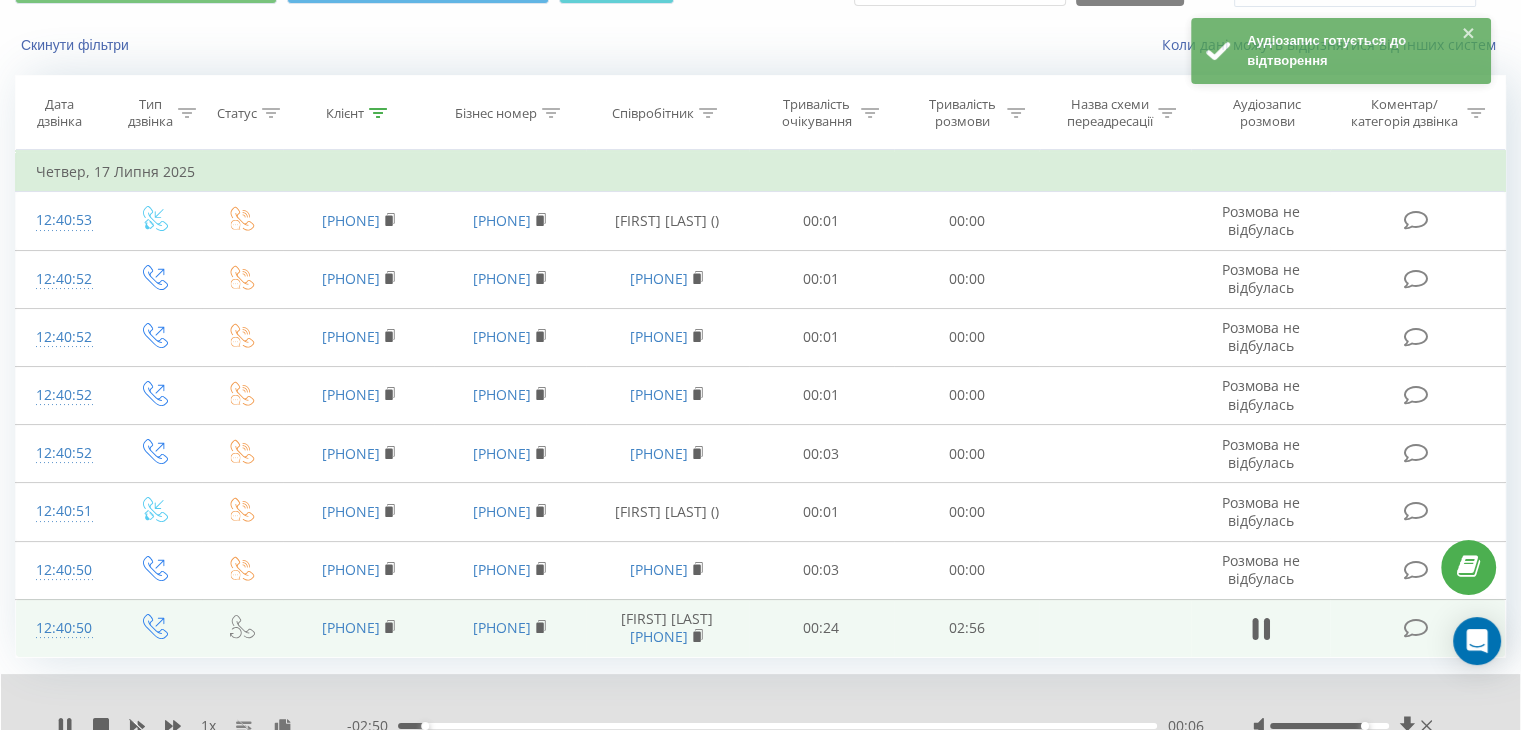 scroll, scrollTop: 184, scrollLeft: 0, axis: vertical 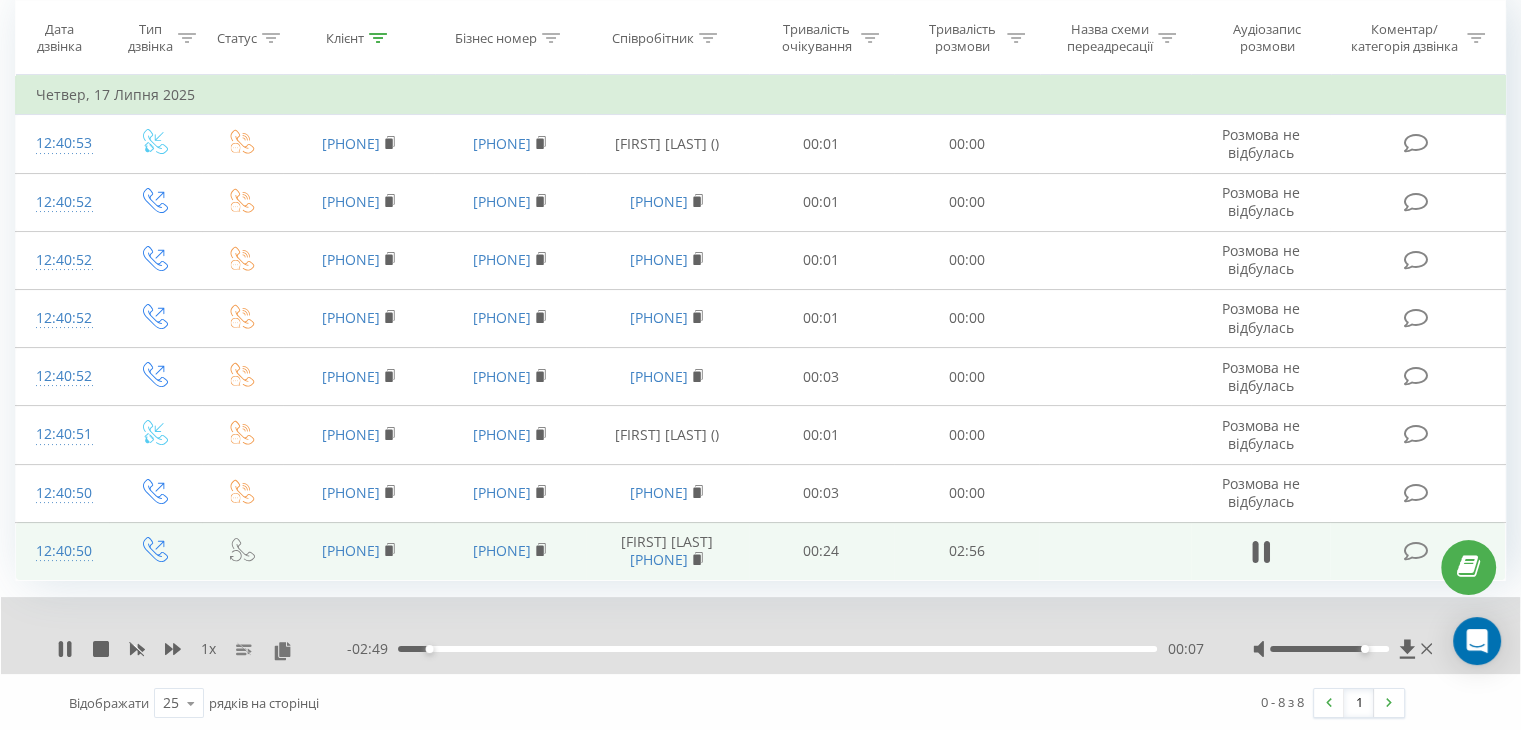 click on "00:07" at bounding box center (777, 649) 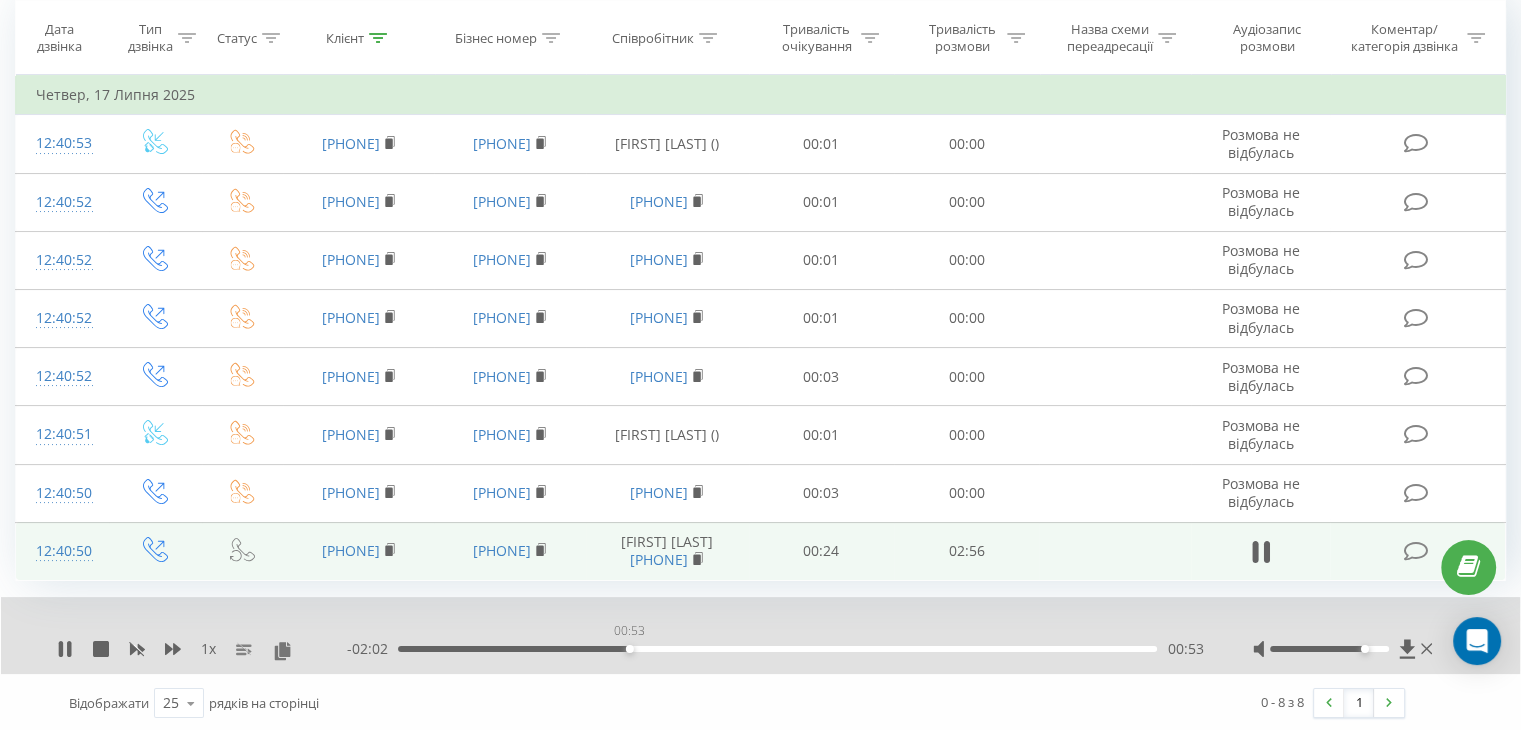 drag, startPoint x: 629, startPoint y: 642, endPoint x: 477, endPoint y: 653, distance: 152.3975 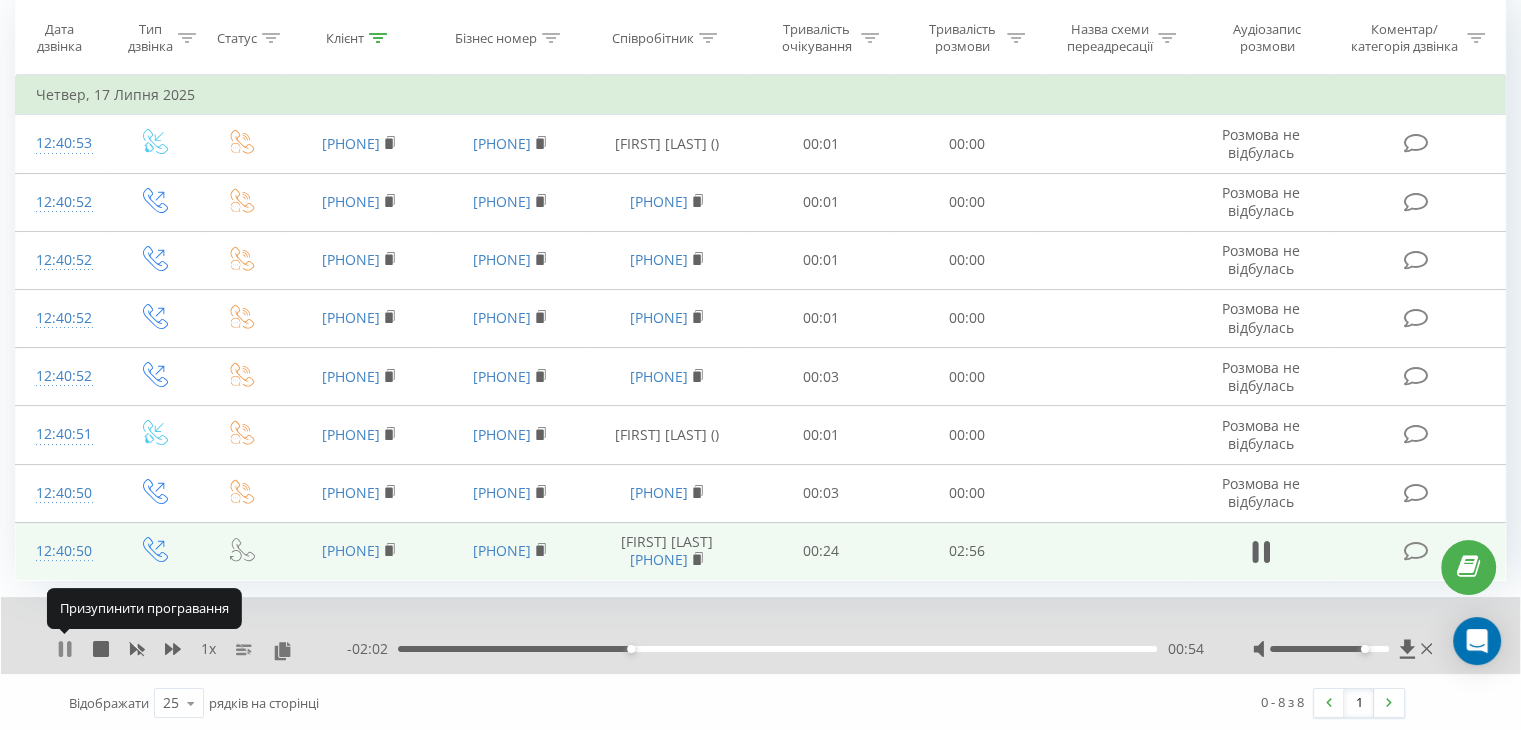 click 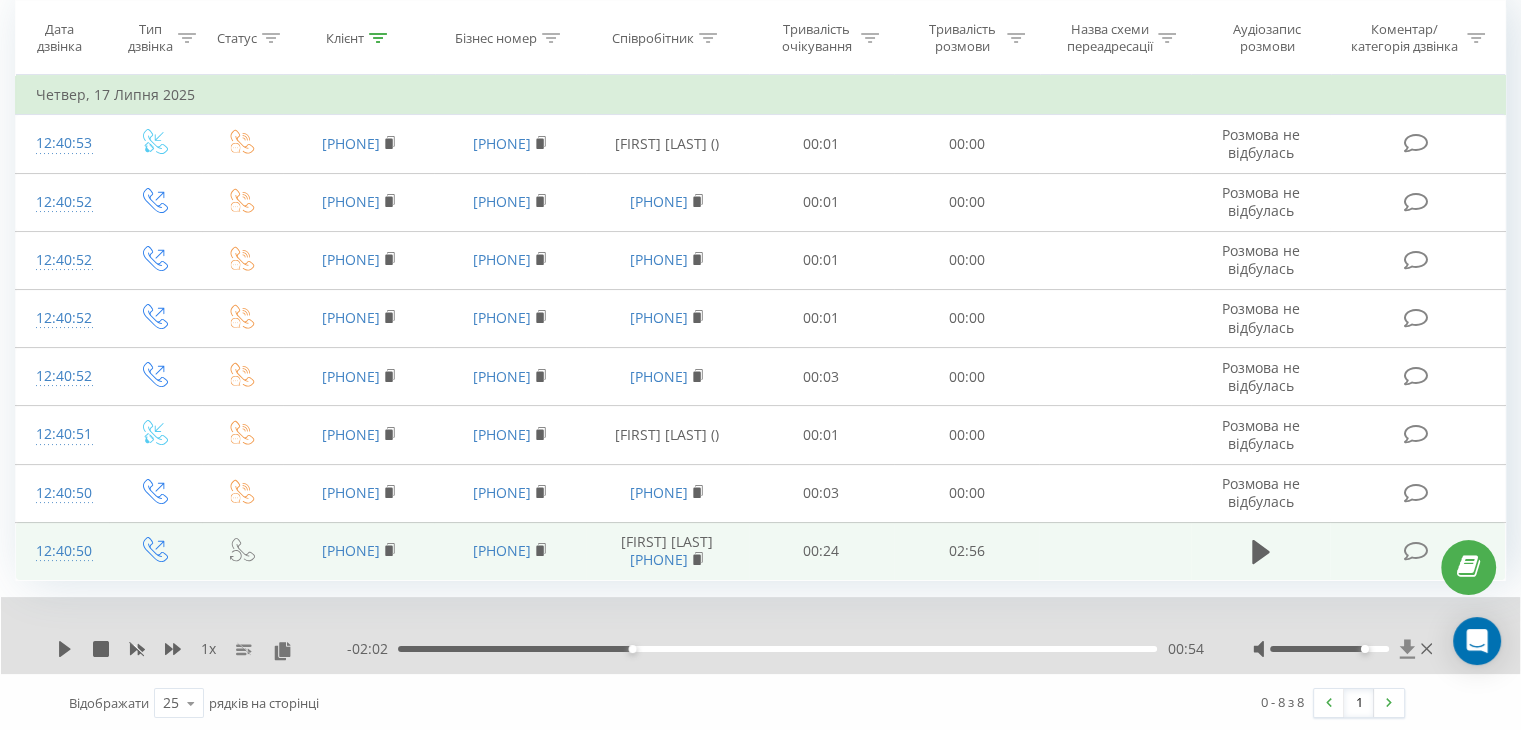 click 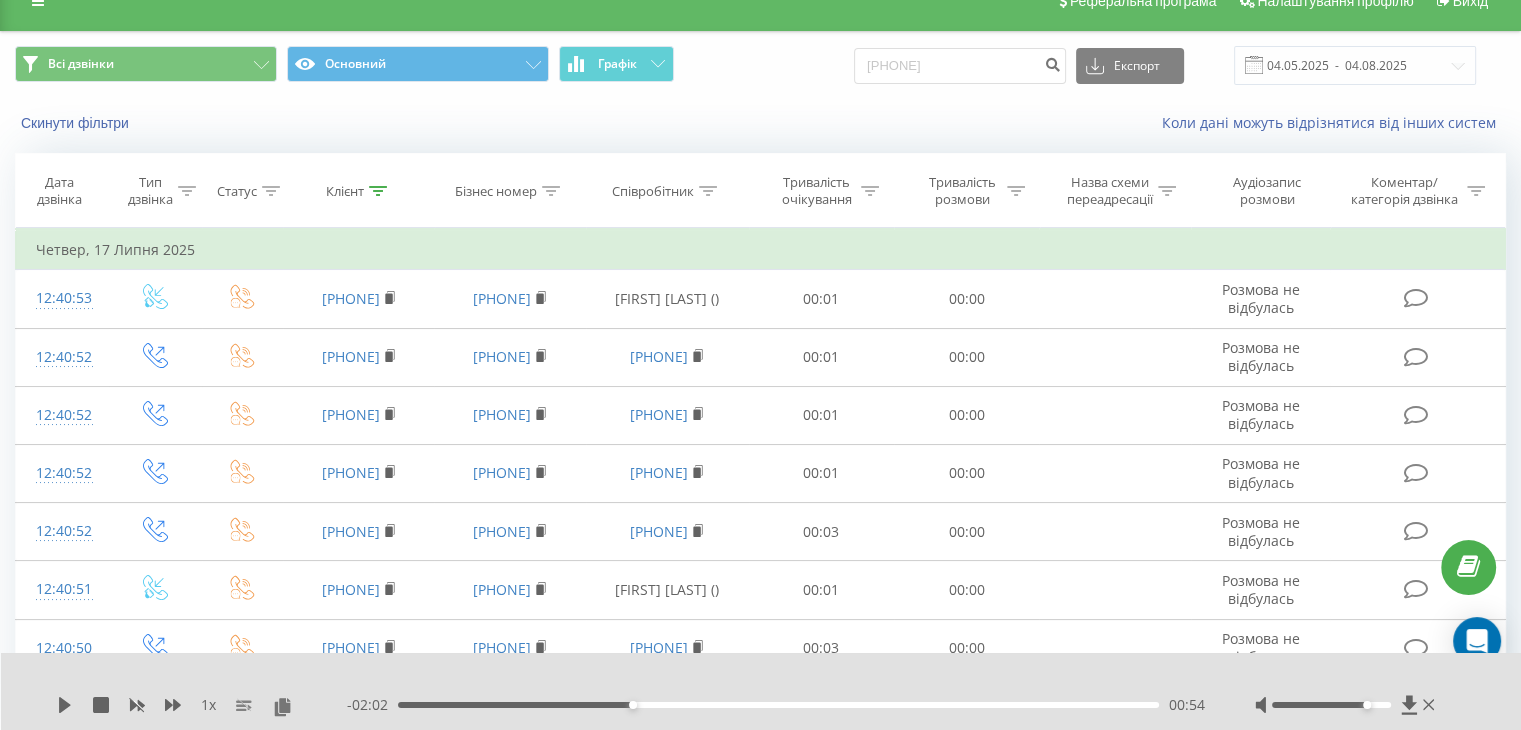 scroll, scrollTop: 0, scrollLeft: 0, axis: both 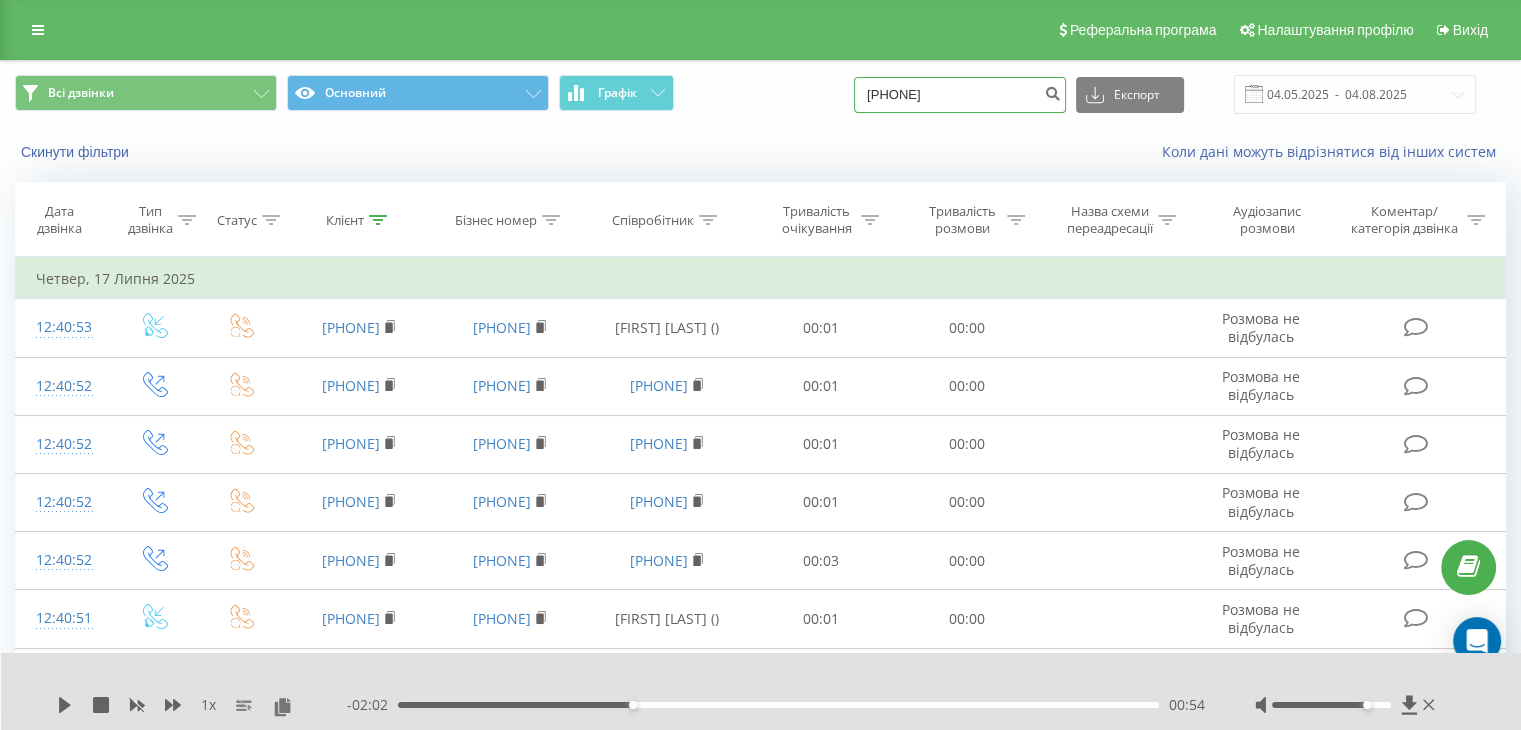 drag, startPoint x: 985, startPoint y: 79, endPoint x: 808, endPoint y: 93, distance: 177.55281 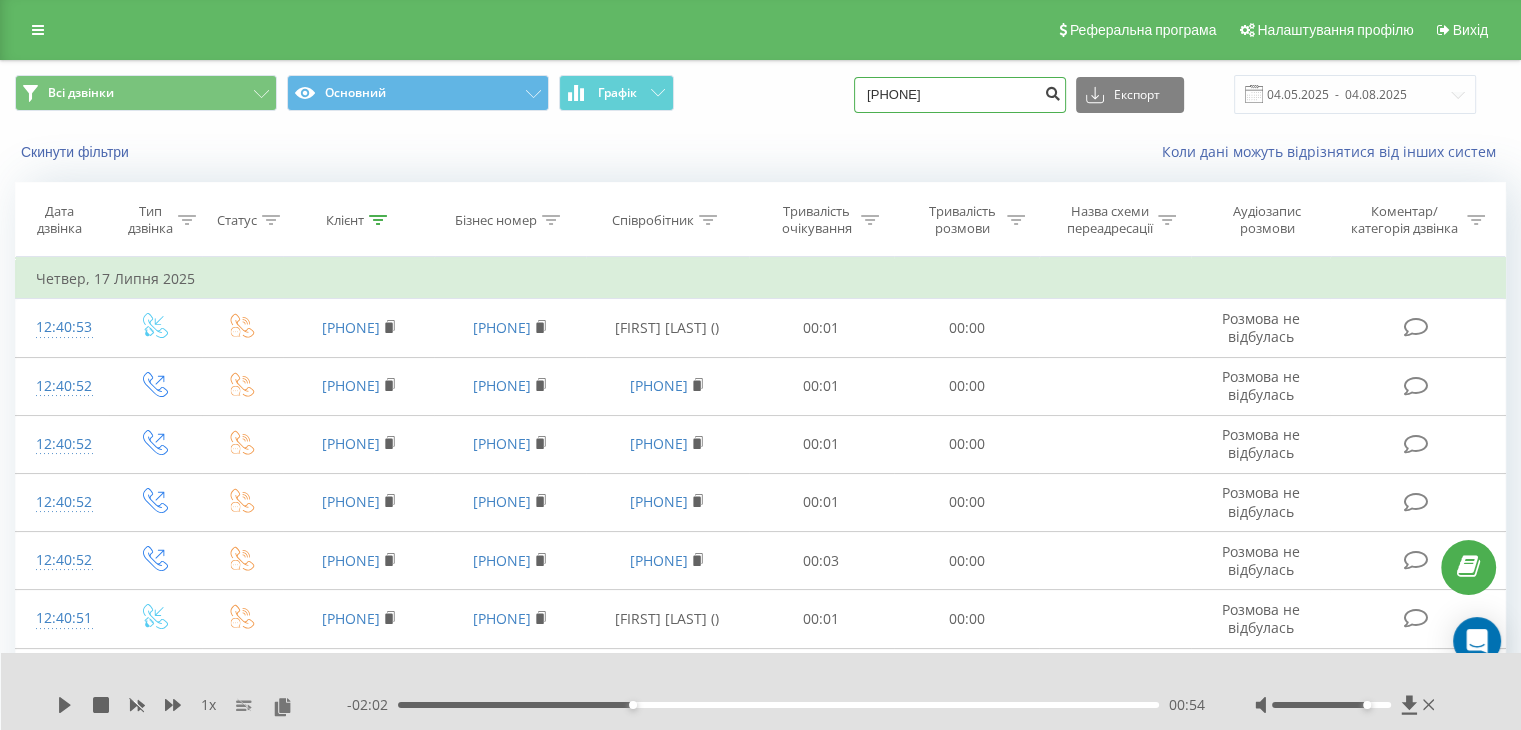 type on "066 907 15 01" 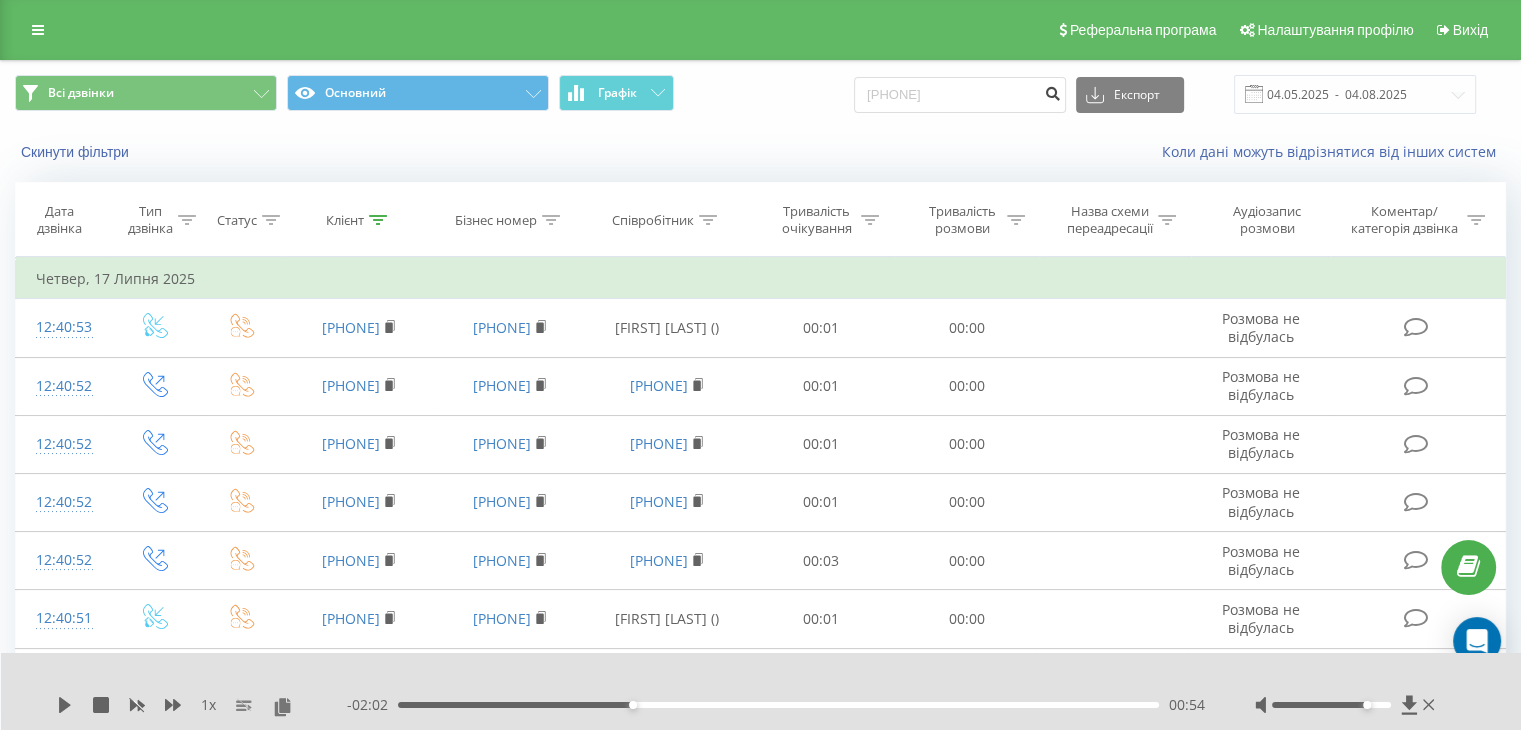 click at bounding box center (1052, 91) 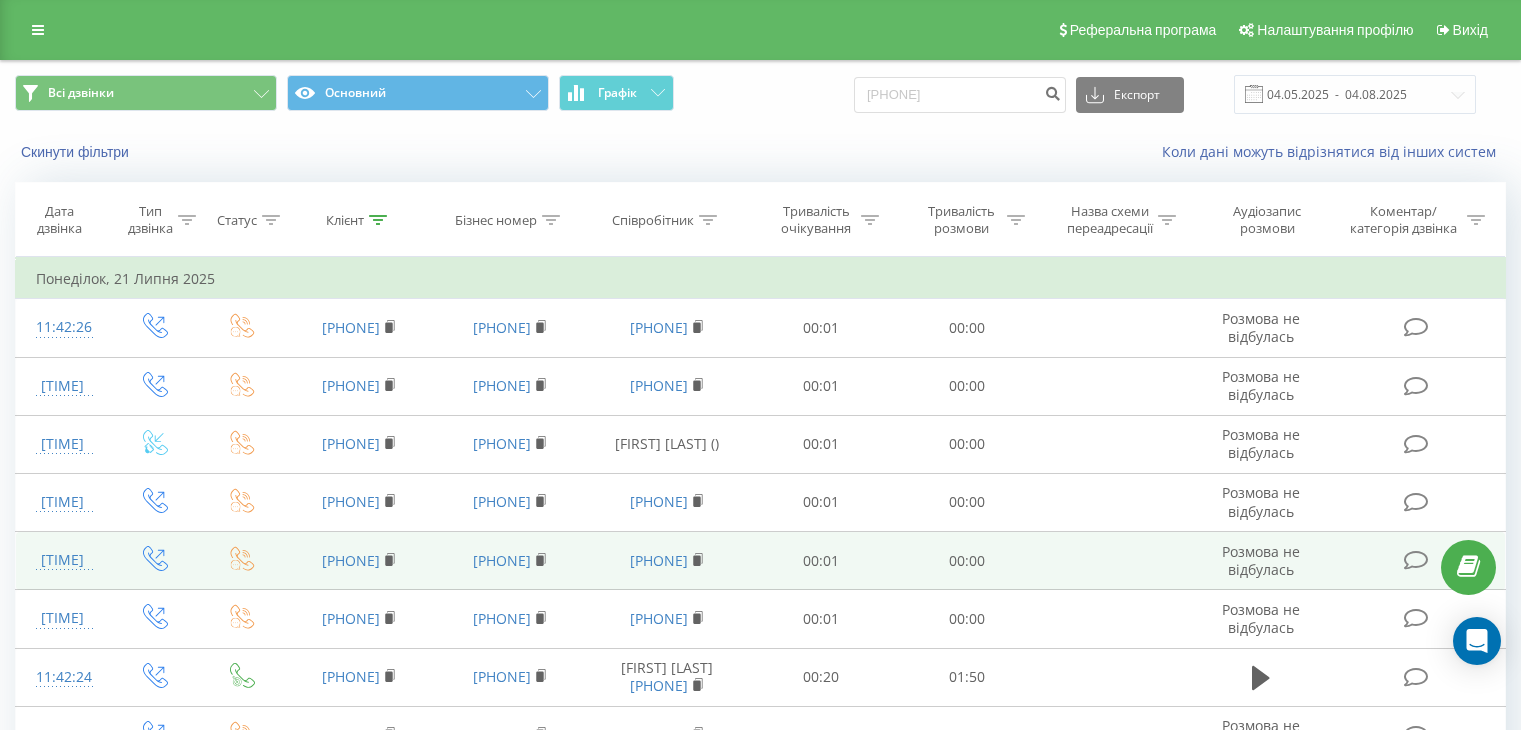 scroll, scrollTop: 0, scrollLeft: 0, axis: both 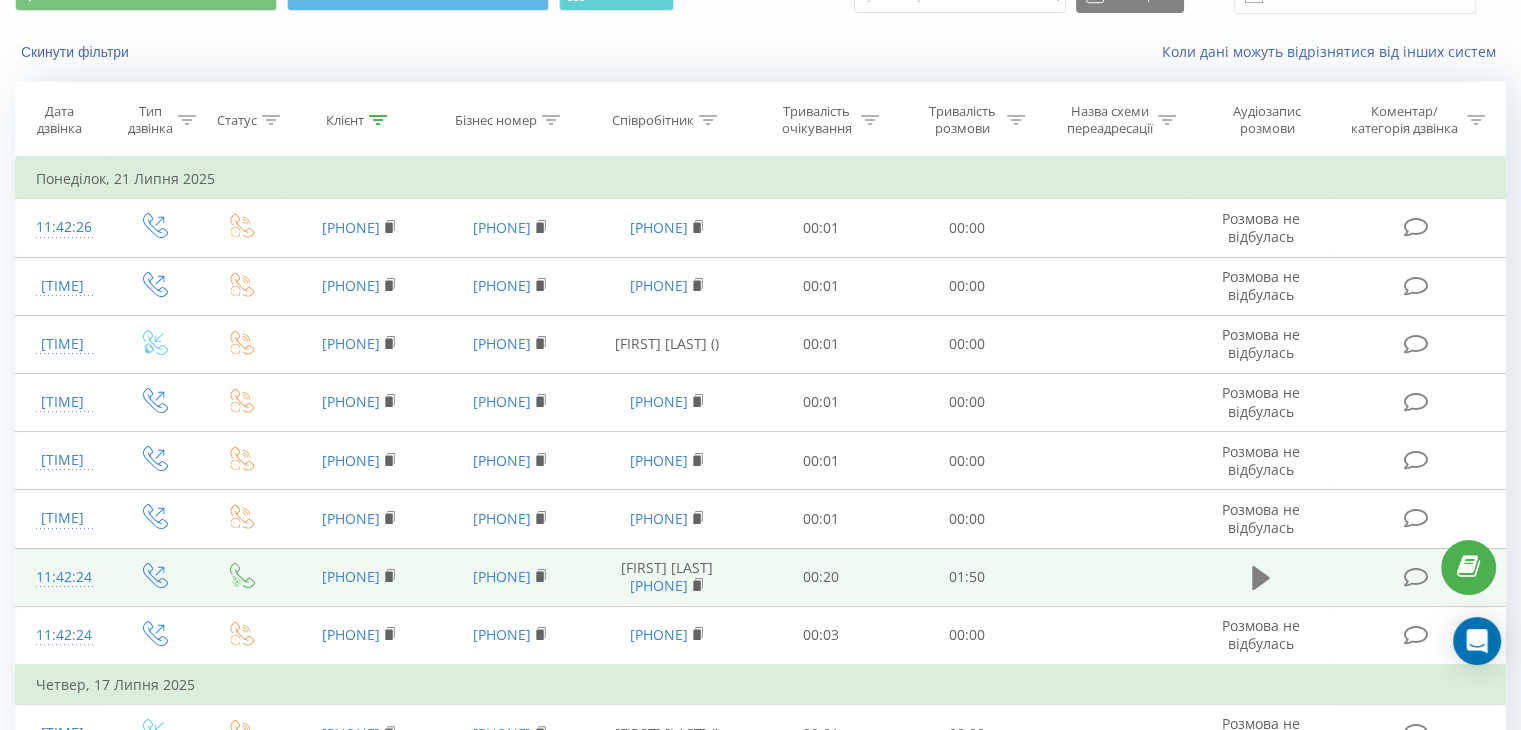 click 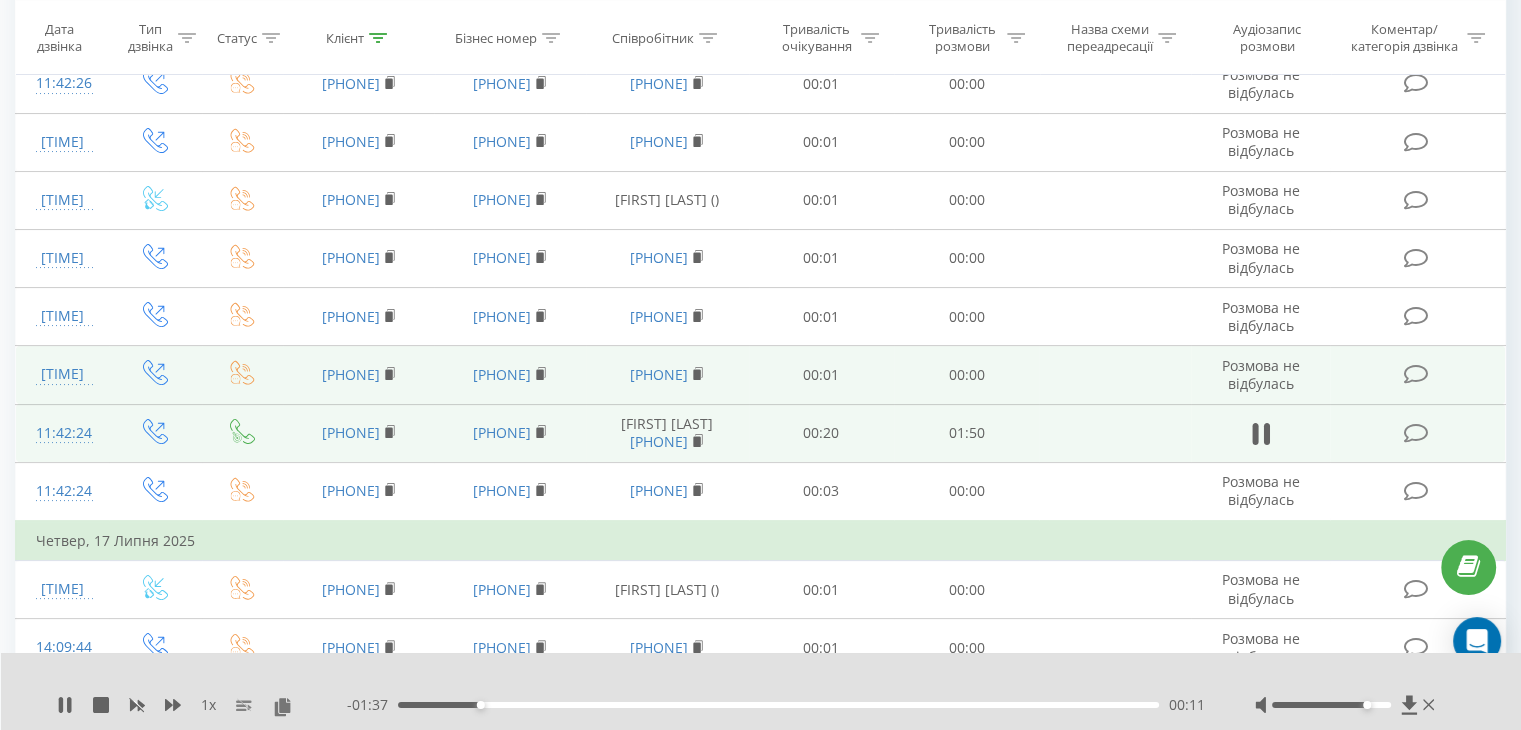 scroll, scrollTop: 500, scrollLeft: 0, axis: vertical 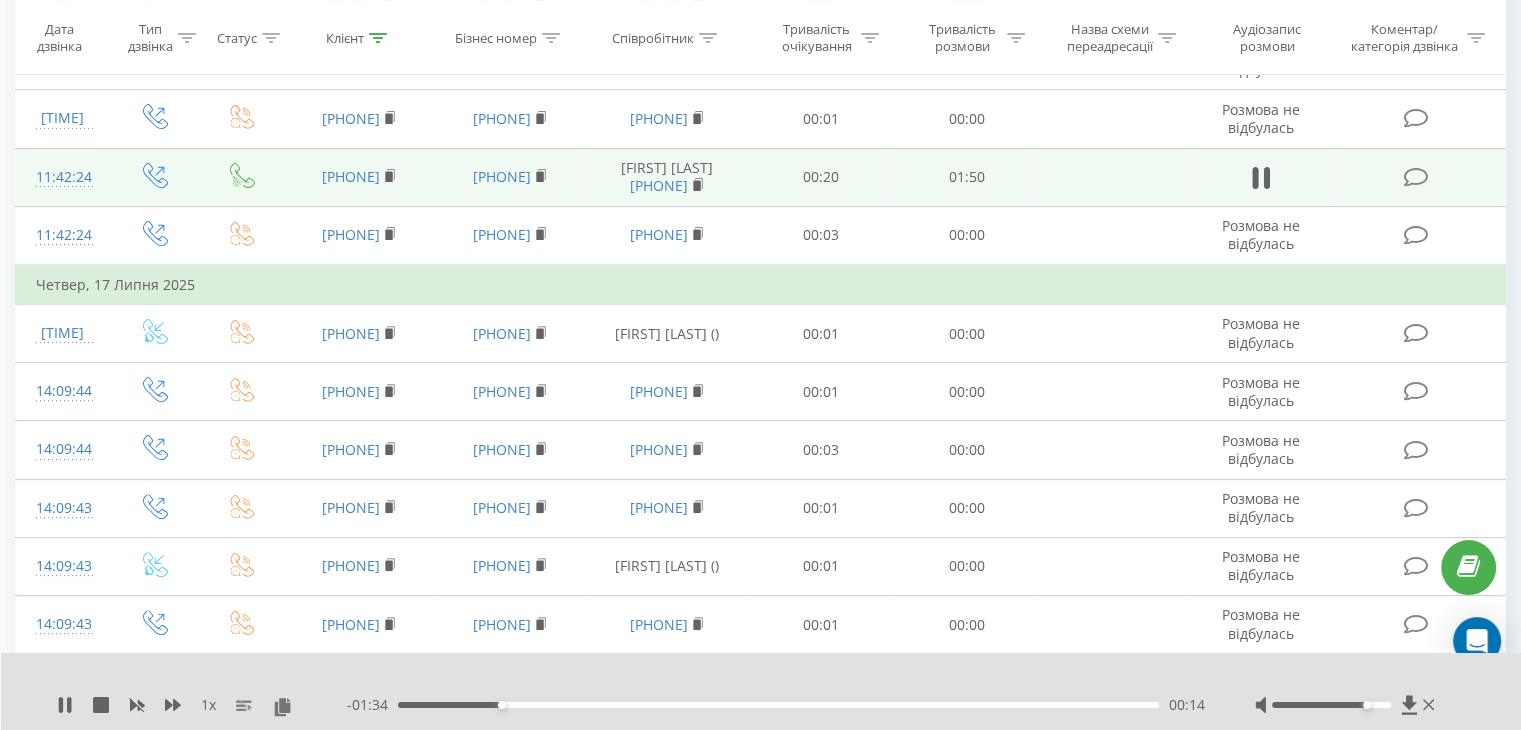 click on "- 01:34 00:14   00:14" at bounding box center [776, 705] 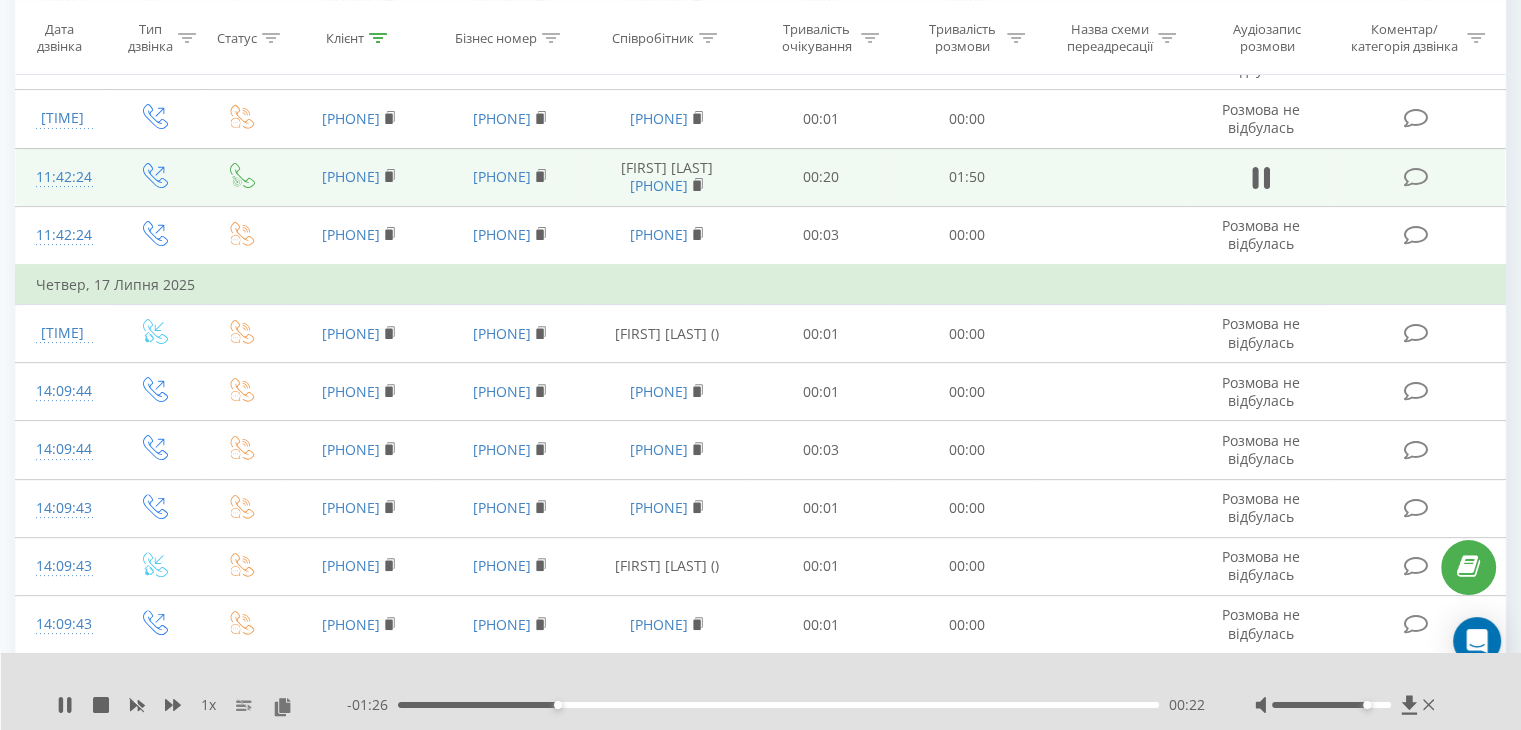 click on "00:22" at bounding box center [778, 705] 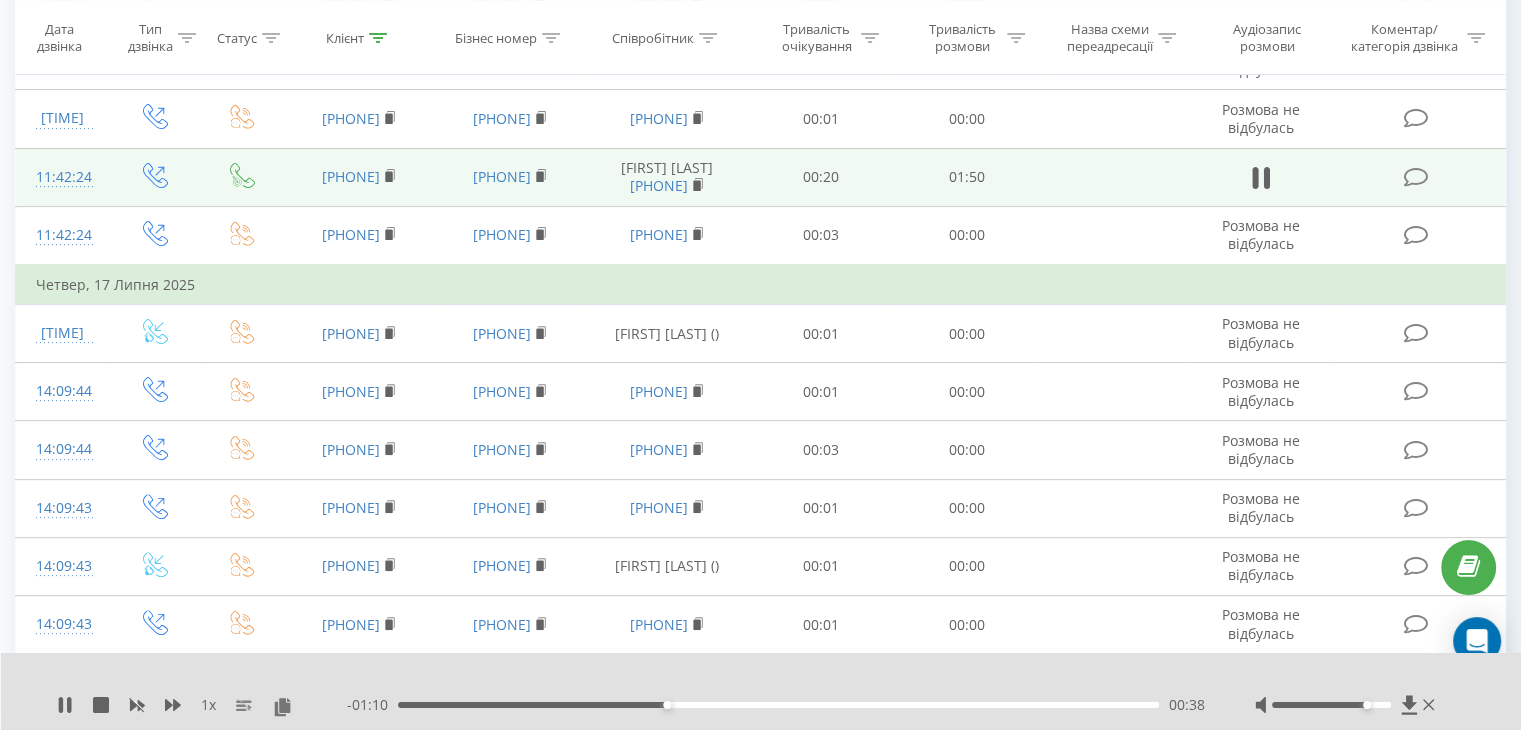 click on "00:38" at bounding box center (778, 705) 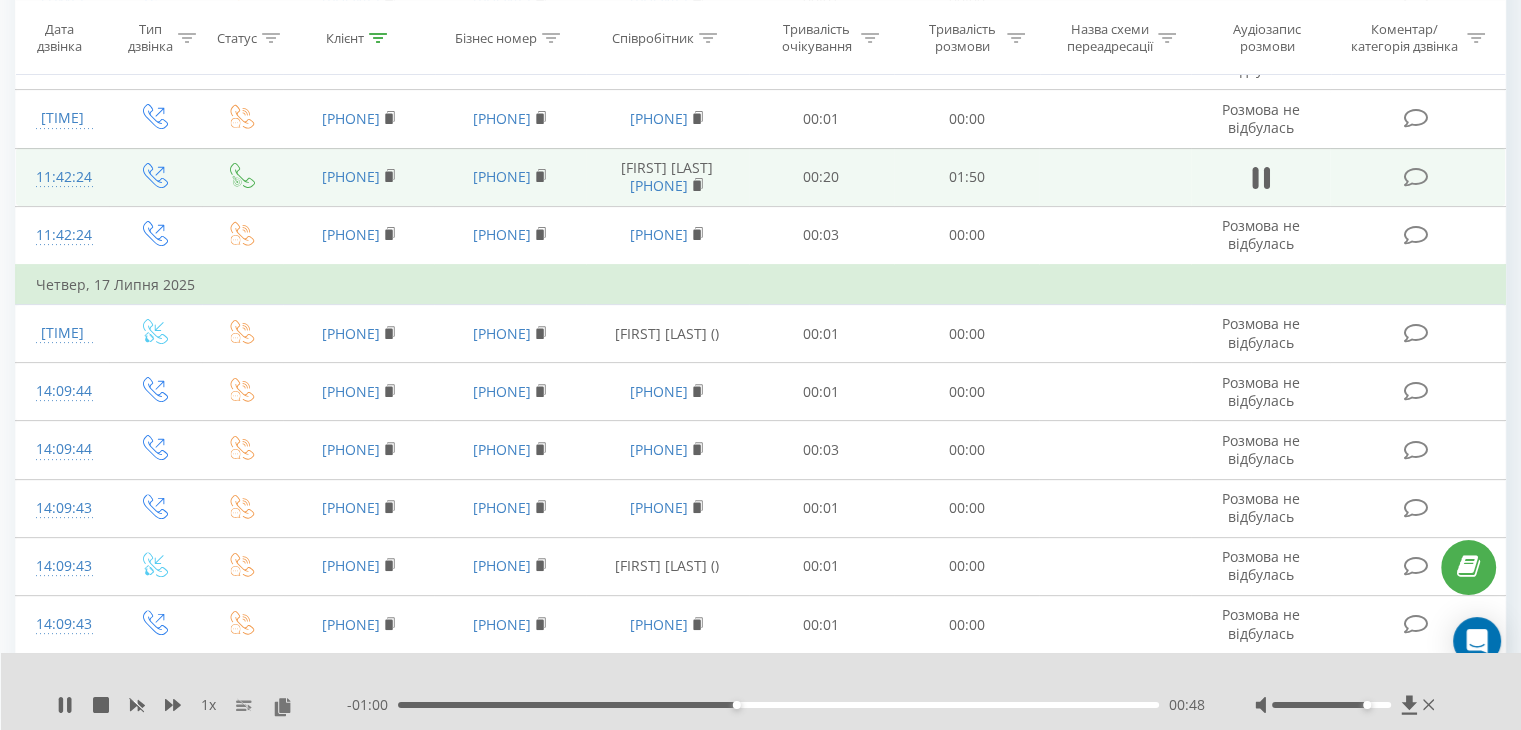click on "00:48" at bounding box center [778, 705] 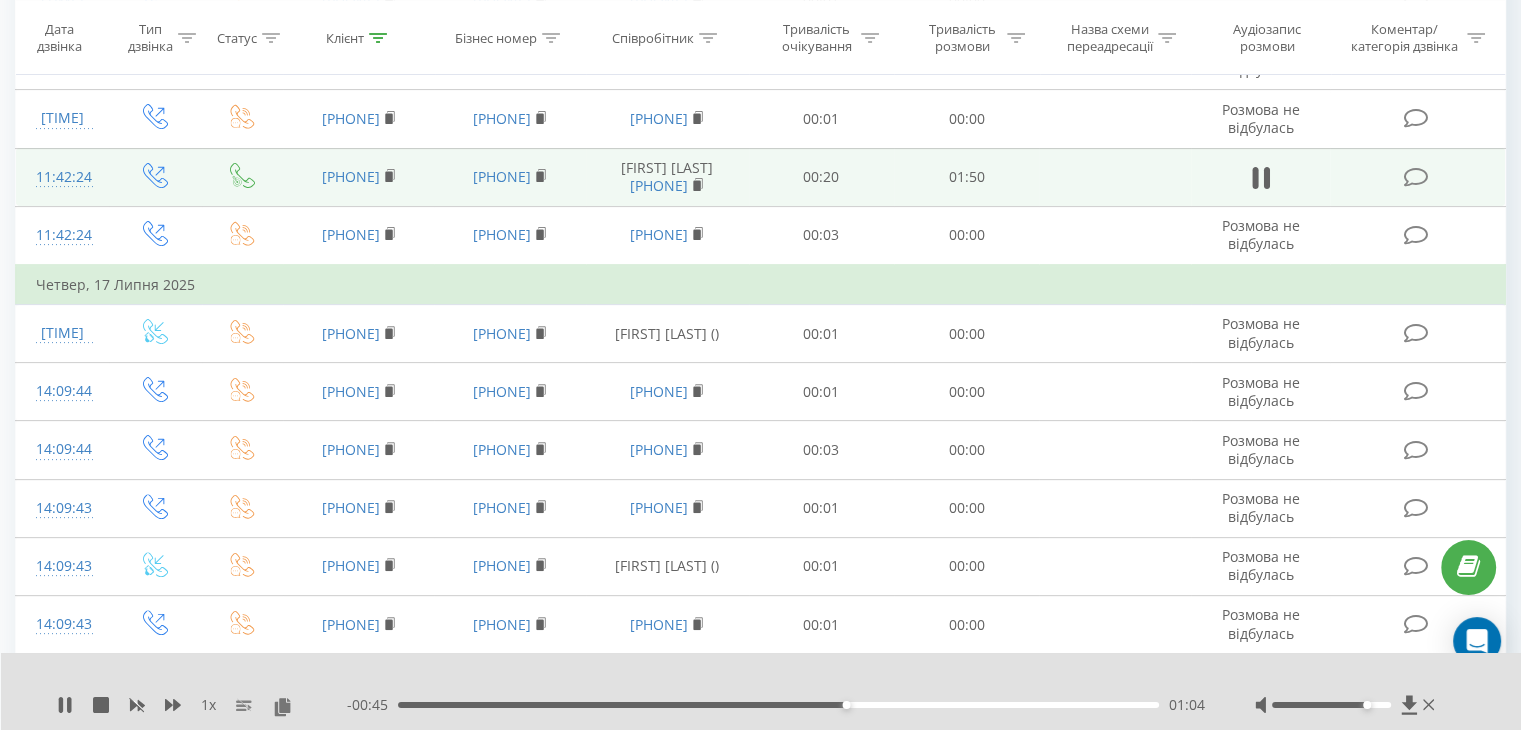 click on "01:04" at bounding box center [778, 705] 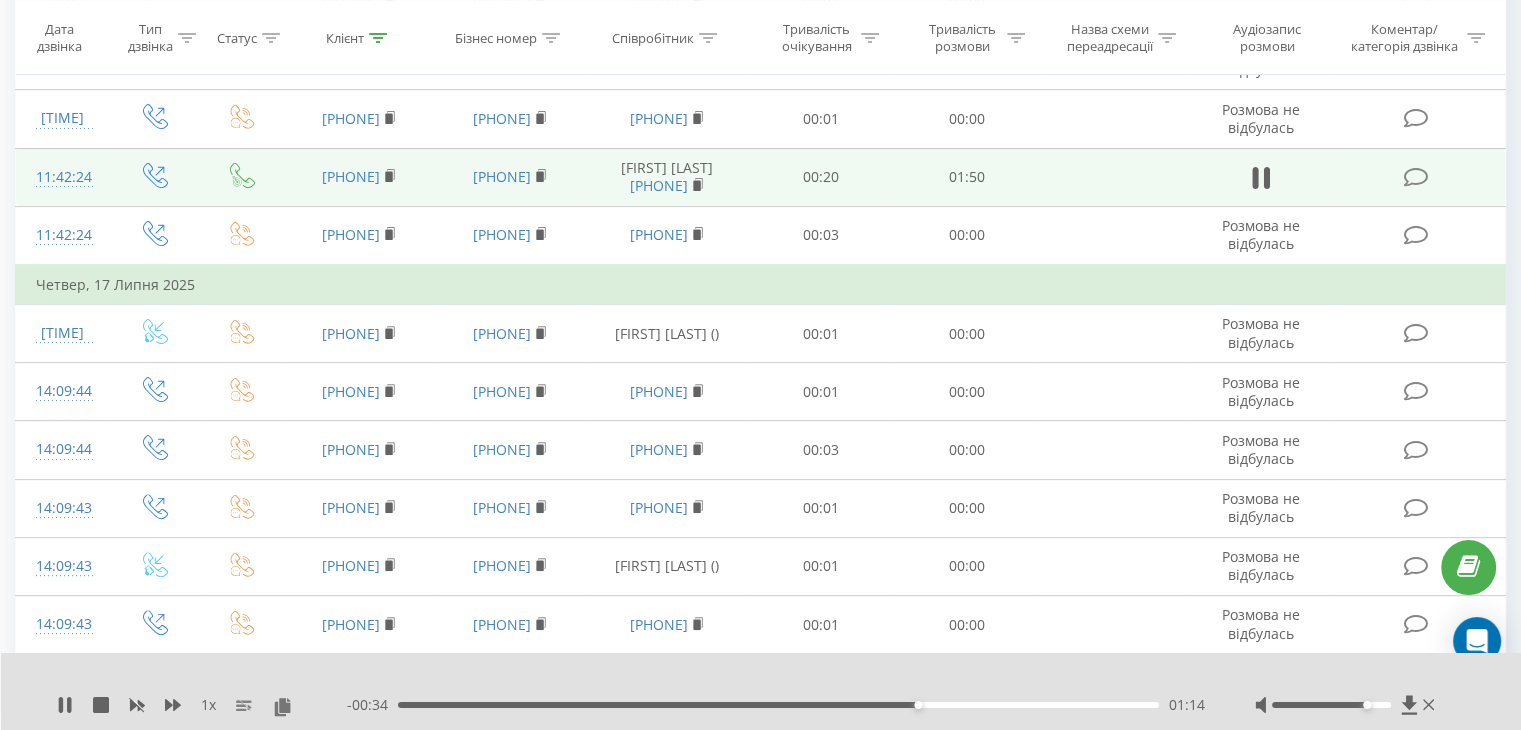 click on "01:14" at bounding box center [778, 705] 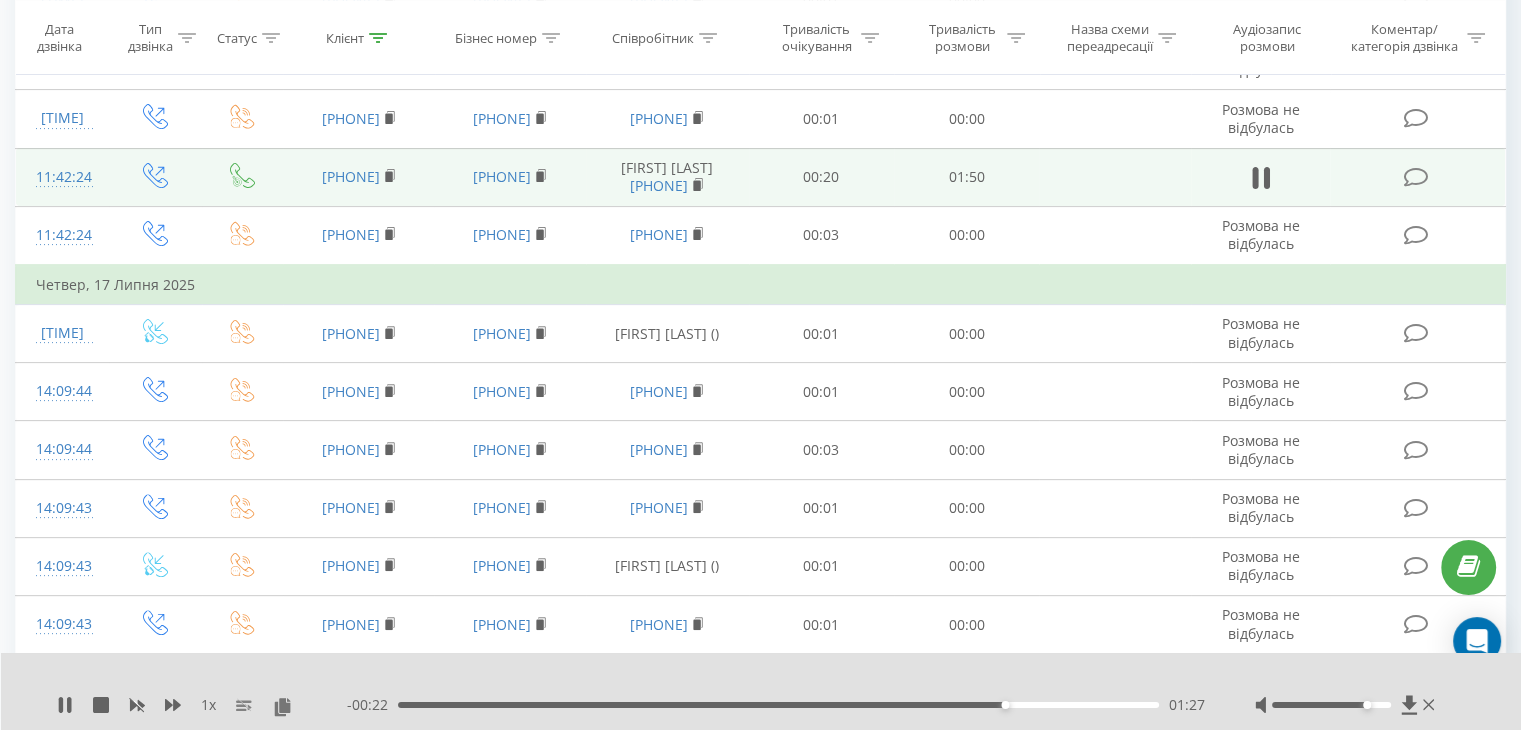 click on "01:27" at bounding box center (778, 705) 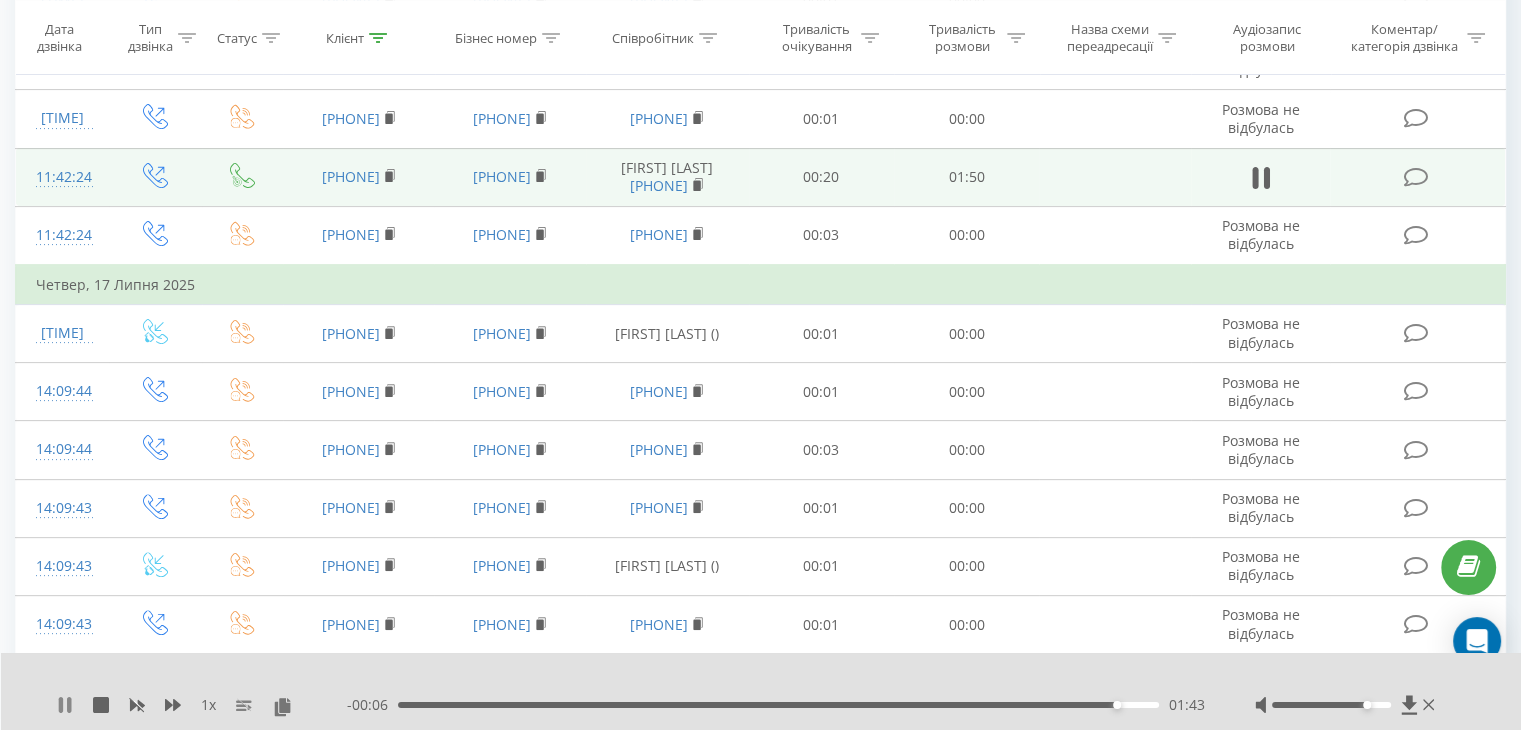 click 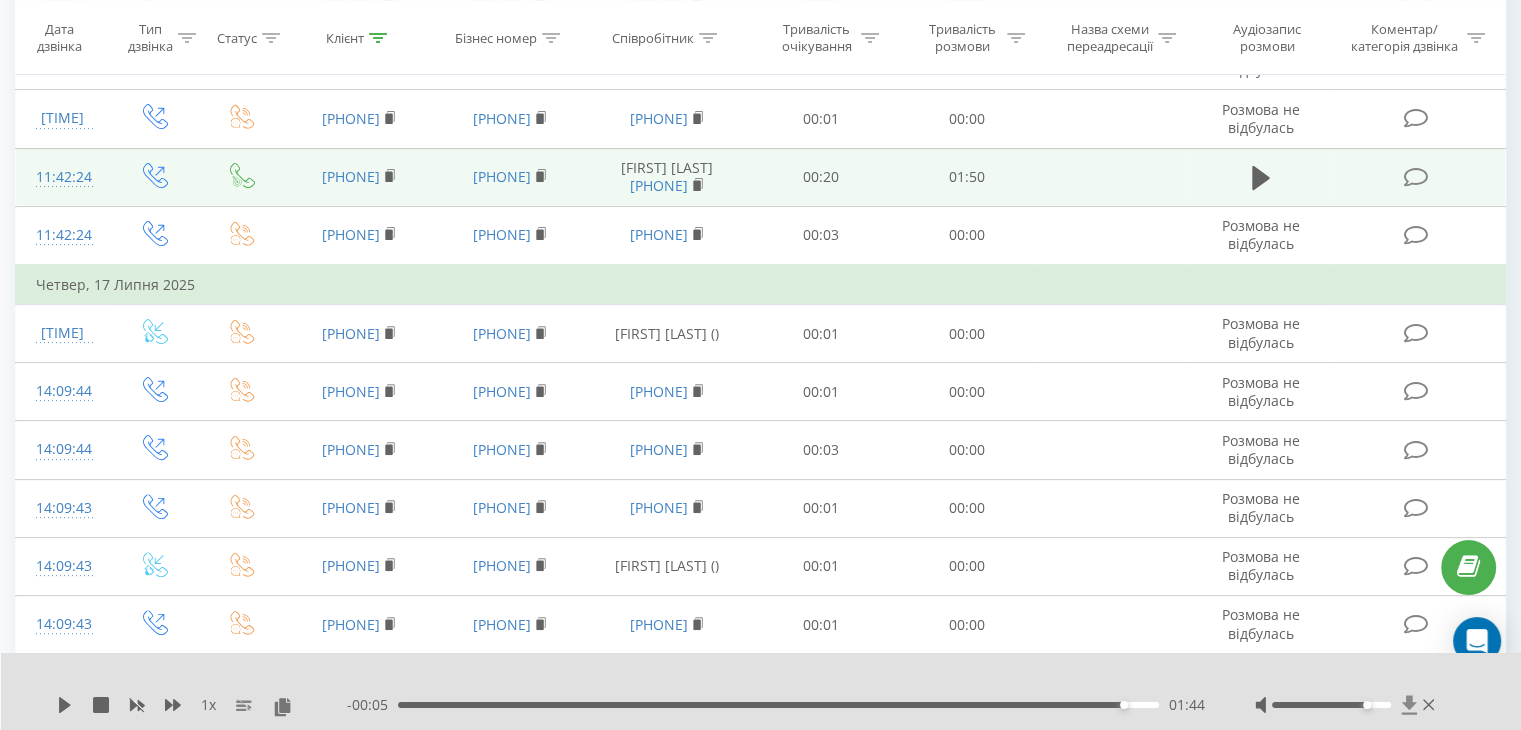 click 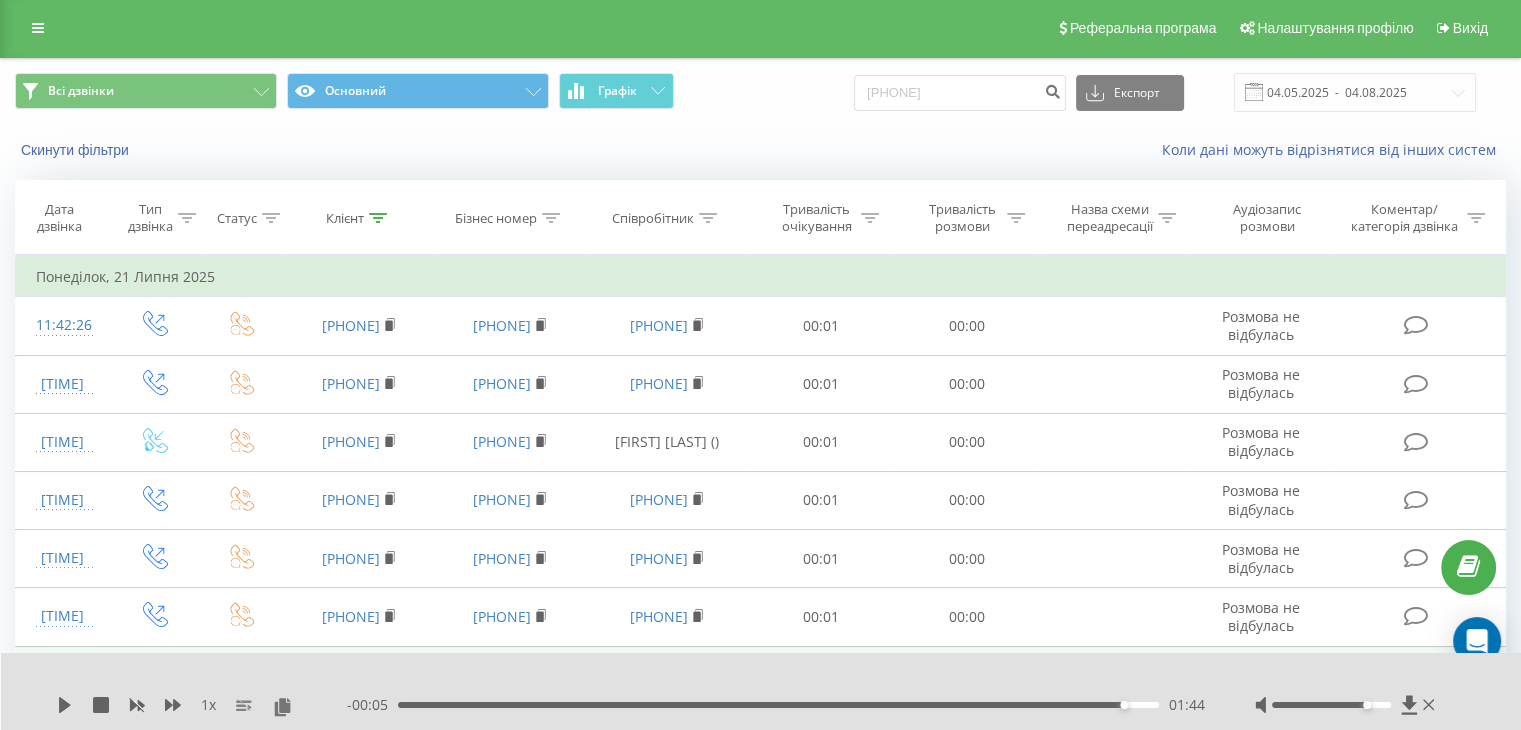 scroll, scrollTop: 0, scrollLeft: 0, axis: both 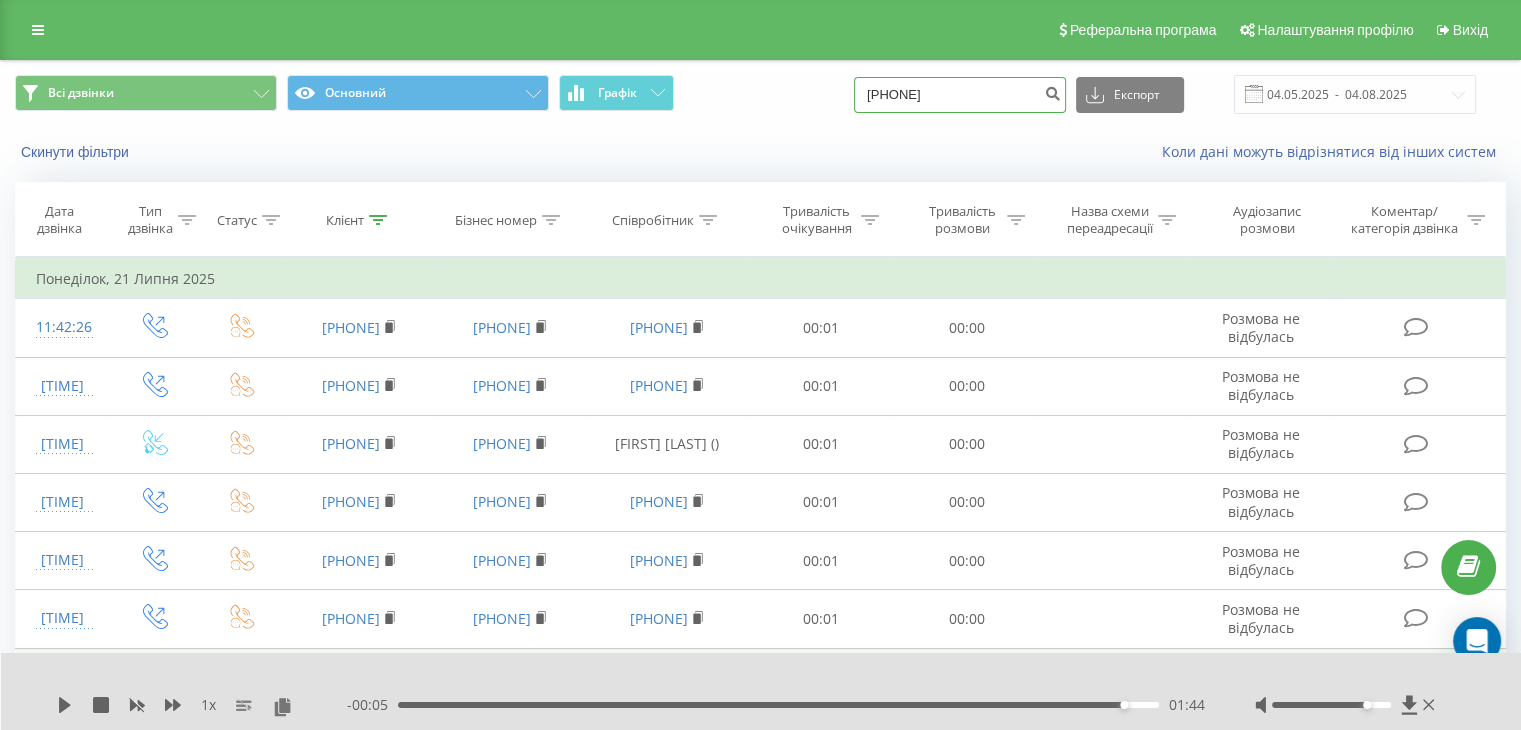 drag, startPoint x: 997, startPoint y: 97, endPoint x: 840, endPoint y: 99, distance: 157.01274 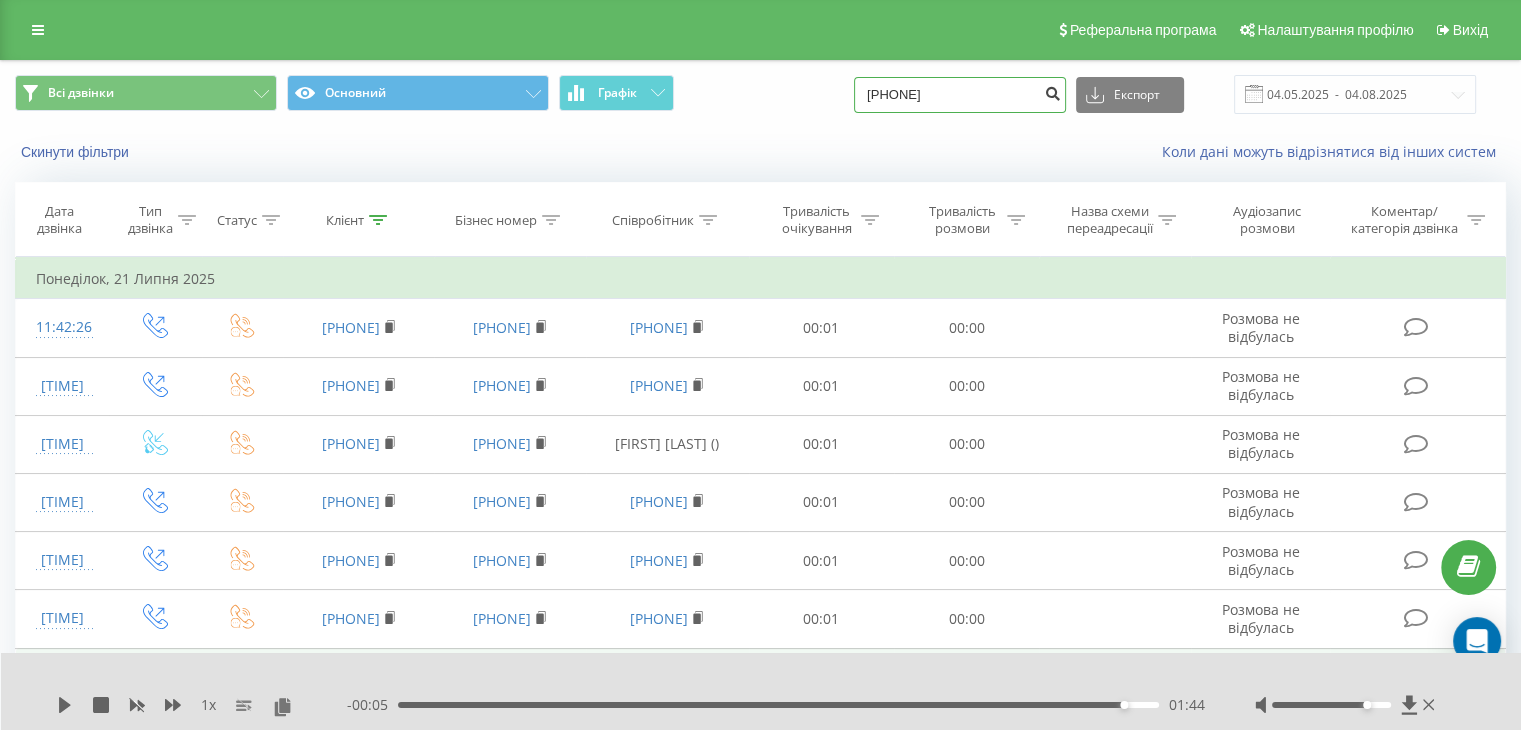 type on "097 454 29 35" 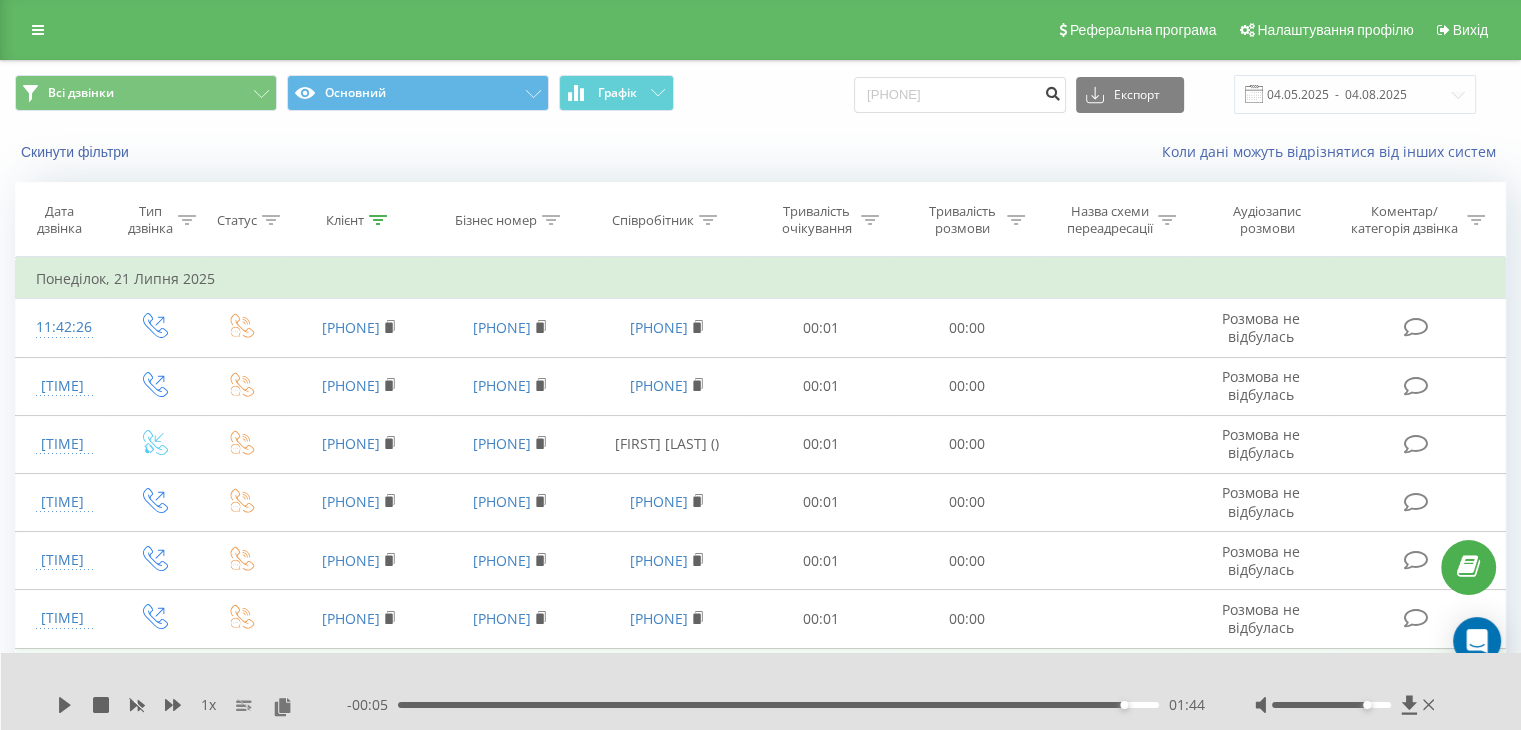 click at bounding box center (1052, 91) 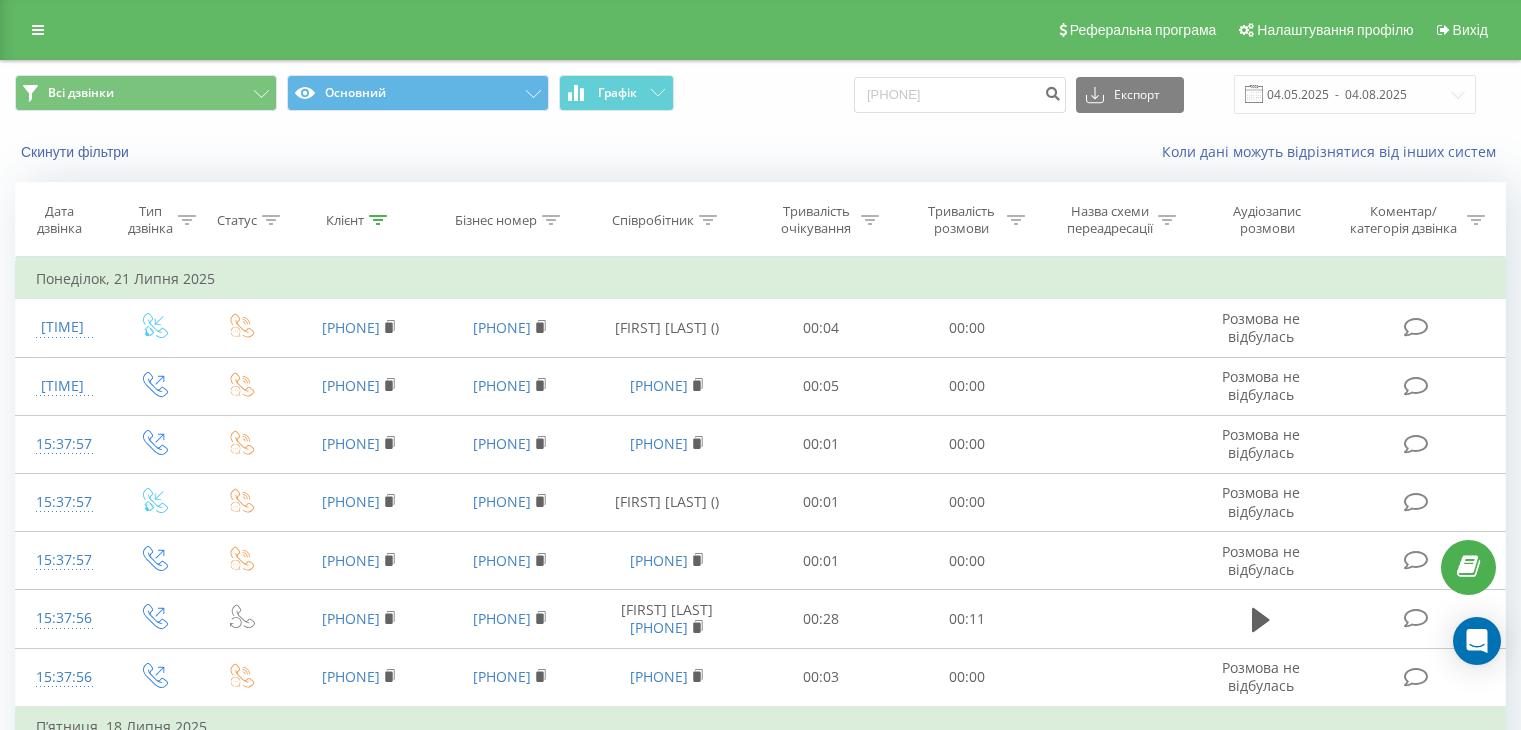 scroll, scrollTop: 0, scrollLeft: 0, axis: both 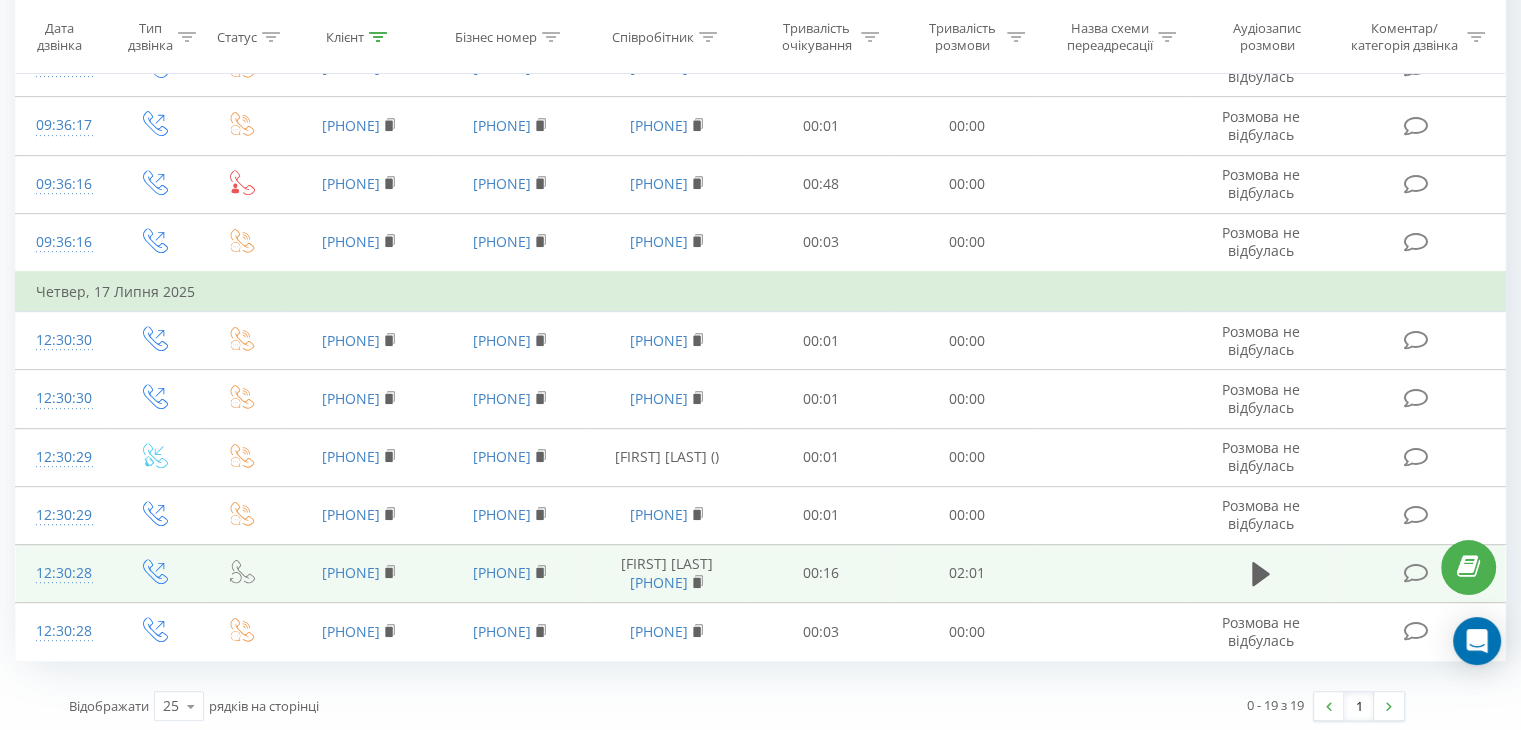 click at bounding box center [1261, 573] 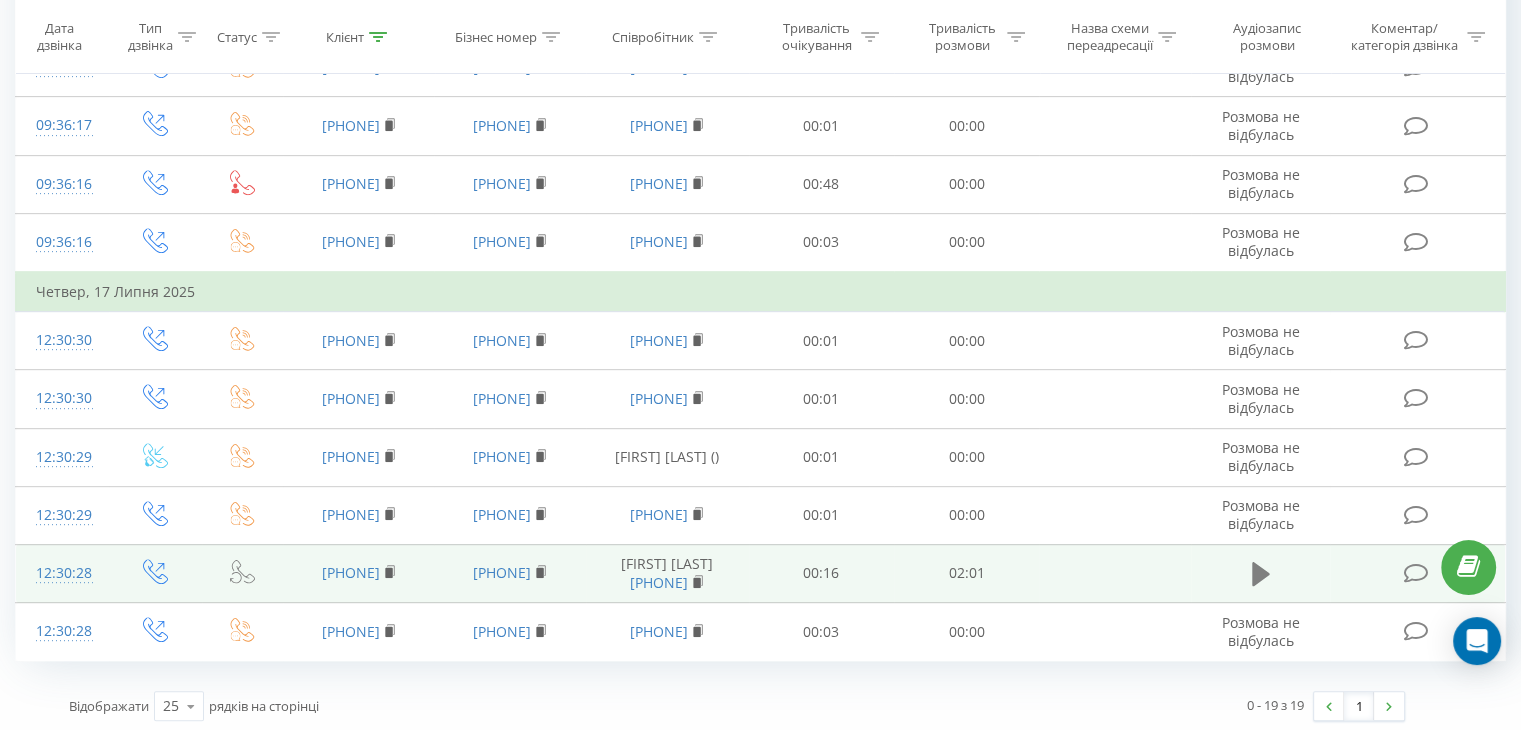 click 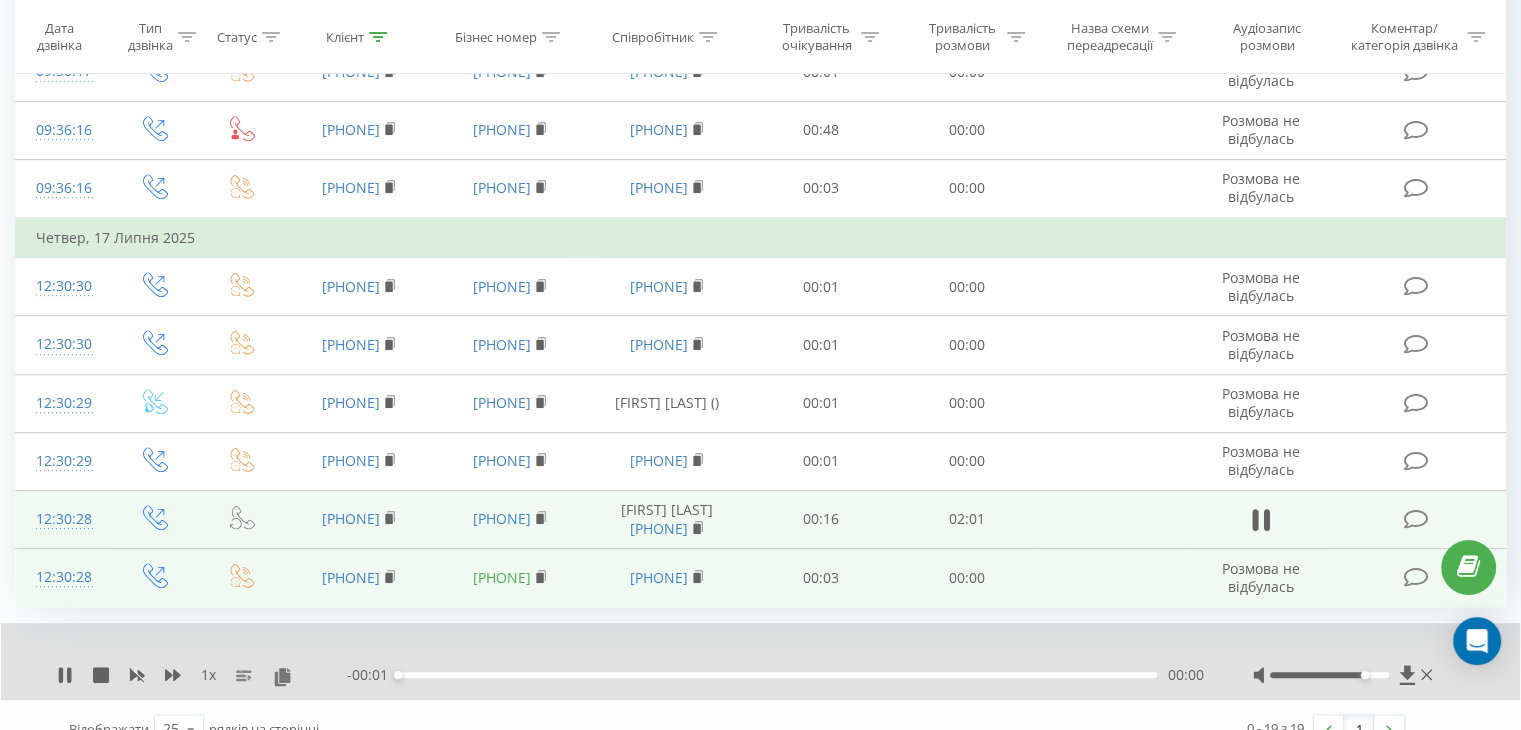 scroll, scrollTop: 902, scrollLeft: 0, axis: vertical 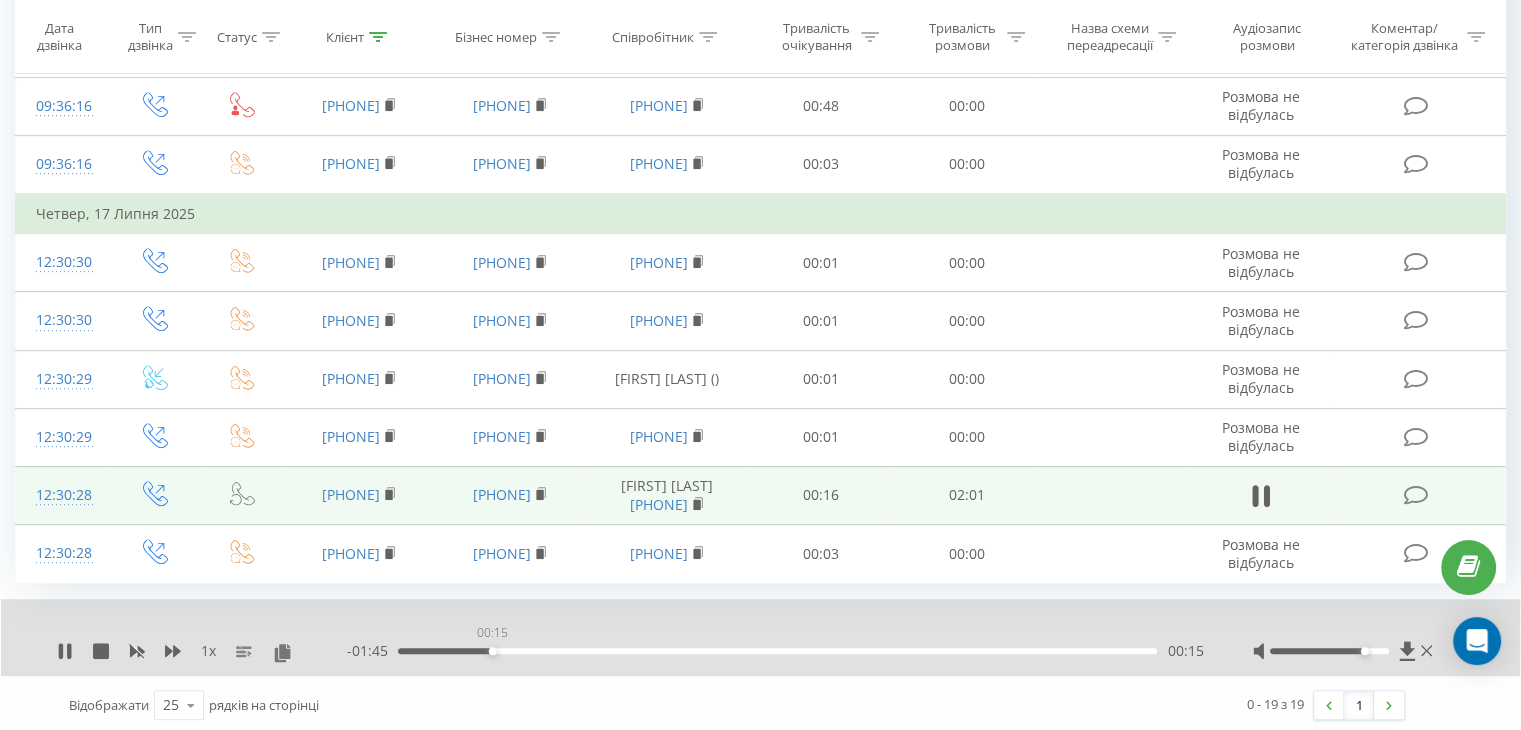 click on "00:15" at bounding box center (777, 651) 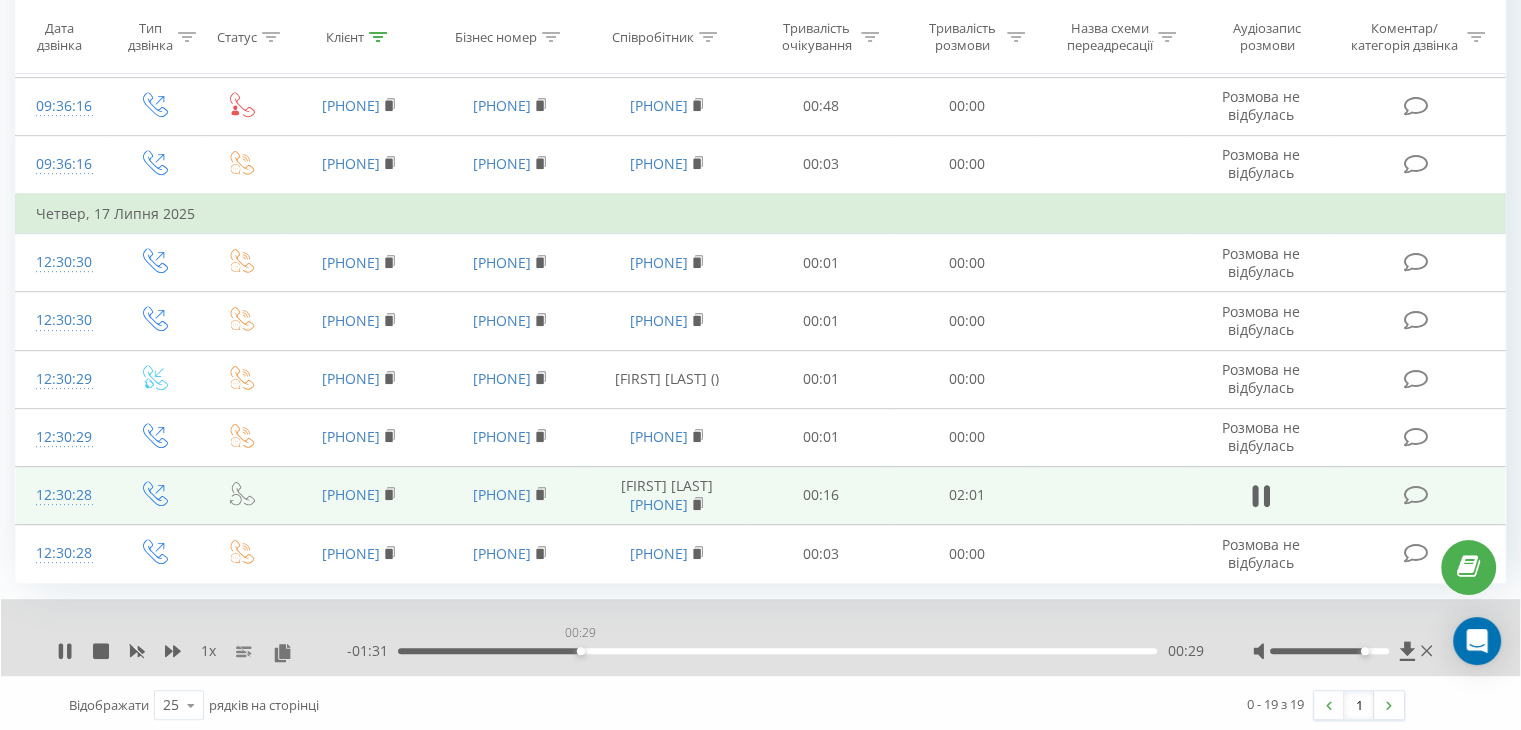 click on "00:29" at bounding box center (777, 651) 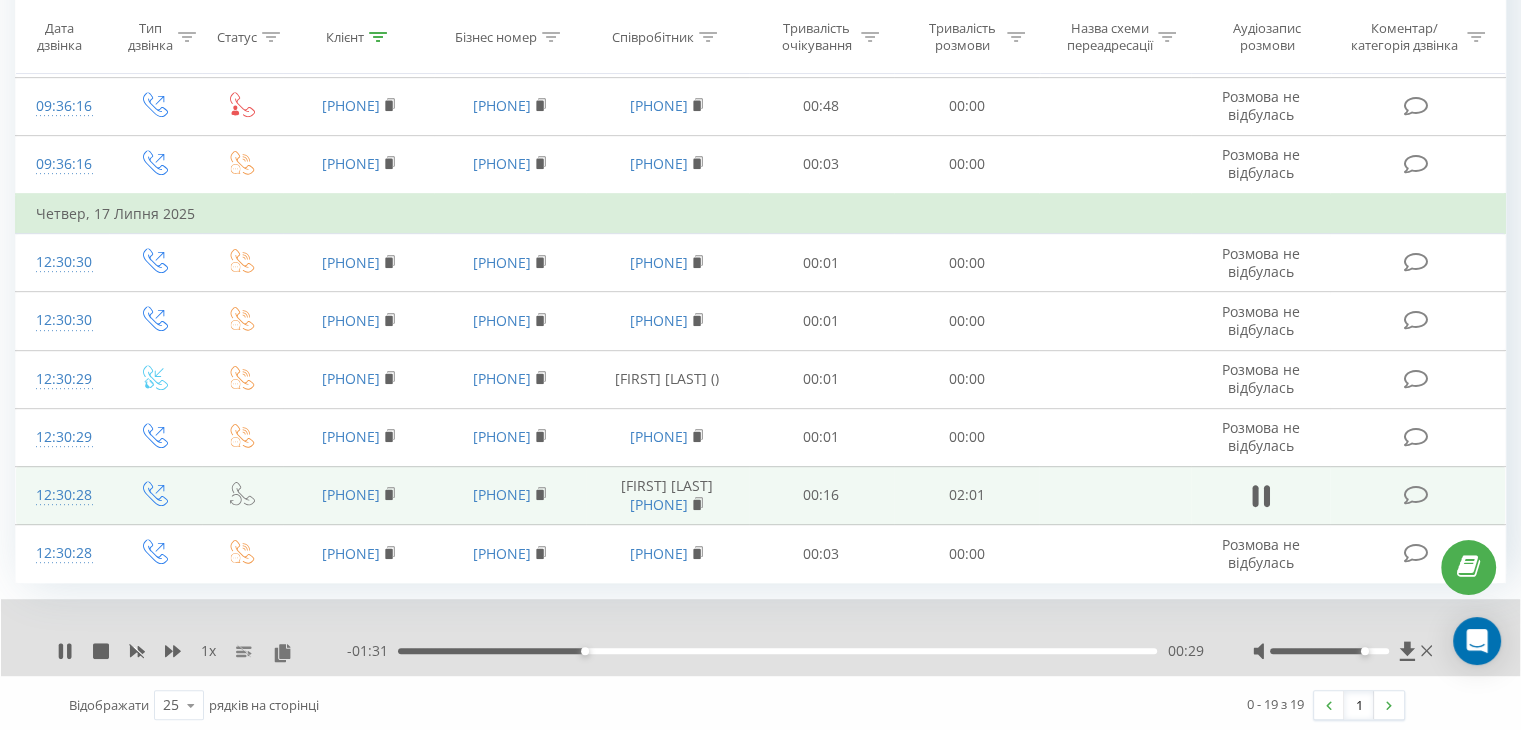 click on "00:29" at bounding box center [777, 651] 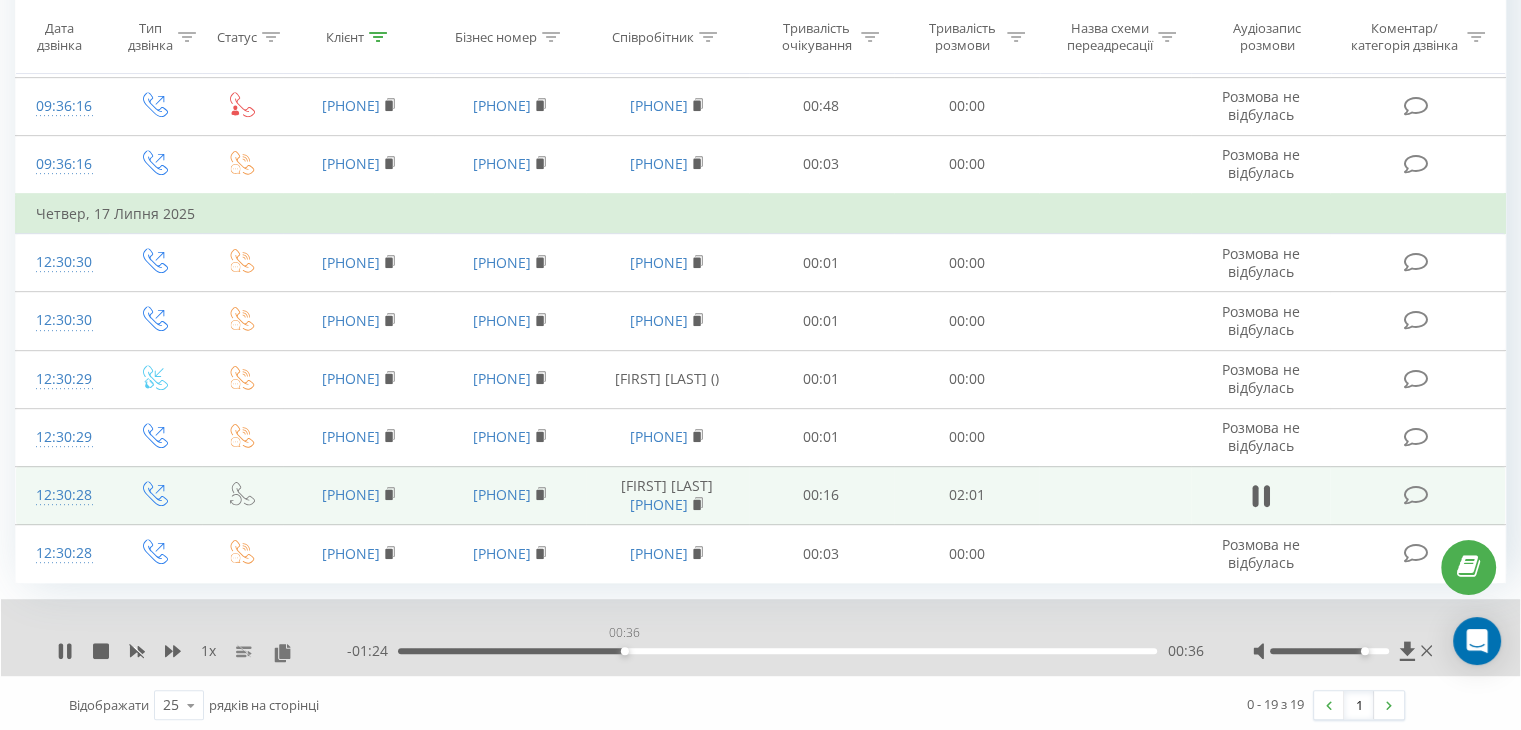 click on "00:36" at bounding box center [777, 651] 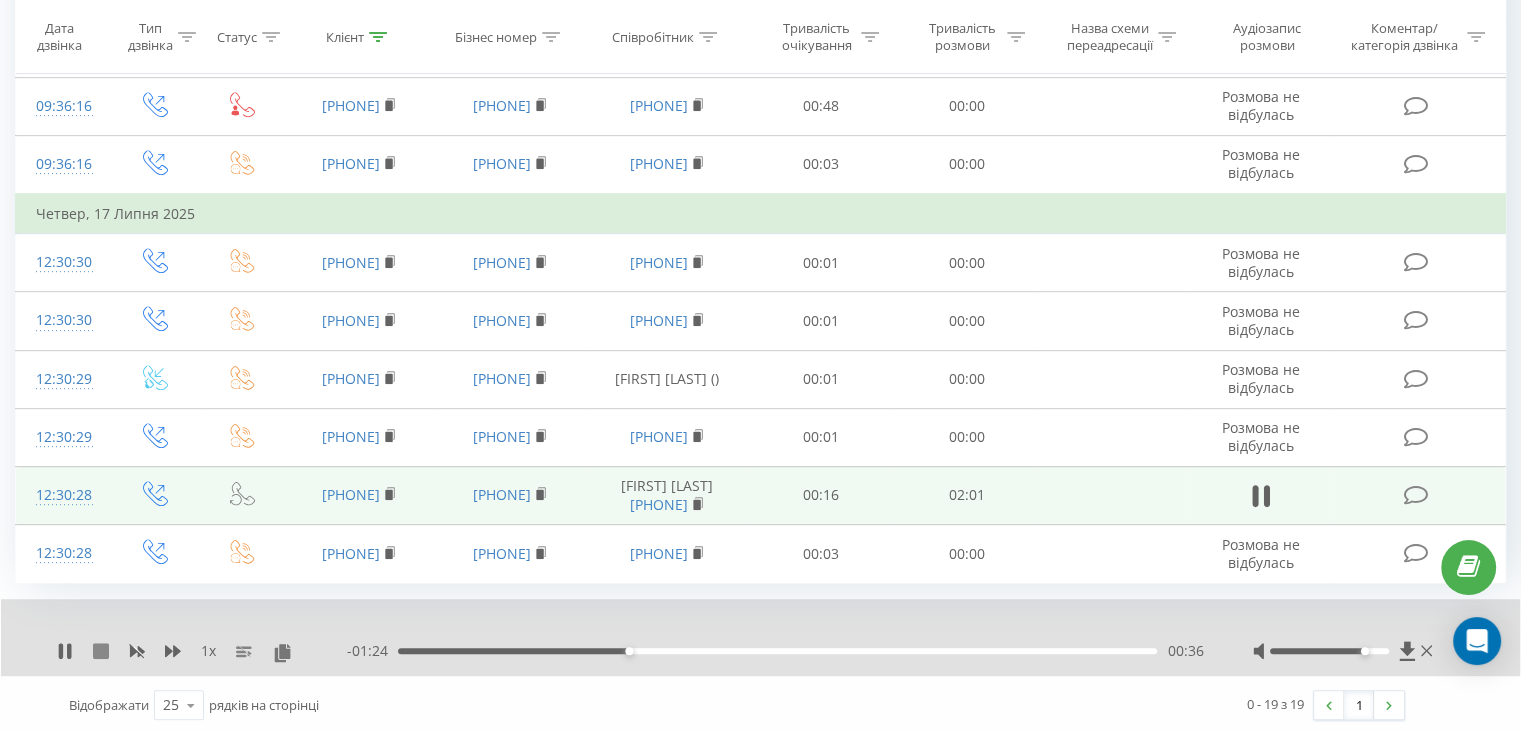 drag, startPoint x: 67, startPoint y: 639, endPoint x: 99, endPoint y: 637, distance: 32.06244 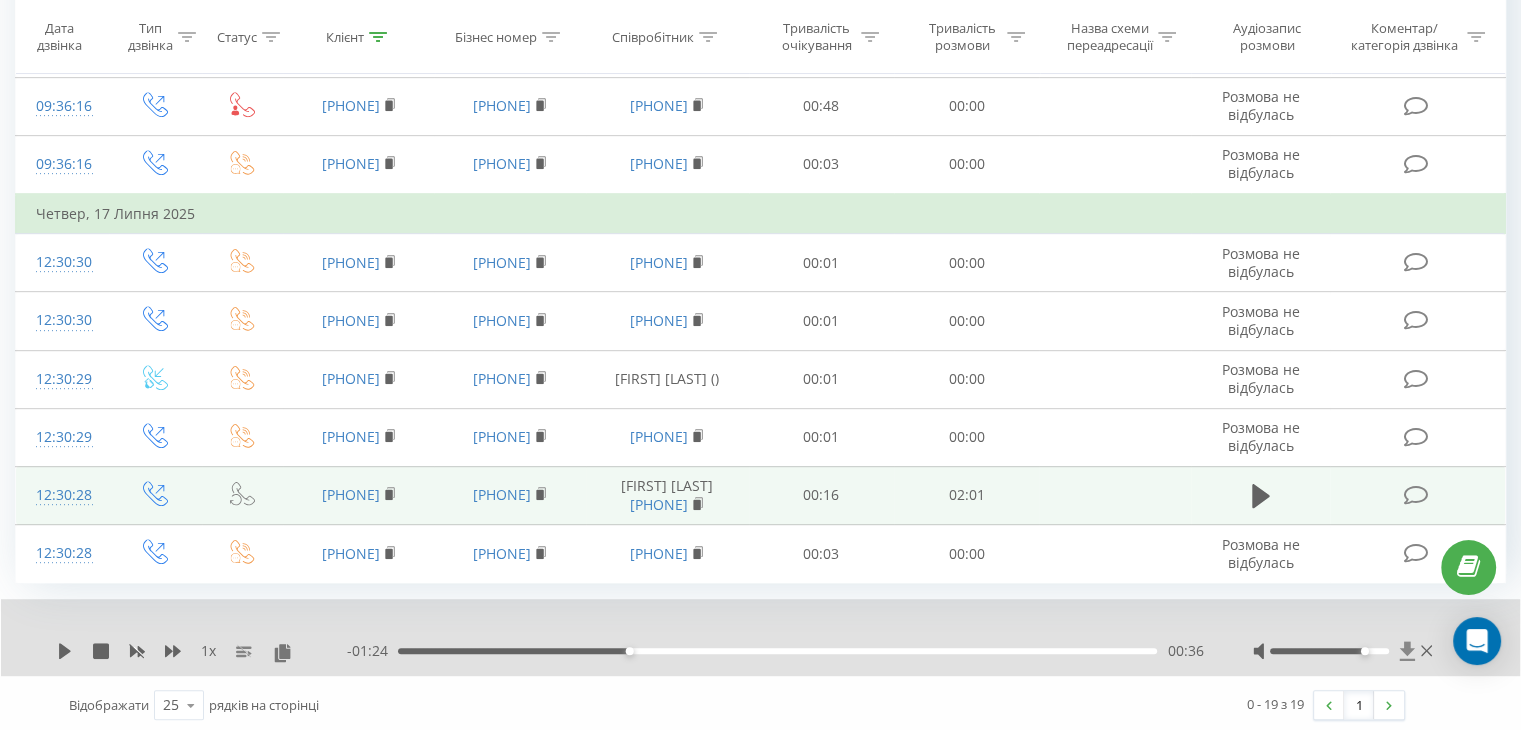 click 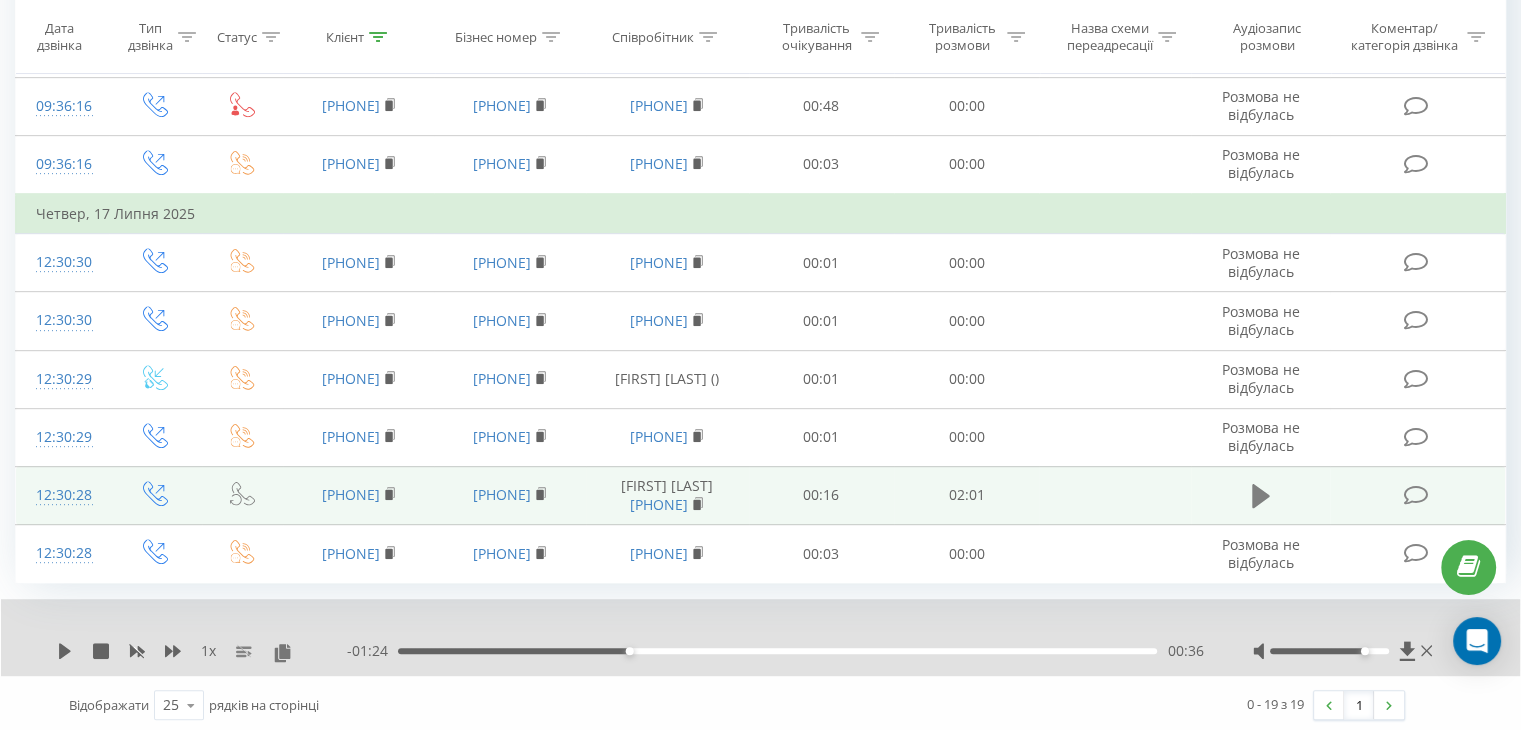 click 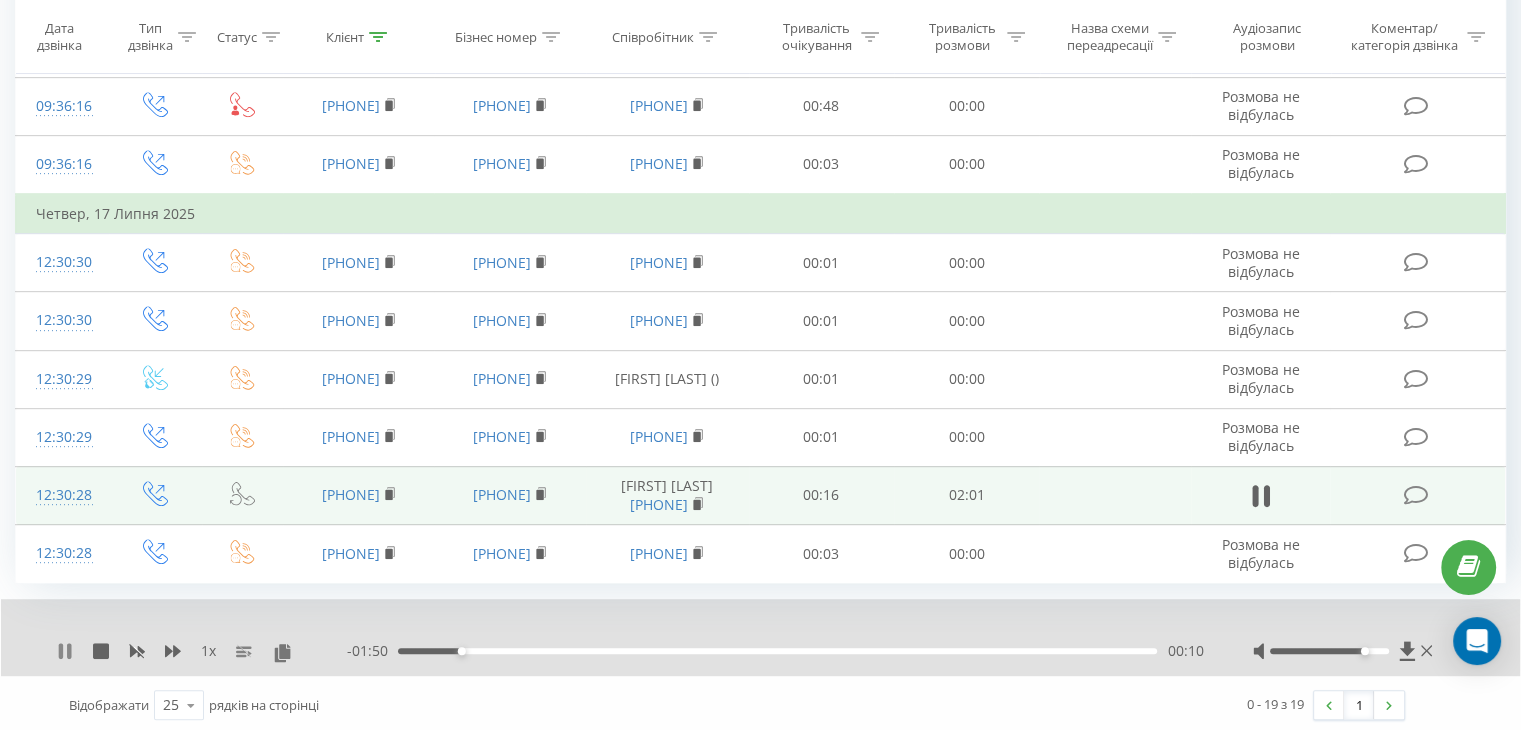click 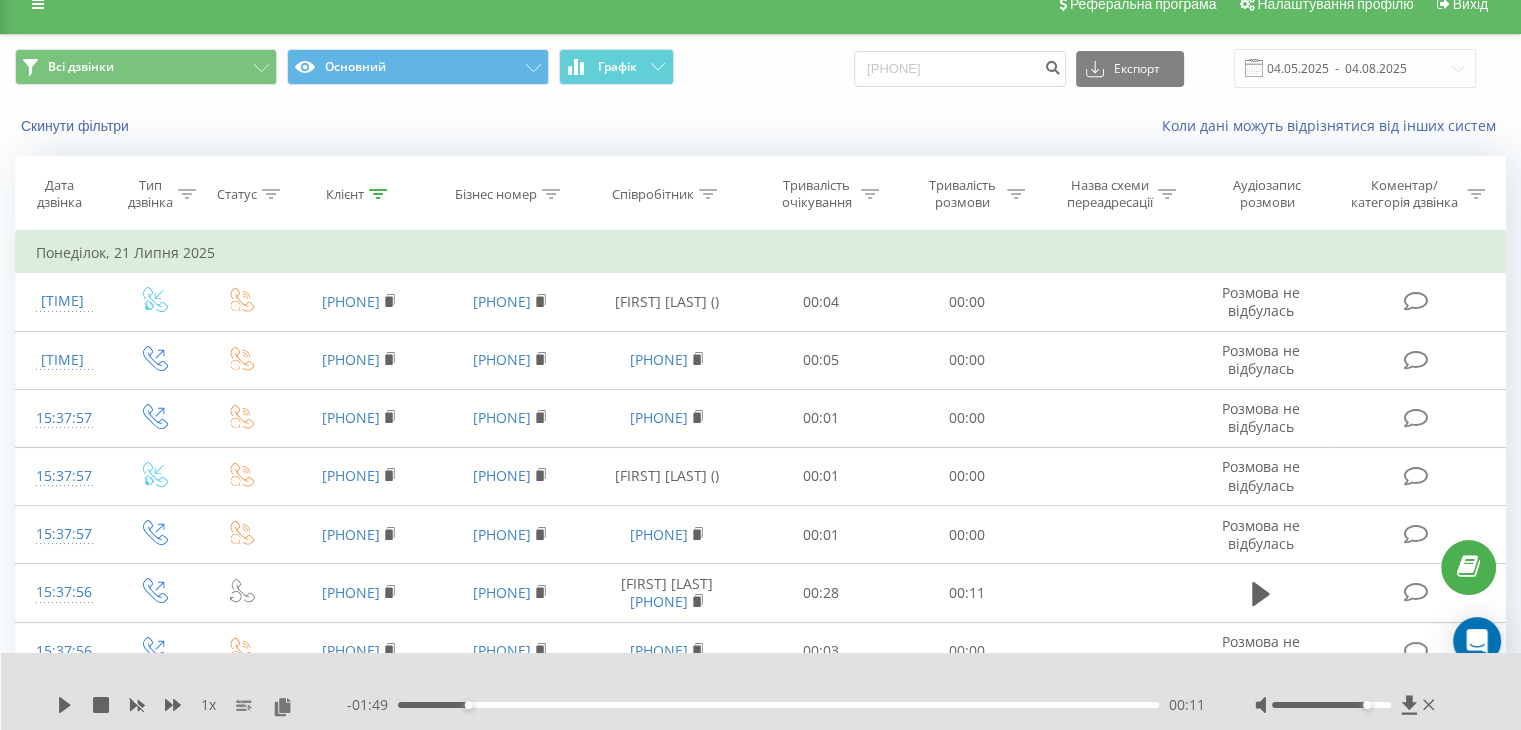 scroll, scrollTop: 0, scrollLeft: 0, axis: both 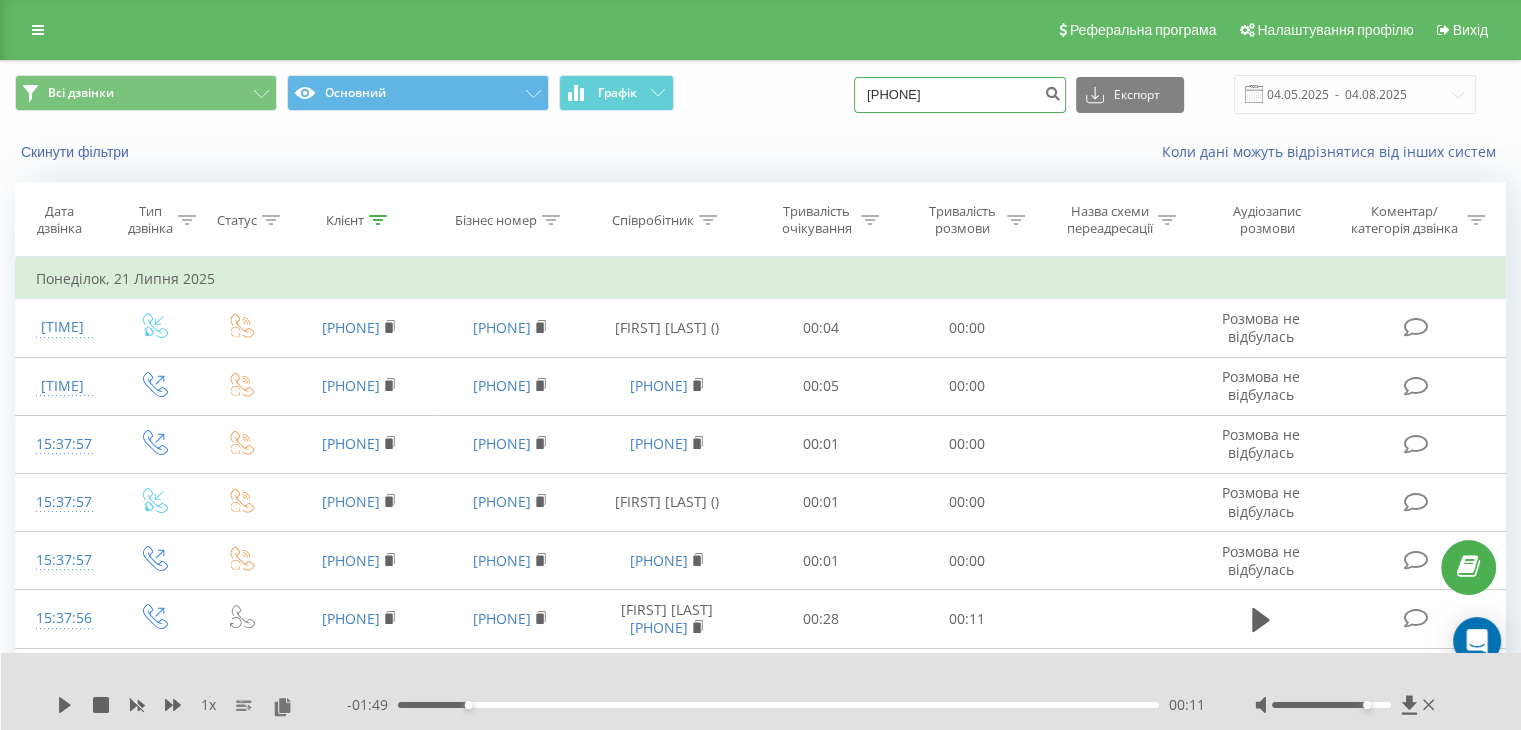 drag, startPoint x: 1021, startPoint y: 93, endPoint x: 760, endPoint y: 68, distance: 262.19458 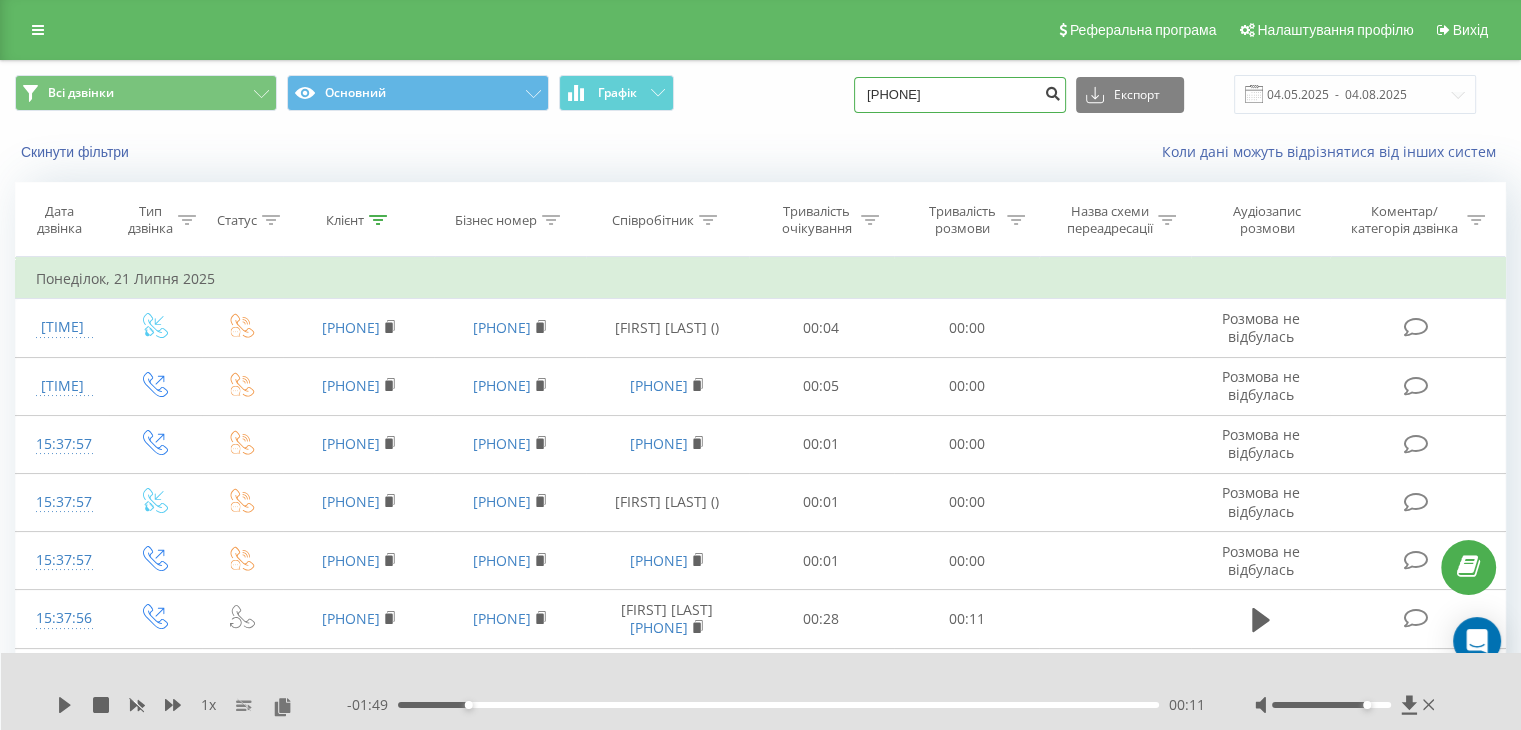 type on "063 171 80 60" 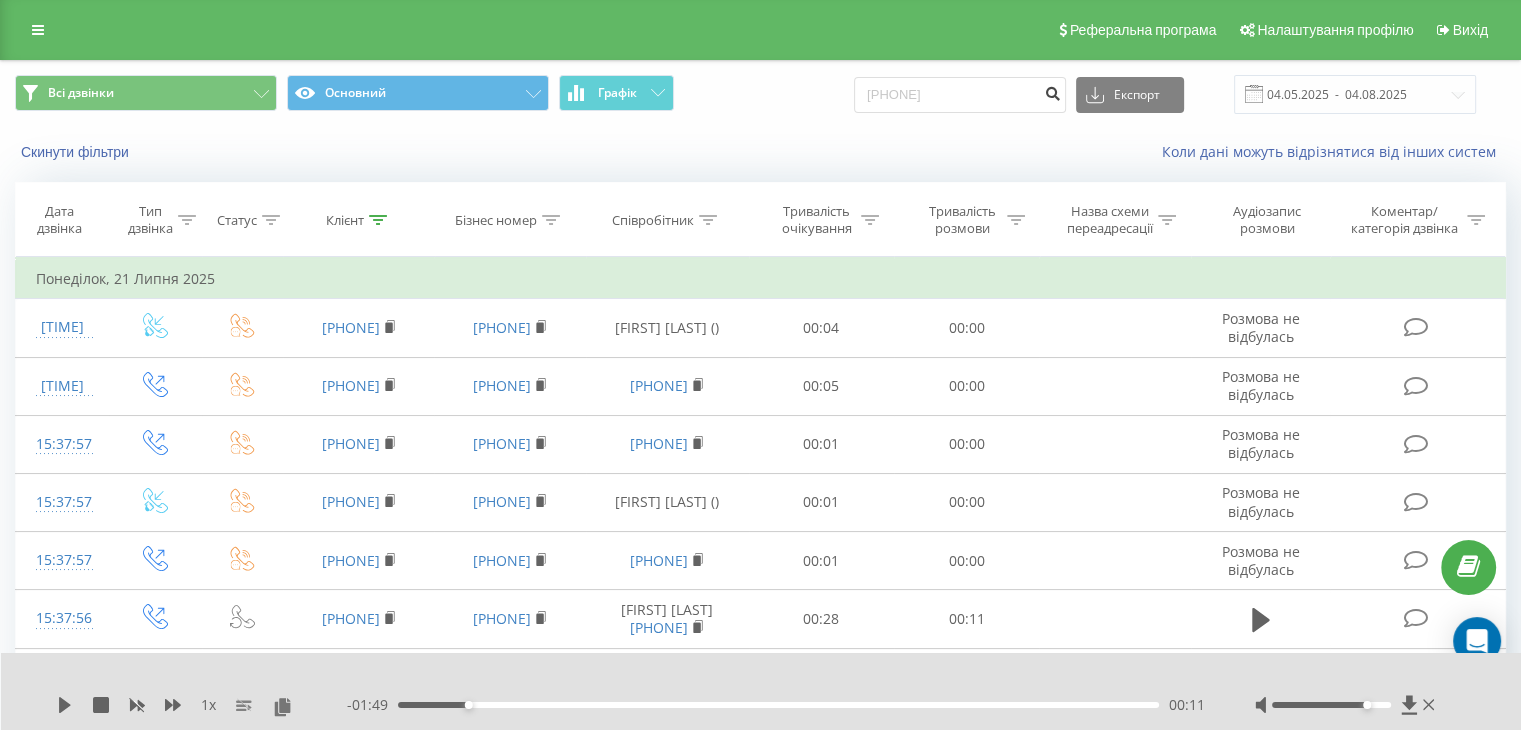 click at bounding box center [1052, 91] 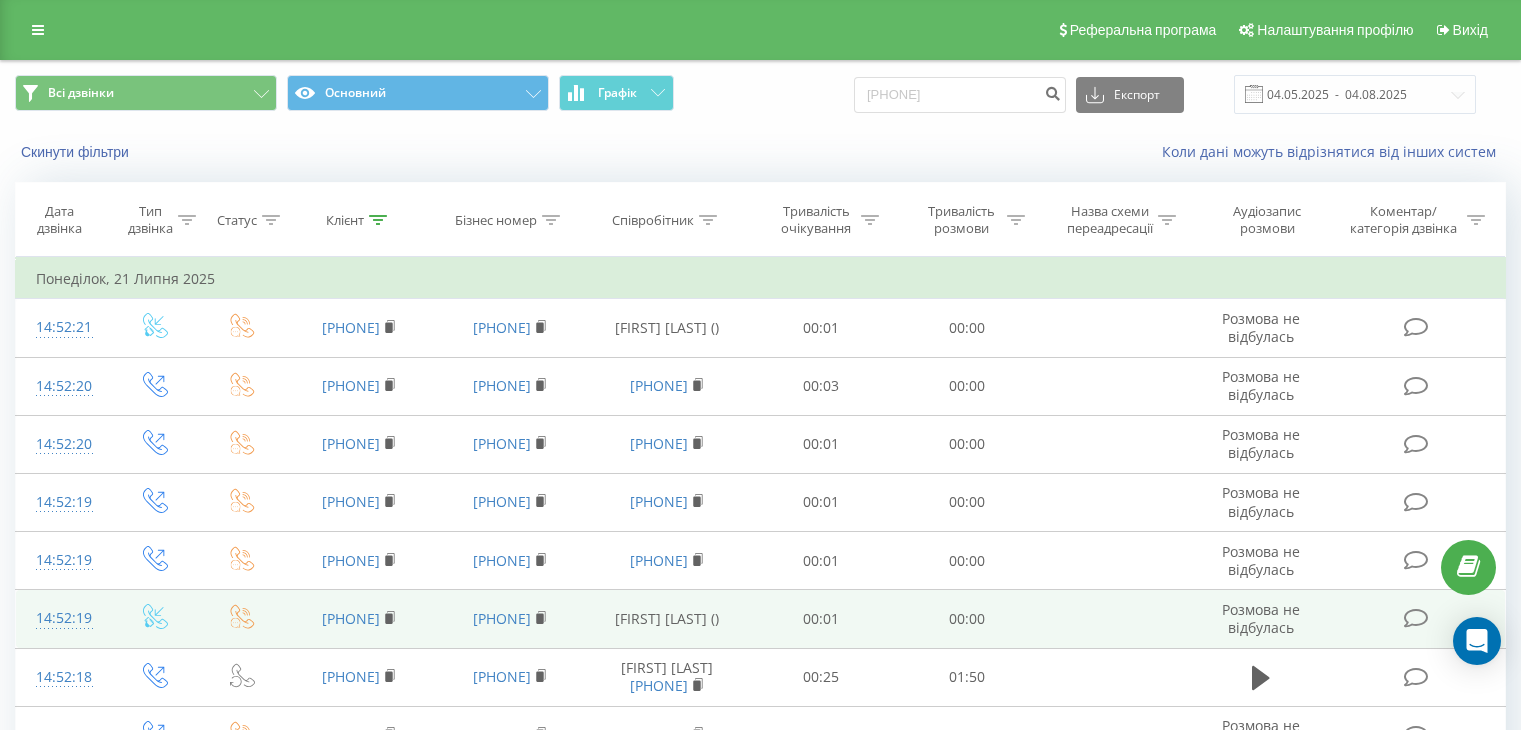scroll, scrollTop: 0, scrollLeft: 0, axis: both 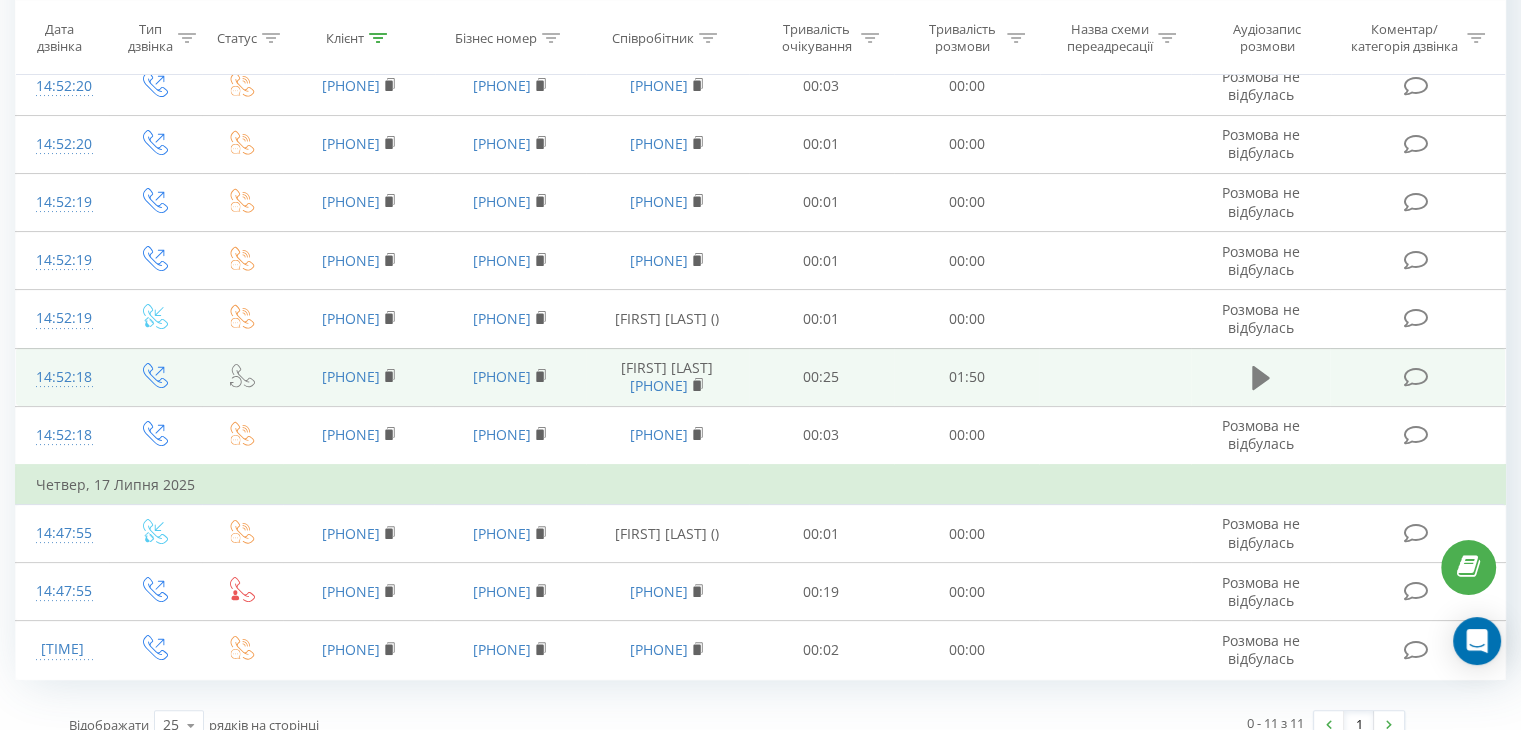 click 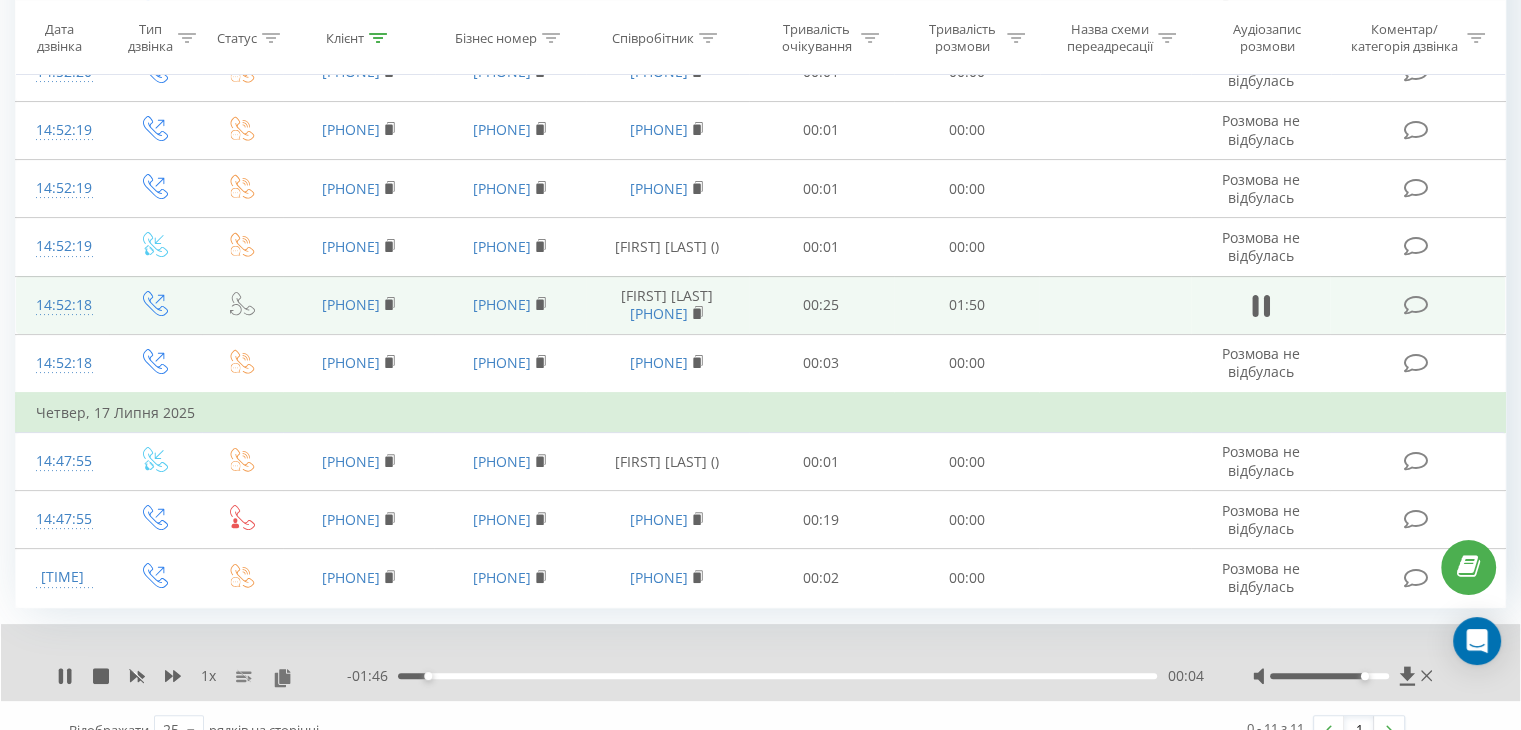 scroll, scrollTop: 398, scrollLeft: 0, axis: vertical 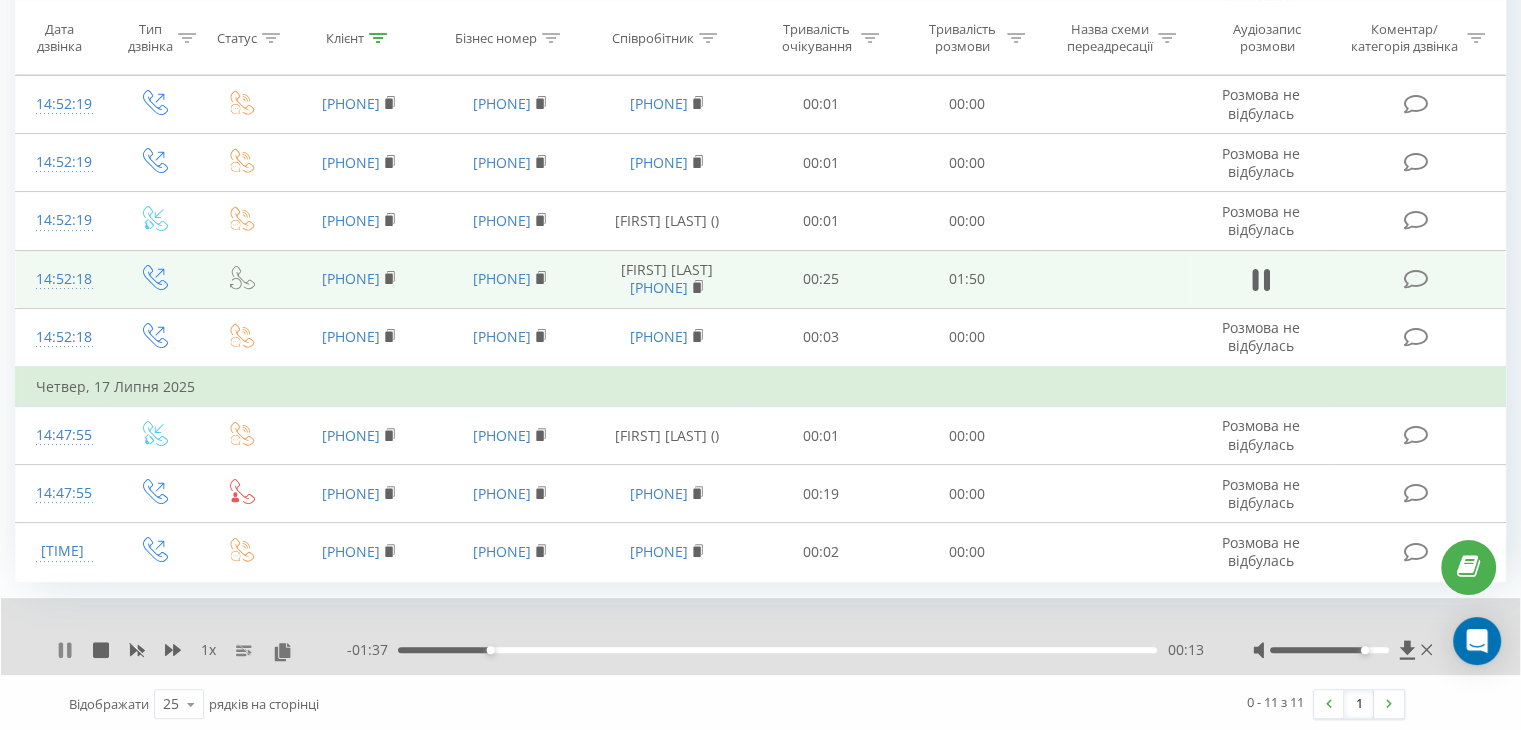 click 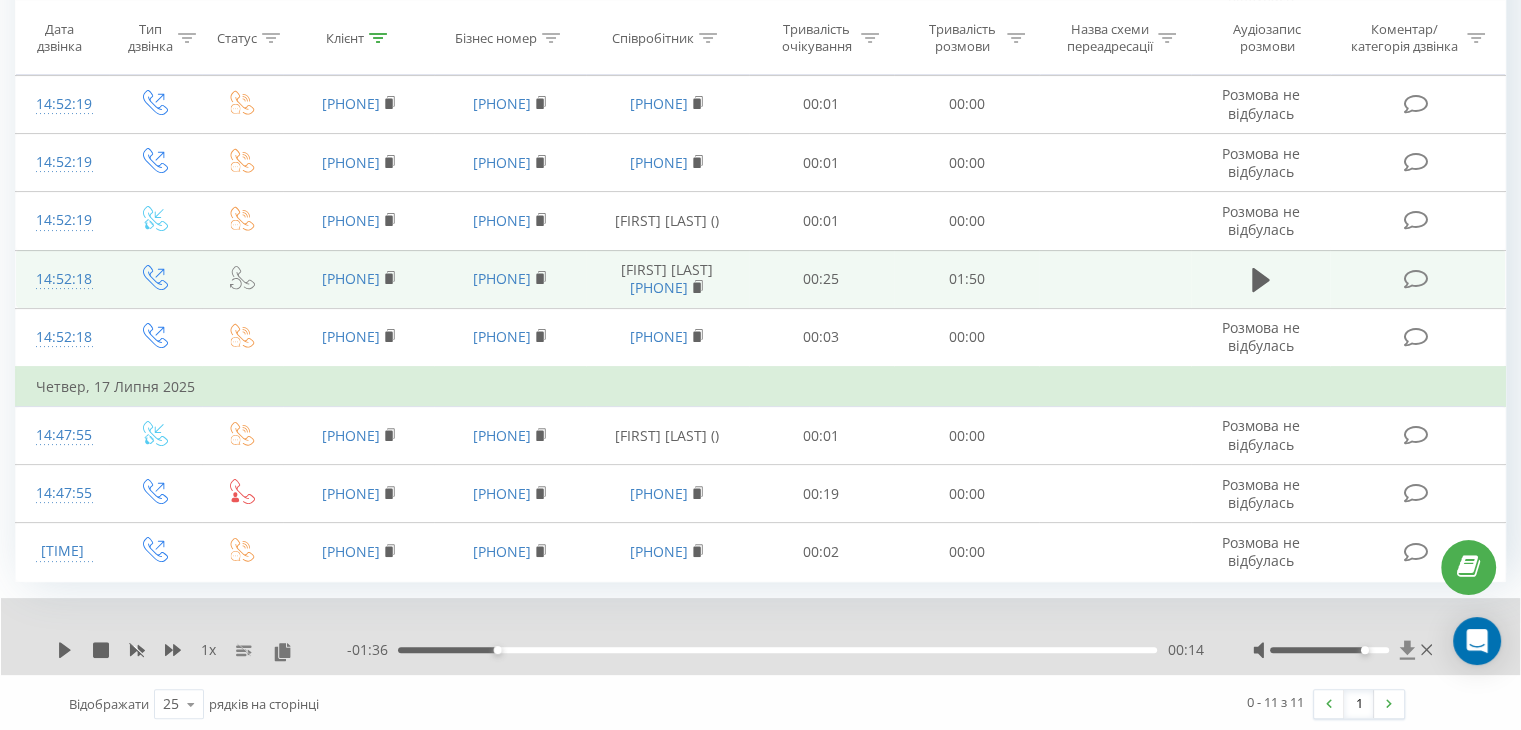 click 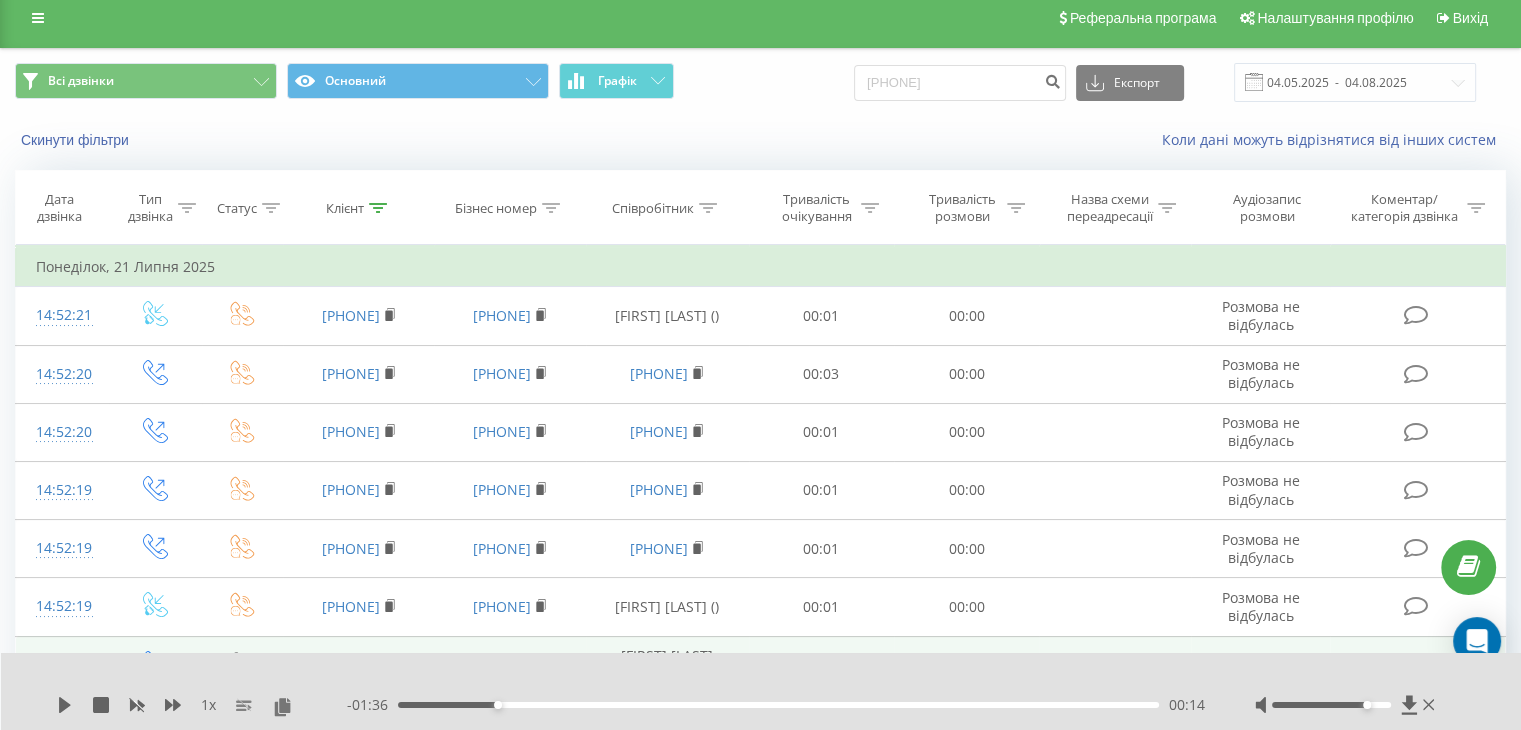 scroll, scrollTop: 0, scrollLeft: 0, axis: both 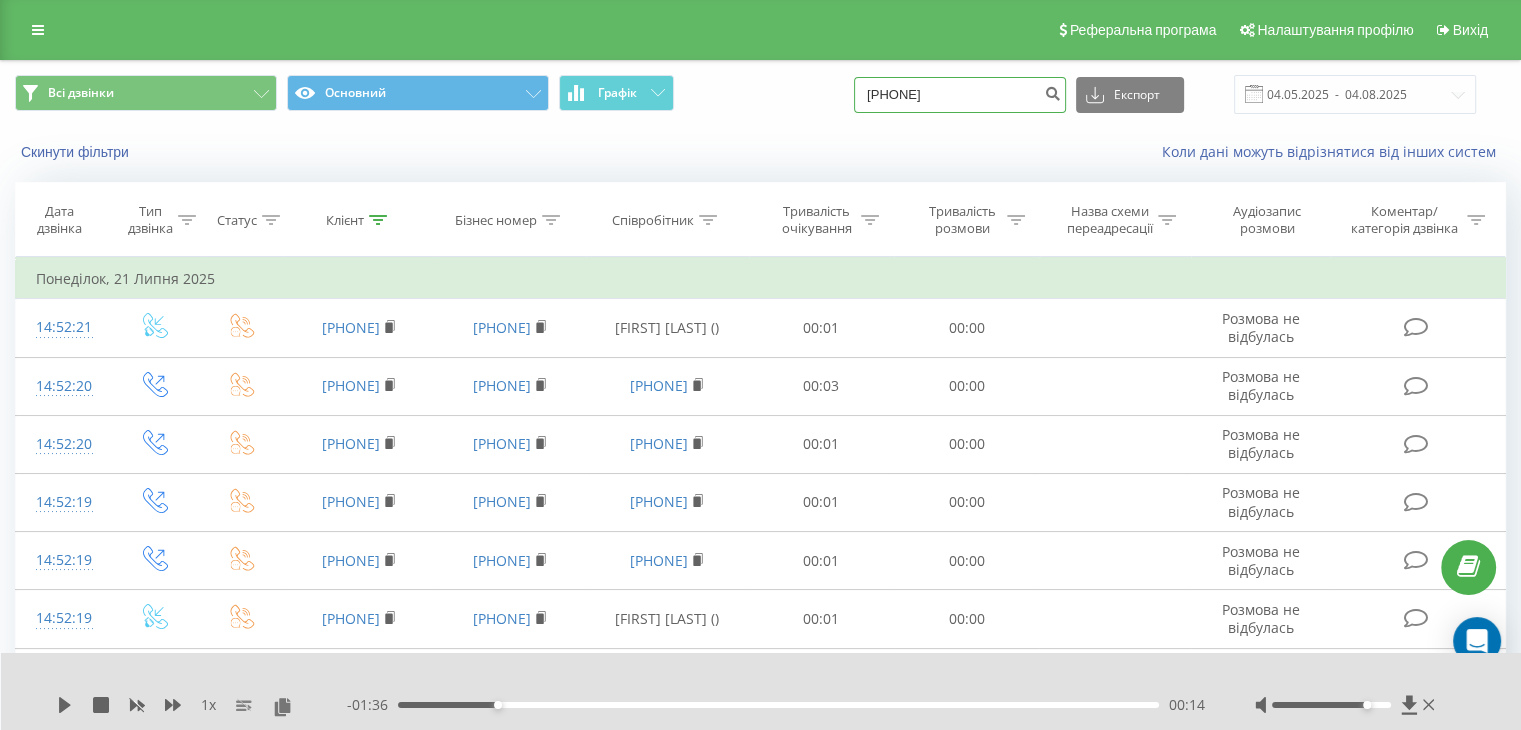 drag, startPoint x: 1029, startPoint y: 92, endPoint x: 829, endPoint y: 94, distance: 200.01 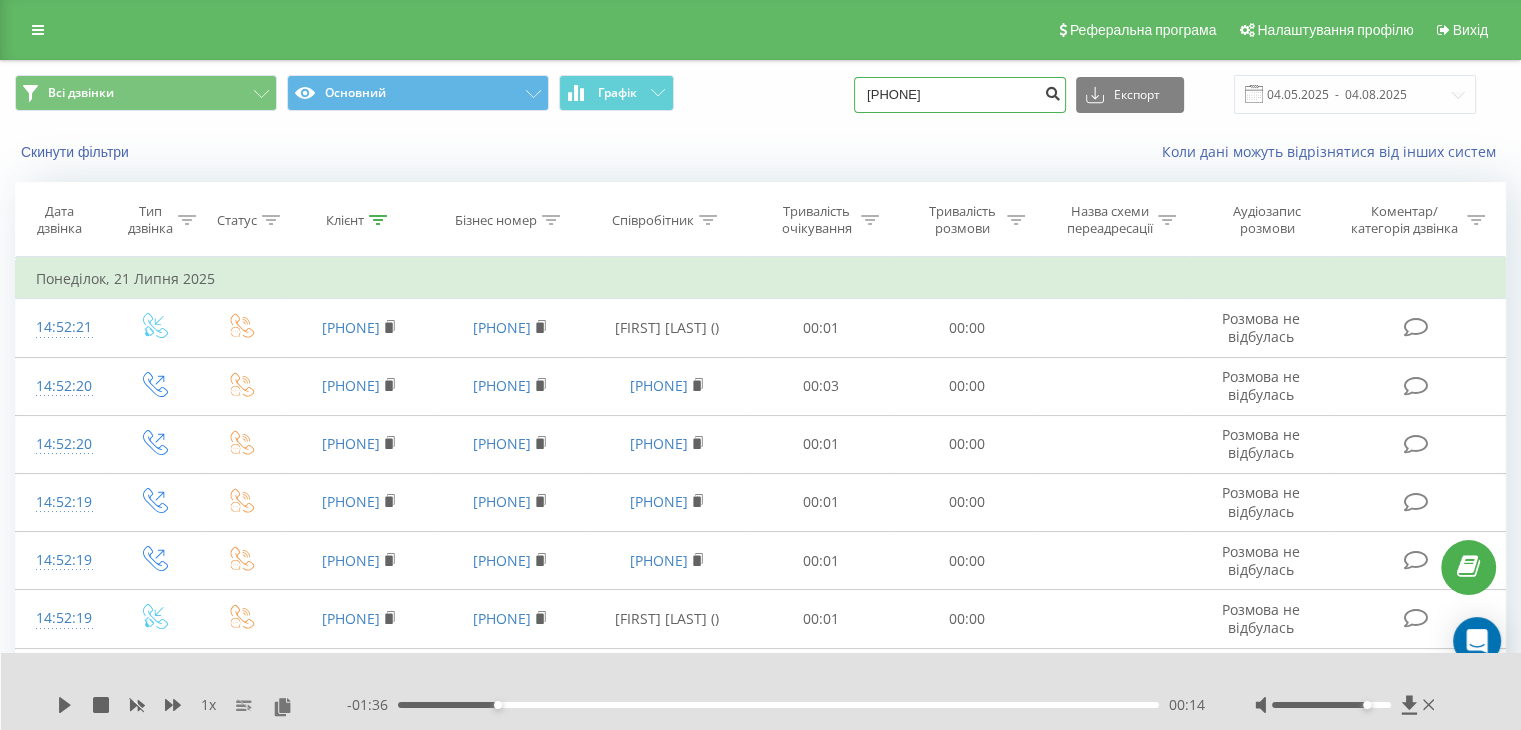 type on "097 356 75 23" 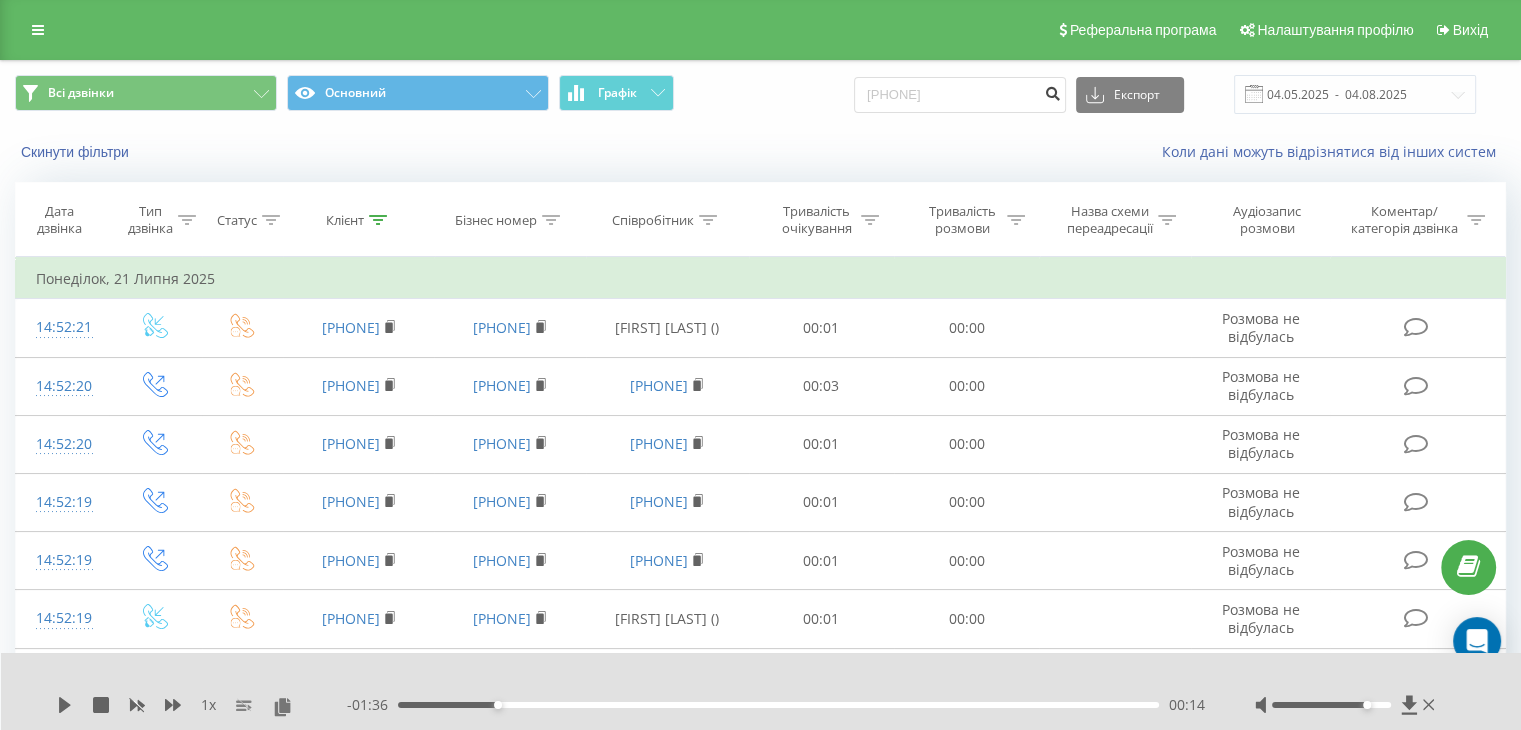 click at bounding box center [1052, 91] 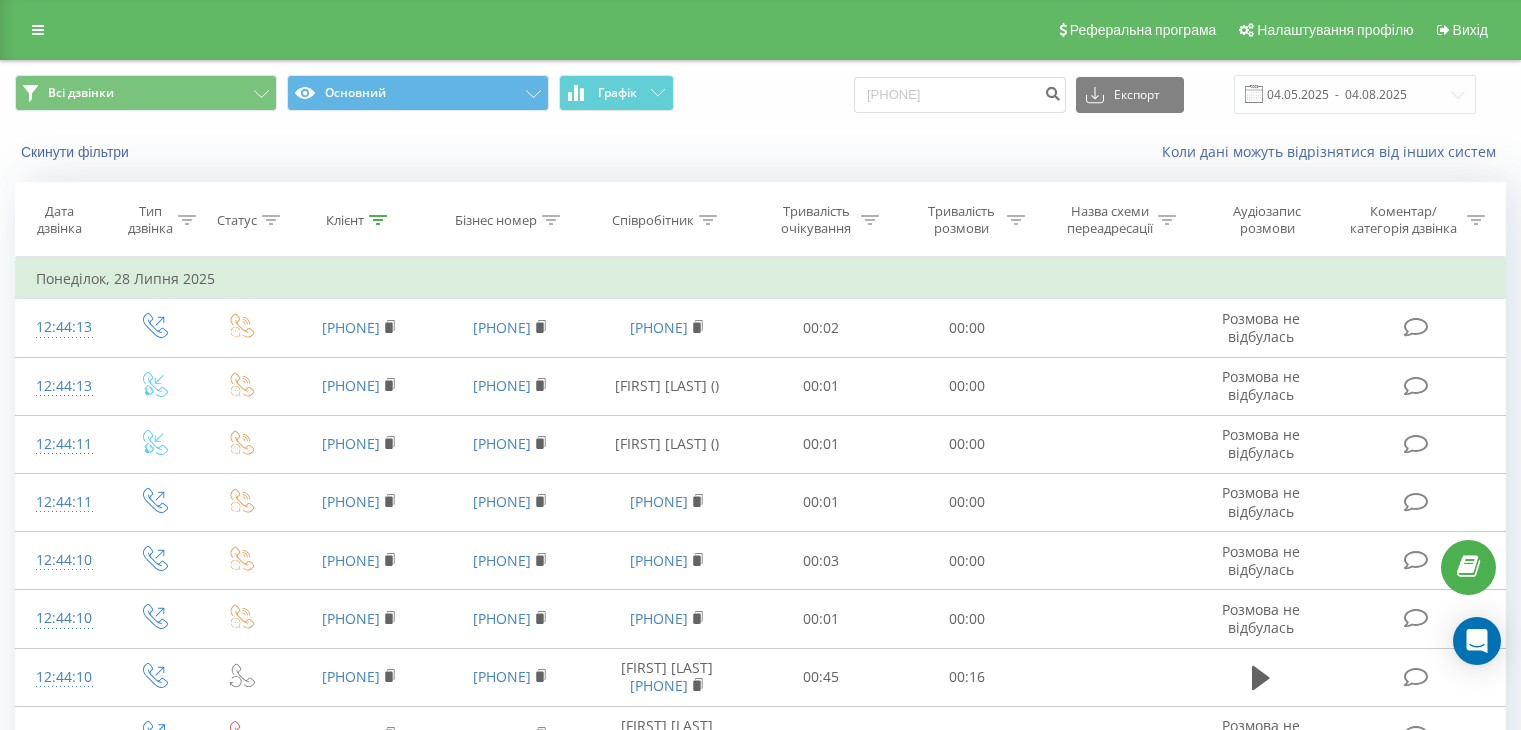 scroll, scrollTop: 0, scrollLeft: 0, axis: both 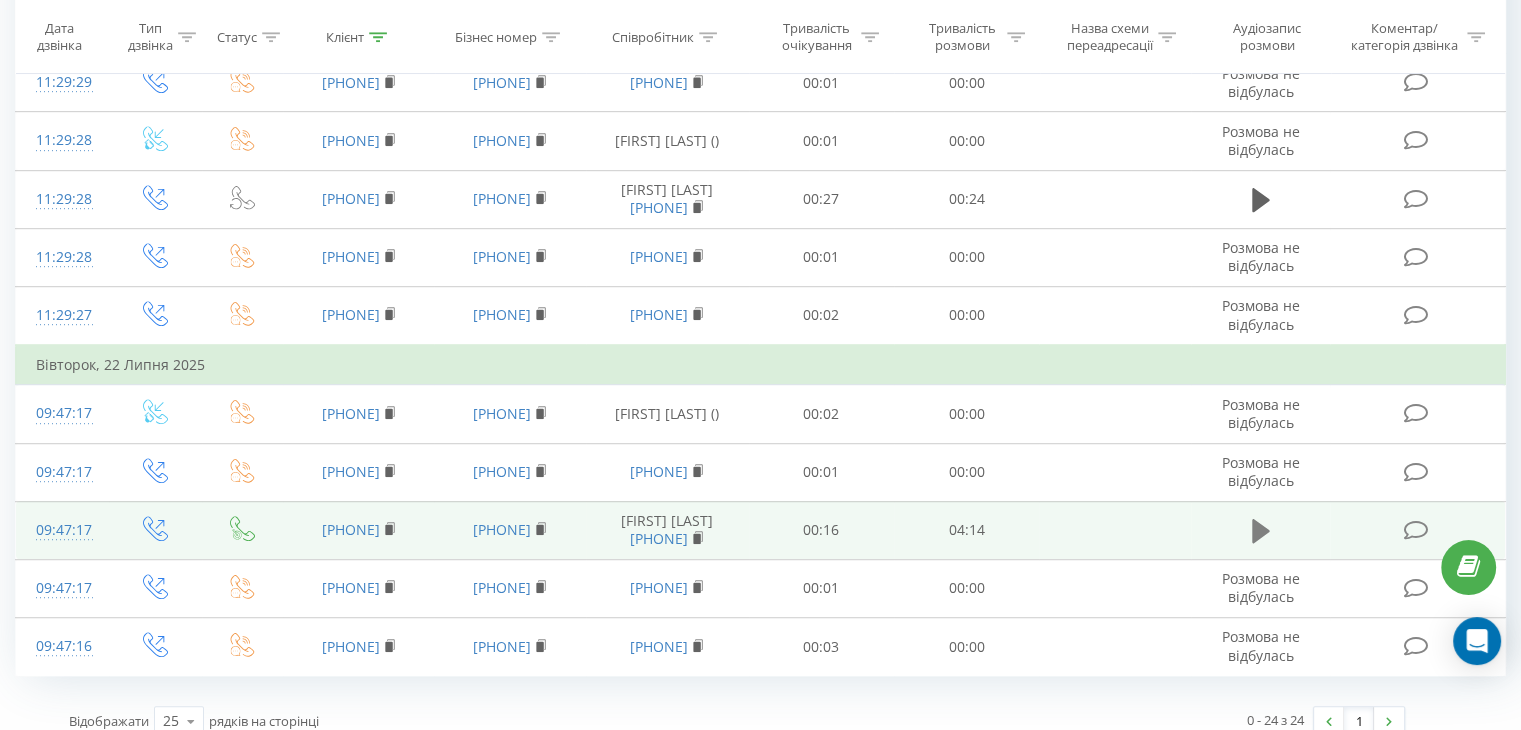 click 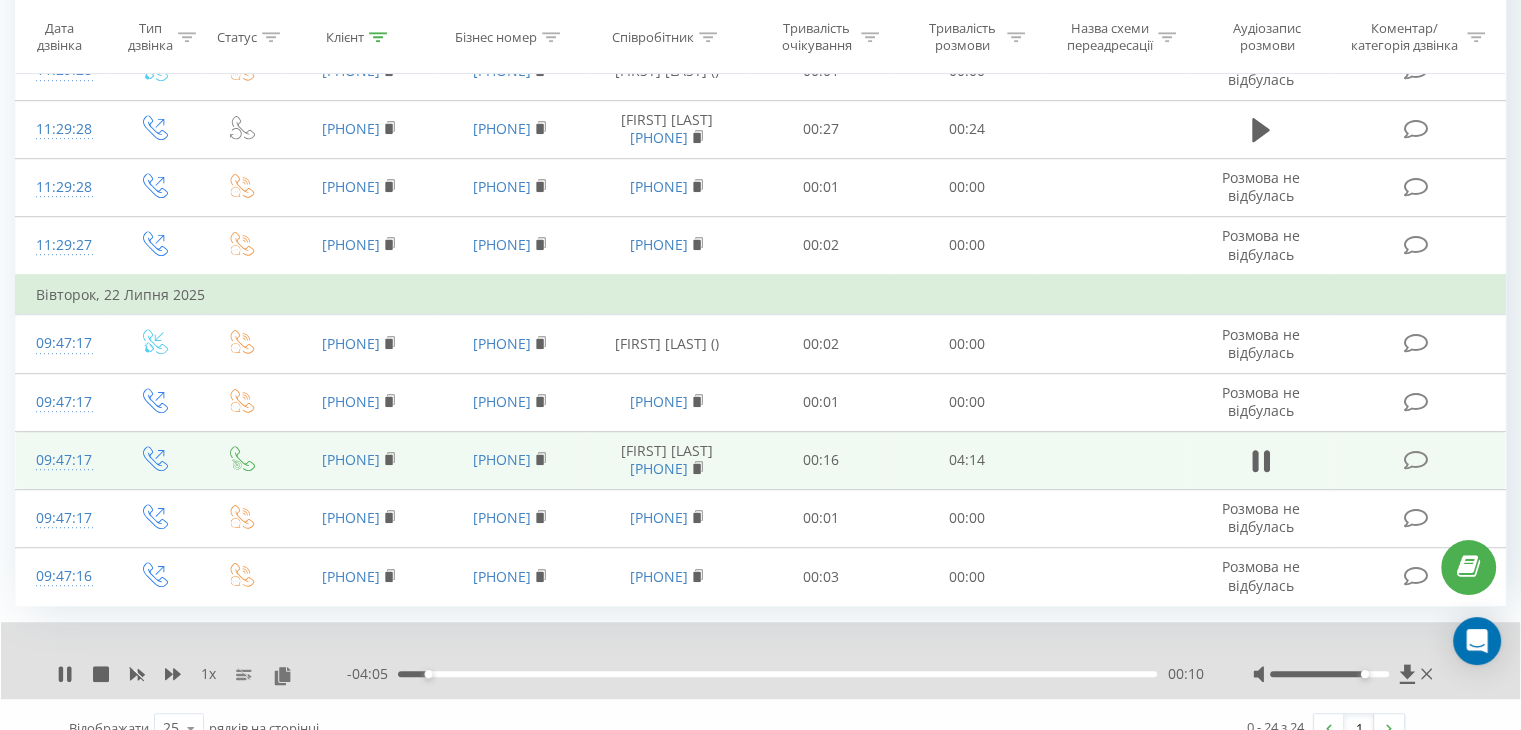 scroll, scrollTop: 1192, scrollLeft: 0, axis: vertical 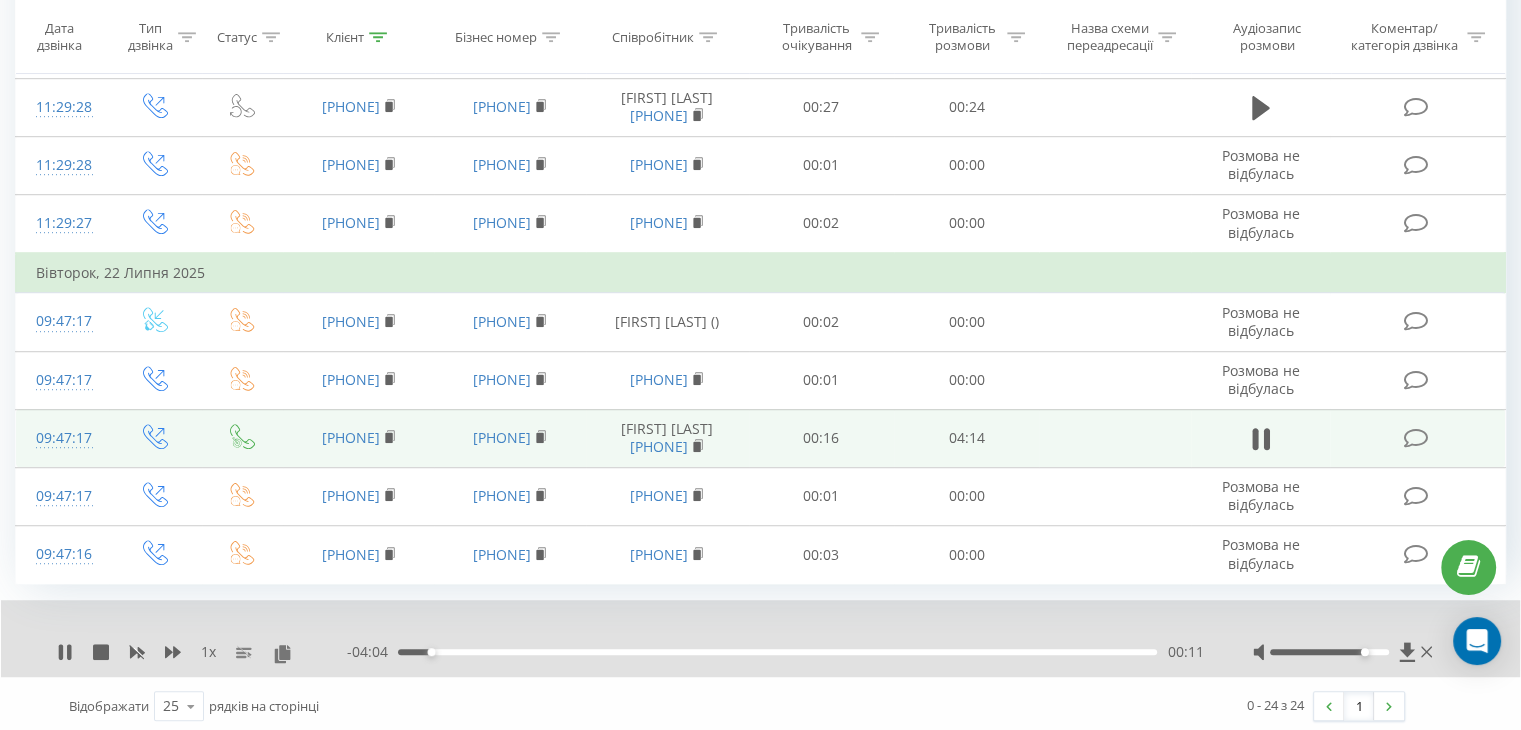 click on "00:11" at bounding box center [777, 652] 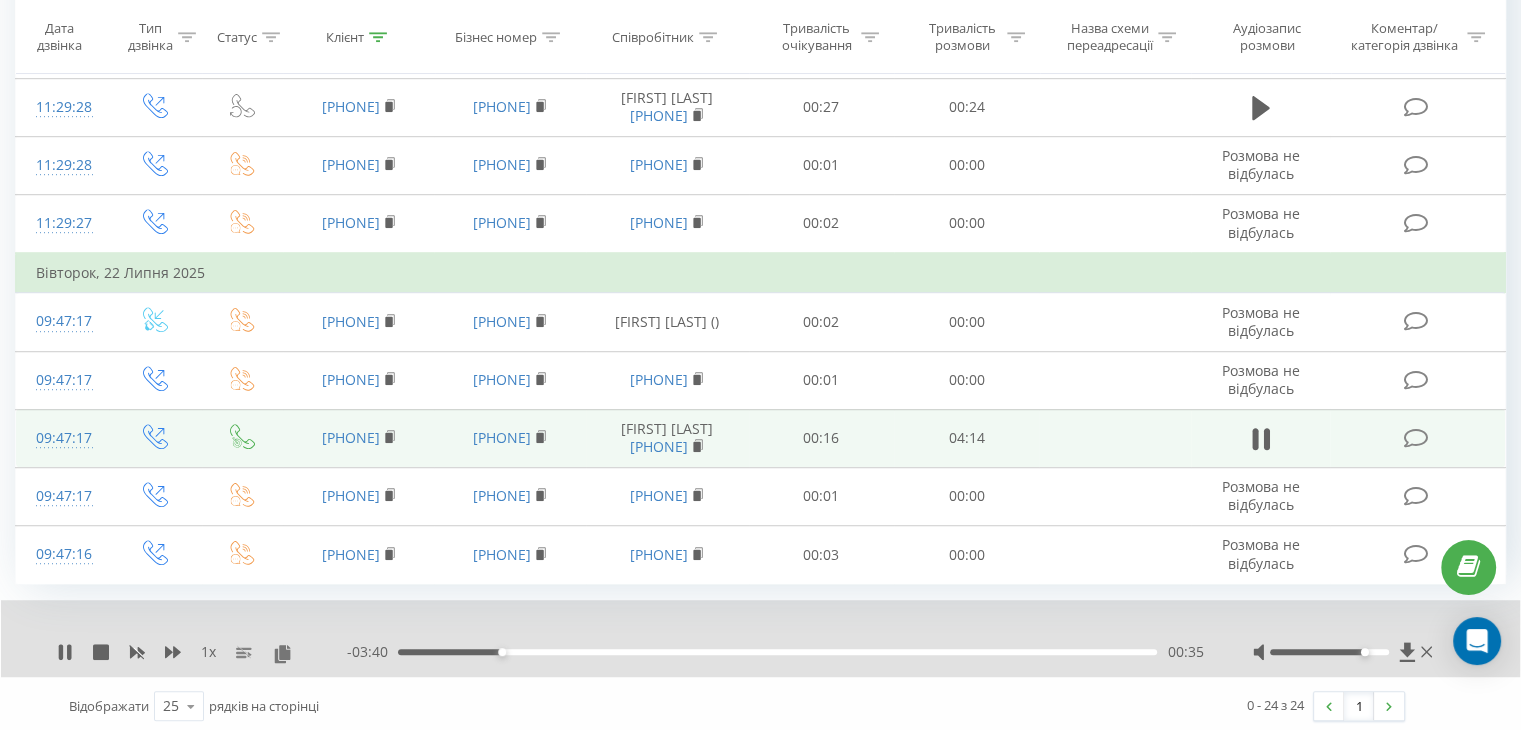 click on "00:35" at bounding box center (777, 652) 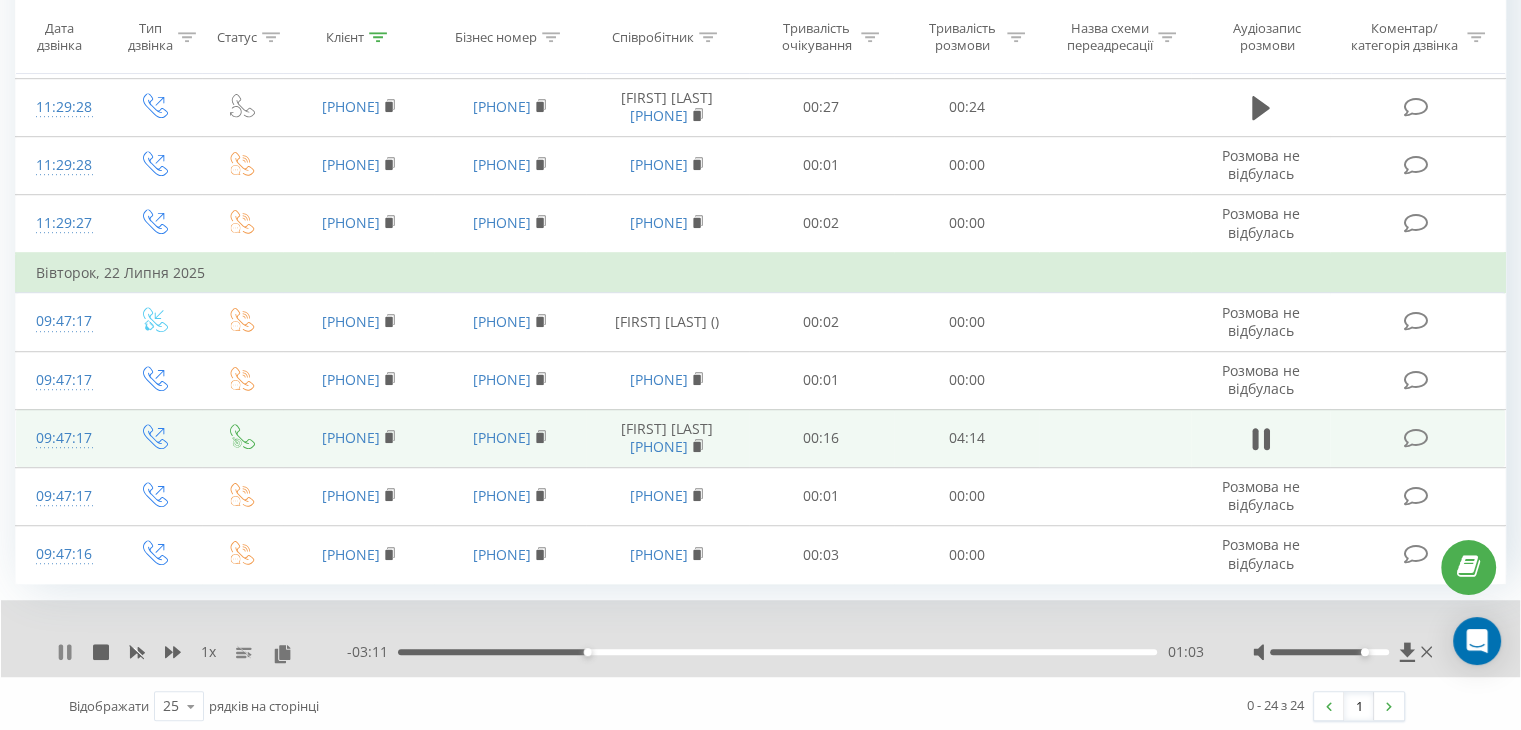 click 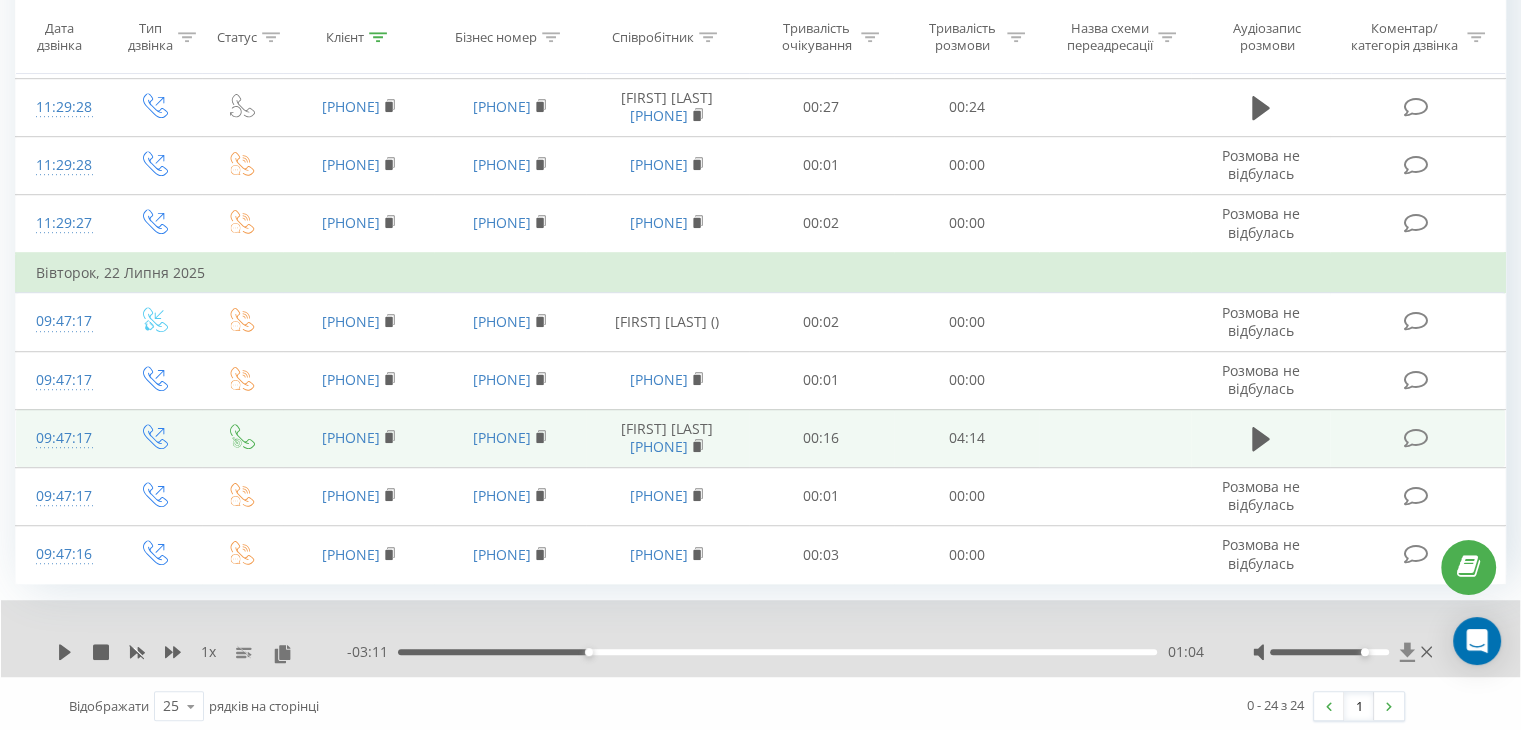 click 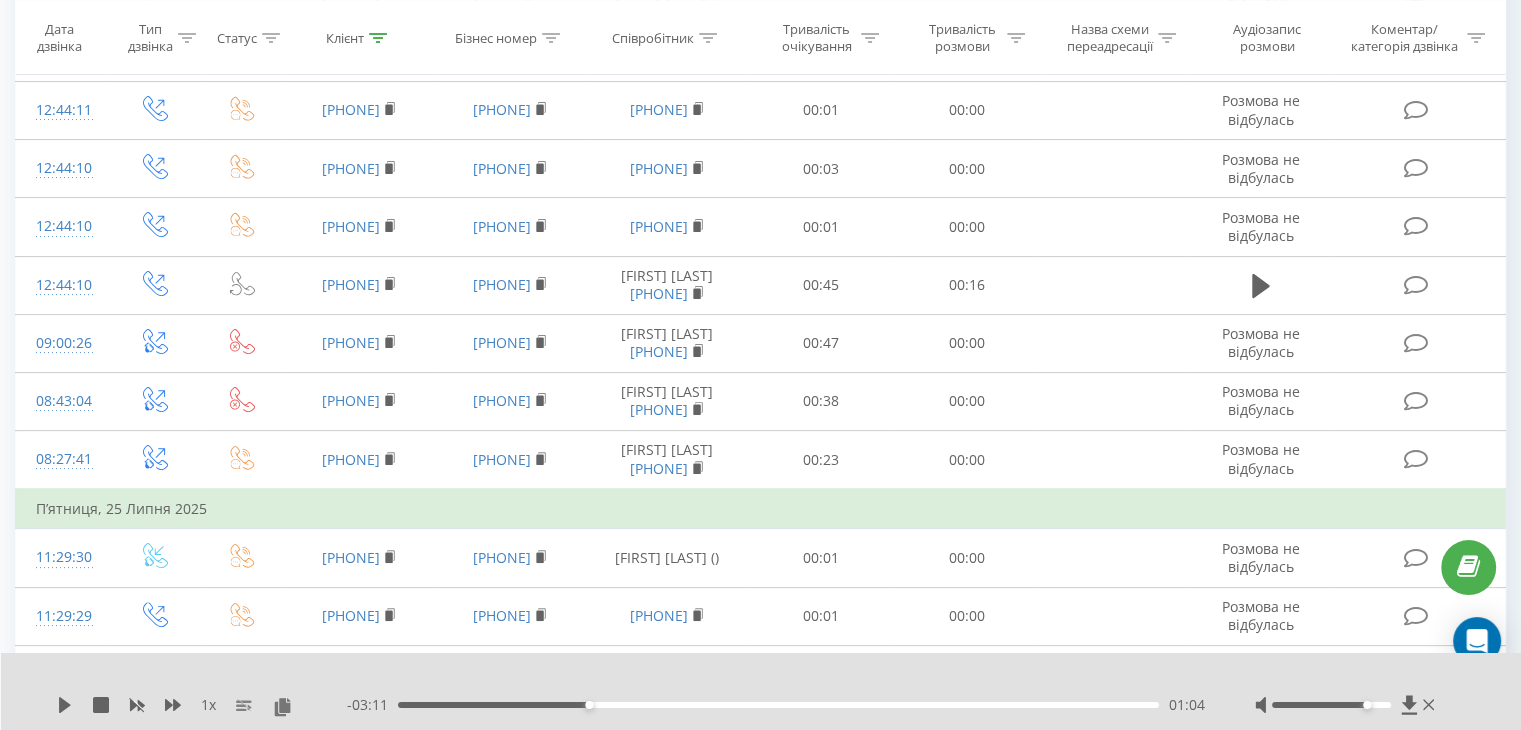 scroll, scrollTop: 0, scrollLeft: 0, axis: both 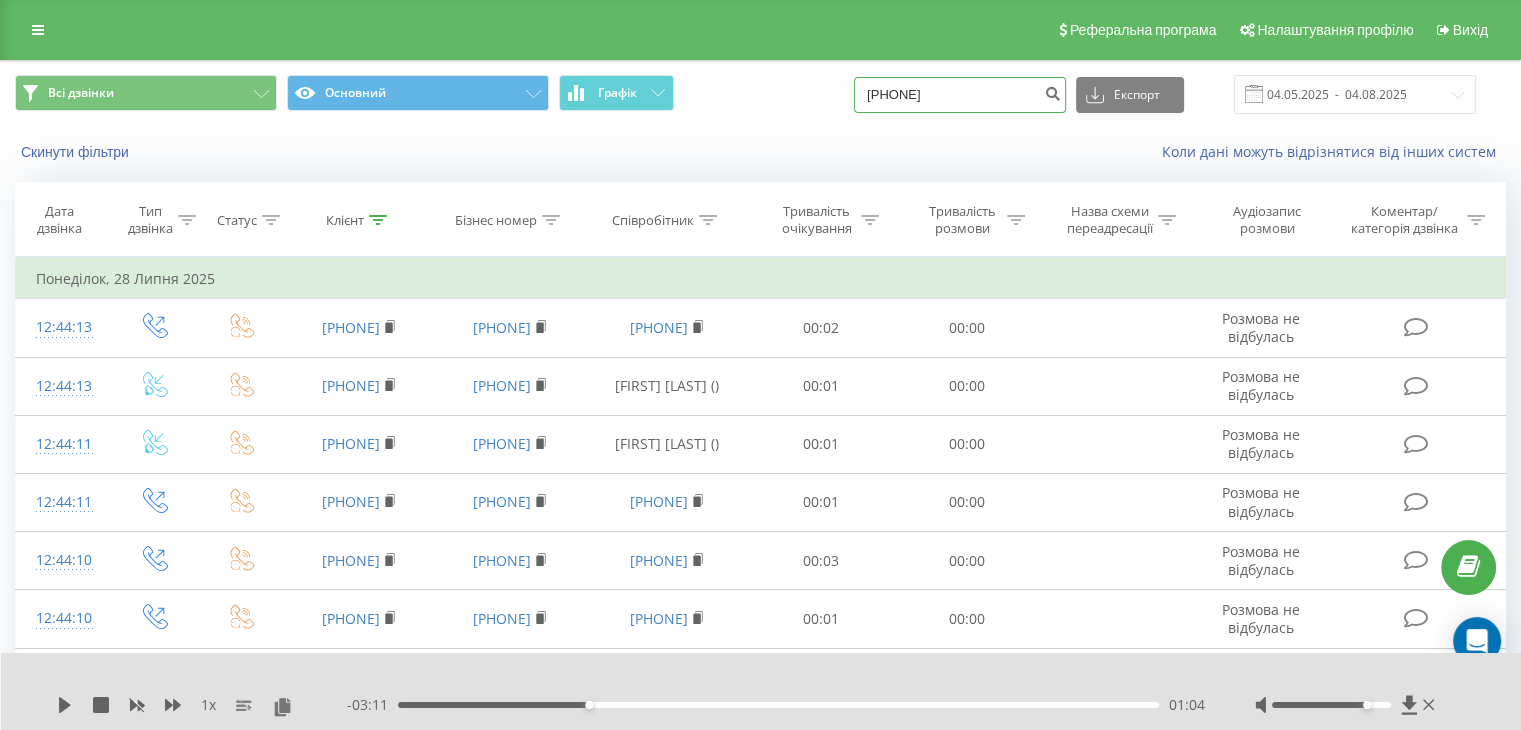 drag, startPoint x: 948, startPoint y: 90, endPoint x: 888, endPoint y: 89, distance: 60.00833 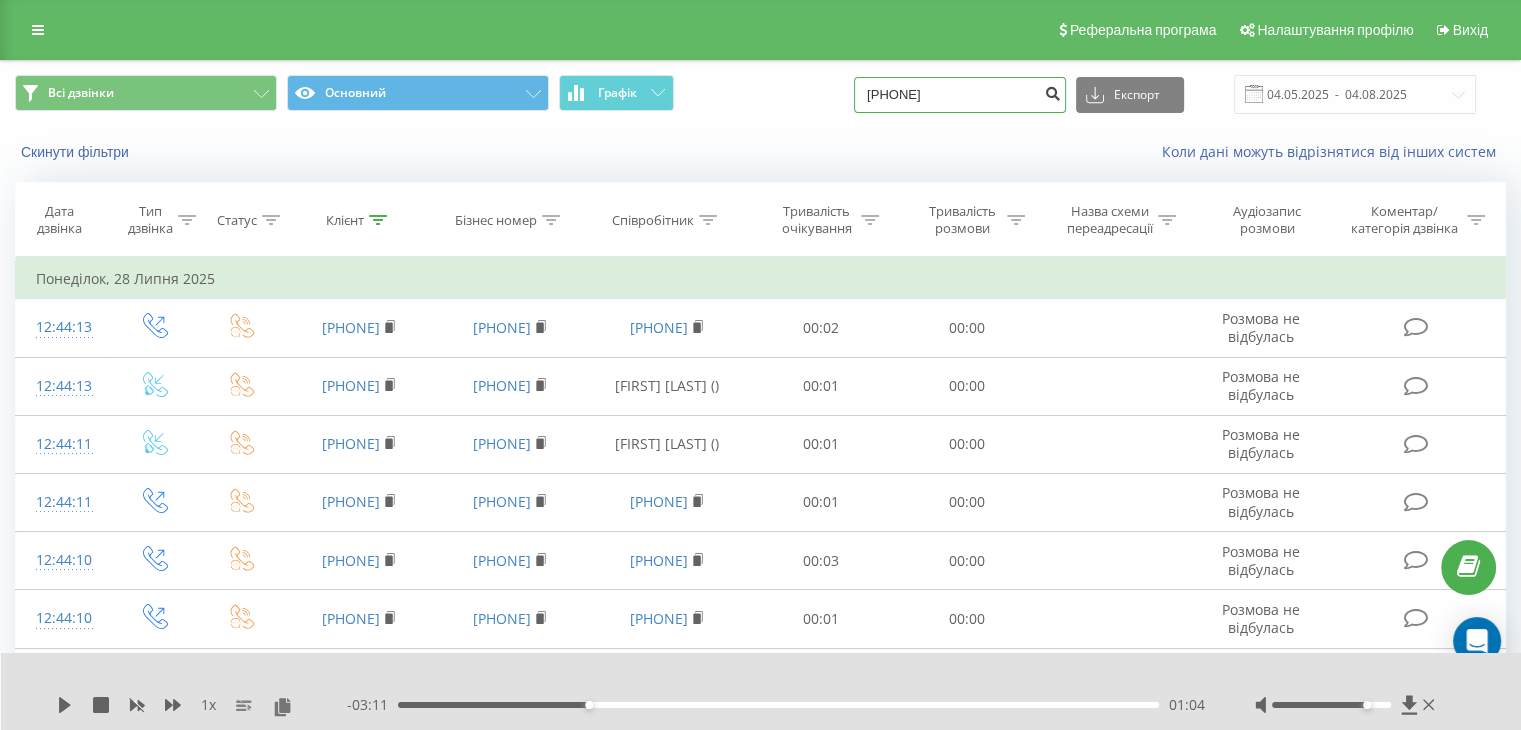 type on "098 316 57 70" 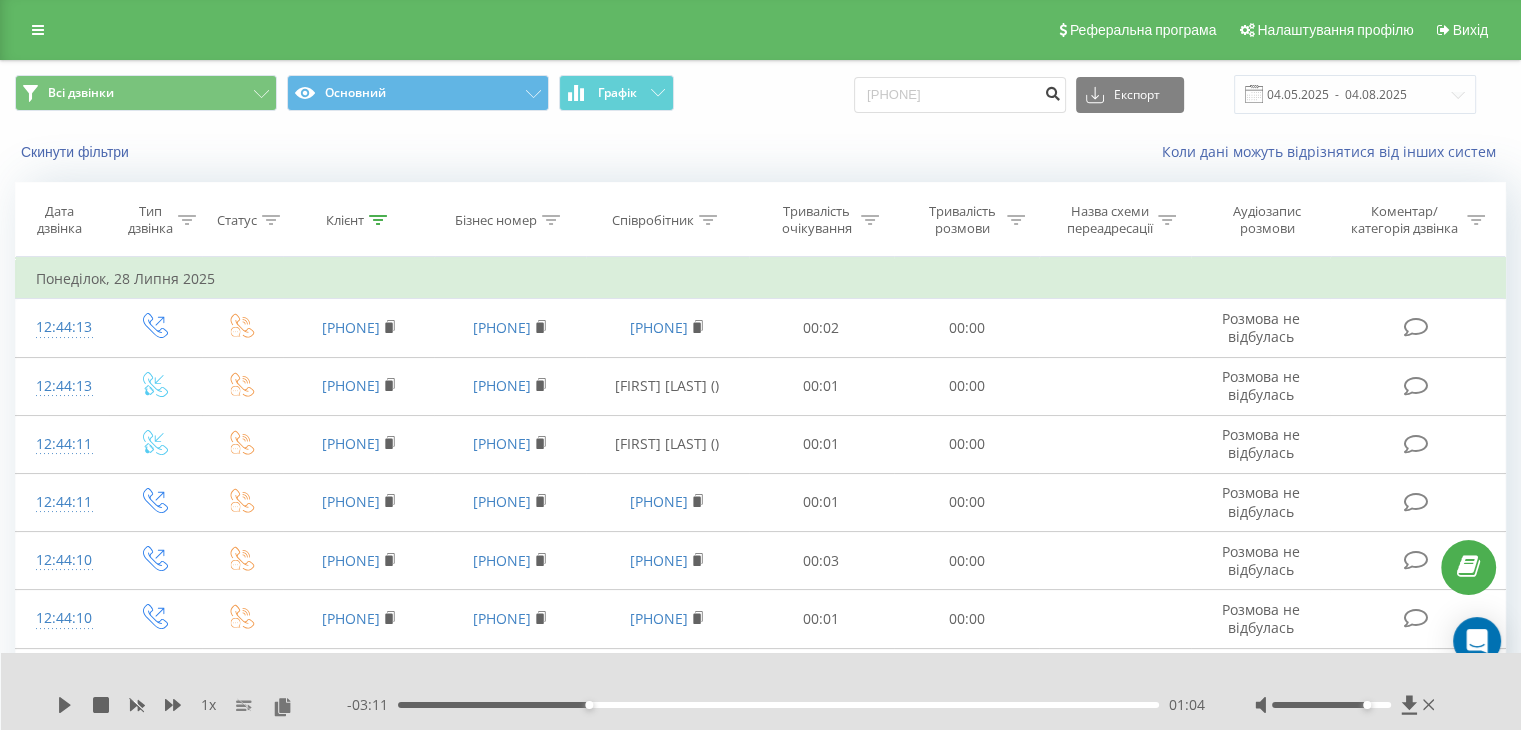 click at bounding box center (1052, 91) 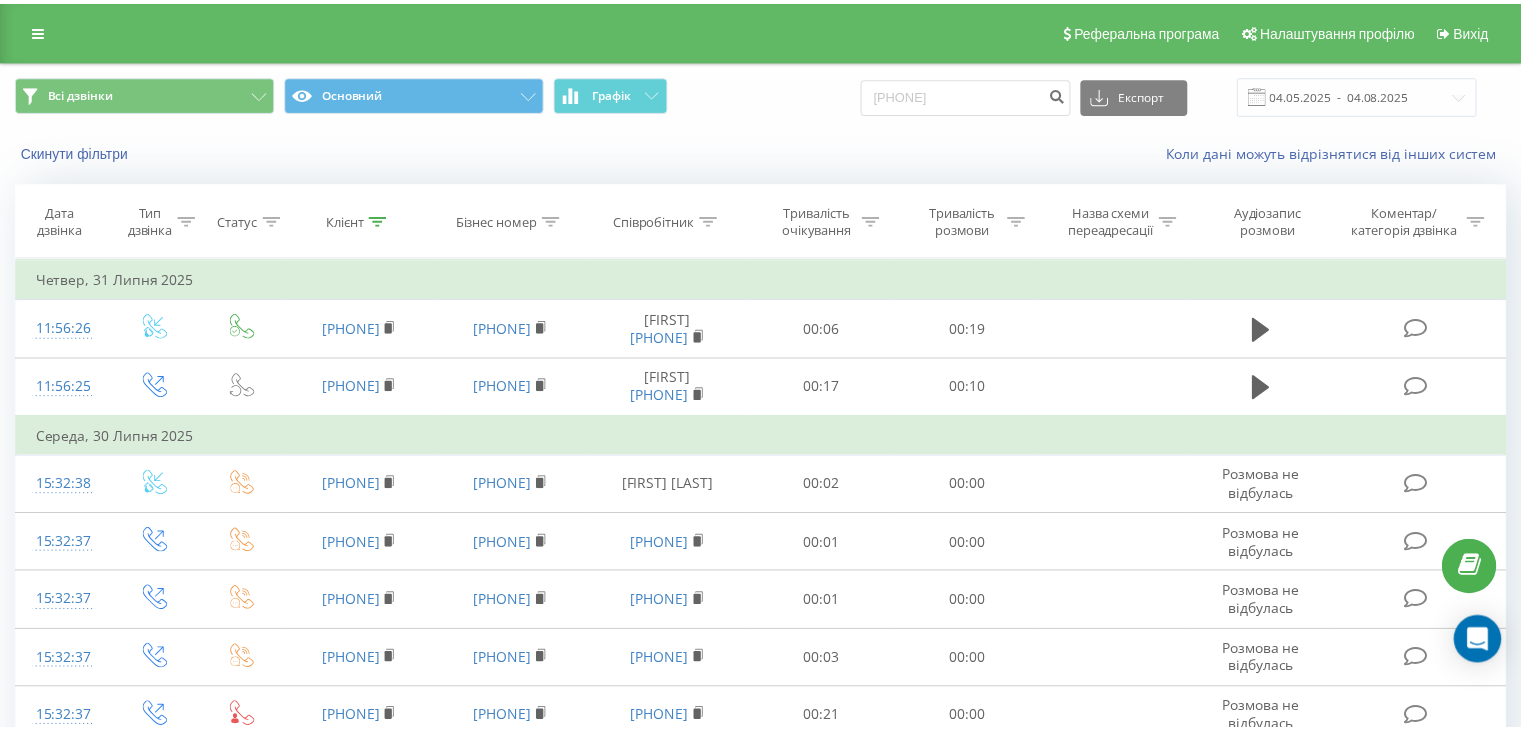 scroll, scrollTop: 0, scrollLeft: 0, axis: both 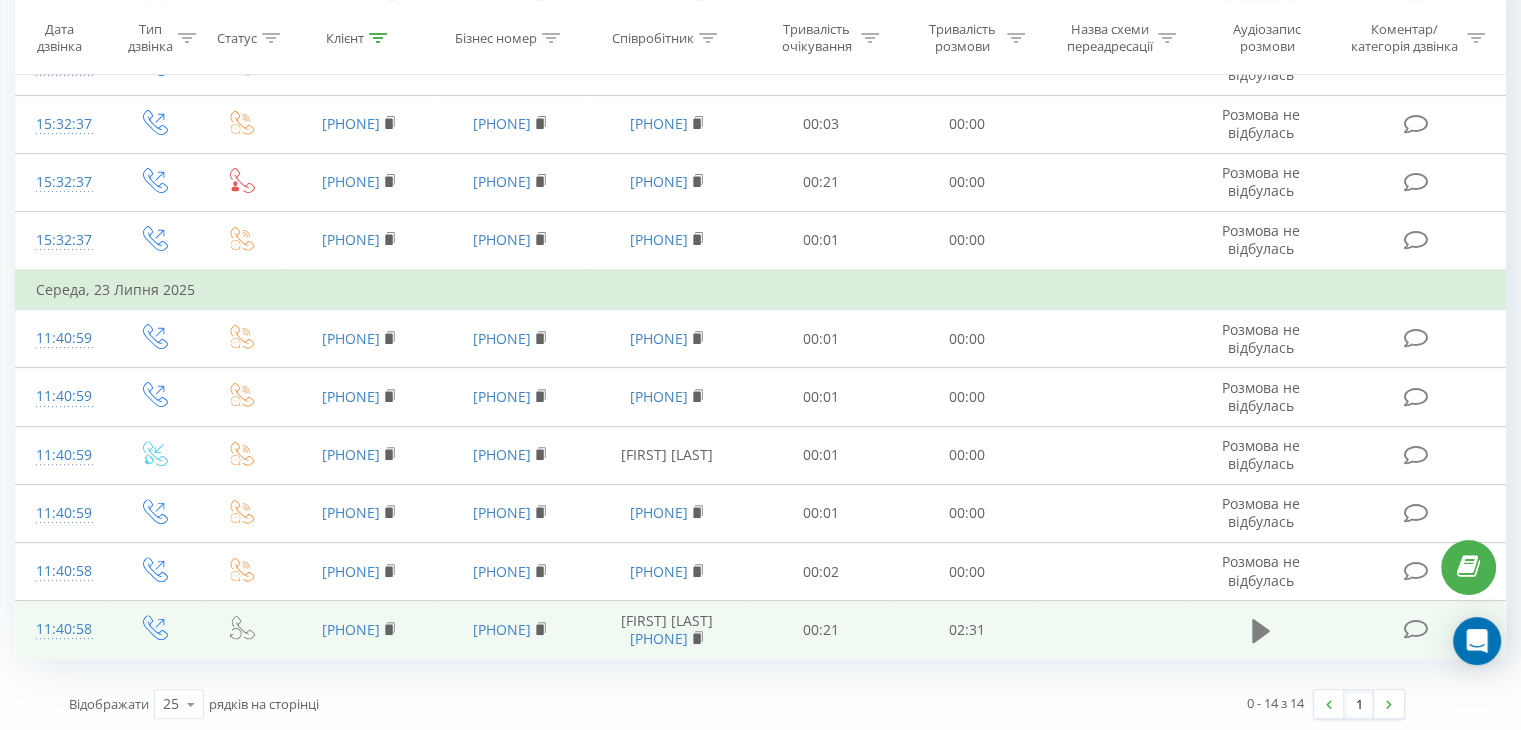 click 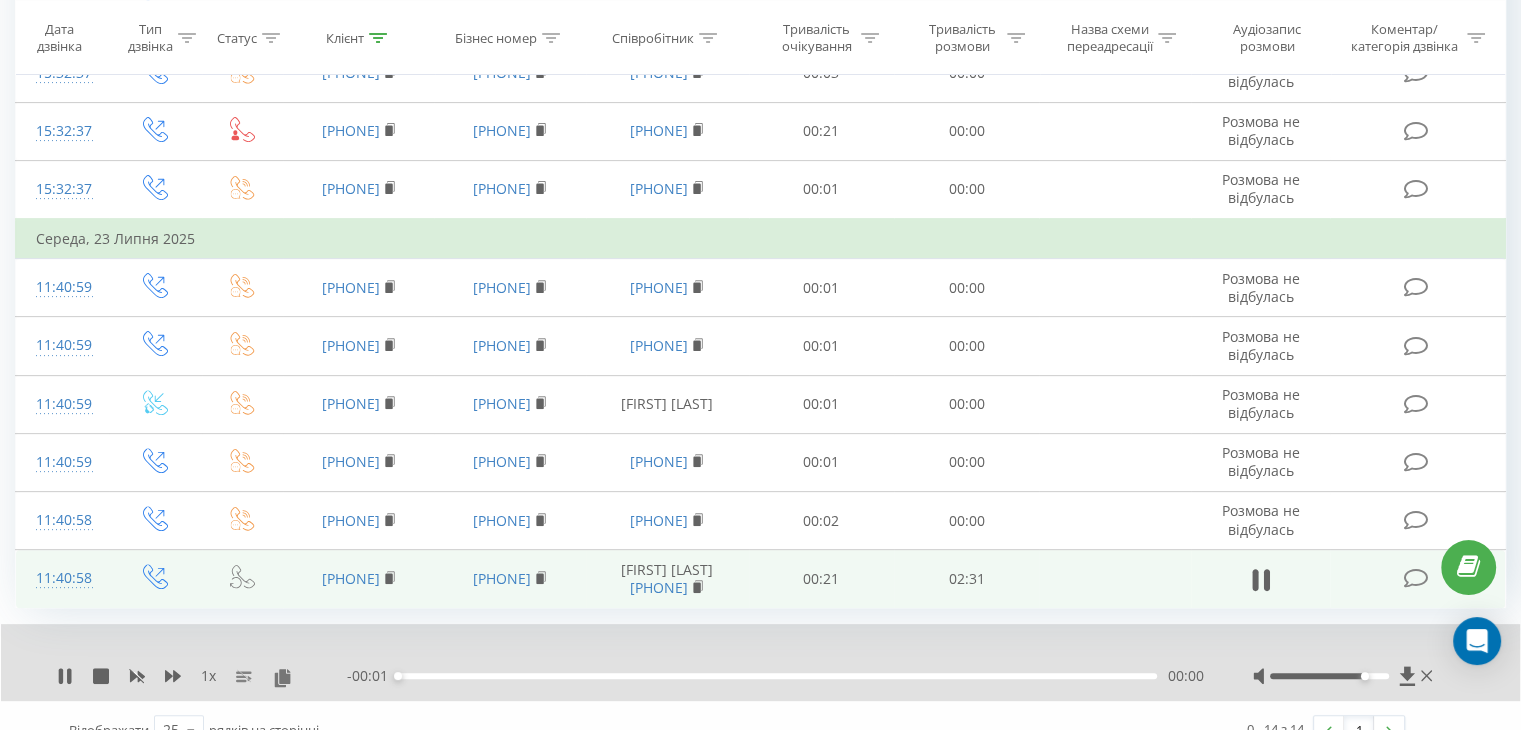 scroll, scrollTop: 612, scrollLeft: 0, axis: vertical 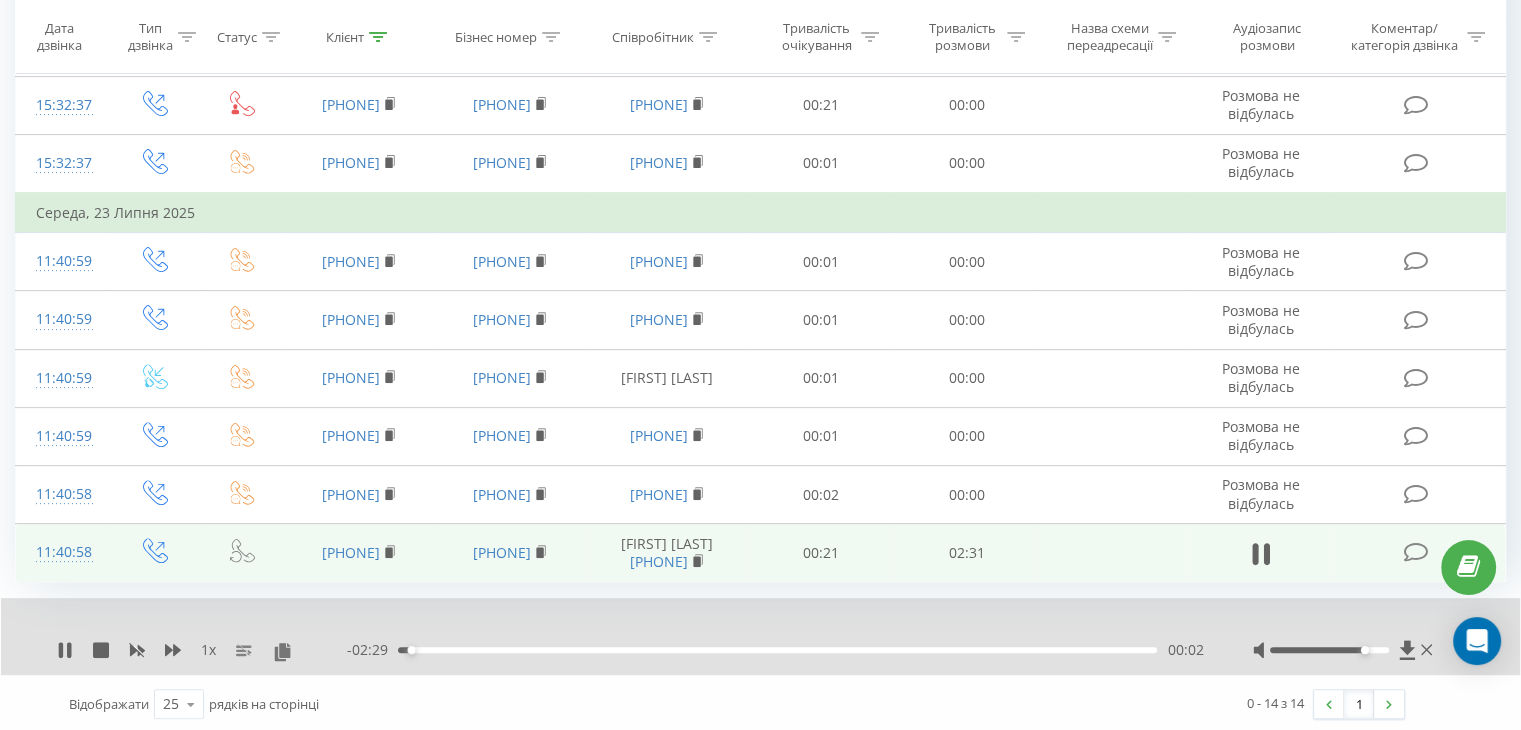 click on "00:02" at bounding box center (777, 650) 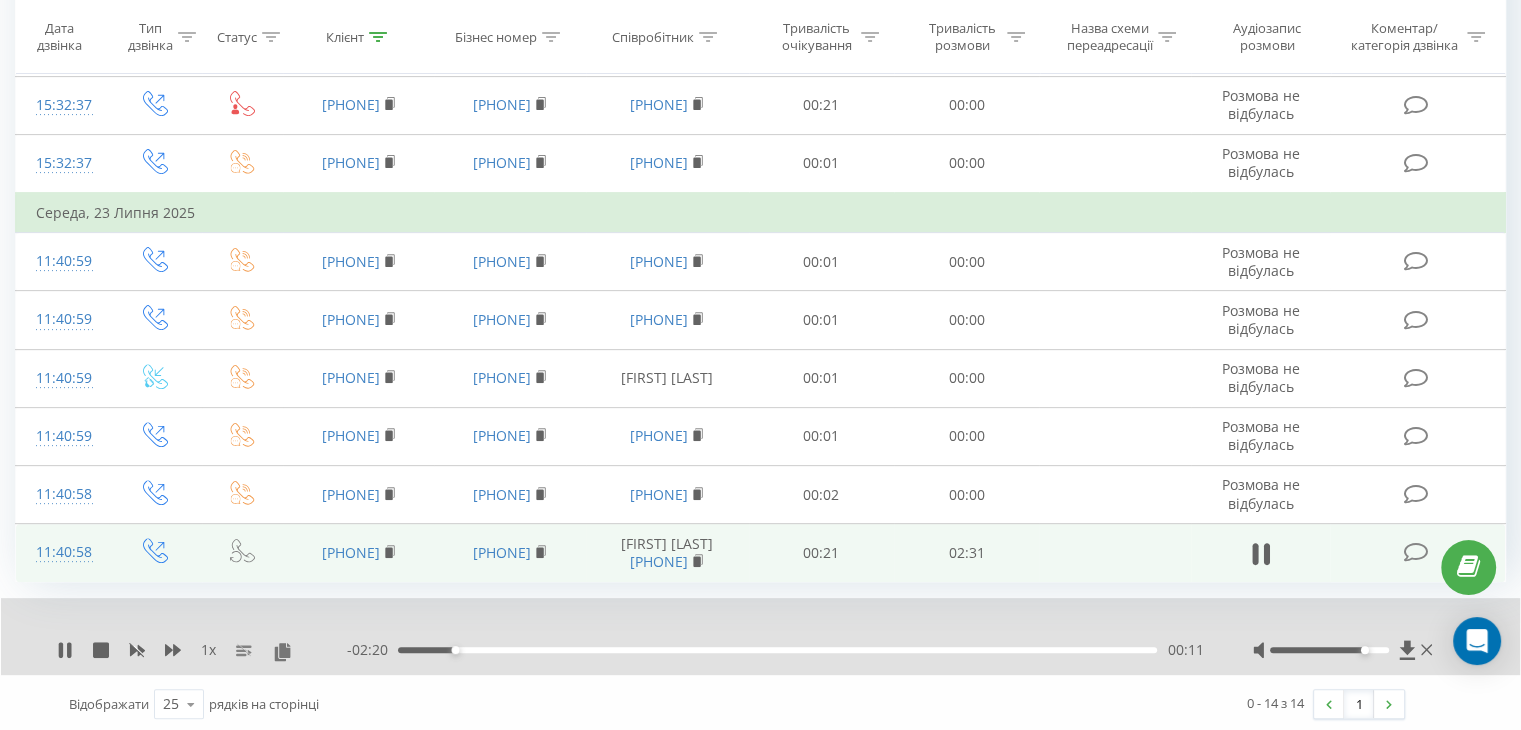 click on "00:11" at bounding box center [777, 650] 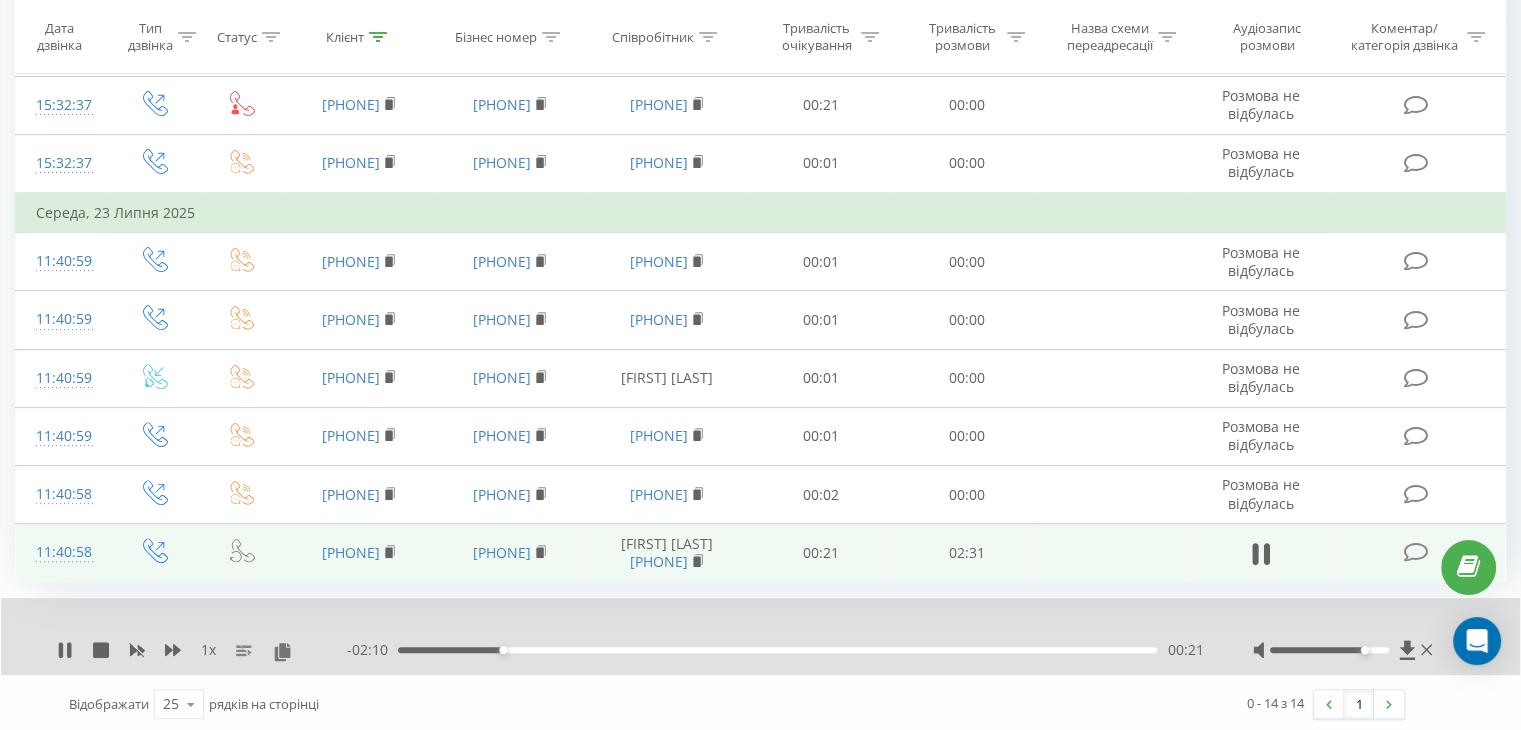 click on "- 02:10 00:21   00:21" at bounding box center (775, 650) 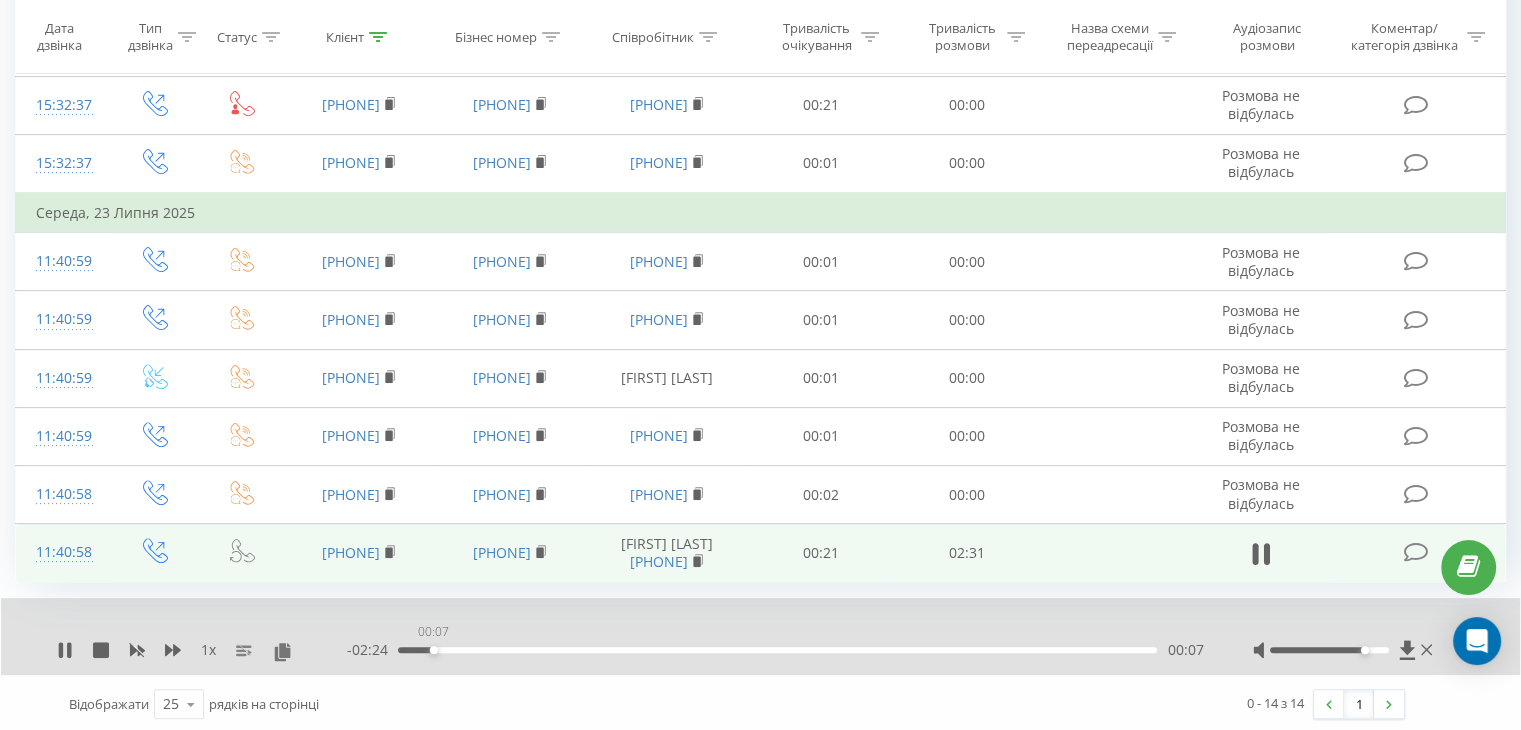 click on "00:07" at bounding box center [777, 650] 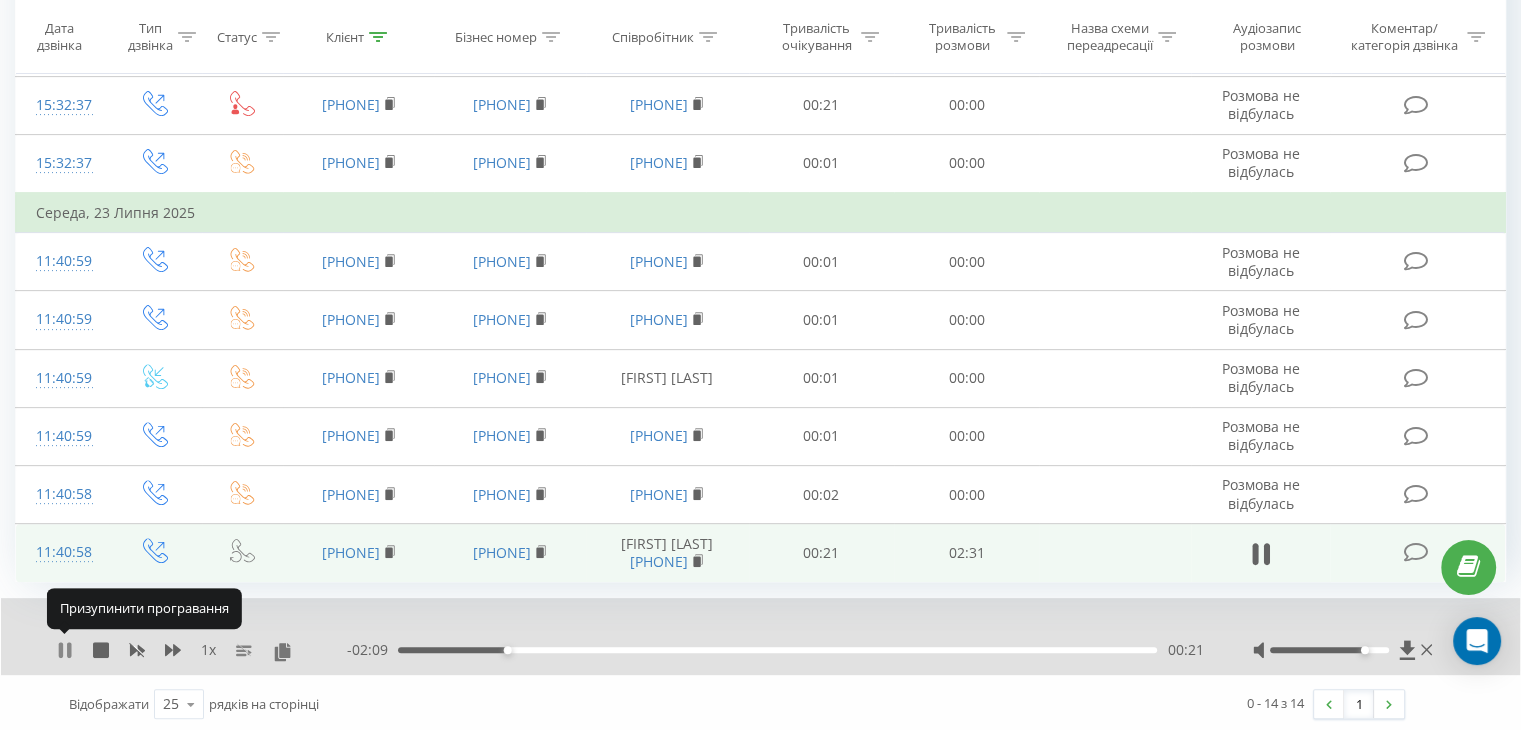 click 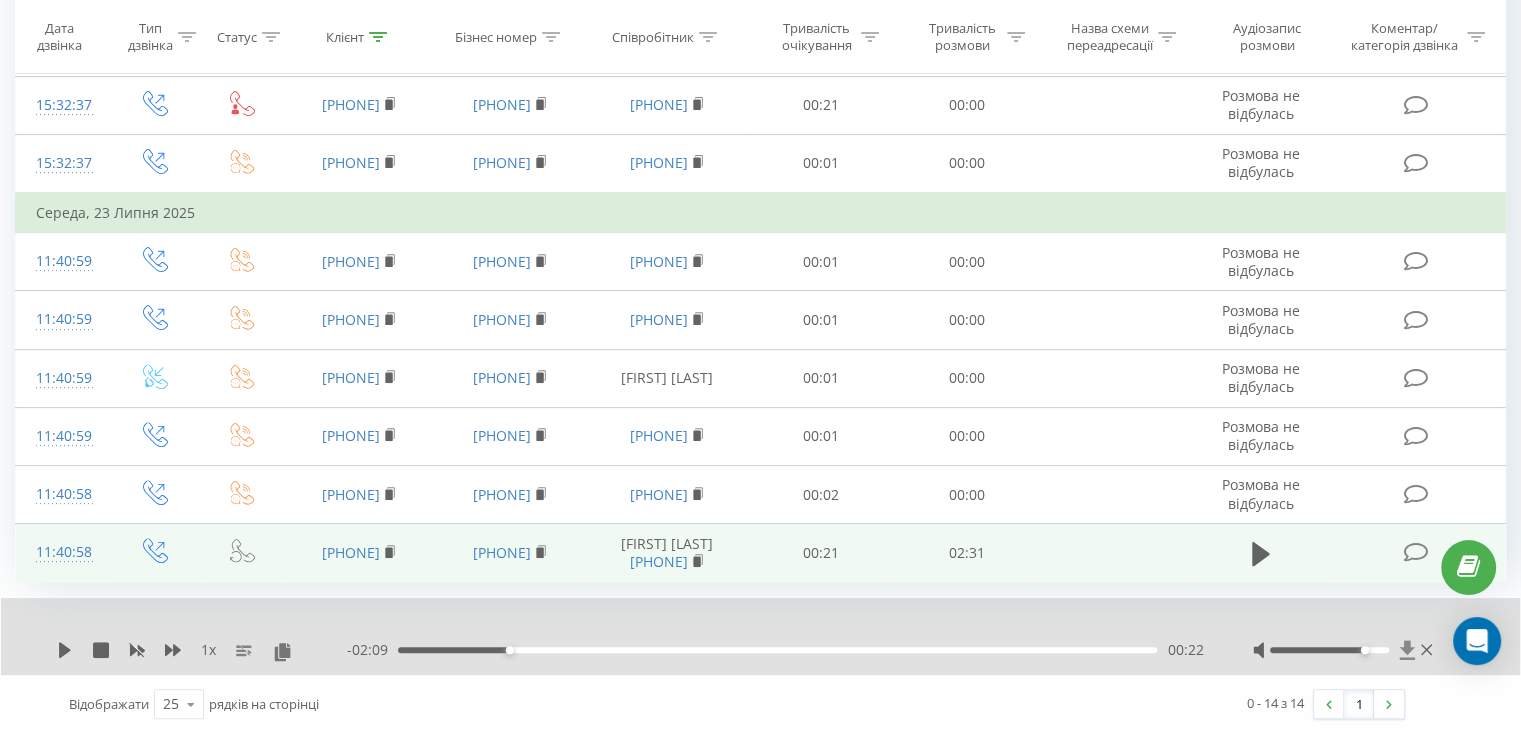 click 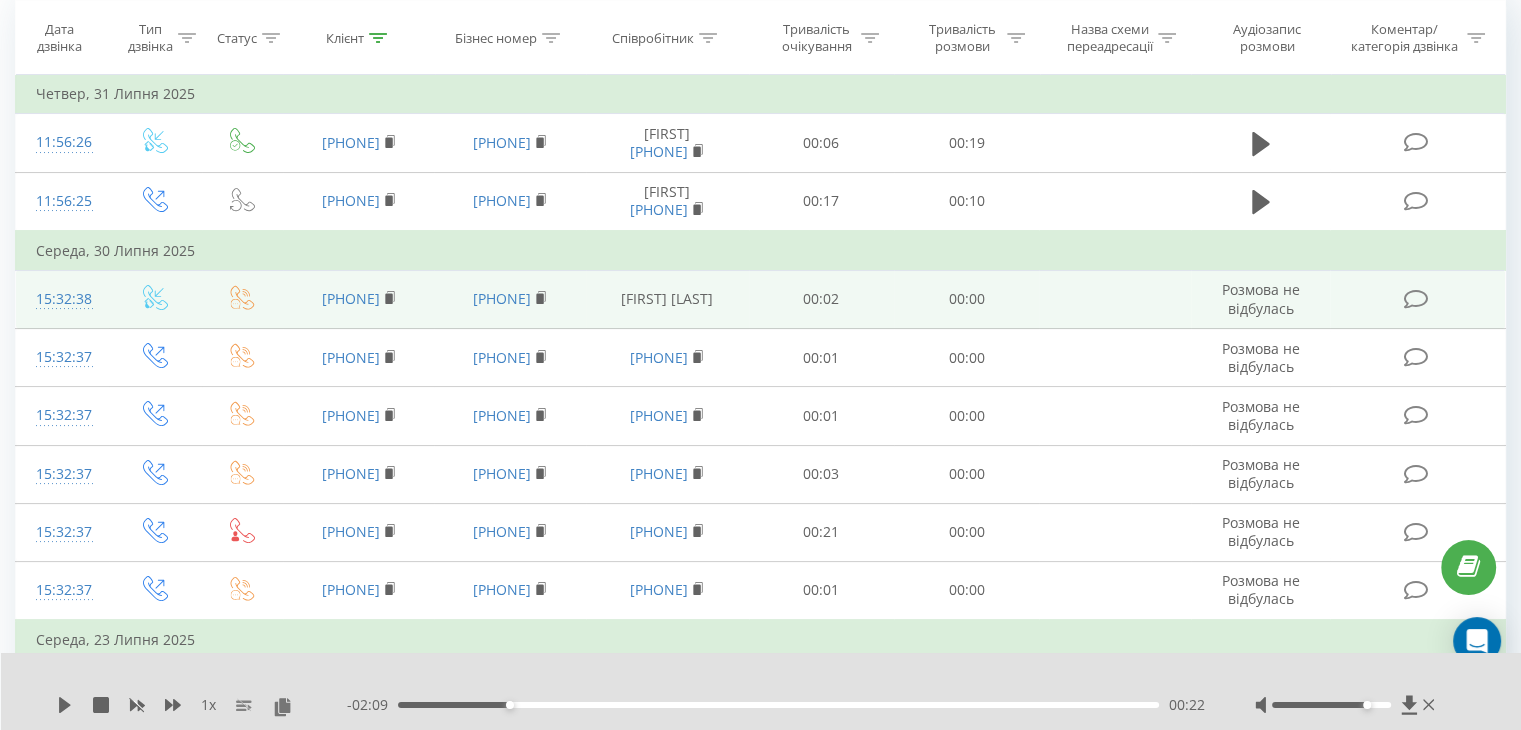 scroll, scrollTop: 0, scrollLeft: 0, axis: both 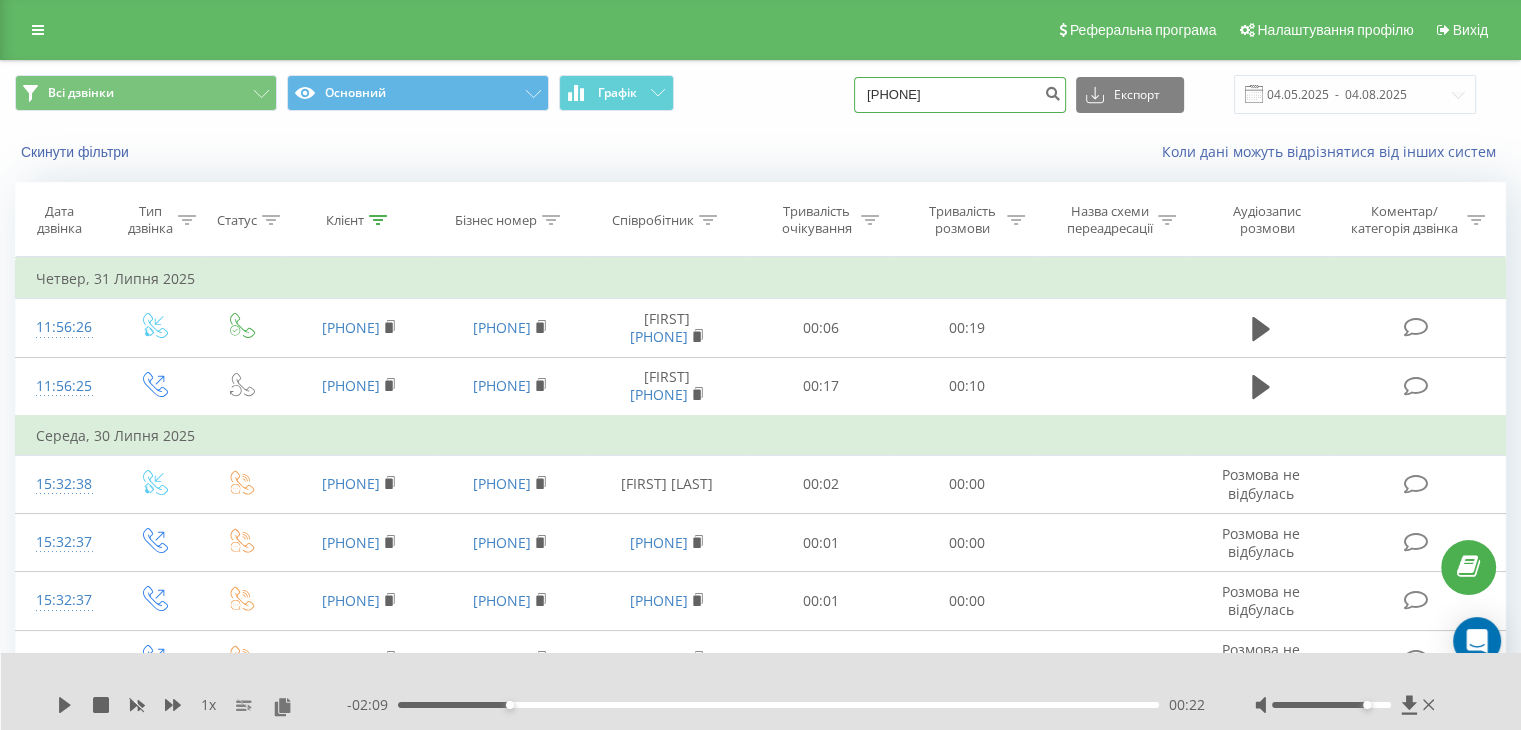 drag, startPoint x: 983, startPoint y: 99, endPoint x: 778, endPoint y: 92, distance: 205.11948 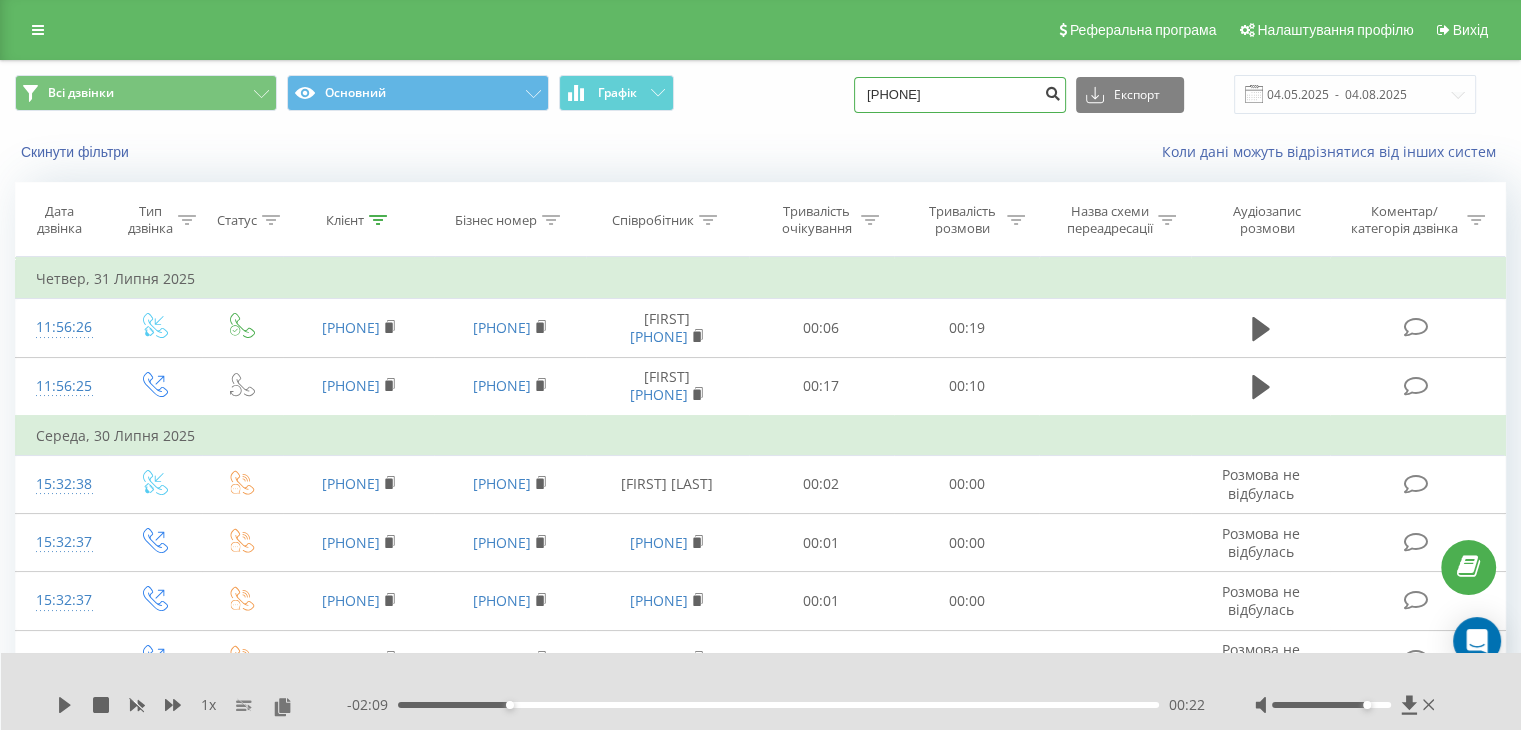 type on "097 343 26 90" 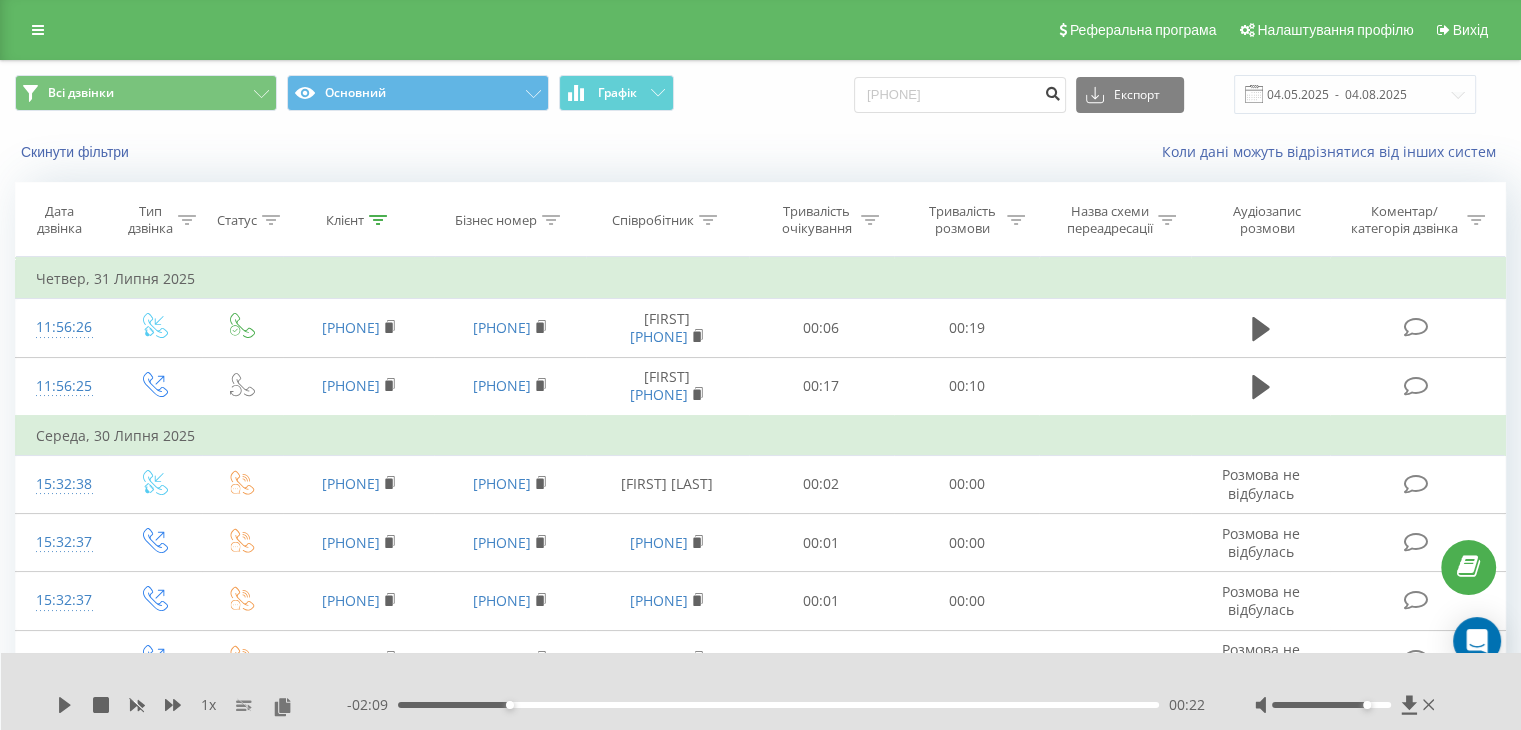 click at bounding box center [1052, 91] 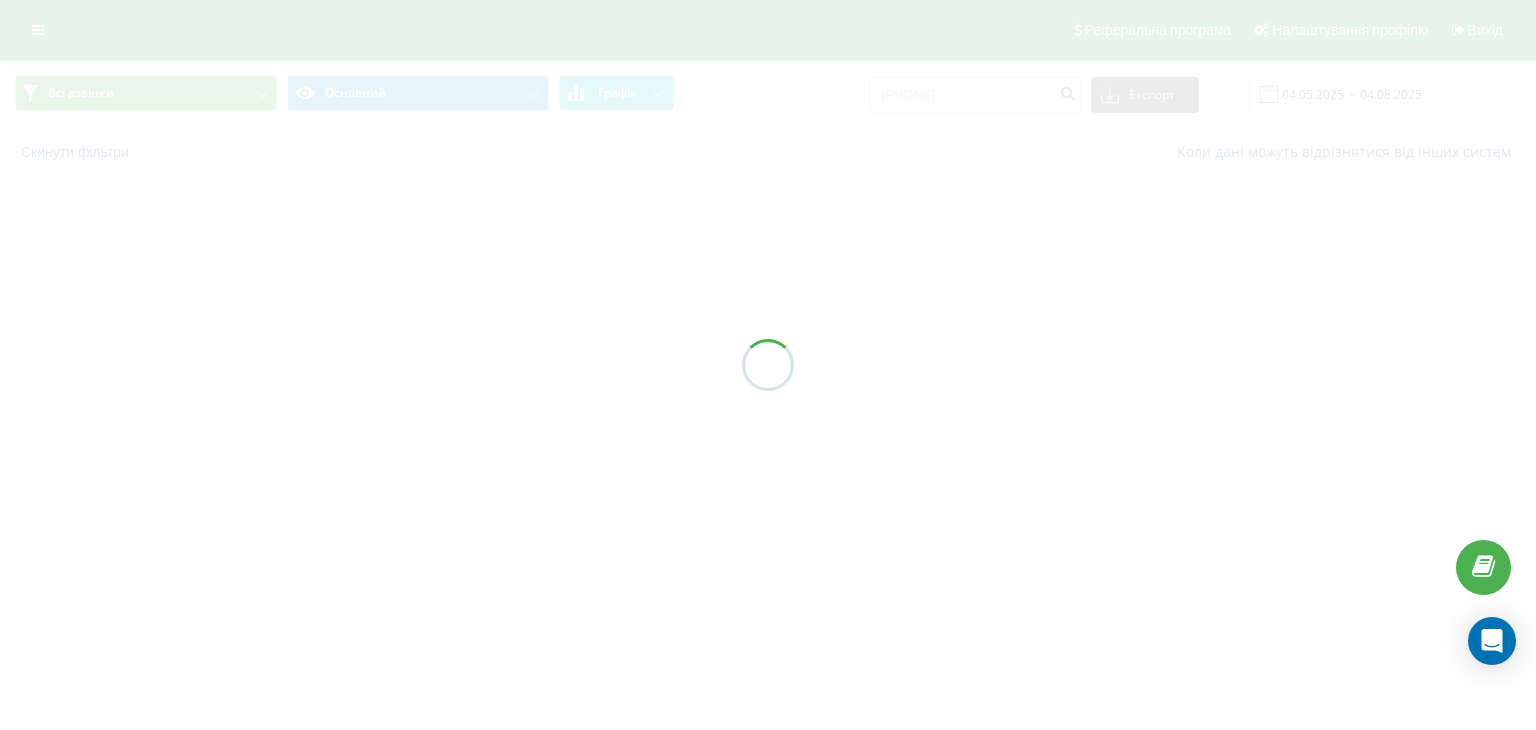 scroll, scrollTop: 0, scrollLeft: 0, axis: both 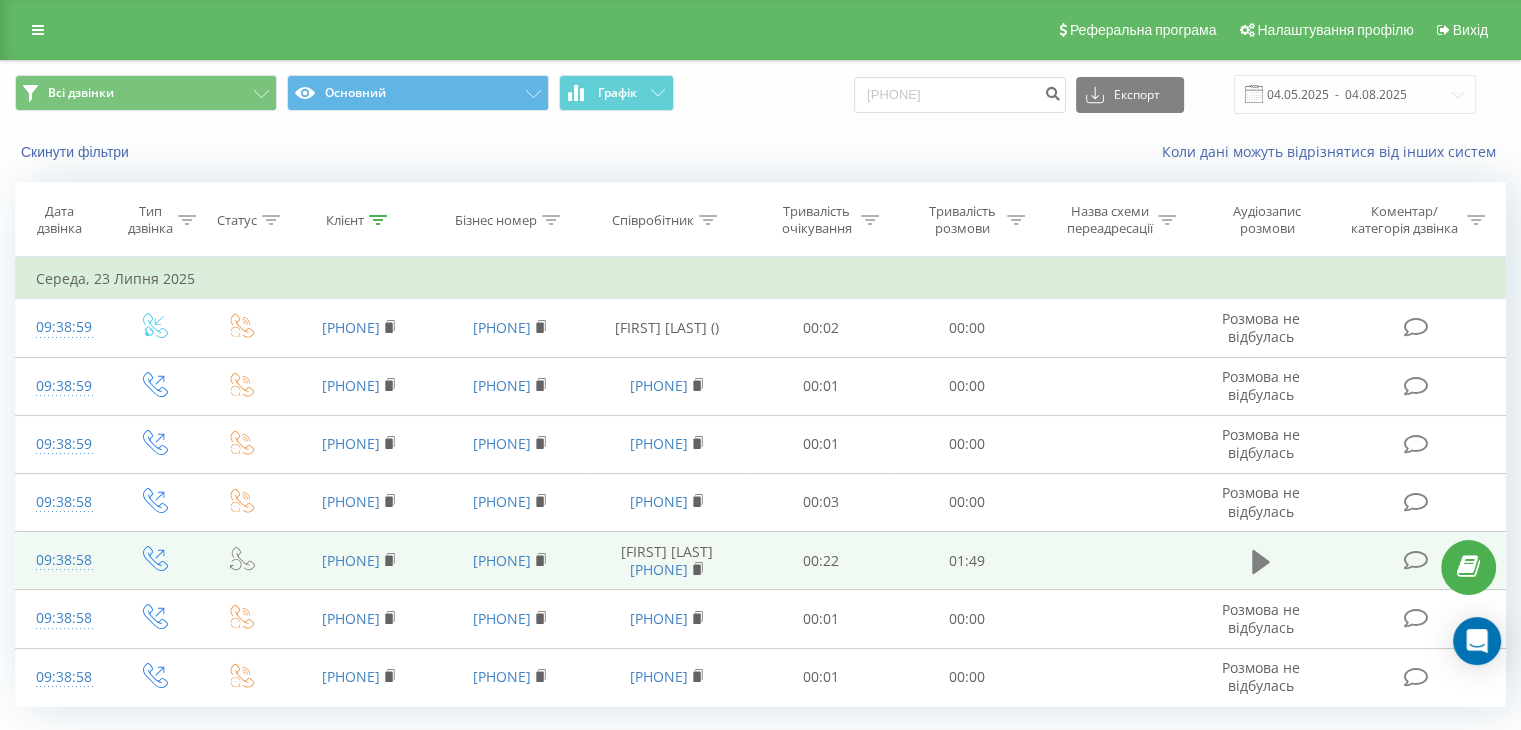 click at bounding box center (1261, 562) 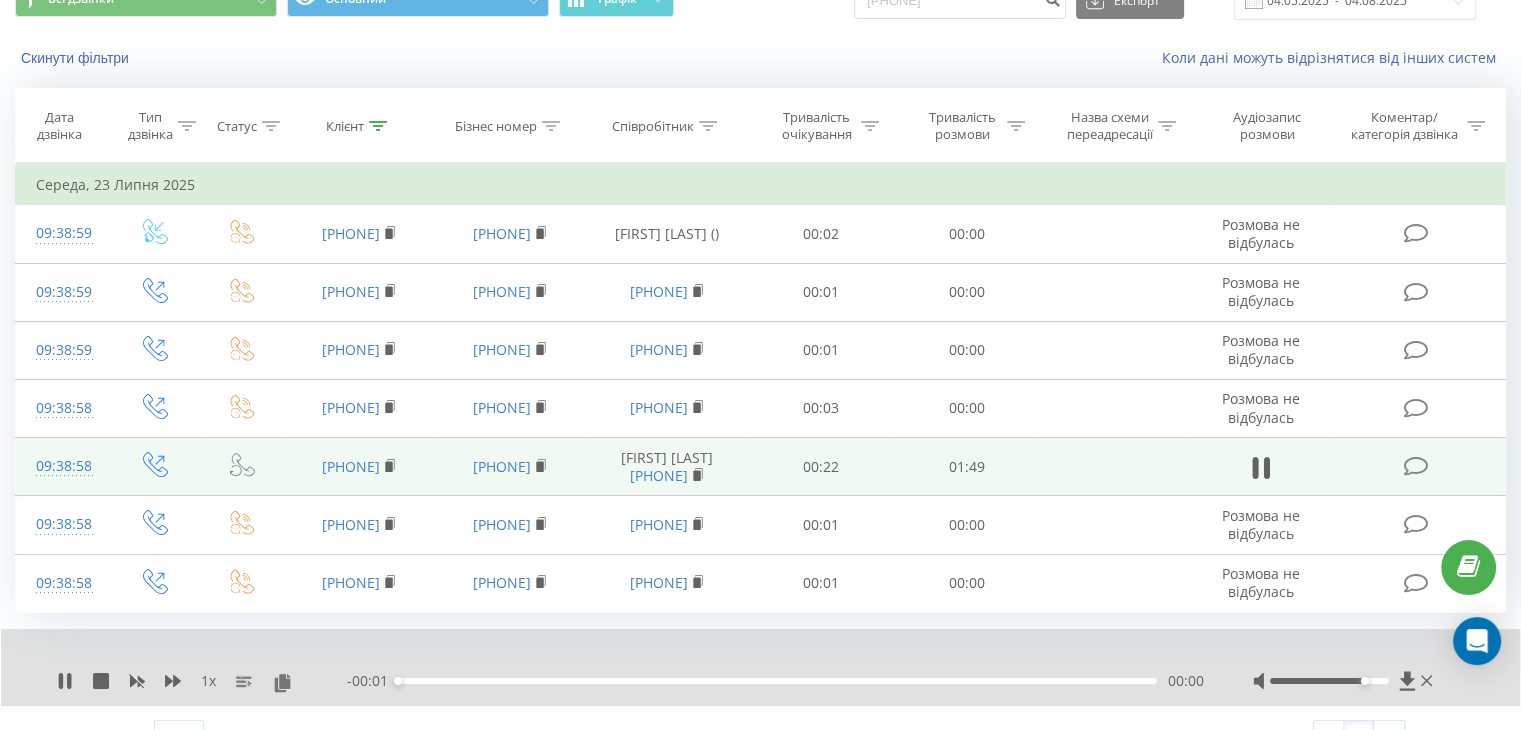 scroll, scrollTop: 128, scrollLeft: 0, axis: vertical 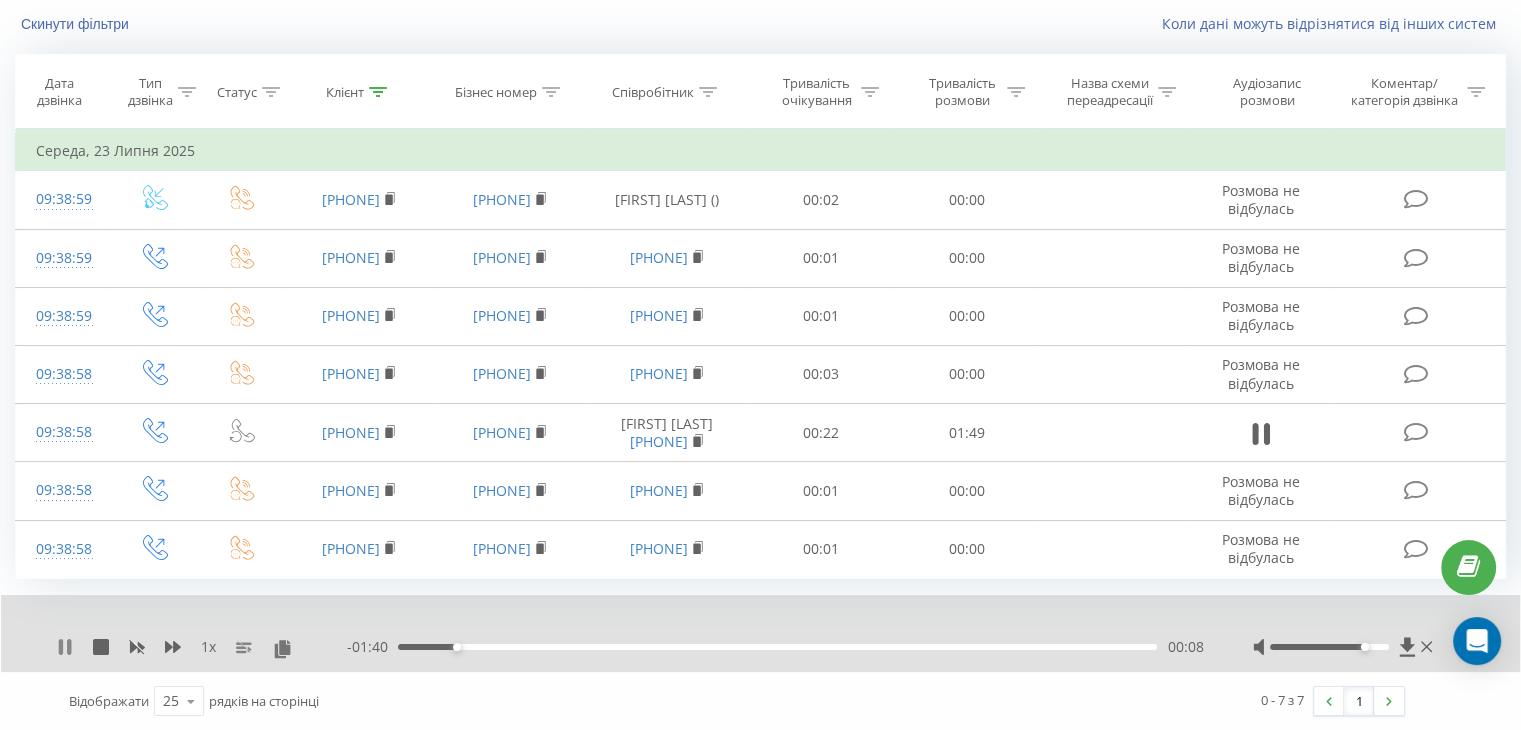 click 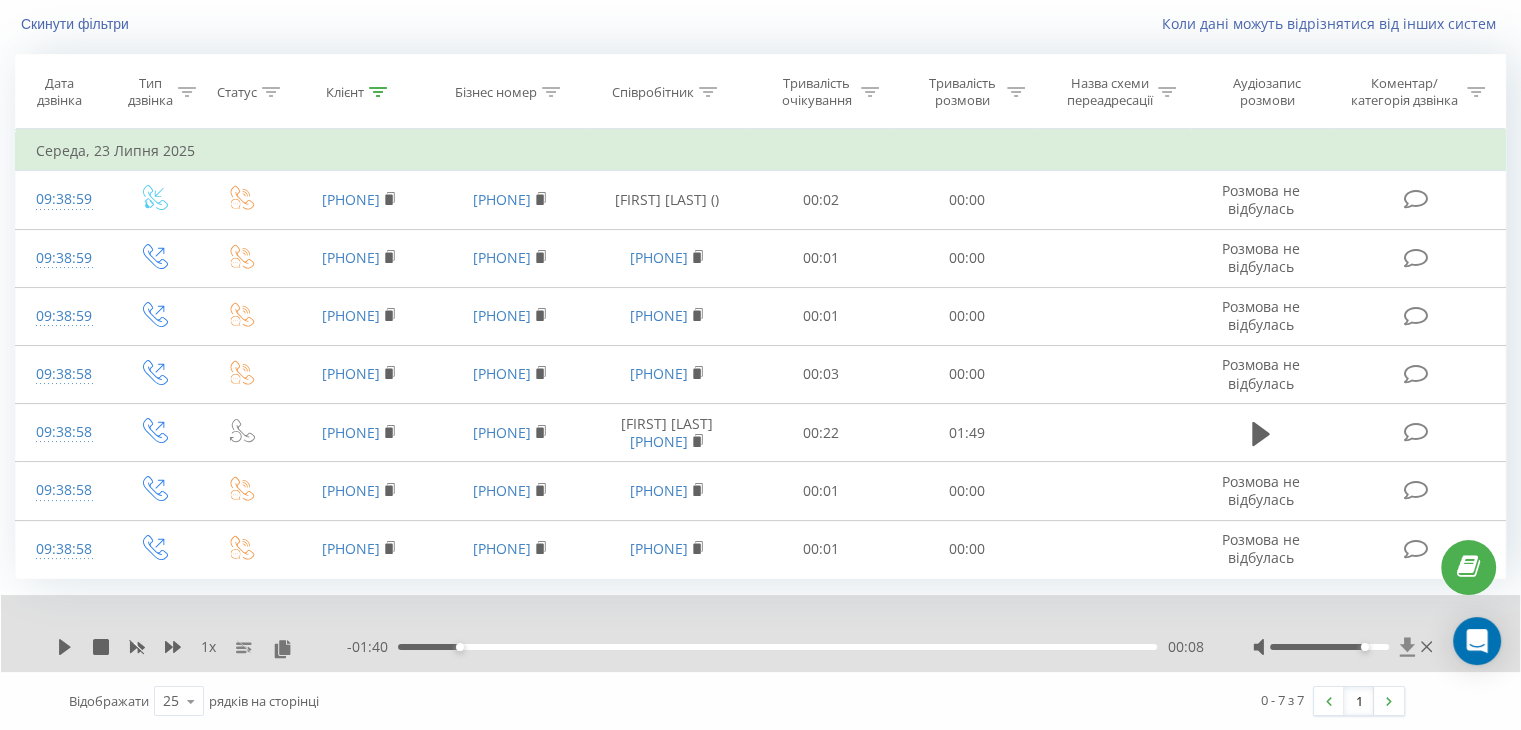 click 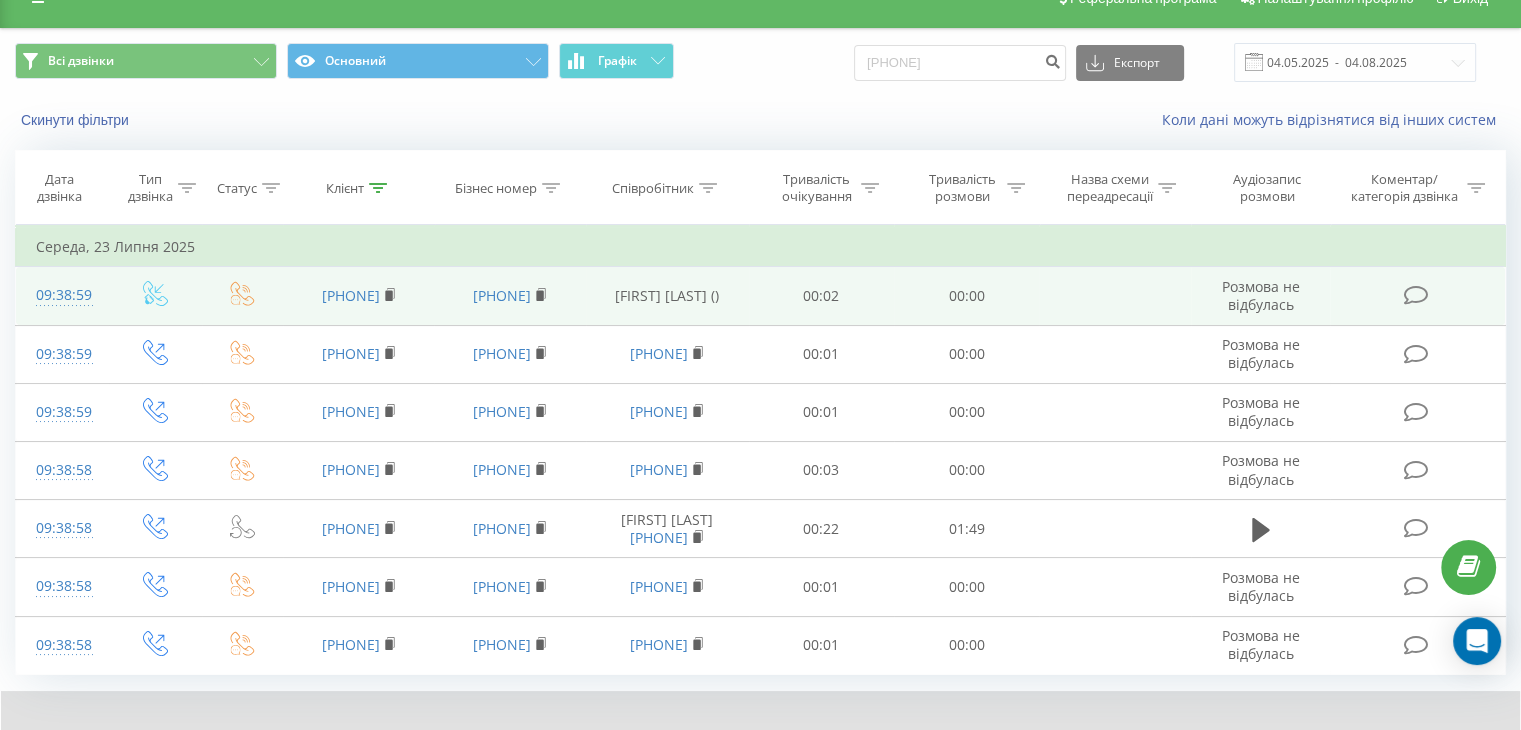 scroll, scrollTop: 0, scrollLeft: 0, axis: both 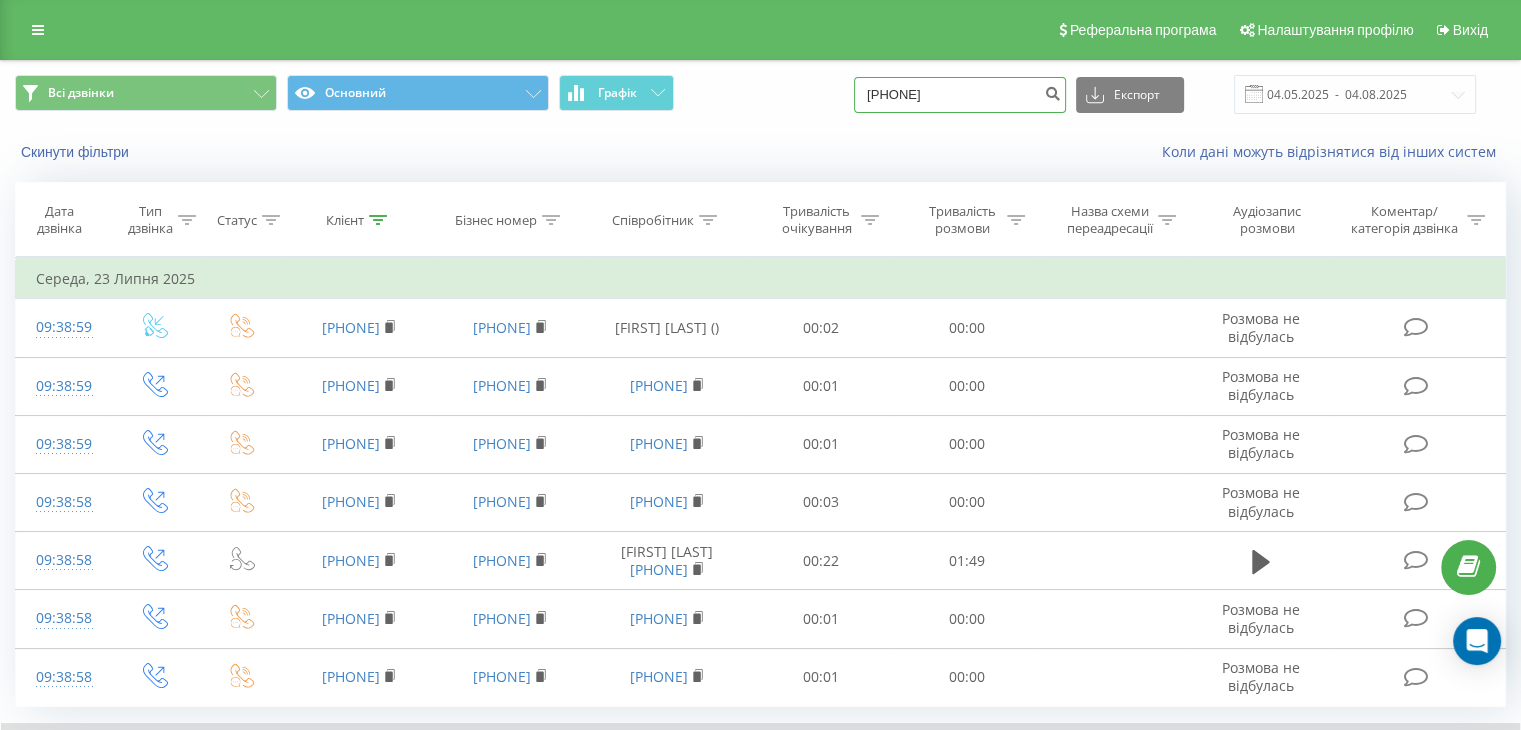 click on "Всі дзвінки Основний Графік 0973432690 Експорт .csv .xls .xlsx 04.05.2025  -  04.08.2025" at bounding box center (760, 94) 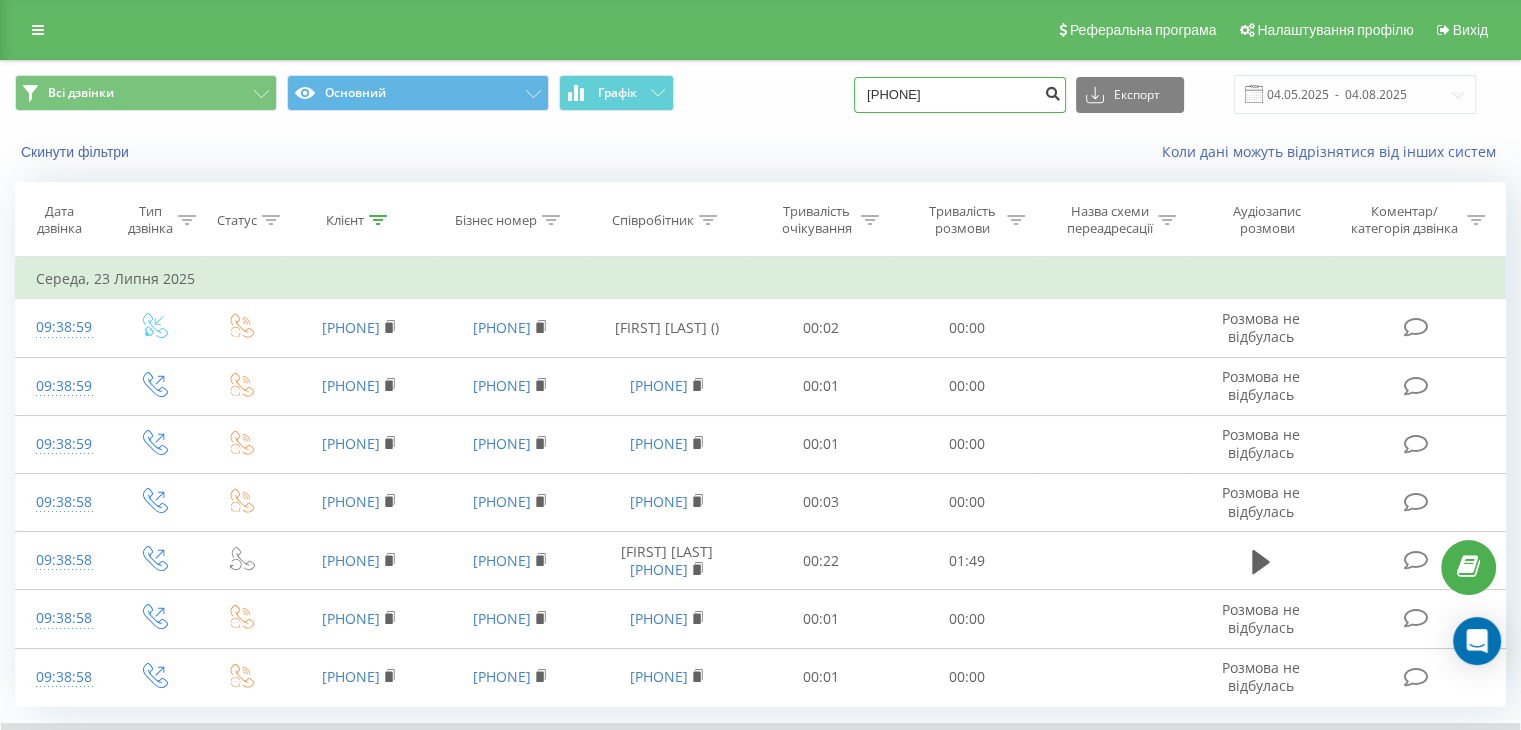 type on "068 227 90 22" 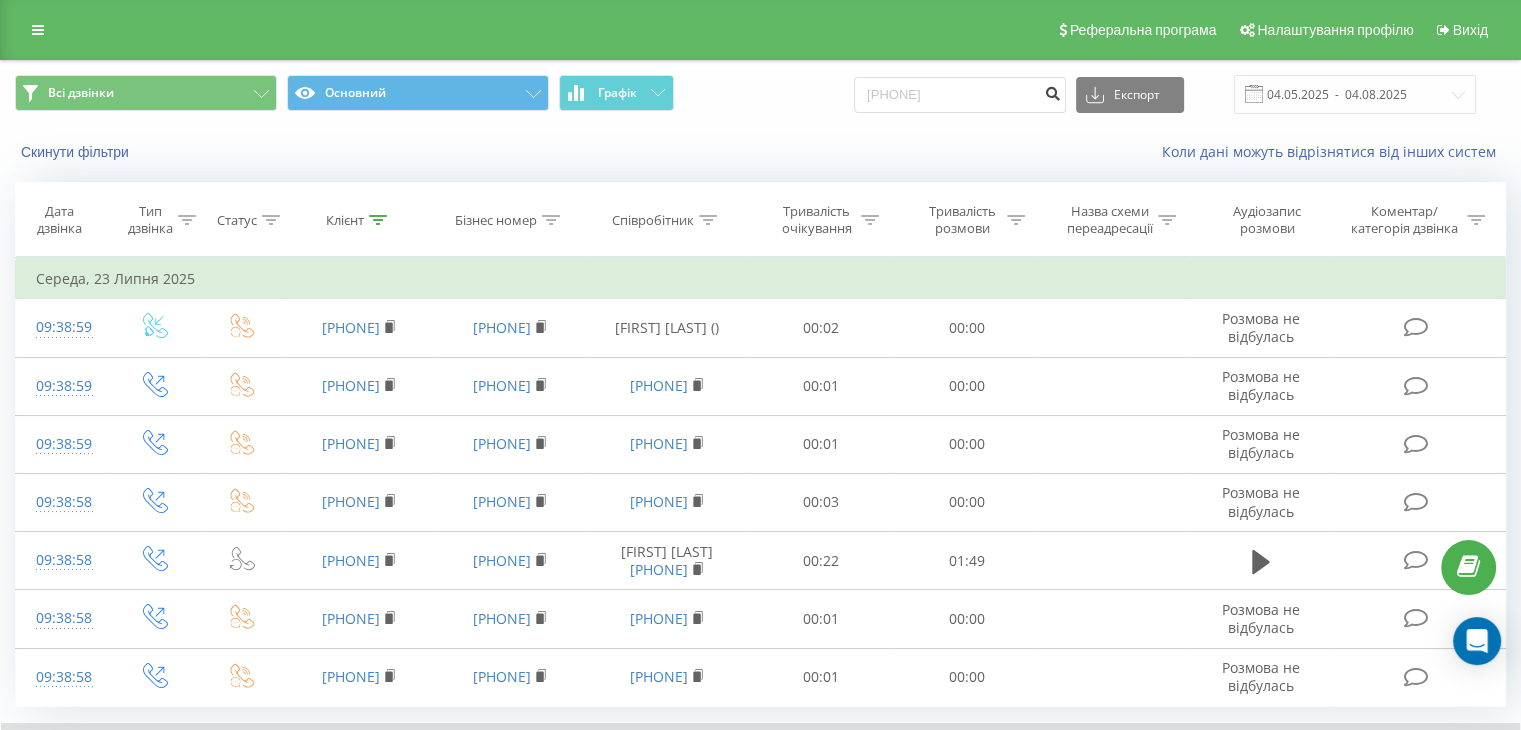 click at bounding box center [1052, 91] 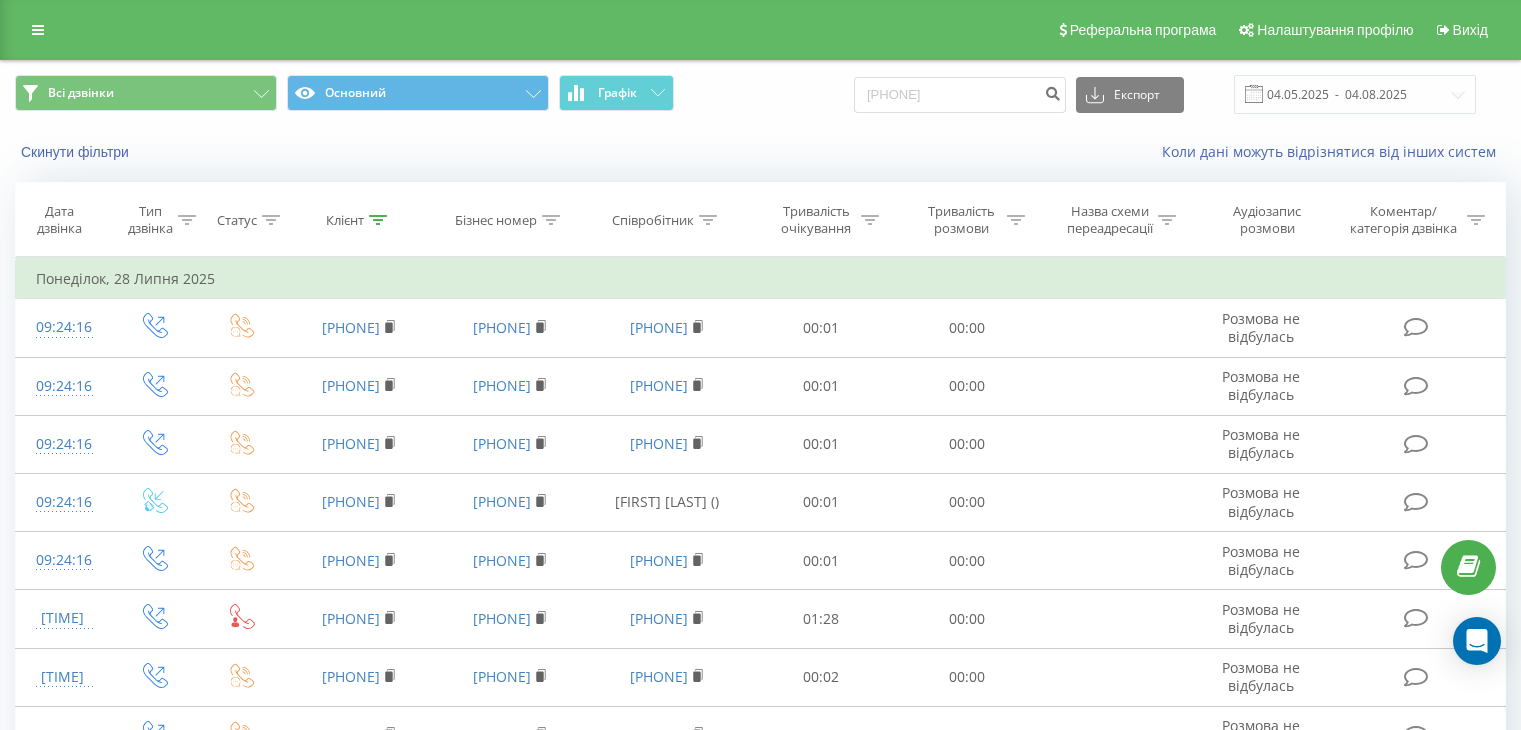 scroll, scrollTop: 0, scrollLeft: 0, axis: both 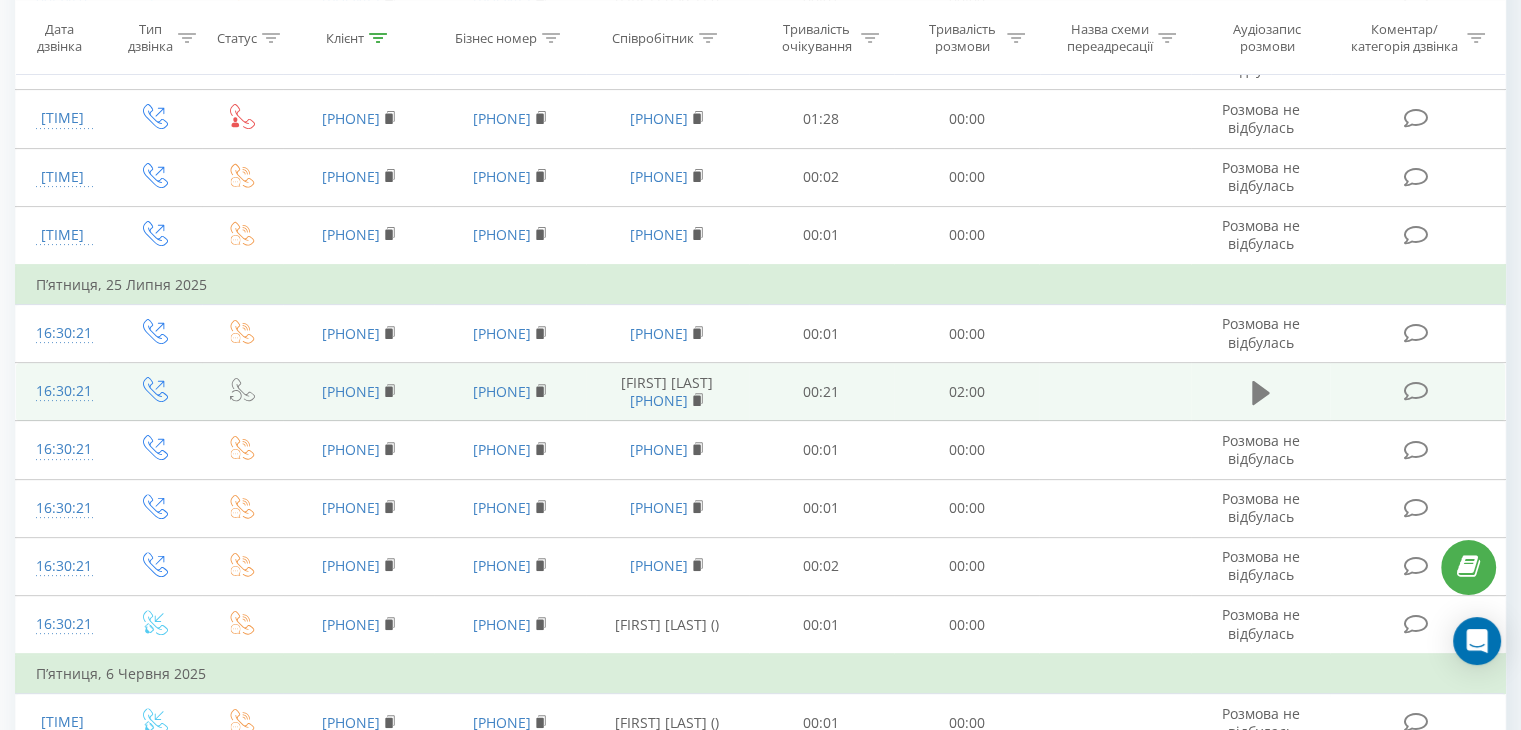 click 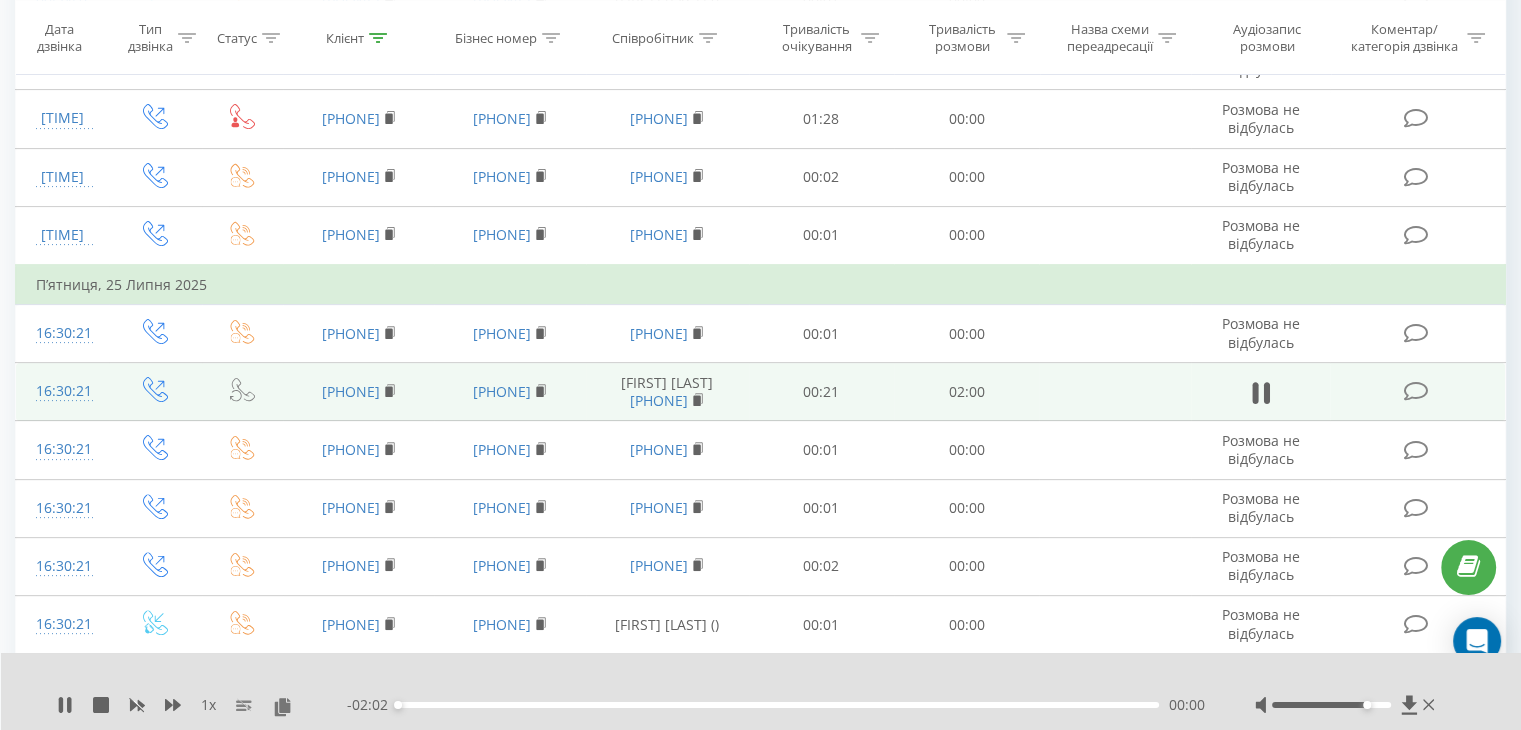 scroll, scrollTop: 400, scrollLeft: 0, axis: vertical 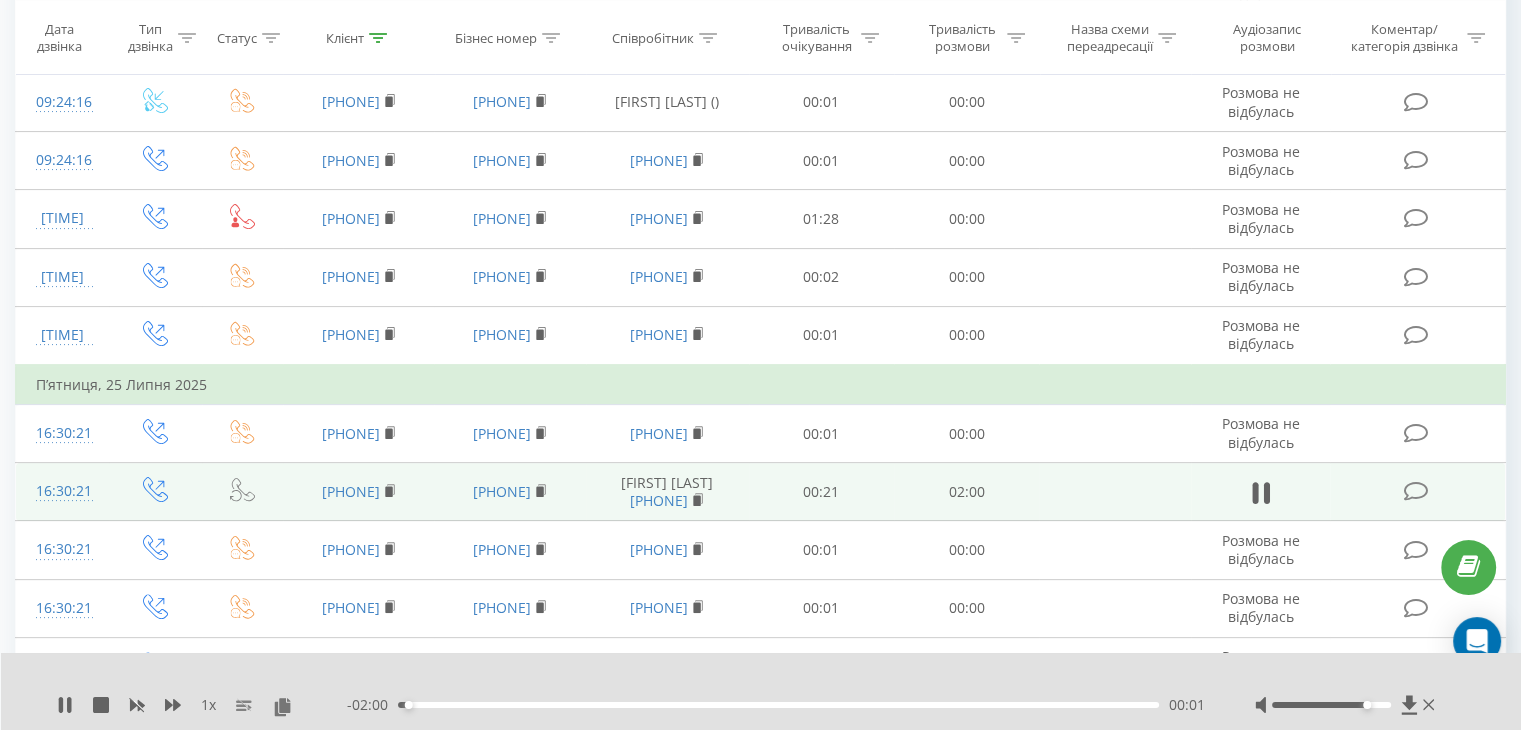 click on "00:01" at bounding box center [778, 705] 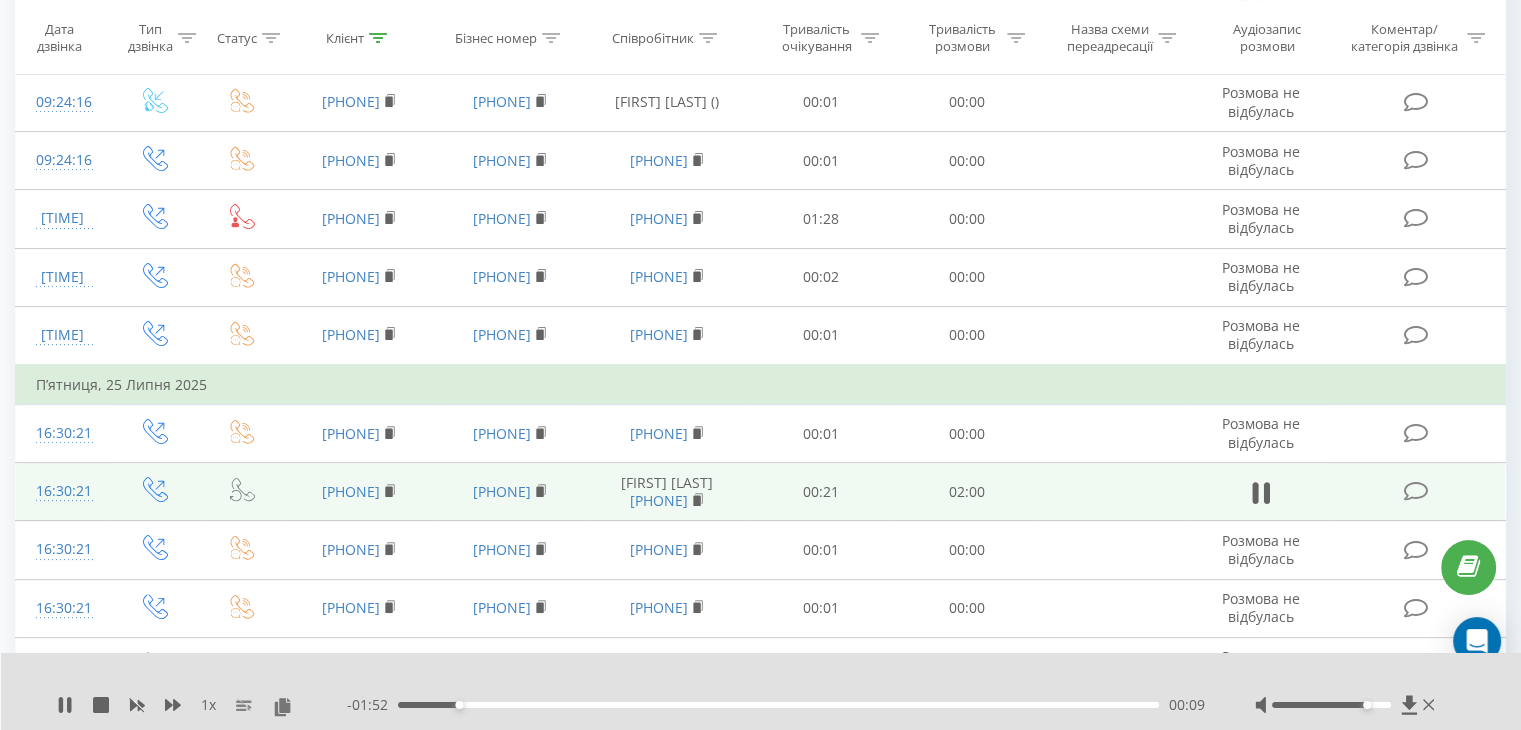 click on "00:09" at bounding box center (778, 705) 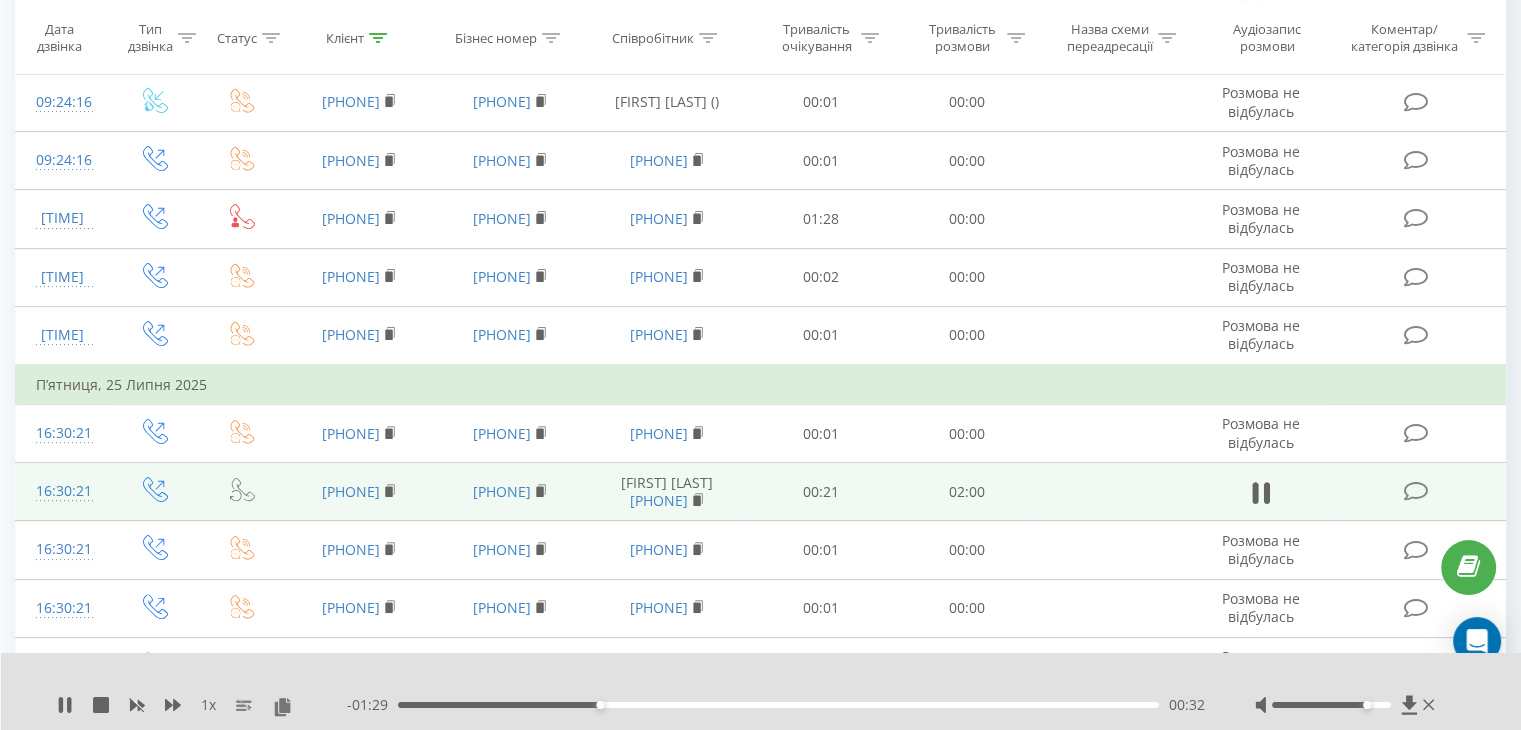 click on "00:32" at bounding box center [778, 705] 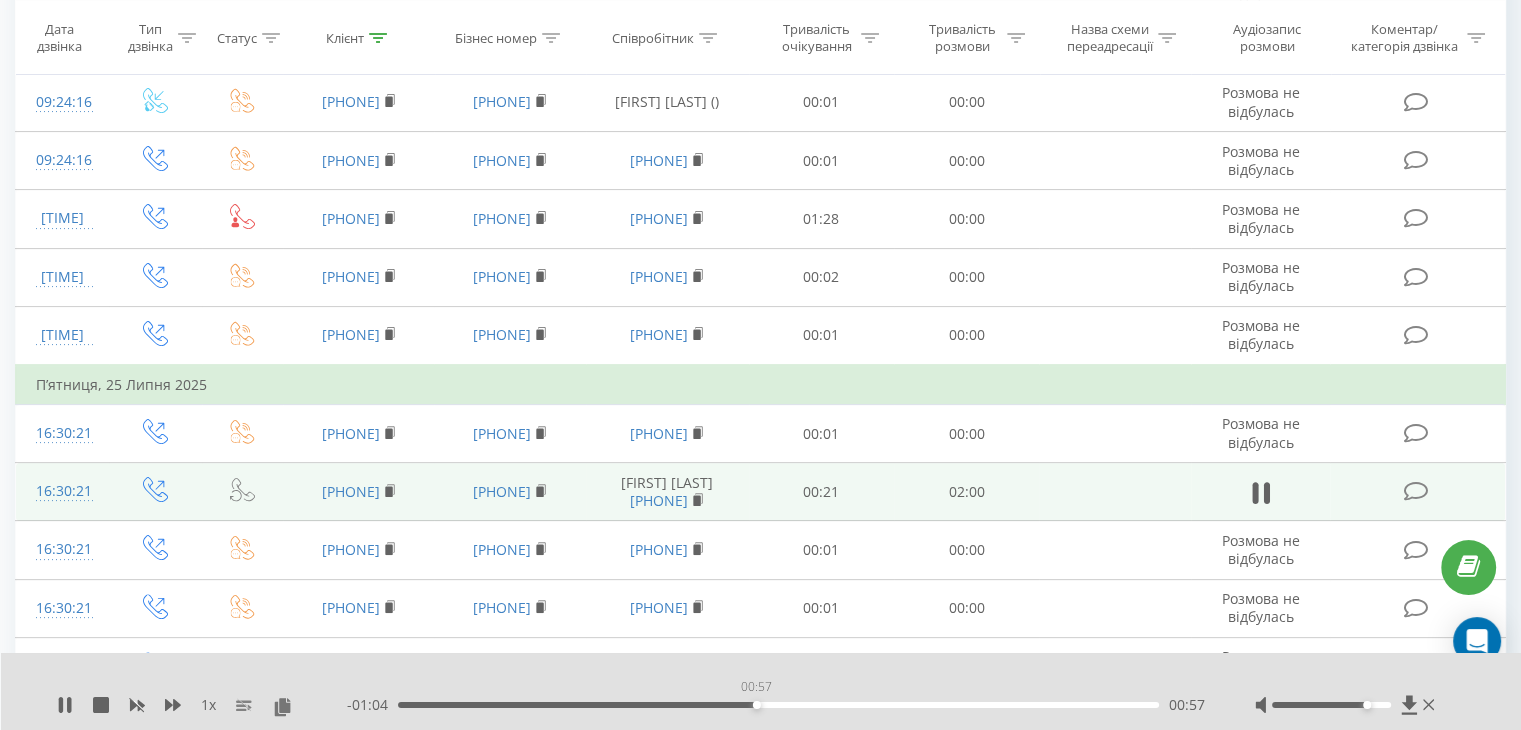 click on "00:57" at bounding box center [778, 705] 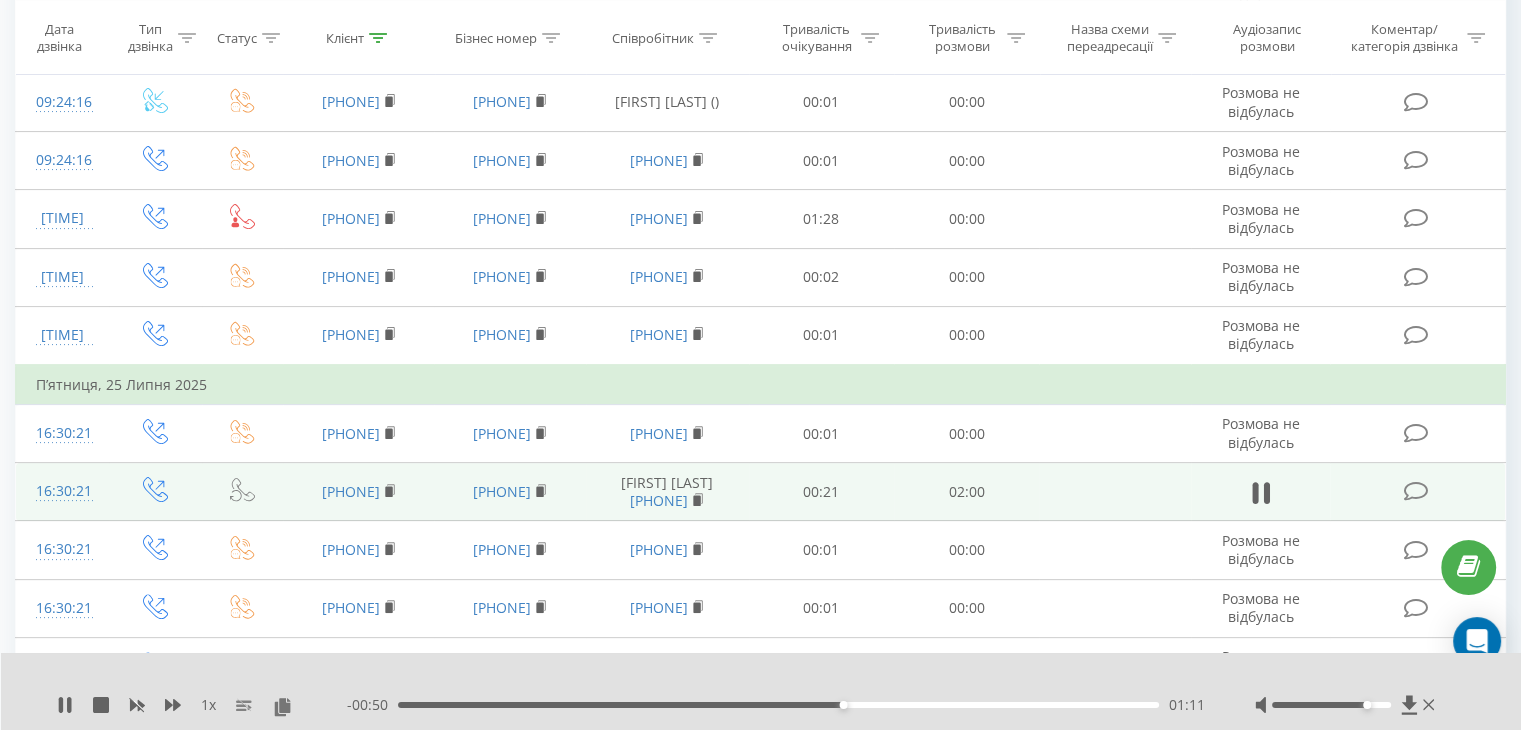 click on "01:11" at bounding box center (778, 705) 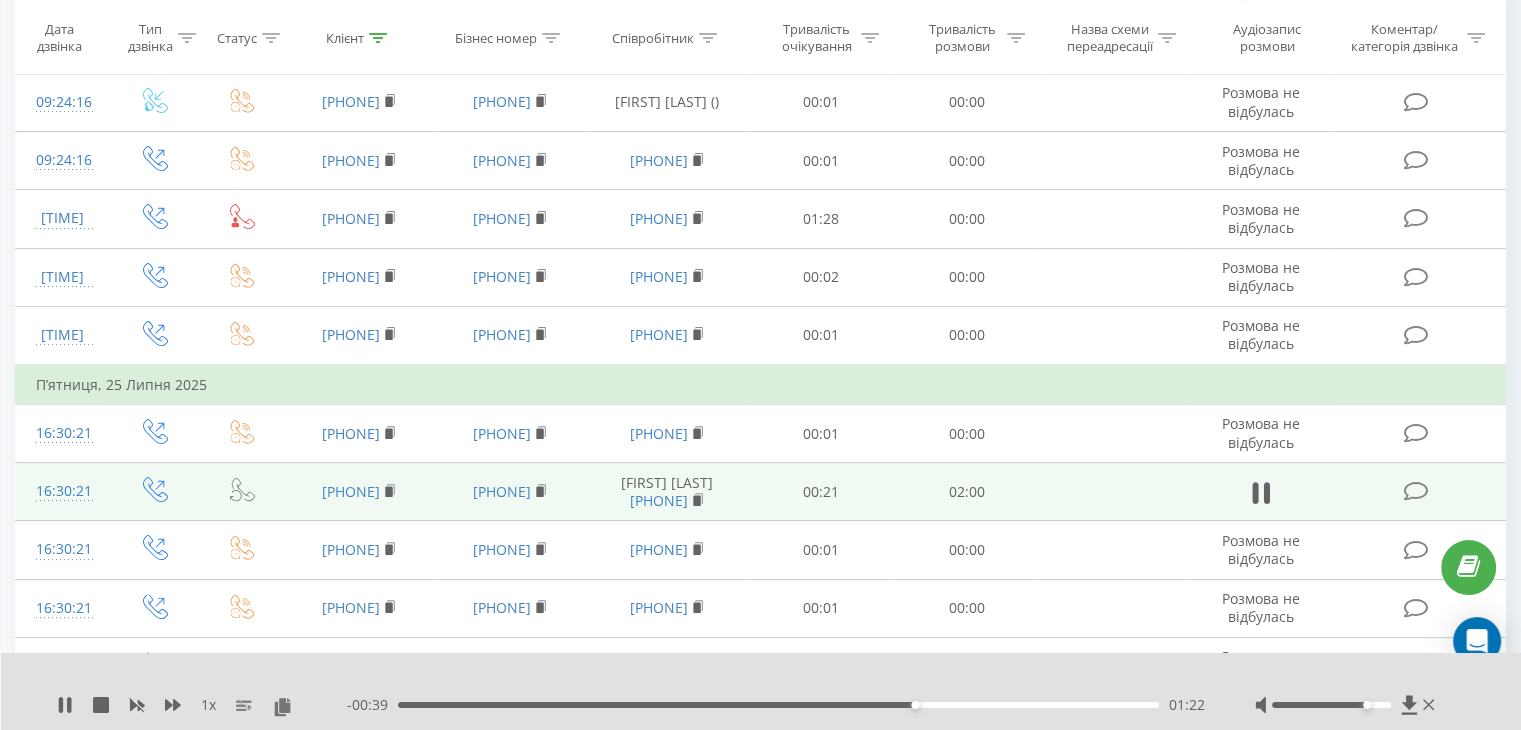 click on "01:22" at bounding box center (778, 705) 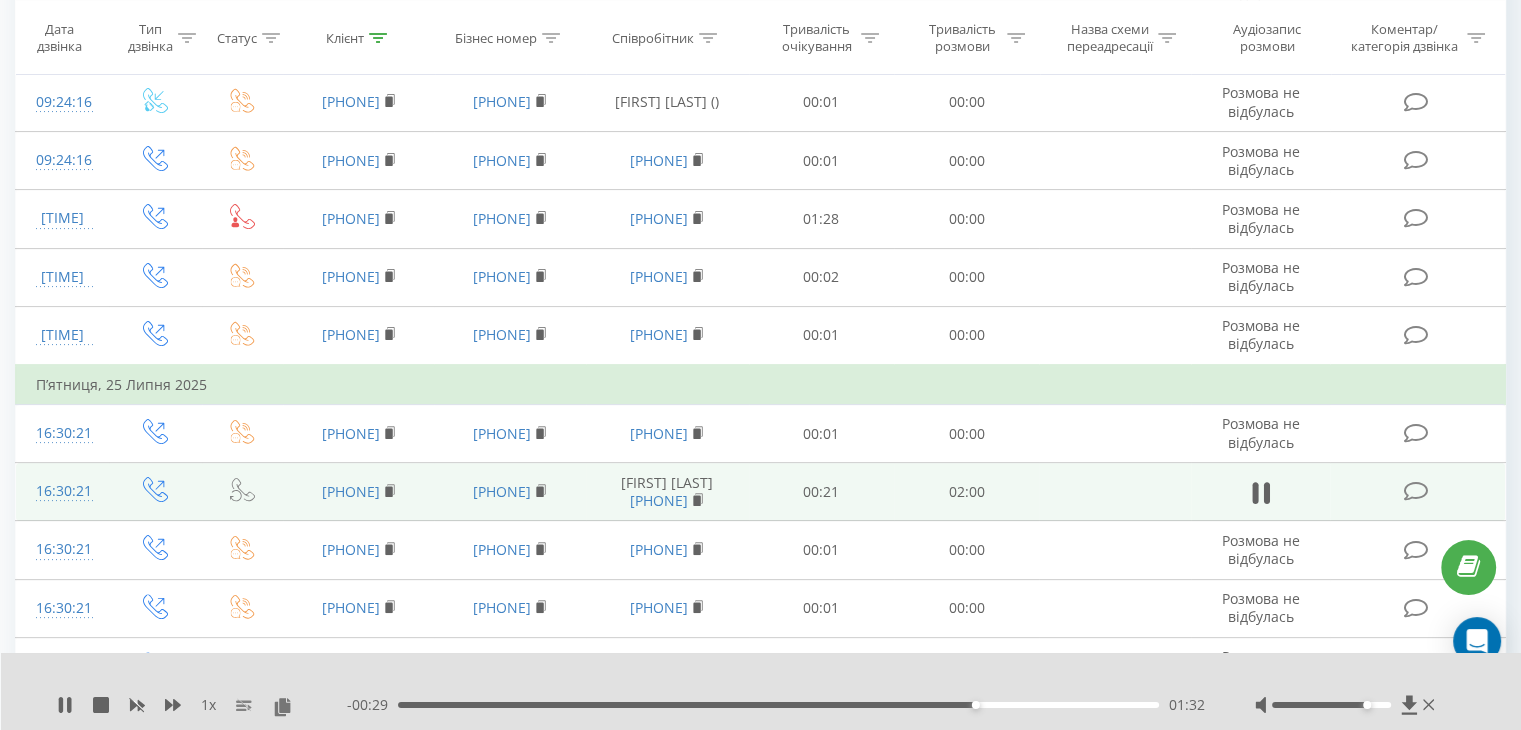 click on "01:32" at bounding box center (778, 705) 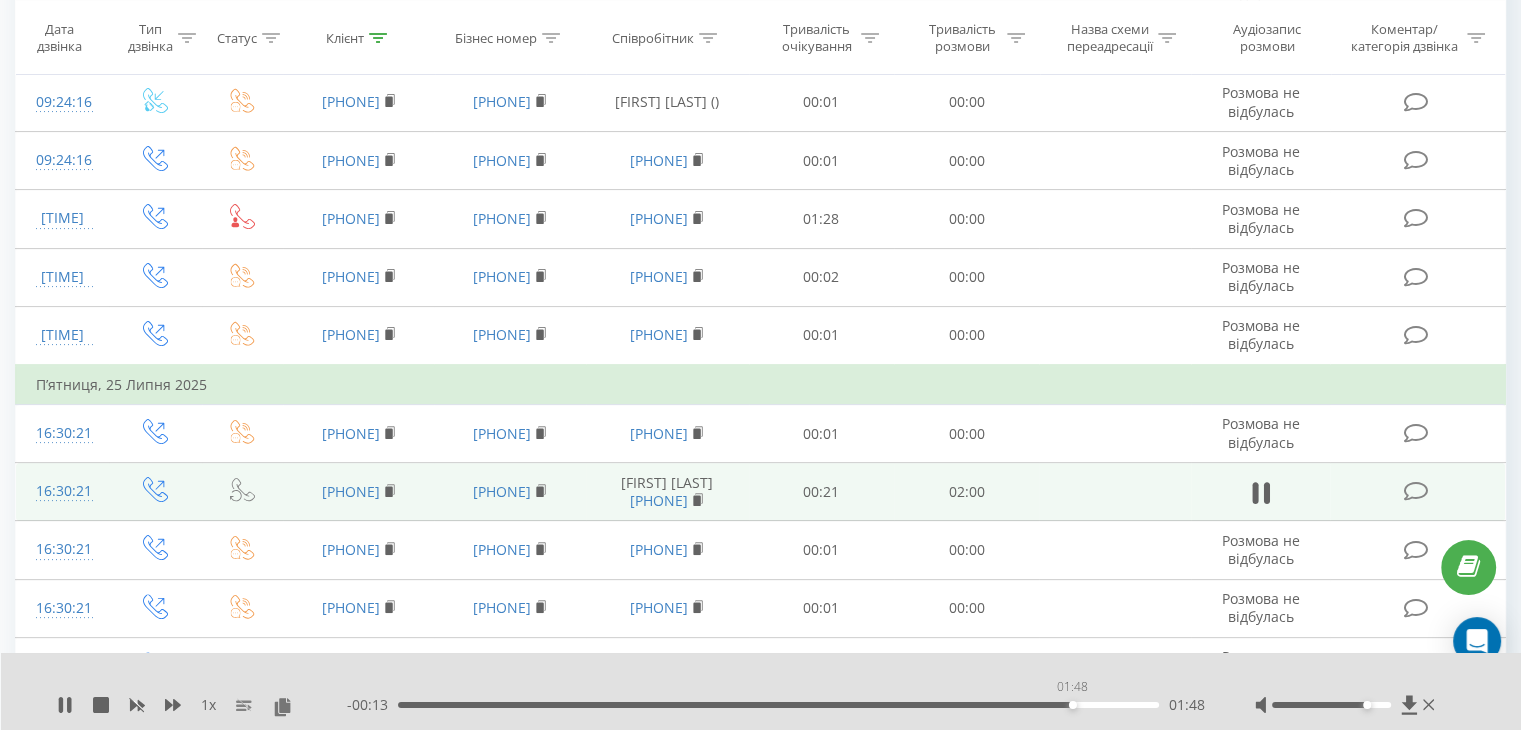 click on "01:48" at bounding box center (778, 705) 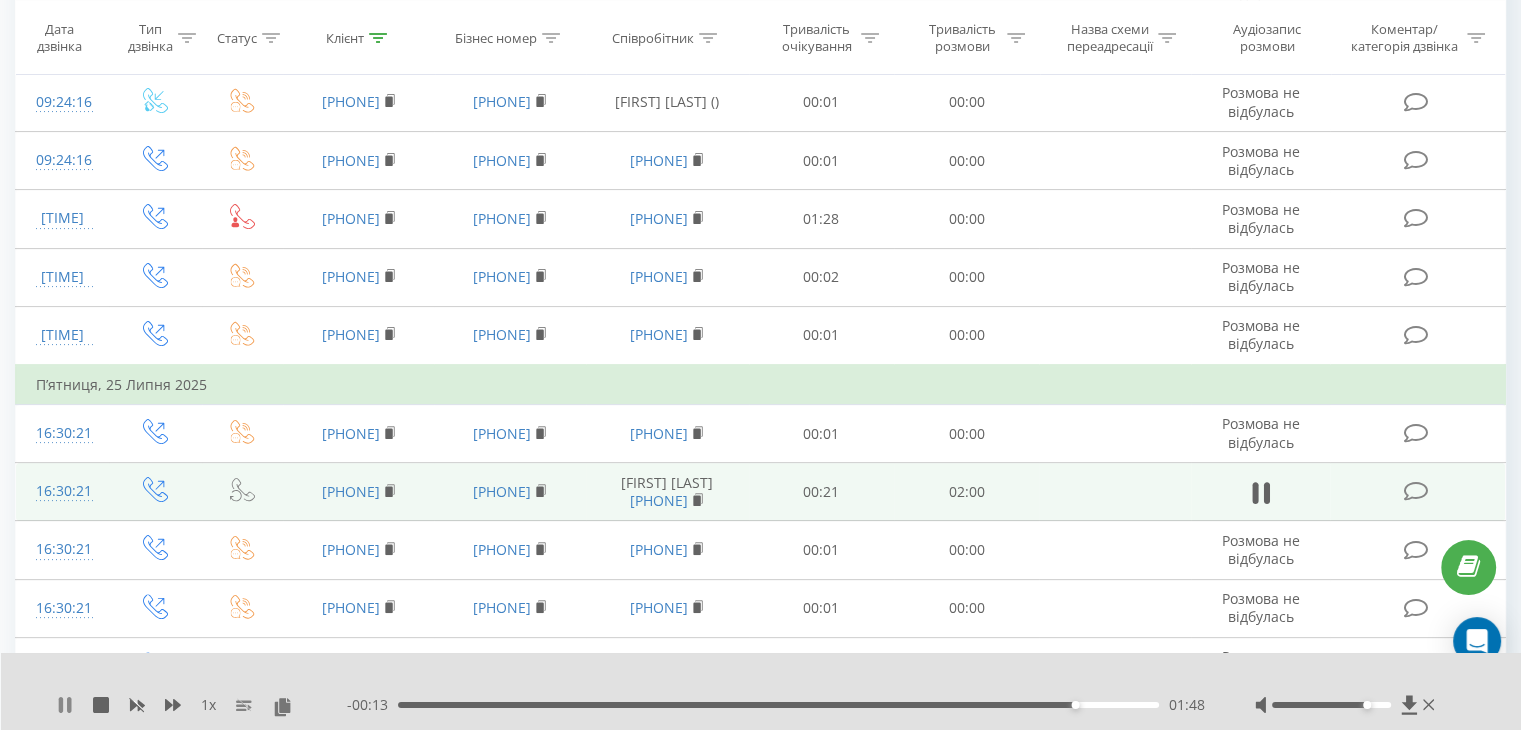 click 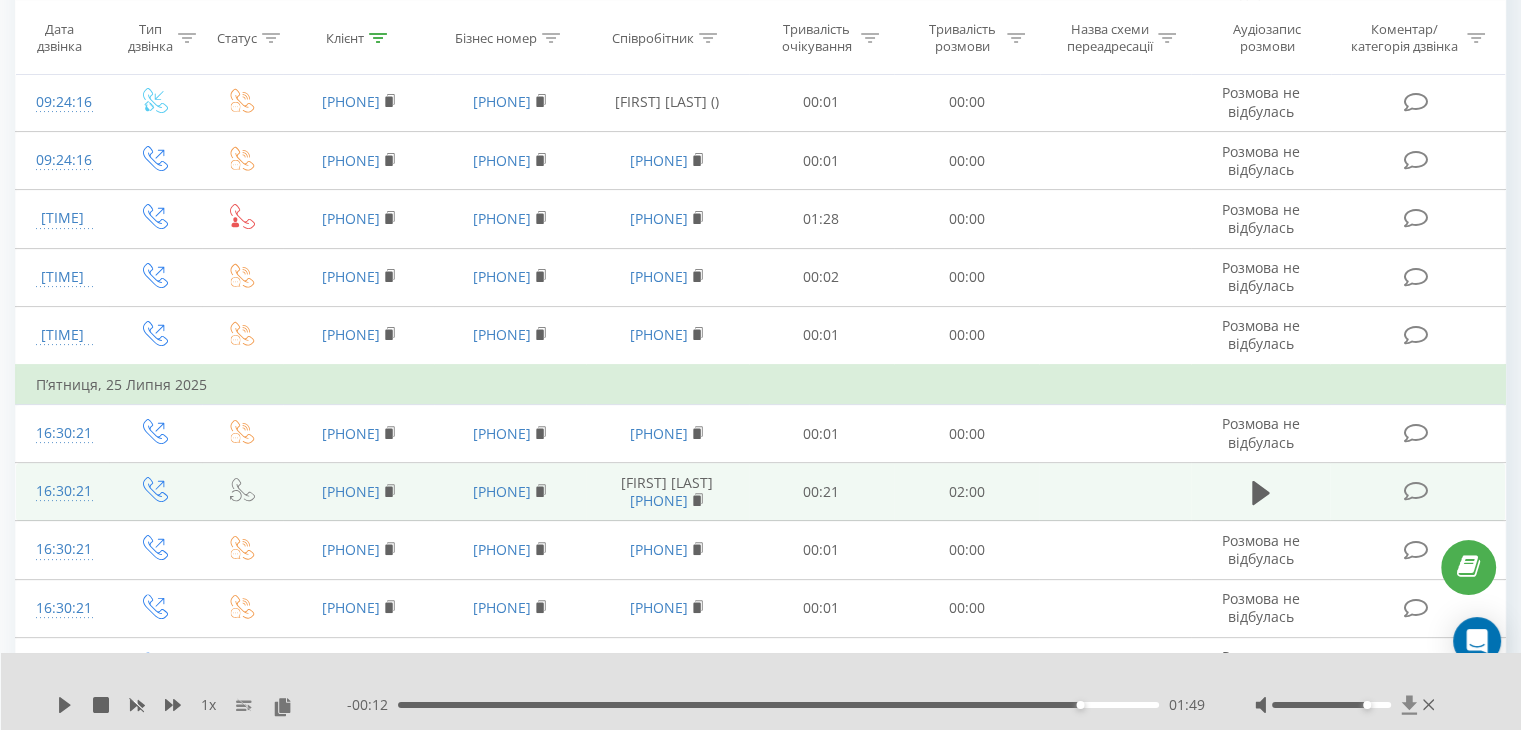 click 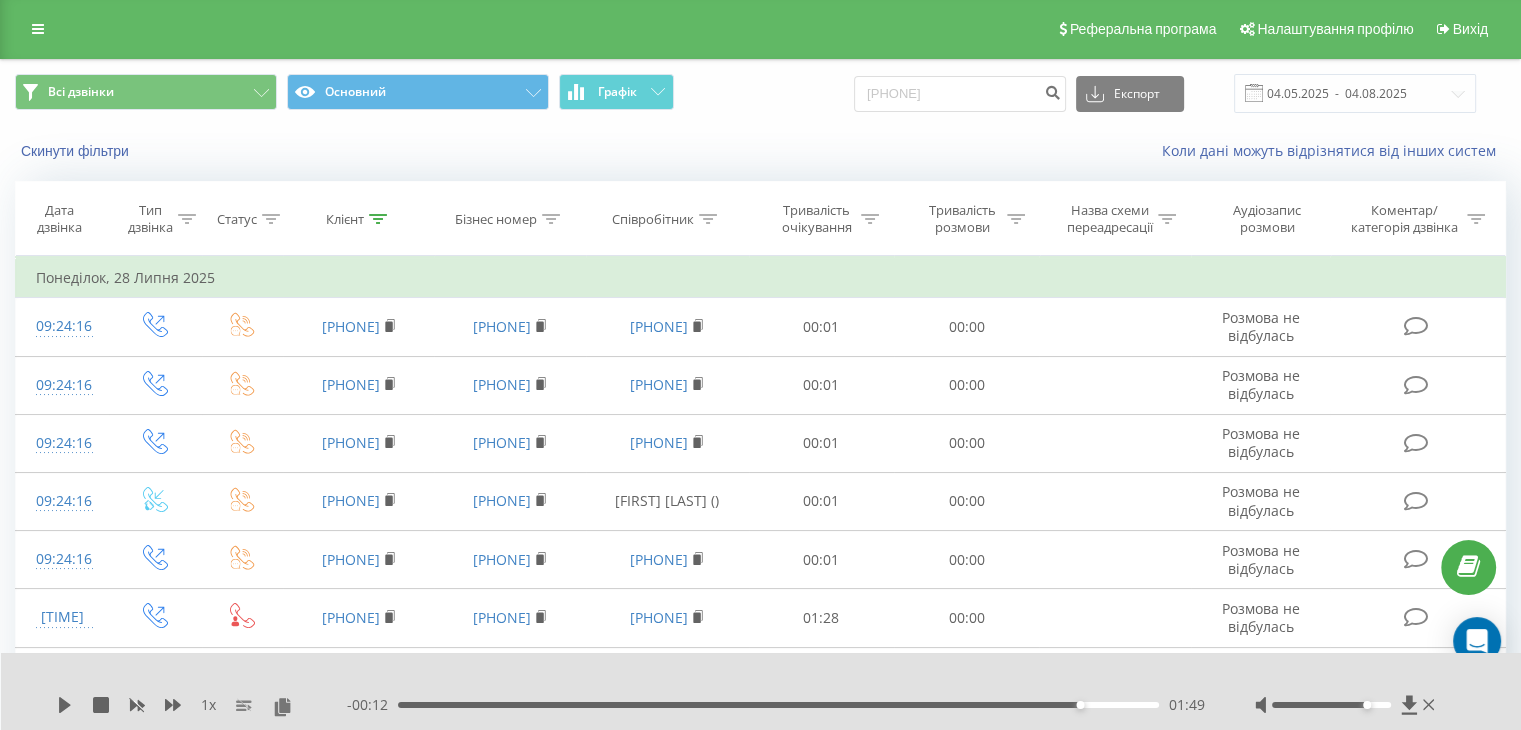 scroll, scrollTop: 0, scrollLeft: 0, axis: both 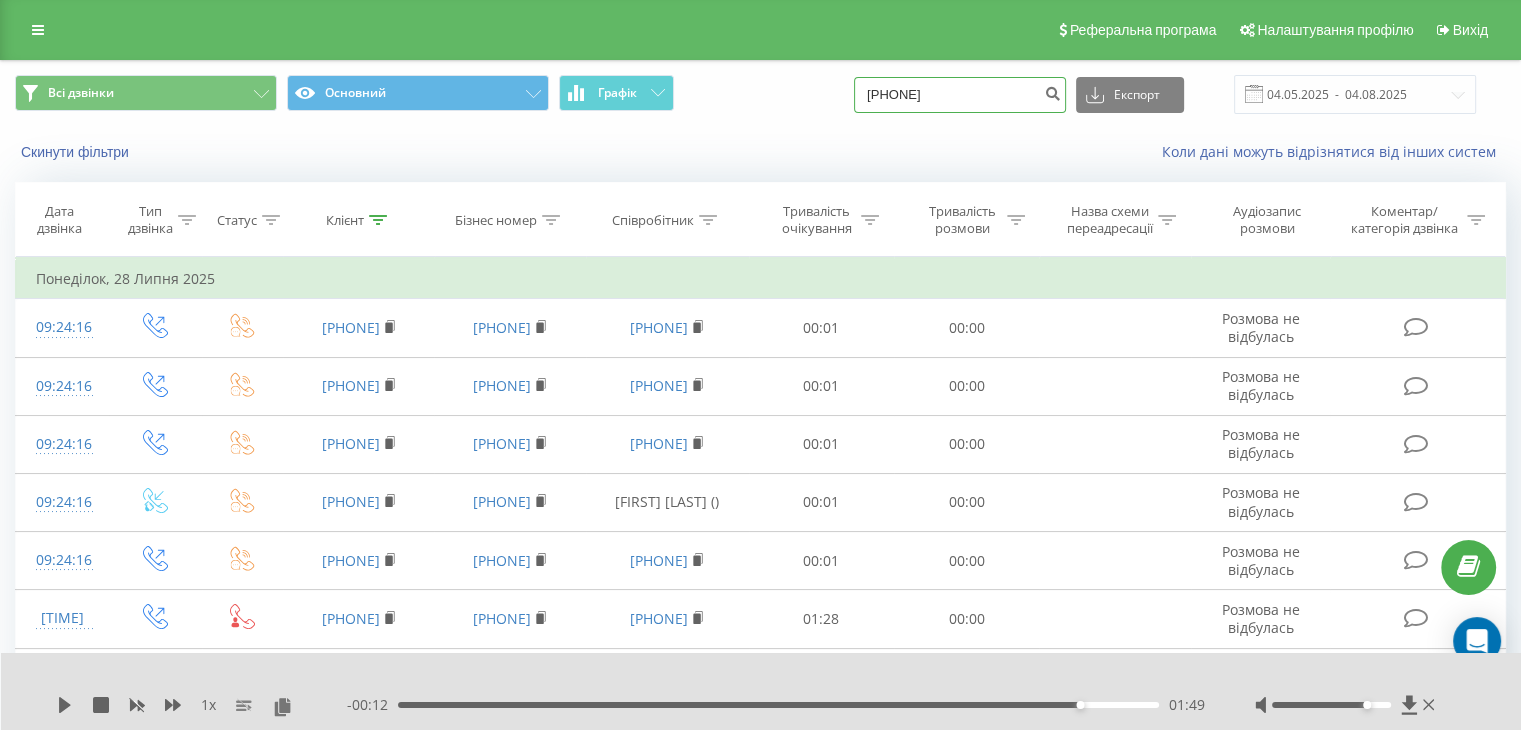 drag, startPoint x: 976, startPoint y: 90, endPoint x: 693, endPoint y: 83, distance: 283.08655 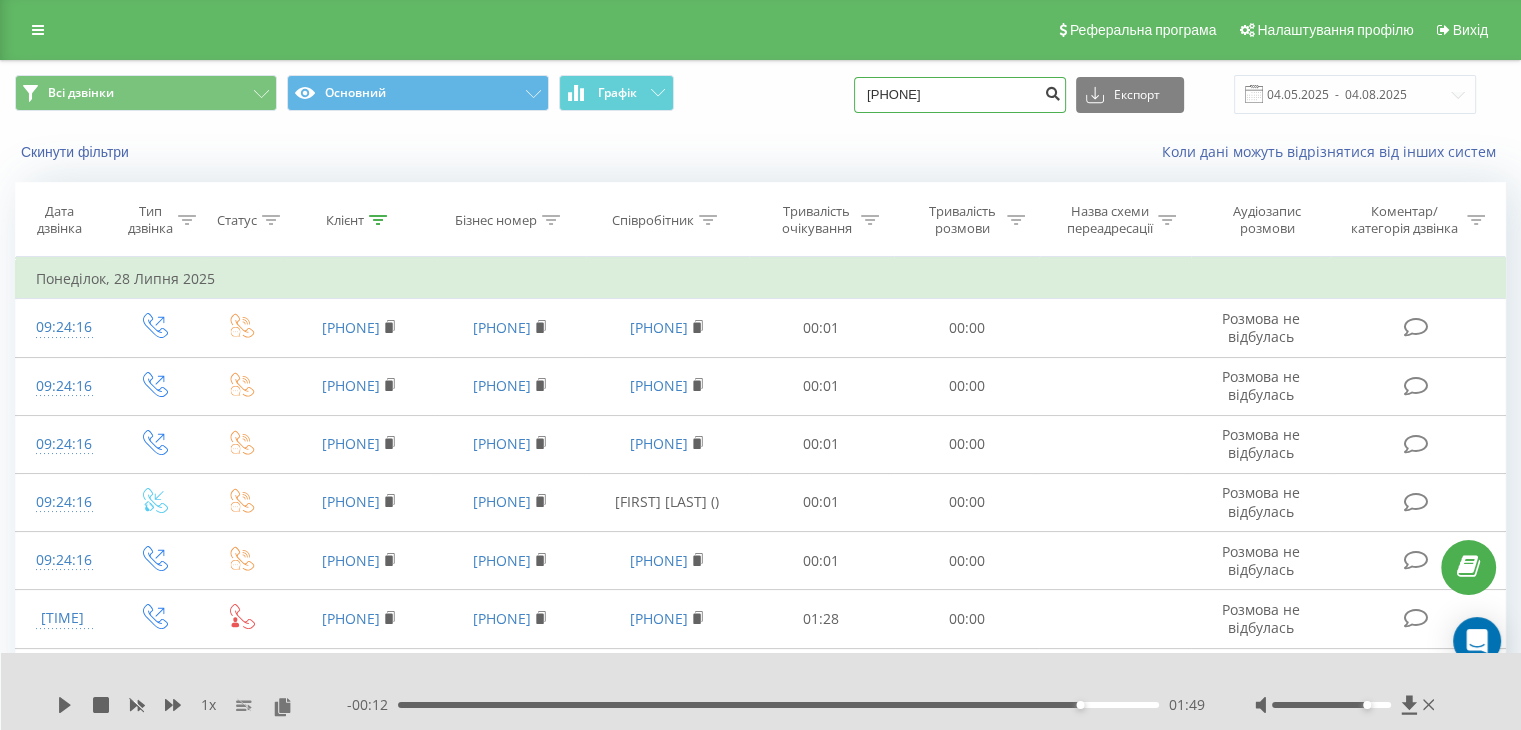 paste on "50 629 94 05" 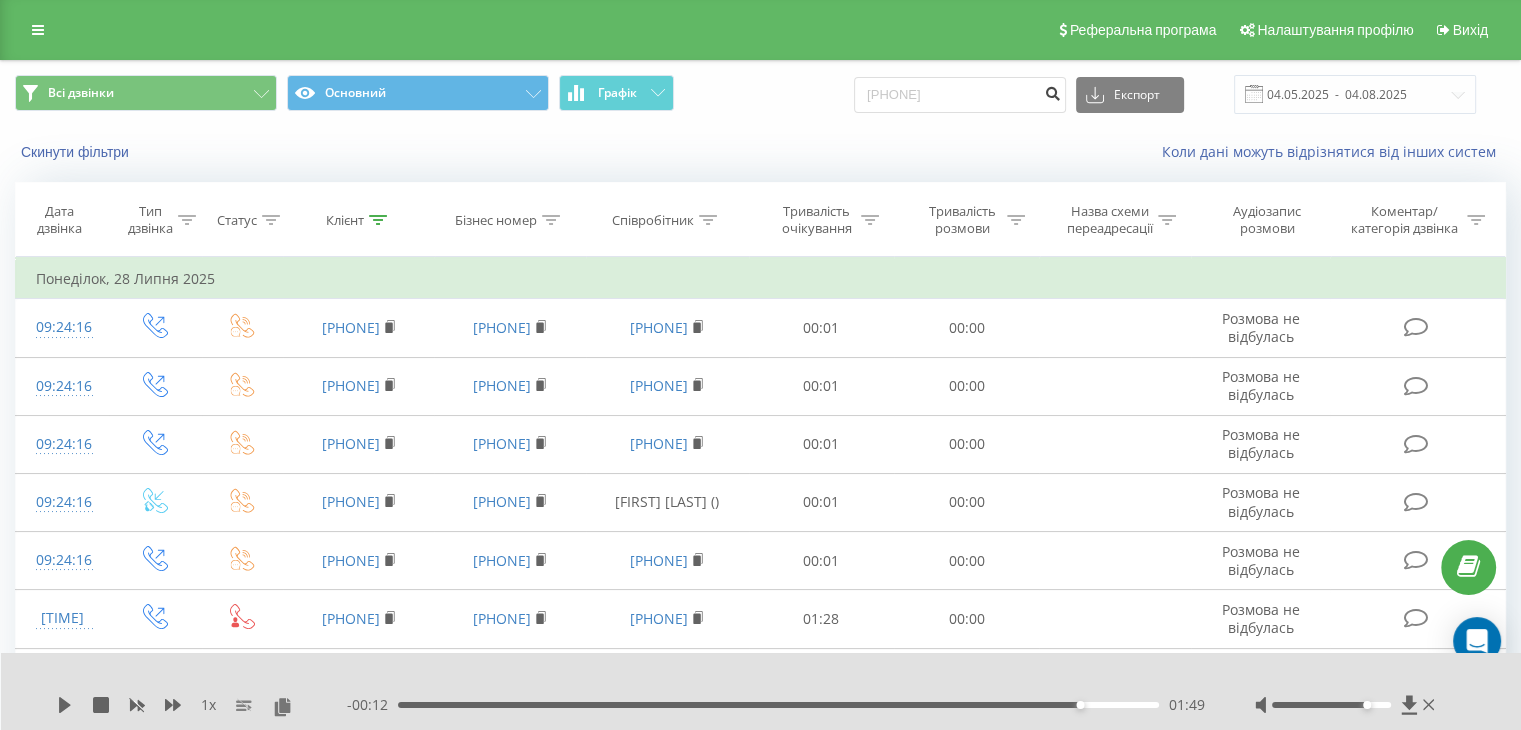 click at bounding box center [1052, 91] 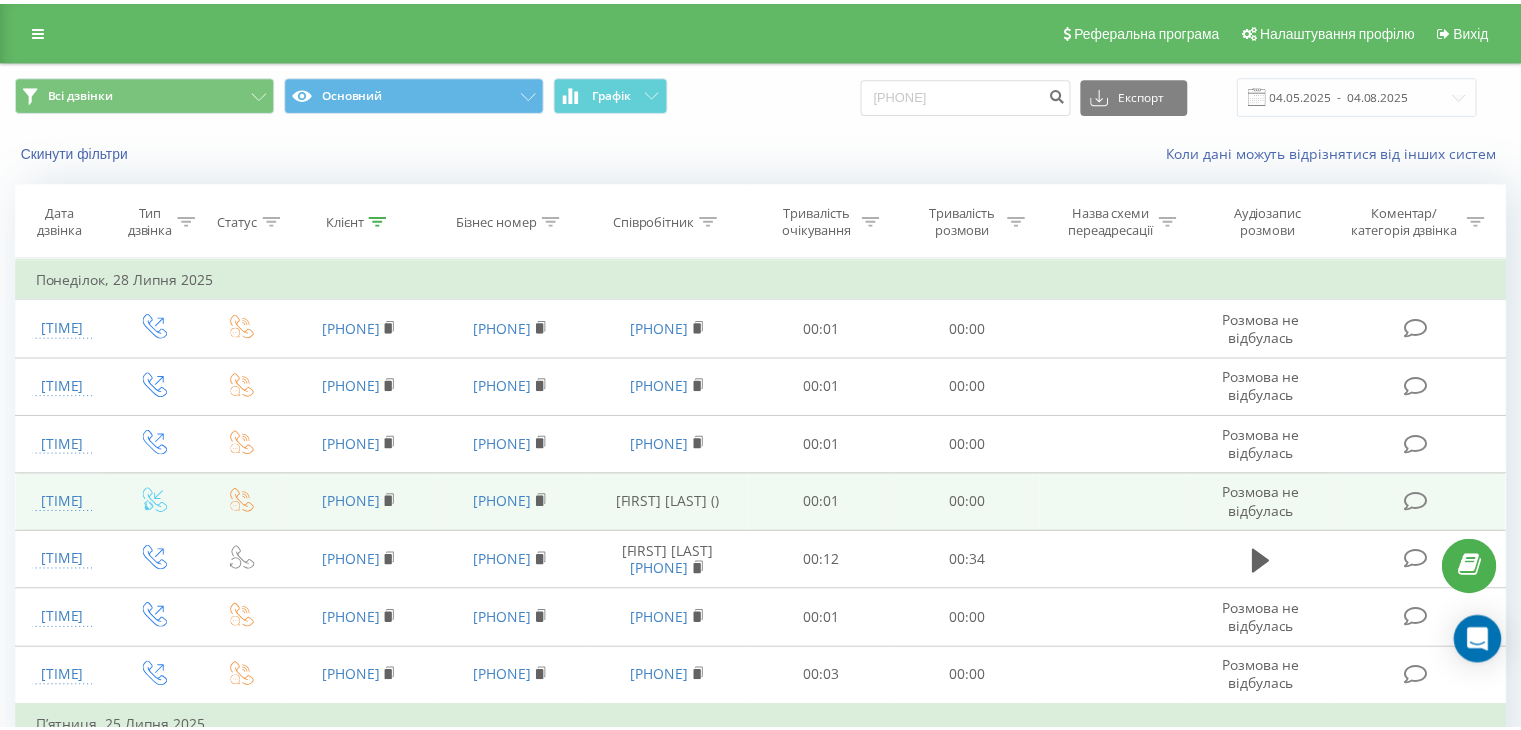 scroll, scrollTop: 0, scrollLeft: 0, axis: both 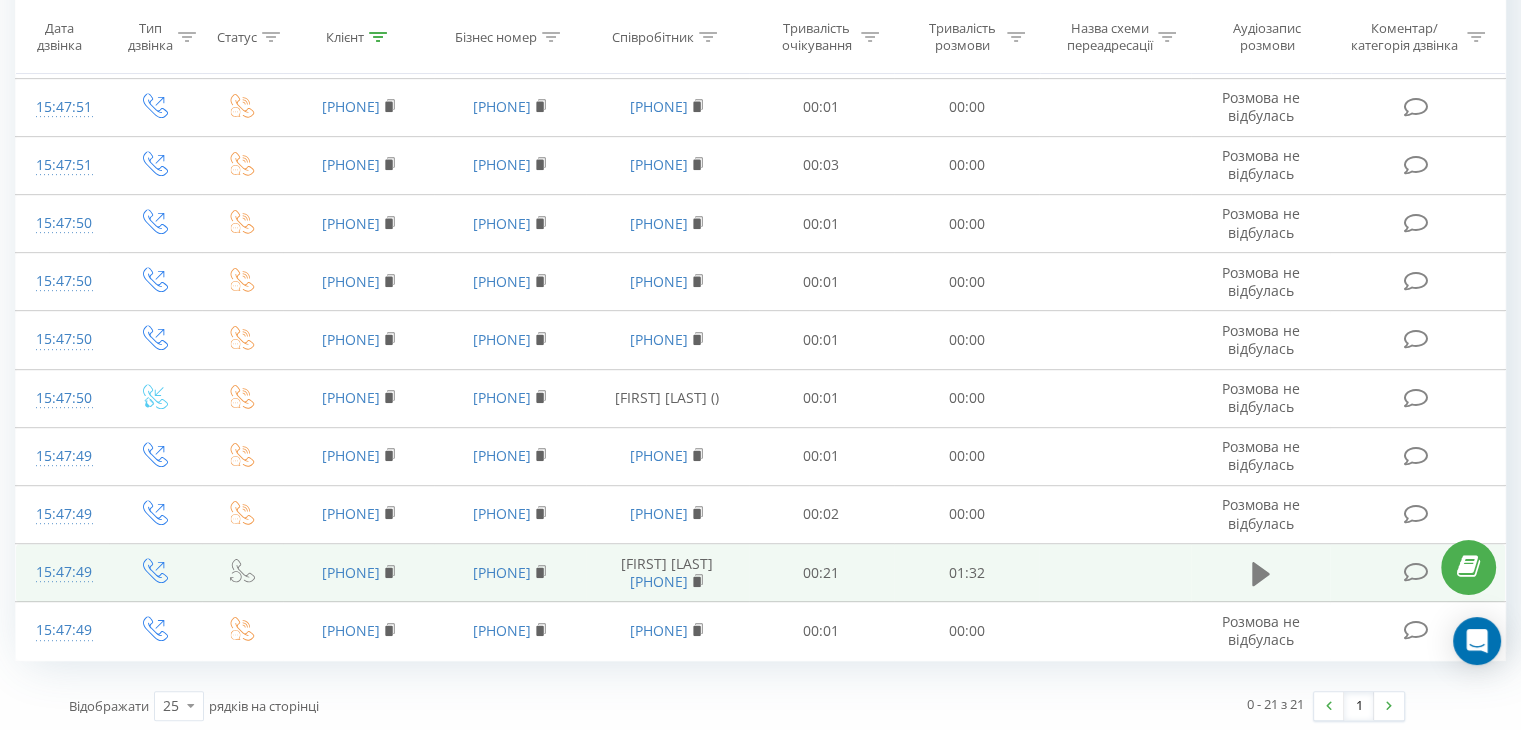 click 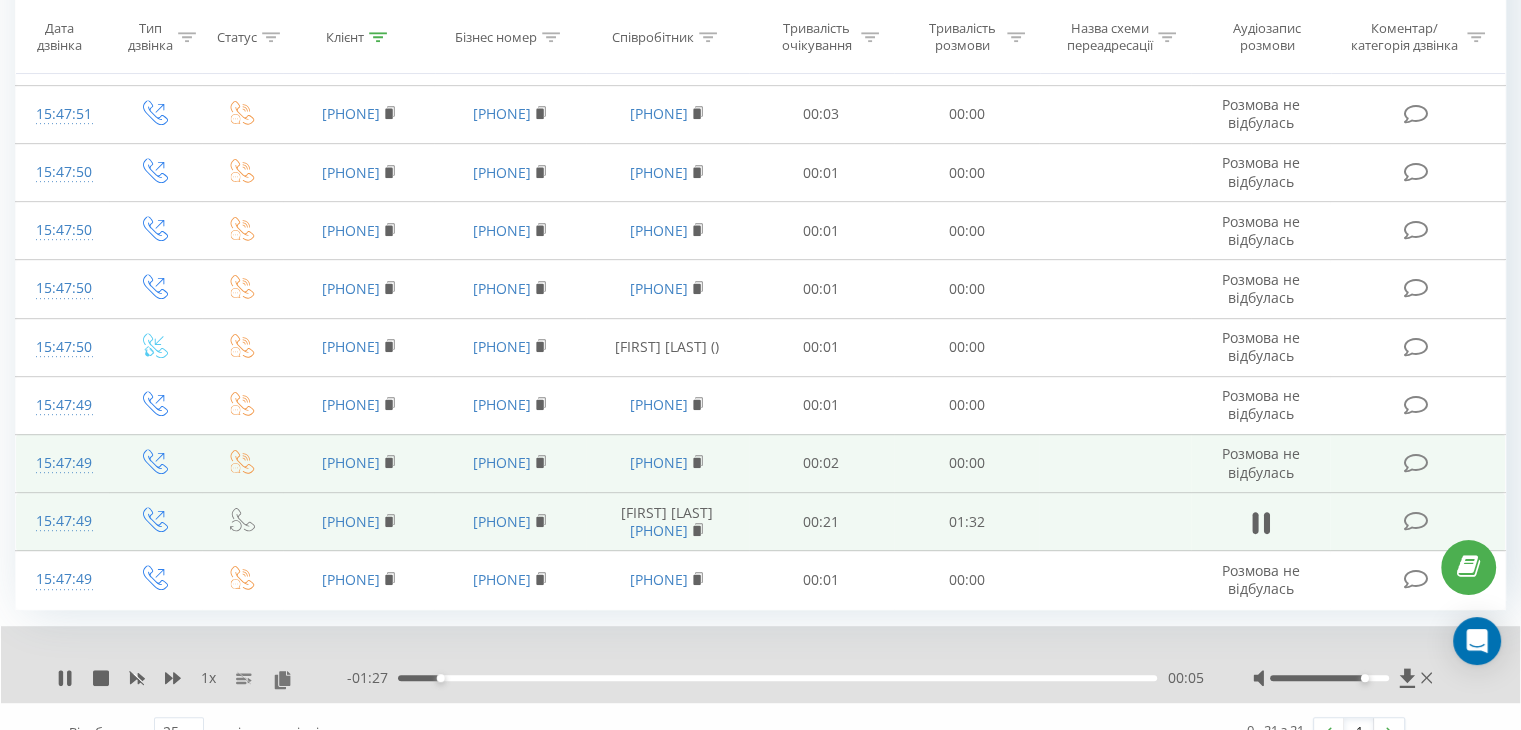 scroll, scrollTop: 978, scrollLeft: 0, axis: vertical 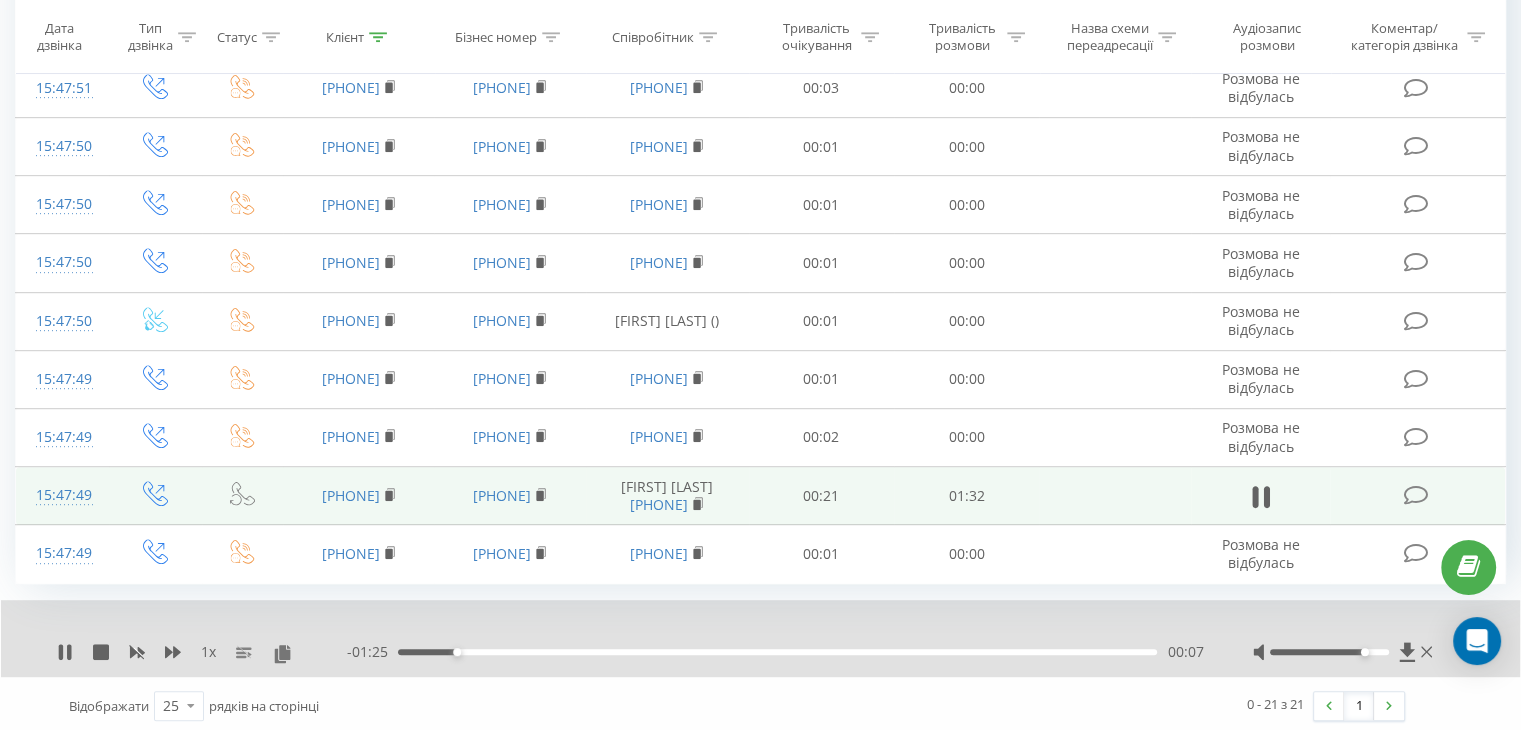 click on "00:07" at bounding box center [777, 652] 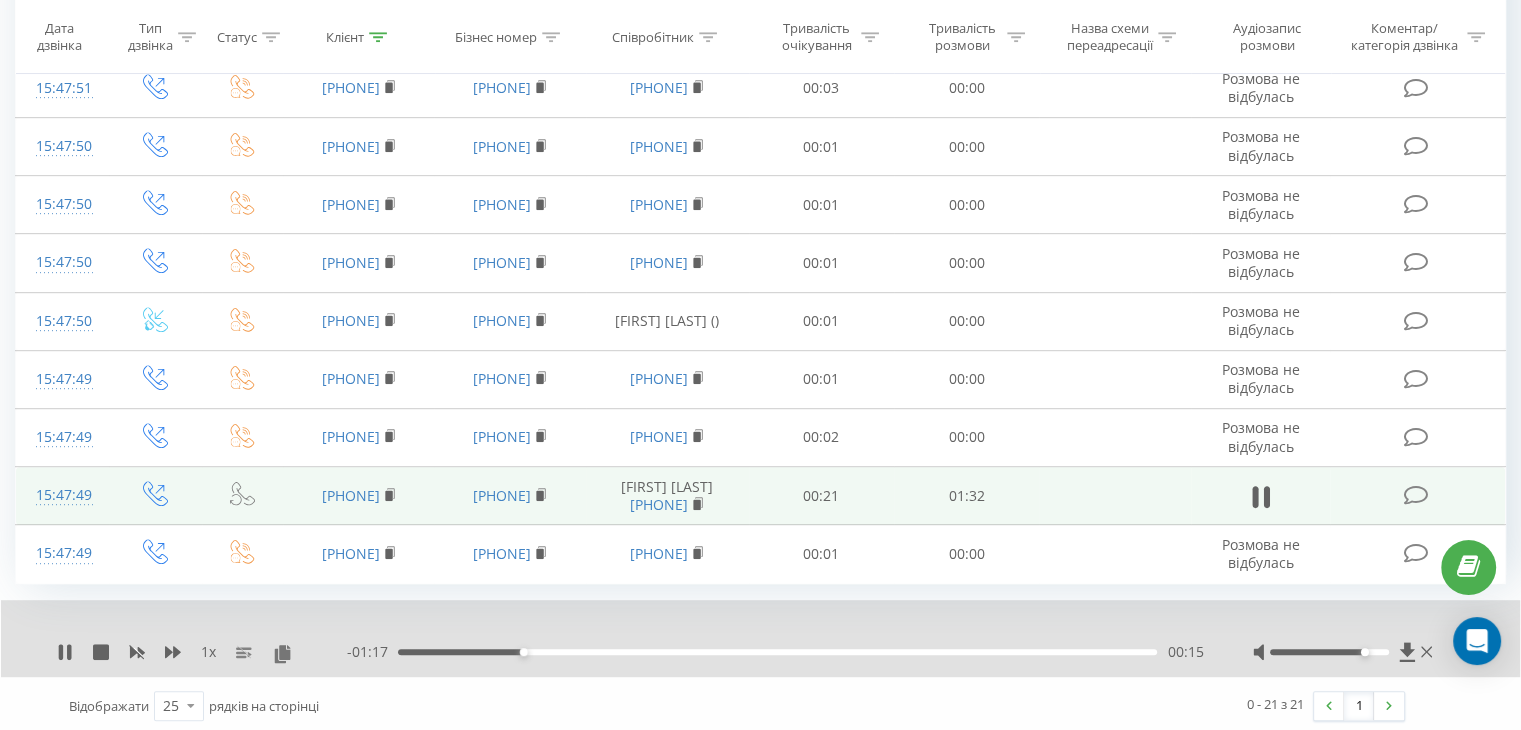 click on "00:15" at bounding box center (777, 652) 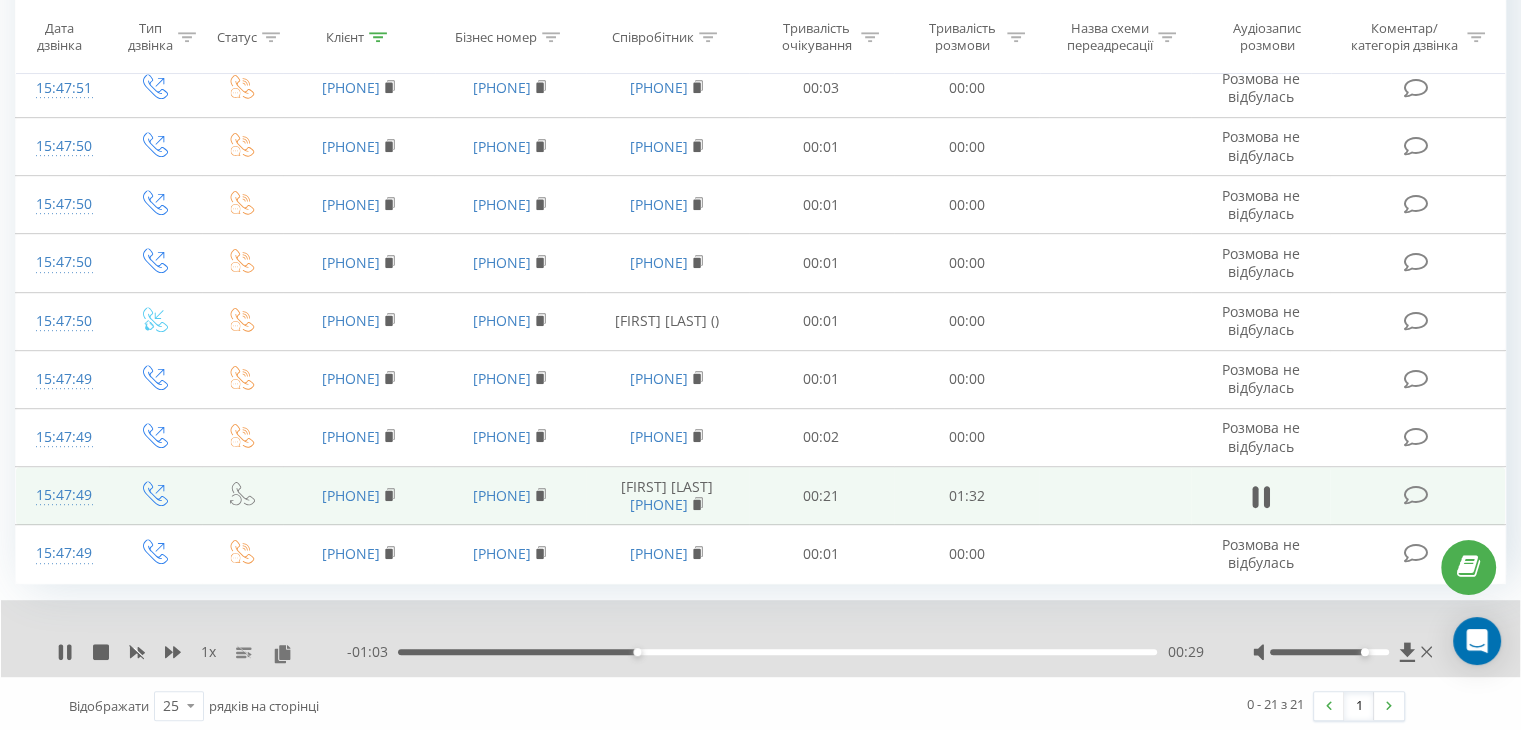 click on "00:29" at bounding box center (777, 652) 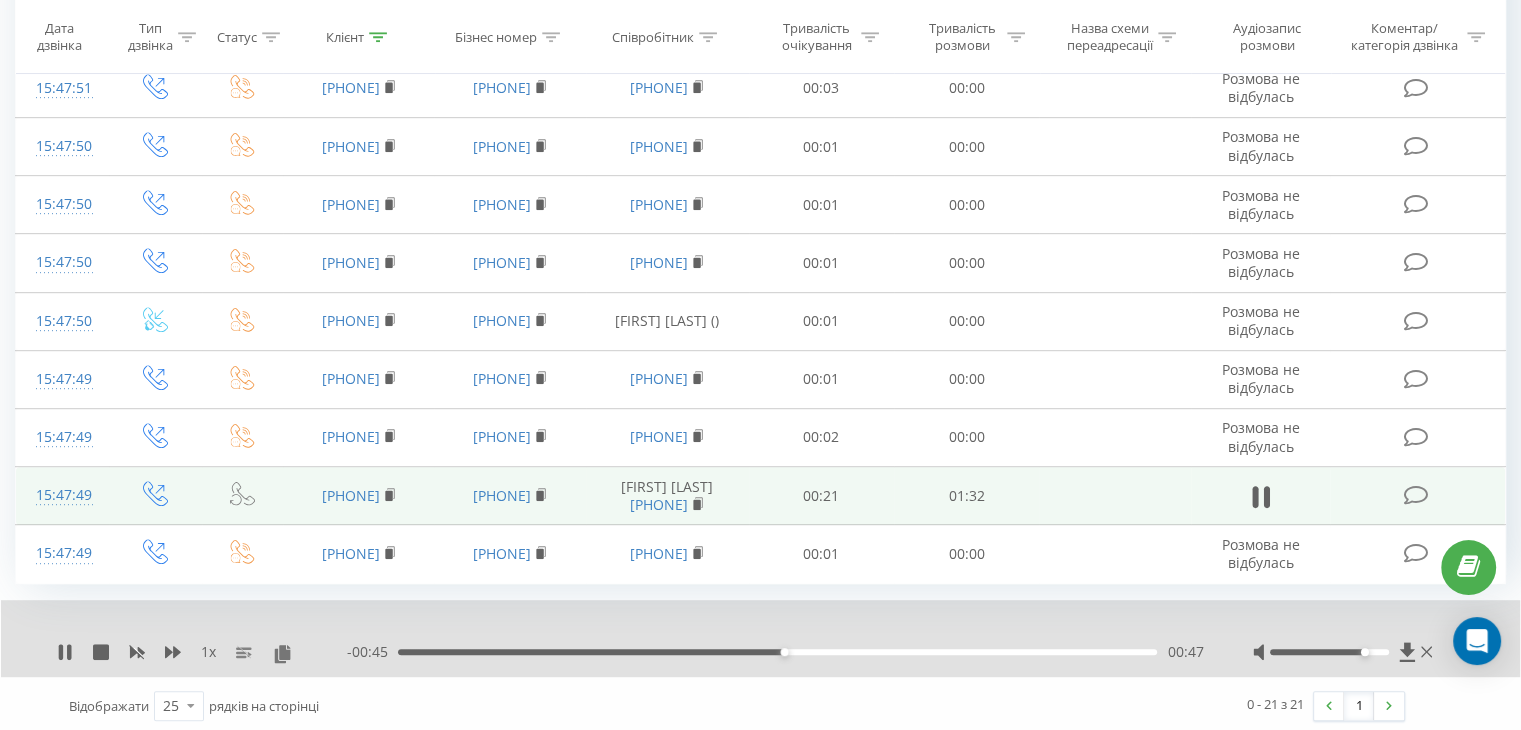 click on "00:47" at bounding box center [777, 652] 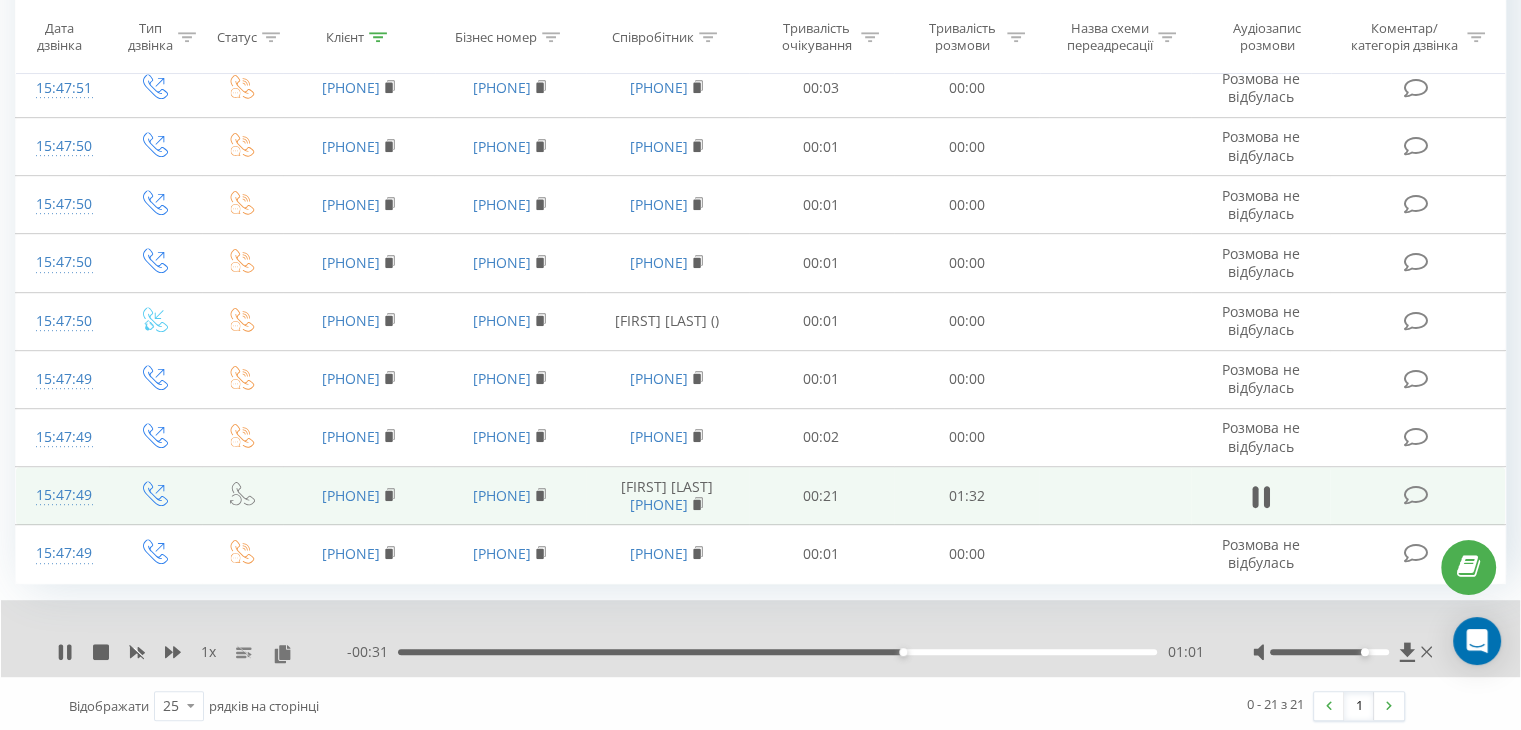 click on "01:01" at bounding box center [777, 652] 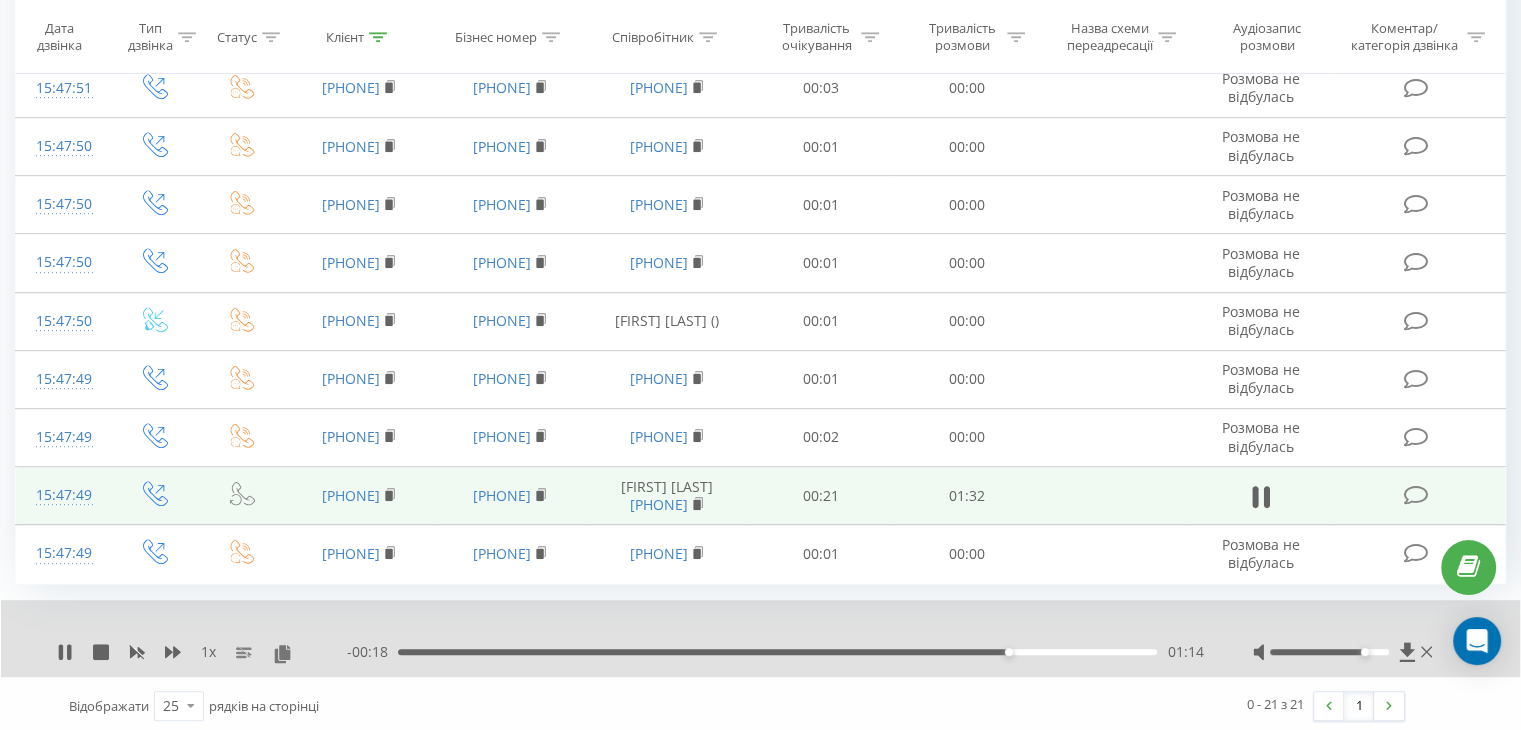 click on "01:14" at bounding box center [777, 652] 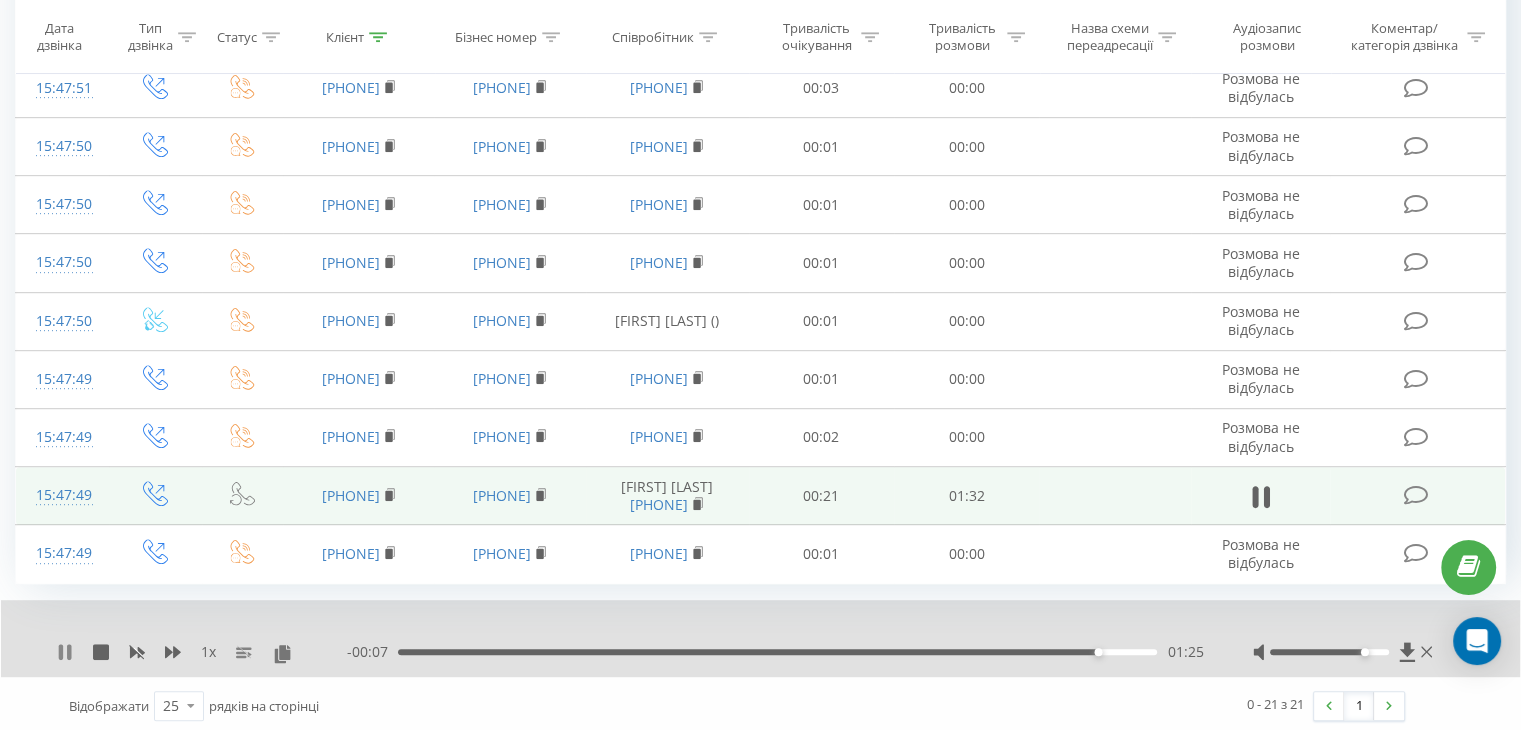click 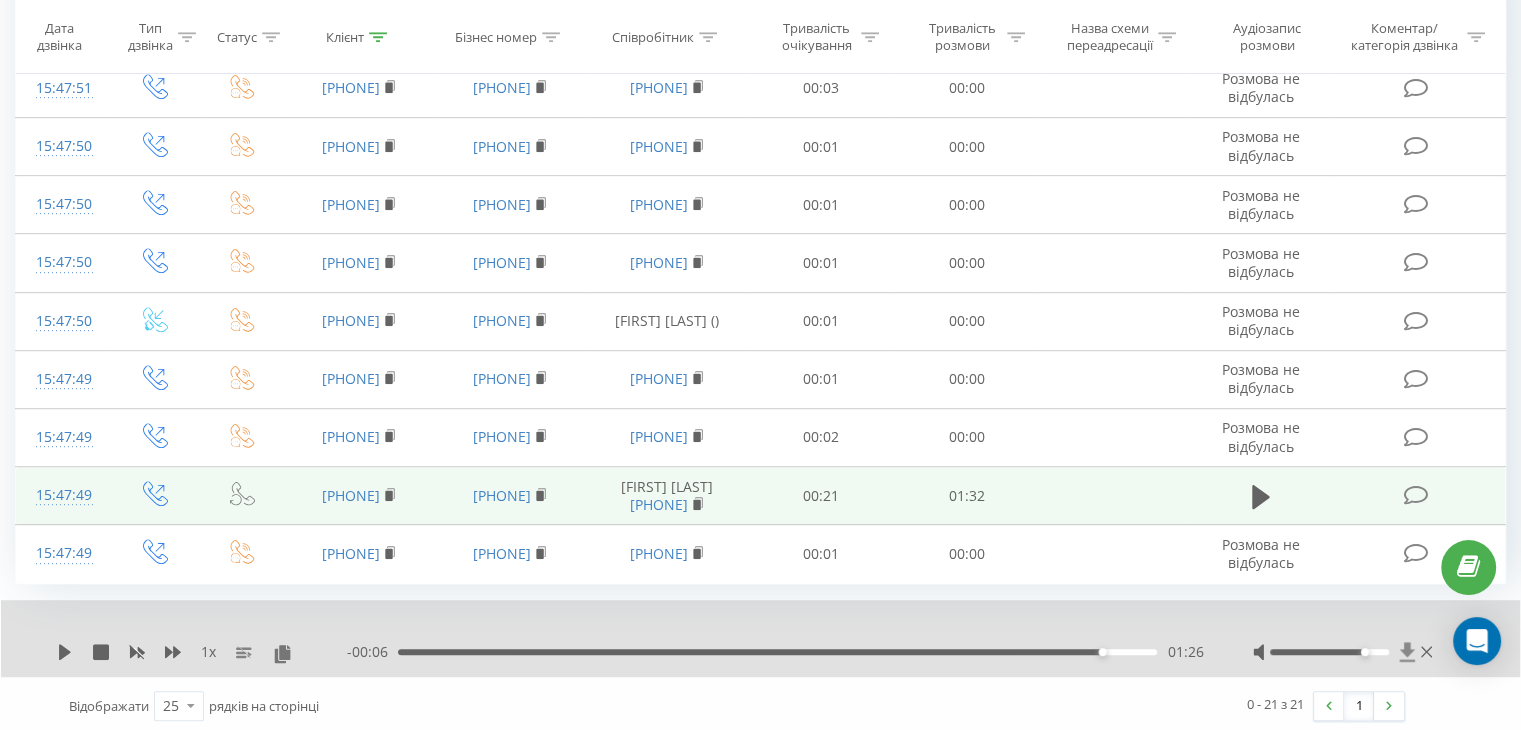 click 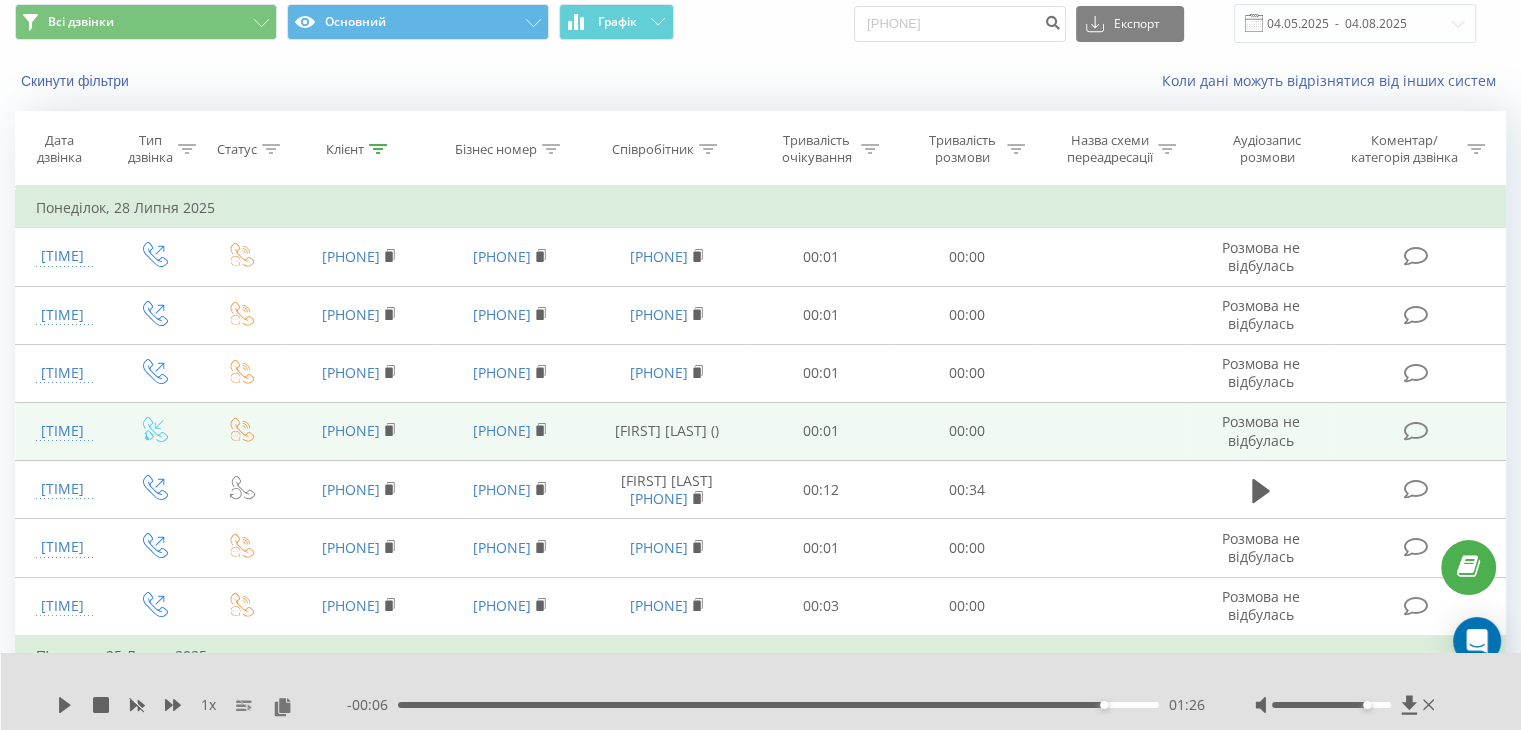 scroll, scrollTop: 0, scrollLeft: 0, axis: both 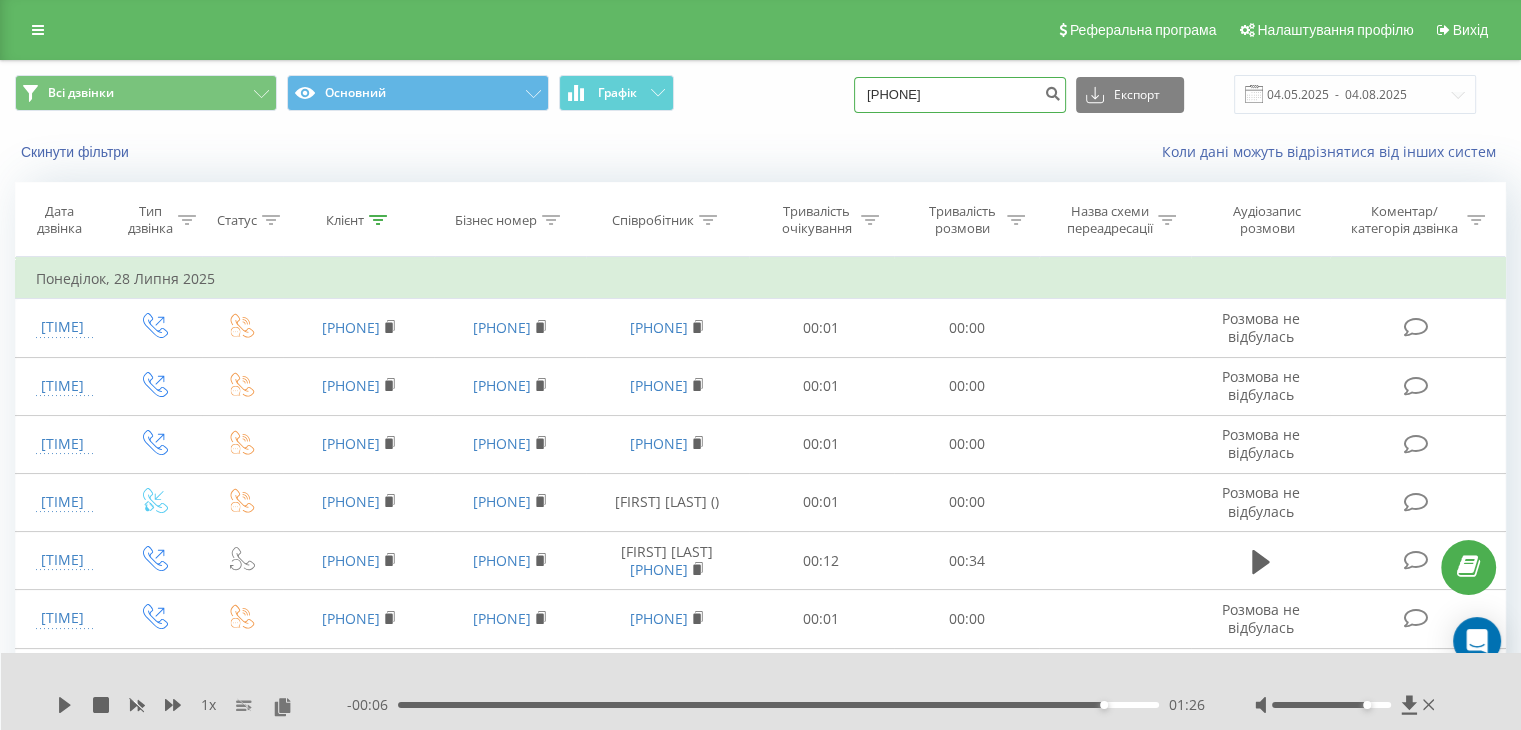 drag, startPoint x: 1032, startPoint y: 85, endPoint x: 839, endPoint y: 77, distance: 193.16573 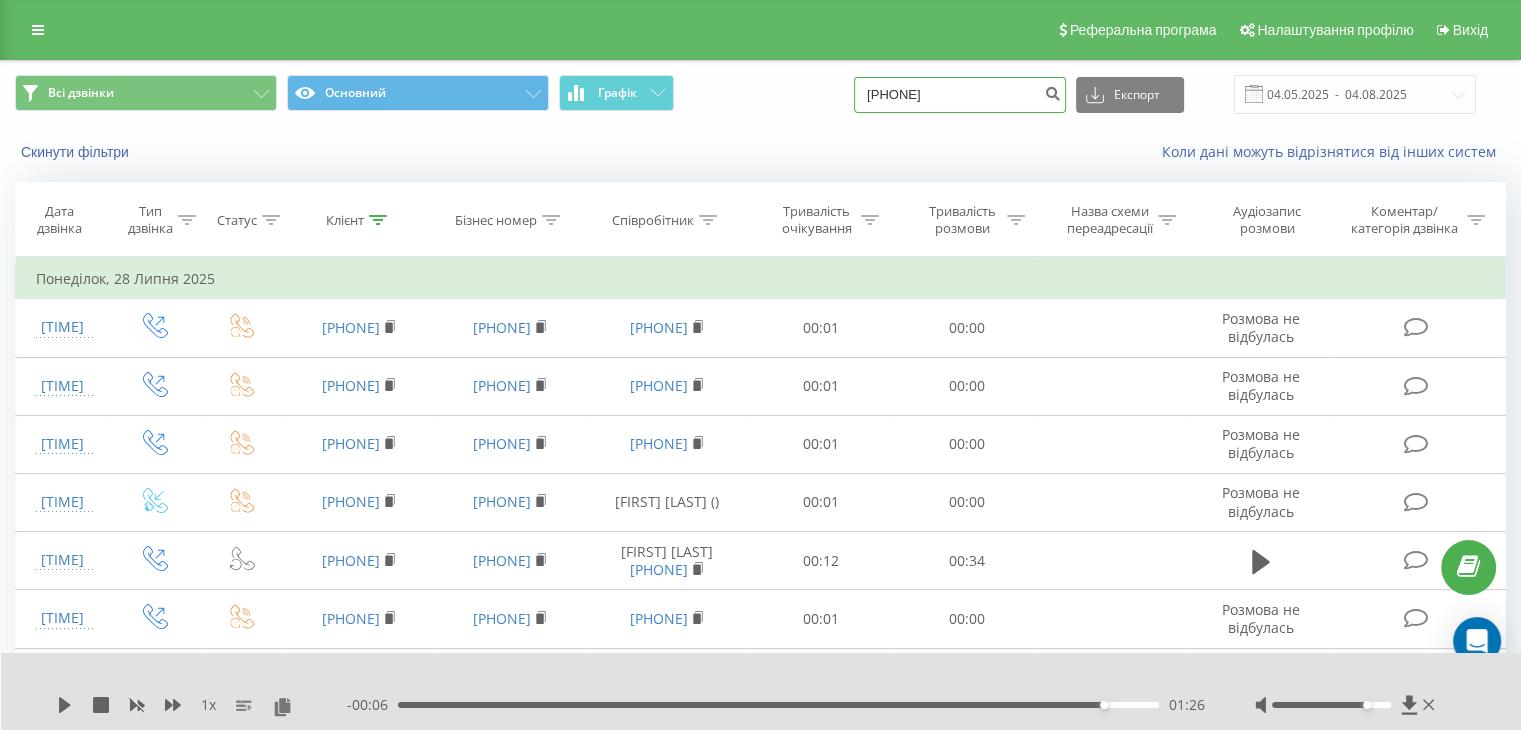 click on "Всі дзвінки Основний Графік 0506299405 Експорт .csv .xls .xlsx 04.05.2025  -  04.08.2025" at bounding box center [760, 94] 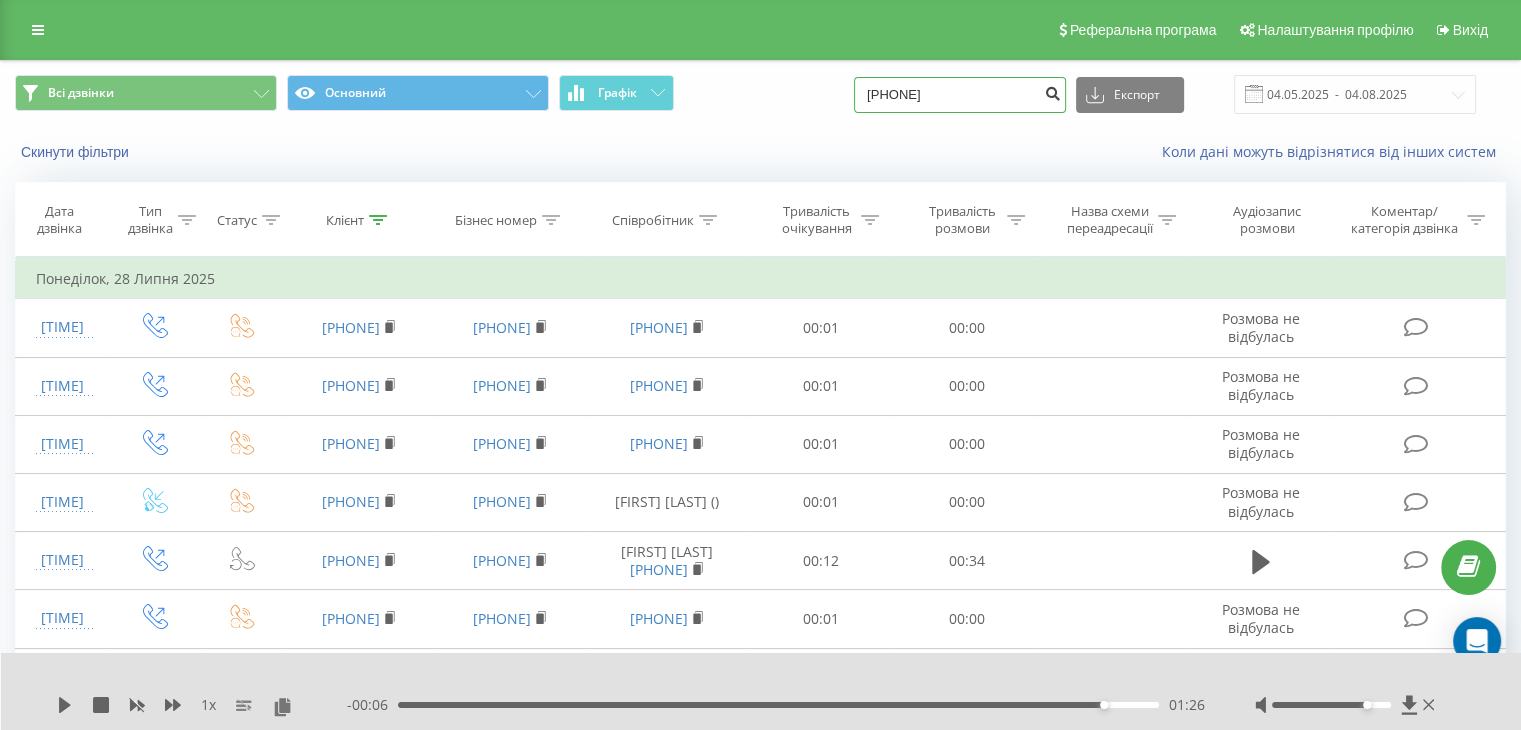 type on "095 560 26 91" 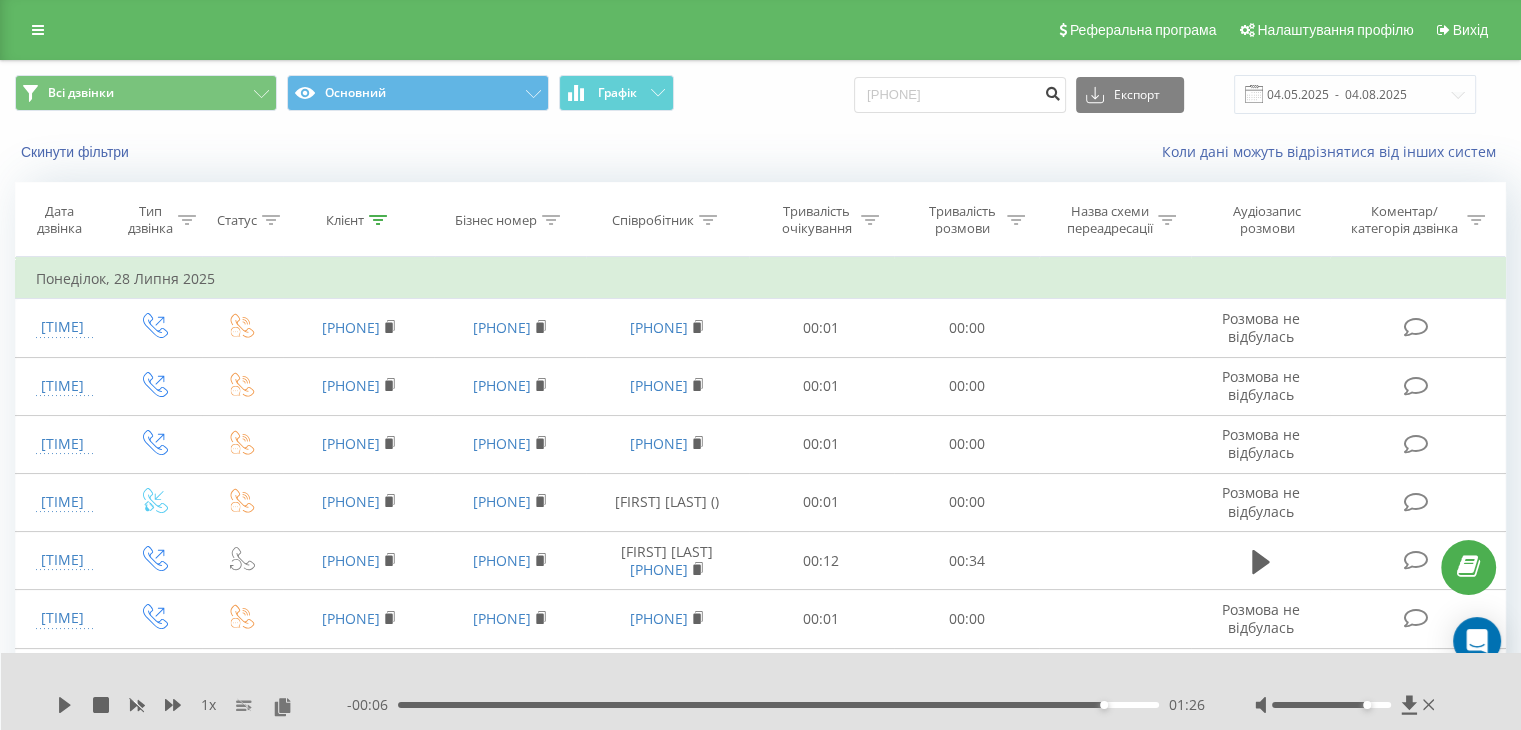 click at bounding box center (1052, 91) 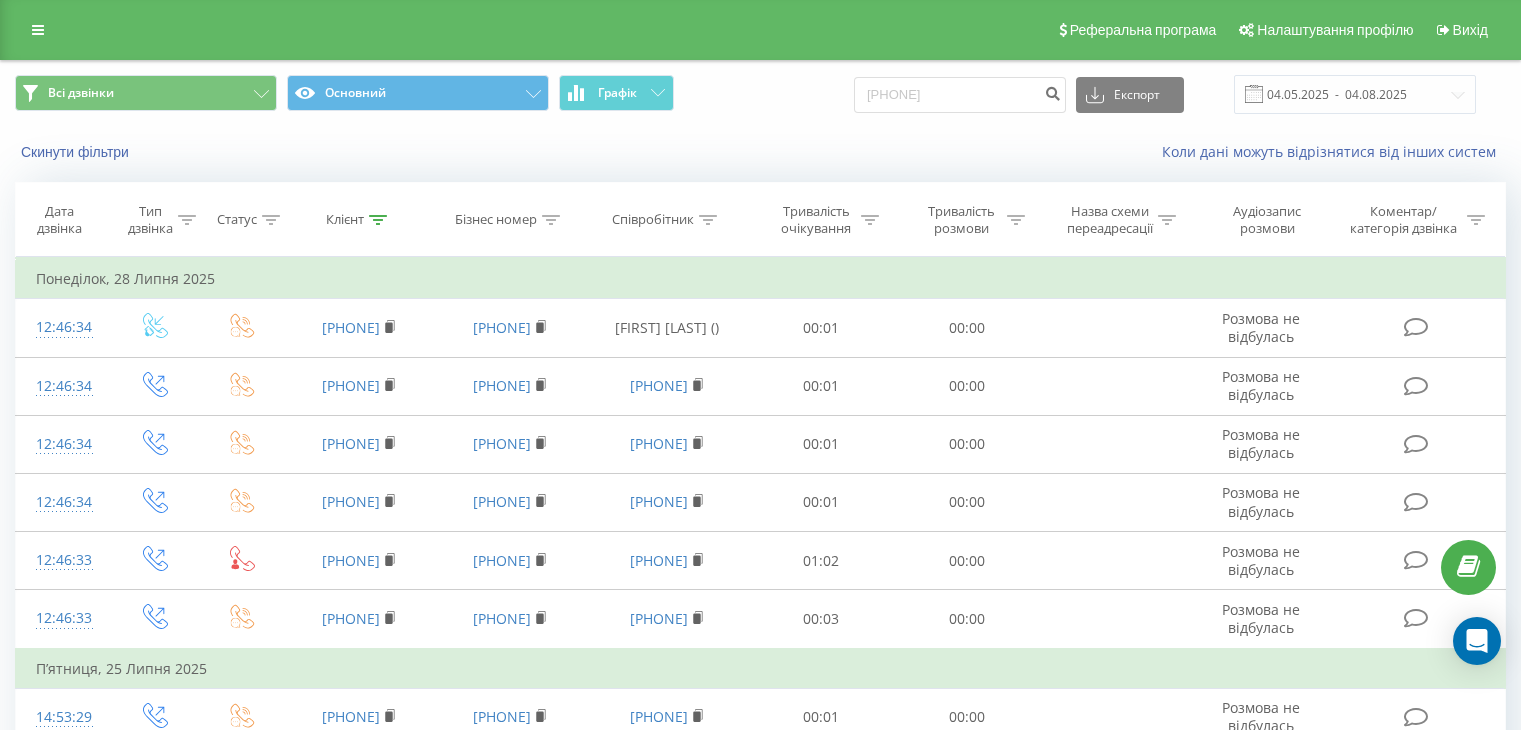 scroll, scrollTop: 321, scrollLeft: 0, axis: vertical 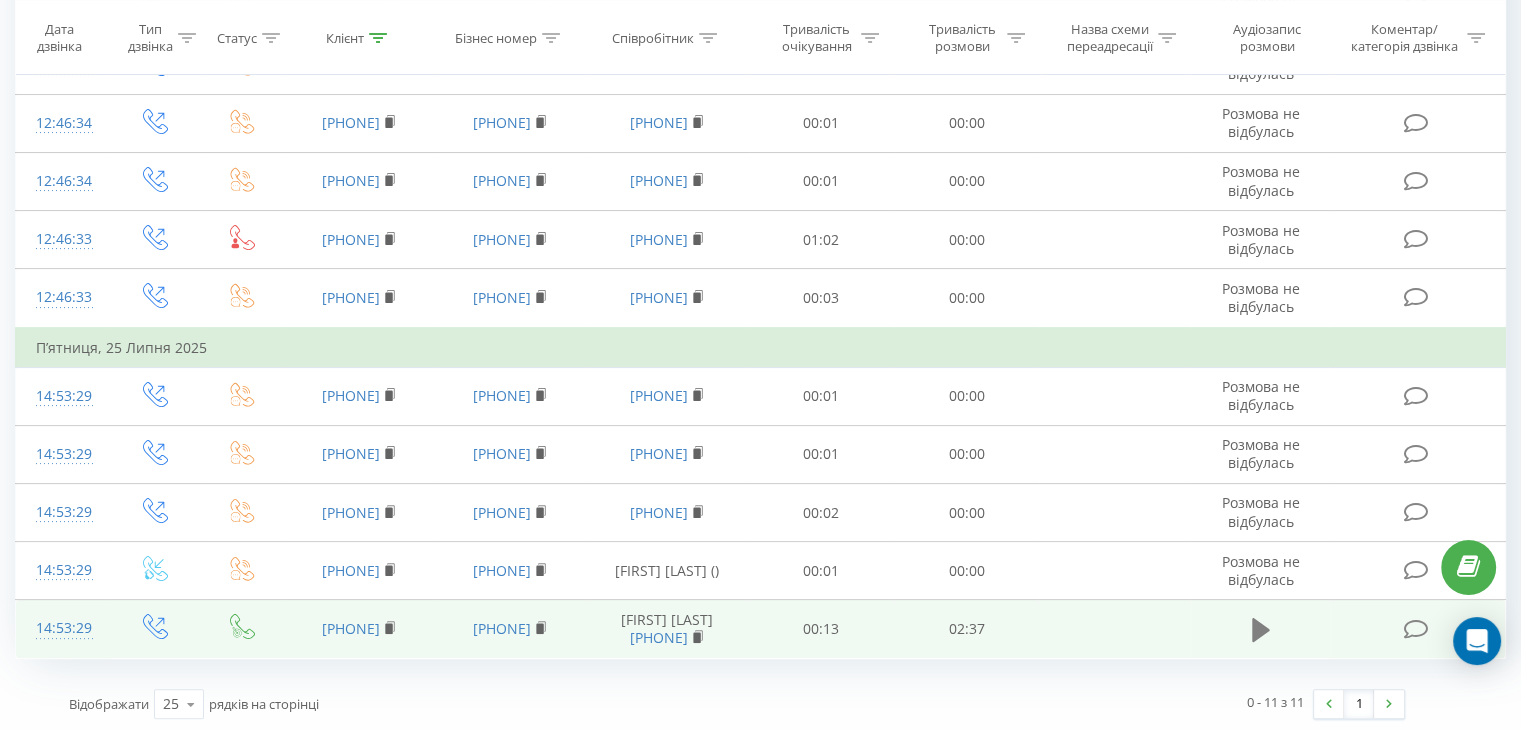 click 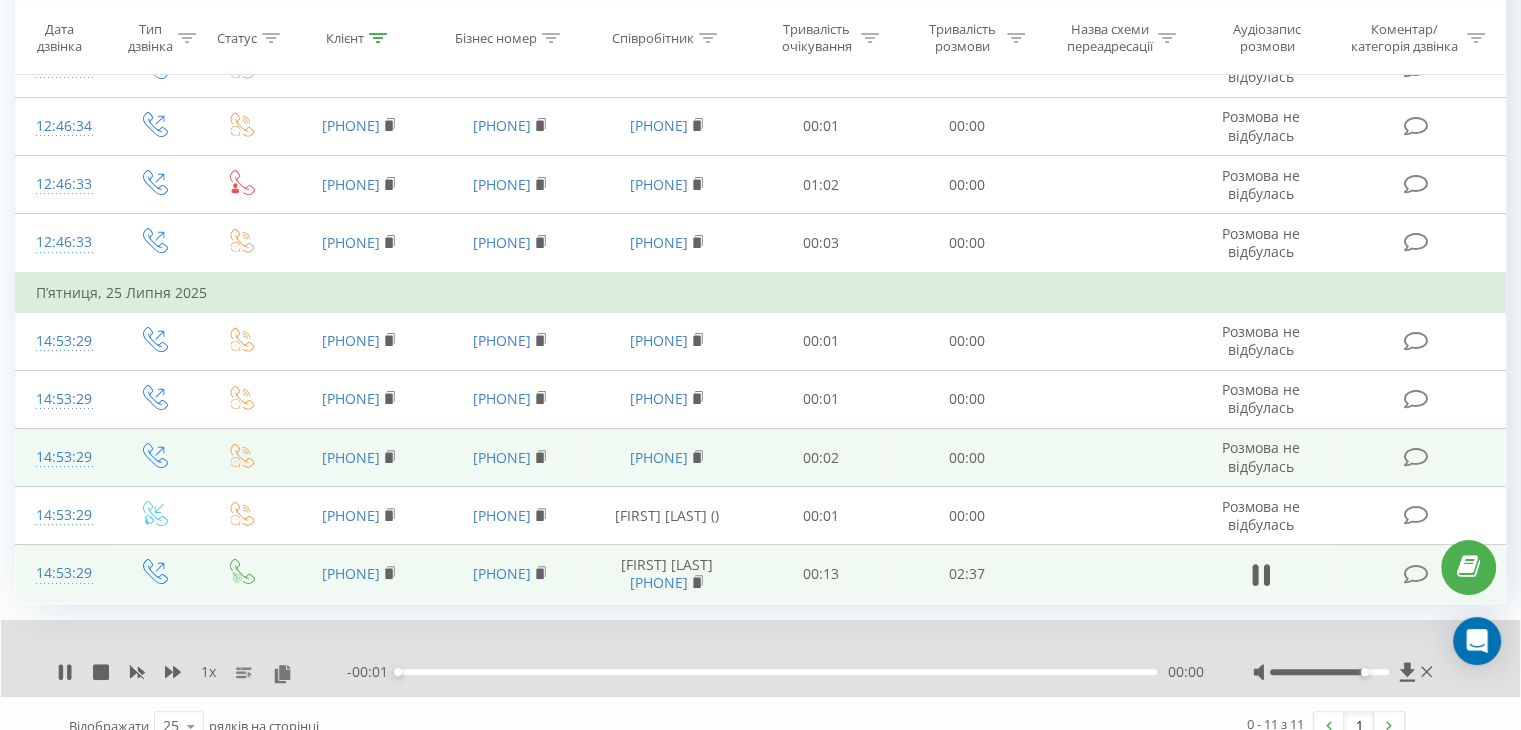 scroll, scrollTop: 398, scrollLeft: 0, axis: vertical 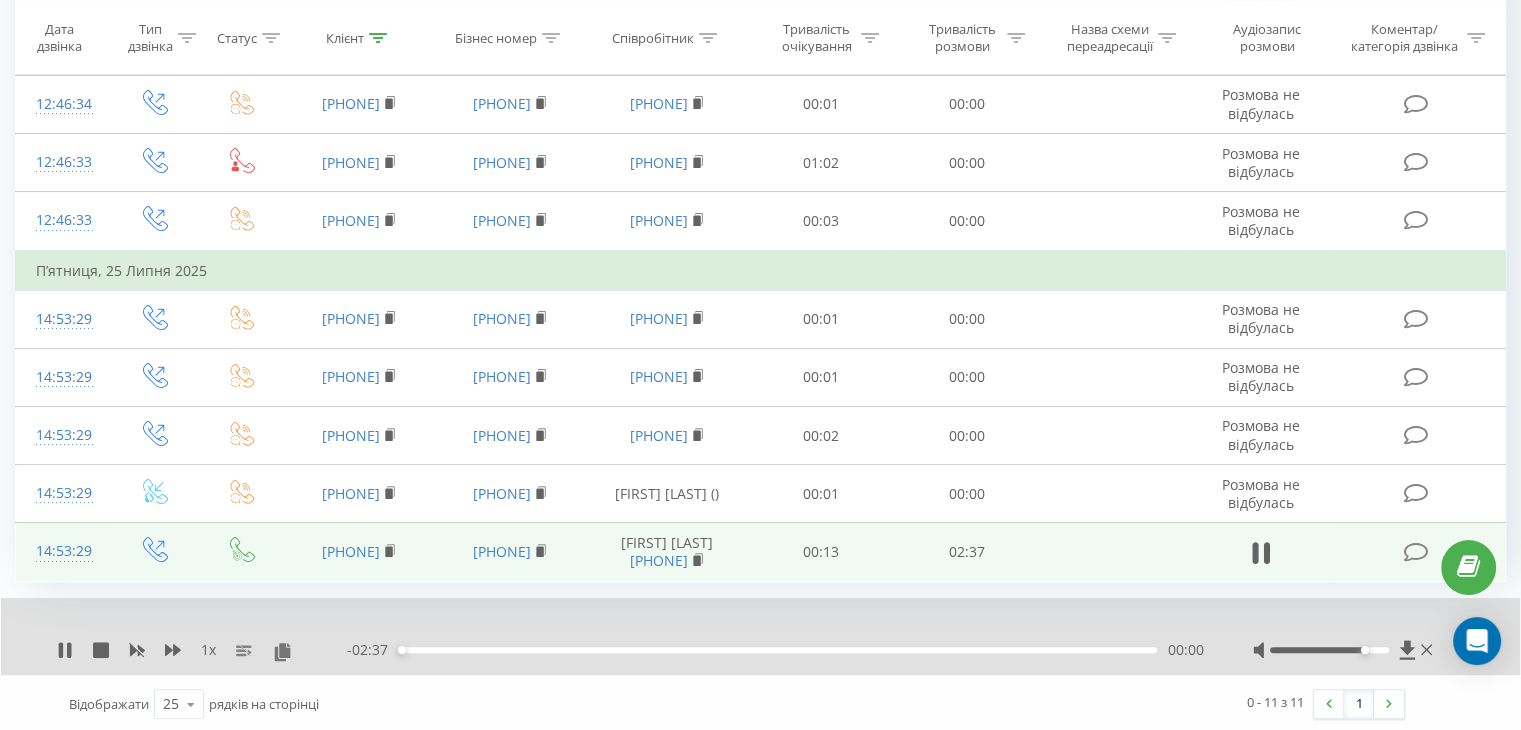 click on "00:00" at bounding box center (777, 650) 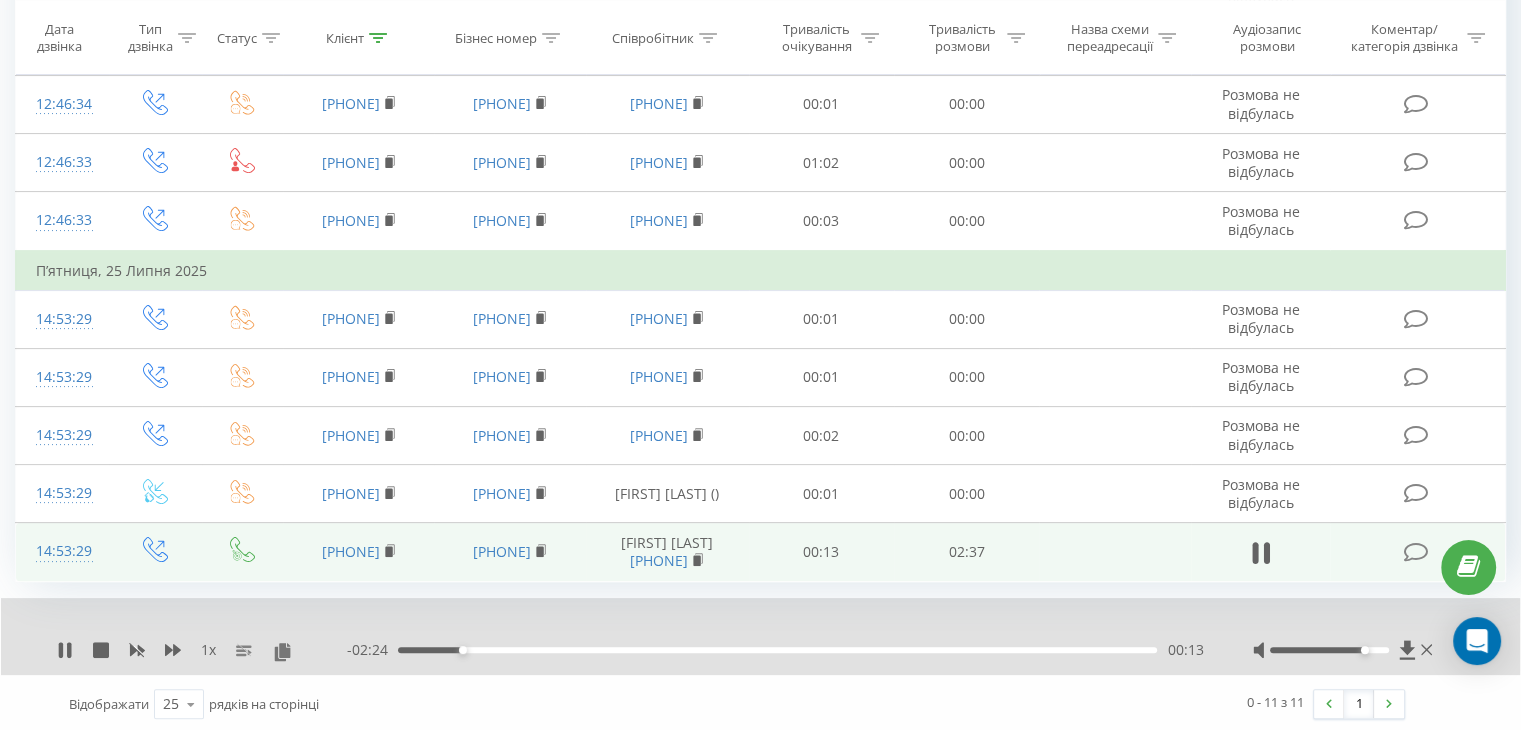 click on "00:13" at bounding box center (777, 650) 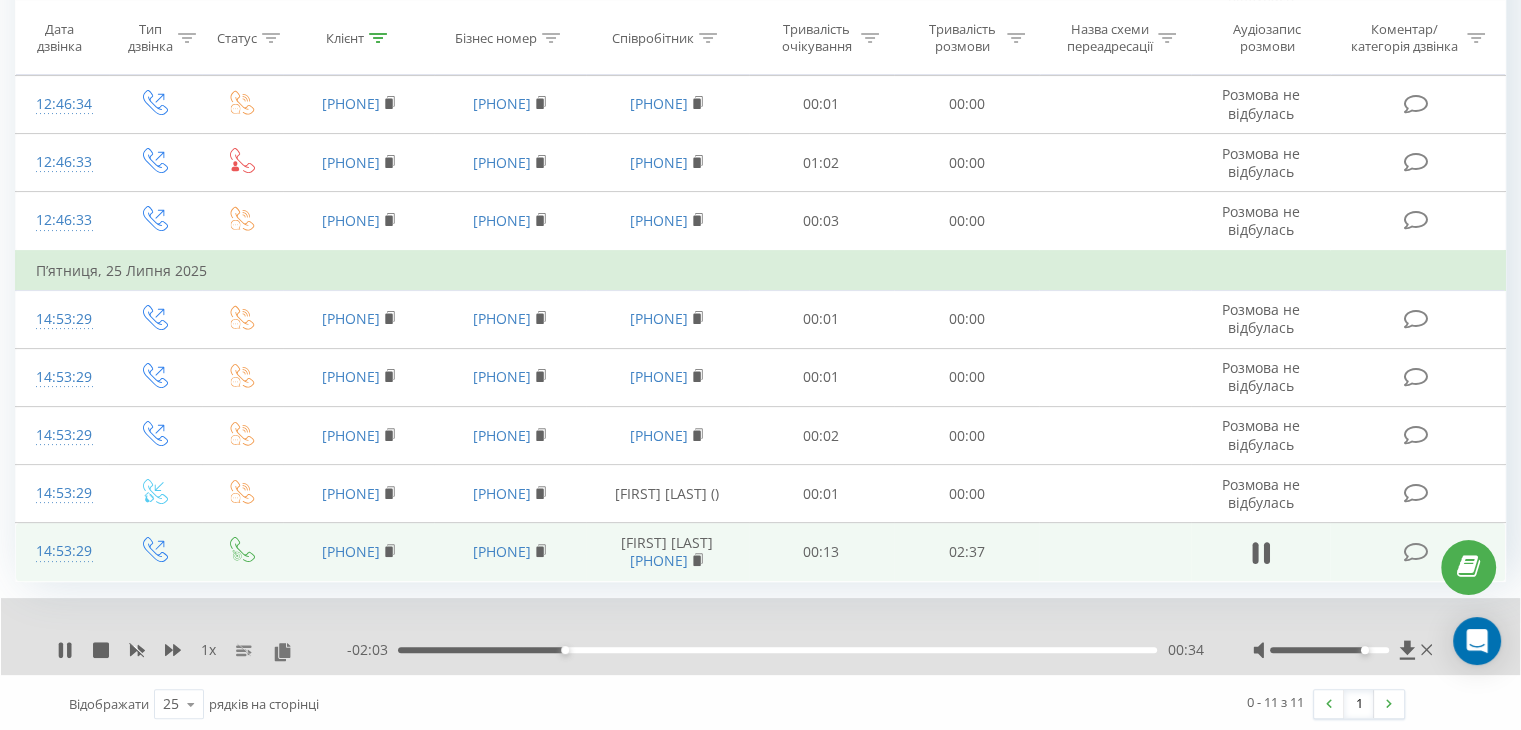 click on "00:34" at bounding box center (777, 650) 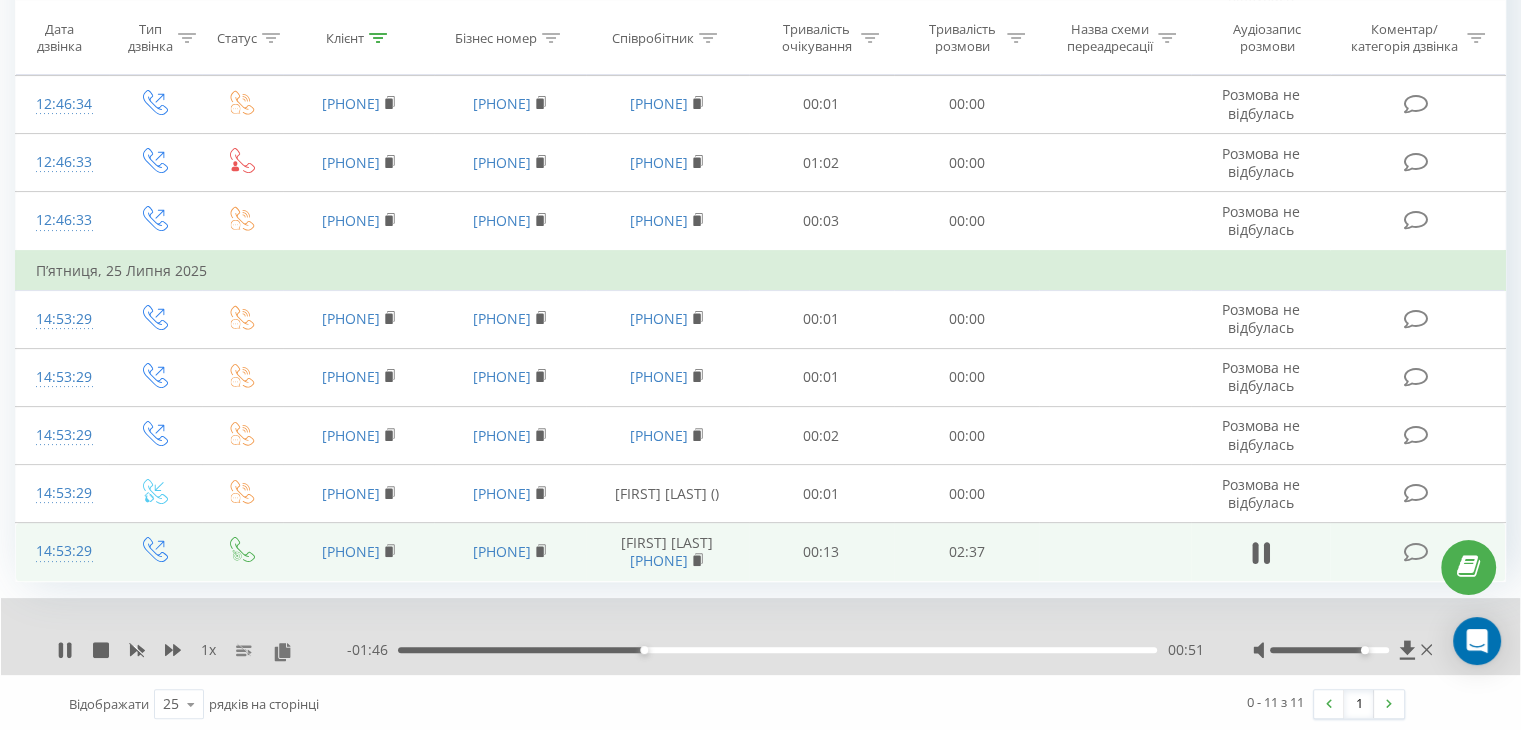 click on "00:51" at bounding box center [777, 650] 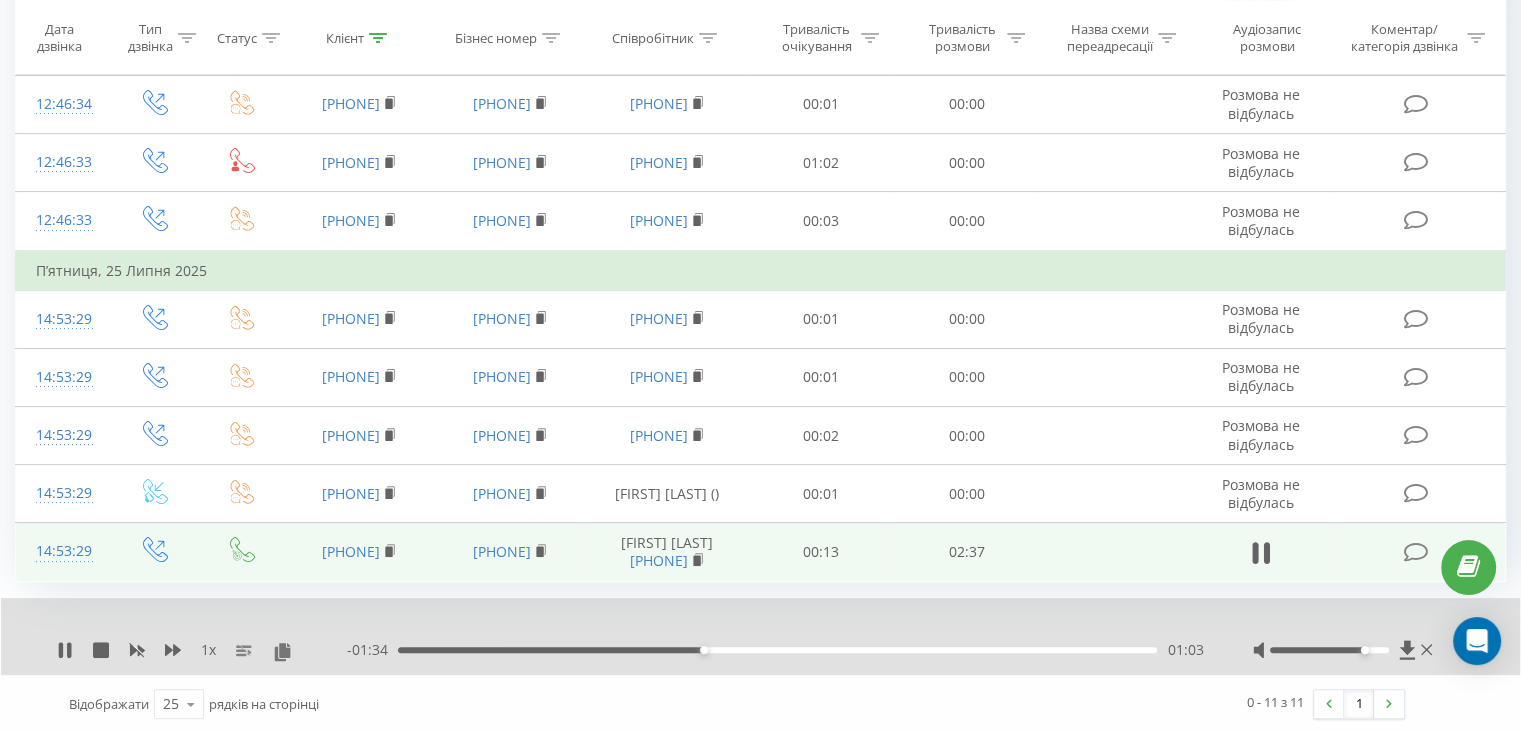 click on "01:03" at bounding box center (777, 650) 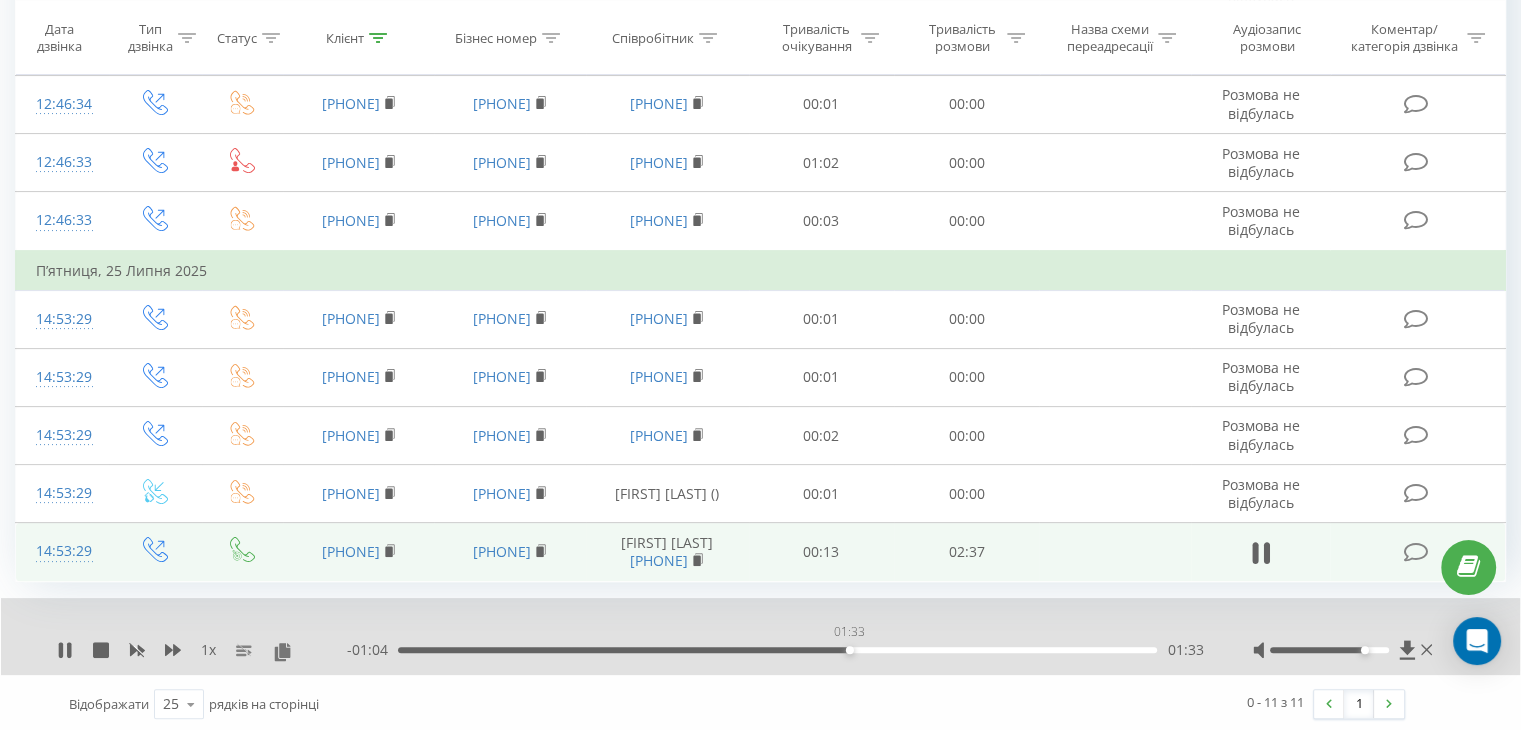 click on "01:33" at bounding box center (777, 650) 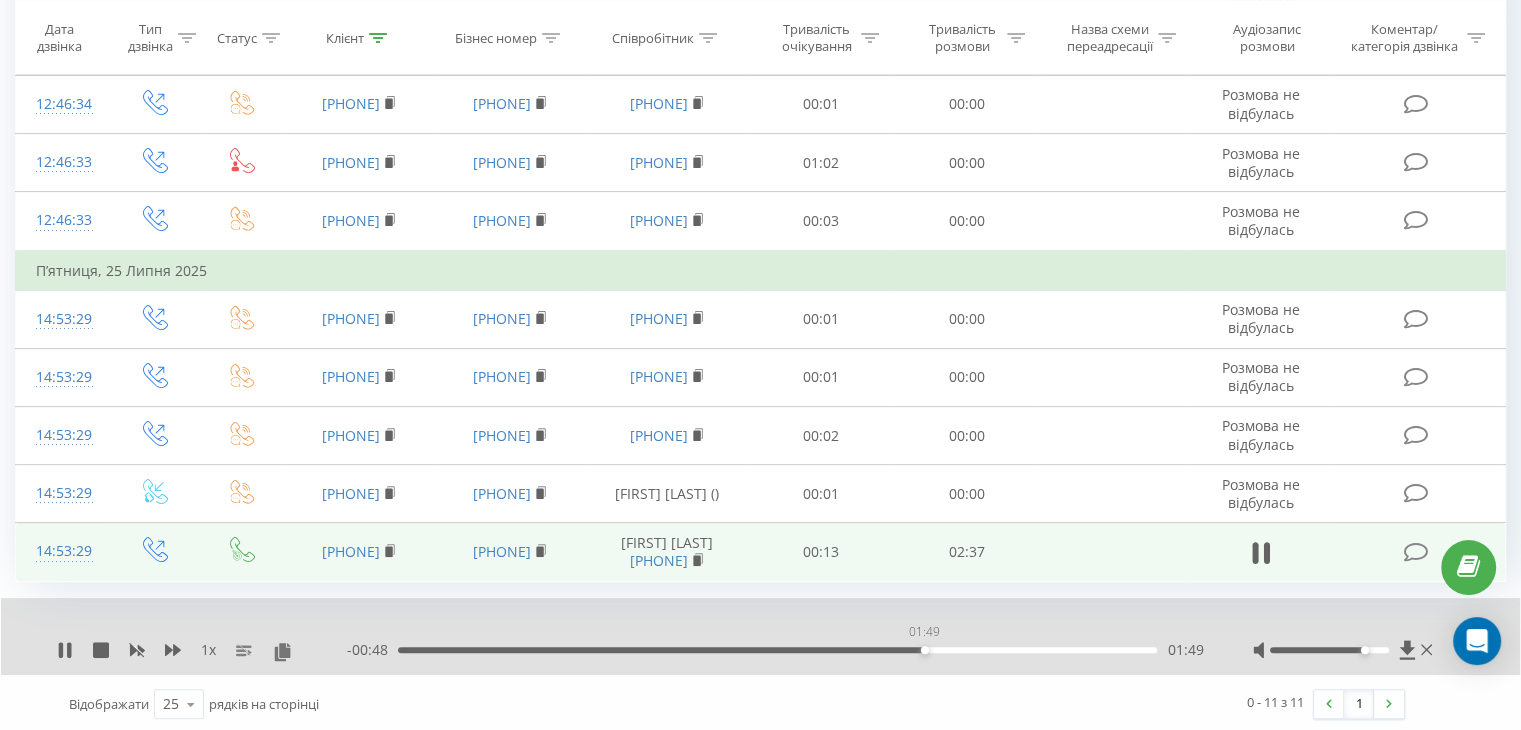 click on "01:49" at bounding box center [777, 650] 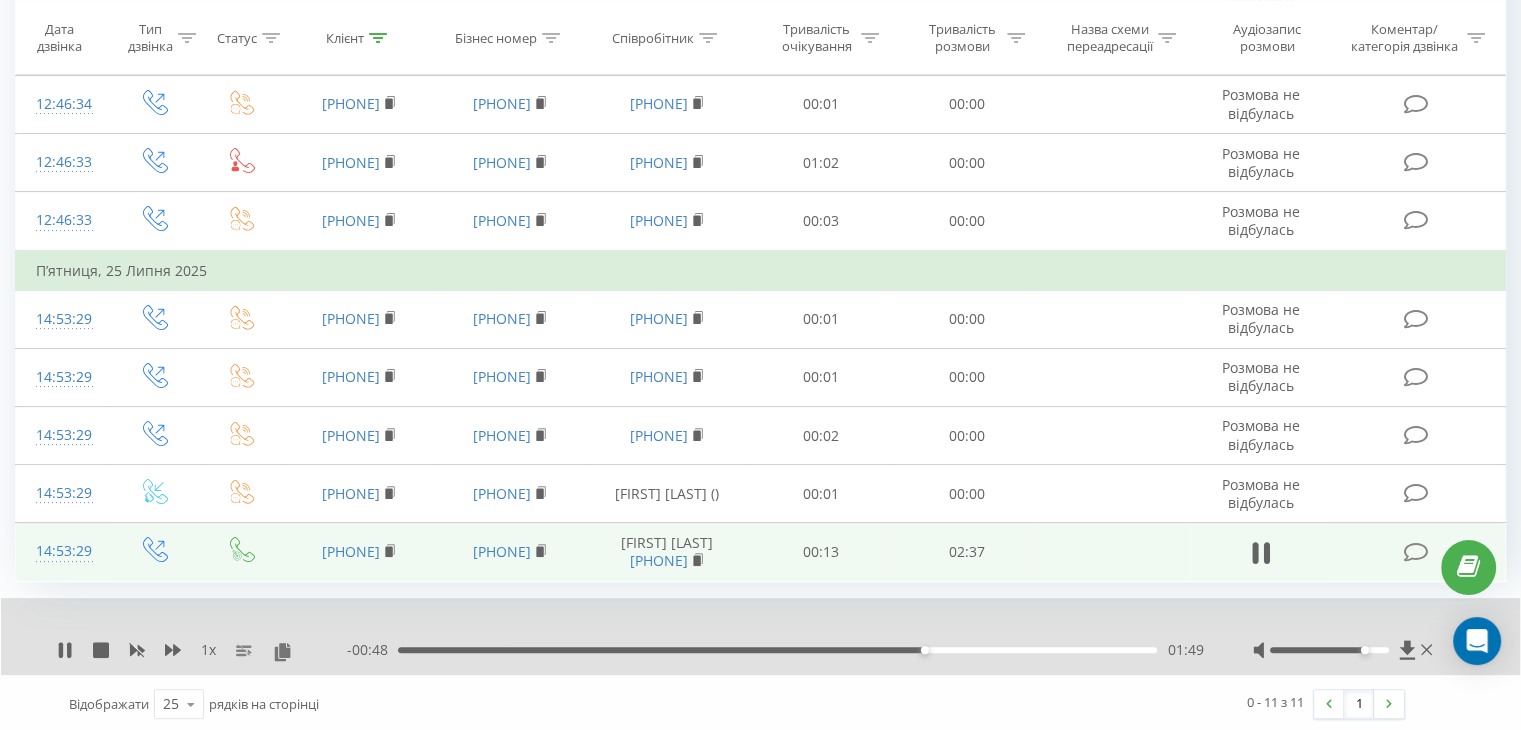 click on "01:49" at bounding box center (777, 650) 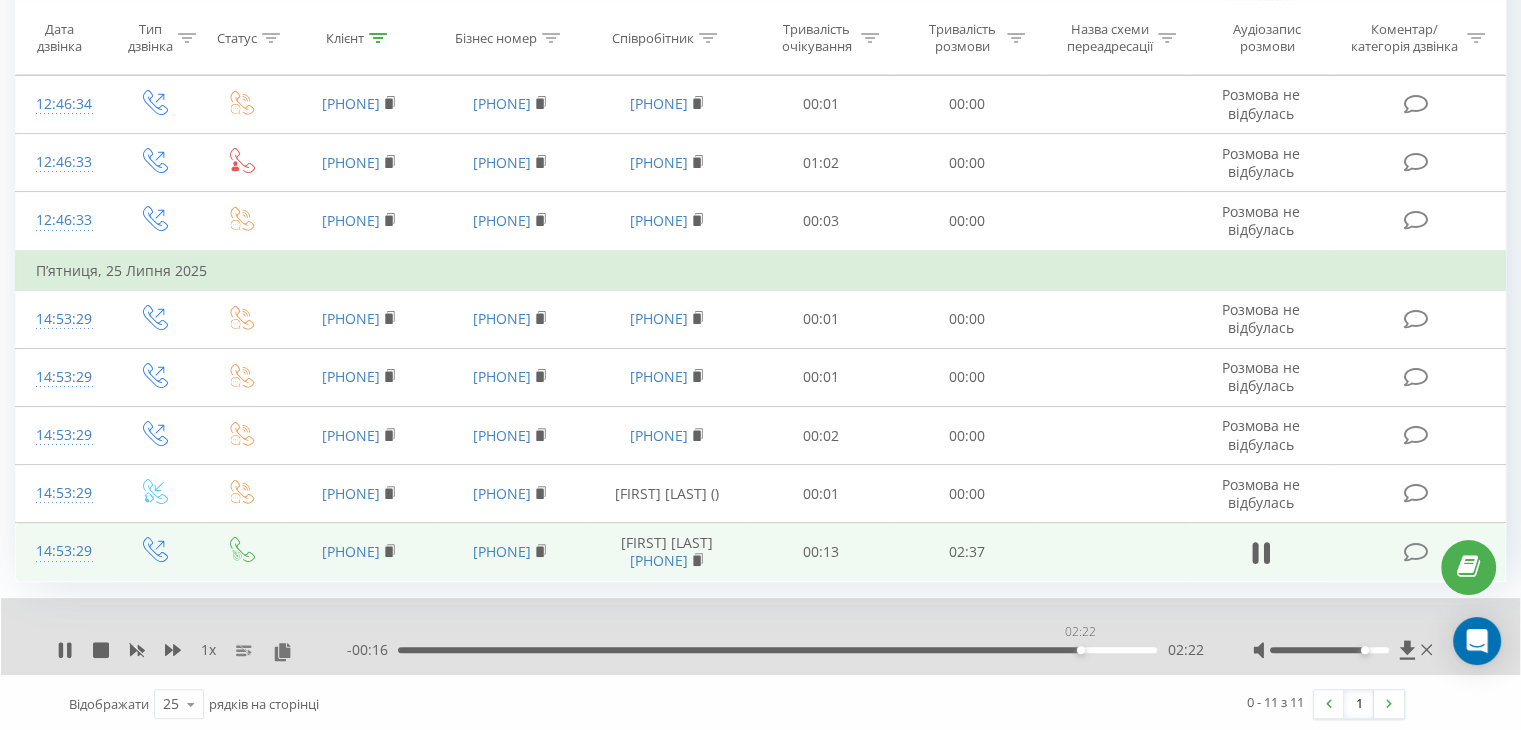 click on "02:22" at bounding box center [777, 650] 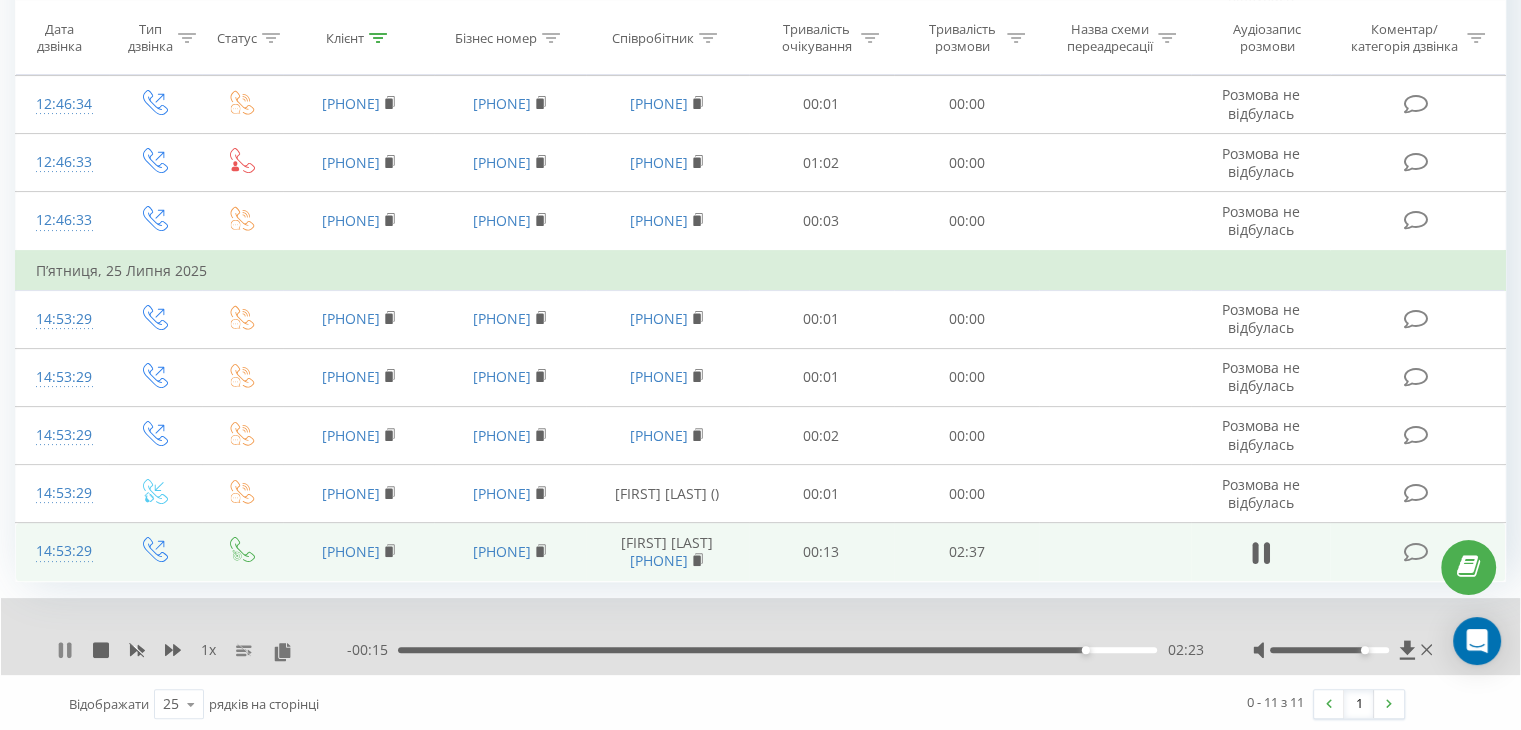 click 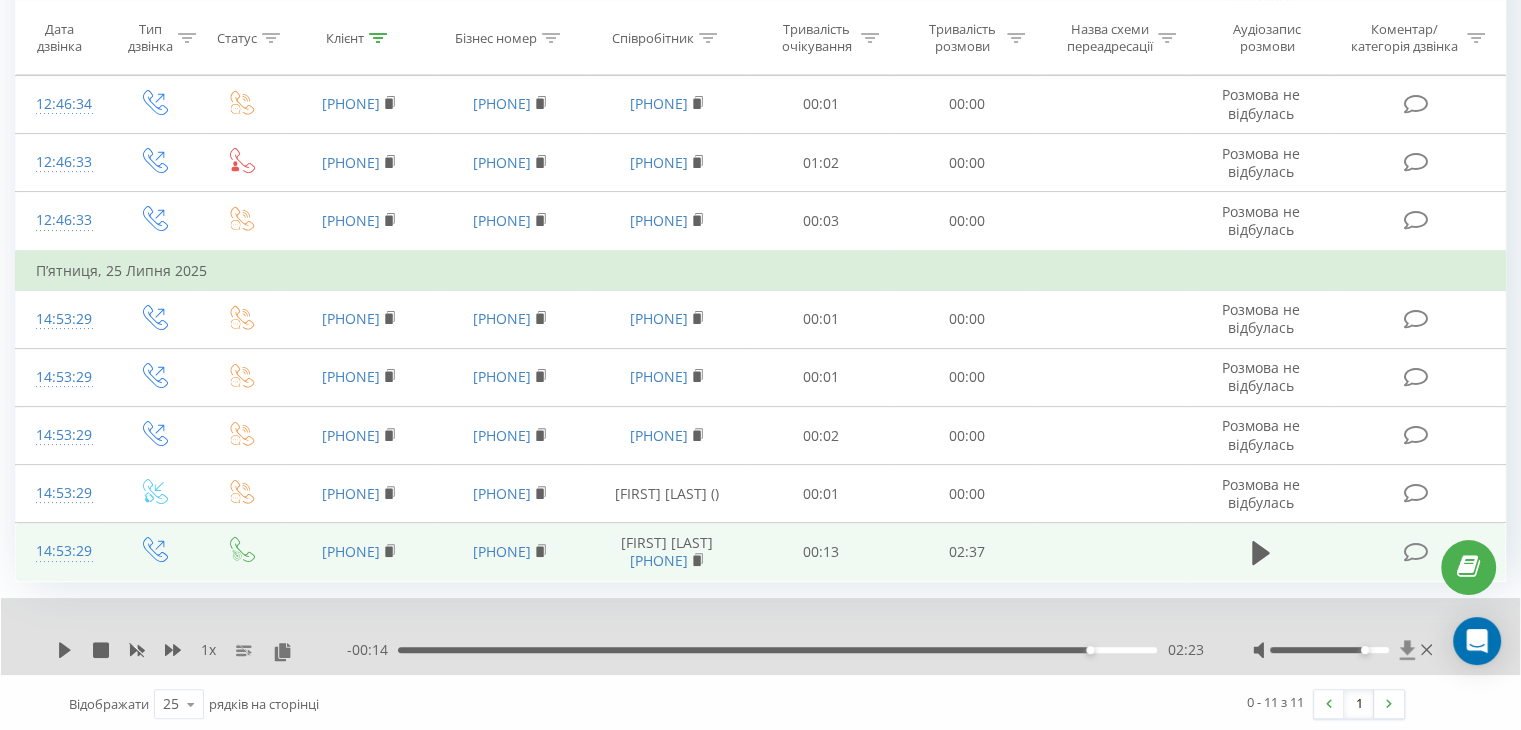 click 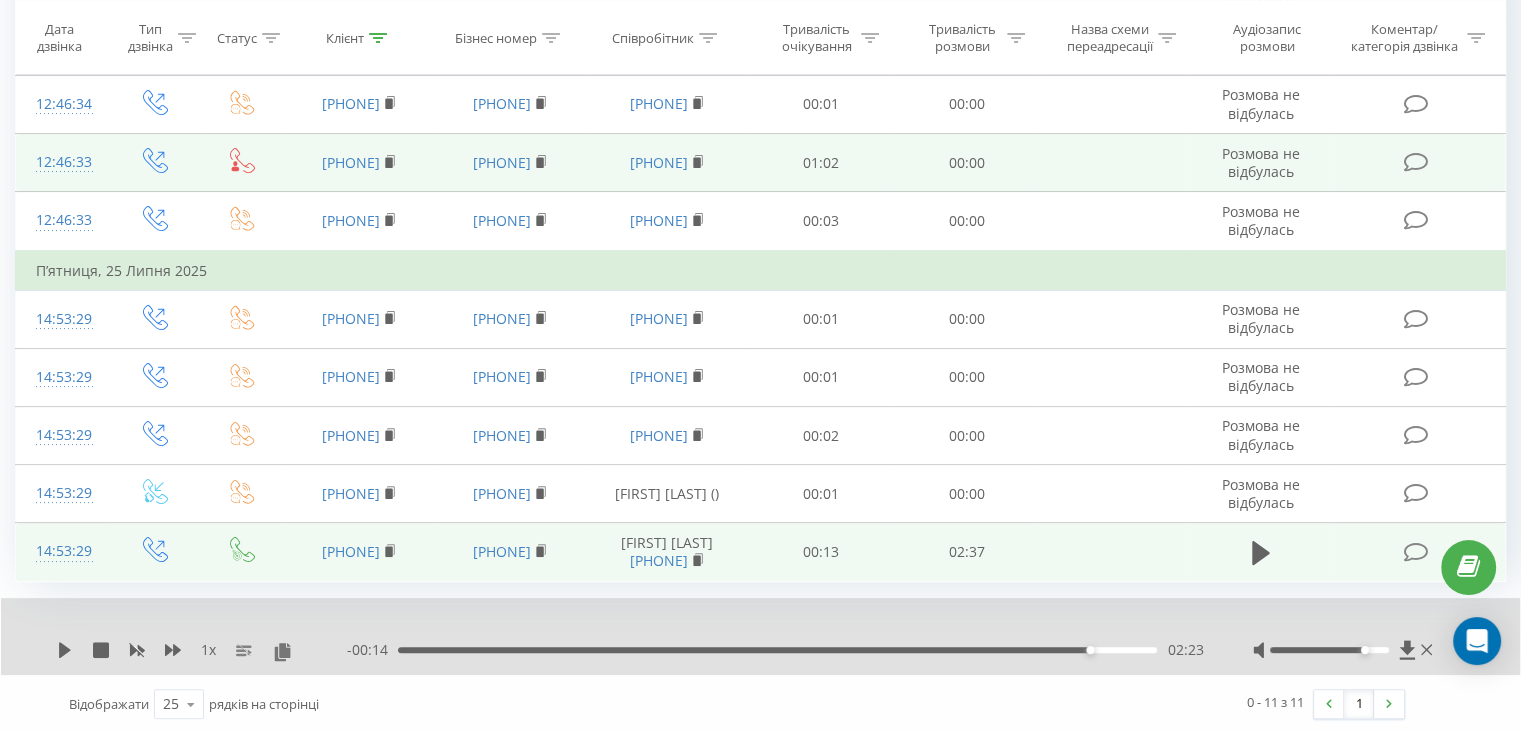 scroll, scrollTop: 0, scrollLeft: 0, axis: both 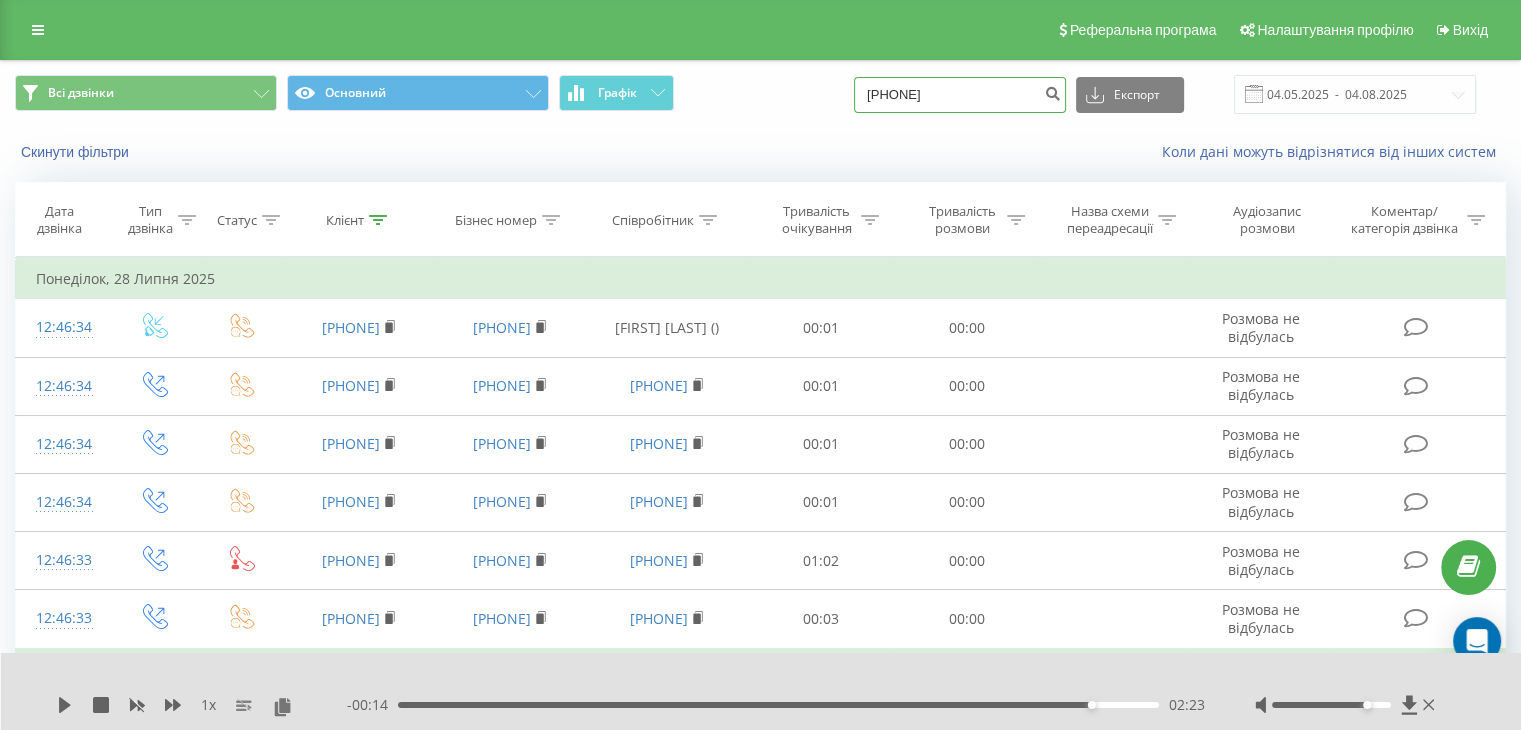 click on "Всі дзвінки Основний Графік 0955602691 Експорт .csv .xls .xlsx 04.05.2025  -  04.08.2025" at bounding box center [760, 94] 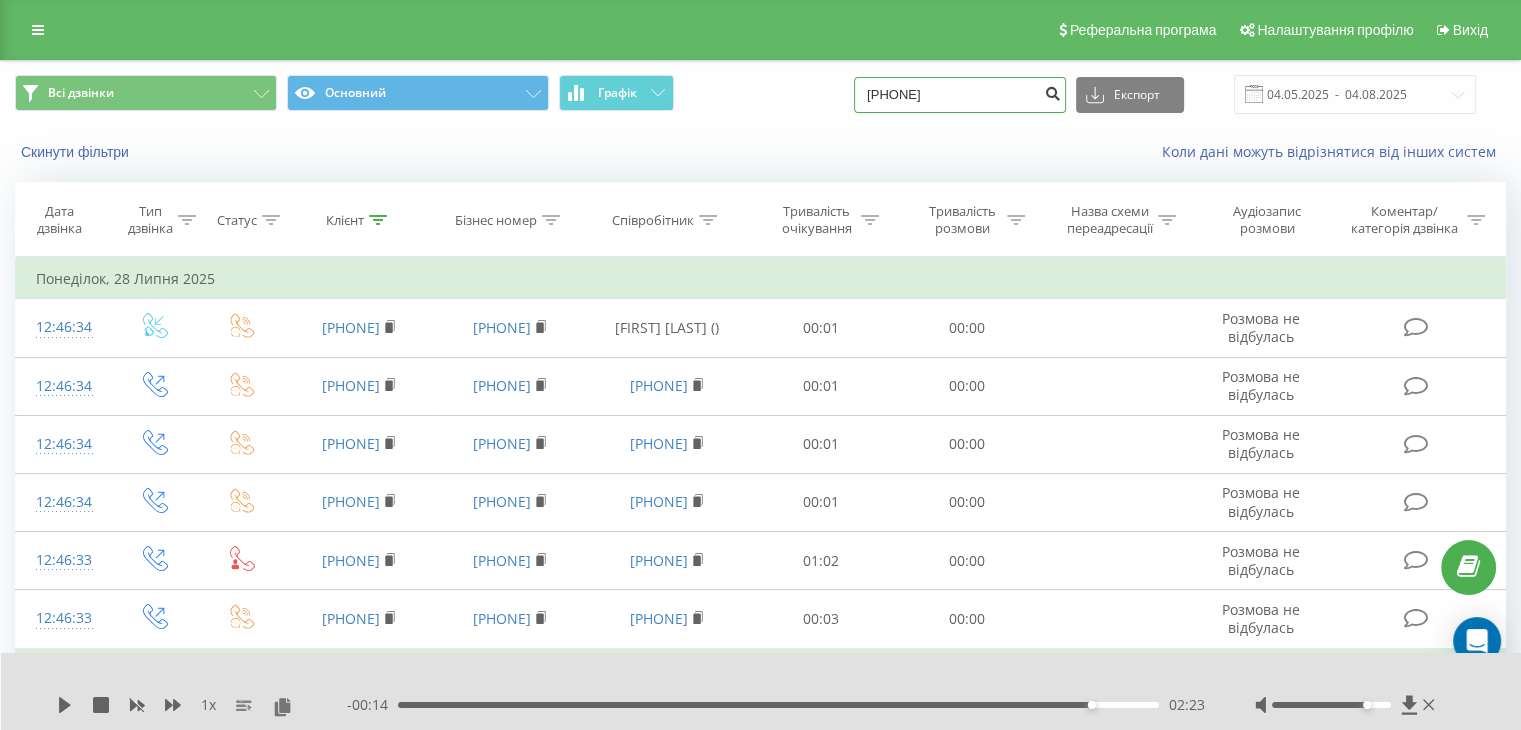 type on "098 892 75 99" 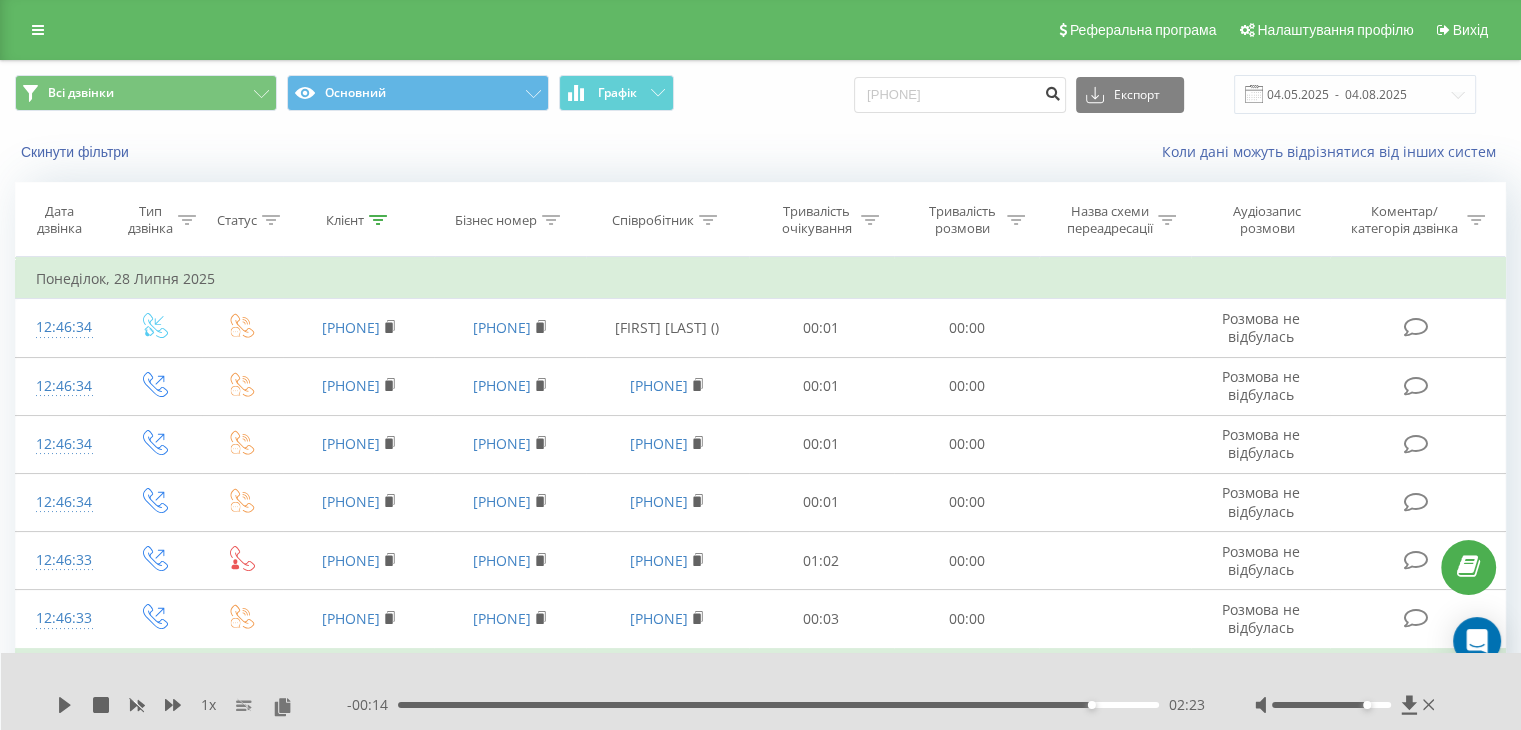 click at bounding box center [1052, 91] 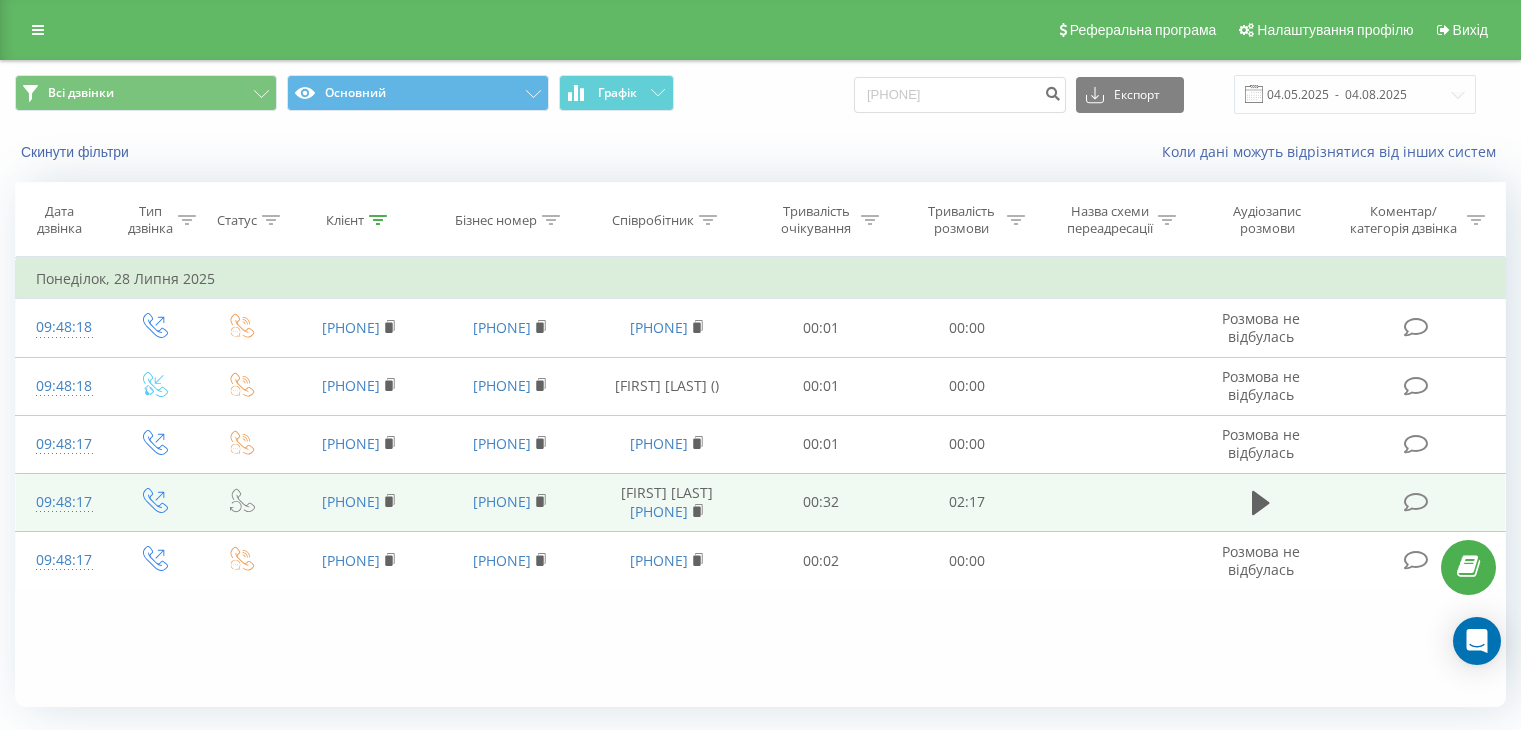 scroll, scrollTop: 0, scrollLeft: 0, axis: both 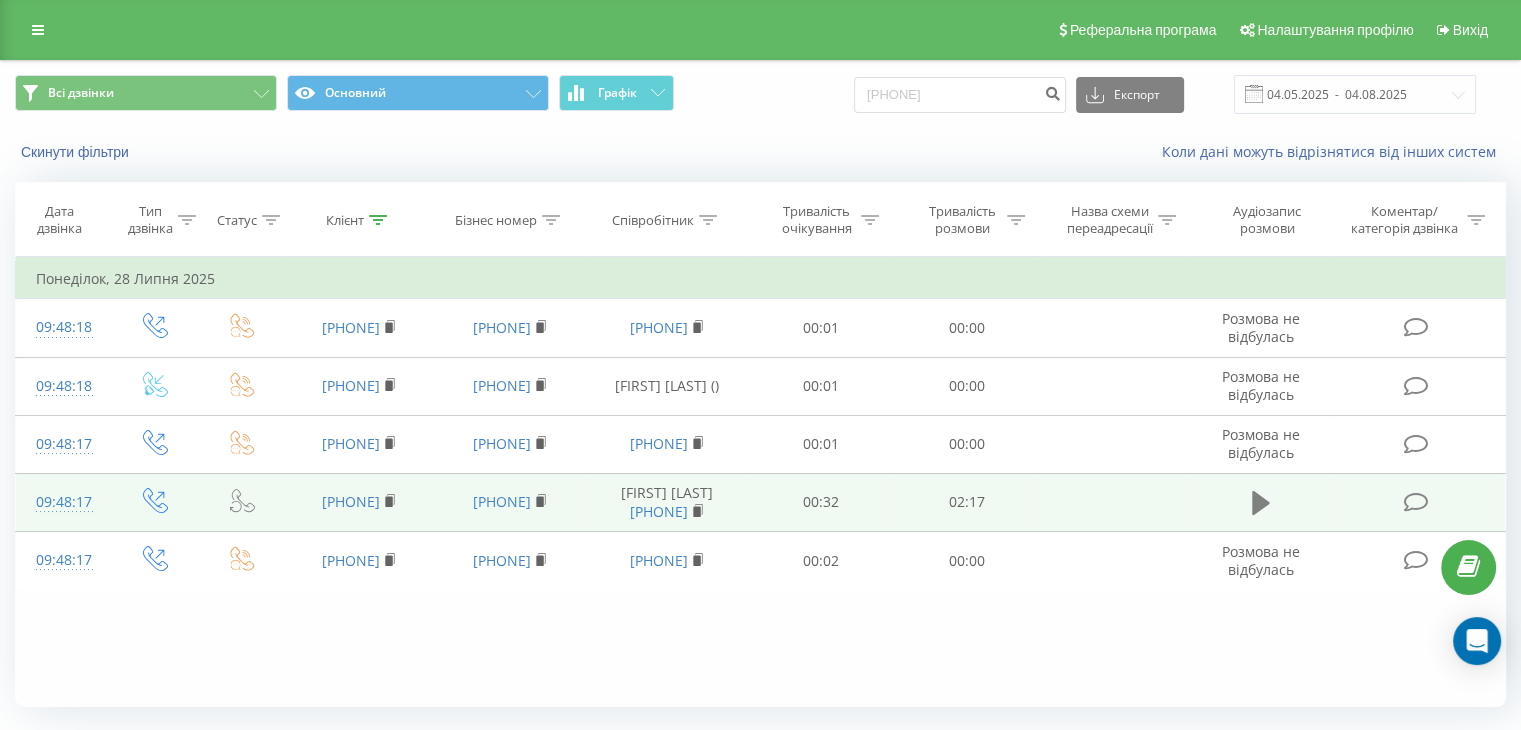 click 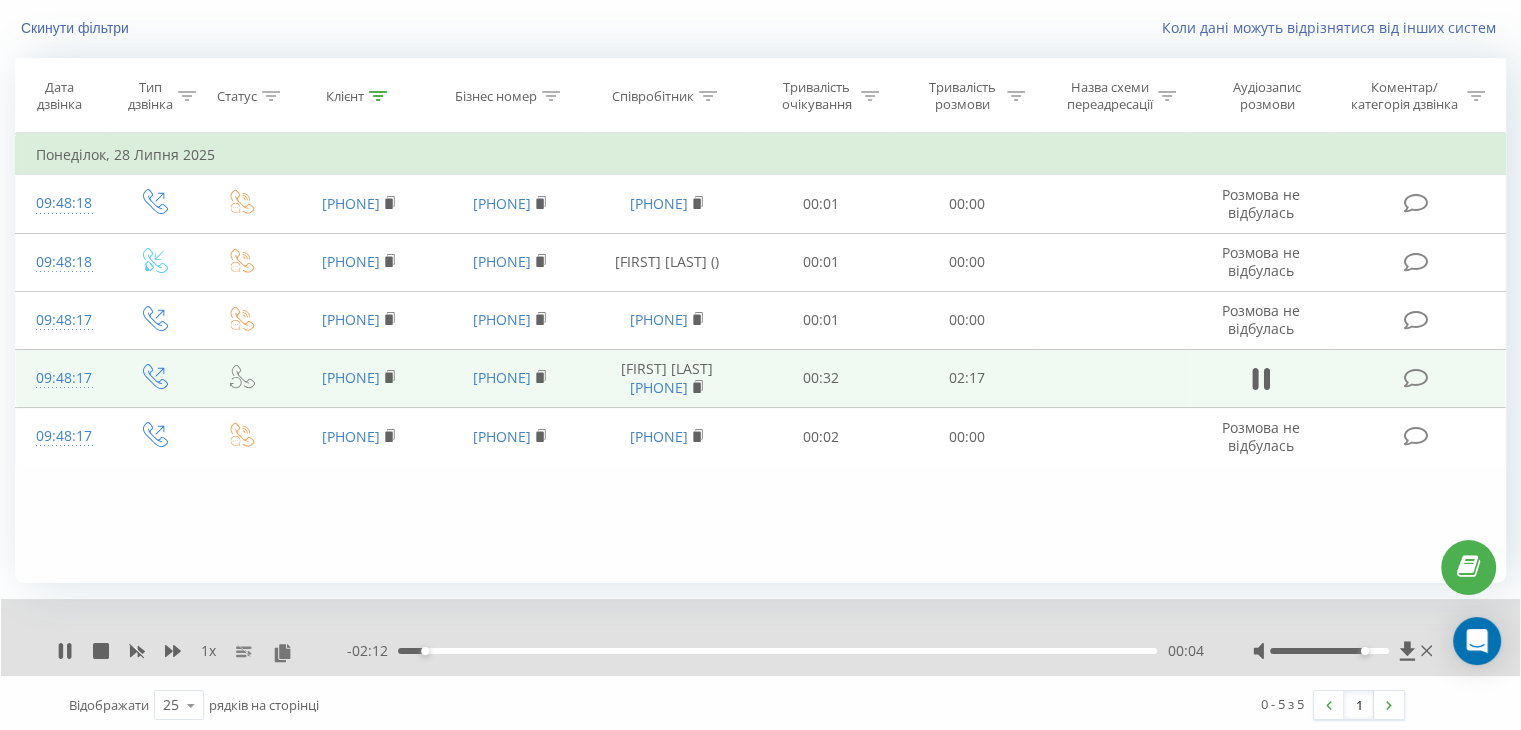 scroll, scrollTop: 128, scrollLeft: 0, axis: vertical 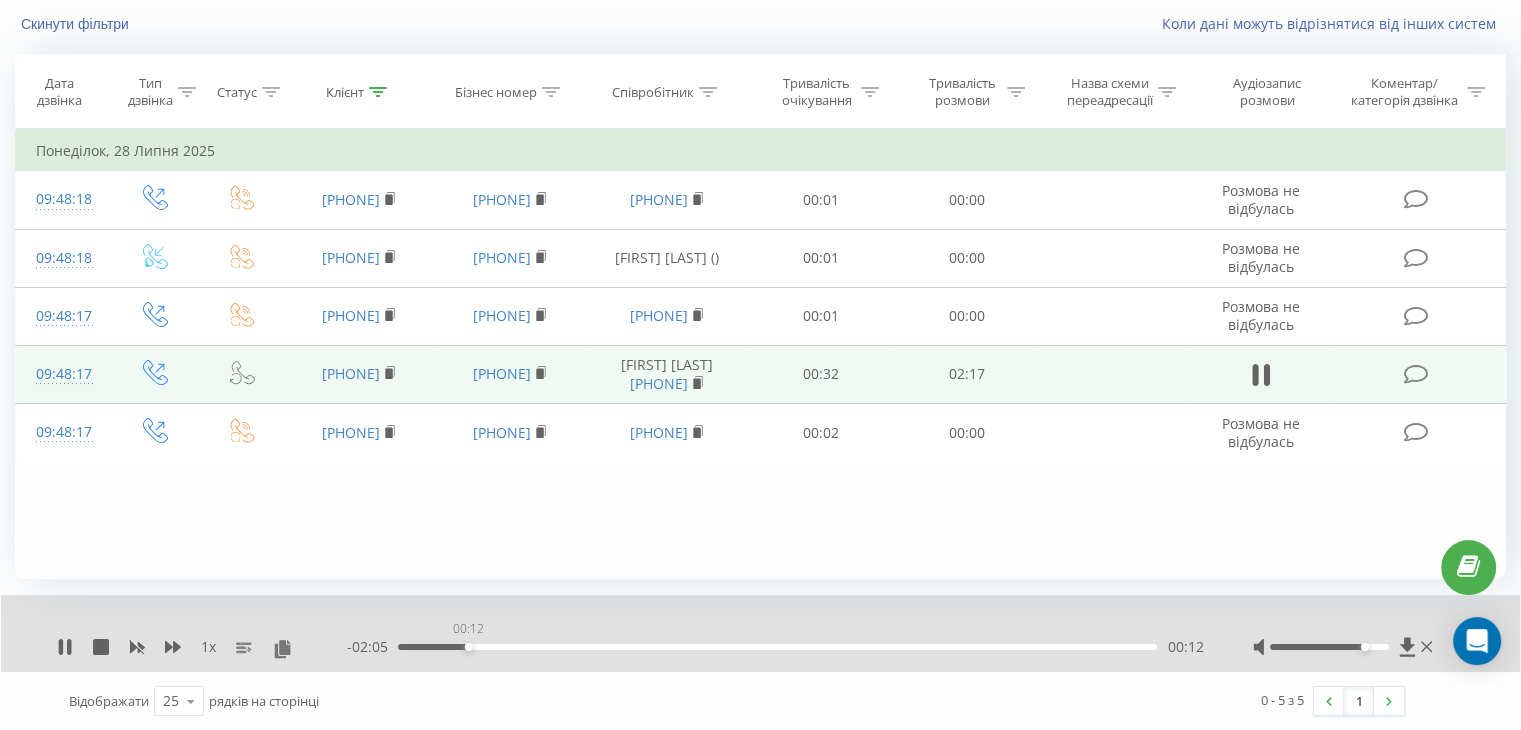 click on "00:12" at bounding box center (777, 647) 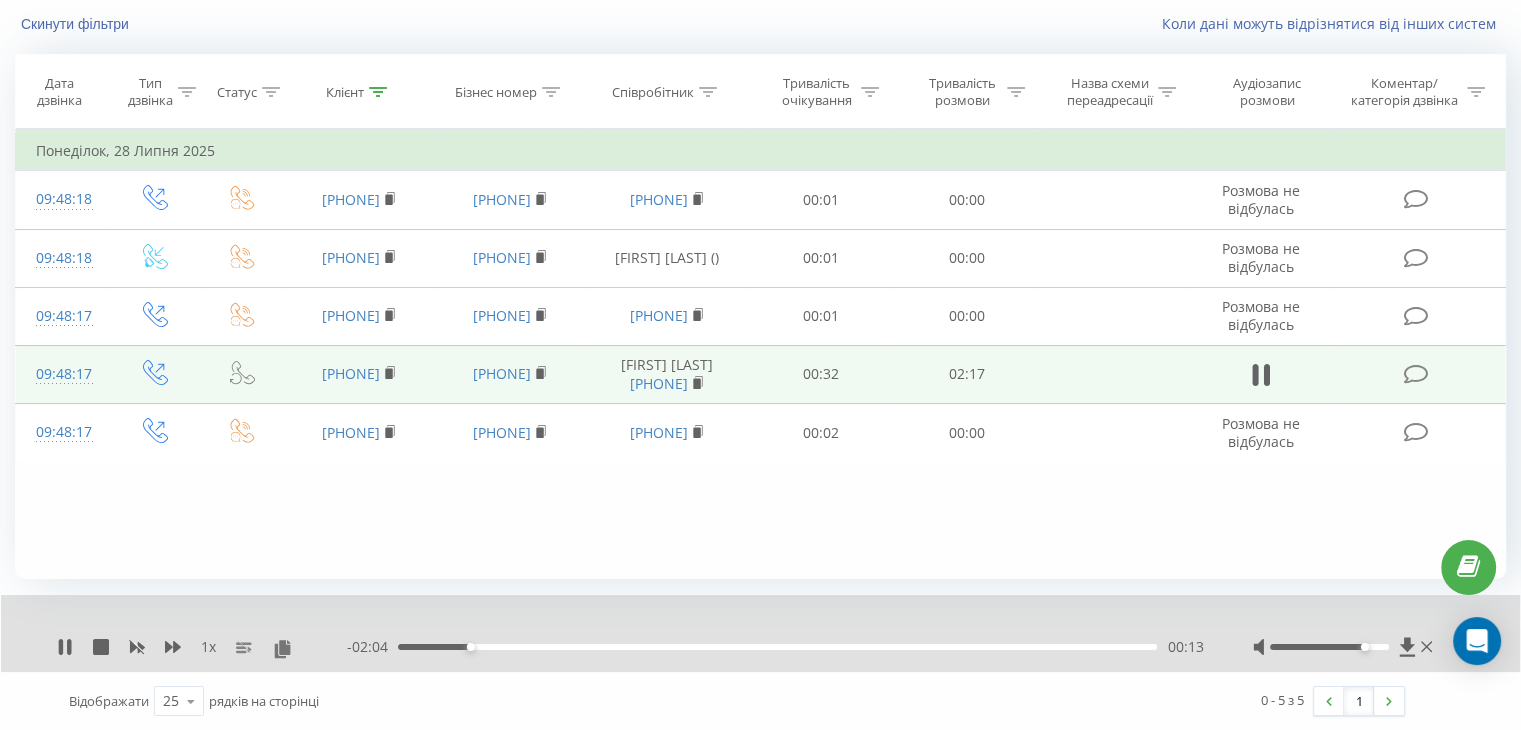 click on "- 02:04 00:13   00:13" at bounding box center [775, 647] 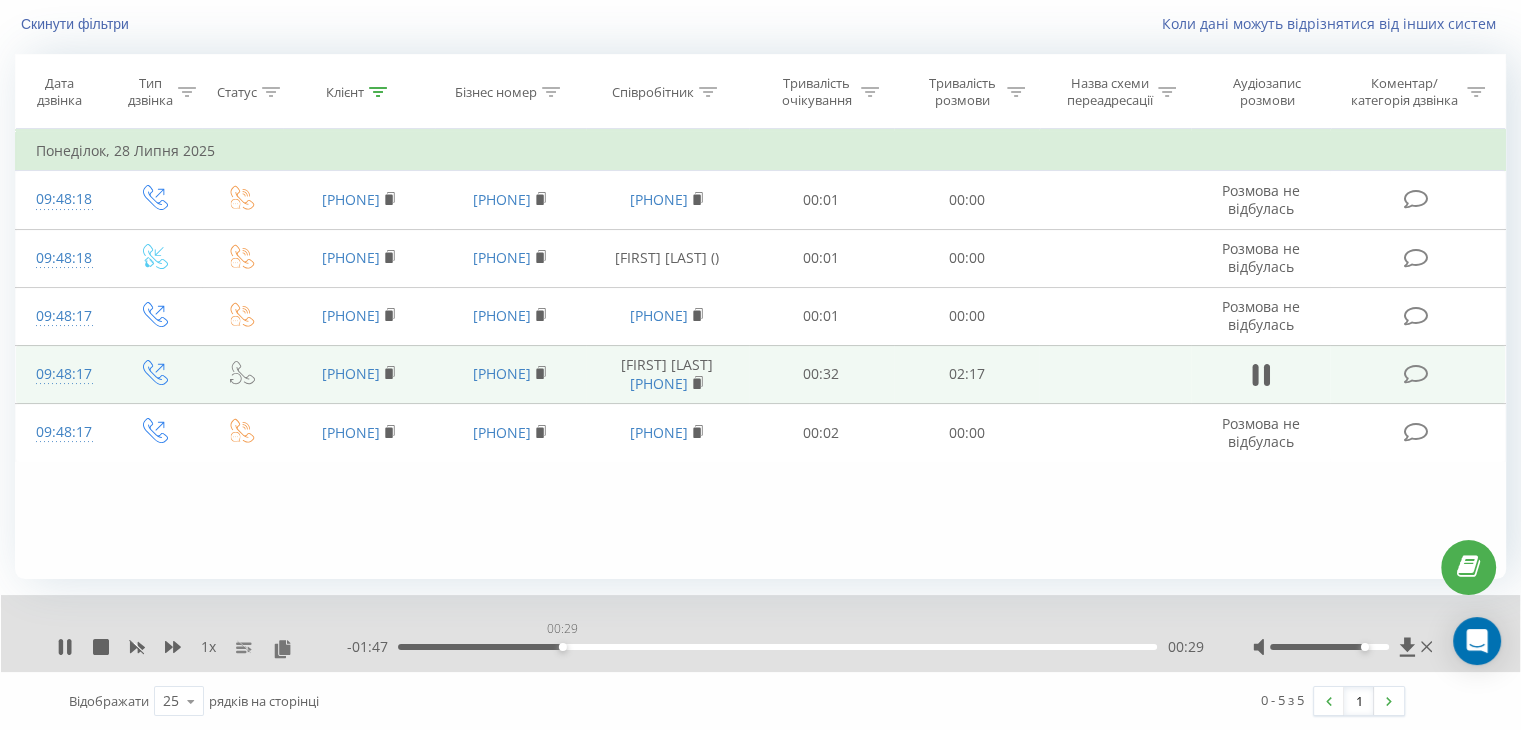 click on "00:29" at bounding box center [777, 647] 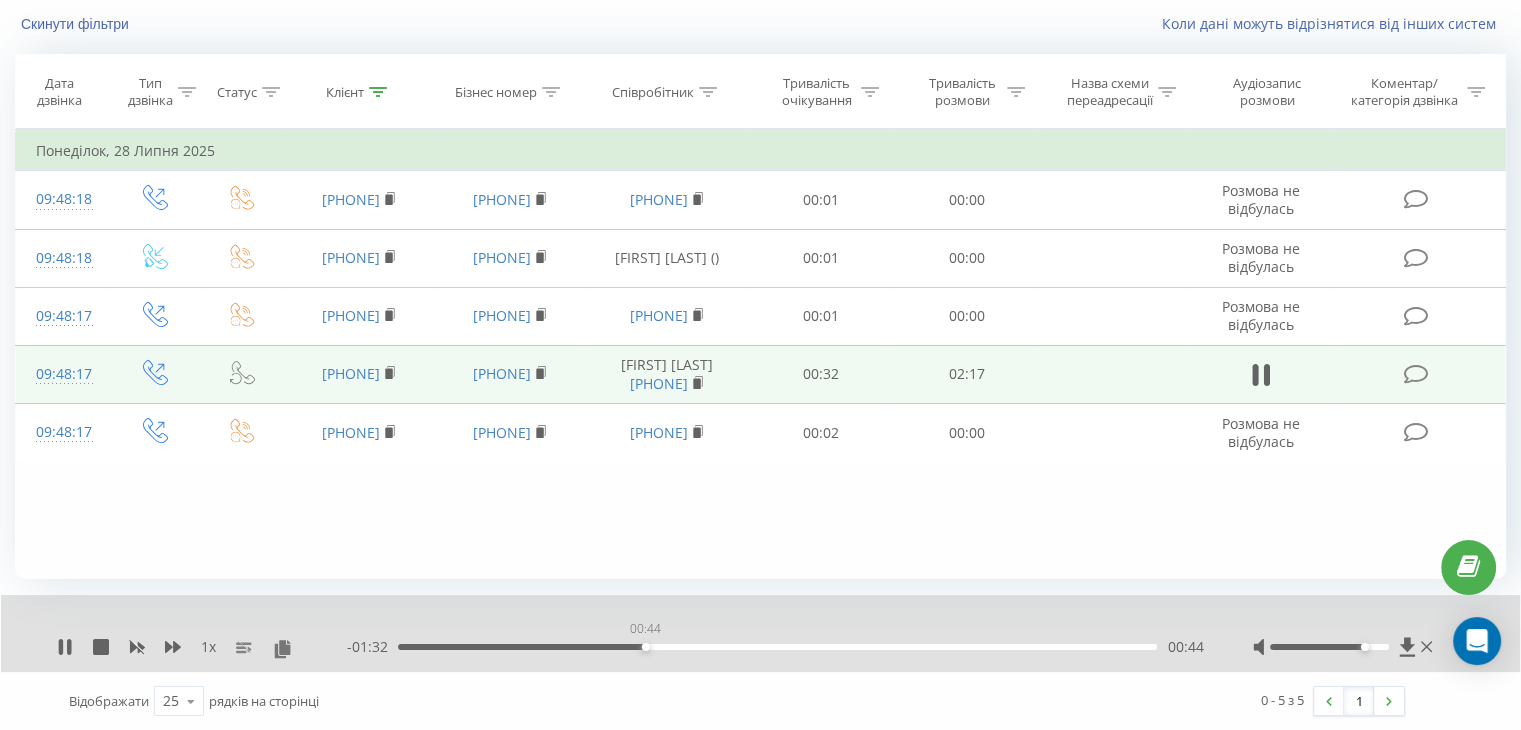click on "00:44" at bounding box center (777, 647) 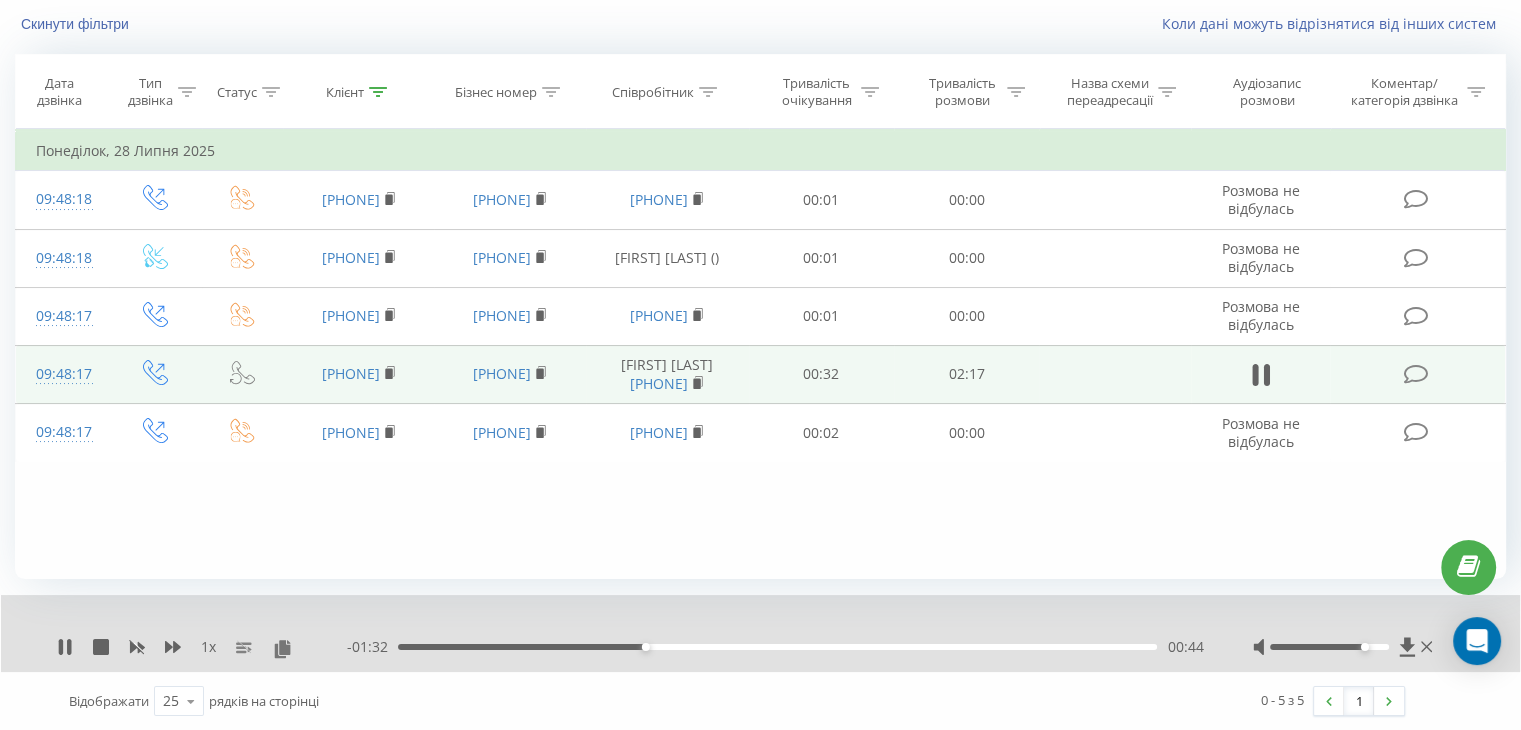 click on "- 01:32 00:44   00:44" at bounding box center (775, 647) 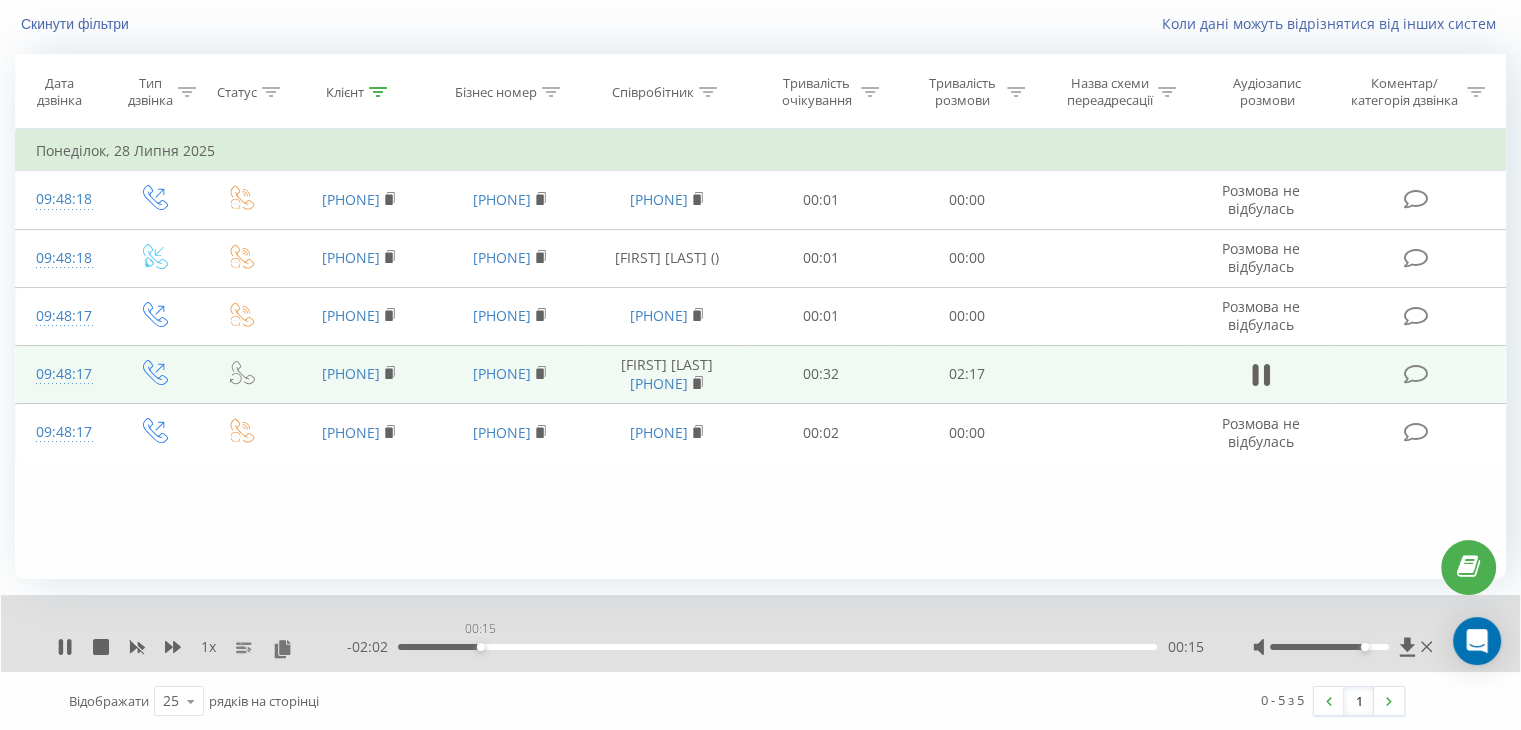 click on "00:15" at bounding box center (777, 647) 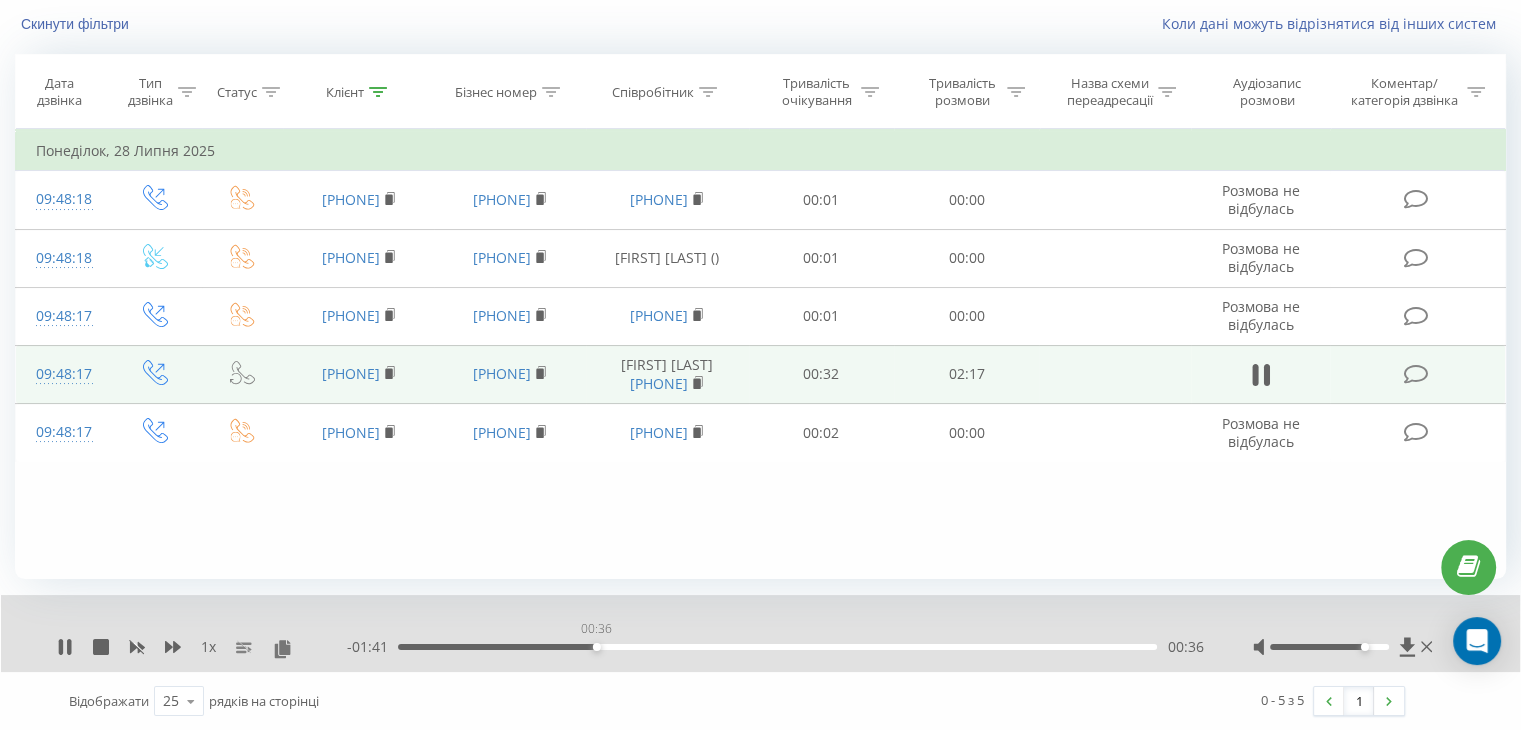 click on "00:36" at bounding box center (777, 647) 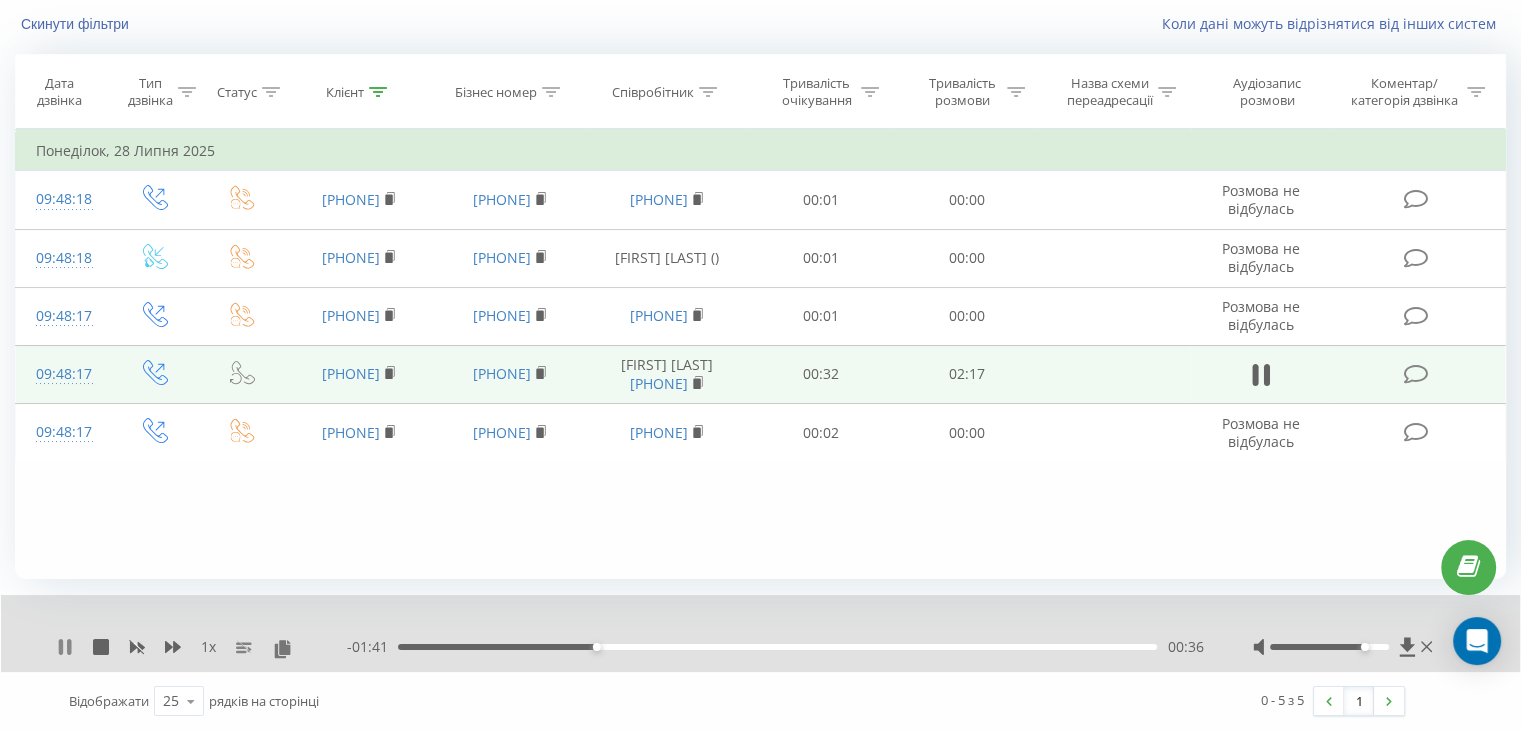 click 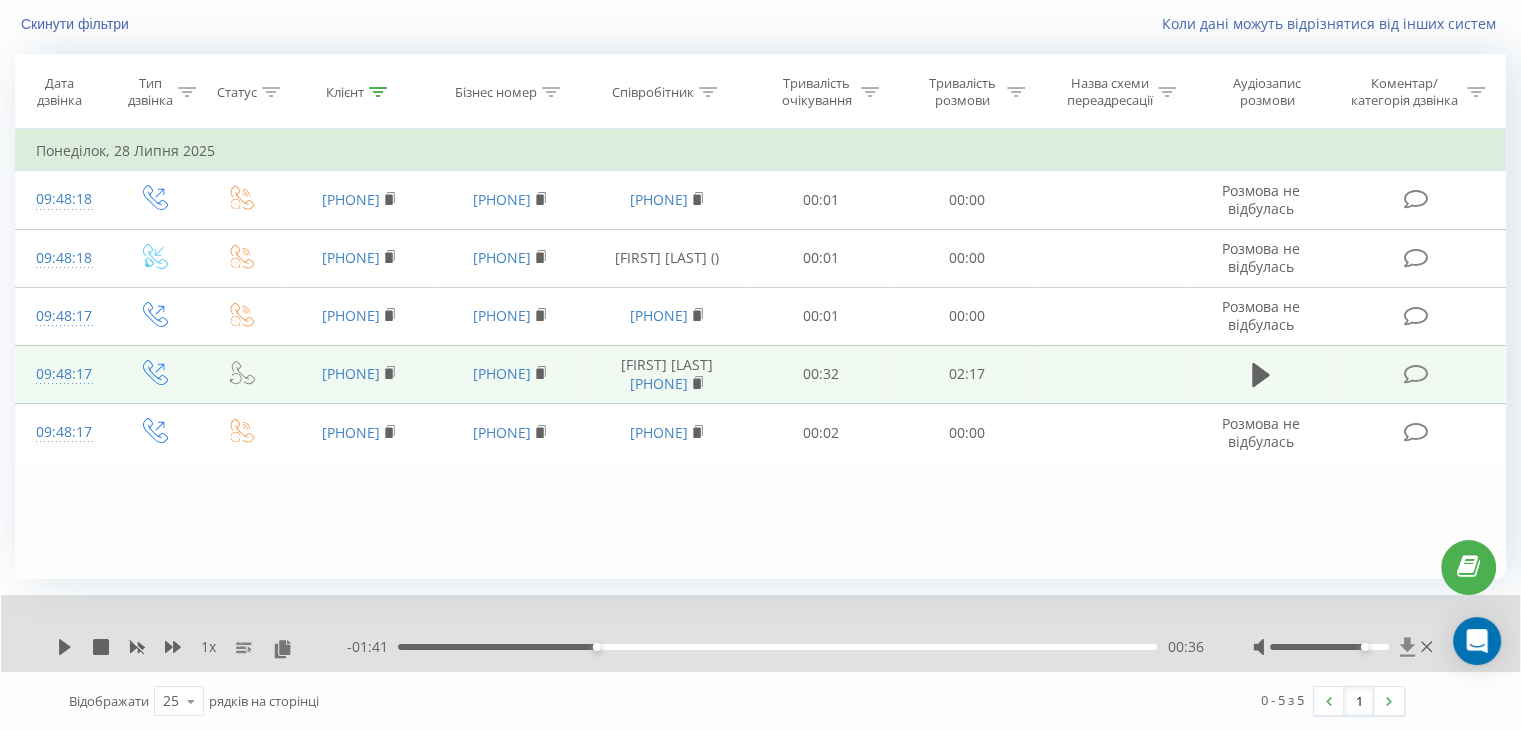 click 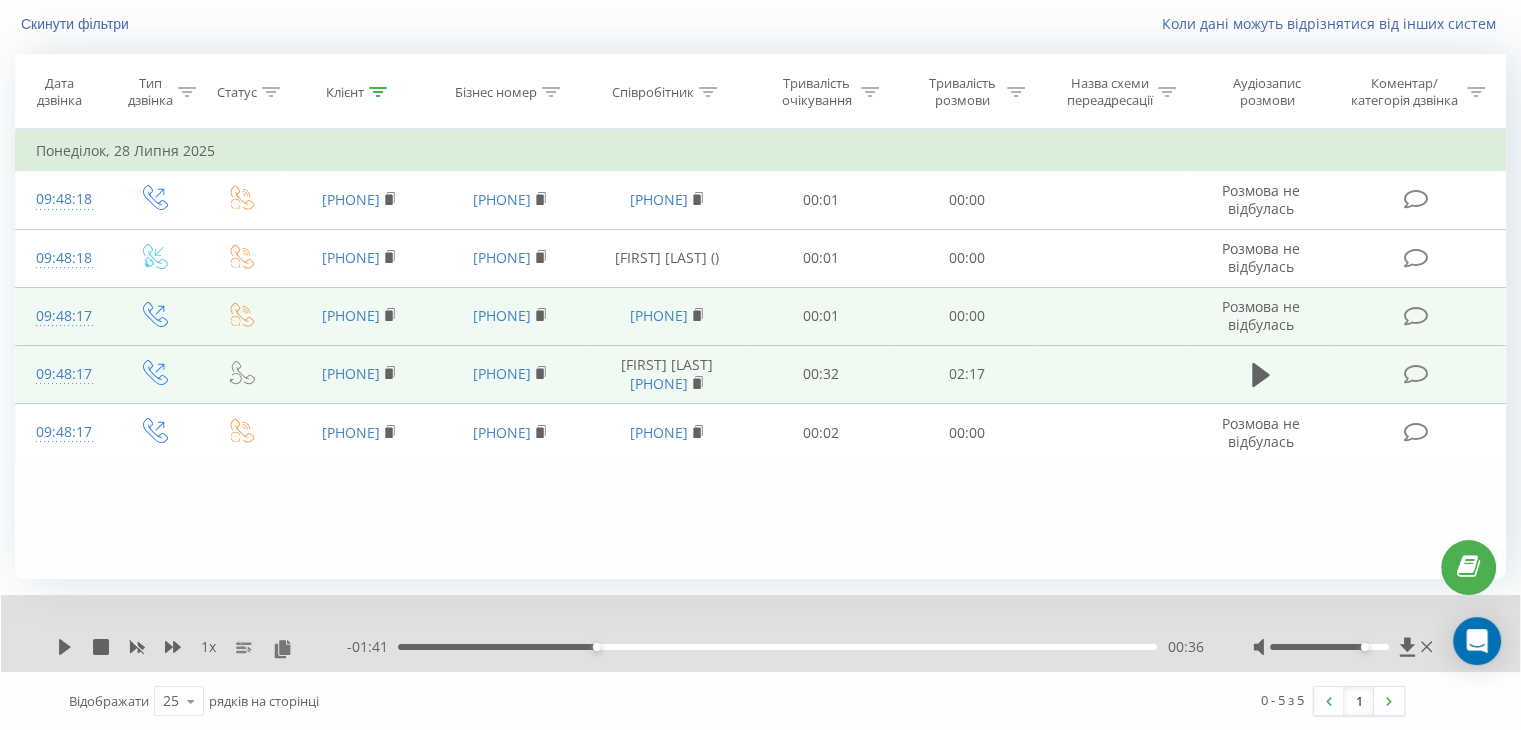 scroll, scrollTop: 0, scrollLeft: 0, axis: both 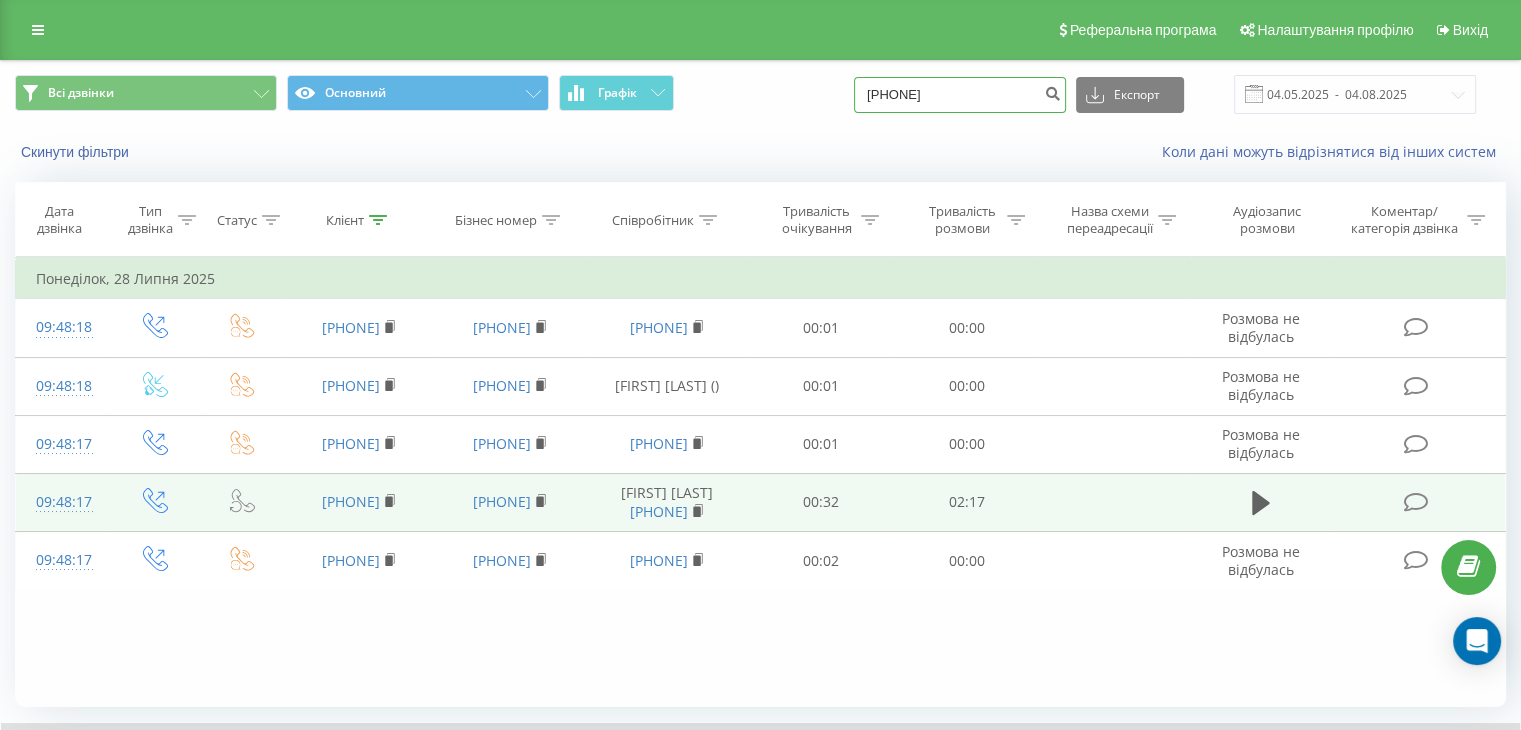 drag, startPoint x: 1012, startPoint y: 89, endPoint x: 804, endPoint y: 89, distance: 208 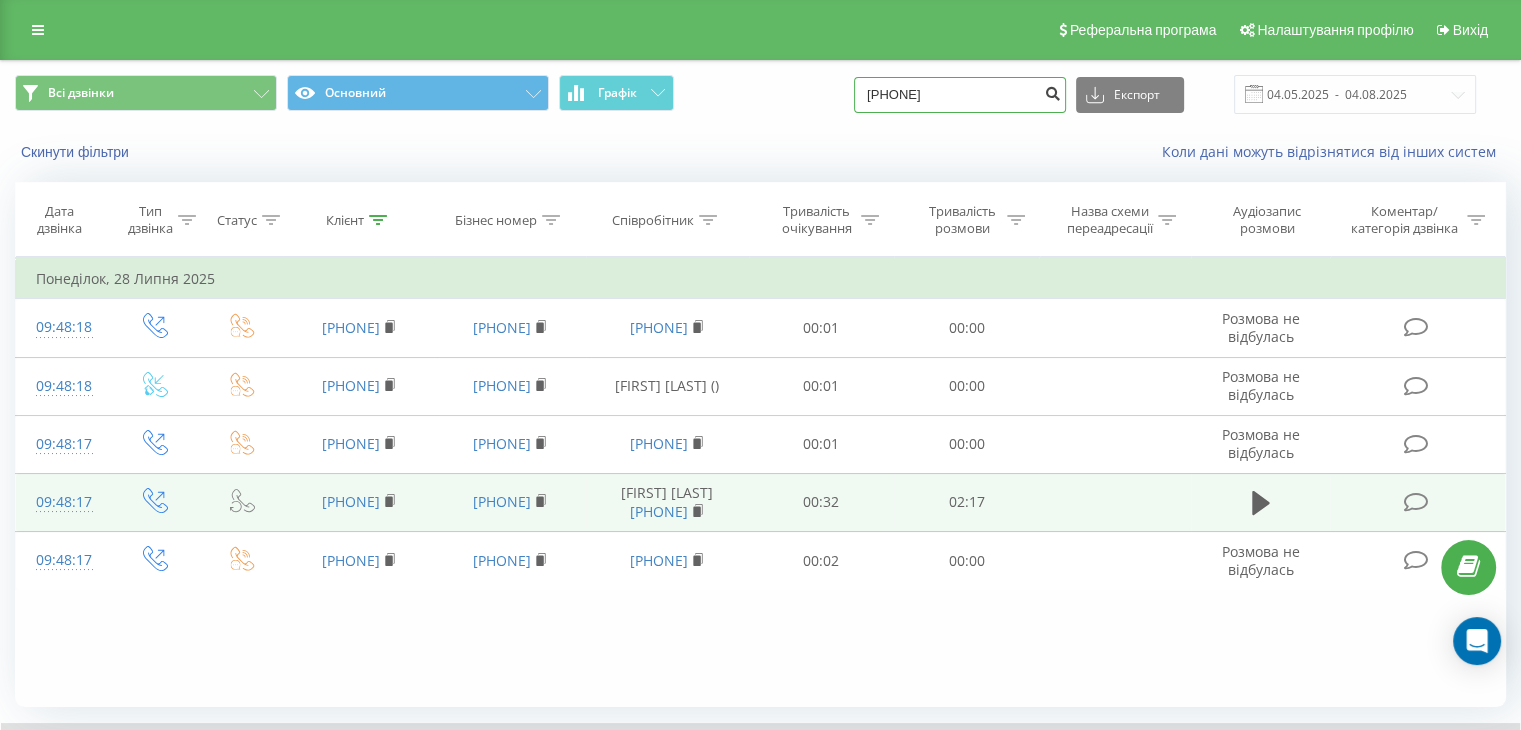 type on "098 897 76 80" 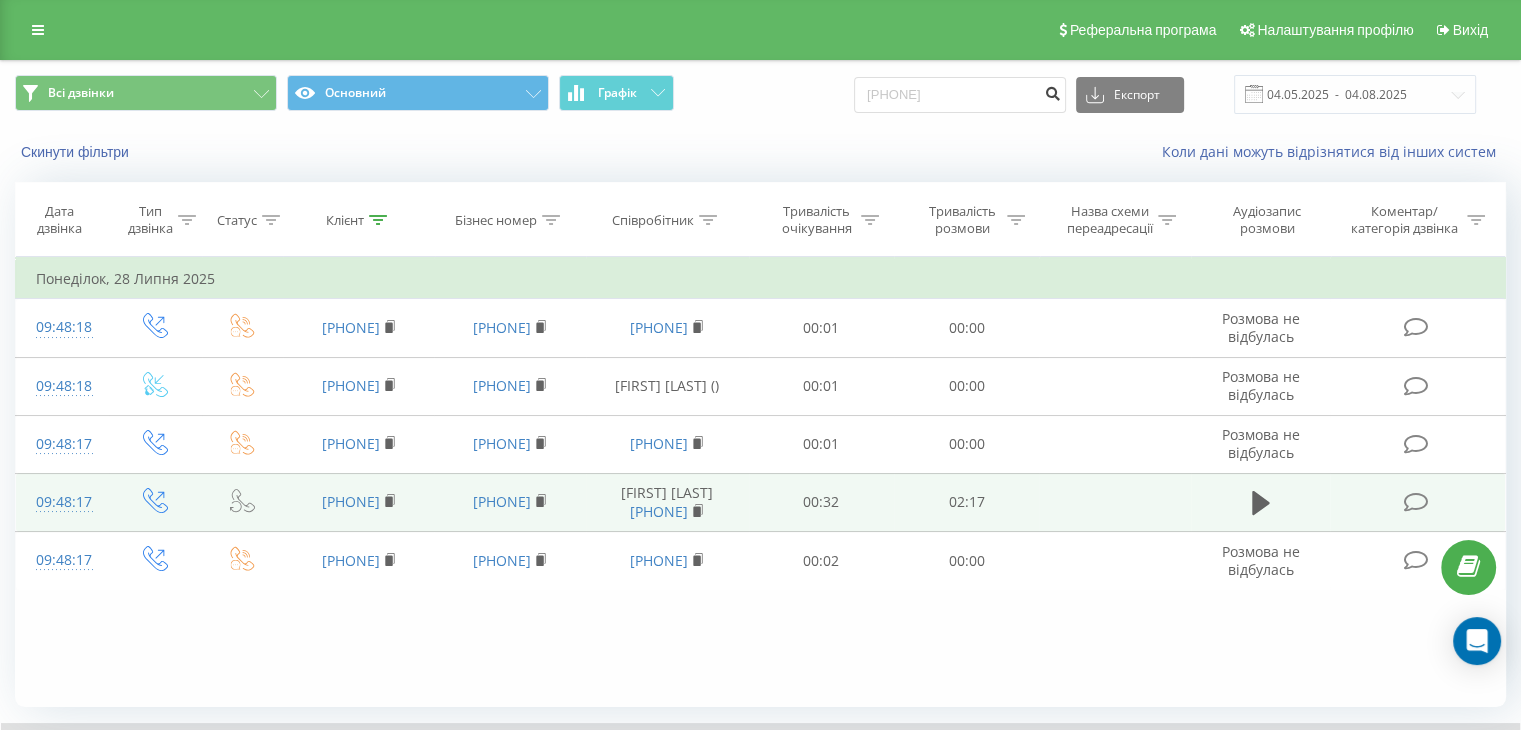 click at bounding box center (1052, 91) 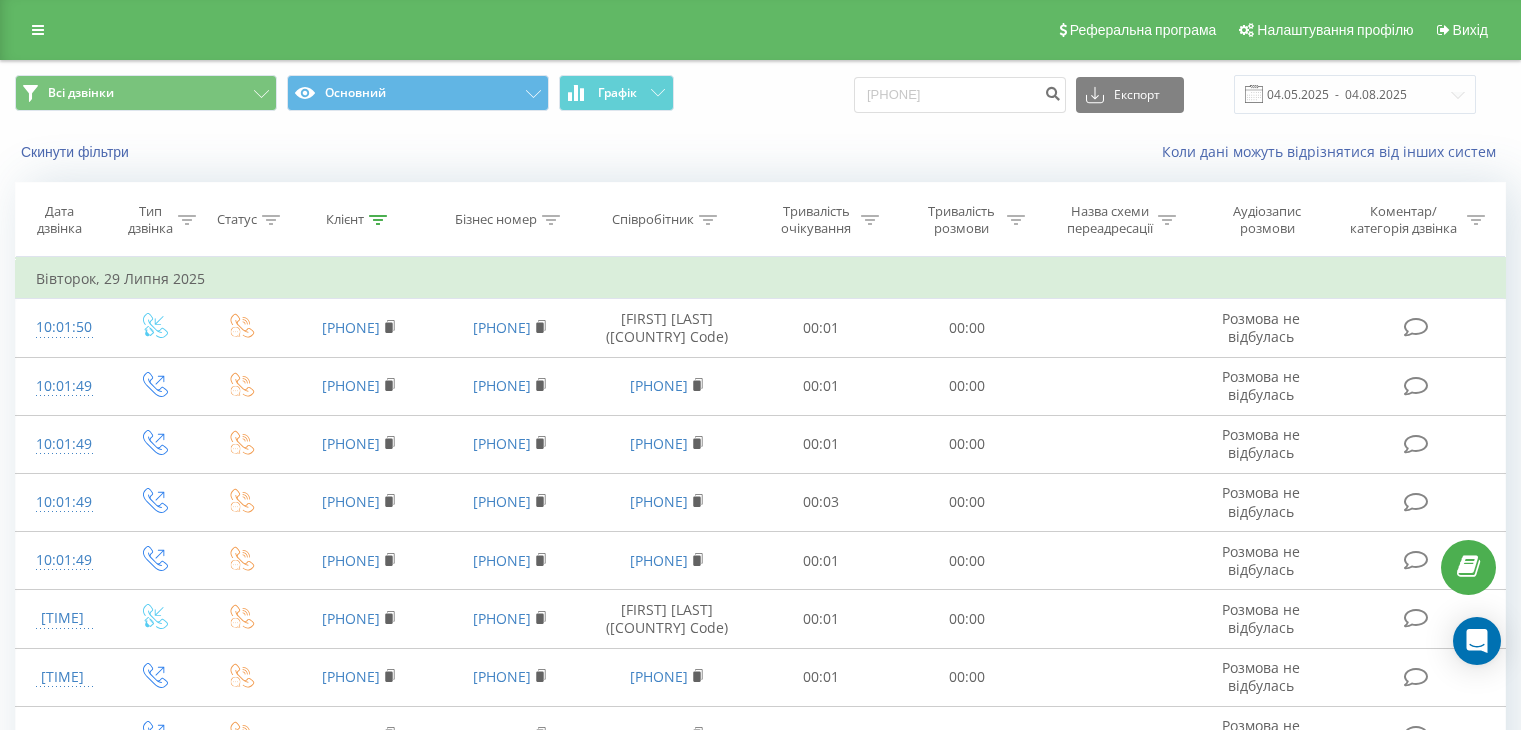 scroll, scrollTop: 0, scrollLeft: 0, axis: both 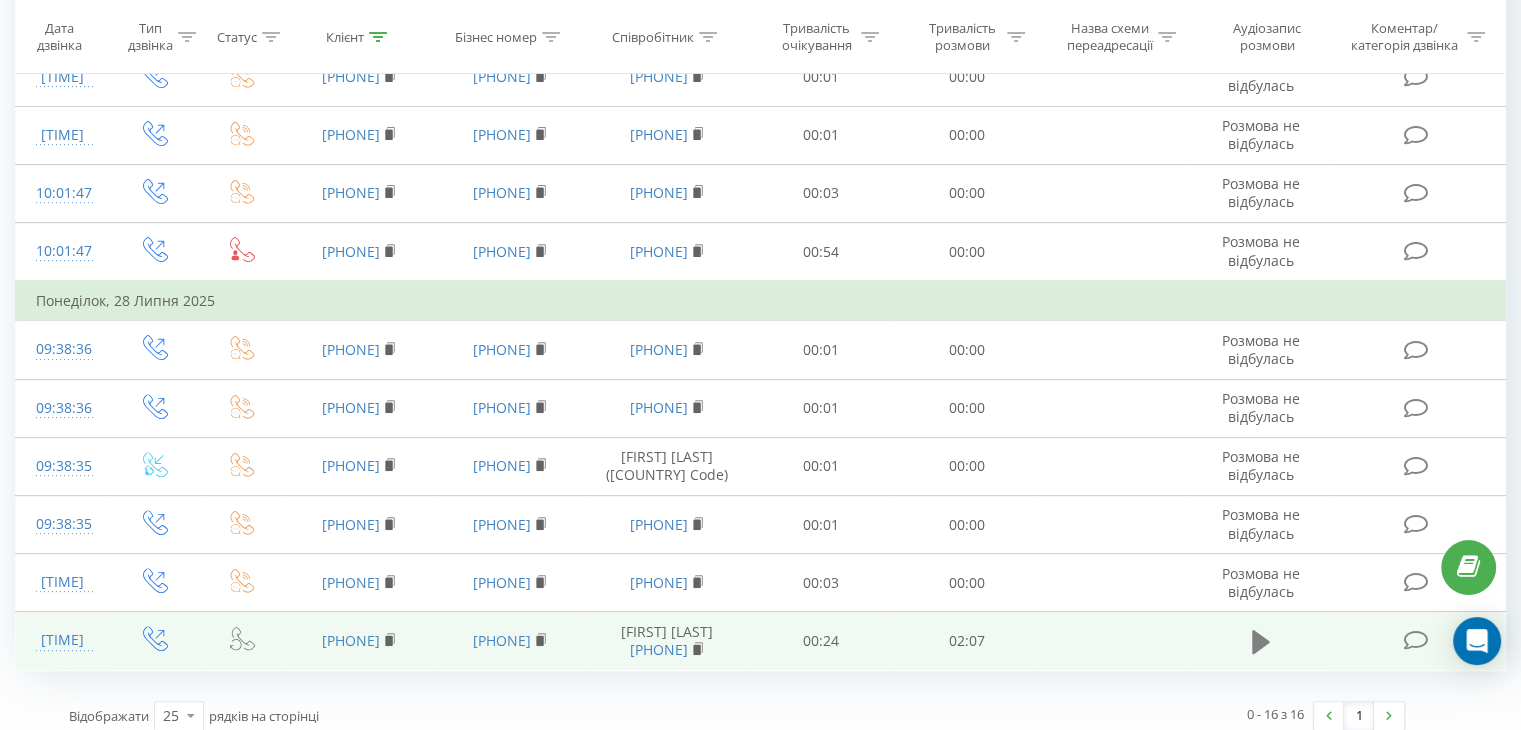 click 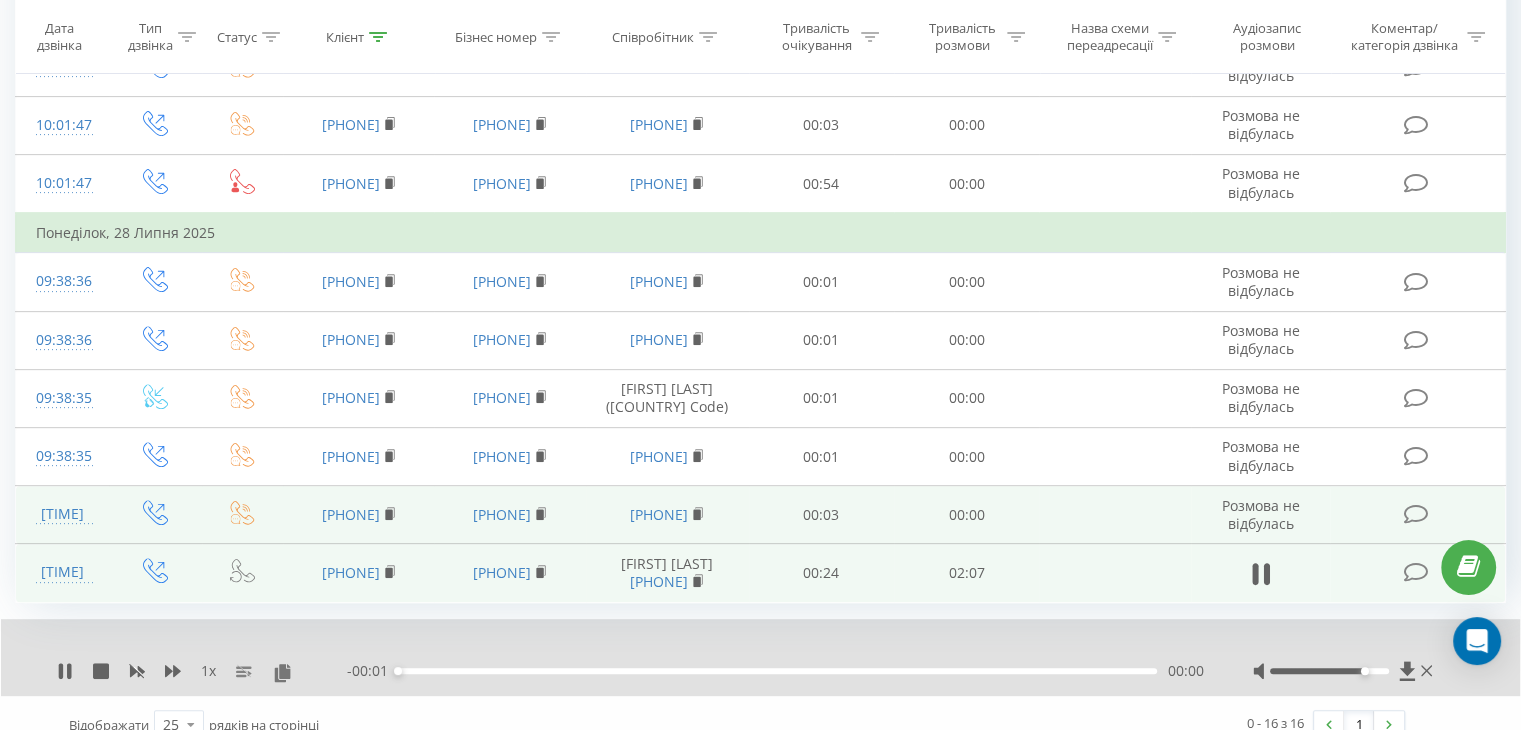 scroll, scrollTop: 688, scrollLeft: 0, axis: vertical 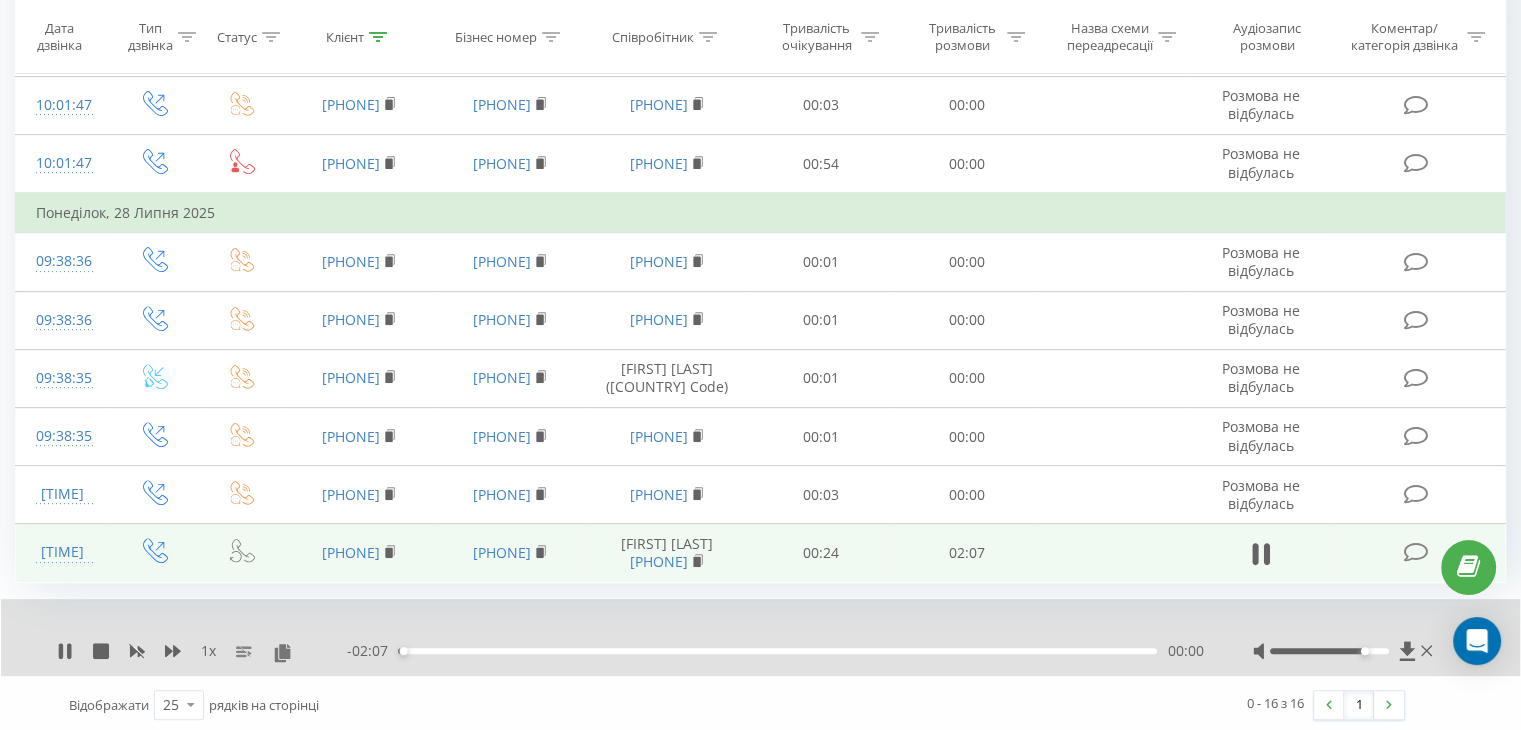 click on "00:00" at bounding box center (777, 651) 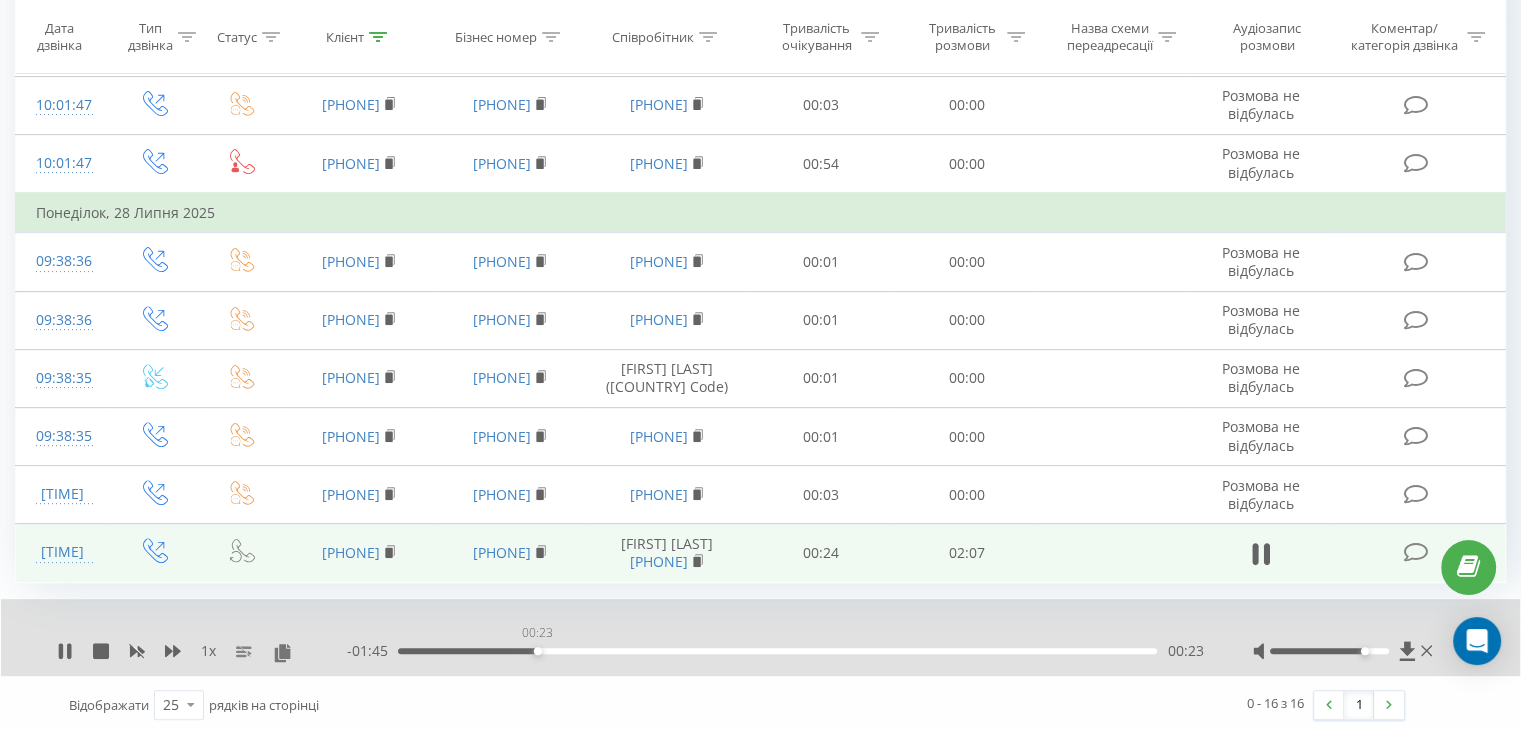 click on "00:23" at bounding box center (777, 651) 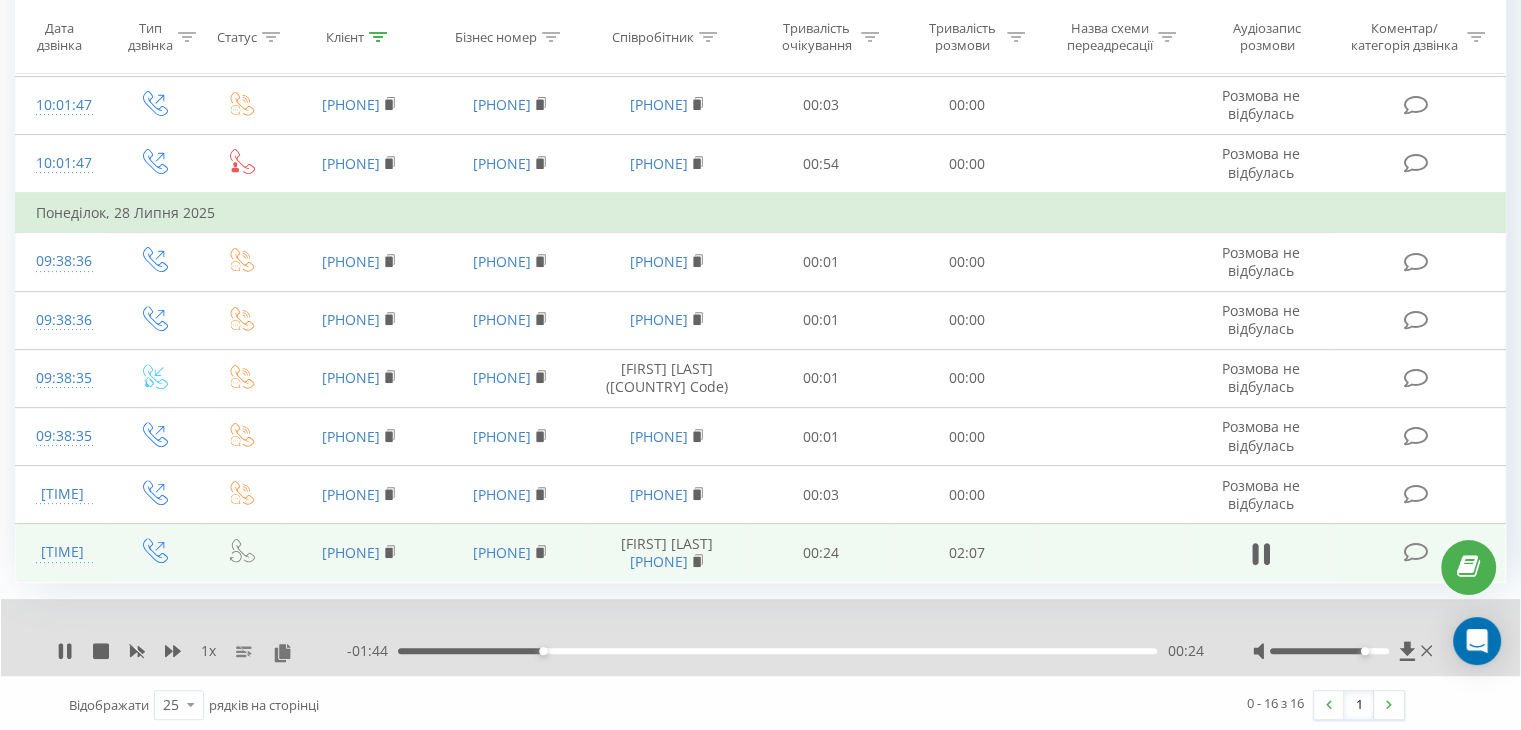 click on "00:24" at bounding box center (777, 651) 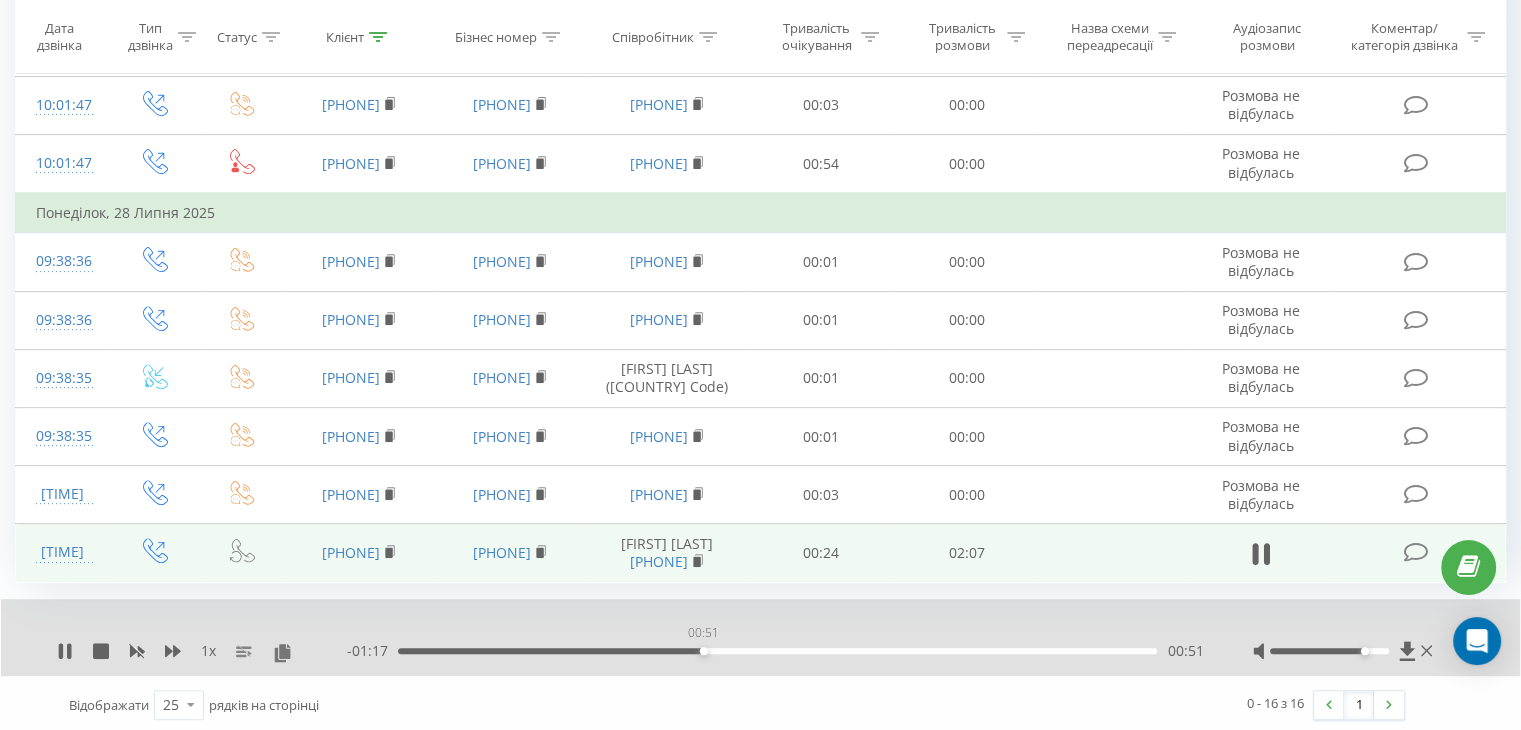 click on "00:51" at bounding box center (777, 651) 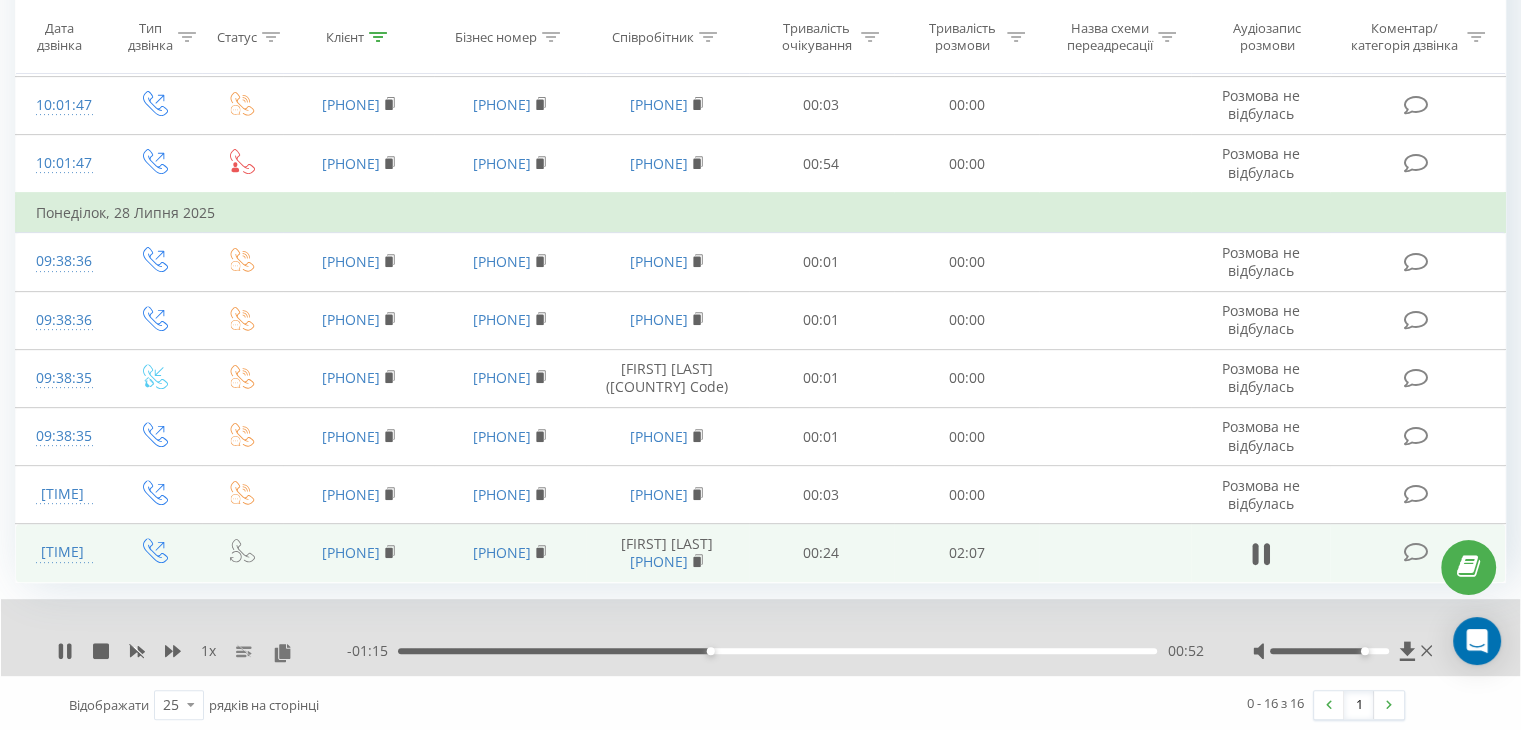 click on "00:52" at bounding box center [777, 651] 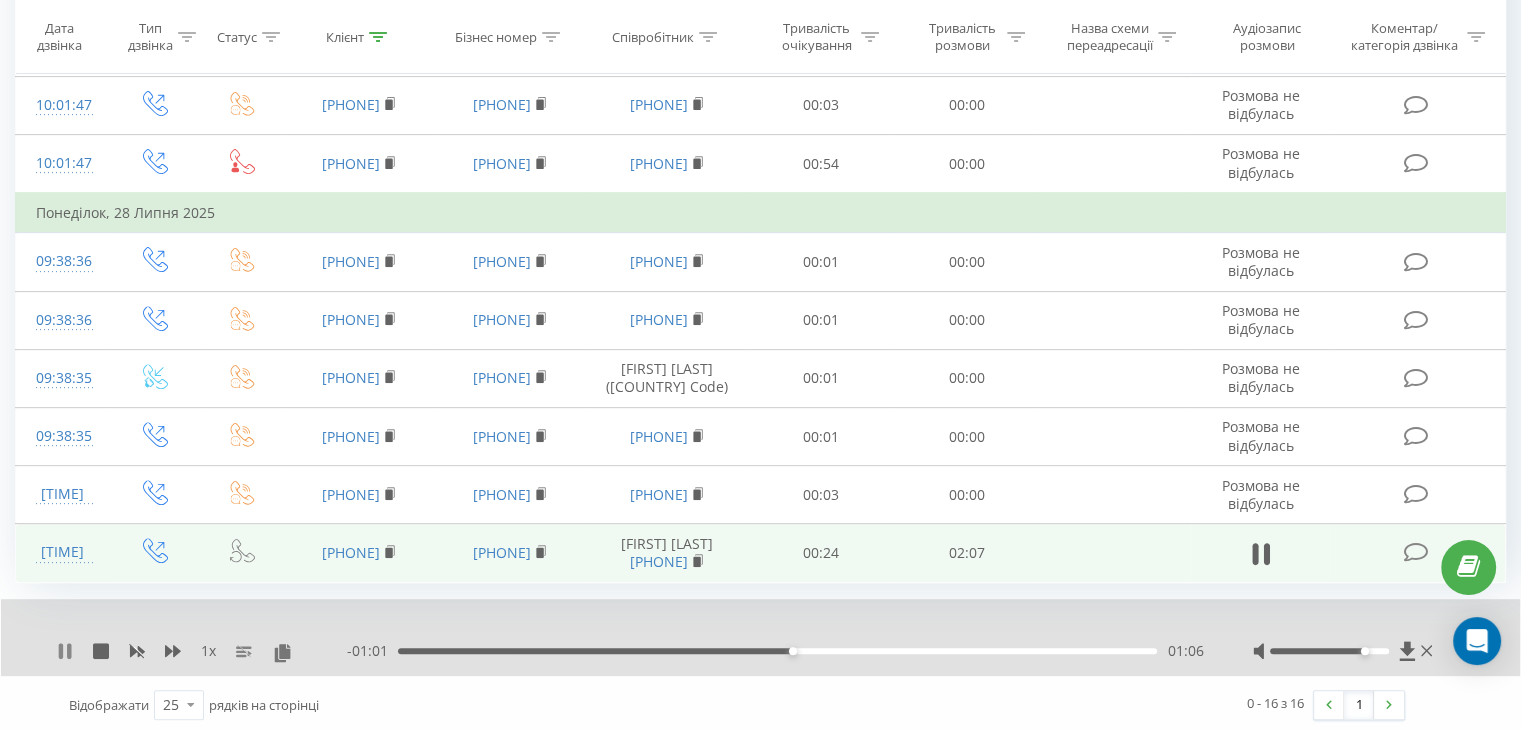 click 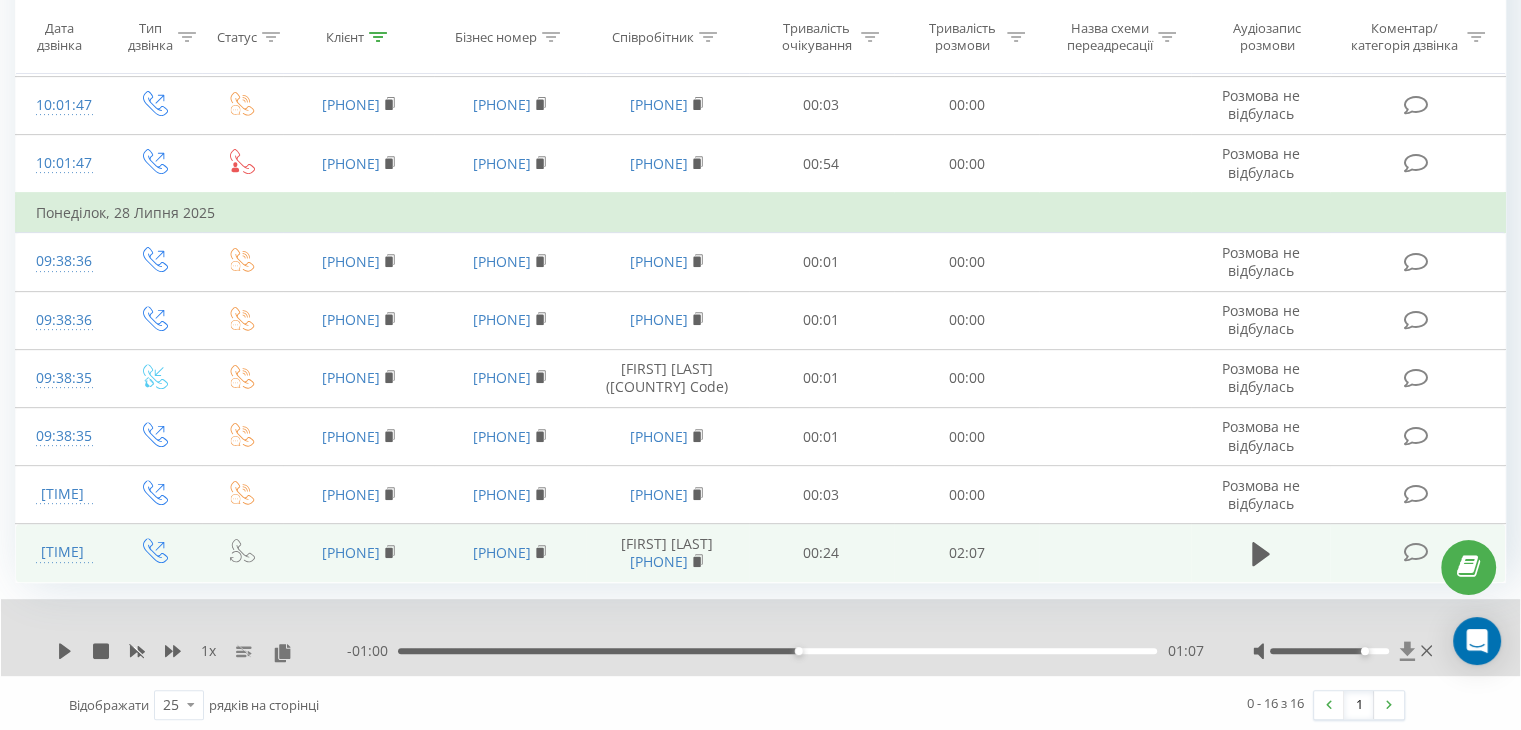 click 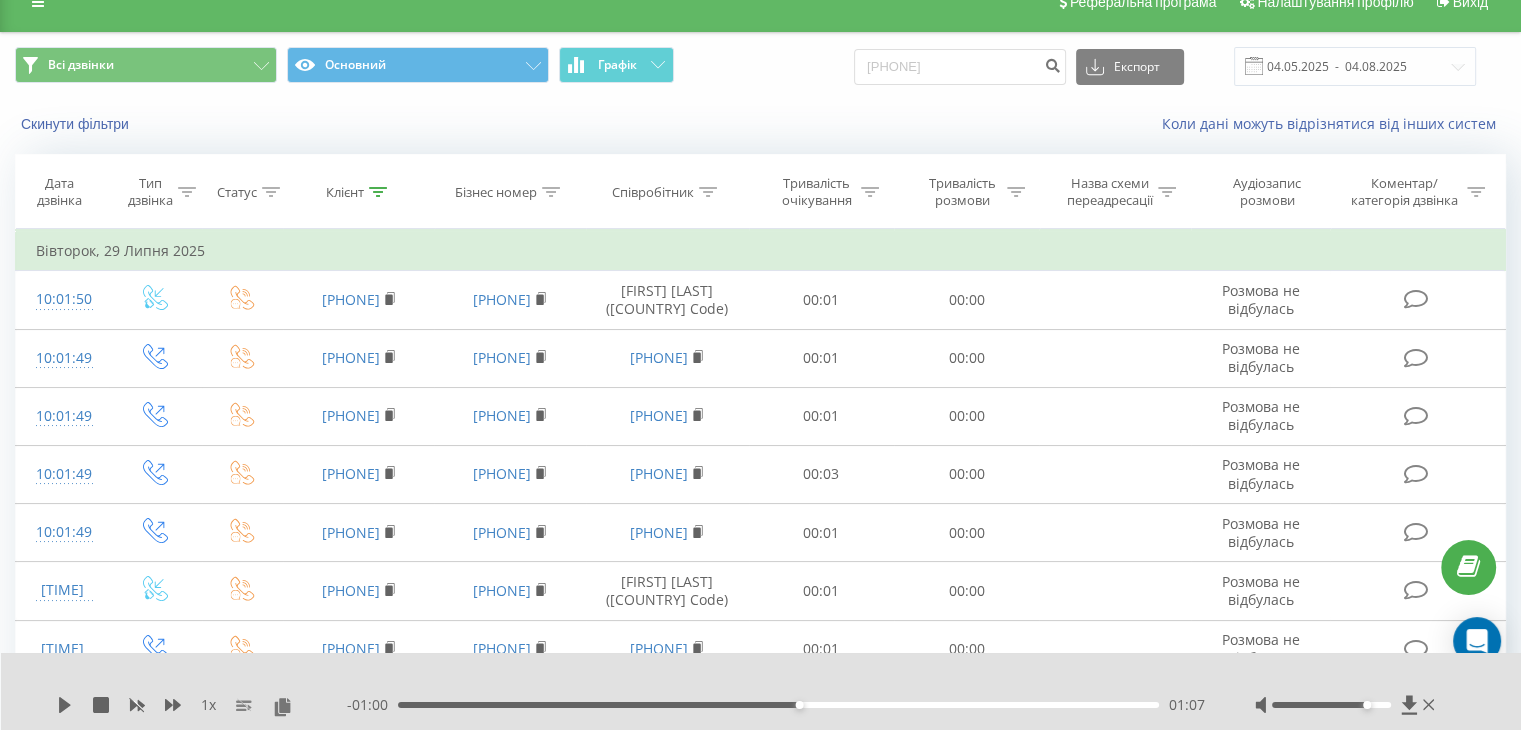 scroll, scrollTop: 0, scrollLeft: 0, axis: both 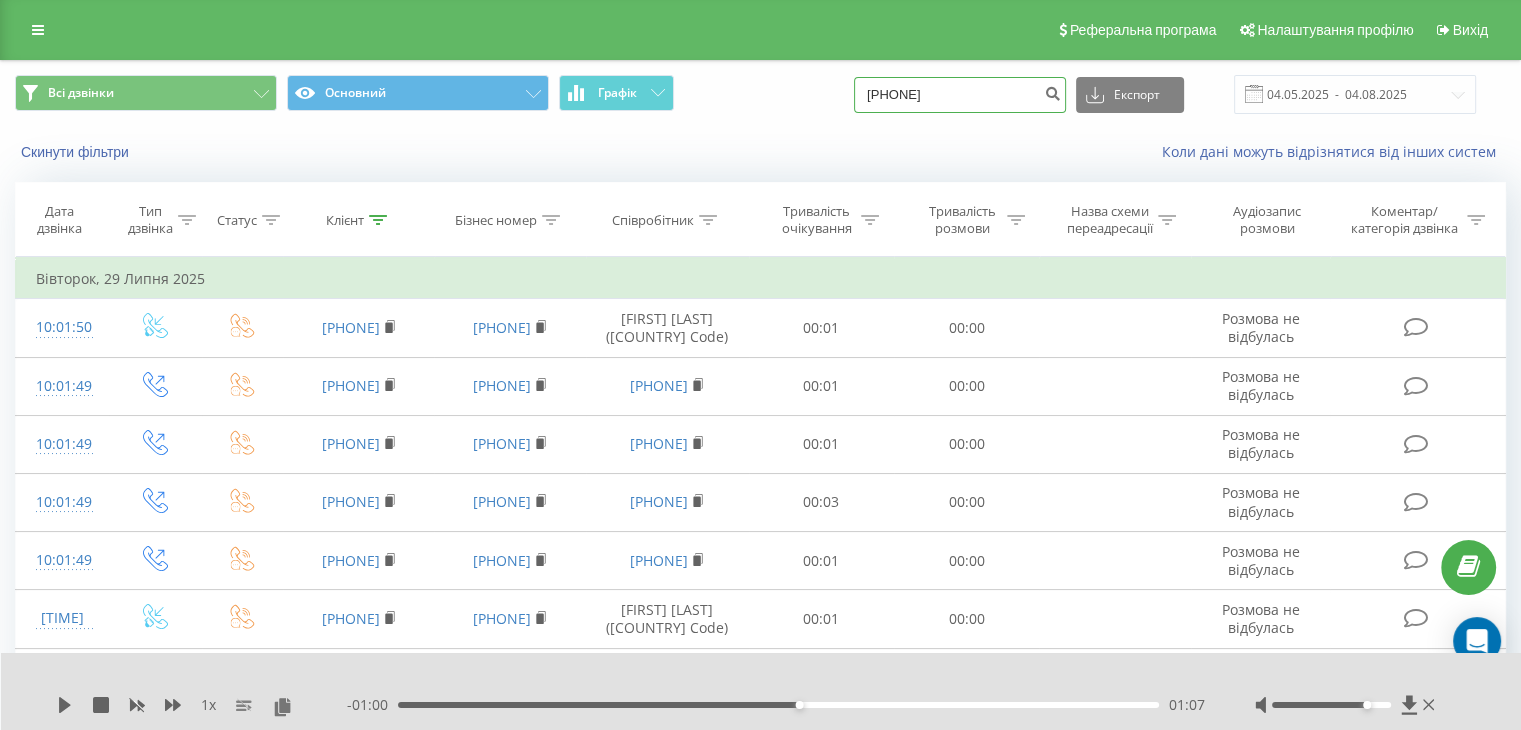 drag, startPoint x: 980, startPoint y: 98, endPoint x: 846, endPoint y: 95, distance: 134.03358 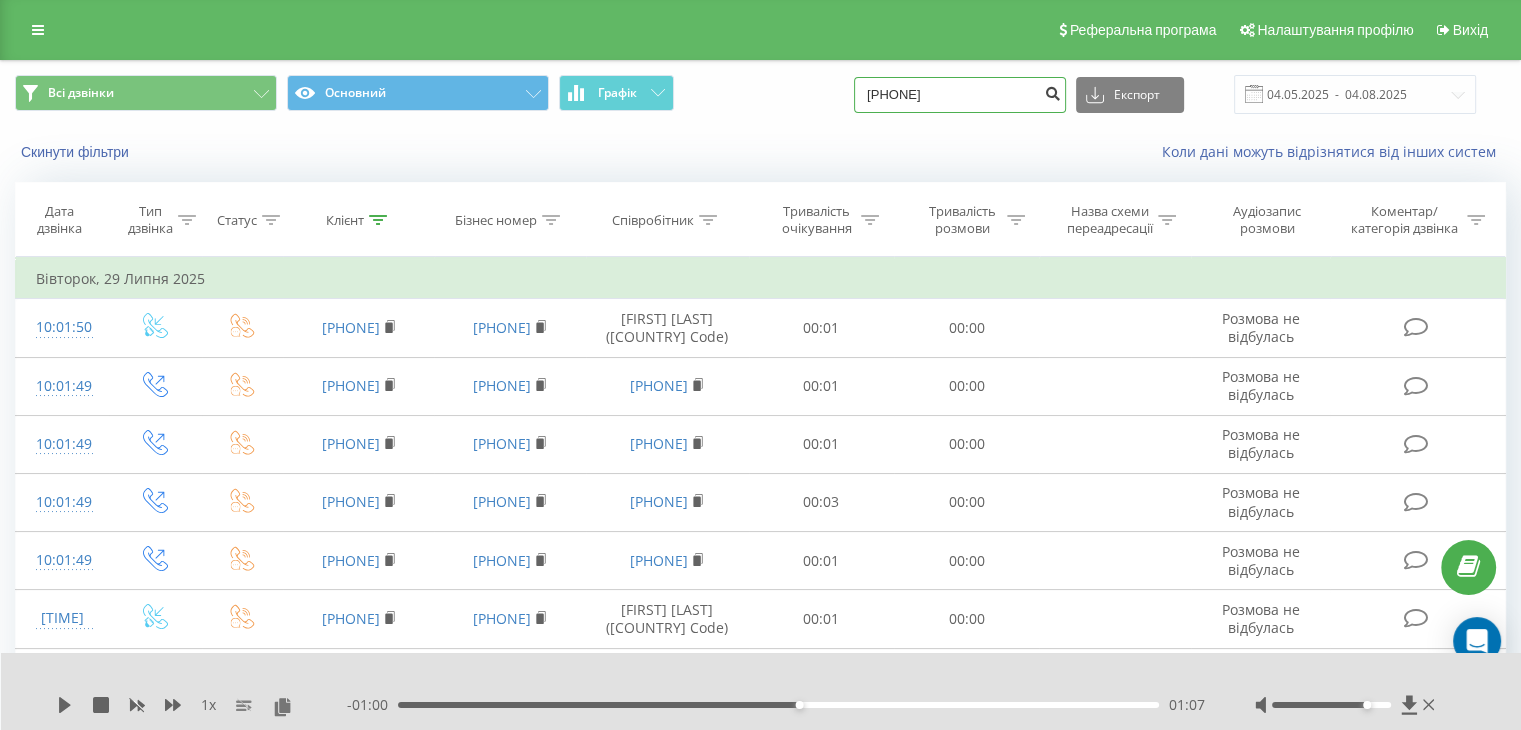 type on "066 998 43 18" 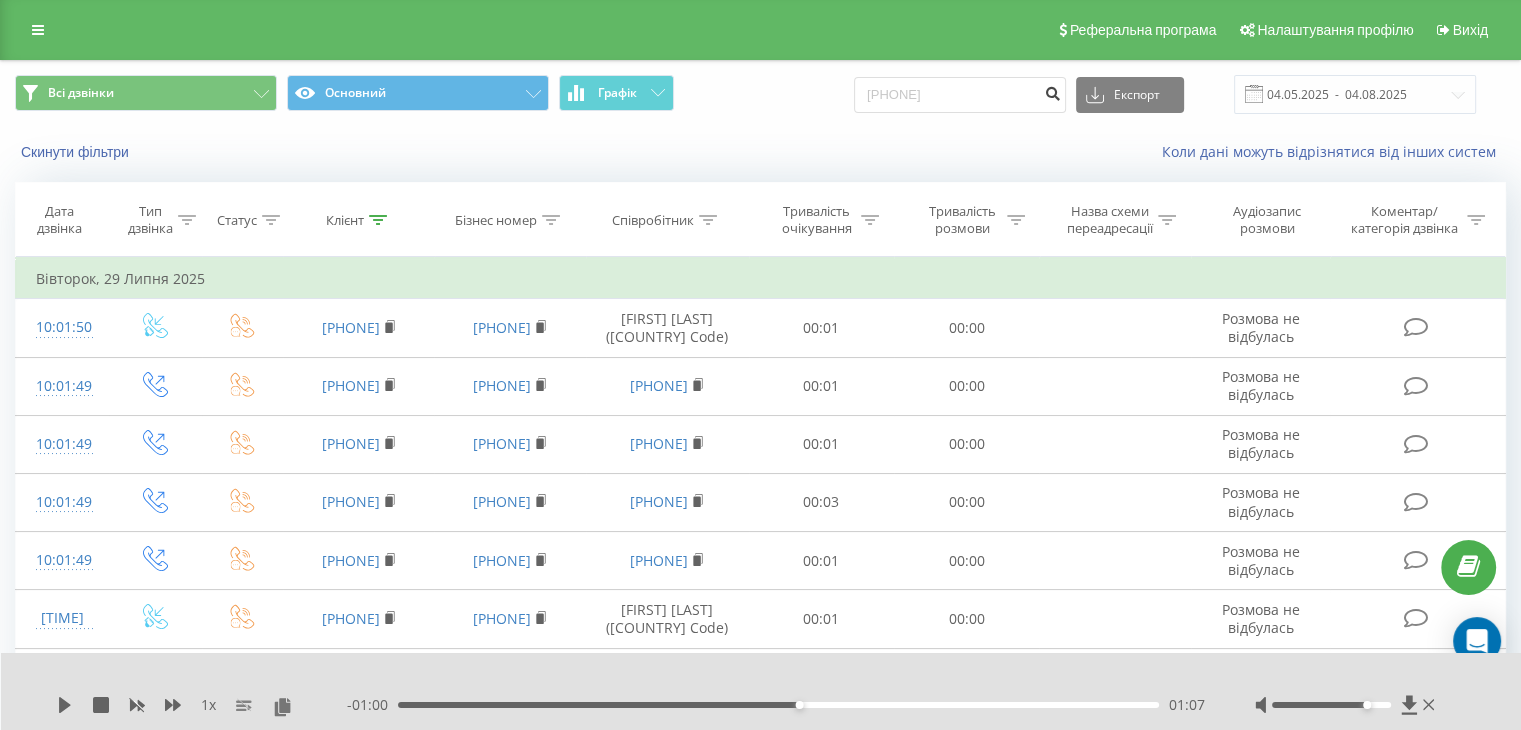 click at bounding box center (1052, 91) 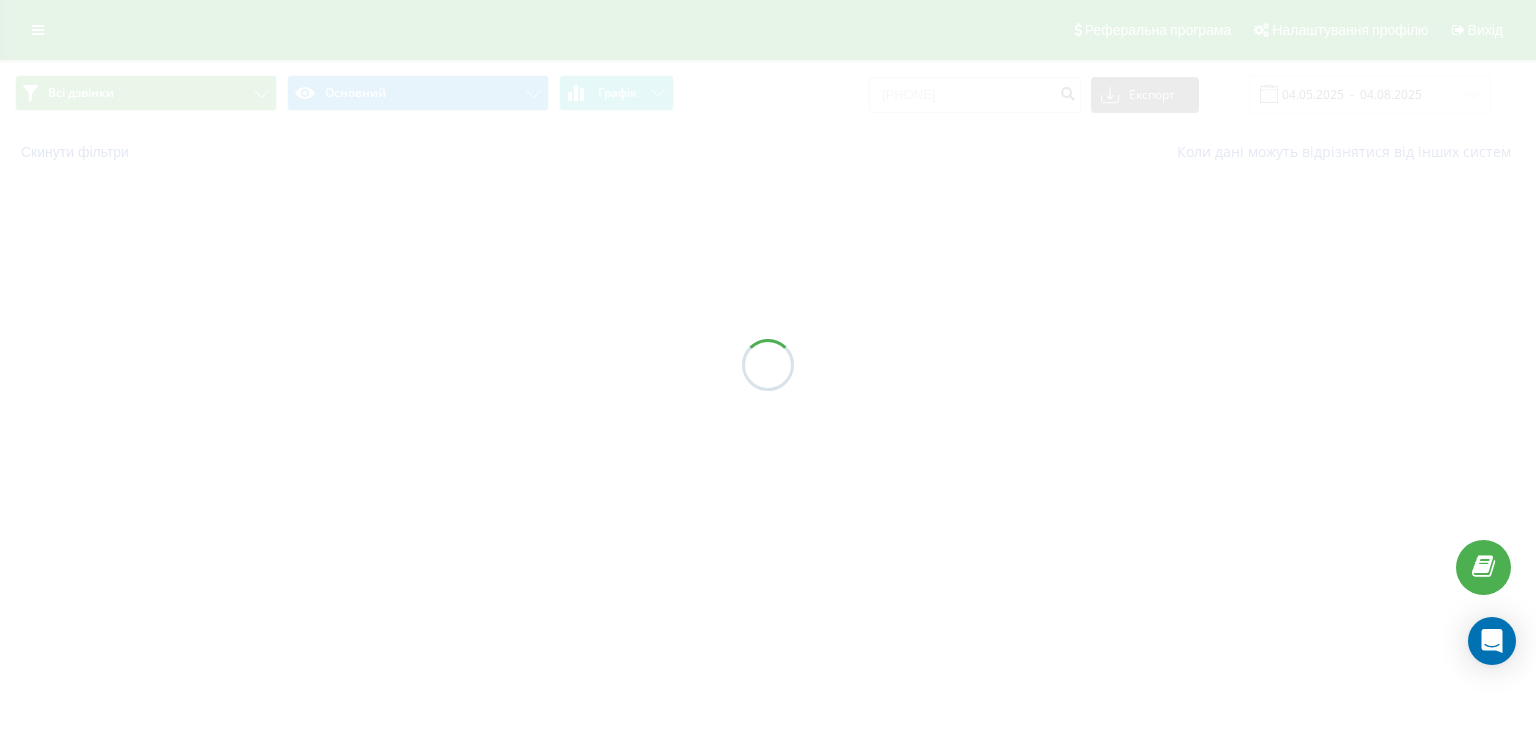 scroll, scrollTop: 0, scrollLeft: 0, axis: both 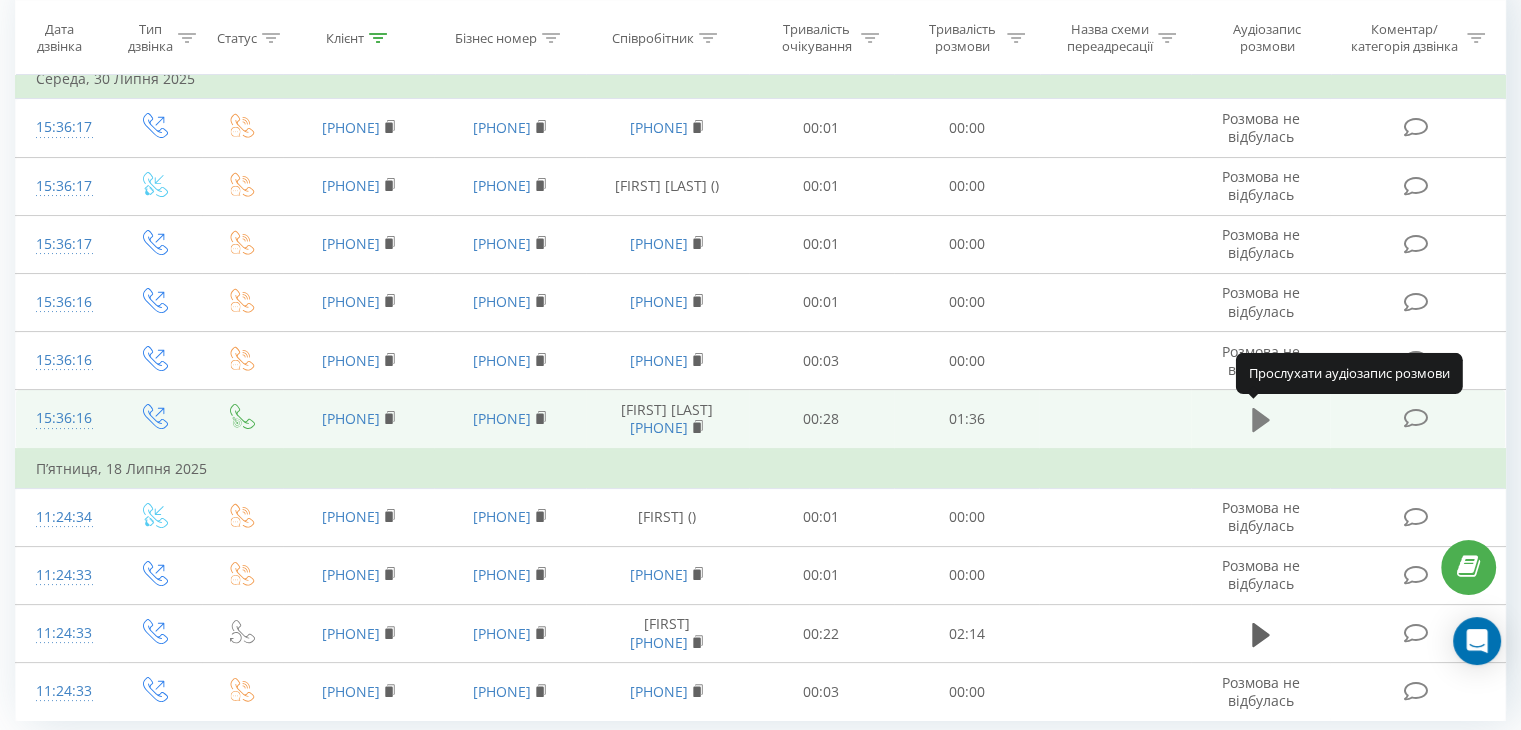 click 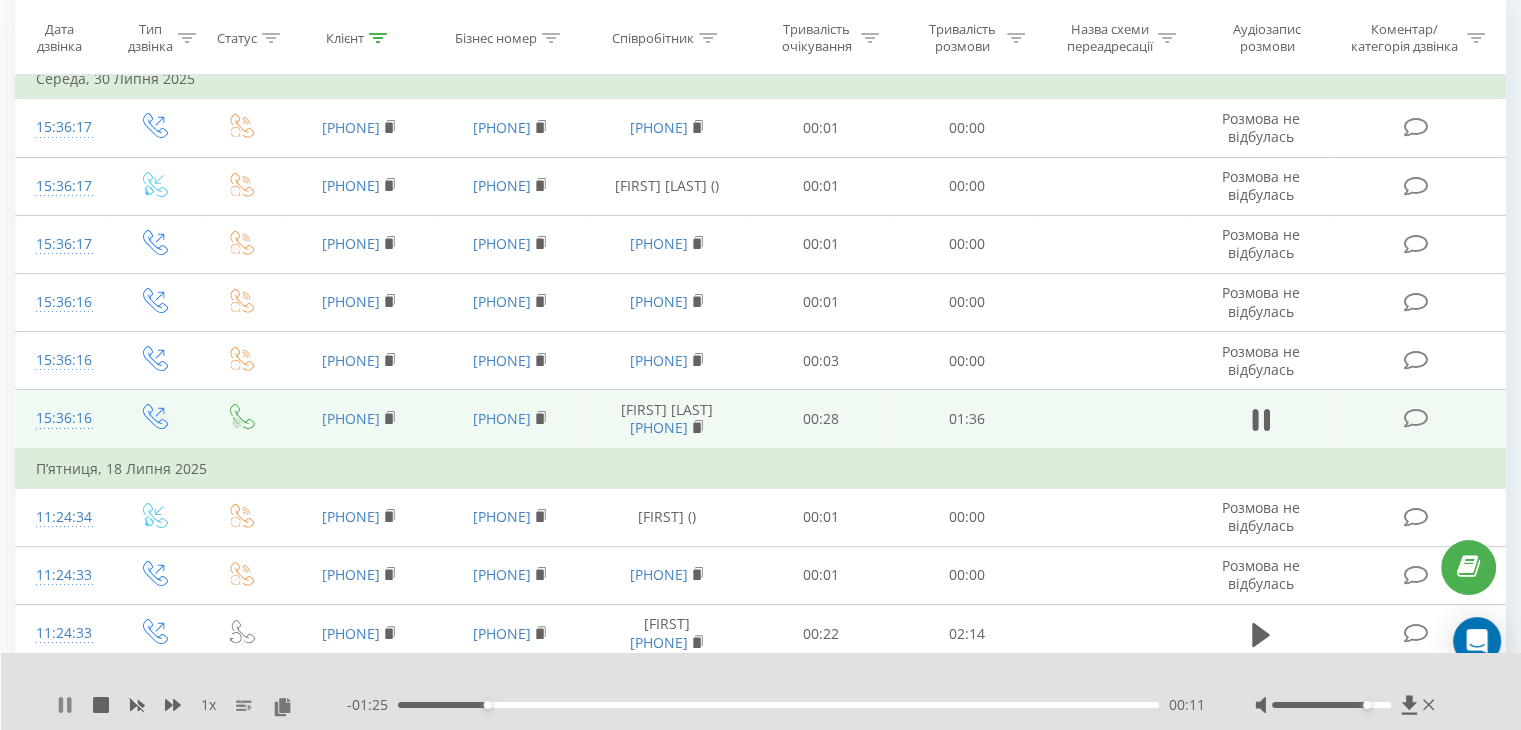 click 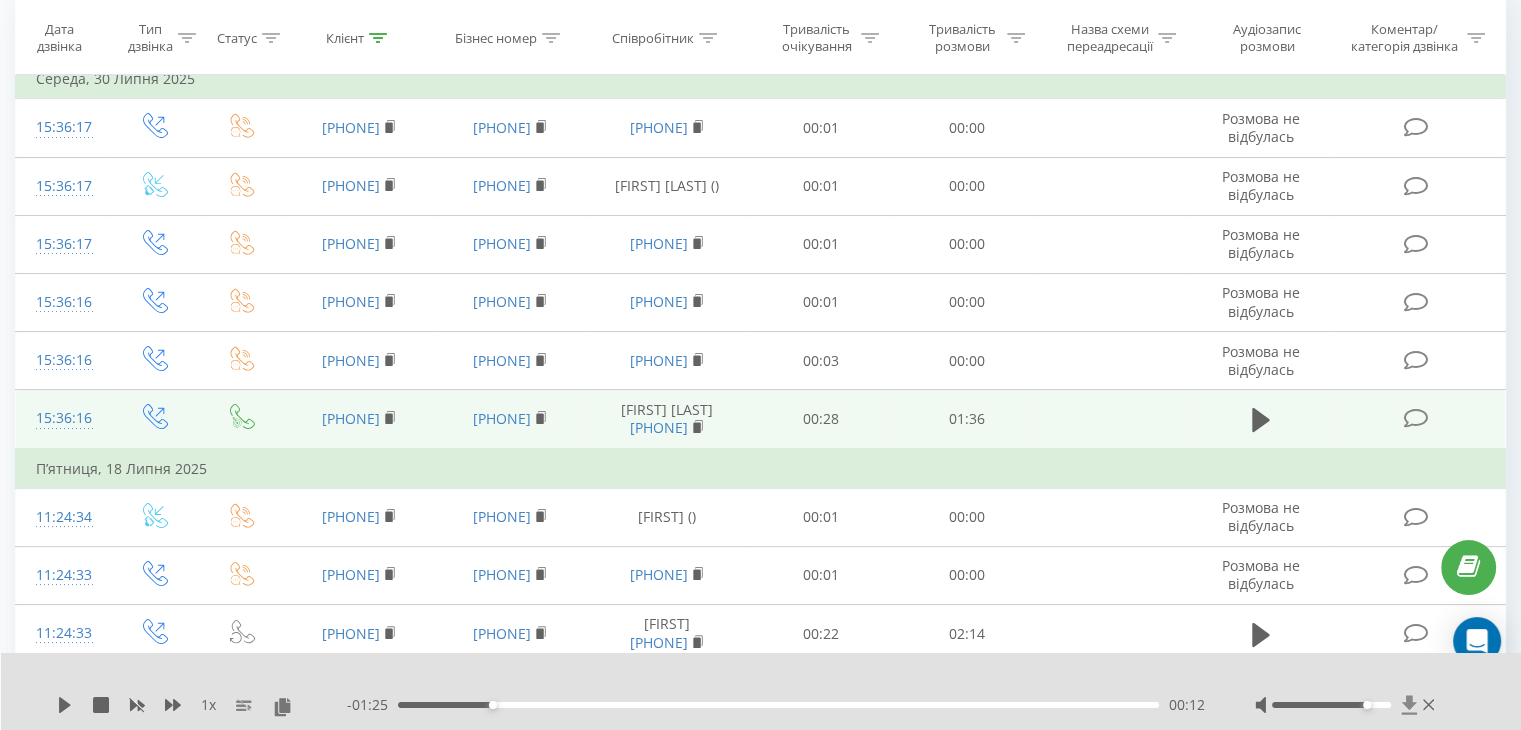 click 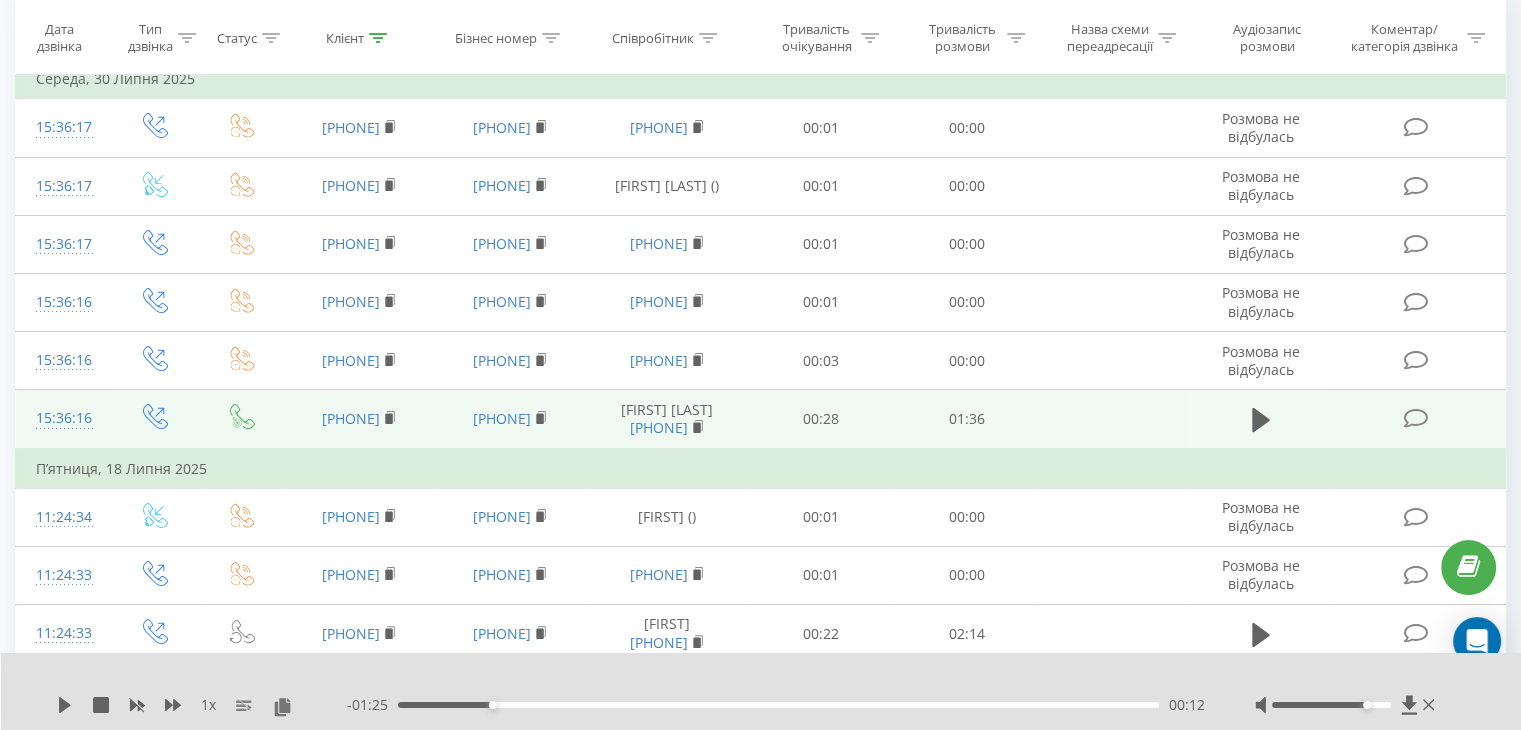 scroll, scrollTop: 0, scrollLeft: 0, axis: both 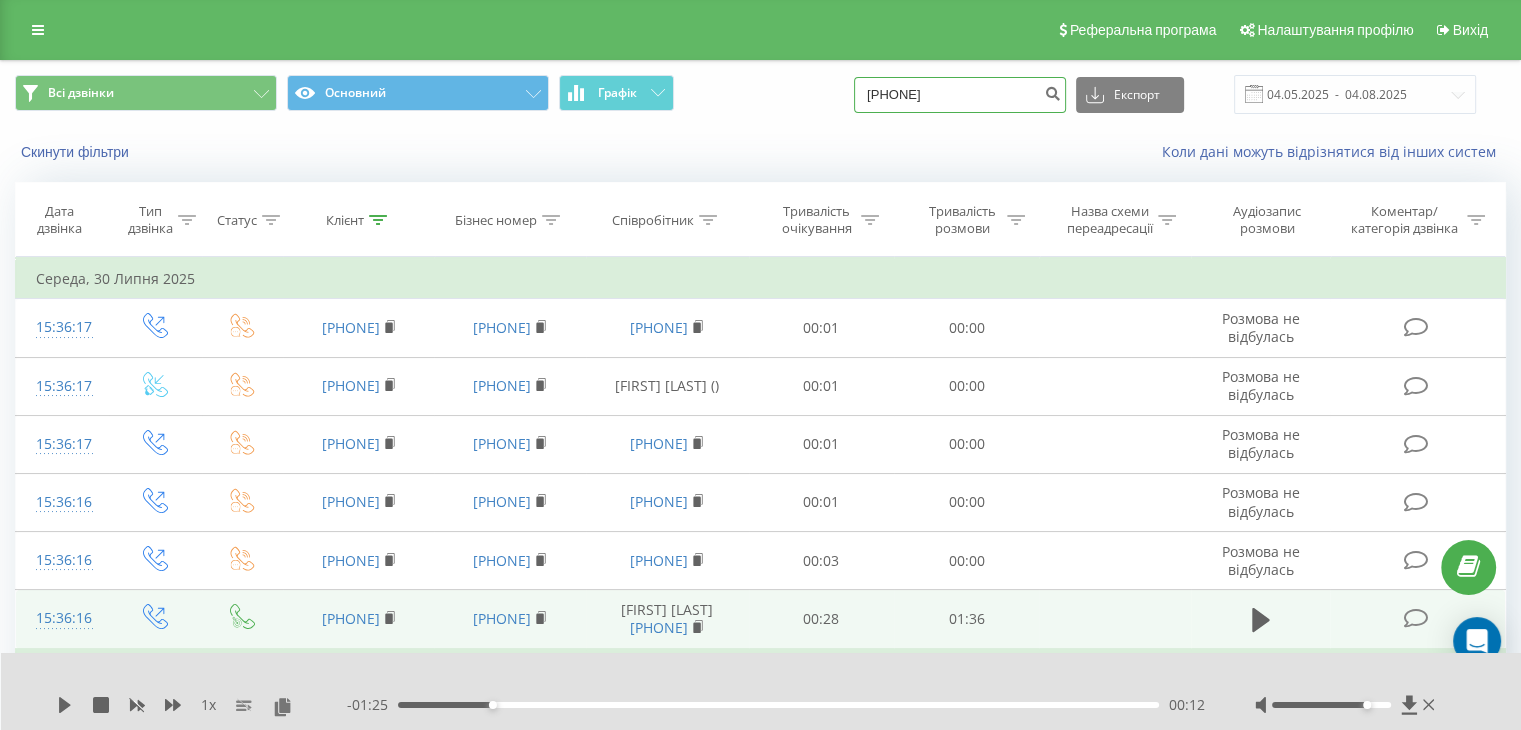 drag, startPoint x: 972, startPoint y: 100, endPoint x: 778, endPoint y: 91, distance: 194.20865 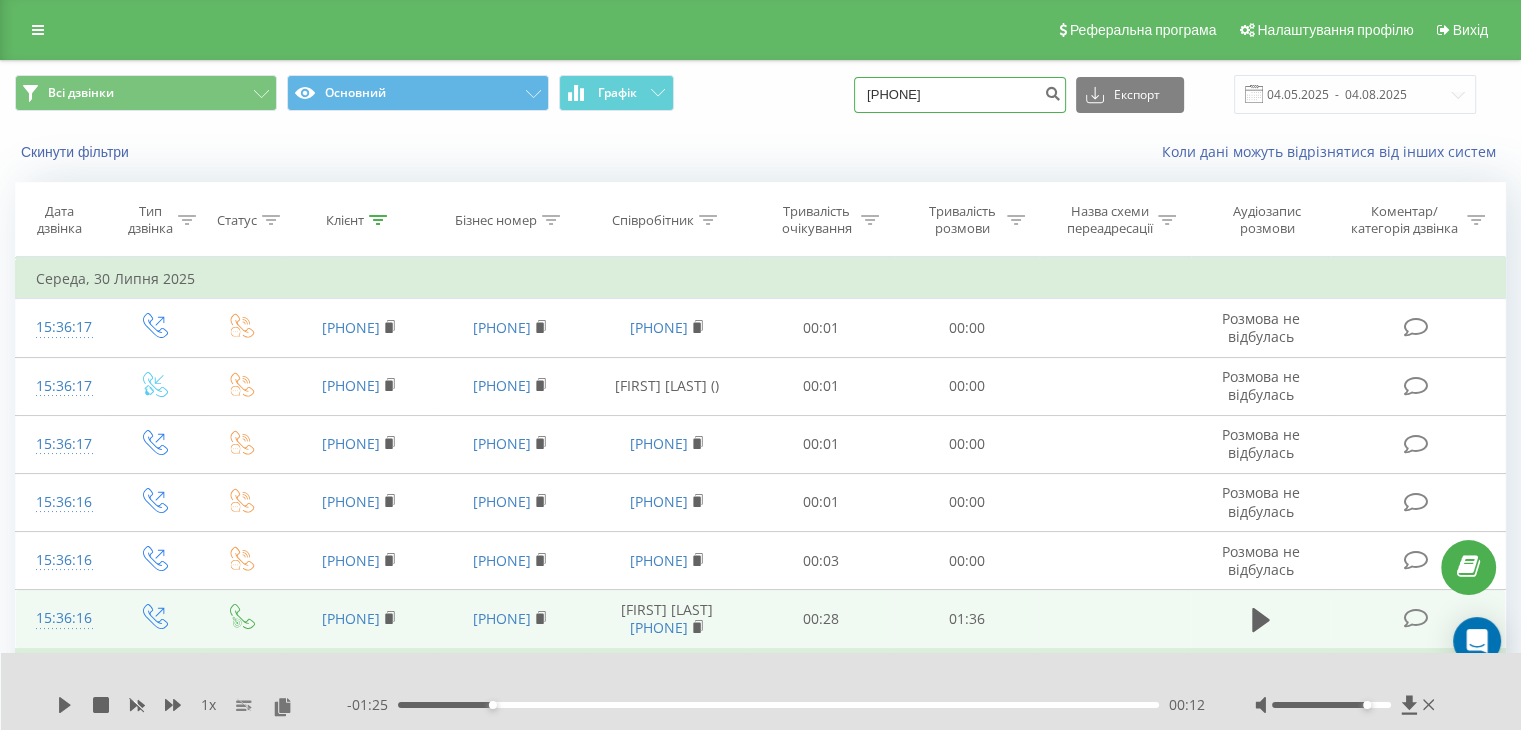 click on "Всі дзвінки Основний Графік 0669984318 Експорт .csv .xls .xlsx 04.05.2025  -  04.08.2025" at bounding box center (760, 94) 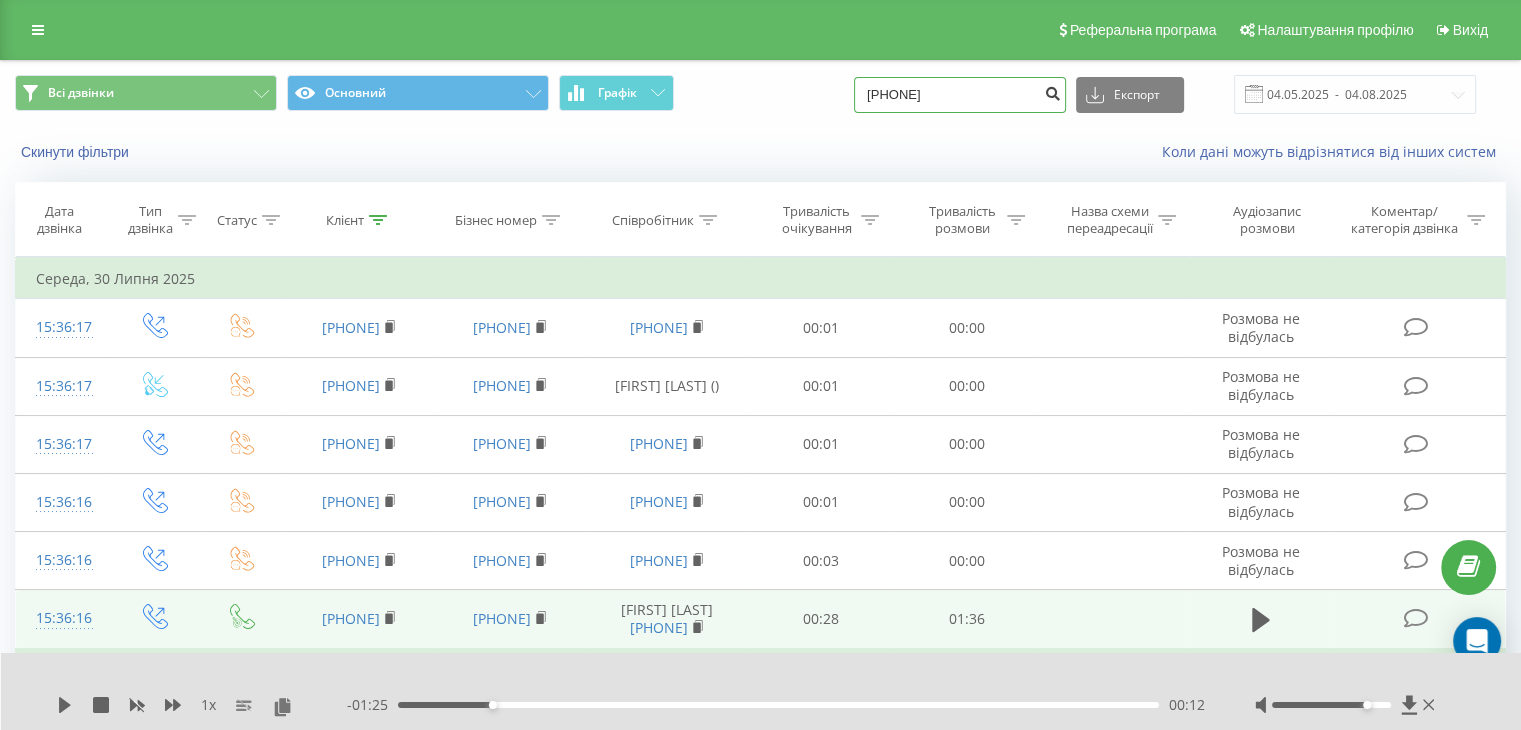 type on "096 328 72 23" 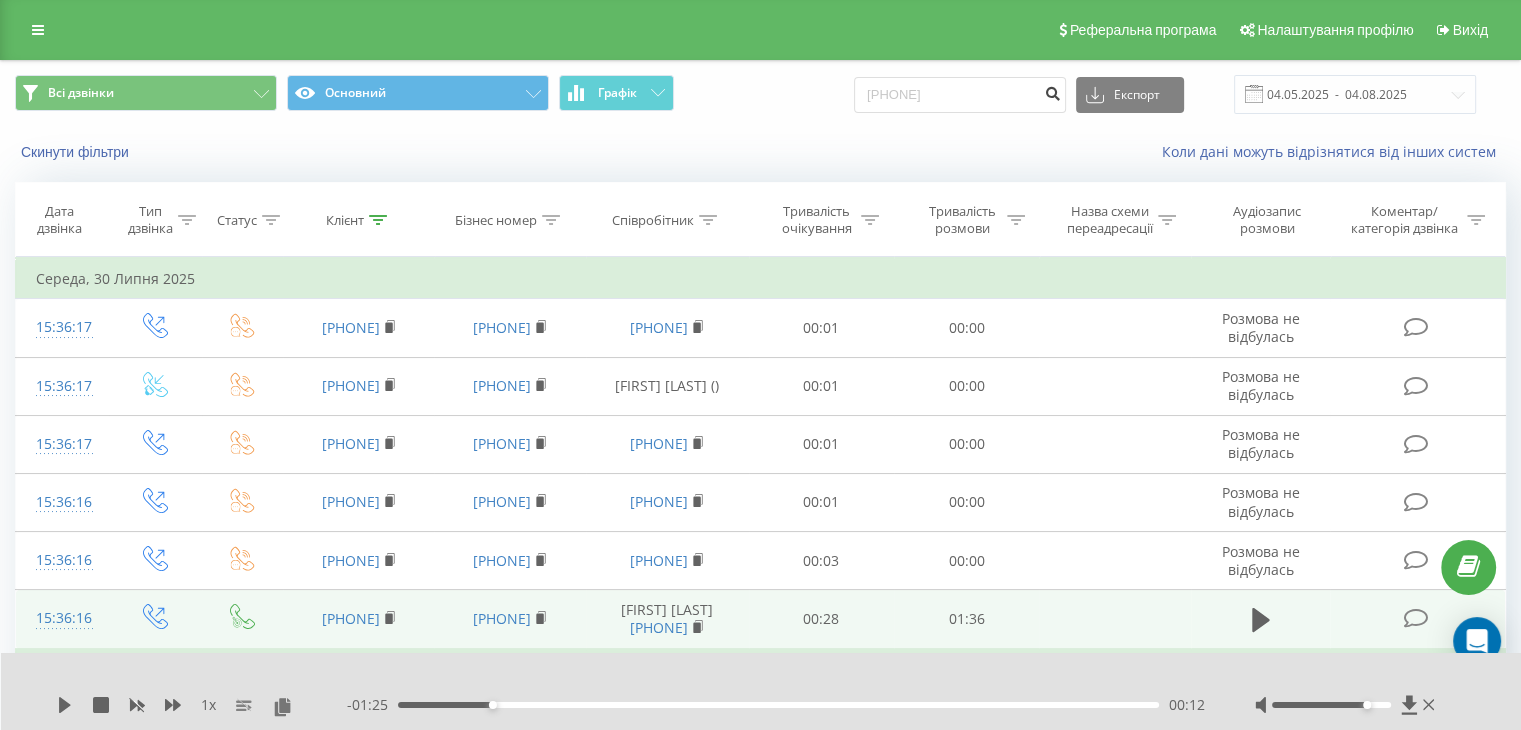 click at bounding box center (1052, 91) 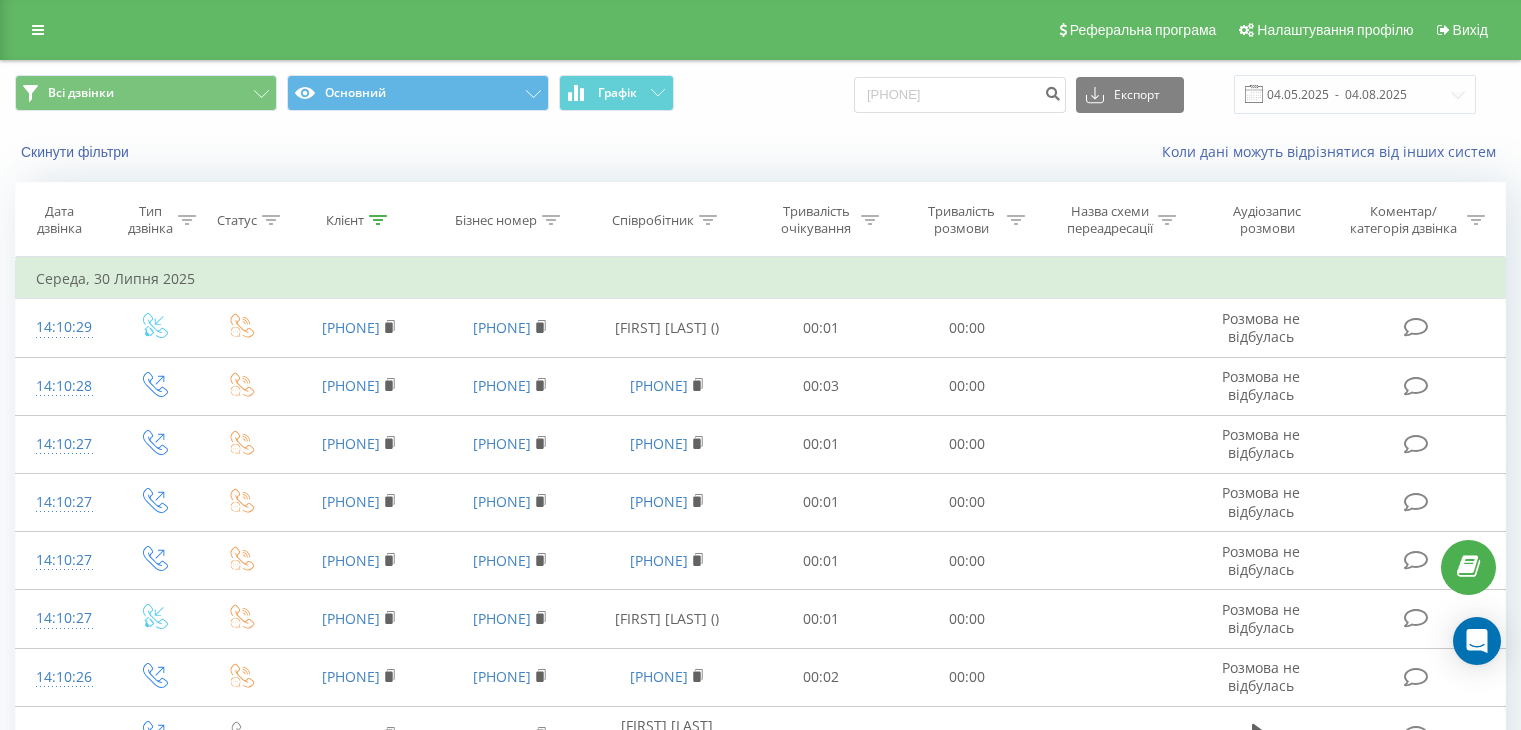 scroll, scrollTop: 0, scrollLeft: 0, axis: both 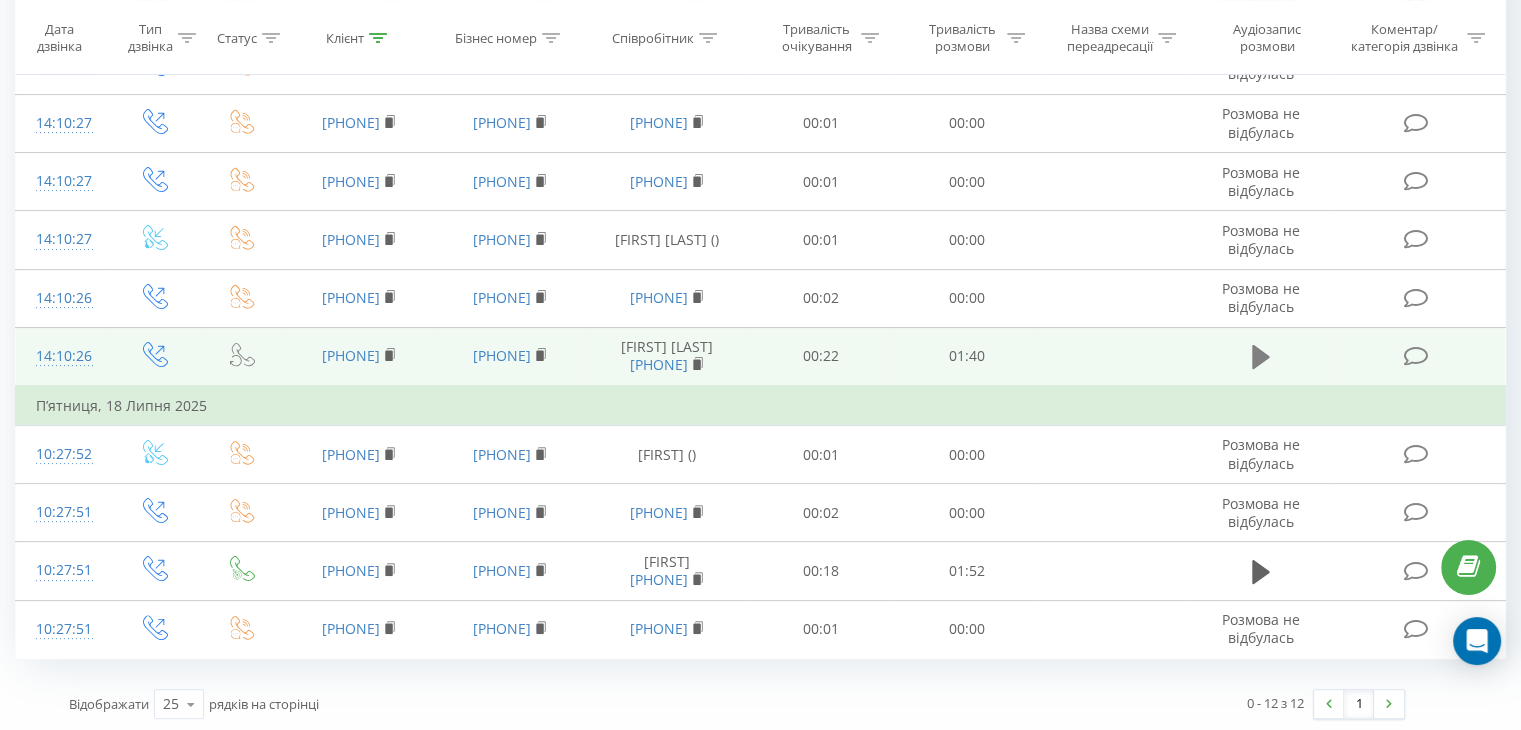 click 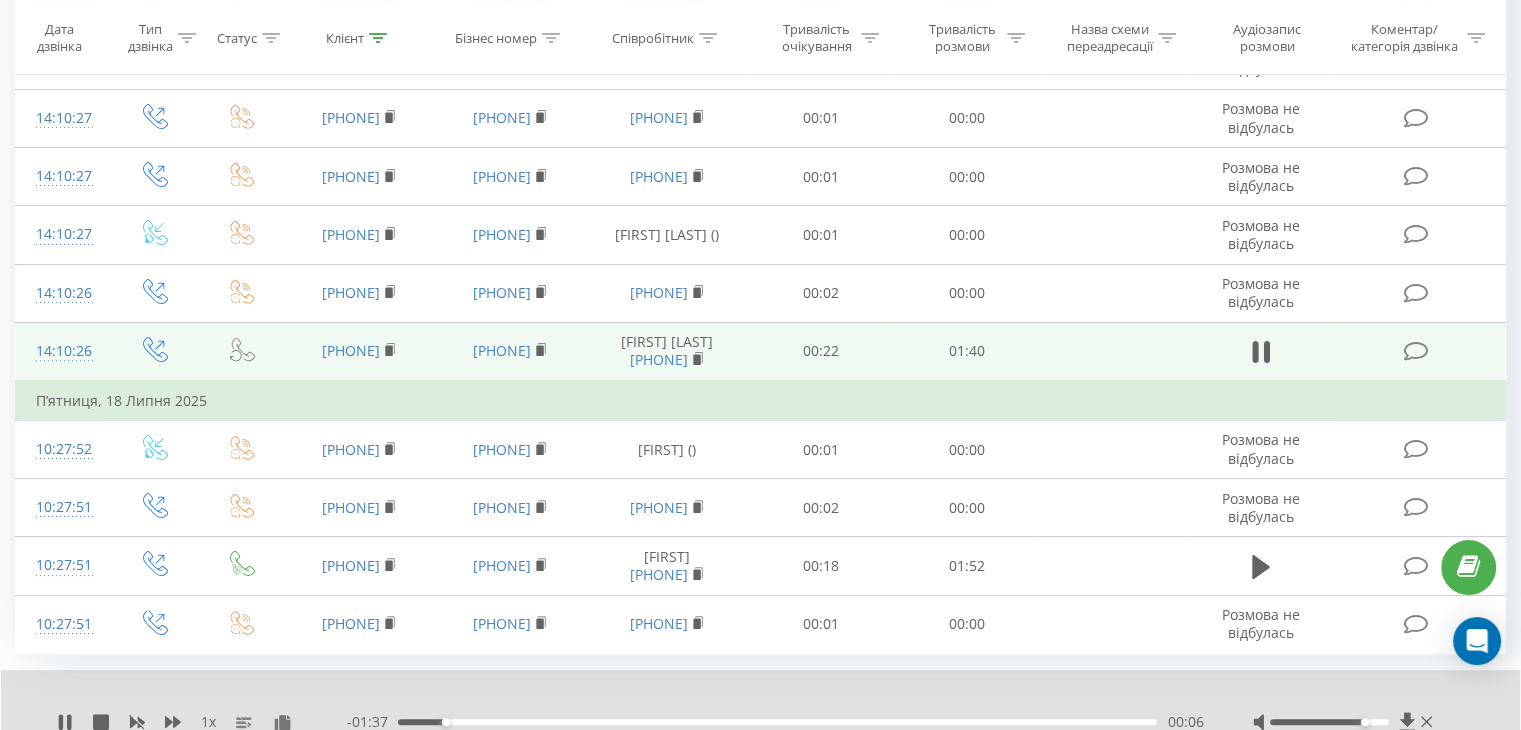 scroll, scrollTop: 456, scrollLeft: 0, axis: vertical 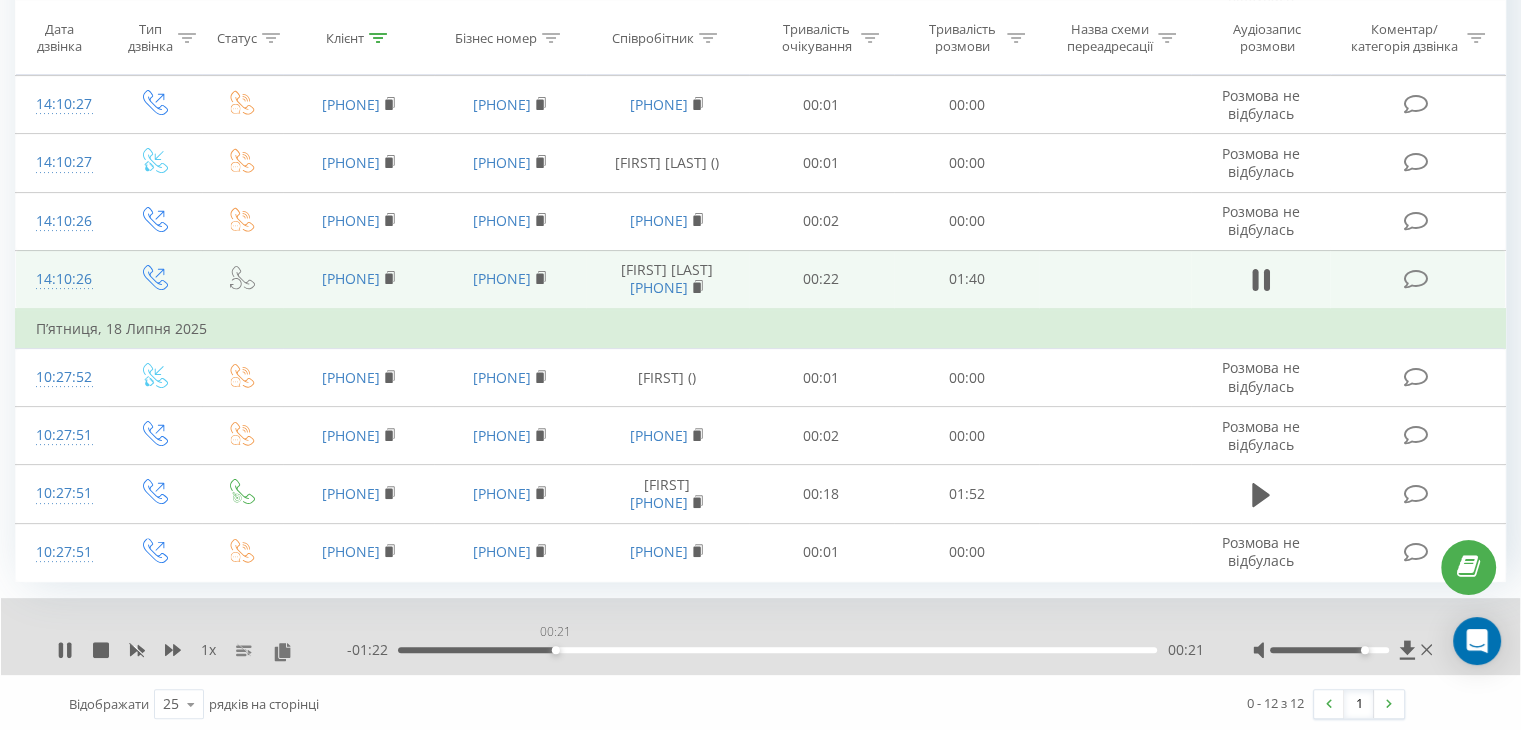click on "00:21" at bounding box center (777, 650) 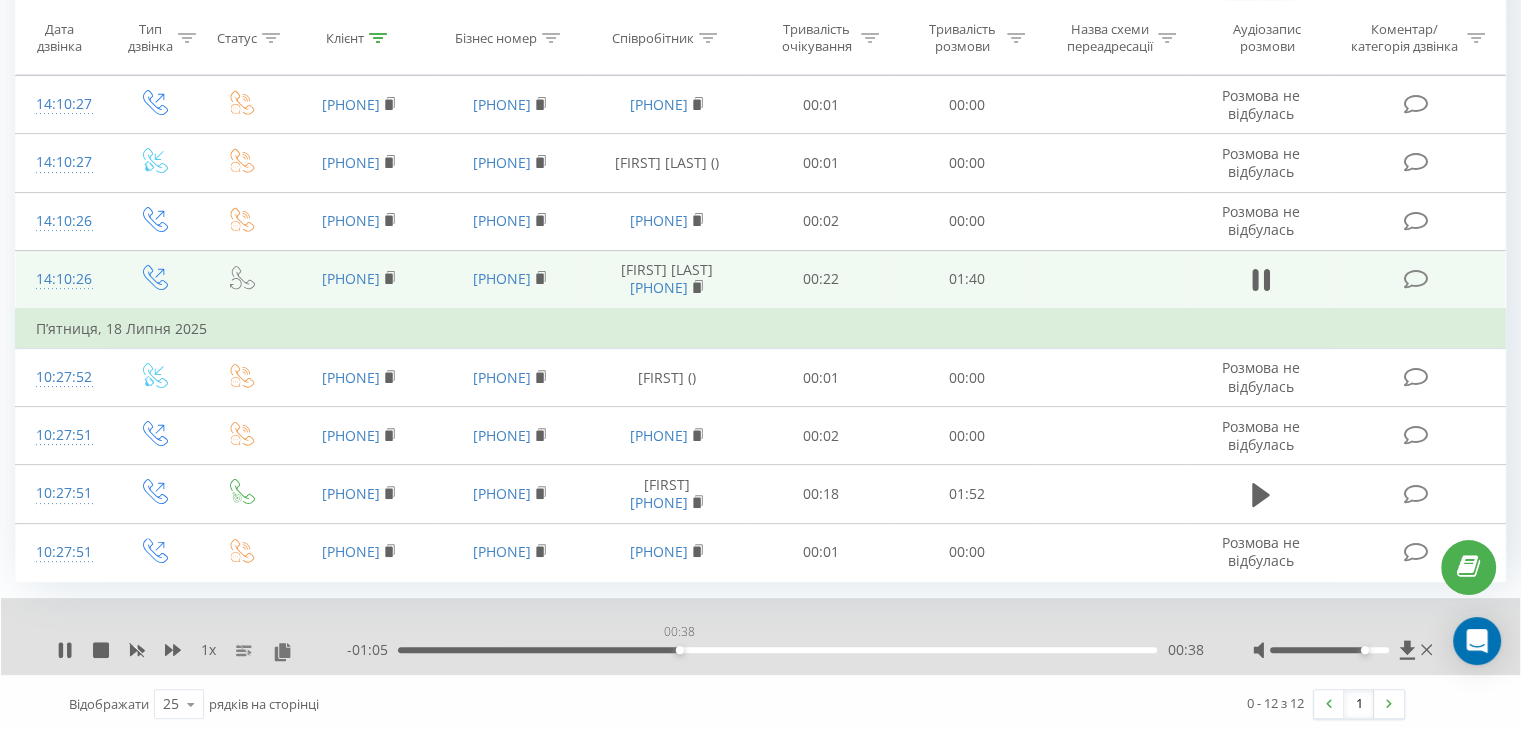 click on "00:38" at bounding box center [777, 650] 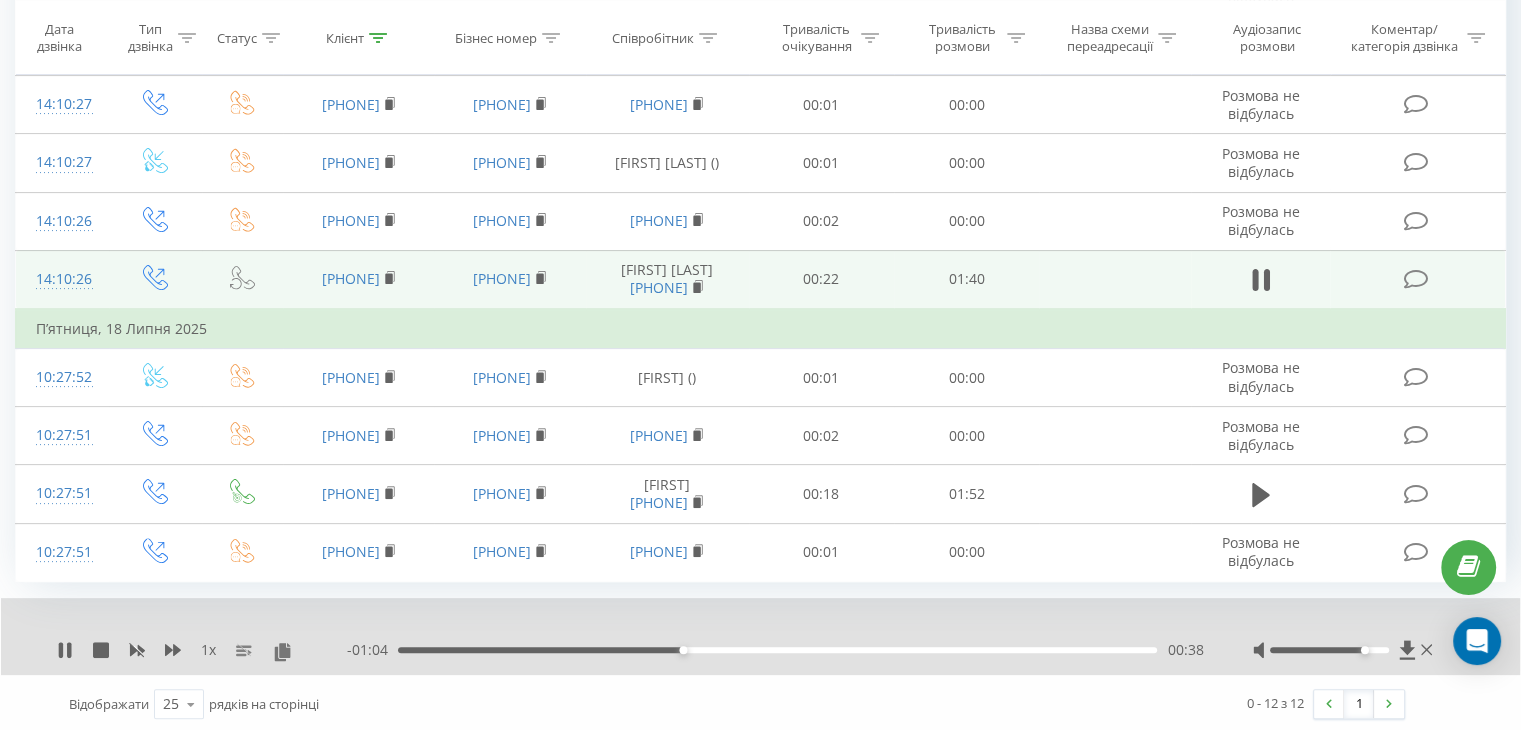 drag, startPoint x: 803, startPoint y: 644, endPoint x: 869, endPoint y: 641, distance: 66.068146 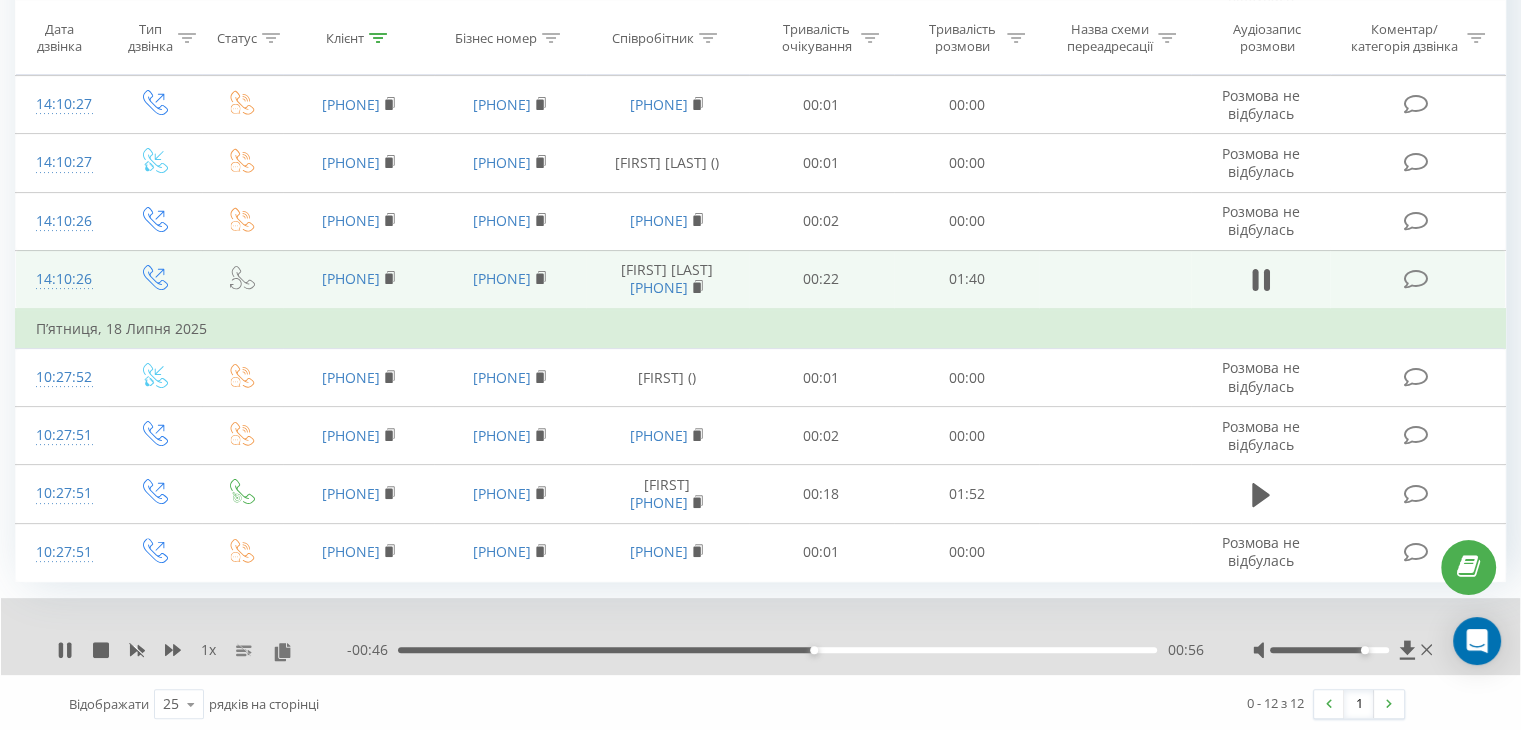 click on "00:56" at bounding box center (777, 650) 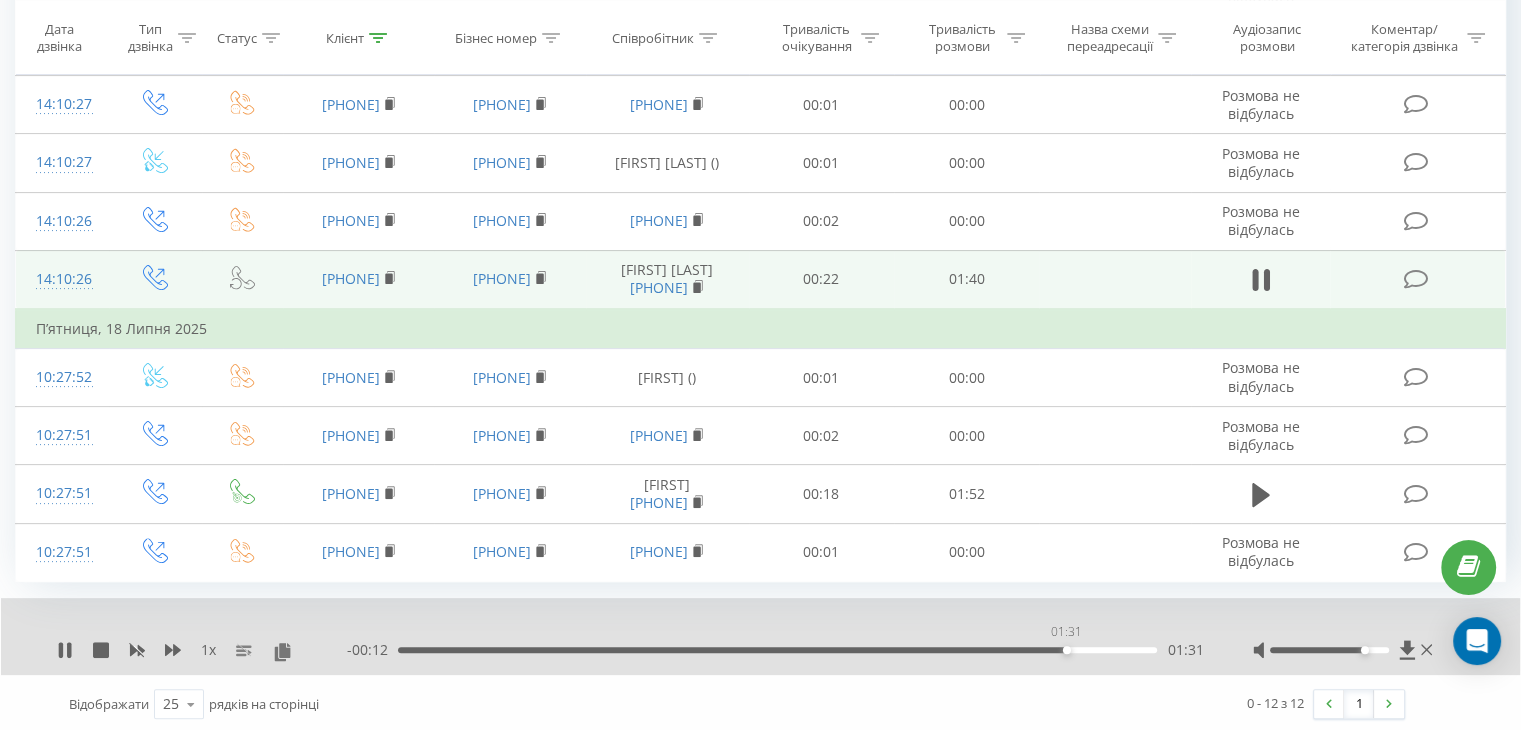 click on "01:31" at bounding box center (777, 650) 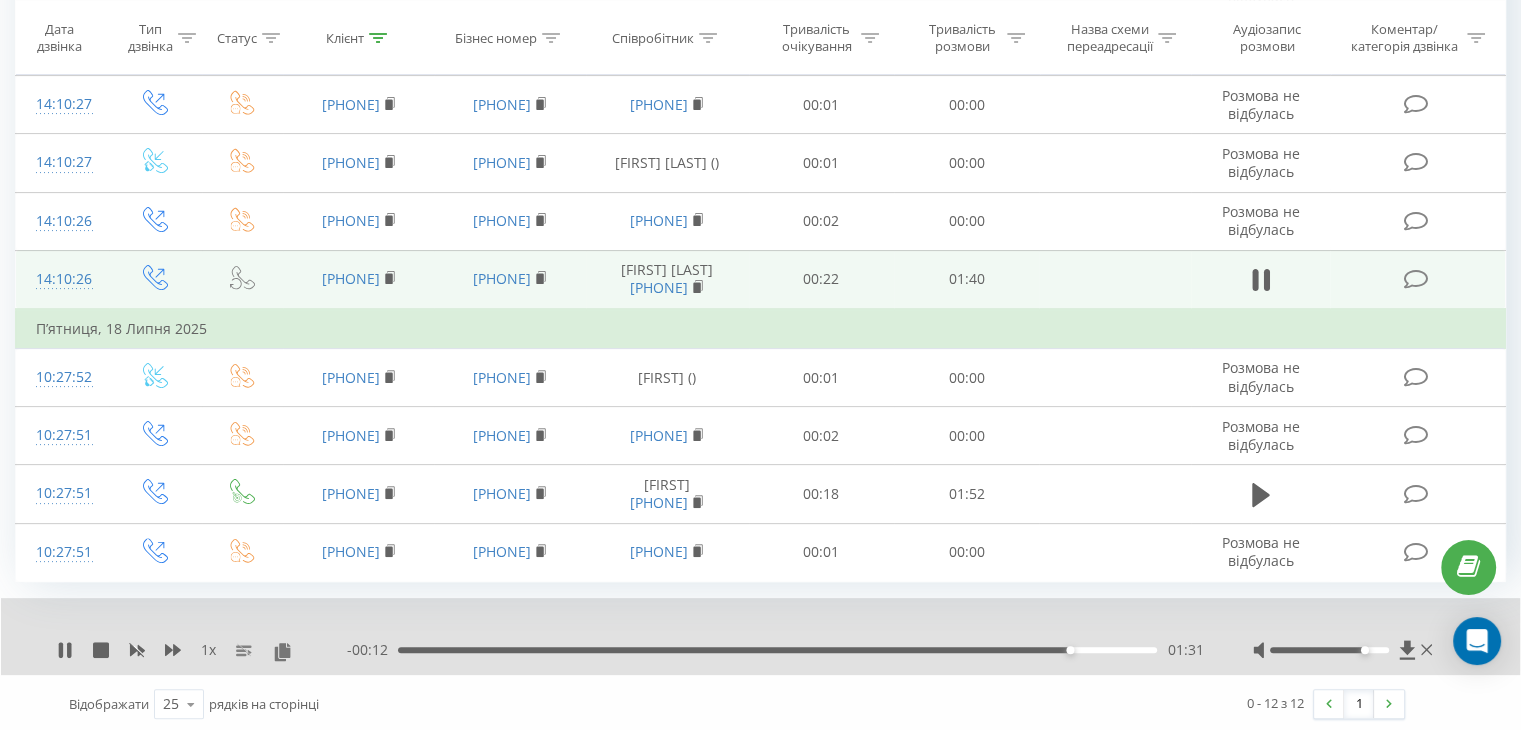 click on "01:31" at bounding box center [777, 650] 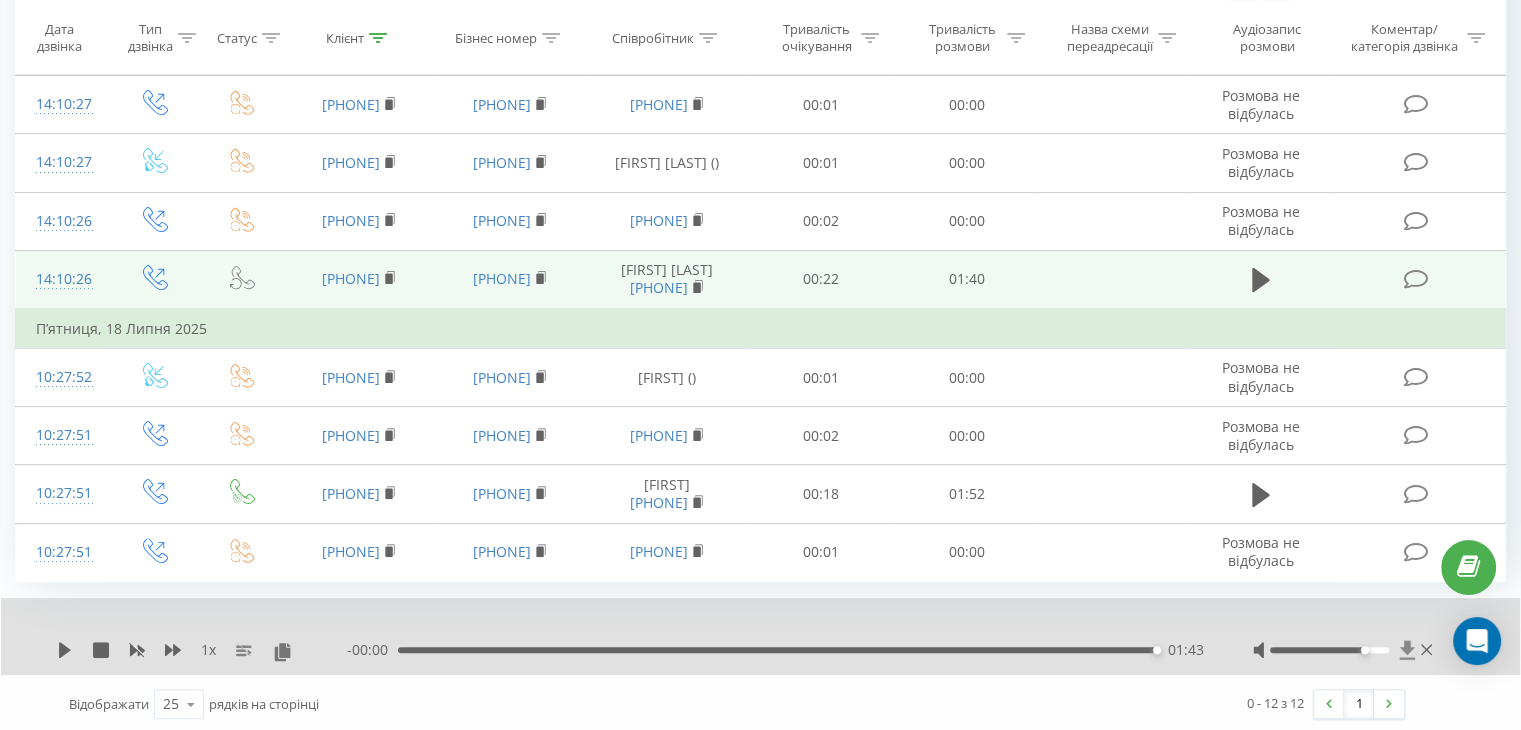 click 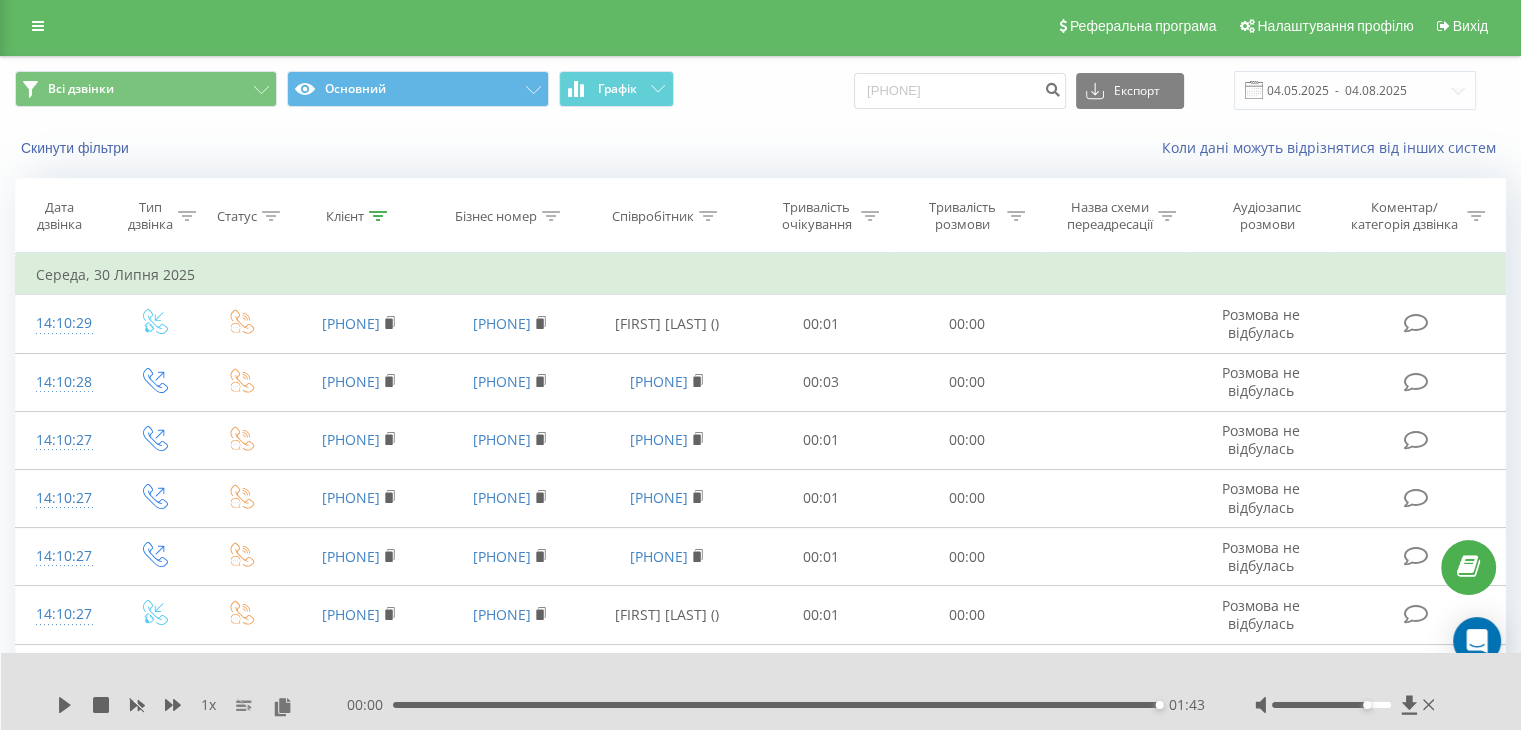 scroll, scrollTop: 0, scrollLeft: 0, axis: both 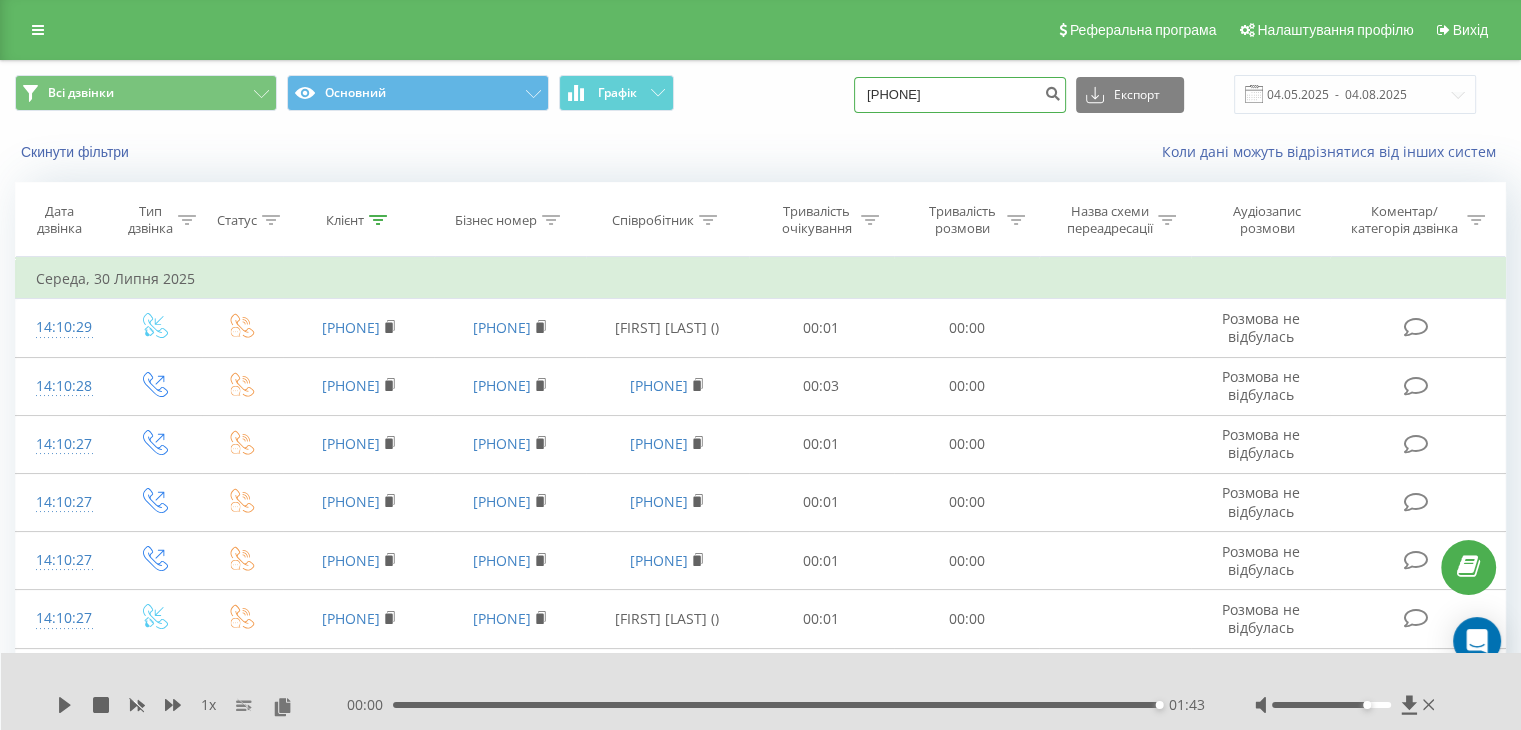 drag, startPoint x: 810, startPoint y: 89, endPoint x: 782, endPoint y: 89, distance: 28 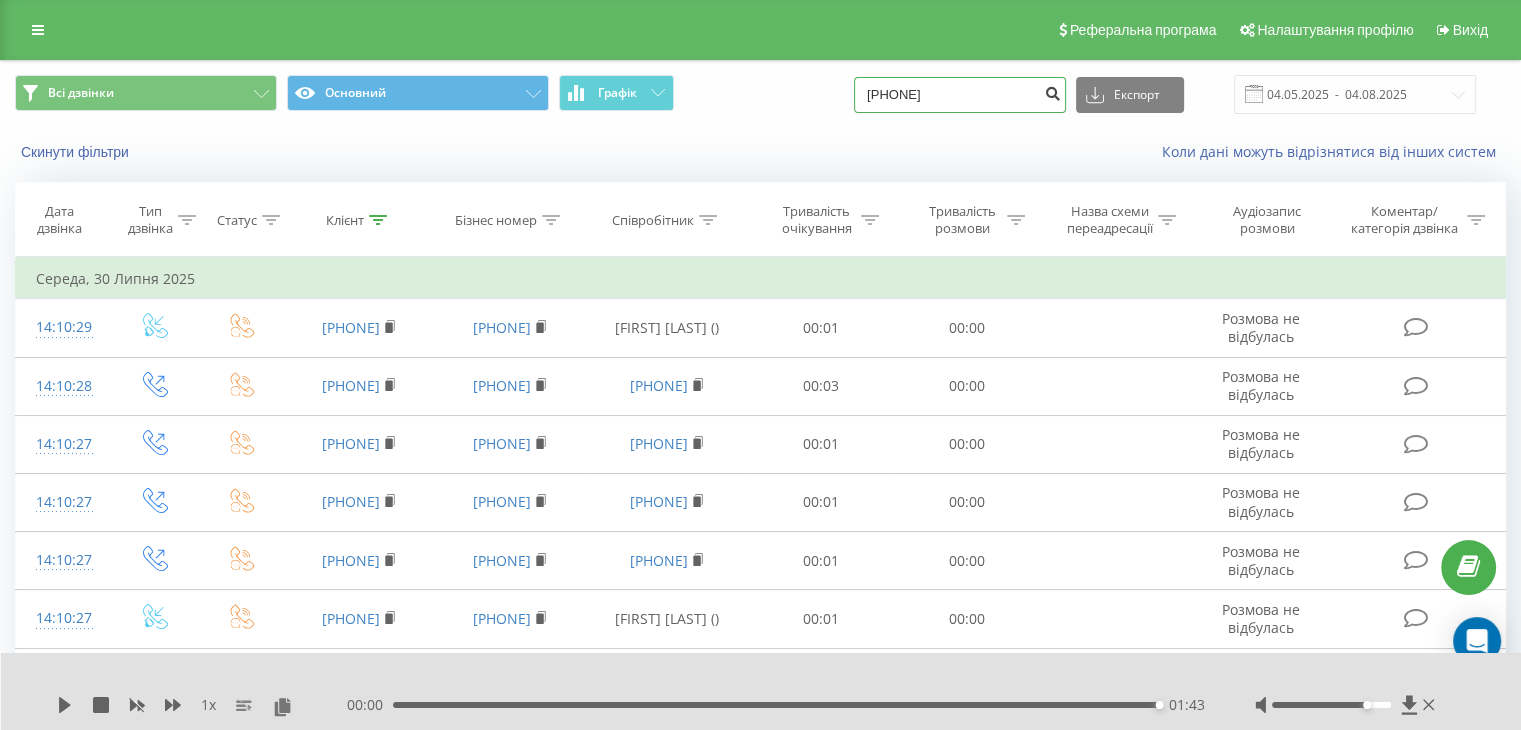type on "098 786 78 89" 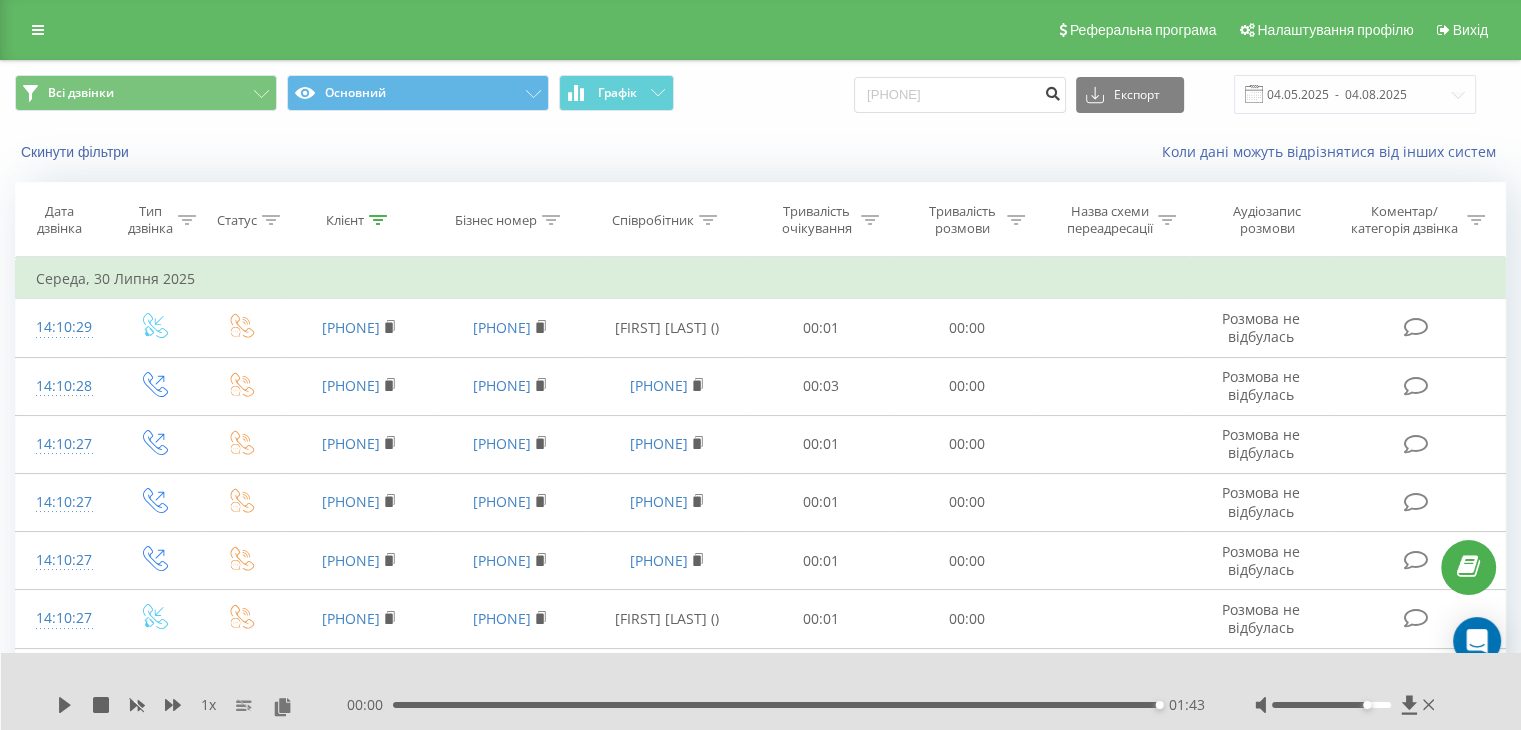 click at bounding box center (1052, 91) 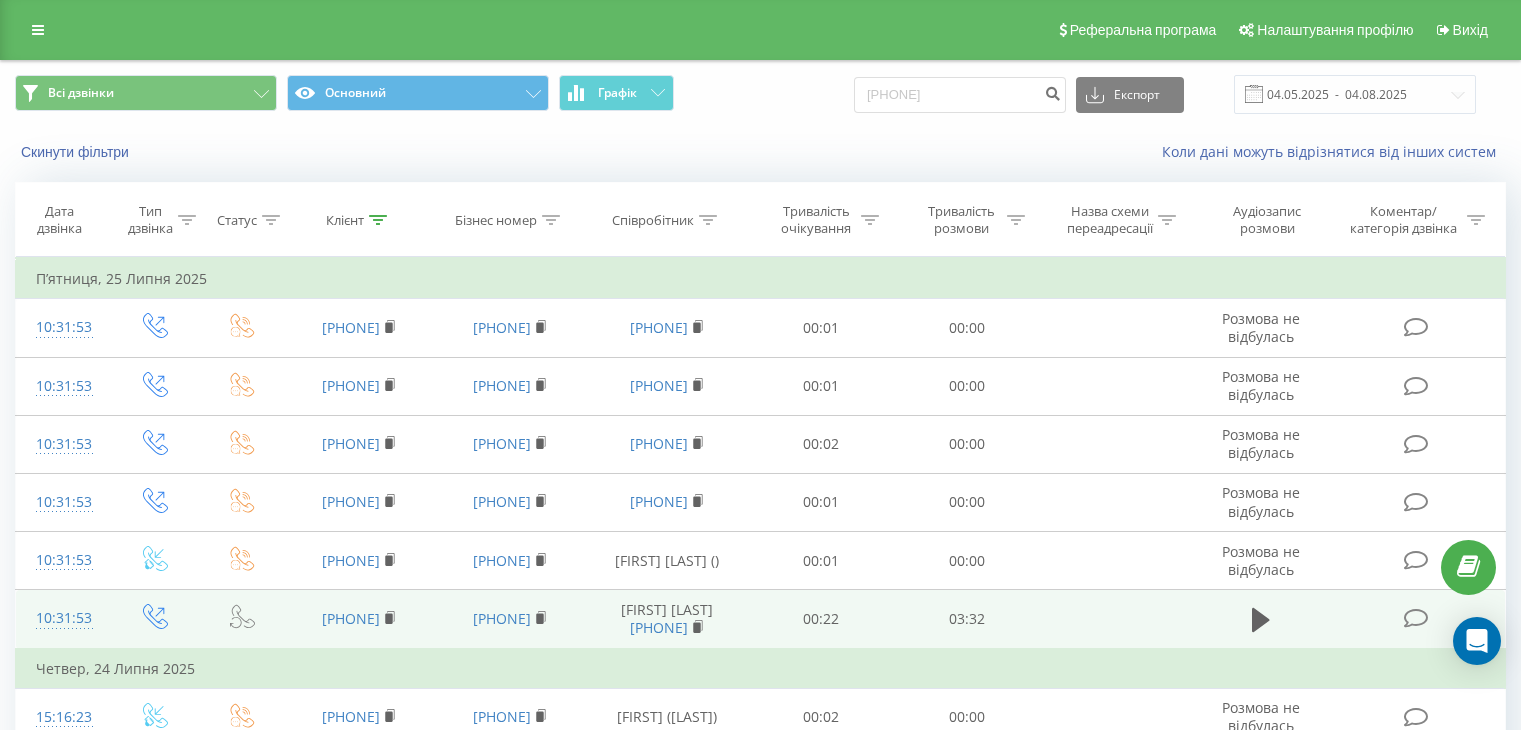 scroll, scrollTop: 0, scrollLeft: 0, axis: both 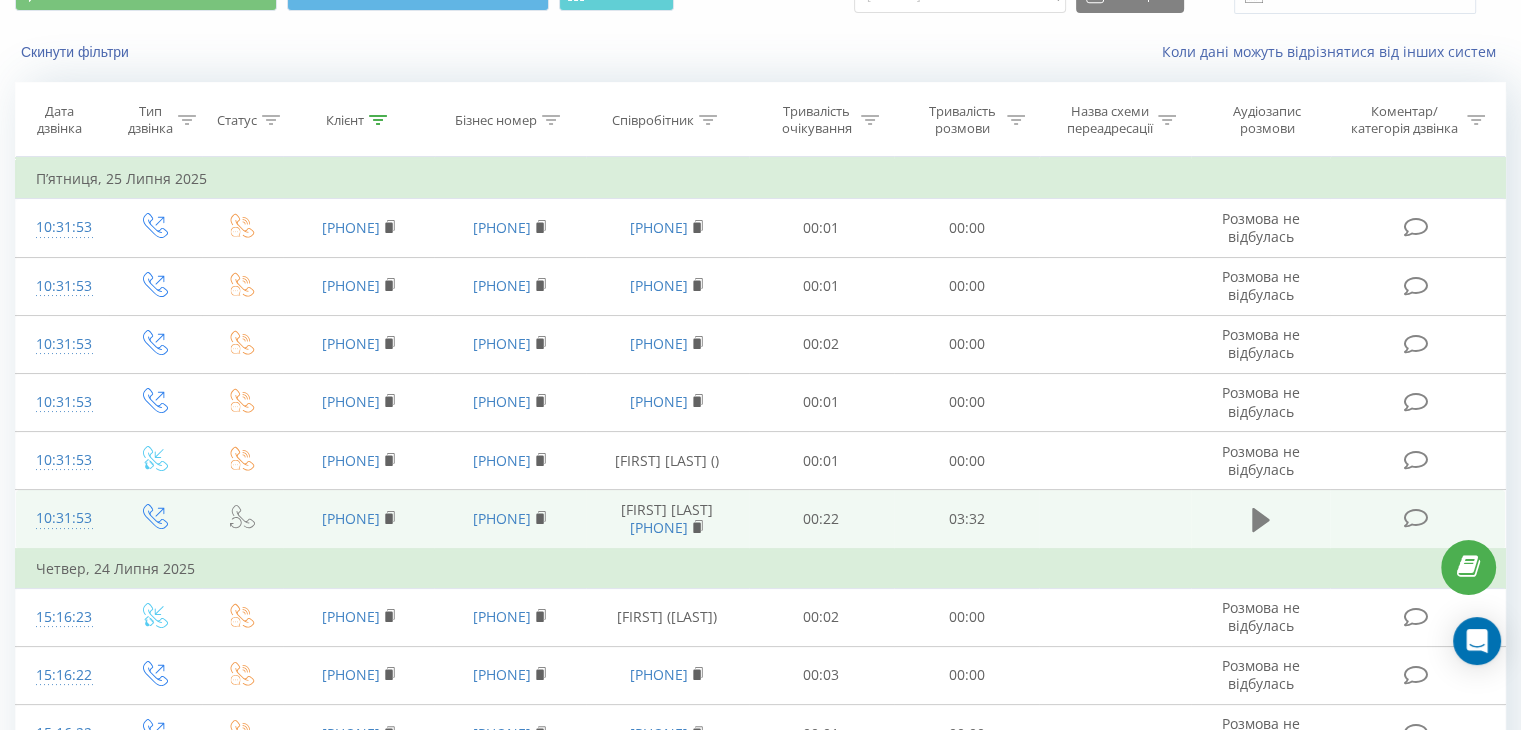 click 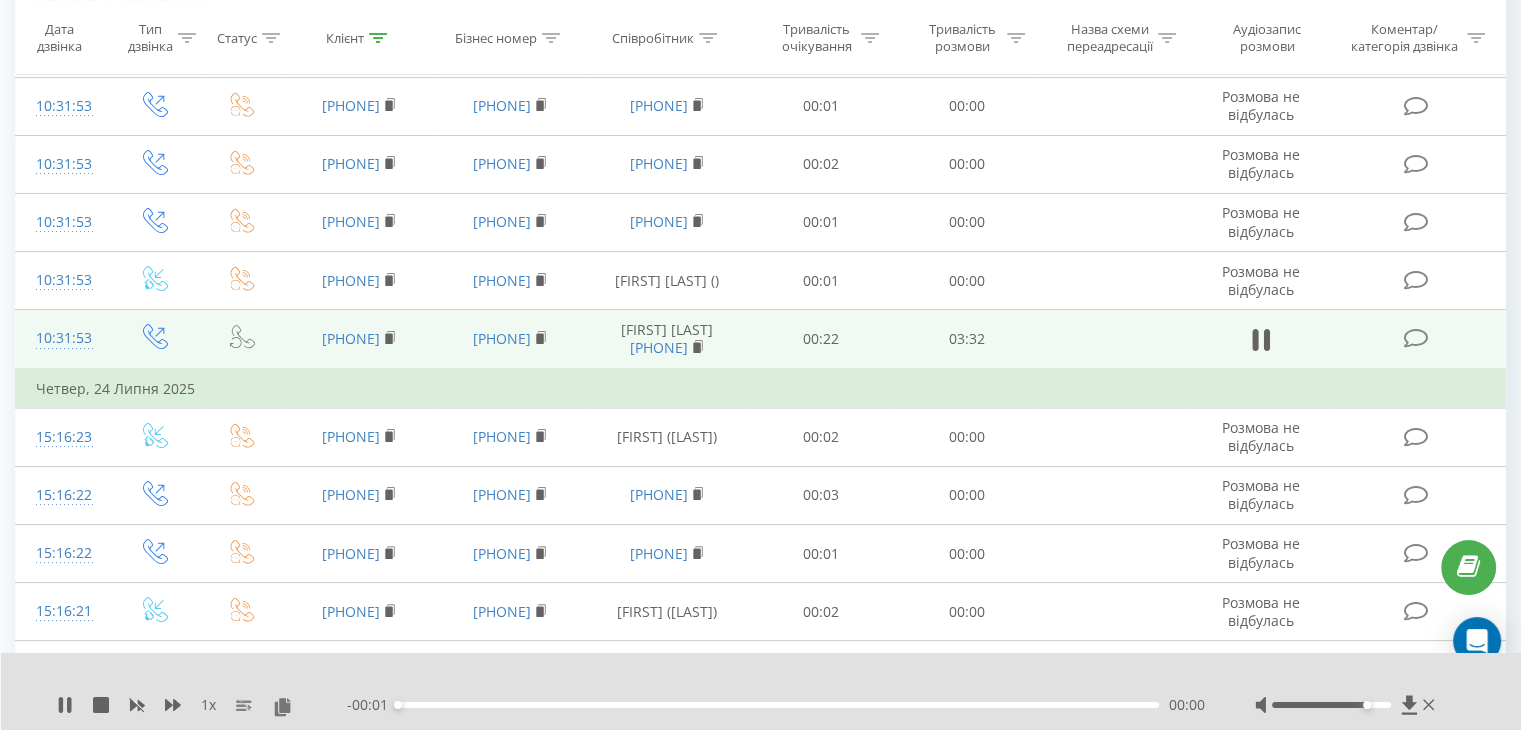scroll, scrollTop: 300, scrollLeft: 0, axis: vertical 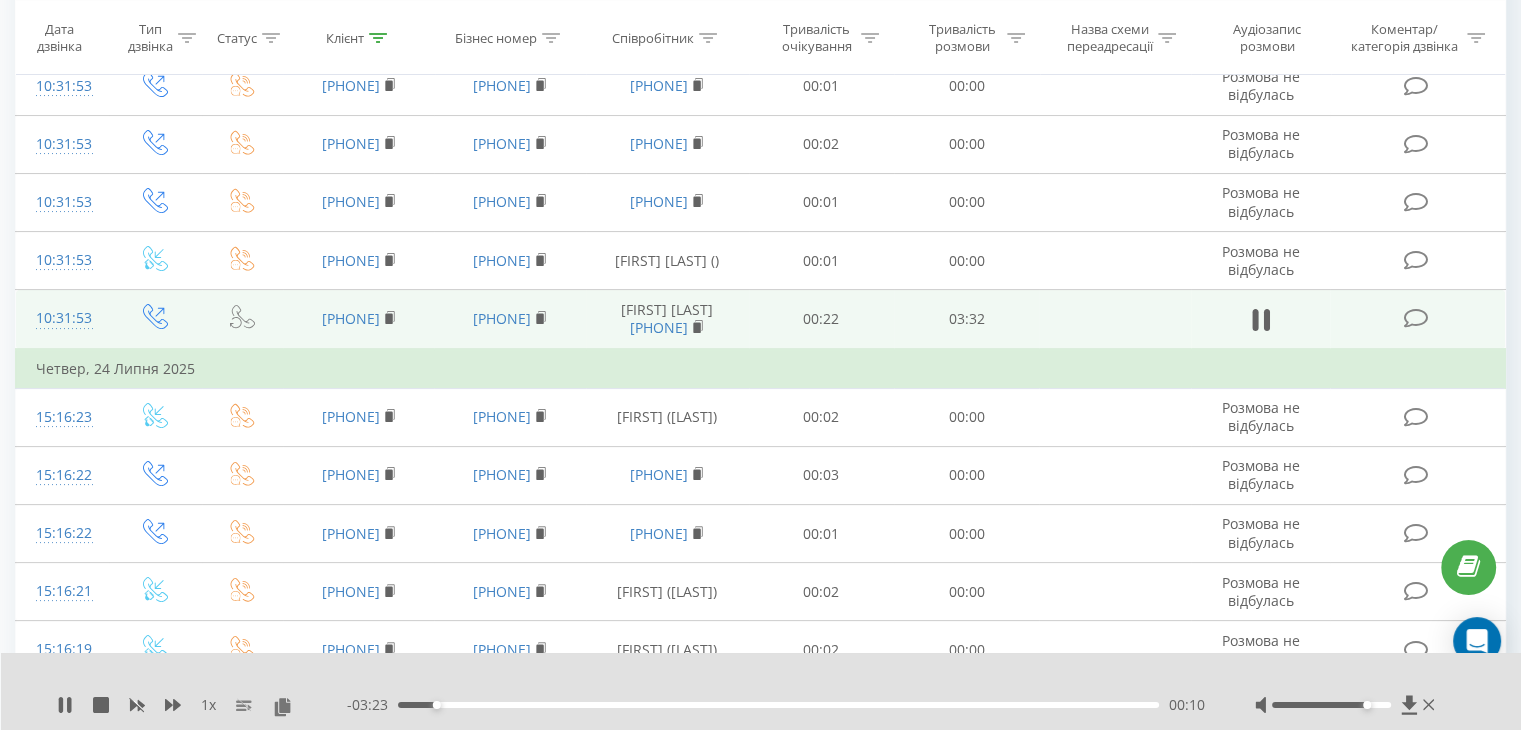 click on "00:10" at bounding box center [778, 705] 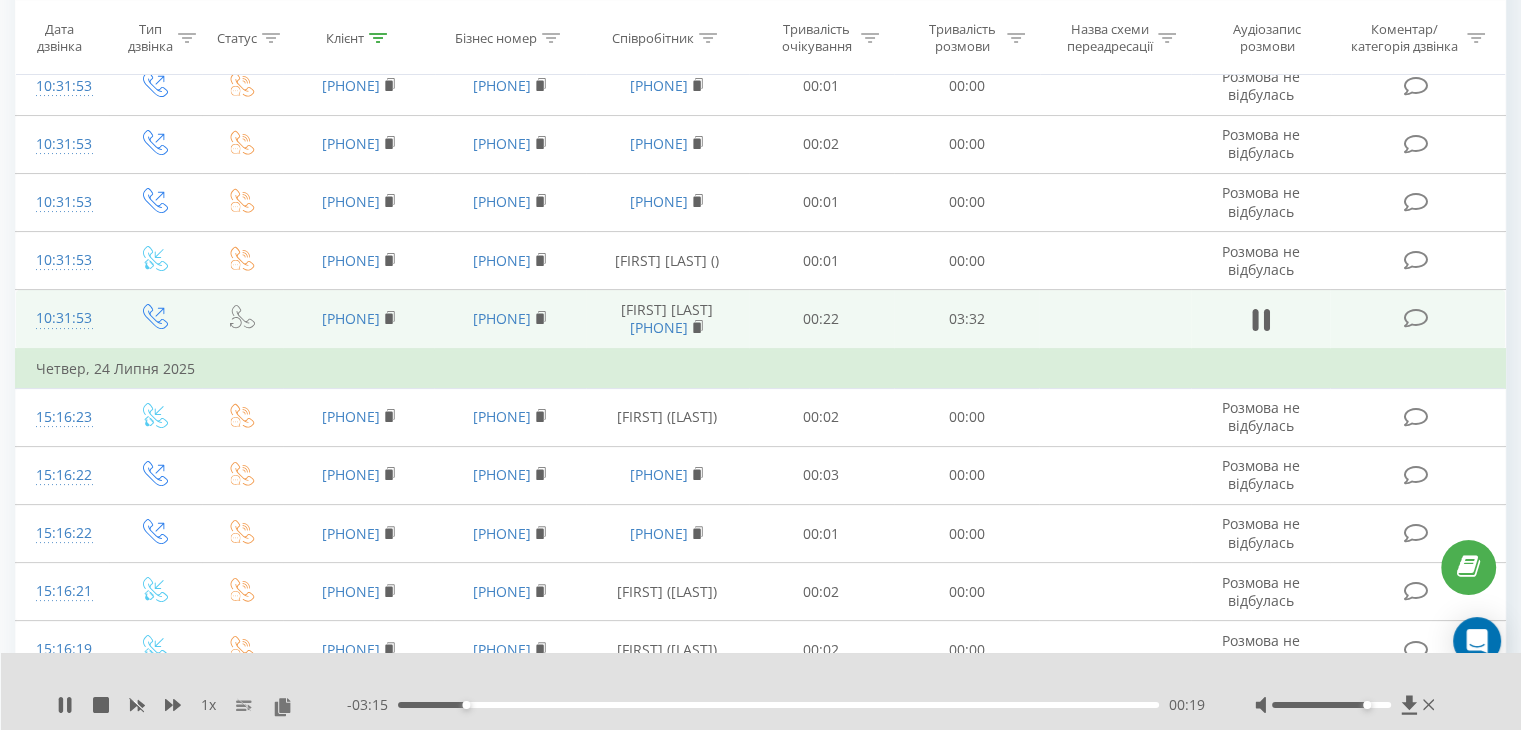 click on "00:19" at bounding box center [778, 705] 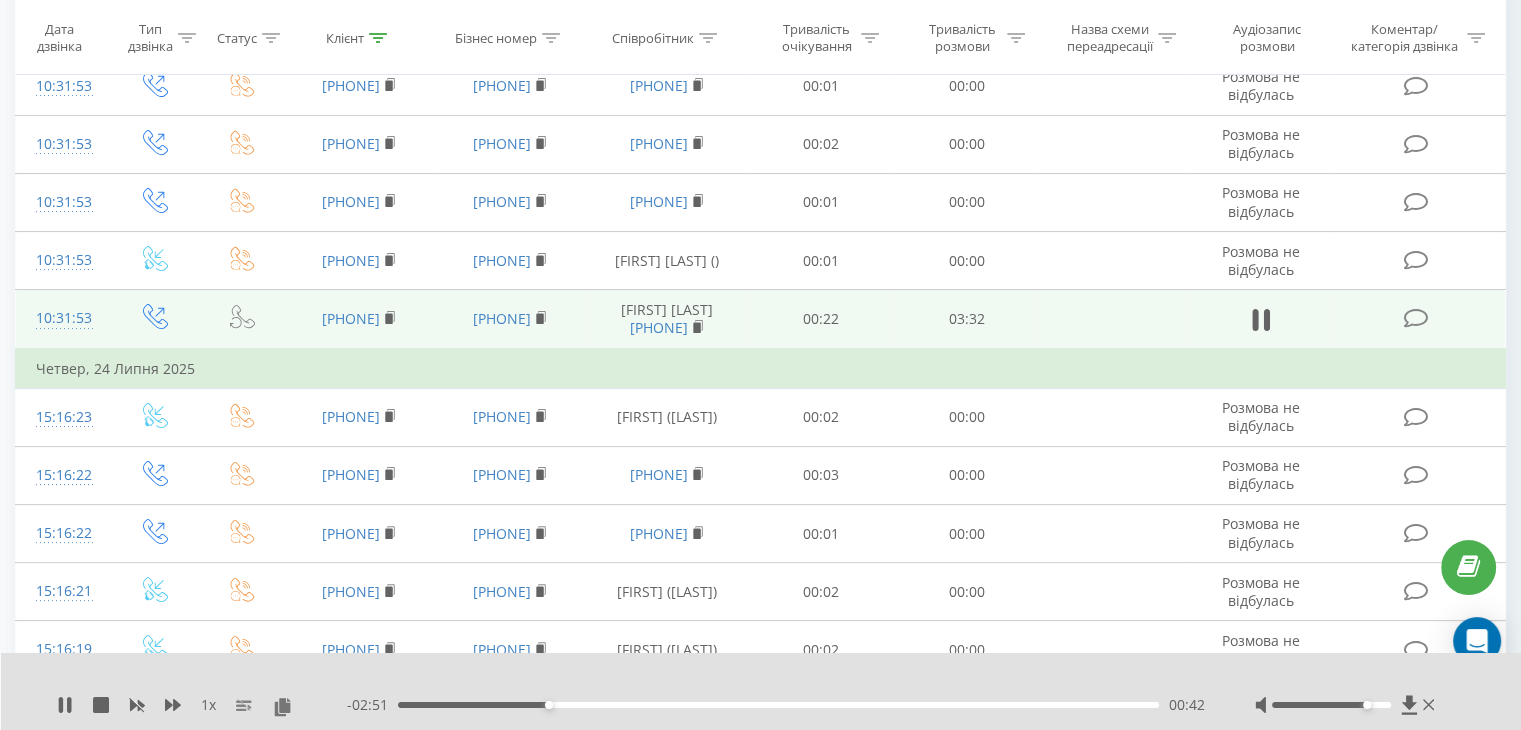 click on "00:42" at bounding box center [778, 705] 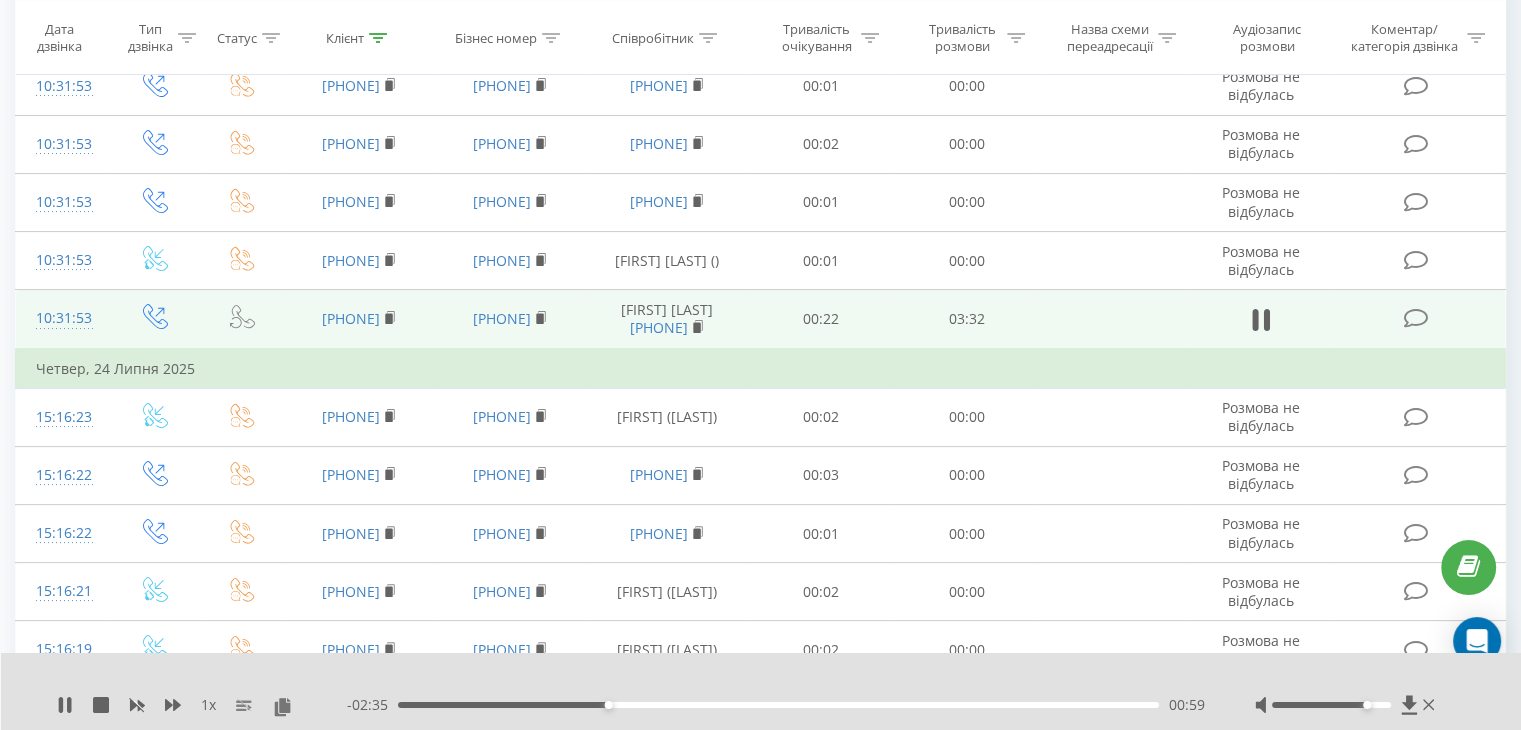 click on "00:59" at bounding box center [778, 705] 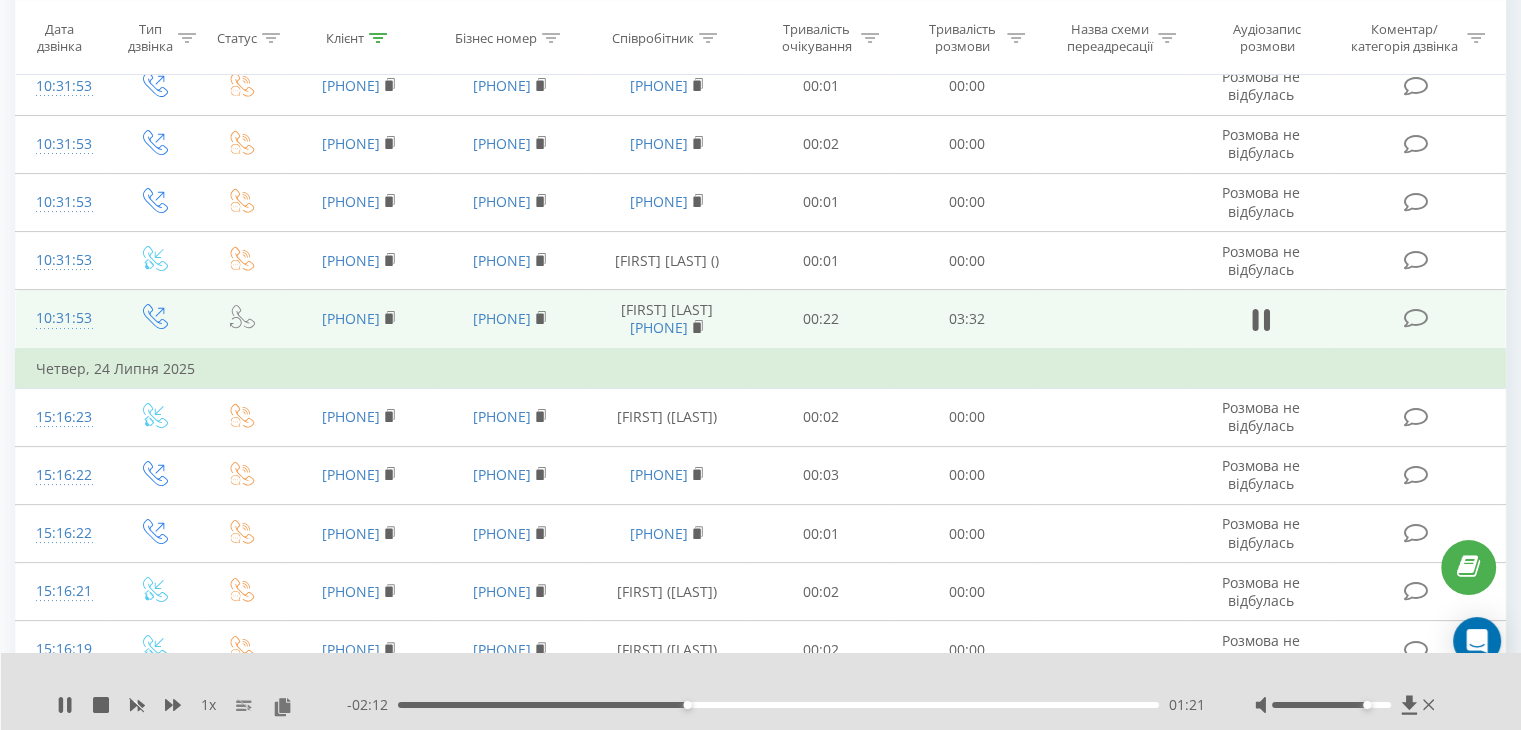 click on "01:21" at bounding box center [778, 705] 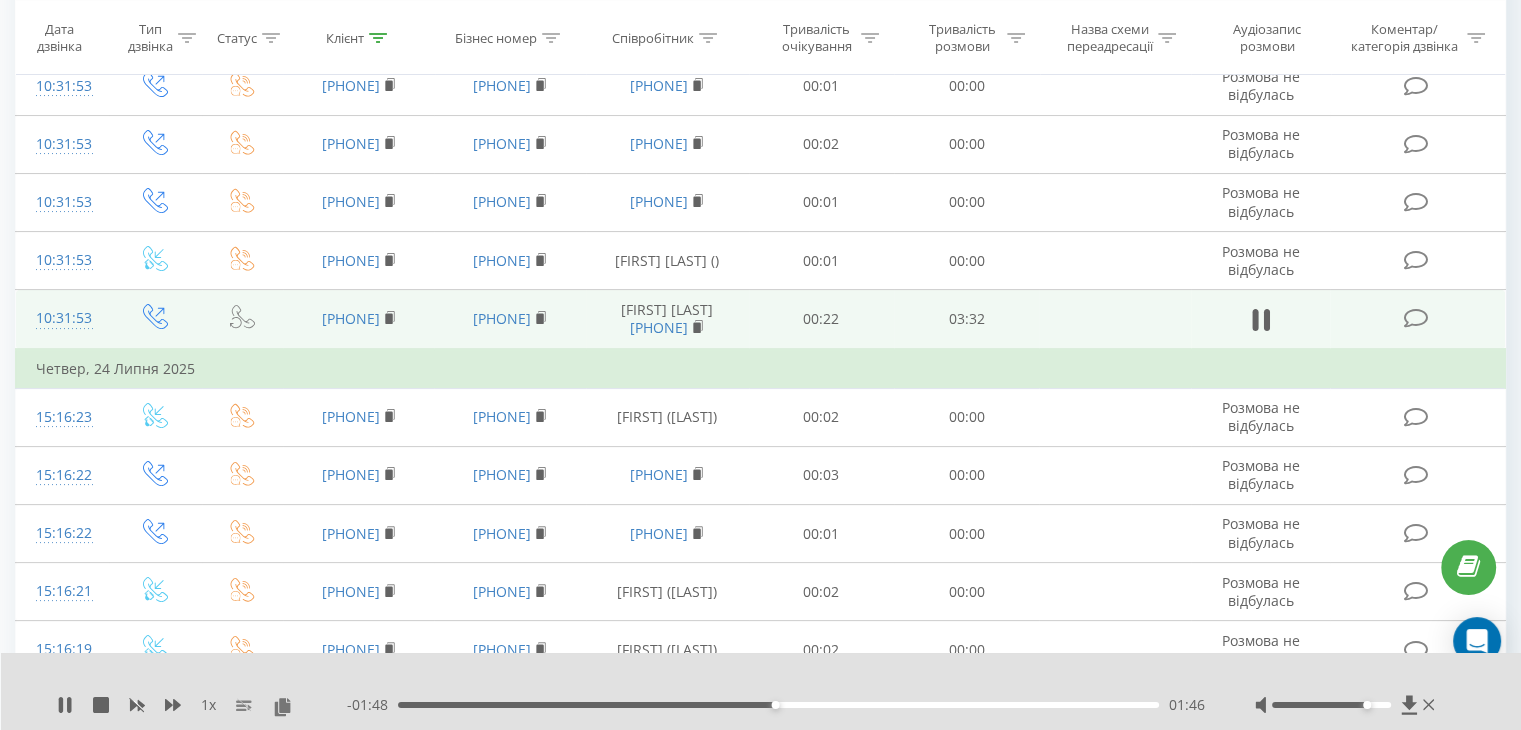 click on "01:46" at bounding box center (778, 705) 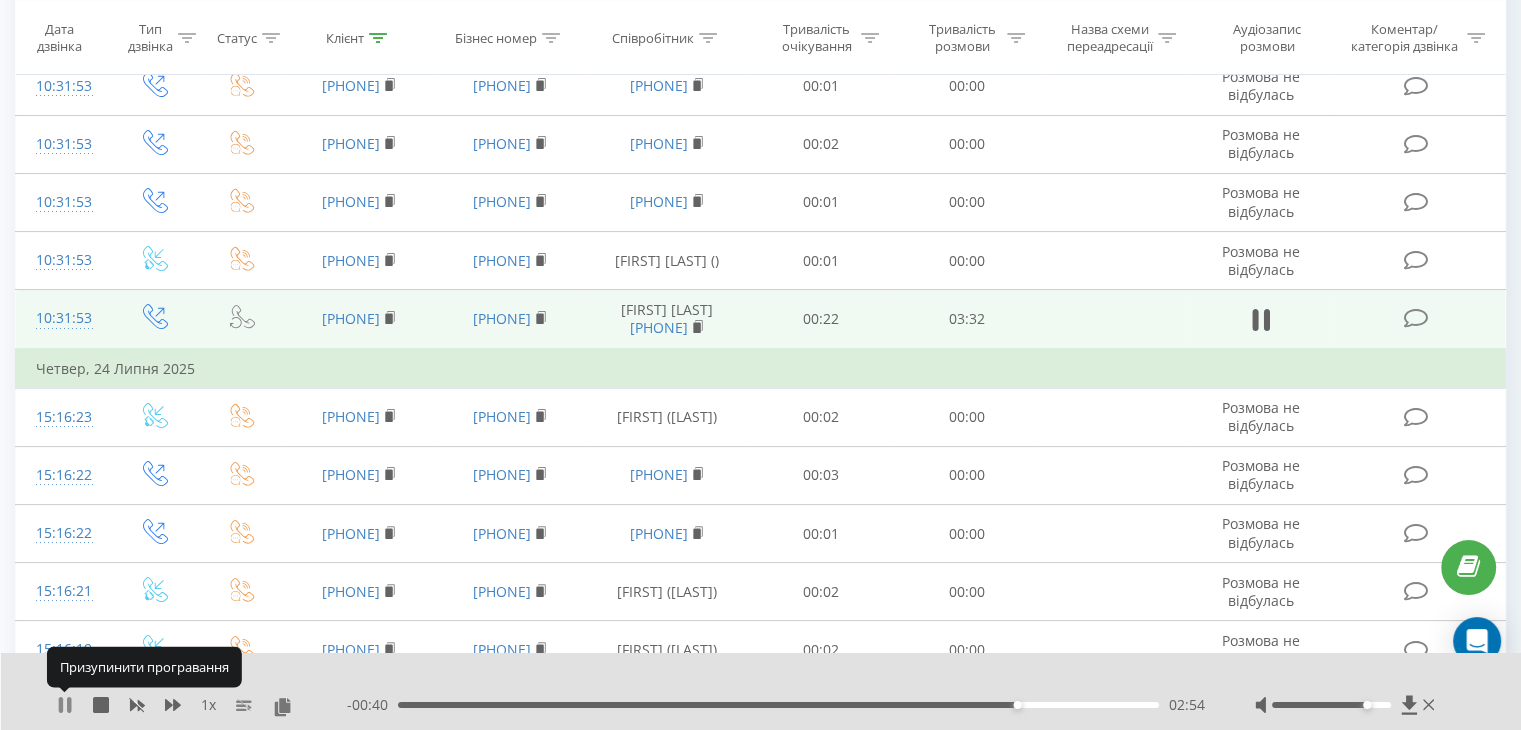 click 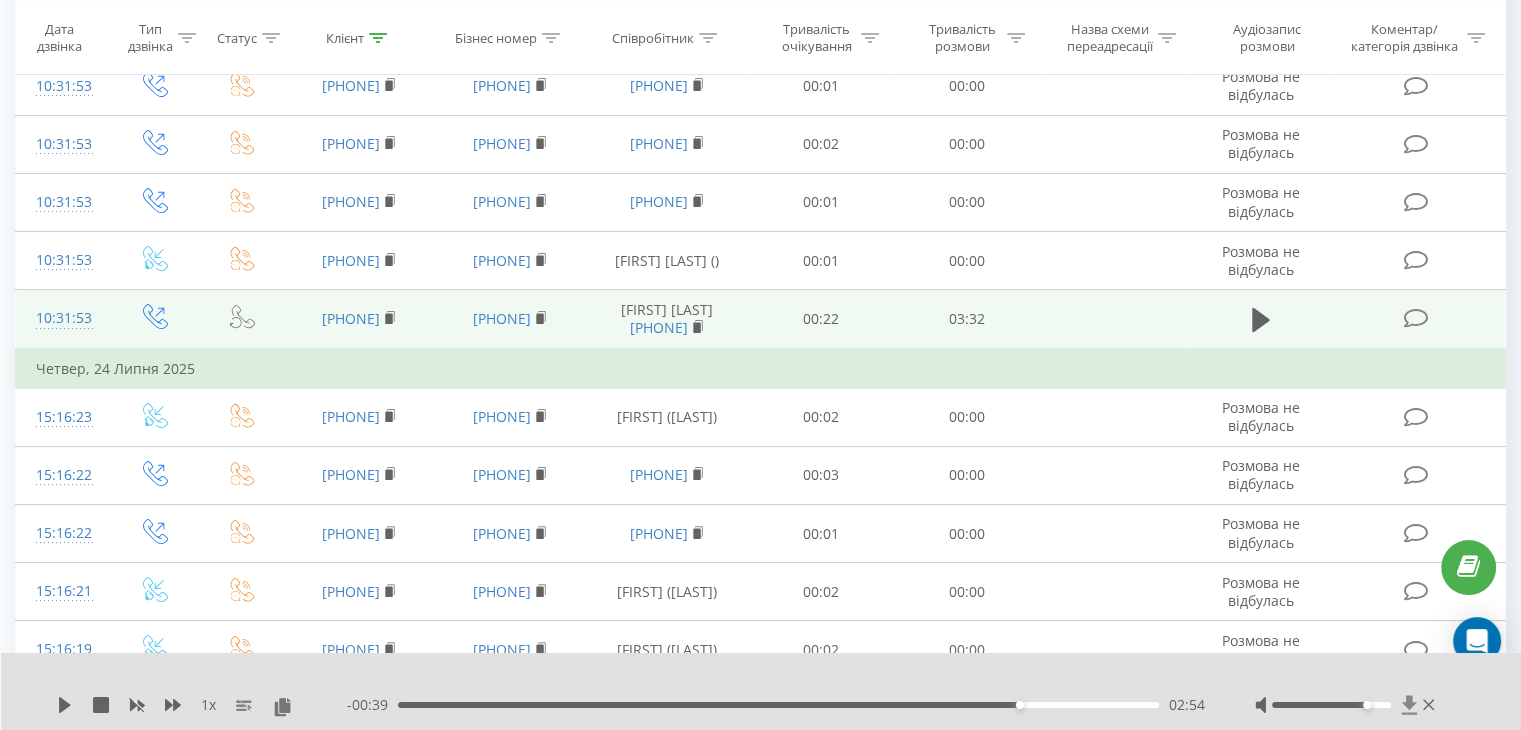 click 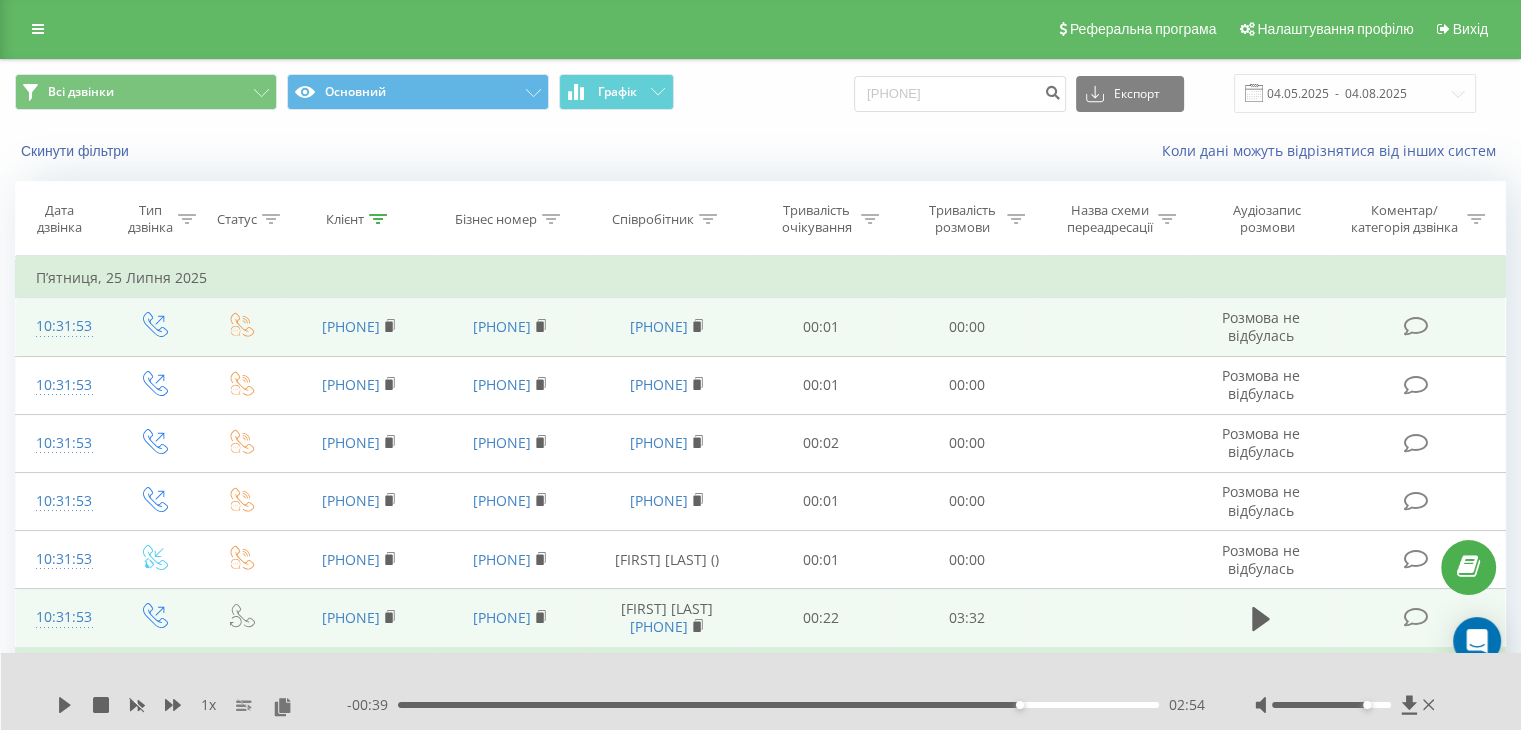 scroll, scrollTop: 0, scrollLeft: 0, axis: both 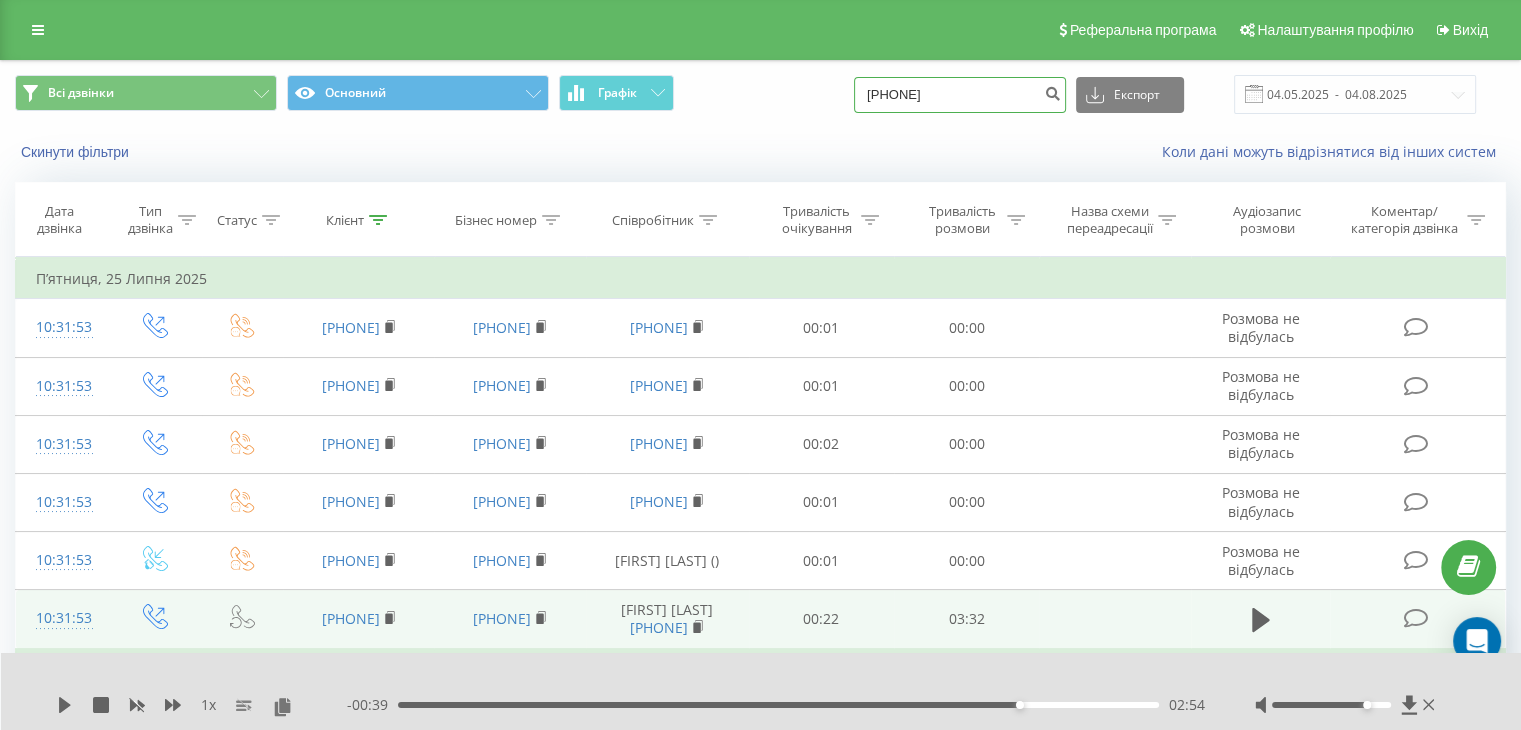 drag, startPoint x: 963, startPoint y: 90, endPoint x: 771, endPoint y: 78, distance: 192.37463 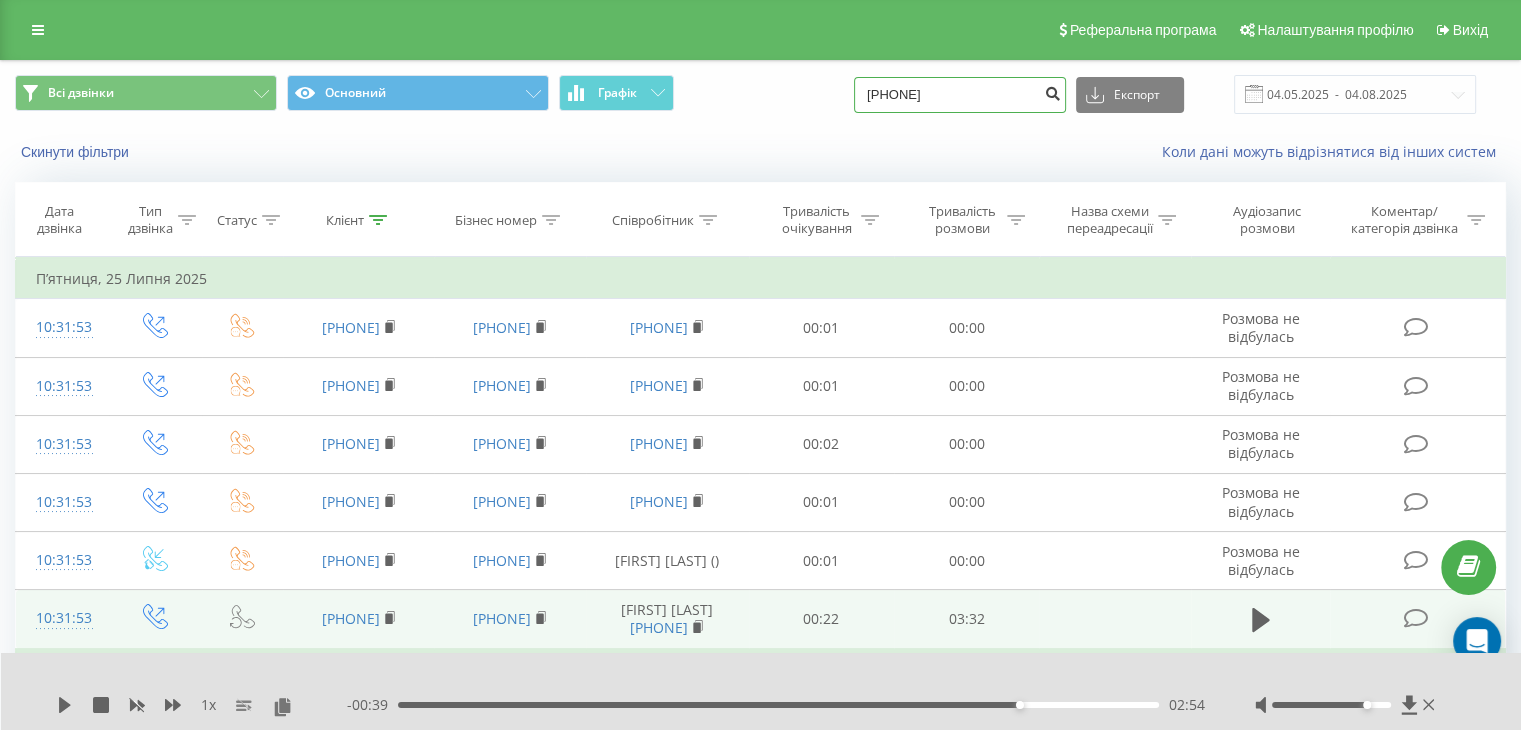 type on "[PHONE]" 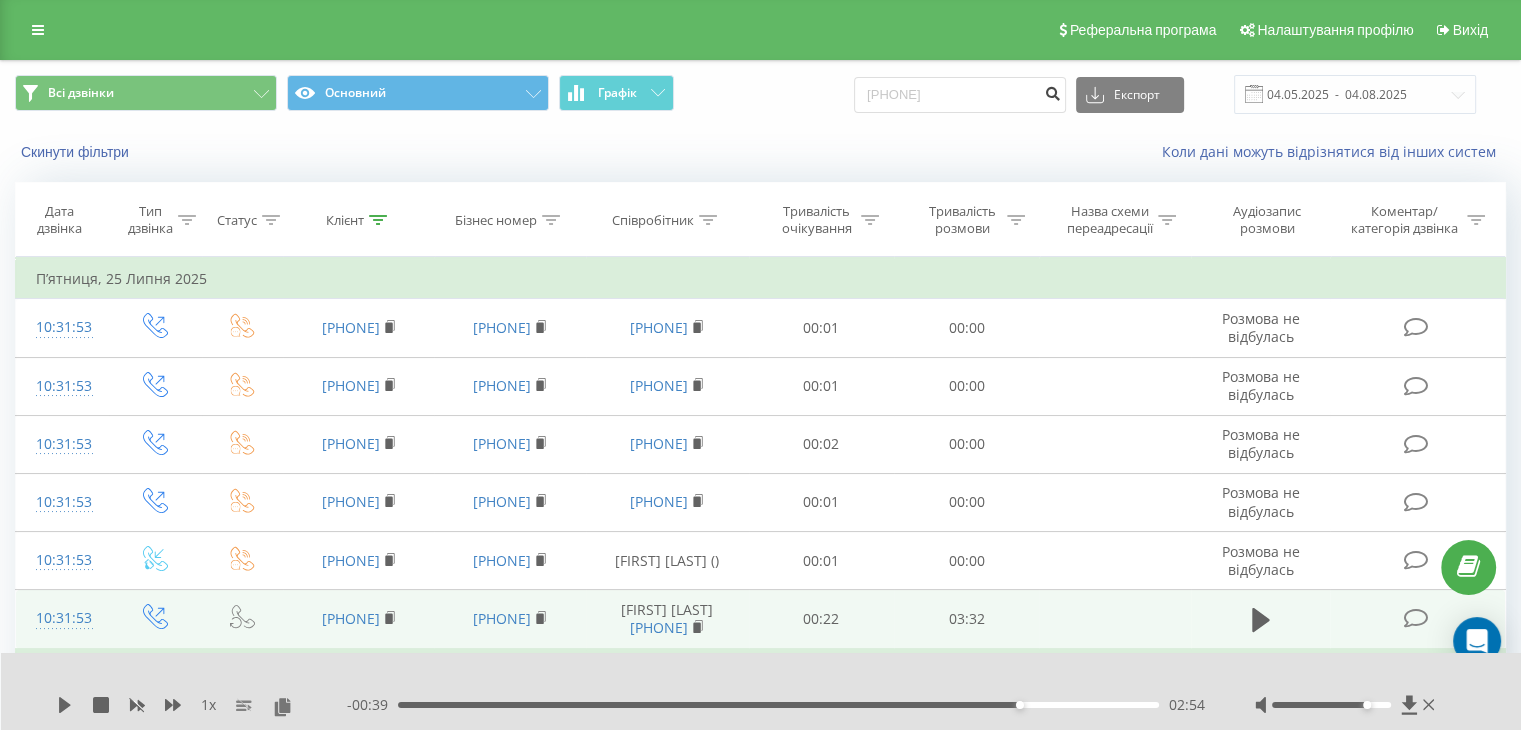 click at bounding box center [1052, 91] 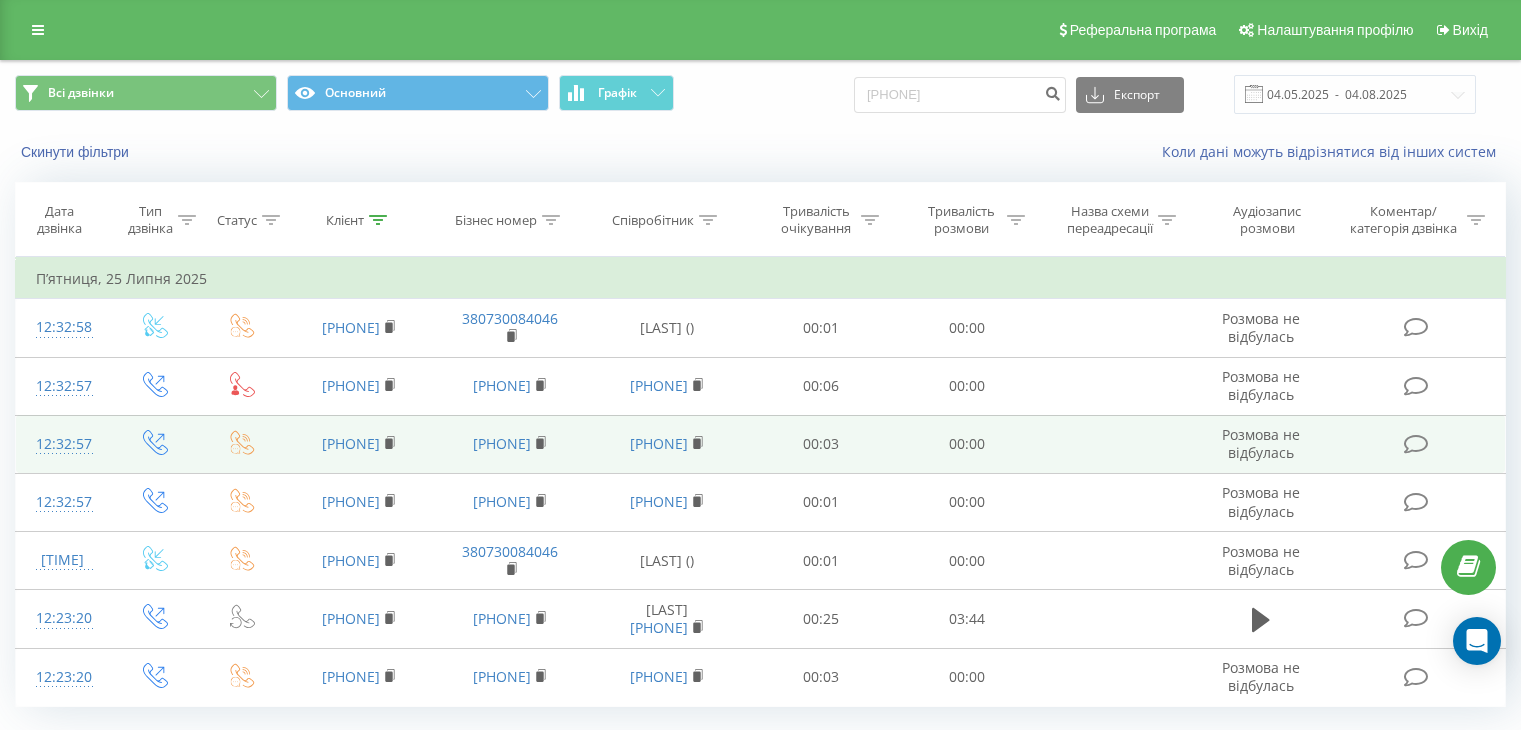 scroll, scrollTop: 0, scrollLeft: 0, axis: both 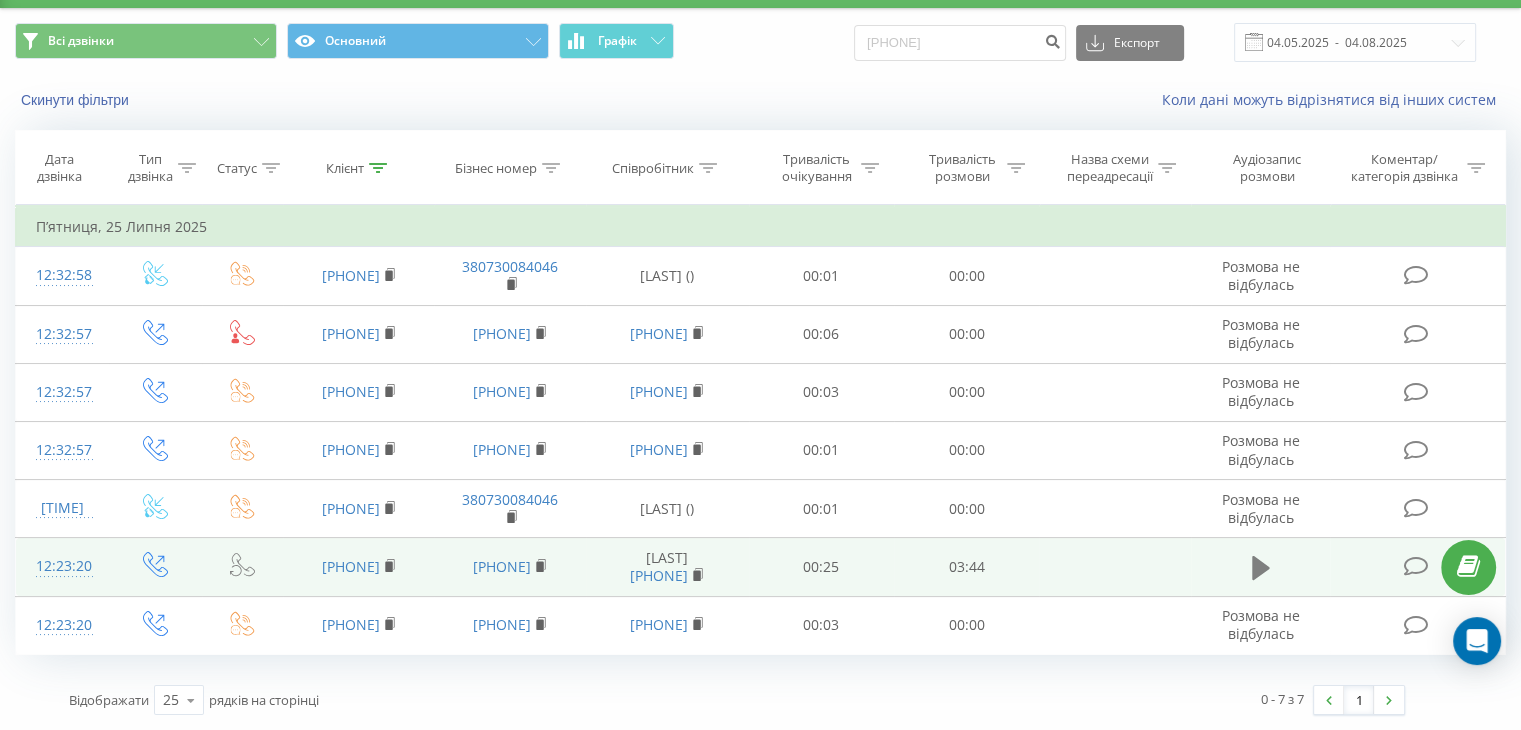 click 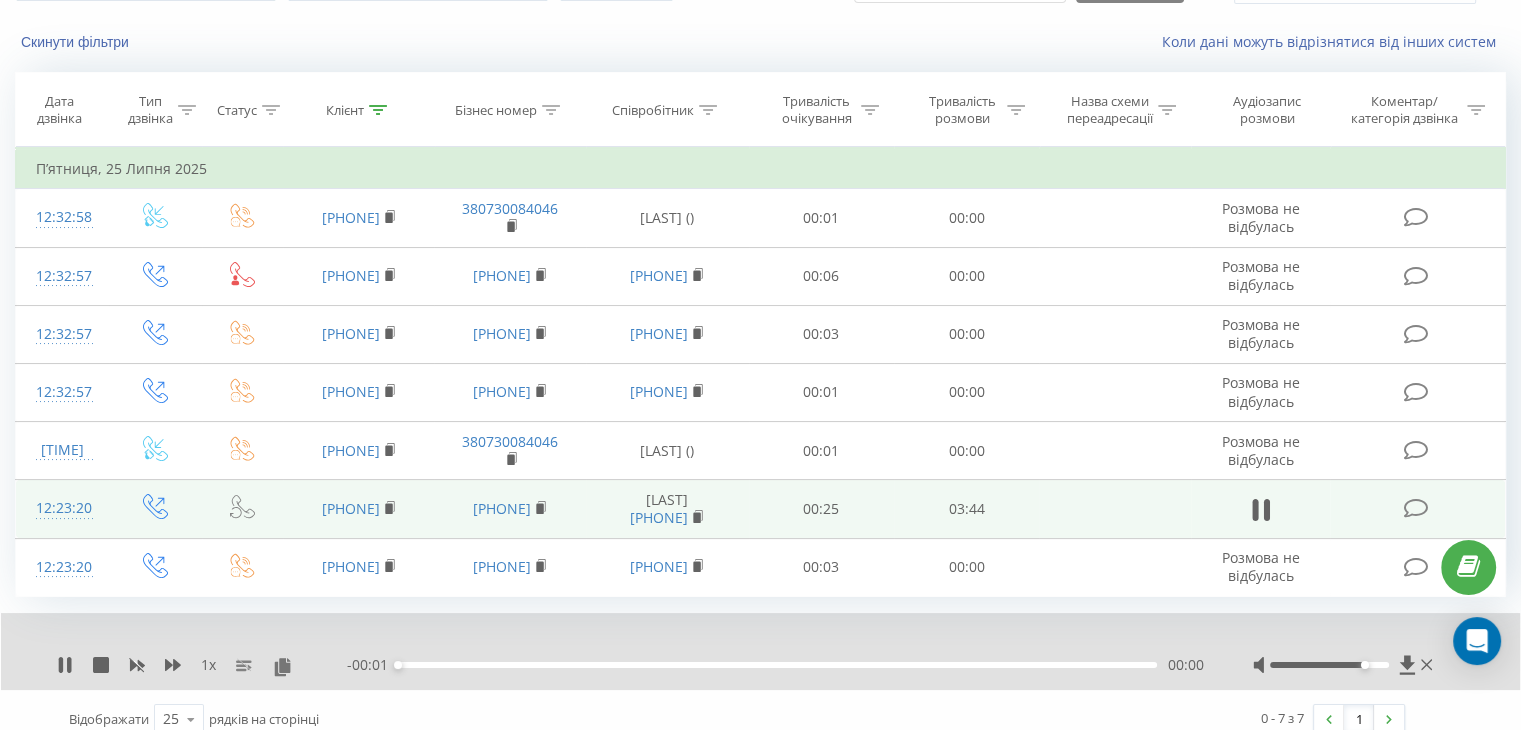 scroll, scrollTop: 128, scrollLeft: 0, axis: vertical 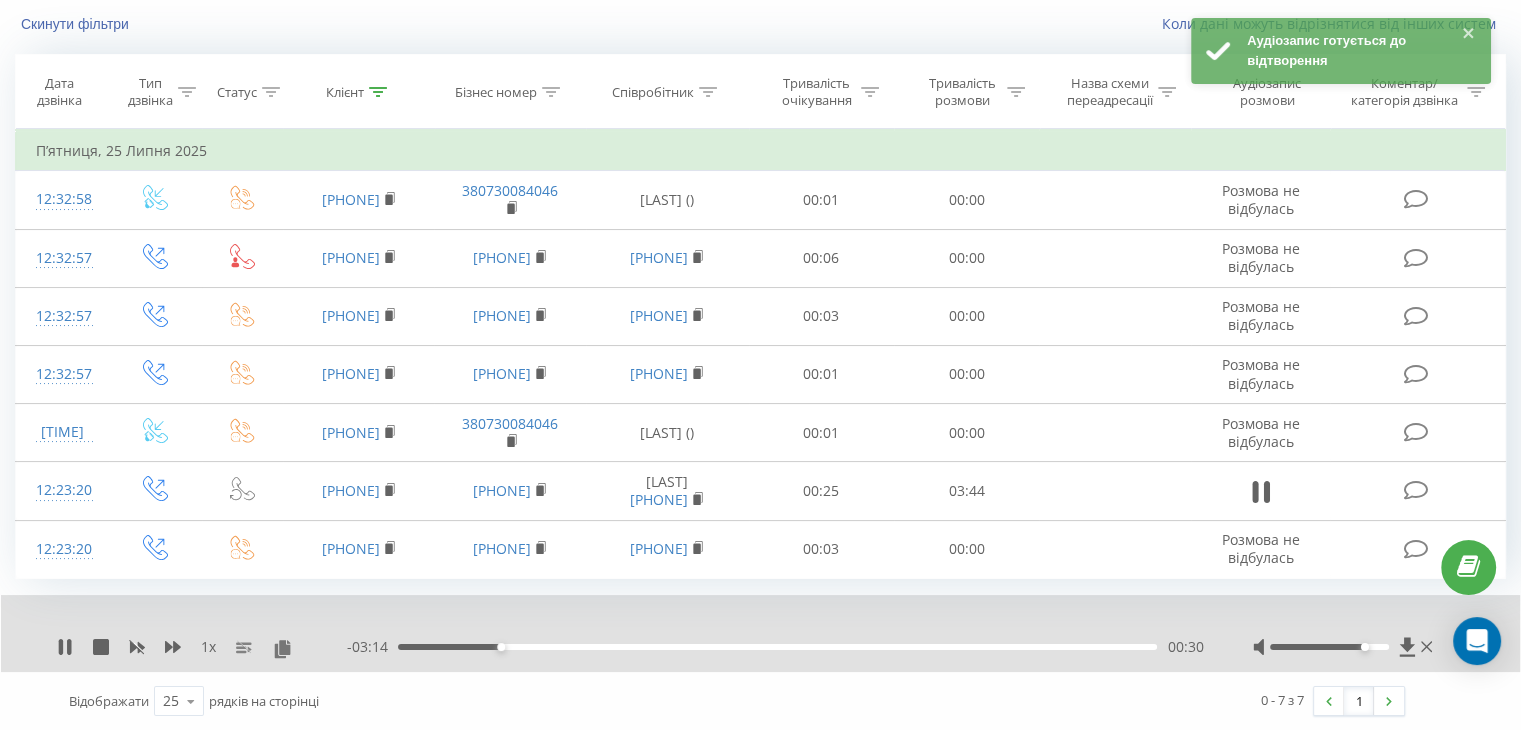 click on "00:30" at bounding box center (777, 647) 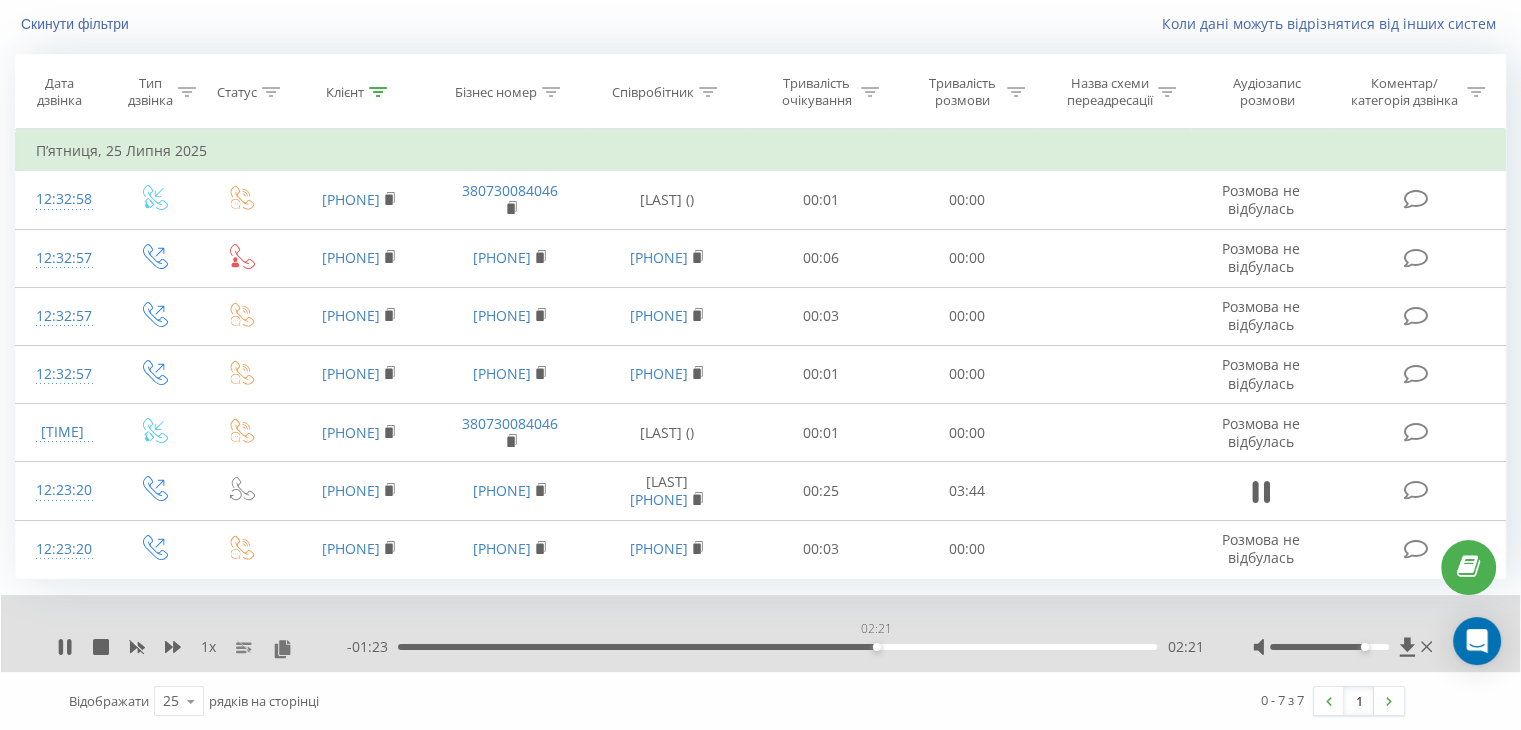 click on "02:21" at bounding box center (777, 647) 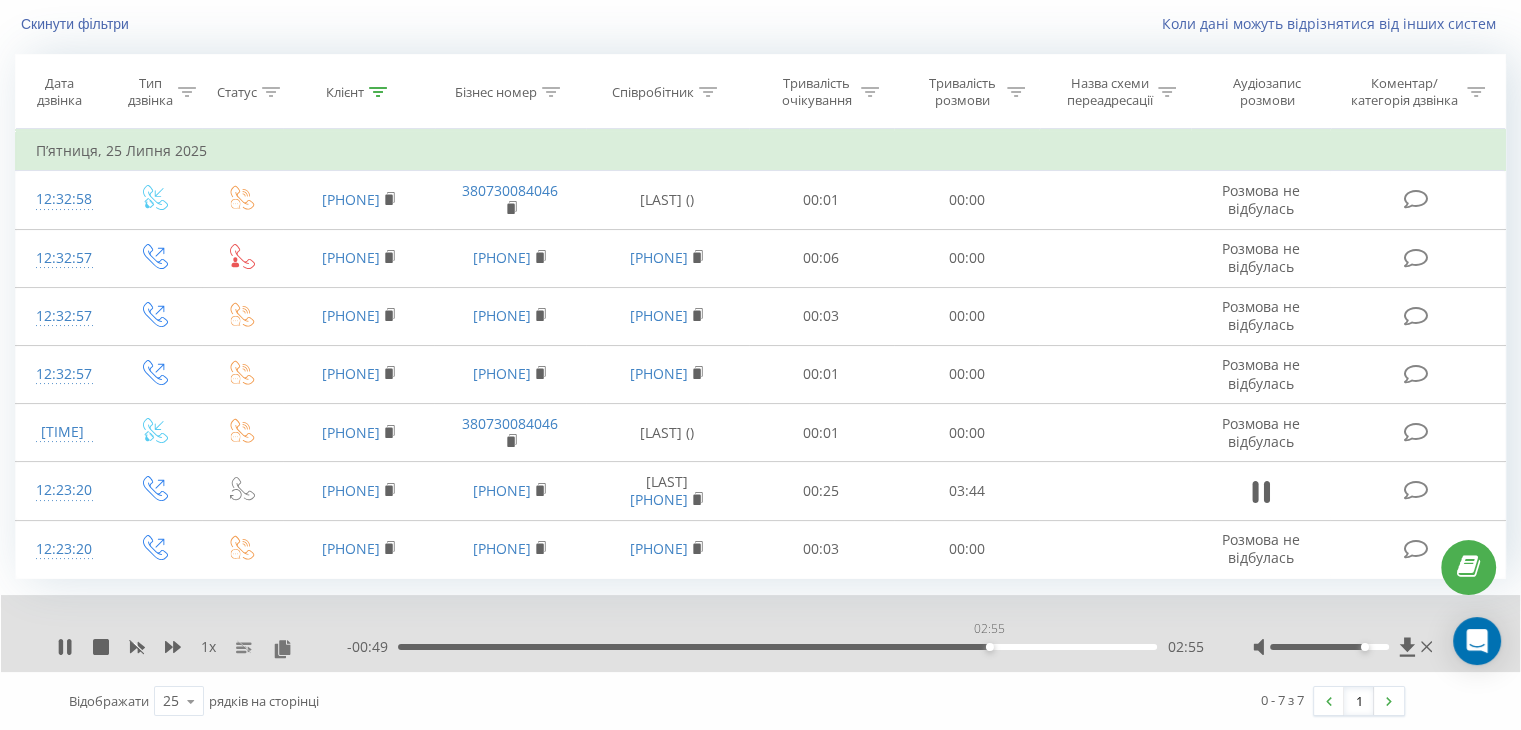 click on "02:55" at bounding box center [777, 647] 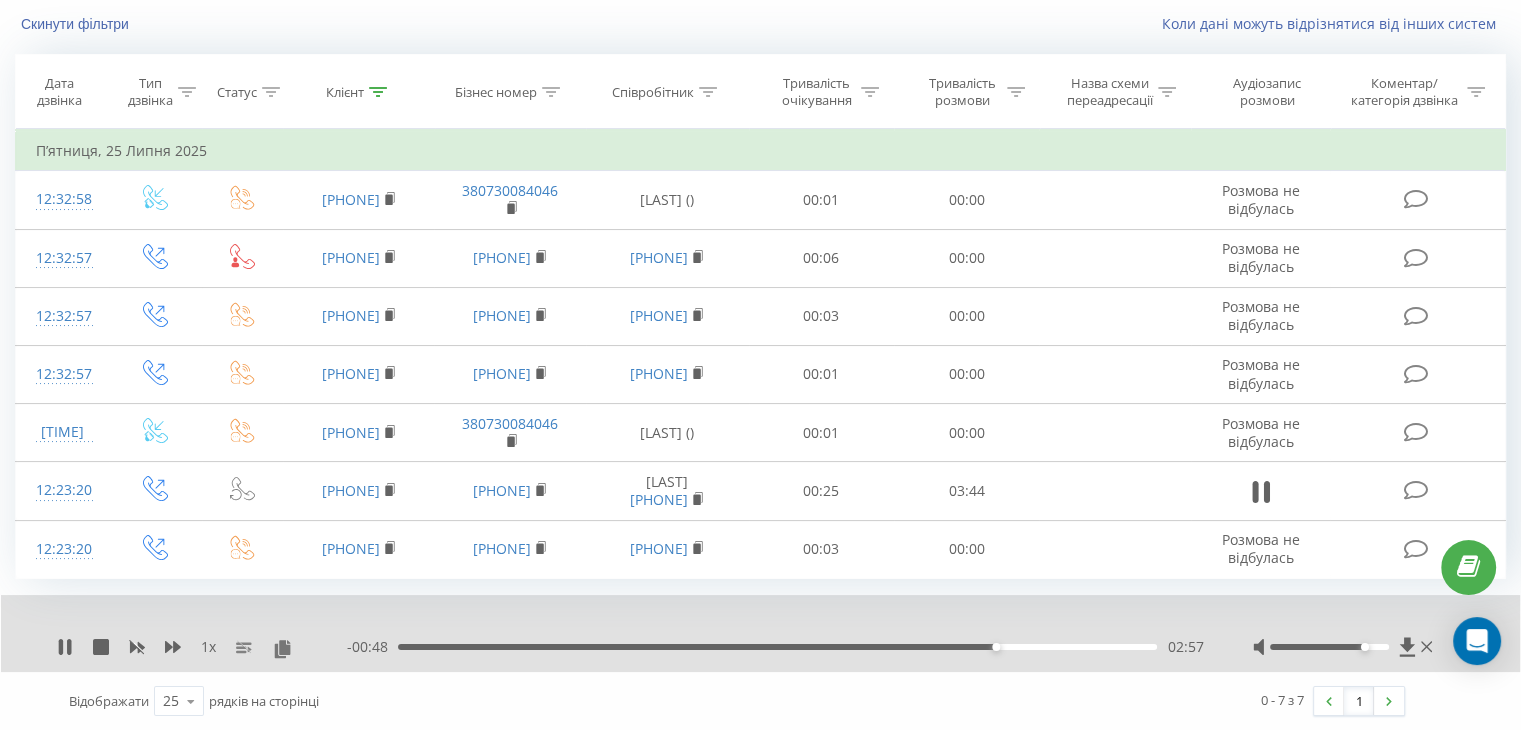click on "02:57" at bounding box center [777, 647] 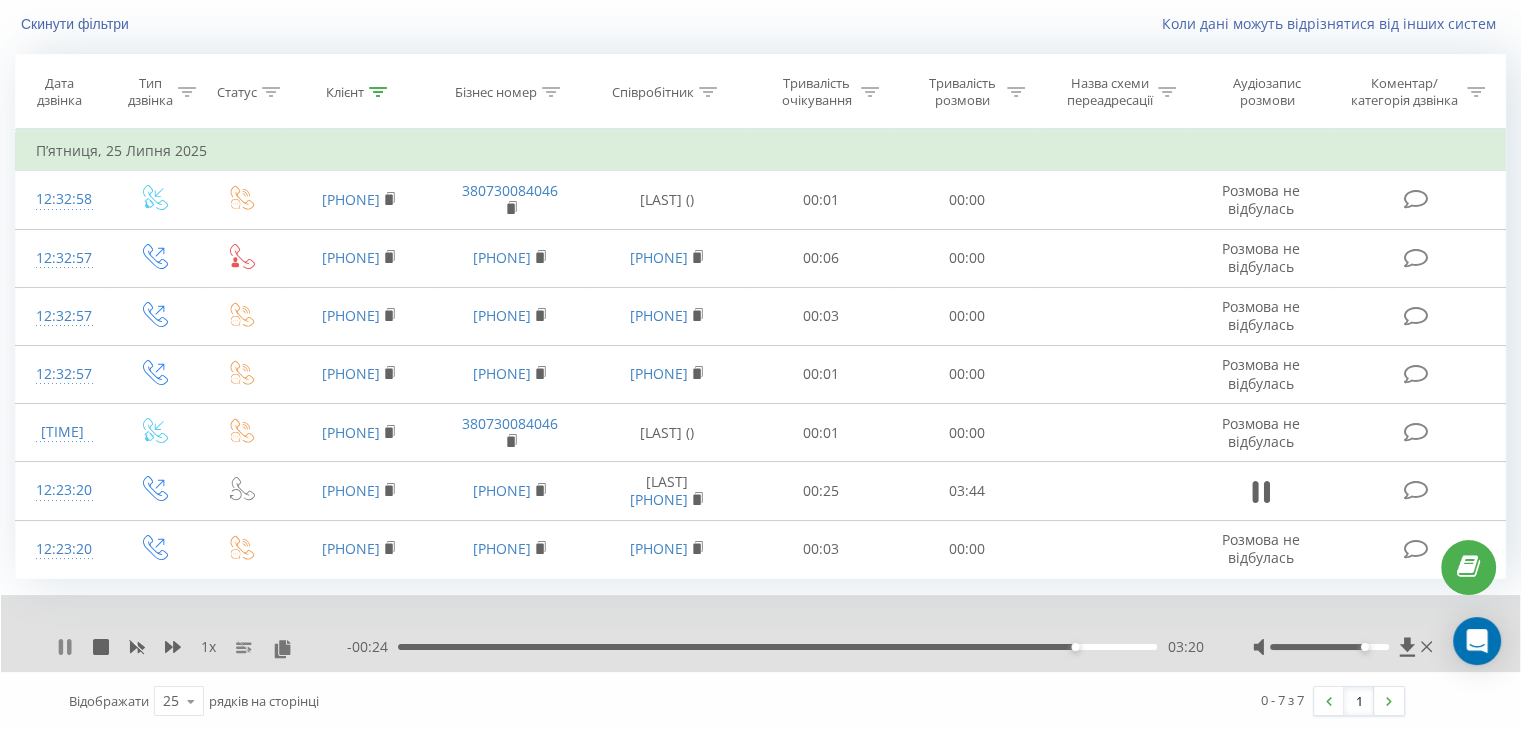 click 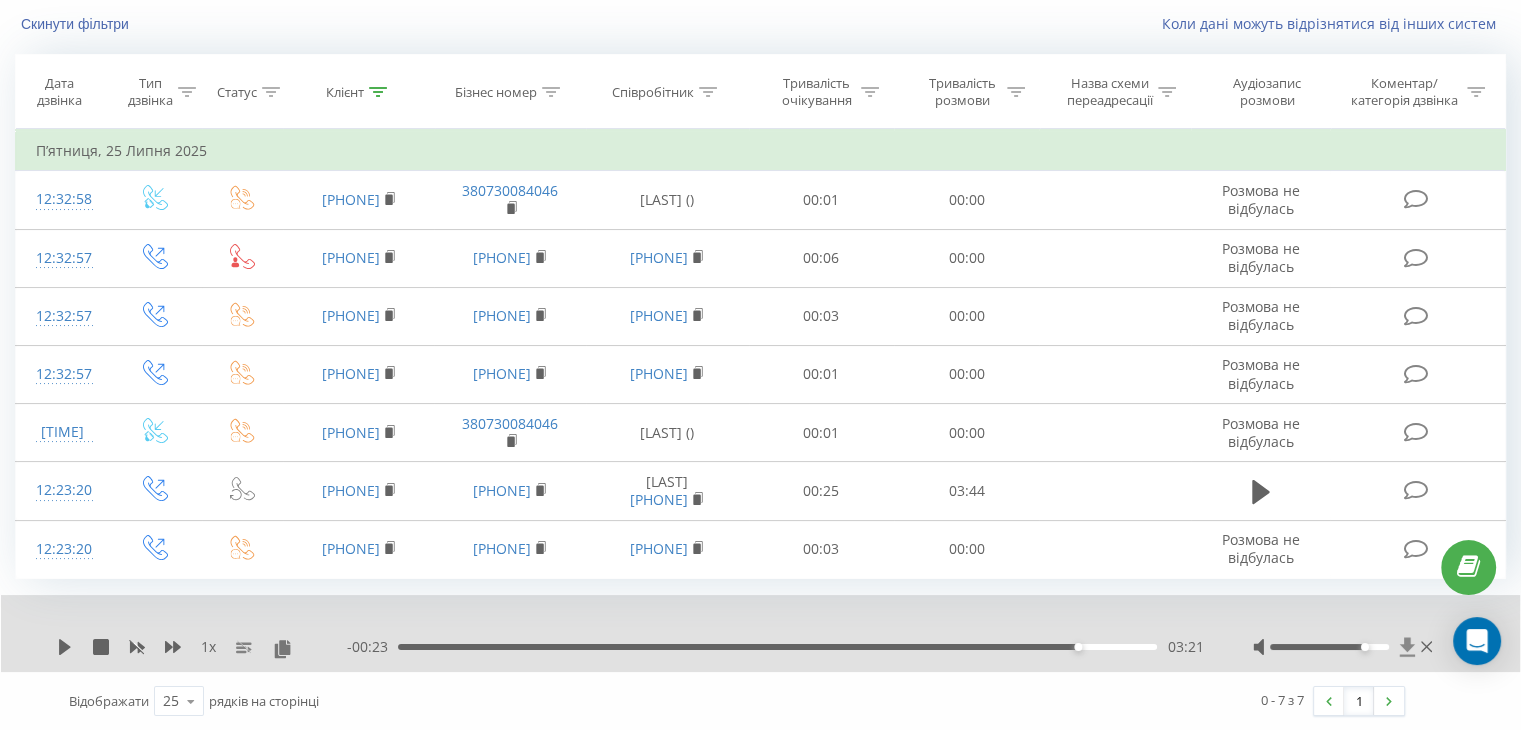 click 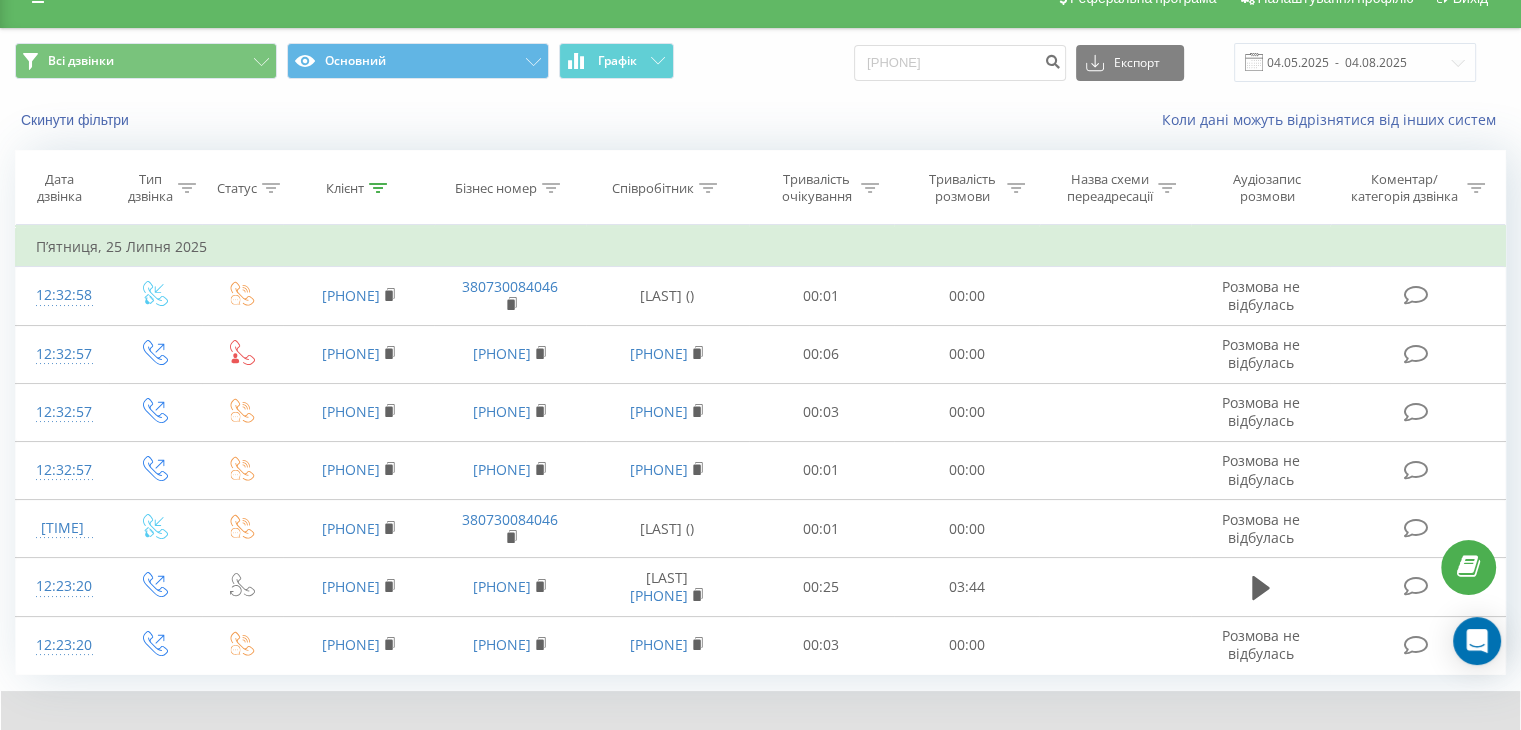 scroll, scrollTop: 0, scrollLeft: 0, axis: both 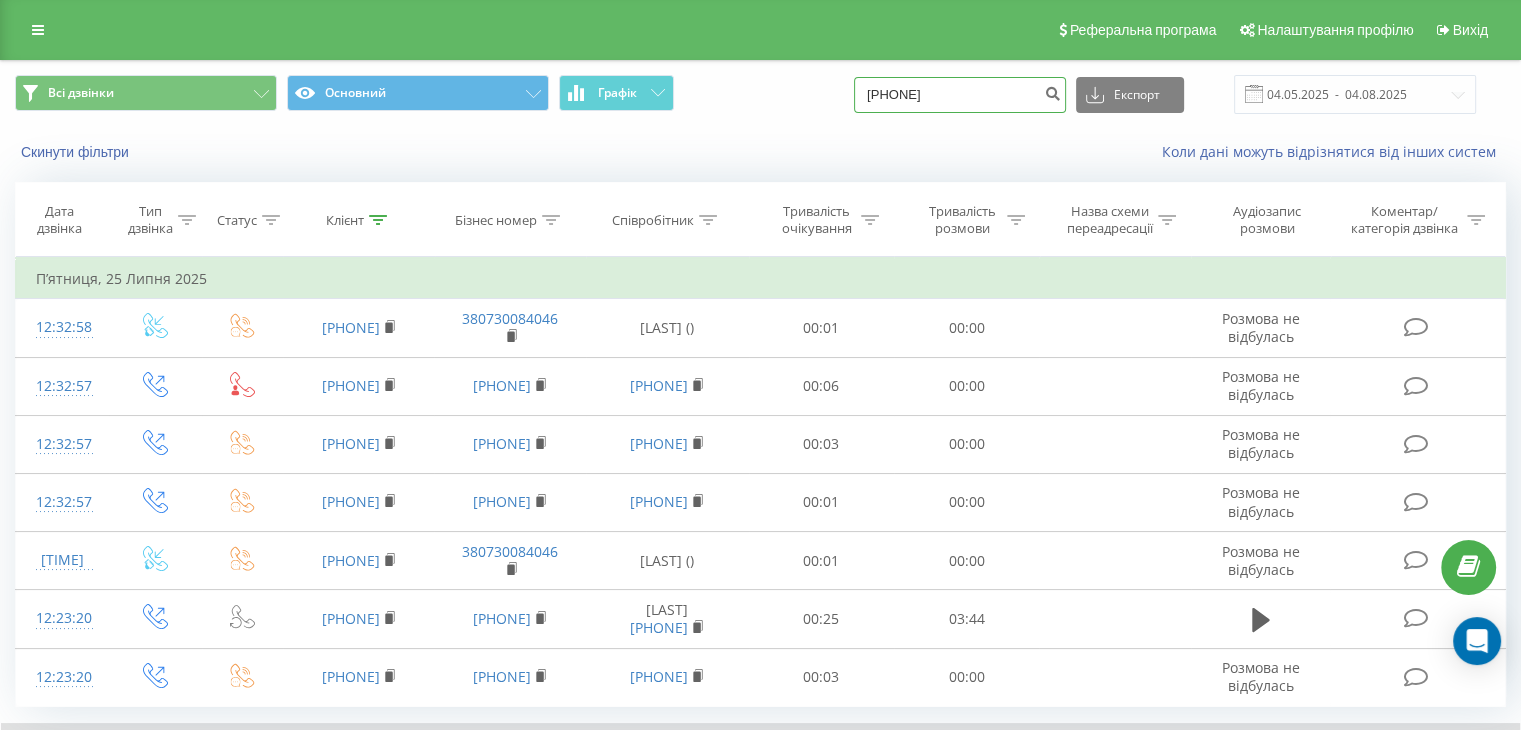 drag, startPoint x: 978, startPoint y: 92, endPoint x: 769, endPoint y: 84, distance: 209.15306 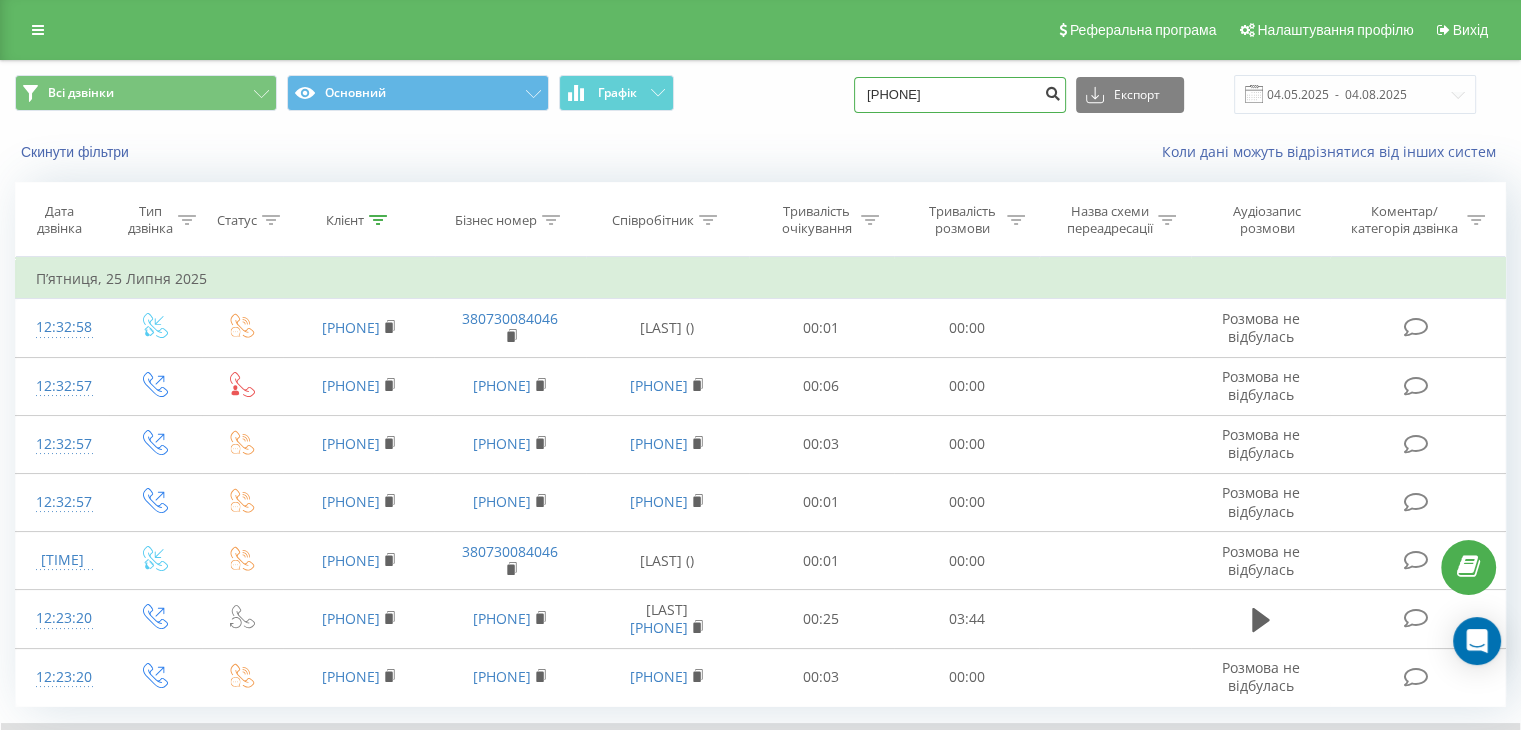 type on "[PHONE]" 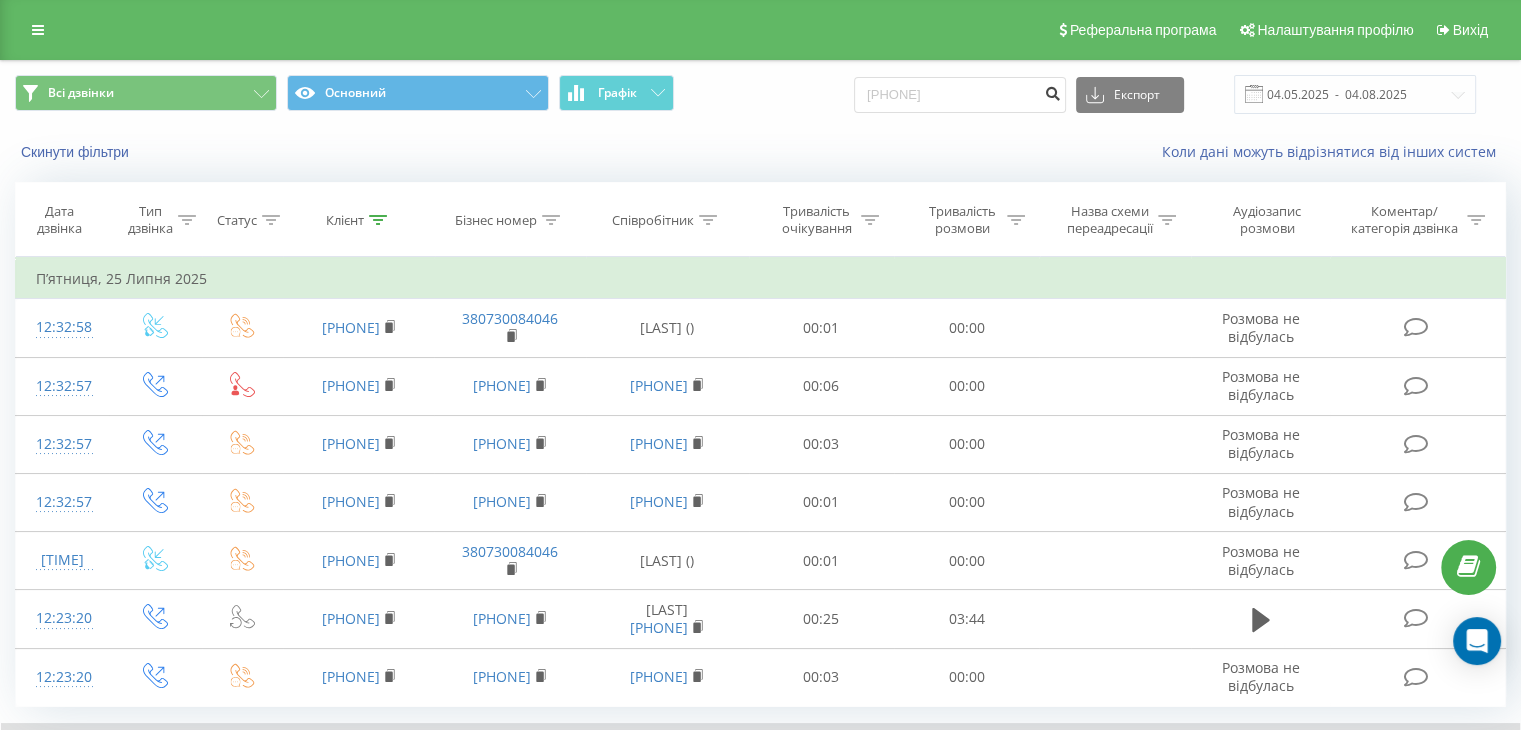 click at bounding box center (1052, 91) 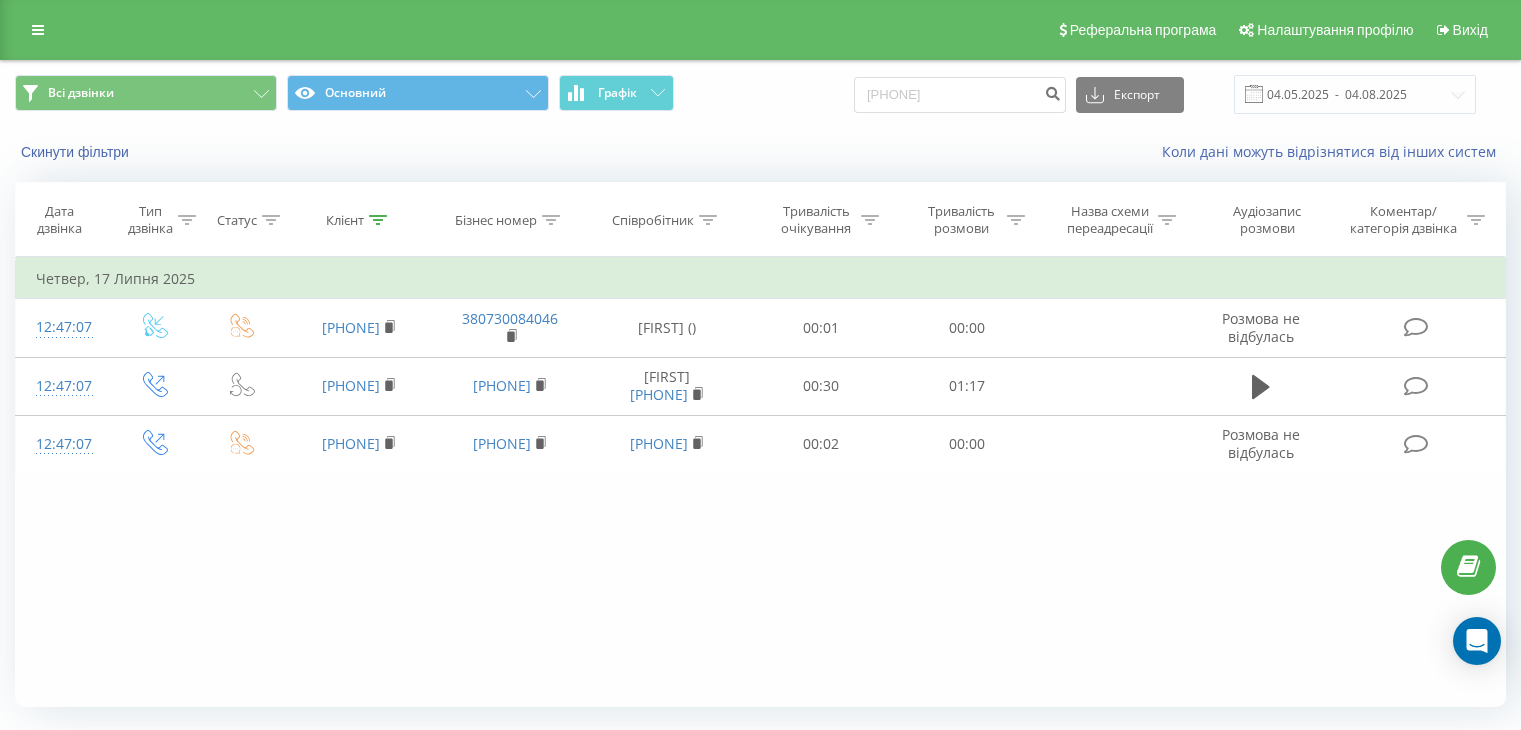 scroll, scrollTop: 0, scrollLeft: 0, axis: both 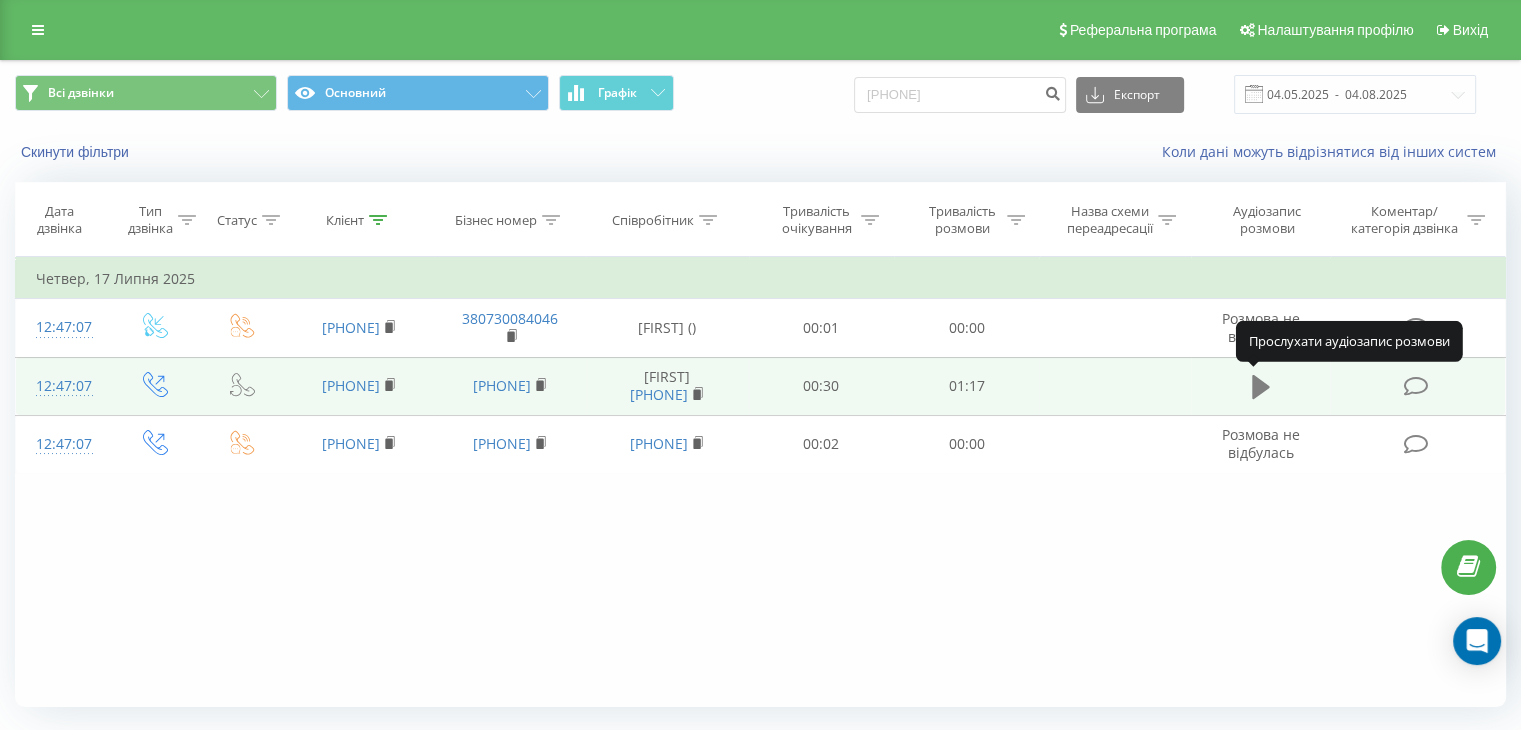 click 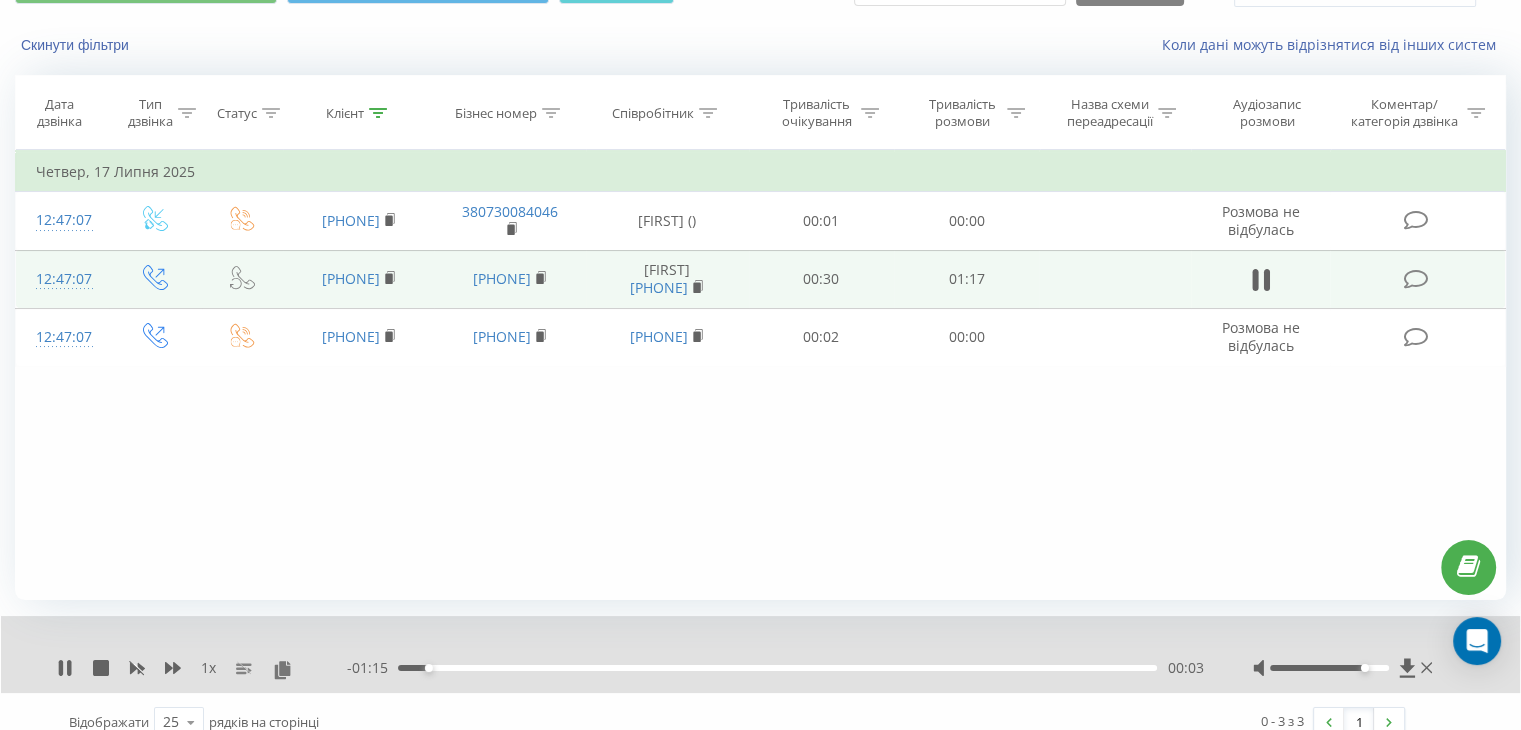 scroll, scrollTop: 128, scrollLeft: 0, axis: vertical 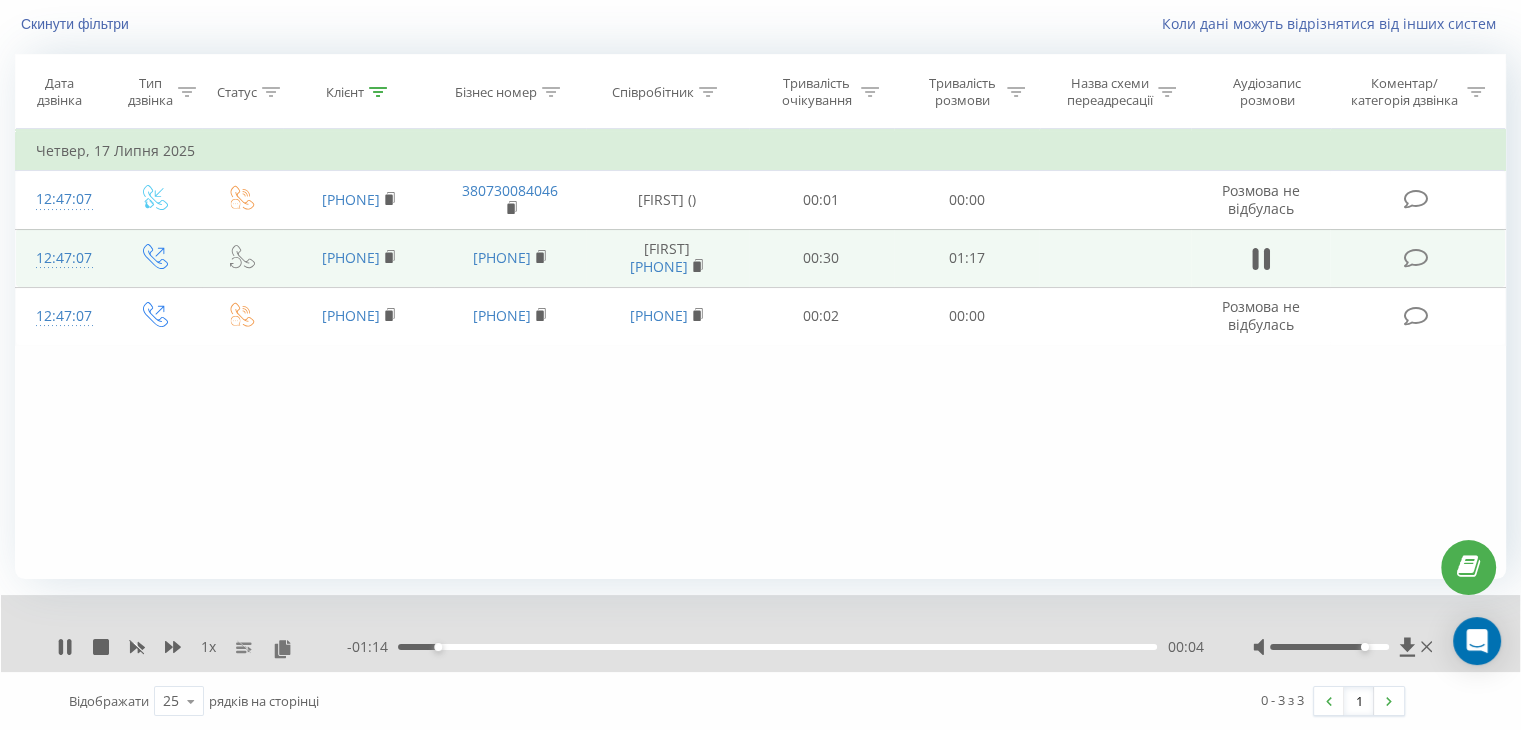 click on "00:04" at bounding box center [777, 647] 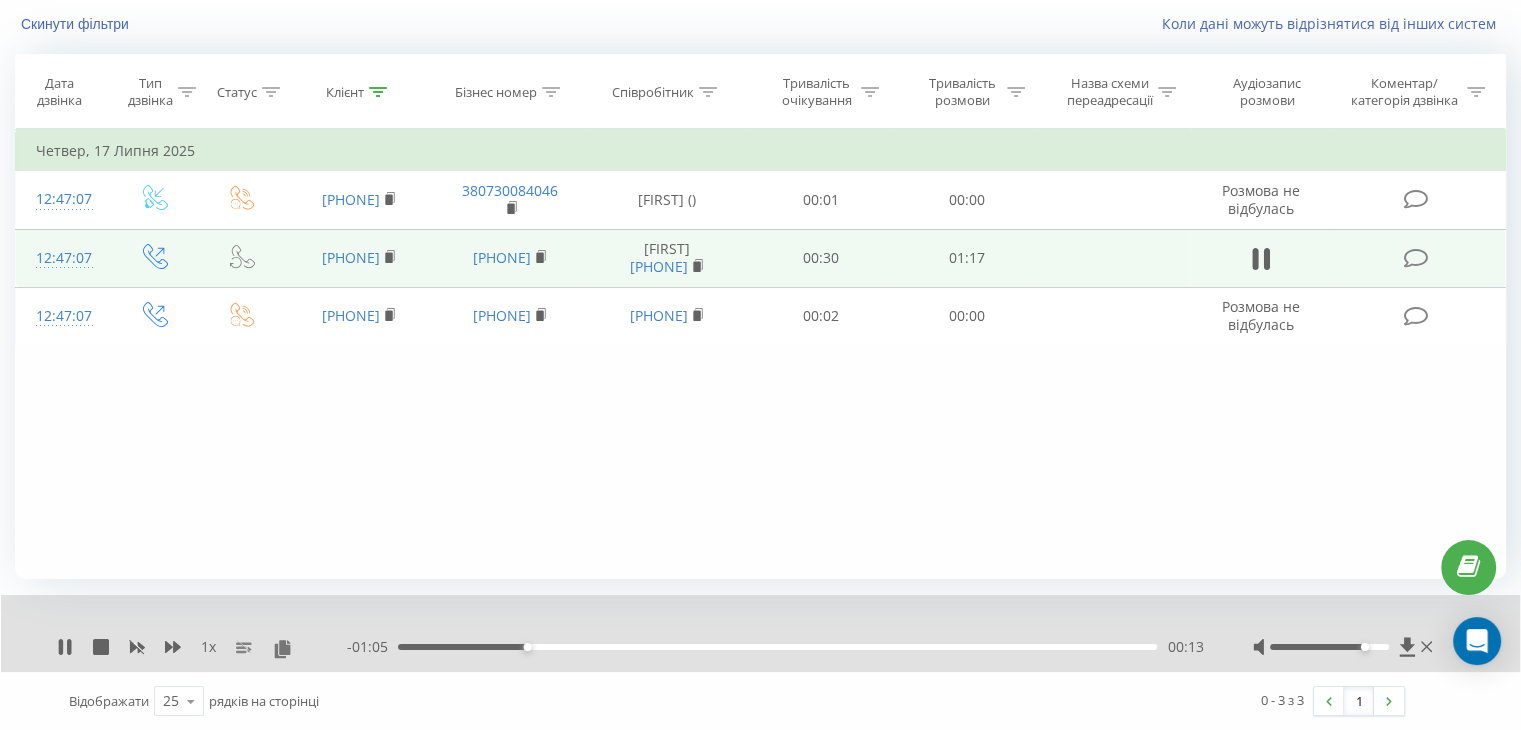 click on "00:13" at bounding box center (777, 647) 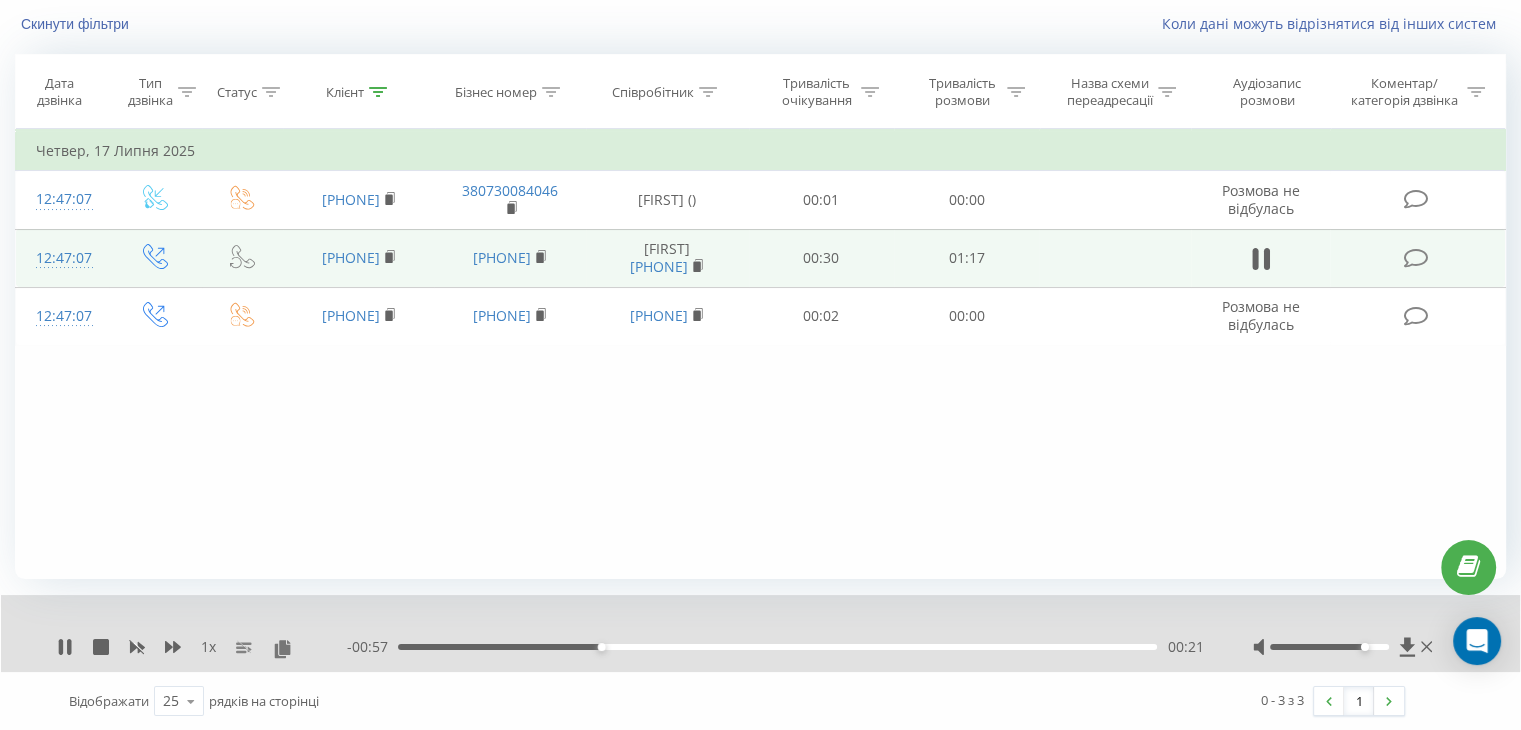 drag, startPoint x: 649, startPoint y: 645, endPoint x: 671, endPoint y: 647, distance: 22.090721 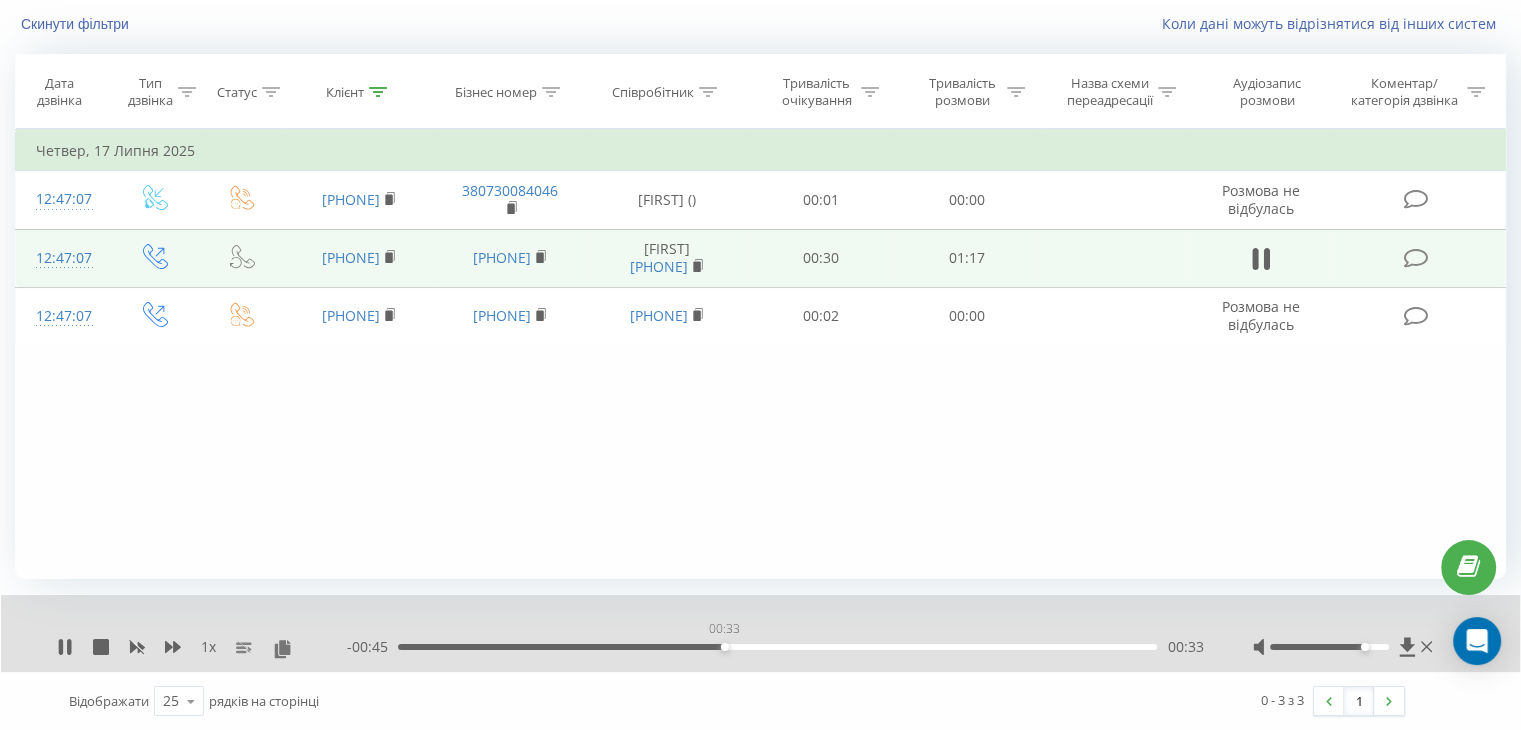 click on "00:33" at bounding box center (777, 647) 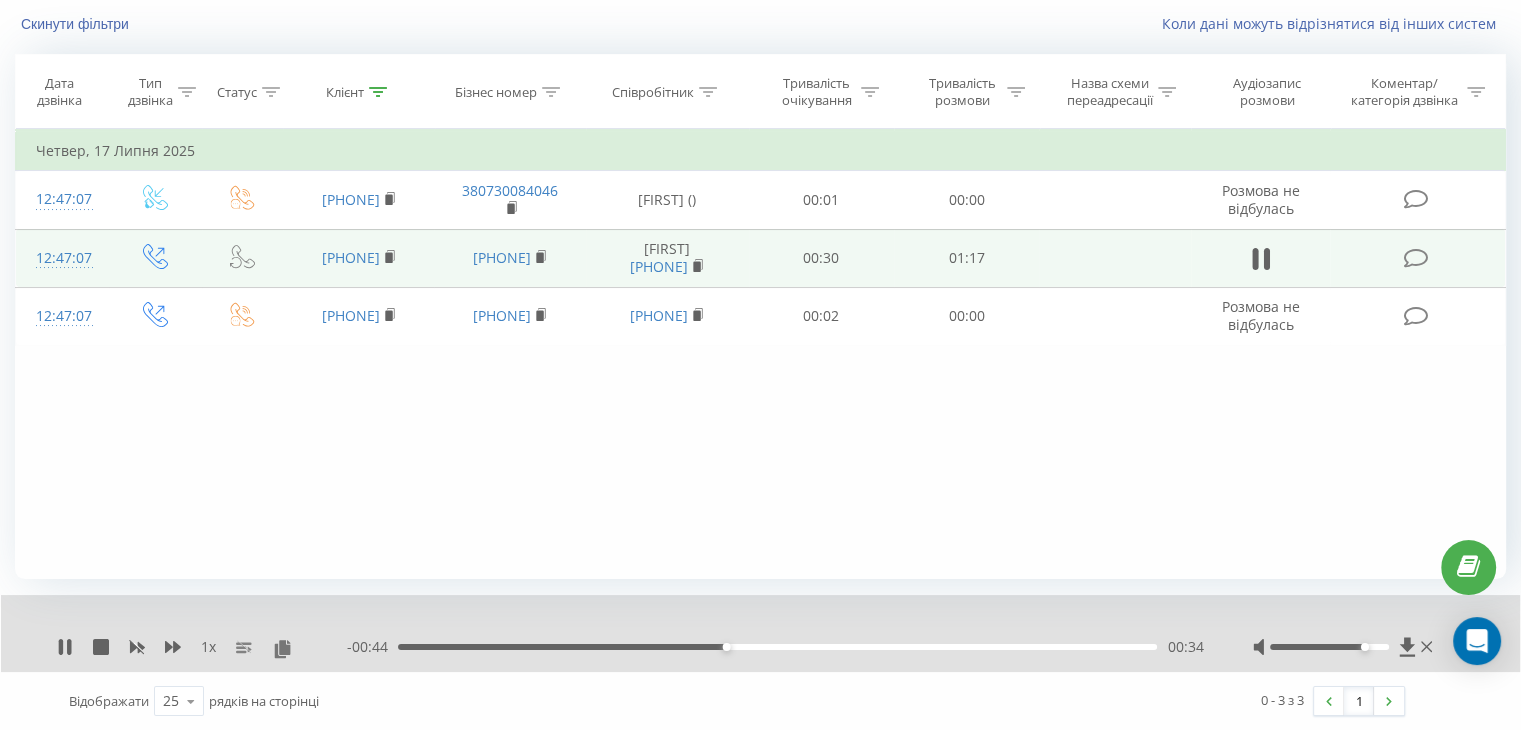 click on "- 00:44 00:34   00:34" at bounding box center [775, 647] 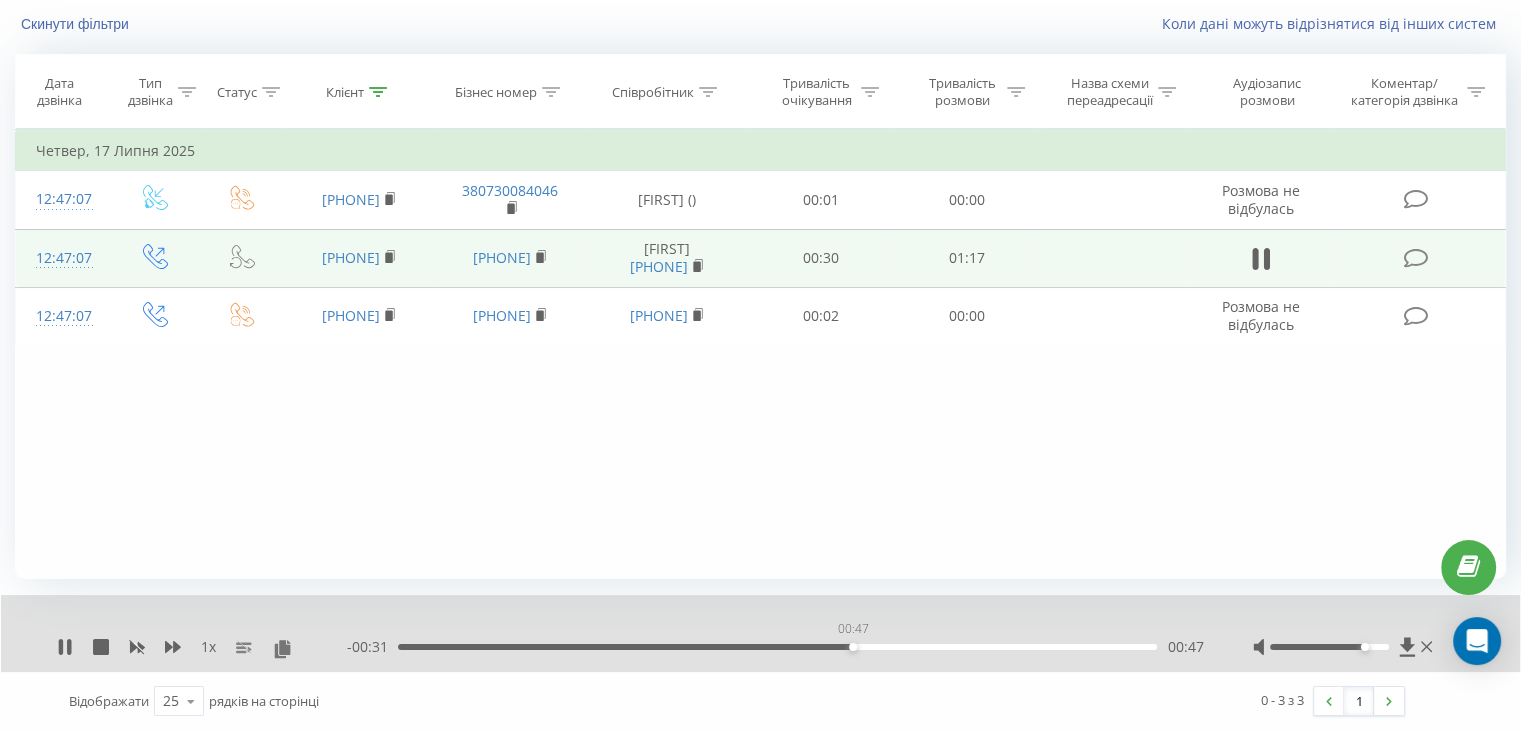 click on "00:47" at bounding box center [777, 647] 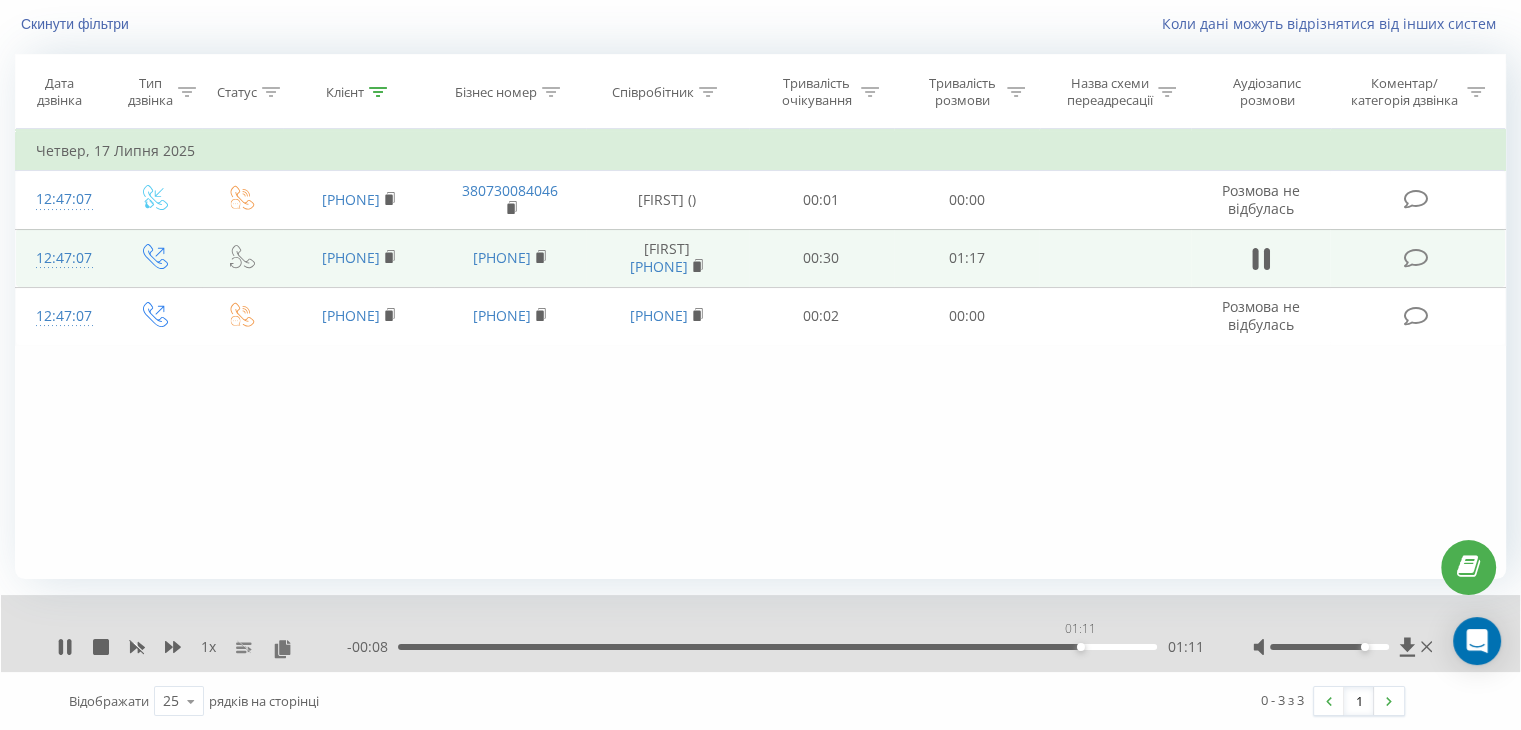 click on "01:11" at bounding box center [777, 647] 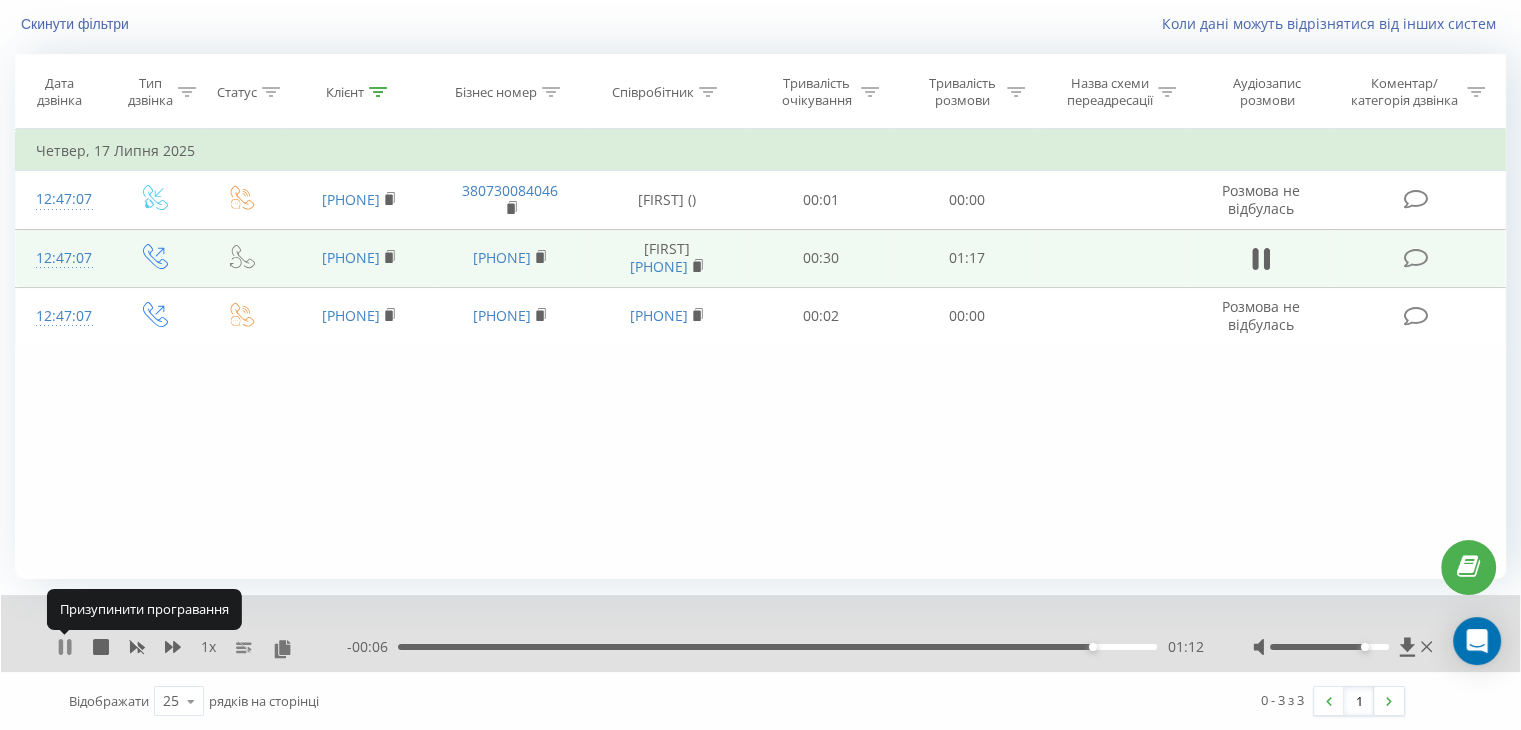 click 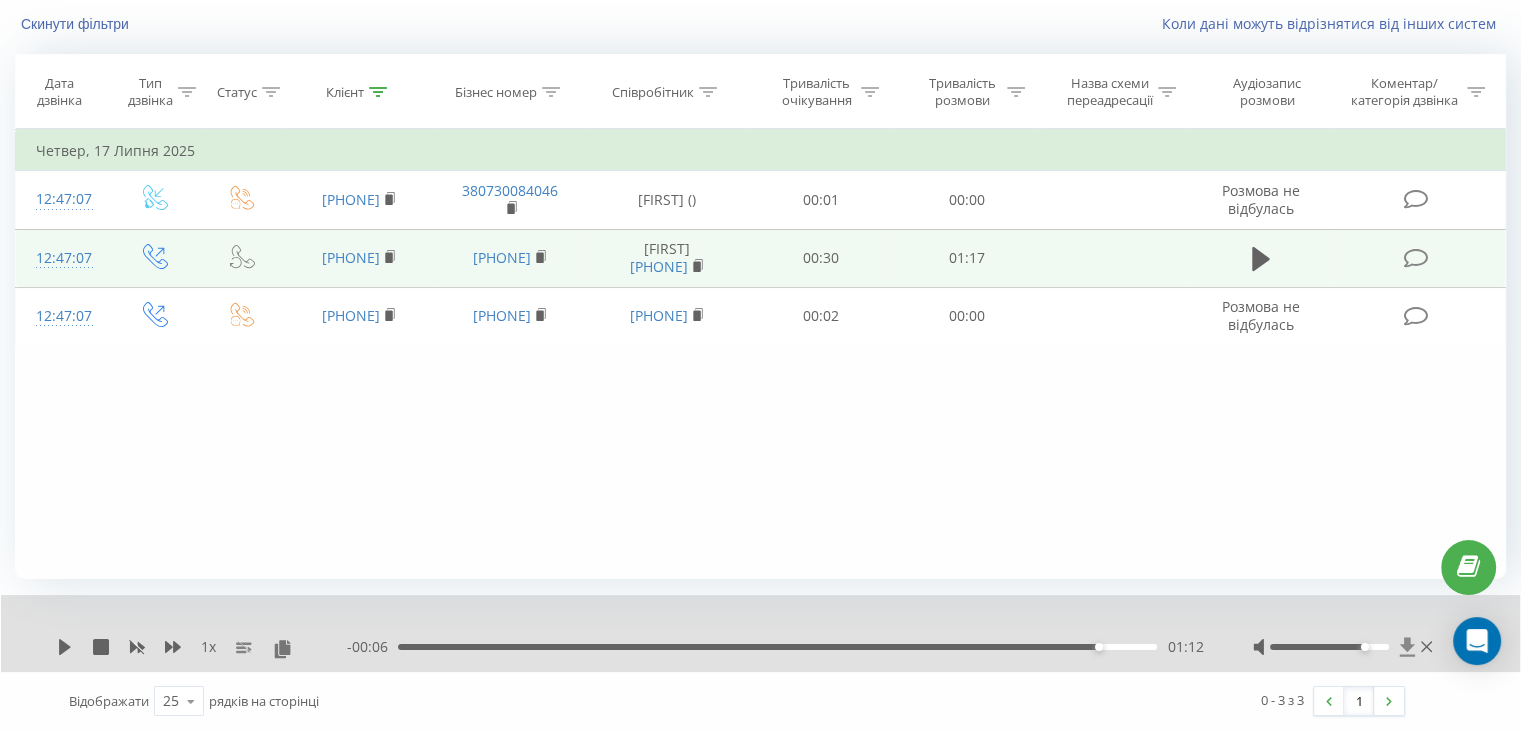 click 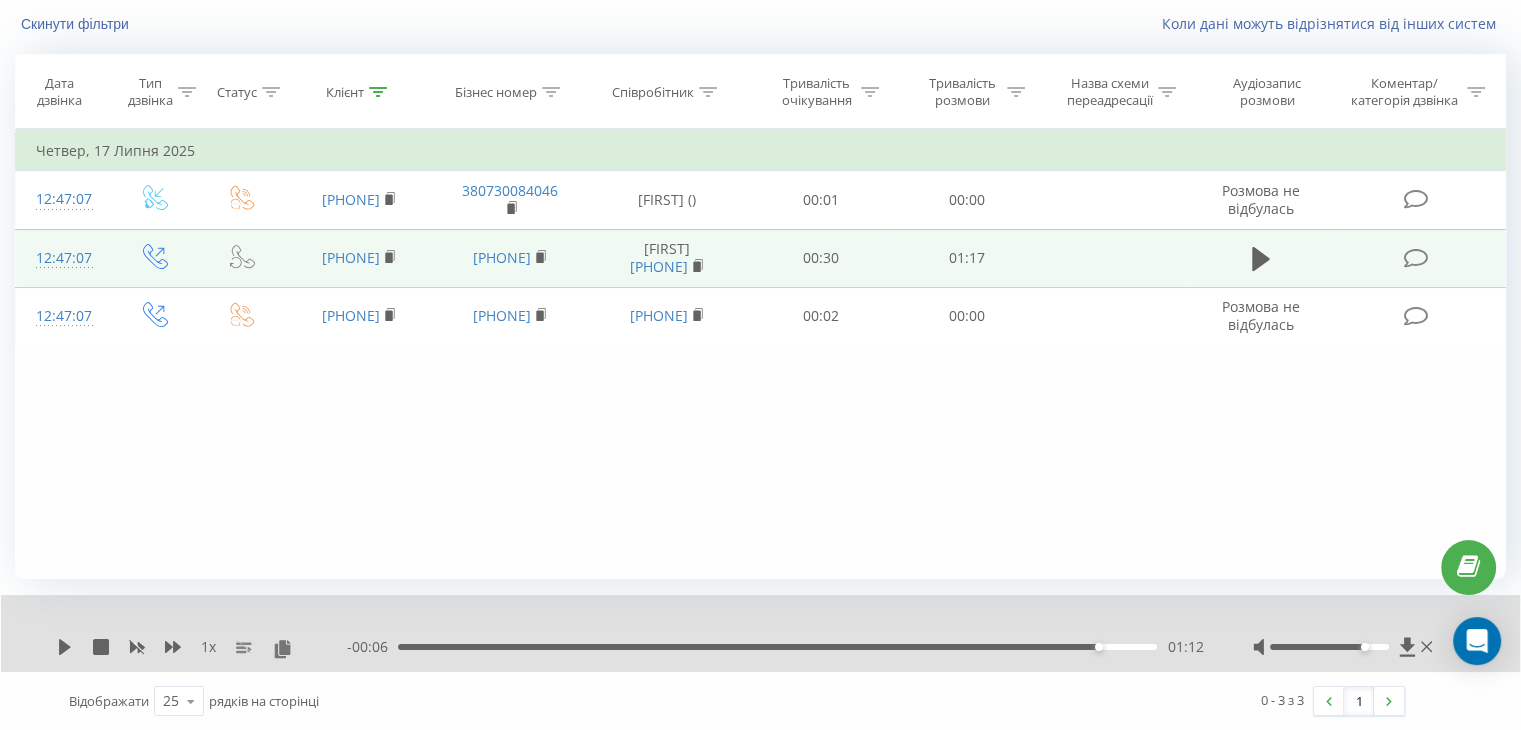 scroll, scrollTop: 0, scrollLeft: 0, axis: both 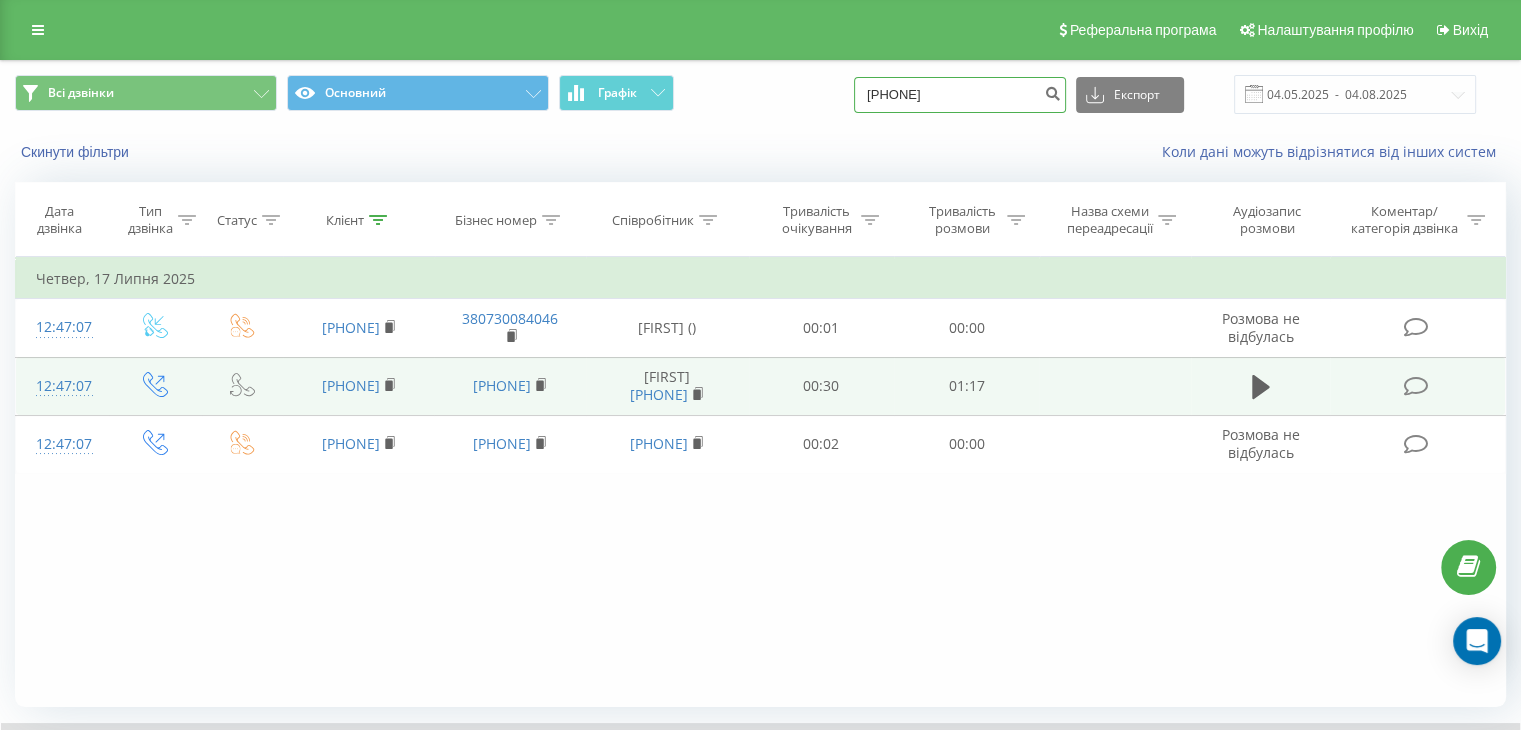 drag, startPoint x: 1006, startPoint y: 97, endPoint x: 809, endPoint y: 95, distance: 197.01015 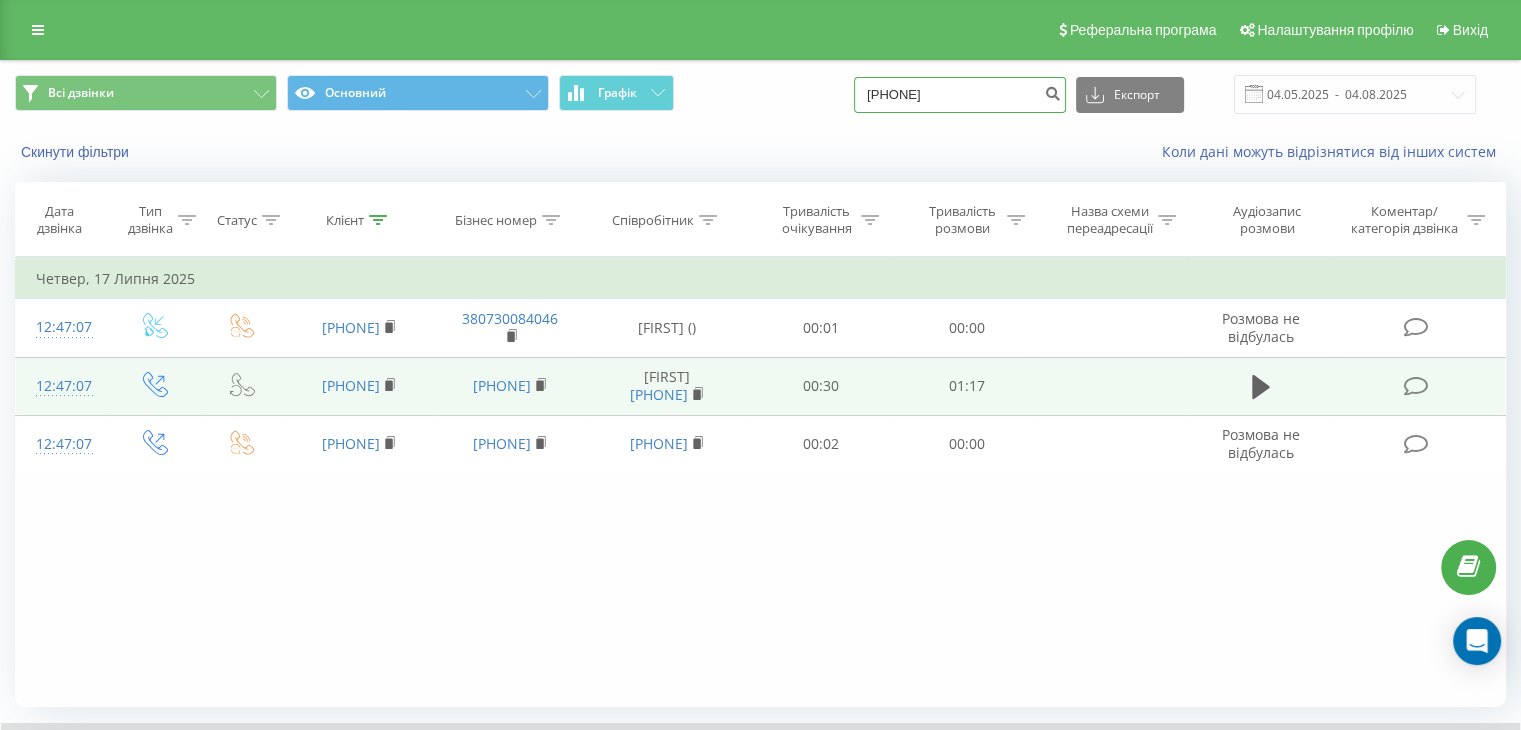 click on "Всі дзвінки Основний Графік 0968606510 Експорт .csv .xls .xlsx 04.05.2025  -  04.08.2025" at bounding box center [760, 94] 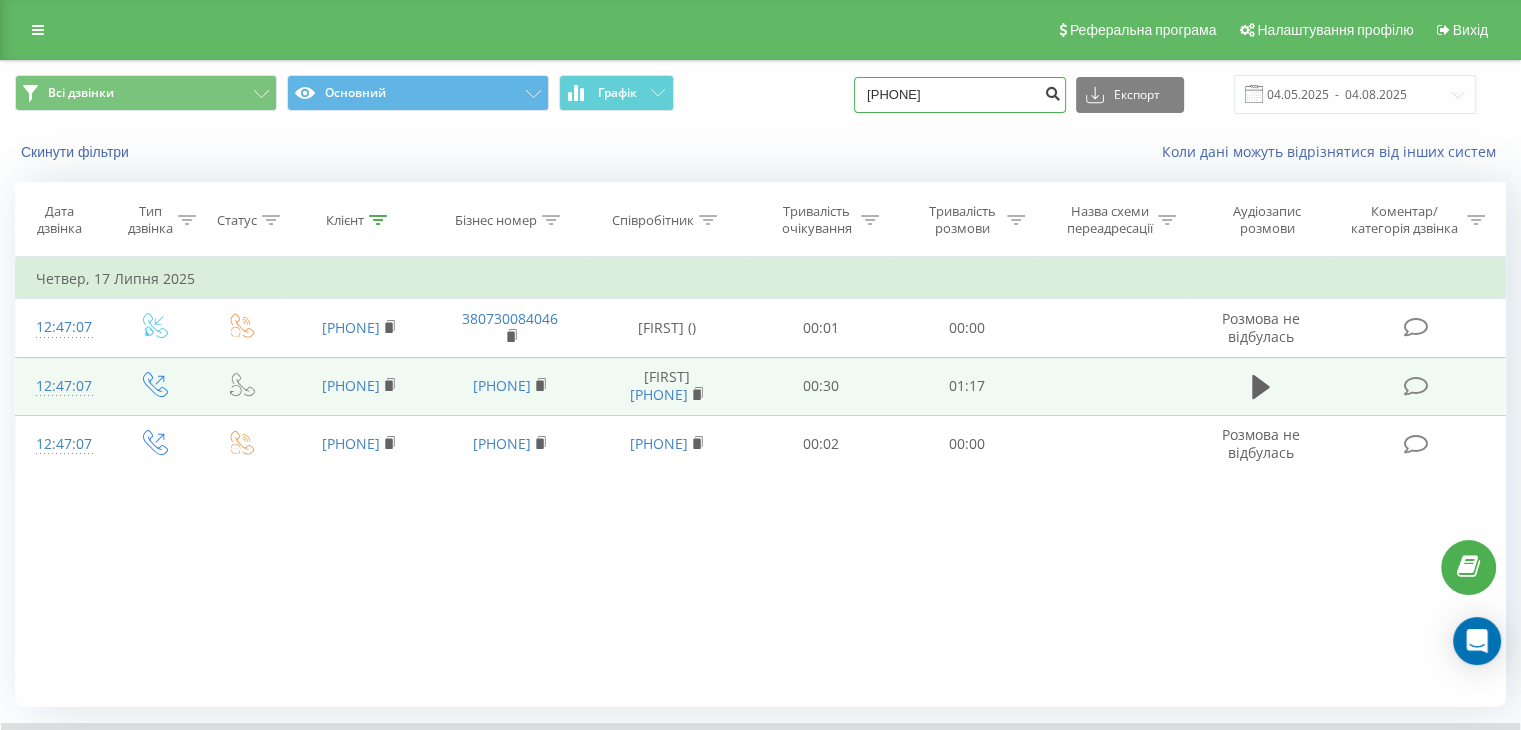 type on "0955209426" 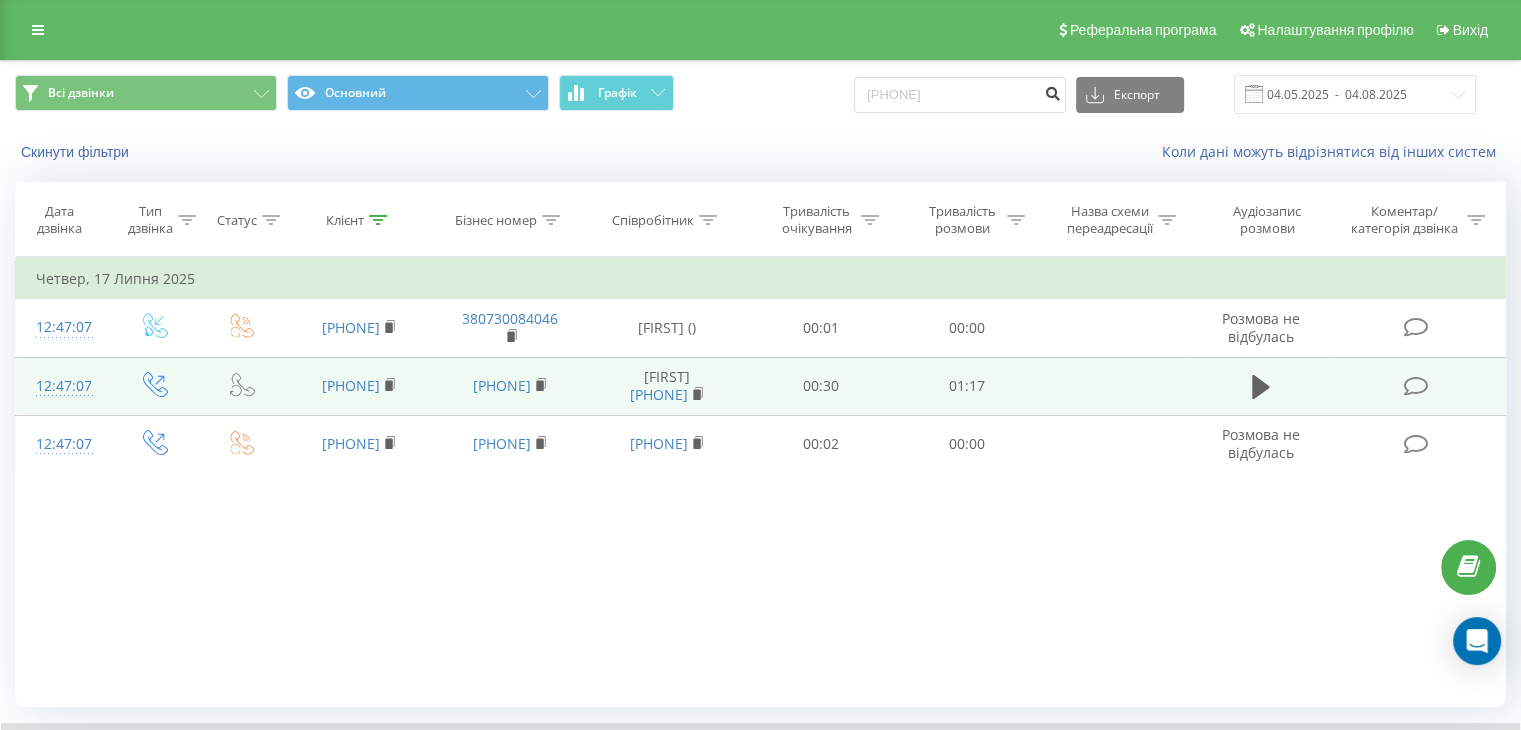 click at bounding box center [1052, 91] 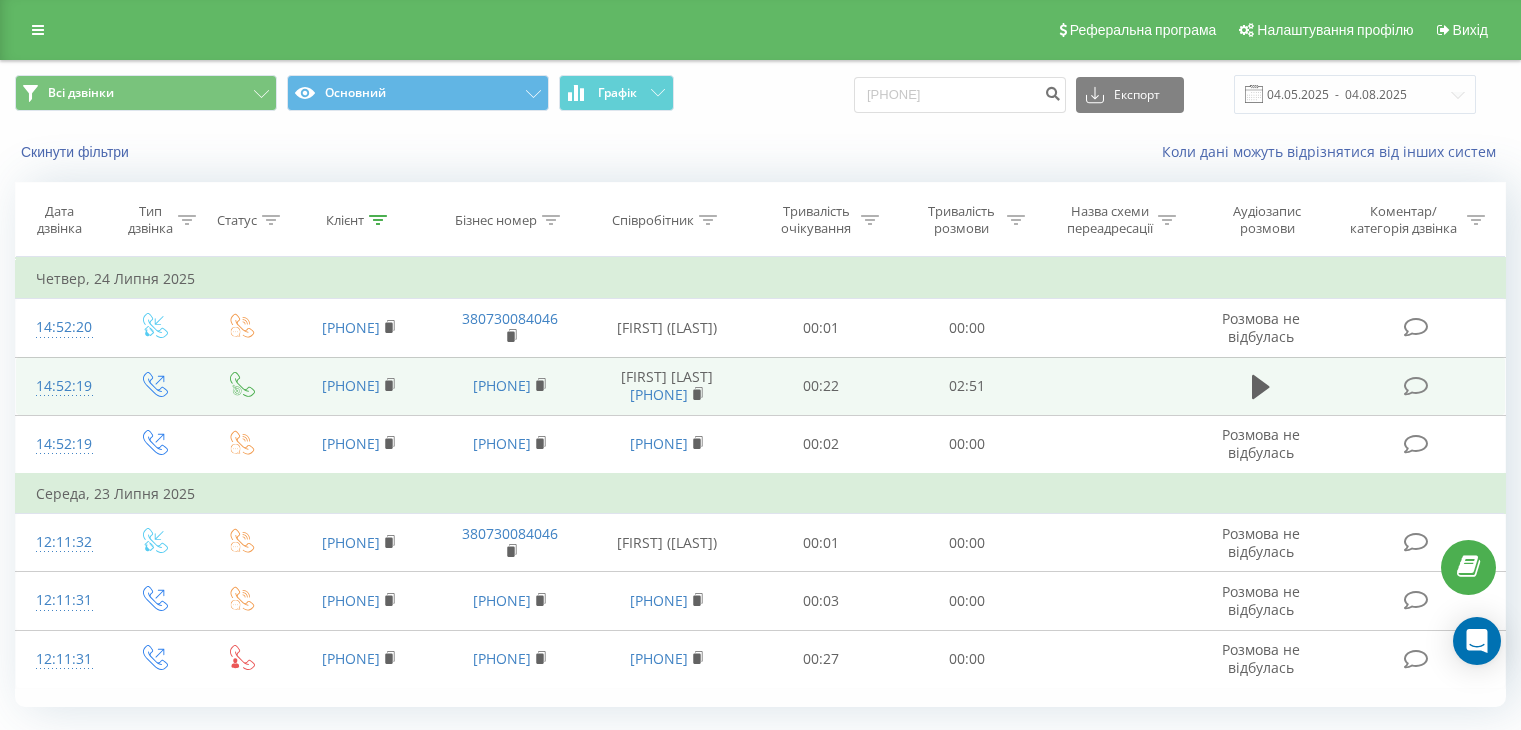 scroll, scrollTop: 0, scrollLeft: 0, axis: both 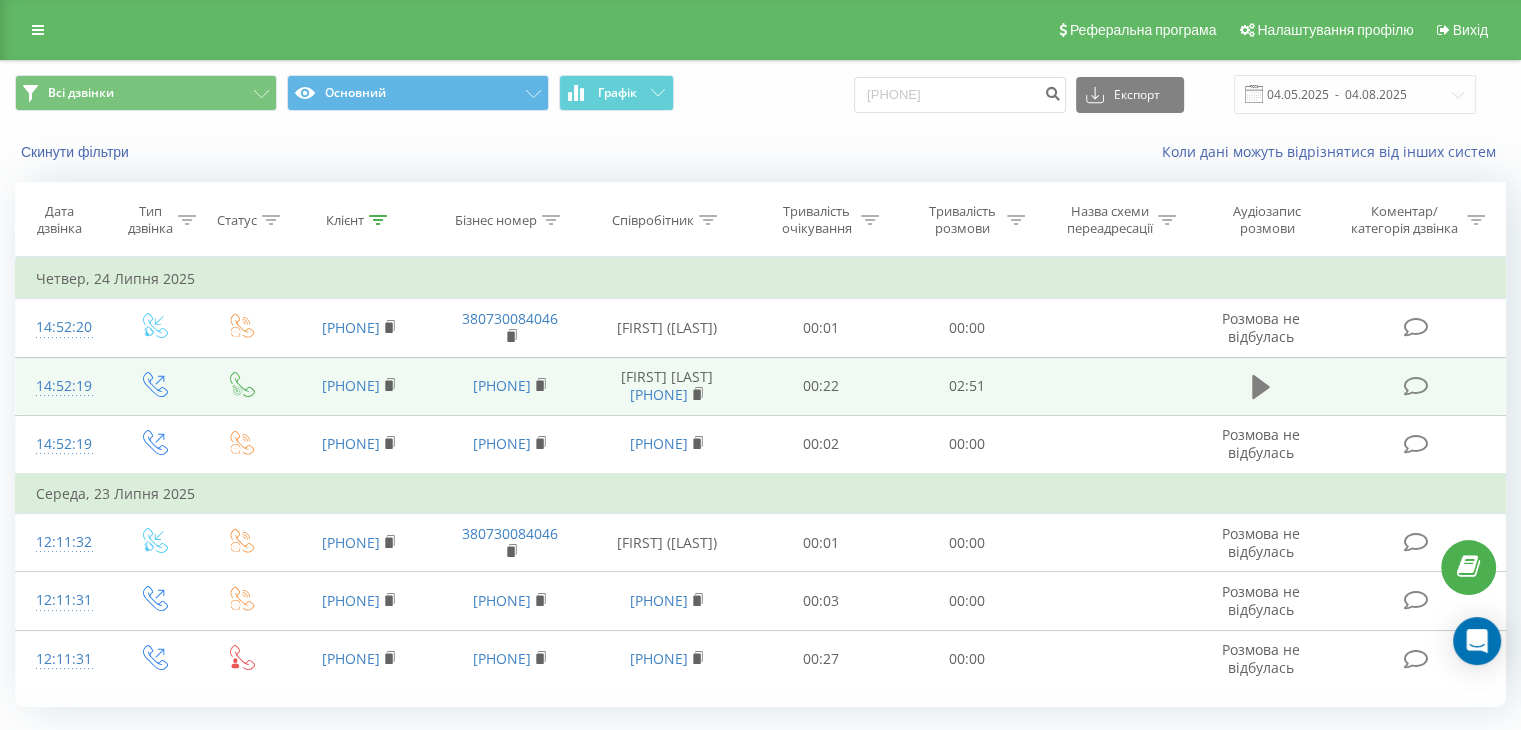 click at bounding box center [1261, 387] 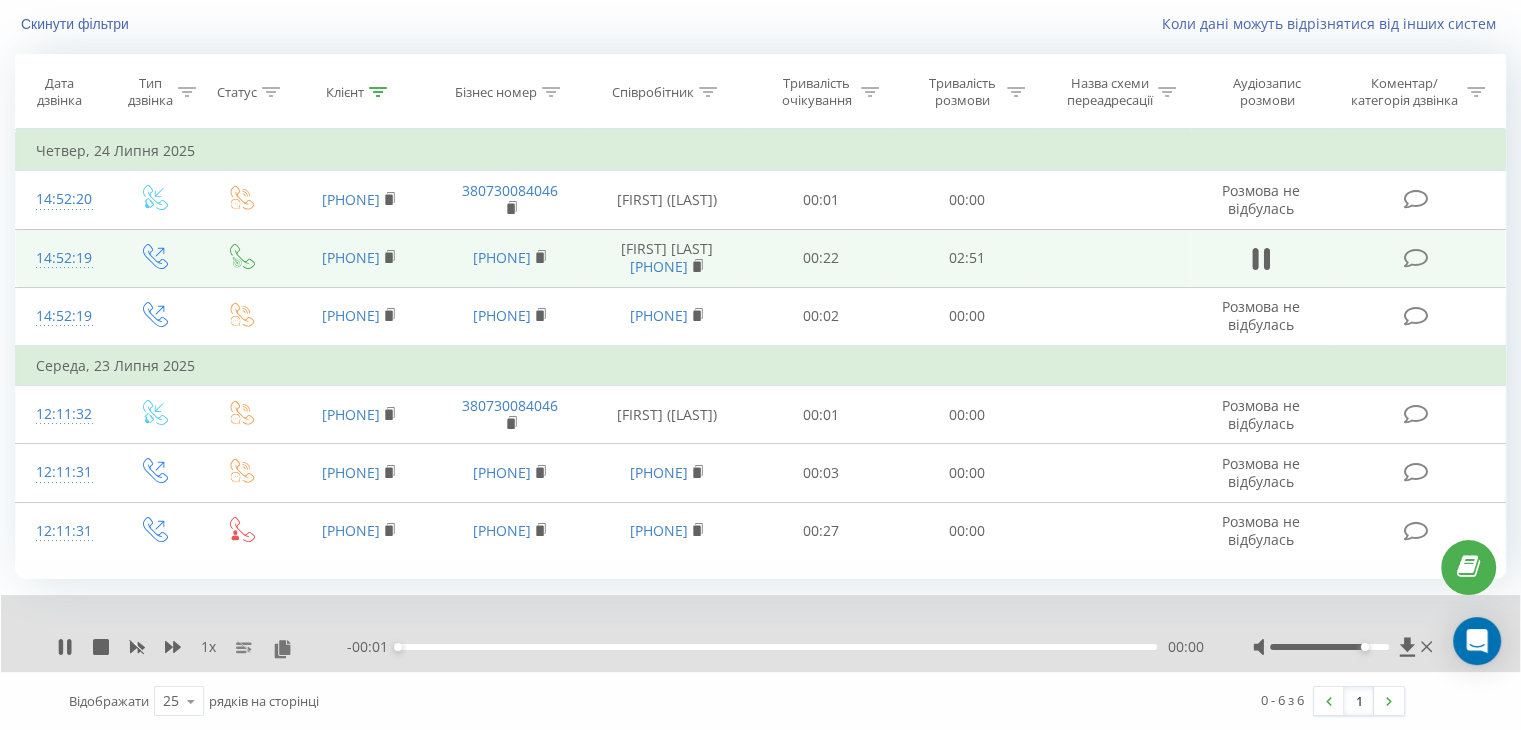 scroll, scrollTop: 128, scrollLeft: 0, axis: vertical 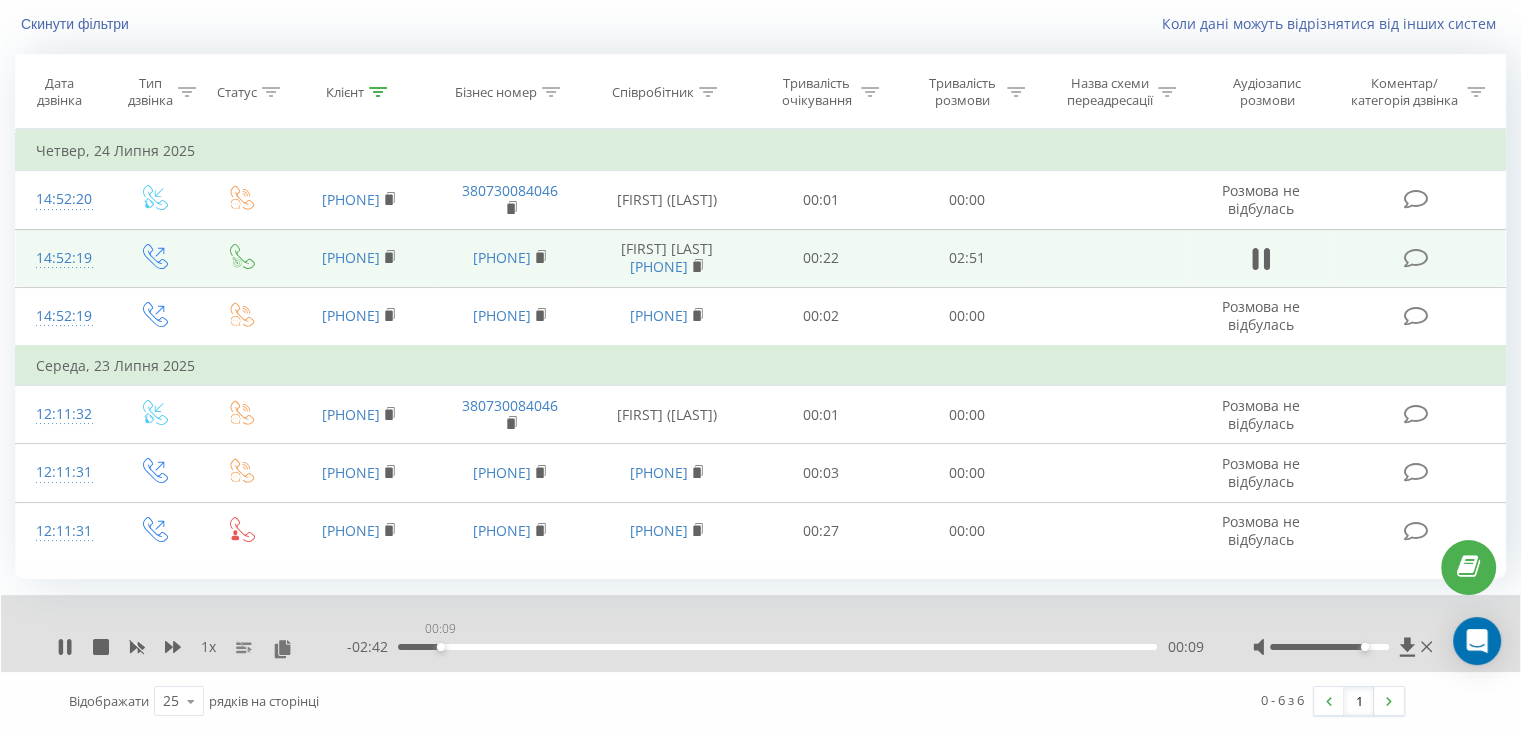 click on "00:09" at bounding box center (777, 647) 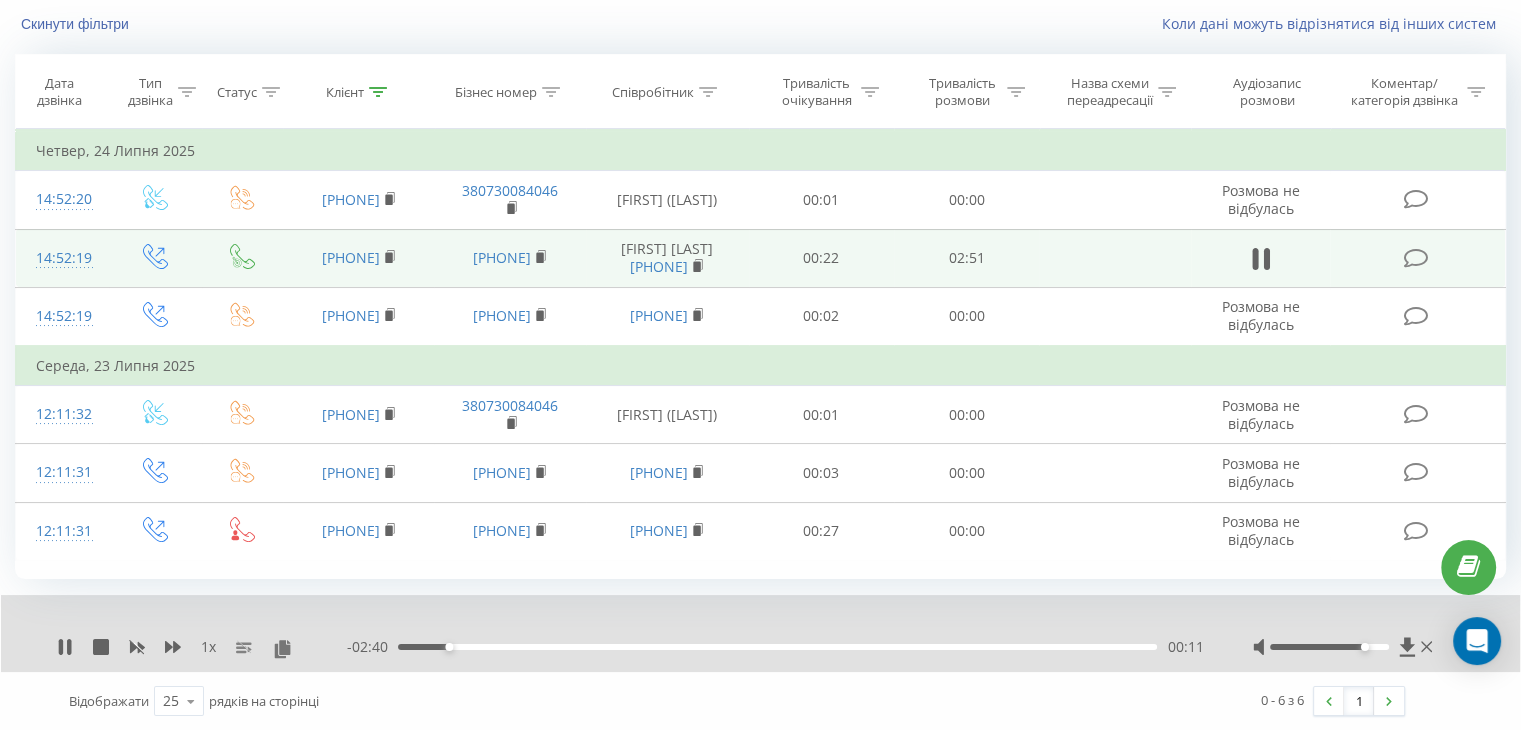 click on "00:11" at bounding box center (777, 647) 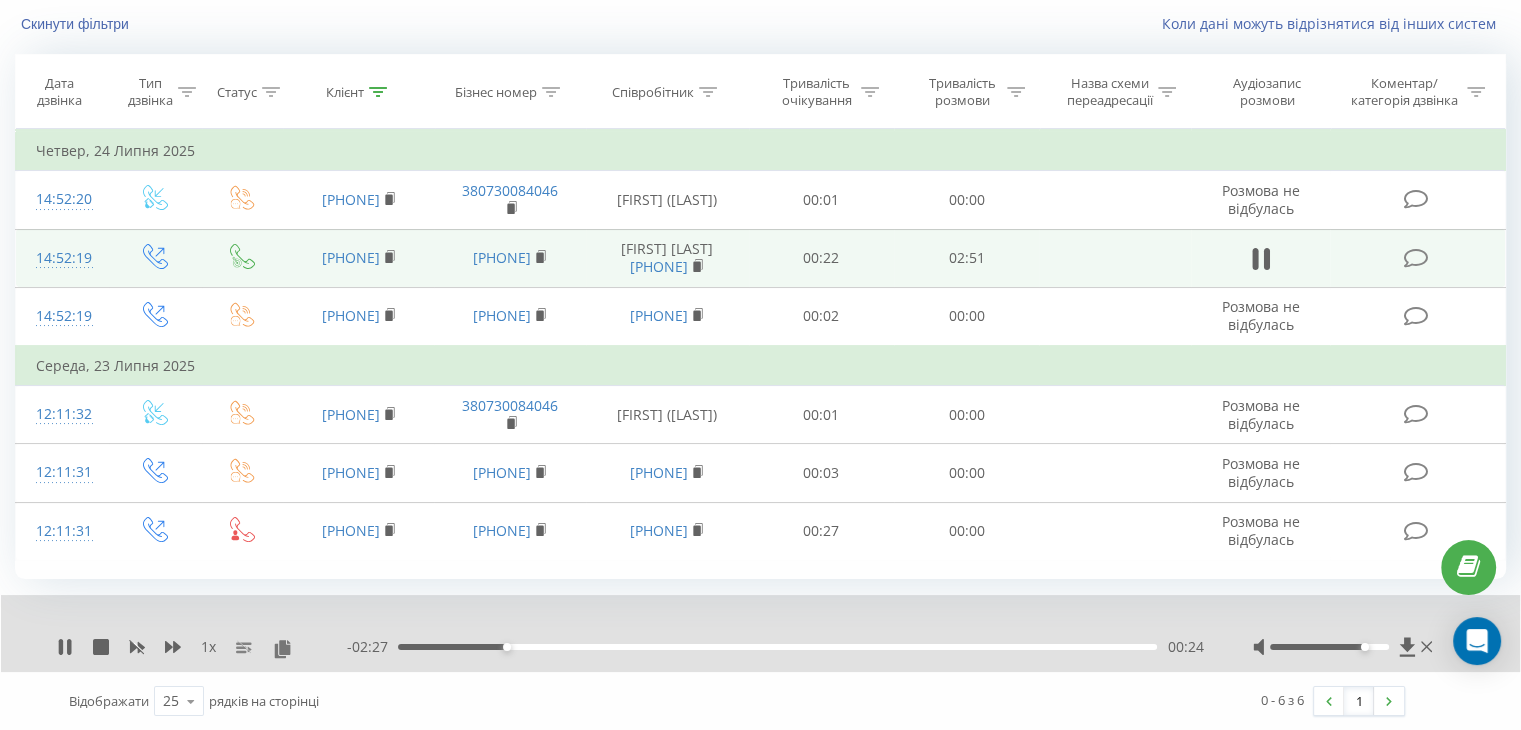 drag, startPoint x: 842, startPoint y: 648, endPoint x: 916, endPoint y: 655, distance: 74.330345 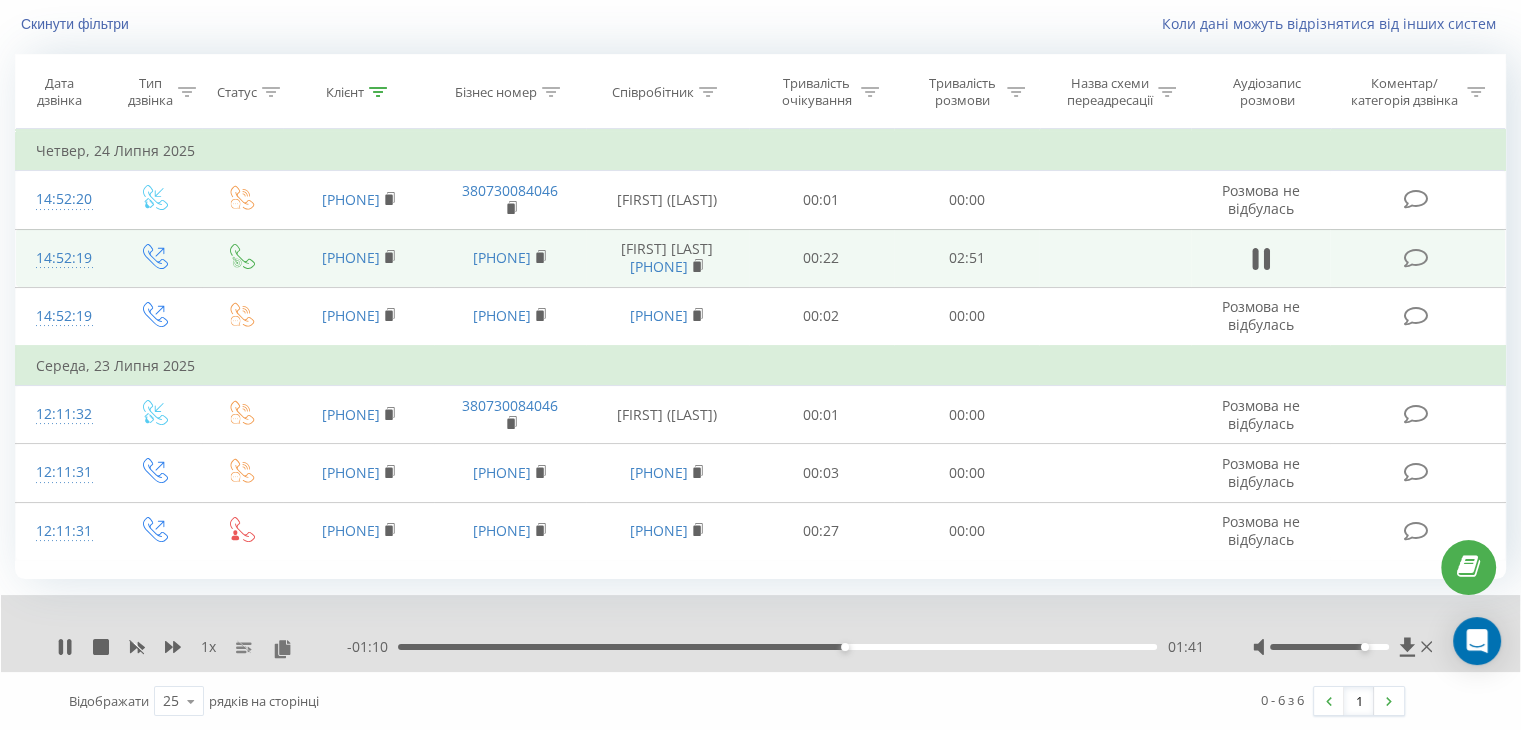 click on "01:41" at bounding box center [777, 647] 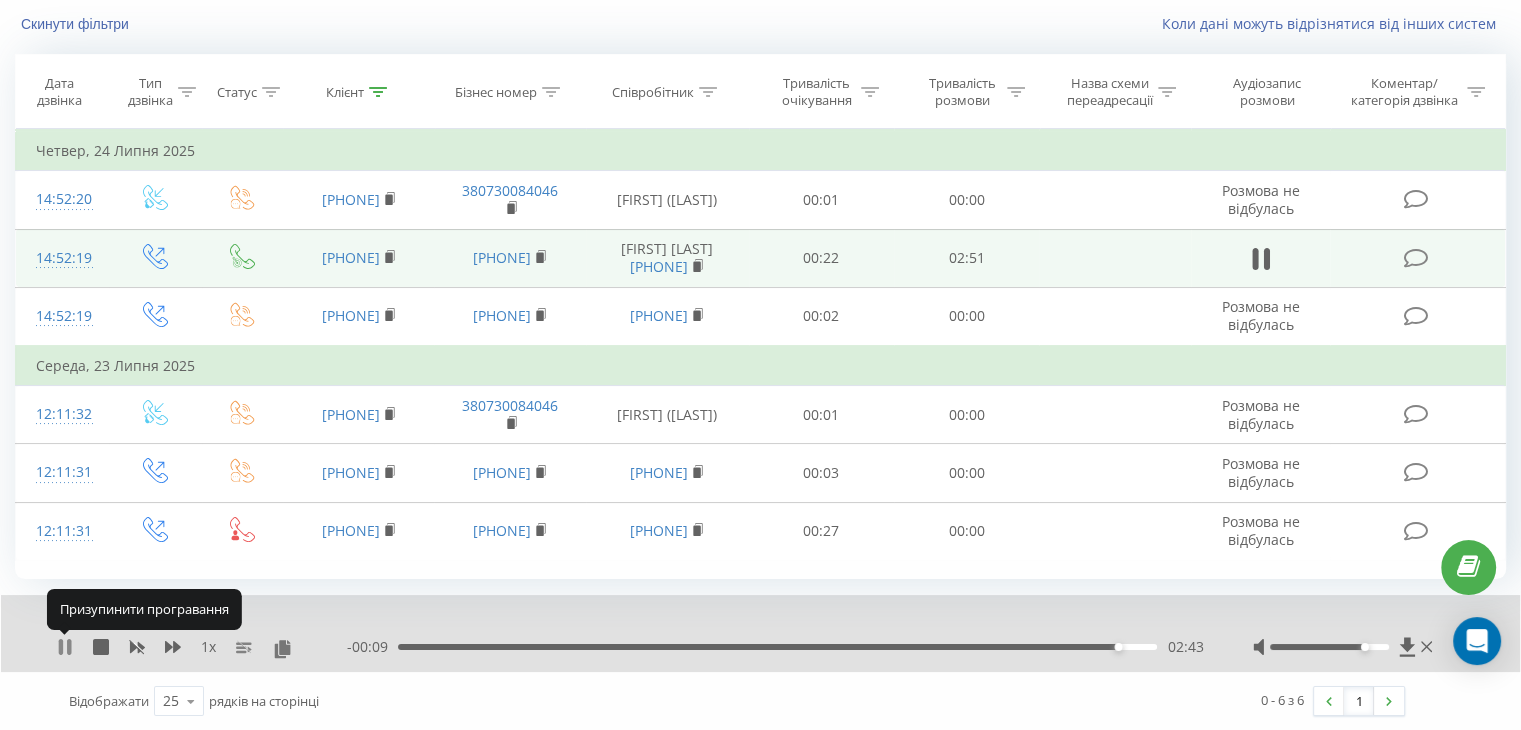 click 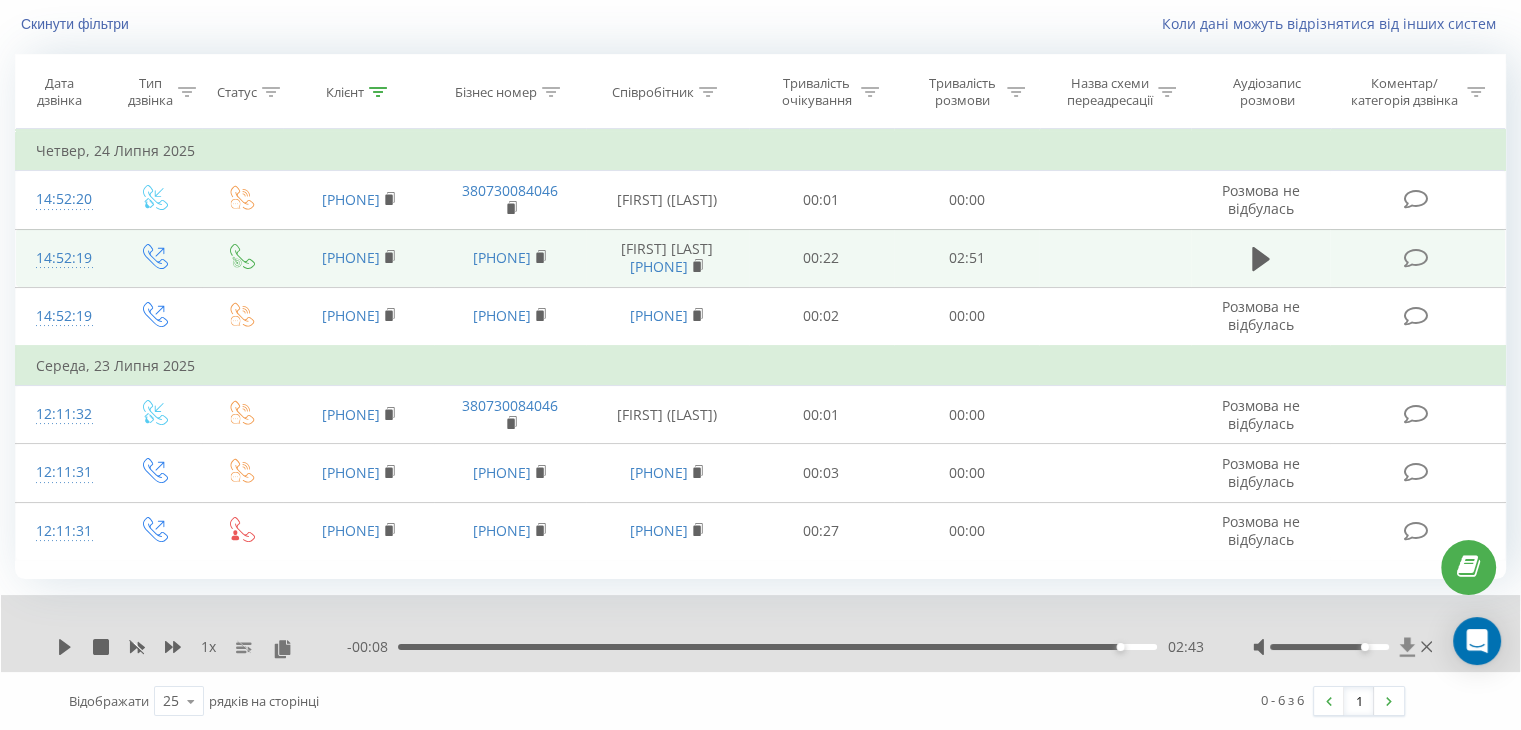 click 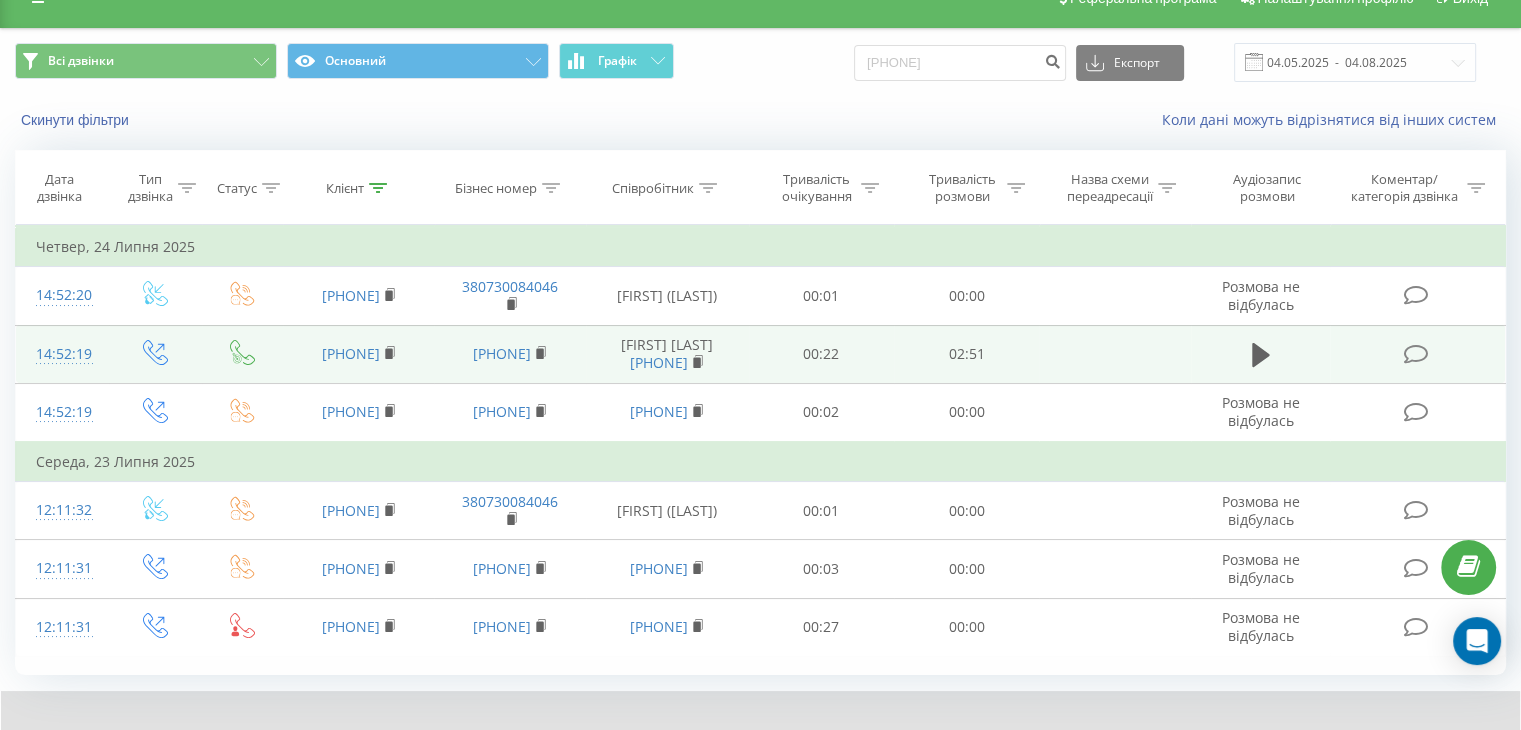 scroll, scrollTop: 0, scrollLeft: 0, axis: both 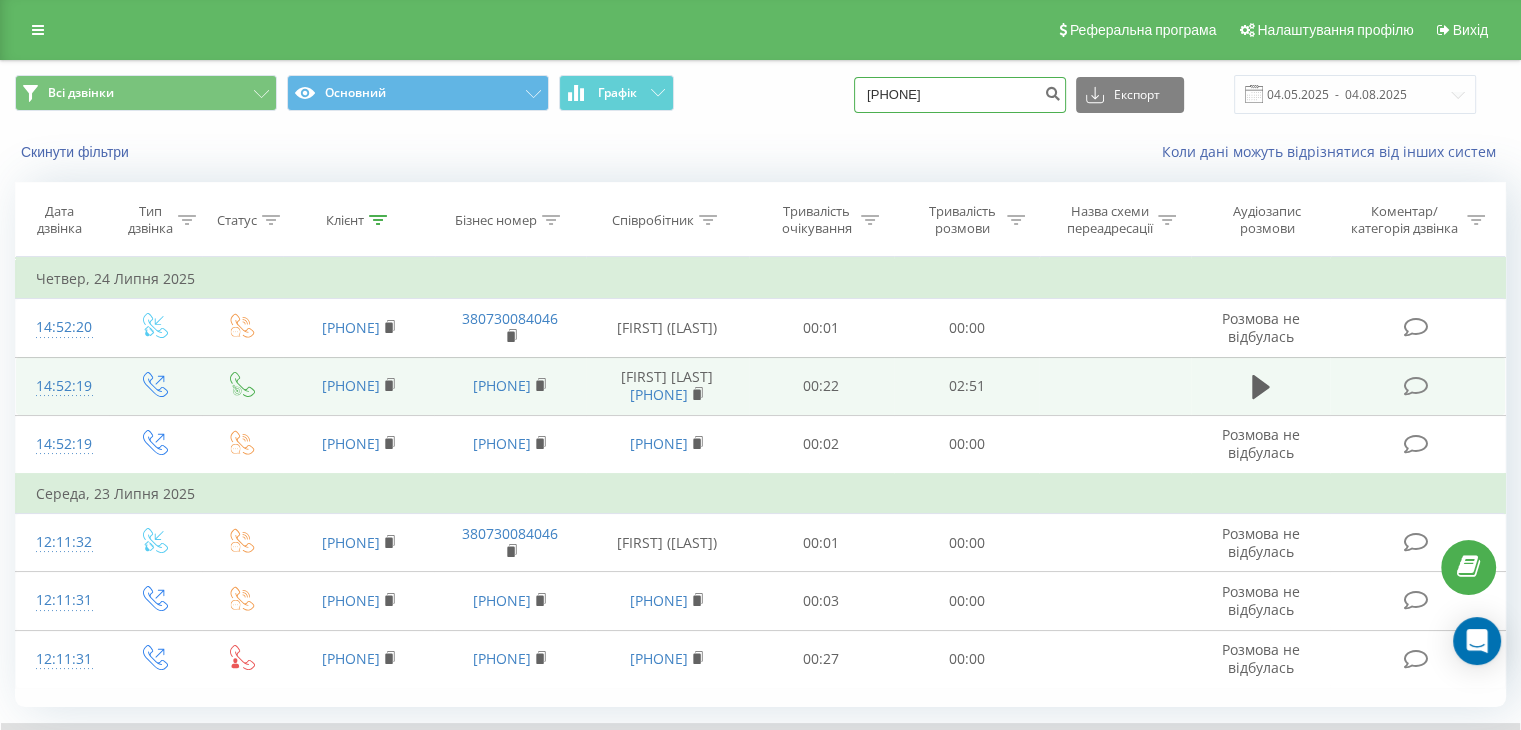 drag, startPoint x: 995, startPoint y: 93, endPoint x: 852, endPoint y: 85, distance: 143.2236 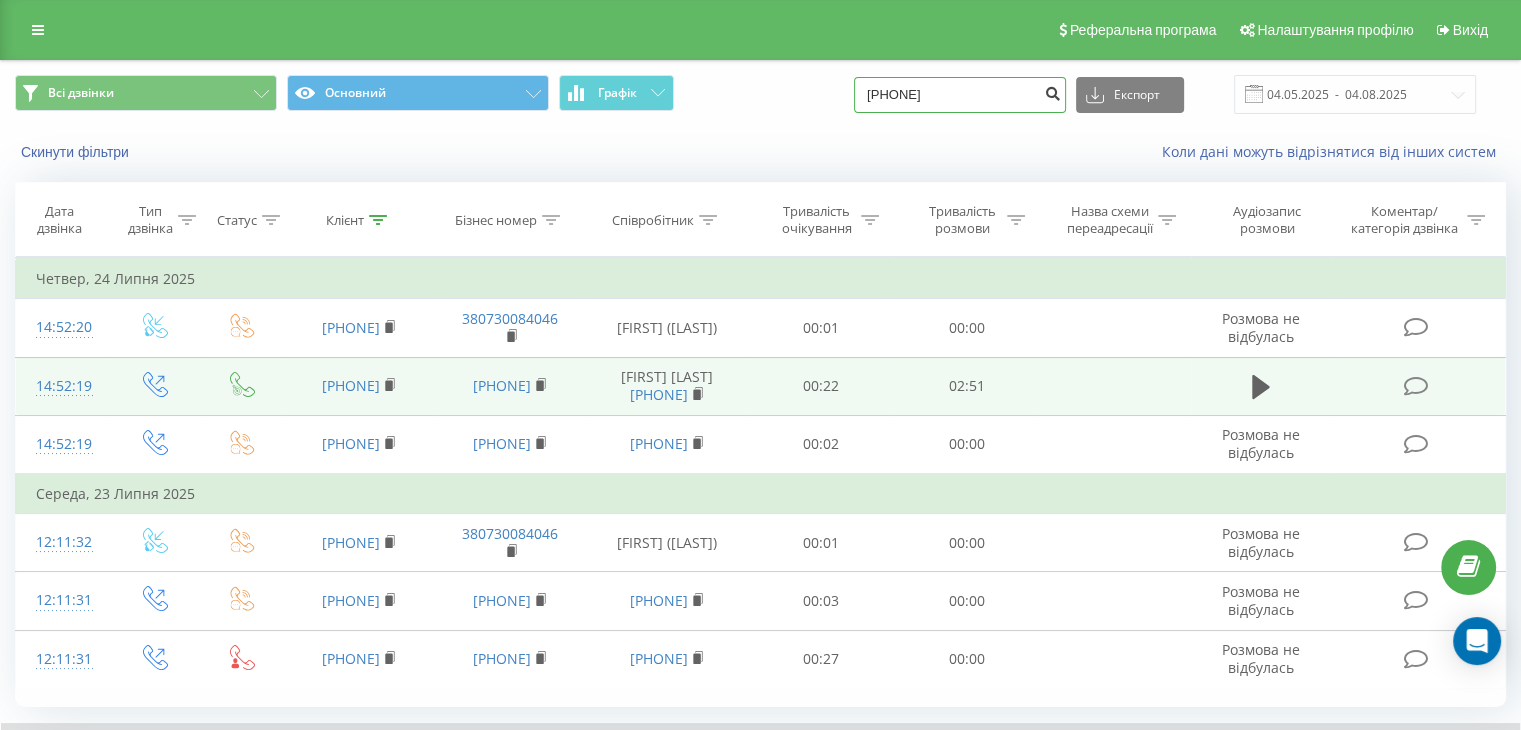 type on "[PHONE]" 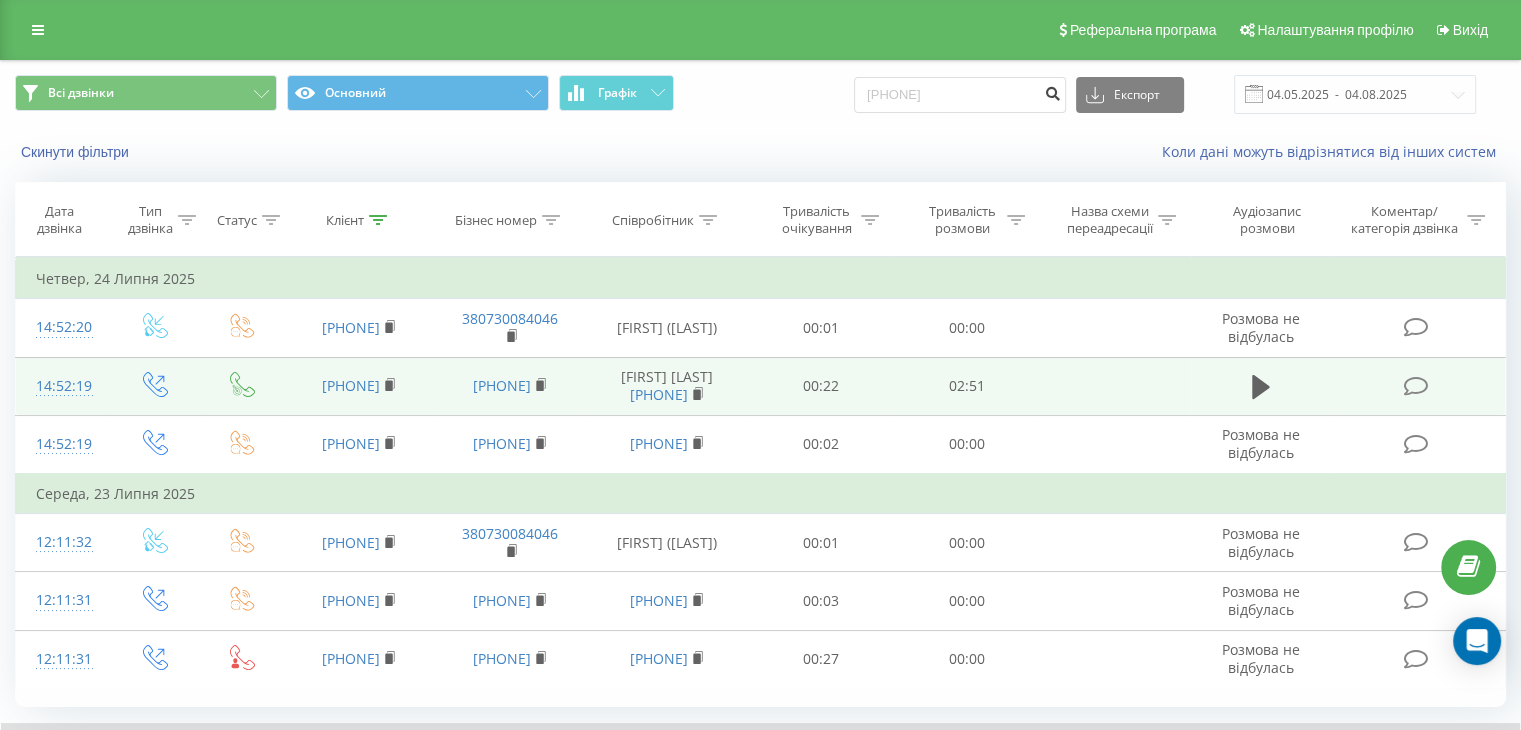 click at bounding box center [1052, 91] 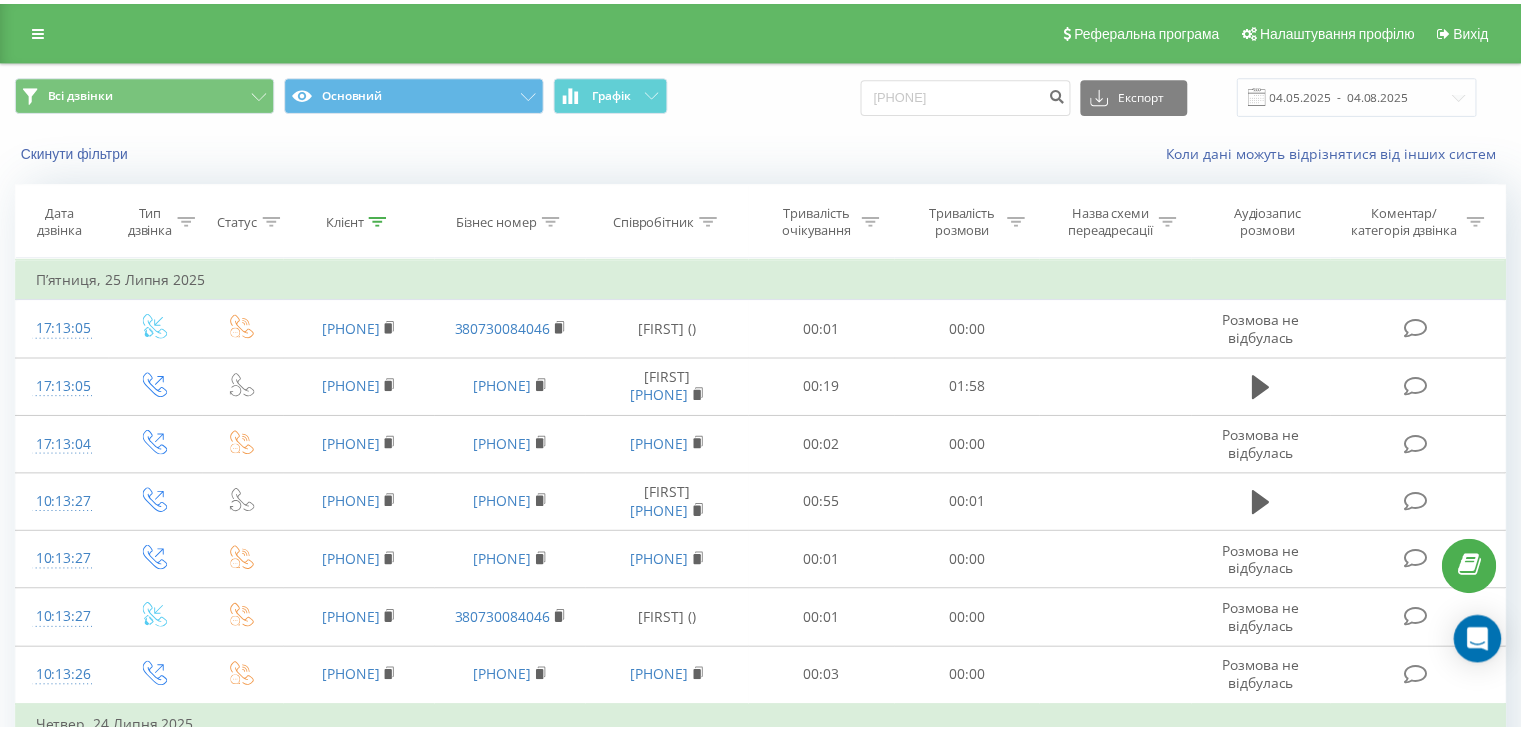 scroll, scrollTop: 0, scrollLeft: 0, axis: both 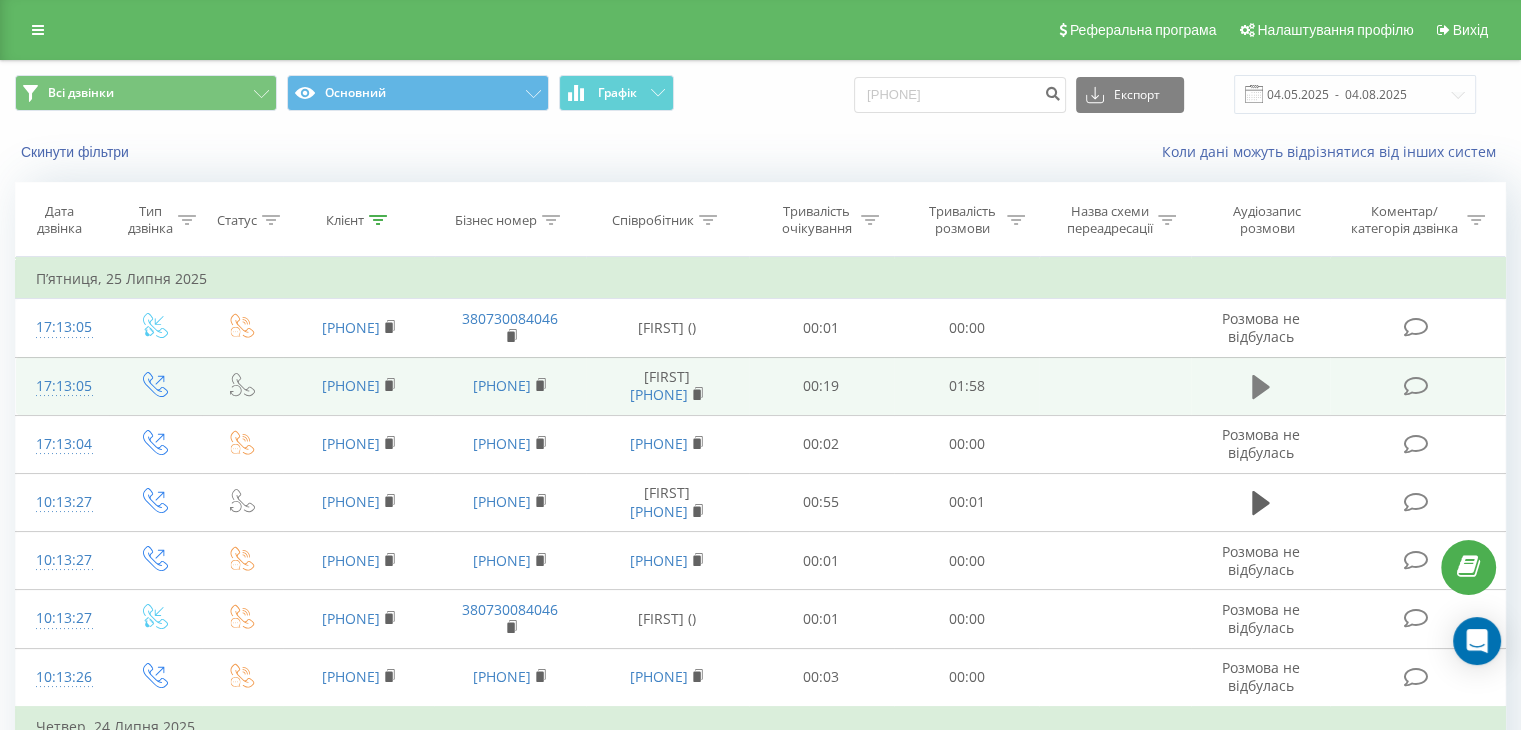 click 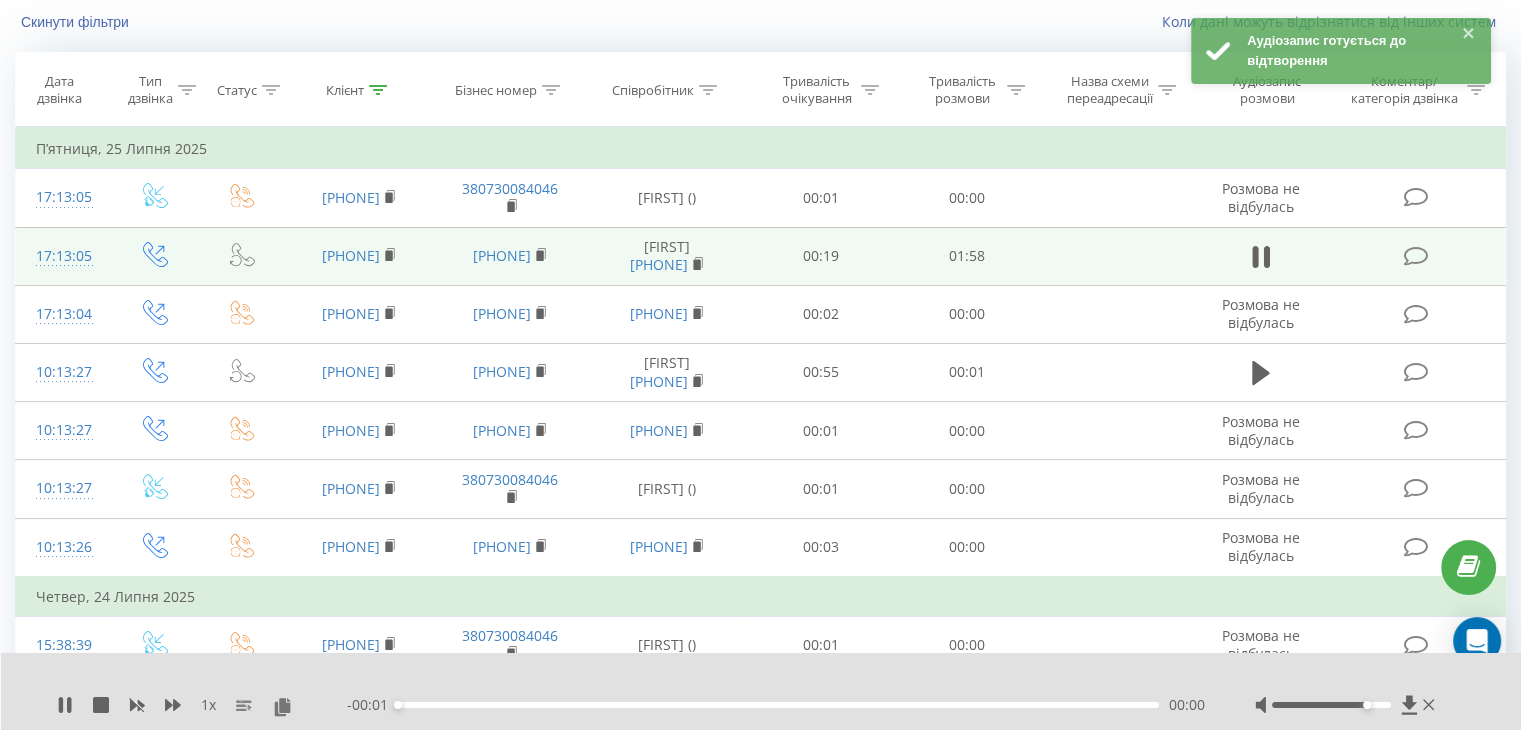 scroll, scrollTop: 100, scrollLeft: 0, axis: vertical 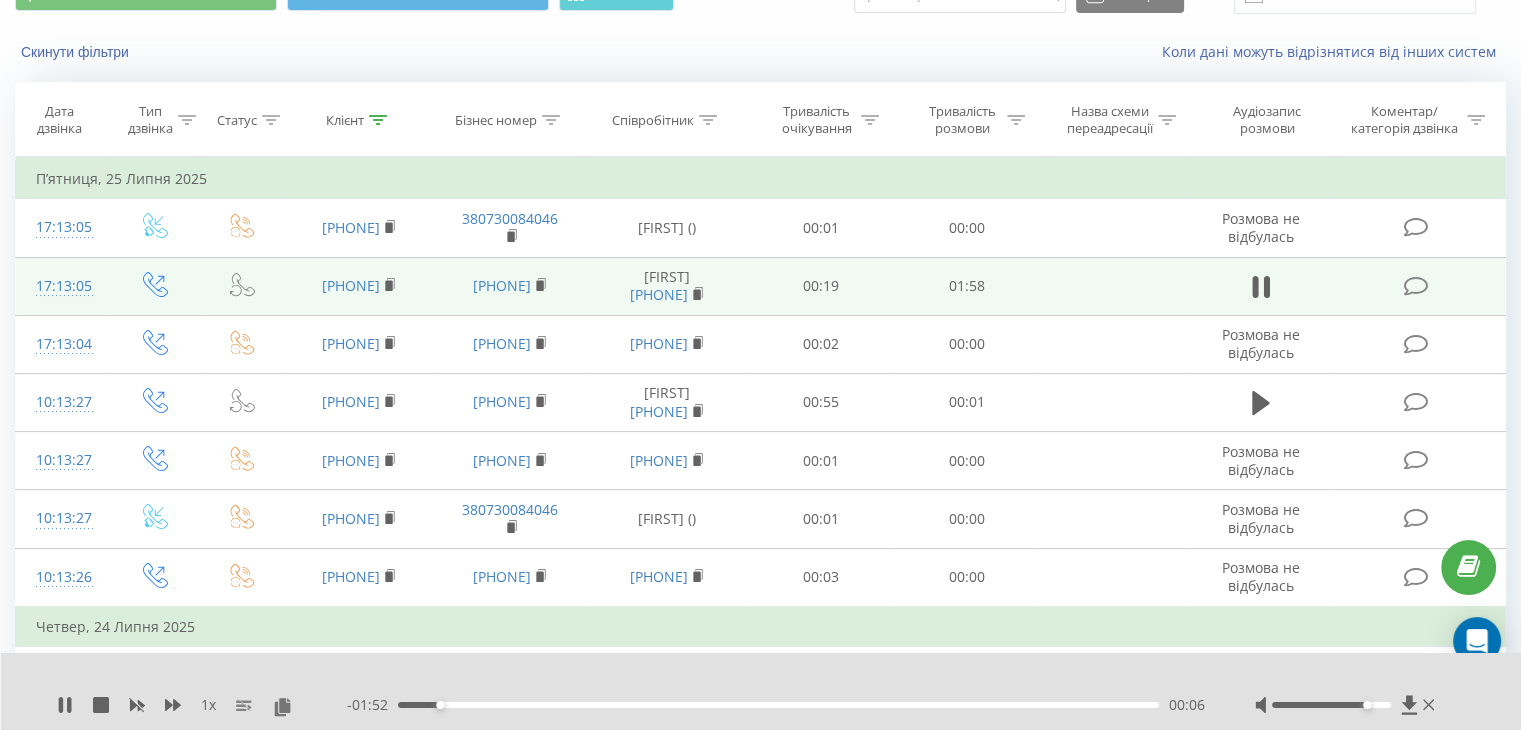click on "00:06" at bounding box center [778, 705] 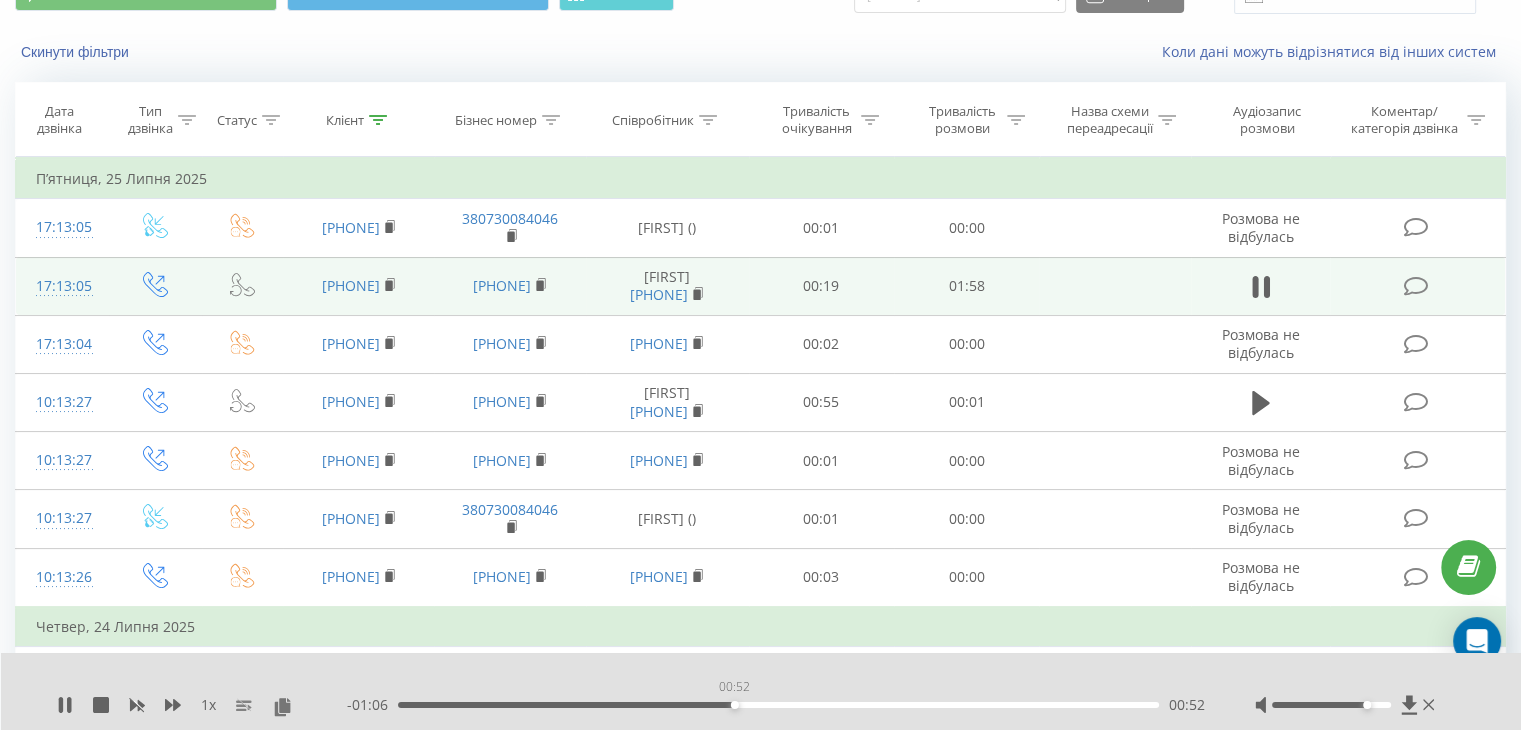 click on "00:52" at bounding box center (778, 705) 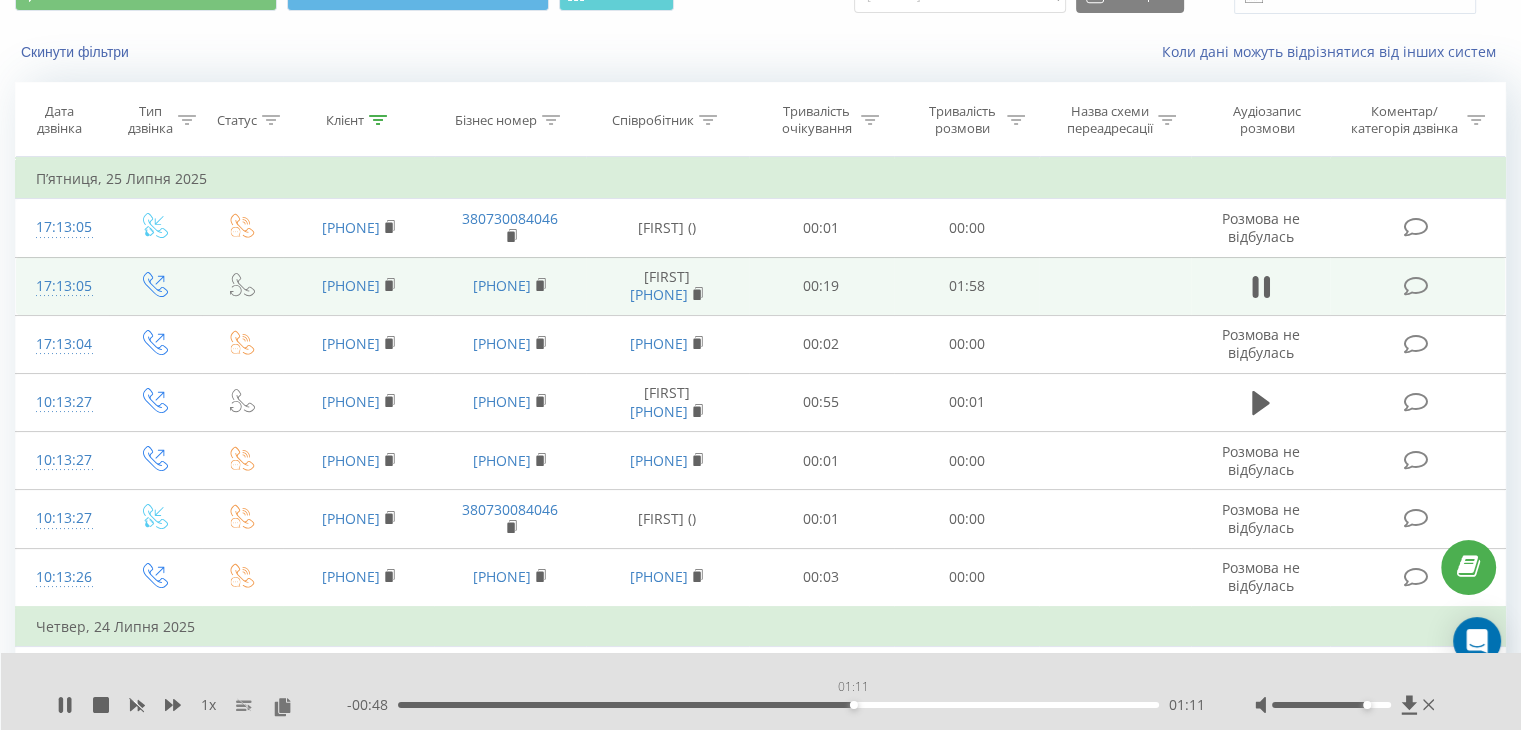 click on "01:11" at bounding box center (778, 705) 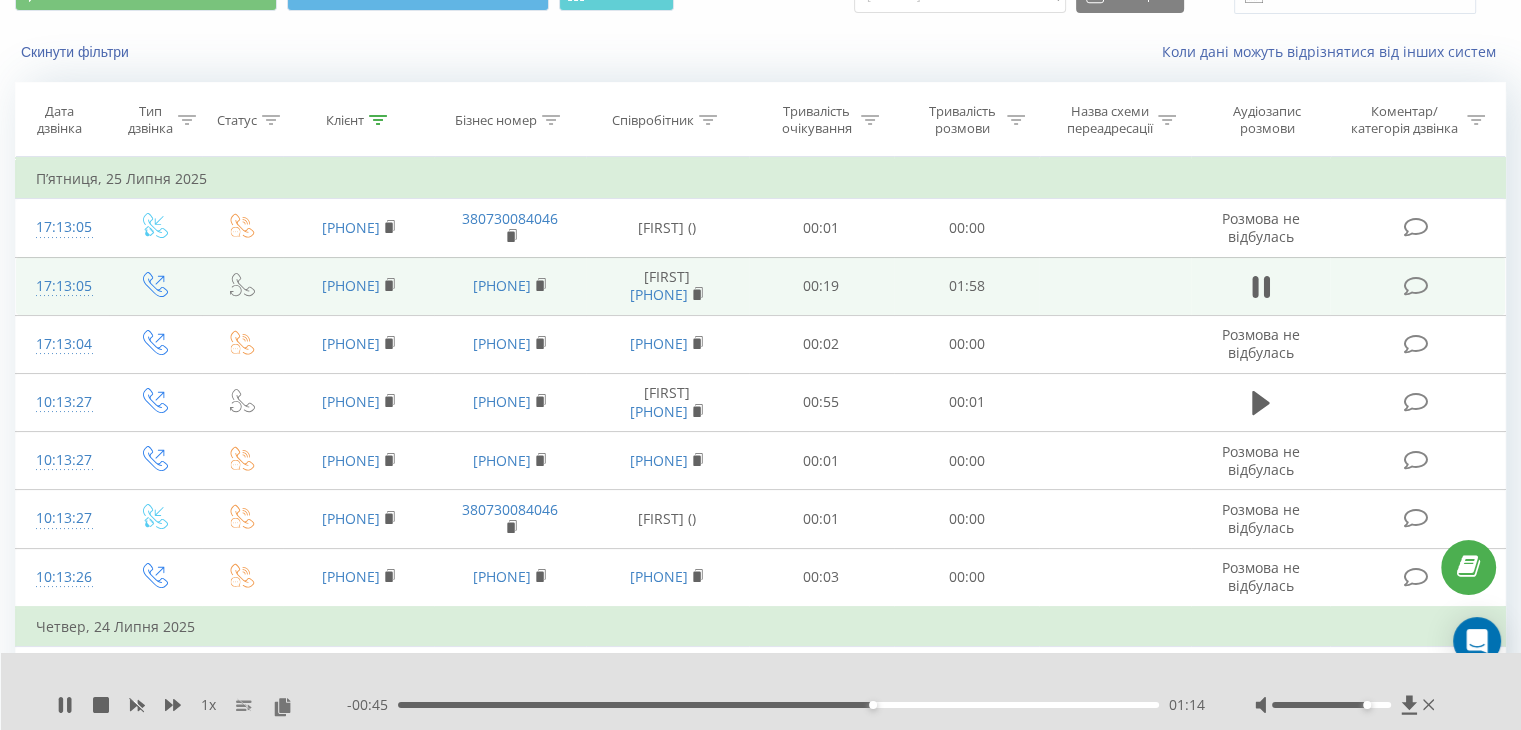 click on "01:14" at bounding box center (778, 705) 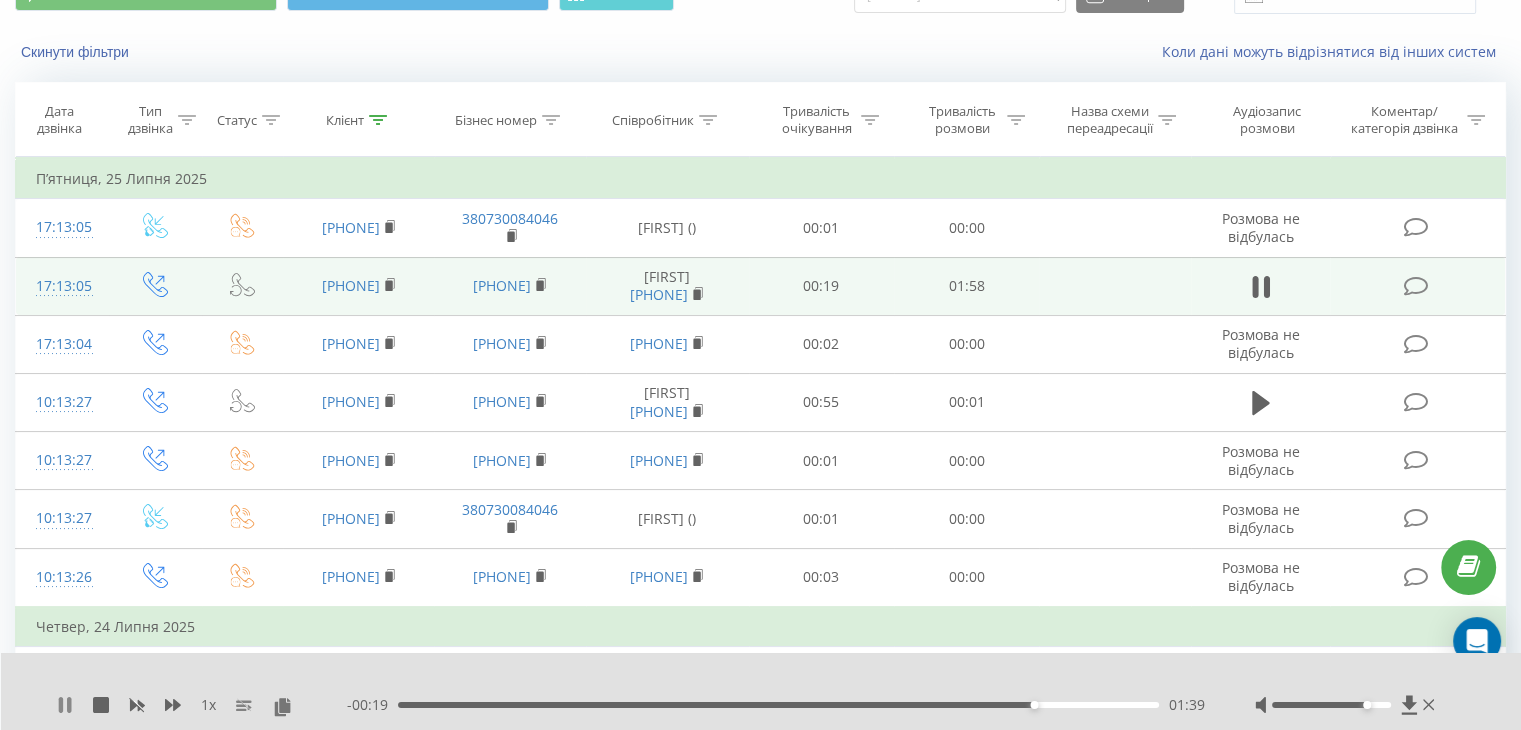click 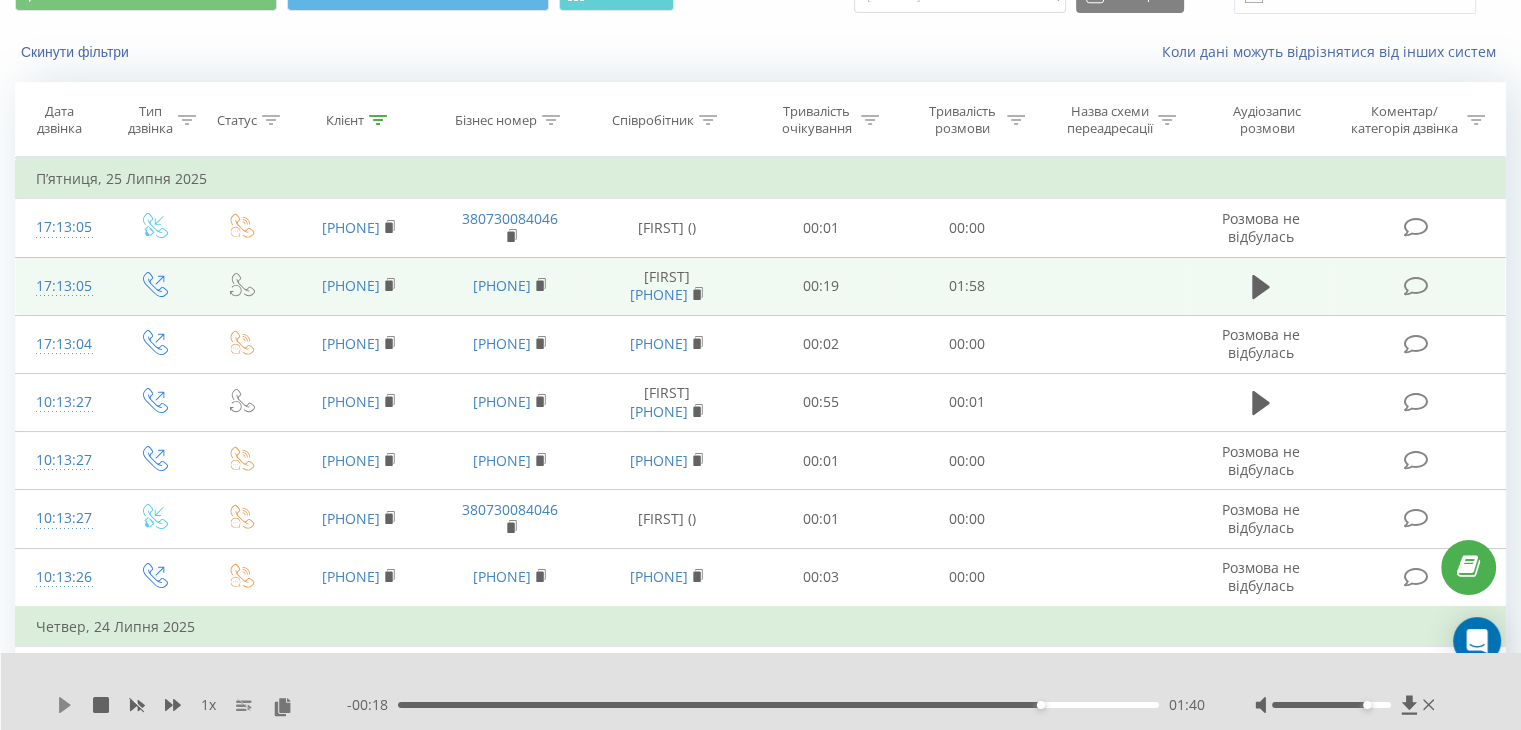 click 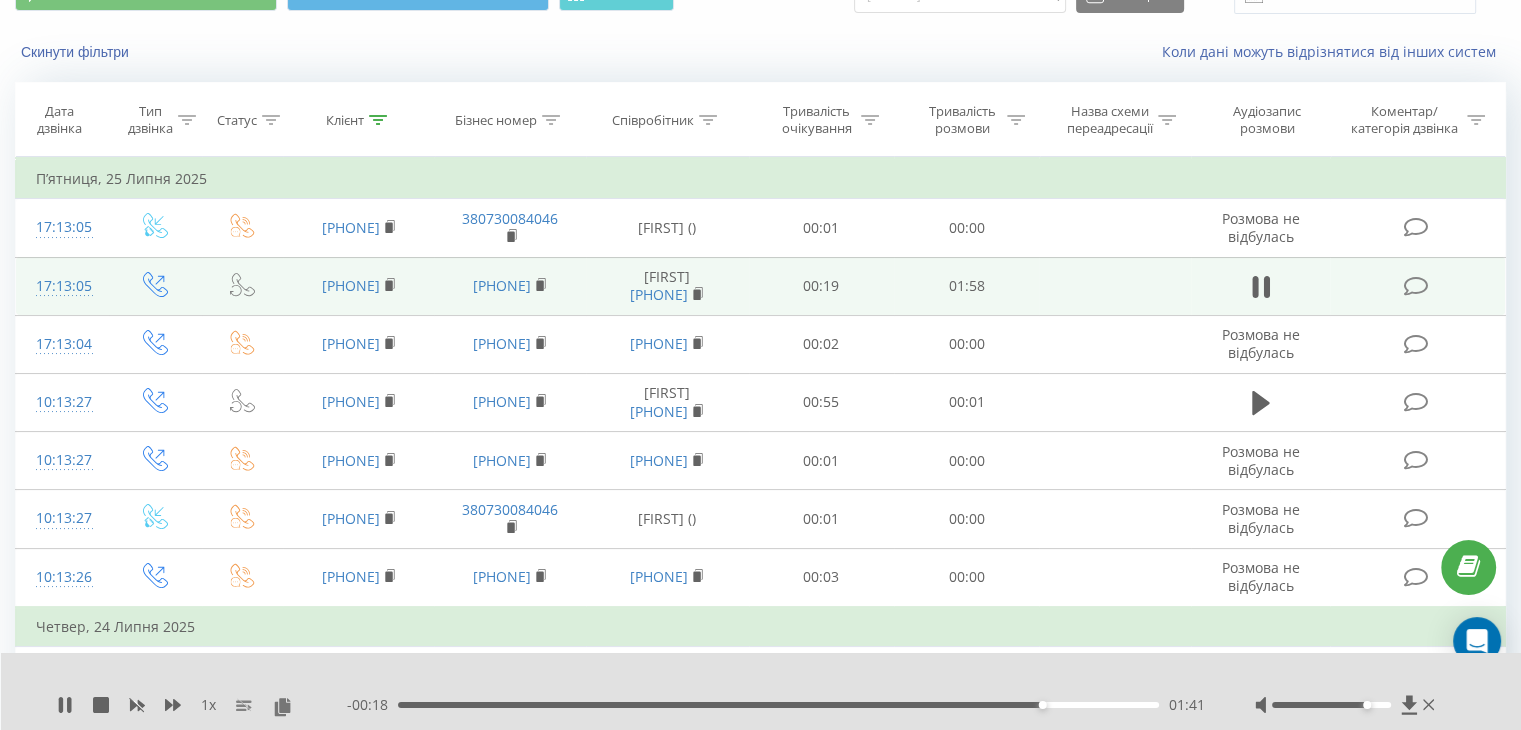 click on "- 00:18 01:41   01:41" at bounding box center [776, 705] 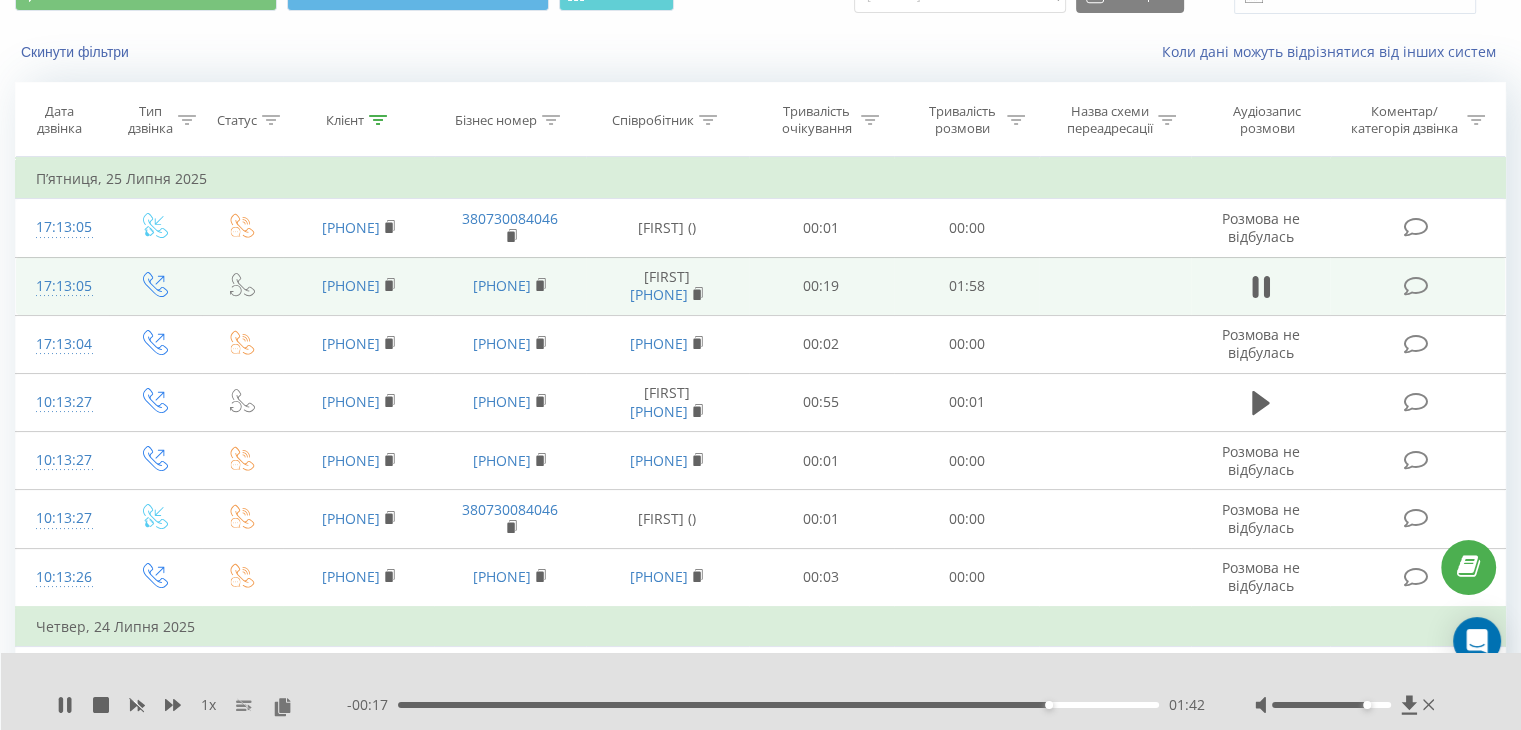click on "01:42" at bounding box center [778, 705] 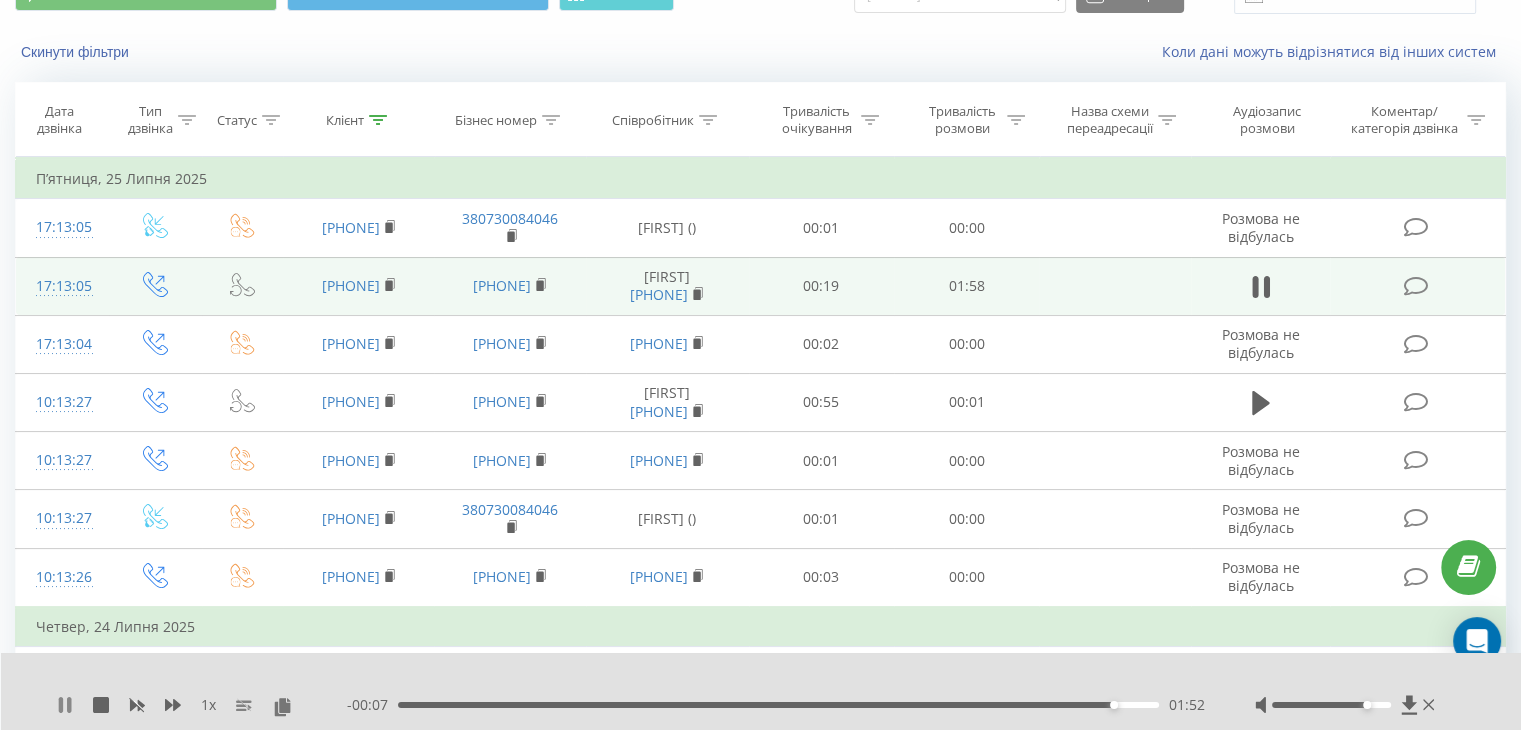 click 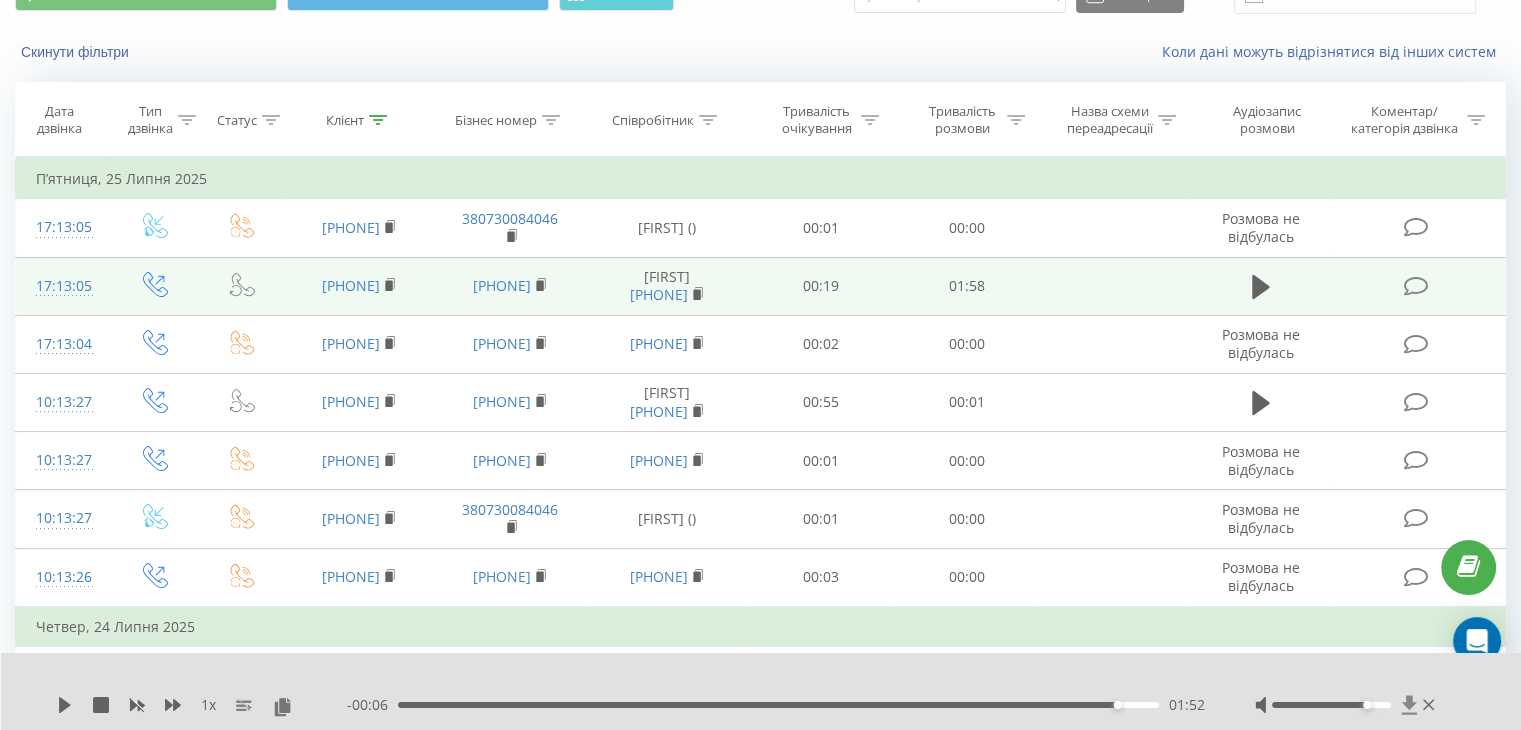 click 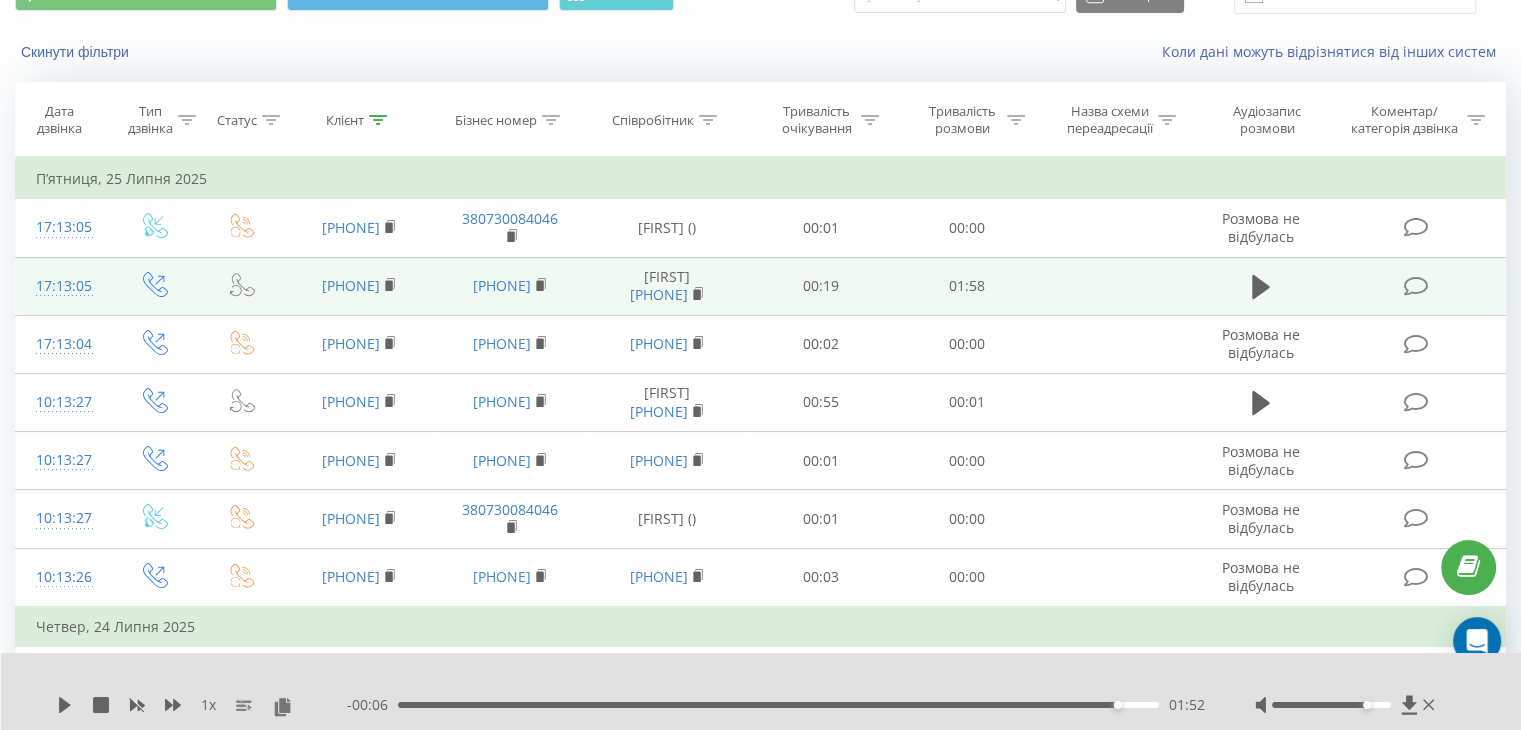 click at bounding box center [748, 679] 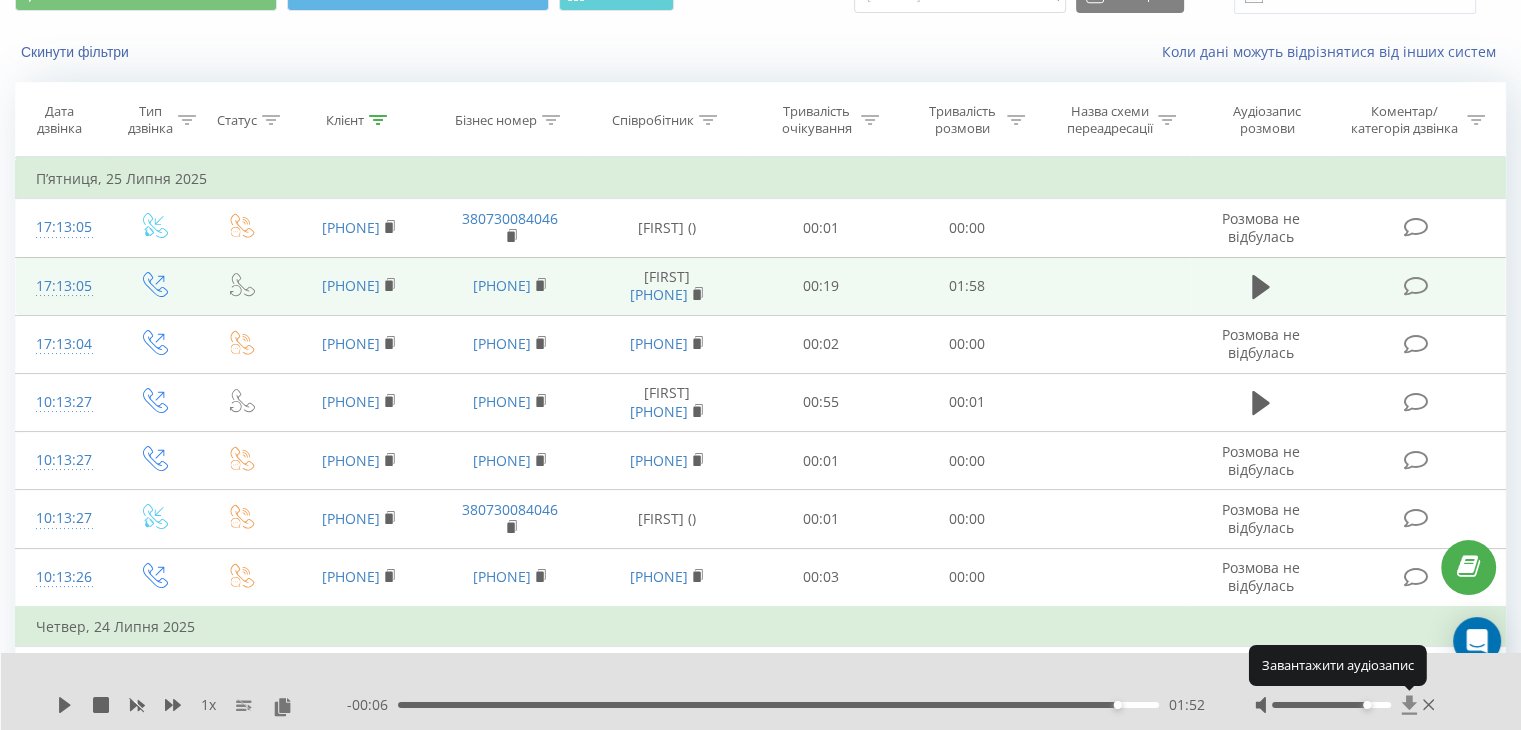 click 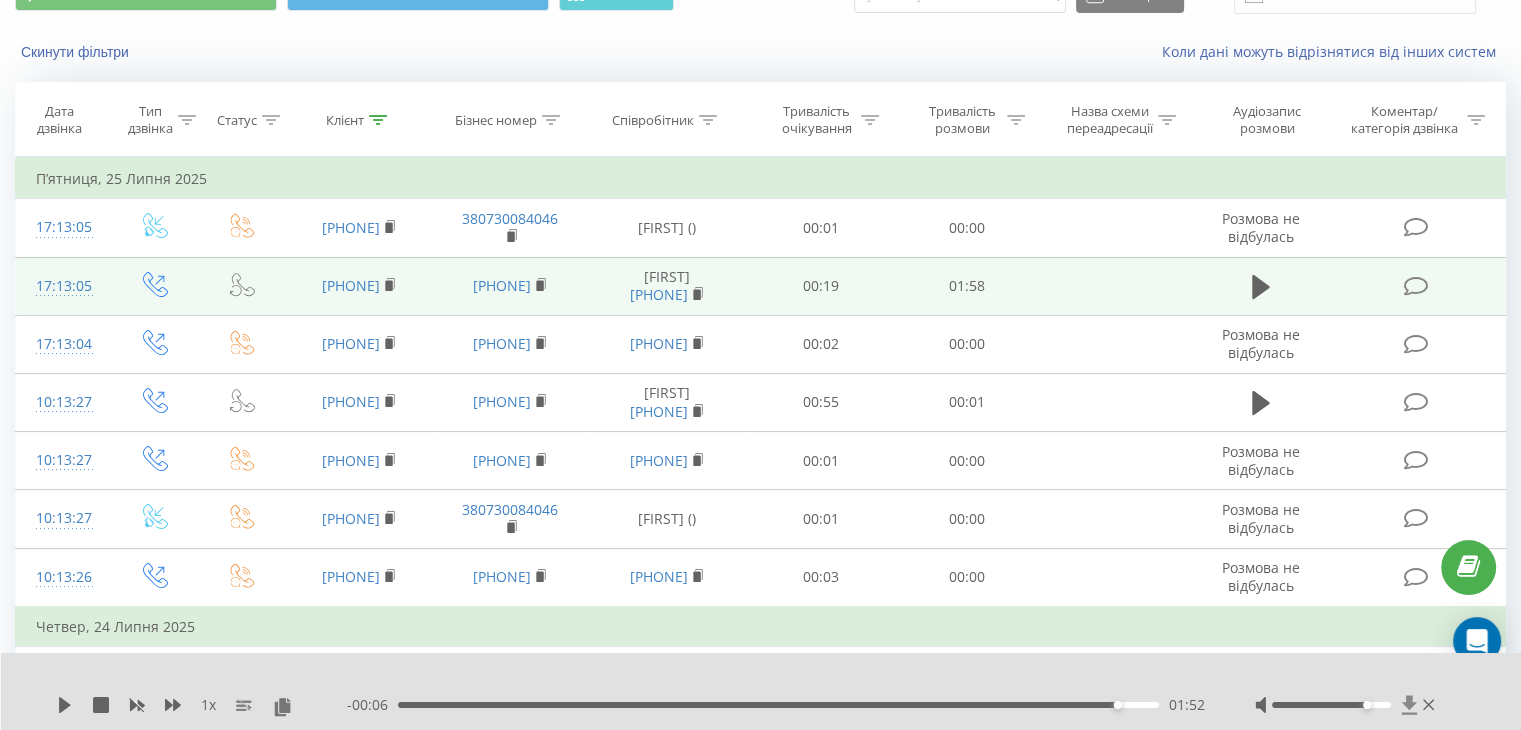 click 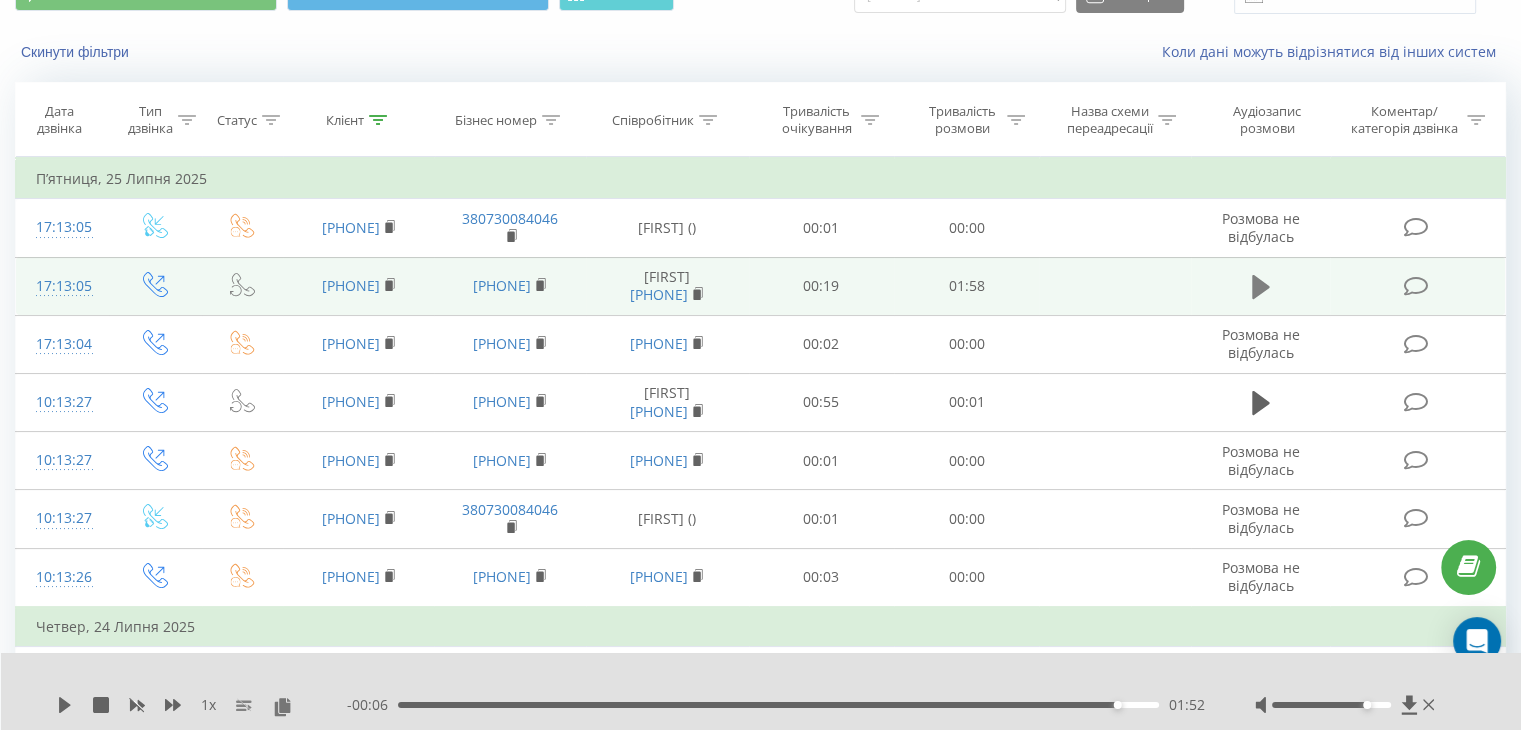 click 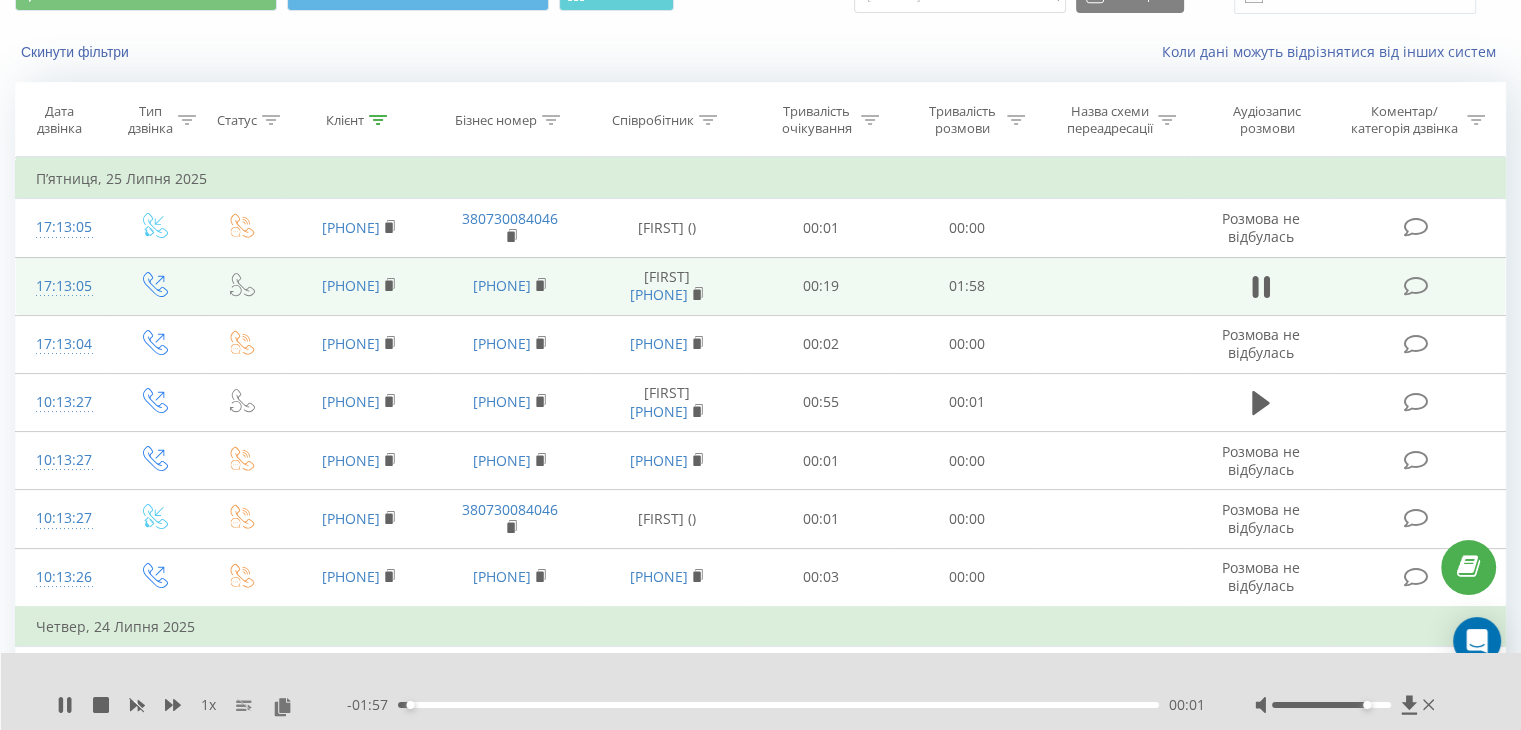 click on "00:01" at bounding box center [778, 705] 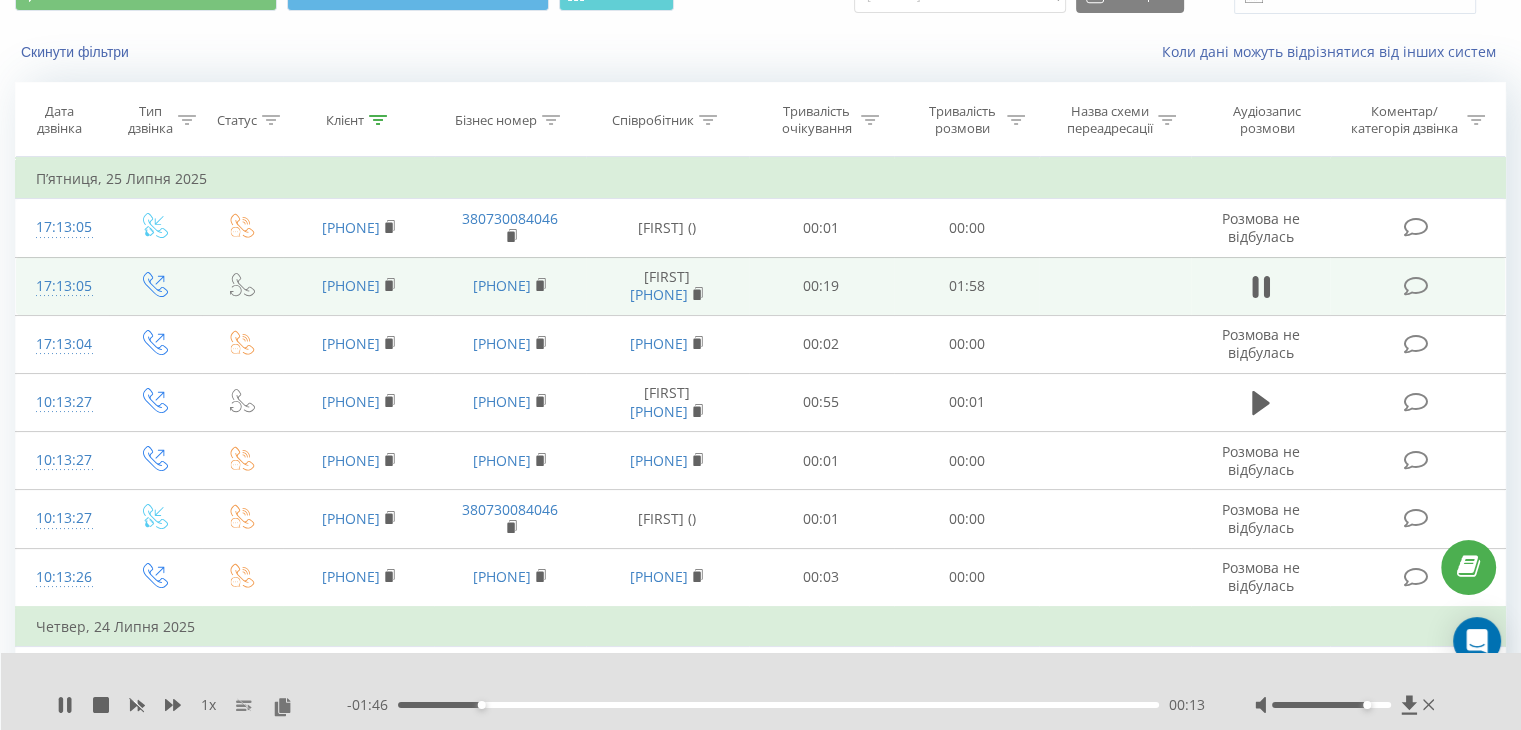 click on "00:13" at bounding box center [778, 705] 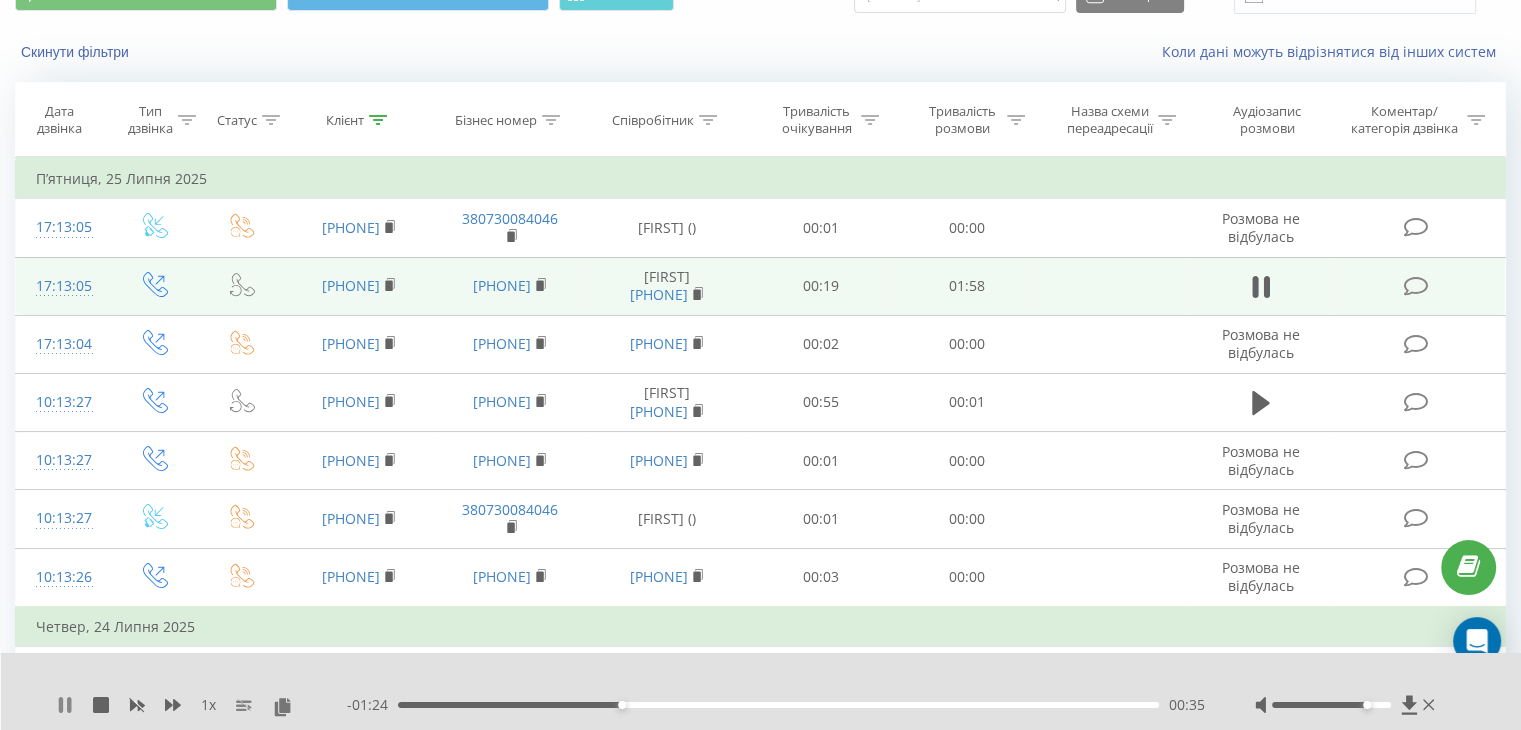 click 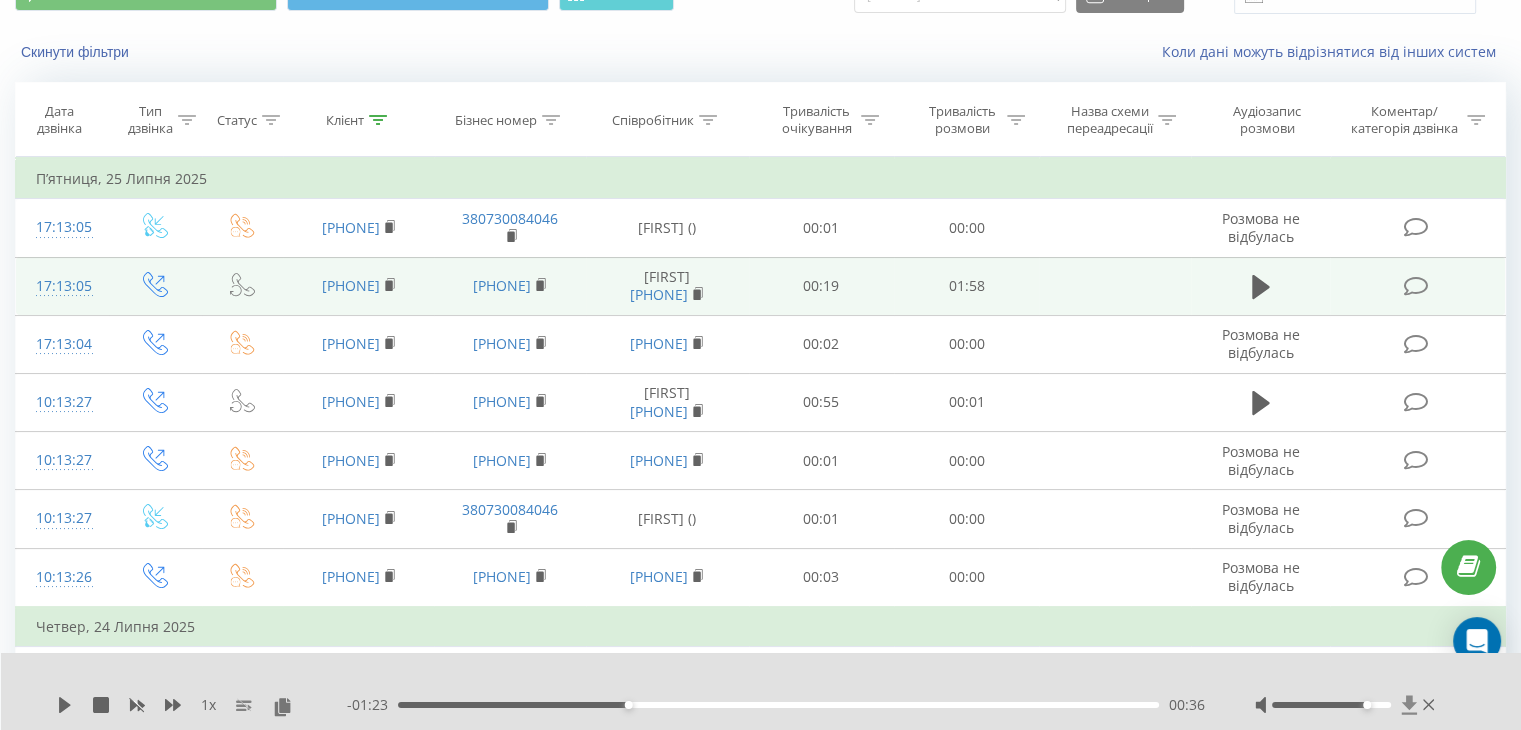 click 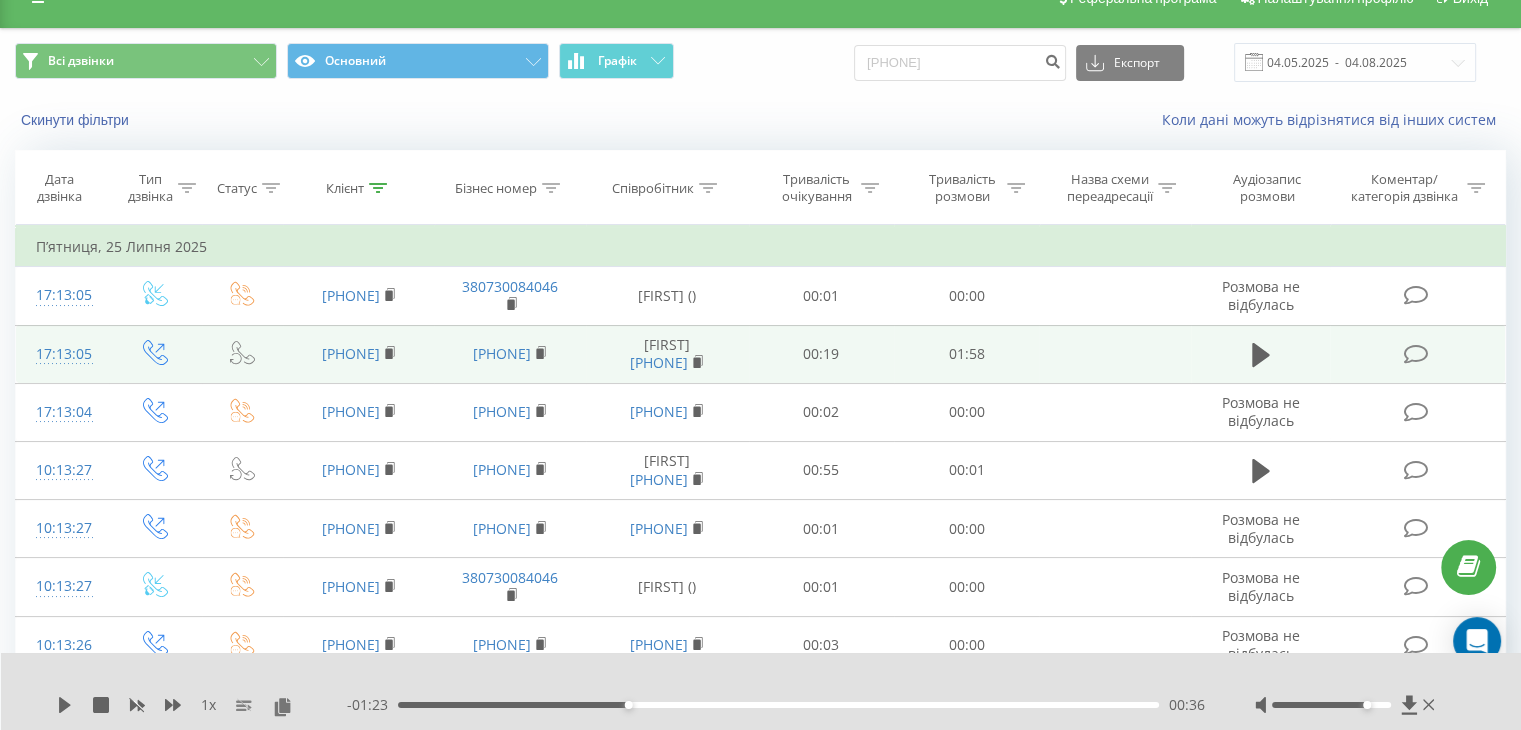 scroll, scrollTop: 0, scrollLeft: 0, axis: both 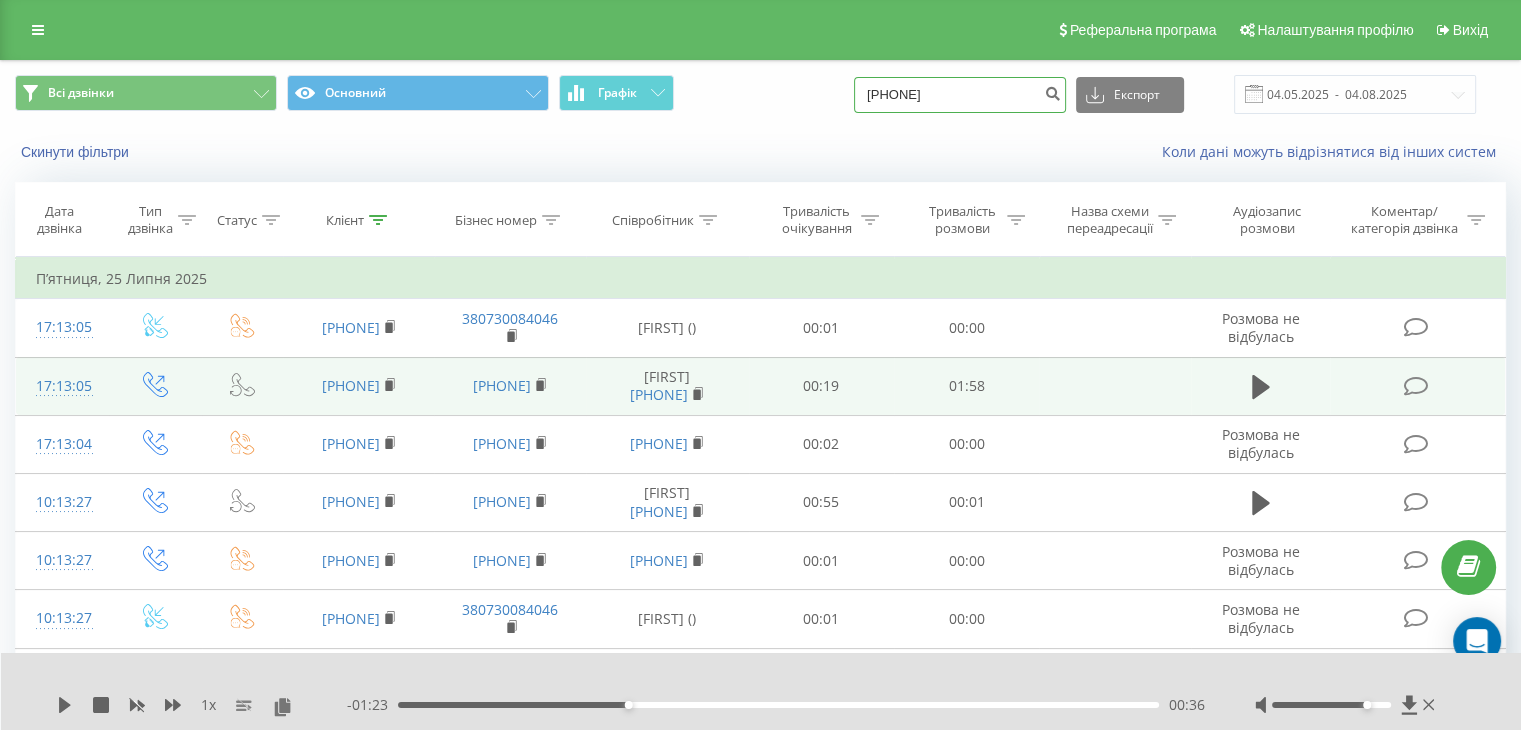 drag, startPoint x: 992, startPoint y: 96, endPoint x: 746, endPoint y: 80, distance: 246.51978 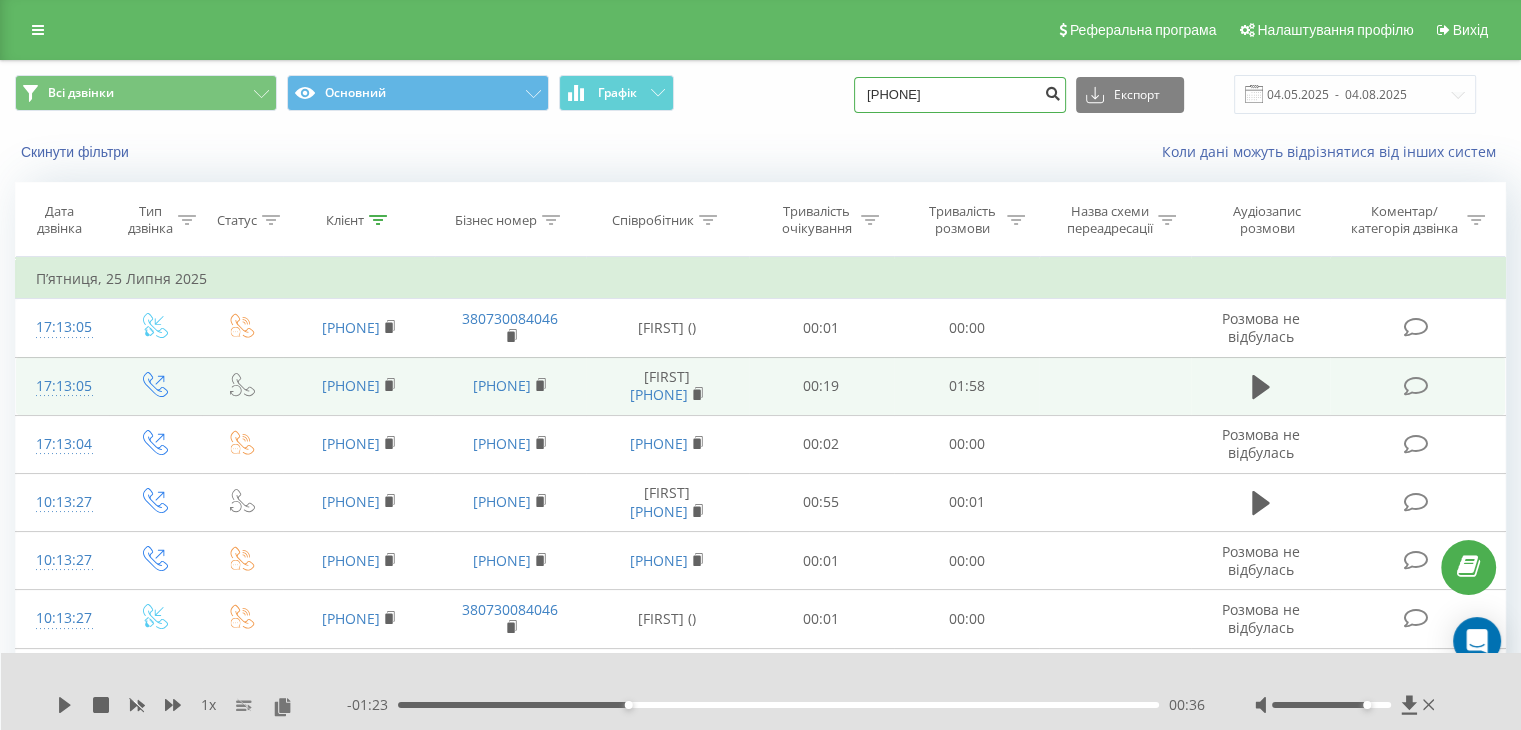 type on "[PHONE]" 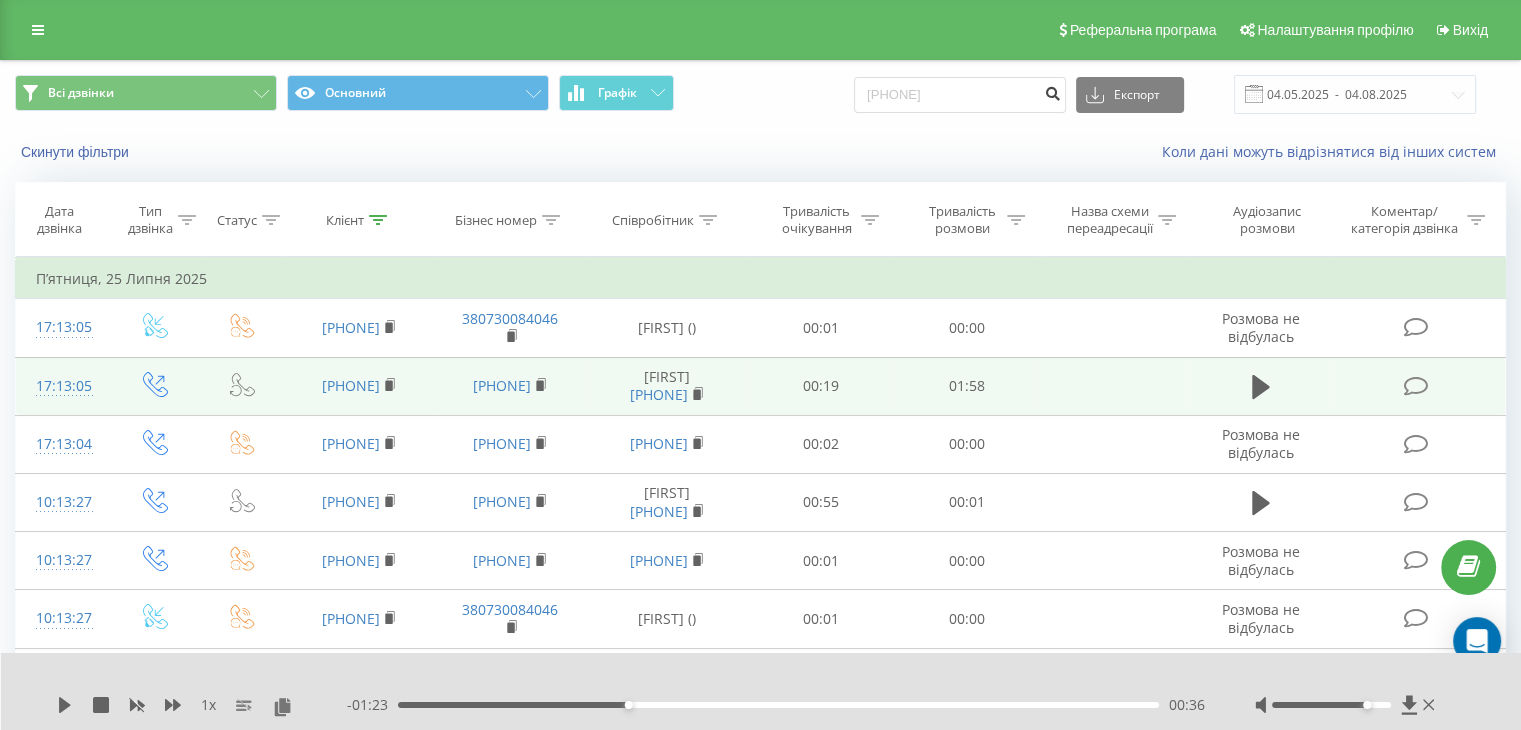 click at bounding box center (1052, 91) 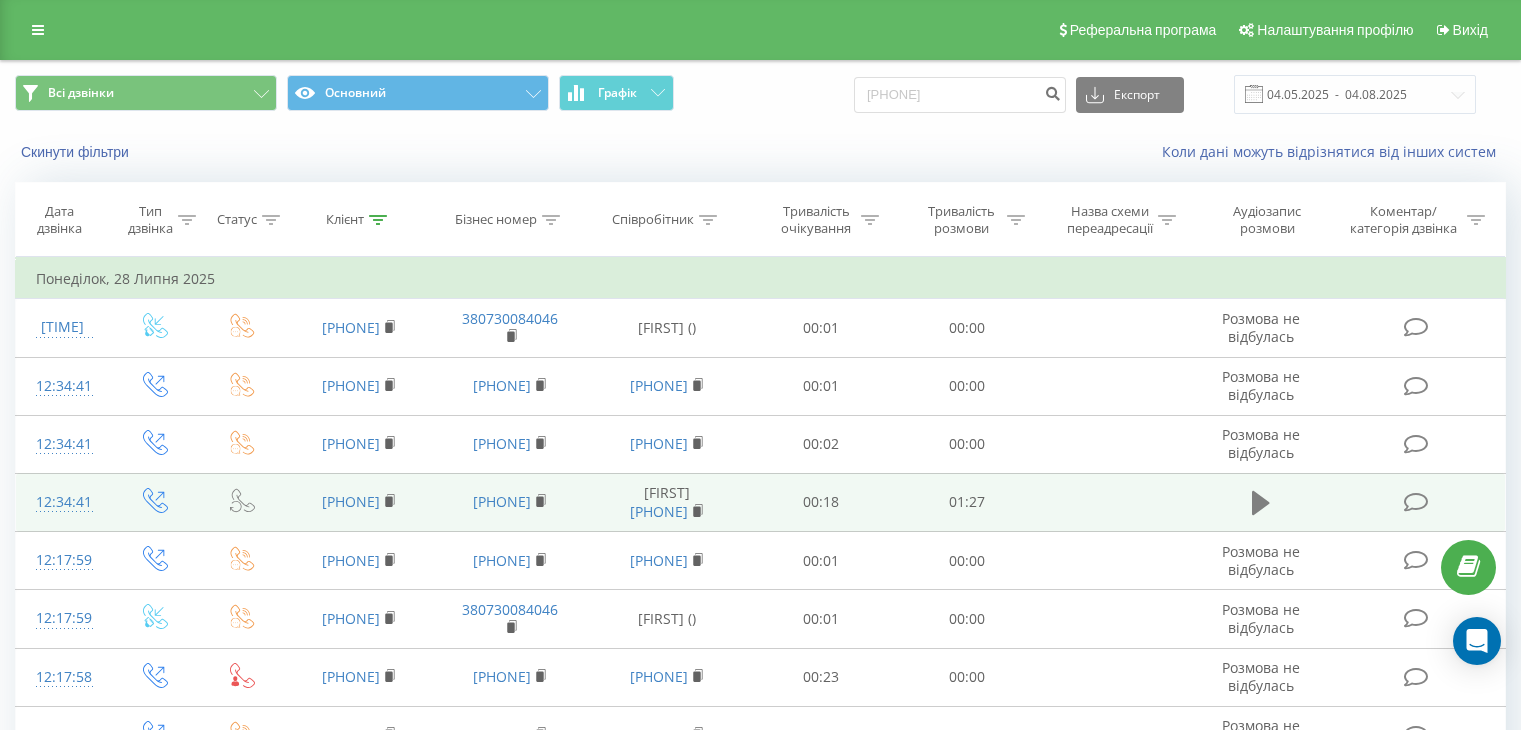 scroll, scrollTop: 0, scrollLeft: 0, axis: both 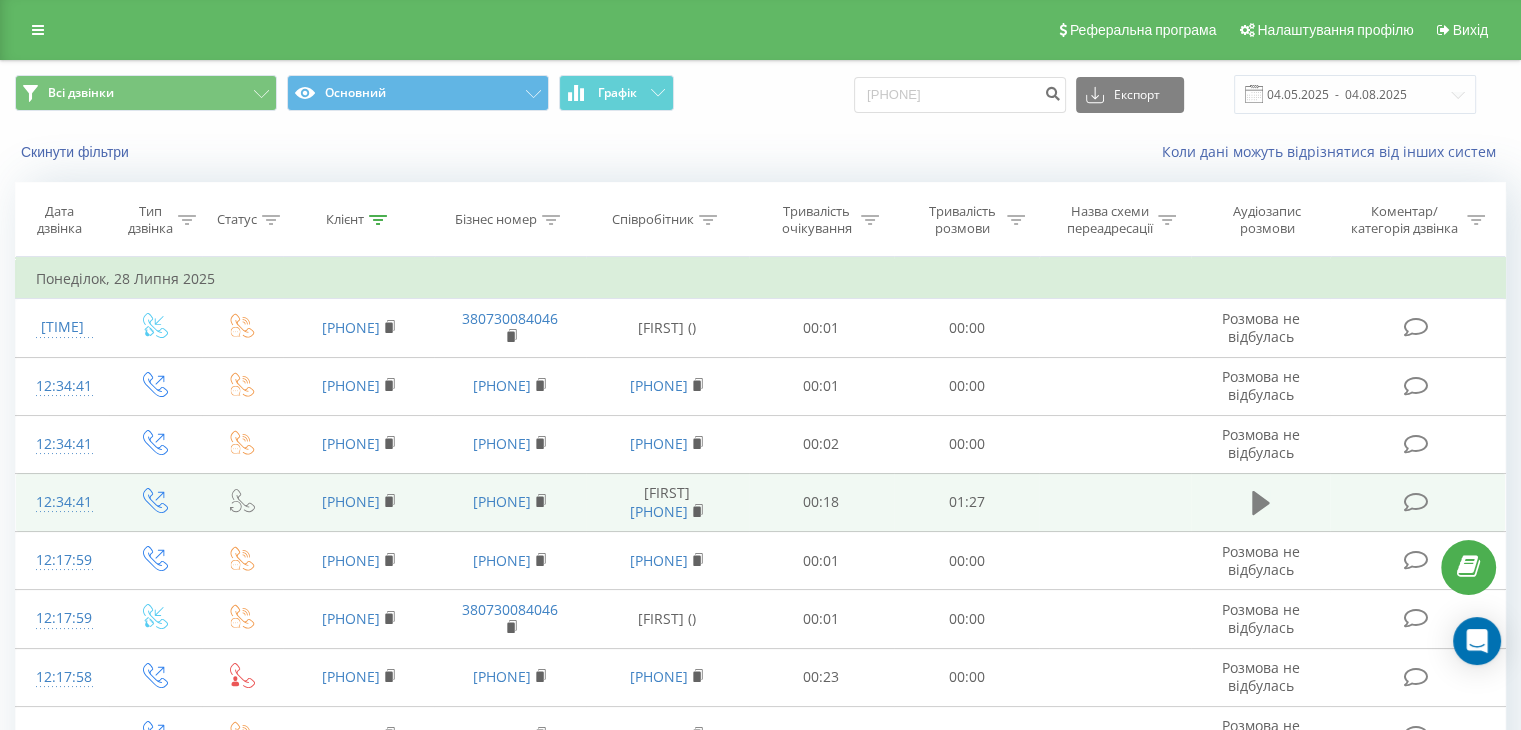 click 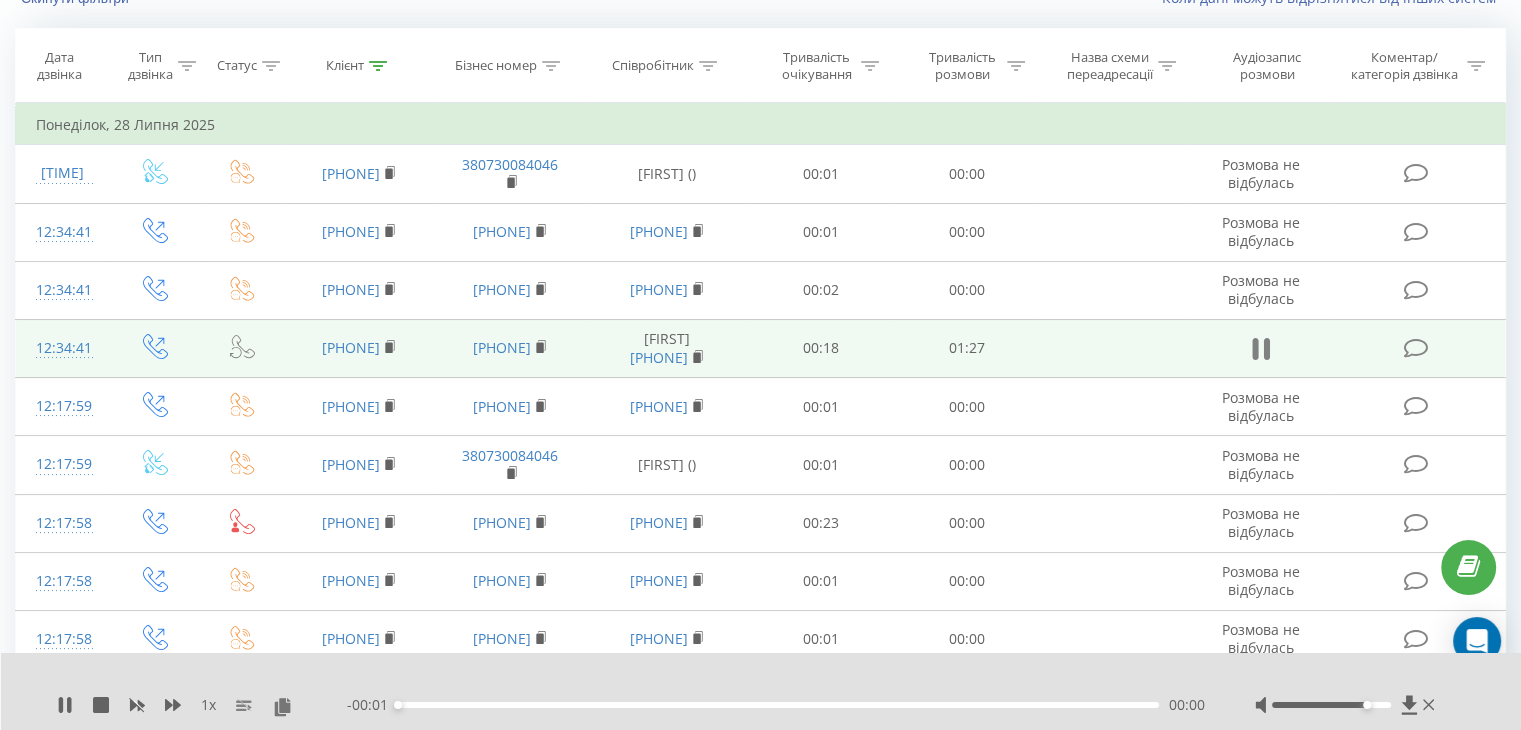 scroll, scrollTop: 300, scrollLeft: 0, axis: vertical 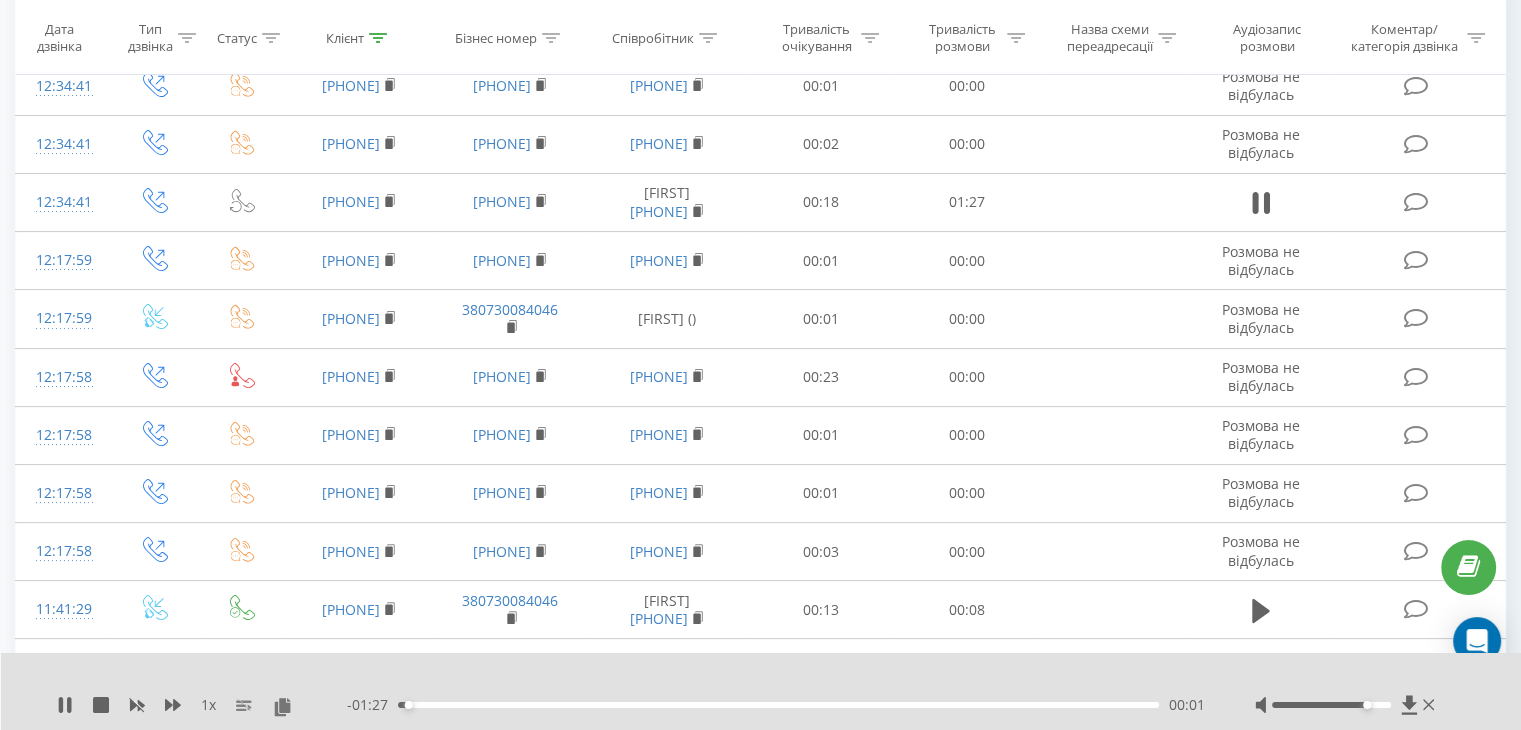 click on "00:01" at bounding box center [778, 705] 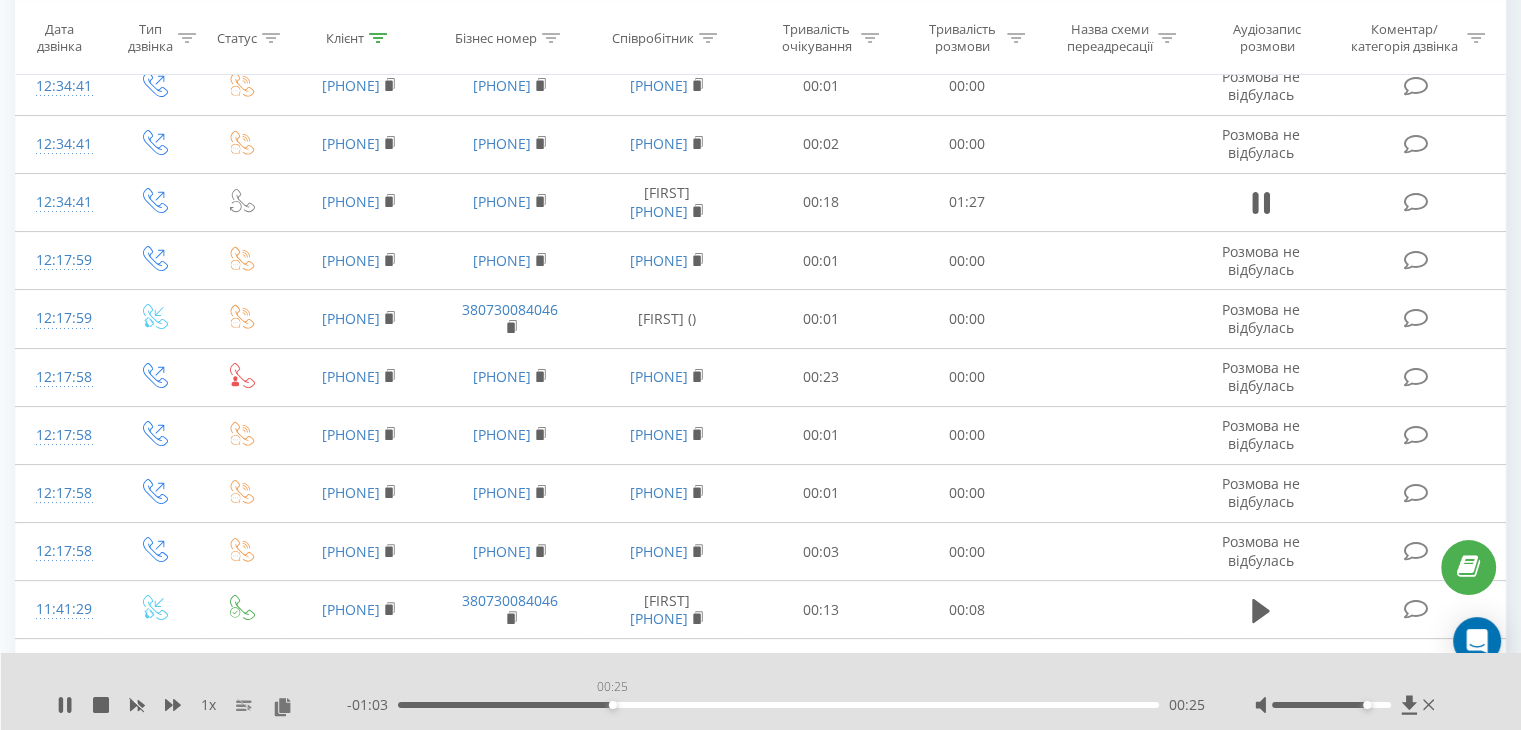 click on "00:25" at bounding box center [778, 705] 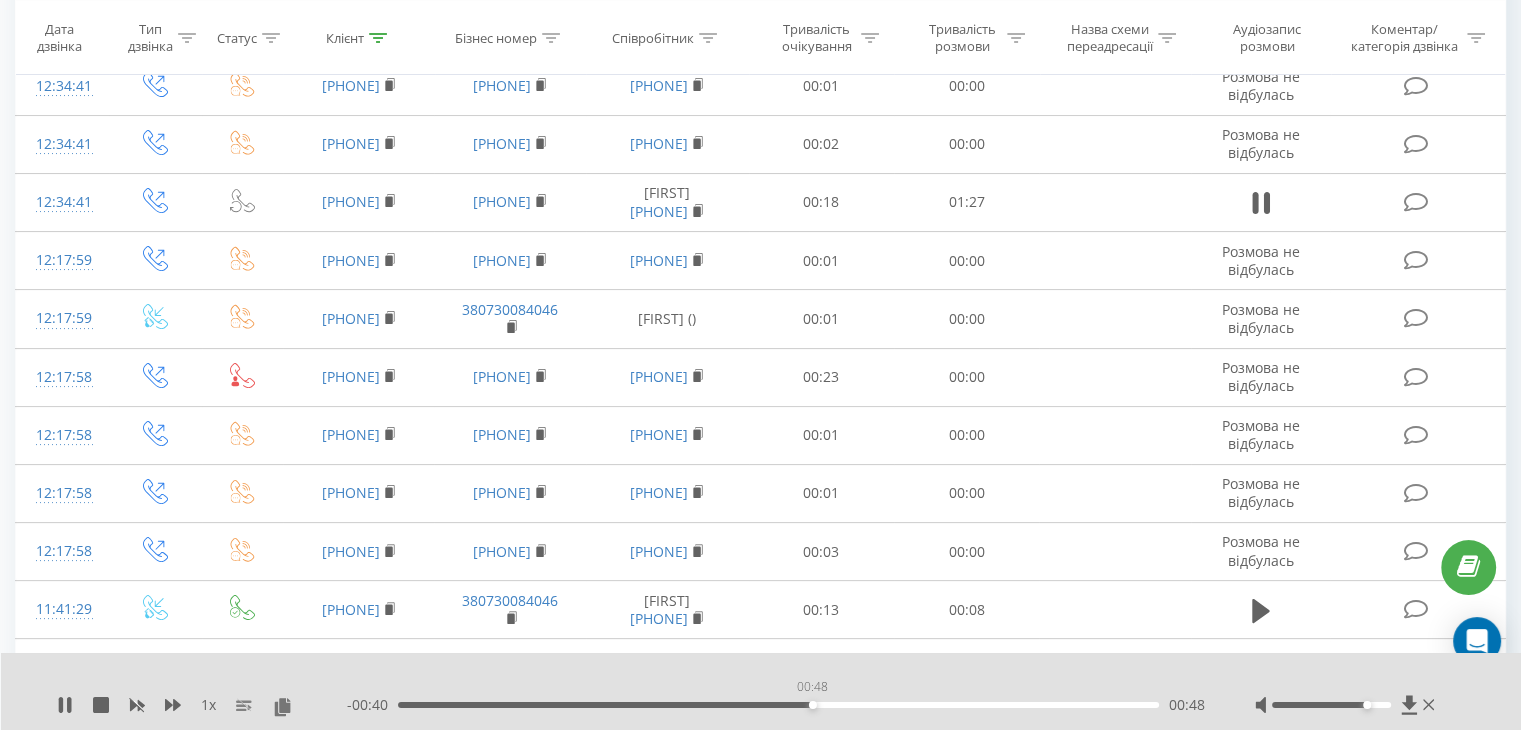 click on "00:48" at bounding box center (778, 705) 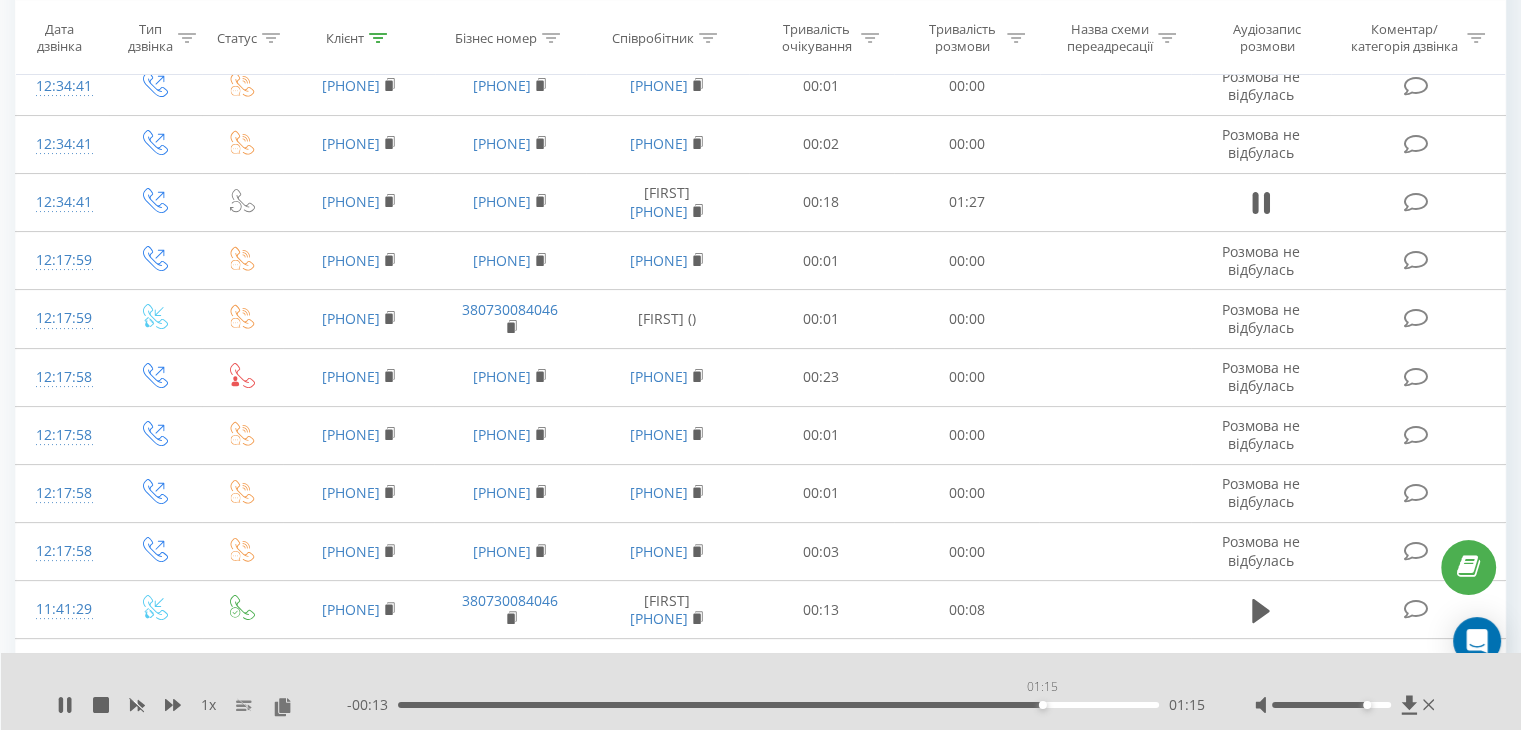click on "01:15" at bounding box center (778, 705) 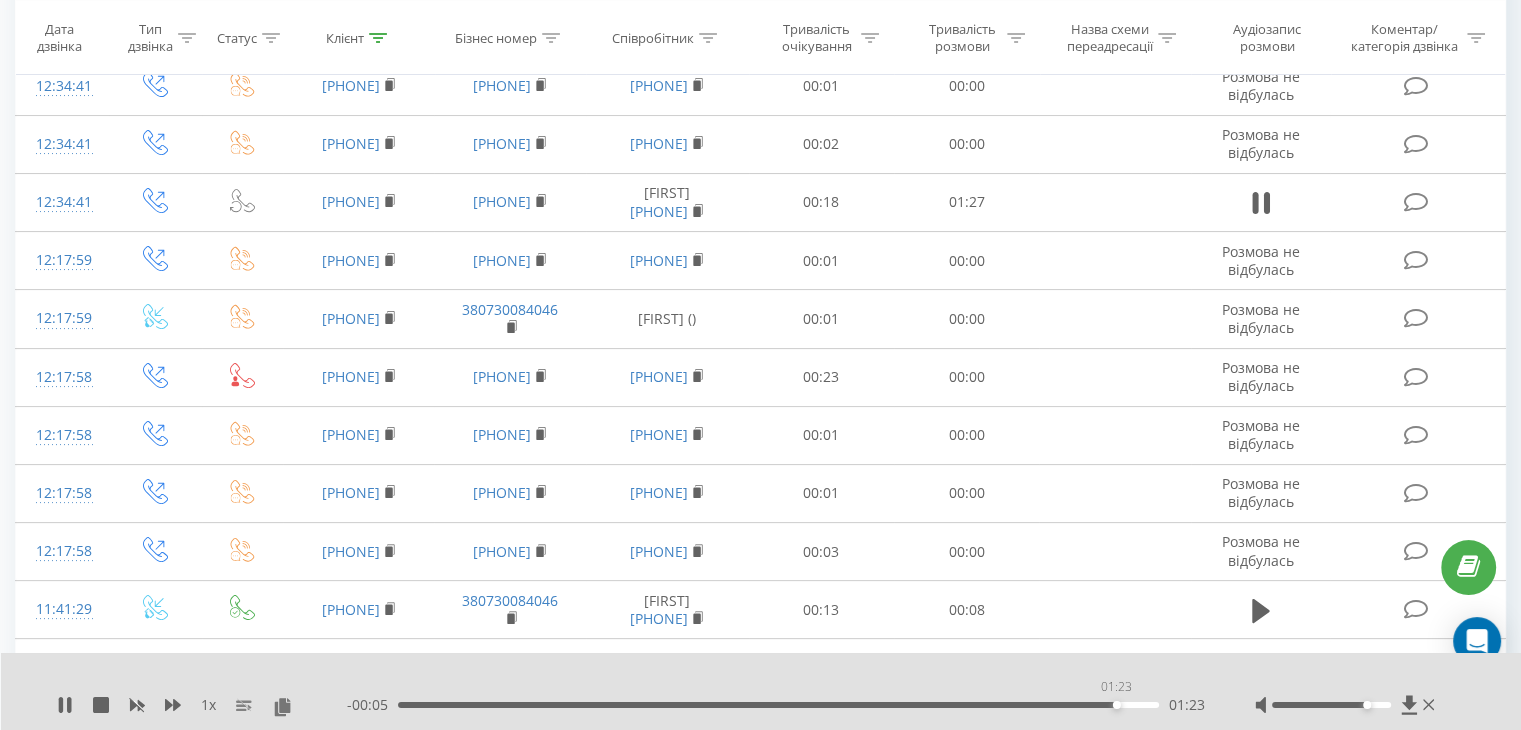 click on "01:23" at bounding box center (778, 705) 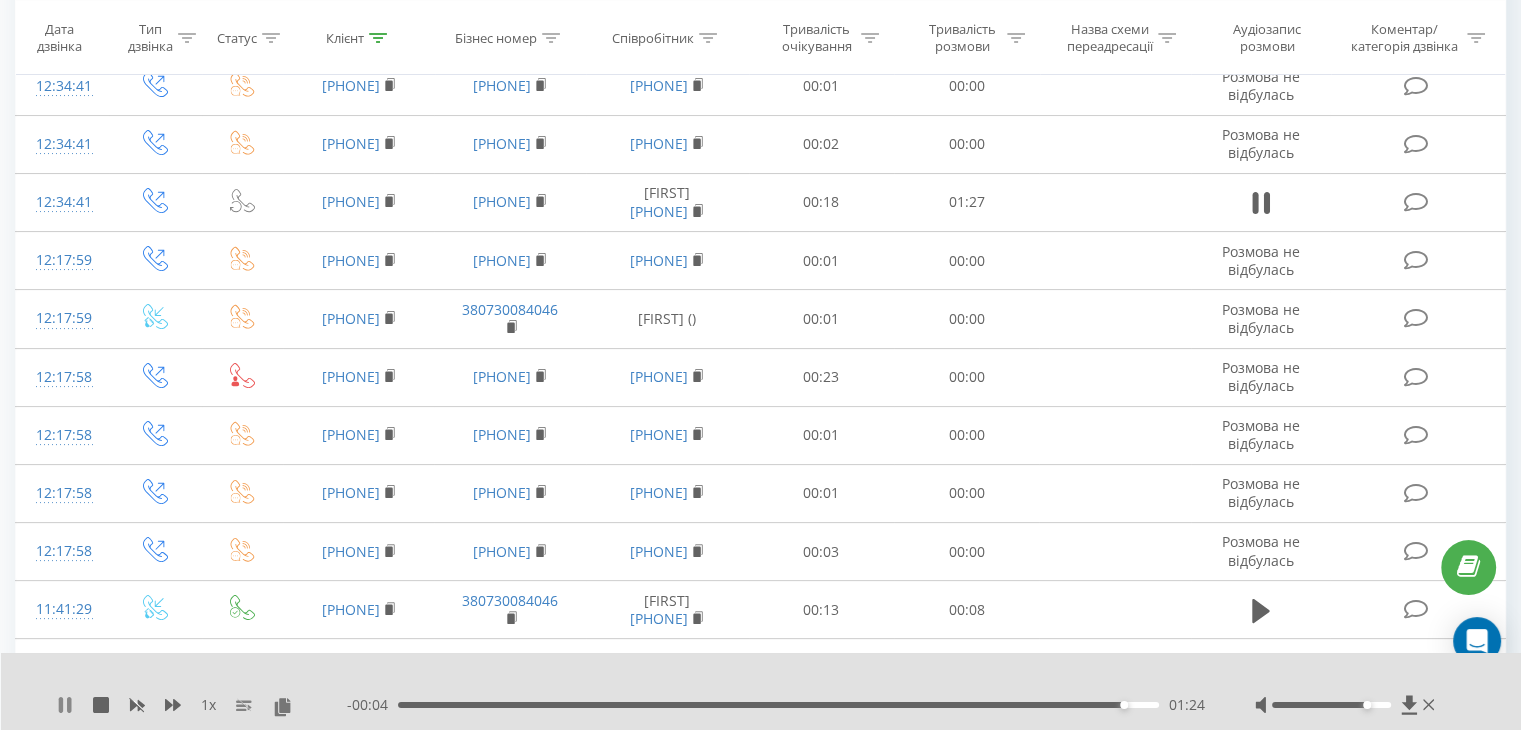 click 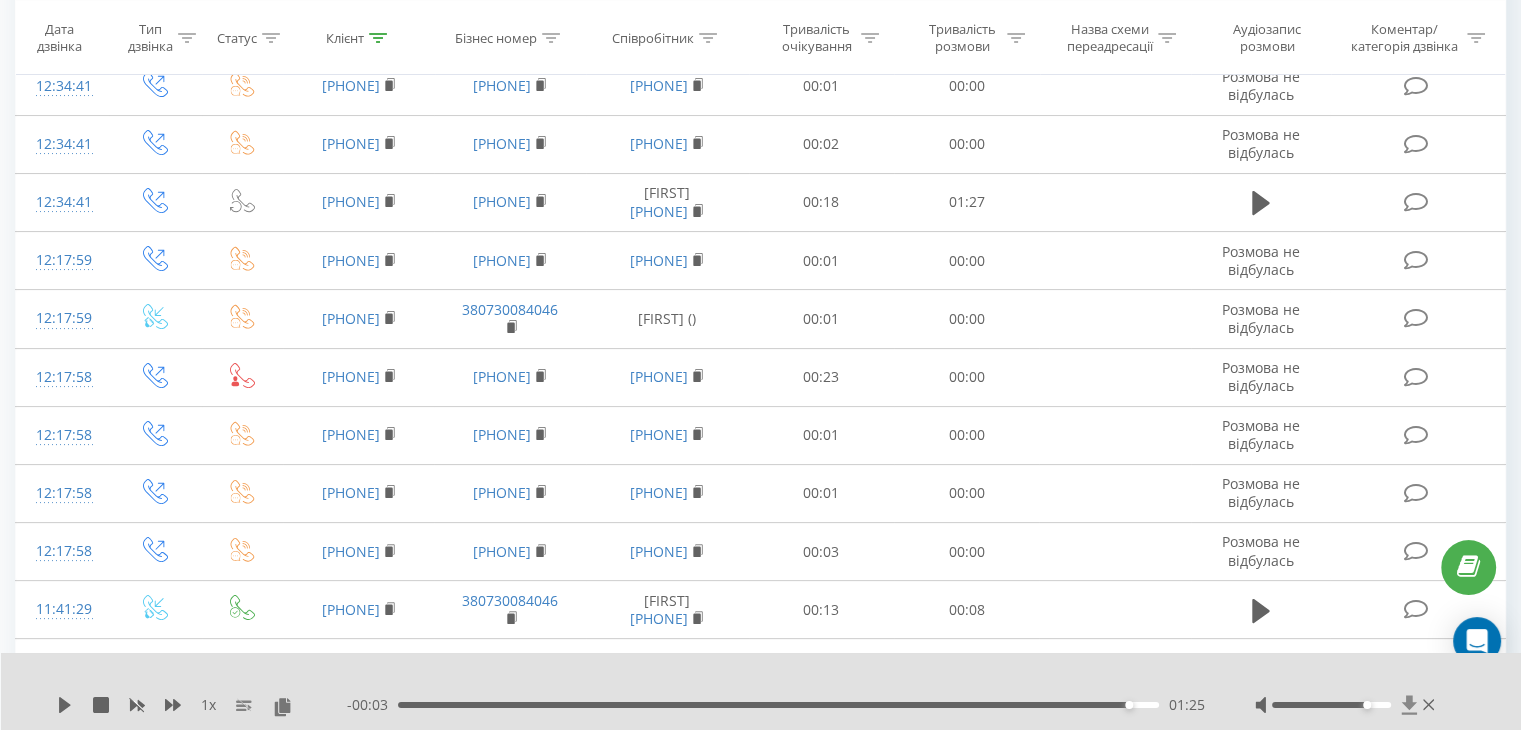 click 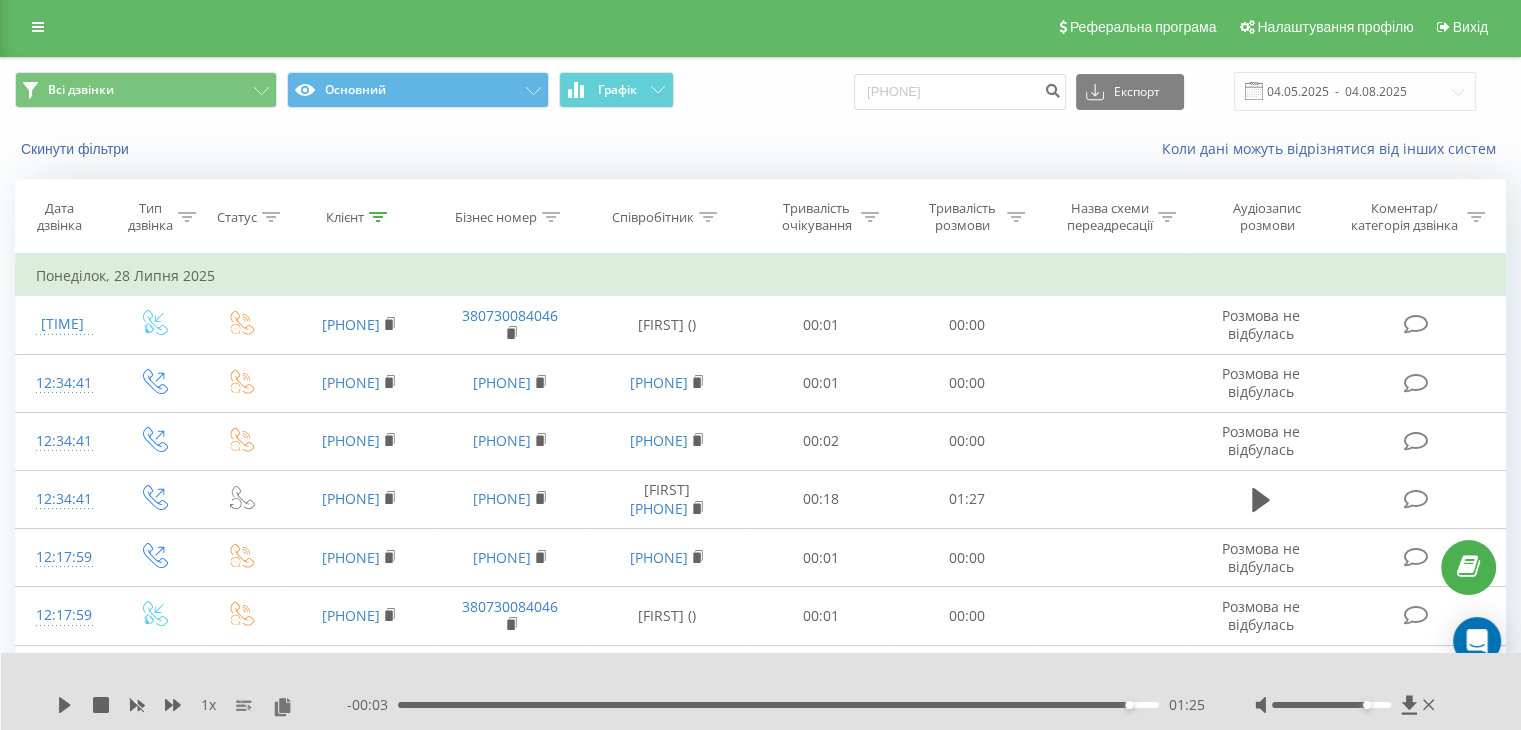 scroll, scrollTop: 0, scrollLeft: 0, axis: both 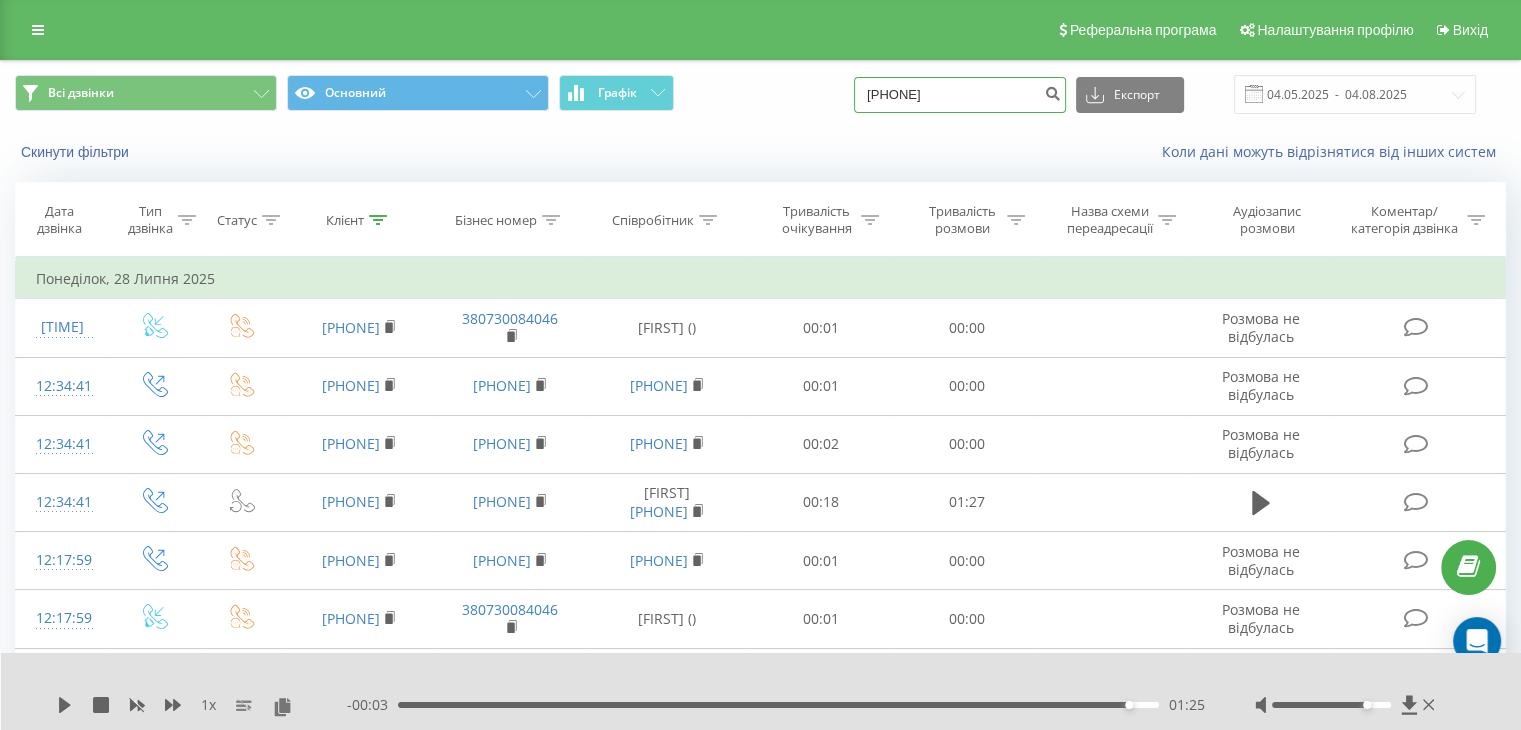 drag, startPoint x: 1000, startPoint y: 92, endPoint x: 794, endPoint y: 92, distance: 206 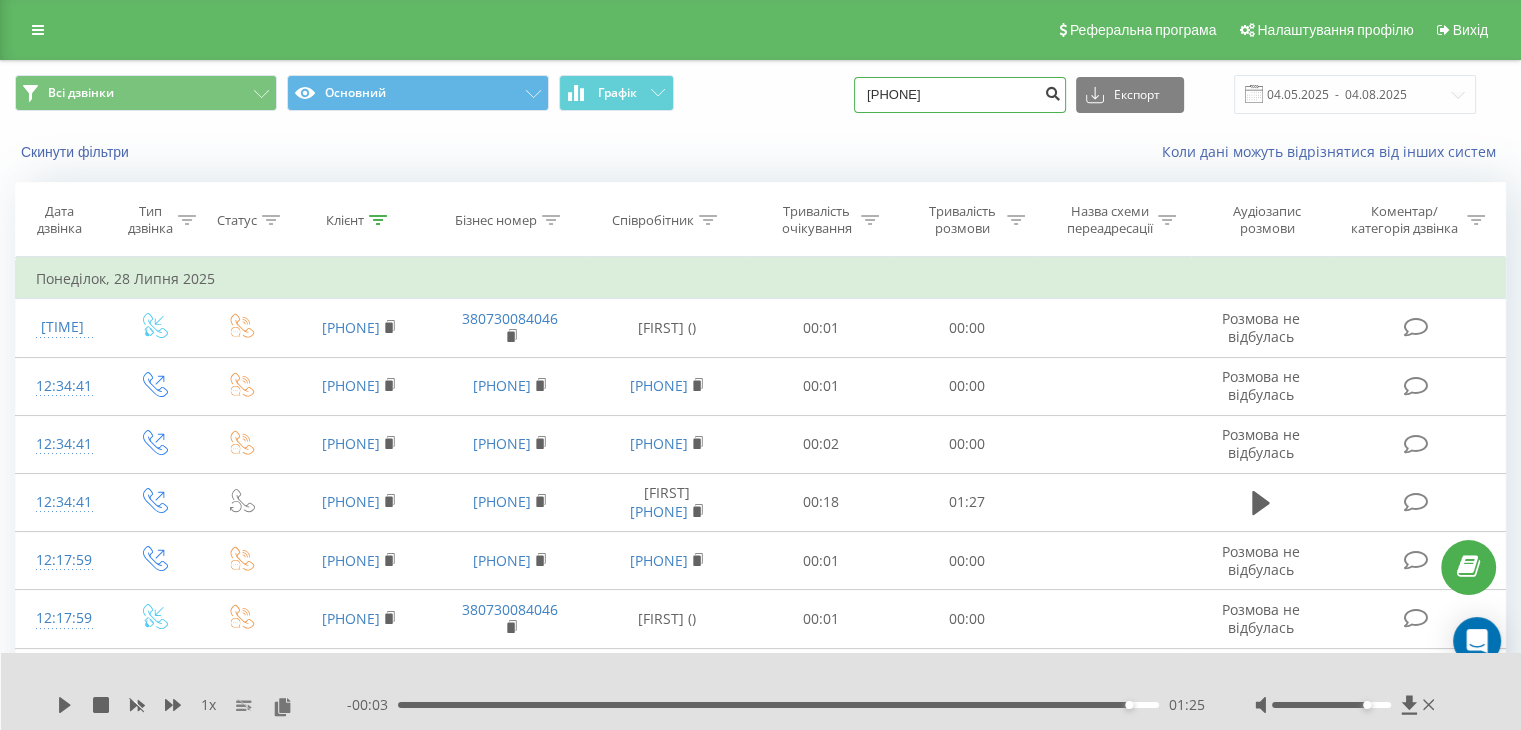 type on "[PHONE]" 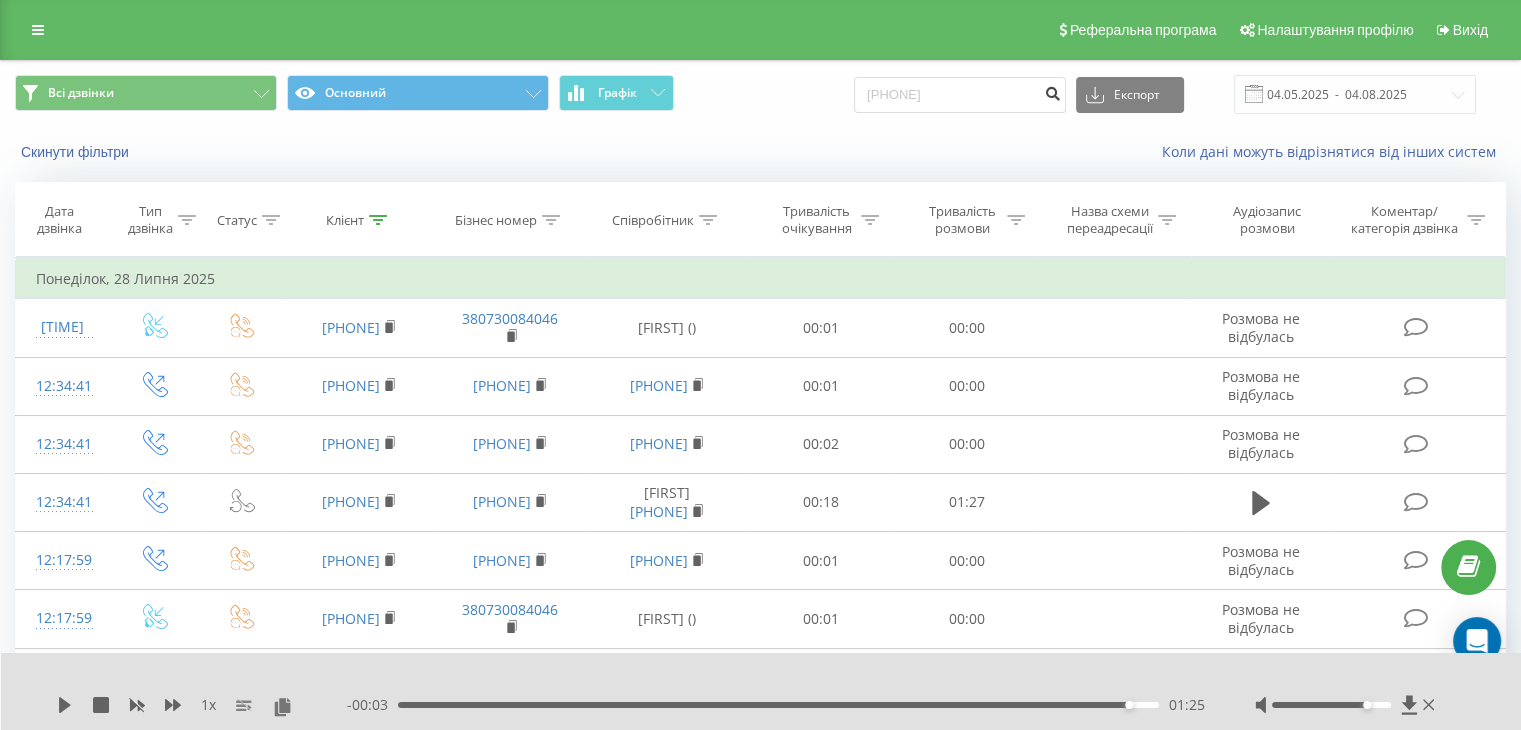 click at bounding box center [1052, 91] 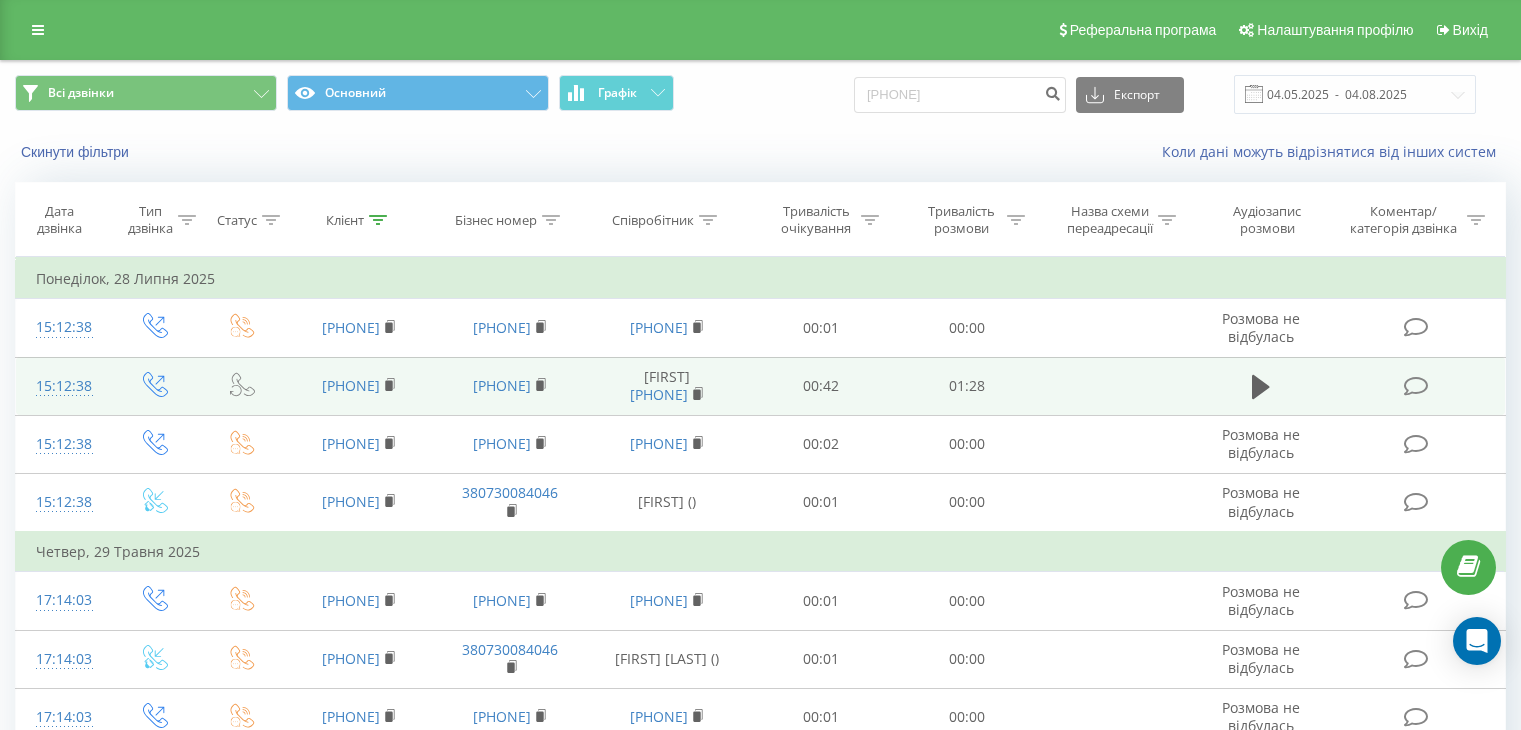 scroll, scrollTop: 0, scrollLeft: 0, axis: both 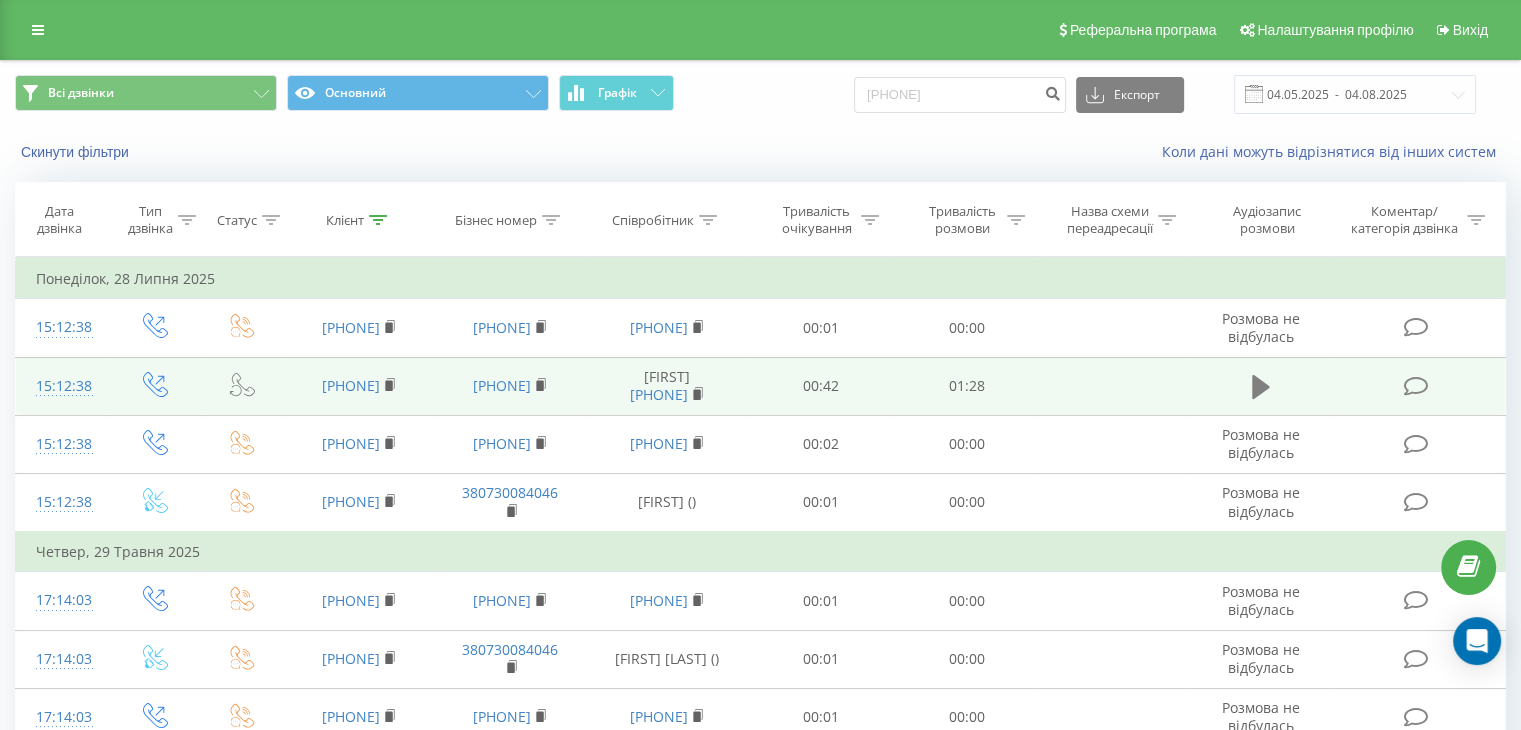 click 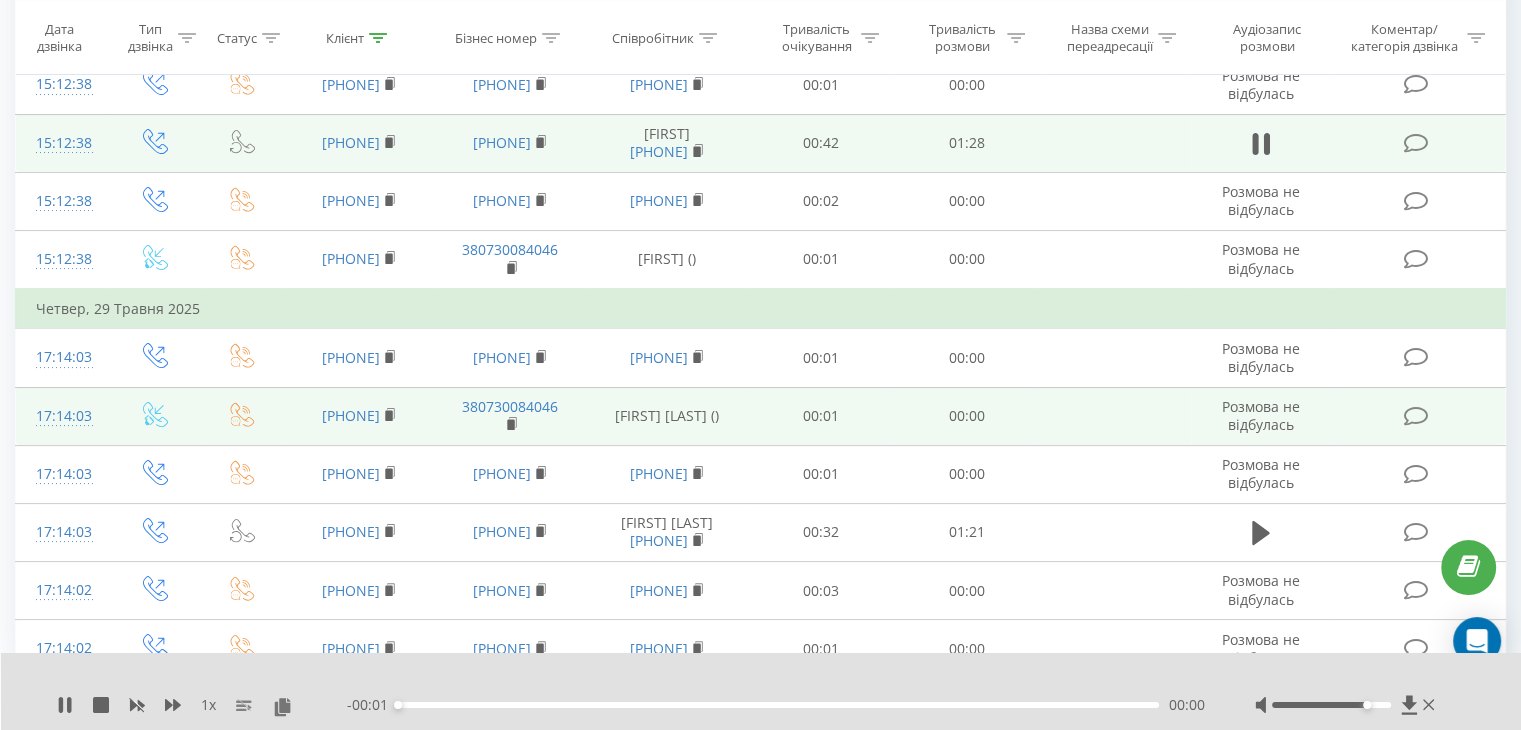 scroll, scrollTop: 263, scrollLeft: 0, axis: vertical 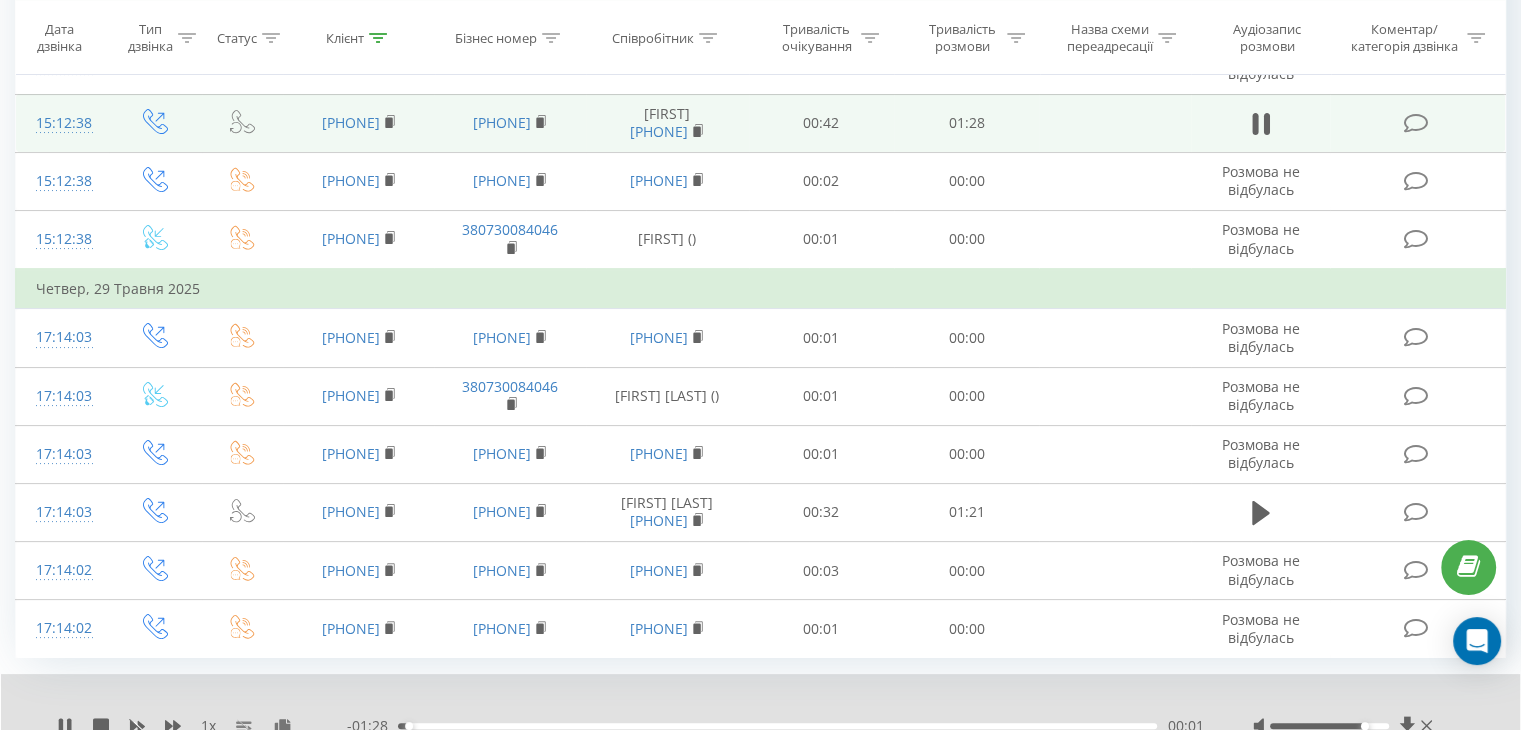 click on "- 01:28 00:01   00:01" at bounding box center [775, 726] 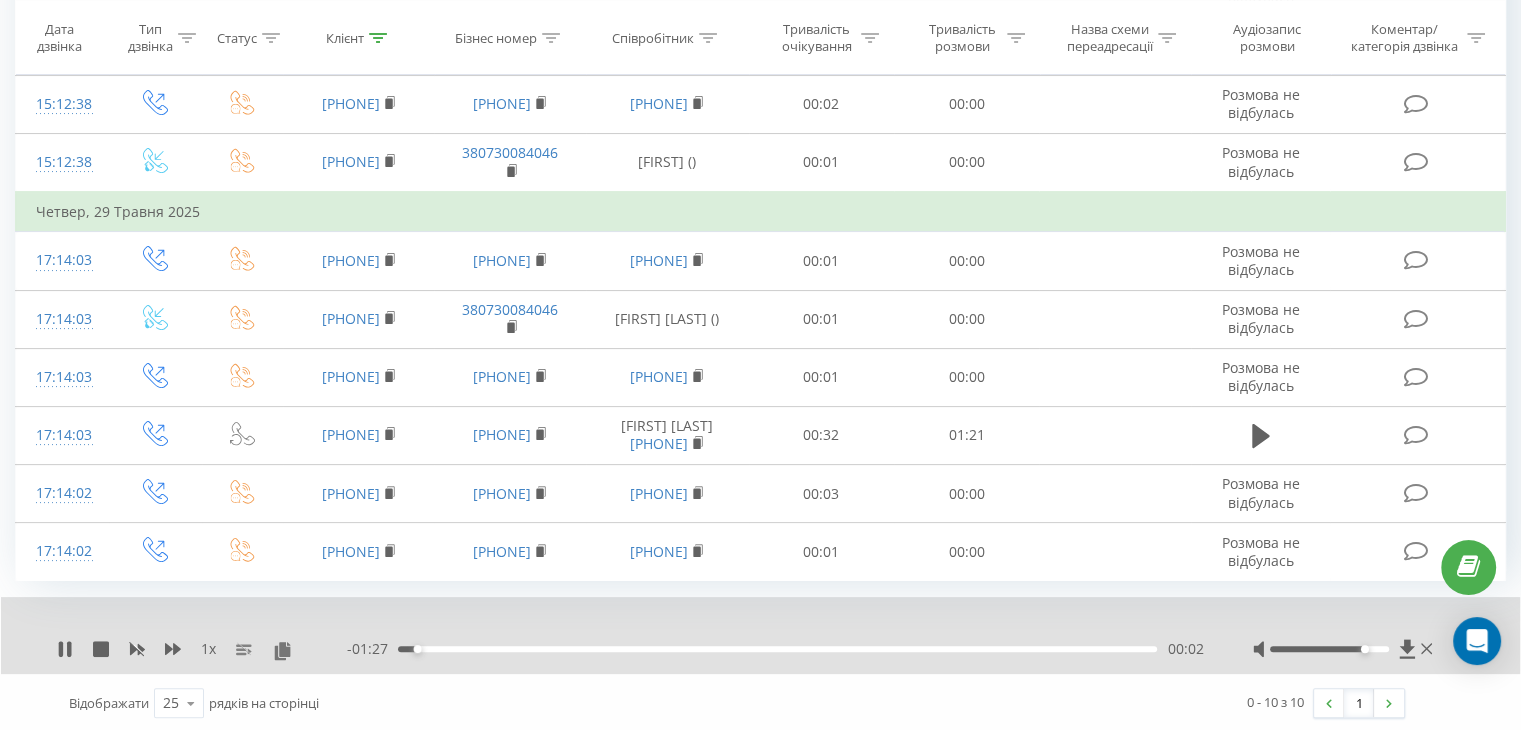 click on "00:02" at bounding box center [777, 649] 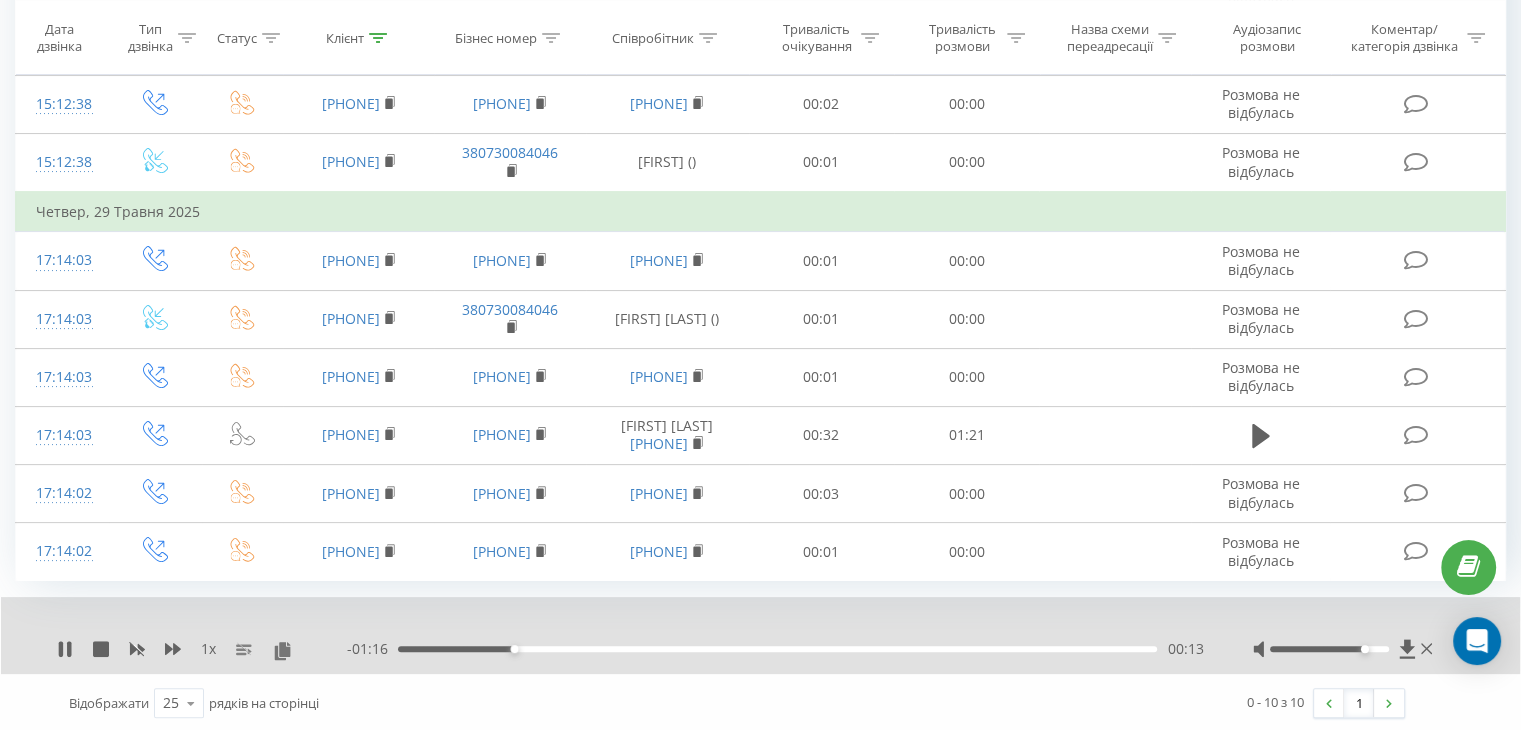 click on "- 01:16 00:13   00:13" at bounding box center (775, 649) 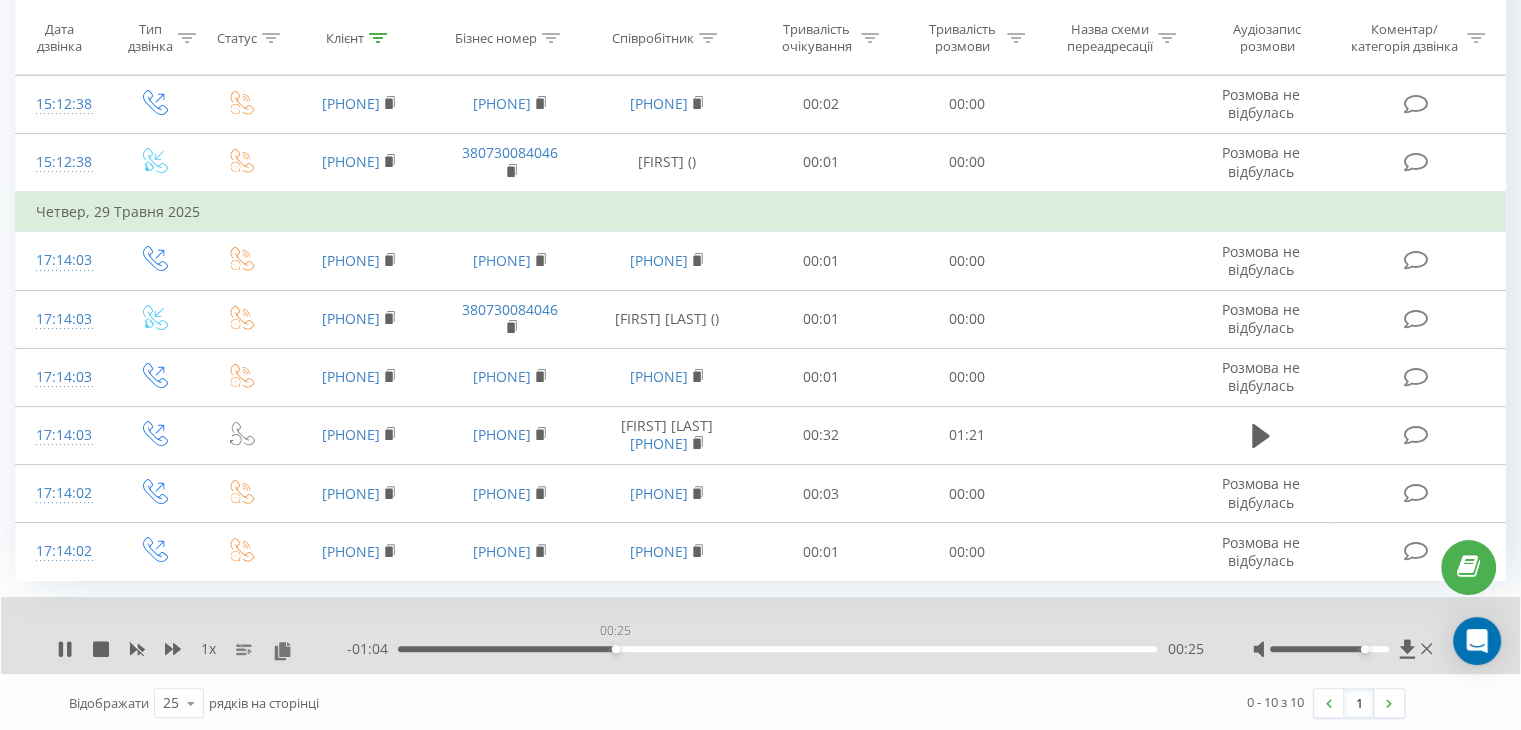 click on "00:25" at bounding box center [777, 649] 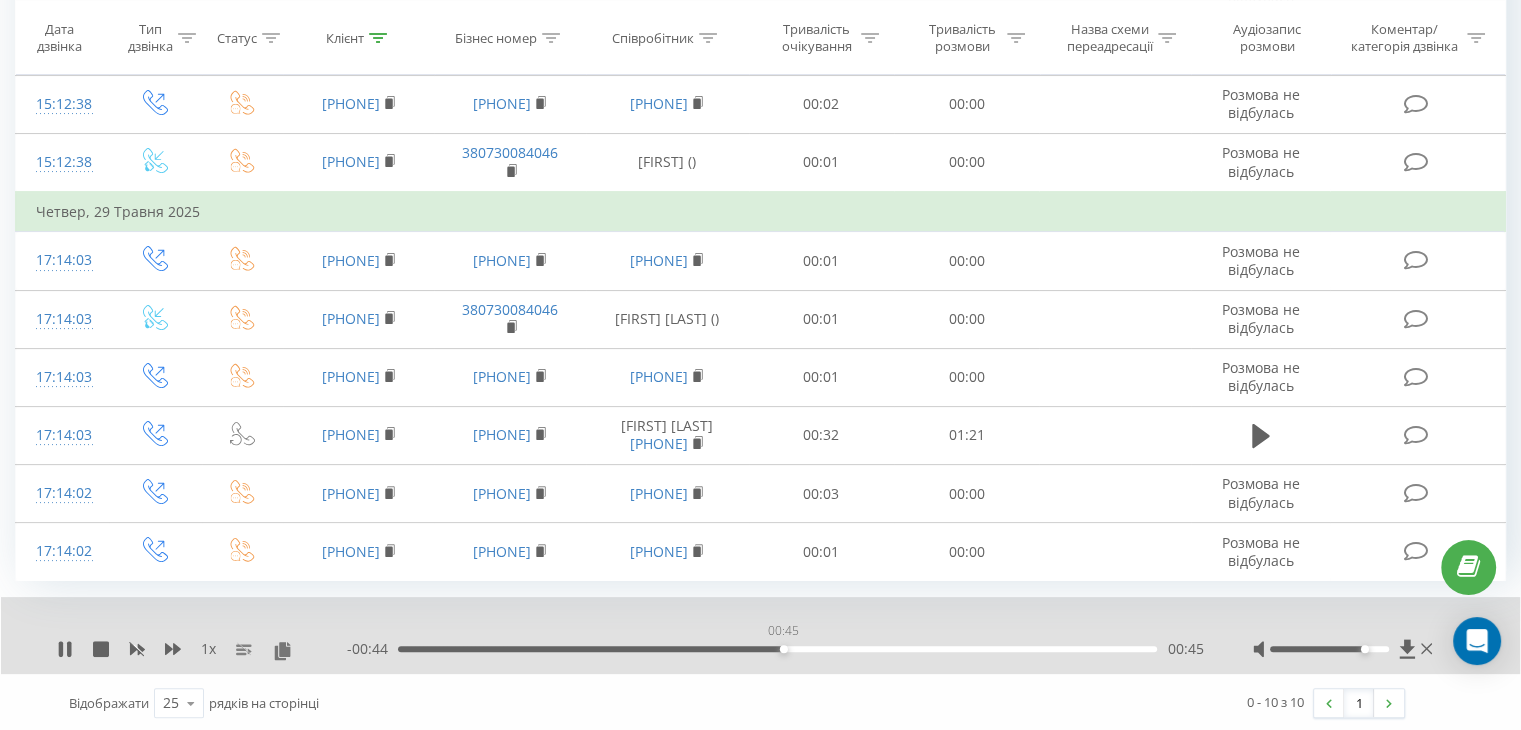 click on "00:45" at bounding box center (777, 649) 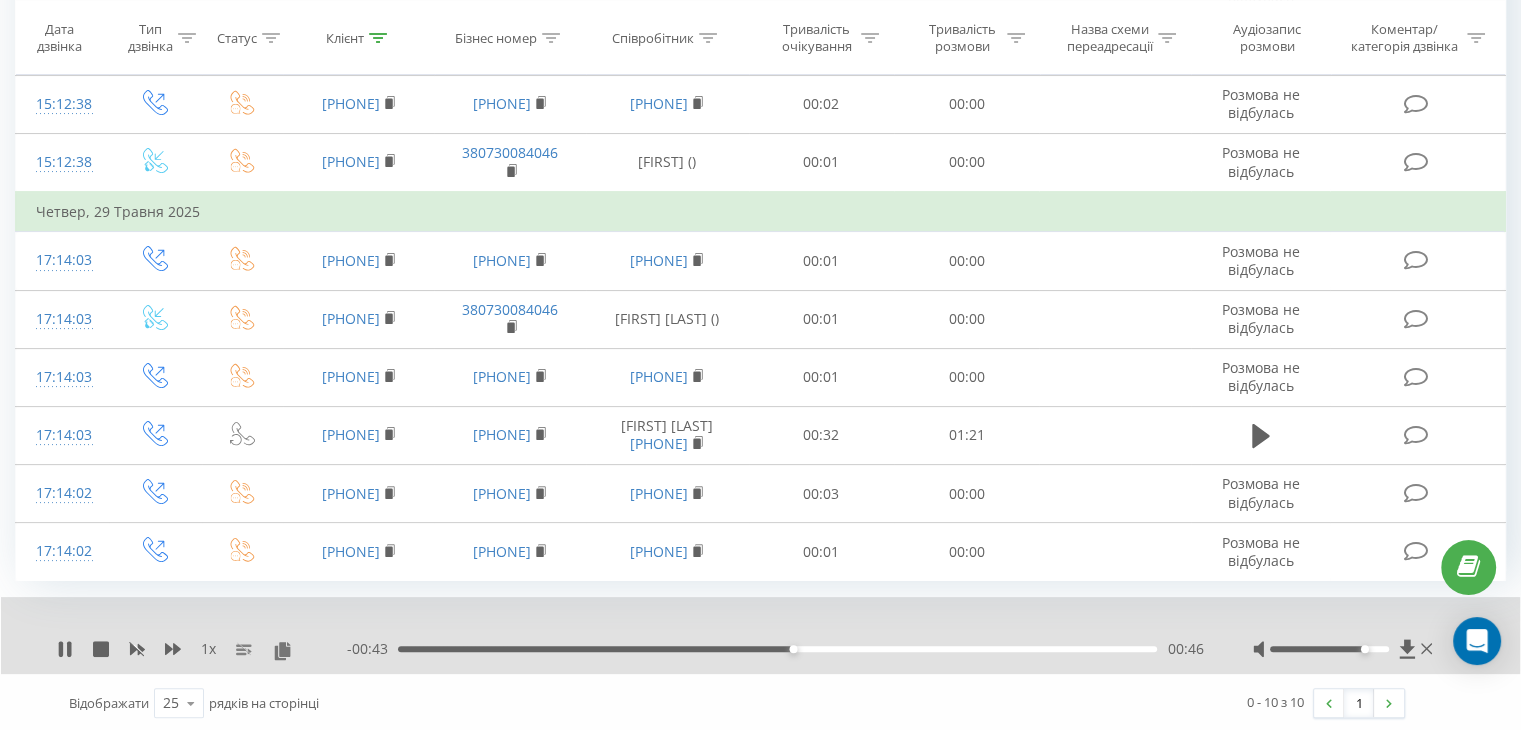 click on "00:46" at bounding box center [777, 649] 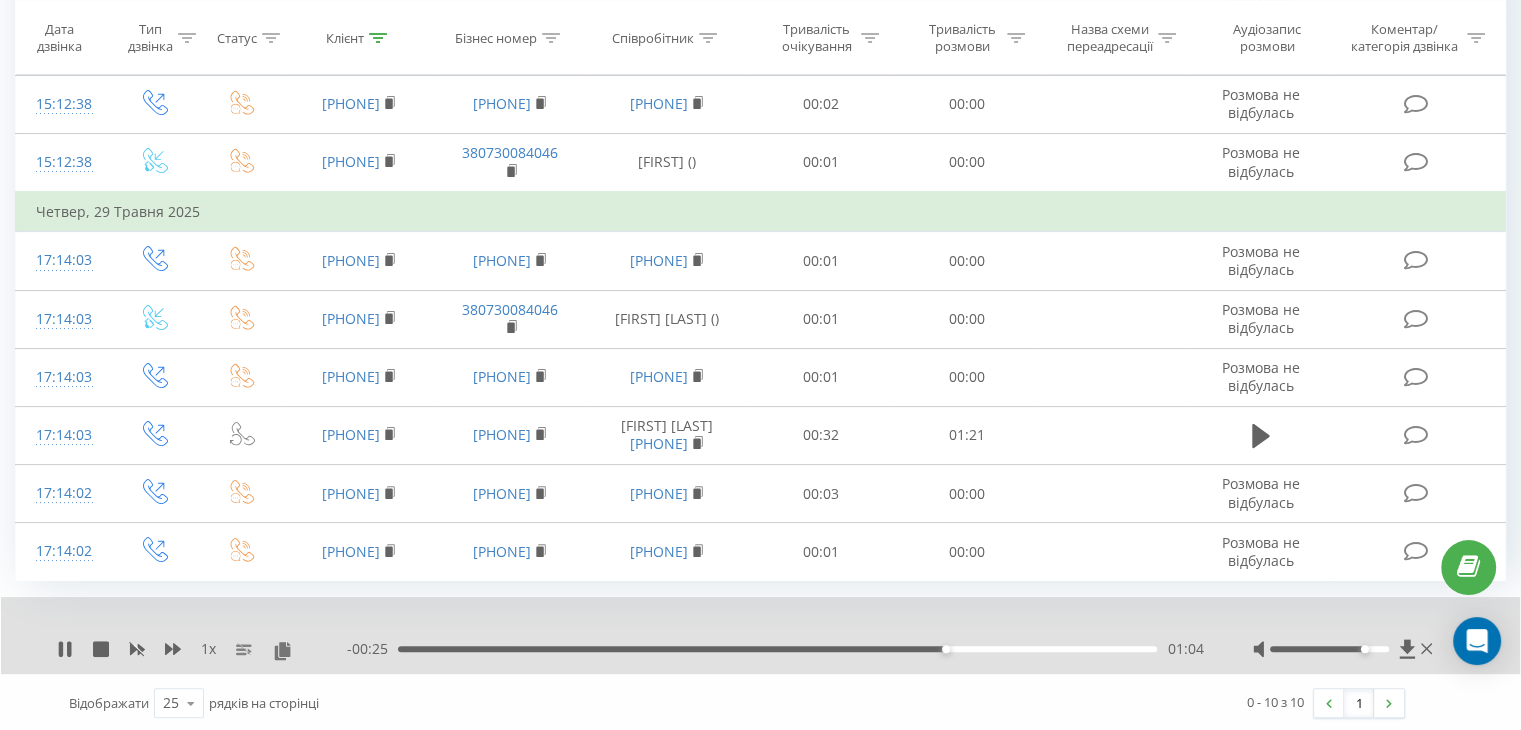 click on "01:04" at bounding box center [777, 649] 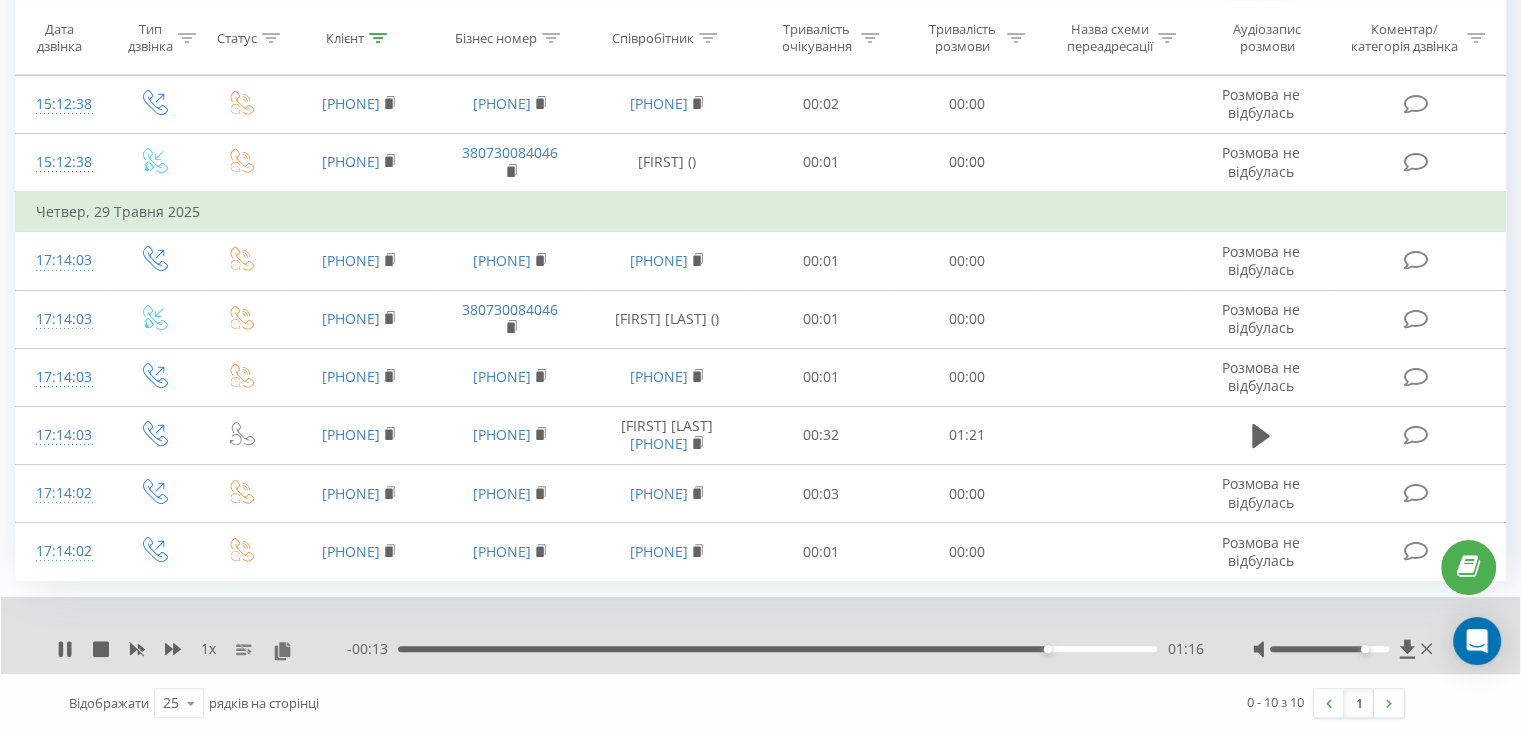 click on "- 00:13 01:16   01:16" at bounding box center [775, 649] 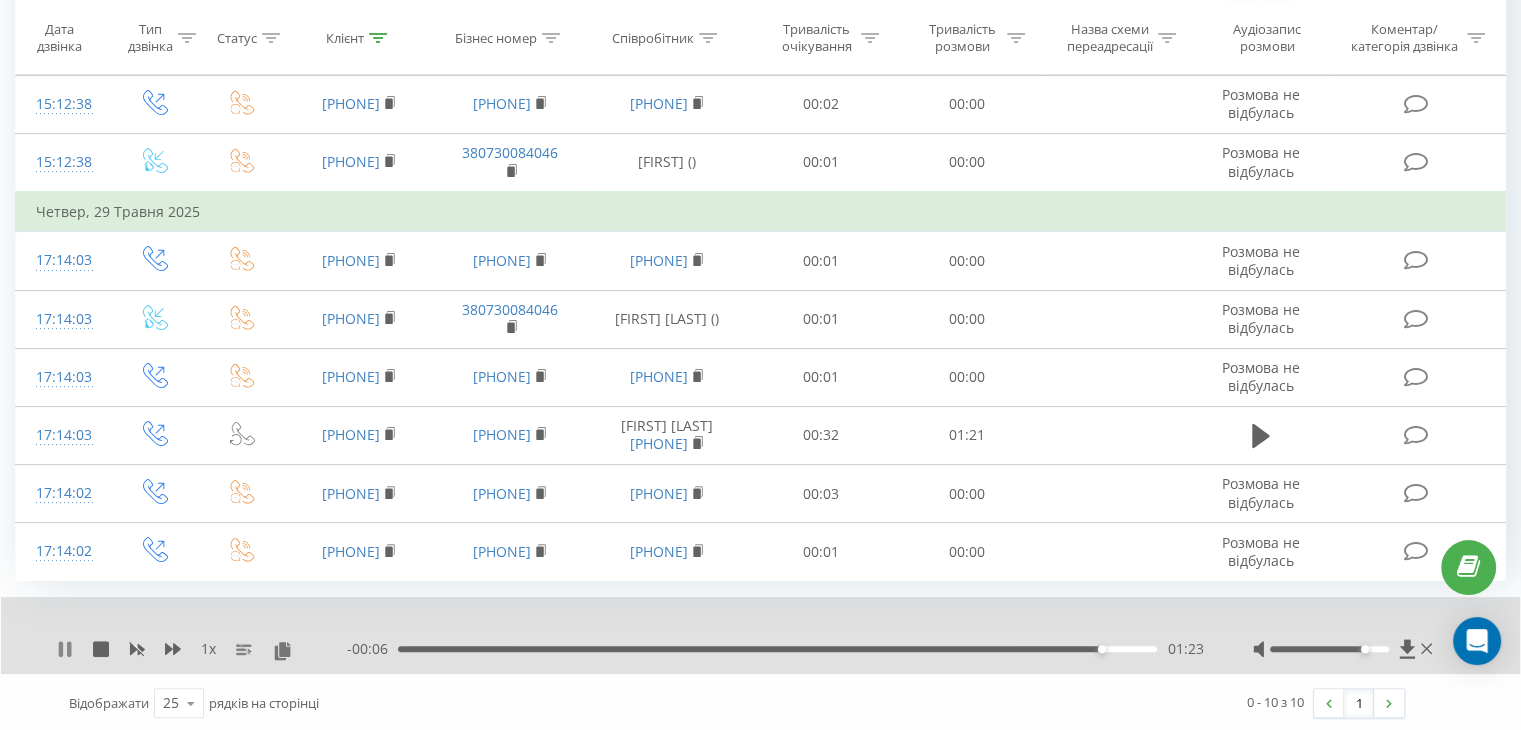 click 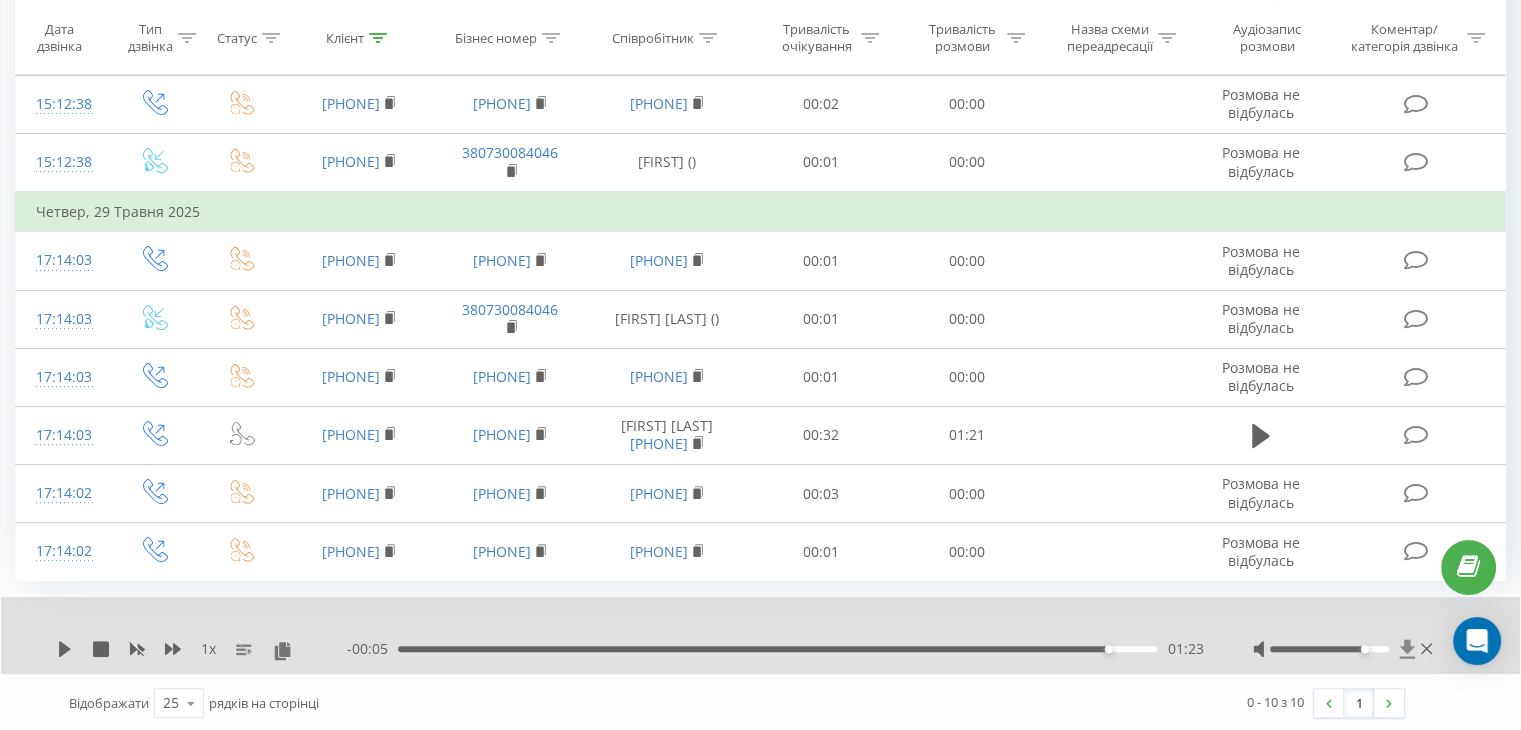 click 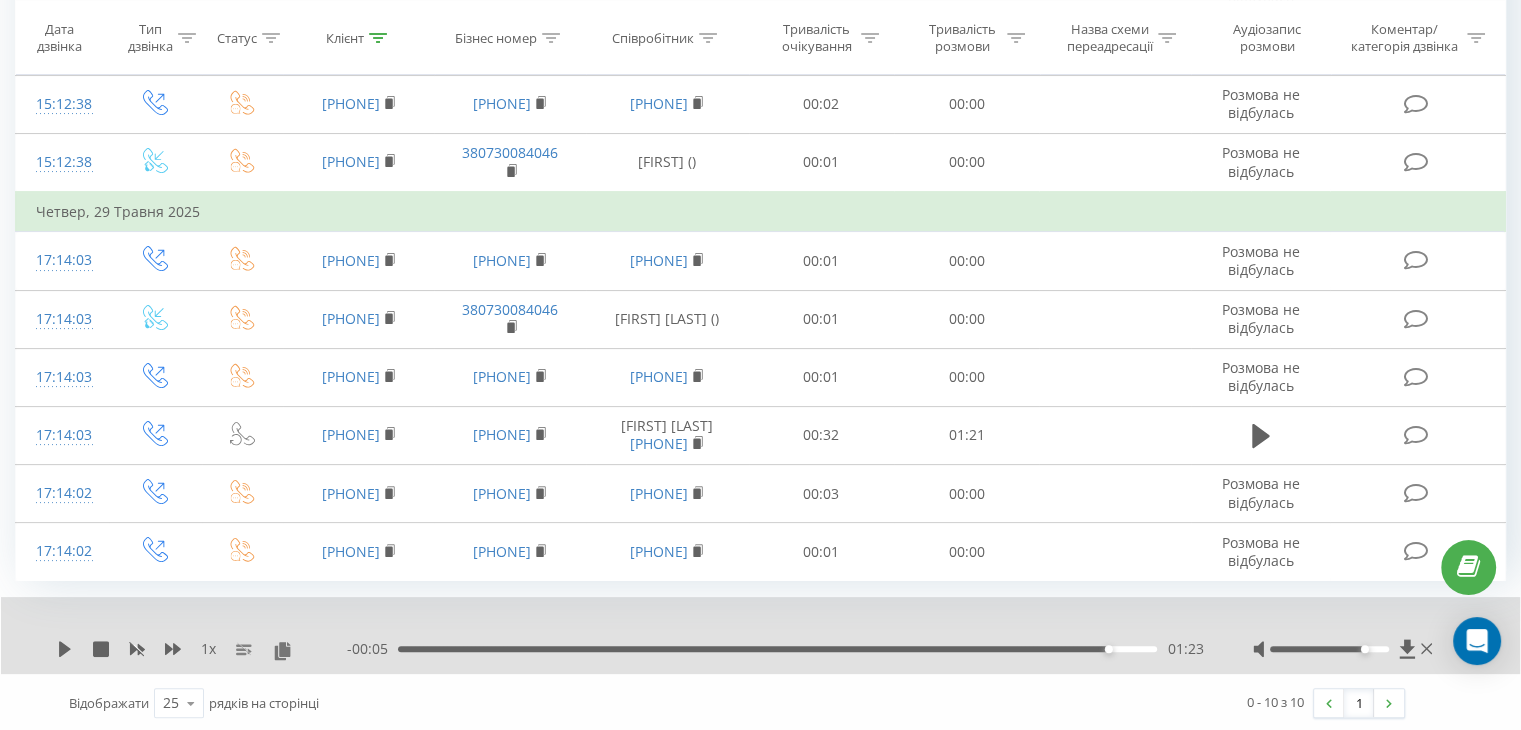 scroll, scrollTop: 0, scrollLeft: 0, axis: both 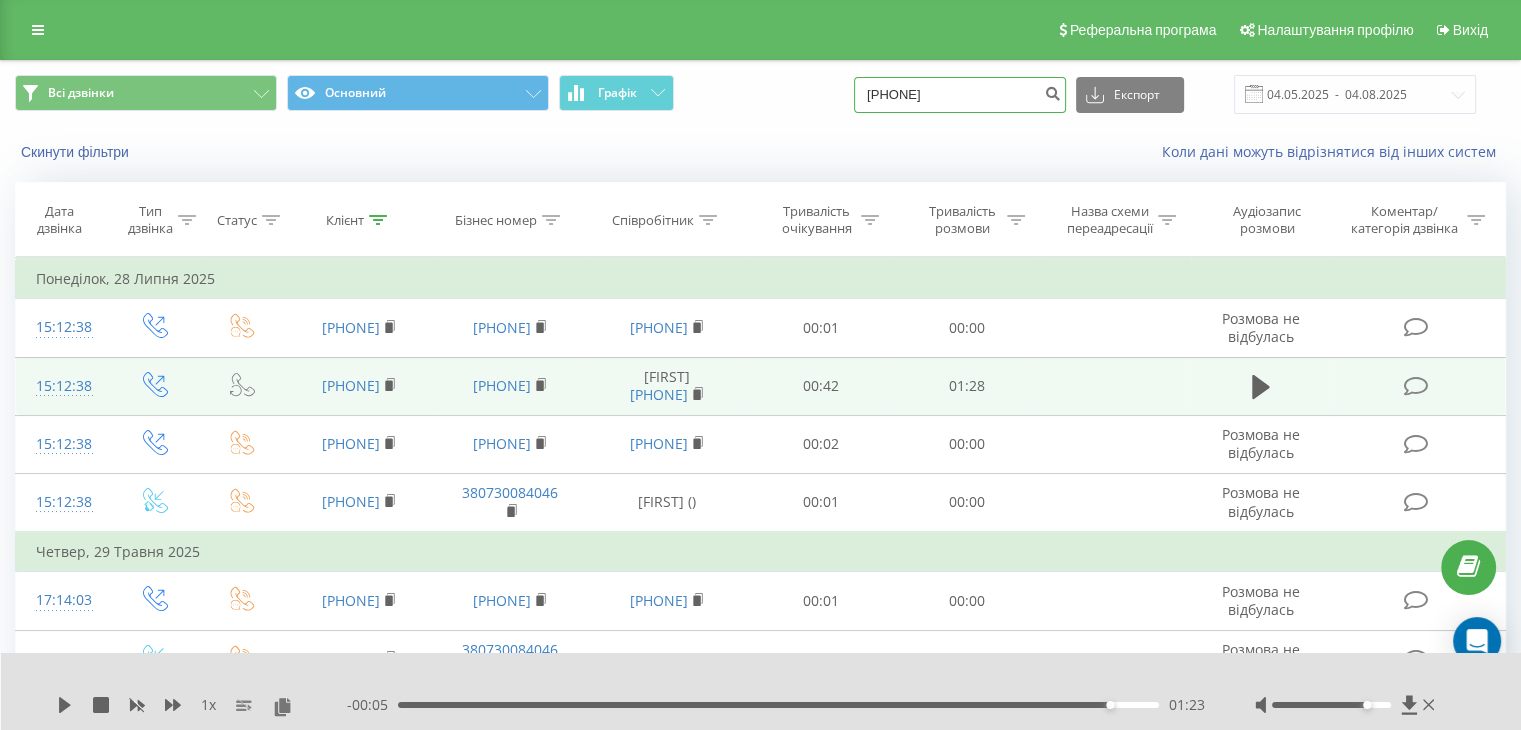 drag, startPoint x: 1000, startPoint y: 96, endPoint x: 740, endPoint y: 65, distance: 261.84155 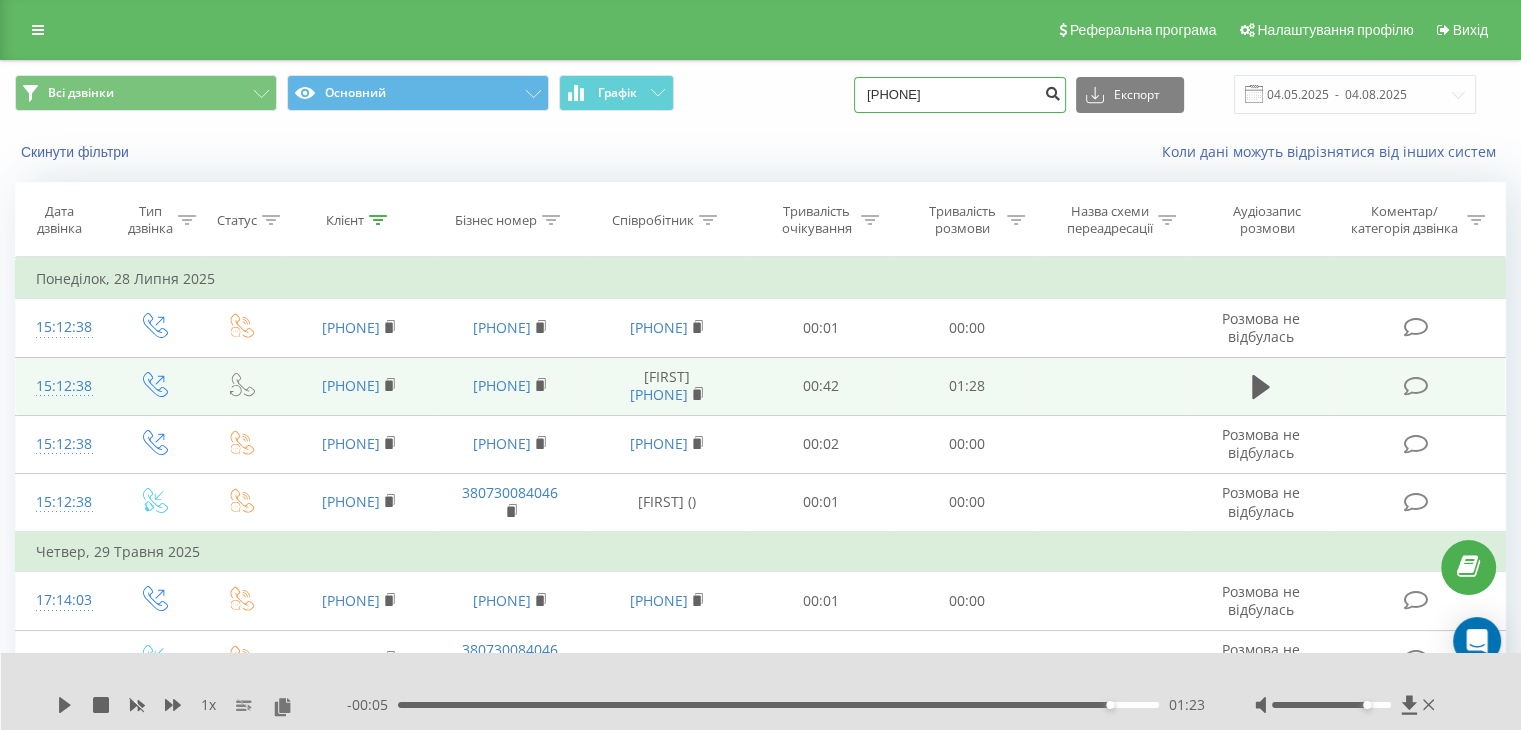 paste on "[PHONE]" 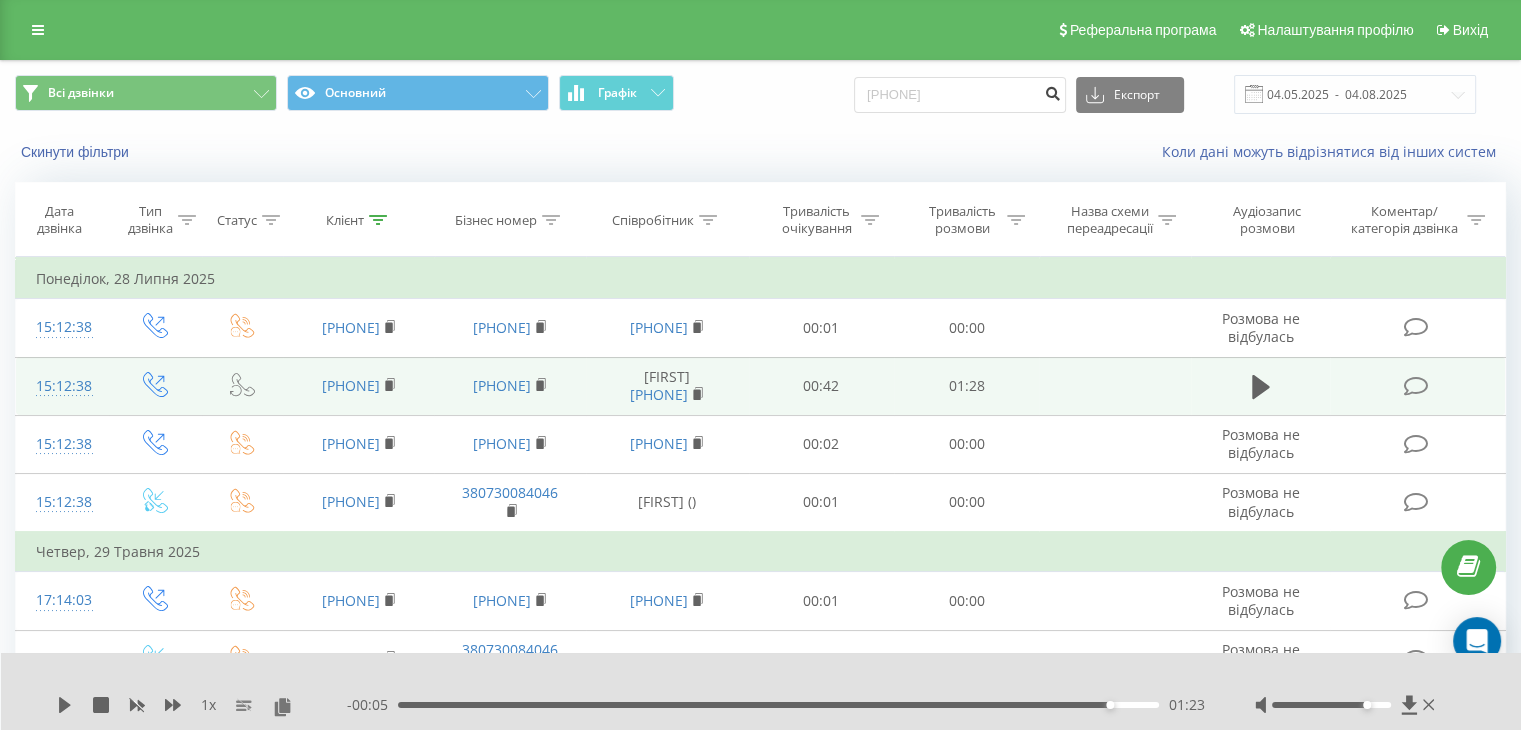 click at bounding box center (1052, 91) 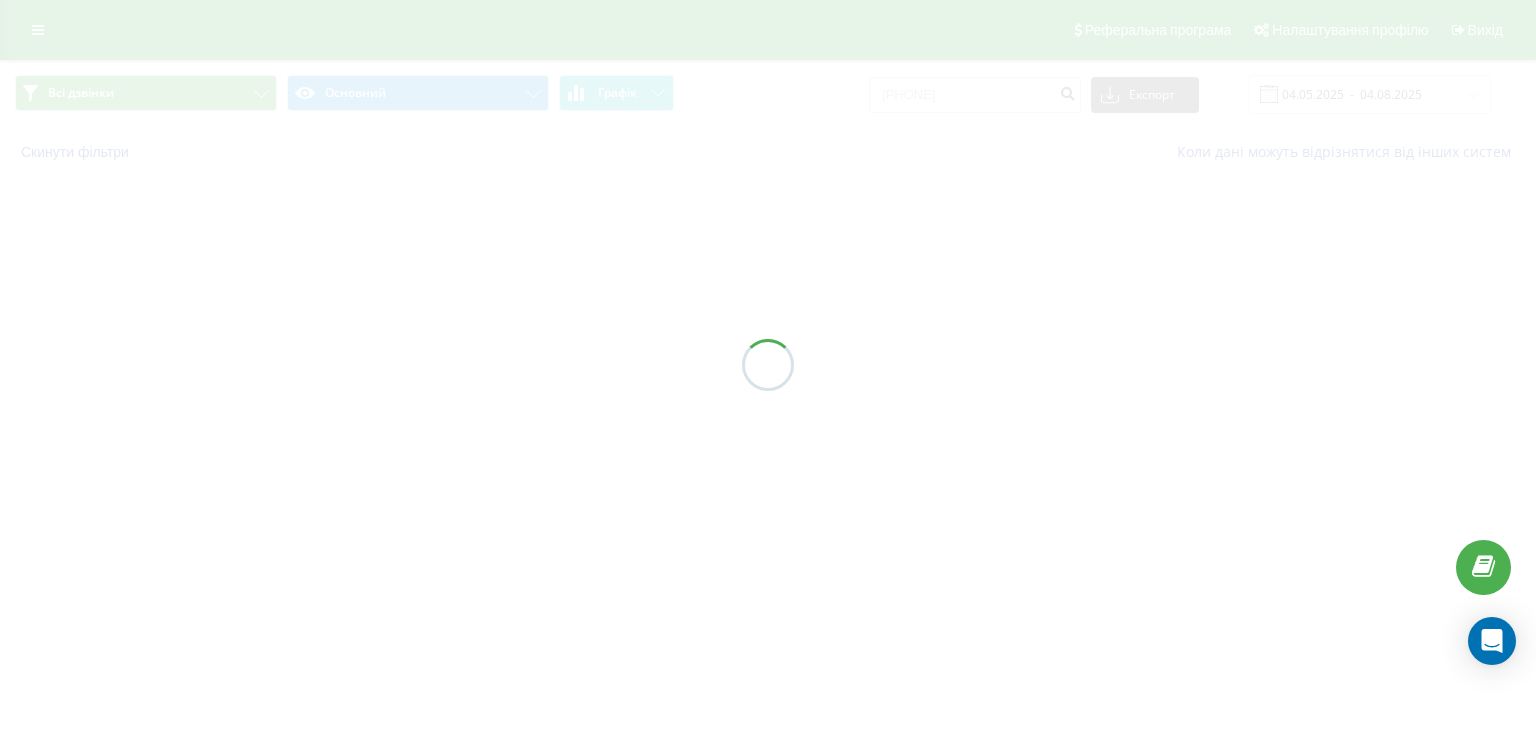 scroll, scrollTop: 0, scrollLeft: 0, axis: both 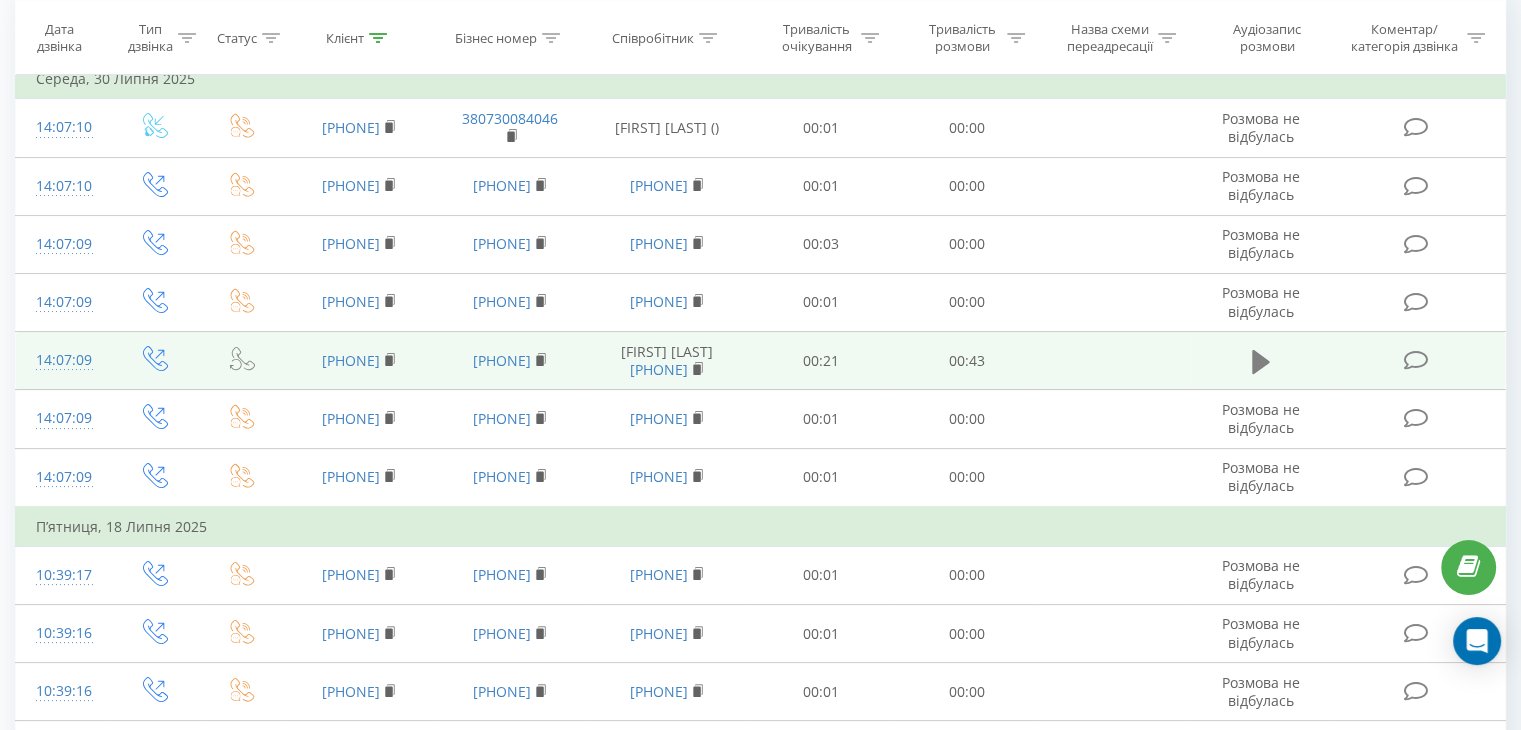 click 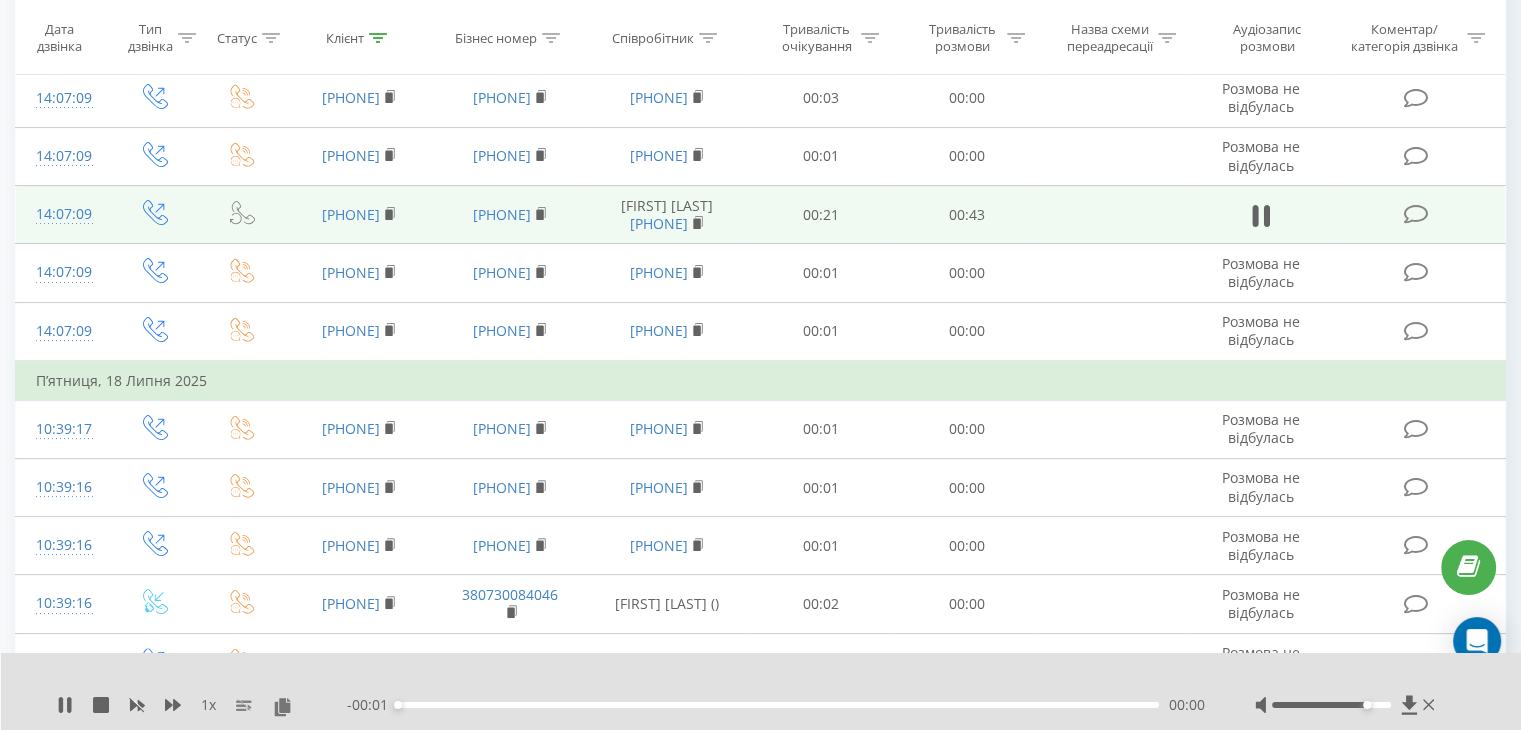 scroll, scrollTop: 600, scrollLeft: 0, axis: vertical 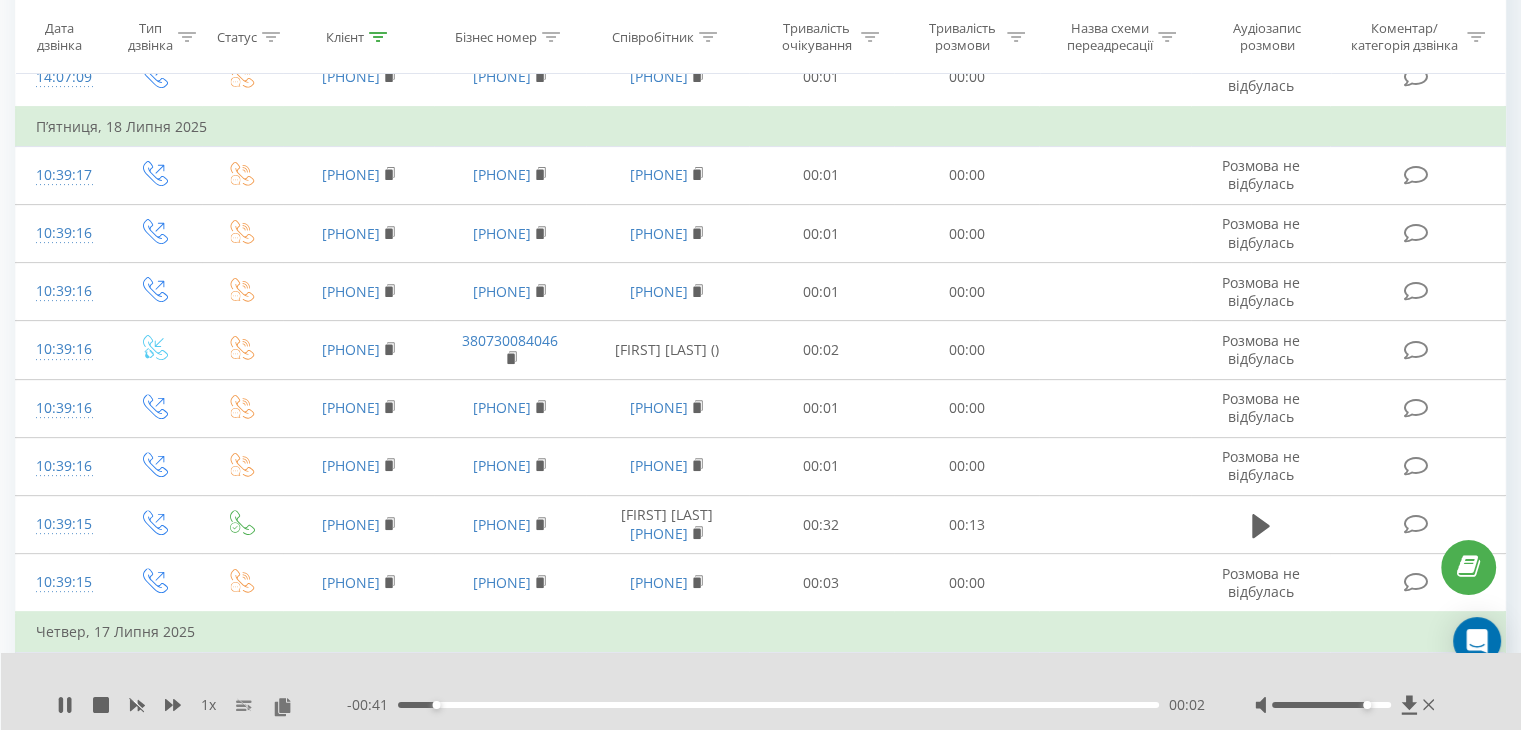 click on "00:02" at bounding box center (778, 705) 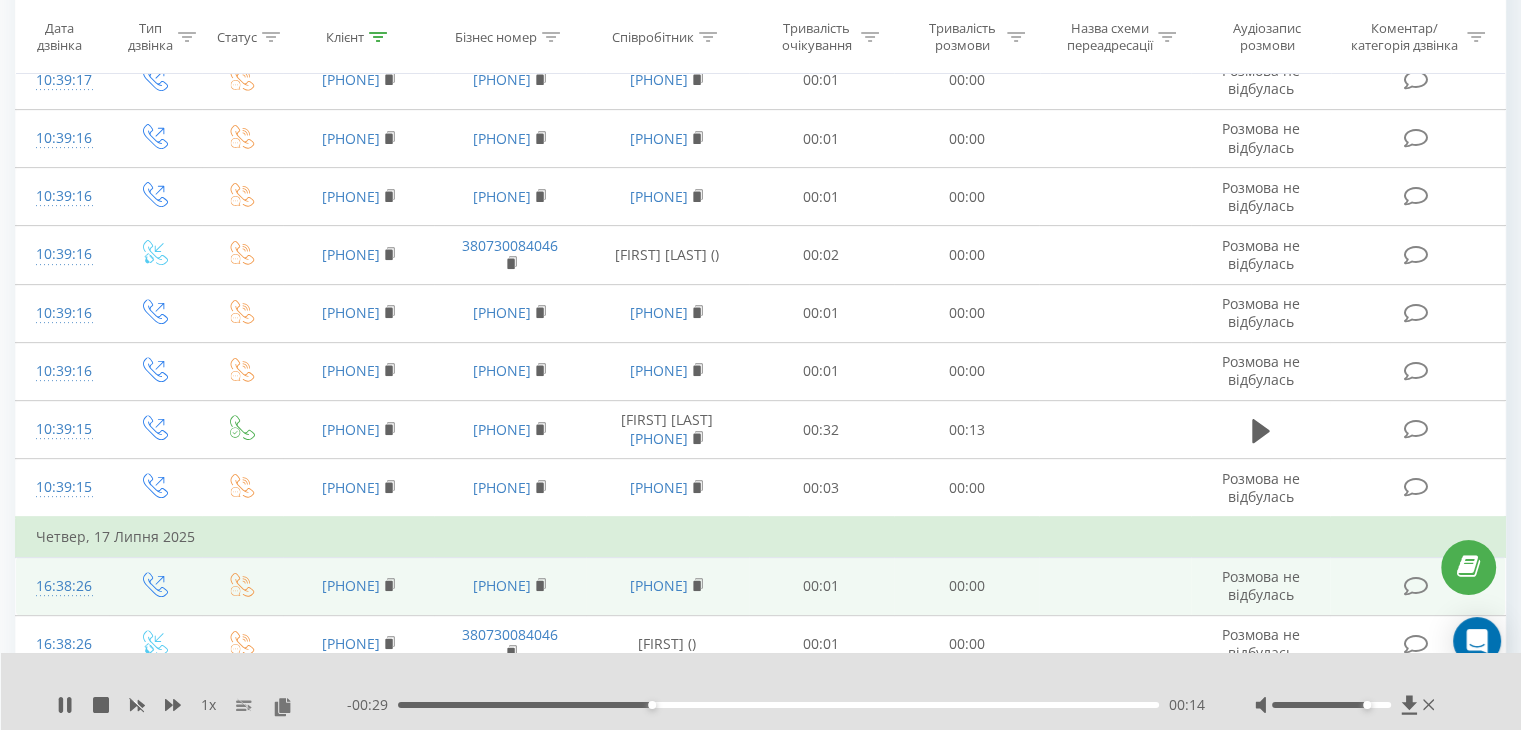 scroll, scrollTop: 824, scrollLeft: 0, axis: vertical 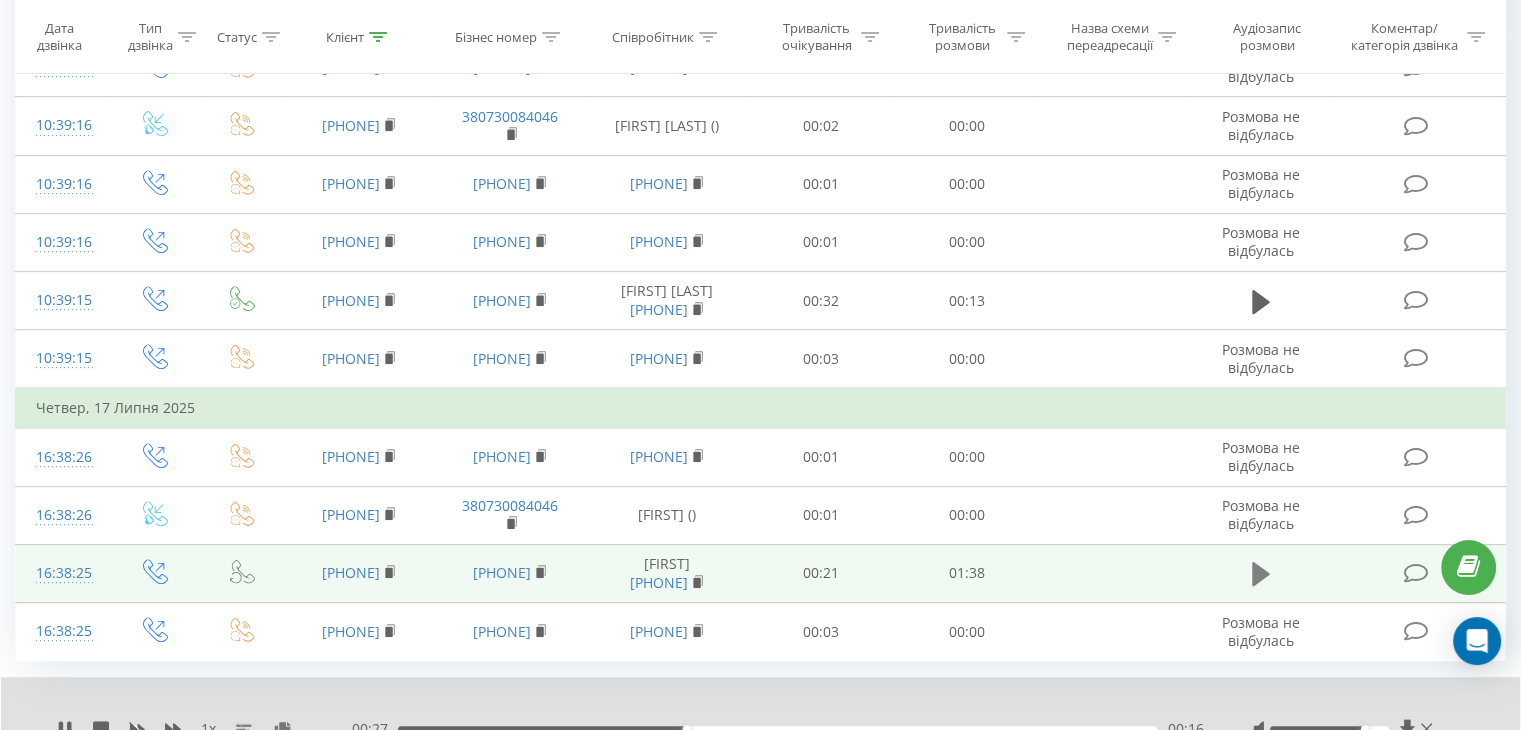 click 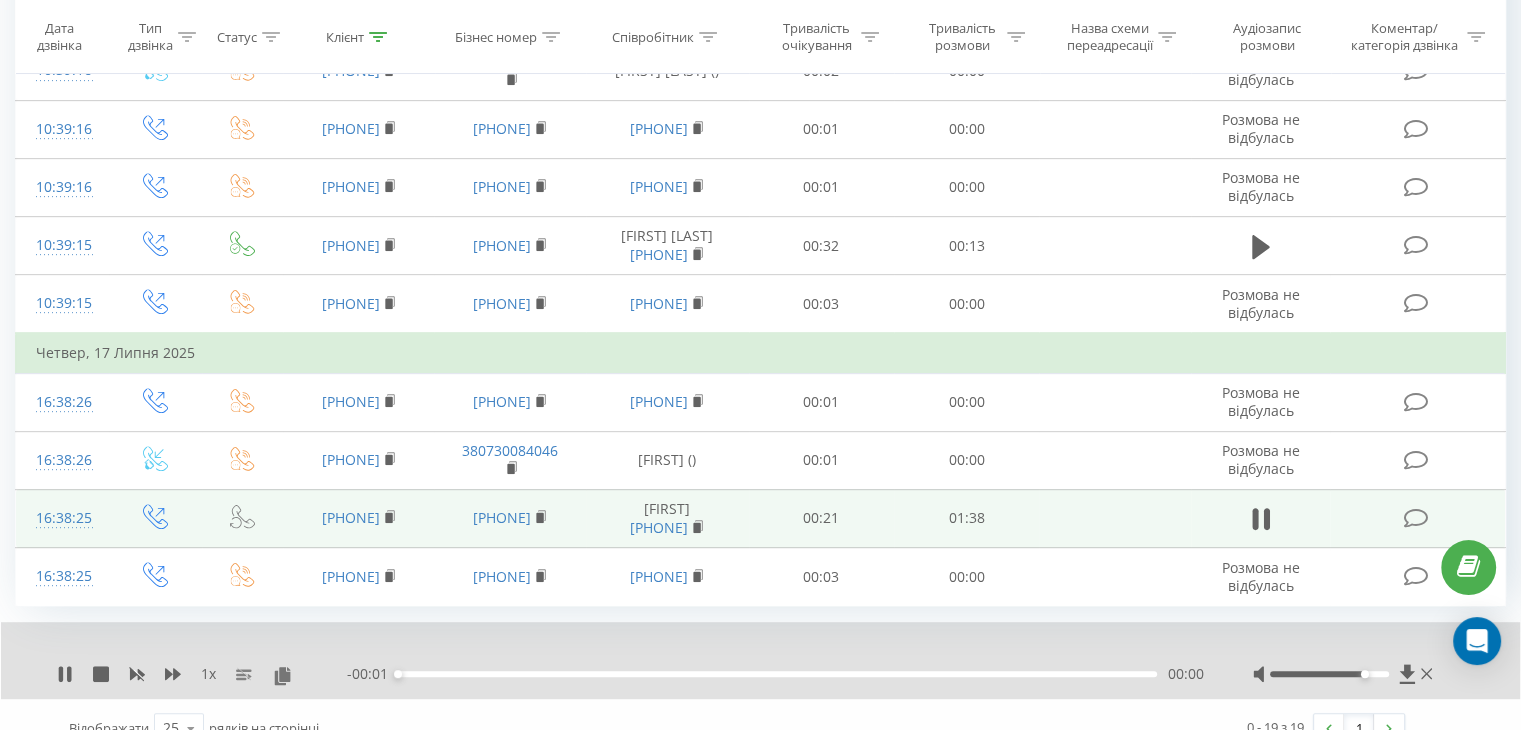 scroll, scrollTop: 902, scrollLeft: 0, axis: vertical 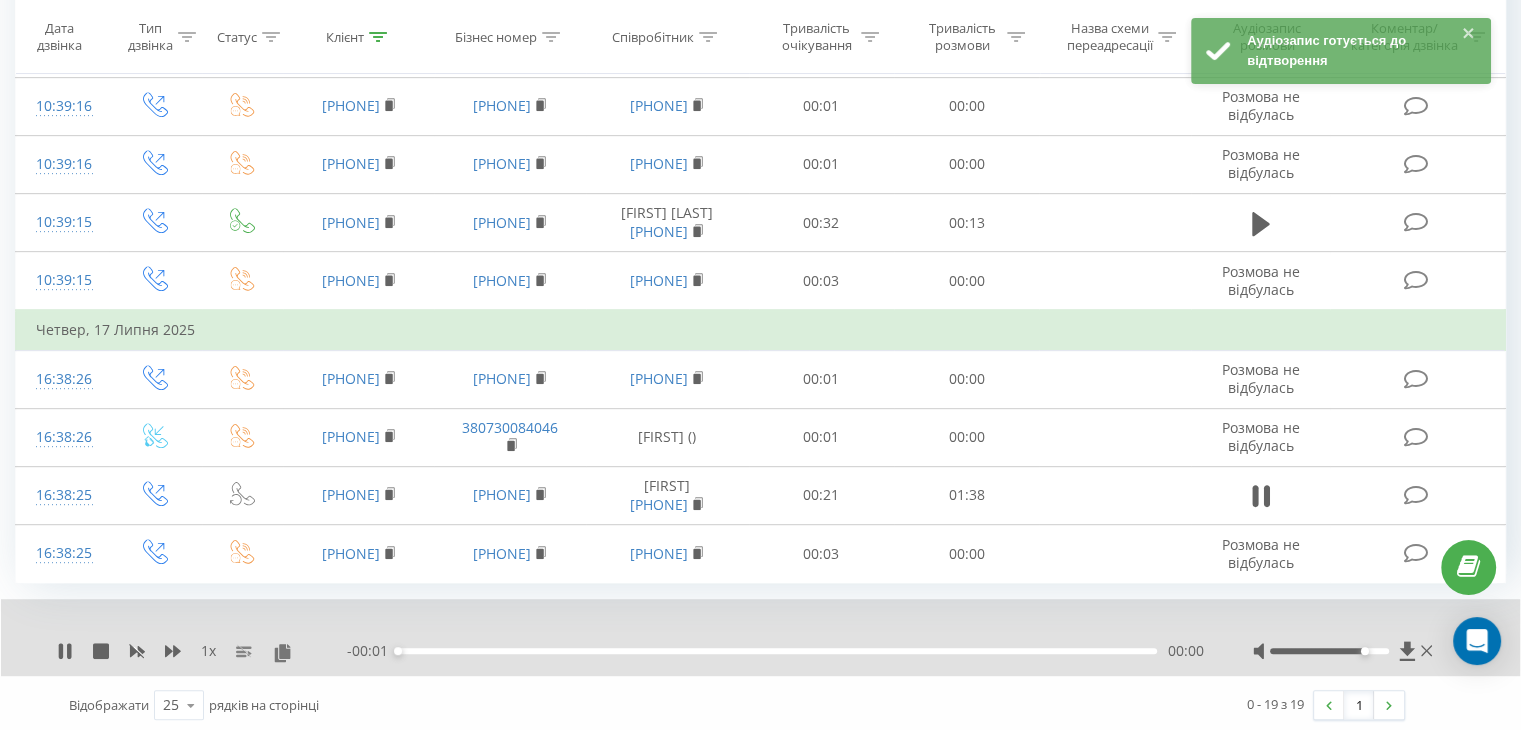 click on "00:00" at bounding box center (777, 651) 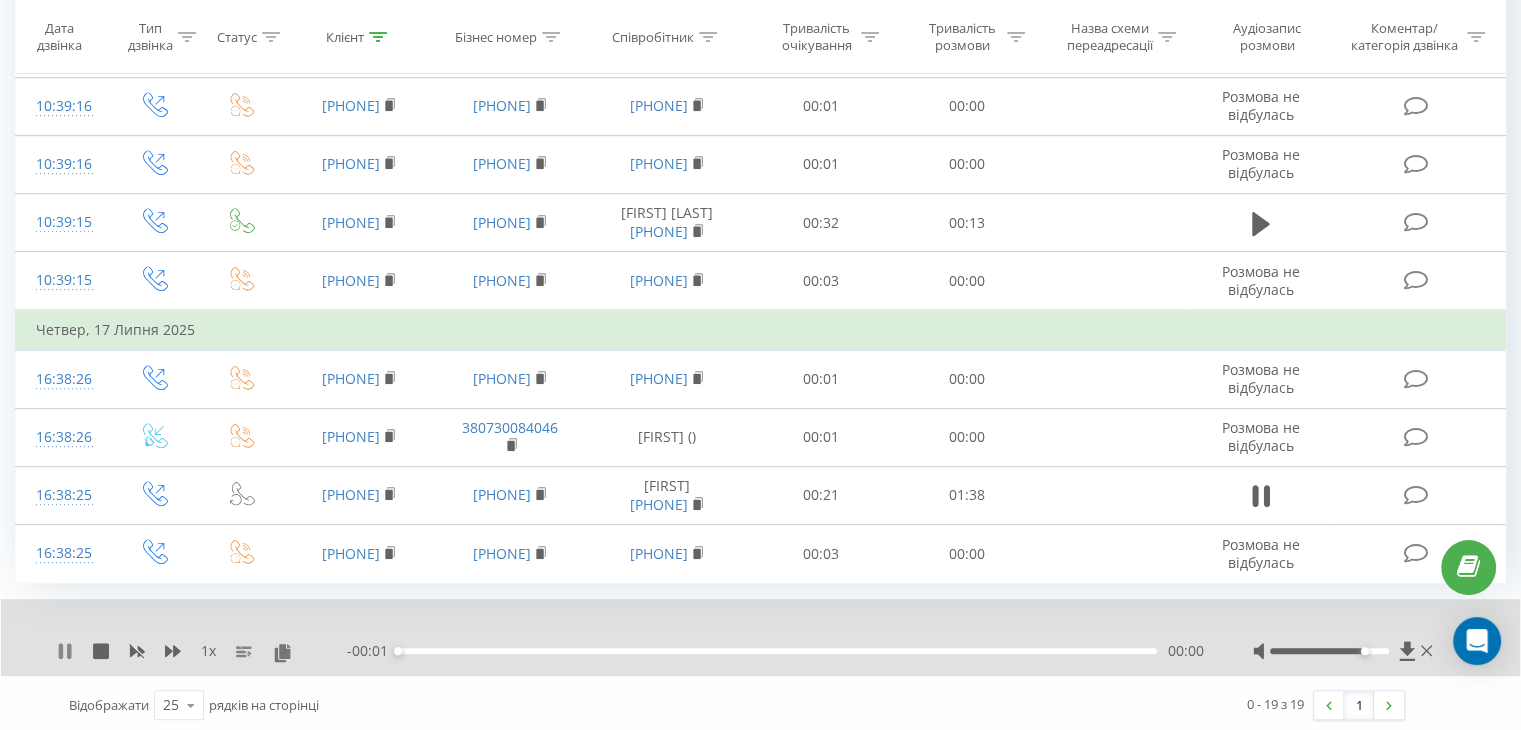 click on "1 x" at bounding box center [202, 651] 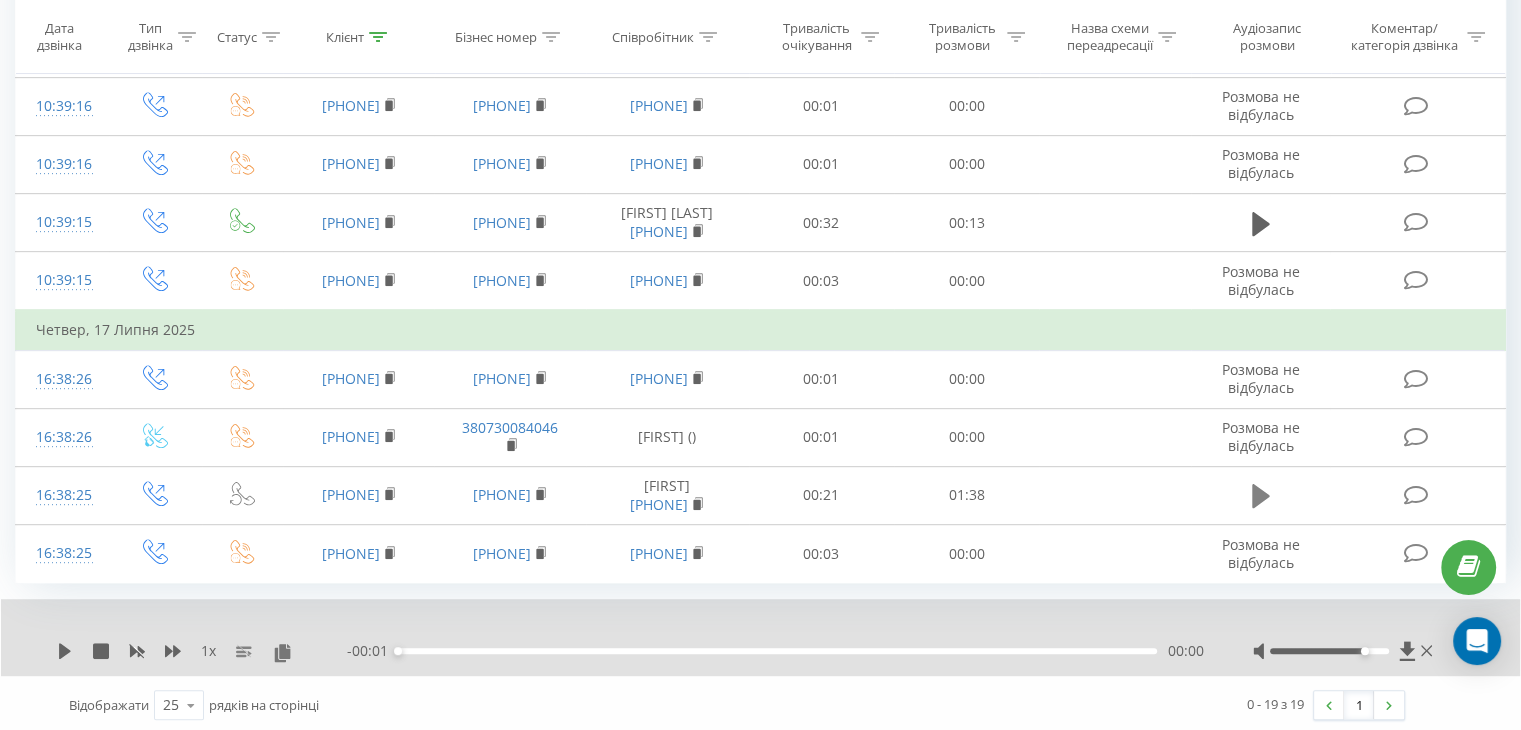 click 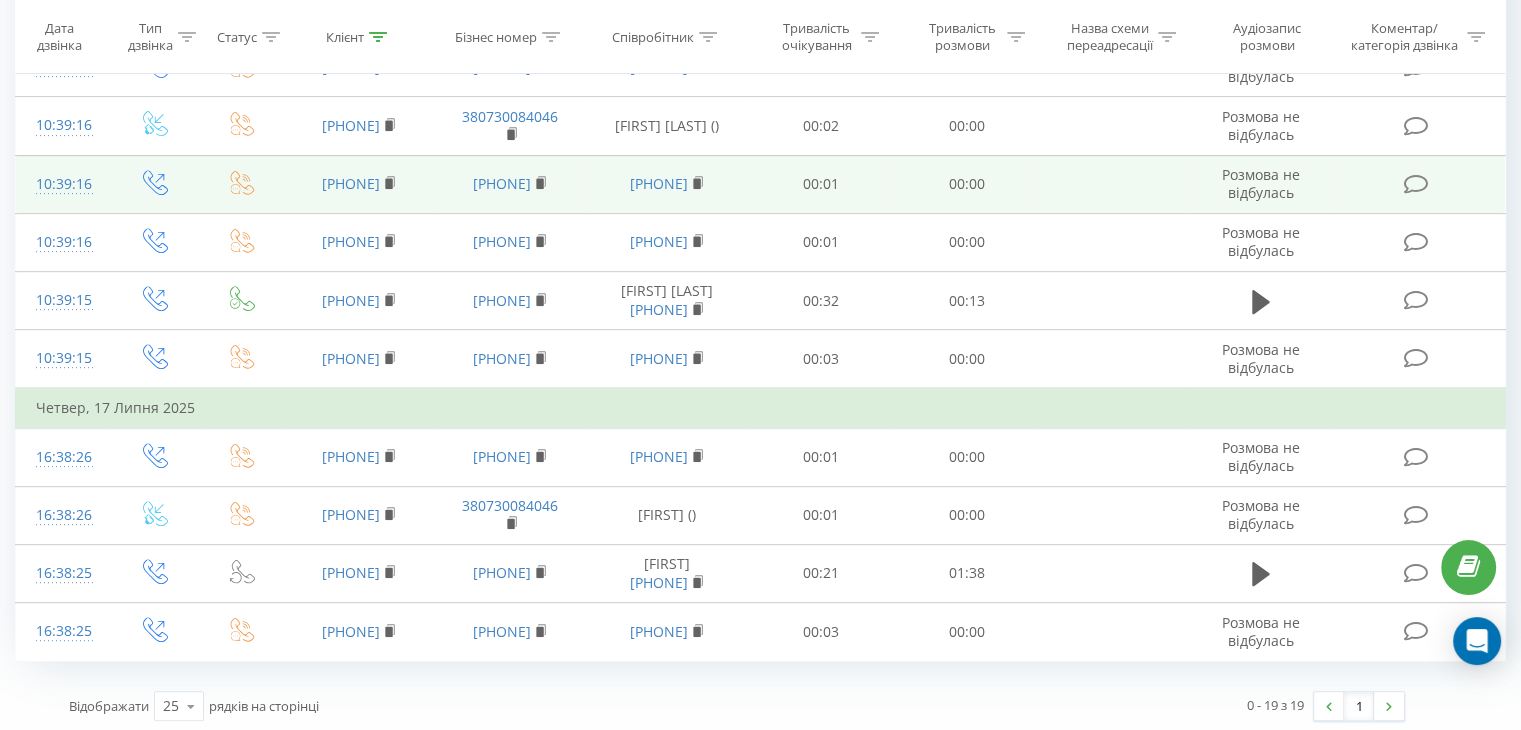 scroll, scrollTop: 824, scrollLeft: 0, axis: vertical 